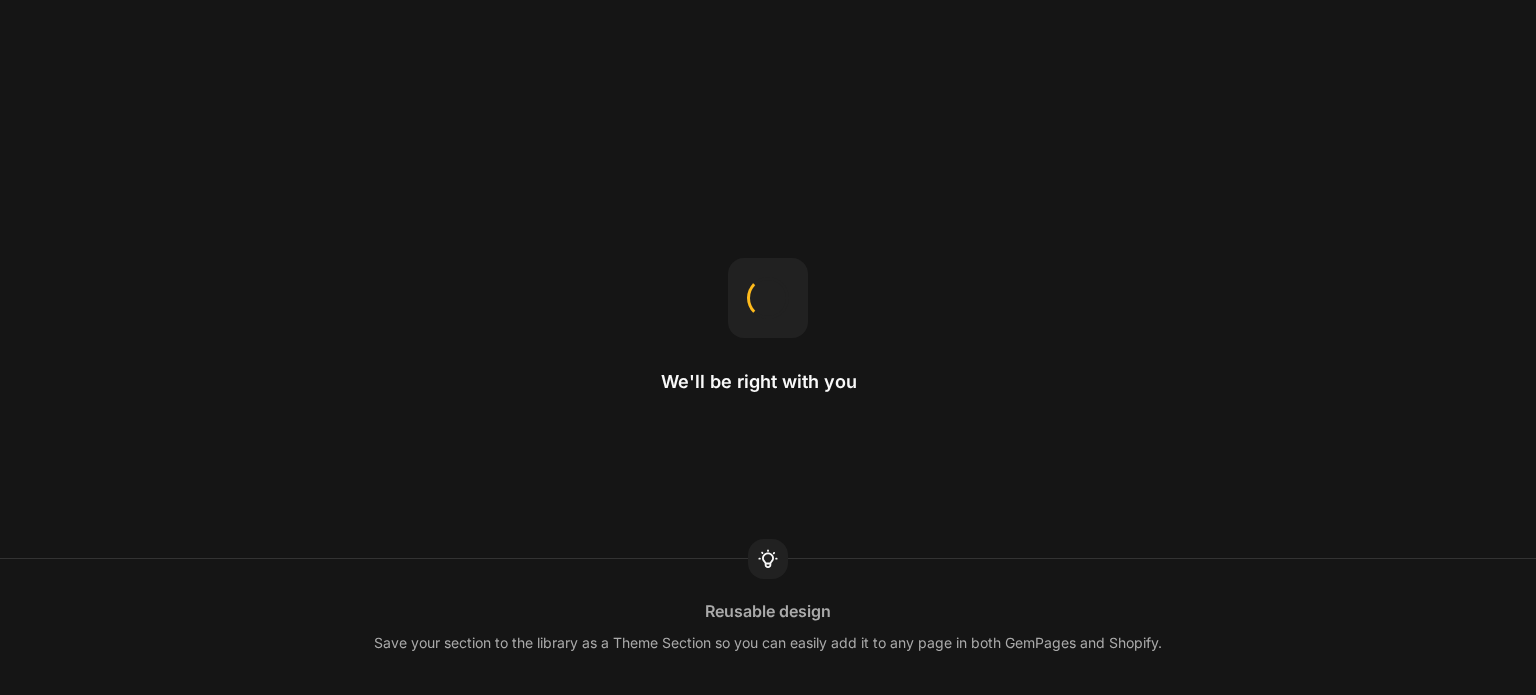 scroll, scrollTop: 0, scrollLeft: 0, axis: both 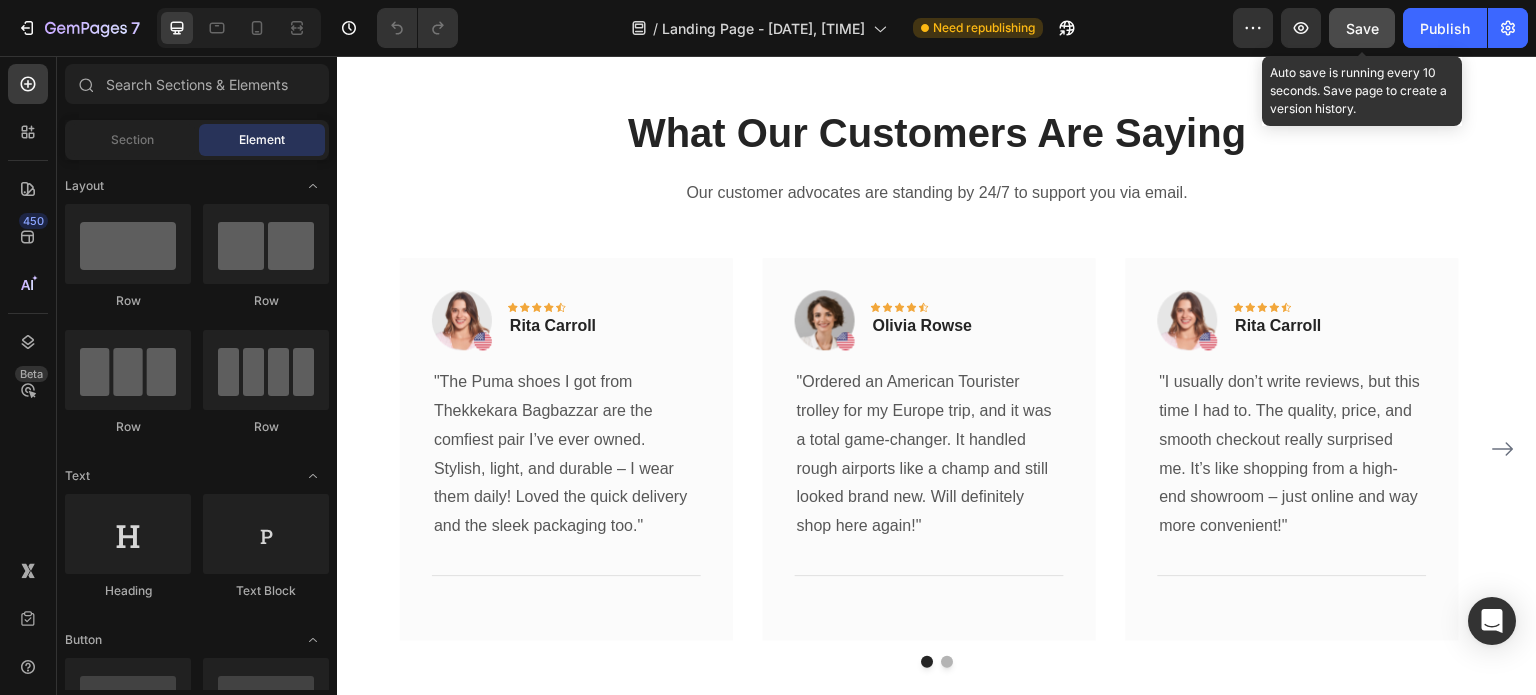 click on "Save" at bounding box center [1362, 28] 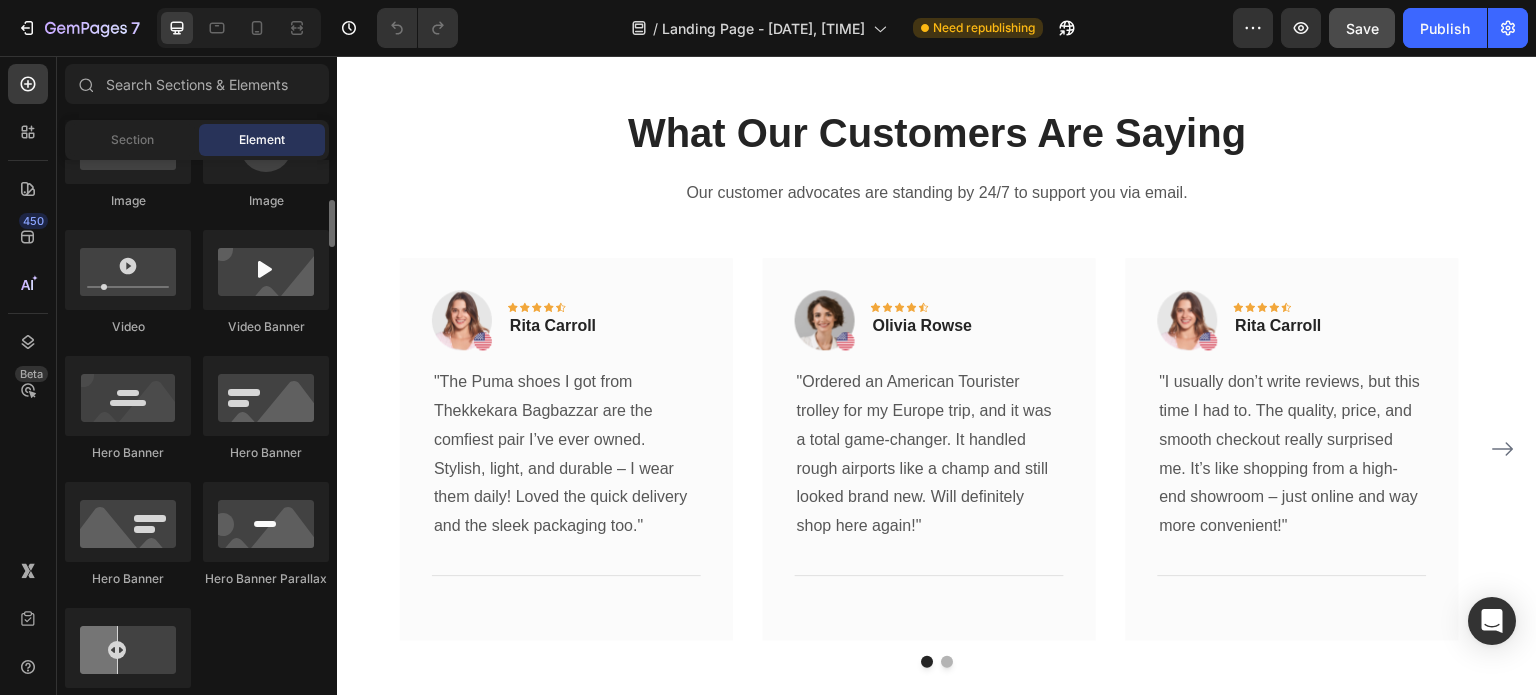 scroll, scrollTop: 696, scrollLeft: 0, axis: vertical 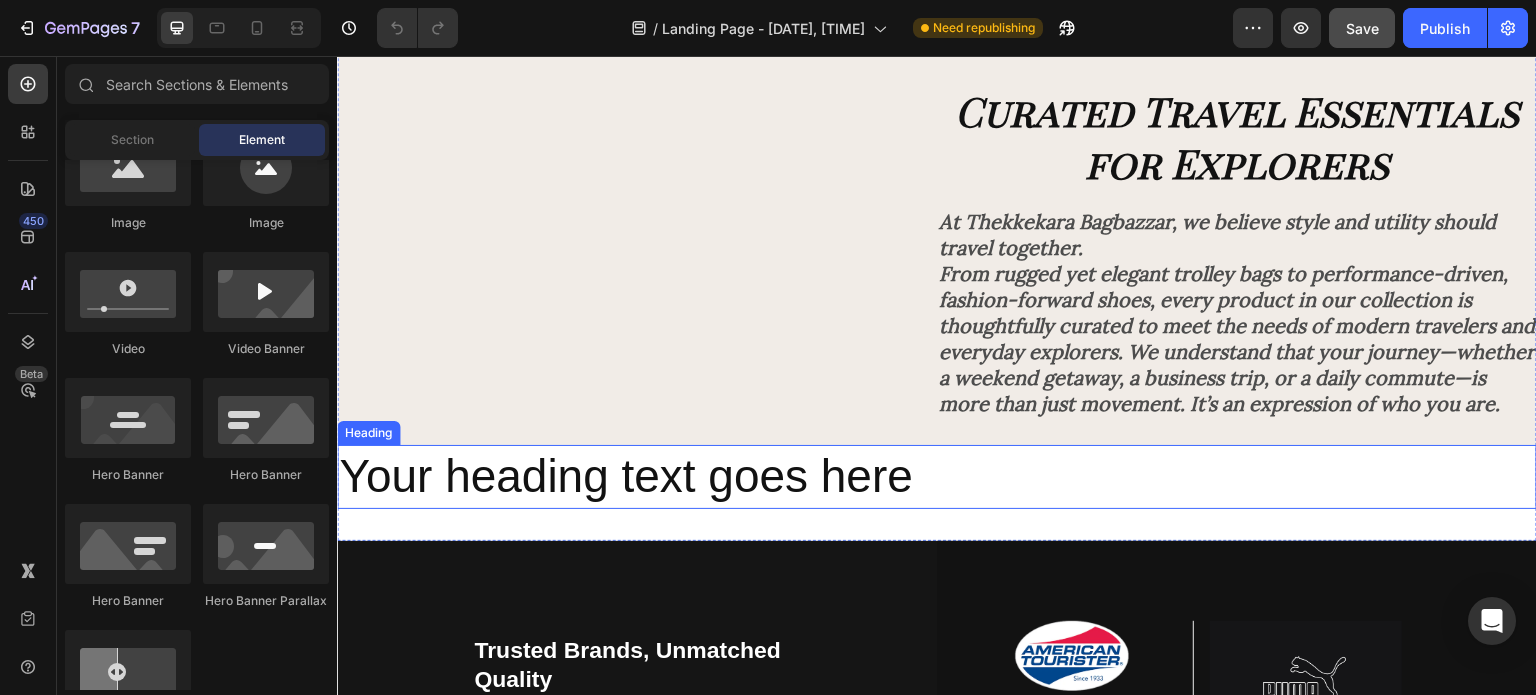 click on "Your heading text goes here" at bounding box center [937, 477] 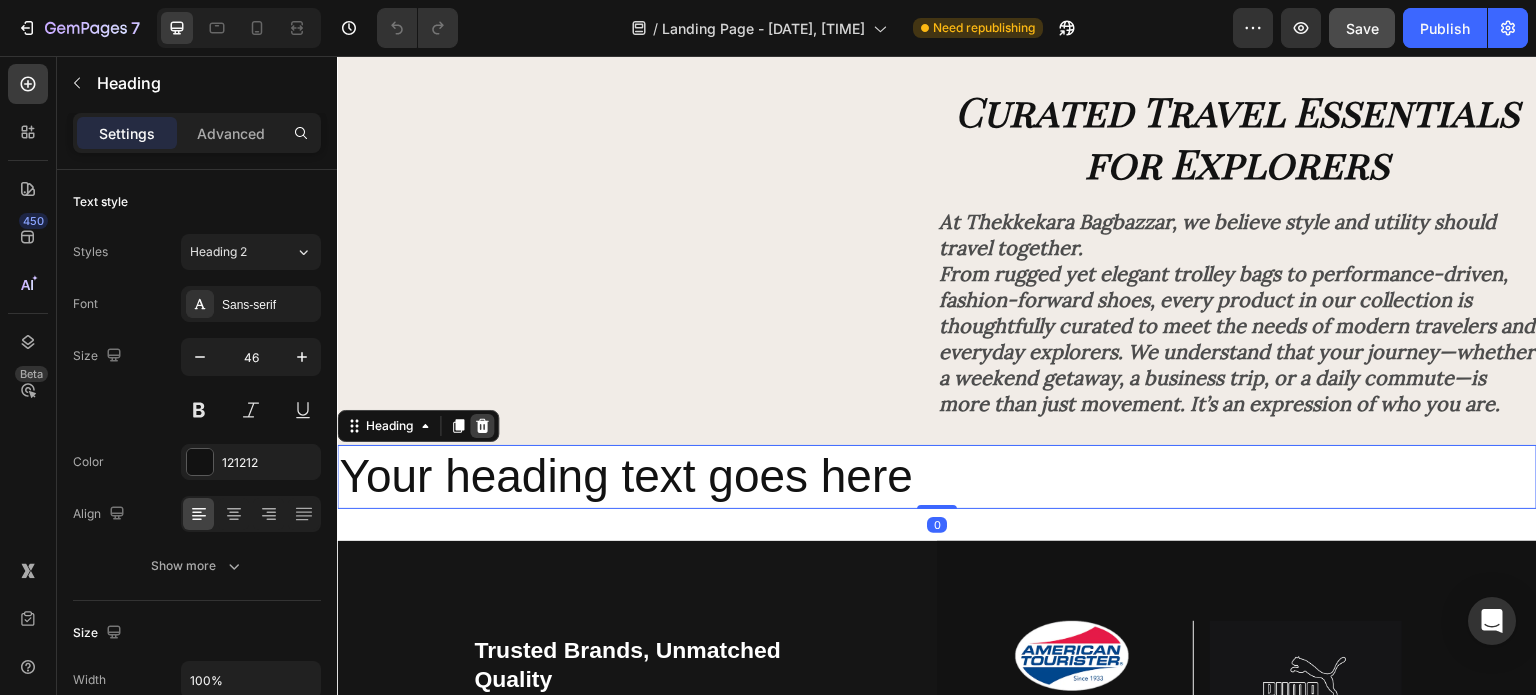 click at bounding box center (482, 426) 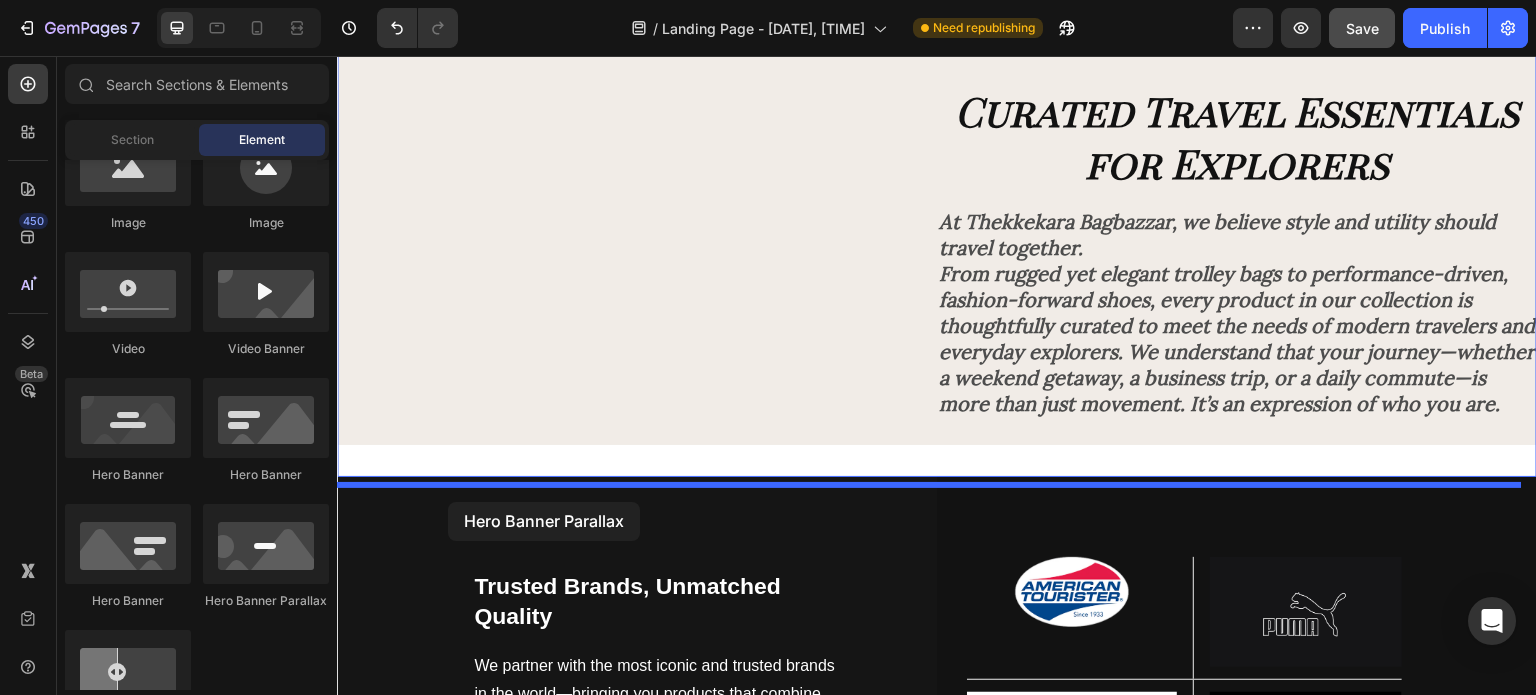 drag, startPoint x: 595, startPoint y: 600, endPoint x: 448, endPoint y: 503, distance: 176.11928 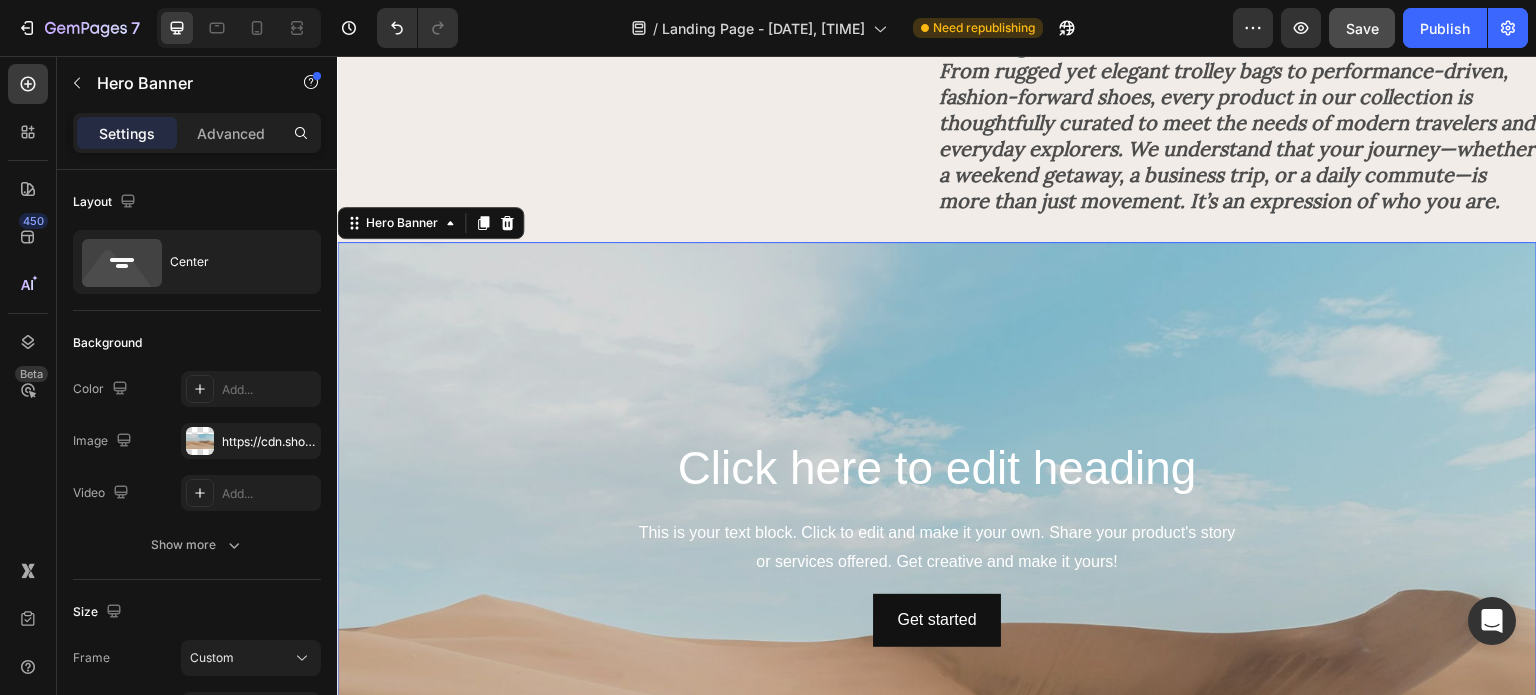scroll, scrollTop: 3480, scrollLeft: 0, axis: vertical 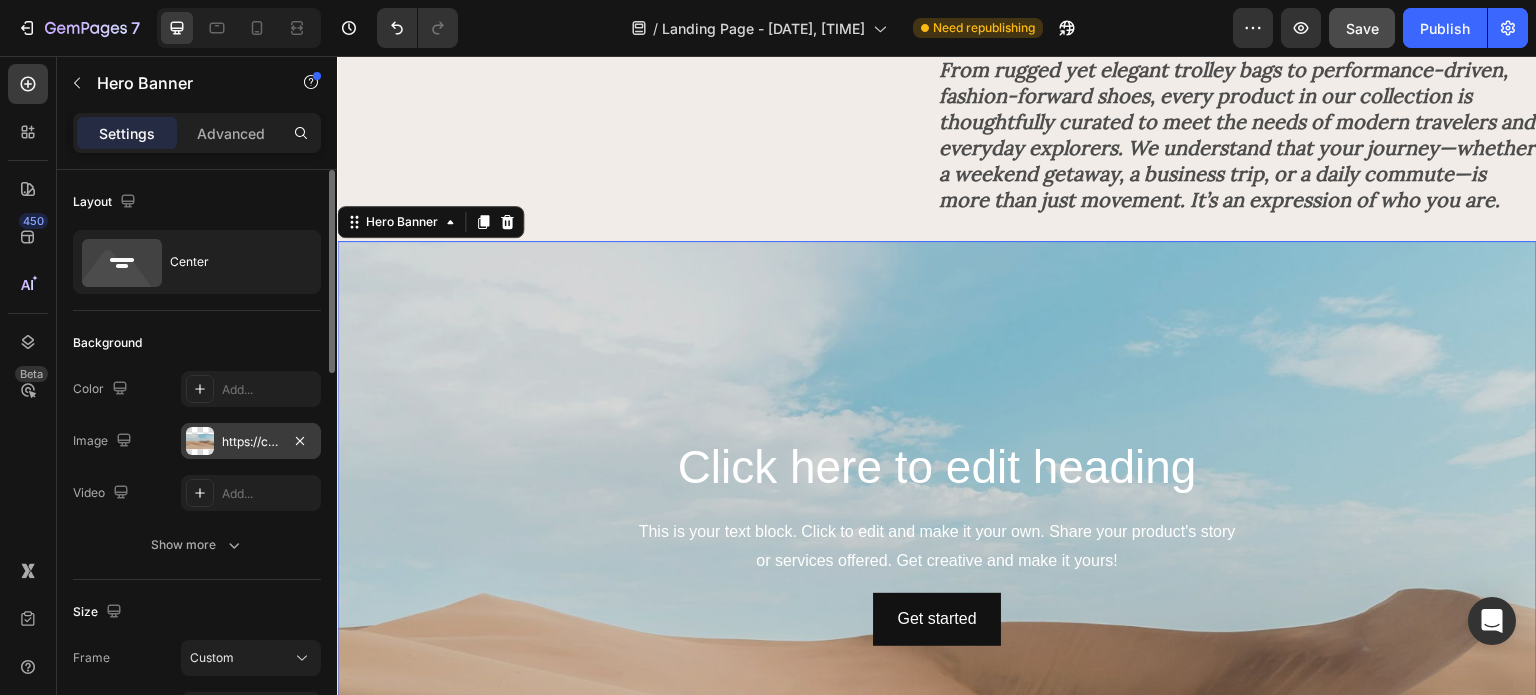 click on "https://cdn.shopify.com/s/files/1/2005/9307/files/background_settings.jpg" at bounding box center [251, 442] 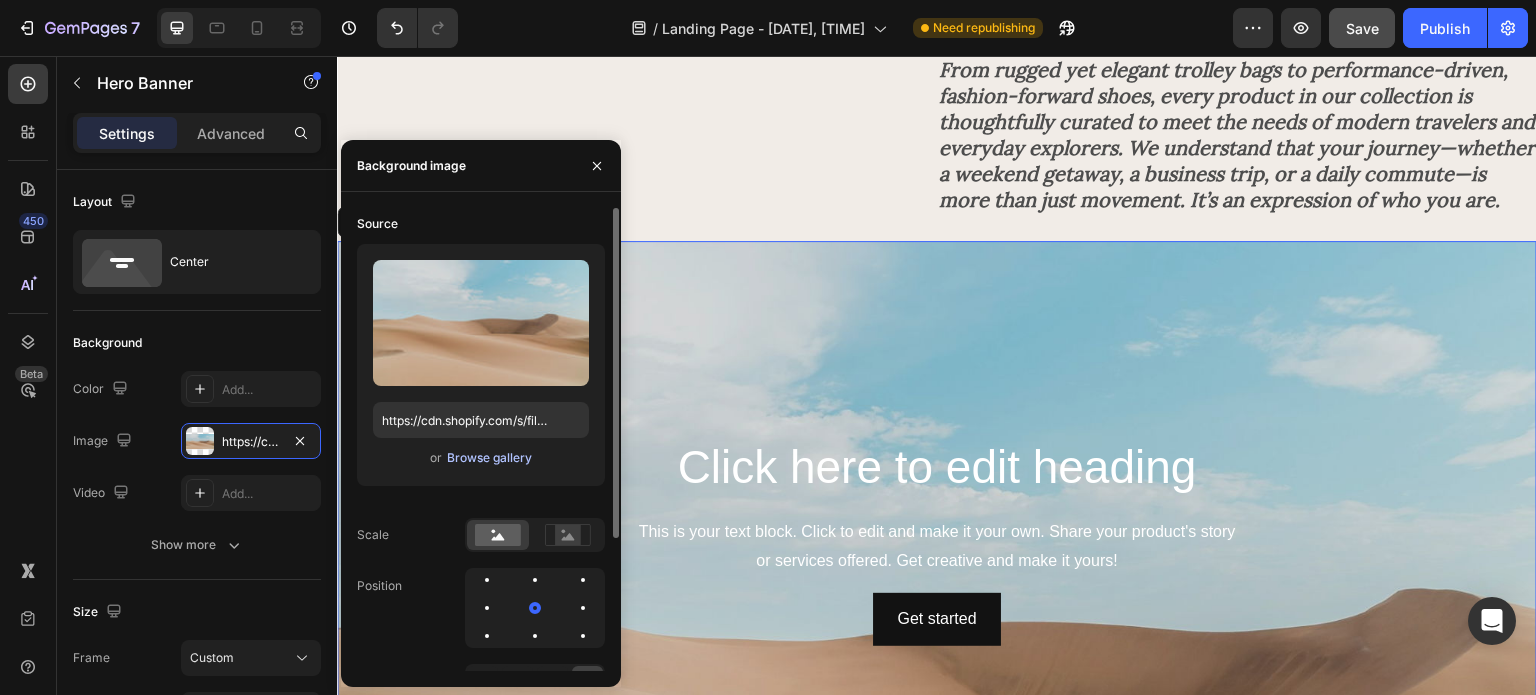 click on "Browse gallery" at bounding box center [489, 458] 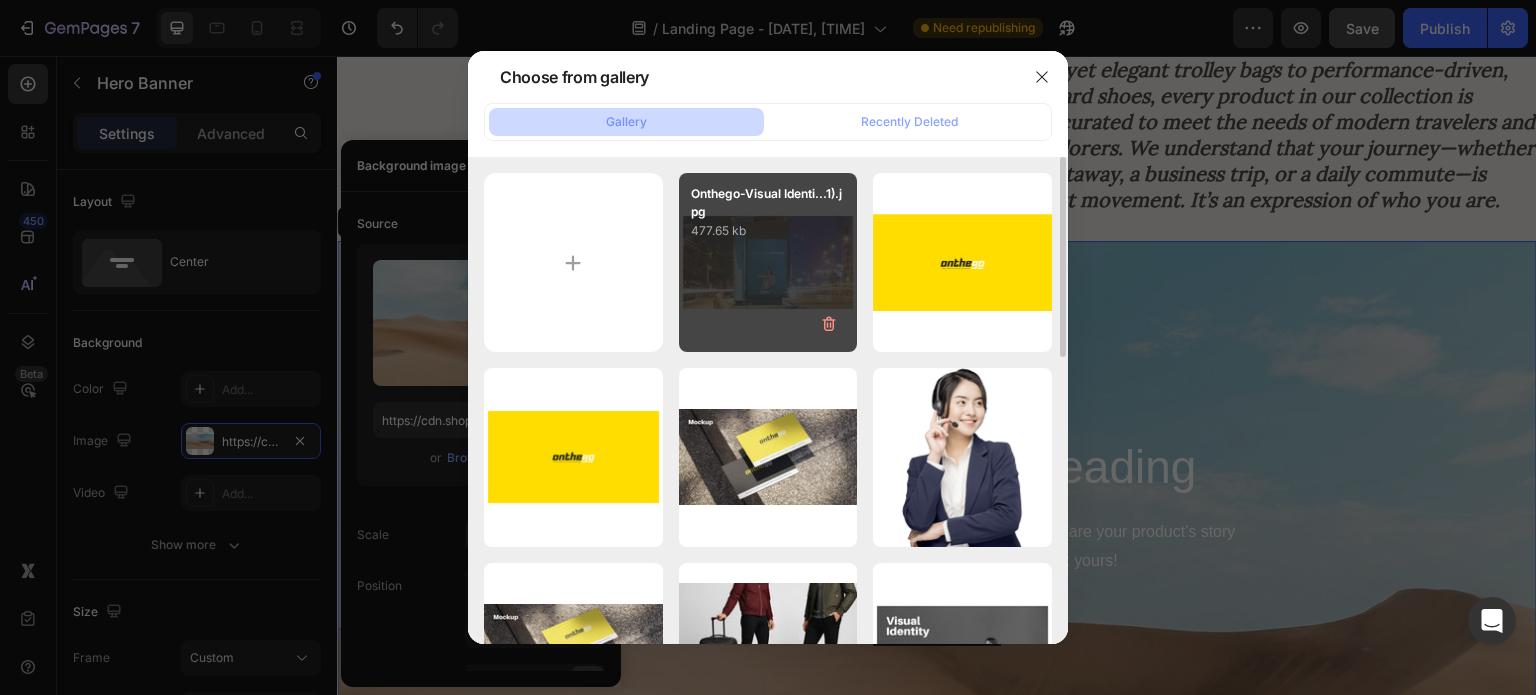 click on "Onthego-Visual Identi...477.65 kb" at bounding box center [768, 262] 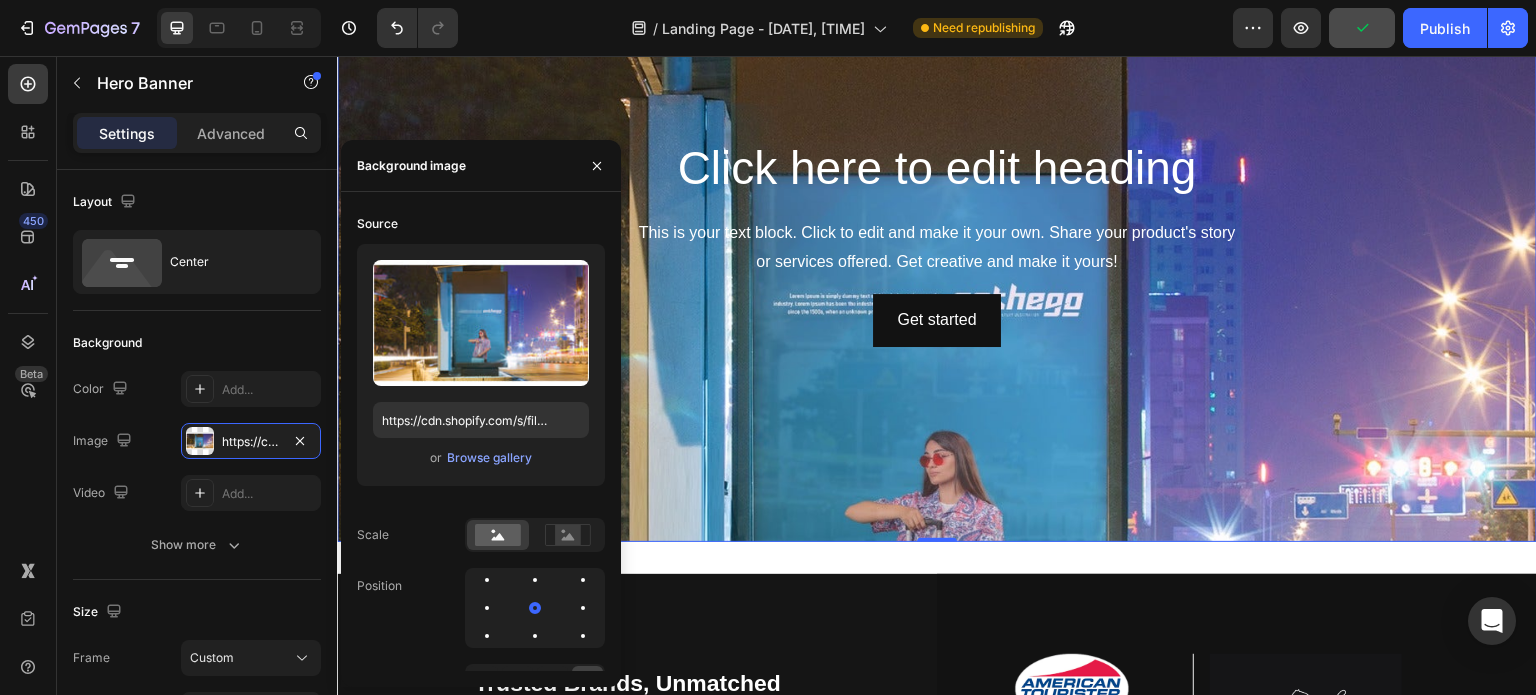 scroll, scrollTop: 3774, scrollLeft: 0, axis: vertical 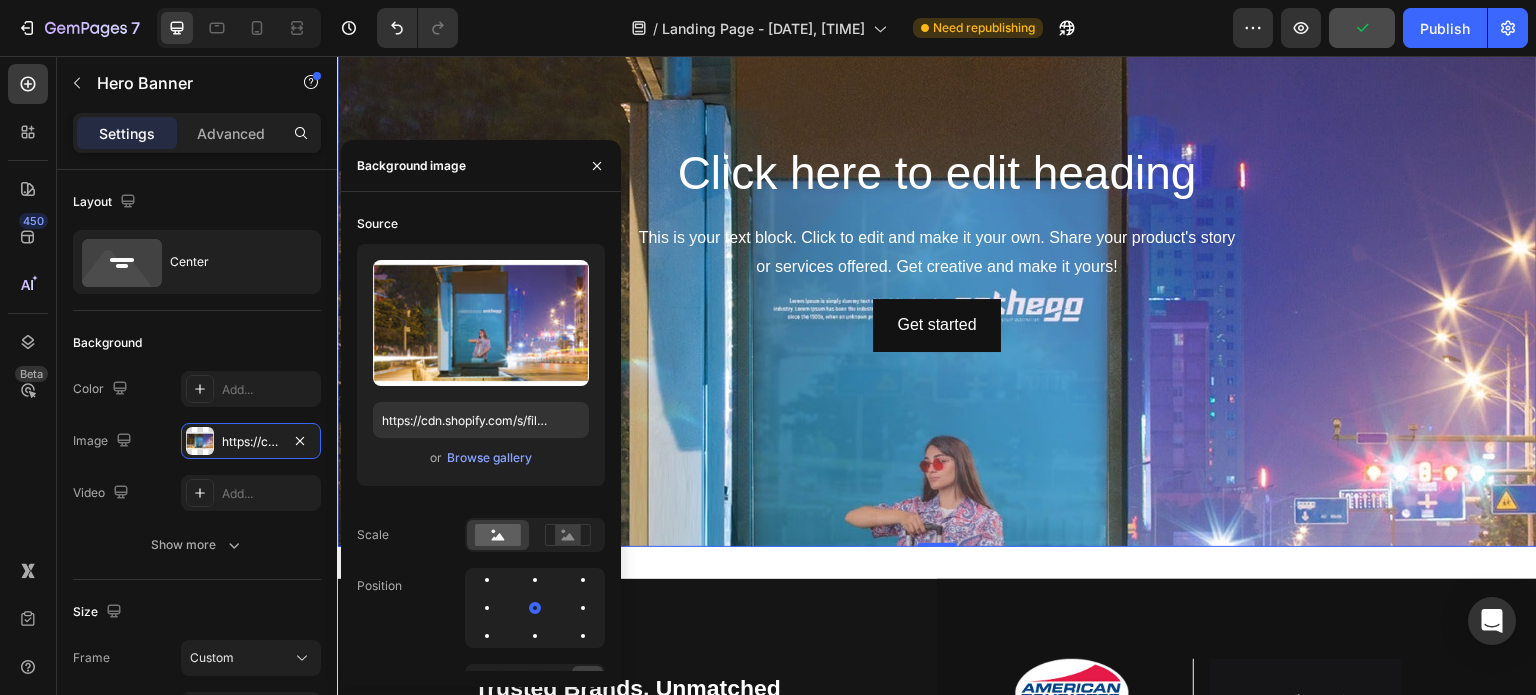 click at bounding box center (937, 391) 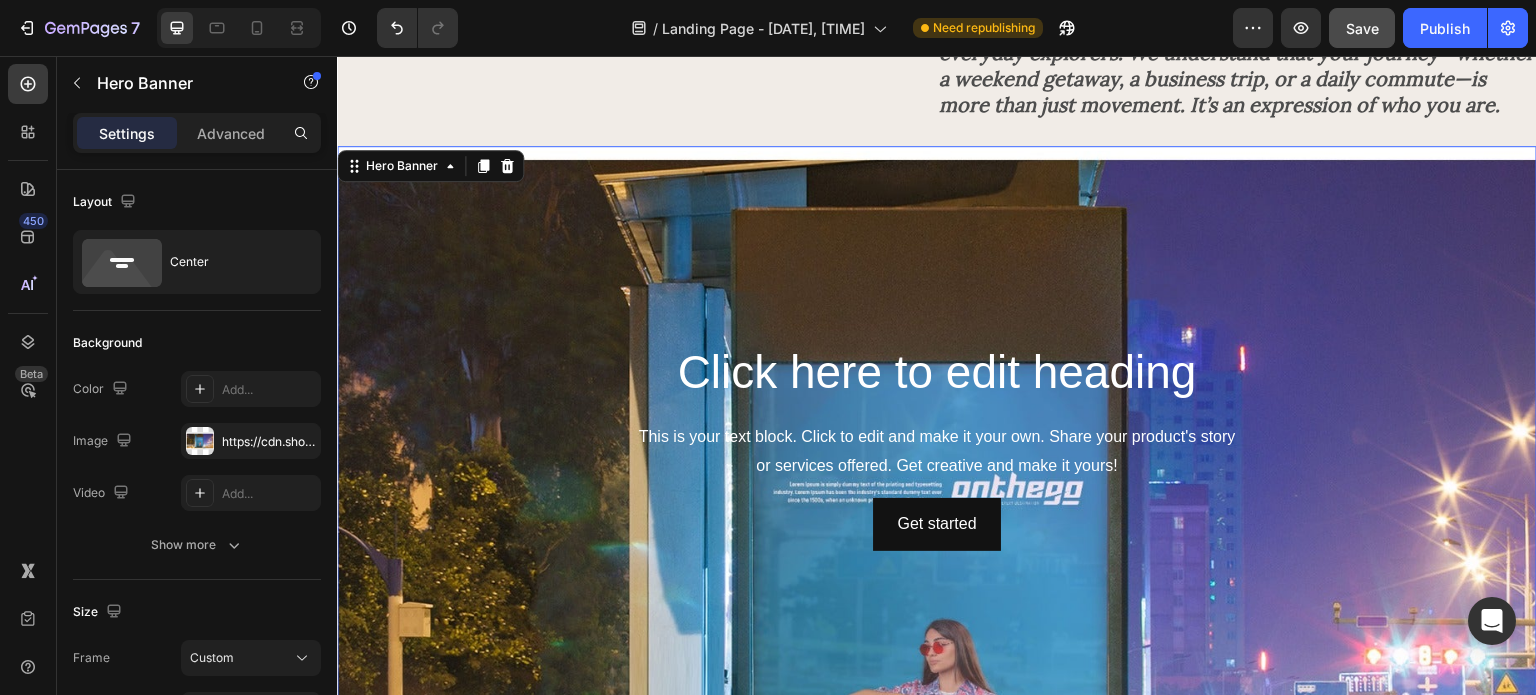 scroll, scrollTop: 3624, scrollLeft: 0, axis: vertical 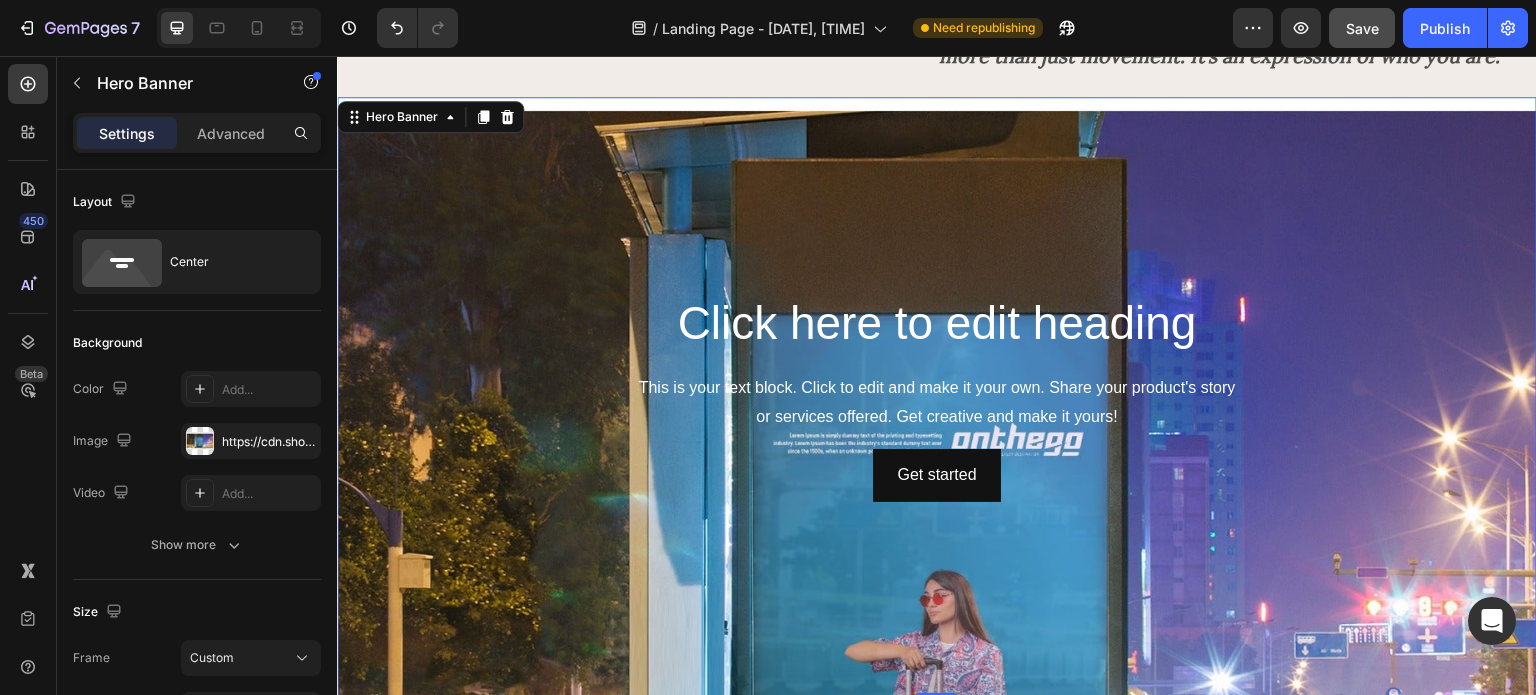 click at bounding box center (937, 525) 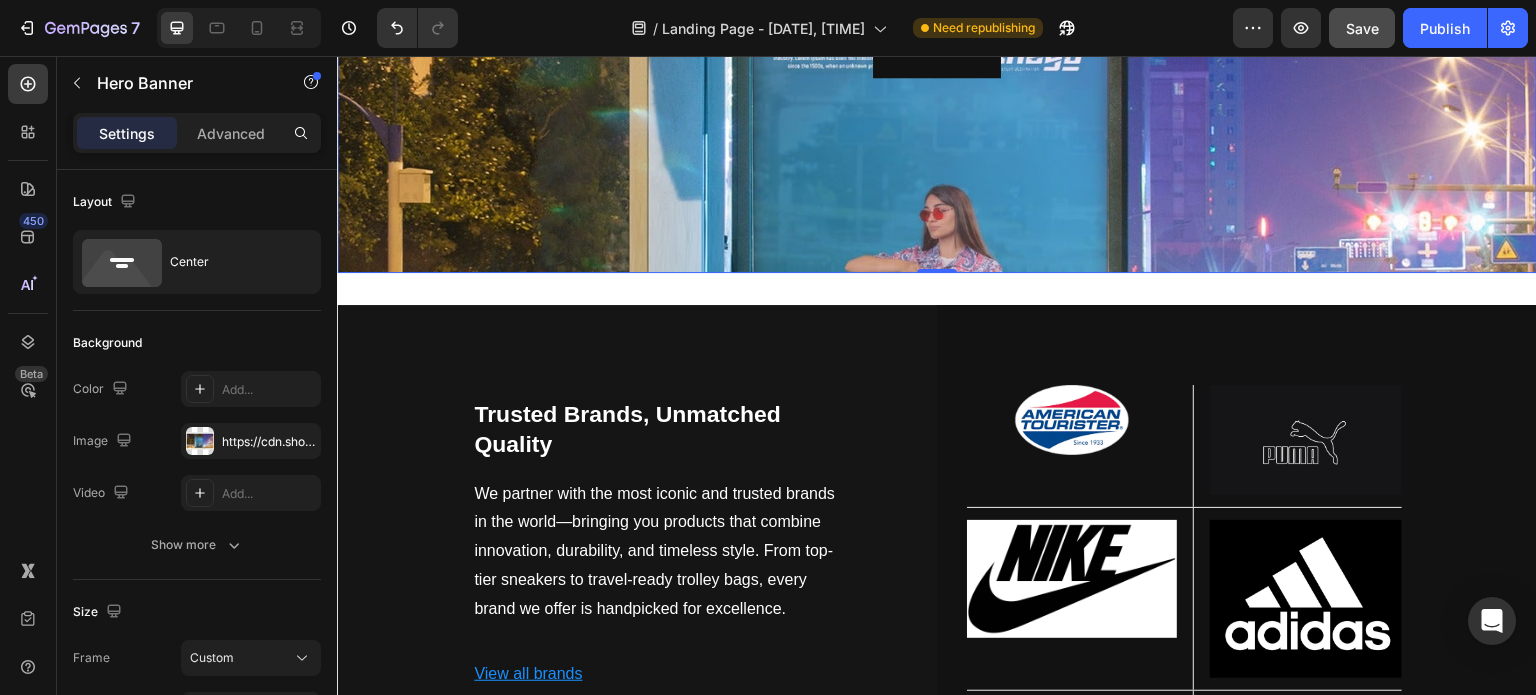 scroll, scrollTop: 4052, scrollLeft: 0, axis: vertical 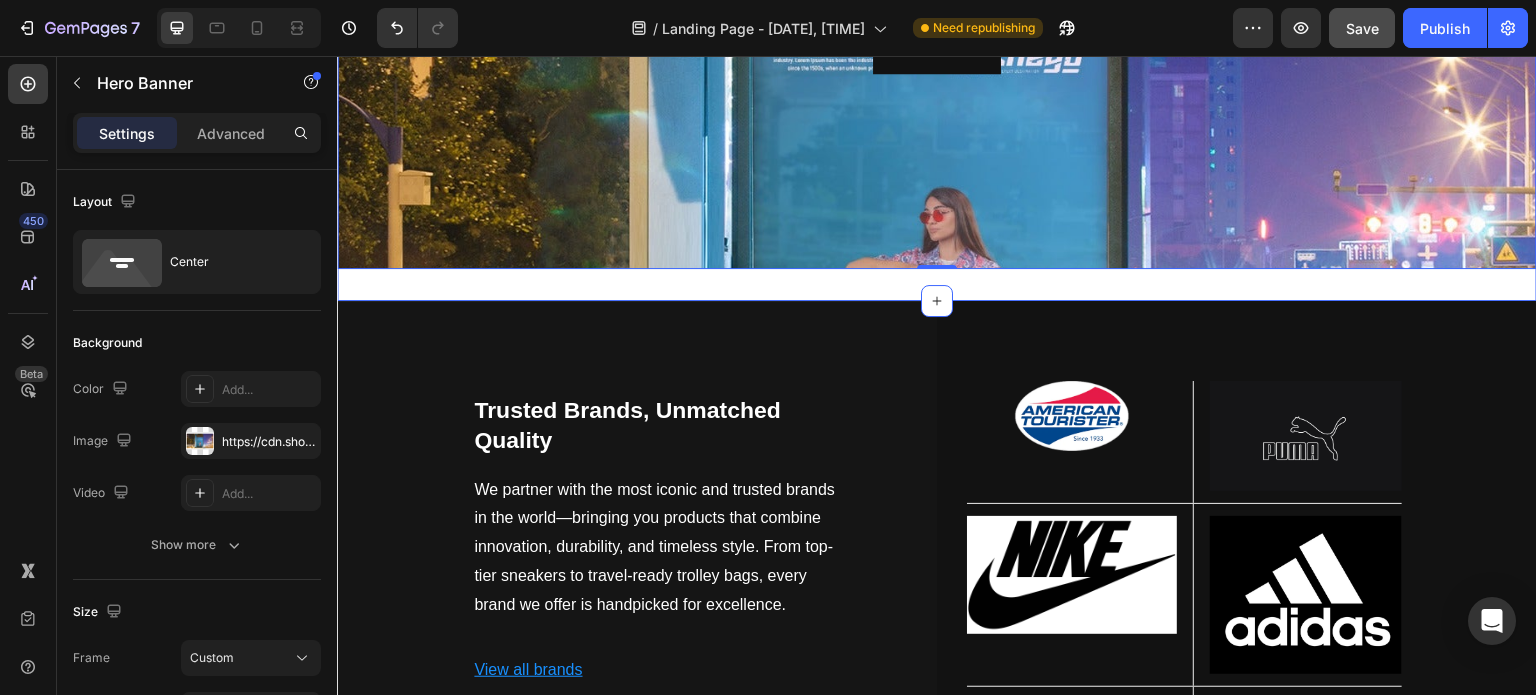 click on "Image Curated Travel Essentials for Explorers Heading At Thekkekara Bagbazzar, we believe style and utility should travel together. From rugged yet elegant trolley bags to performance-driven, fashion-forward shoes, every product in our collection is thoughtfully curated to meet the needs of modern travelers and everyday explorers. We understand that your journey—whether a weekend getaway, a business trip, or a daily commute—is more than just movement. It’s an expression of who you are.   Text Block Row Click here to edit heading Heading This is your text block. Click to edit and make it your own. Share your product's story                   or services offered. Get creative and make it yours! Text Block Get started Button Hero Banner   0 Section 7" at bounding box center [937, -276] 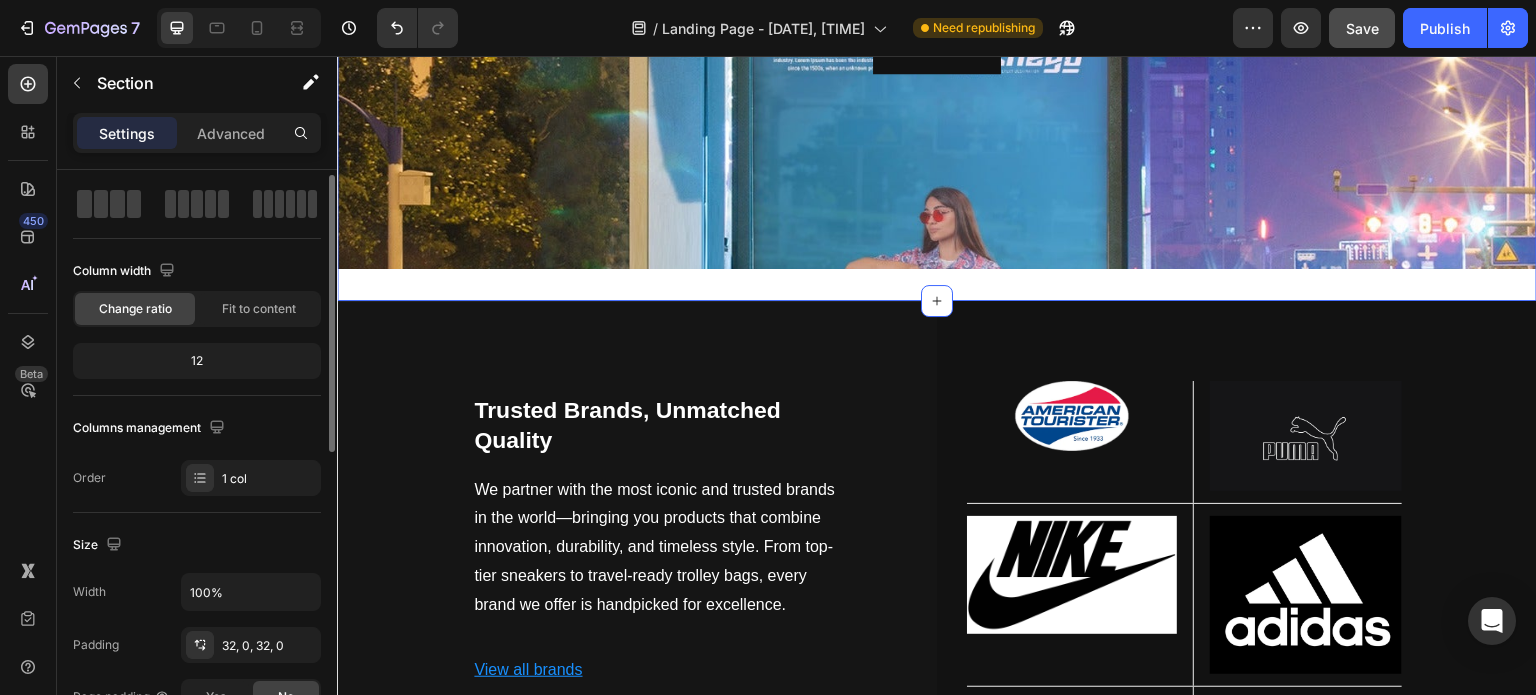 scroll, scrollTop: 0, scrollLeft: 0, axis: both 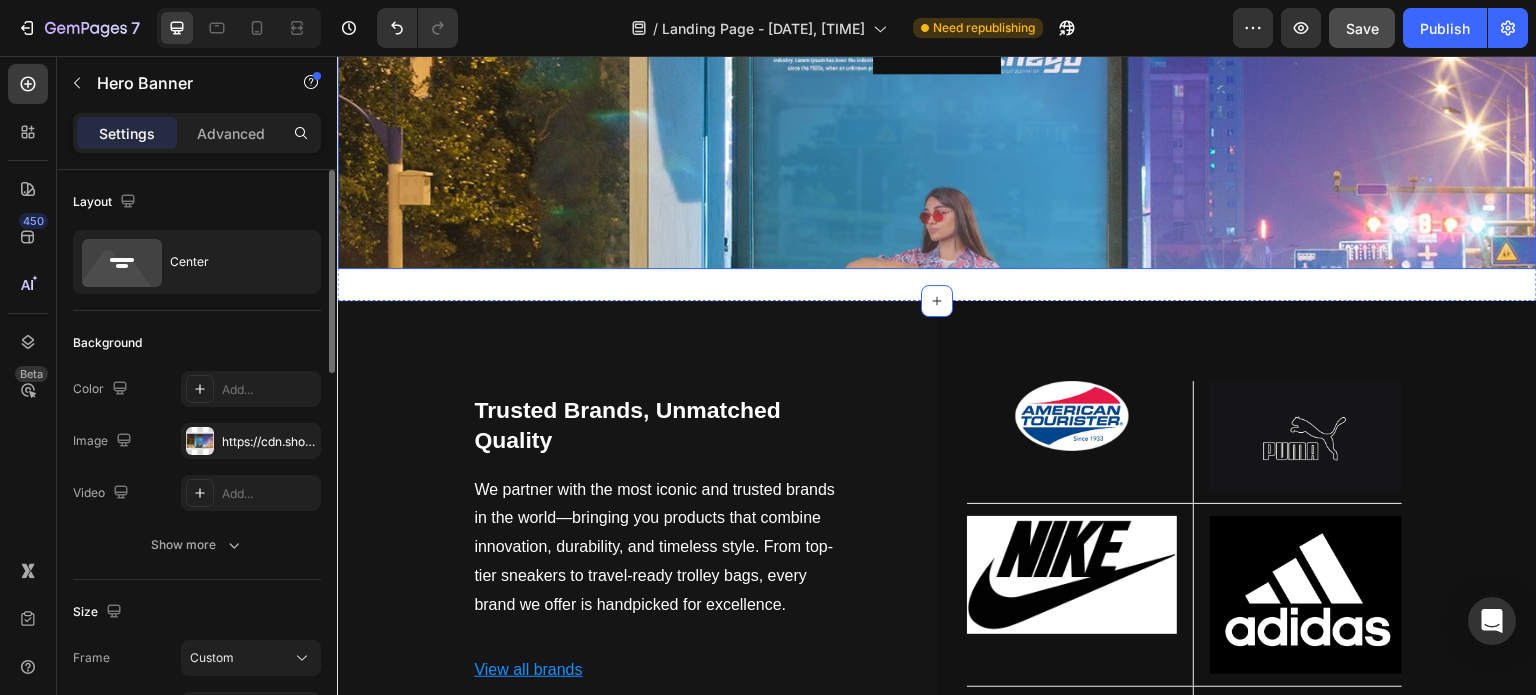 click at bounding box center [937, 142] 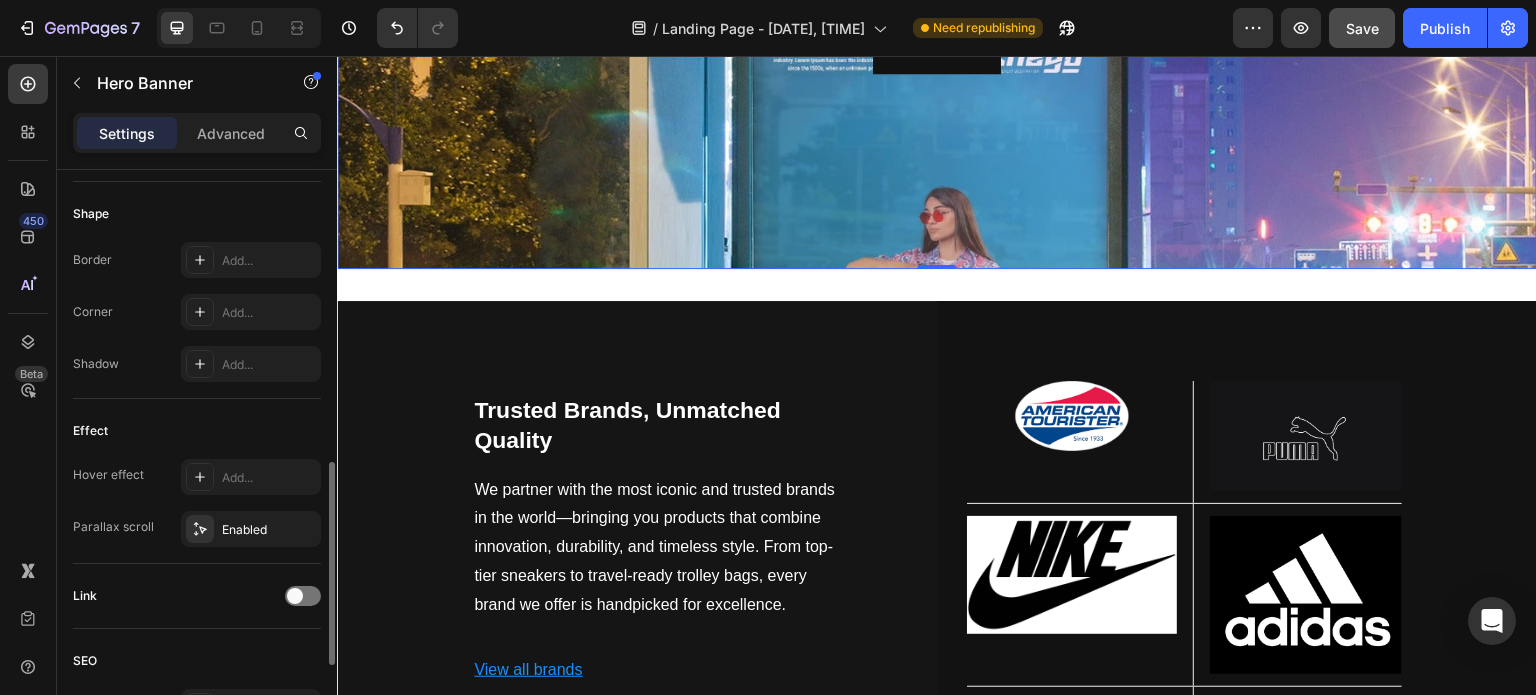 scroll, scrollTop: 836, scrollLeft: 0, axis: vertical 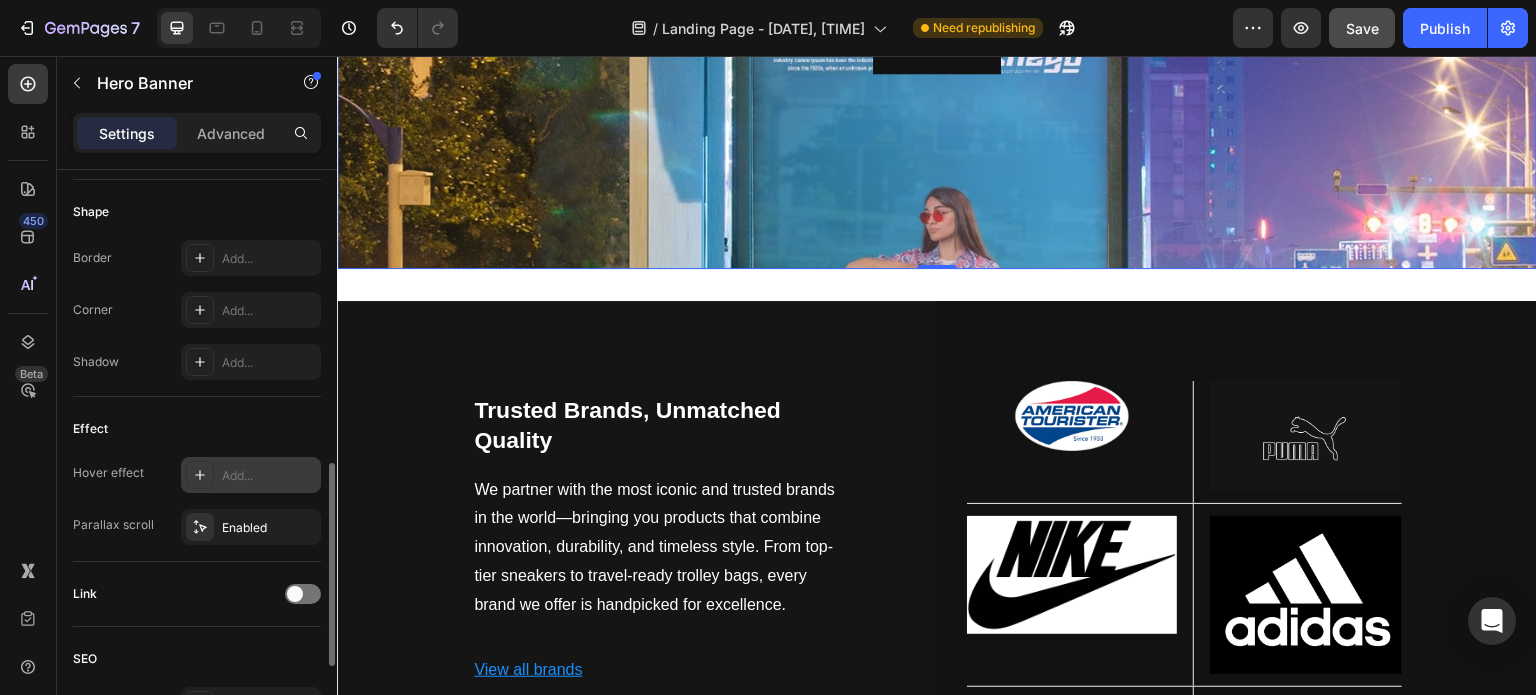 click on "Add..." at bounding box center (269, 476) 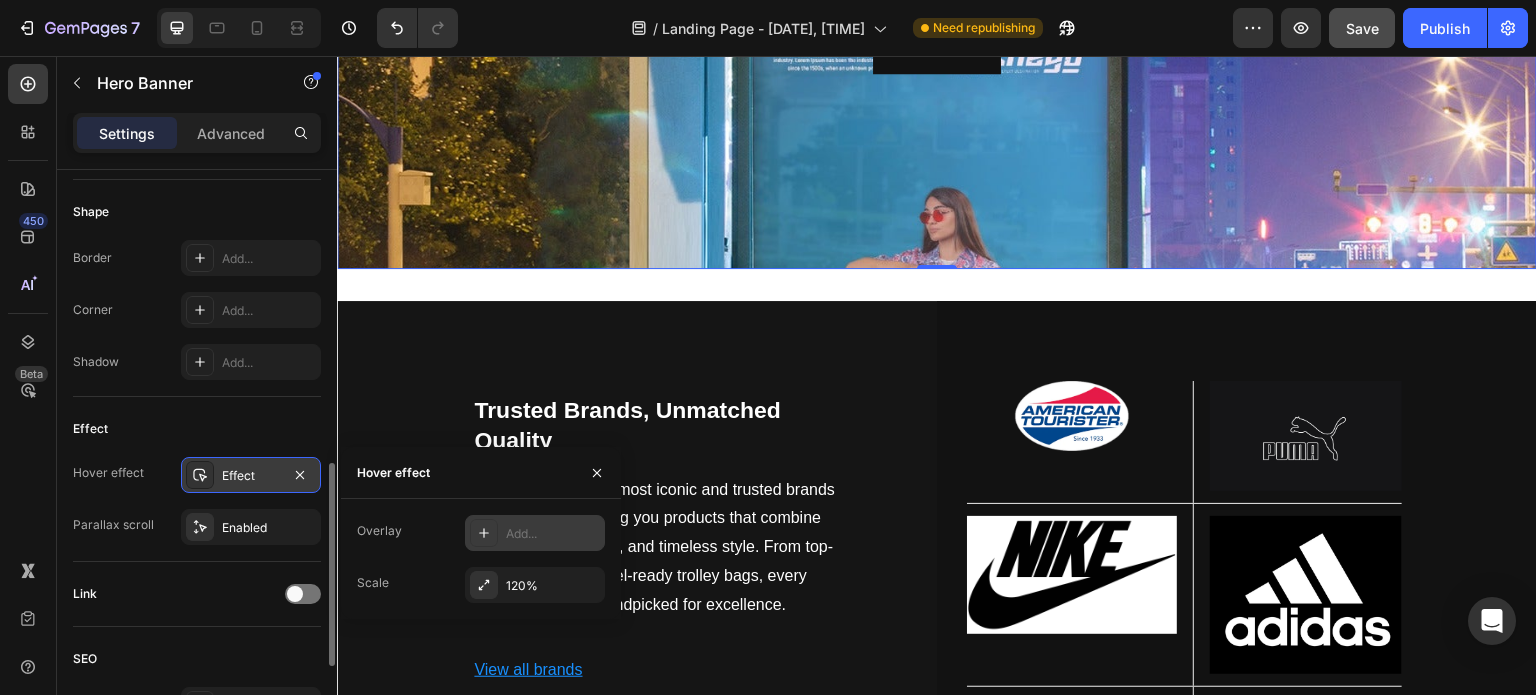 click on "Add..." at bounding box center (535, 533) 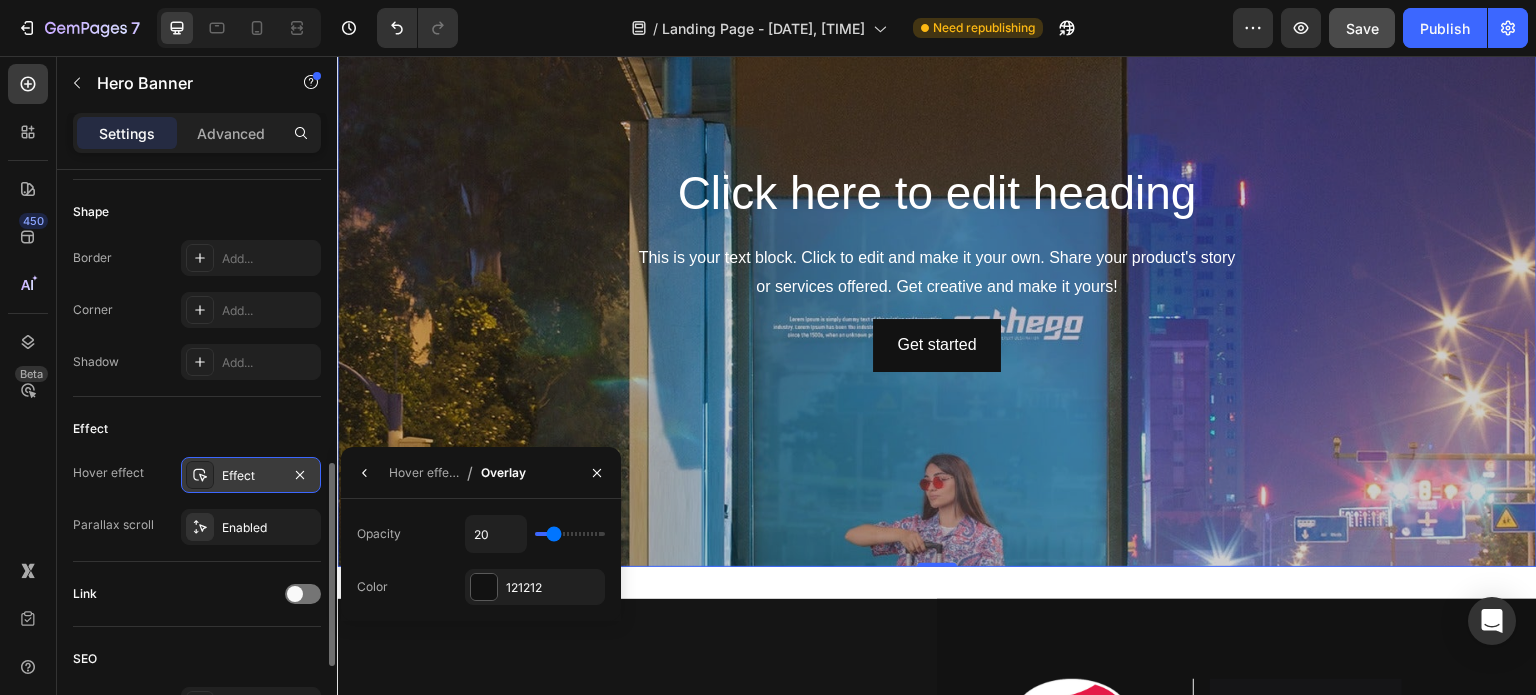 scroll, scrollTop: 3755, scrollLeft: 0, axis: vertical 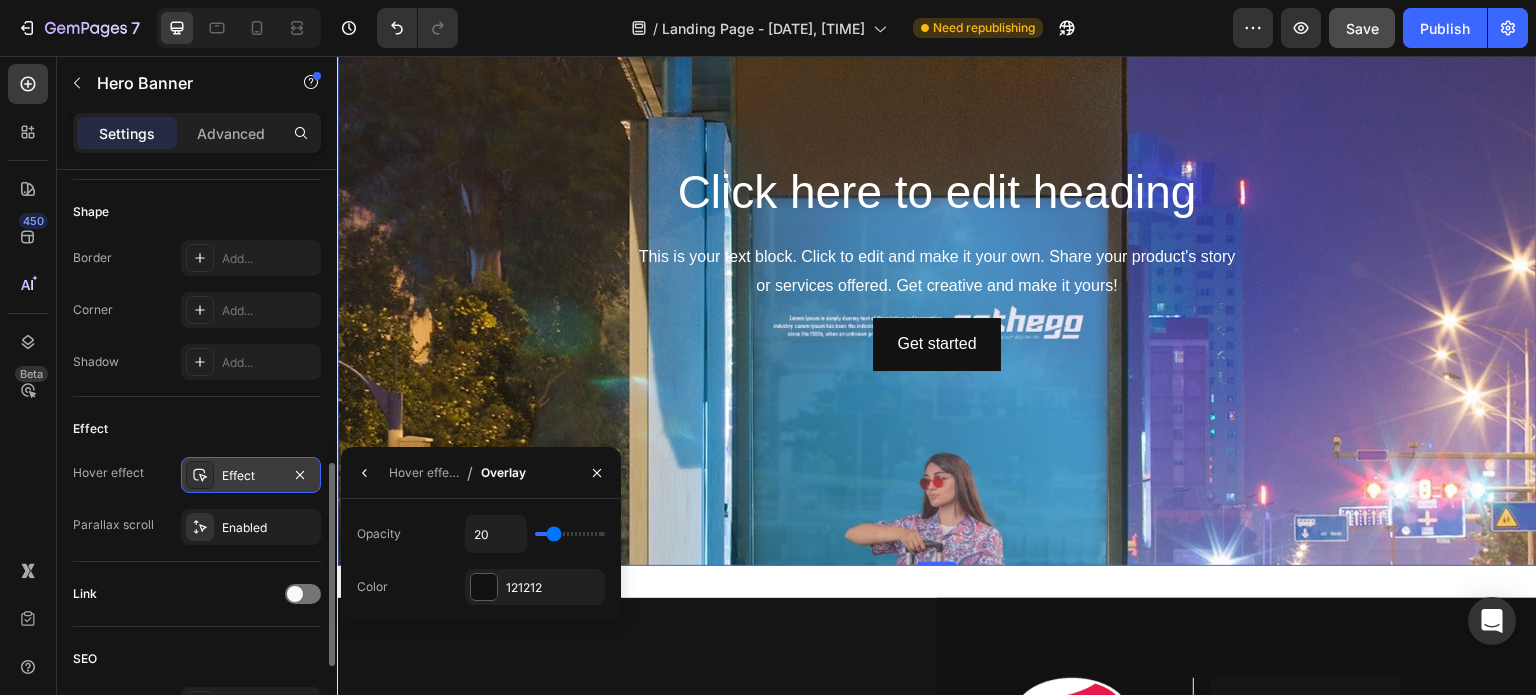 type on "48" 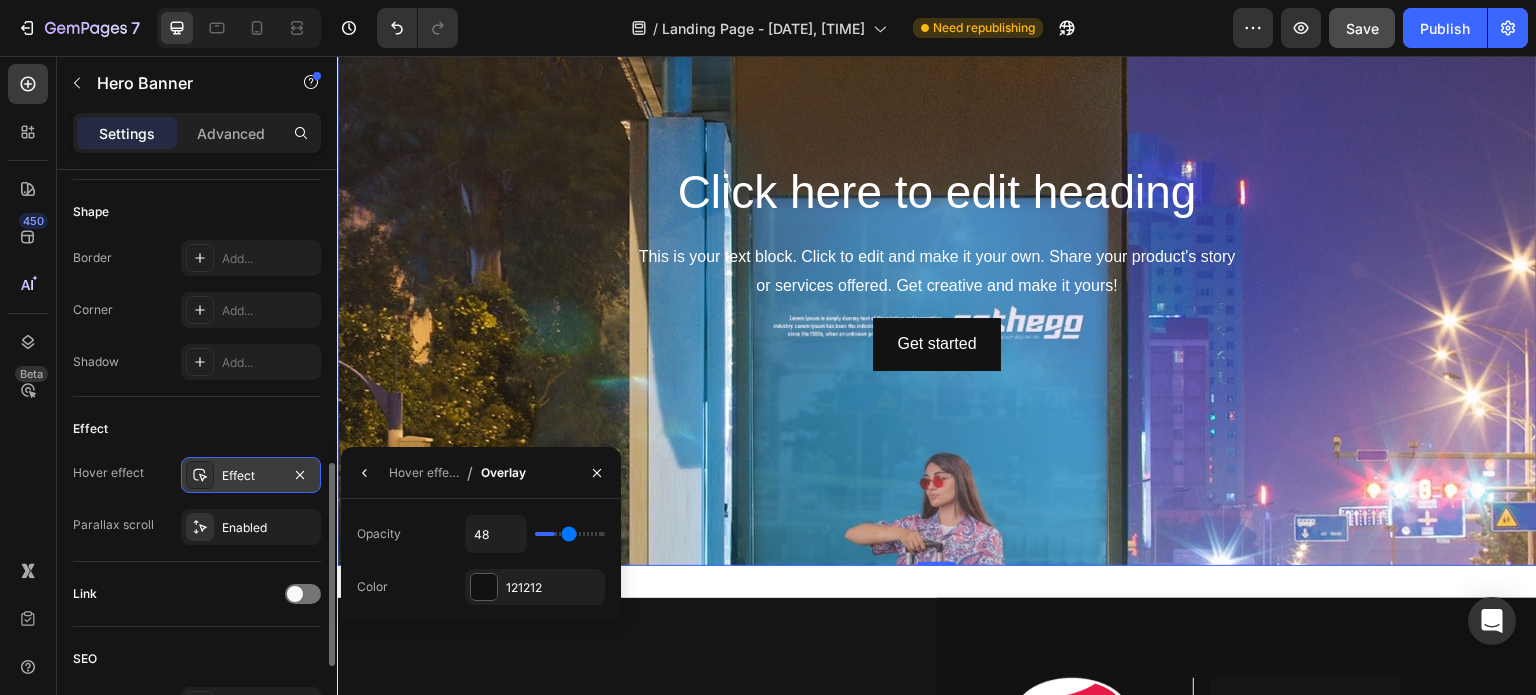 type on "48" 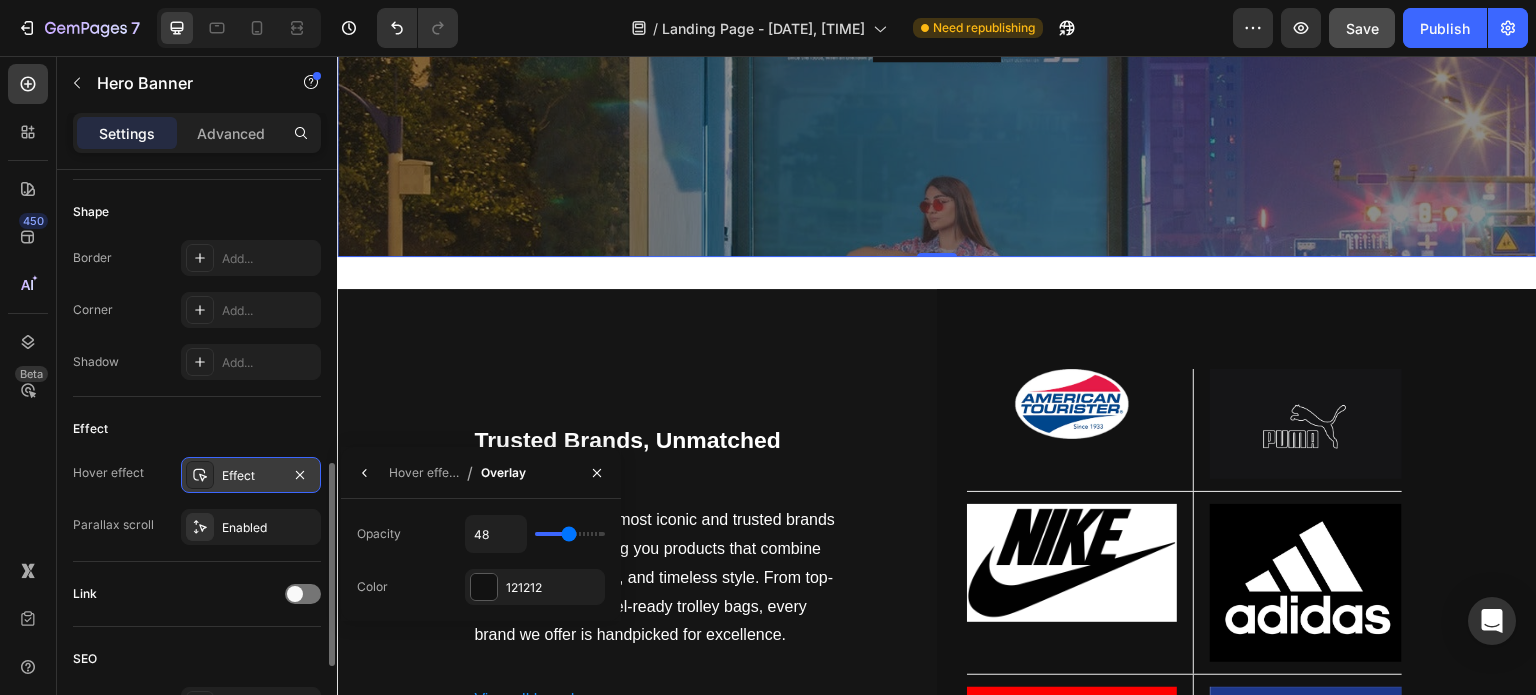 scroll, scrollTop: 4051, scrollLeft: 0, axis: vertical 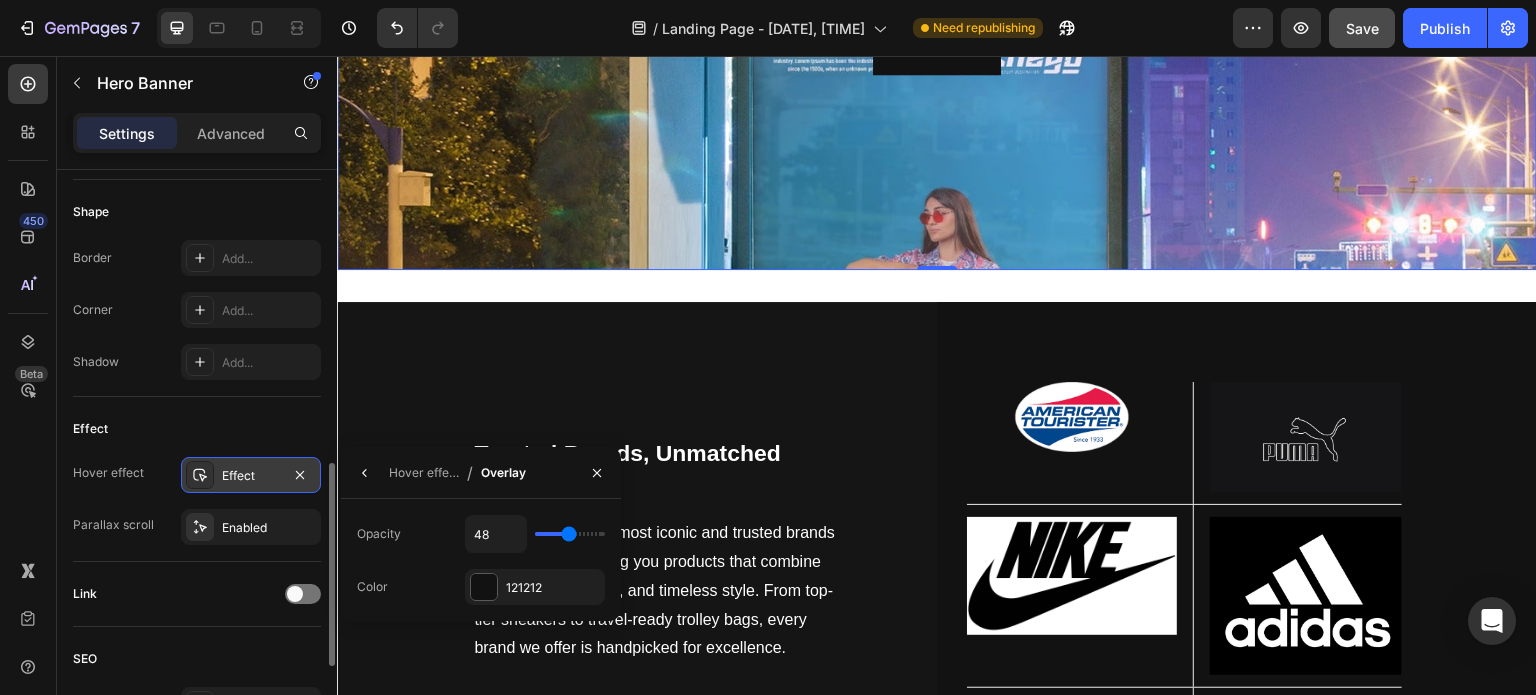 click on "48" at bounding box center [535, 534] 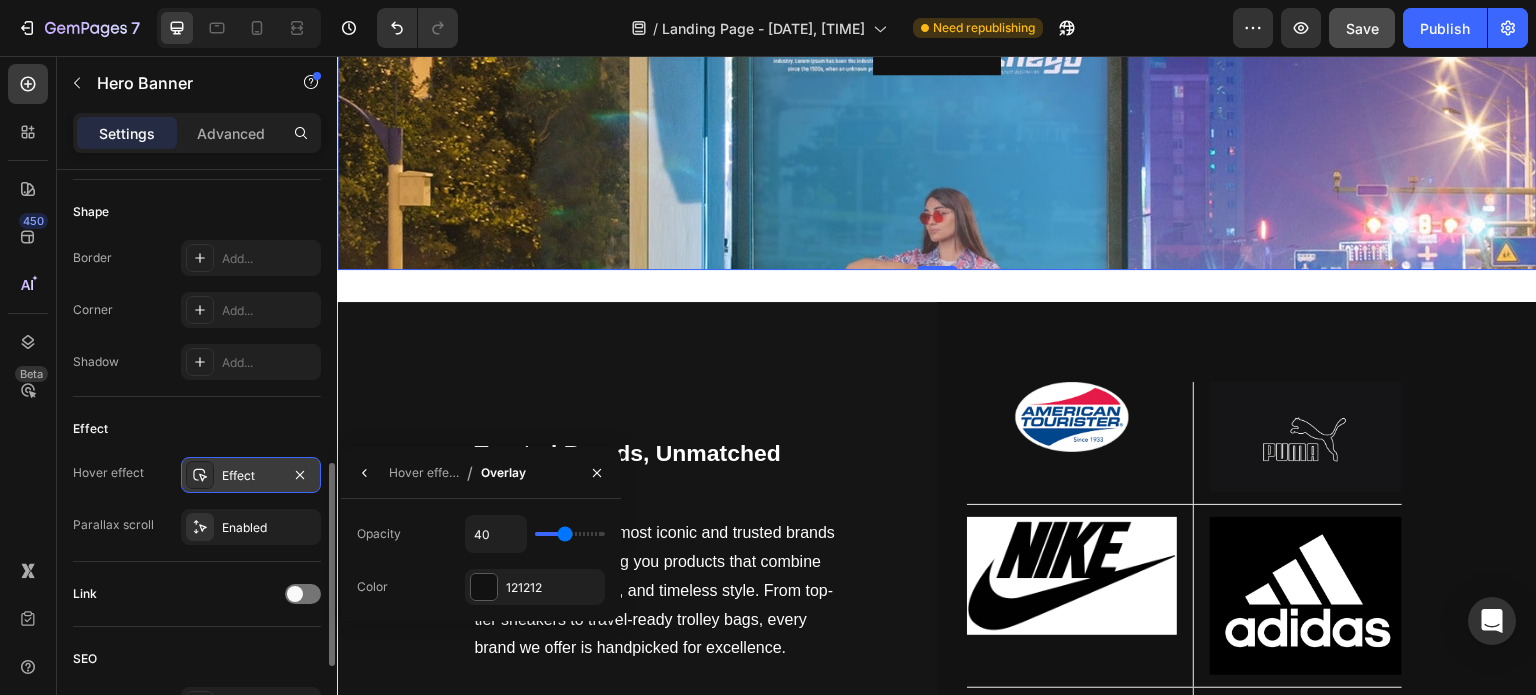 type on "36" 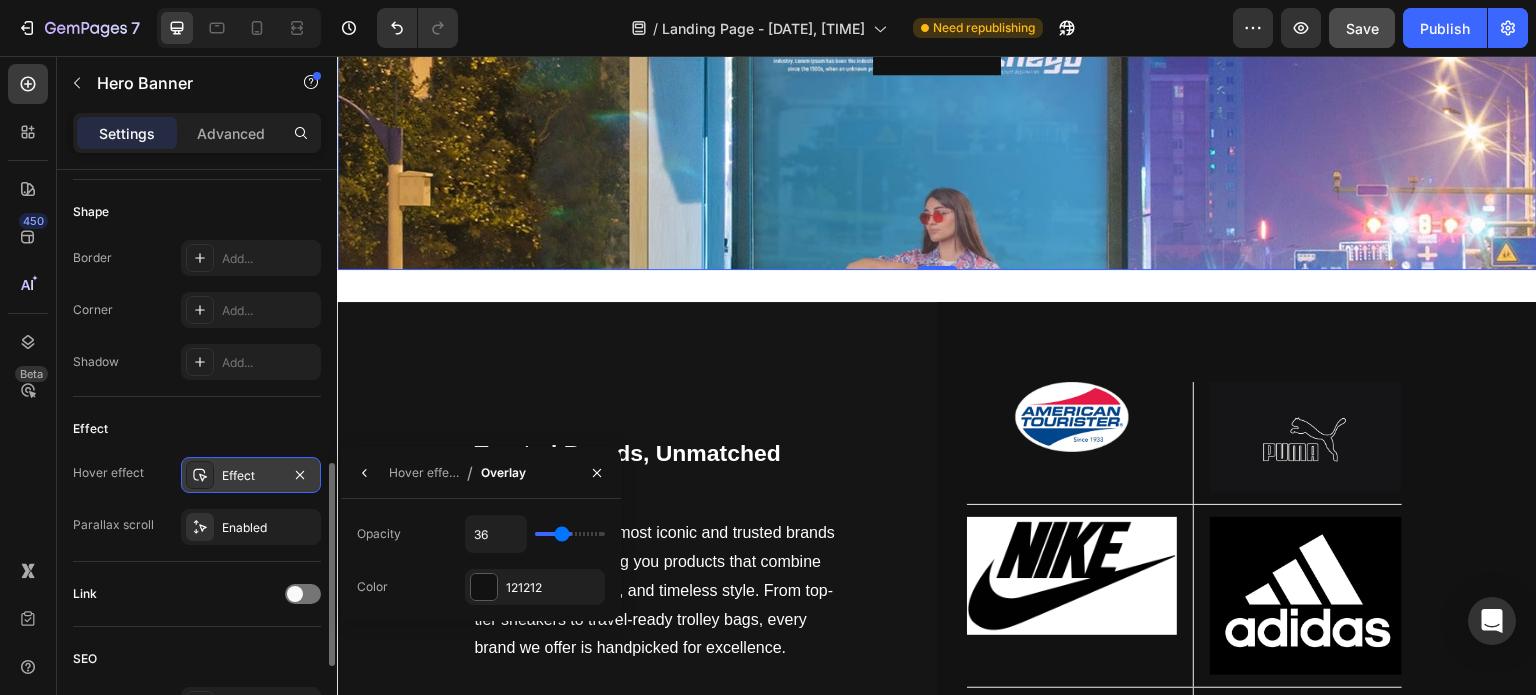 type on "29" 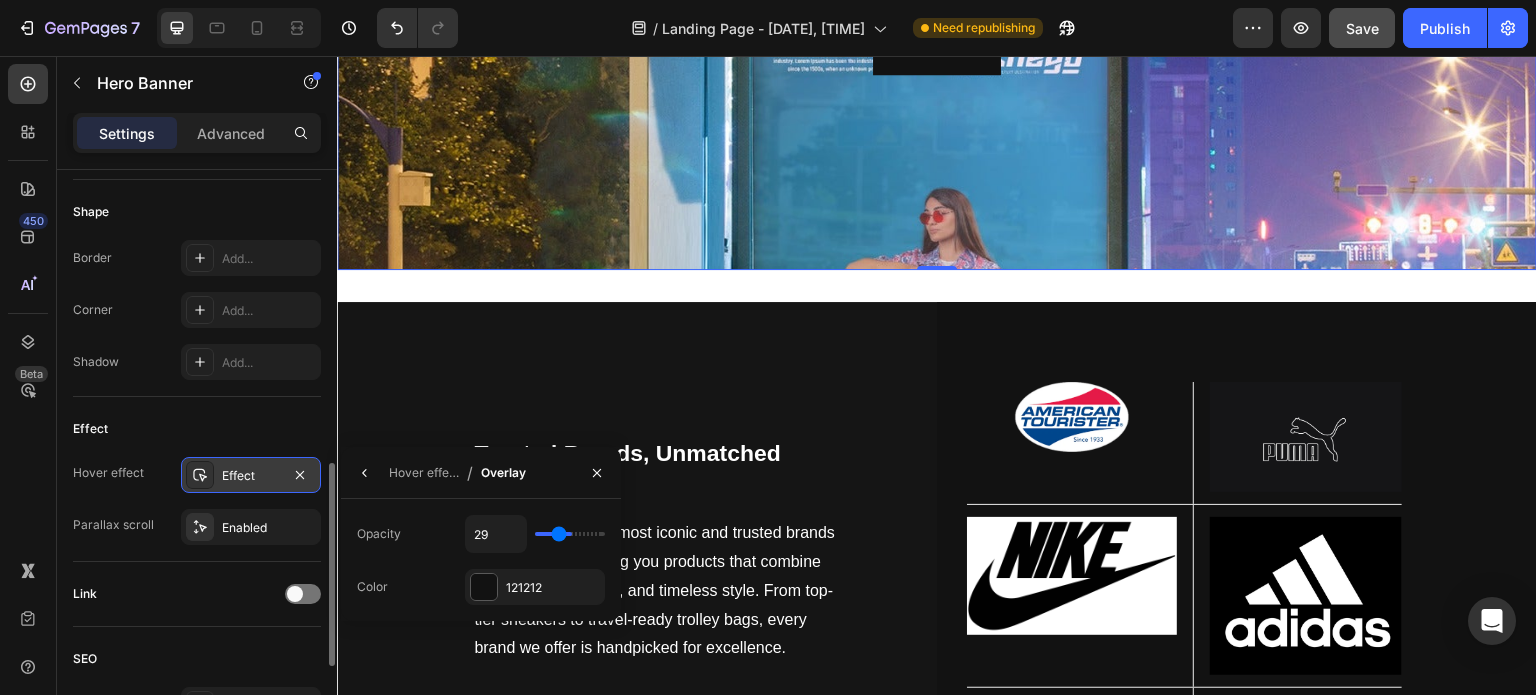 type on "24" 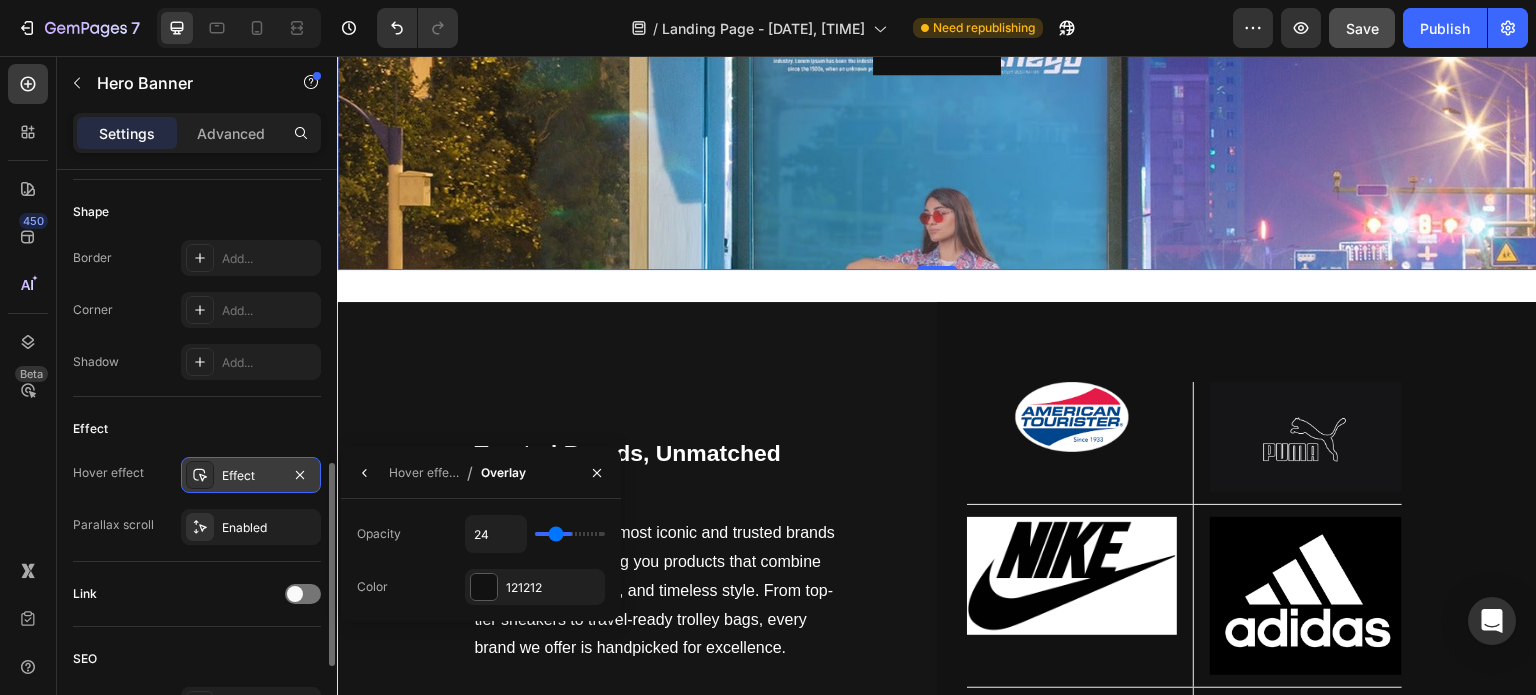 type on "15" 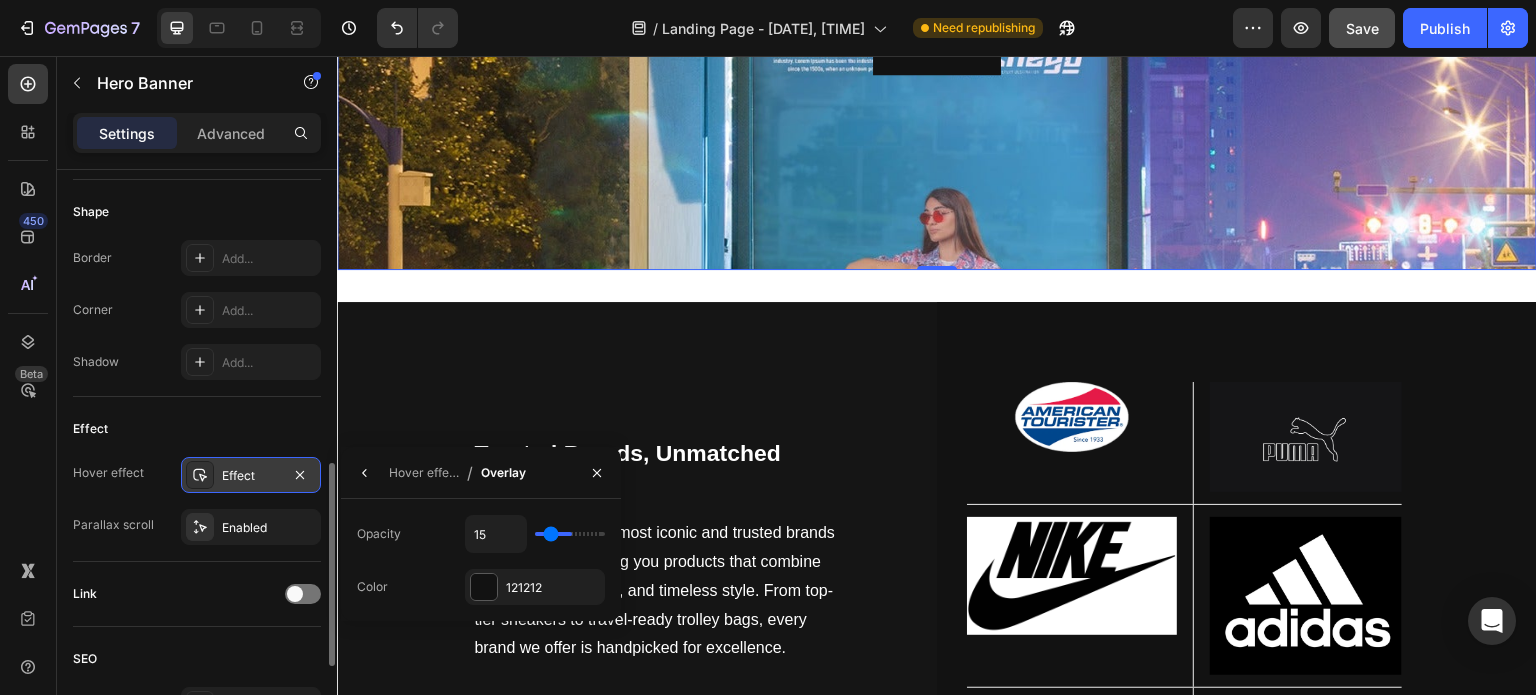 type on "11" 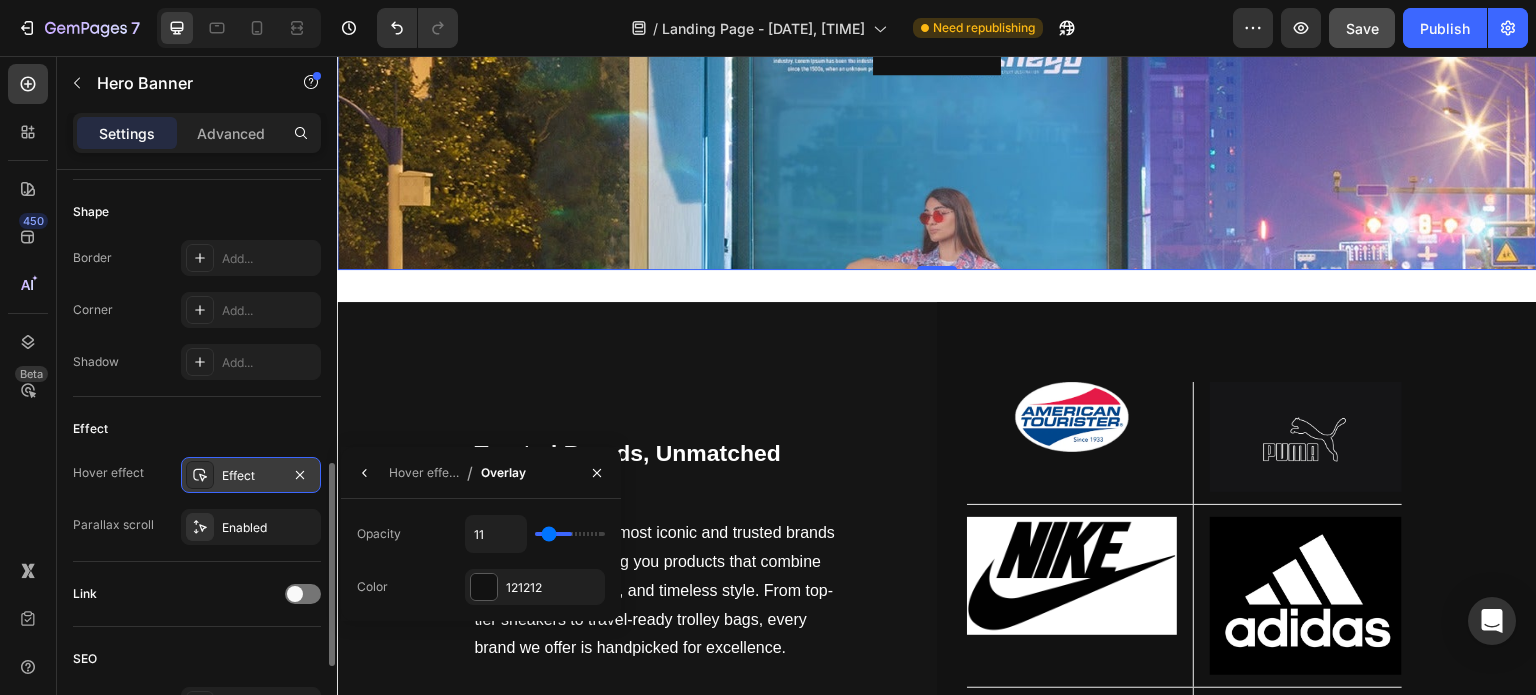 type on "9" 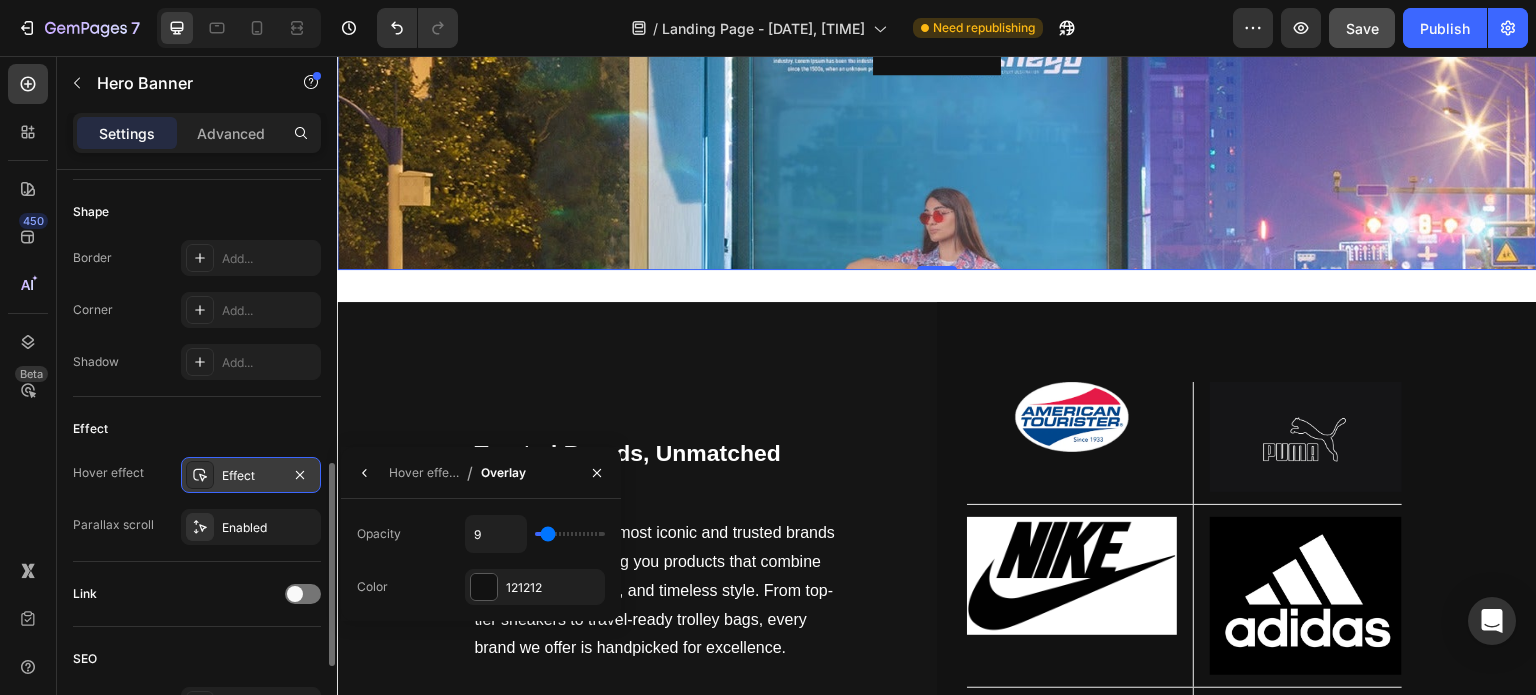 type on "6" 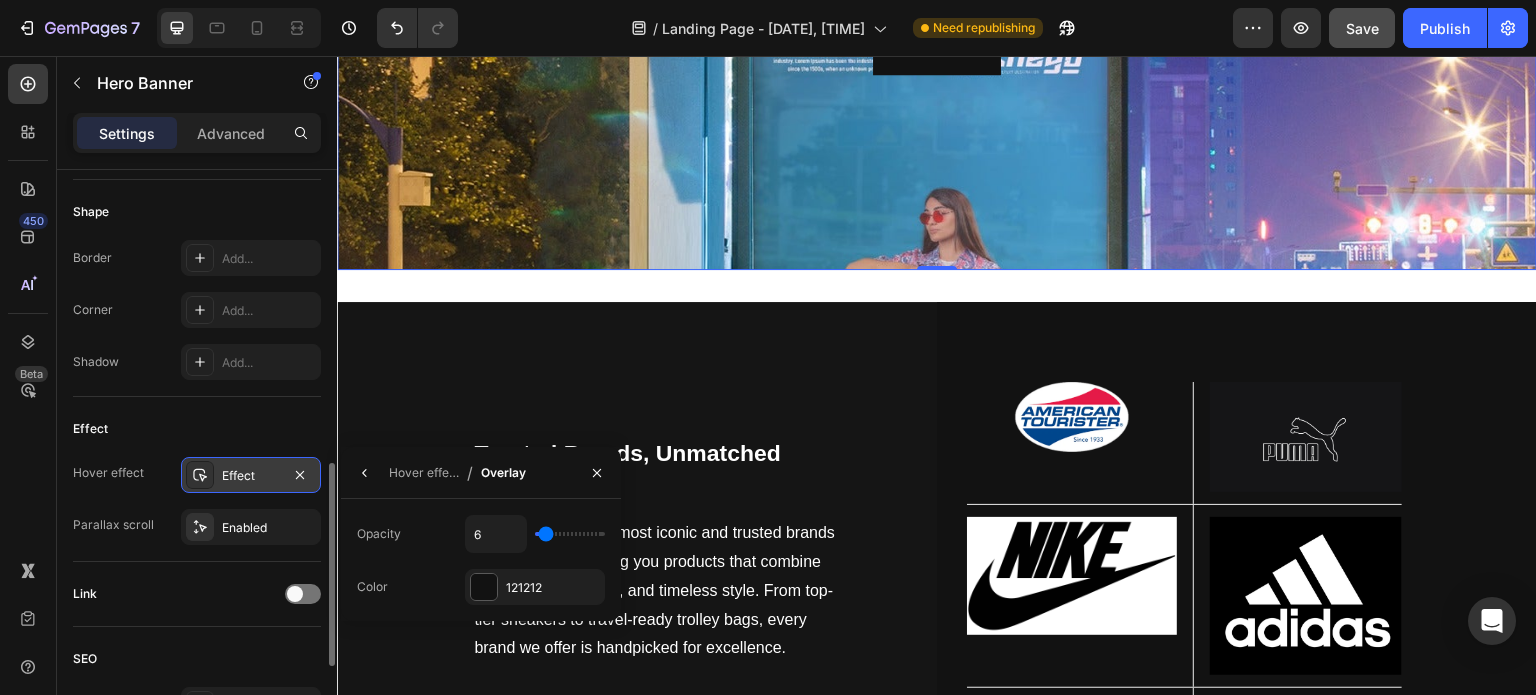 type on "5" 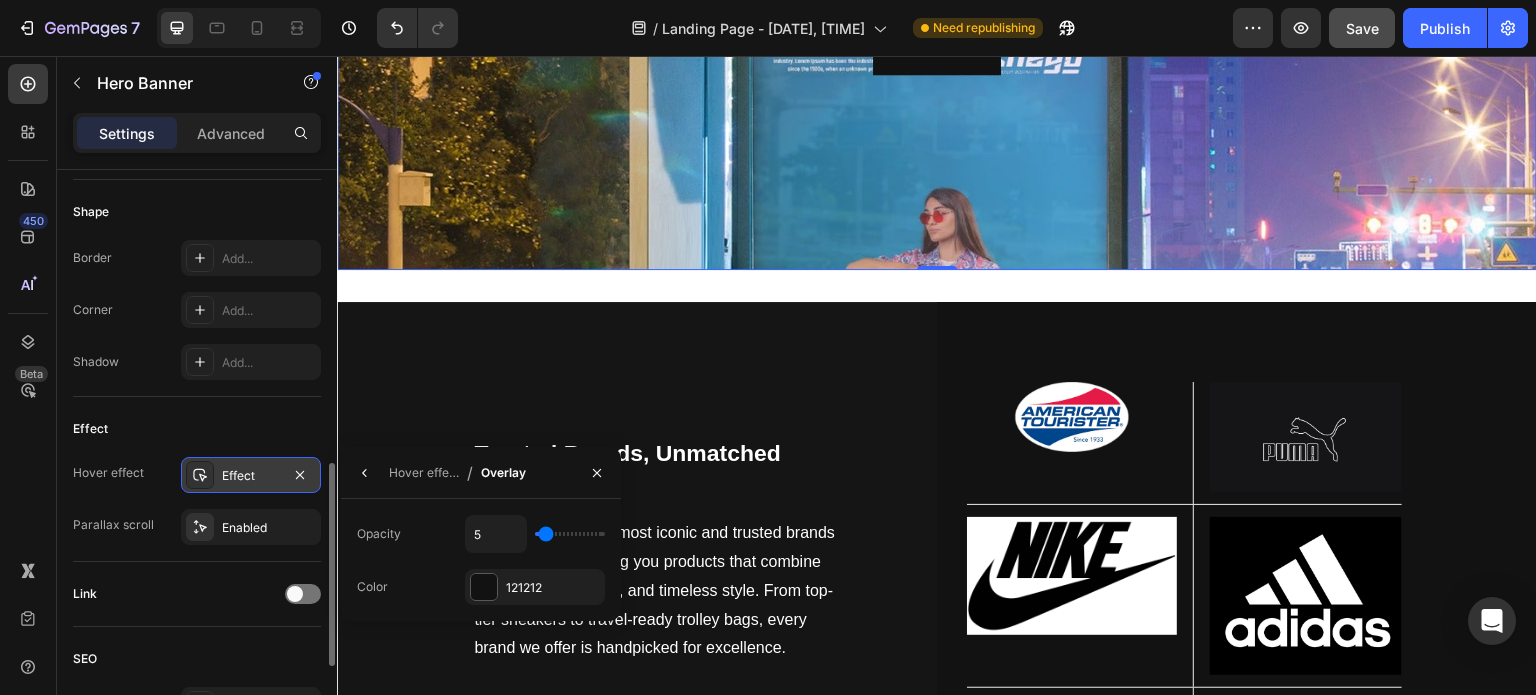 type on "8" 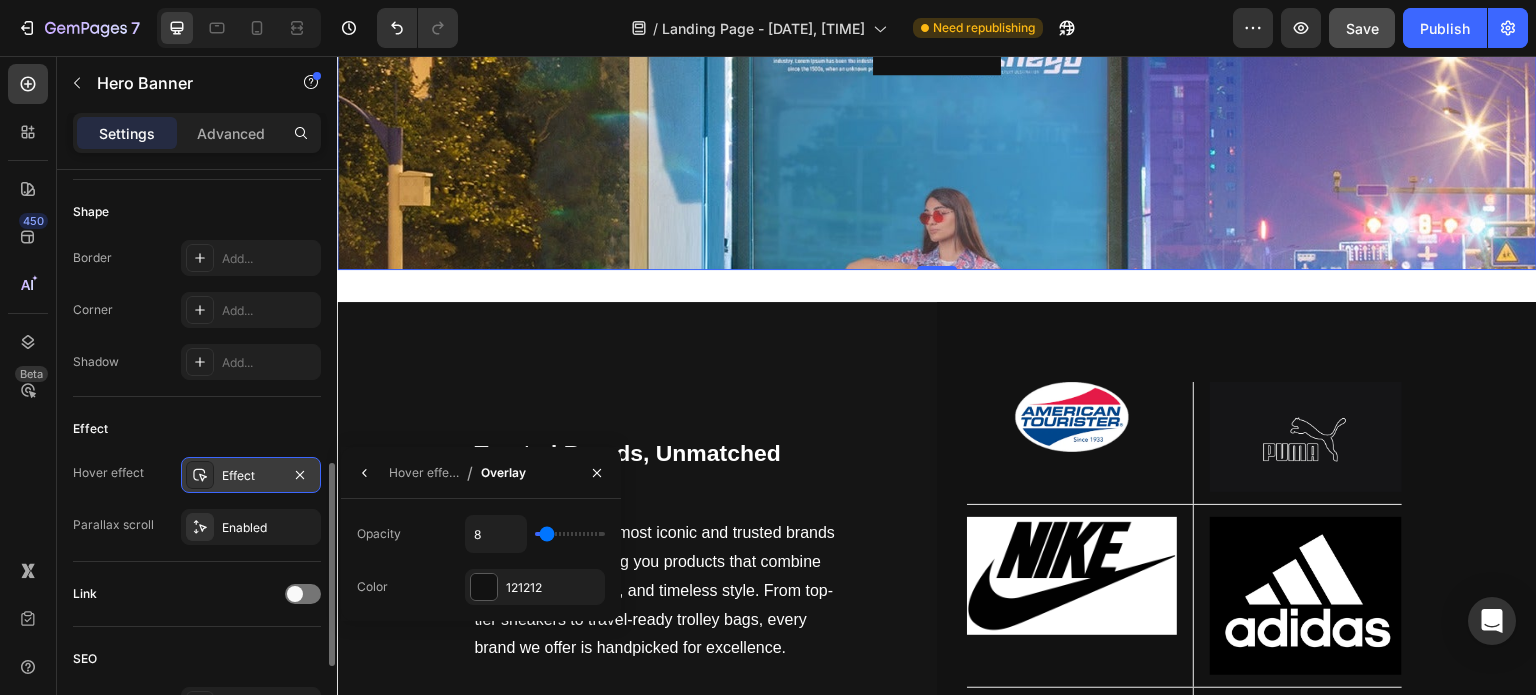 type on "9" 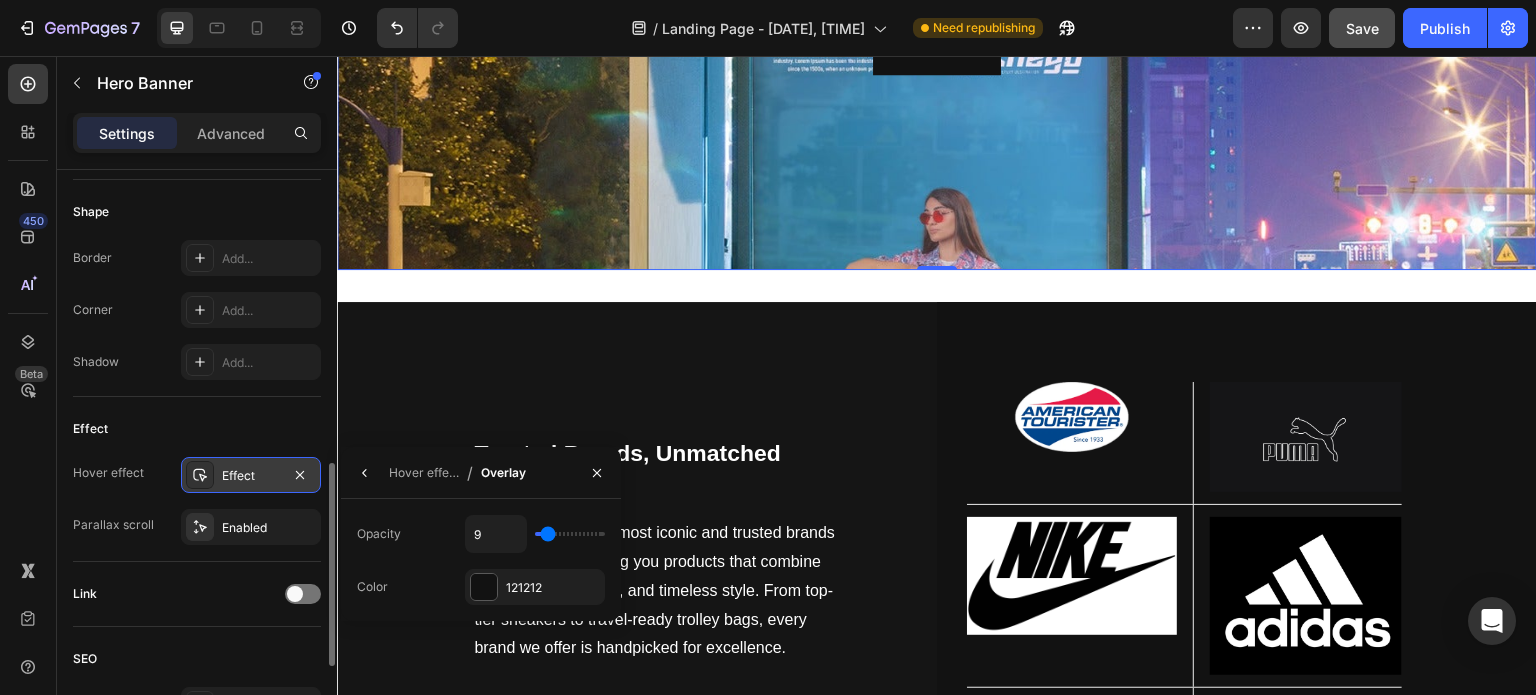 type on "11" 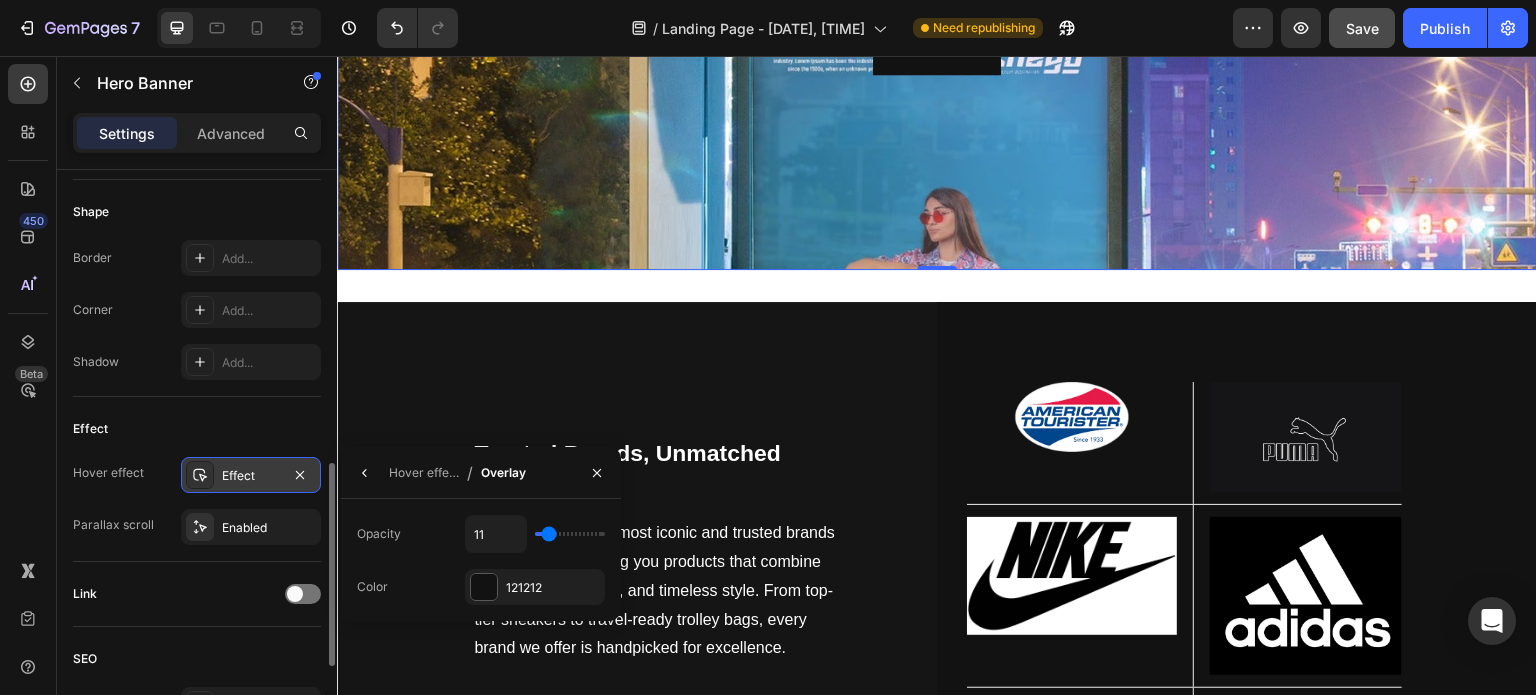 type on "12" 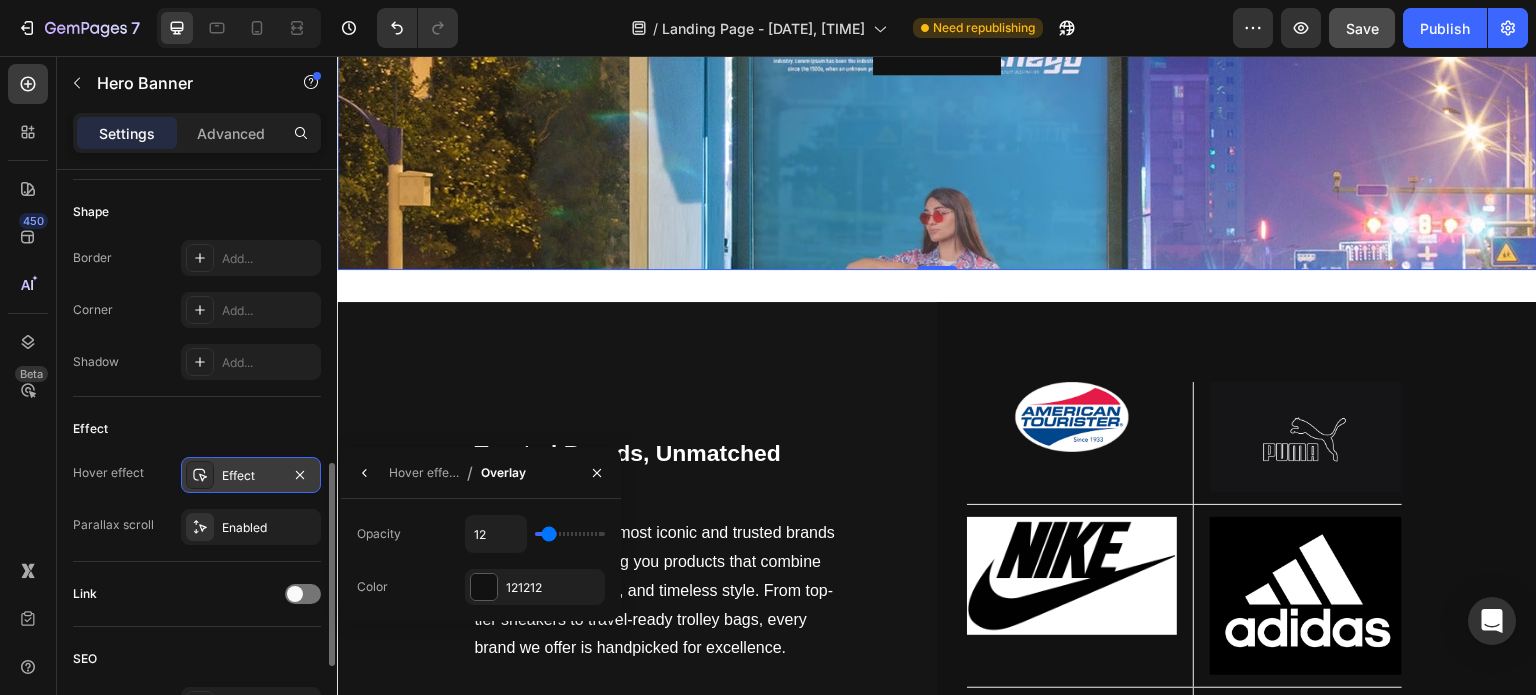 type on "15" 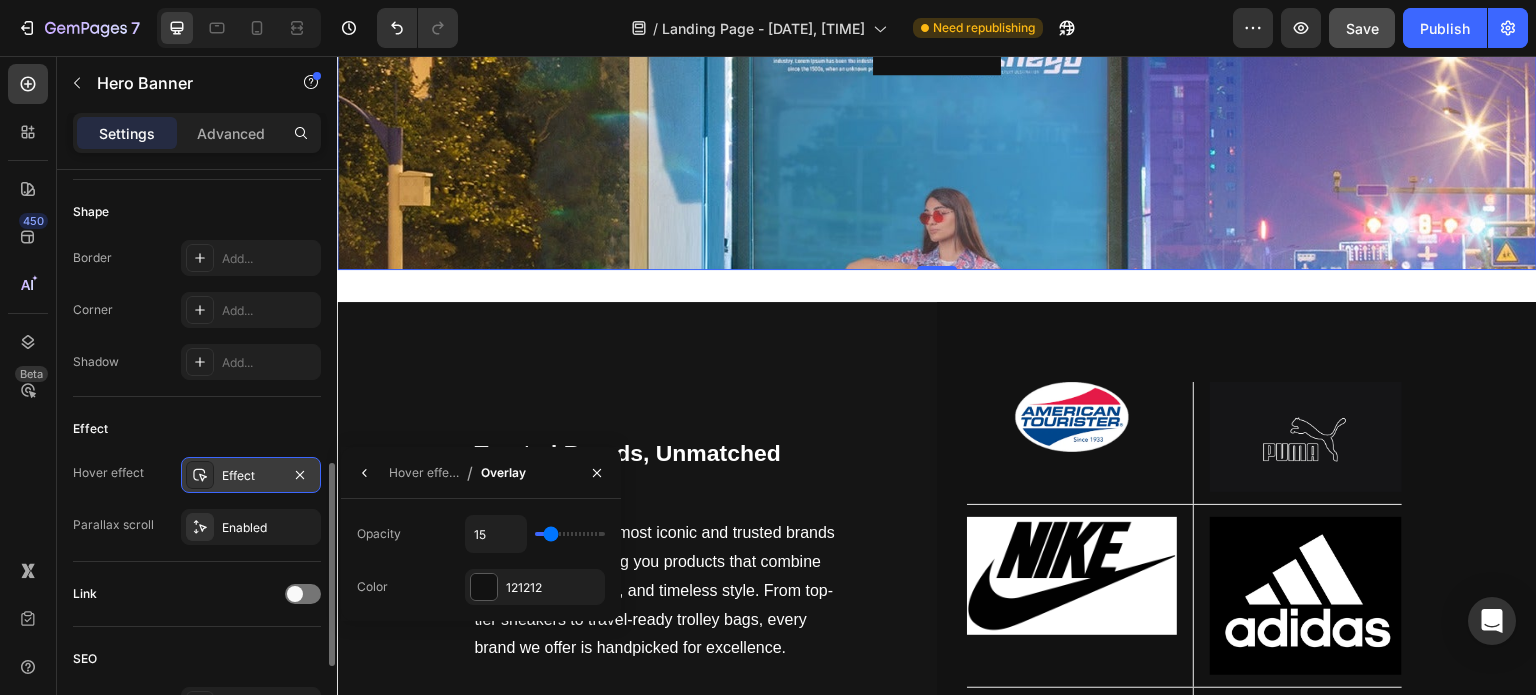 type on "20" 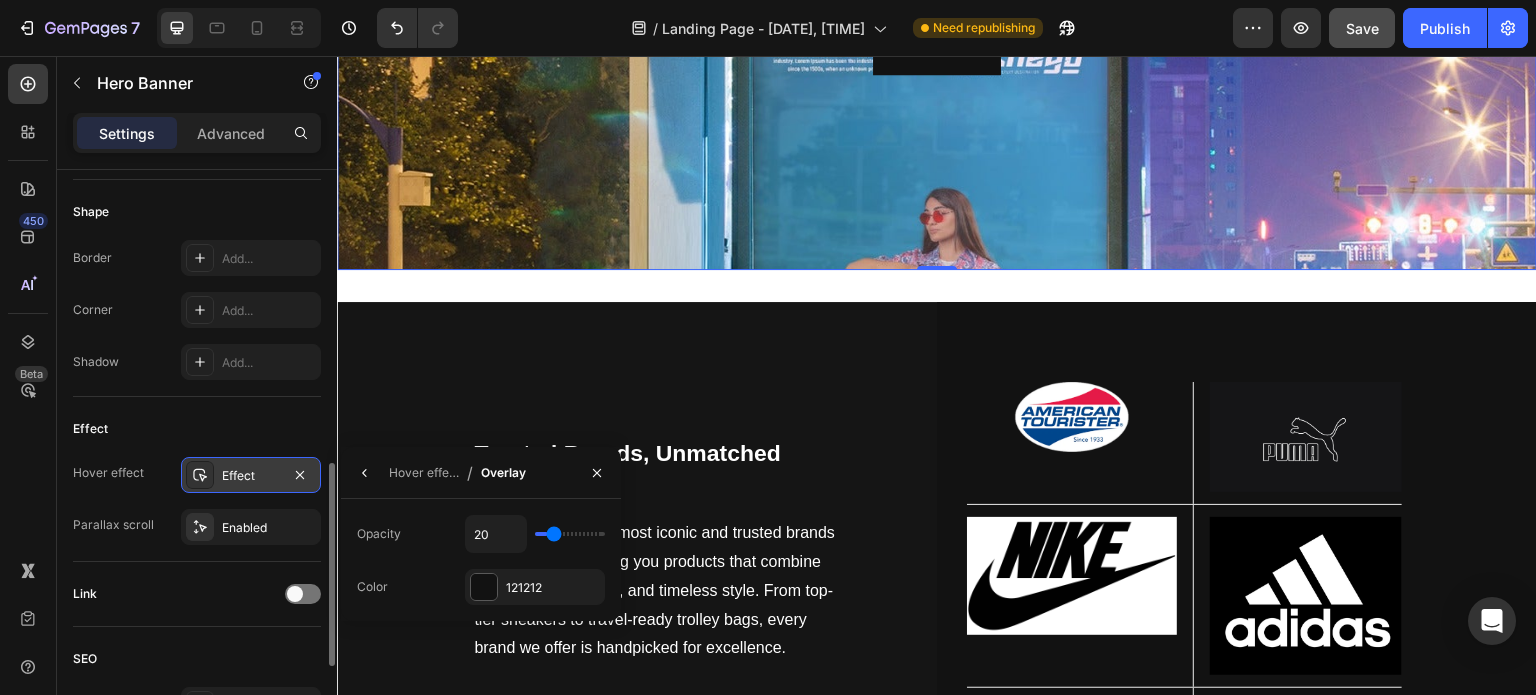 type on "21" 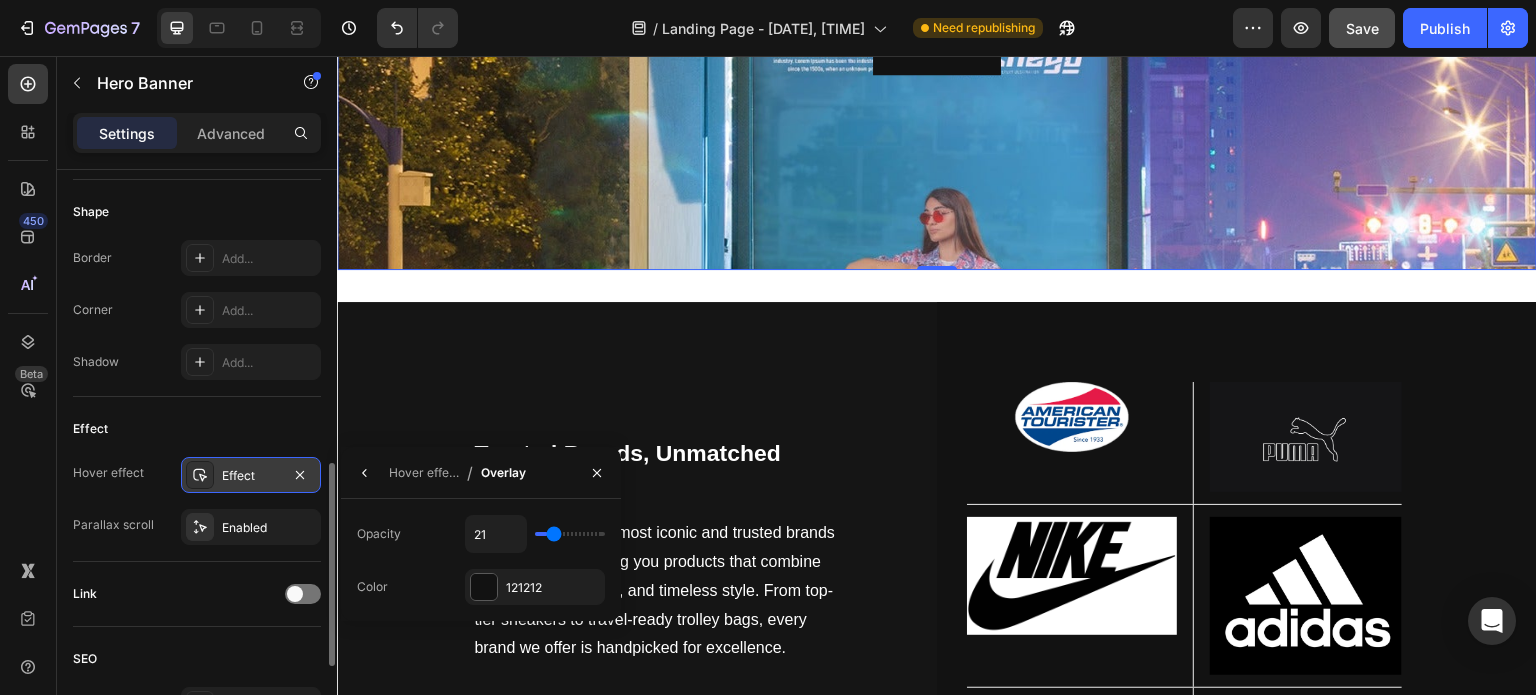 type on "23" 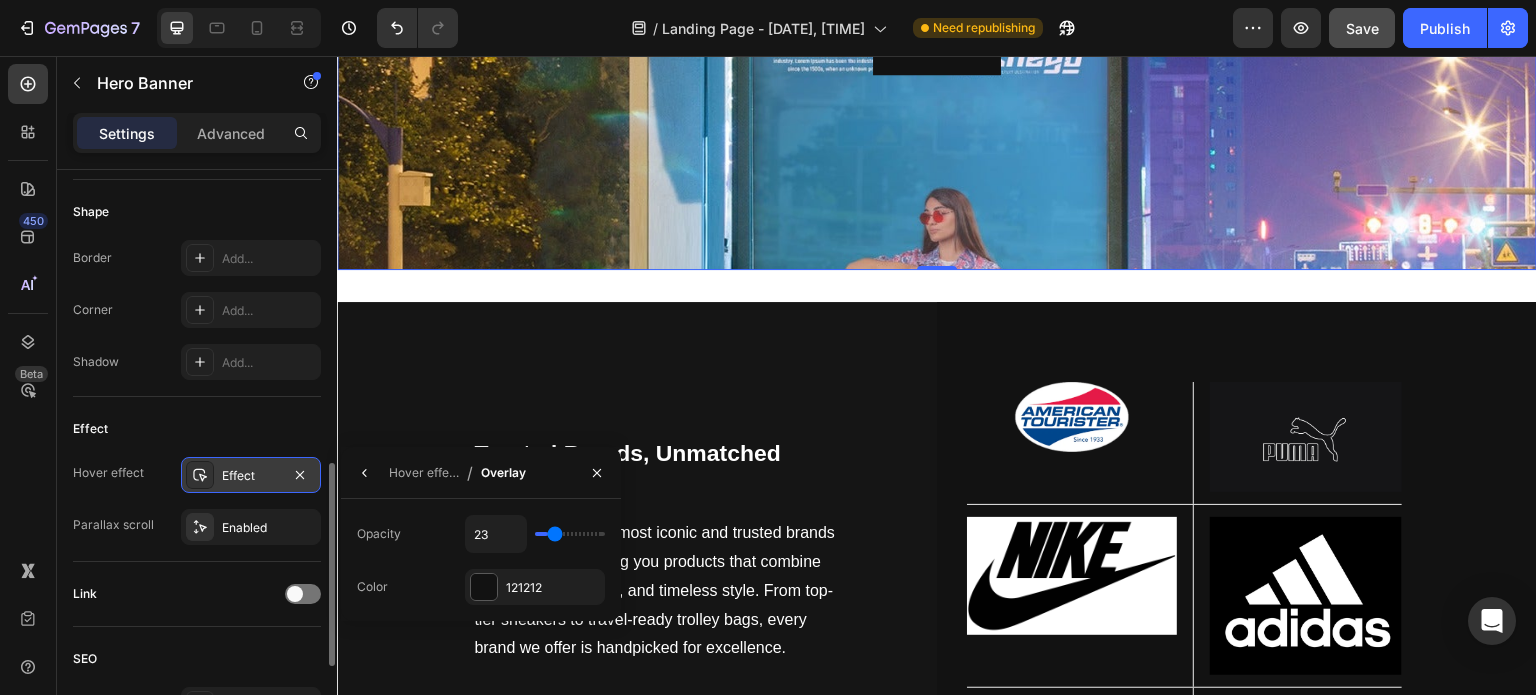 type on "24" 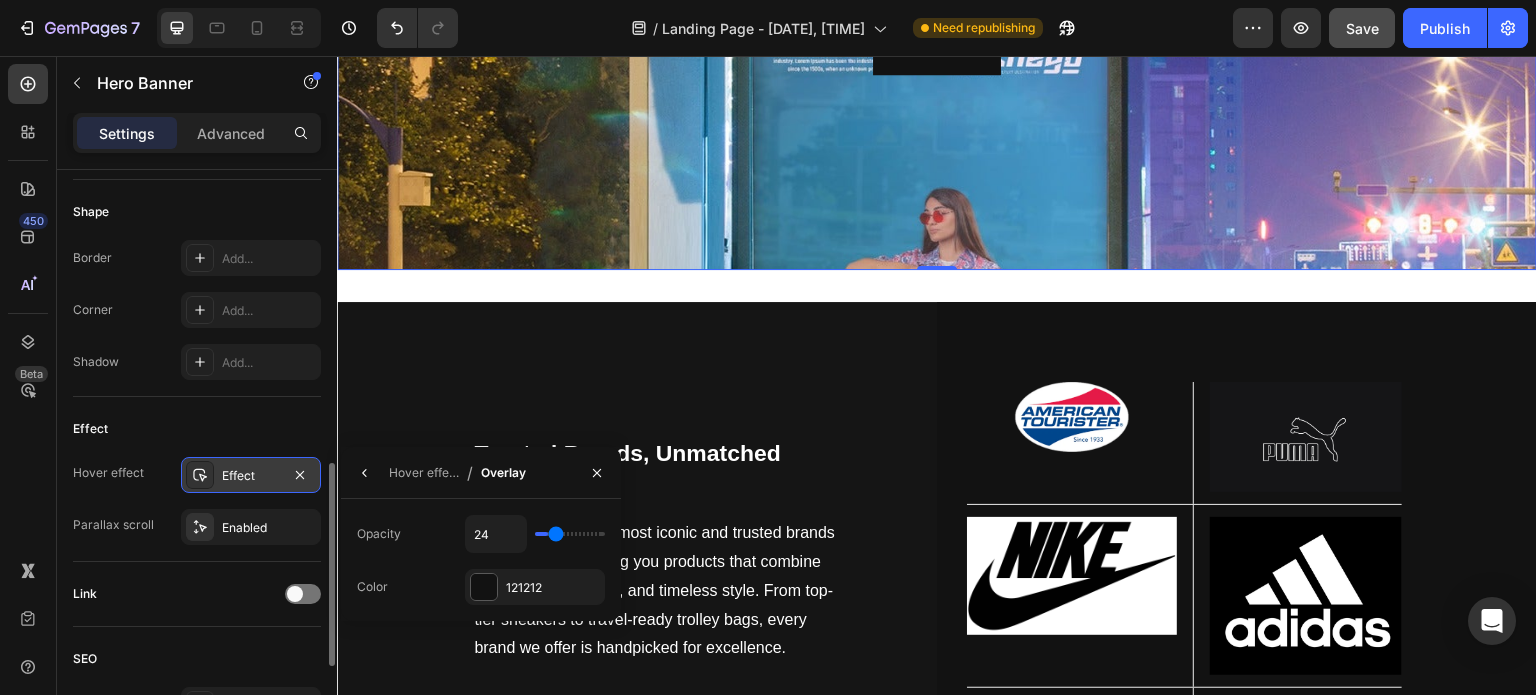 type on "27" 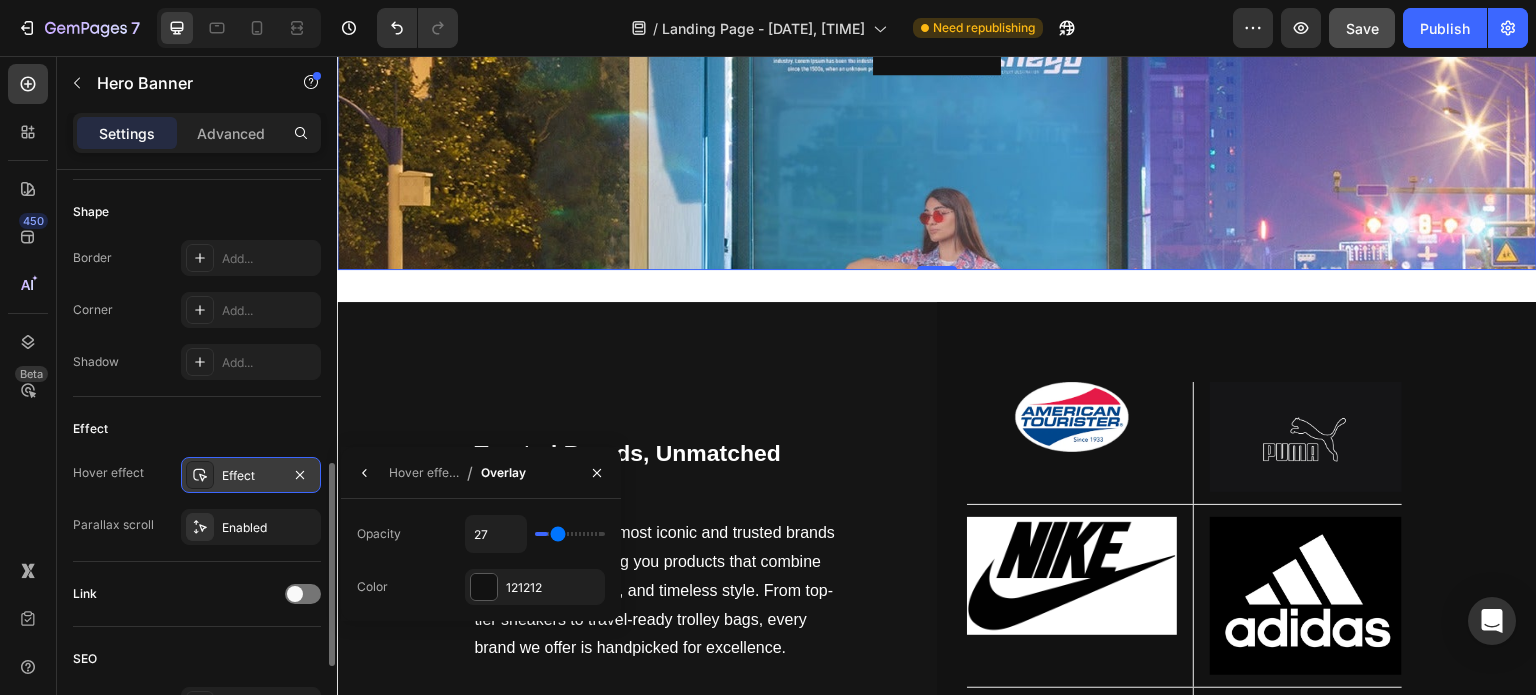 type on "29" 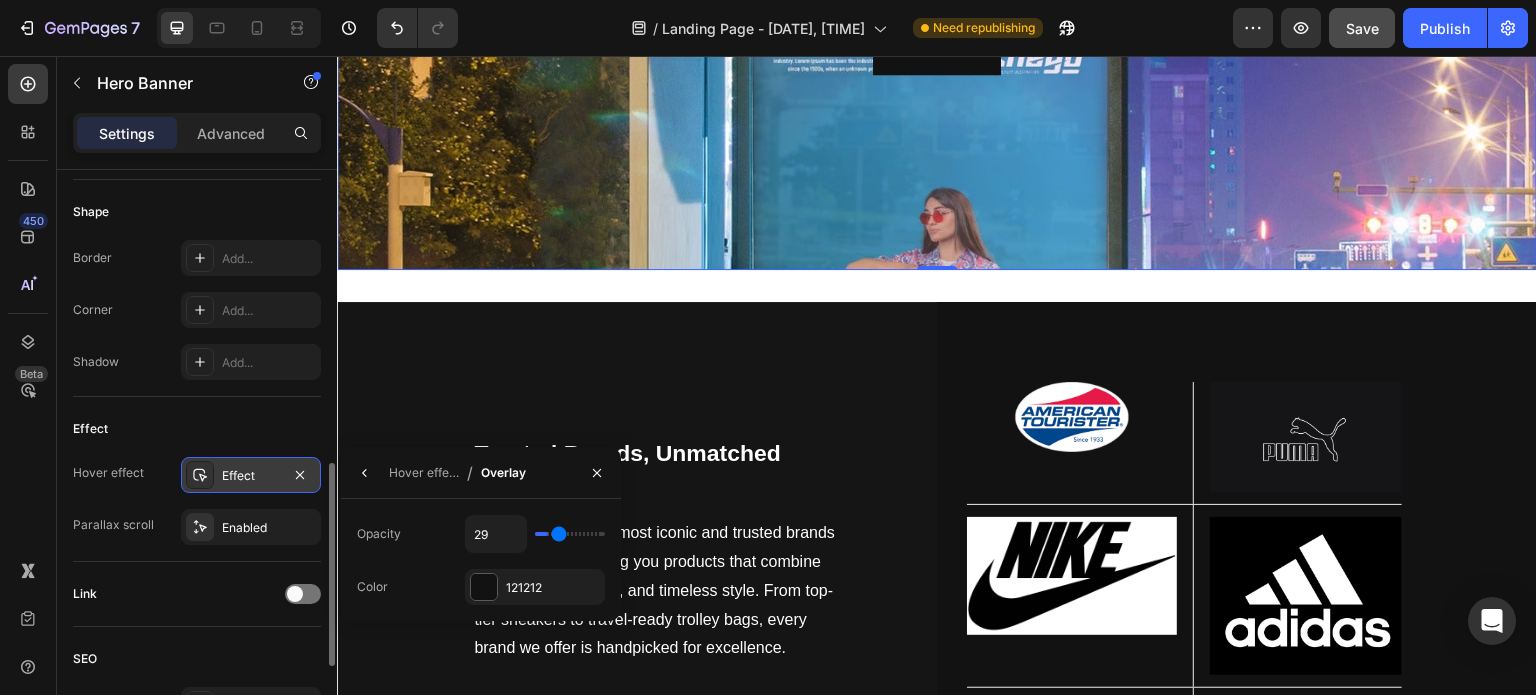 type on "30" 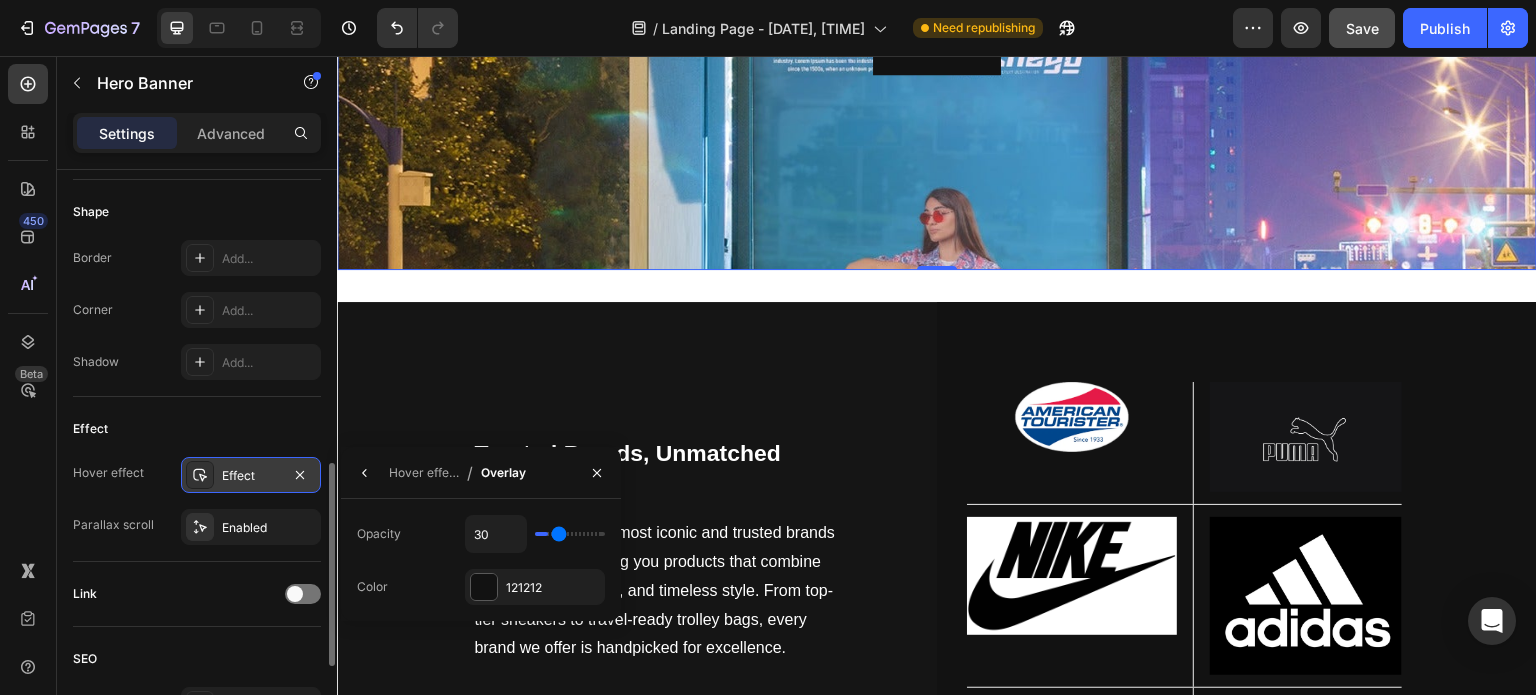 type on "31" 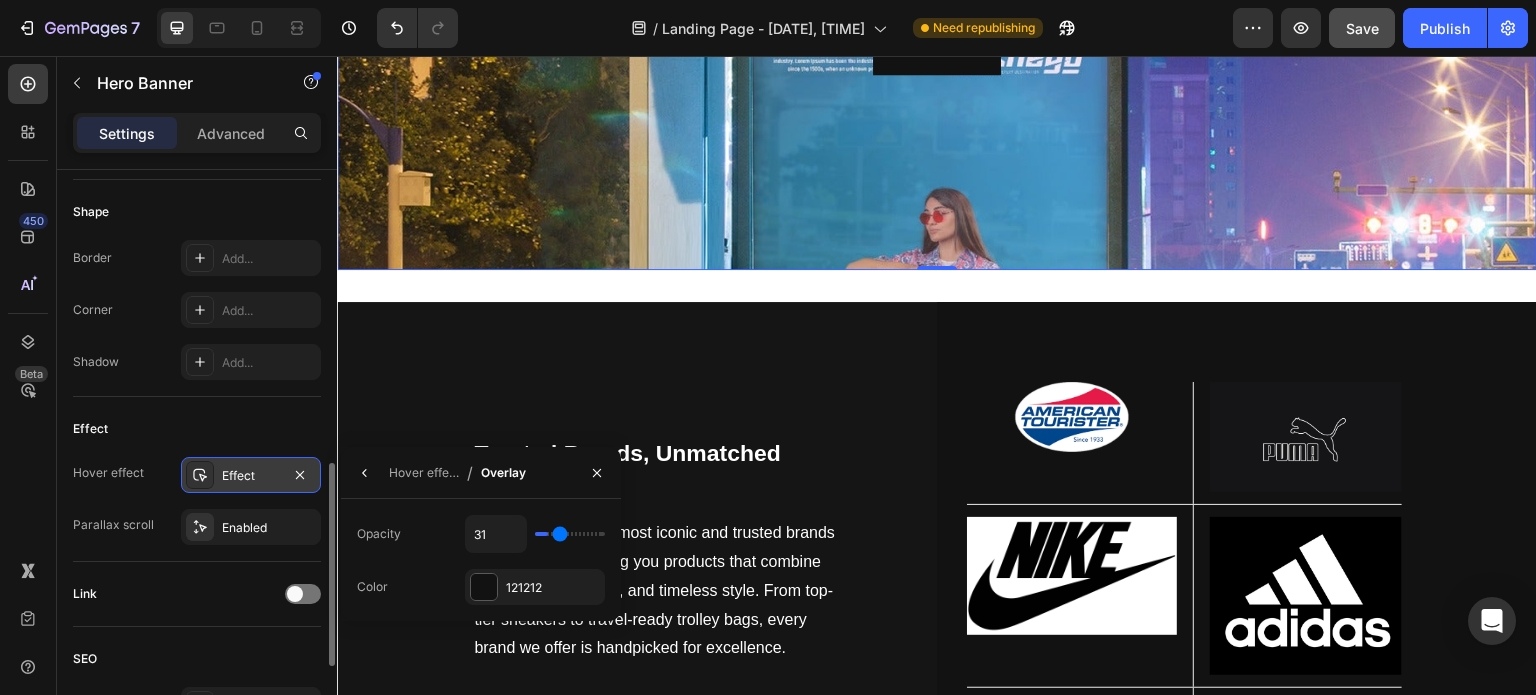 type on "33" 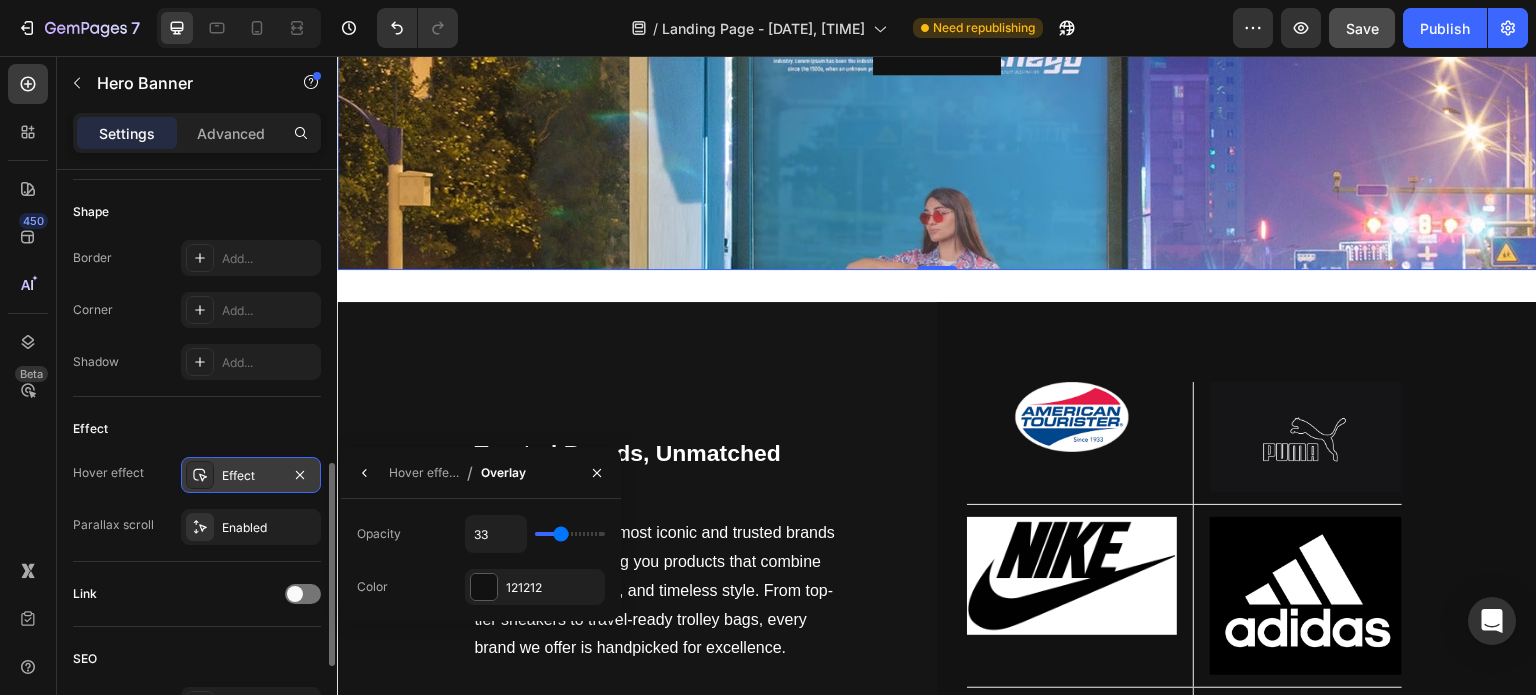 type on "34" 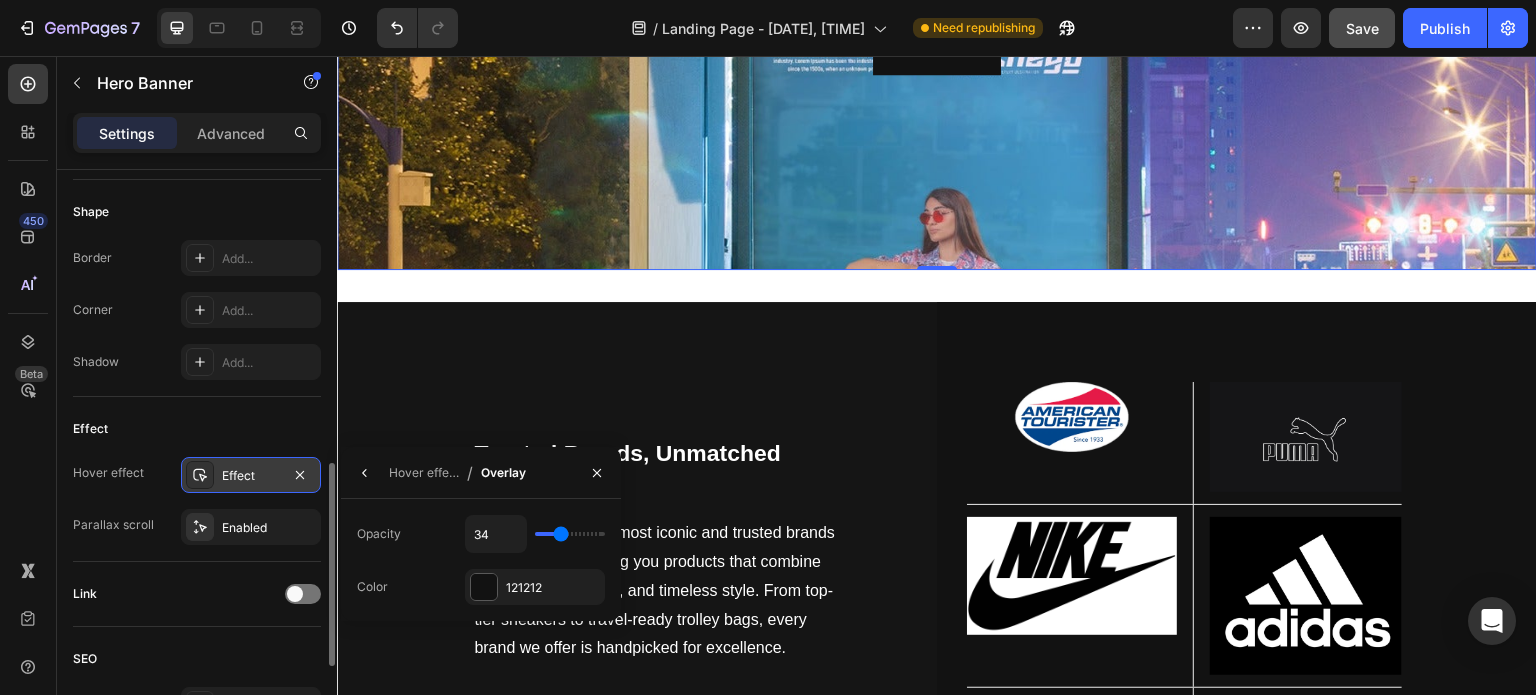 type on "33" 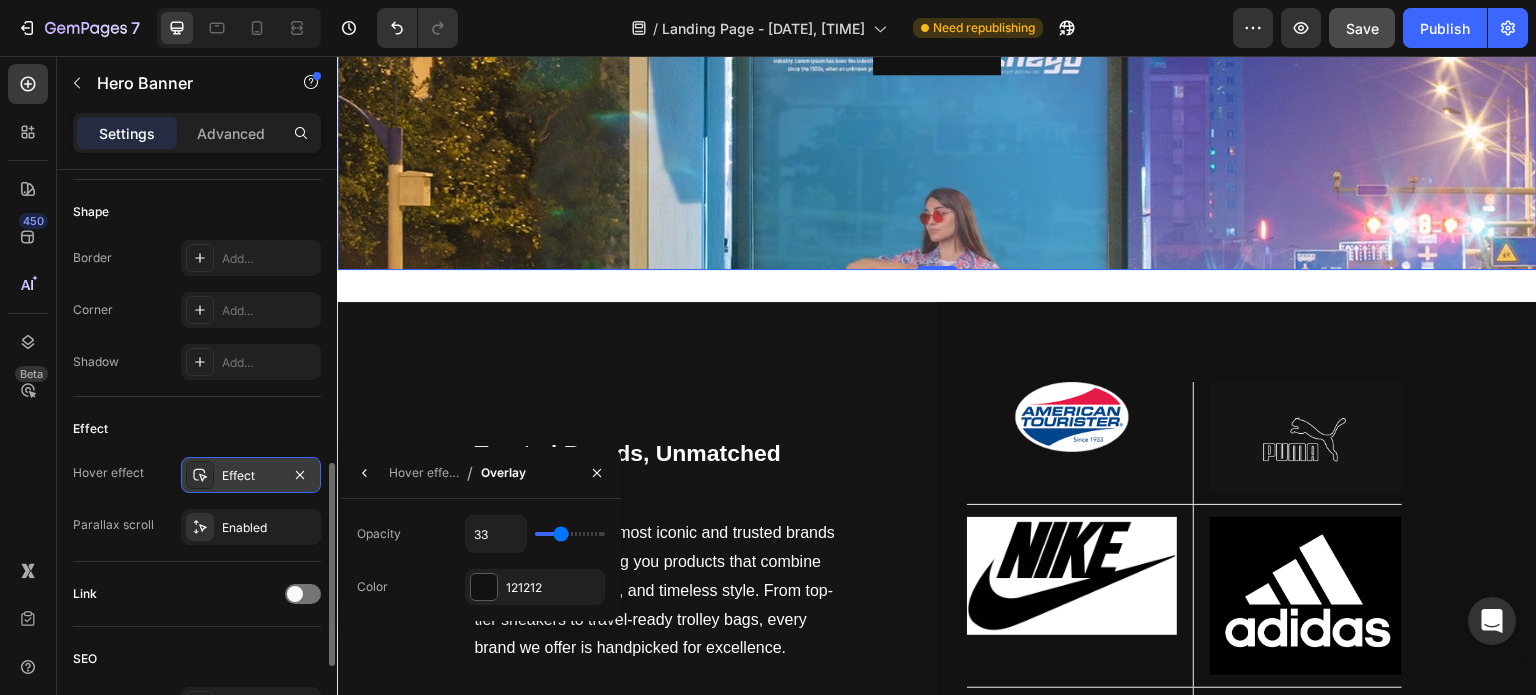 type on "30" 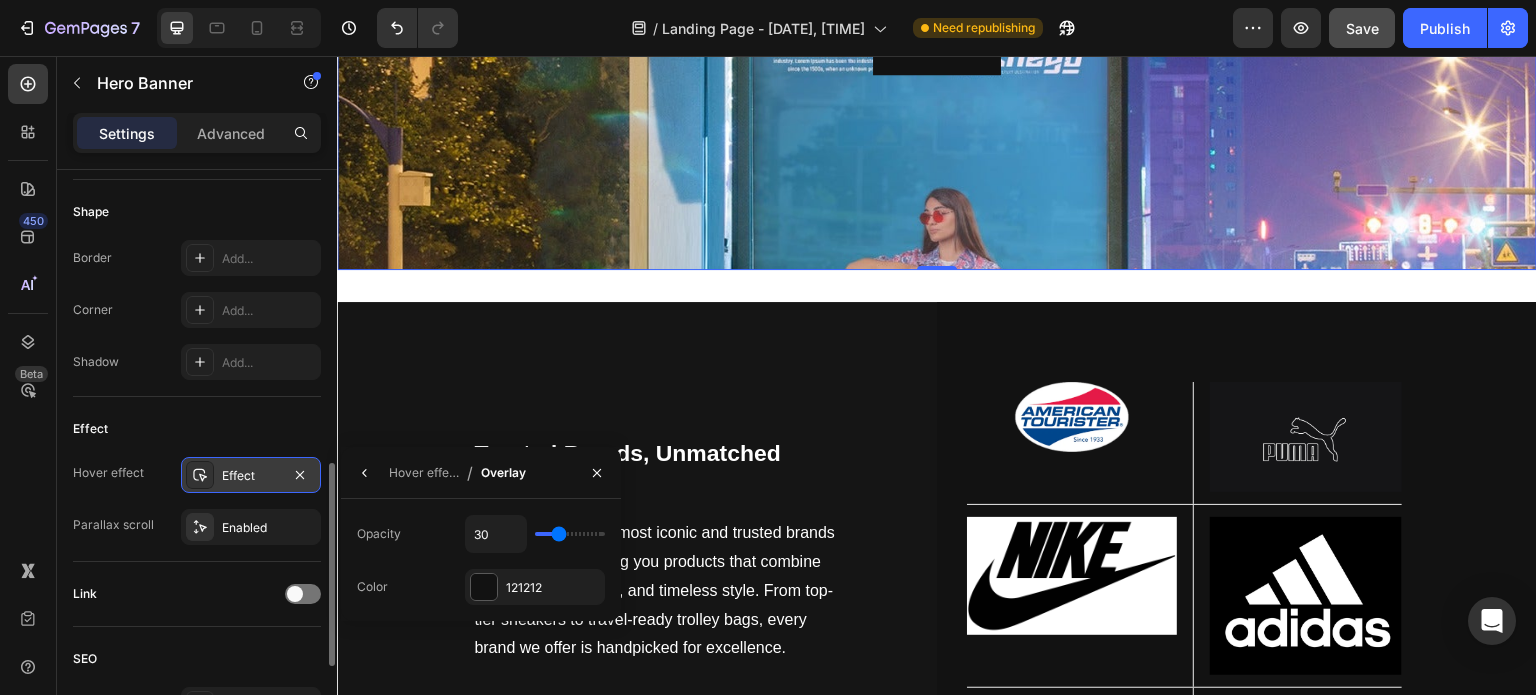 type on "29" 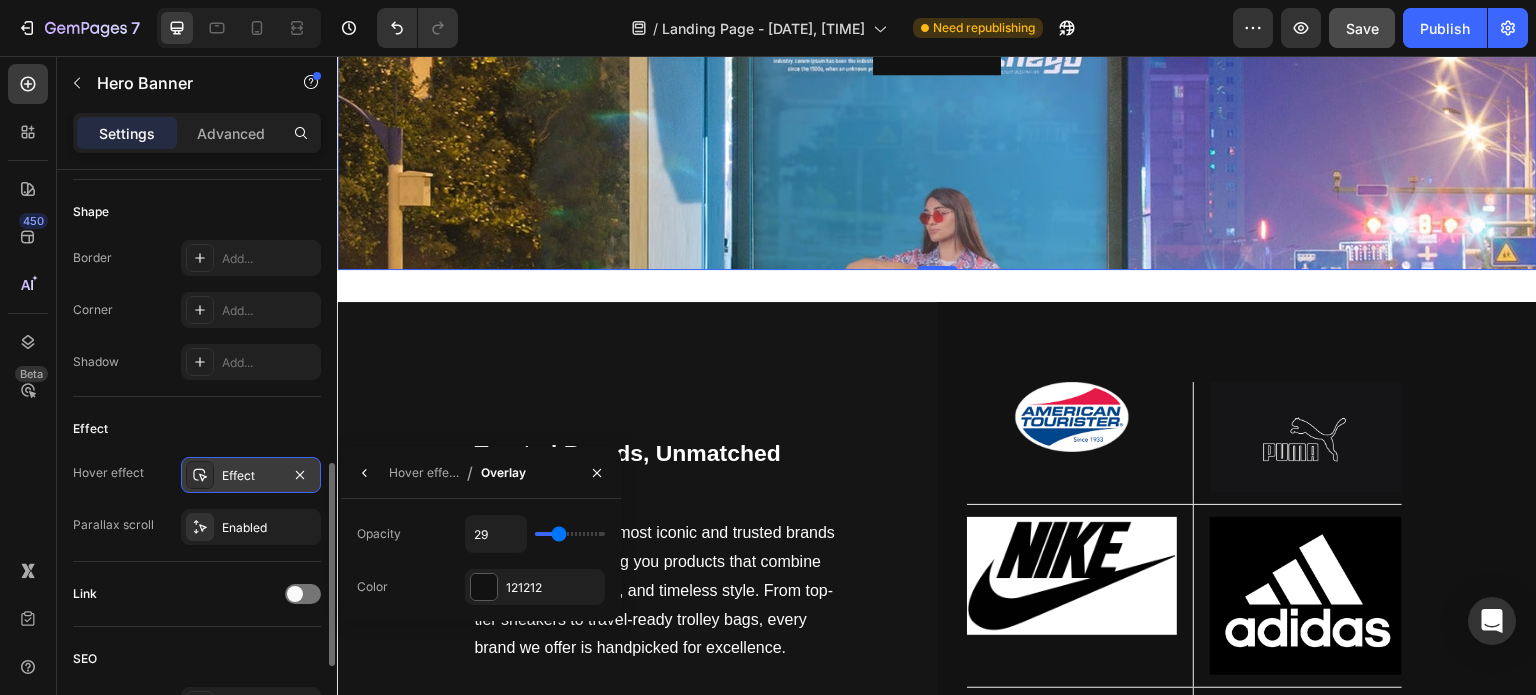 type on "29" 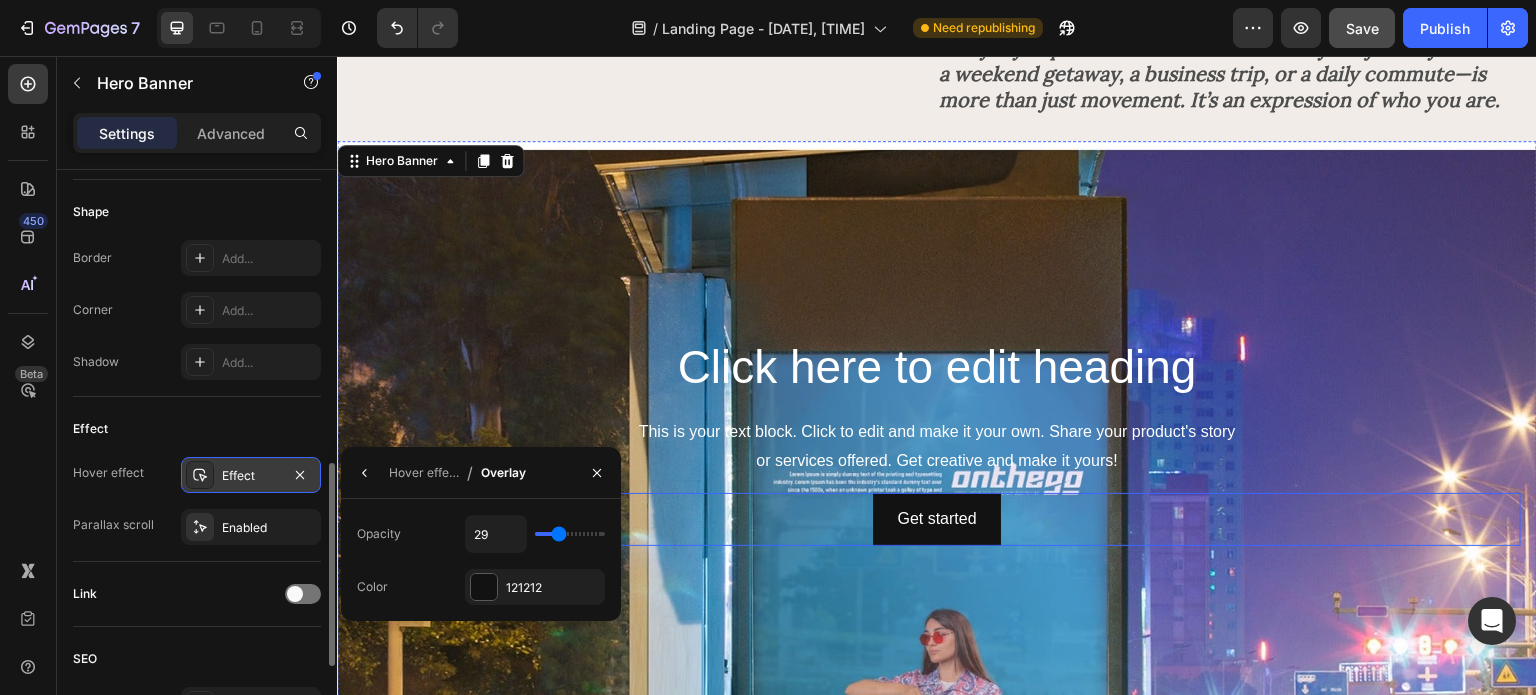 scroll, scrollTop: 3576, scrollLeft: 0, axis: vertical 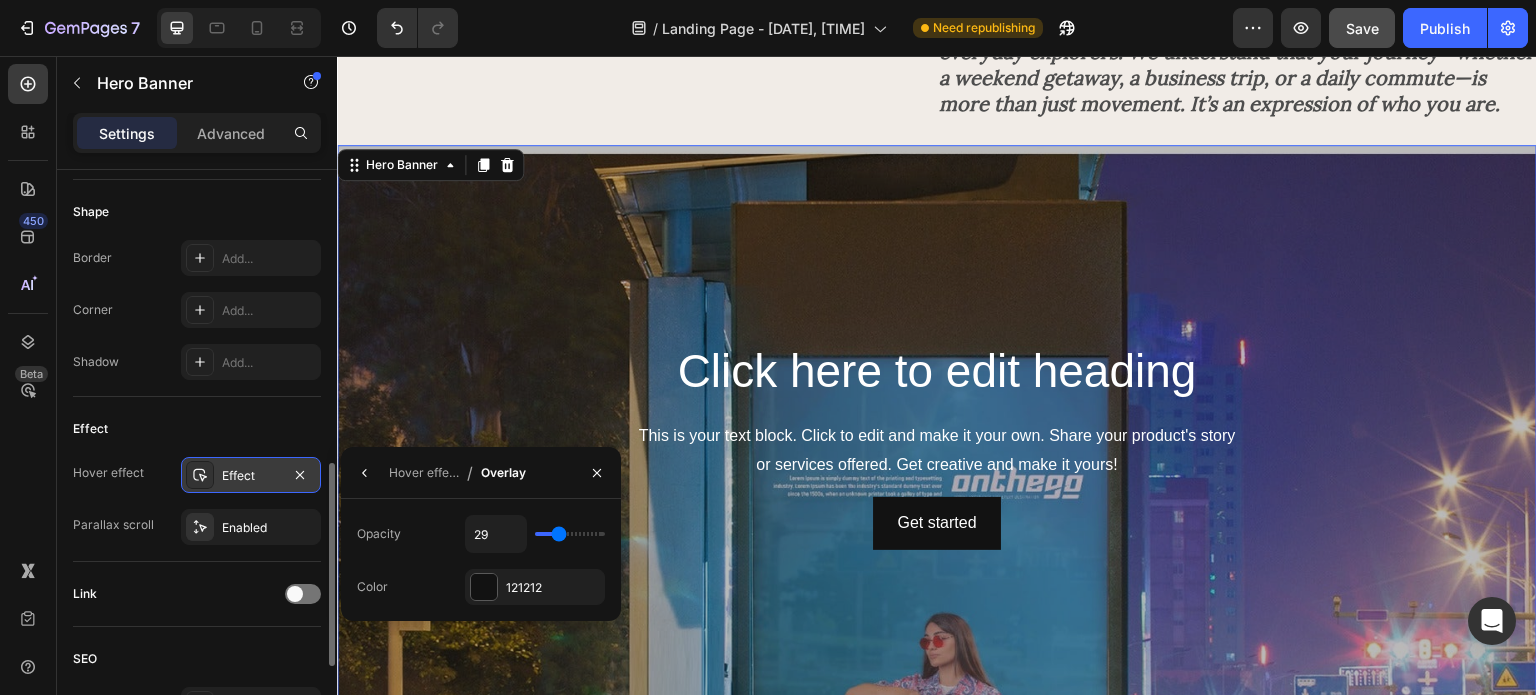 click at bounding box center (937, 445) 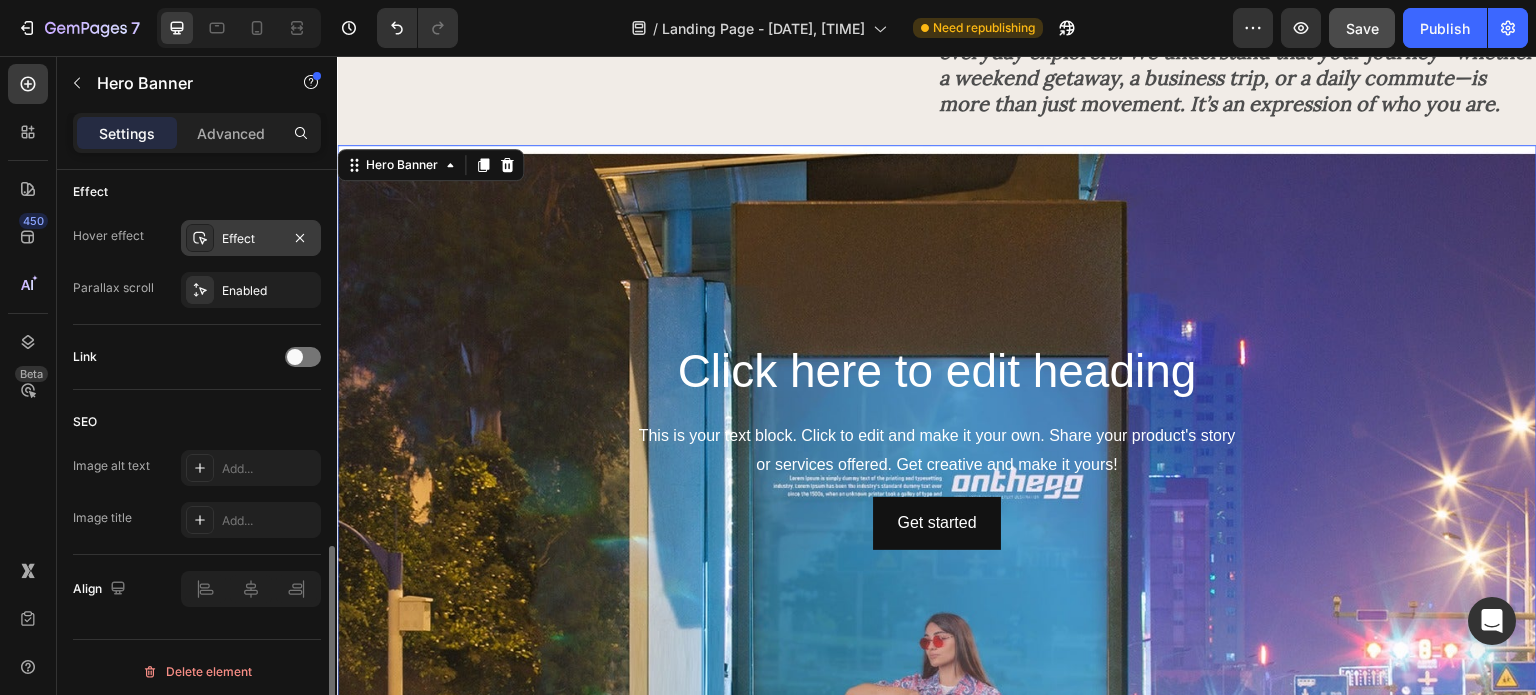 scroll, scrollTop: 1074, scrollLeft: 0, axis: vertical 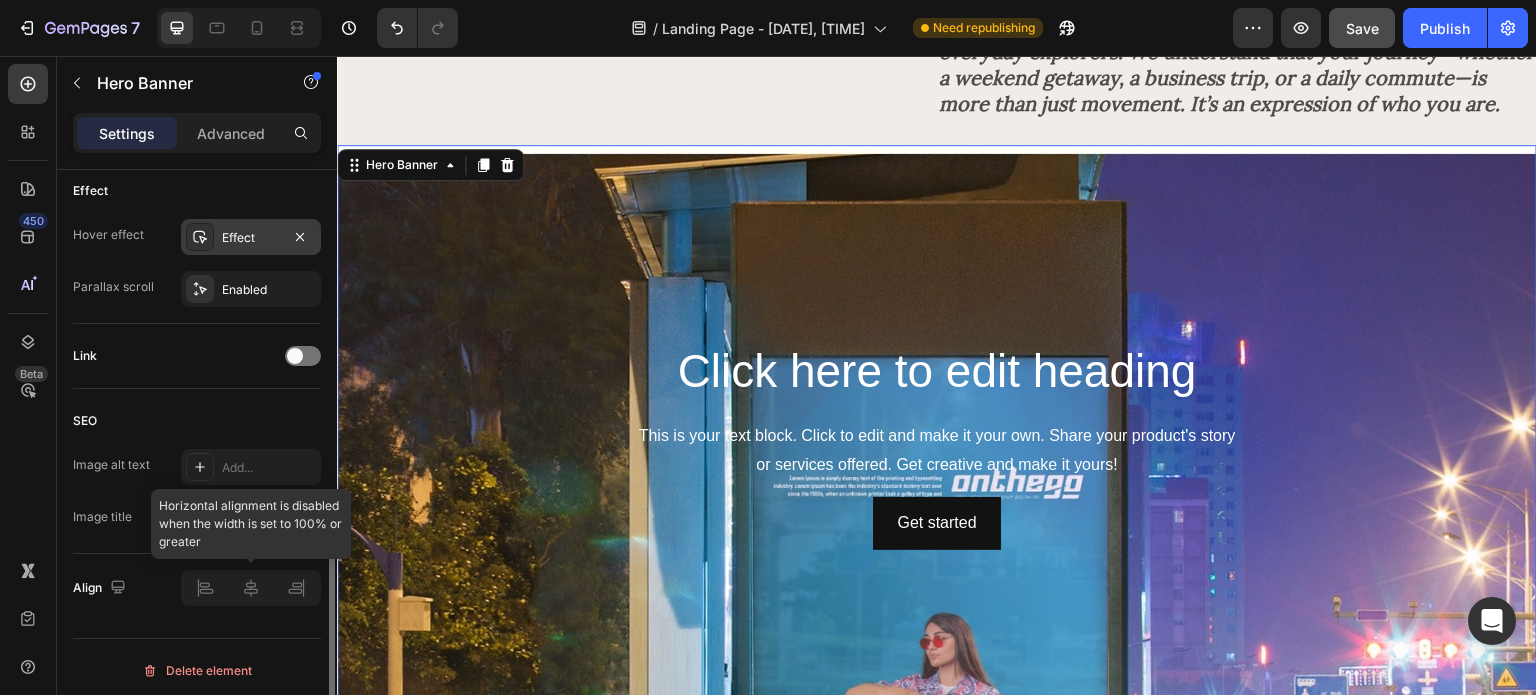 click 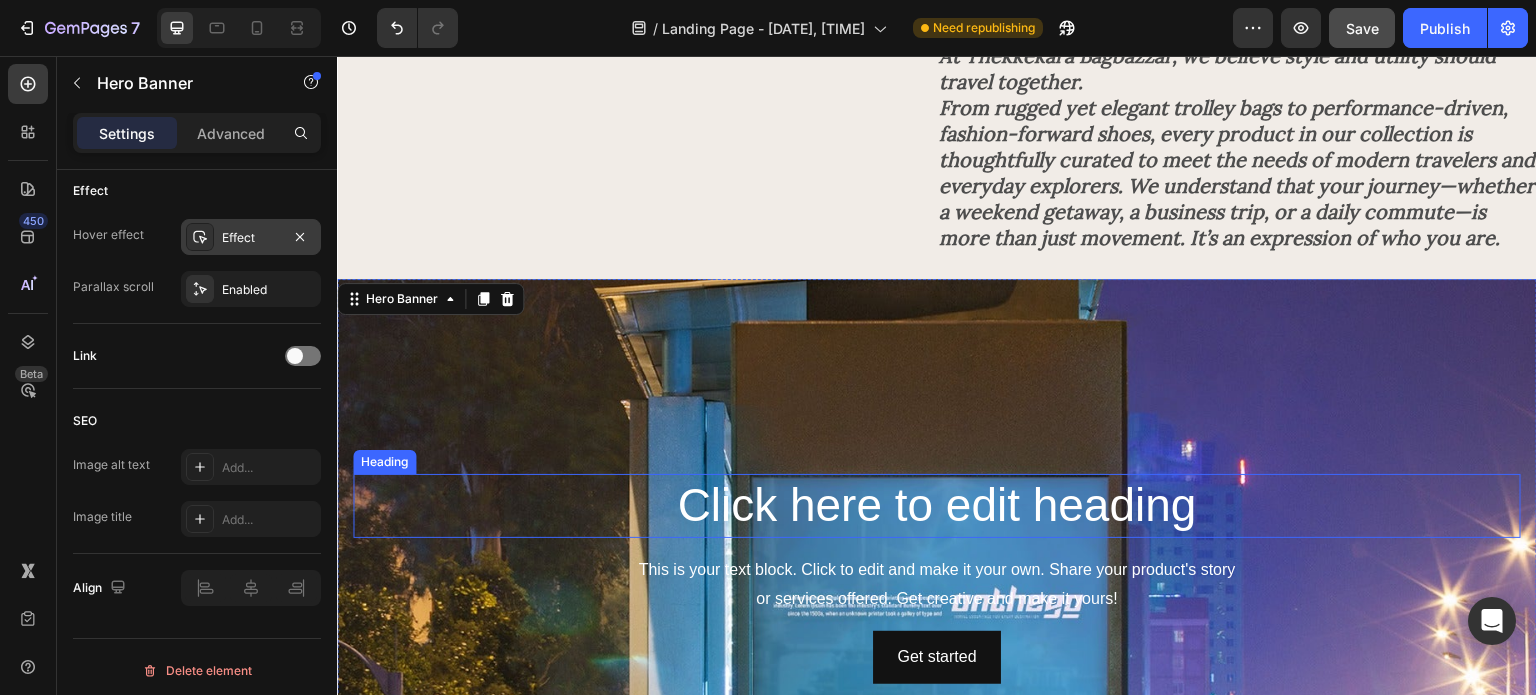 scroll, scrollTop: 3440, scrollLeft: 0, axis: vertical 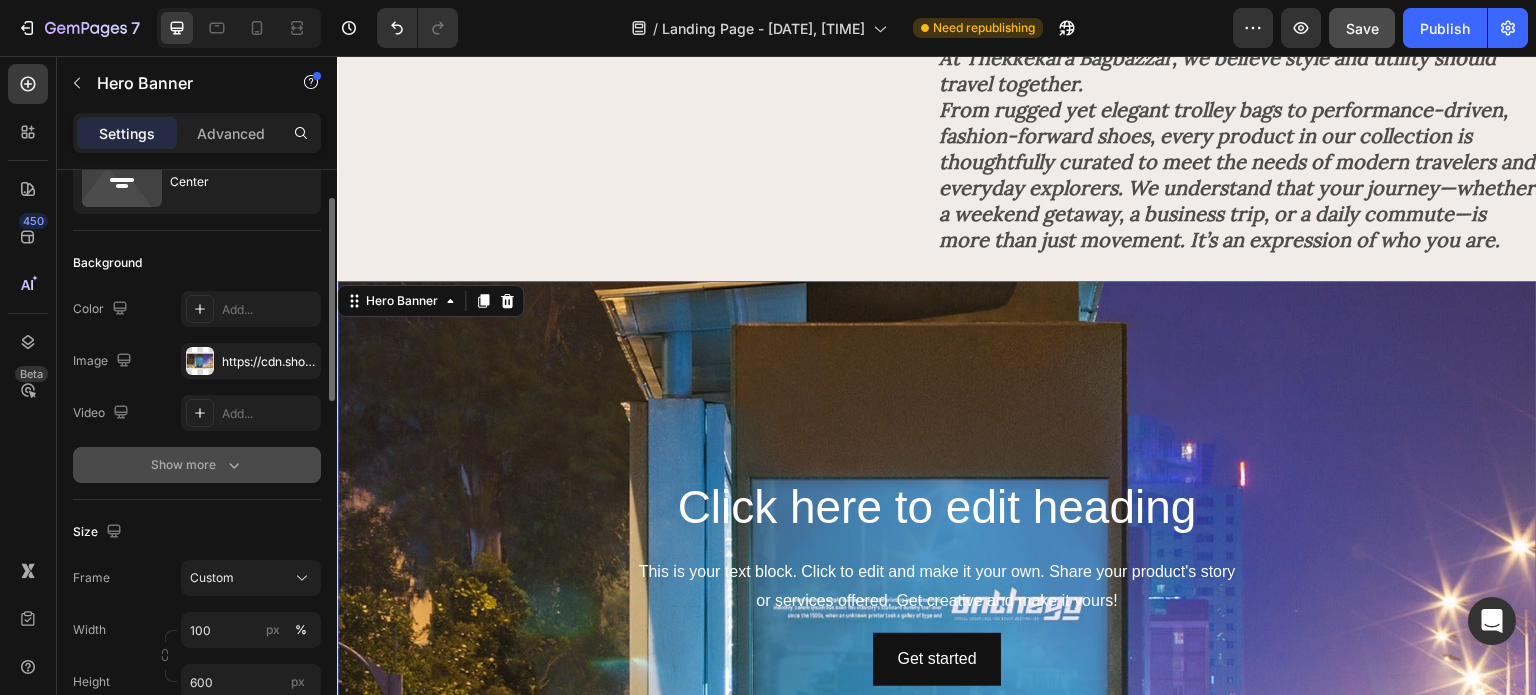click 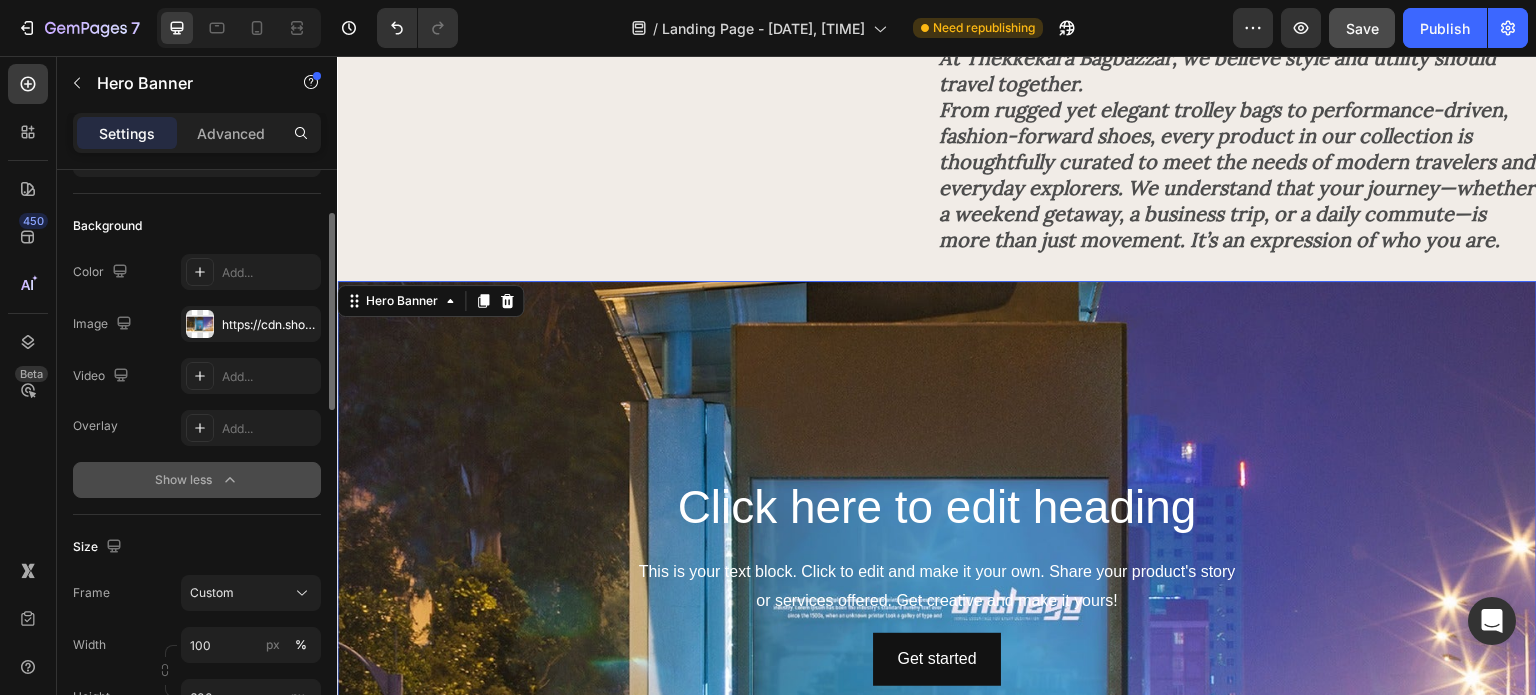 scroll, scrollTop: 127, scrollLeft: 0, axis: vertical 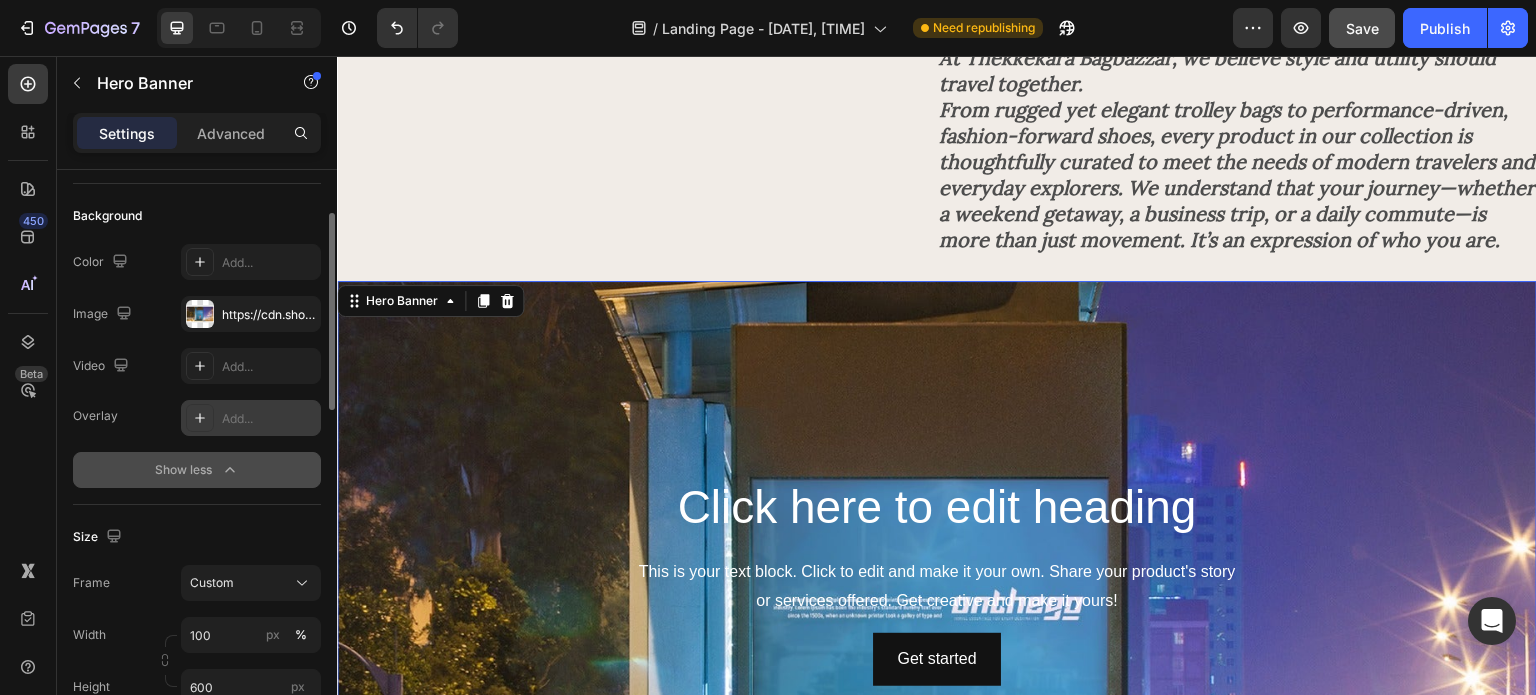 click on "Add..." at bounding box center [269, 419] 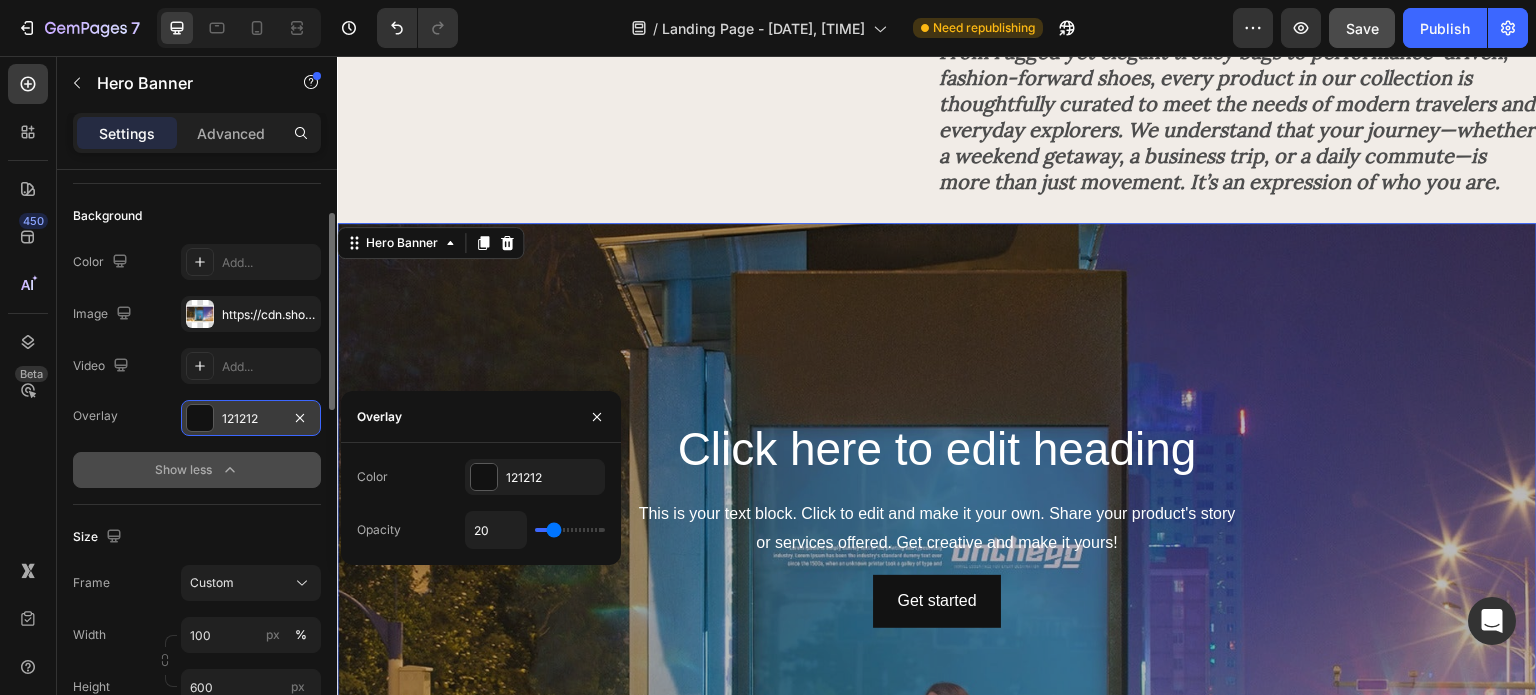 scroll, scrollTop: 3500, scrollLeft: 0, axis: vertical 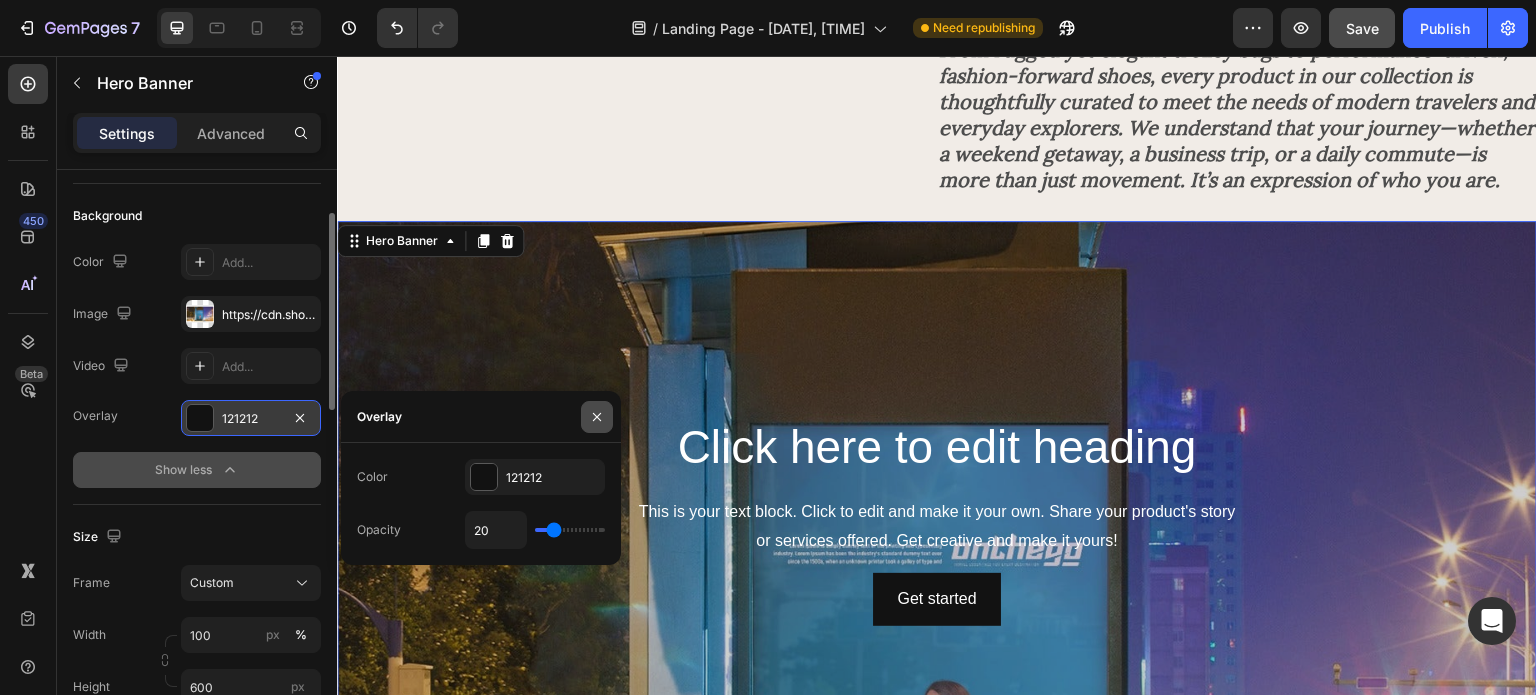 click at bounding box center (597, 417) 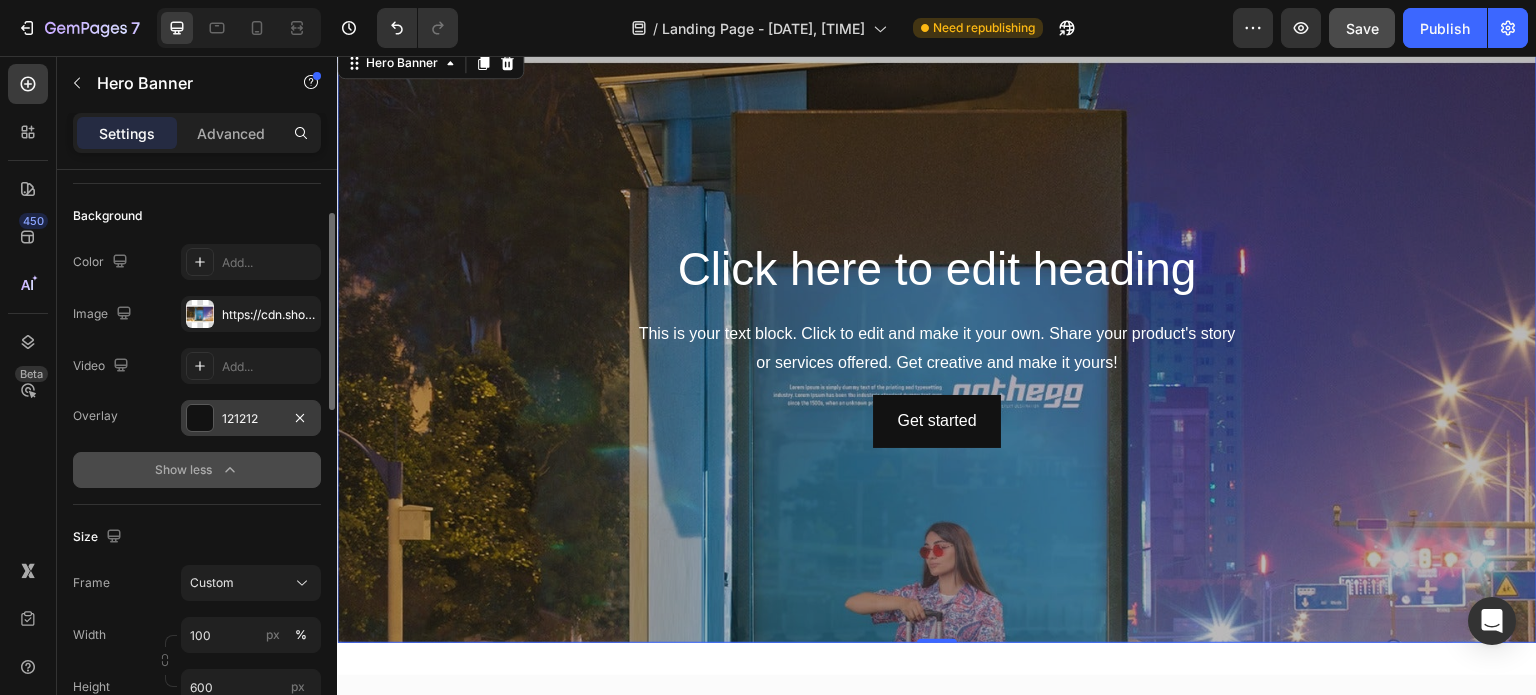 scroll, scrollTop: 3684, scrollLeft: 0, axis: vertical 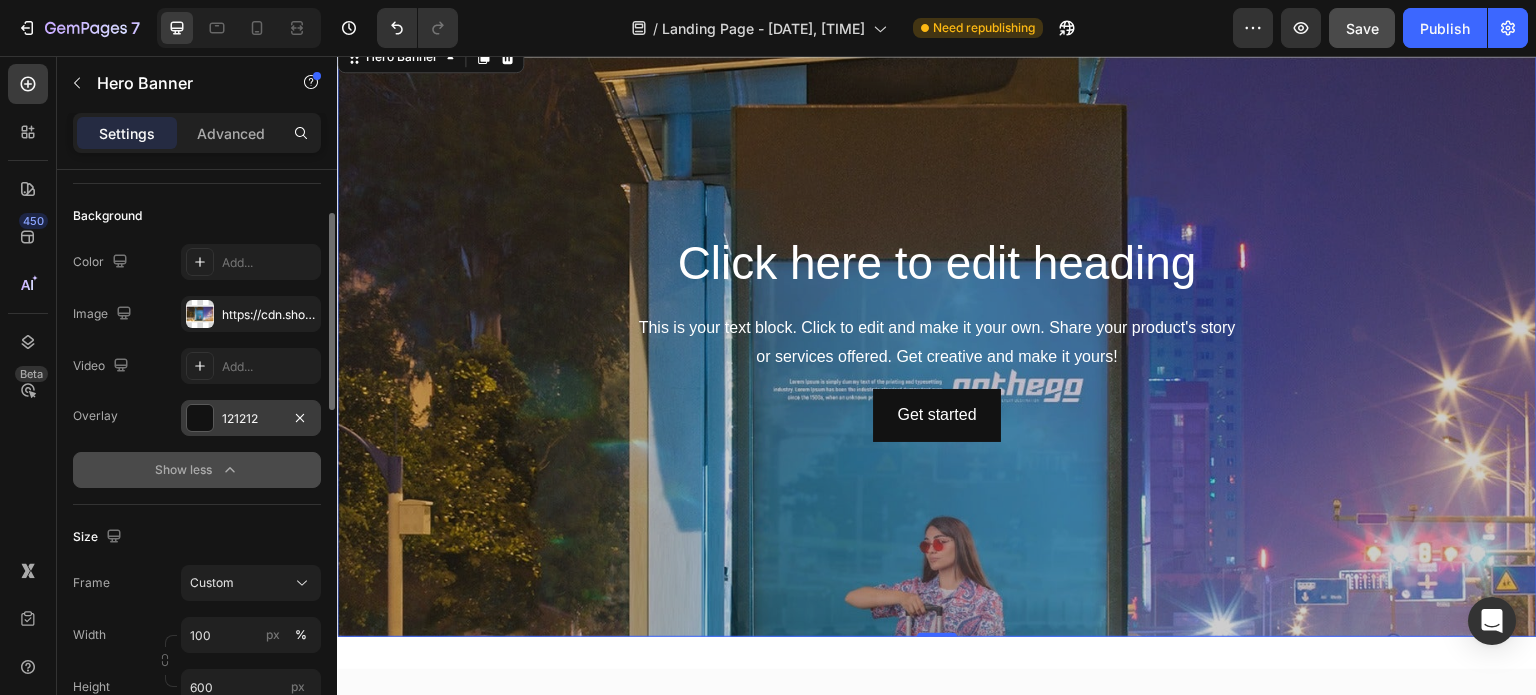 click on "121212" at bounding box center [251, 419] 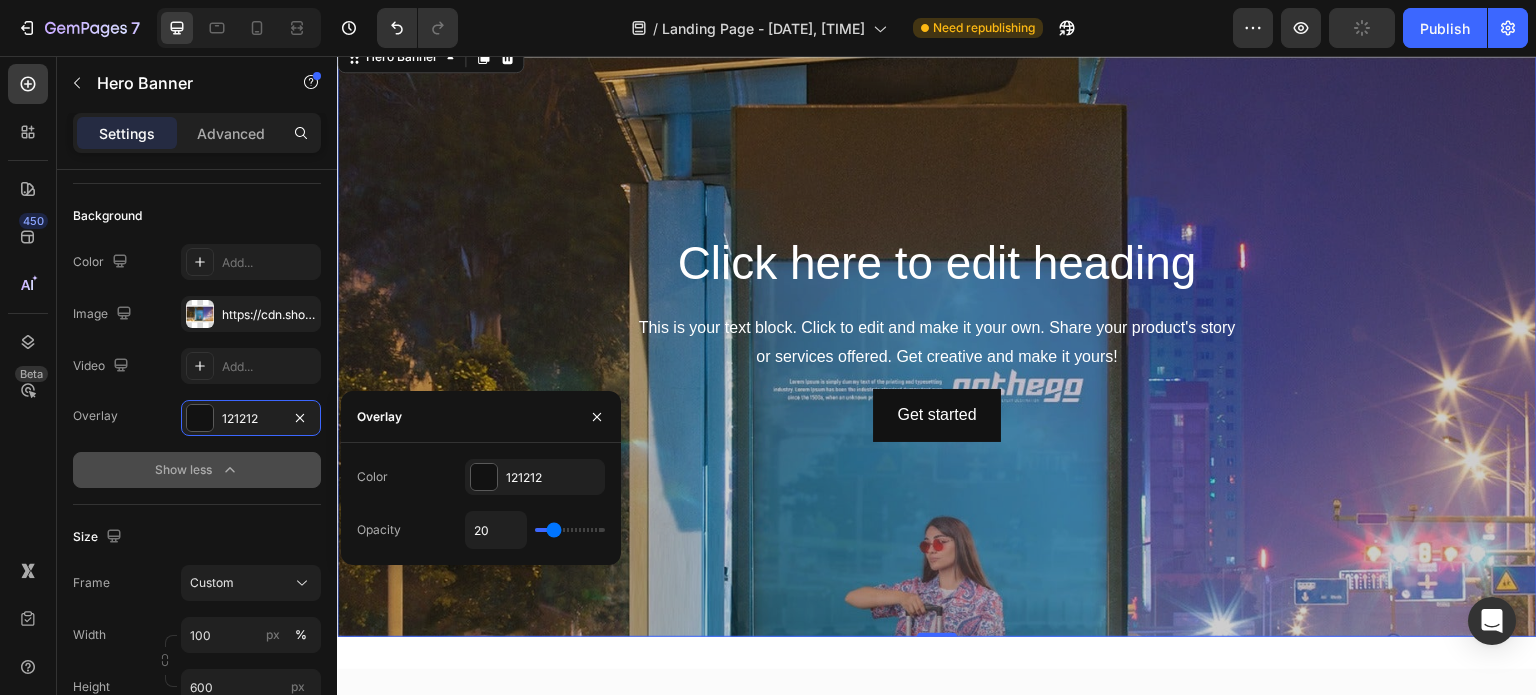 type on "43" 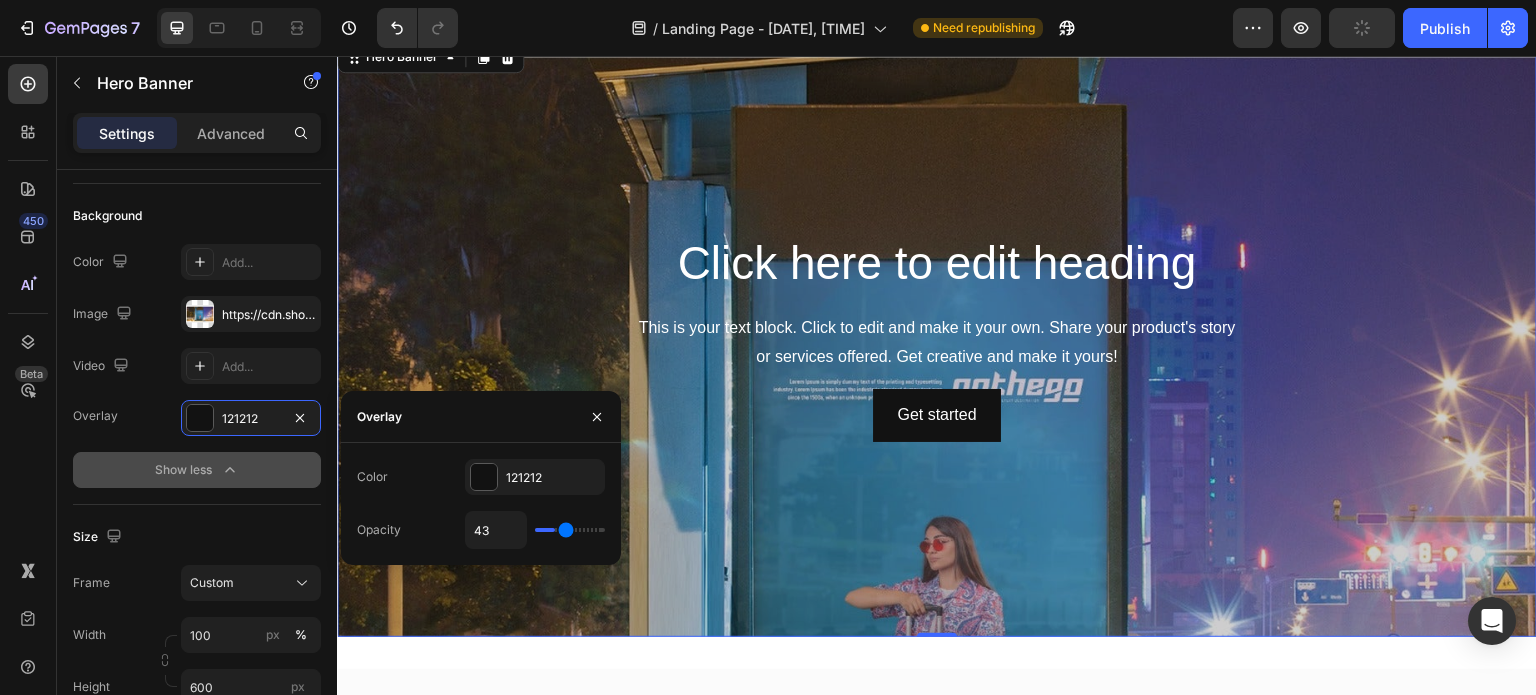 type on "43" 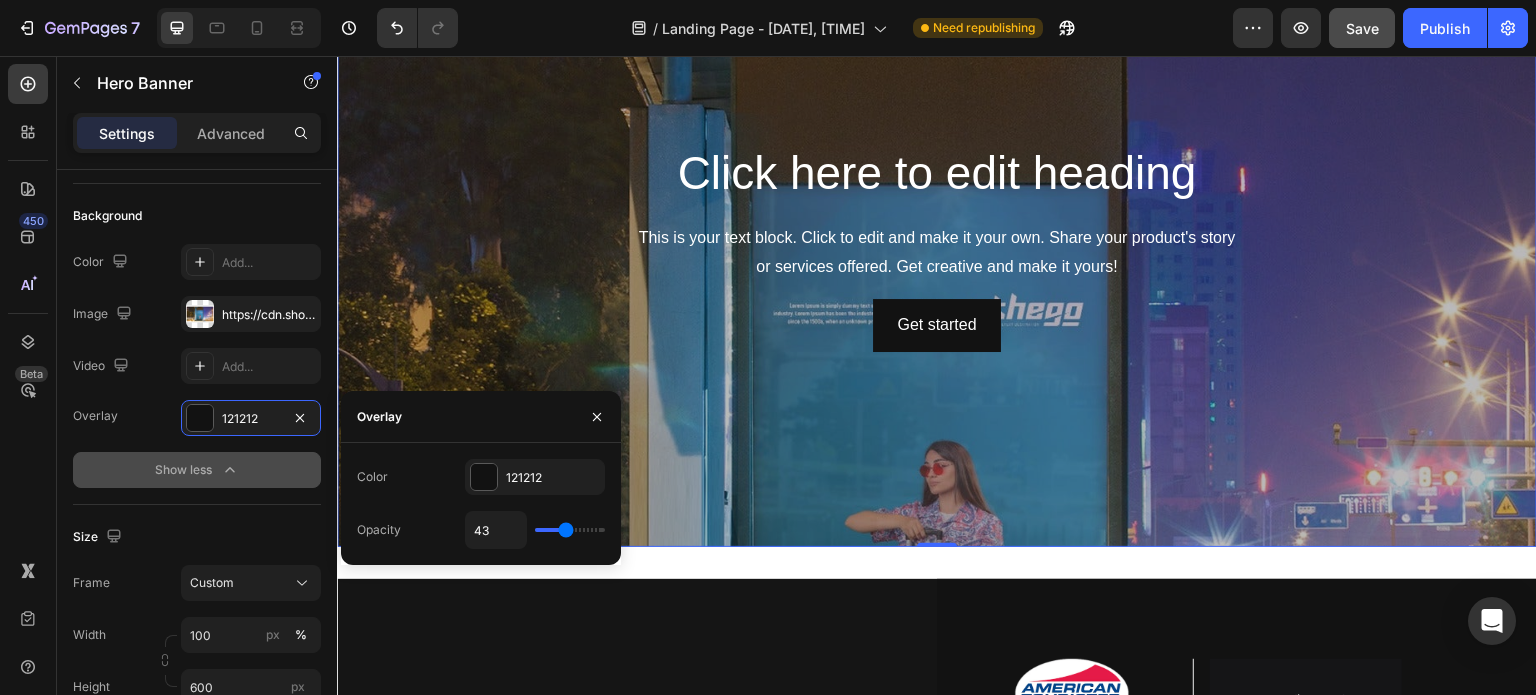 scroll, scrollTop: 3819, scrollLeft: 0, axis: vertical 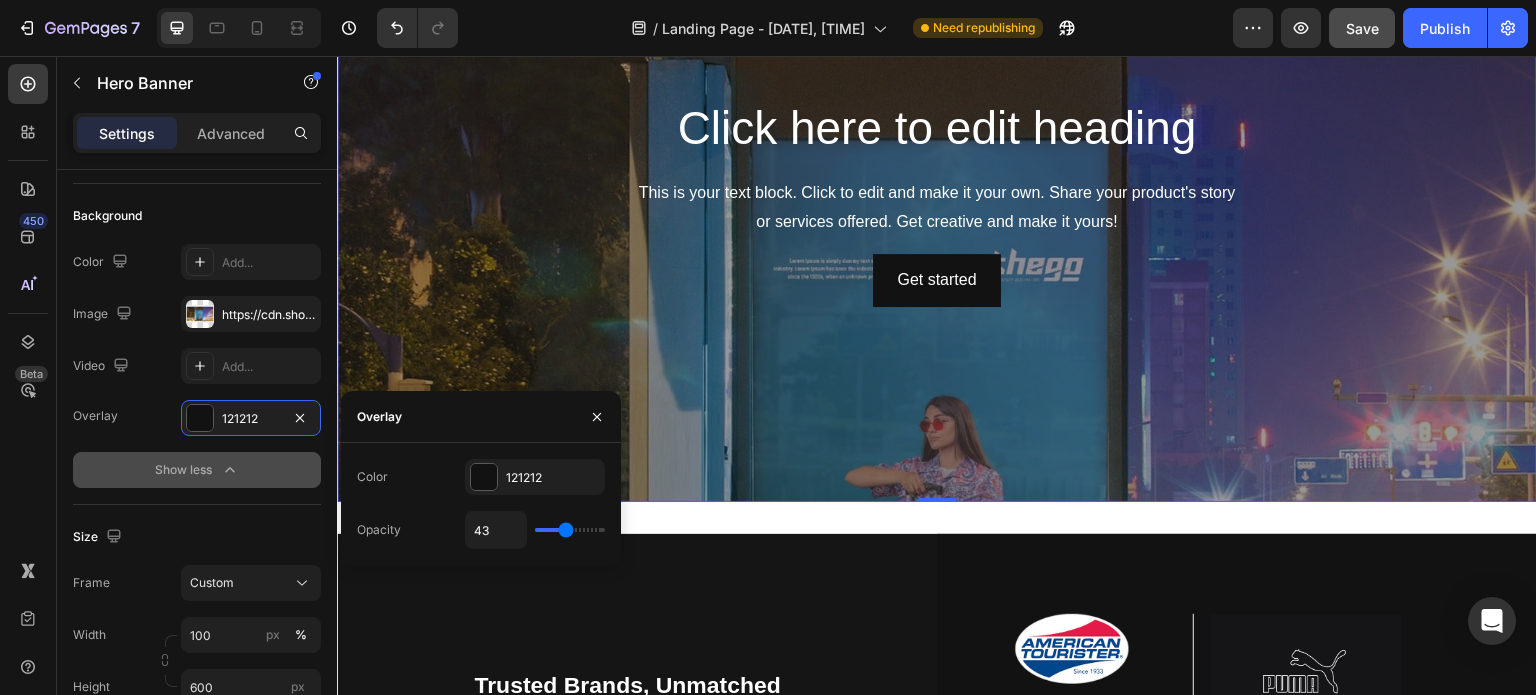 click on "43" at bounding box center (535, 530) 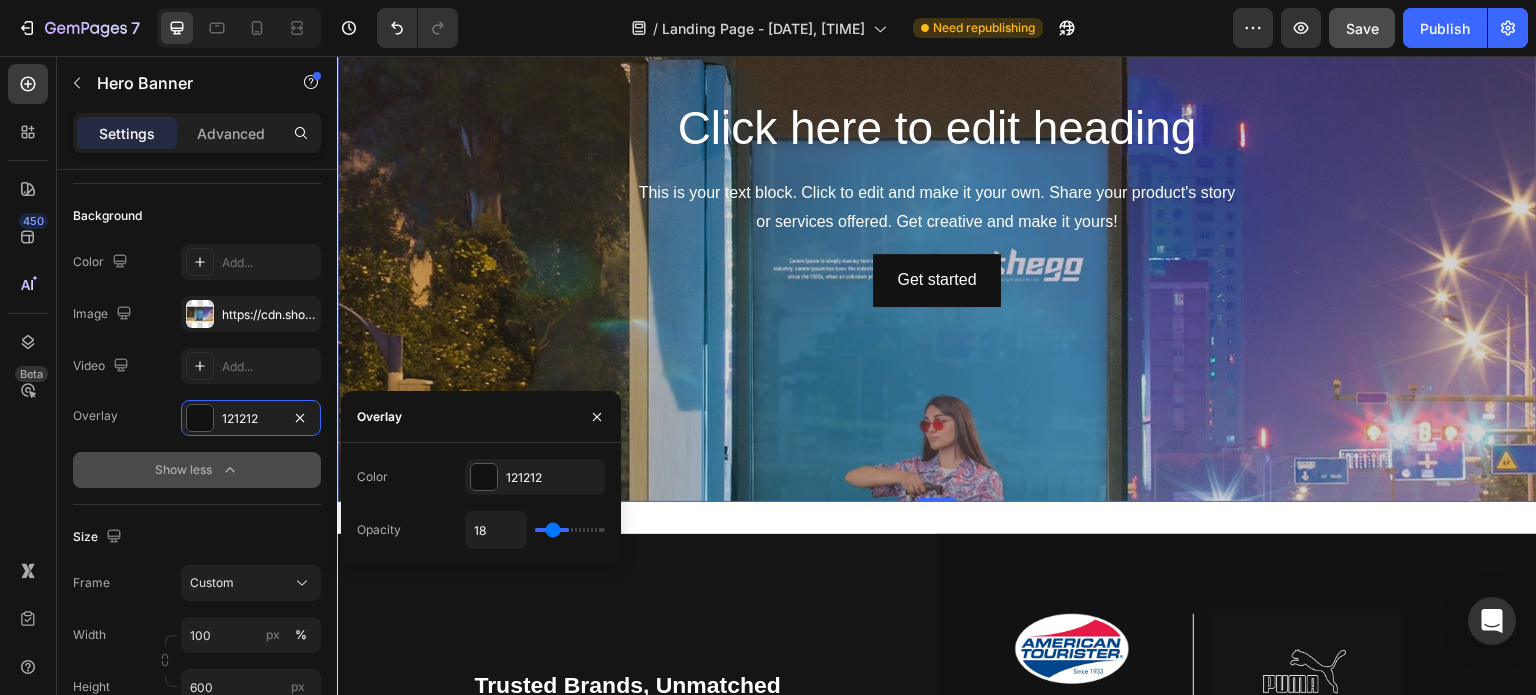 type on "18" 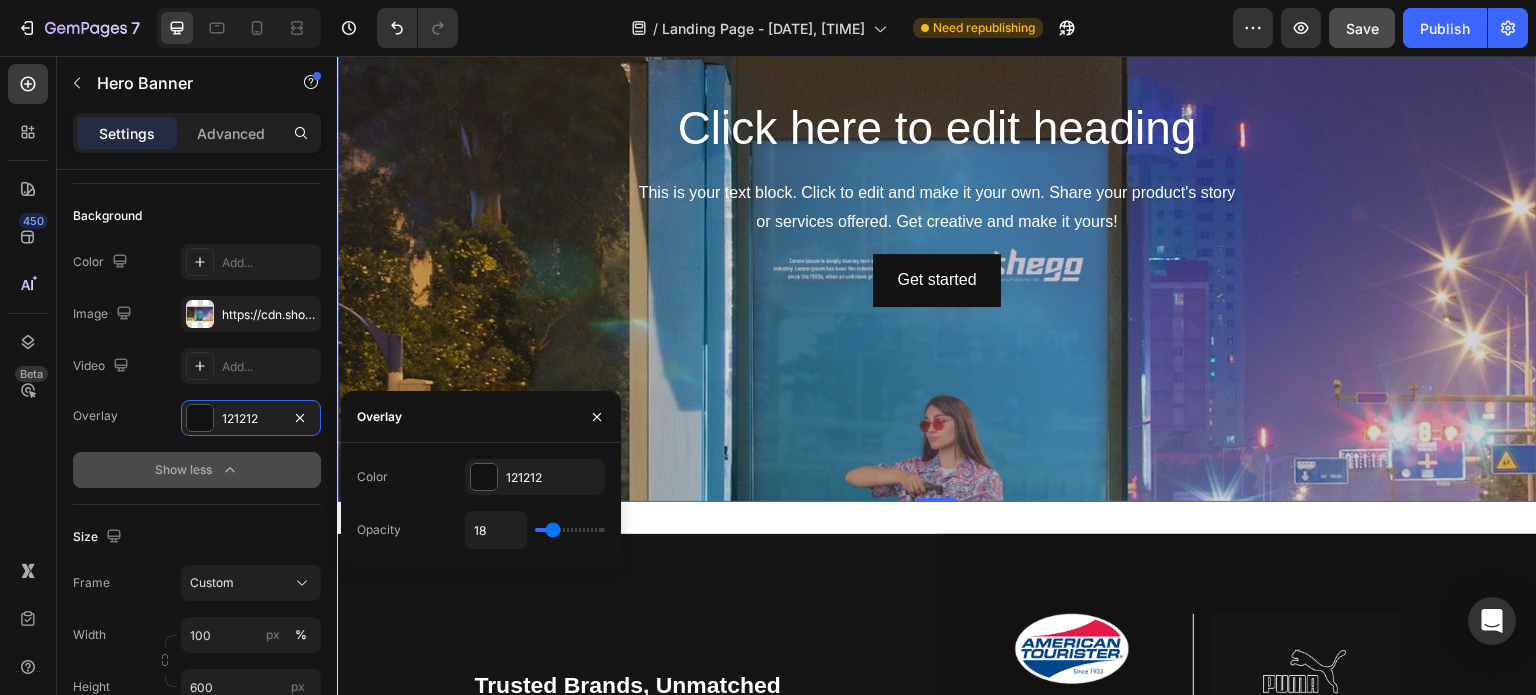 type on "33" 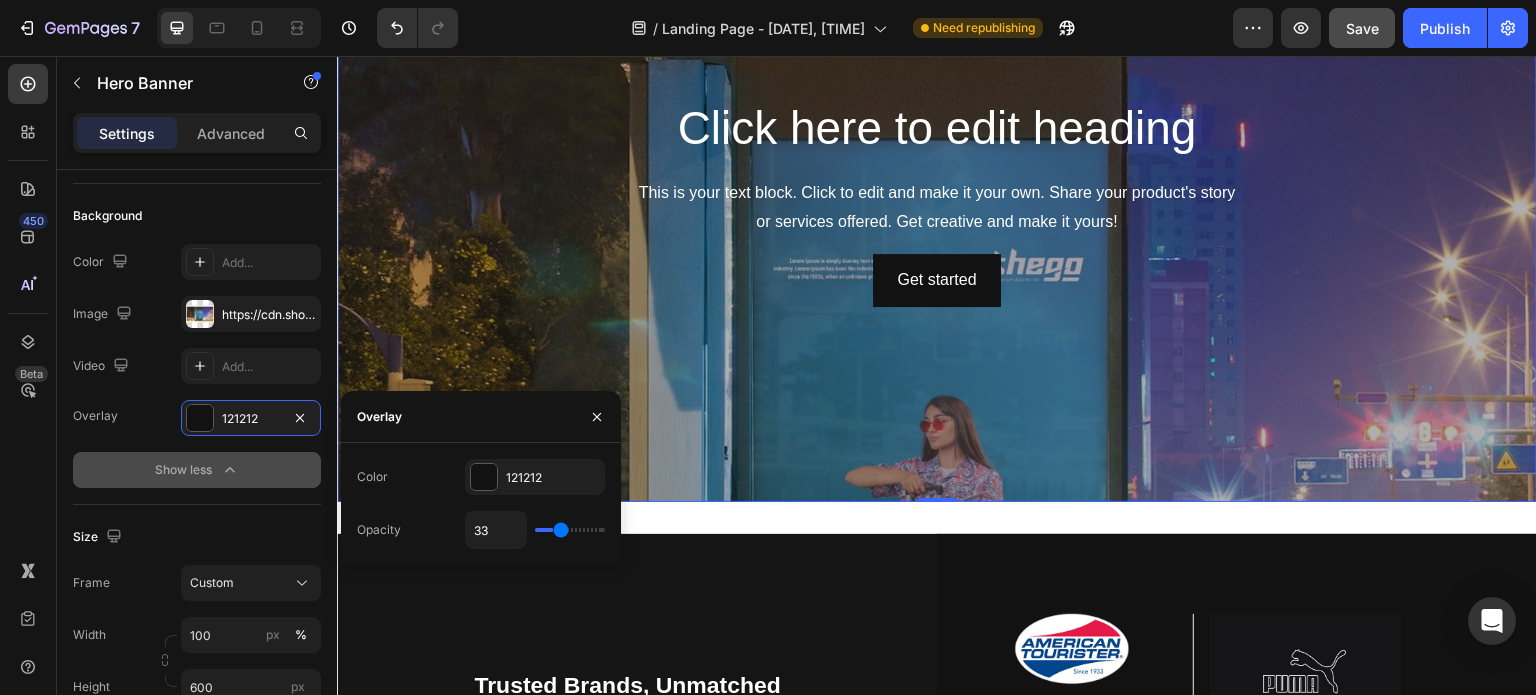 type on "33" 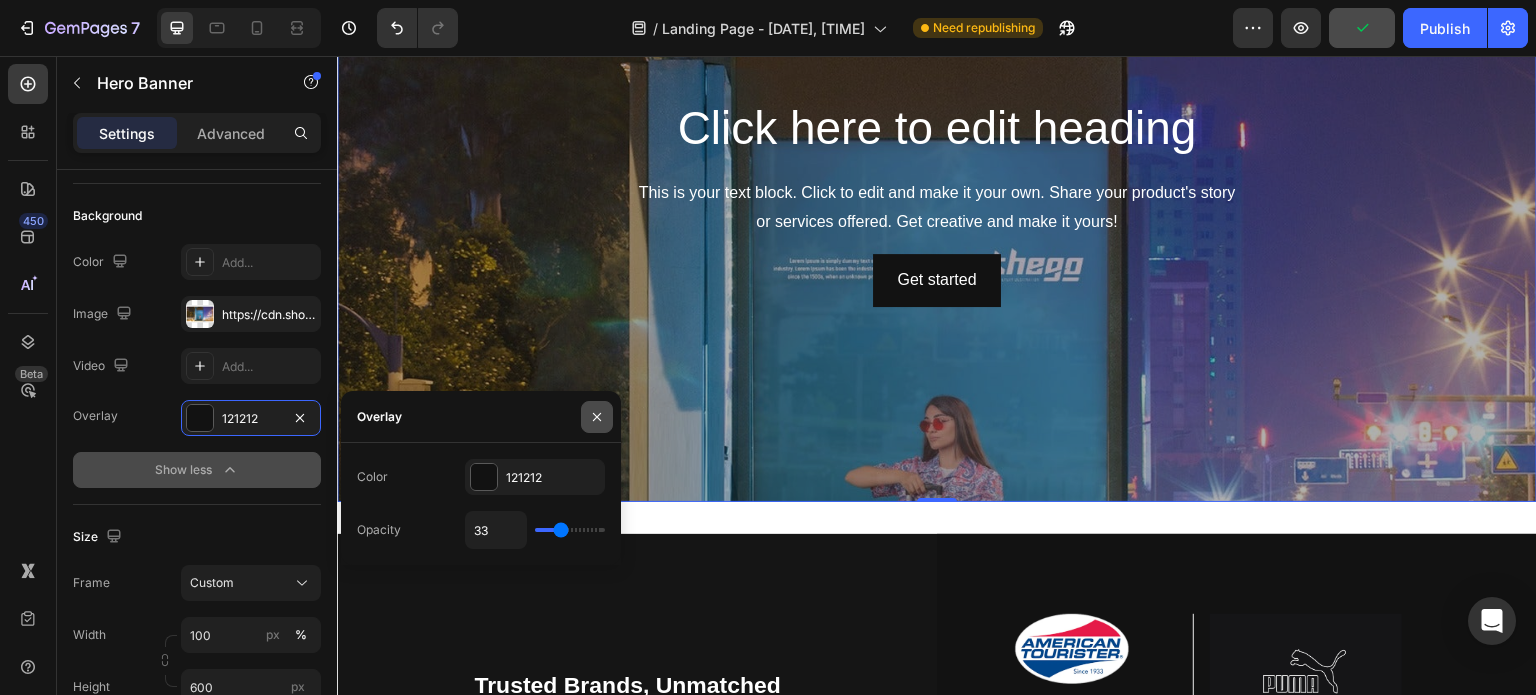 click 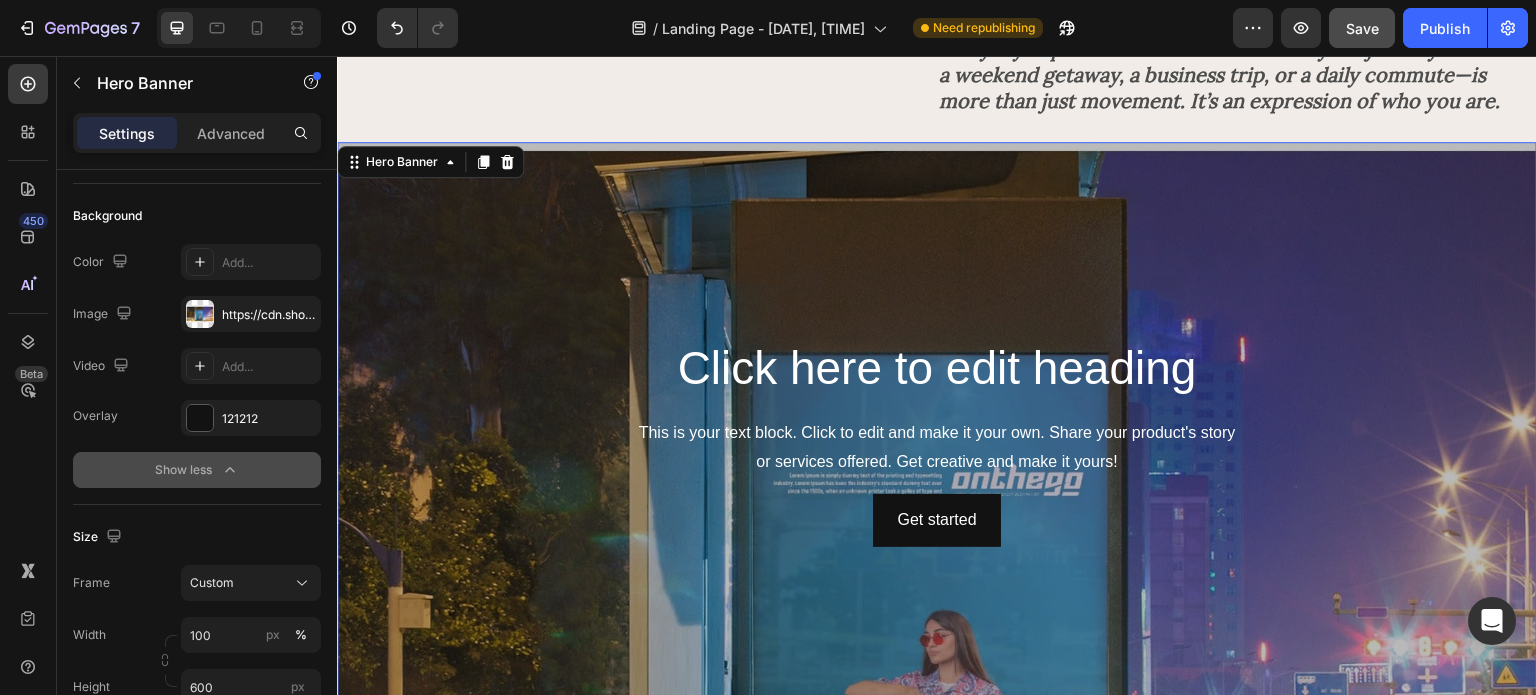 scroll, scrollTop: 3578, scrollLeft: 0, axis: vertical 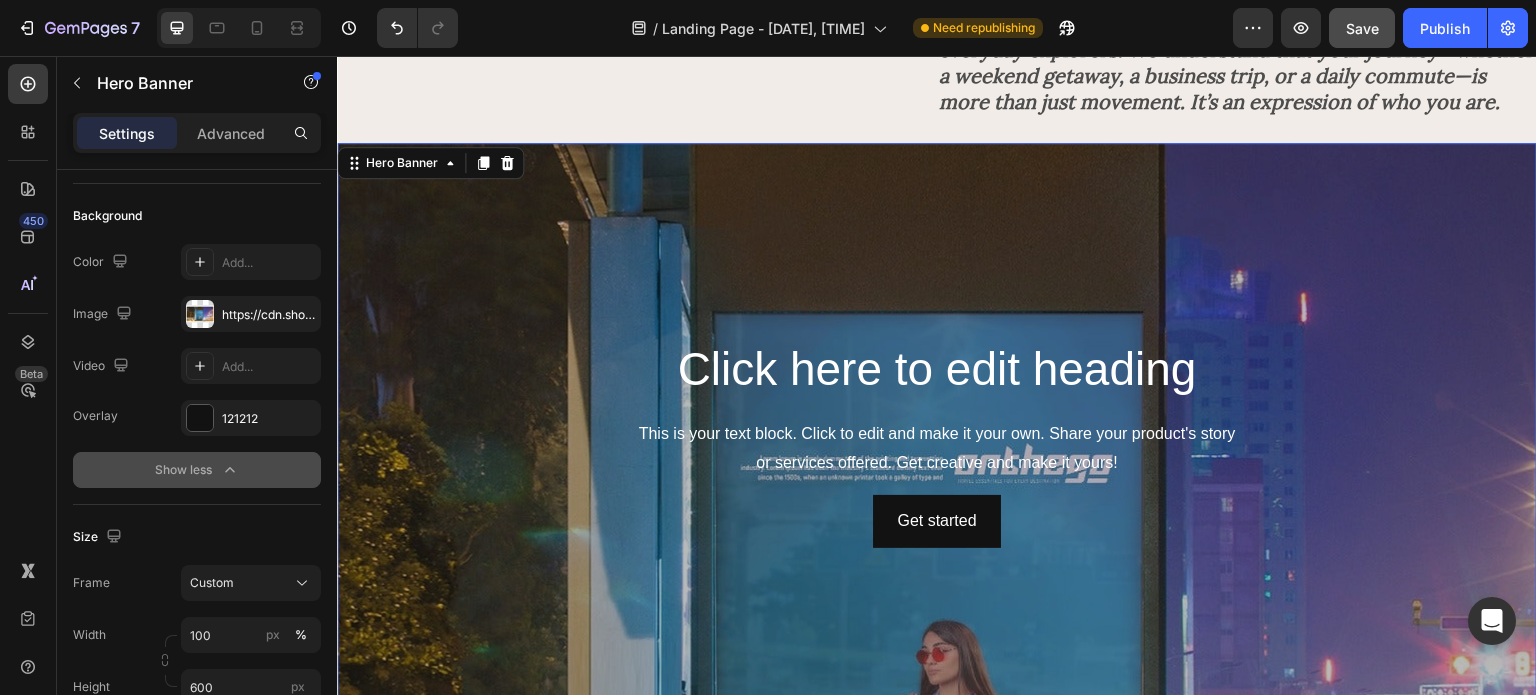 click at bounding box center [937, 443] 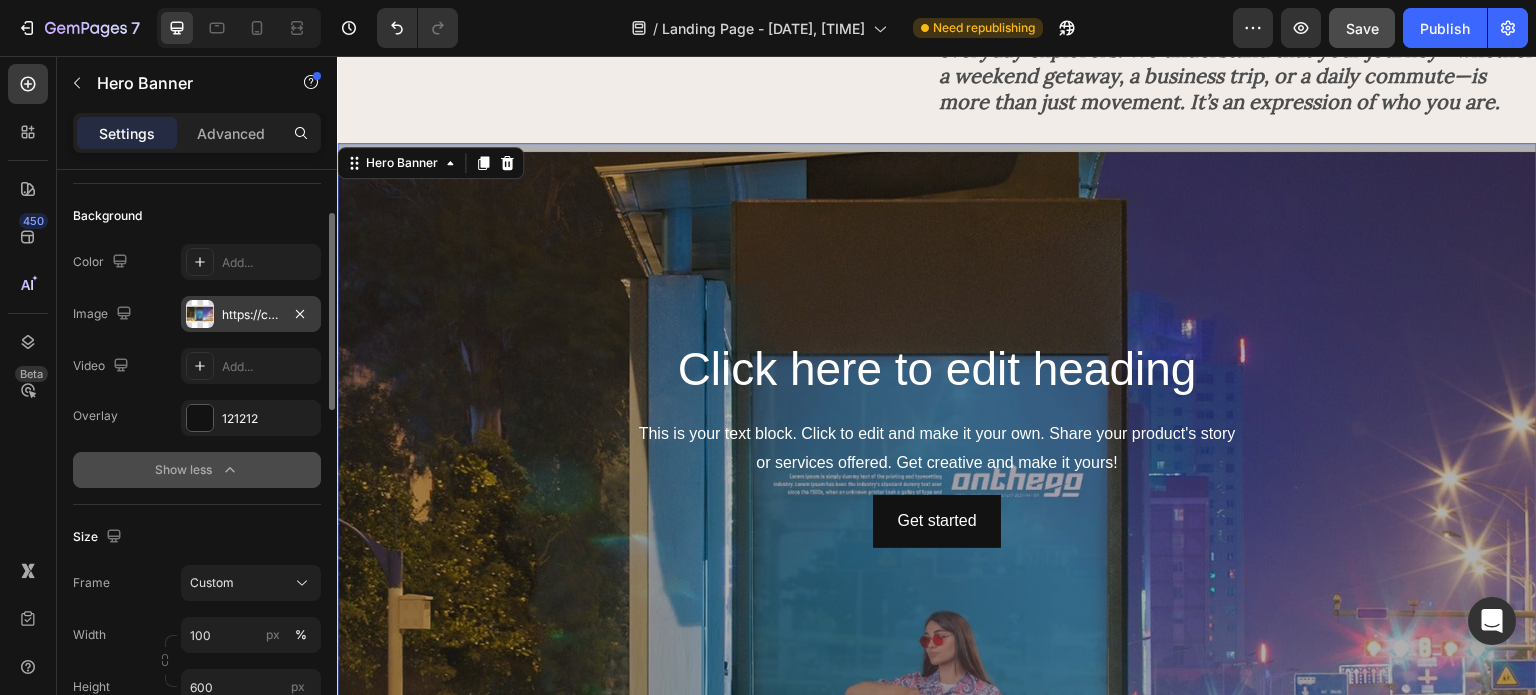 click on "https://cdn.shopify.com/s/files/1/0770/1823/5130/files/gempages_577154060990284788-dd66e5d9-06b5-40f4-872b-71545de1227c.jpg" at bounding box center [251, 315] 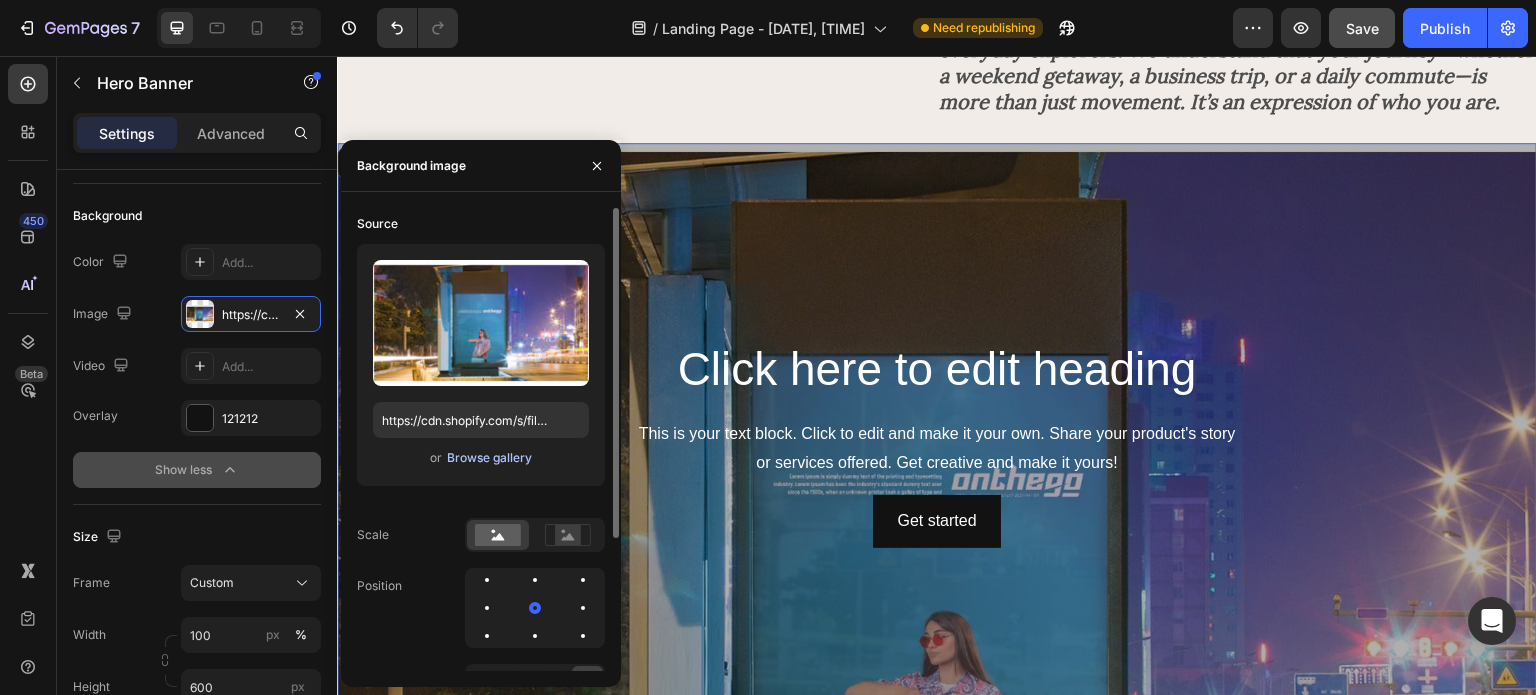 click on "Browse gallery" at bounding box center [489, 458] 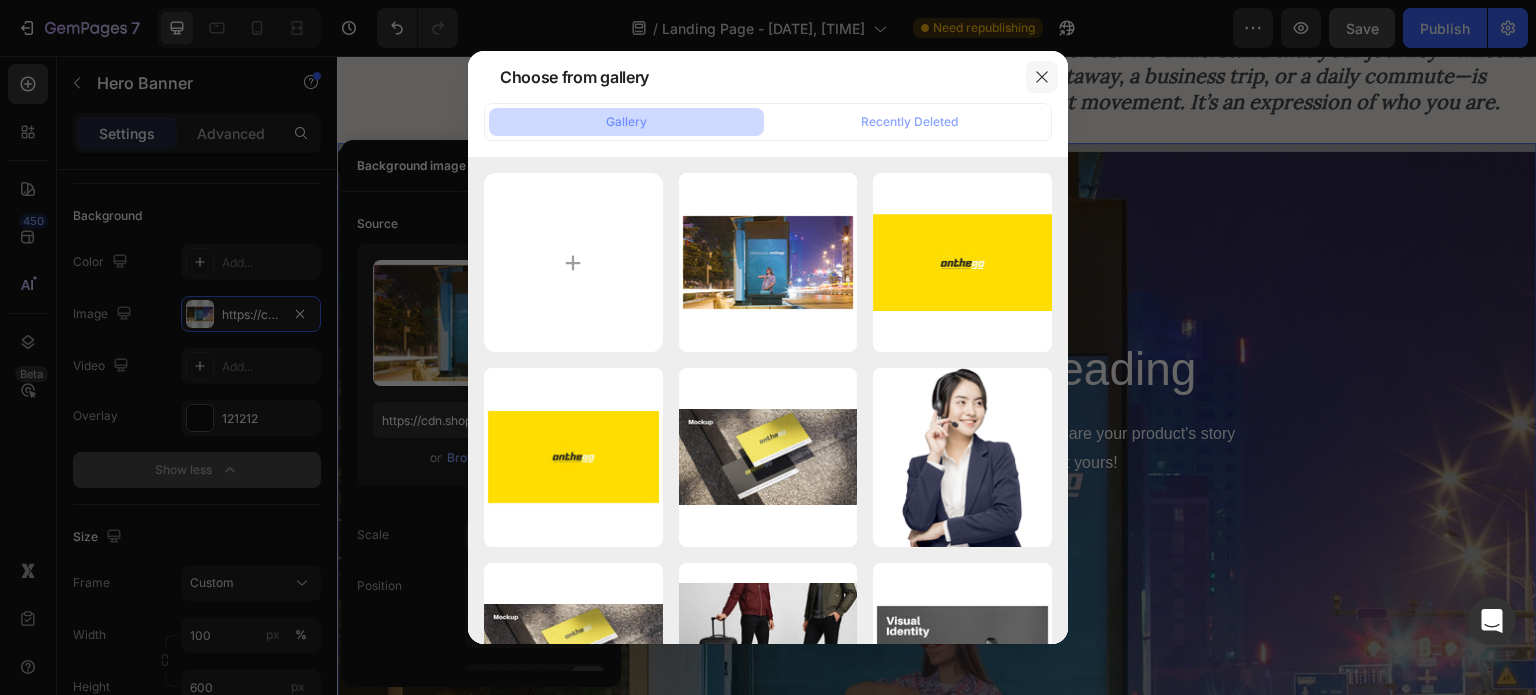 click 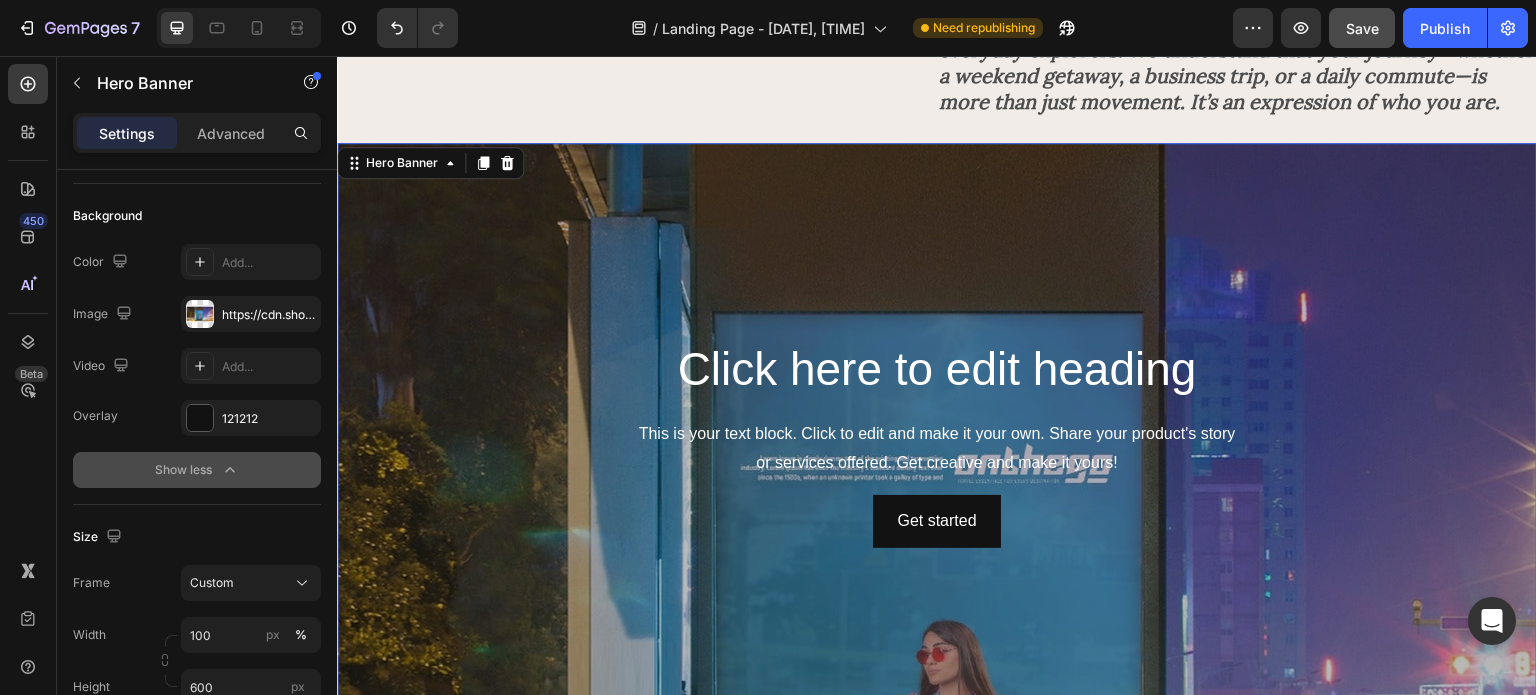 click at bounding box center [937, 443] 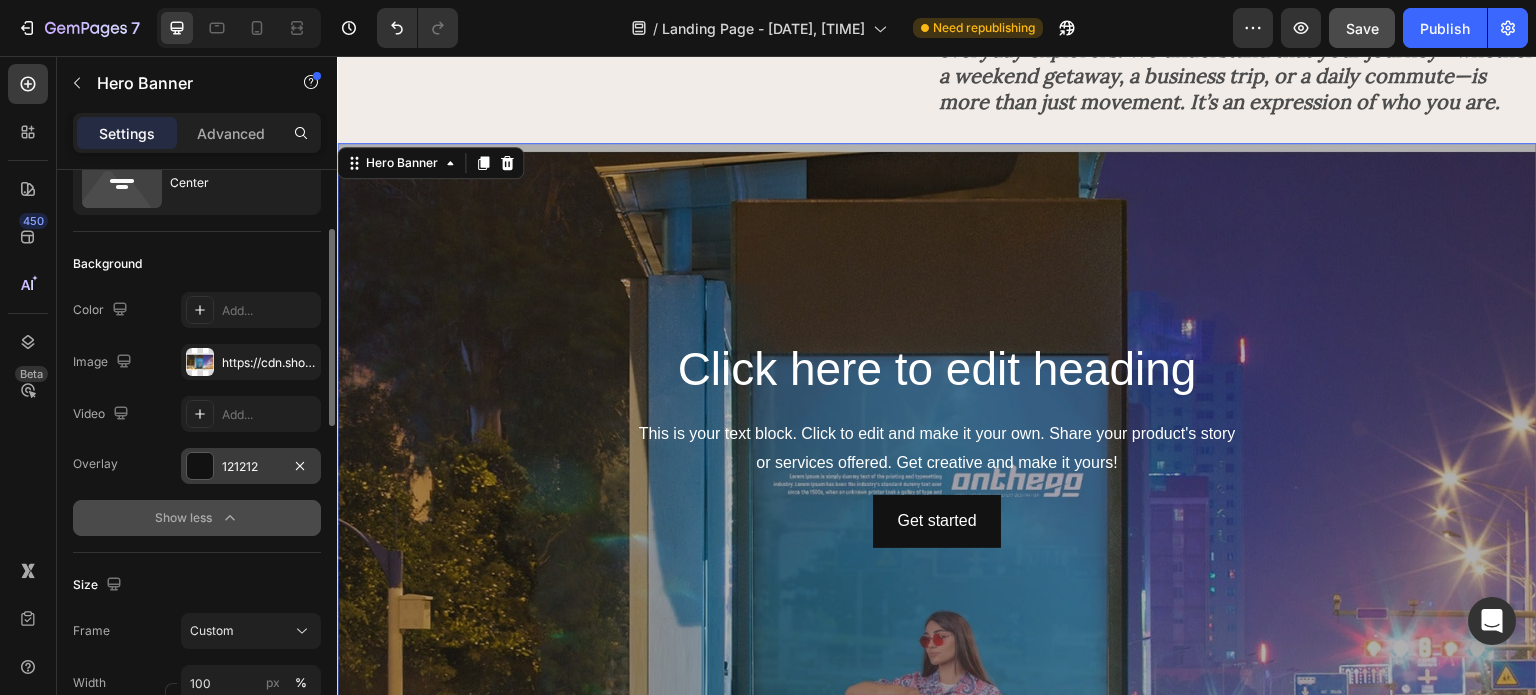 scroll, scrollTop: 121, scrollLeft: 0, axis: vertical 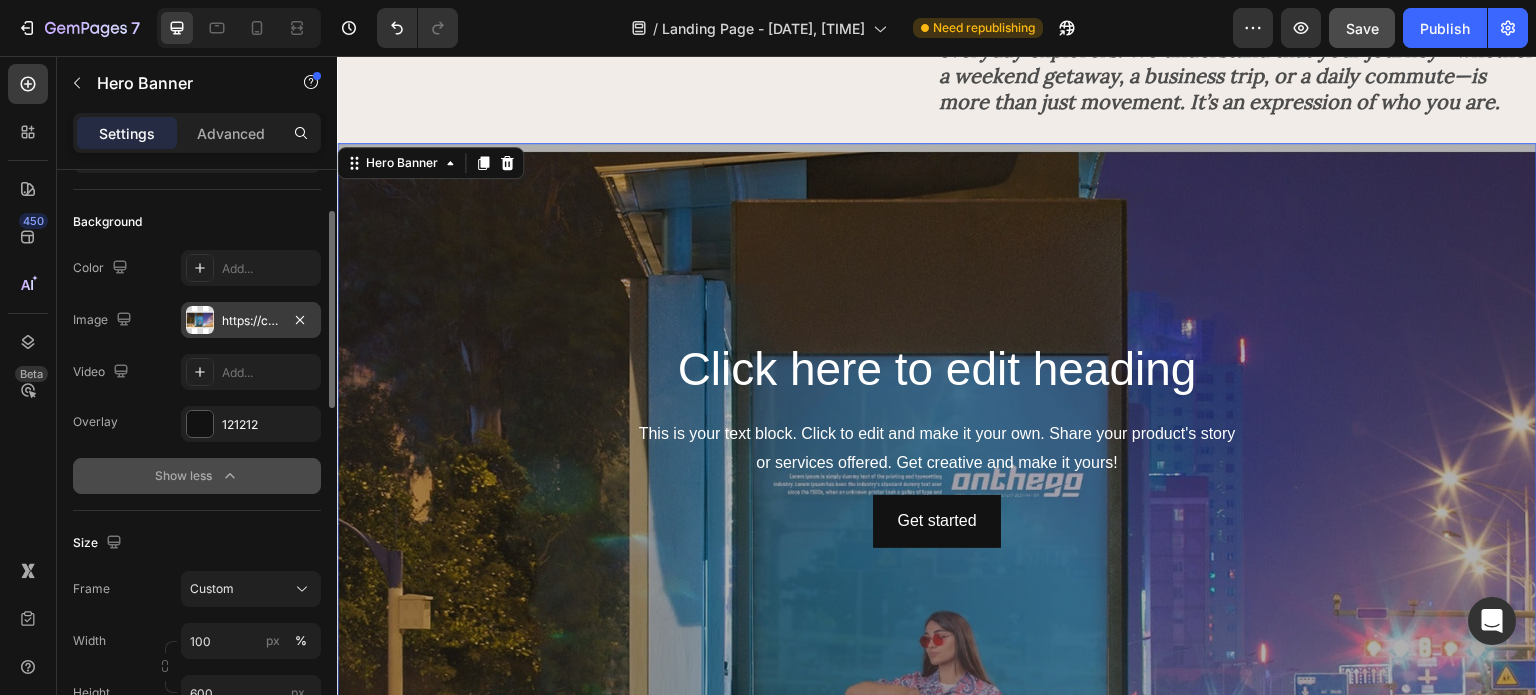 click on "https://cdn.shopify.com/s/files/1/0770/1823/5130/files/gempages_577154060990284788-dd66e5d9-06b5-40f4-872b-71545de1227c.jpg" at bounding box center (251, 321) 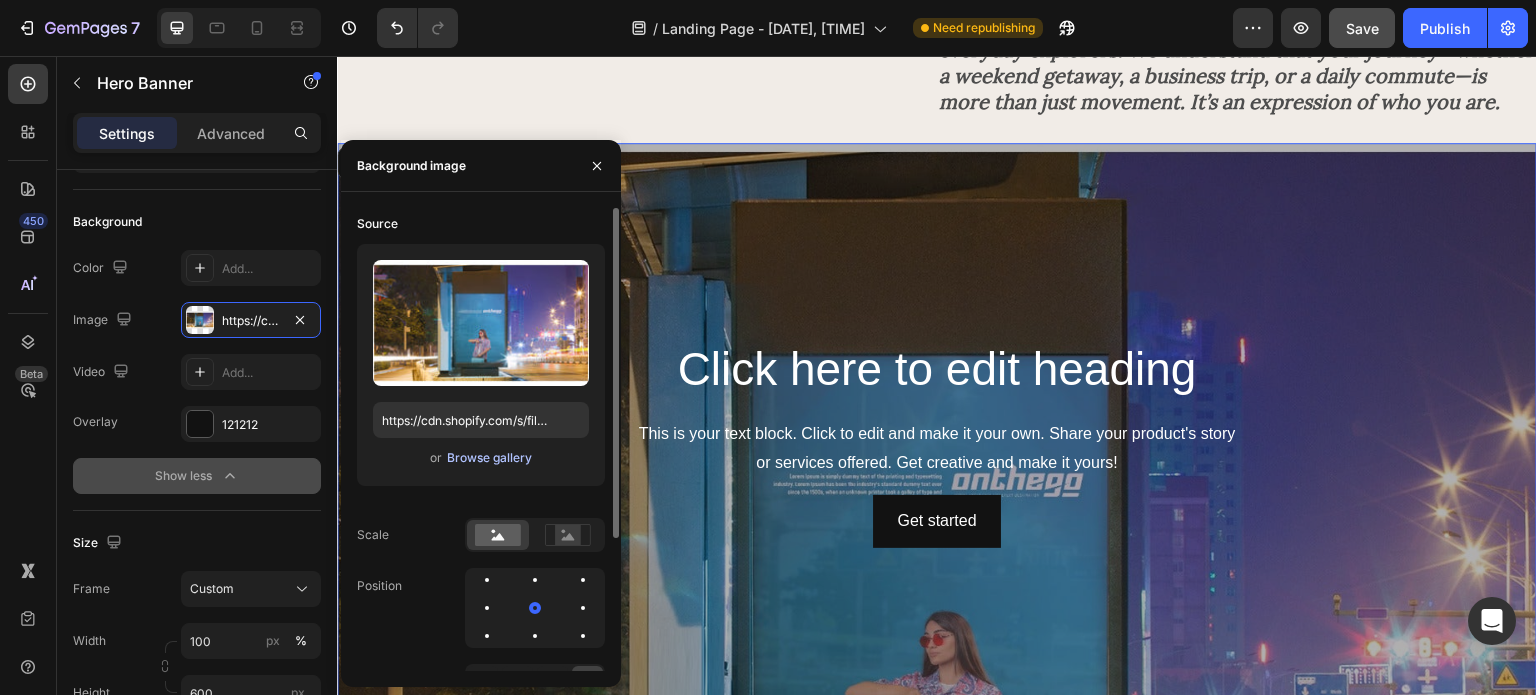 click on "Browse gallery" at bounding box center (489, 458) 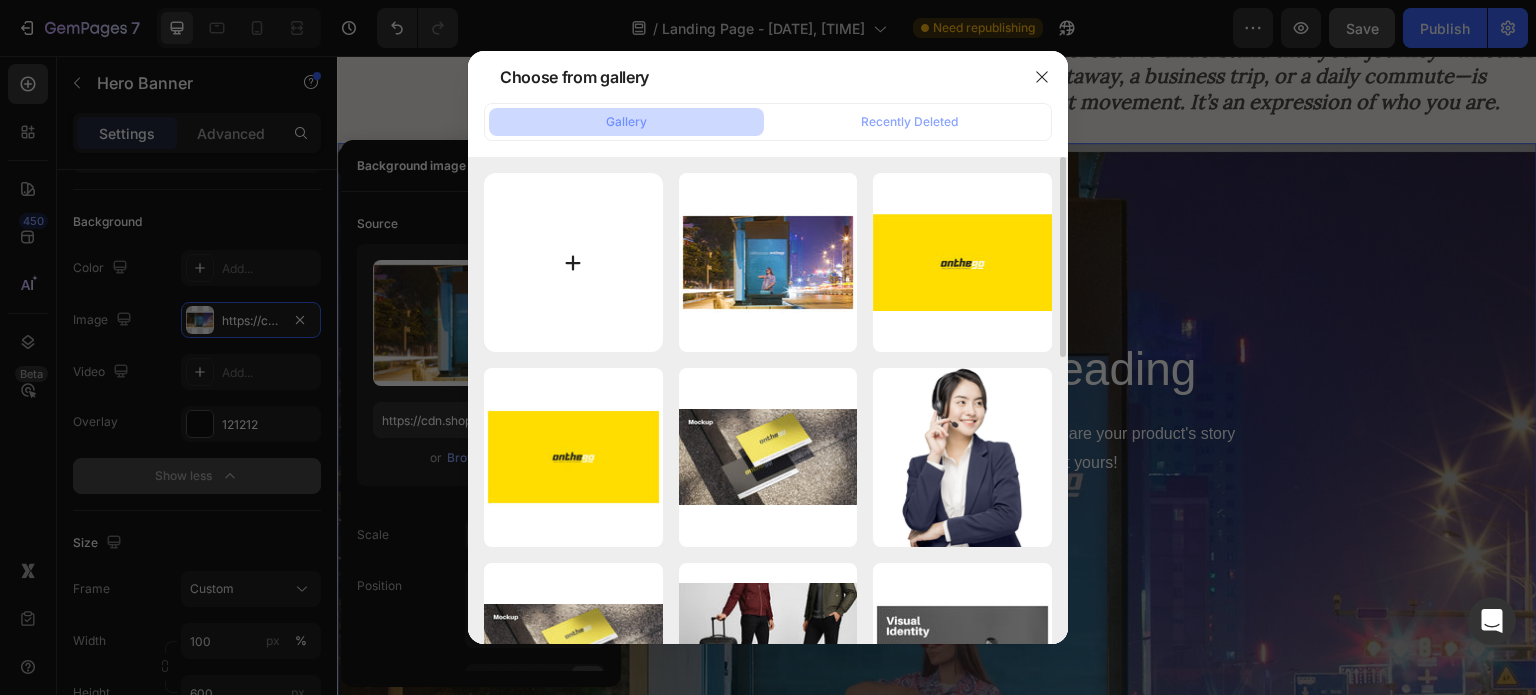 click at bounding box center (573, 262) 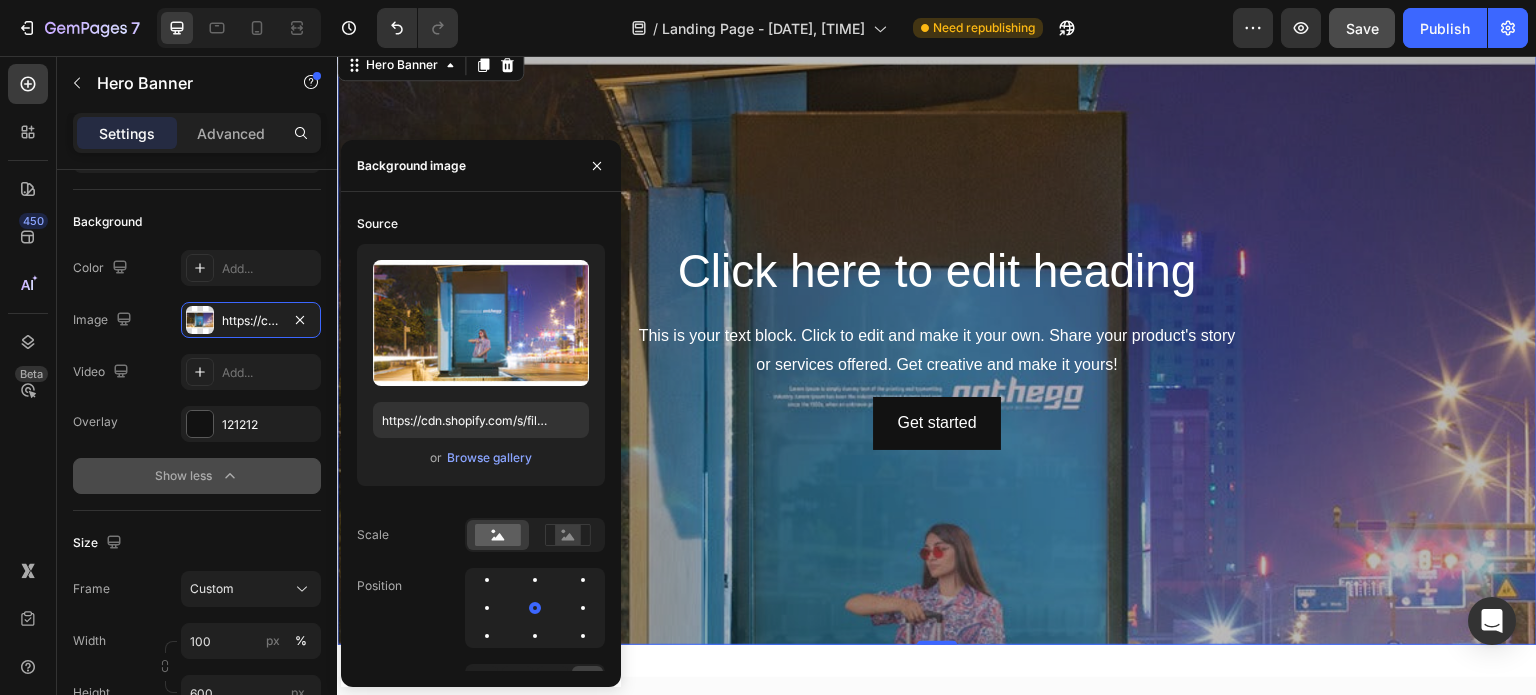 scroll, scrollTop: 3784, scrollLeft: 0, axis: vertical 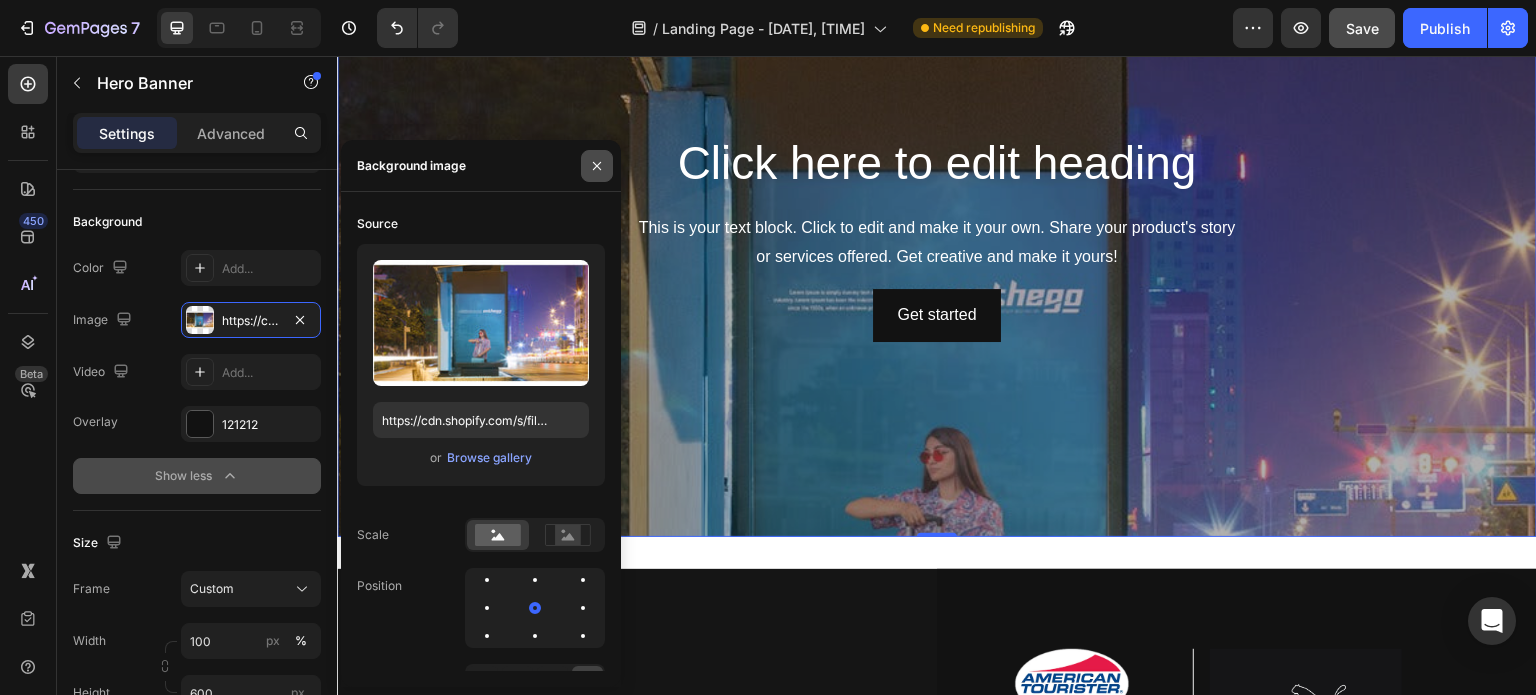 click 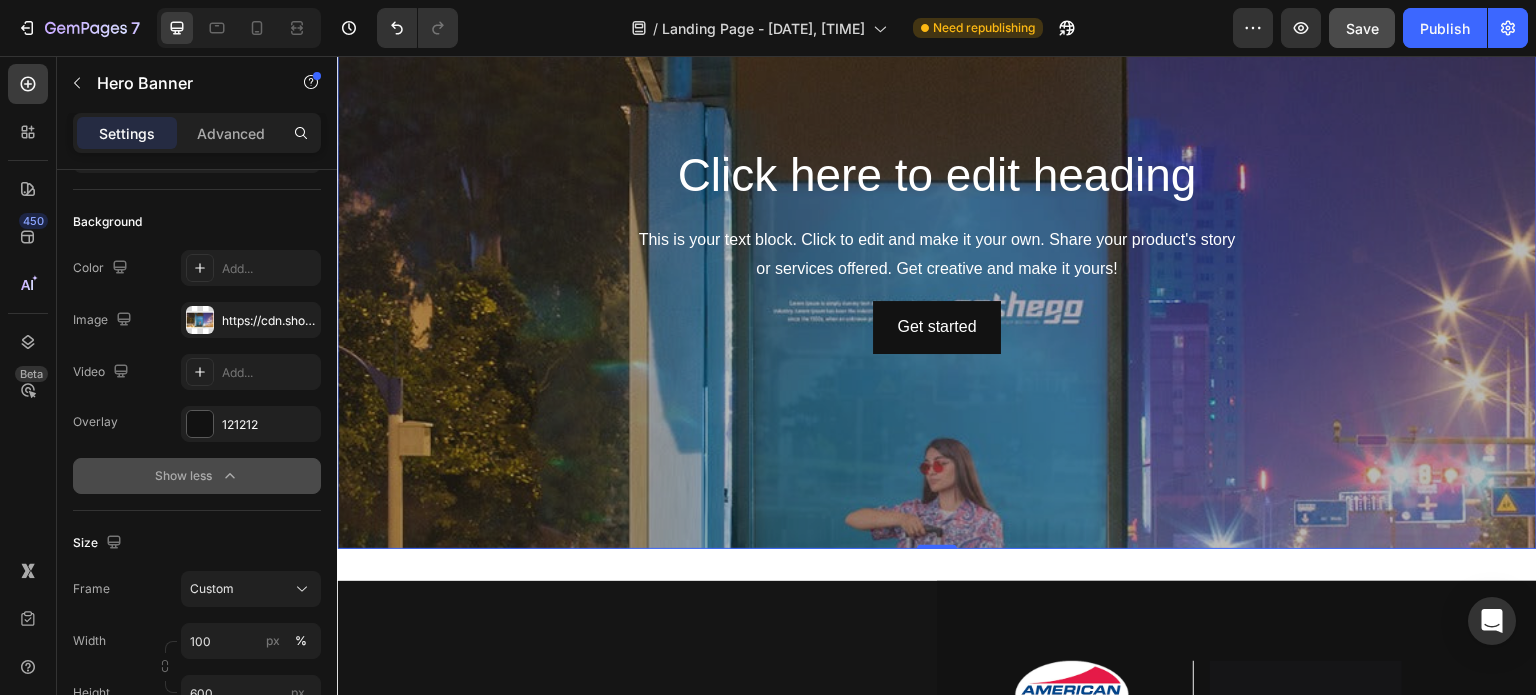 scroll, scrollTop: 3775, scrollLeft: 0, axis: vertical 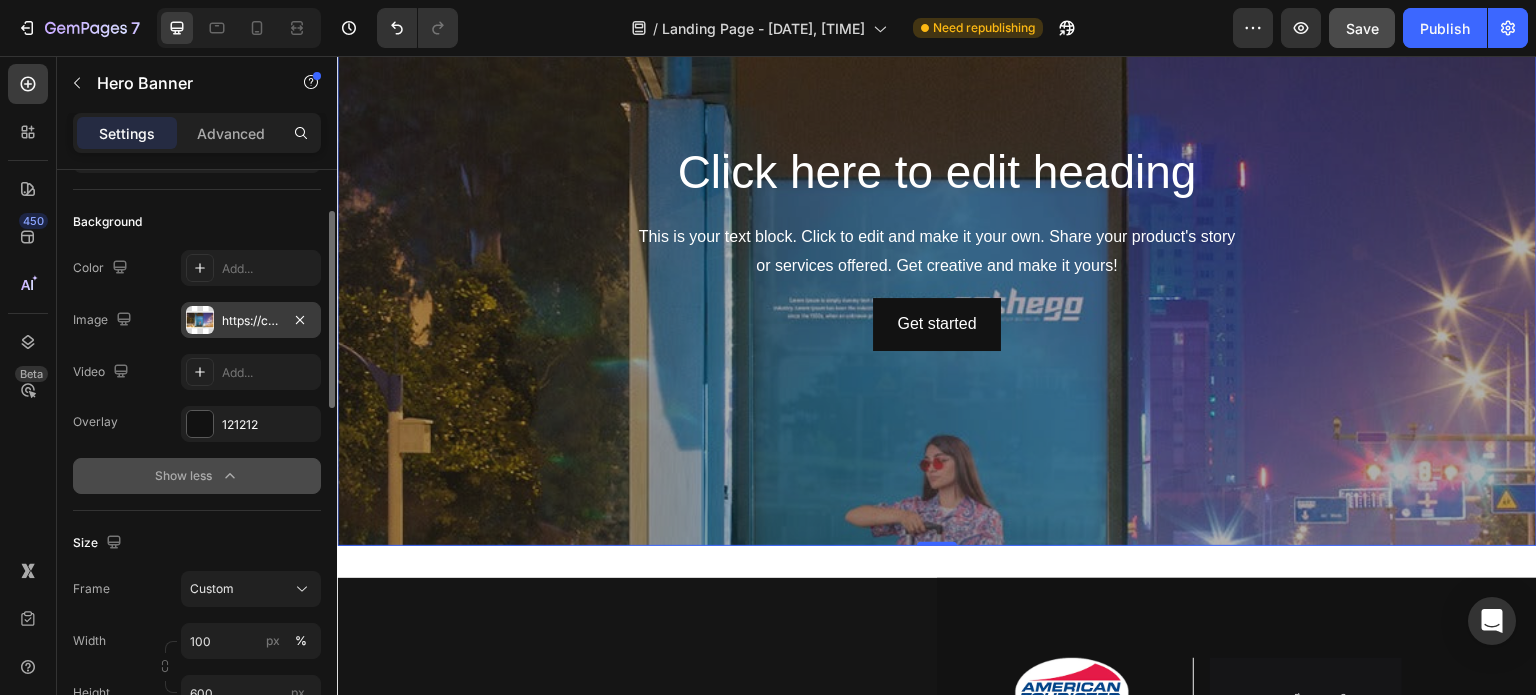 click on "https://cdn.shopify.com/s/files/1/0770/1823/5130/files/gempages_577154060990284788-8c122f05-5dce-4bea-8e65-4b0bbc5410bb.jpg" at bounding box center [251, 321] 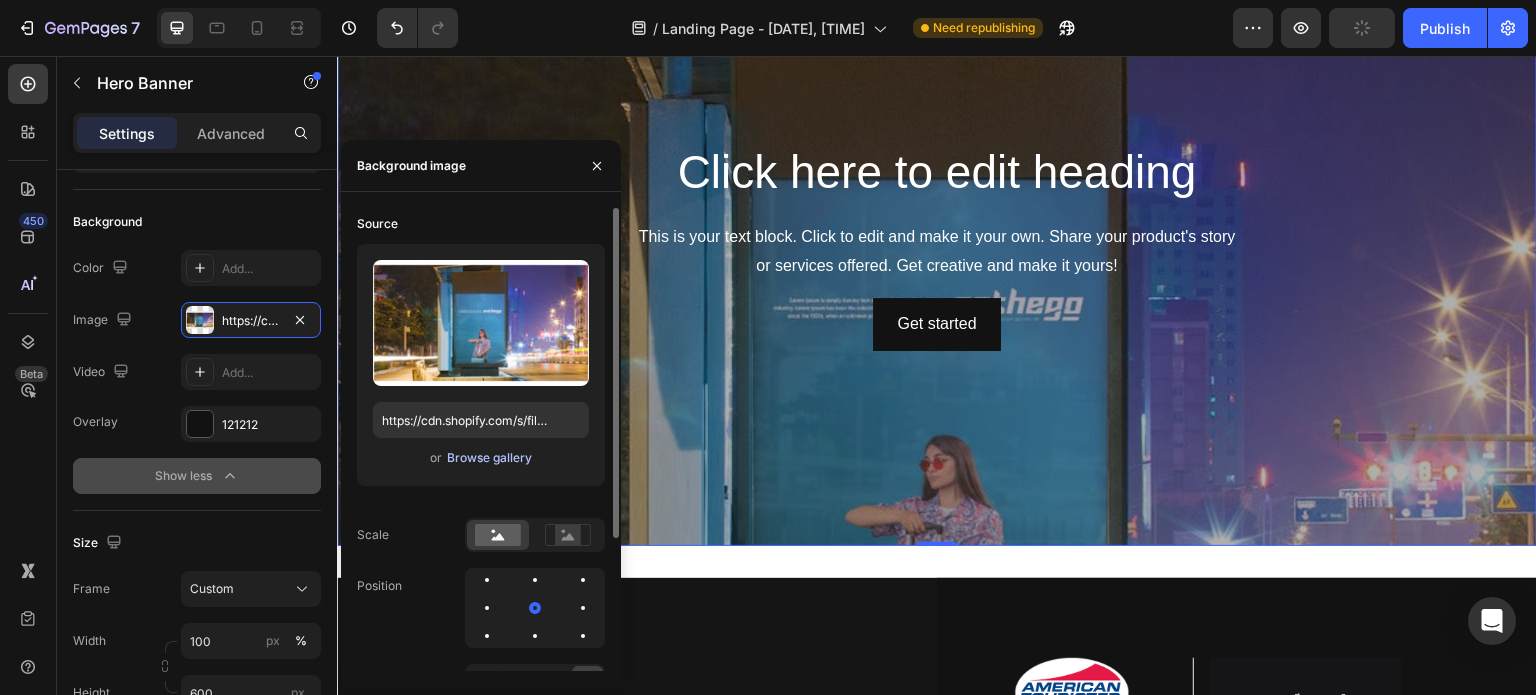 click on "Browse gallery" at bounding box center [489, 458] 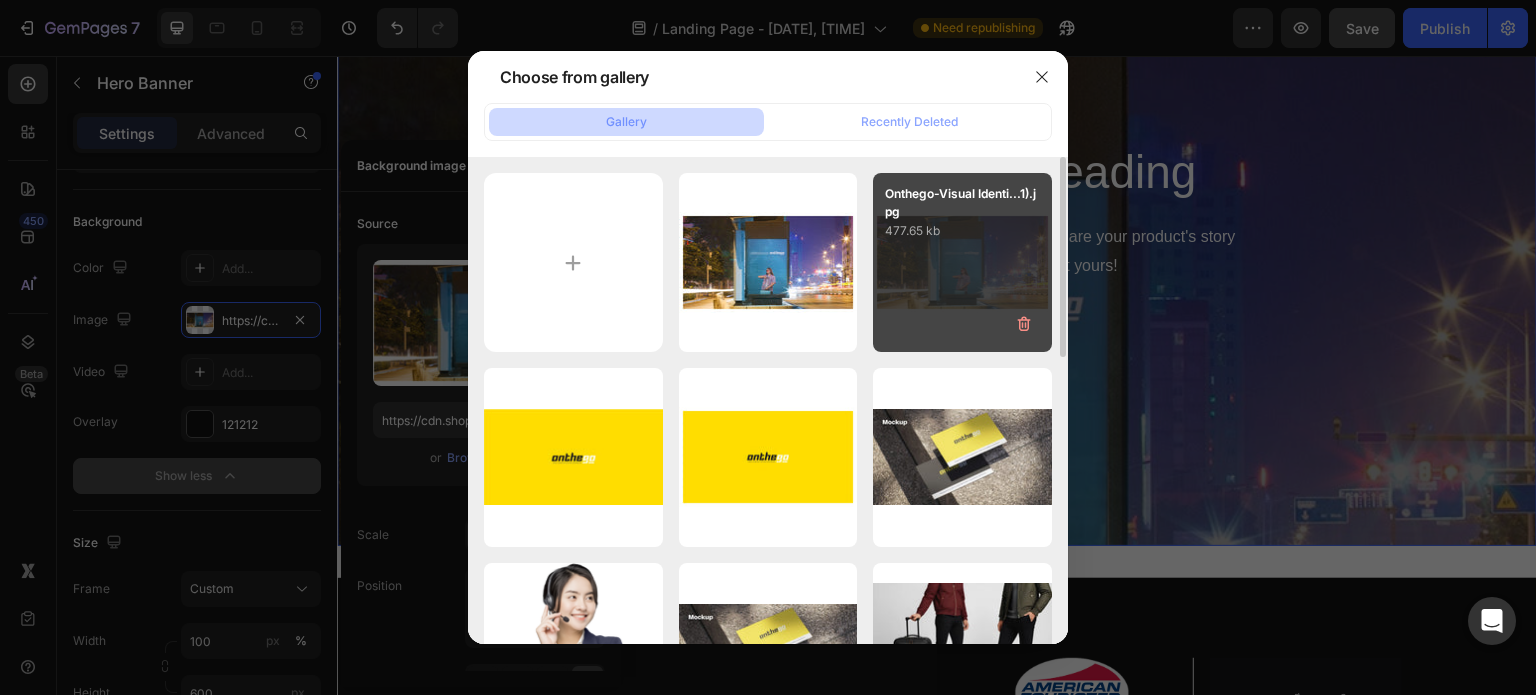 click on "Onthego-Visual Identi...477.65 kb" at bounding box center (962, 262) 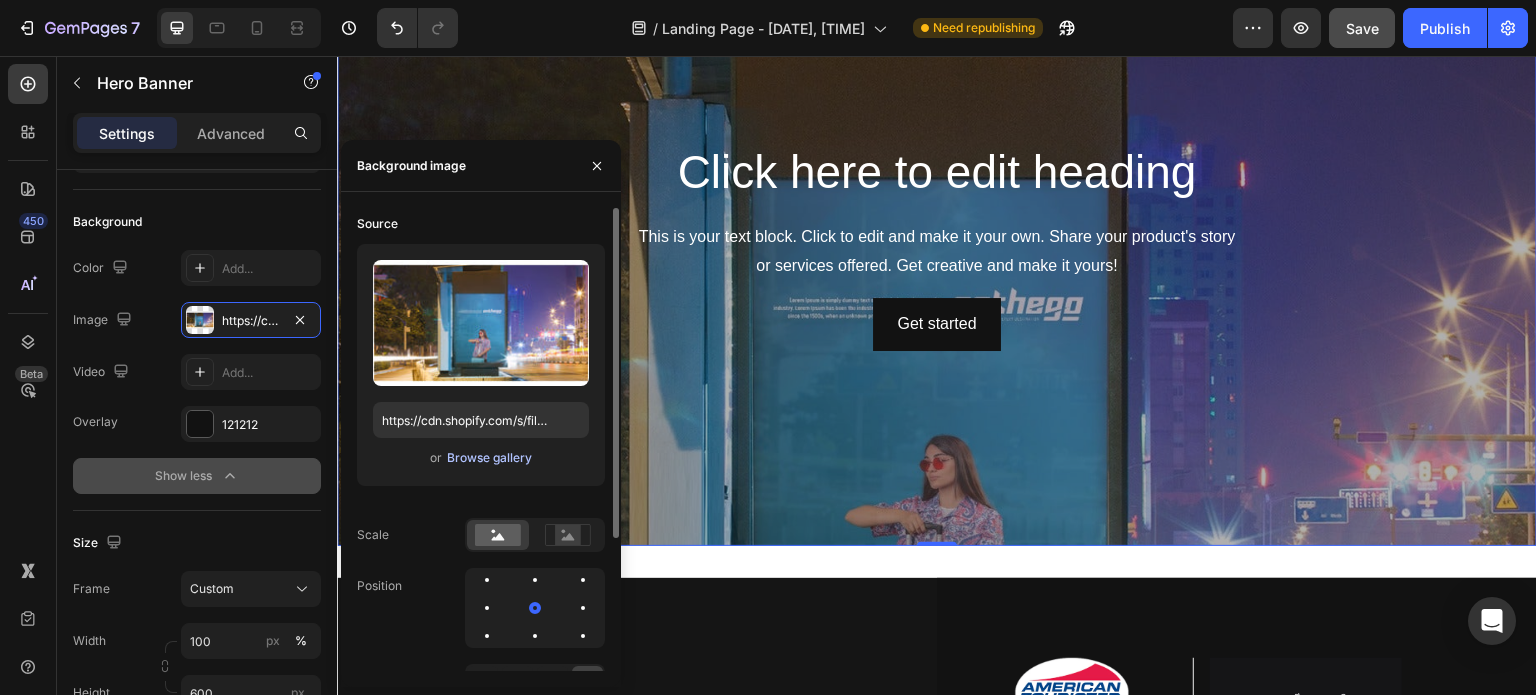 click on "Browse gallery" at bounding box center (489, 458) 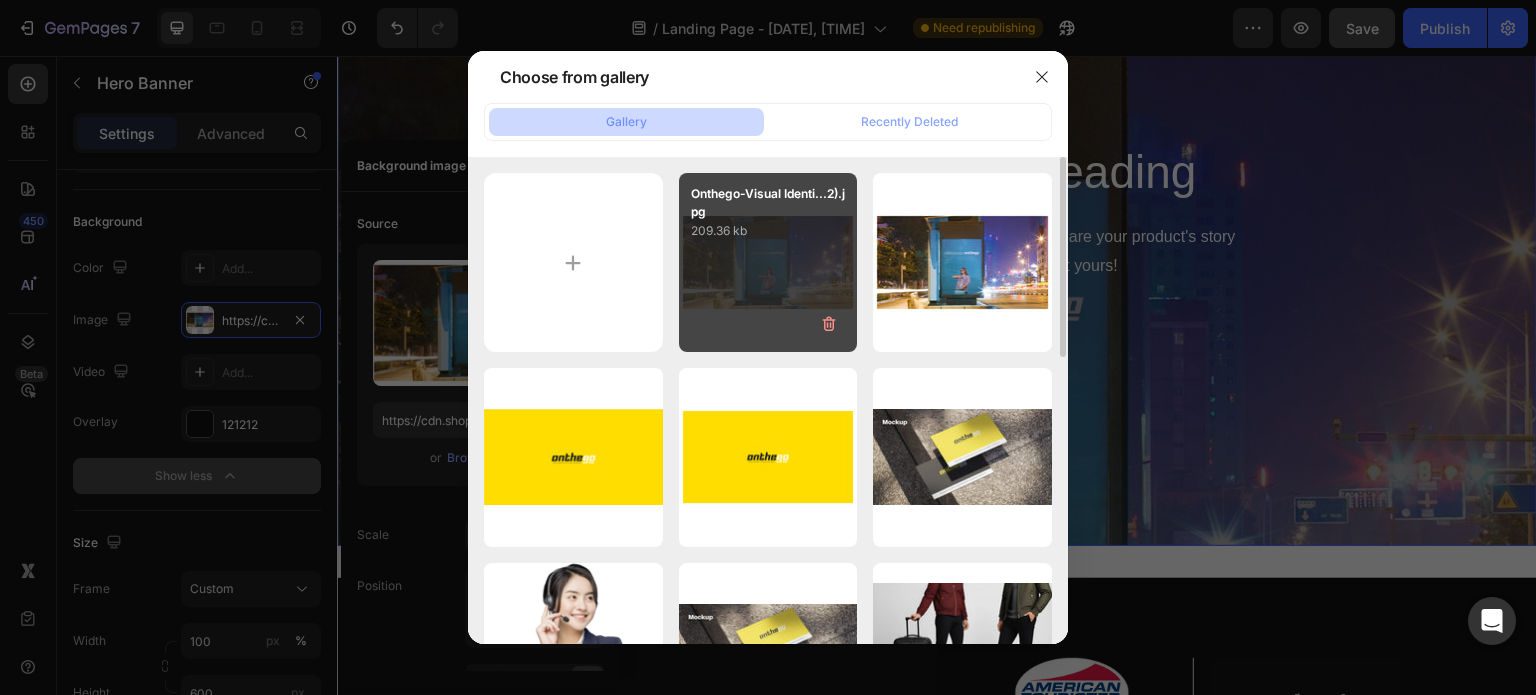 click on "Onthego-Visual Identi...2).jpg 209.36 kb" at bounding box center (768, 262) 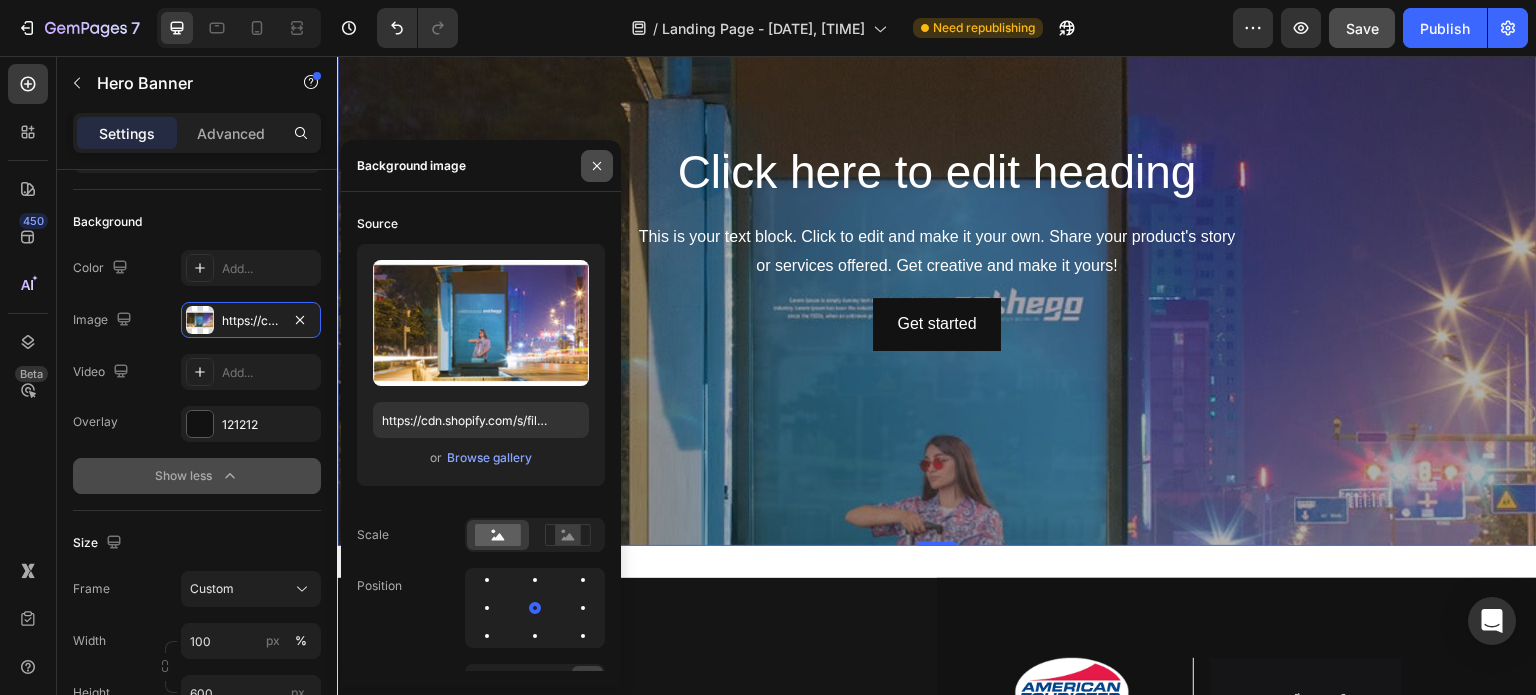 click 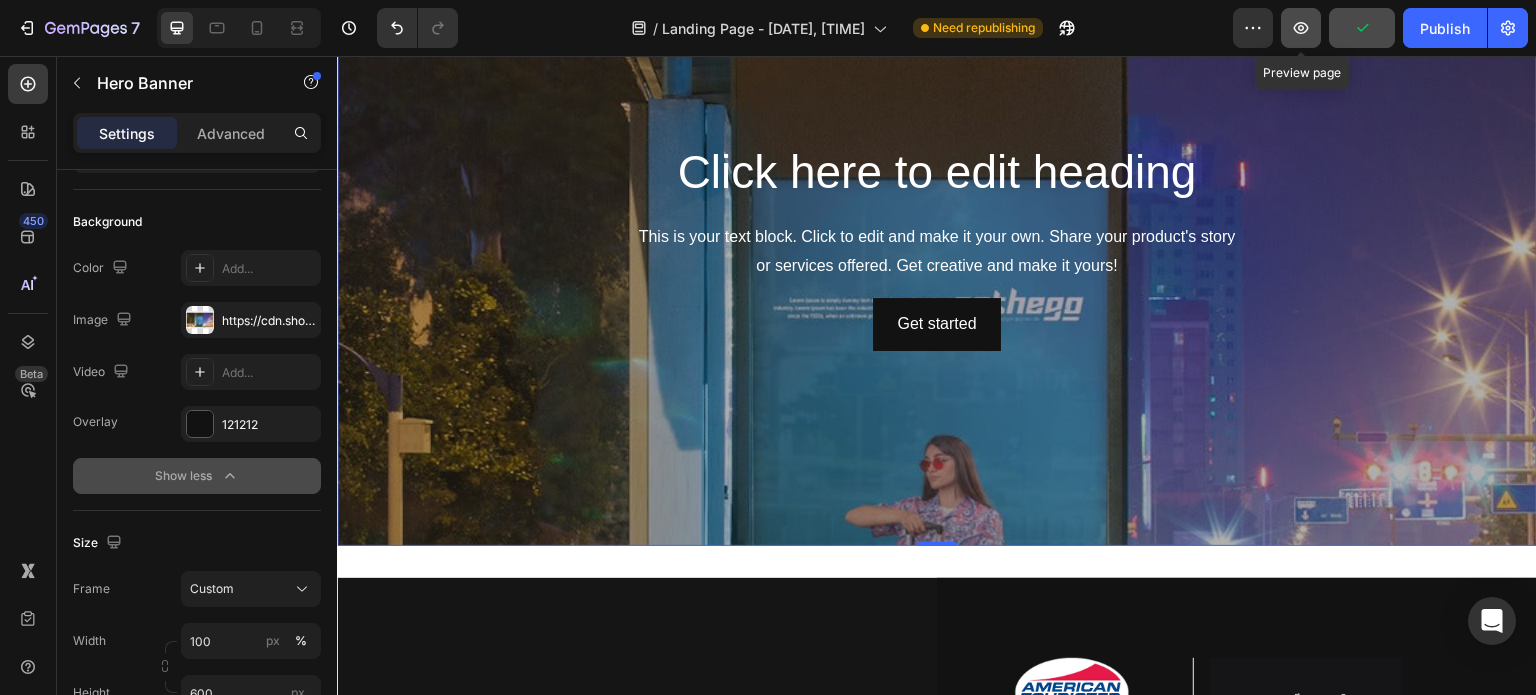 click 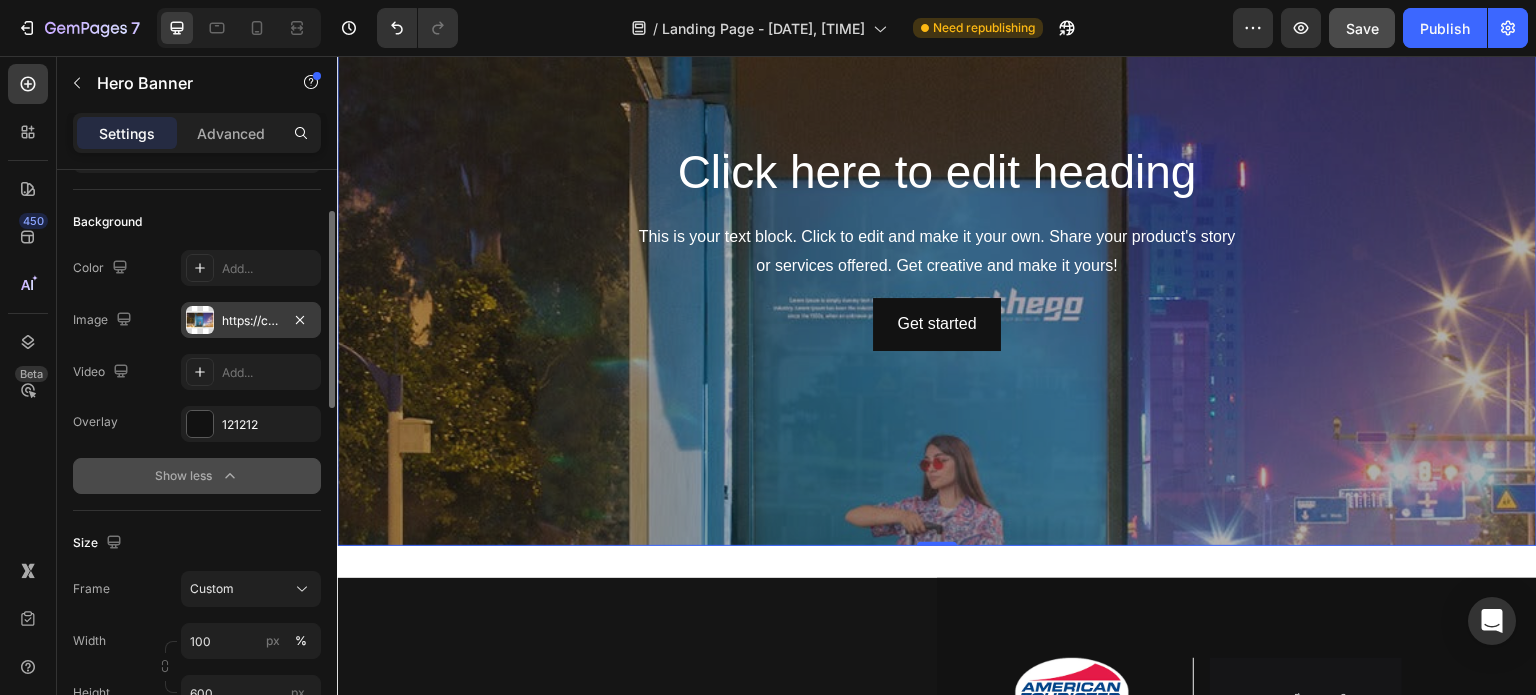 click on "https://cdn.shopify.com/s/files/1/0770/1823/5130/files/gempages_577154060990284788-8c122f05-5dce-4bea-8e65-4b0bbc5410bb.jpg" at bounding box center [251, 320] 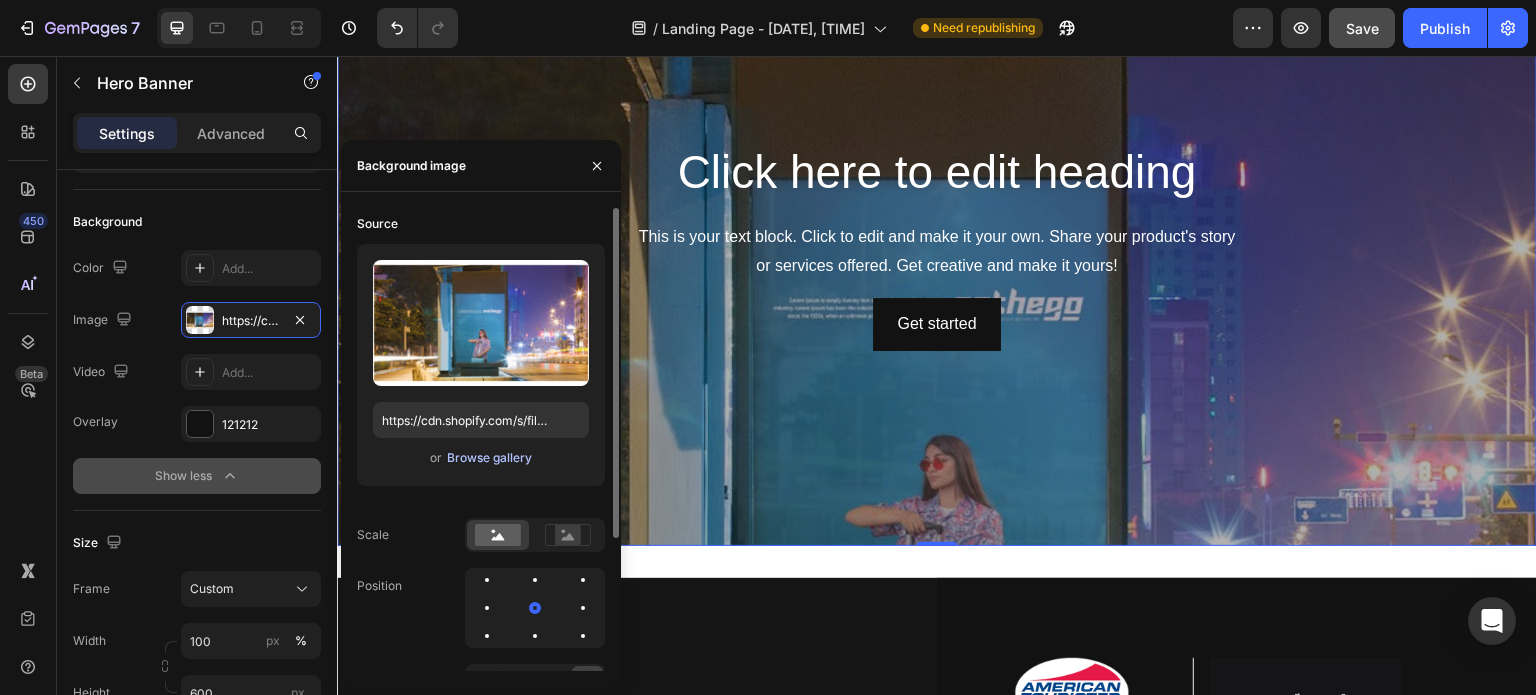 click on "Browse gallery" at bounding box center [489, 458] 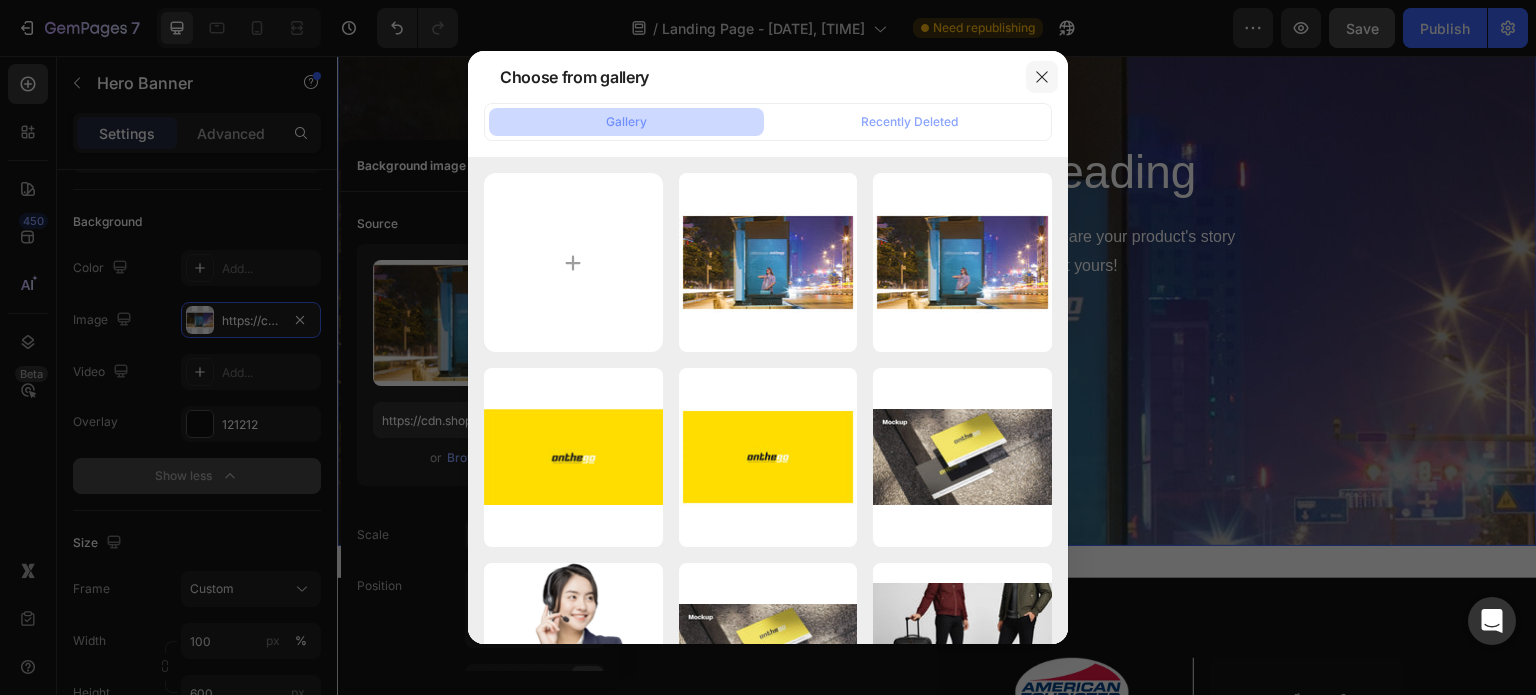 click 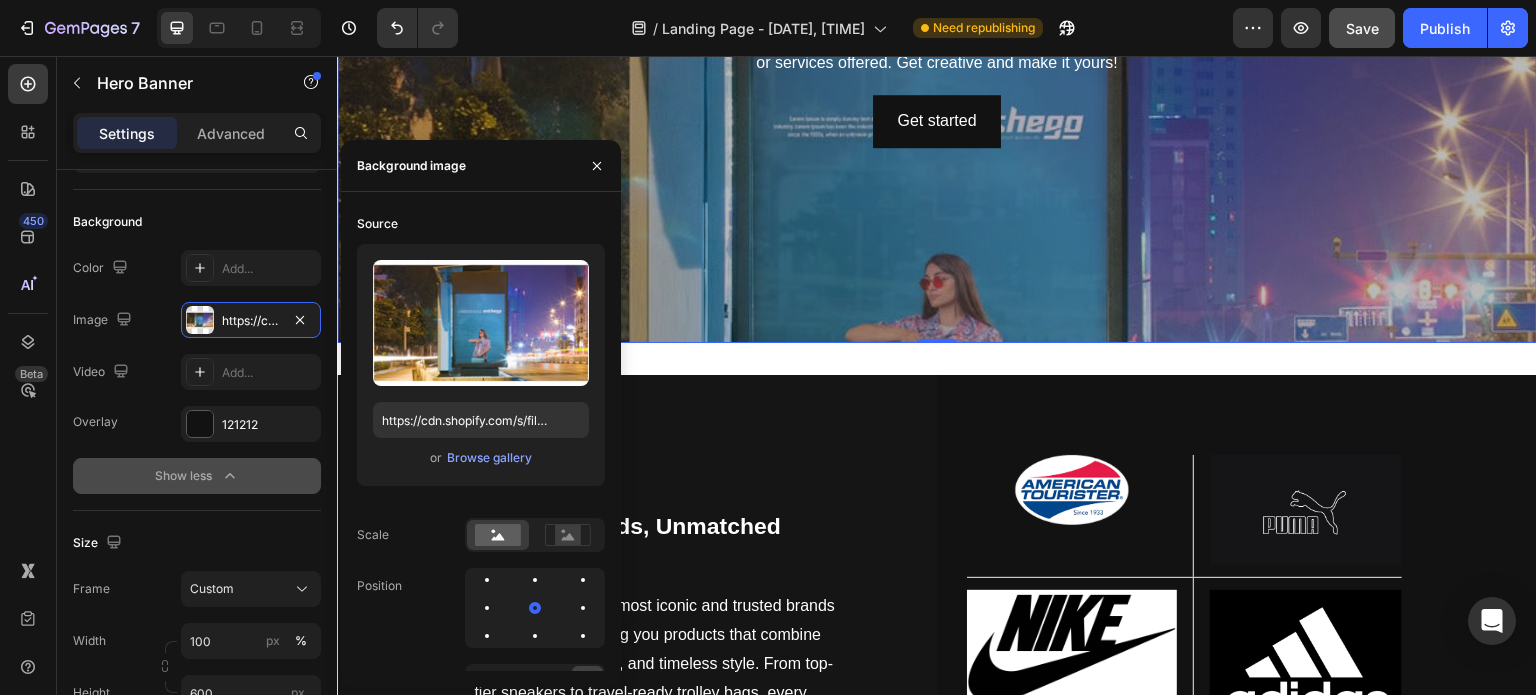 scroll, scrollTop: 3979, scrollLeft: 0, axis: vertical 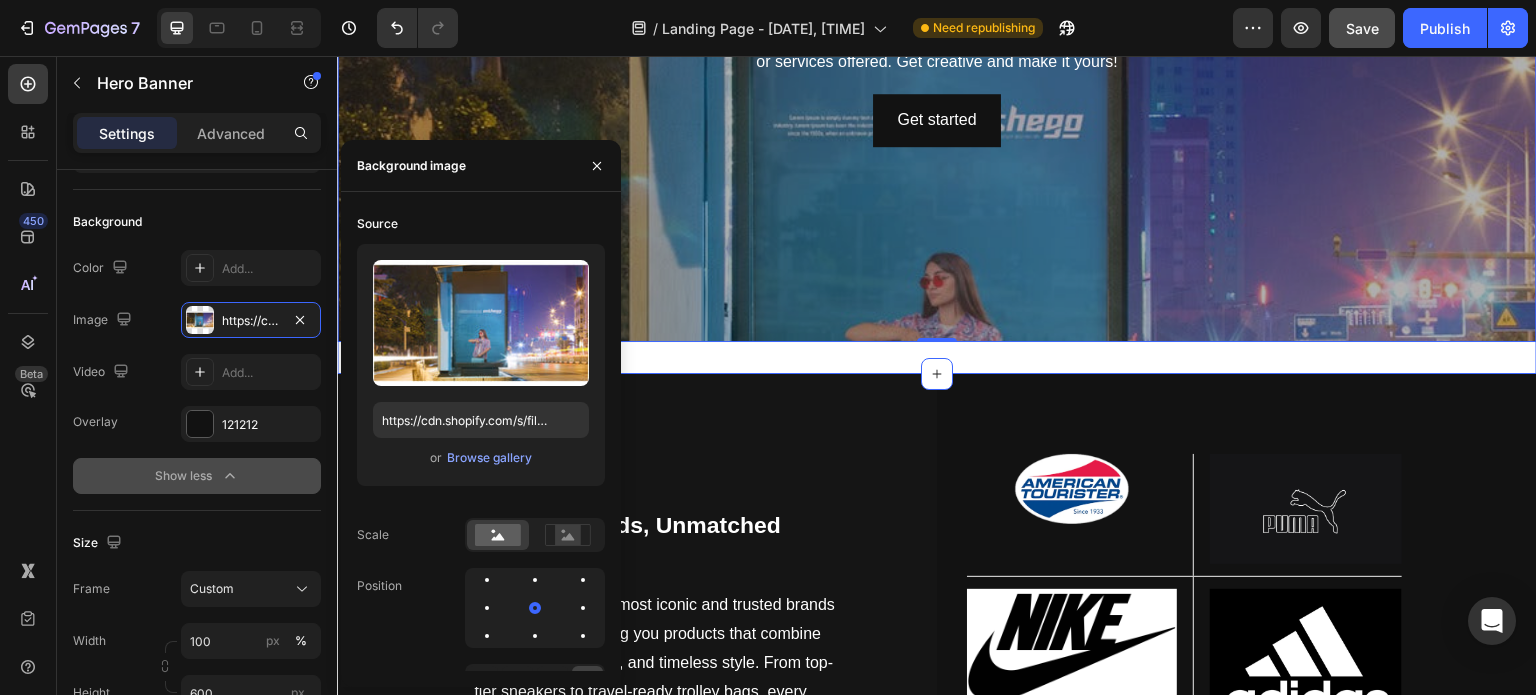 click on "Image Curated Travel Essentials for Explorers Heading At Thekkekara Bagbazzar, we believe style and utility should travel together. From rugged yet elegant trolley bags to performance-driven, fashion-forward shoes, every product in our collection is thoughtfully curated to meet the needs of modern travelers and everyday explorers. We understand that your journey—whether a weekend getaway, a business trip, or a daily commute—is more than just movement. It’s an expression of who you are.   Text Block Row Click here to edit heading Heading This is your text block. Click to edit and make it your own. Share your product's story                   or services offered. Get creative and make it yours! Text Block Get started Button Hero Banner   0 Section 7" at bounding box center [937, -203] 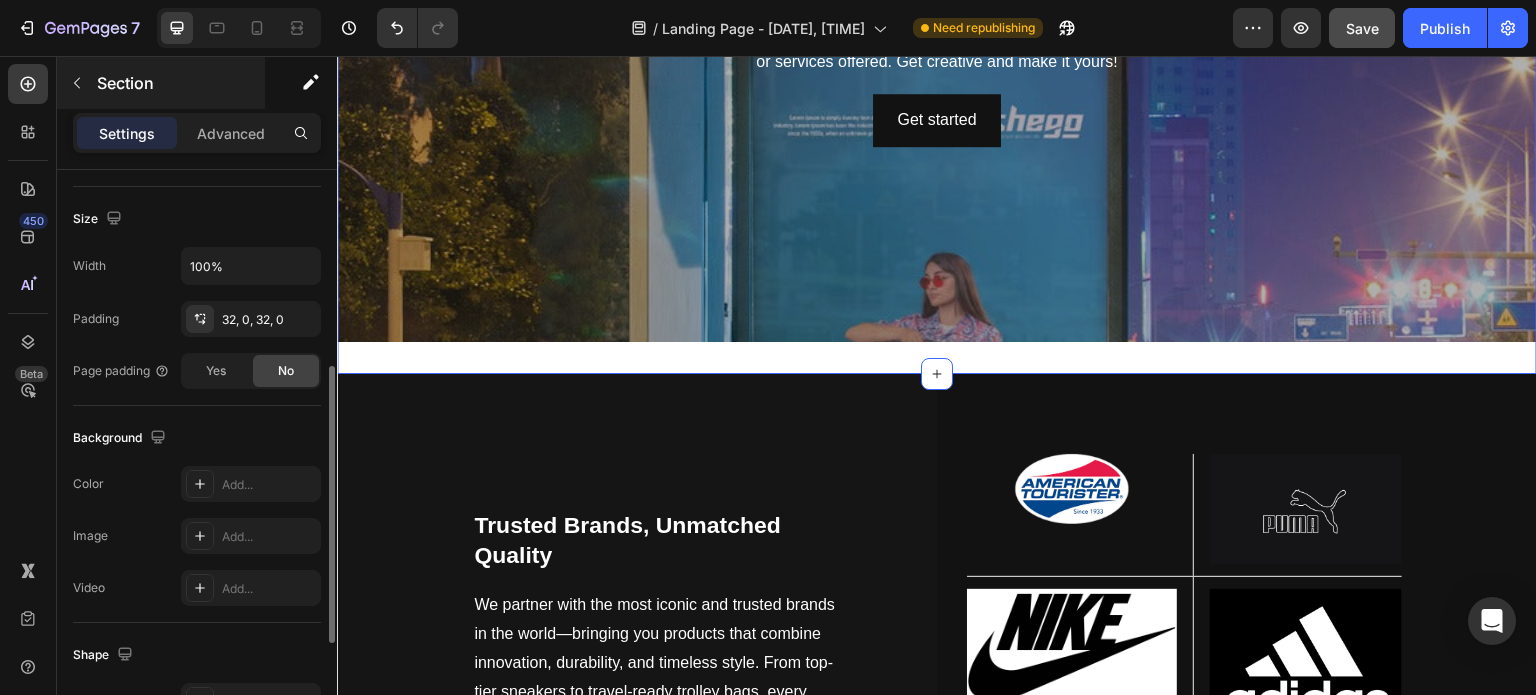 scroll, scrollTop: 412, scrollLeft: 0, axis: vertical 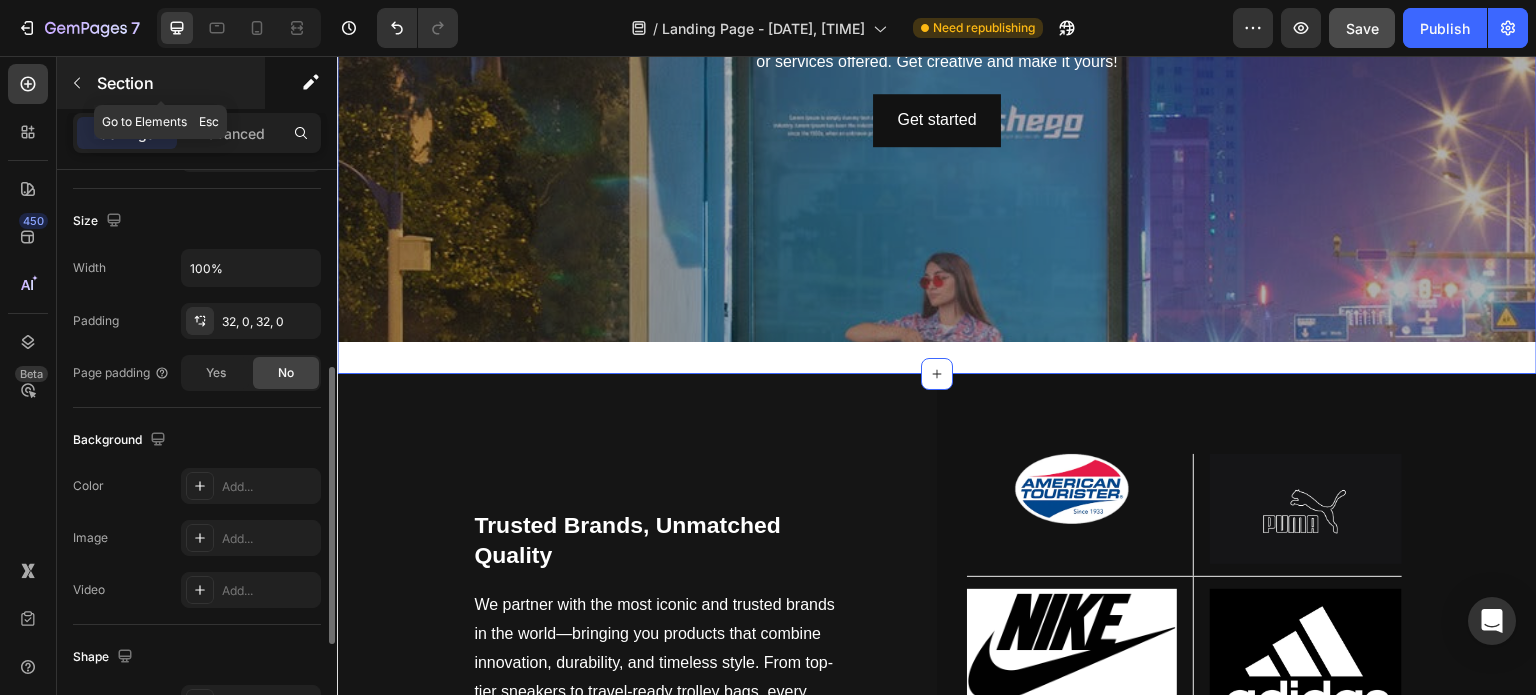 click on "Section" at bounding box center (179, 83) 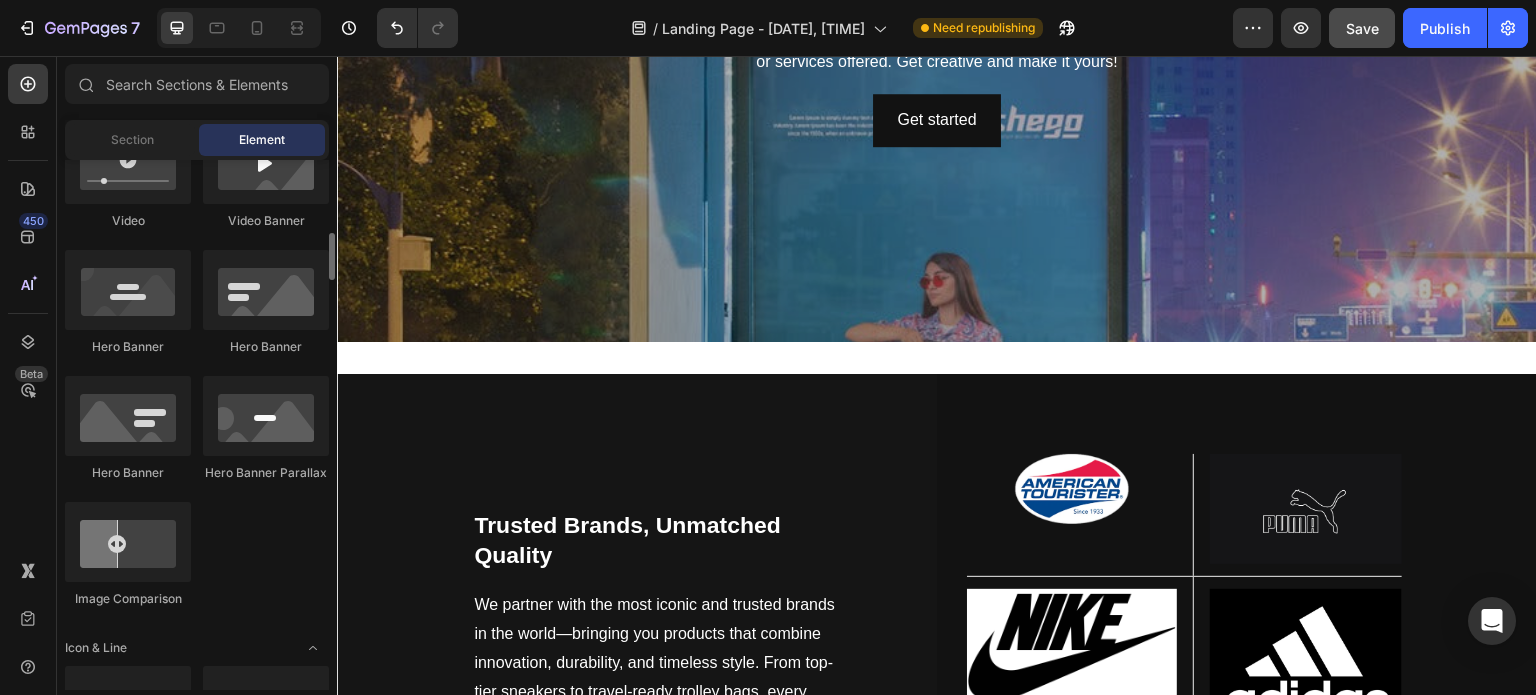 scroll, scrollTop: 828, scrollLeft: 0, axis: vertical 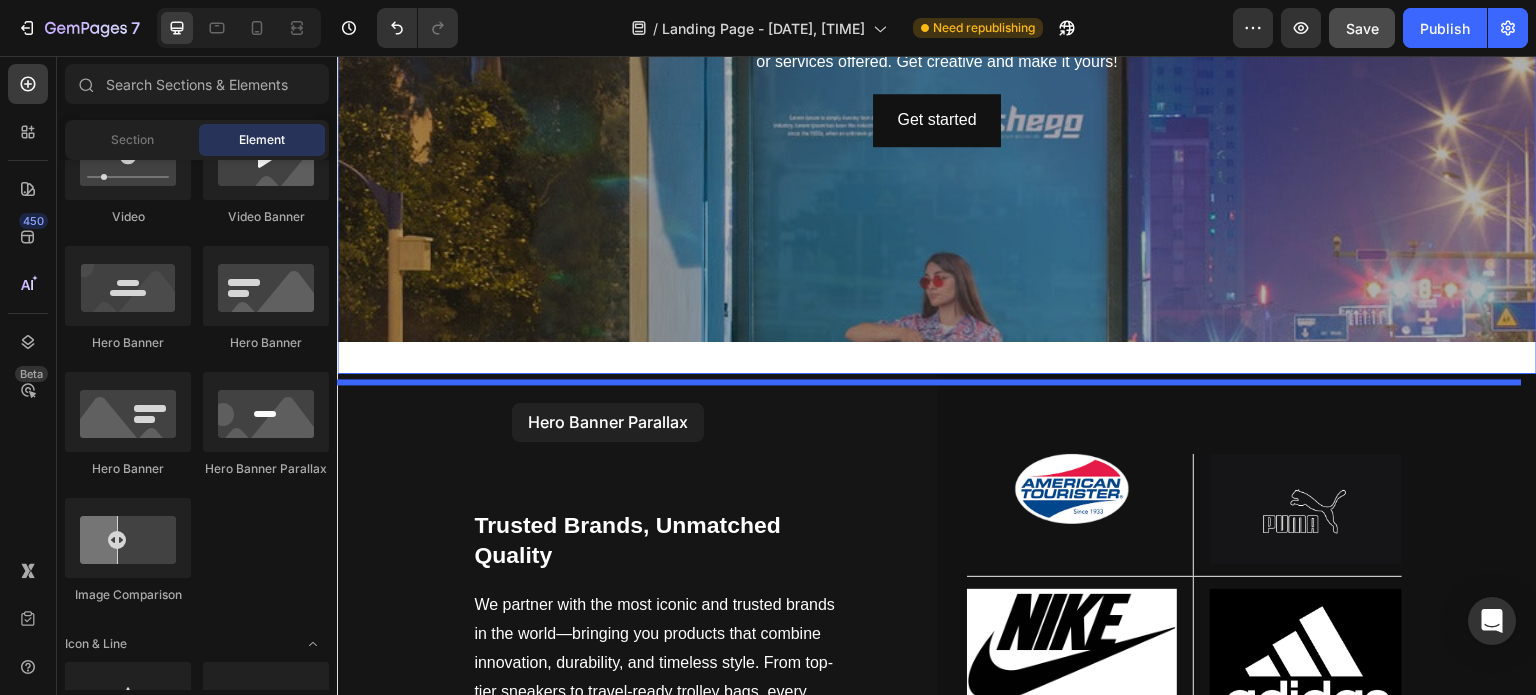 drag, startPoint x: 581, startPoint y: 495, endPoint x: 512, endPoint y: 403, distance: 115 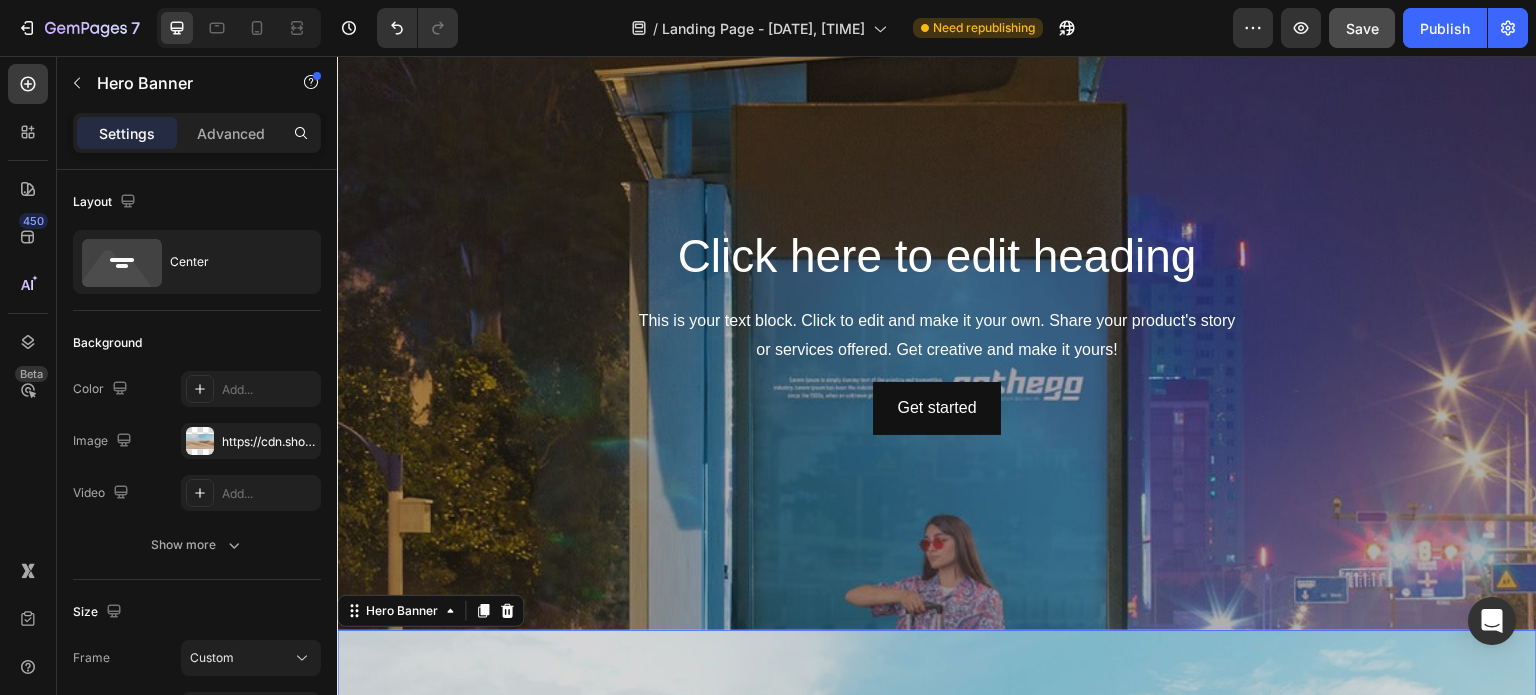 scroll, scrollTop: 3732, scrollLeft: 0, axis: vertical 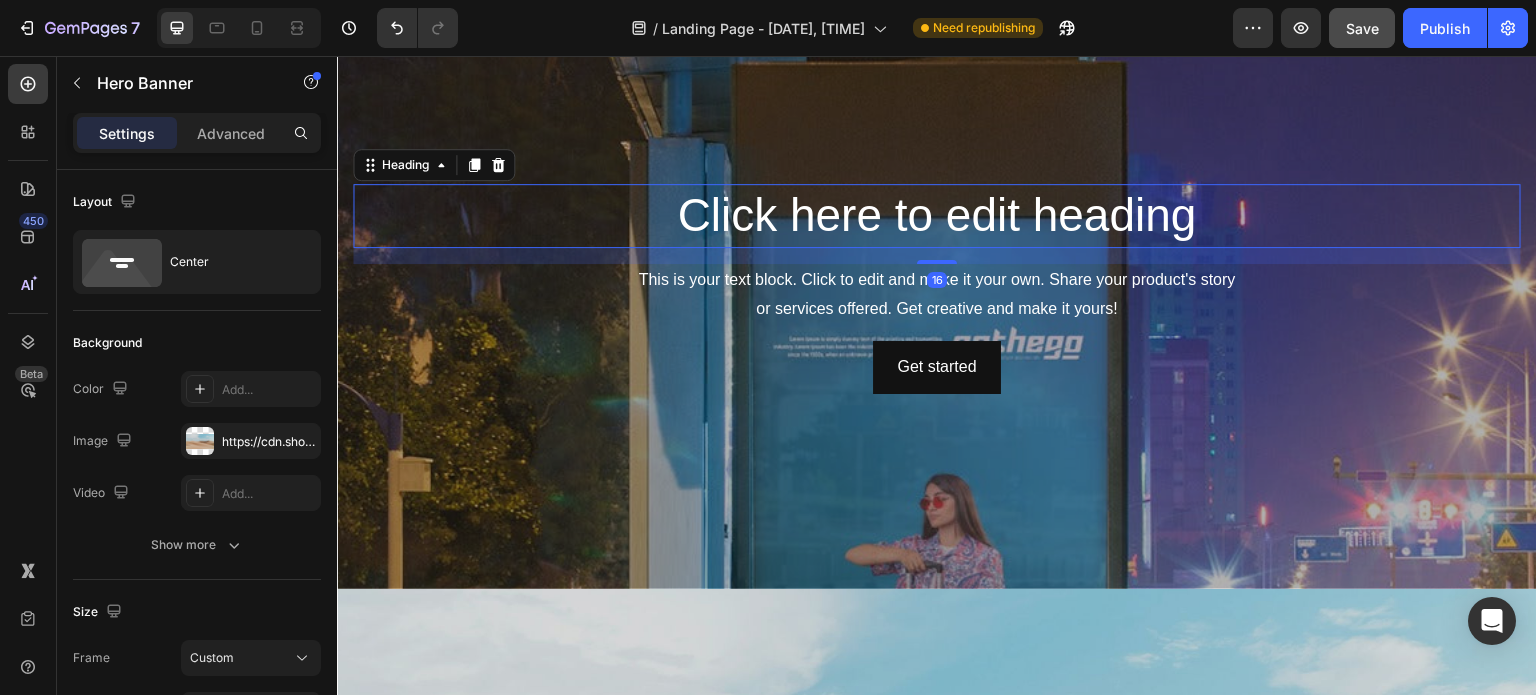 click on "Click here to edit heading" at bounding box center (937, 216) 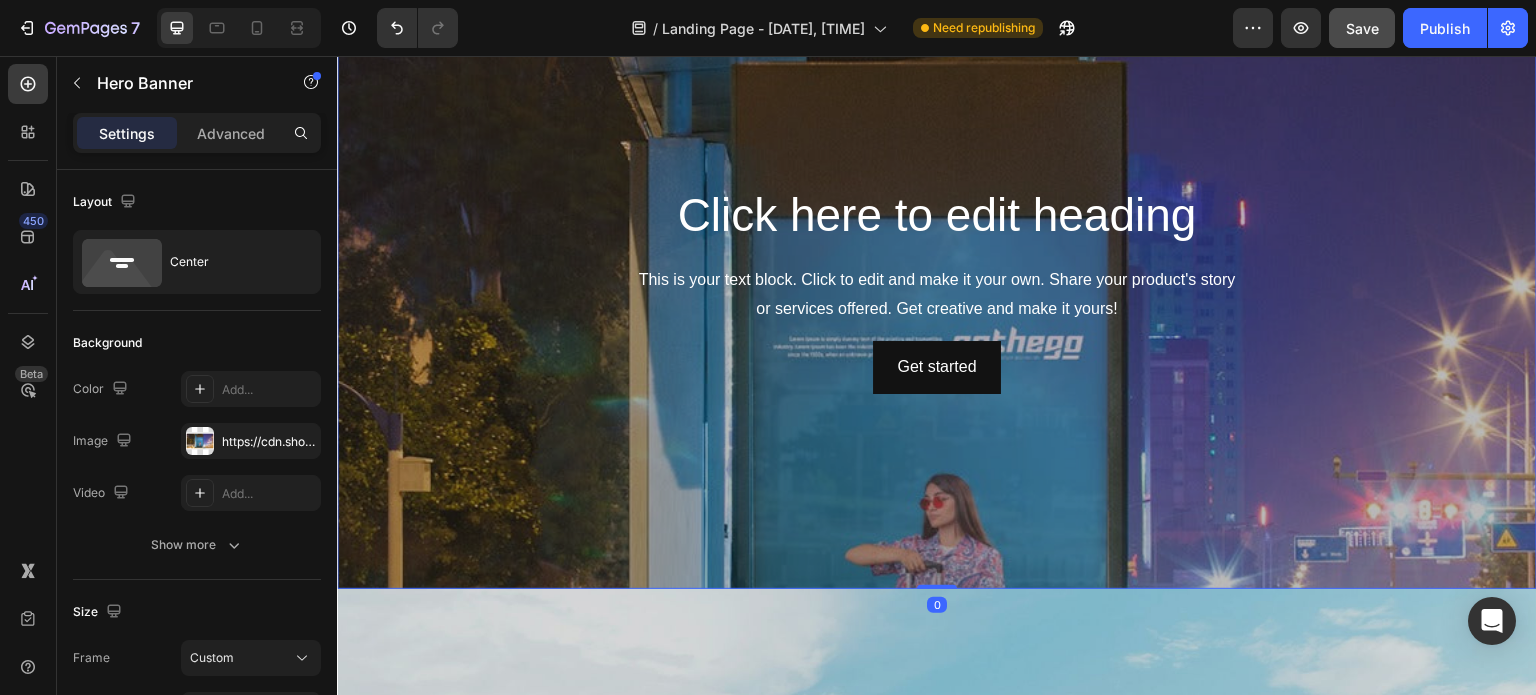 click at bounding box center [937, 289] 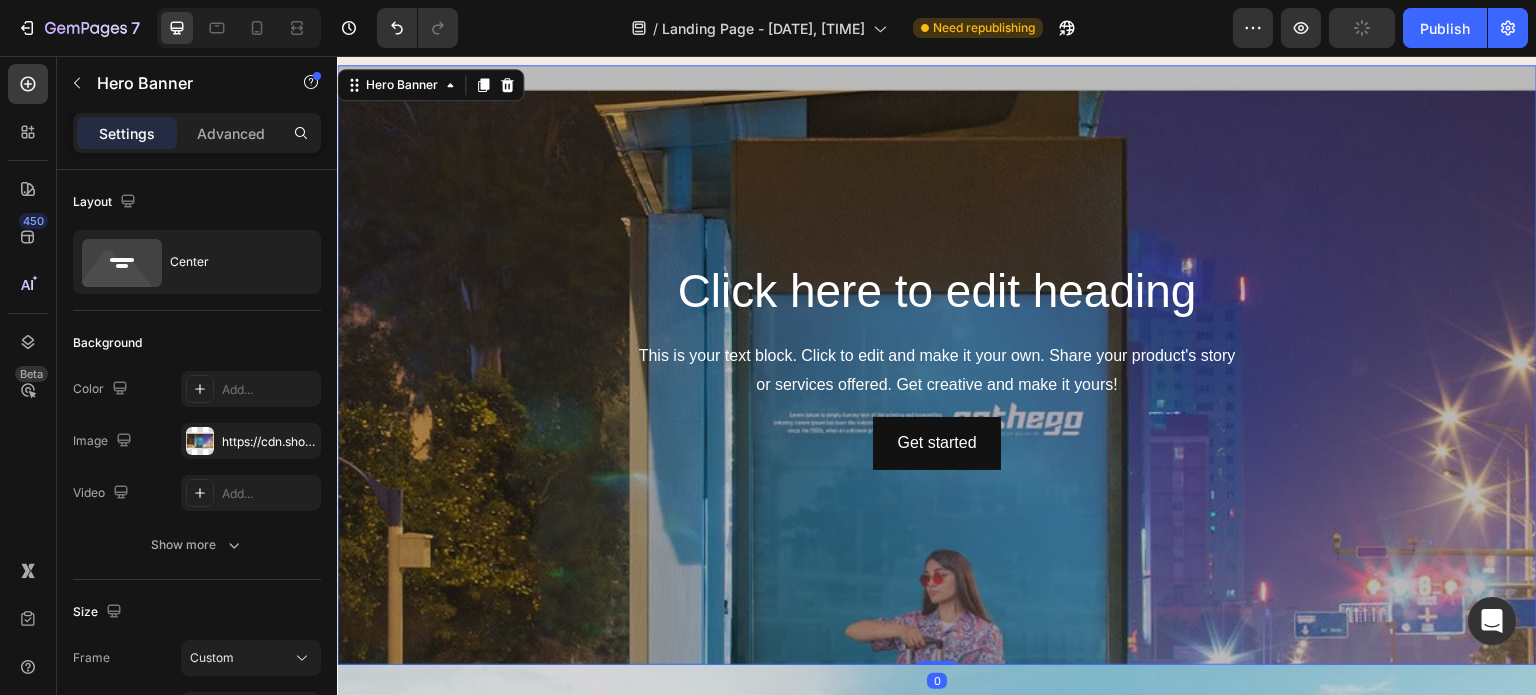 scroll, scrollTop: 3652, scrollLeft: 0, axis: vertical 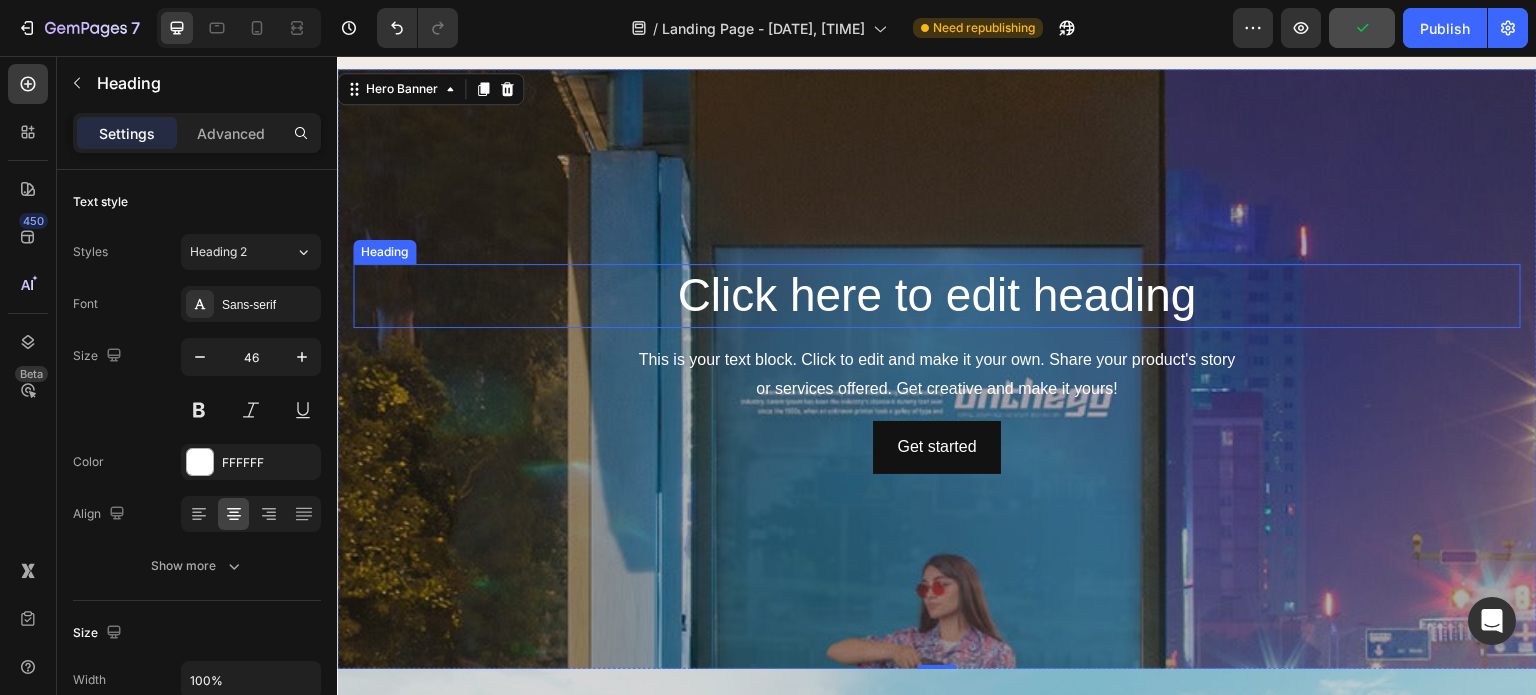 click on "Click here to edit heading" at bounding box center (937, 296) 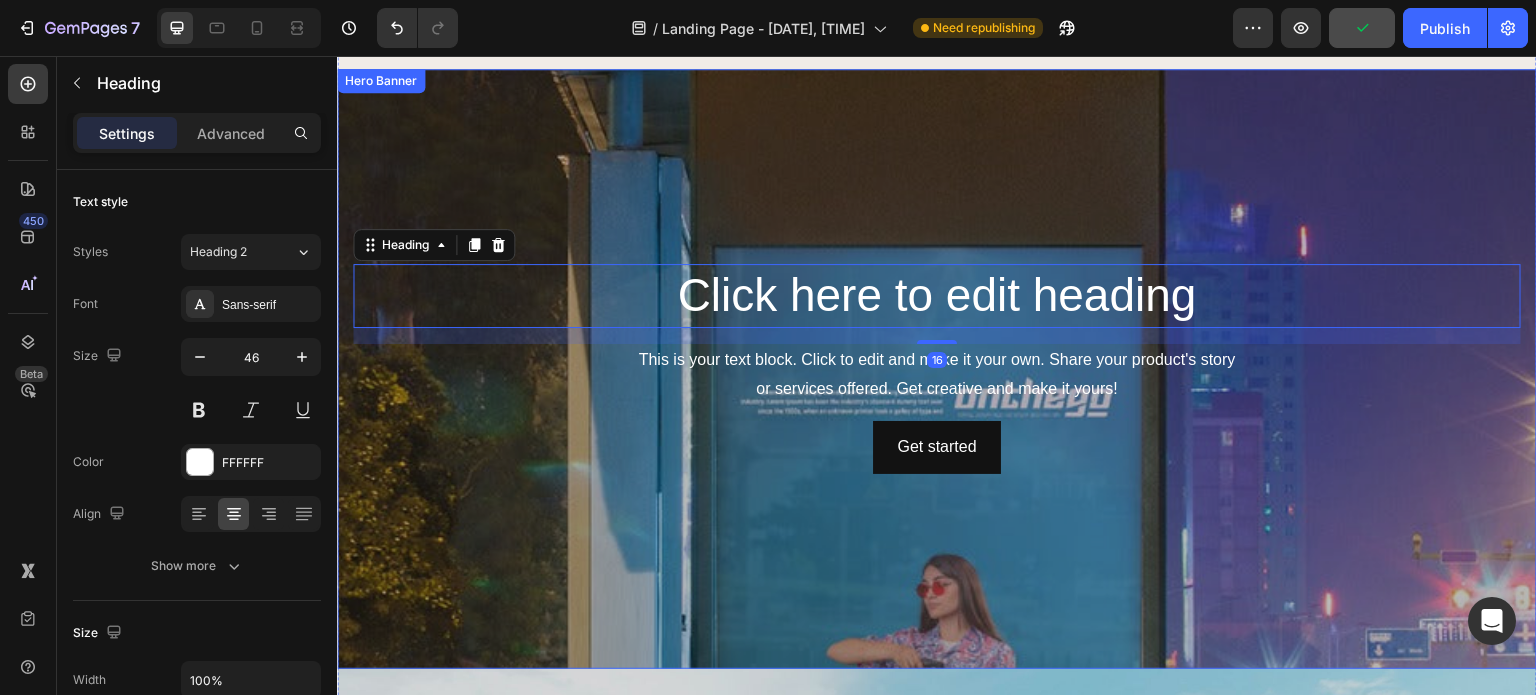 click at bounding box center (937, 369) 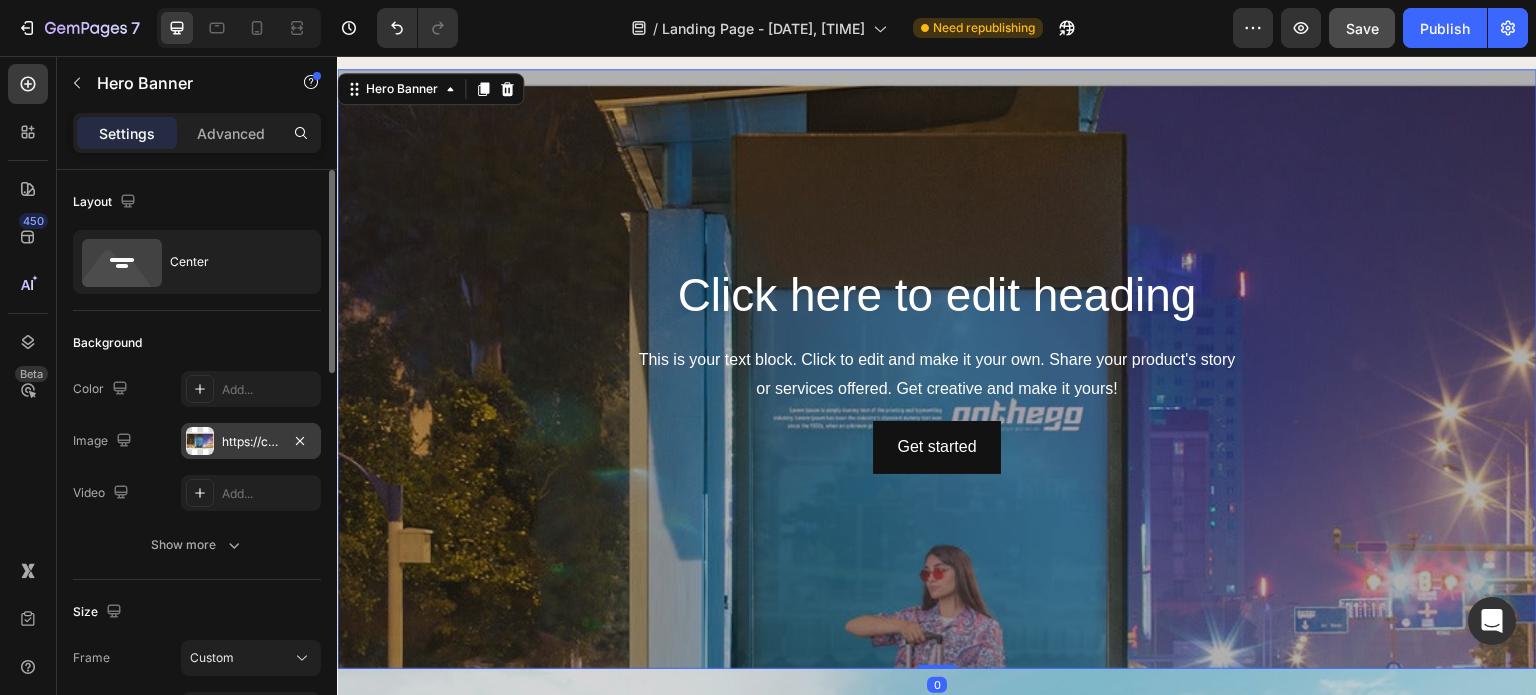 click on "https://cdn.shopify.com/s/files/1/0770/1823/5130/files/gempages_577154060990284788-8c122f05-5dce-4bea-8e65-4b0bbc5410bb.jpg" at bounding box center (251, 442) 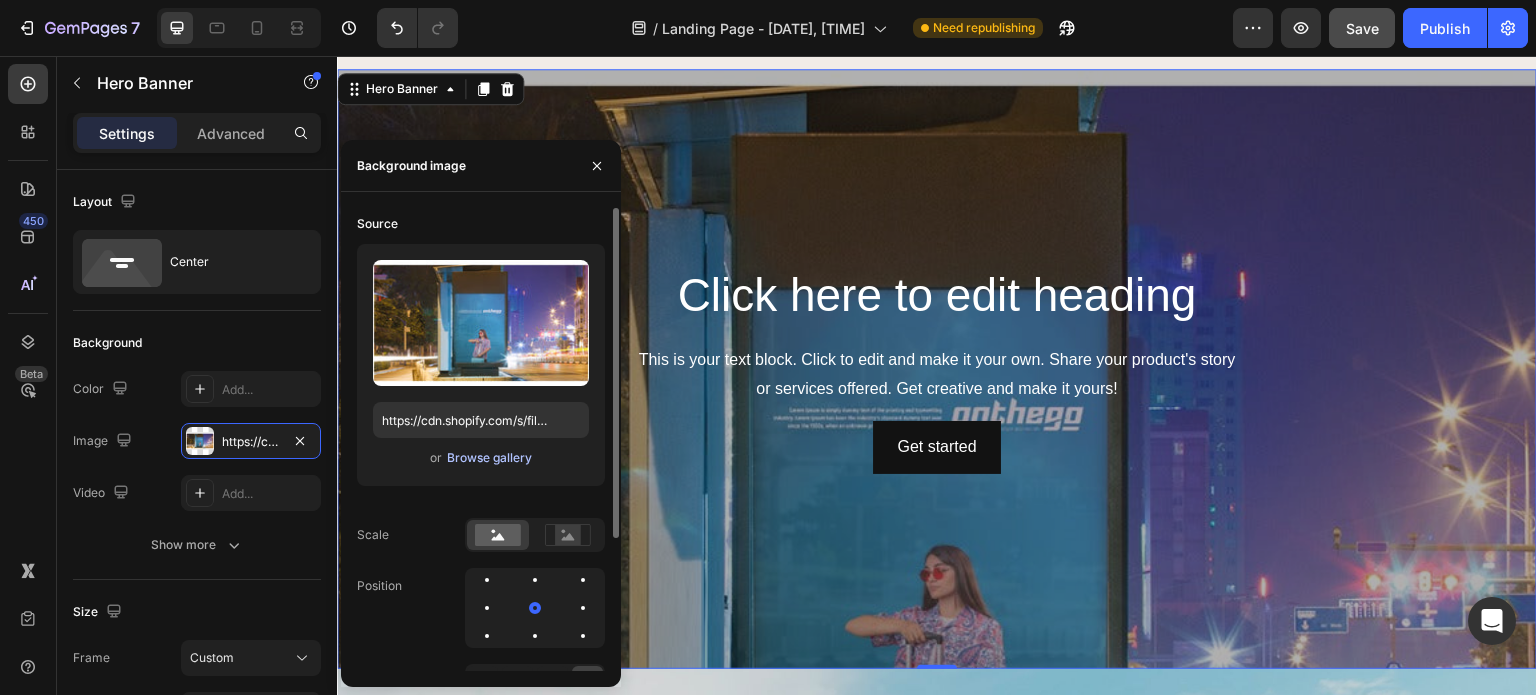 click on "Browse gallery" at bounding box center (489, 458) 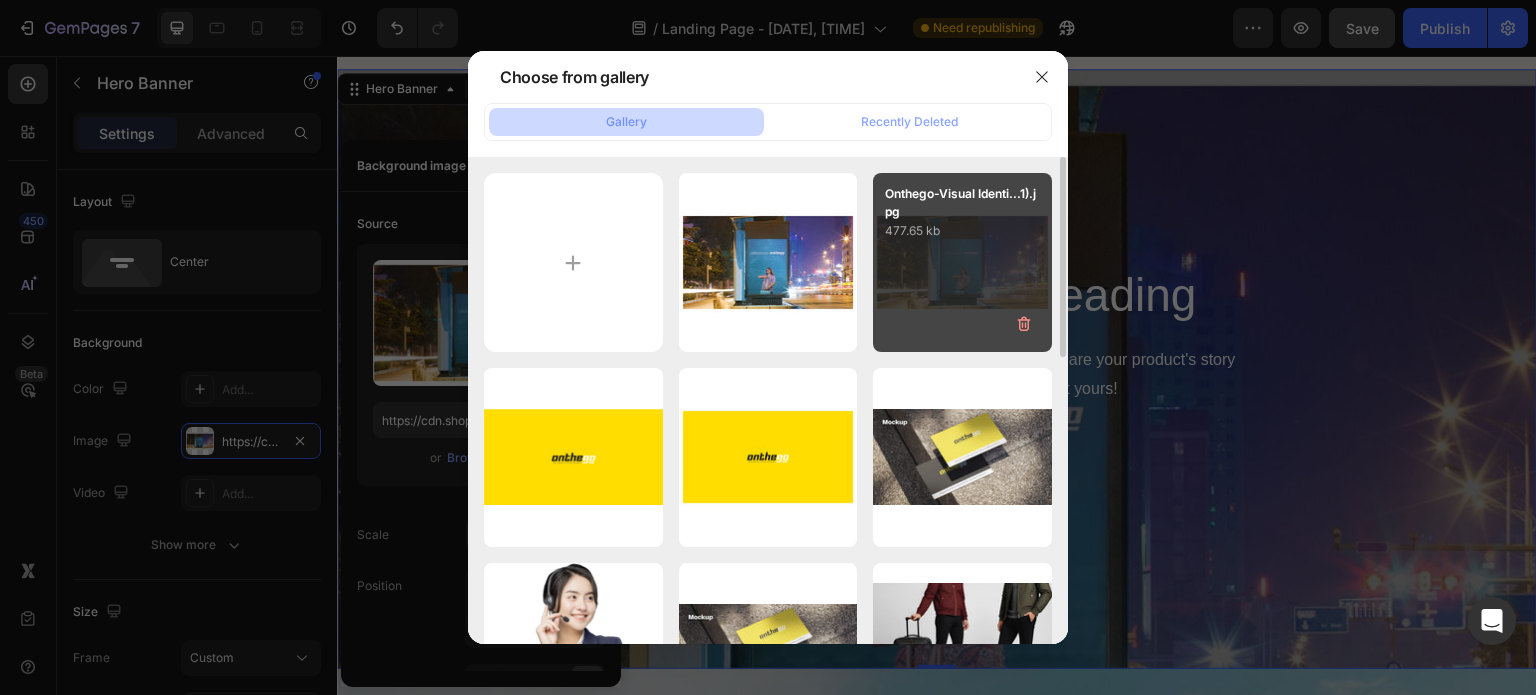 click on "Onthego-Visual Identi...477.65 kb" at bounding box center [962, 262] 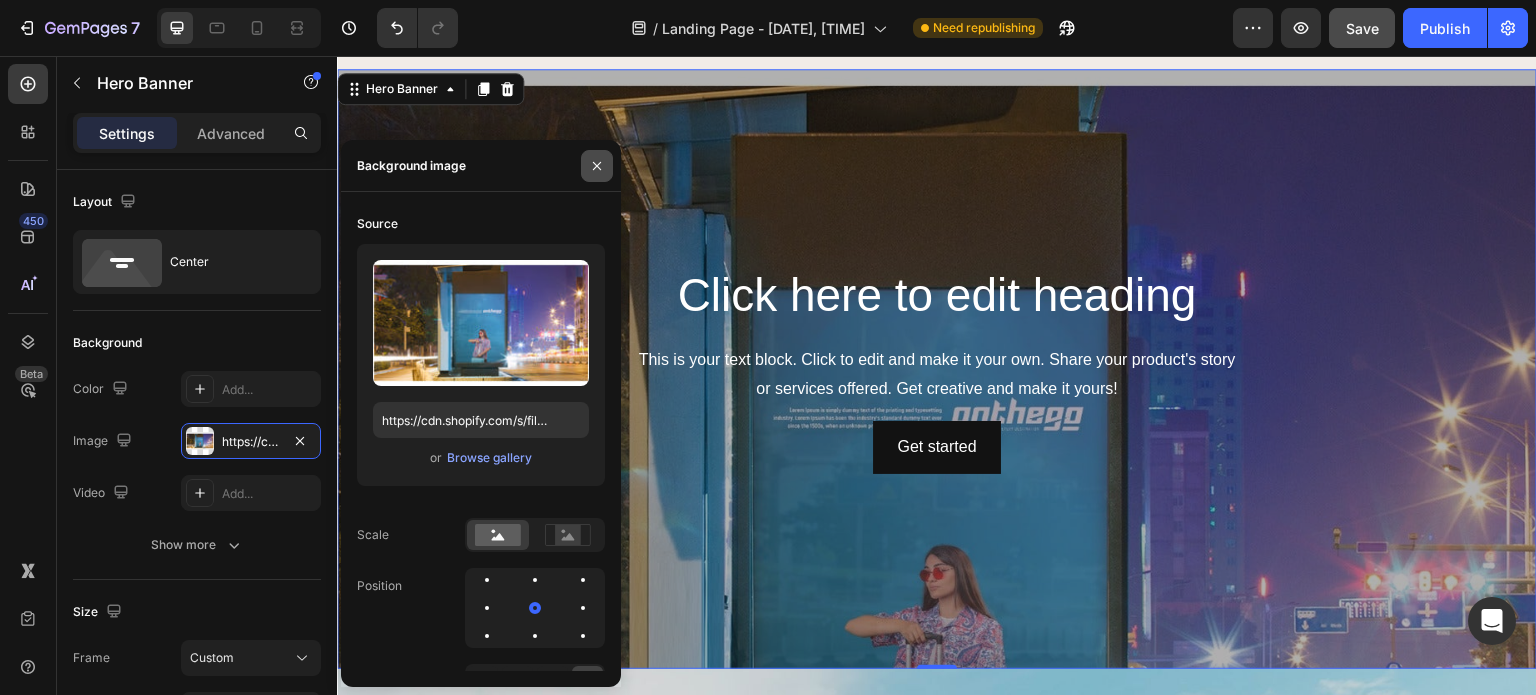 click 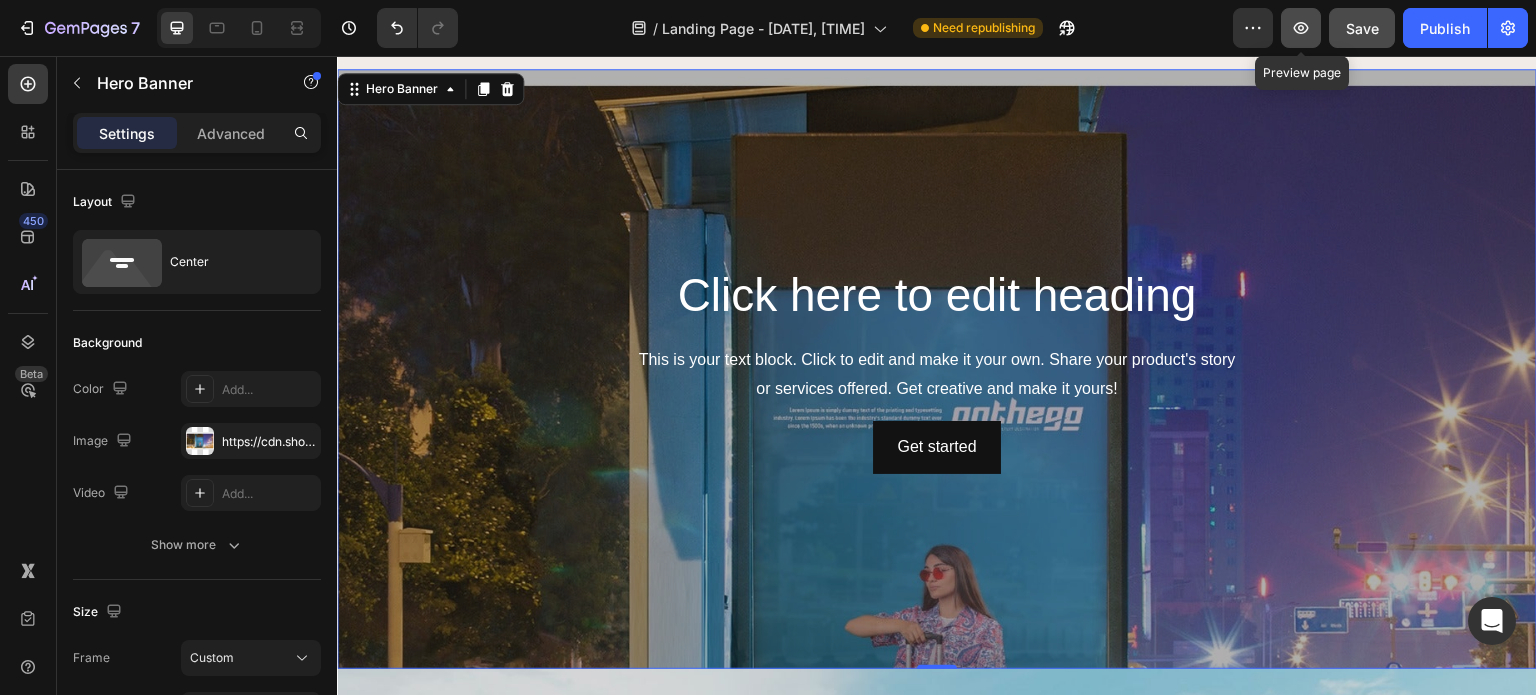 click 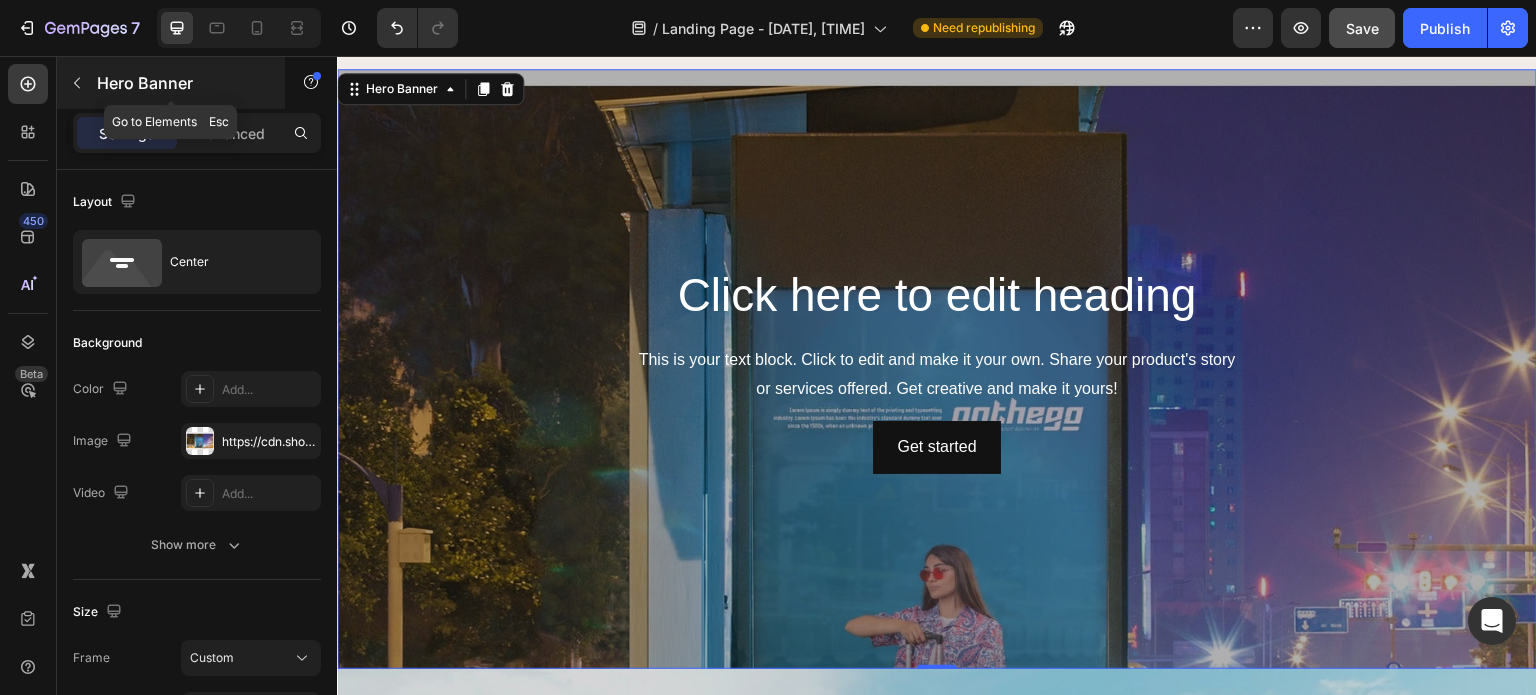click on "Hero Banner" at bounding box center (182, 83) 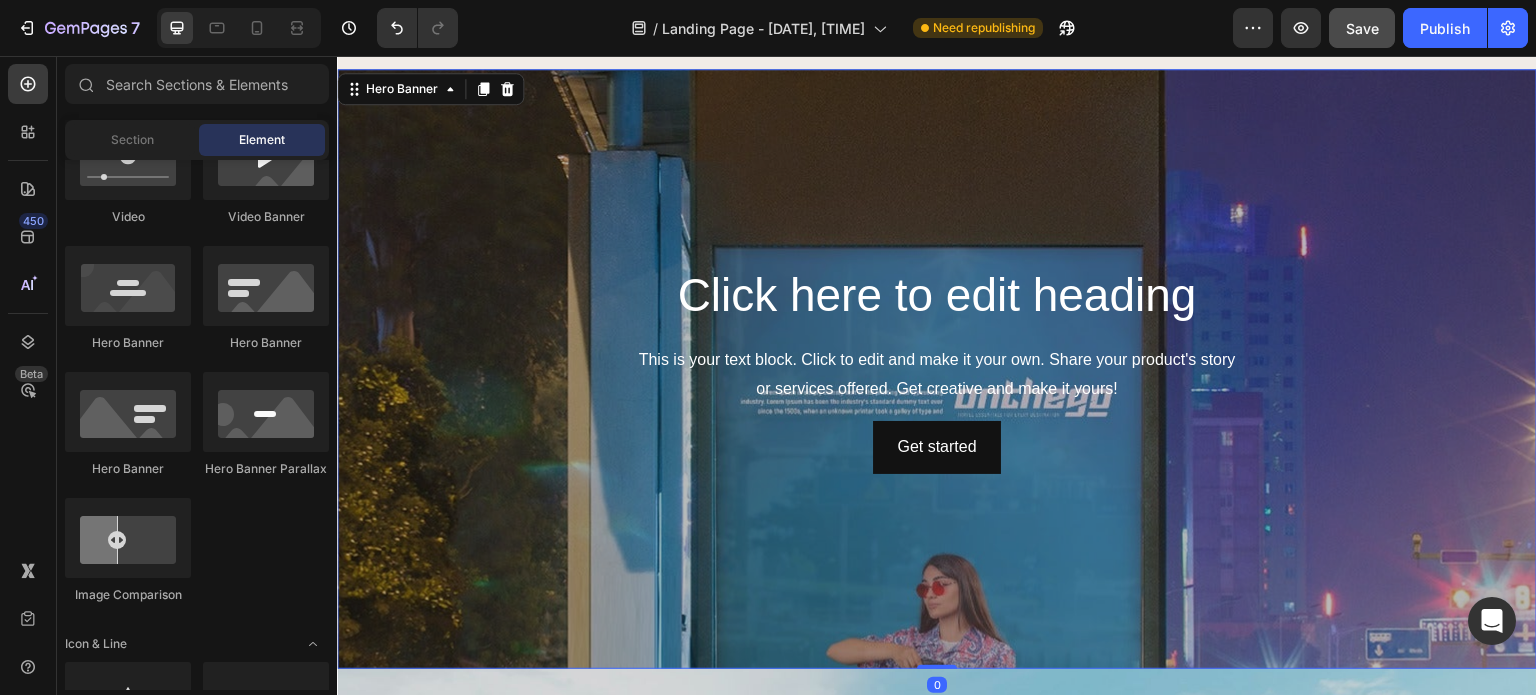 click at bounding box center [937, 369] 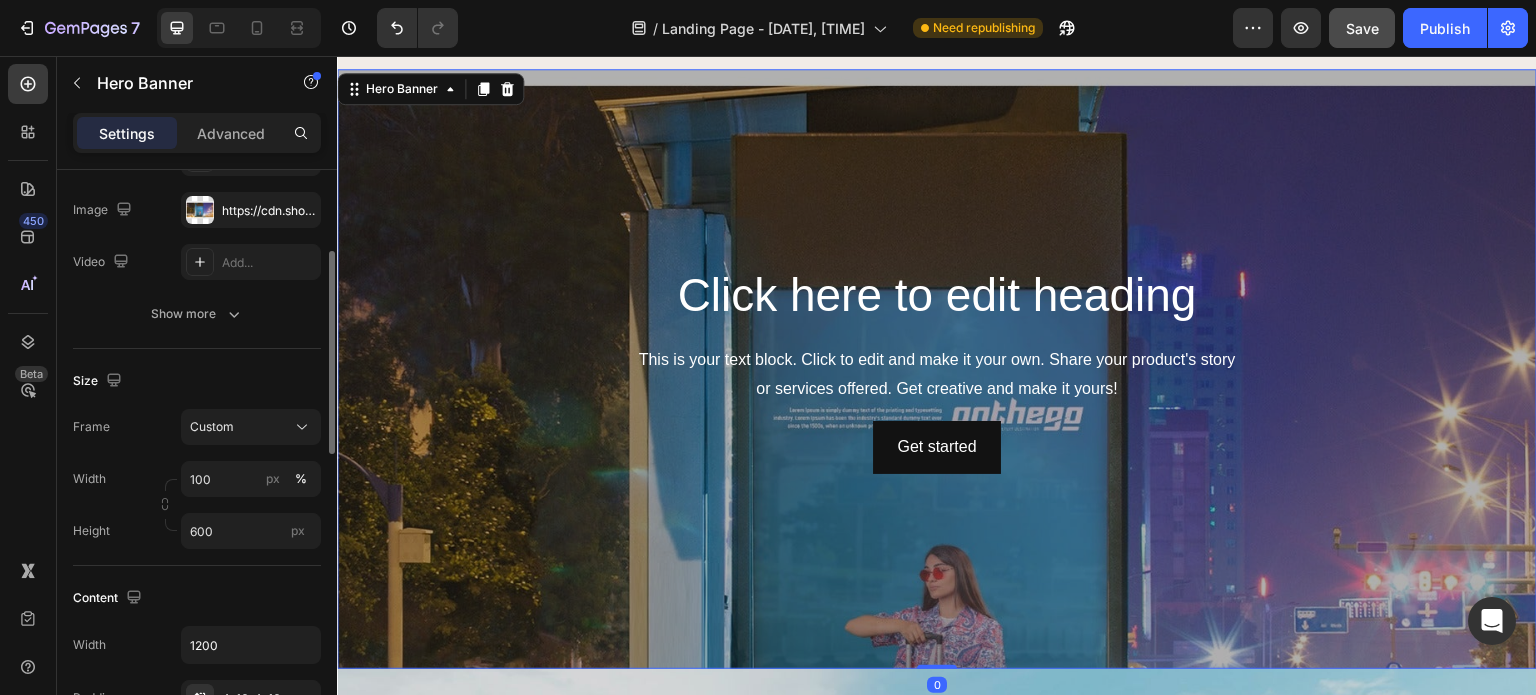 scroll, scrollTop: 247, scrollLeft: 0, axis: vertical 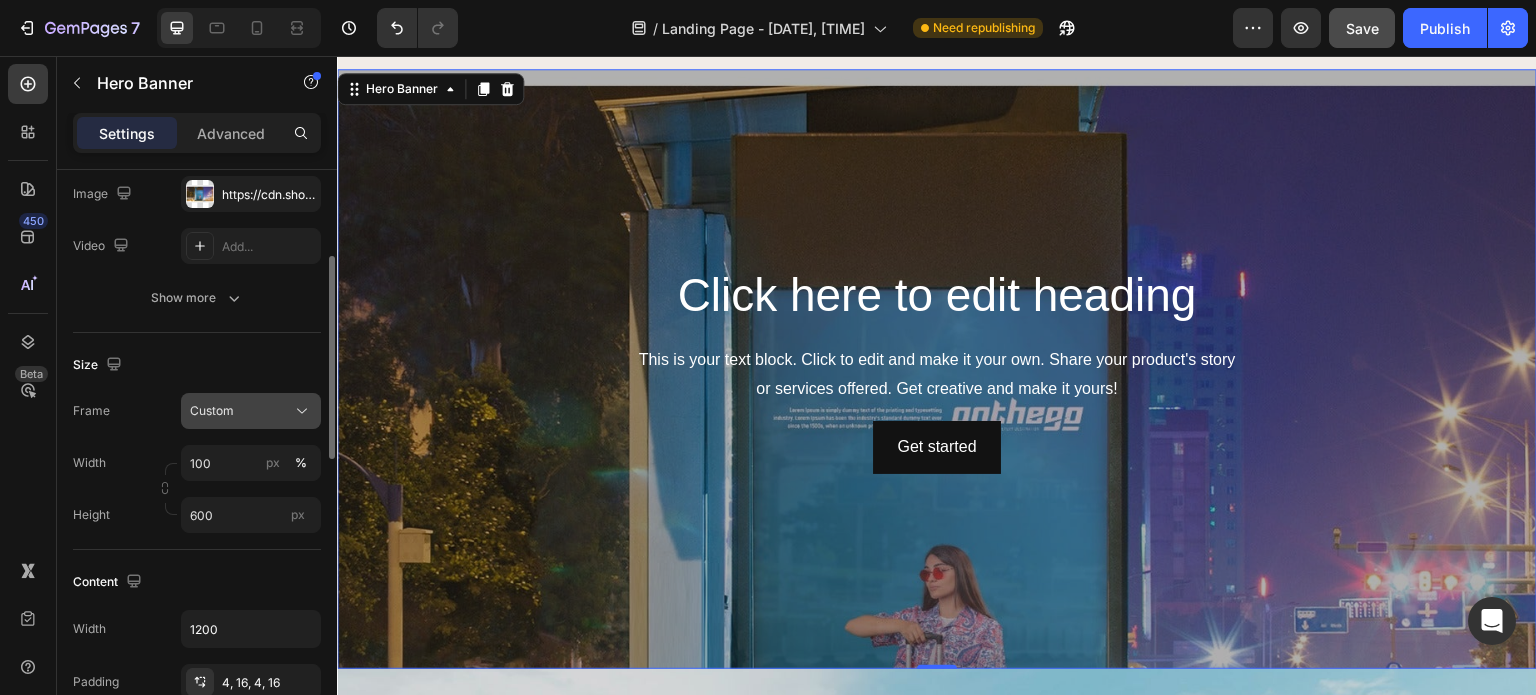 click on "Custom" 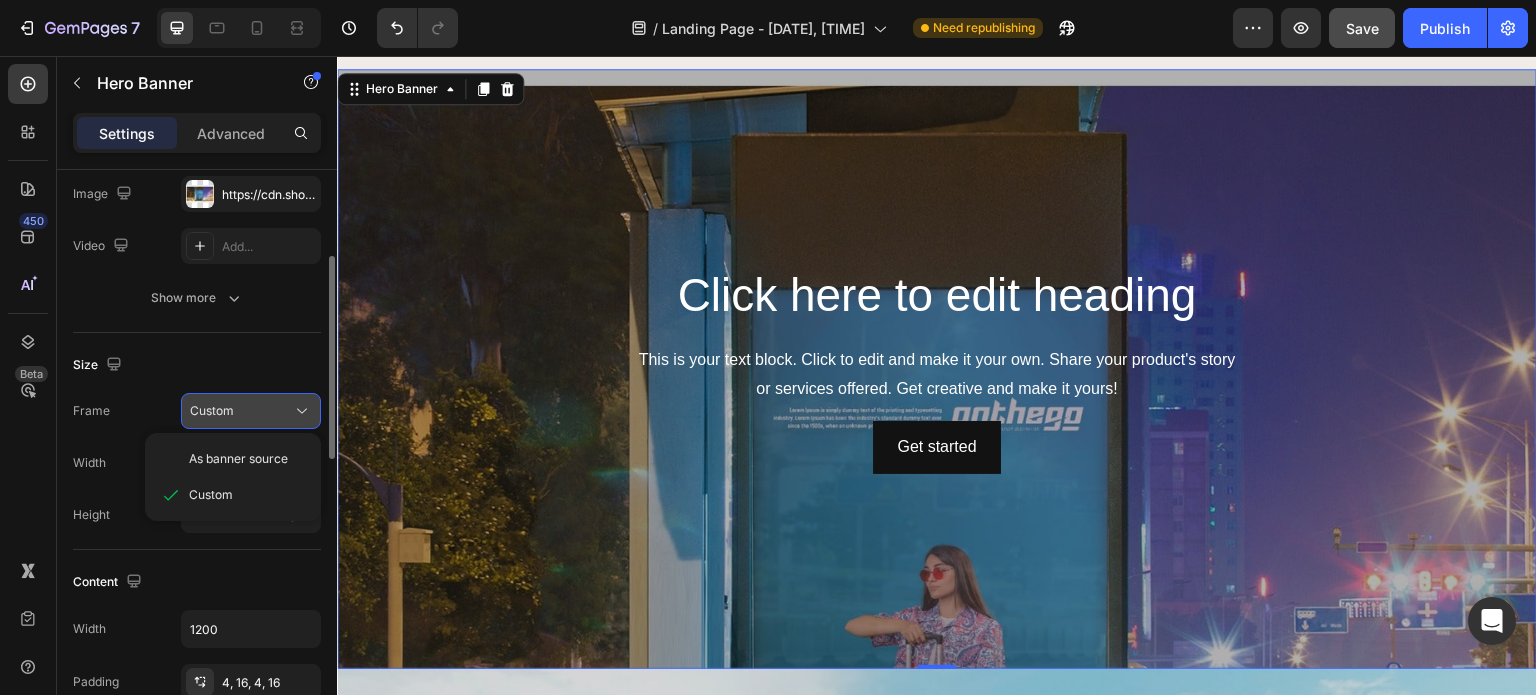 click on "Custom" 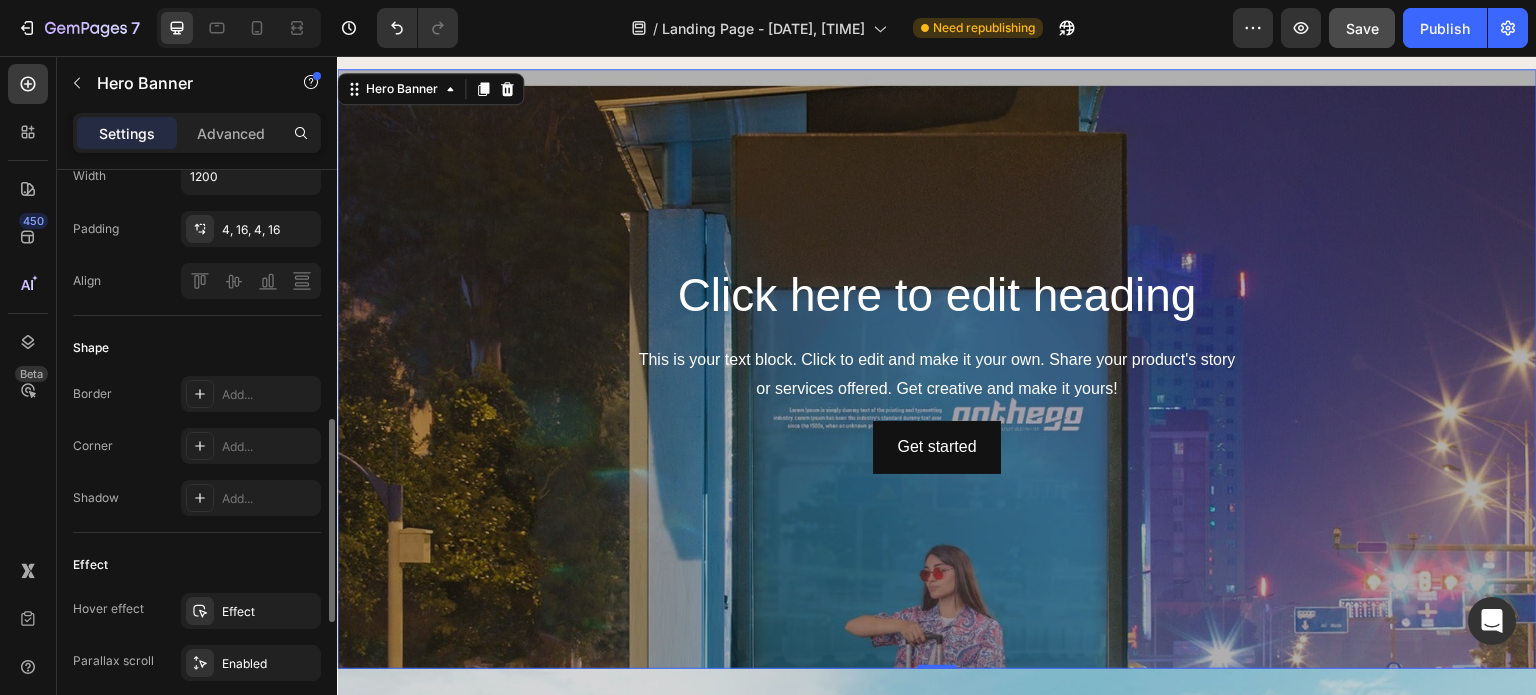 scroll, scrollTop: 703, scrollLeft: 0, axis: vertical 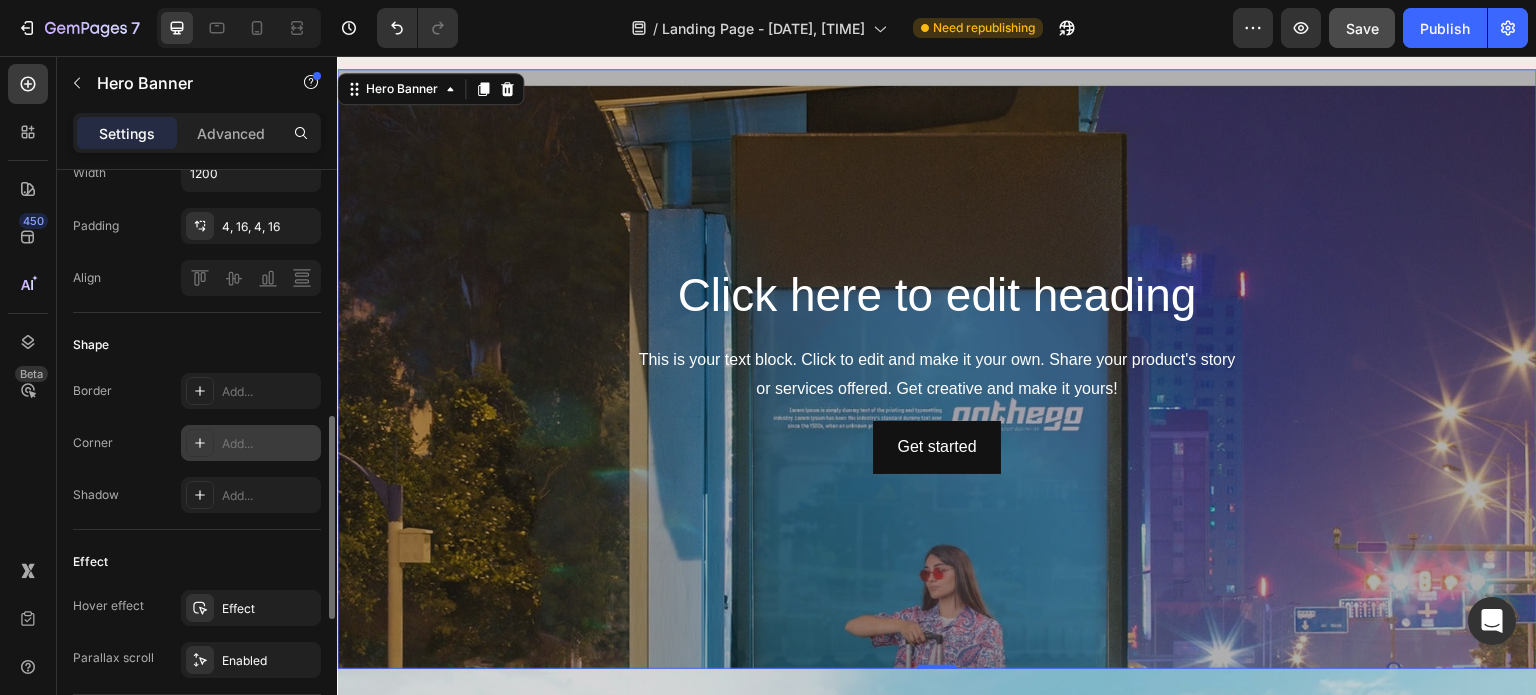click on "Add..." at bounding box center [269, 444] 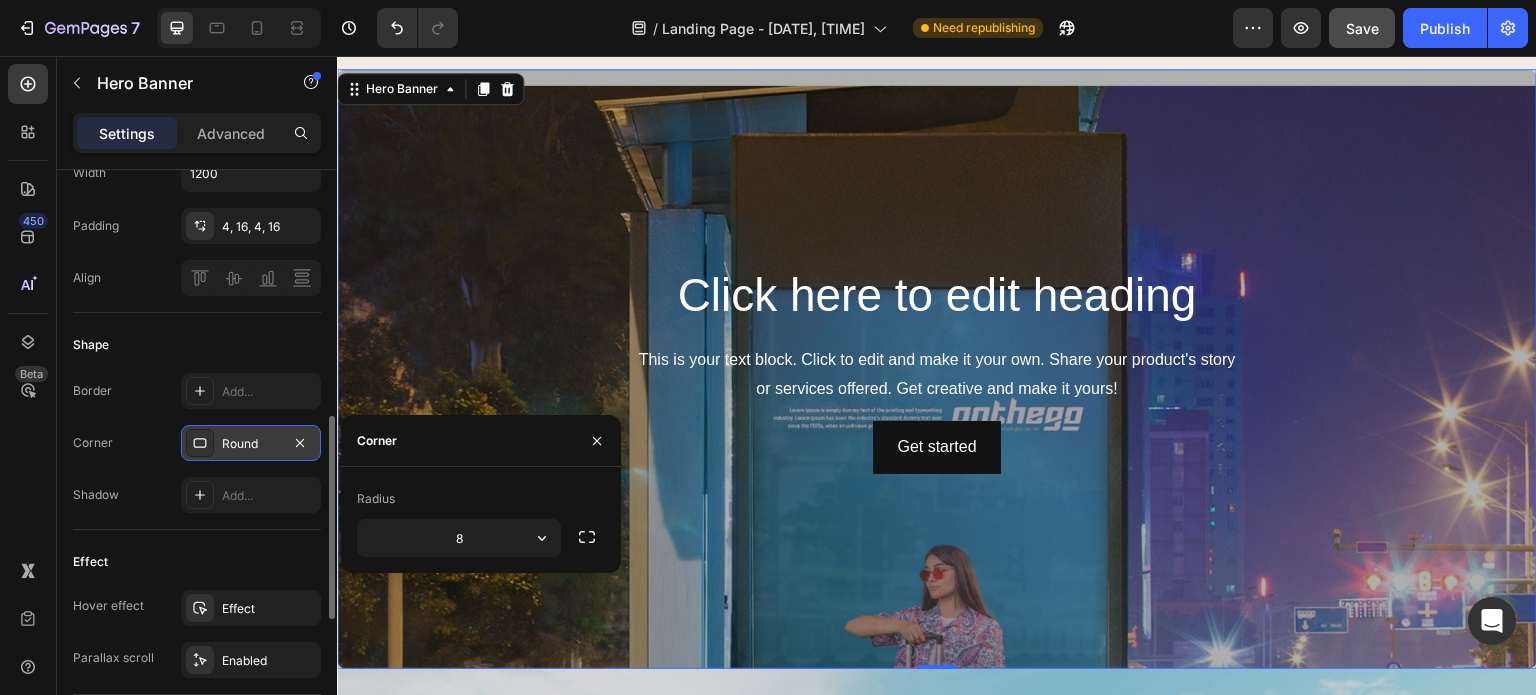 click on "Round" at bounding box center [251, 444] 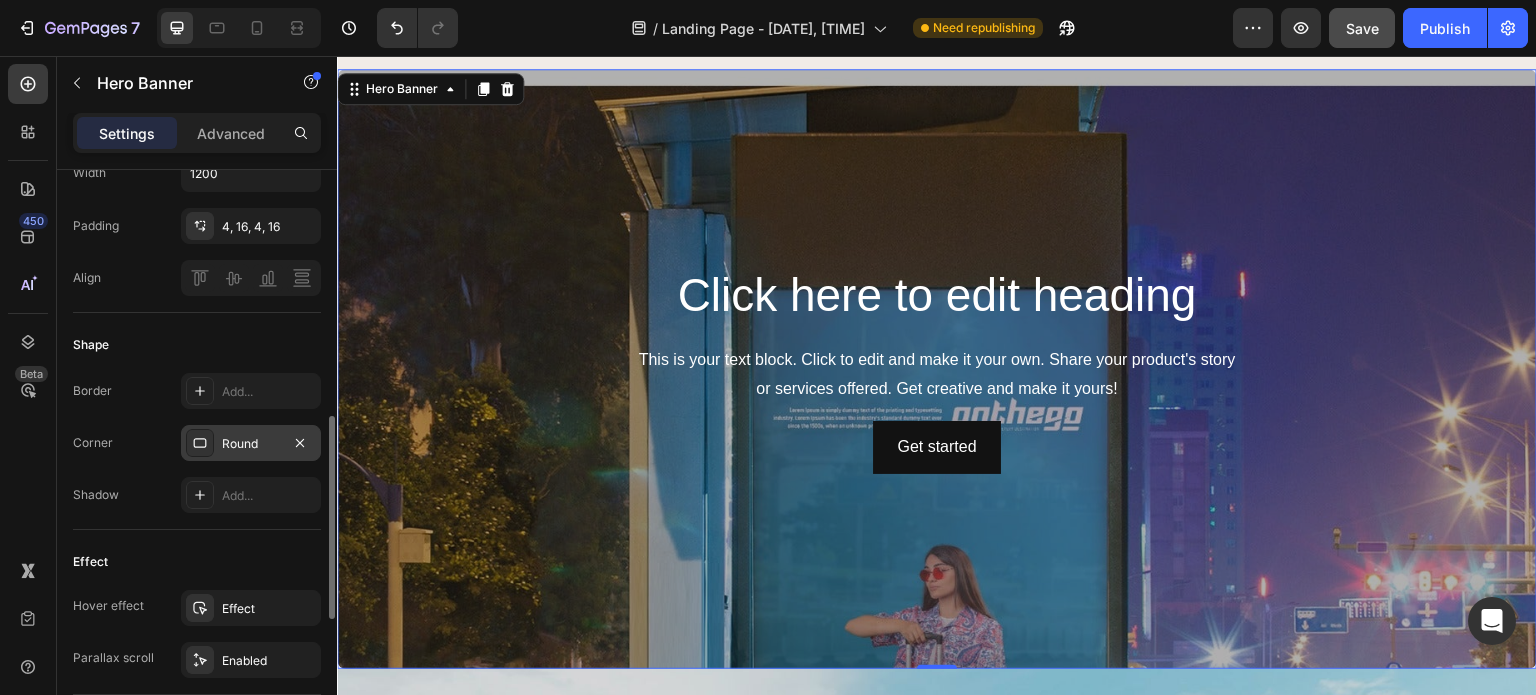 click on "Round" at bounding box center [251, 443] 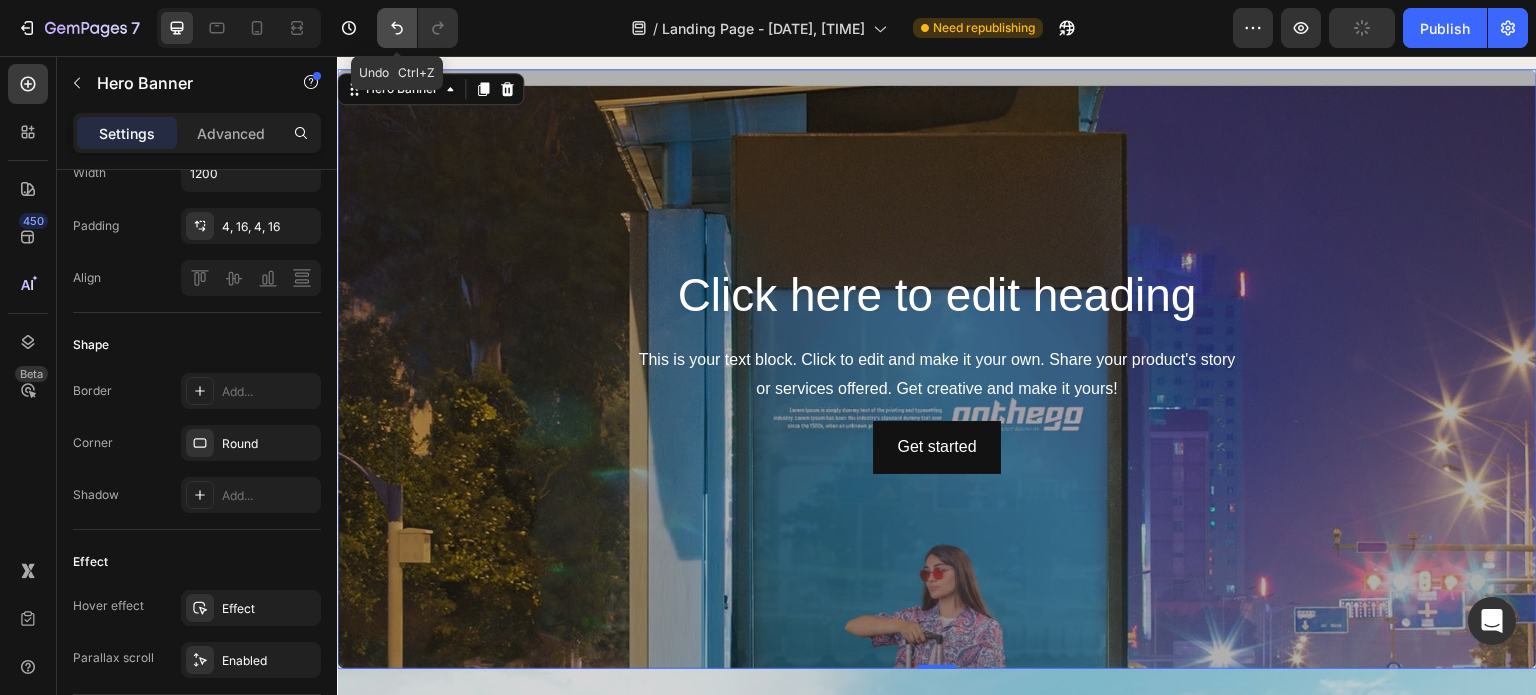 click 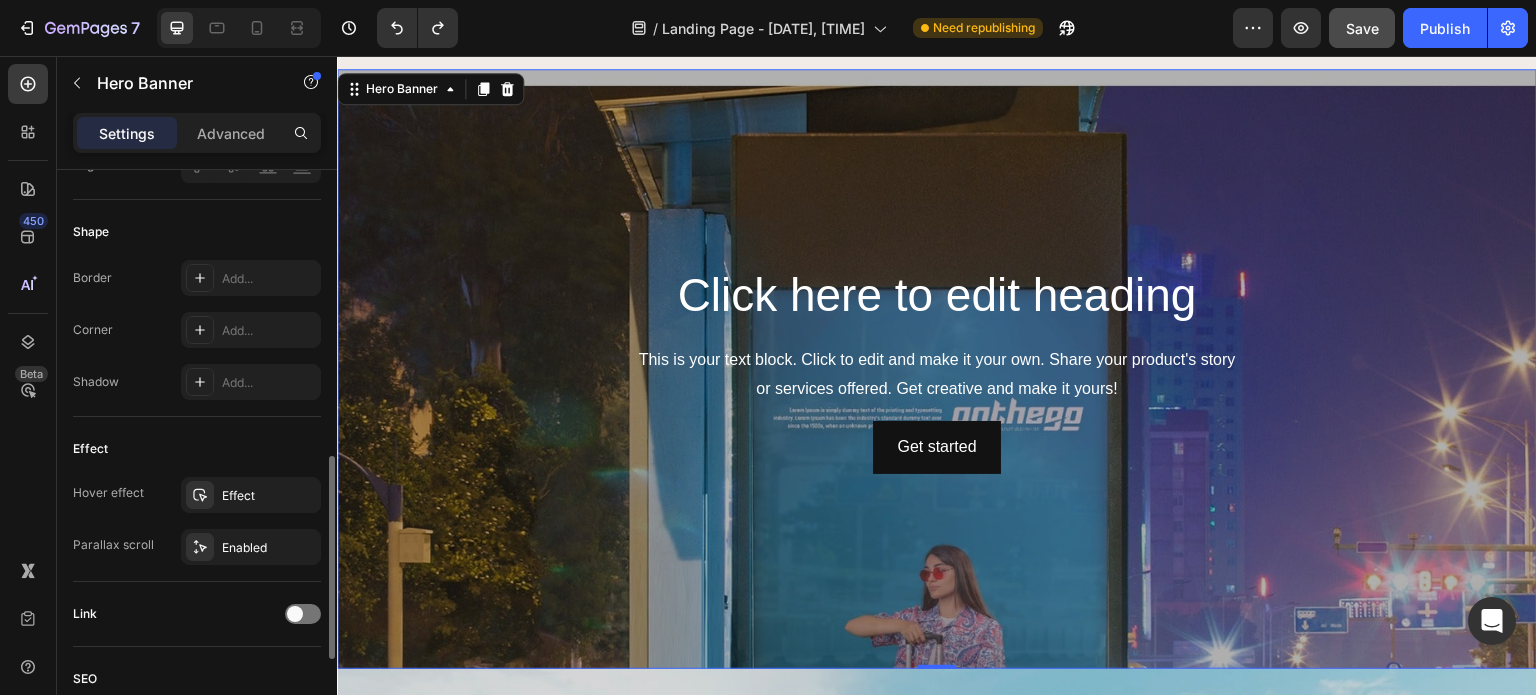 scroll, scrollTop: 816, scrollLeft: 0, axis: vertical 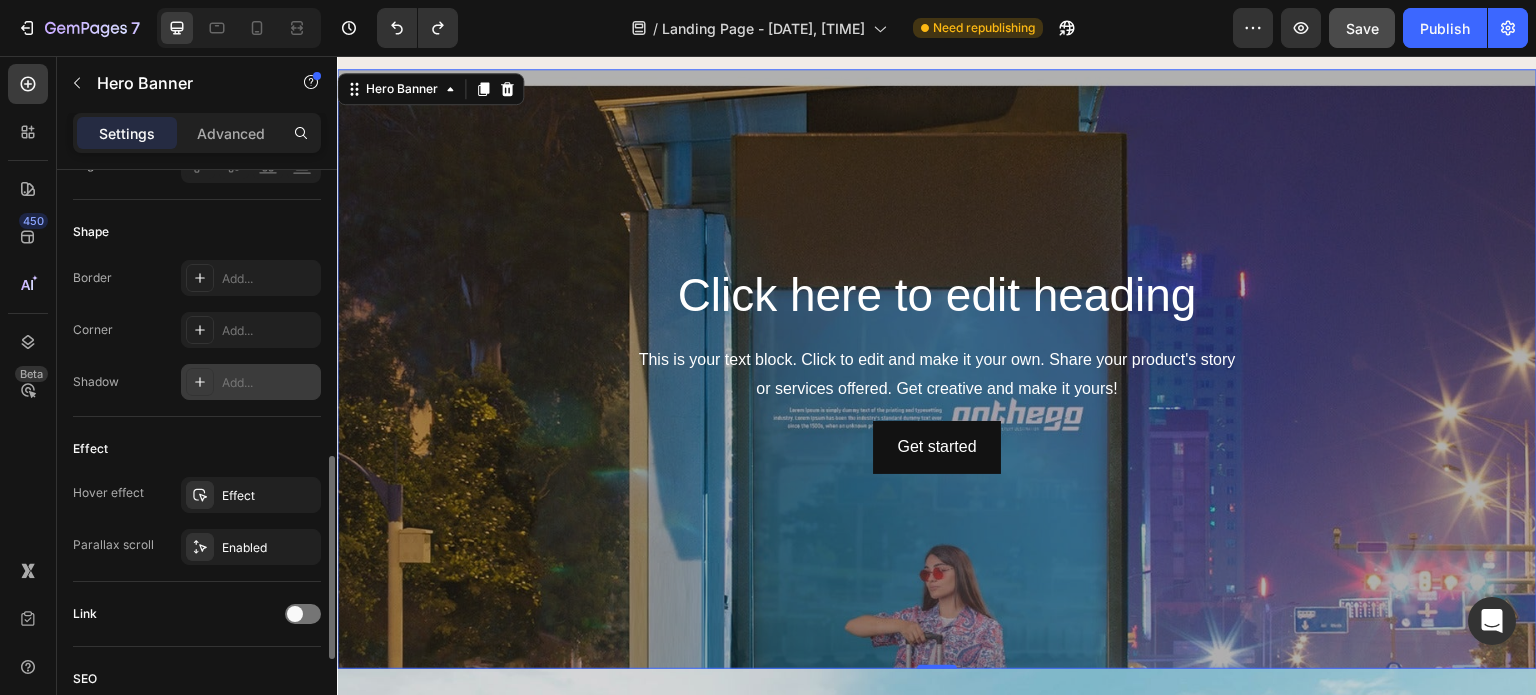 click on "Add..." at bounding box center [251, 382] 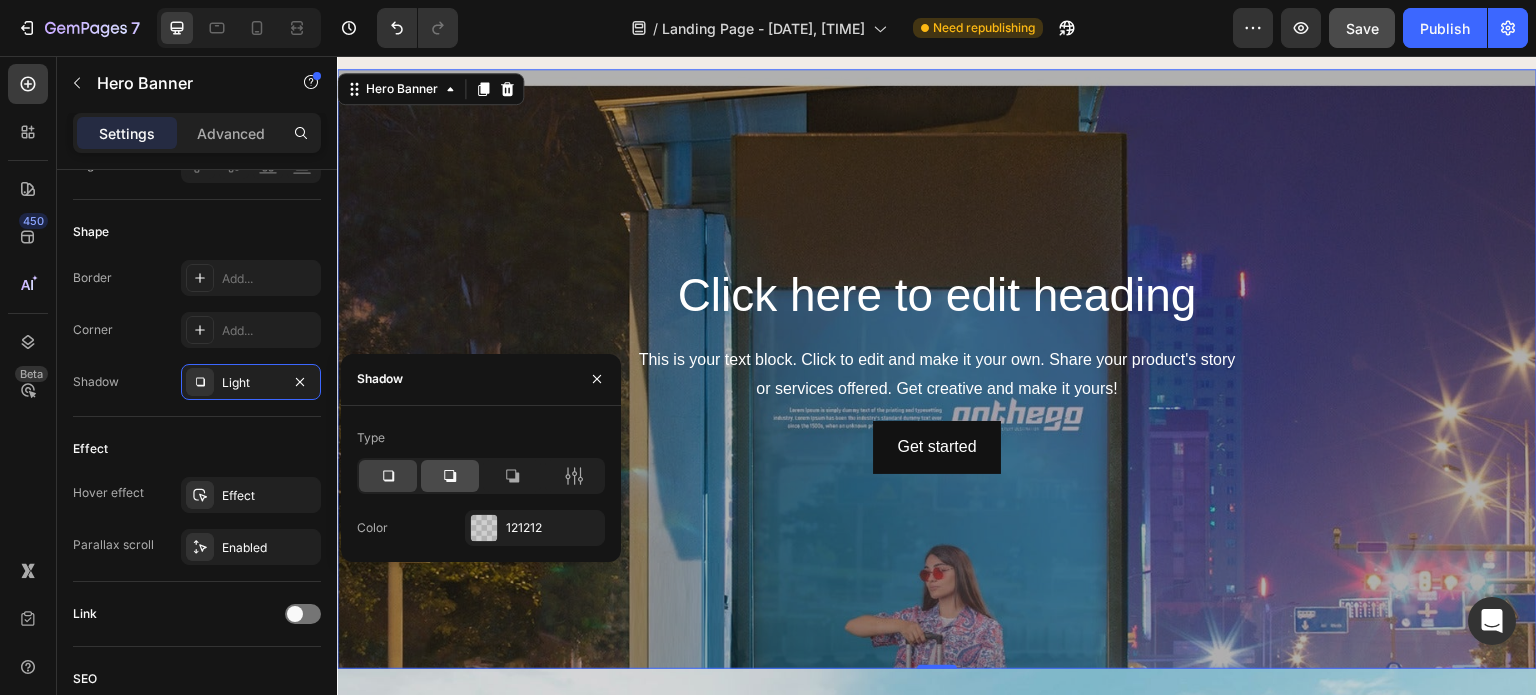 click 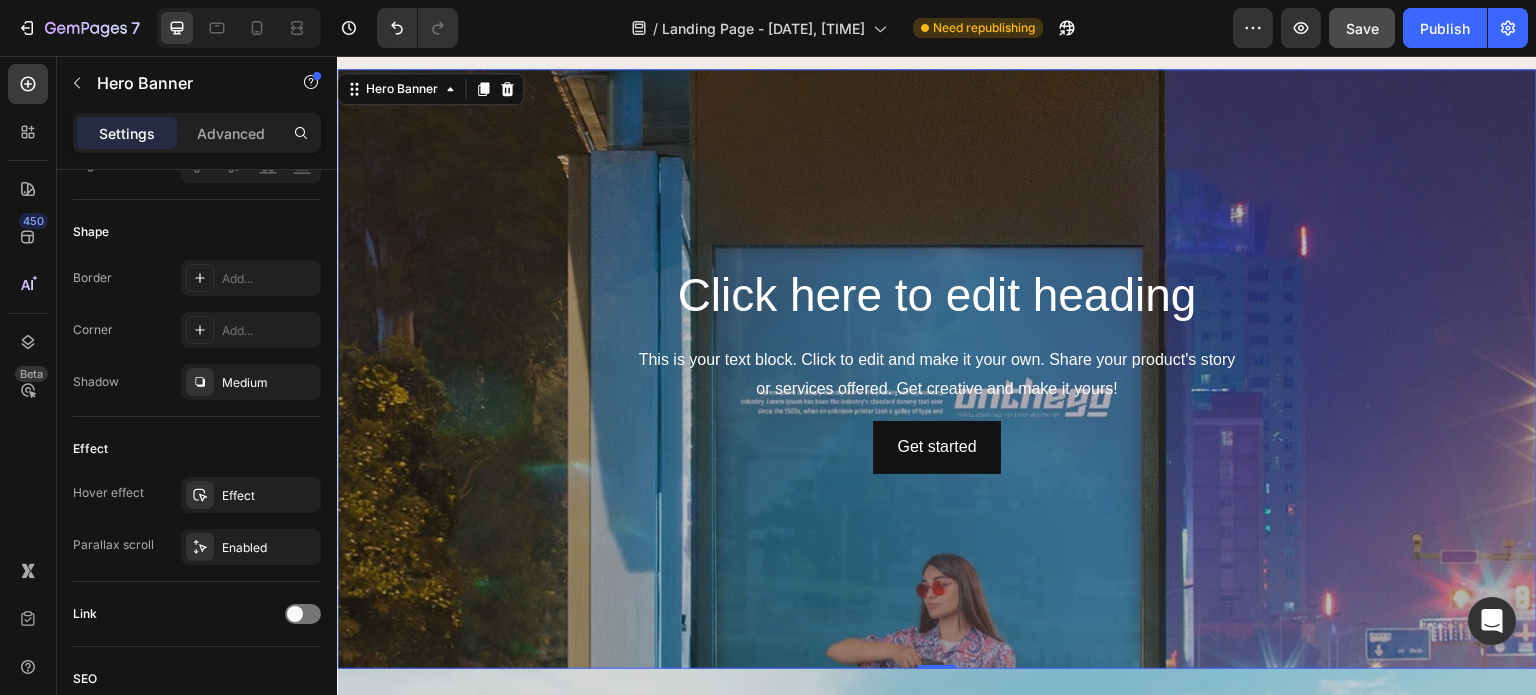 click at bounding box center (937, 369) 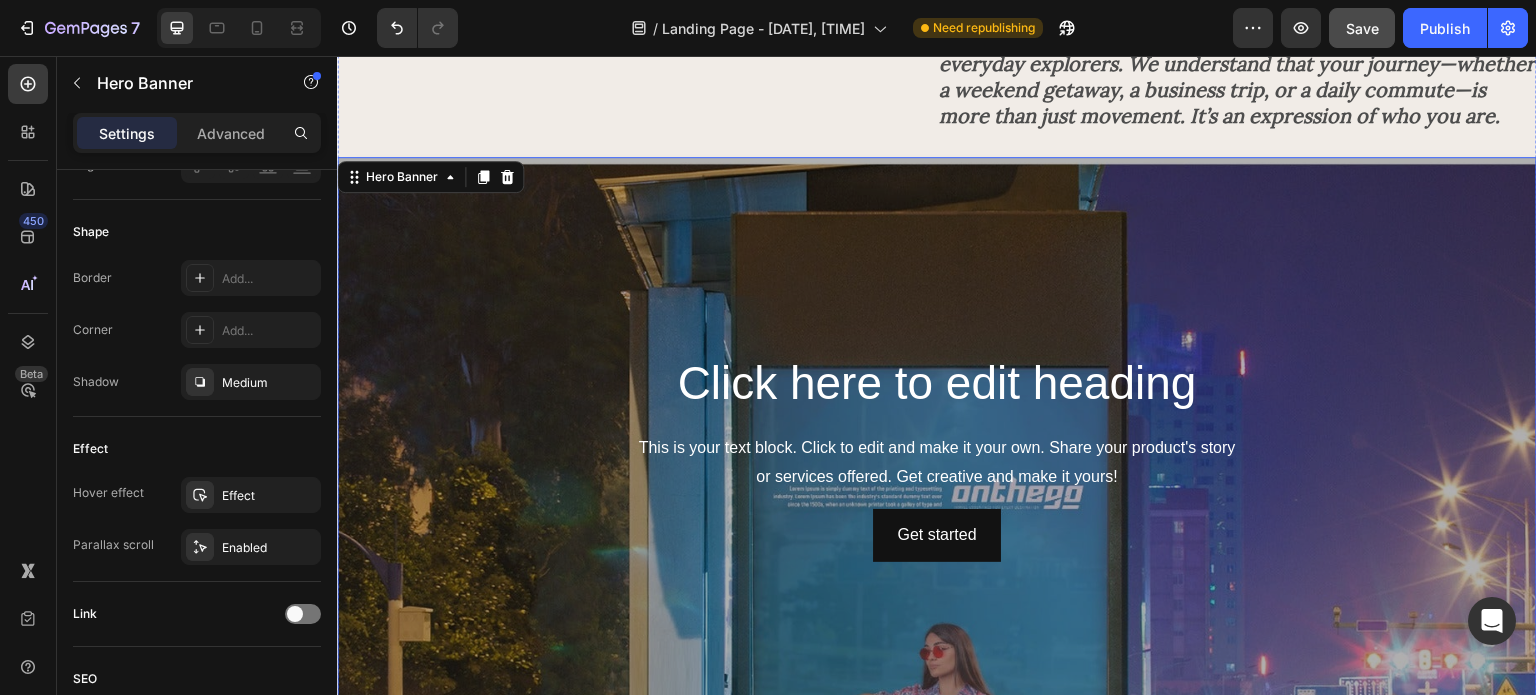 scroll, scrollTop: 3562, scrollLeft: 0, axis: vertical 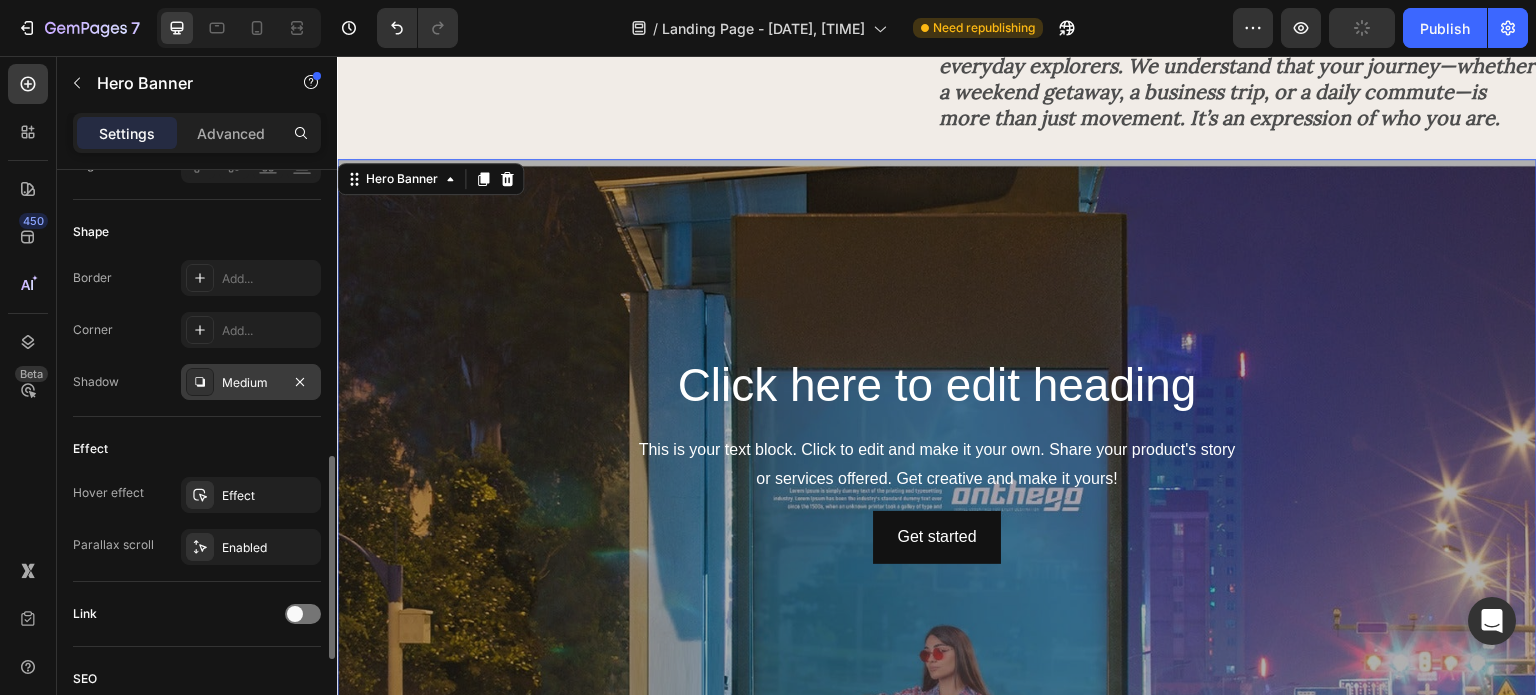 click on "Medium" at bounding box center (251, 383) 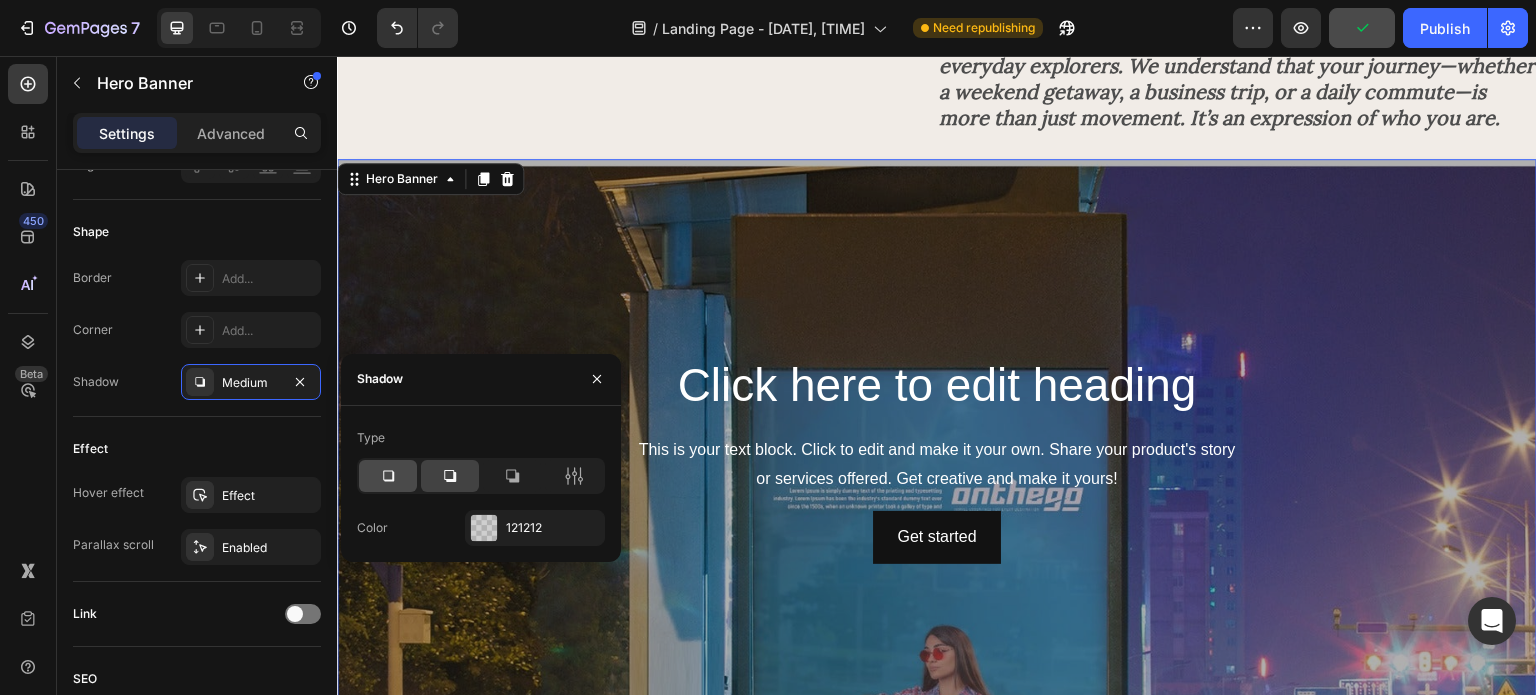click 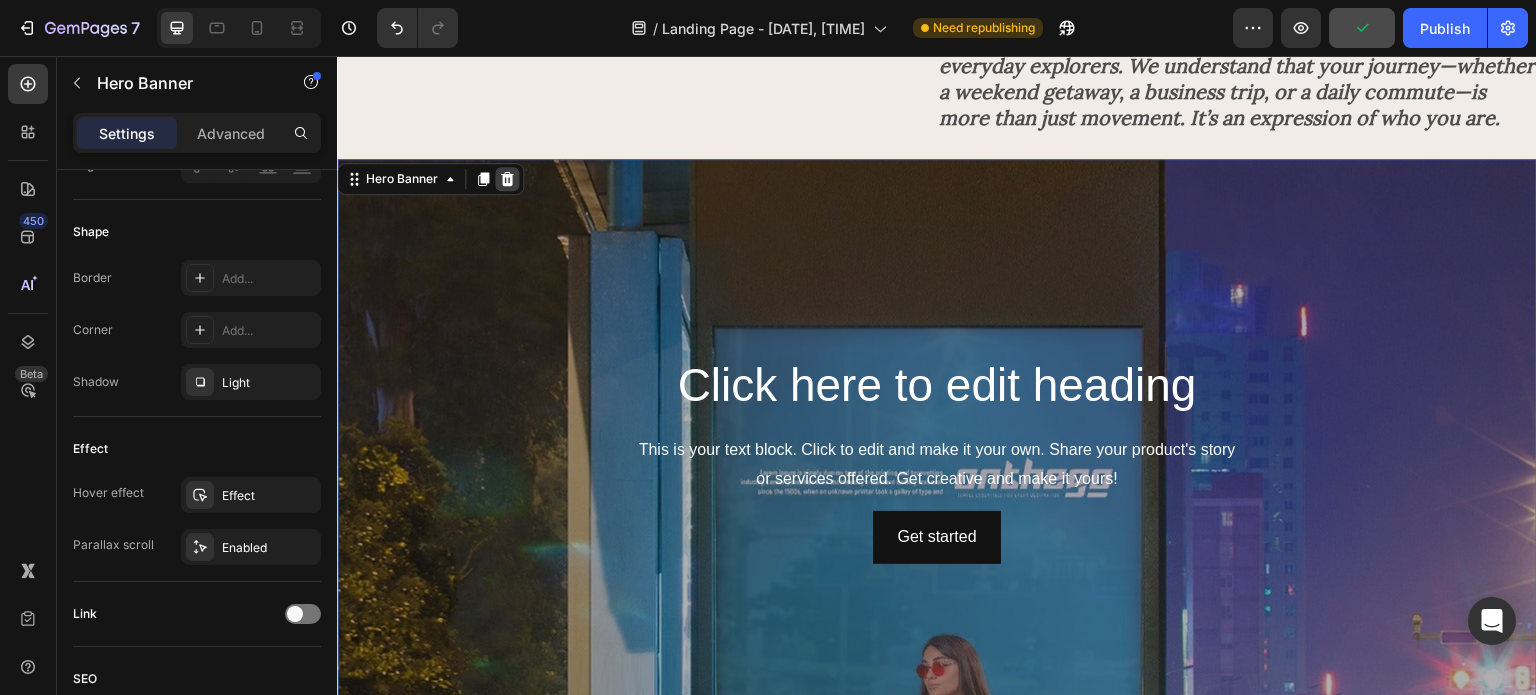 click at bounding box center (507, 179) 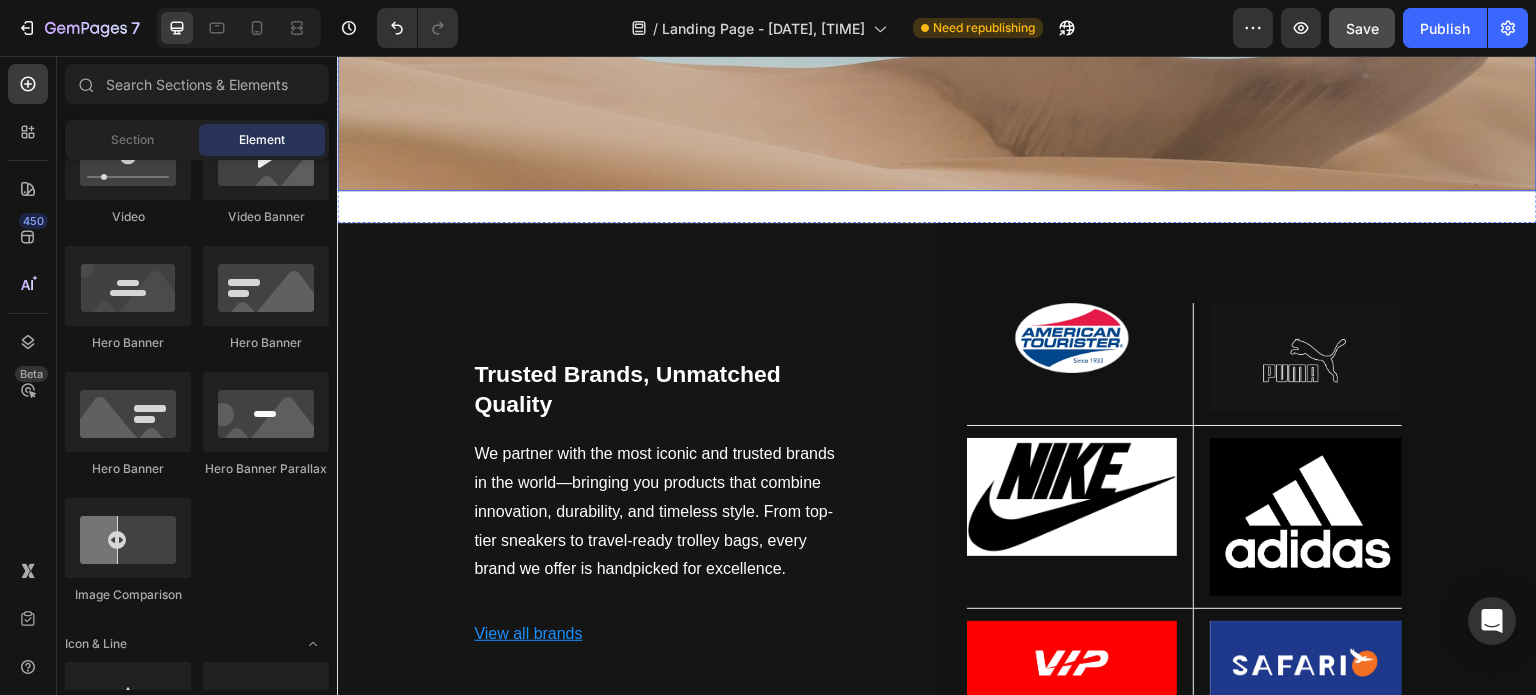 scroll, scrollTop: 4220, scrollLeft: 0, axis: vertical 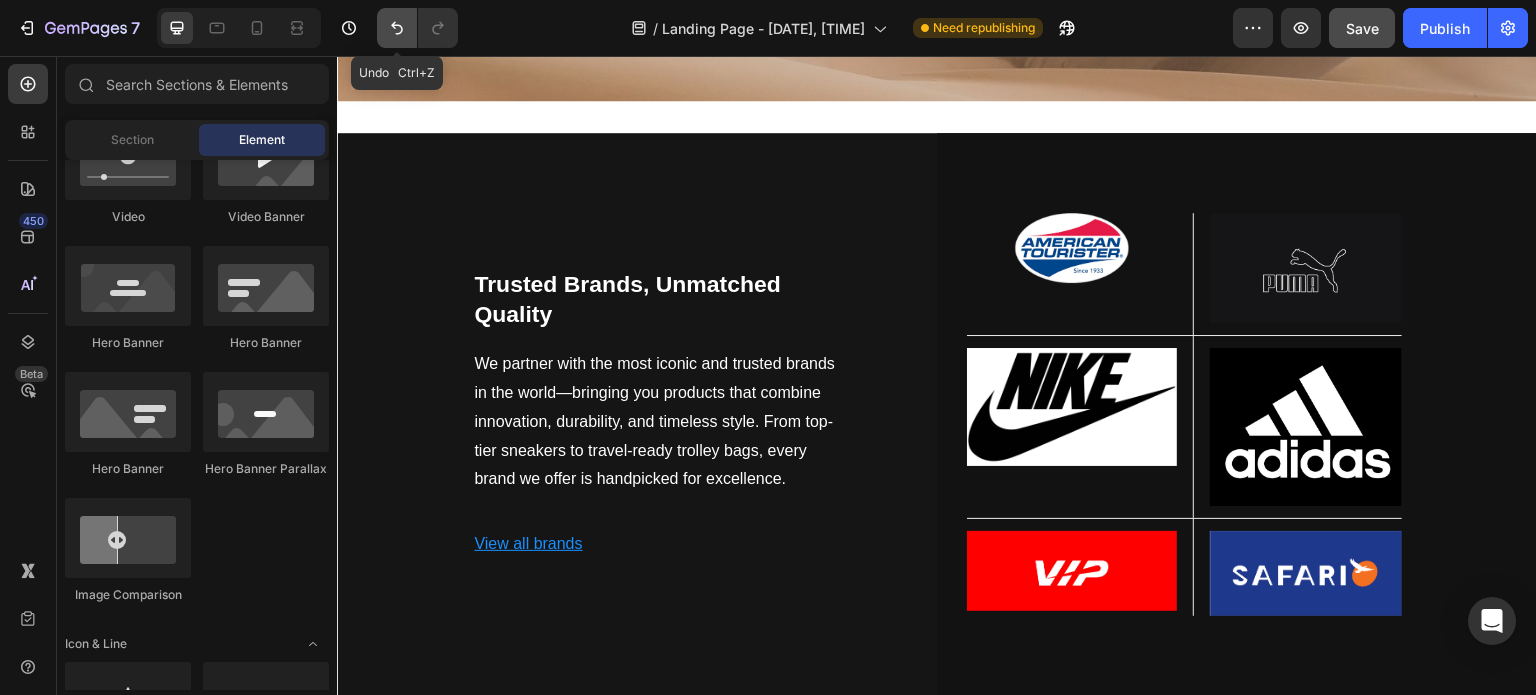 click 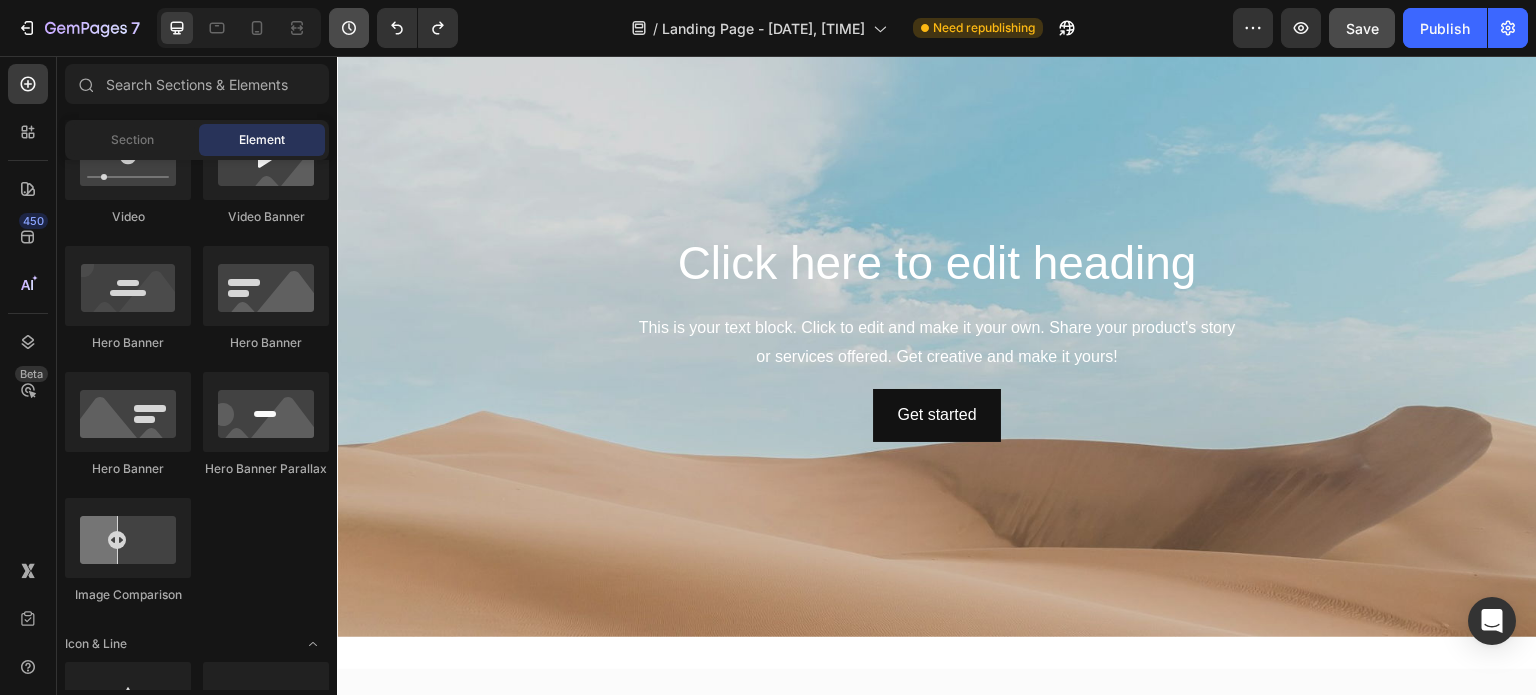 scroll, scrollTop: 4280, scrollLeft: 0, axis: vertical 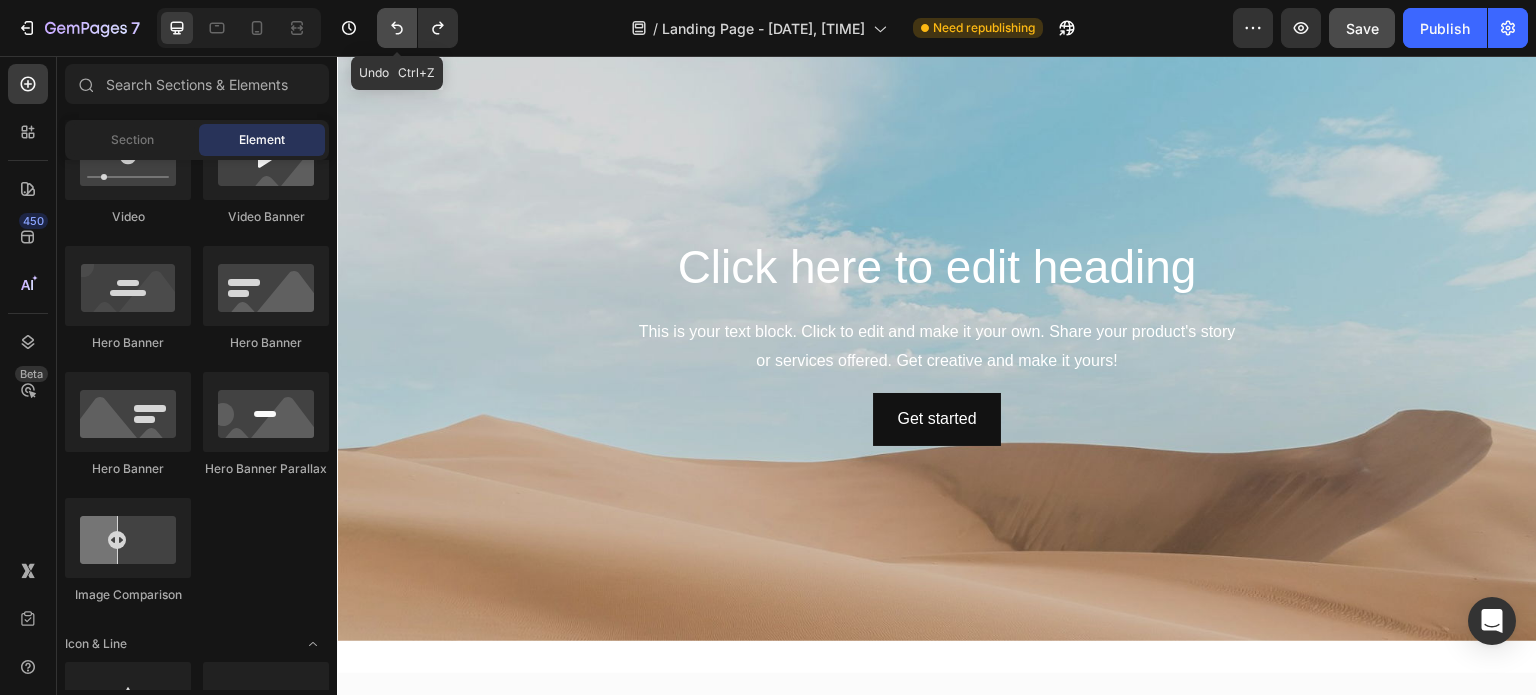 click 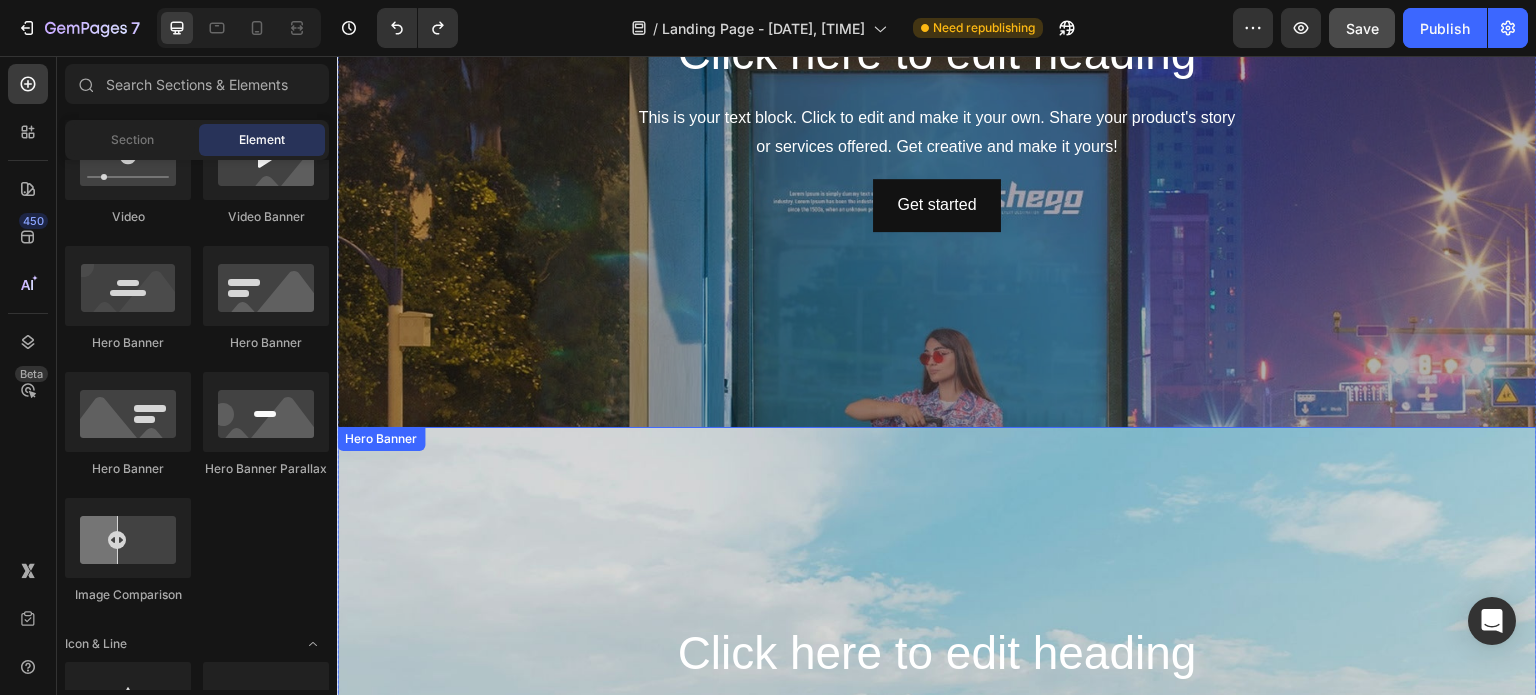 scroll, scrollTop: 3892, scrollLeft: 0, axis: vertical 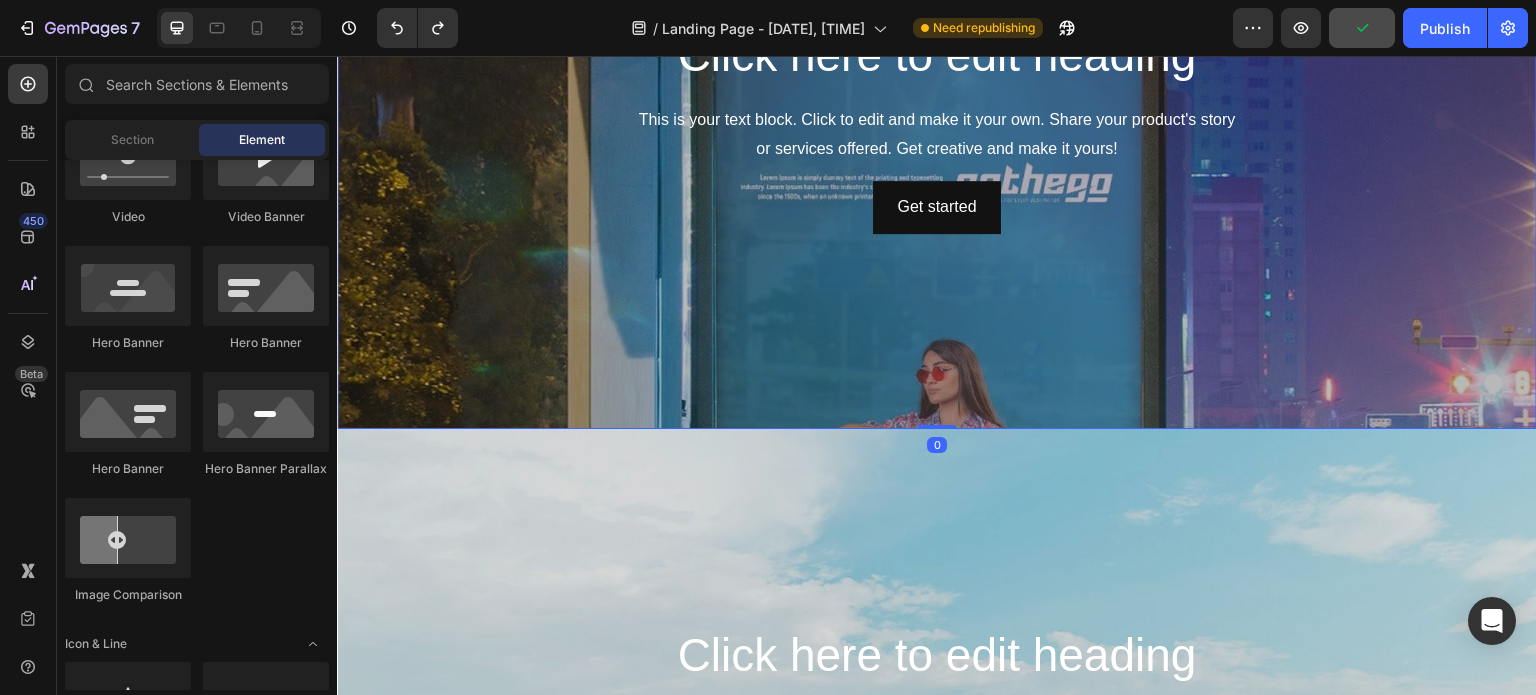 click at bounding box center (937, 129) 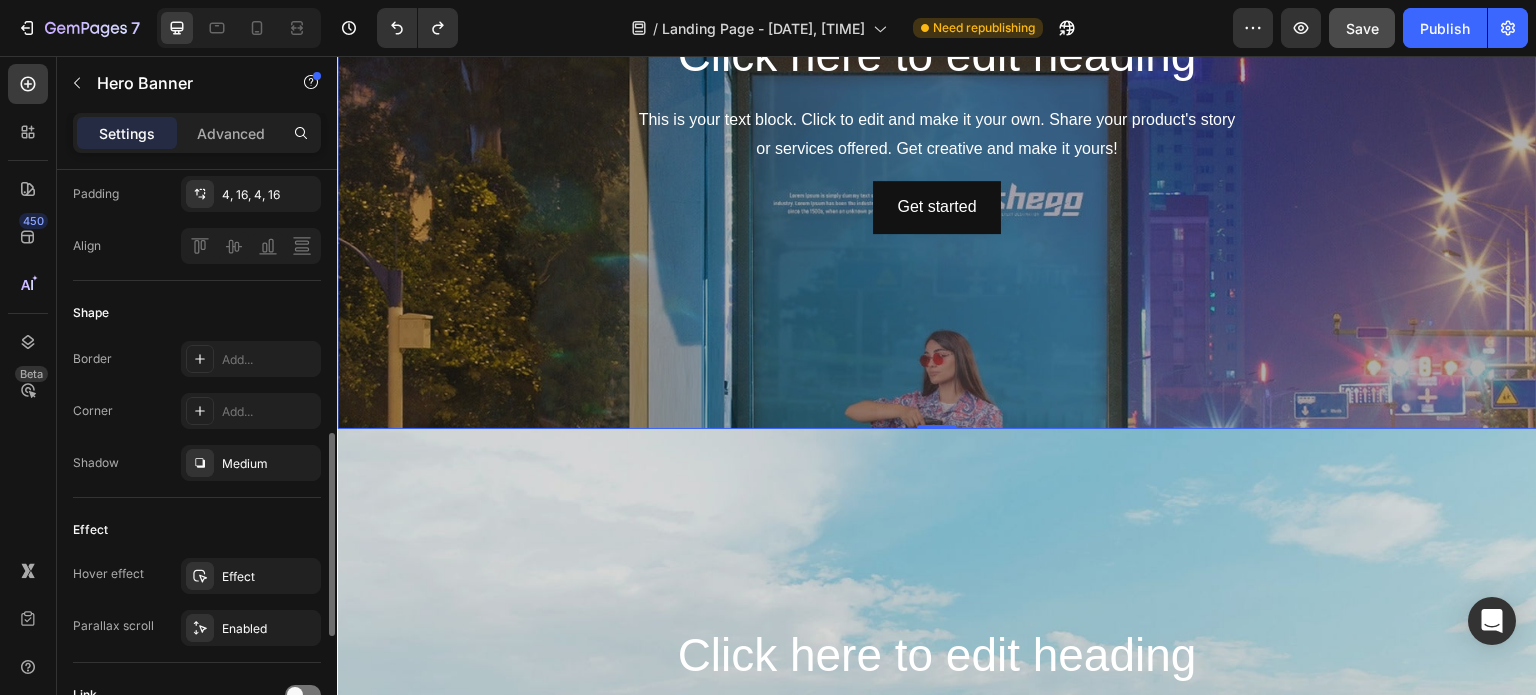 scroll, scrollTop: 739, scrollLeft: 0, axis: vertical 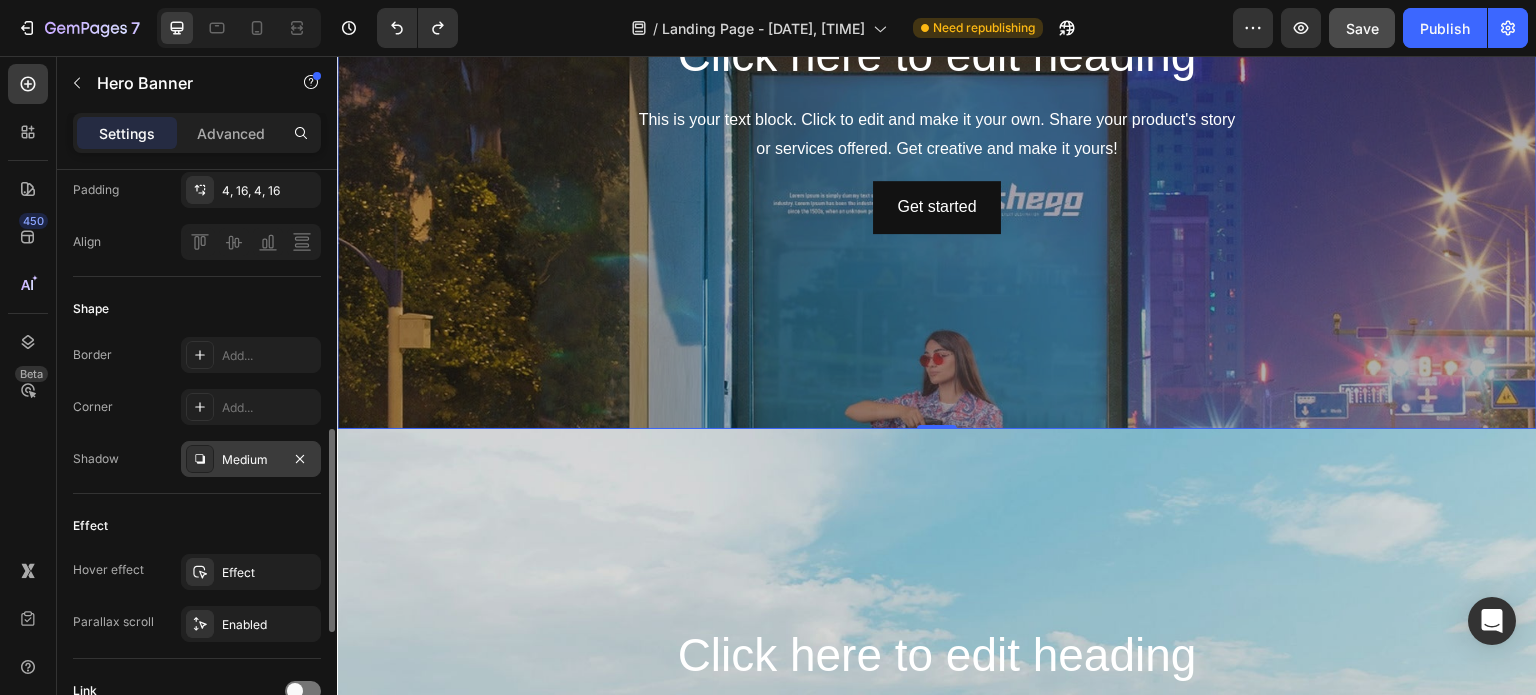 click on "Medium" at bounding box center [251, 460] 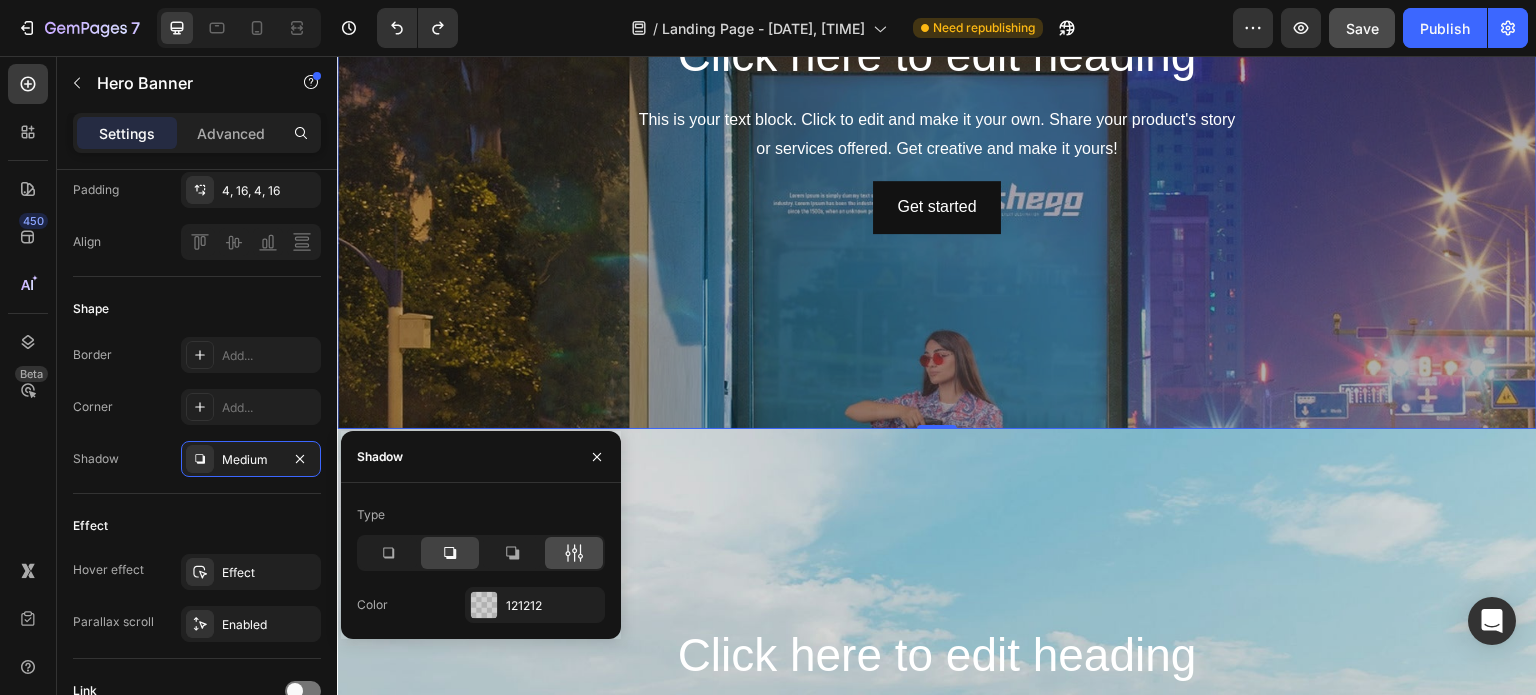 click 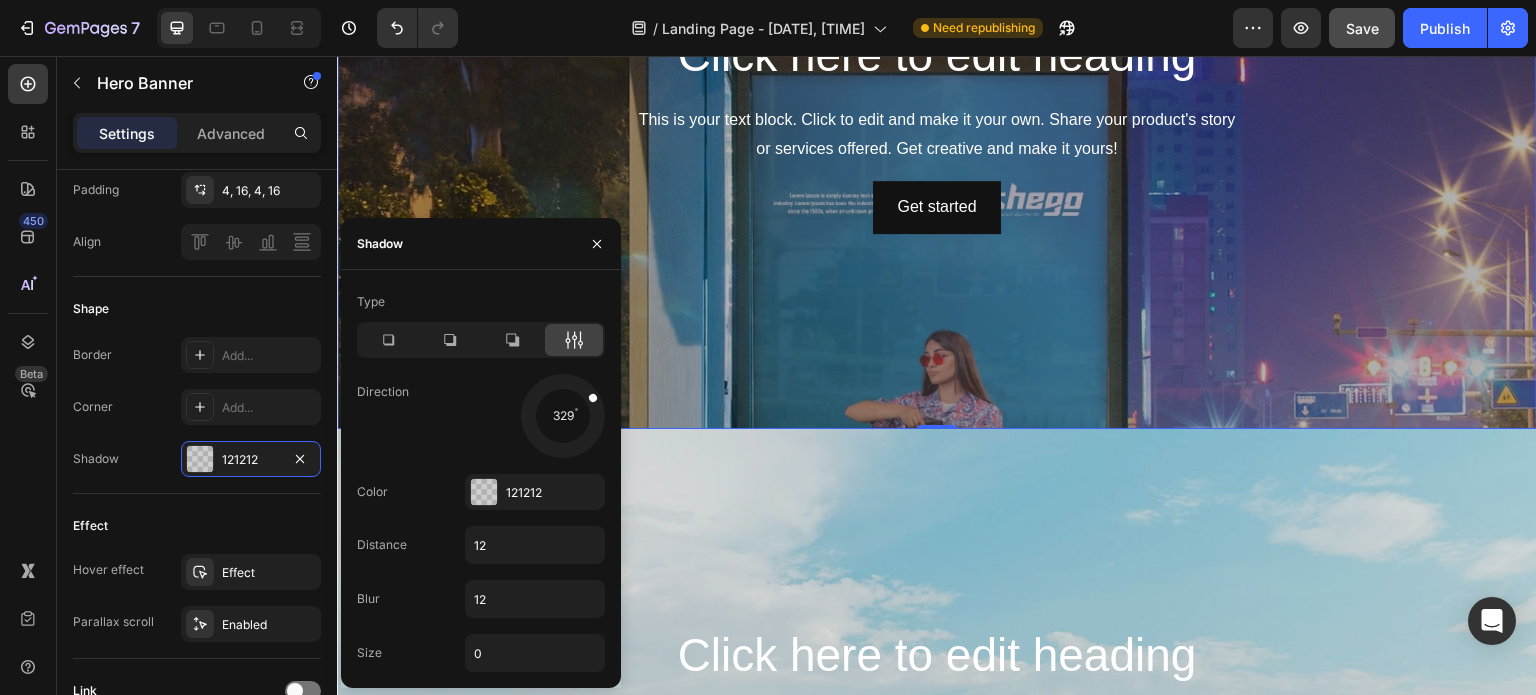 drag, startPoint x: 587, startPoint y: 437, endPoint x: 590, endPoint y: 395, distance: 42.107006 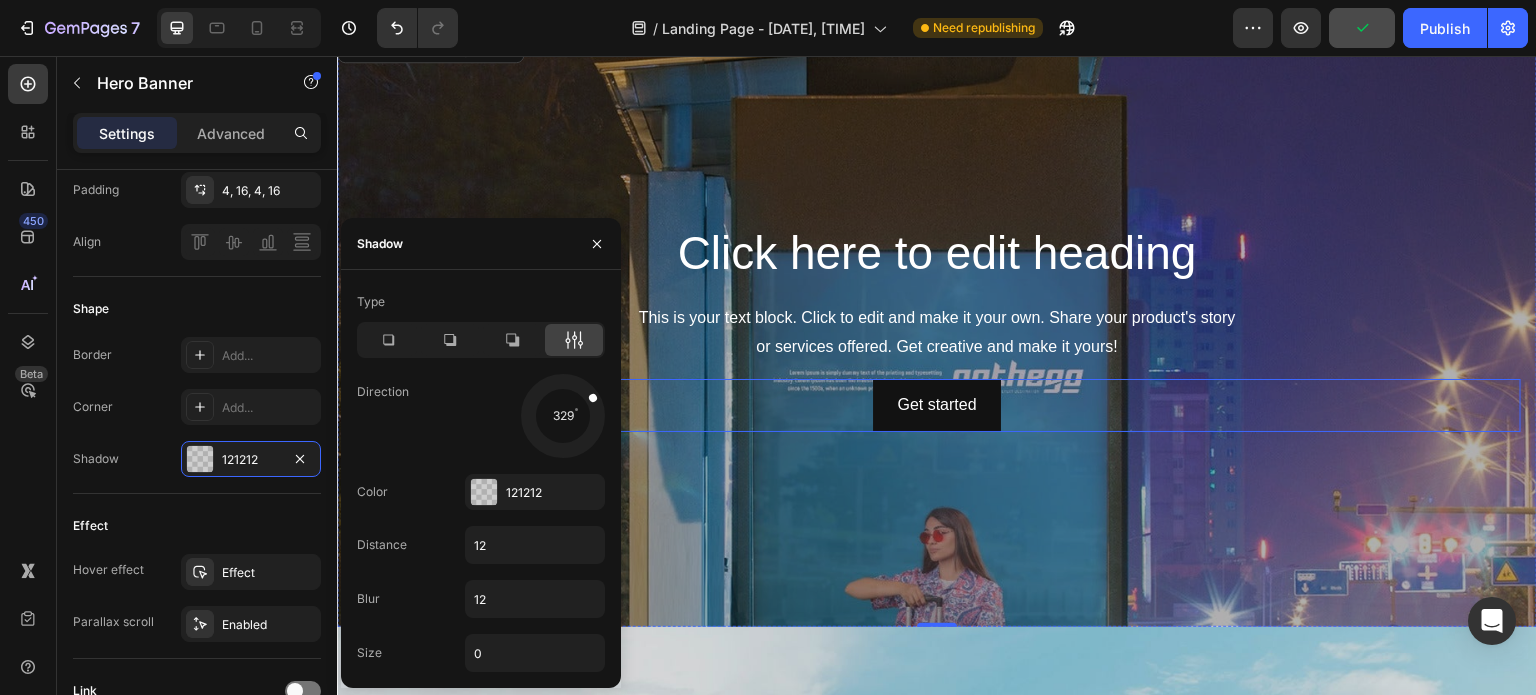 scroll, scrollTop: 3695, scrollLeft: 0, axis: vertical 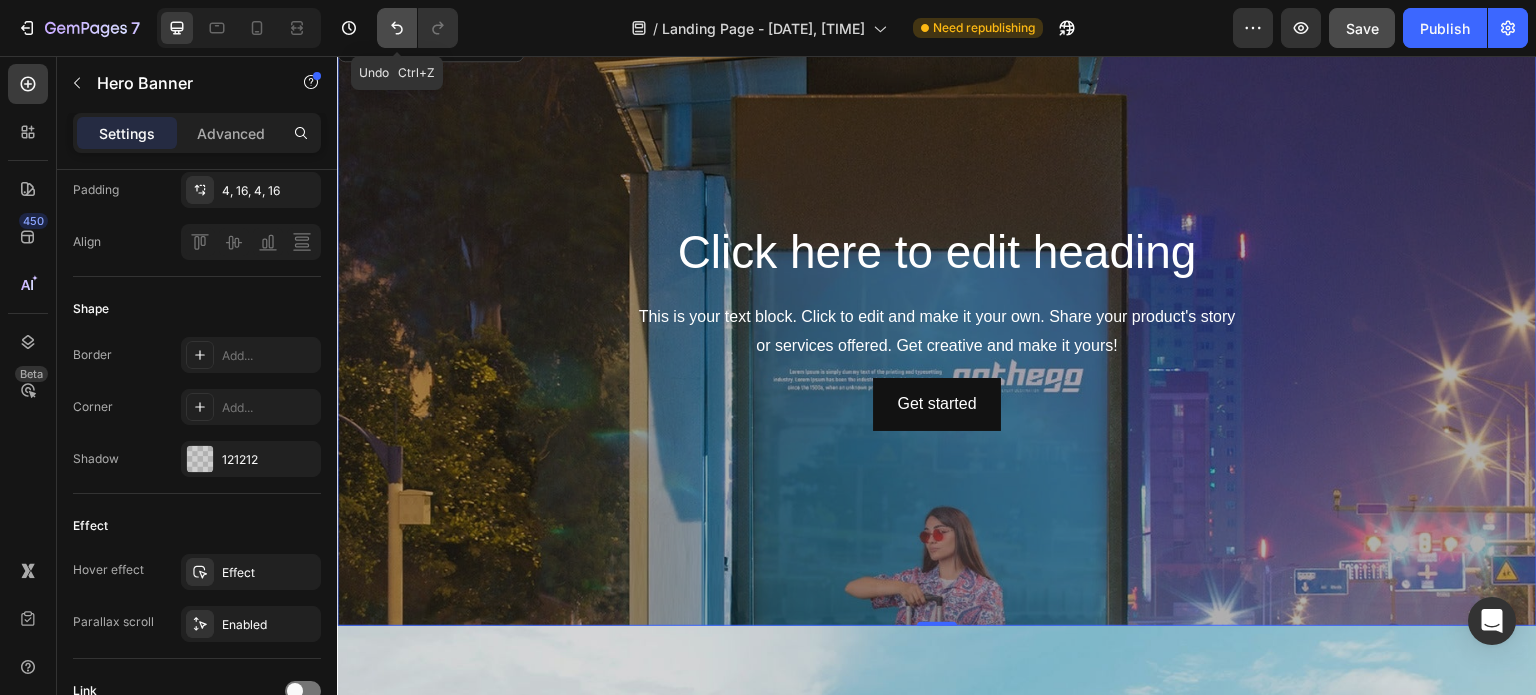 click 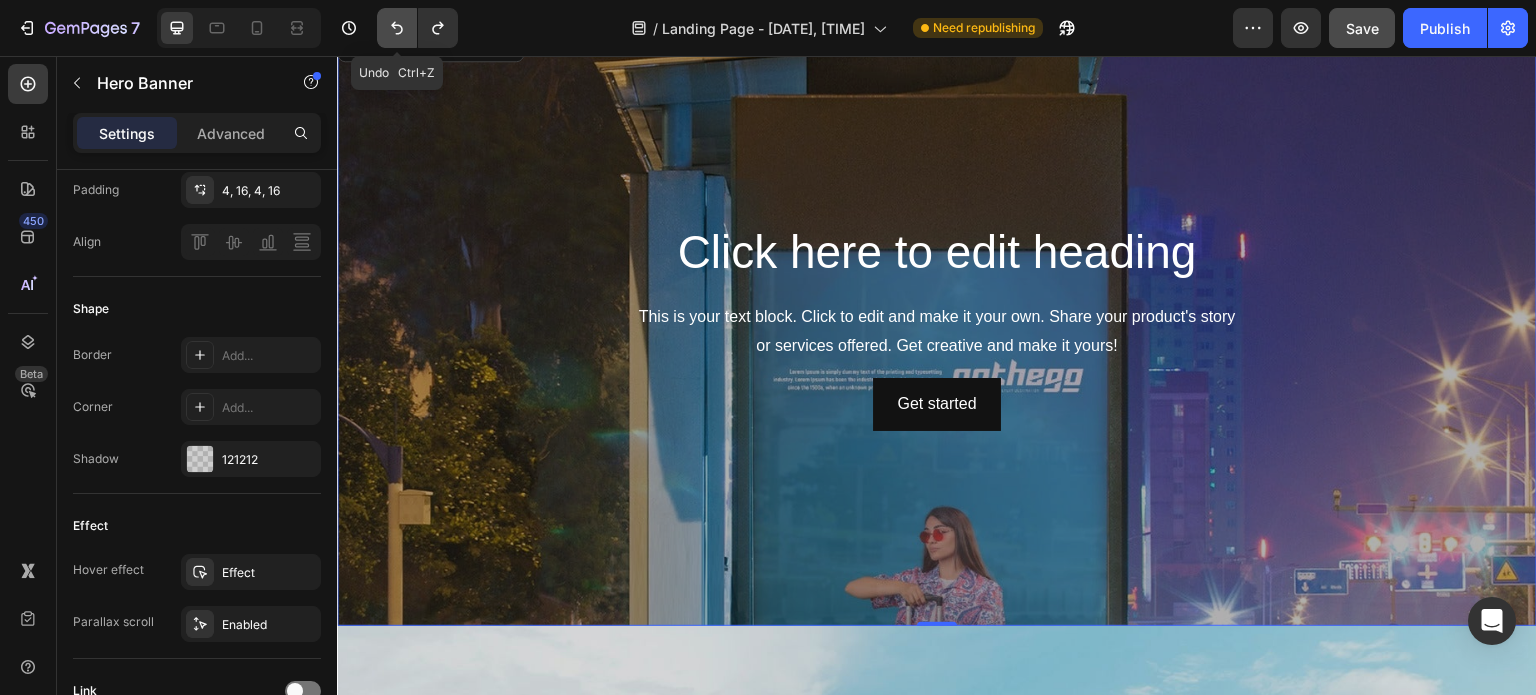 click 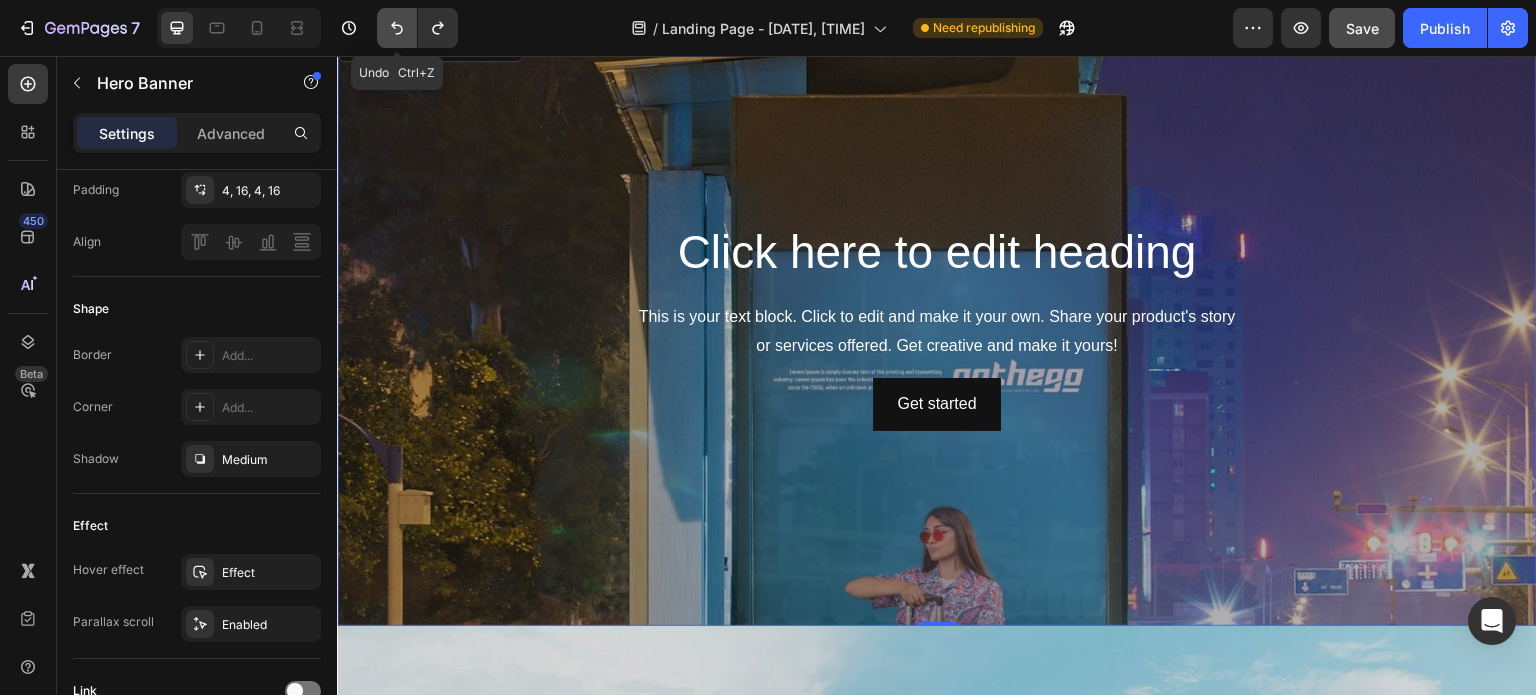 click 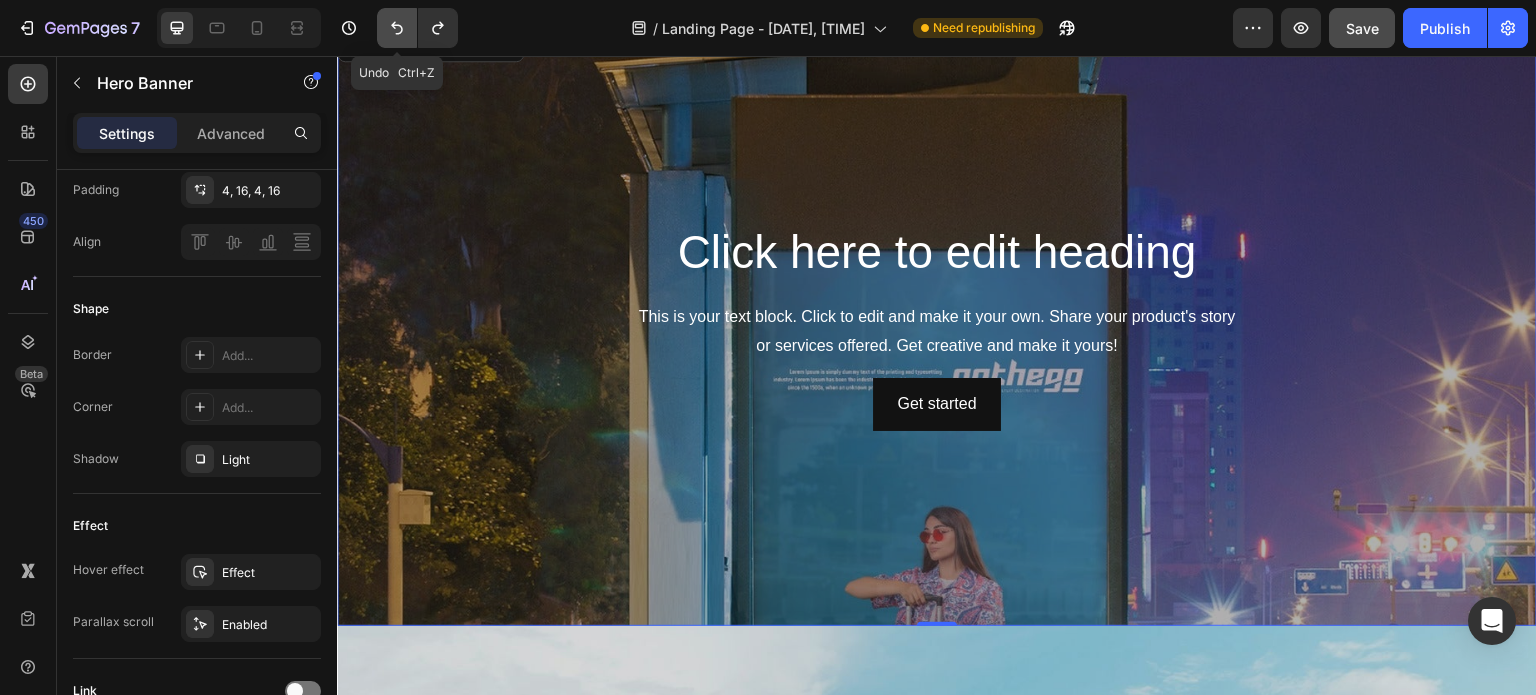 click 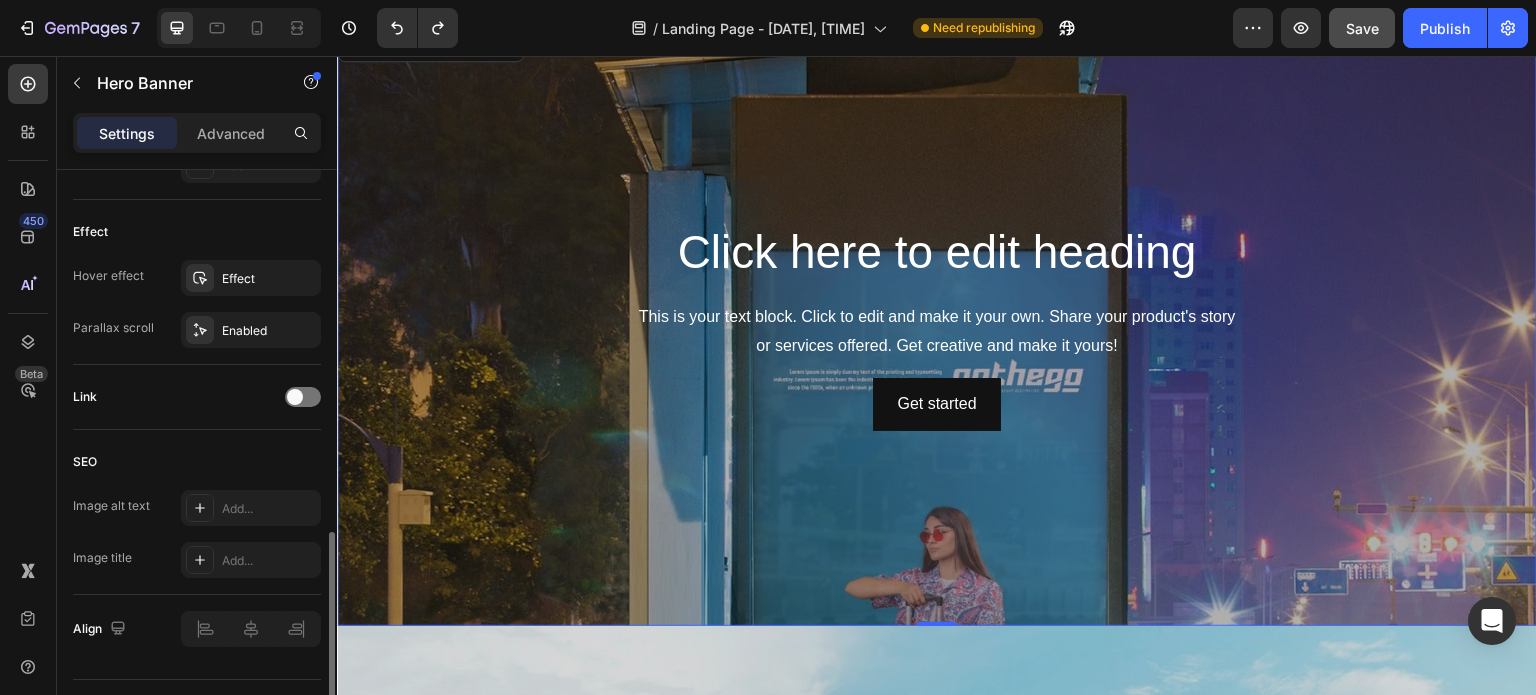 scroll, scrollTop: 1078, scrollLeft: 0, axis: vertical 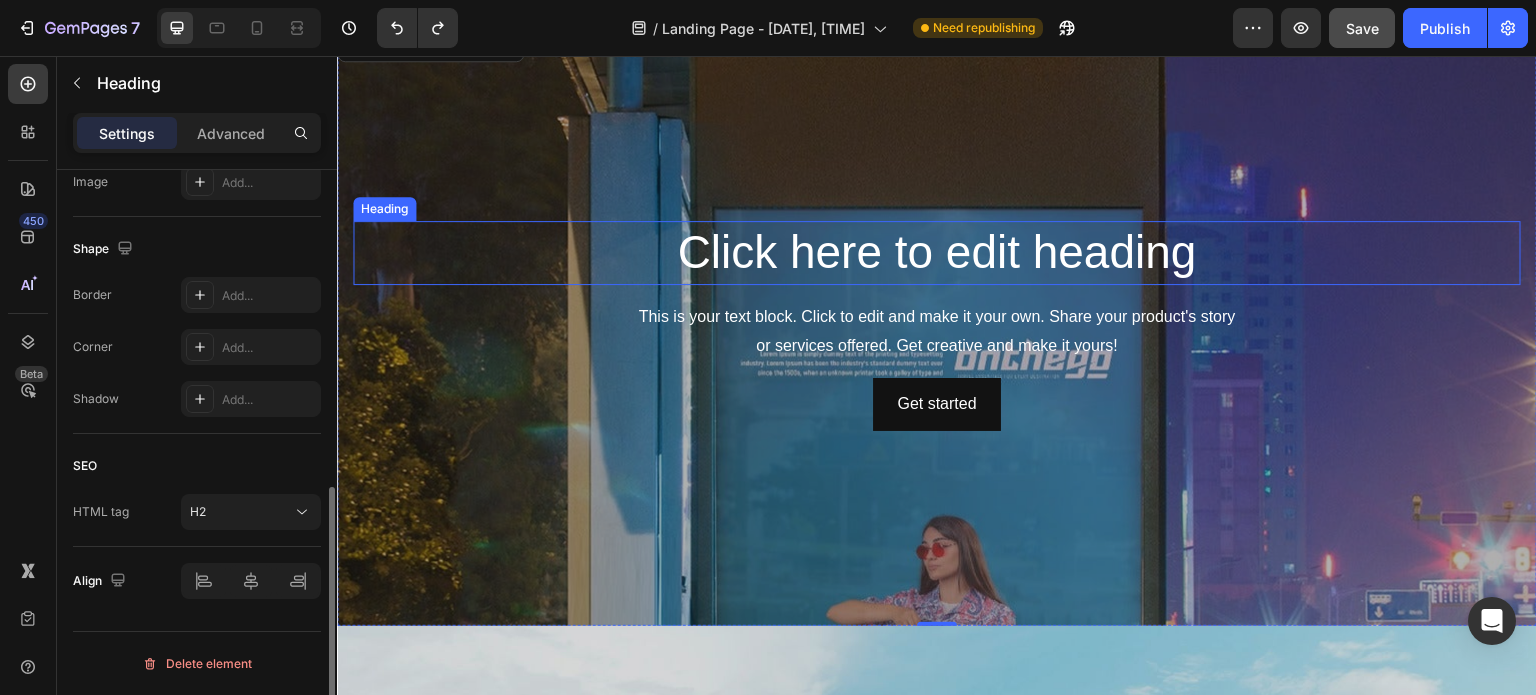 click on "Click here to edit heading" at bounding box center [937, 253] 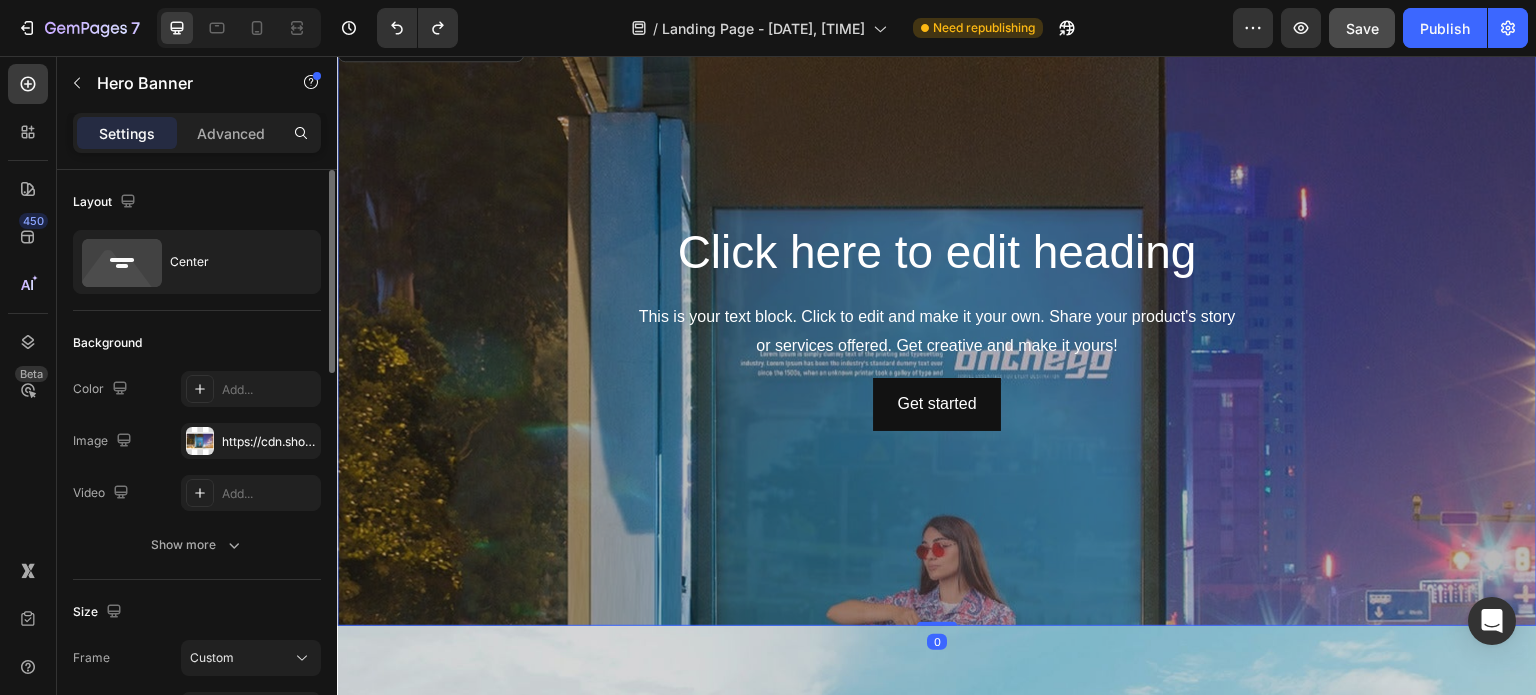 click at bounding box center (937, 326) 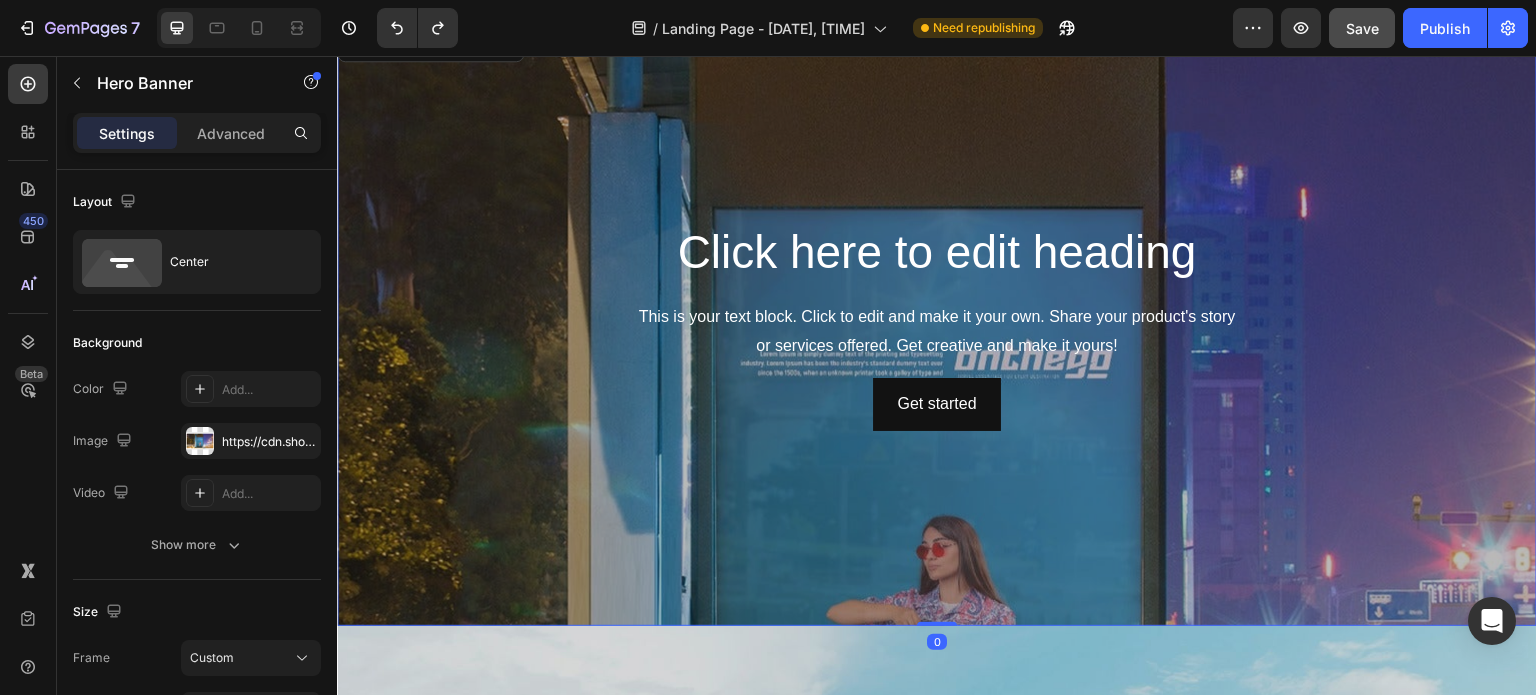 click at bounding box center [937, 326] 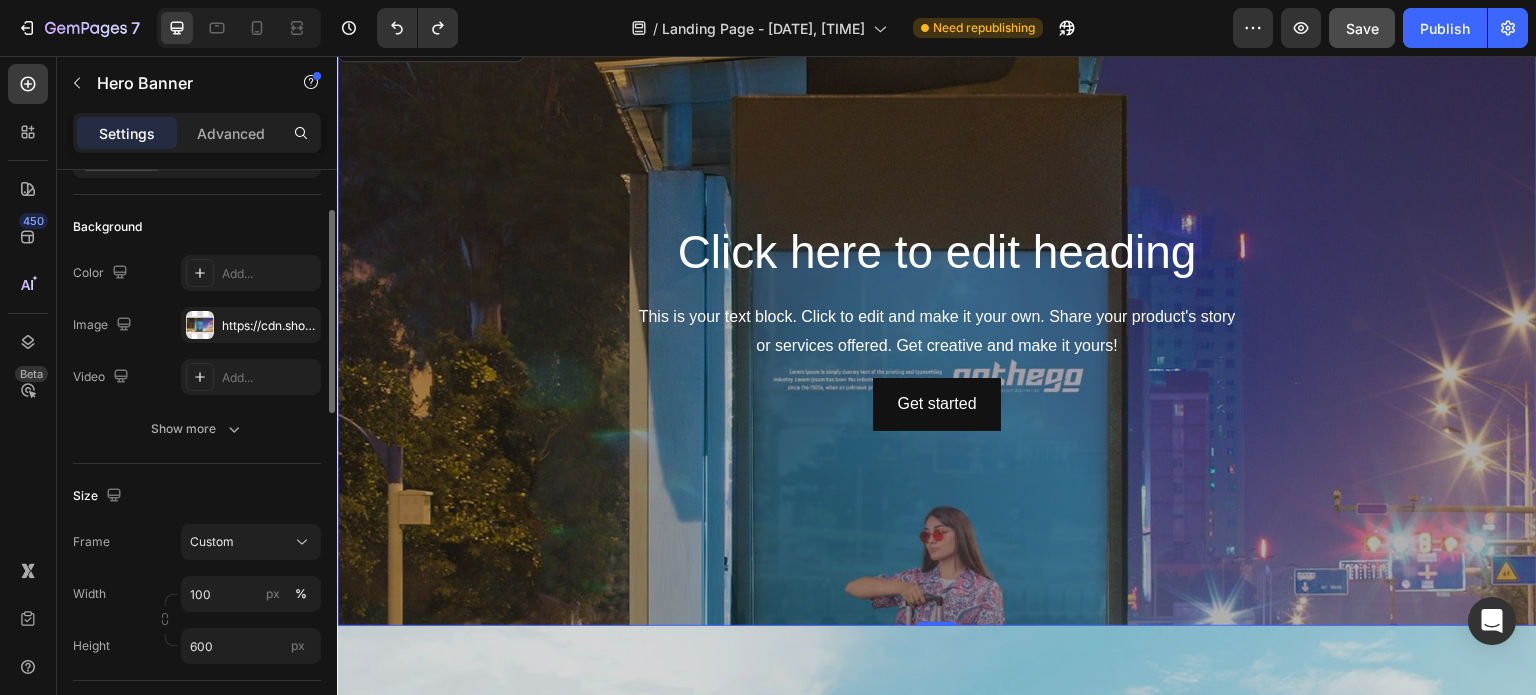 scroll, scrollTop: 133, scrollLeft: 0, axis: vertical 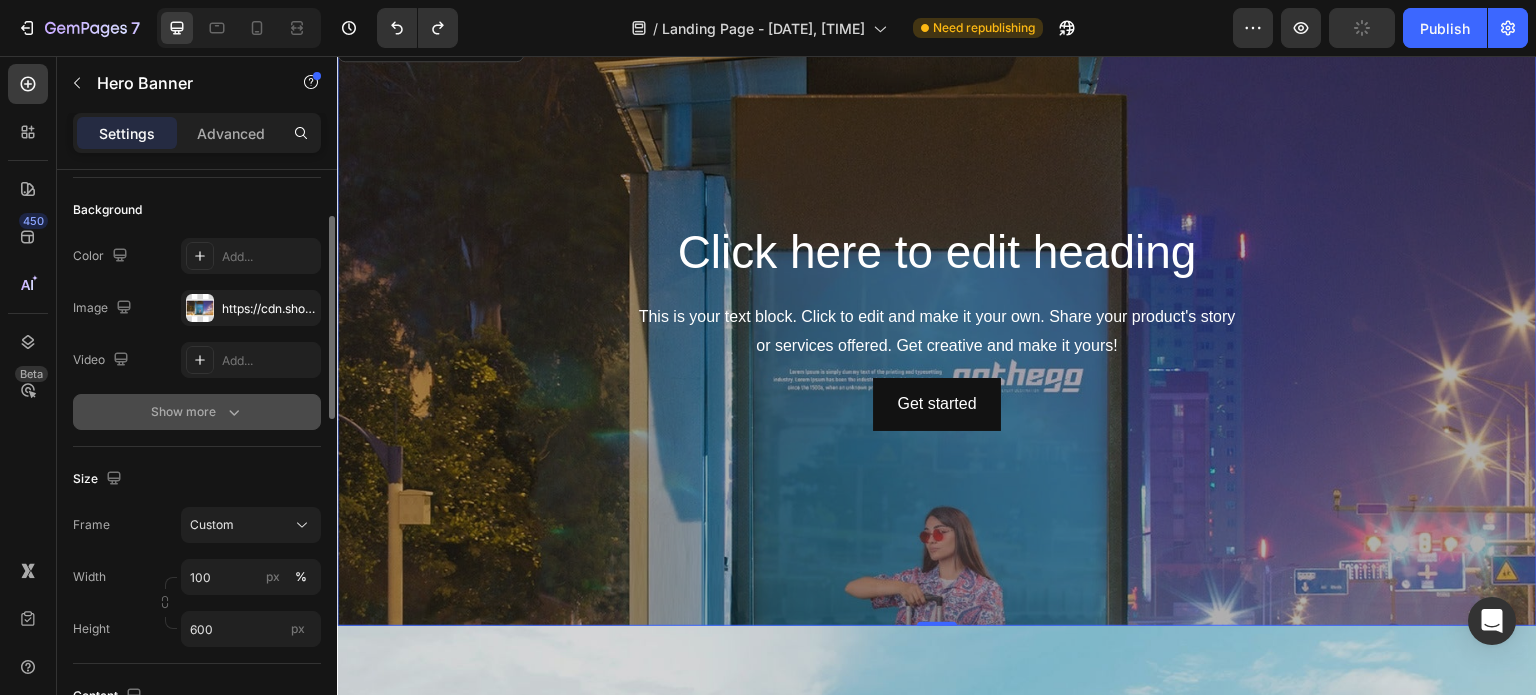 click on "Show more" at bounding box center (197, 412) 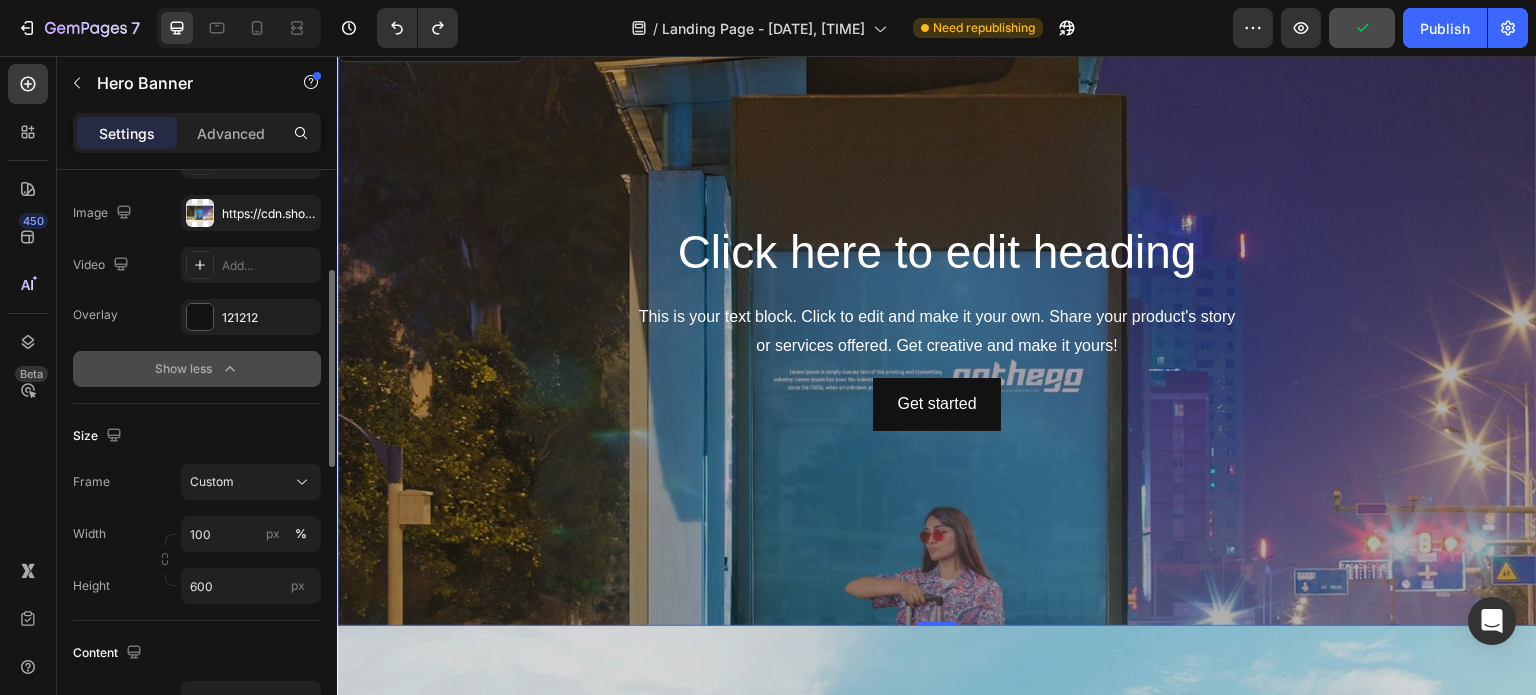 scroll, scrollTop: 254, scrollLeft: 0, axis: vertical 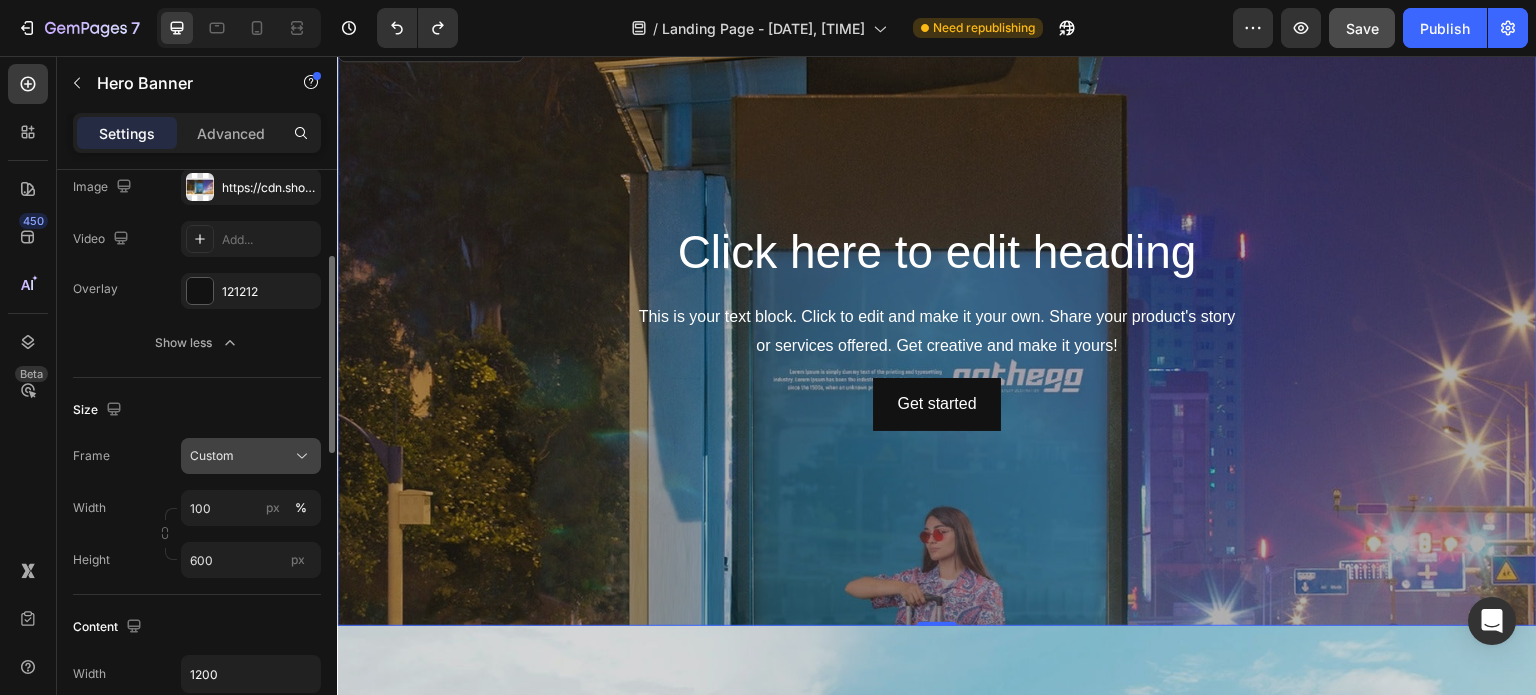 click on "Custom" at bounding box center (251, 456) 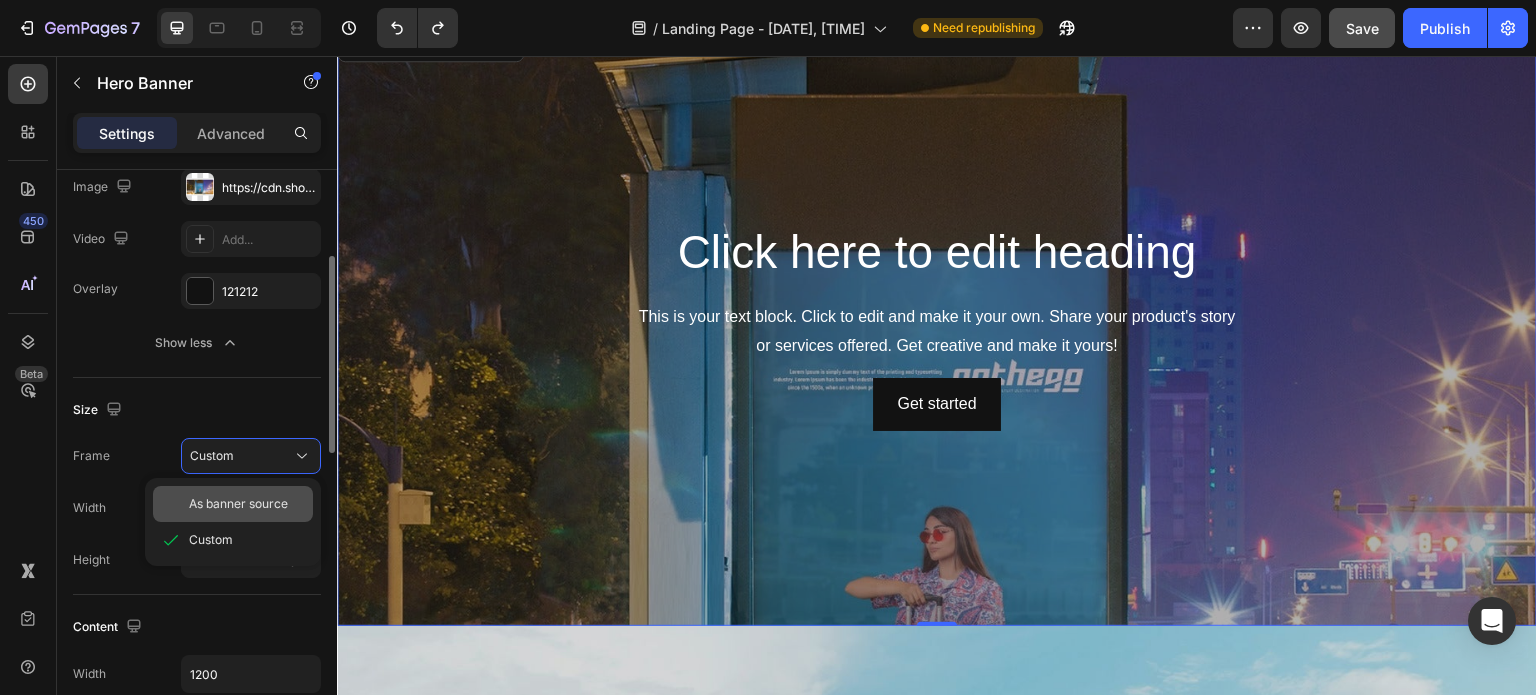 click on "As banner source" at bounding box center [238, 504] 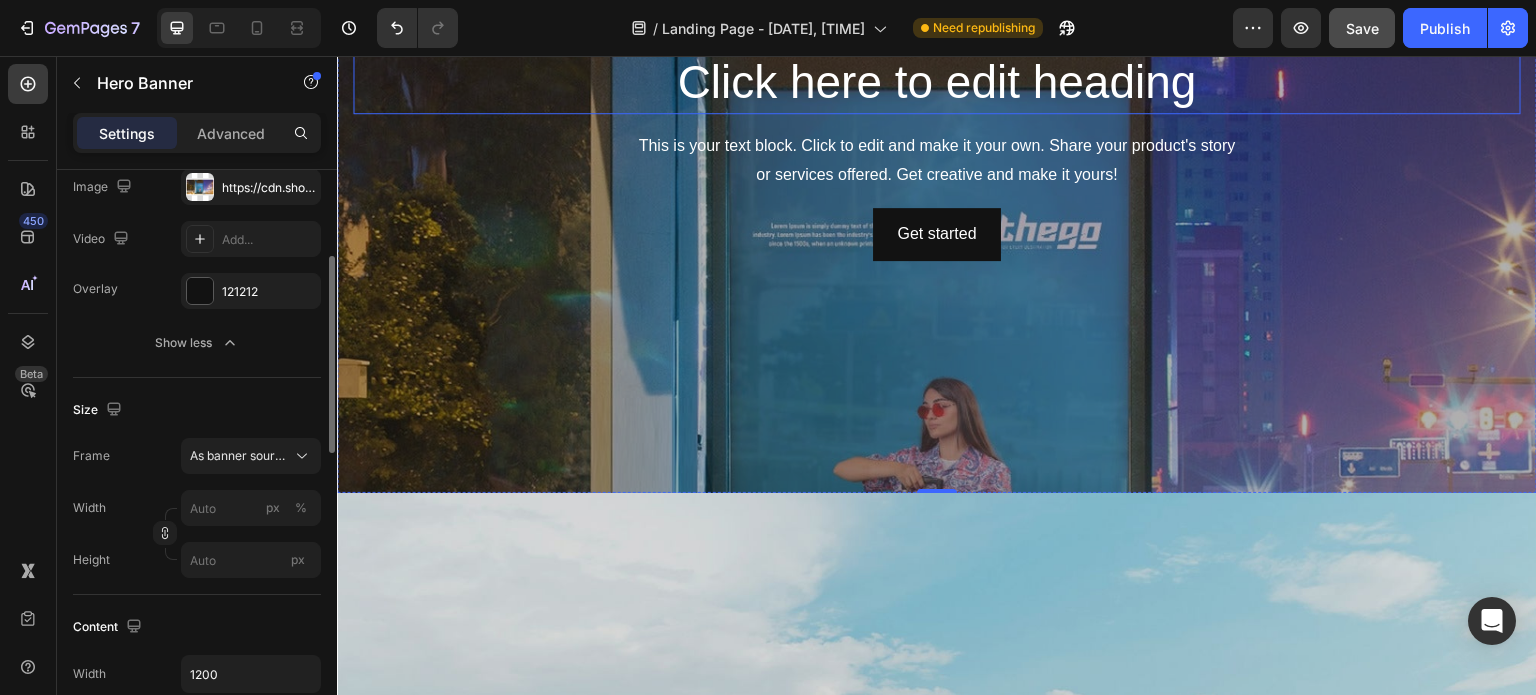 scroll, scrollTop: 3906, scrollLeft: 0, axis: vertical 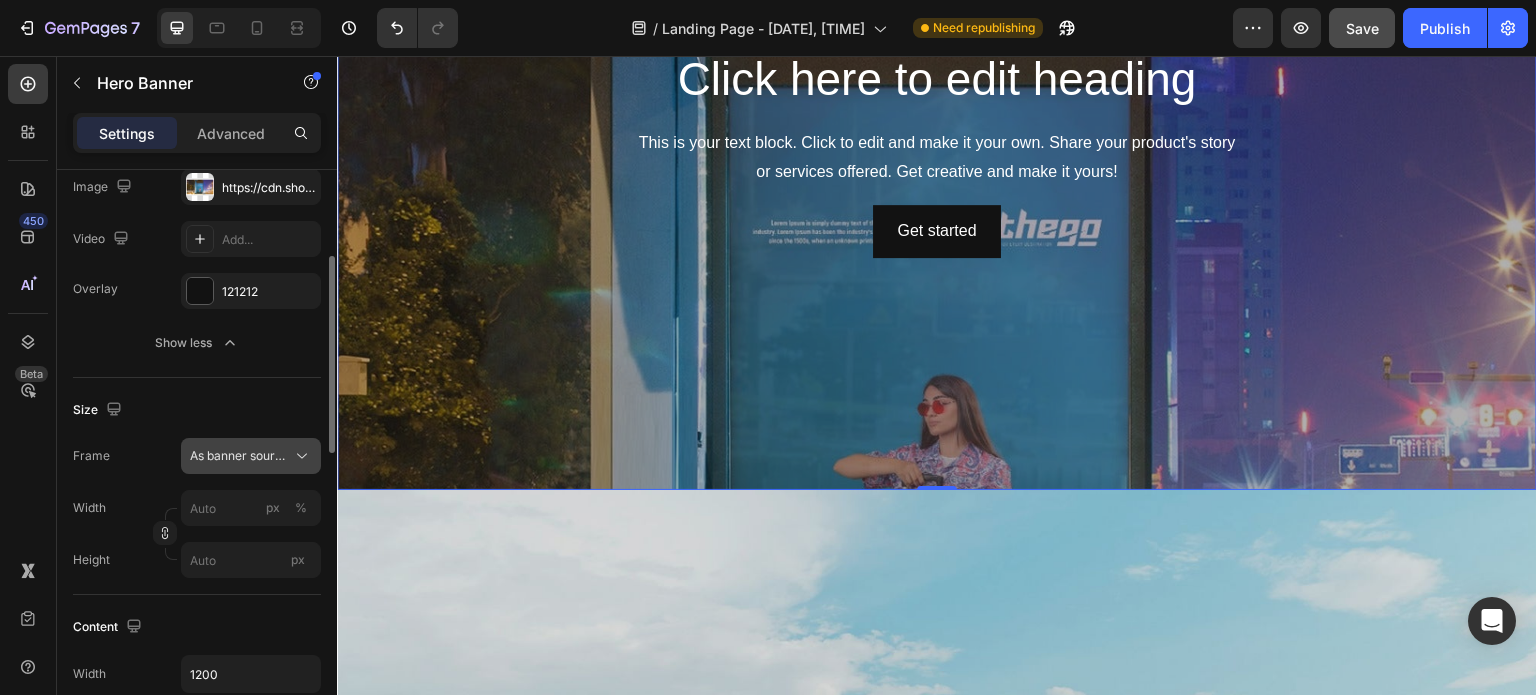 click on "As banner source" at bounding box center [239, 456] 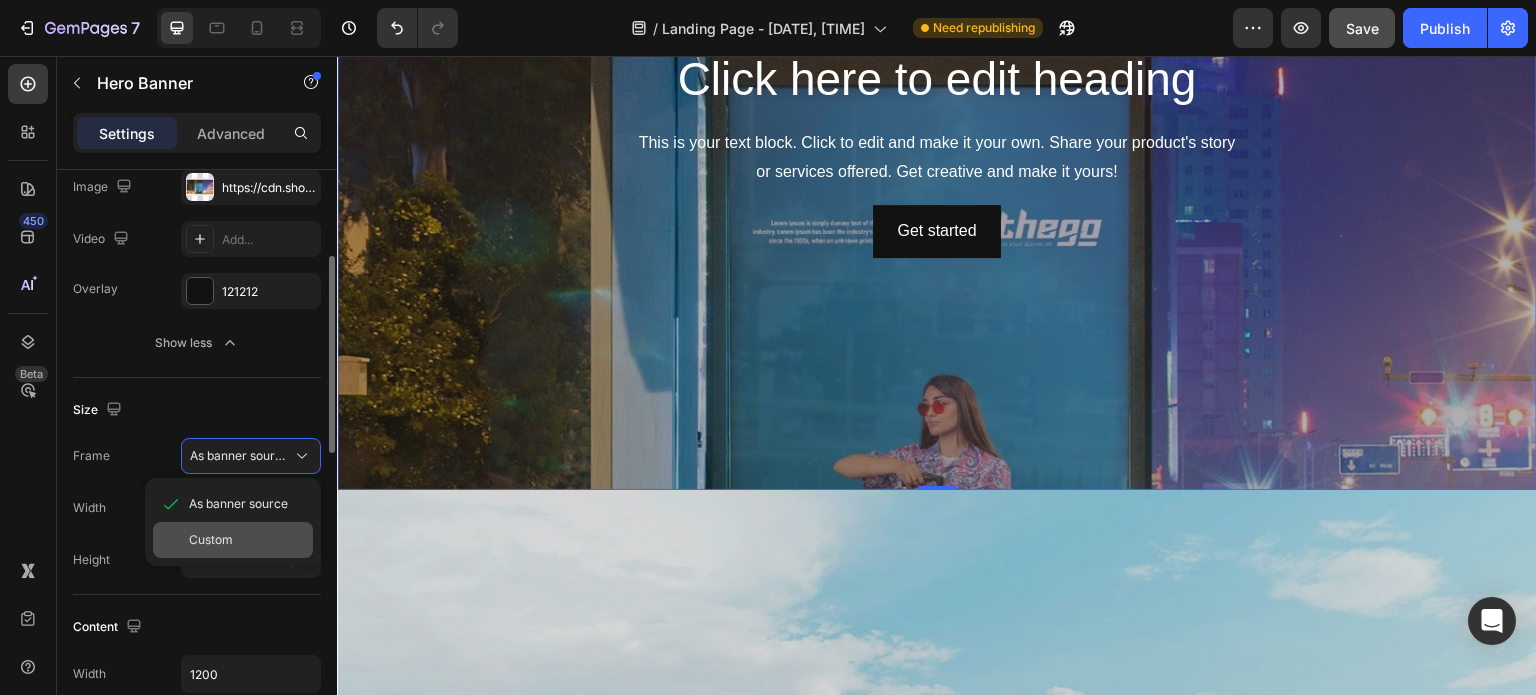click on "Custom" 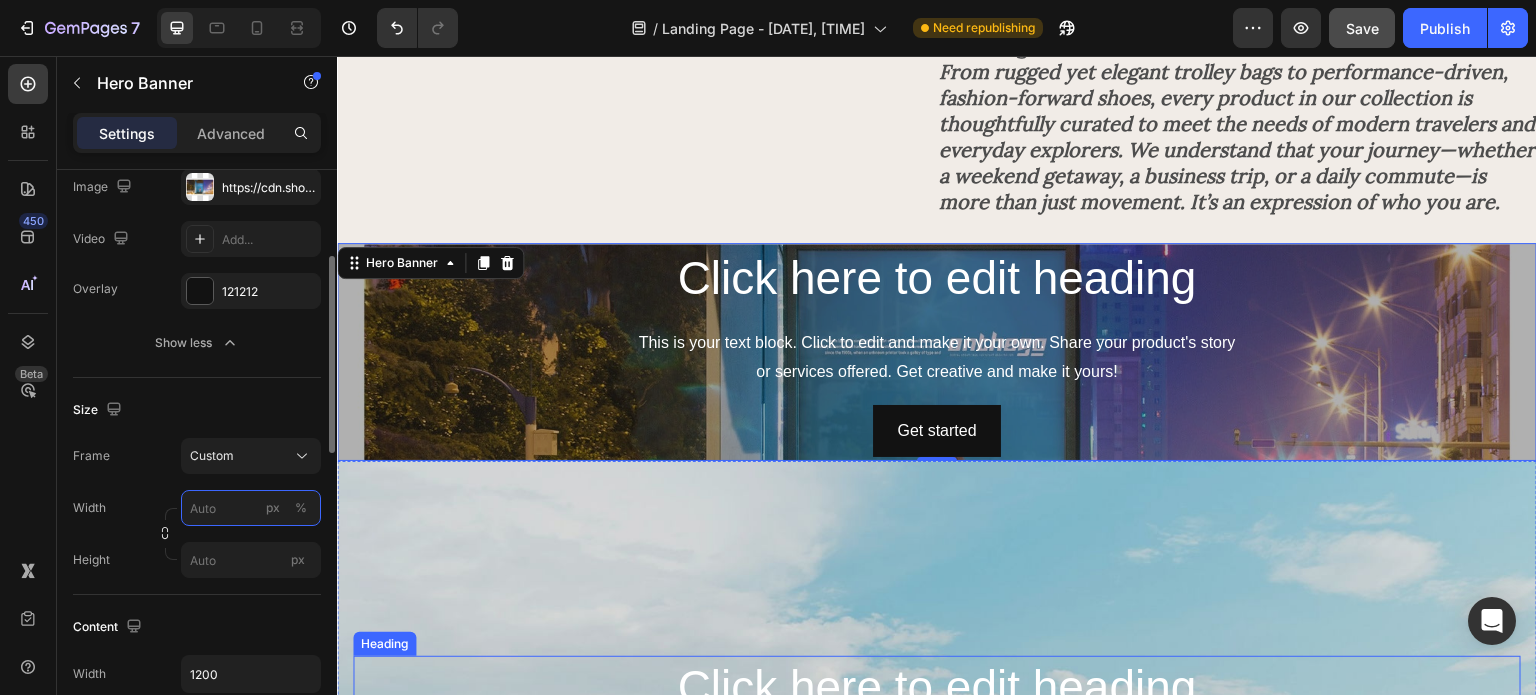 scroll, scrollTop: 3572, scrollLeft: 0, axis: vertical 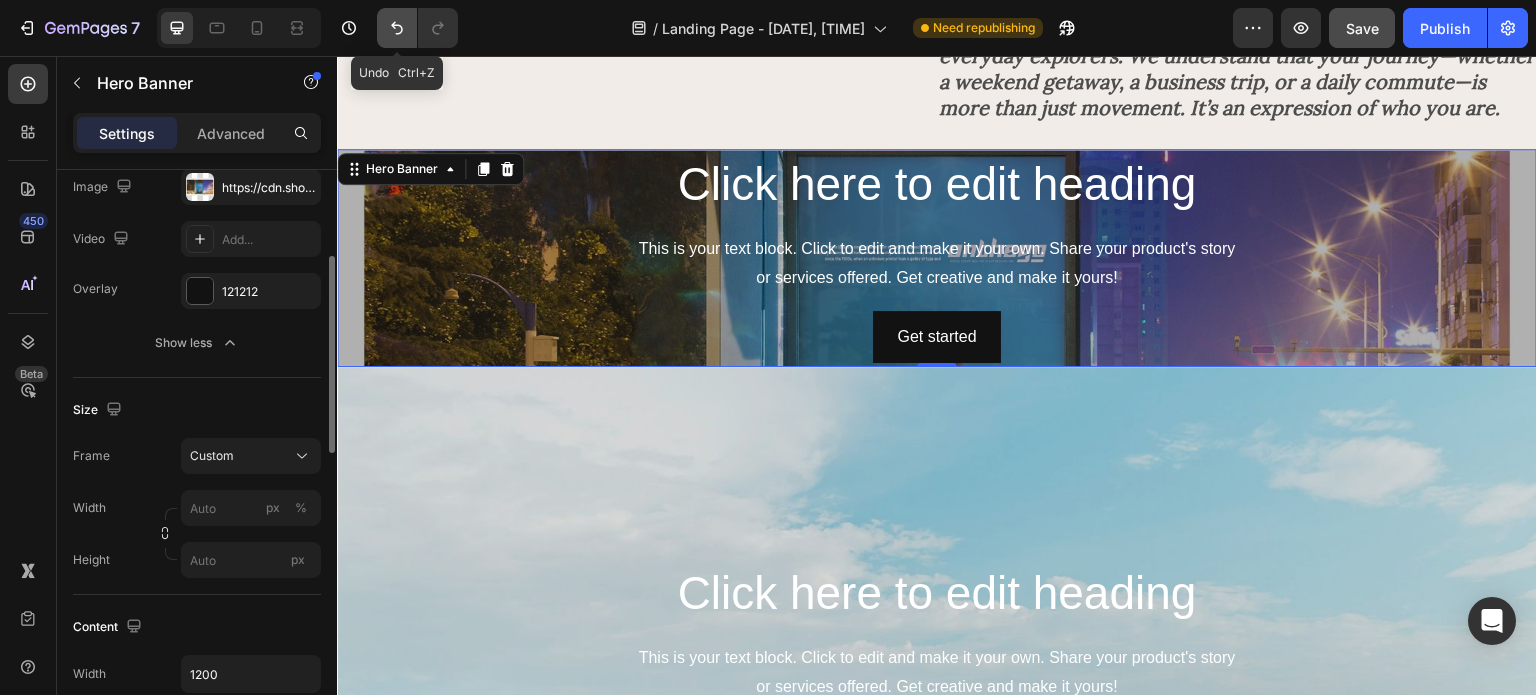 click 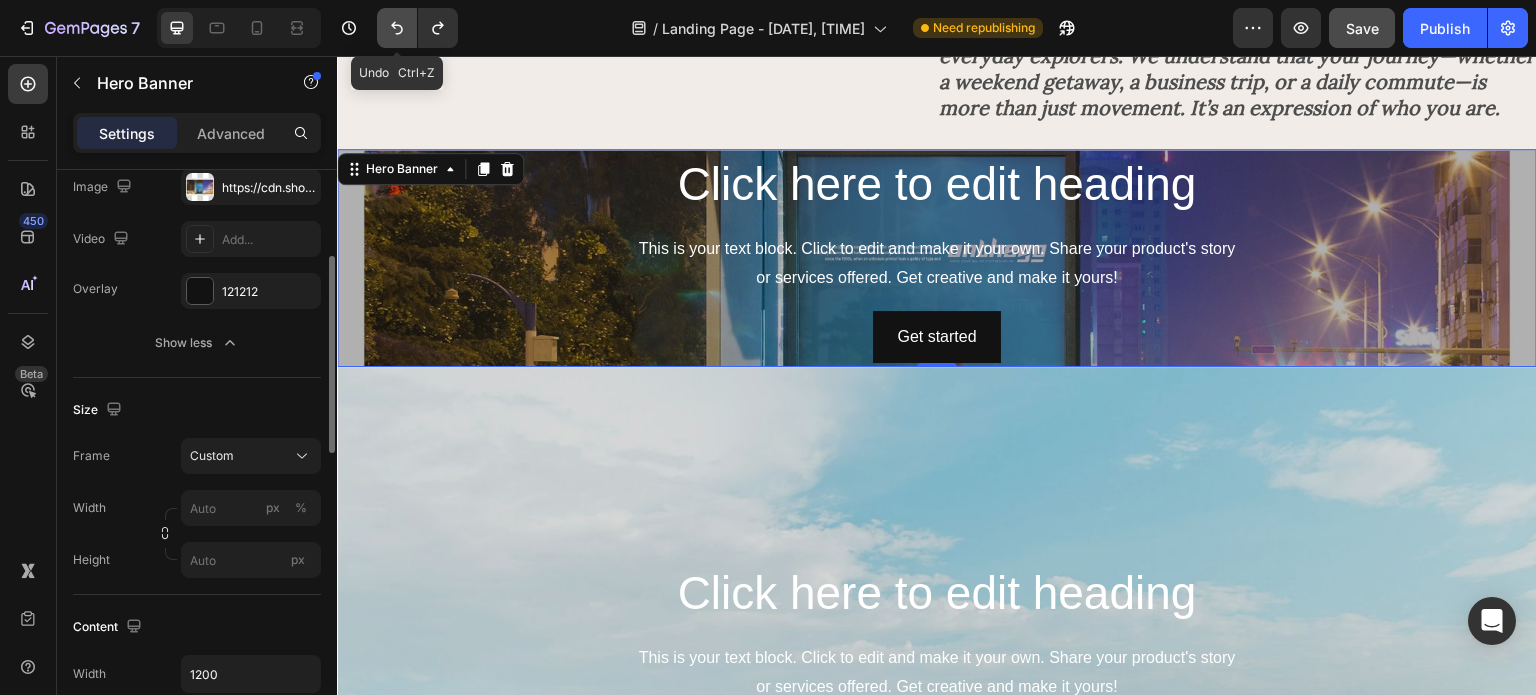 click 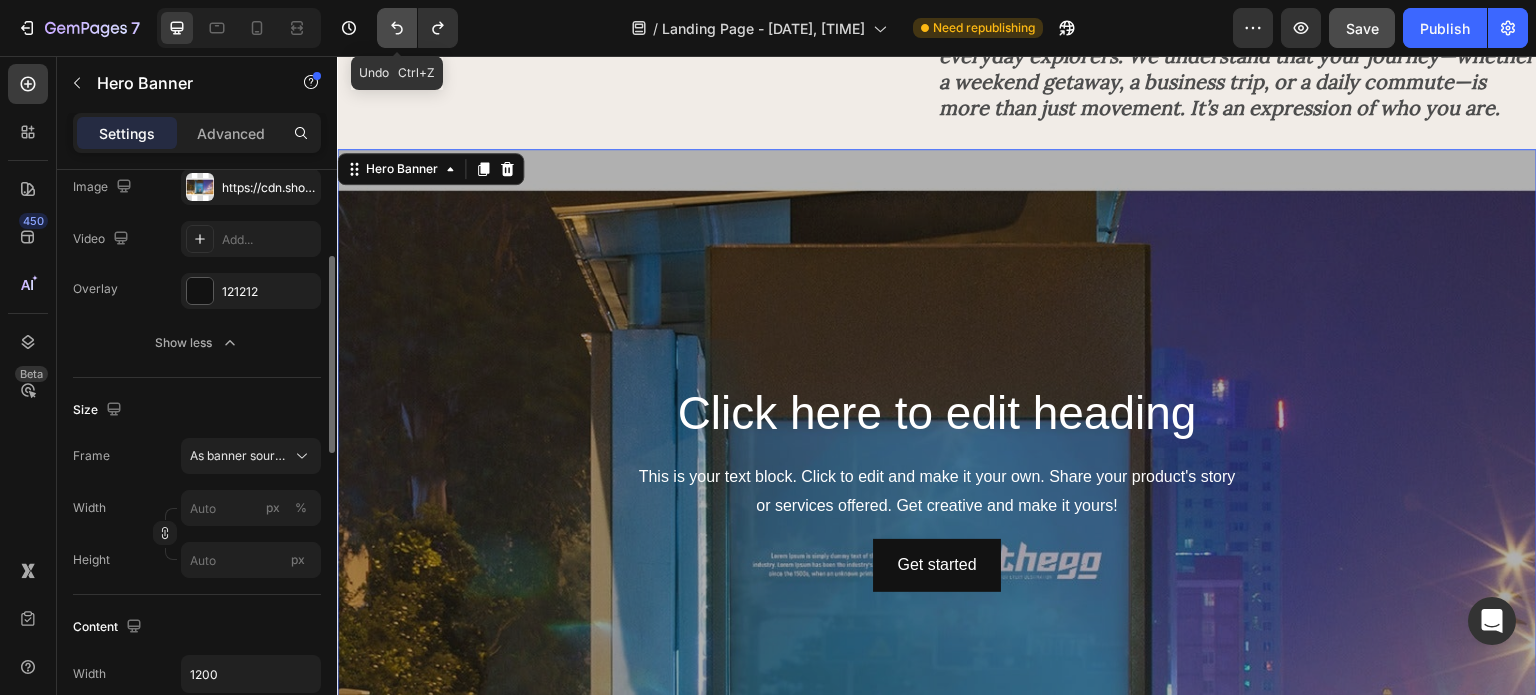 click 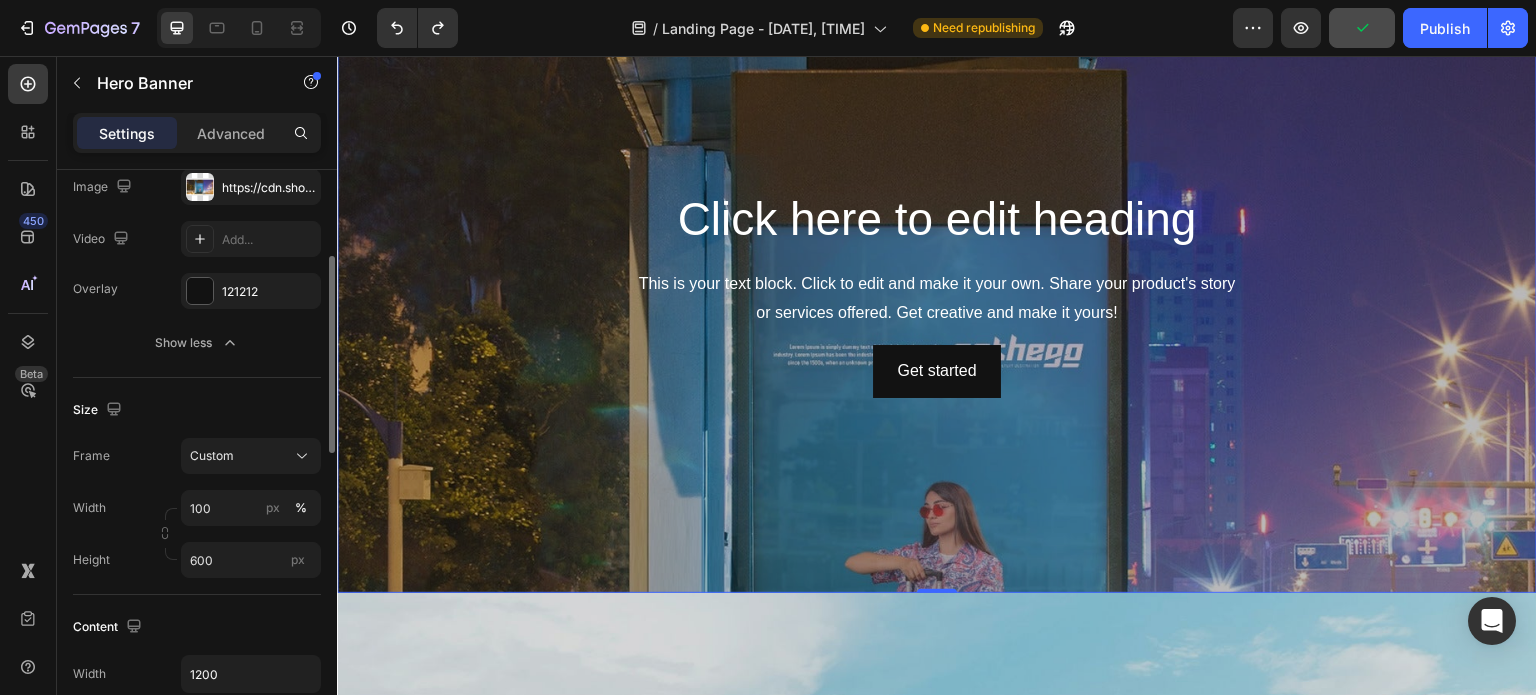 scroll, scrollTop: 3772, scrollLeft: 0, axis: vertical 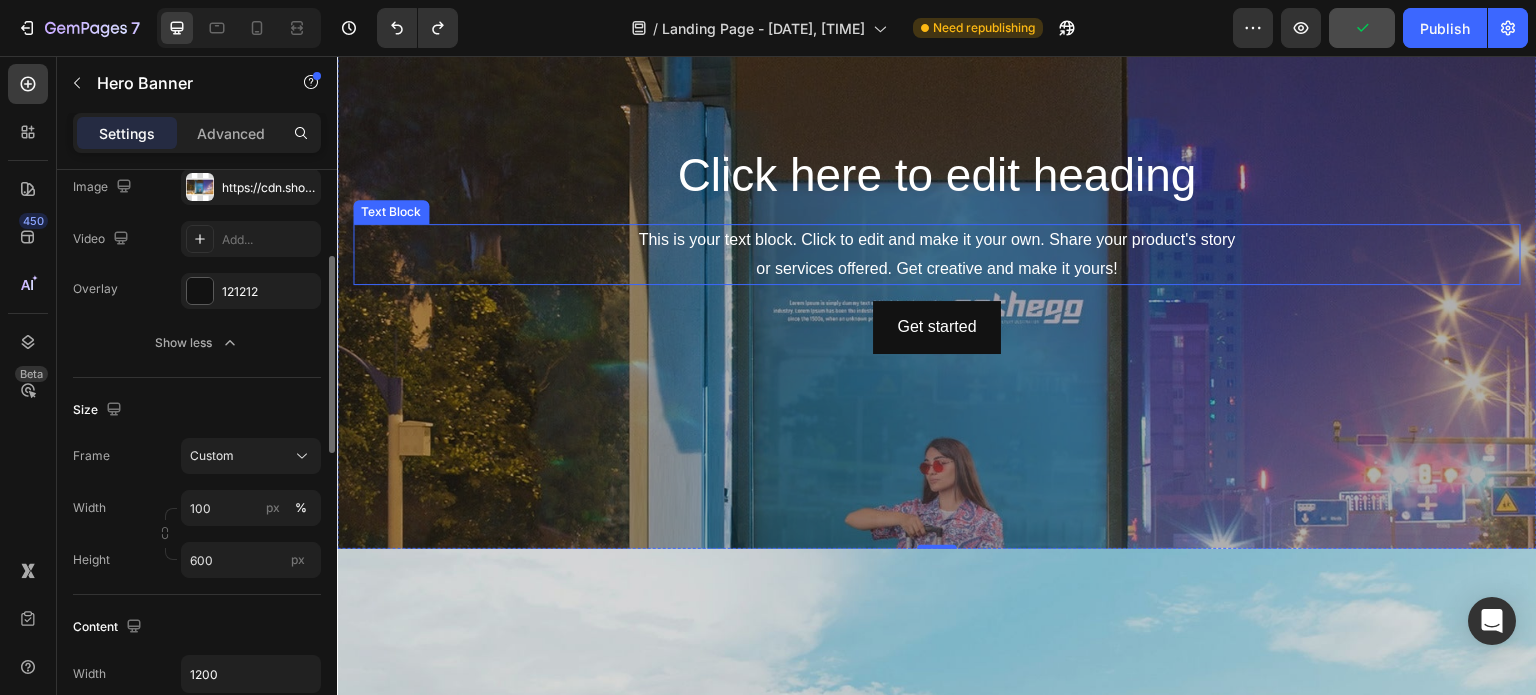 click on "Click here to edit heading Heading This is your text block. Click to edit and make it your own. Share your product's story                   or services offered. Get creative and make it yours! Text Block Get started Button" at bounding box center [937, 249] 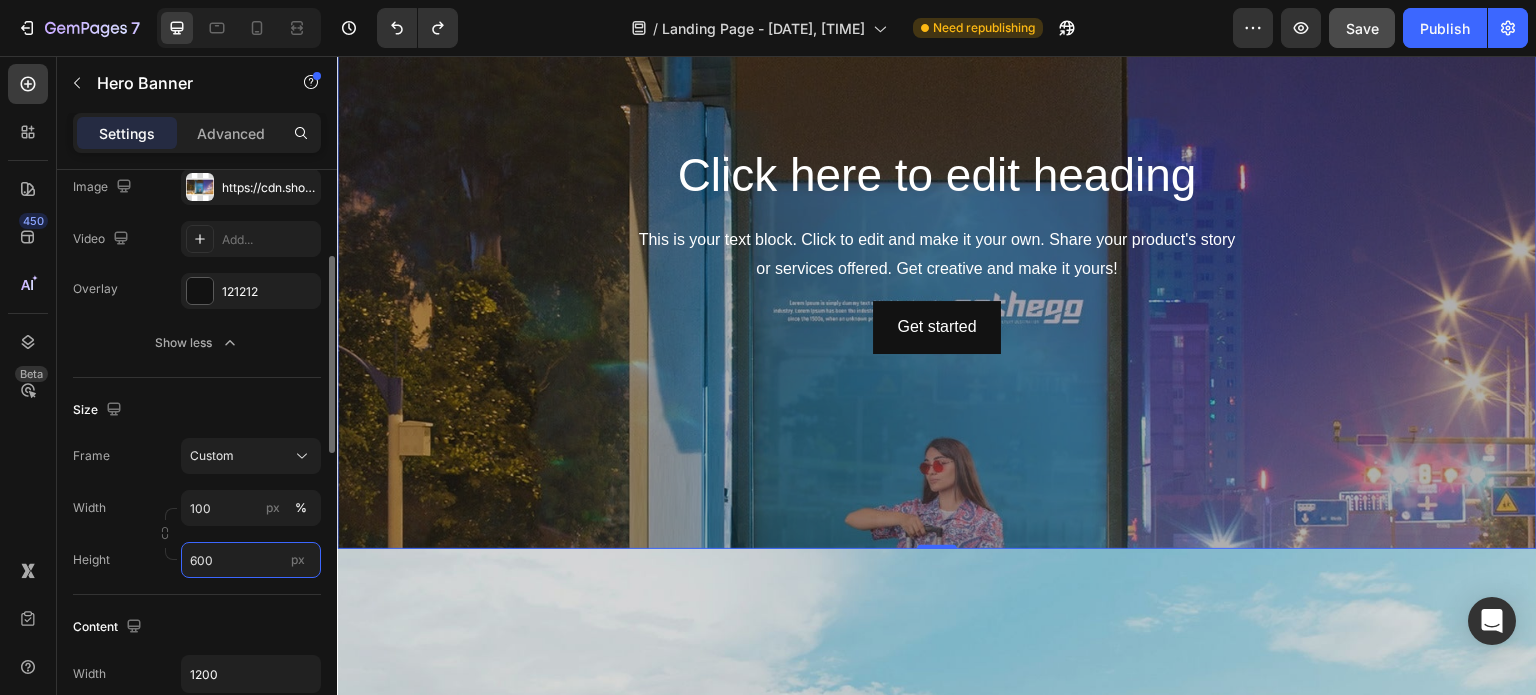 click on "600" at bounding box center (251, 560) 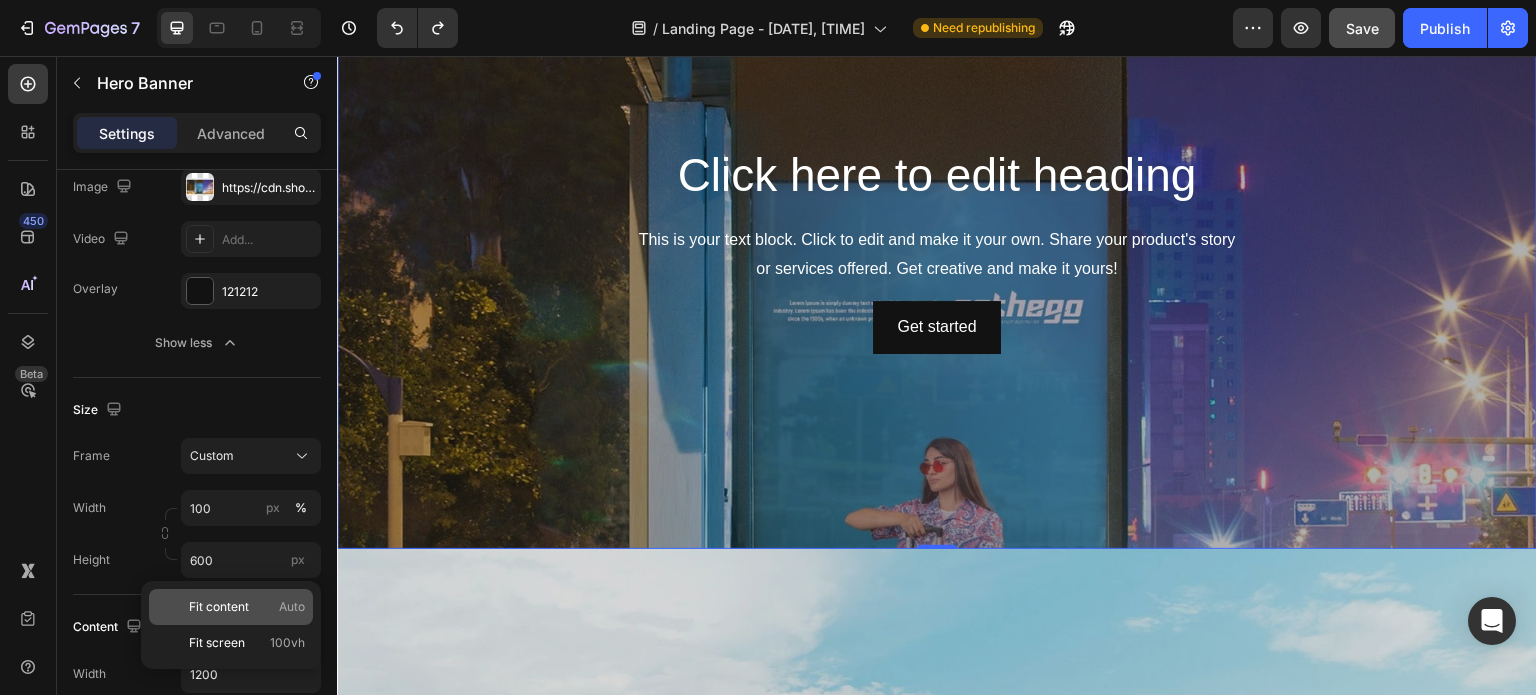 click on "Fit content" at bounding box center [219, 607] 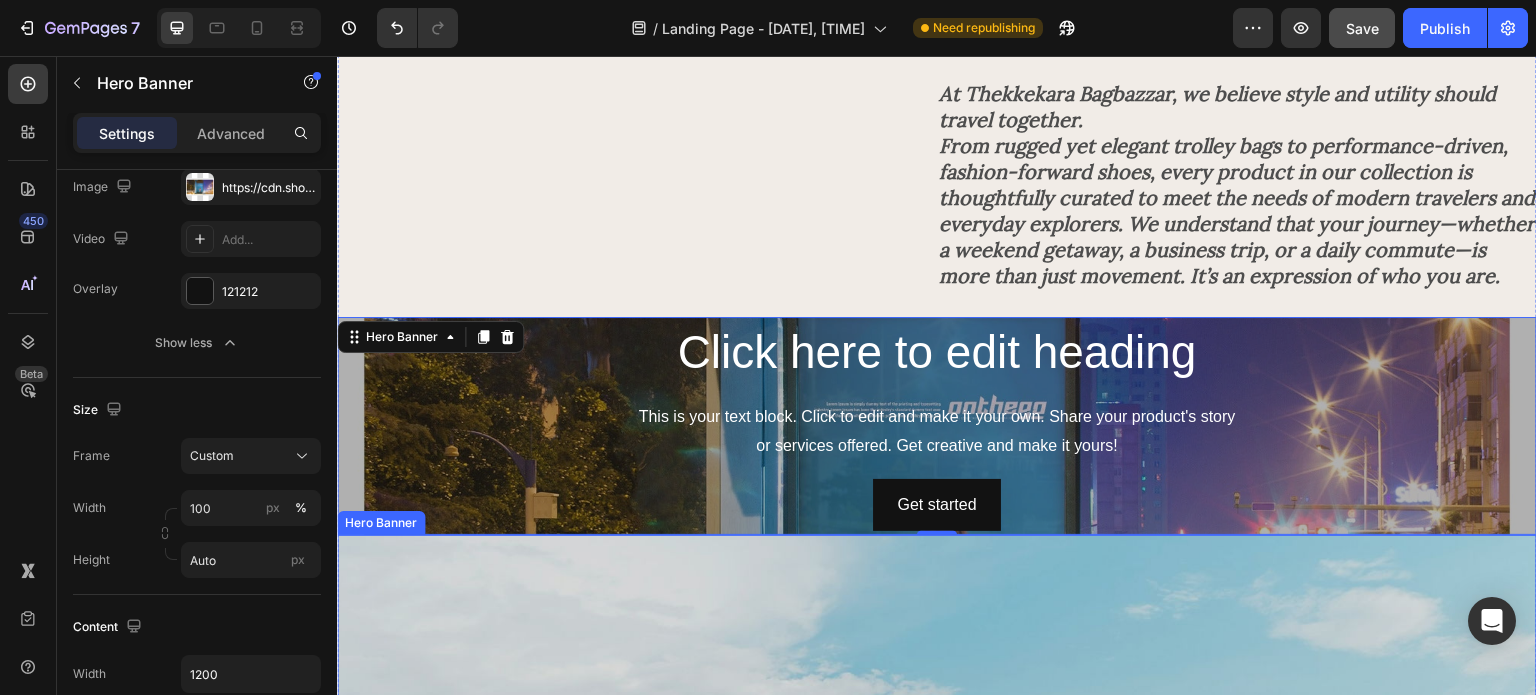 scroll, scrollTop: 3404, scrollLeft: 0, axis: vertical 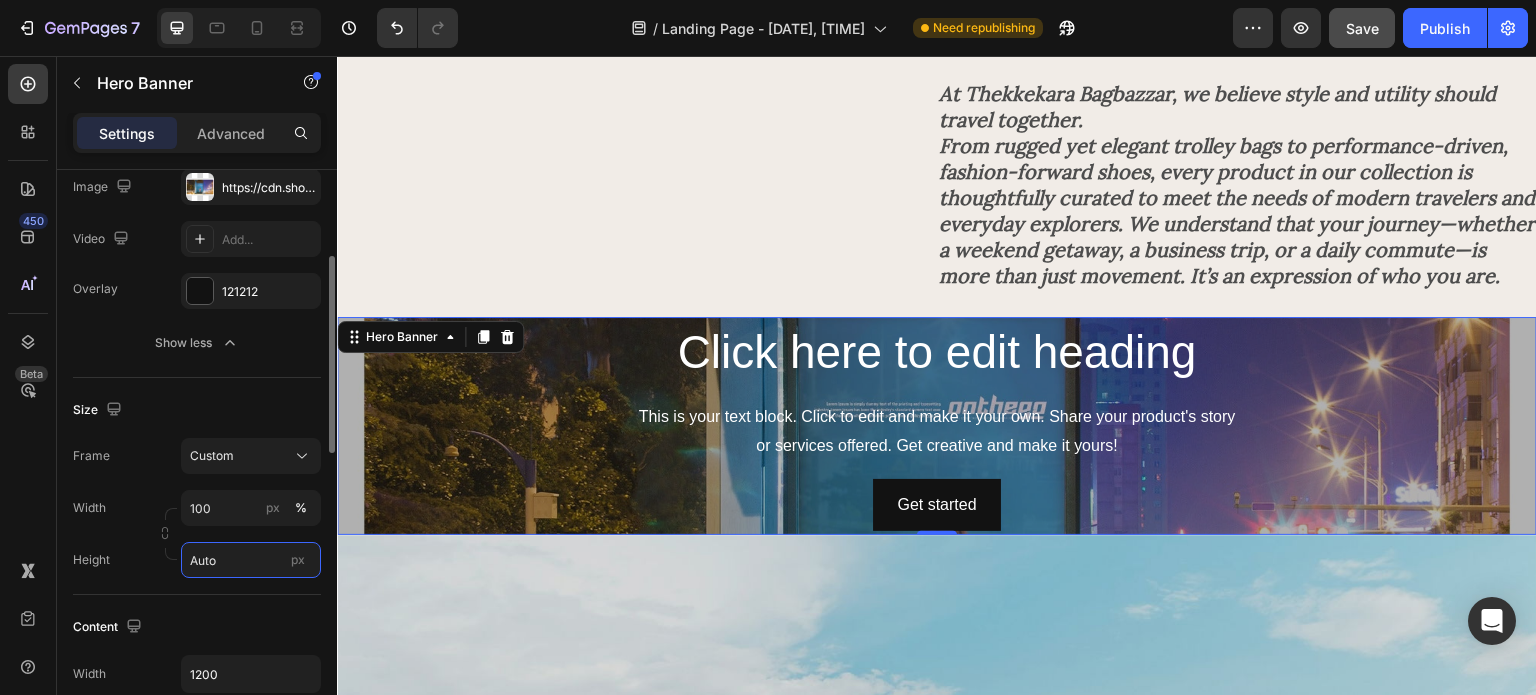 click on "Auto" at bounding box center [251, 560] 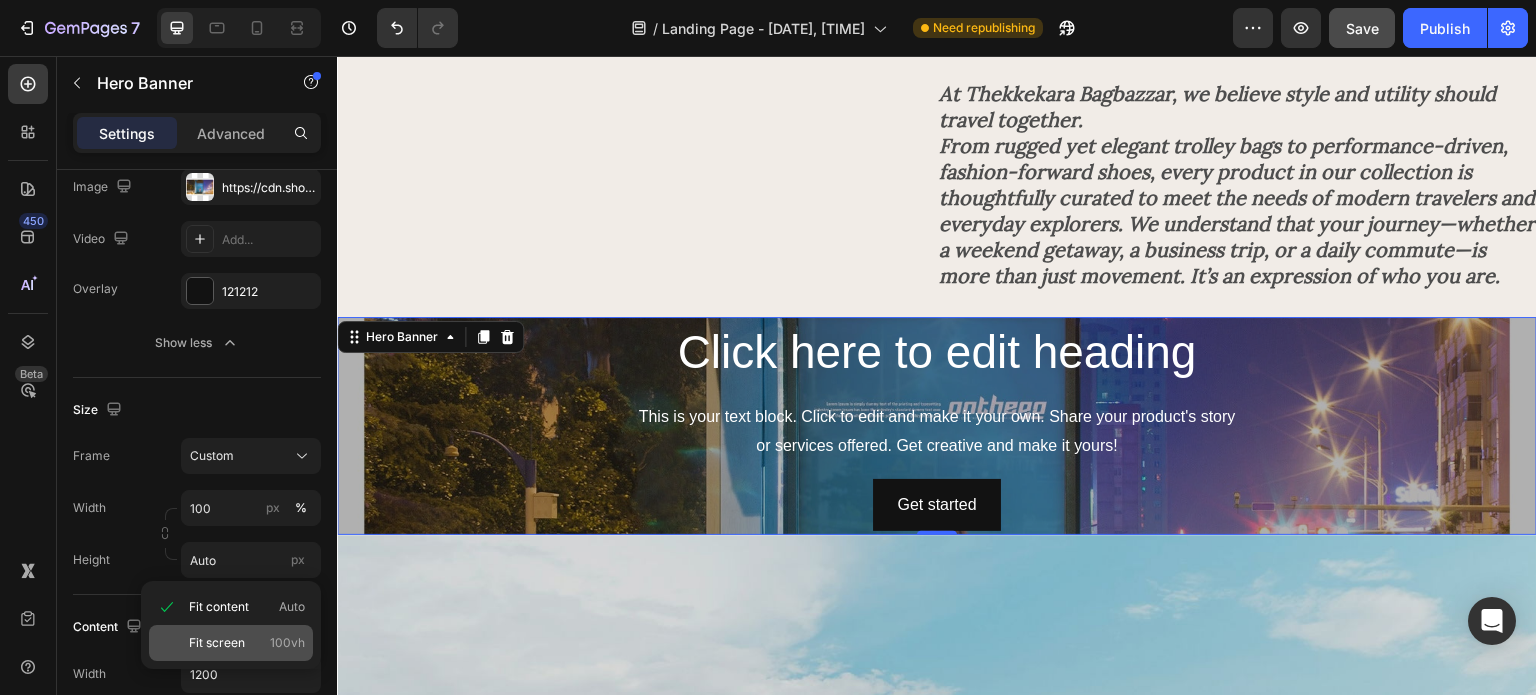 click on "Fit screen 100vh" 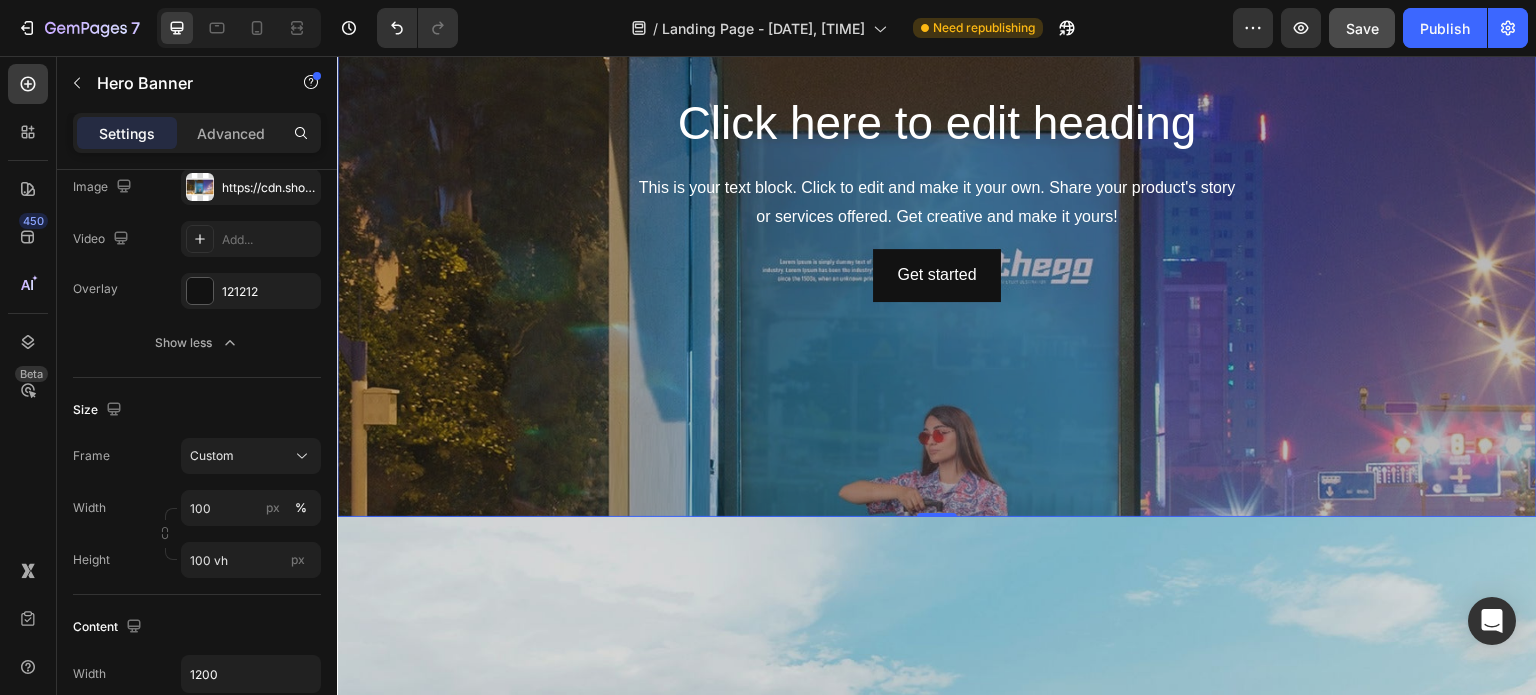 scroll, scrollTop: 3864, scrollLeft: 0, axis: vertical 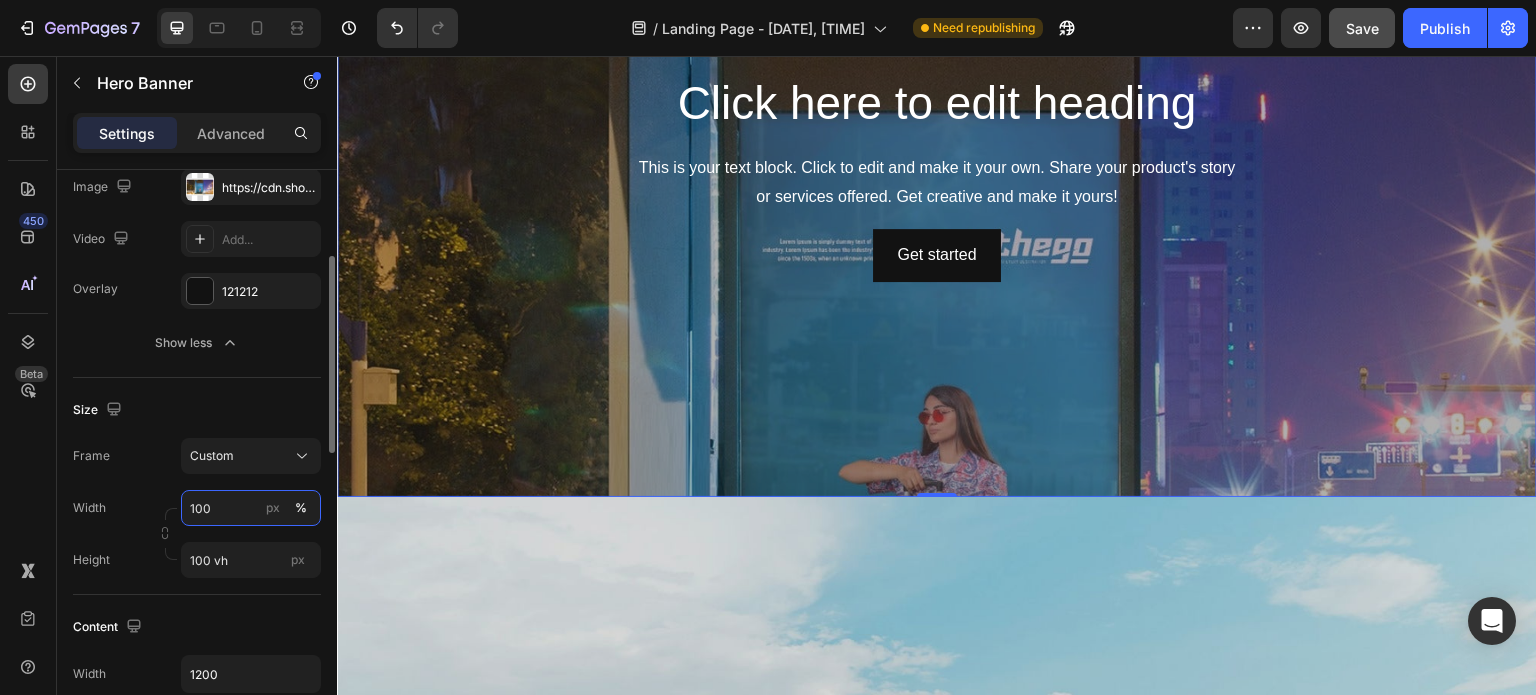 click on "100" at bounding box center [251, 508] 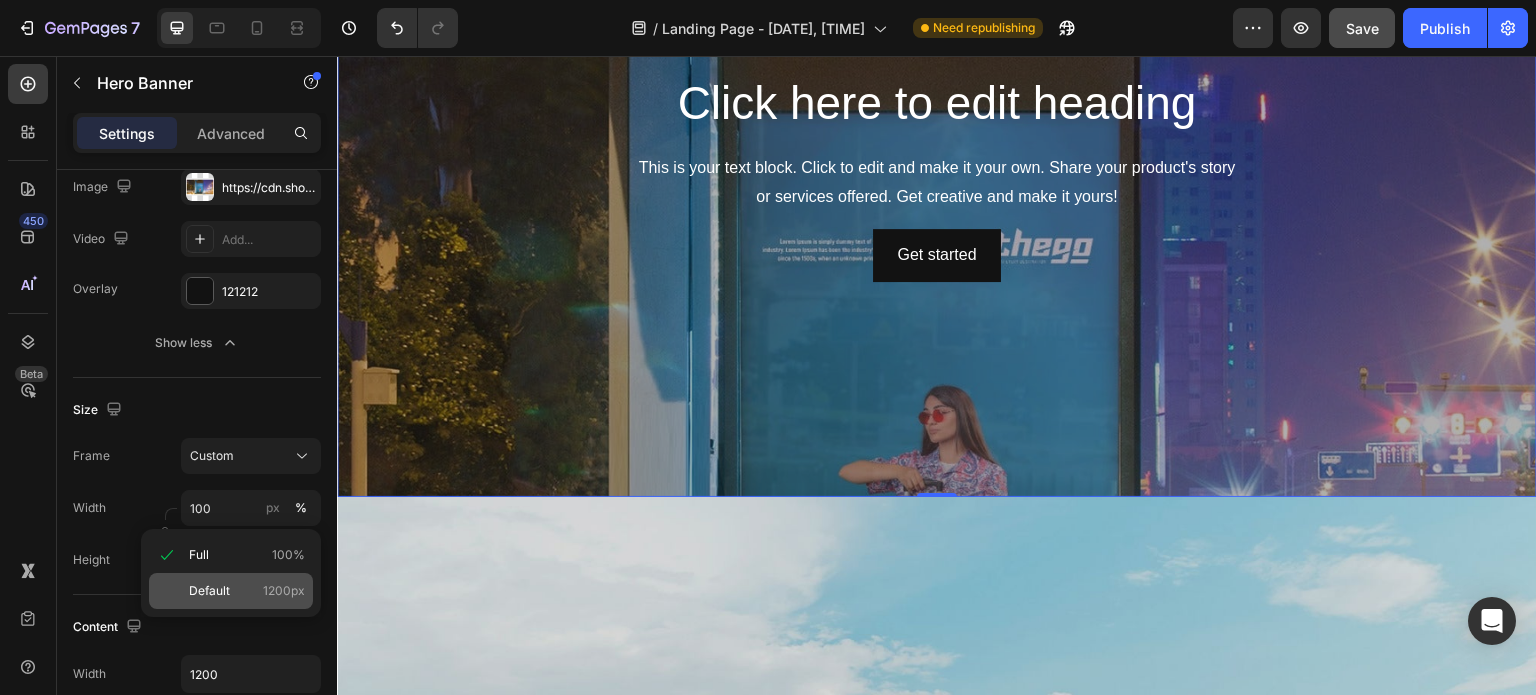 click on "Default" at bounding box center (209, 591) 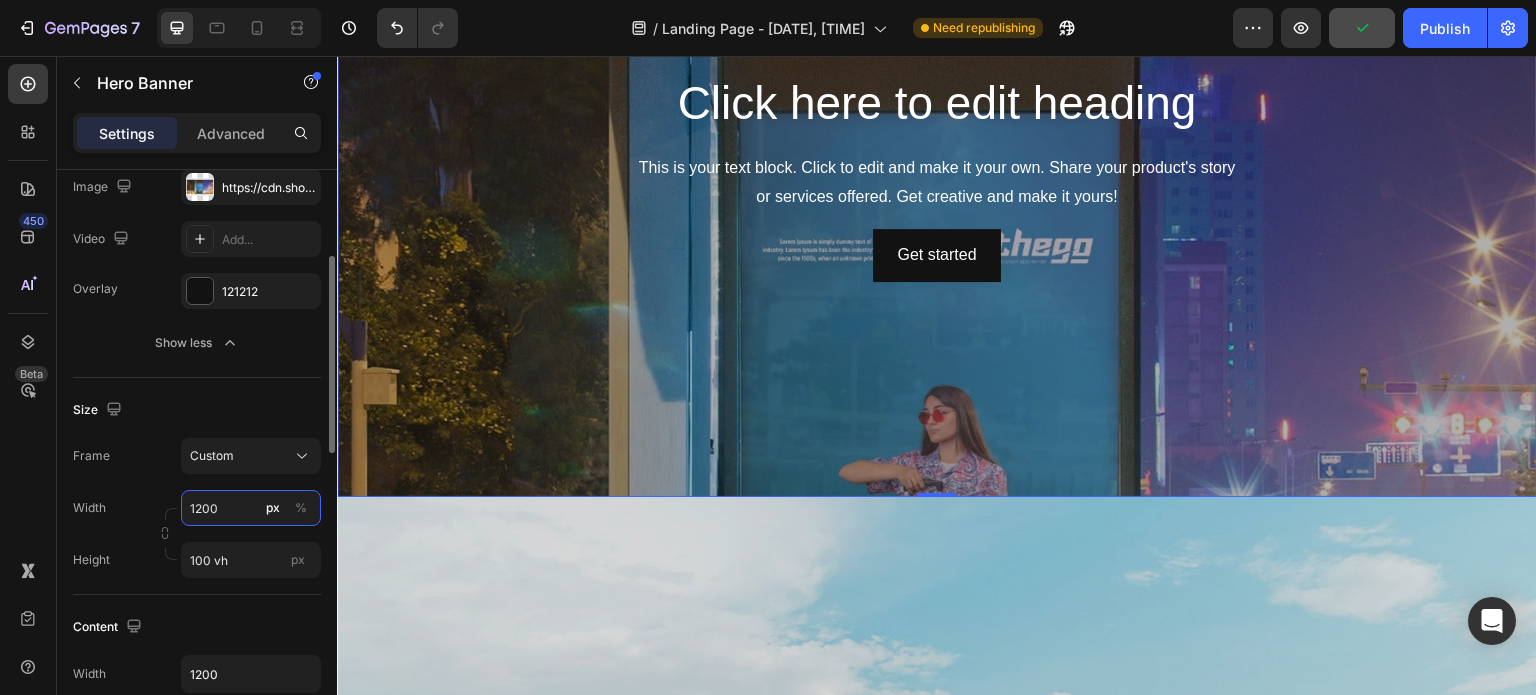 click on "1200" at bounding box center (251, 508) 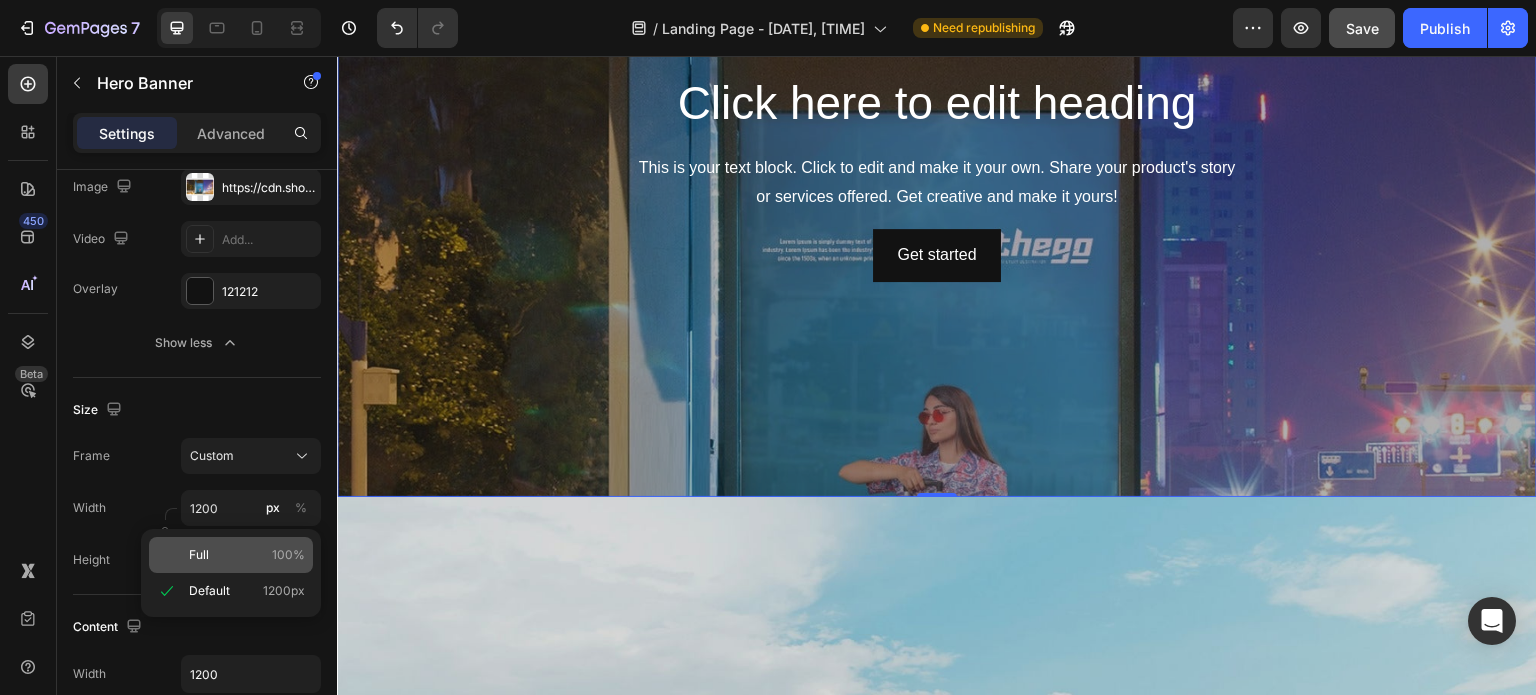 click on "Full 100%" at bounding box center [247, 555] 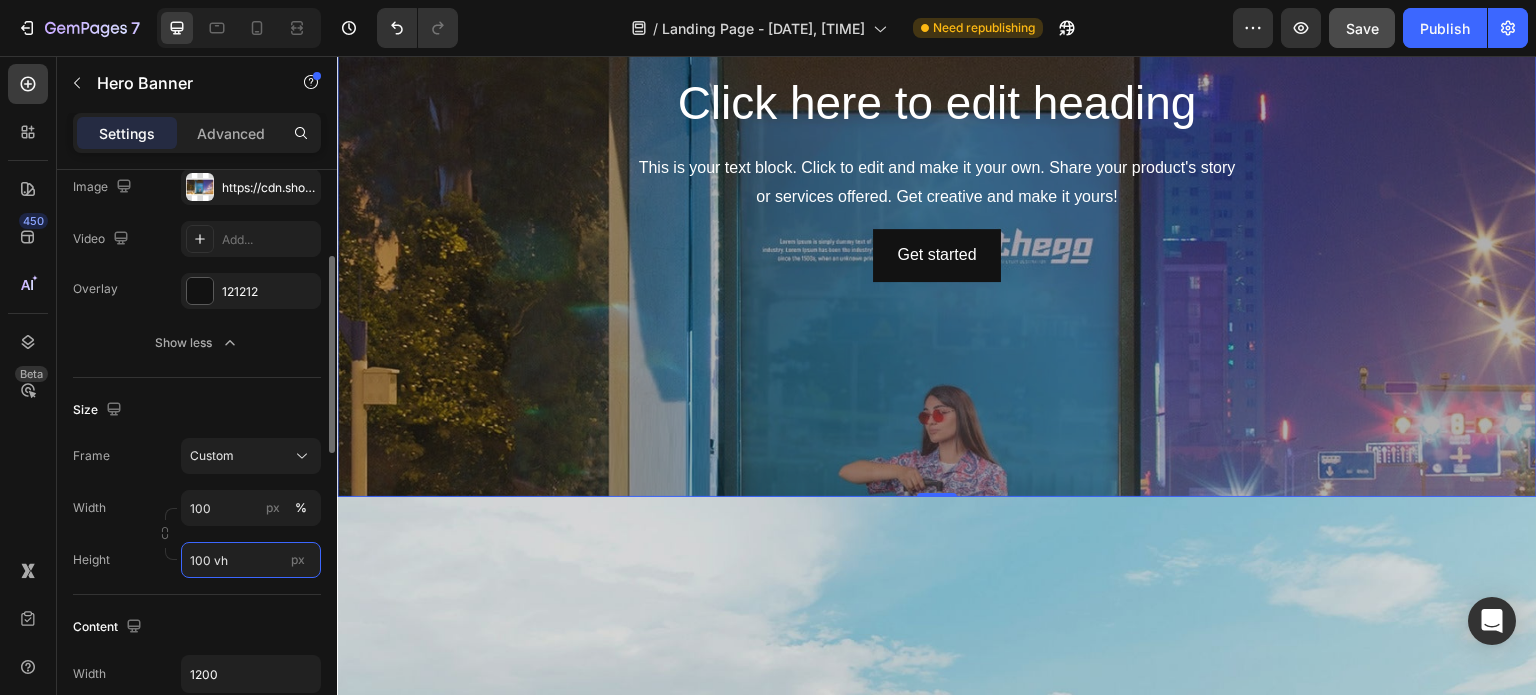click on "100 vh" at bounding box center [251, 560] 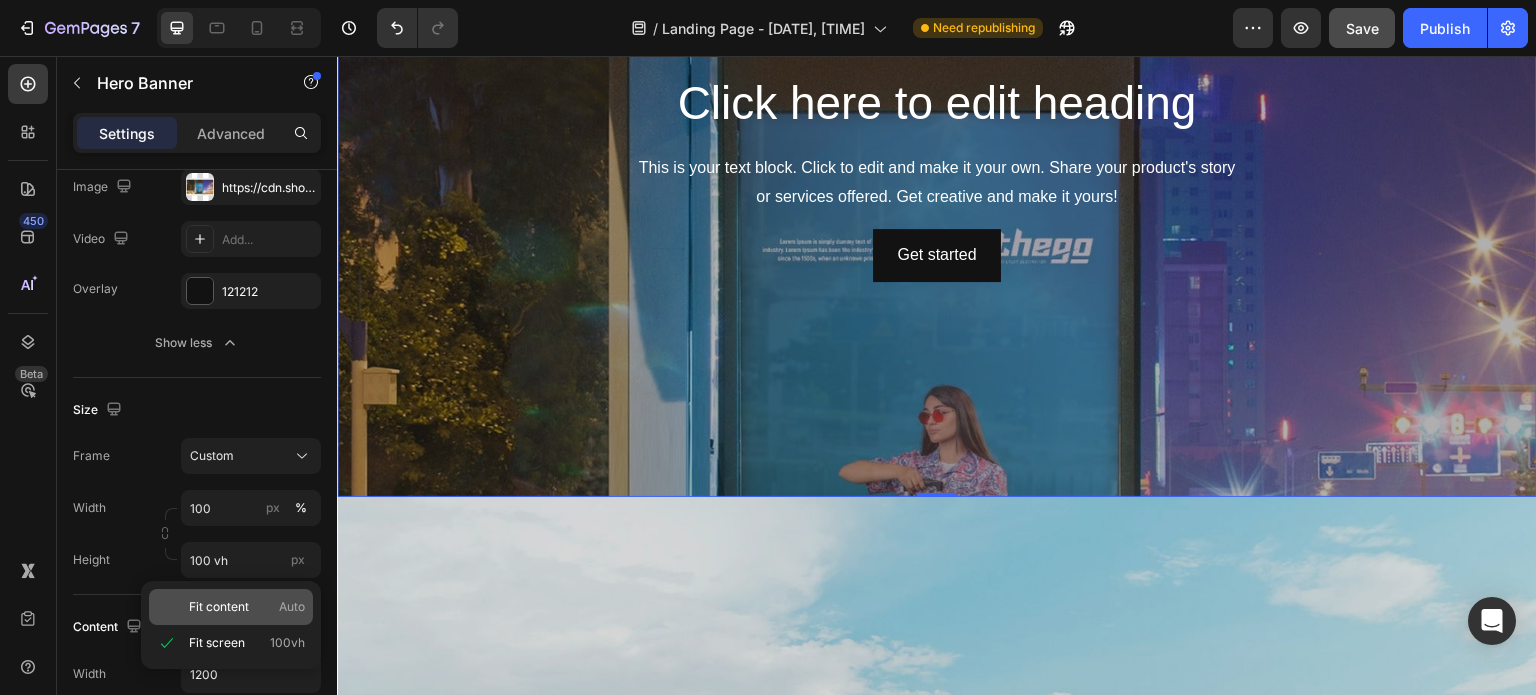 click on "Fit content" at bounding box center [219, 607] 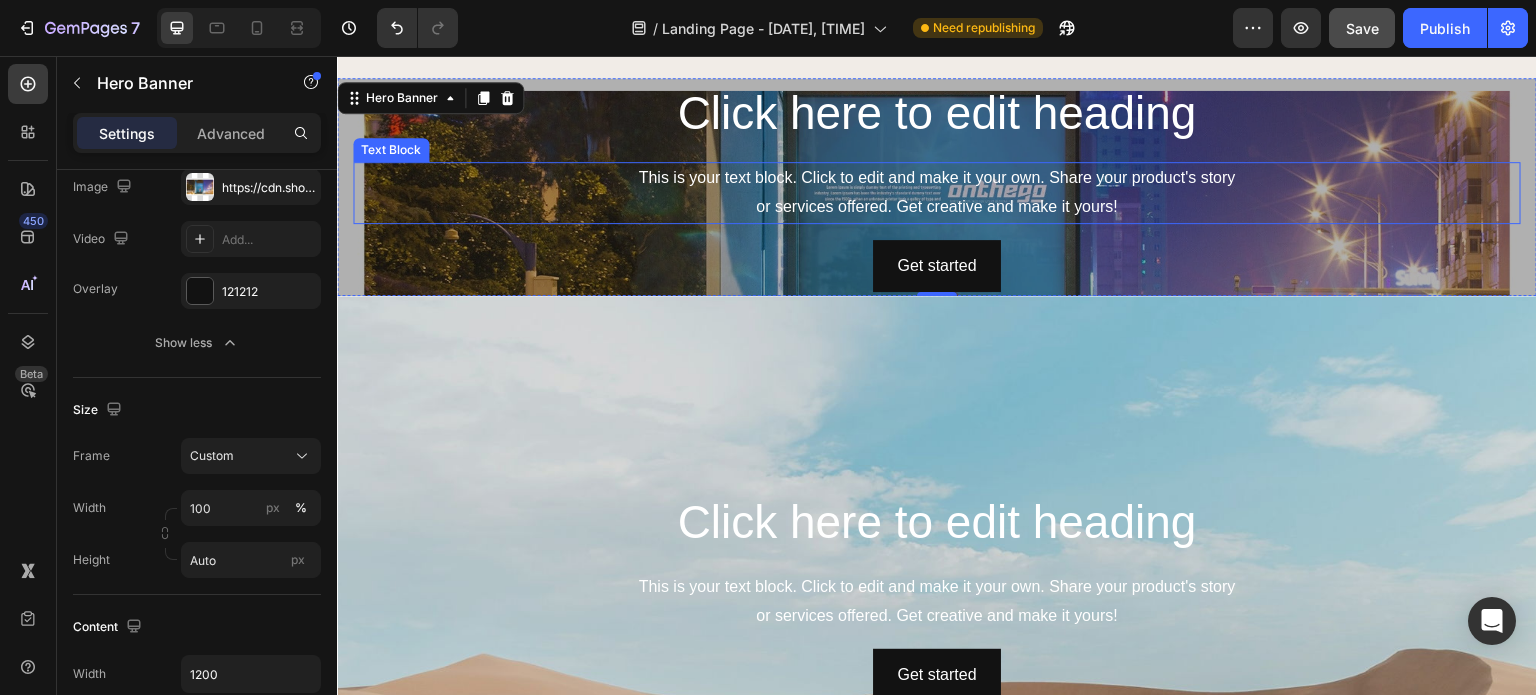 scroll, scrollTop: 3638, scrollLeft: 0, axis: vertical 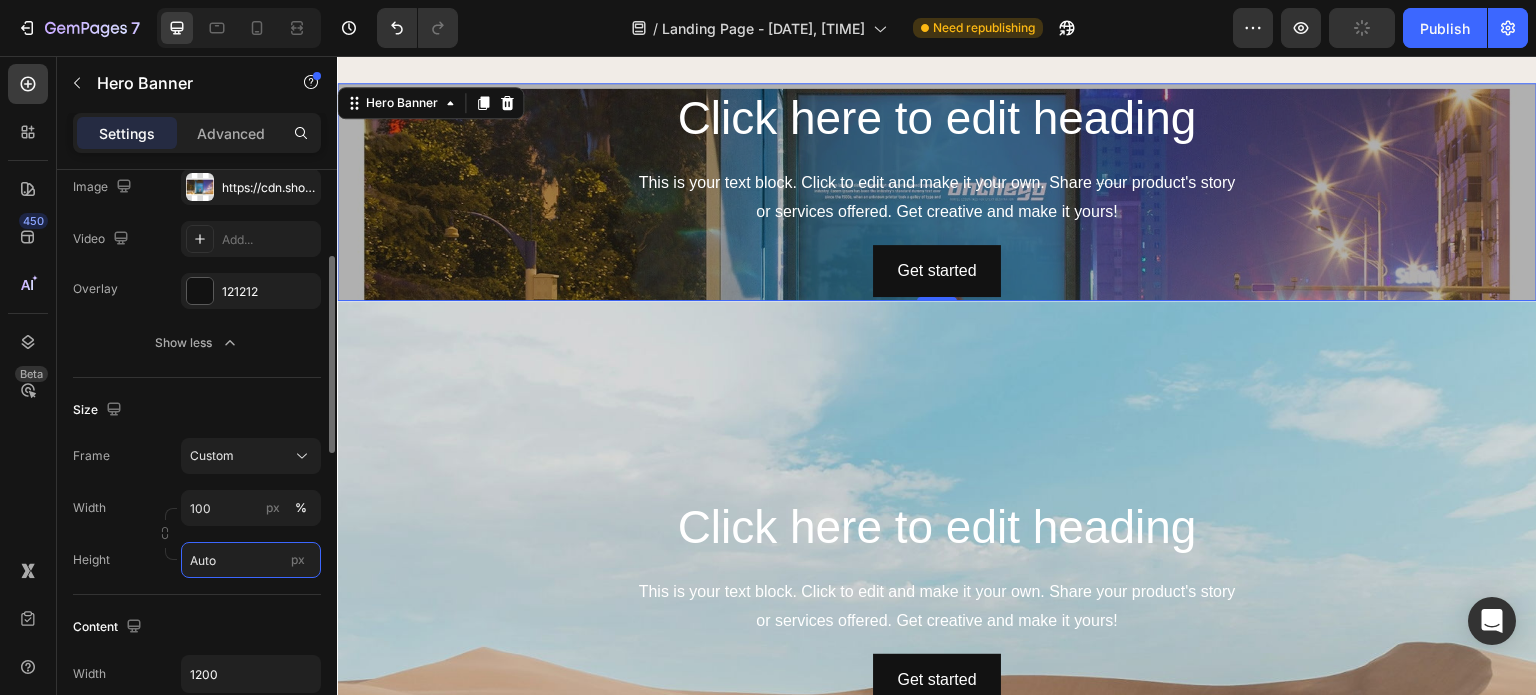 click on "Auto" at bounding box center [251, 560] 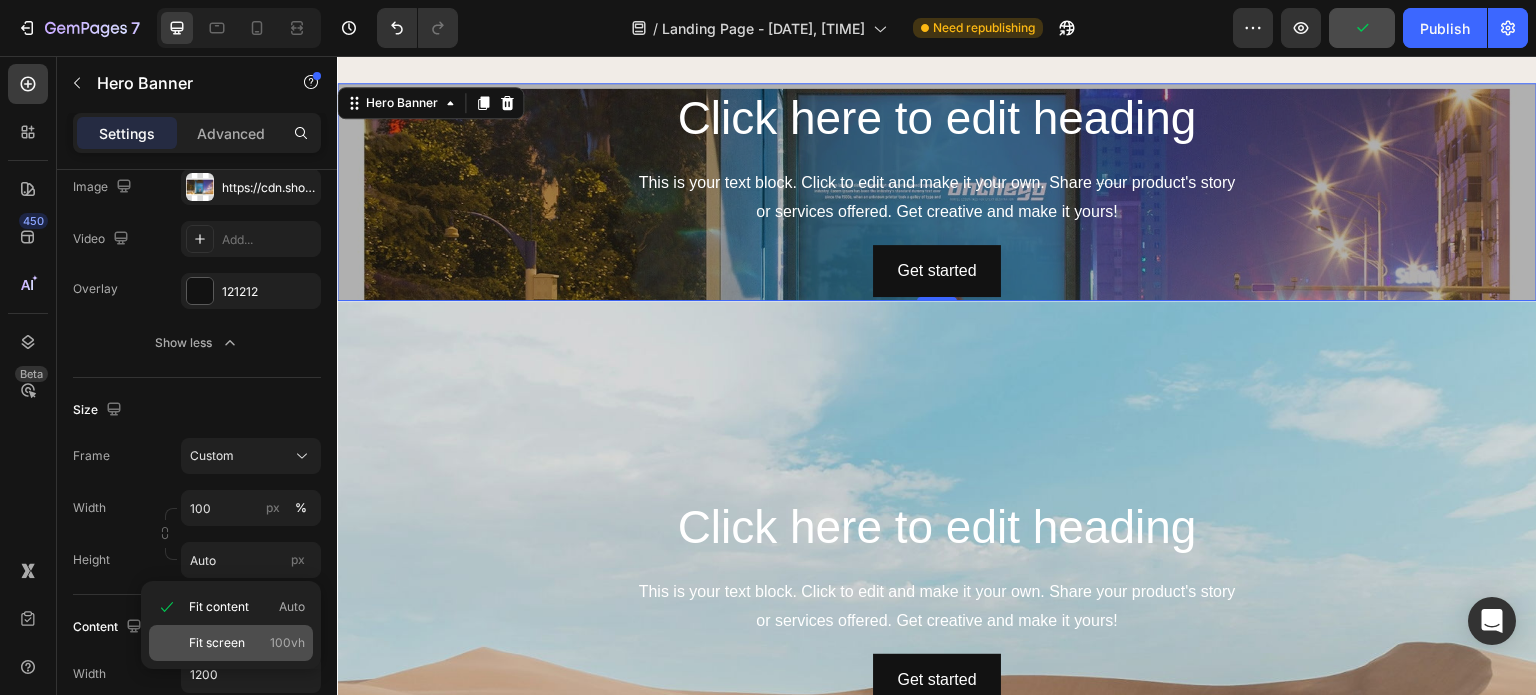 click on "Fit screen" at bounding box center [217, 643] 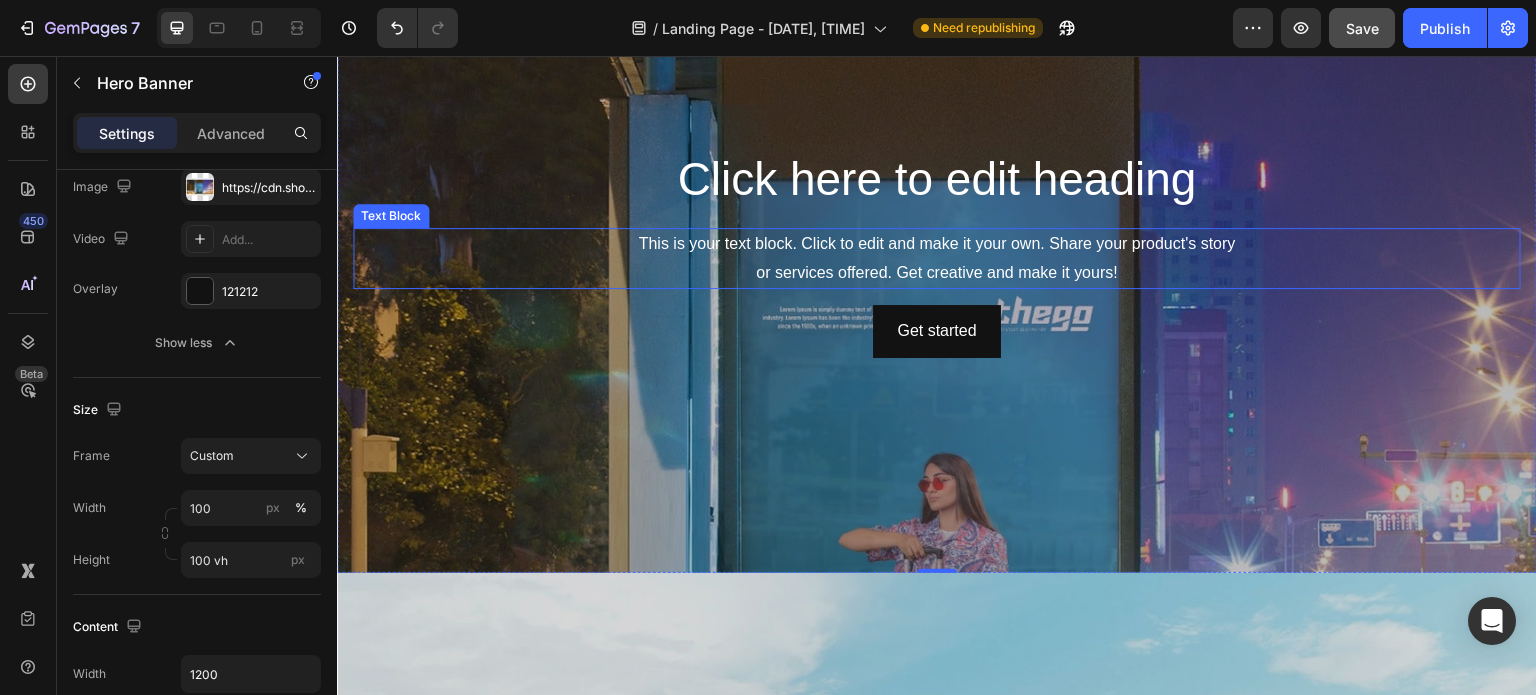 scroll, scrollTop: 3787, scrollLeft: 0, axis: vertical 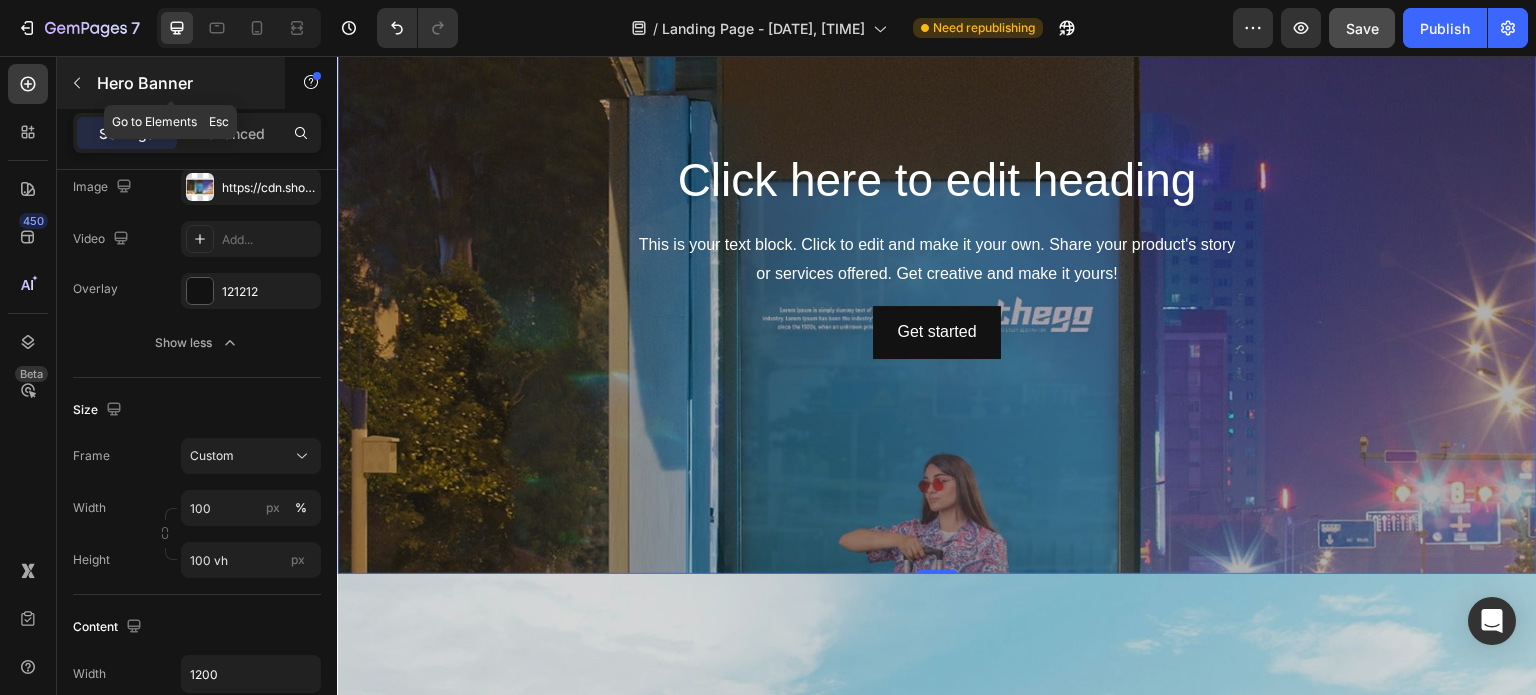 click on "Hero Banner" at bounding box center [182, 83] 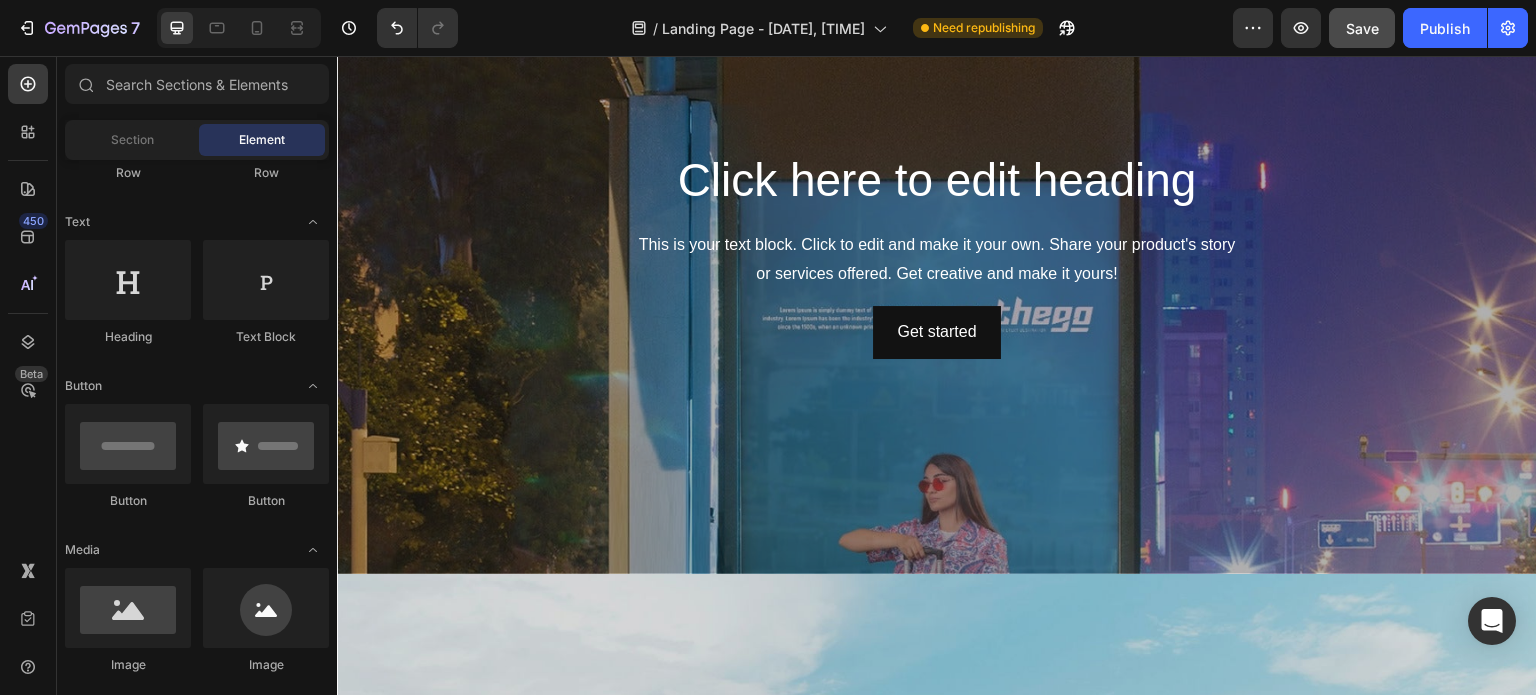 scroll, scrollTop: 0, scrollLeft: 0, axis: both 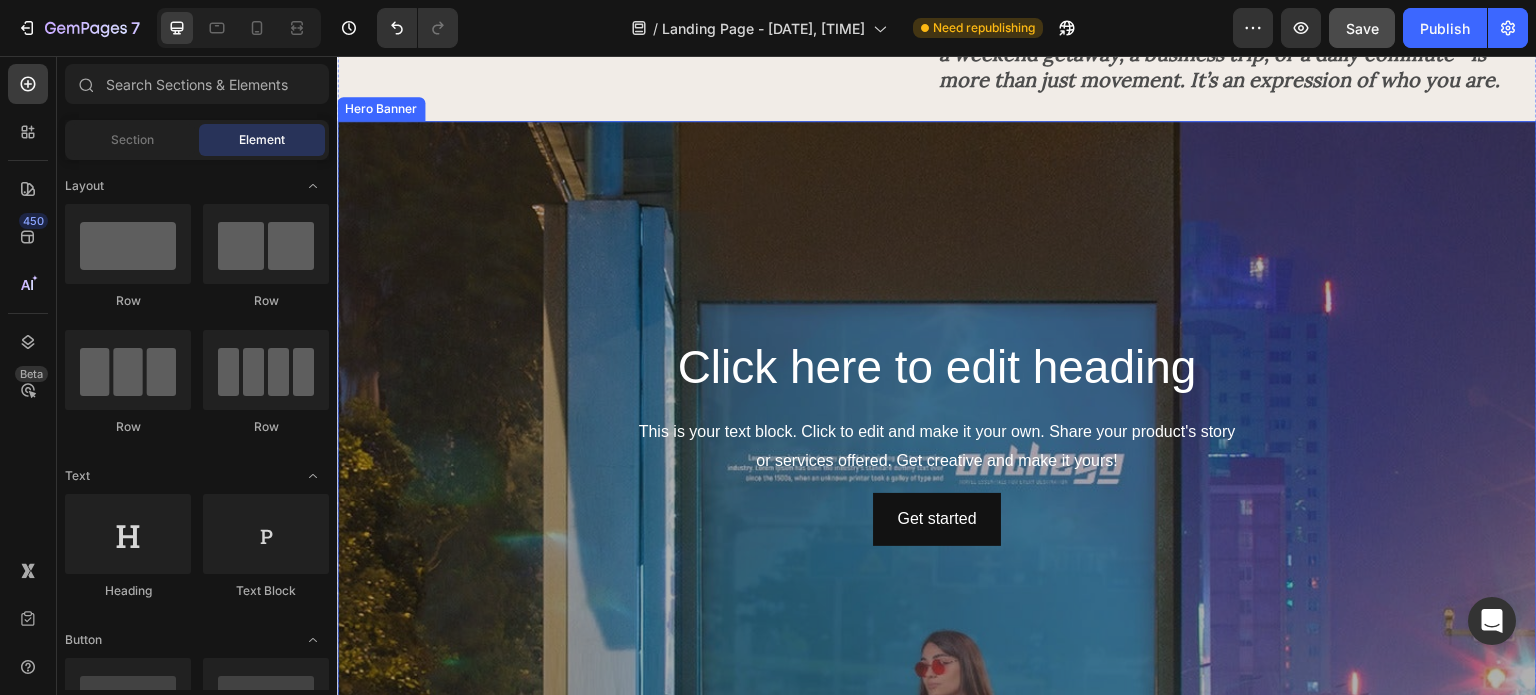 click on "Click here to edit heading Heading This is your text block. Click to edit and make it your own. Share your product's story                   or services offered. Get creative and make it yours! Text Block Get started Button" at bounding box center (937, 441) 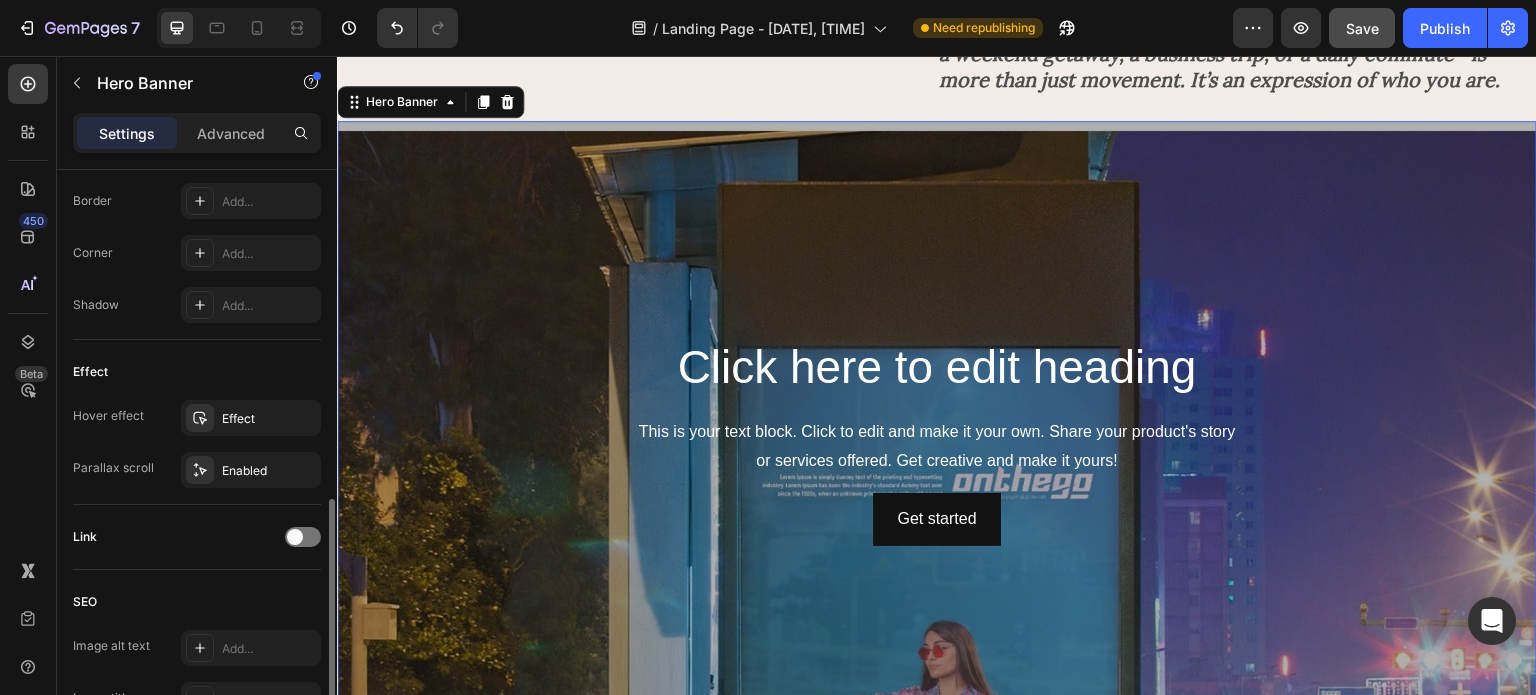 scroll, scrollTop: 907, scrollLeft: 0, axis: vertical 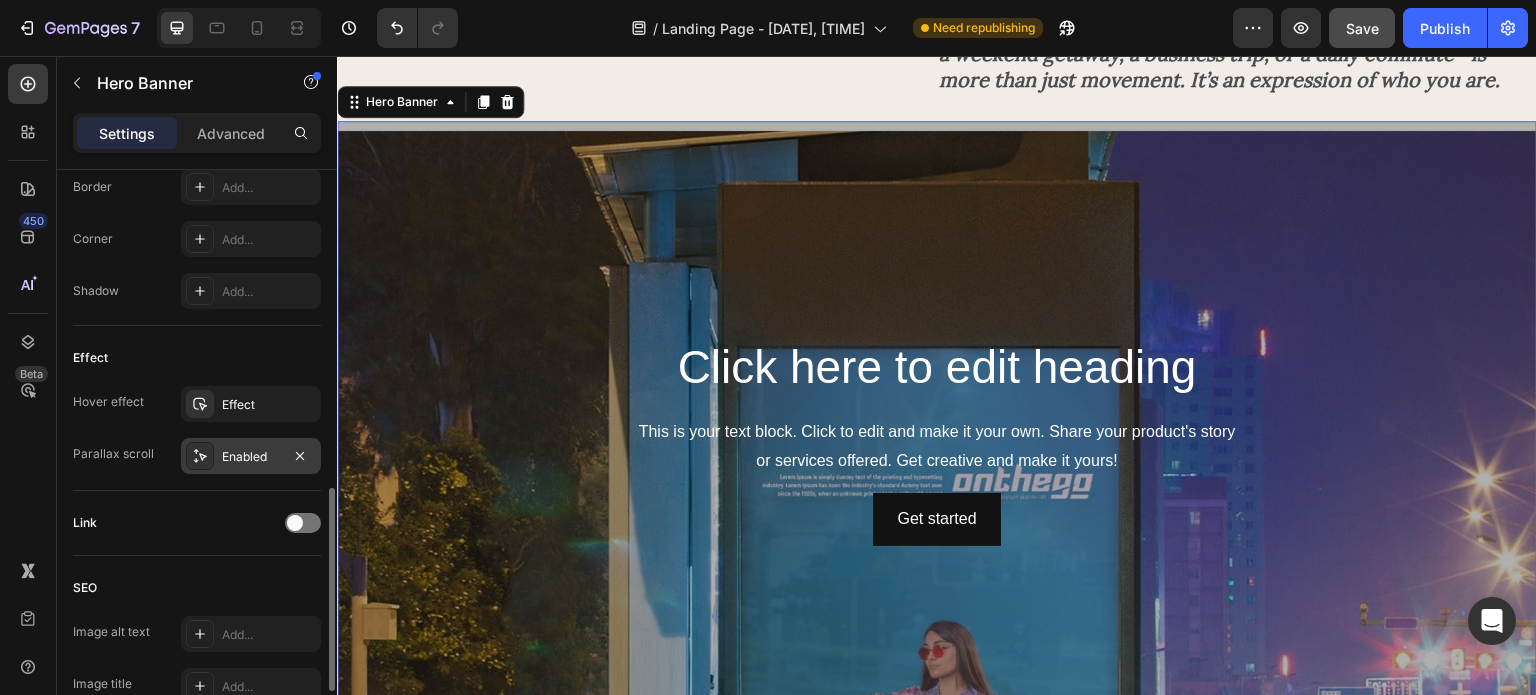 click on "Enabled" at bounding box center [251, 457] 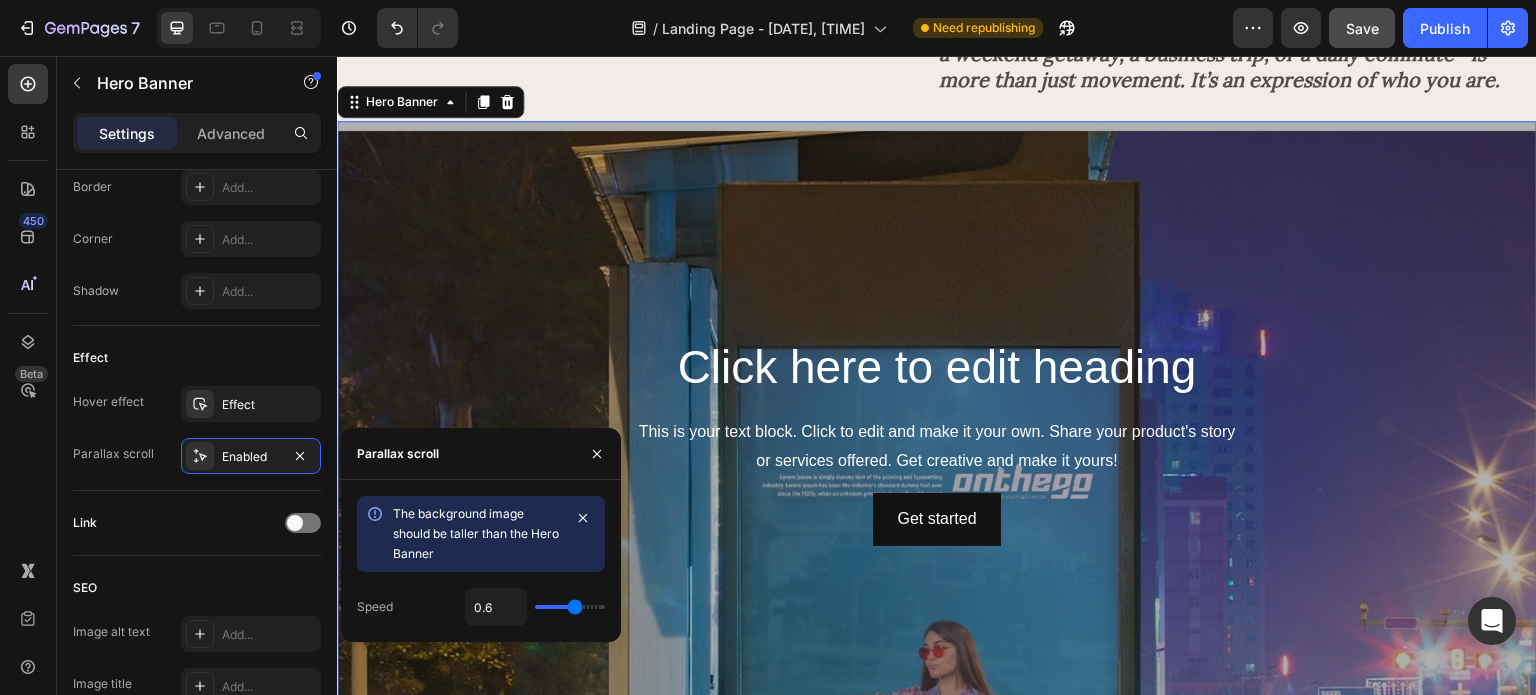 click on "0.6" at bounding box center [535, 607] 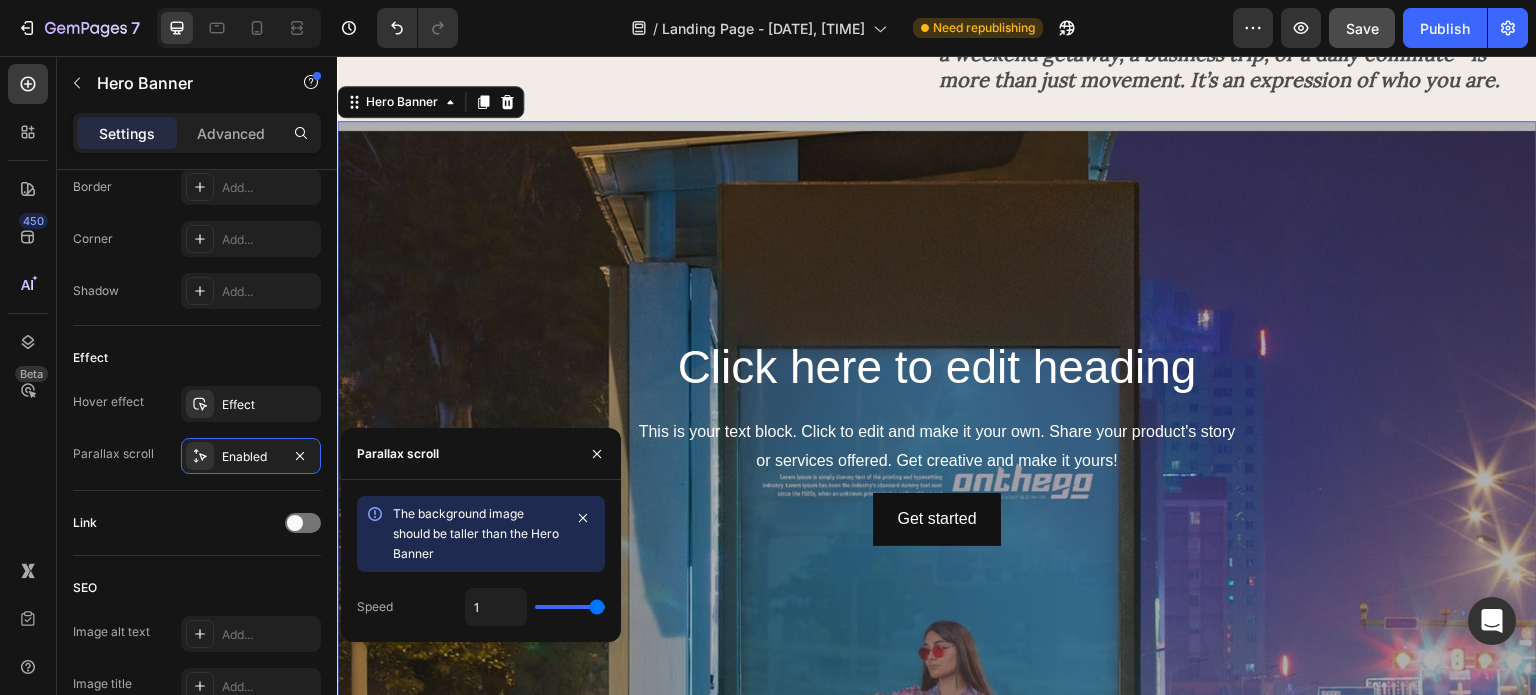 type on "1" 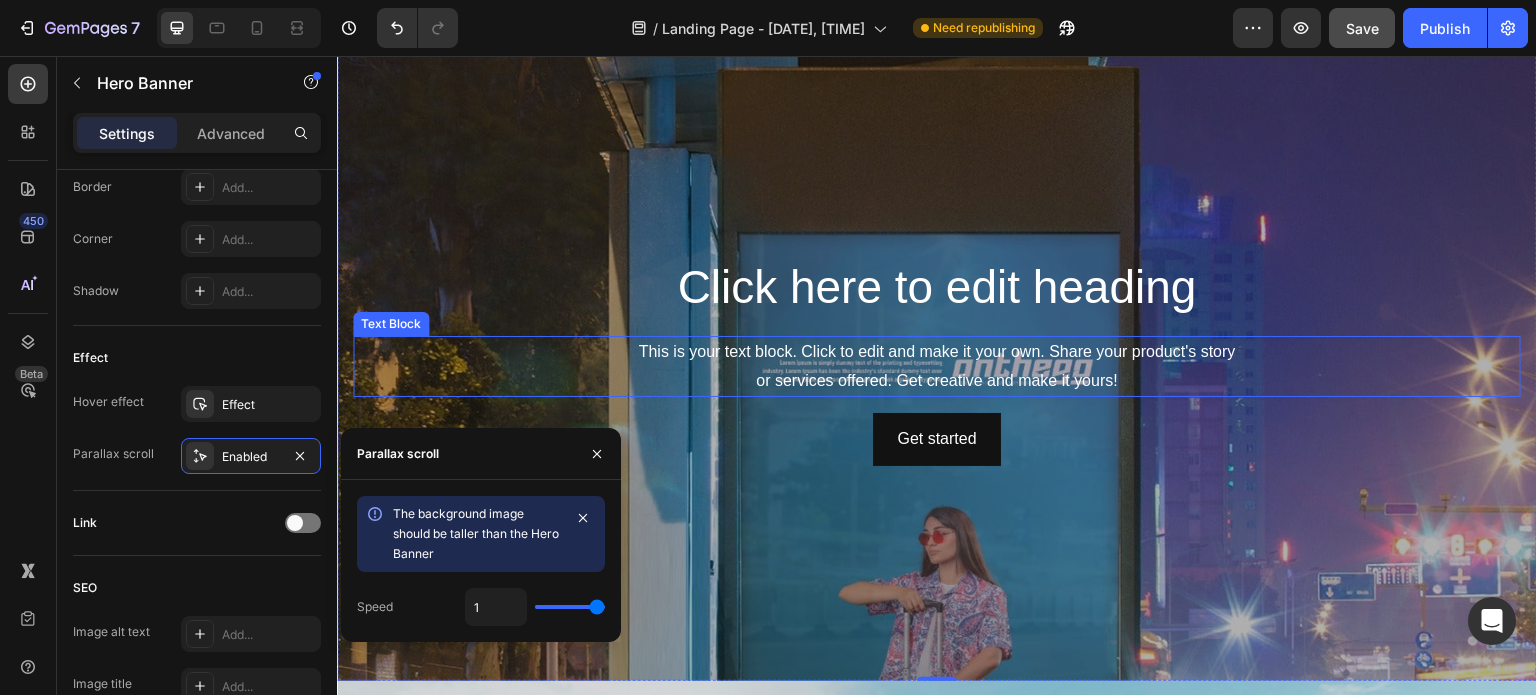 scroll, scrollTop: 3690, scrollLeft: 0, axis: vertical 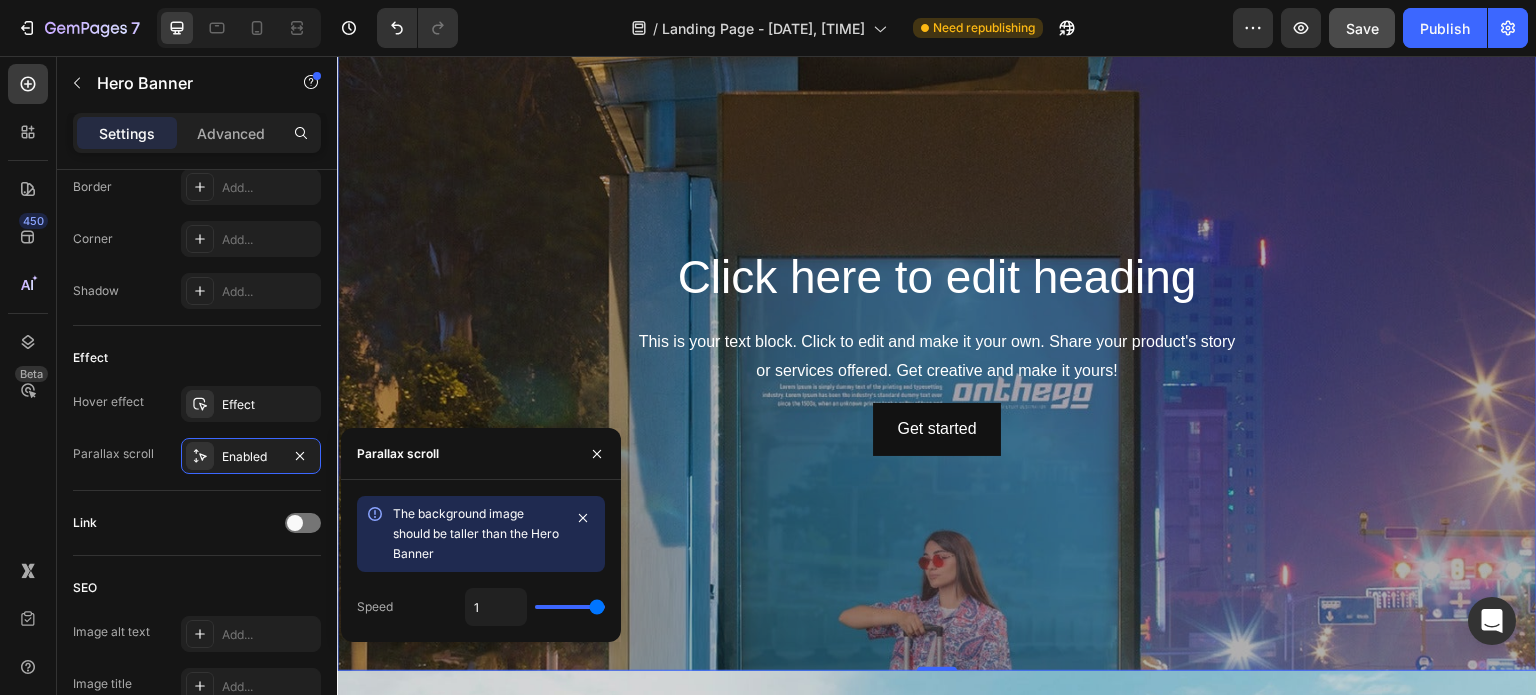 type on "0.1" 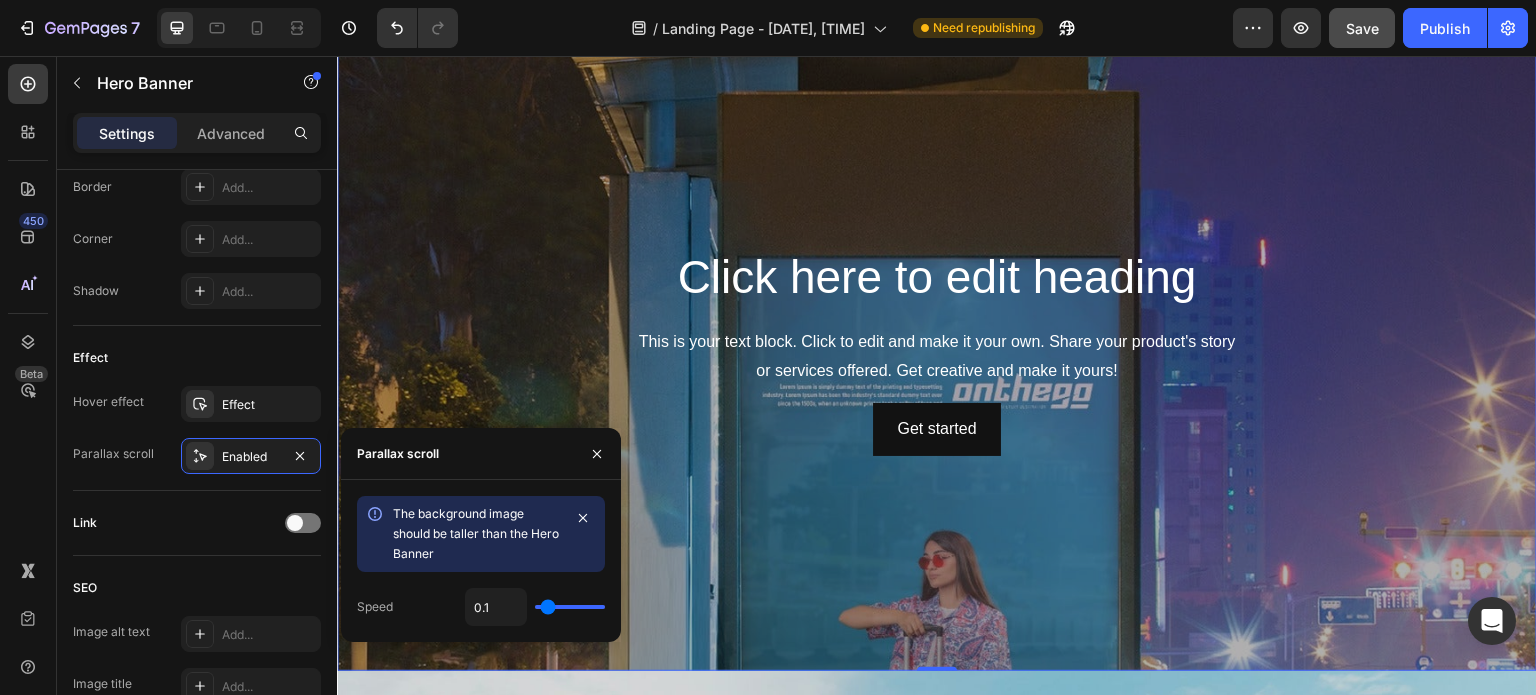 type on "0.1" 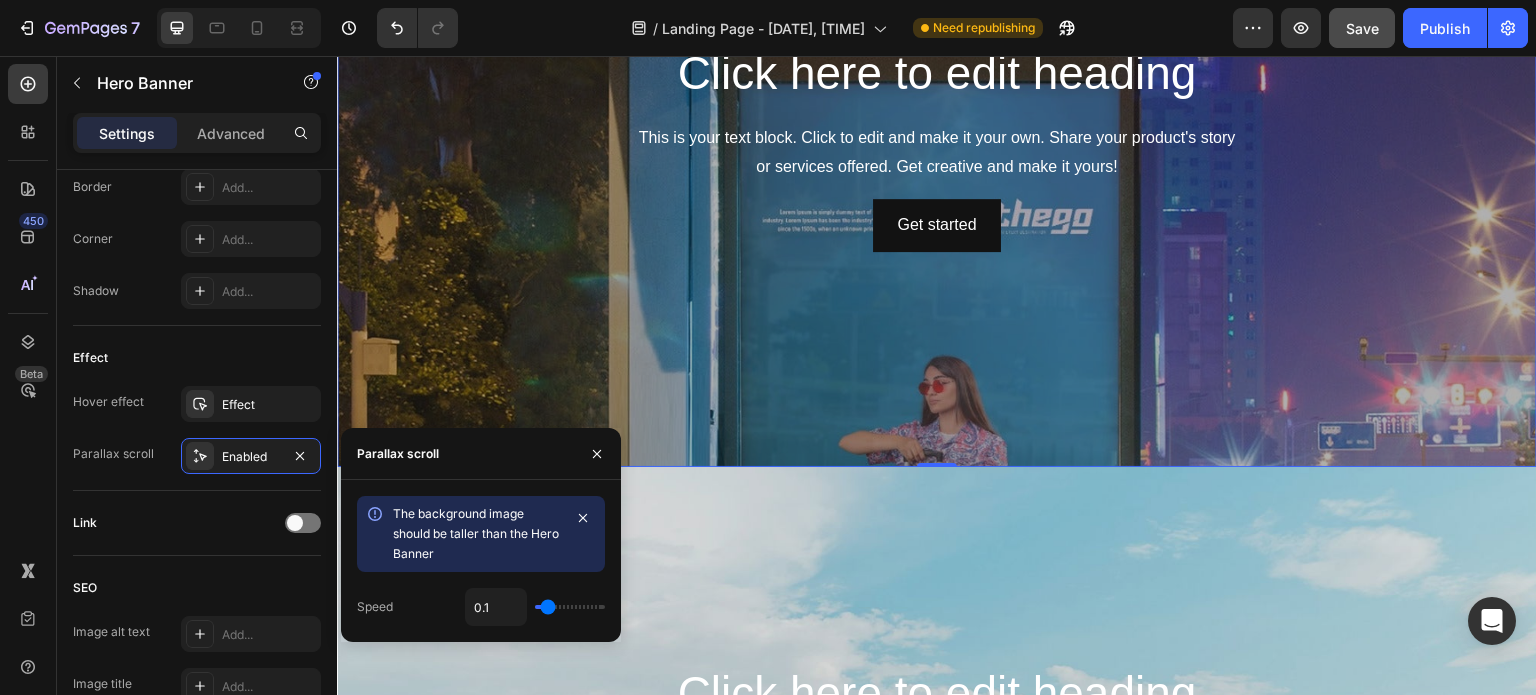 scroll, scrollTop: 3946, scrollLeft: 0, axis: vertical 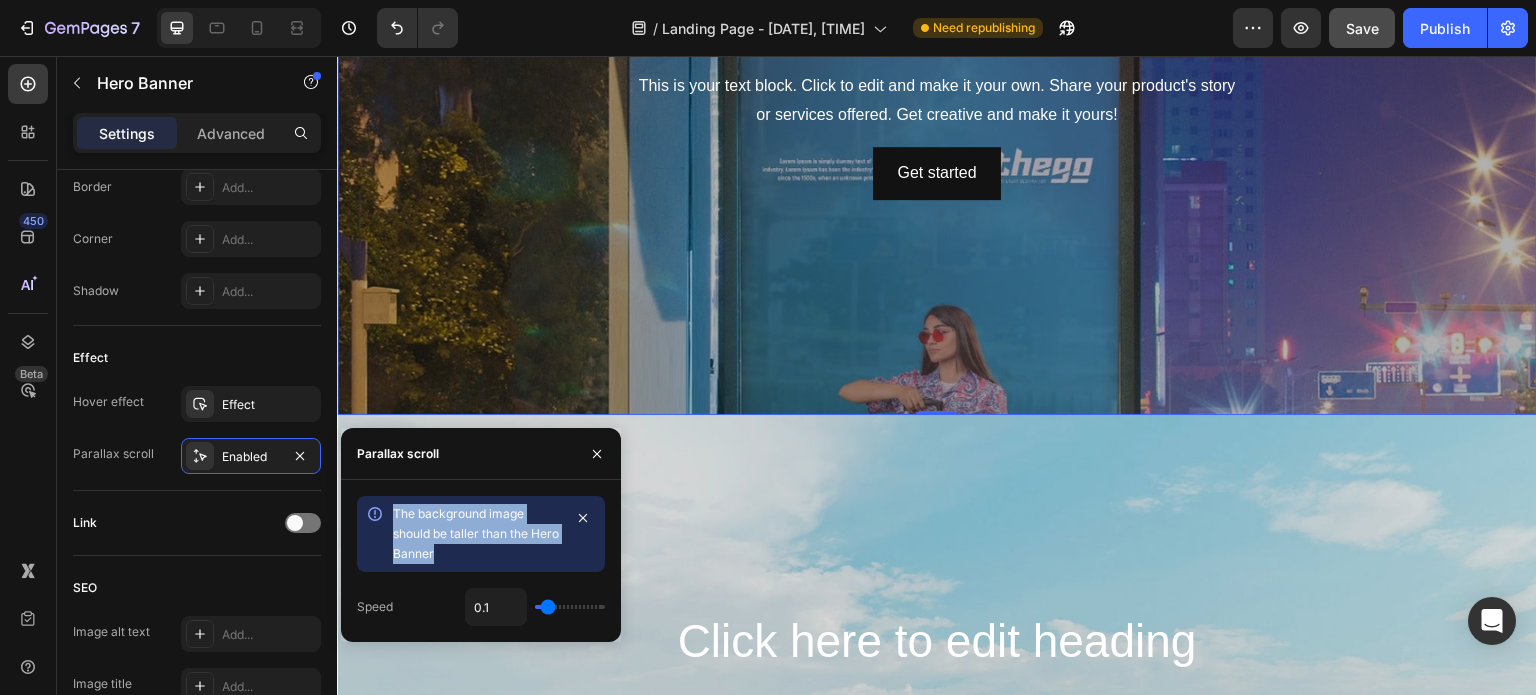 drag, startPoint x: 391, startPoint y: 512, endPoint x: 445, endPoint y: 549, distance: 65.459915 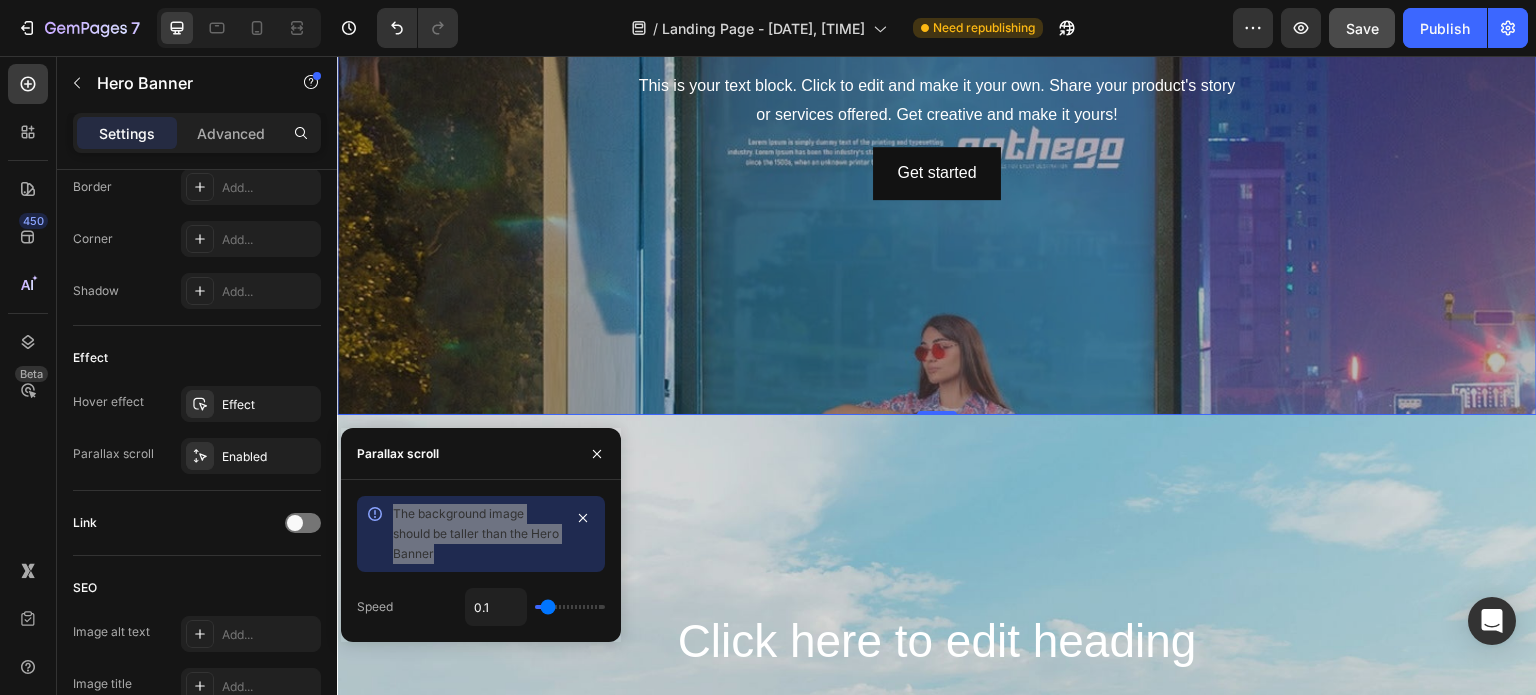 click at bounding box center (937, 95) 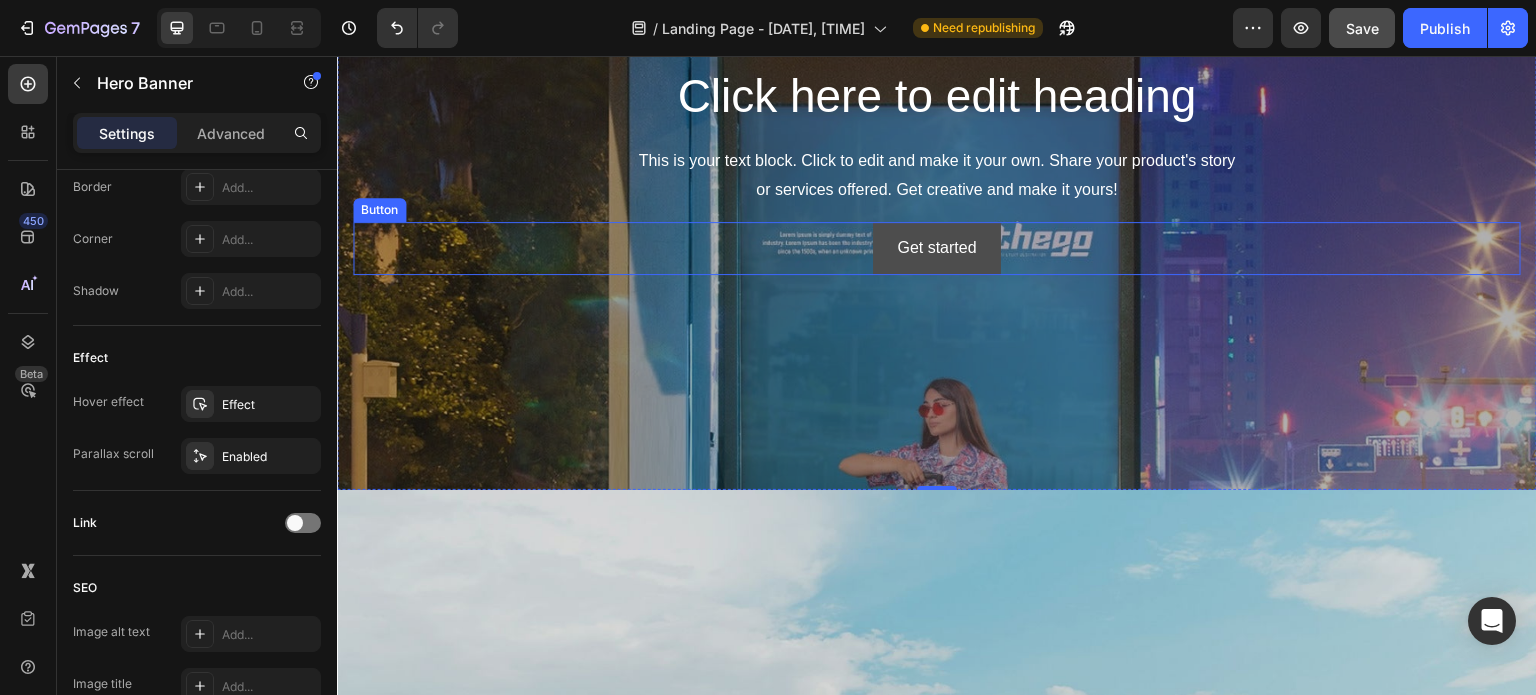 scroll, scrollTop: 3870, scrollLeft: 0, axis: vertical 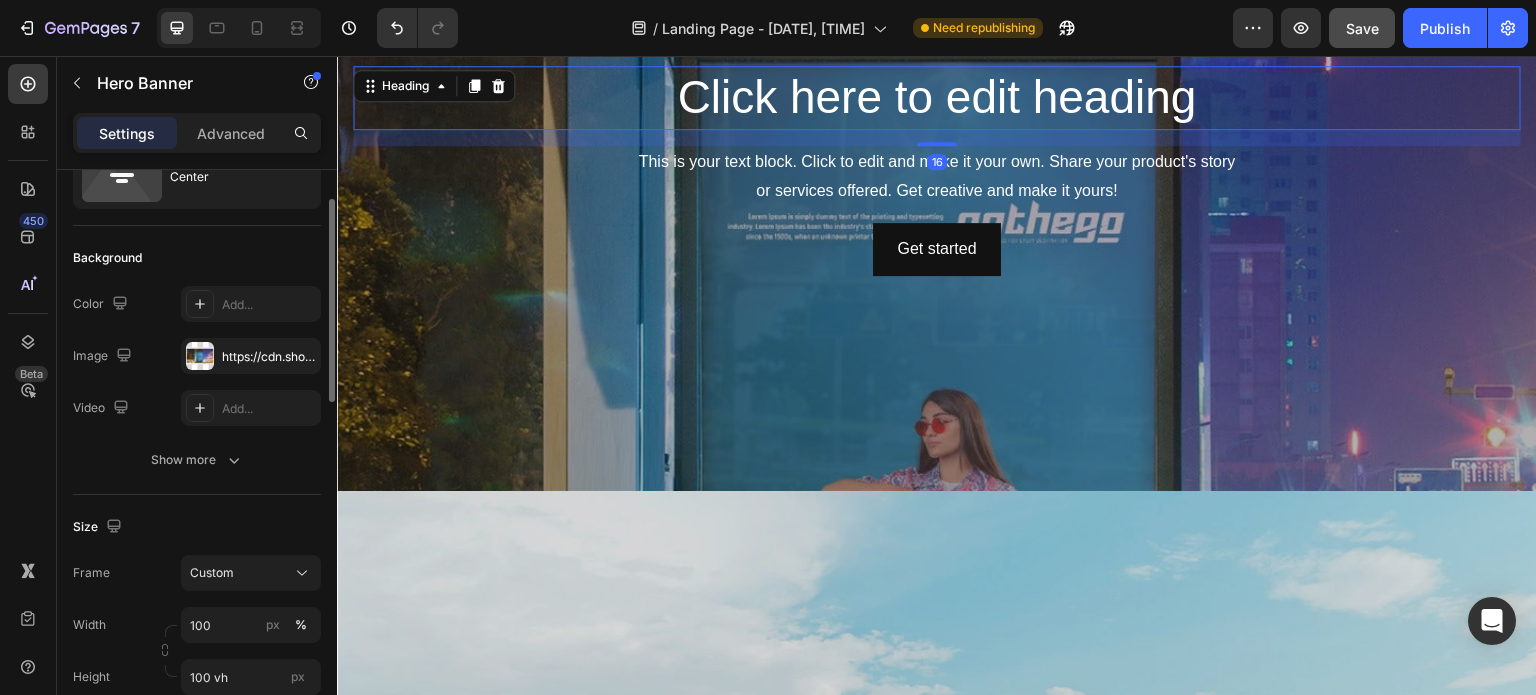 click on "Click here to edit heading" at bounding box center (937, 98) 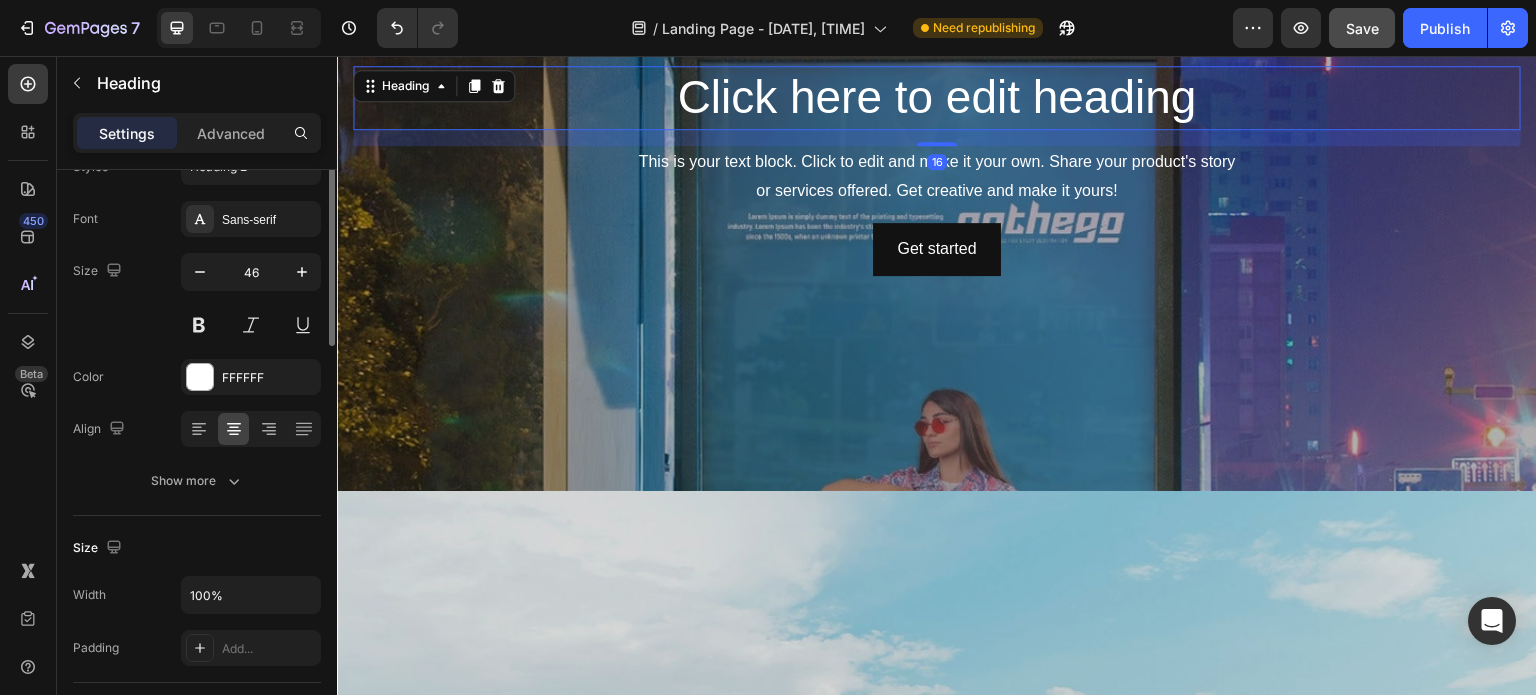 scroll, scrollTop: 0, scrollLeft: 0, axis: both 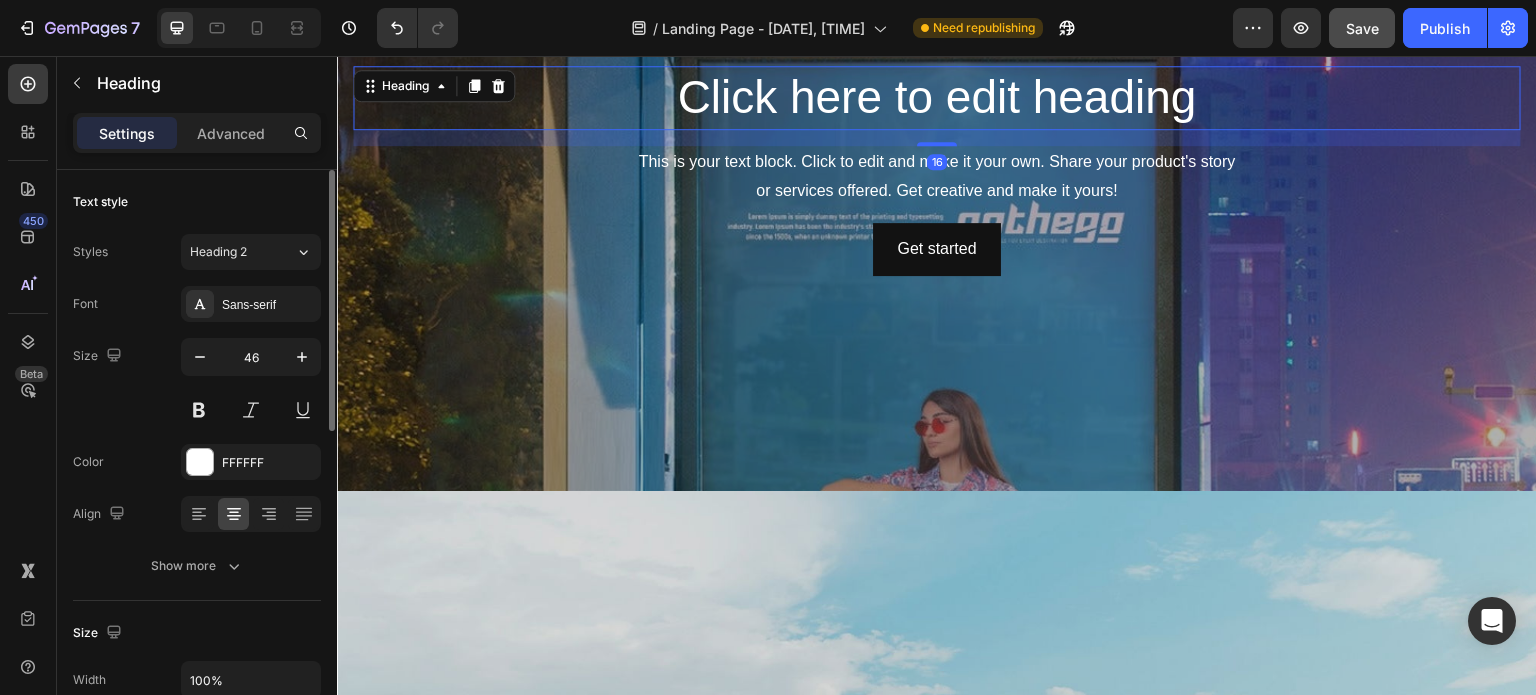click on "This is your text block. Click to edit and make it your own. Share your product's story                   or services offered. Get creative and make it yours!" at bounding box center [937, 177] 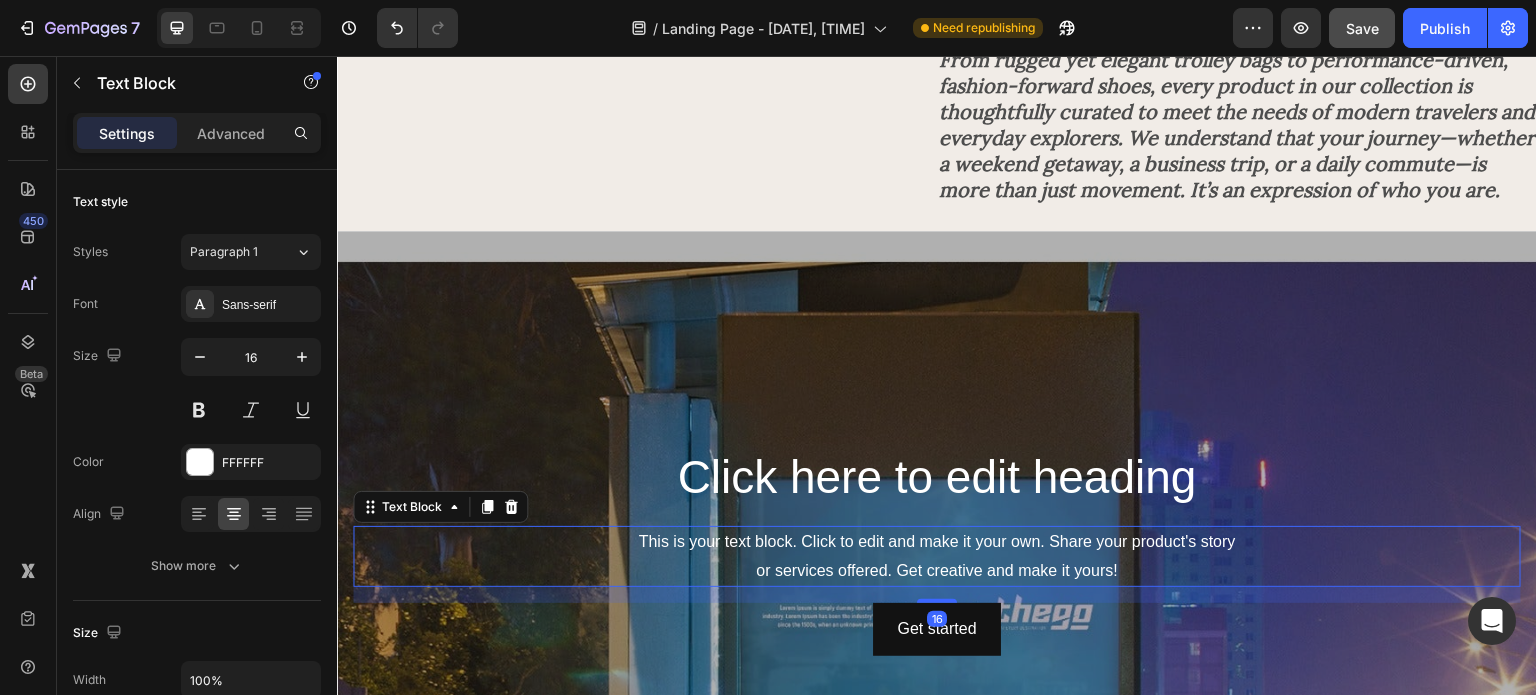 scroll, scrollTop: 3488, scrollLeft: 0, axis: vertical 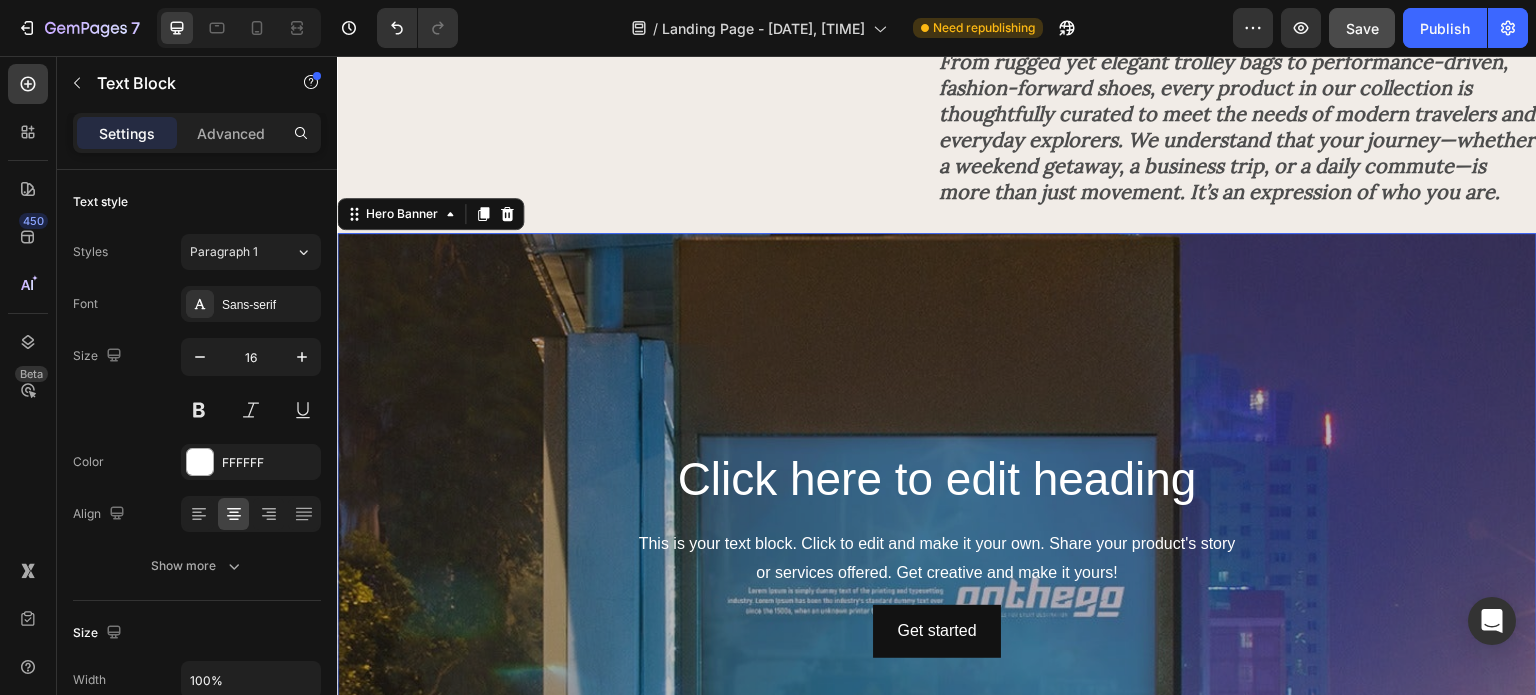 click at bounding box center (937, 553) 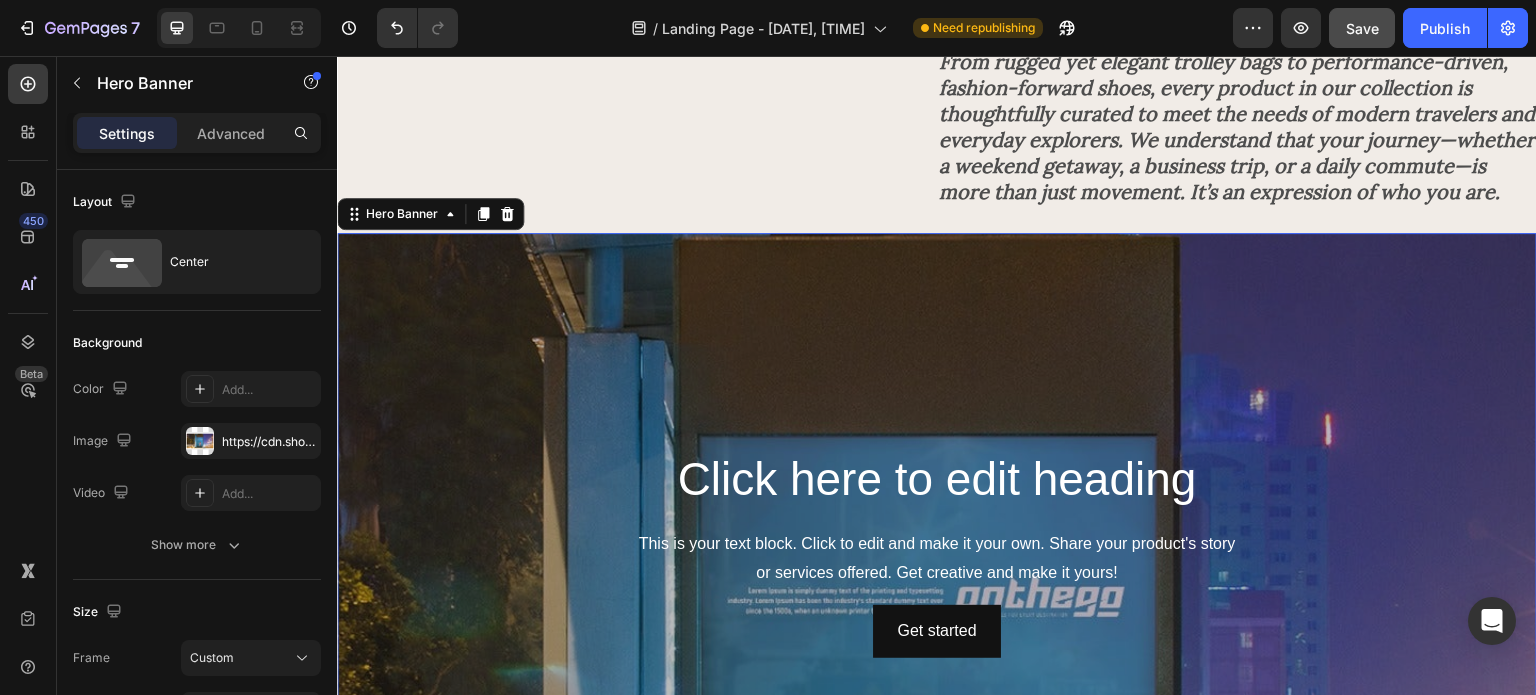 click at bounding box center [937, 553] 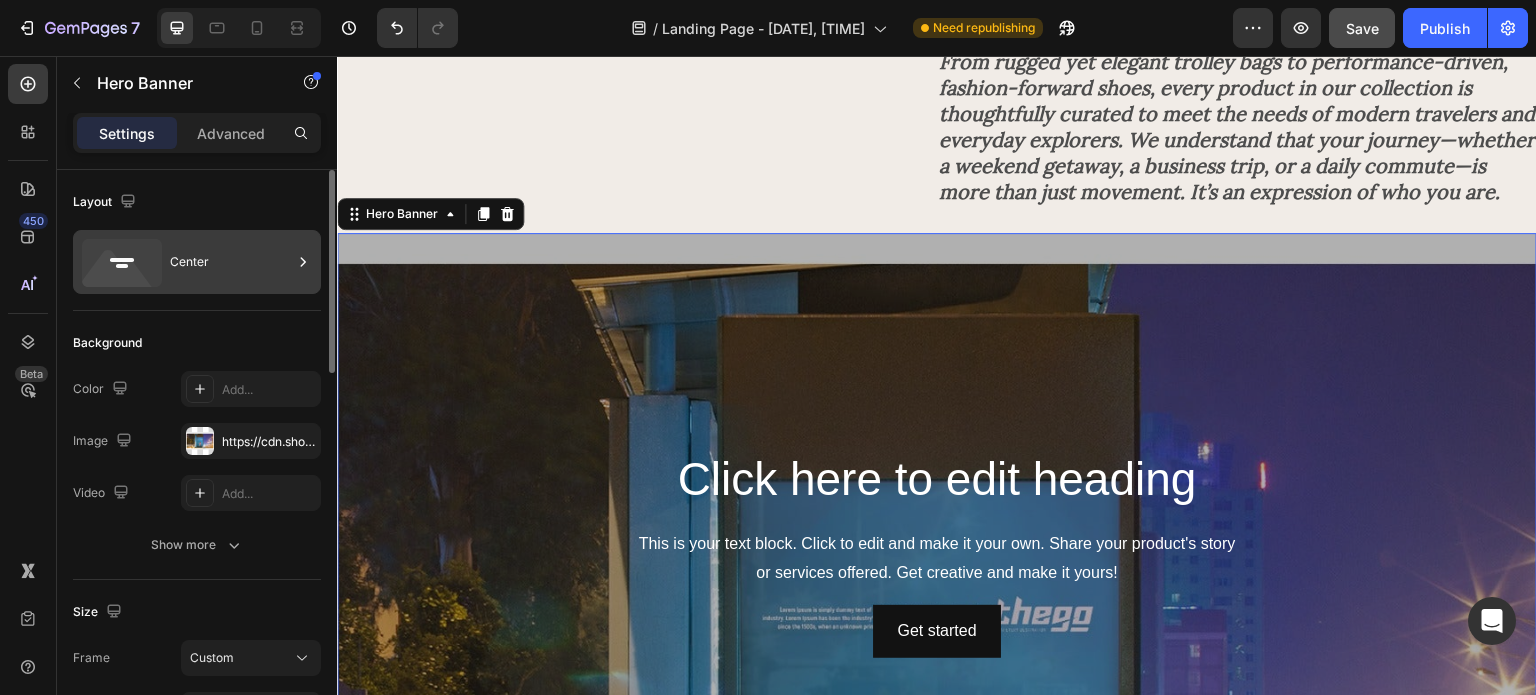 click on "Center" at bounding box center (231, 262) 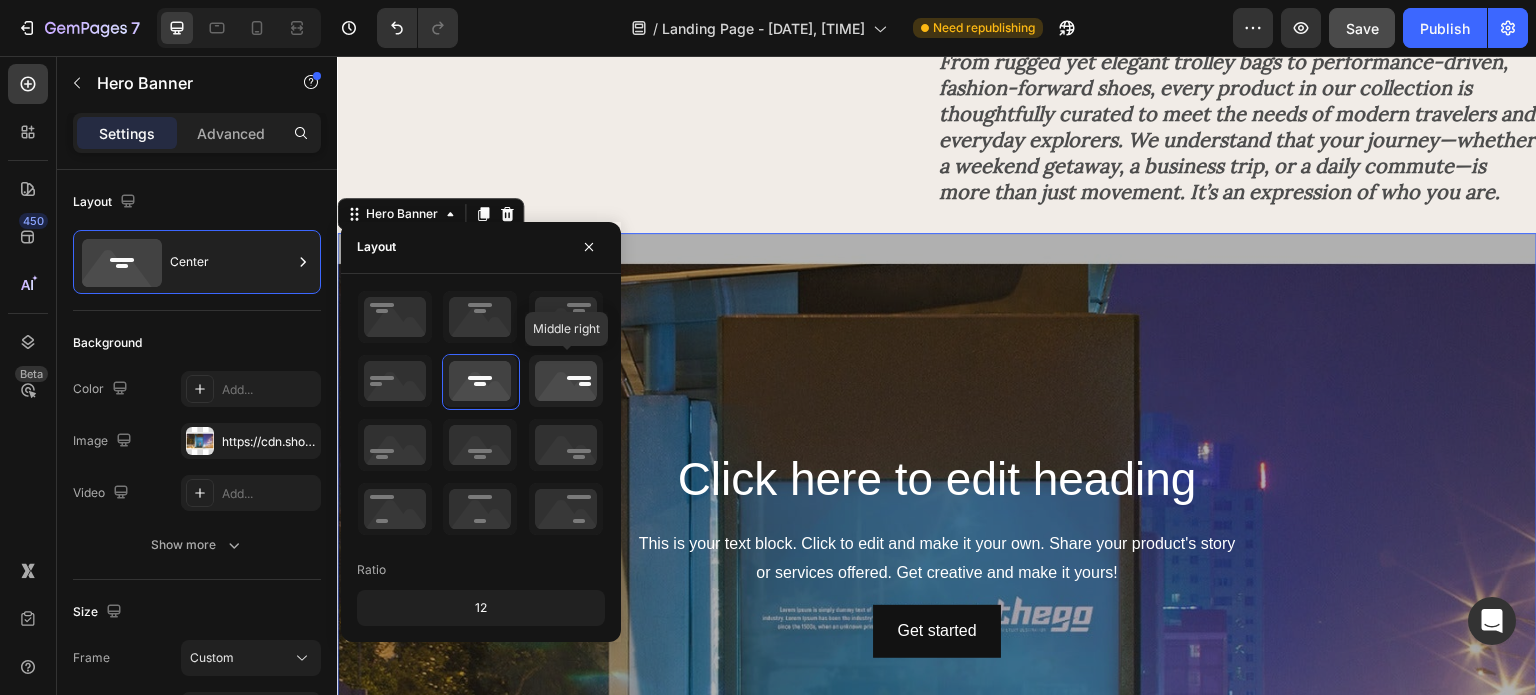 click 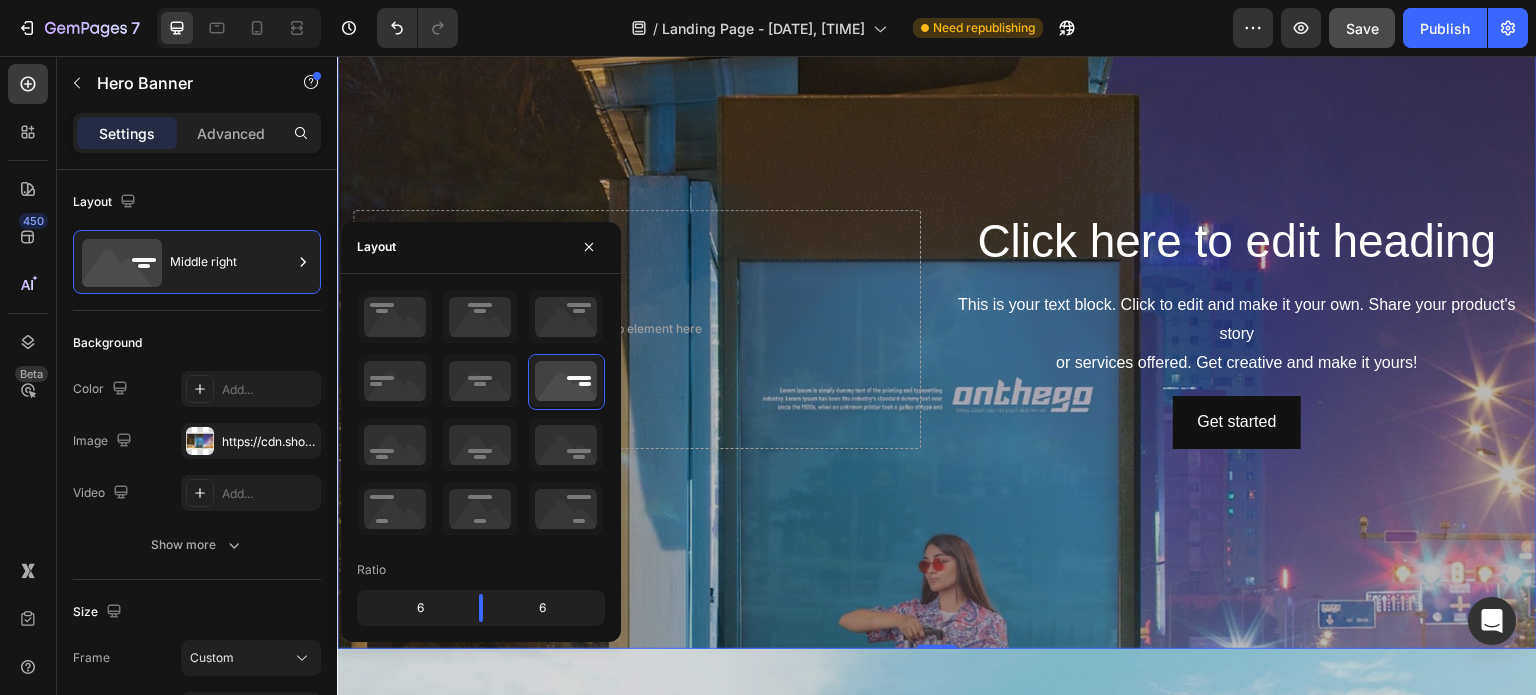 scroll, scrollTop: 3700, scrollLeft: 0, axis: vertical 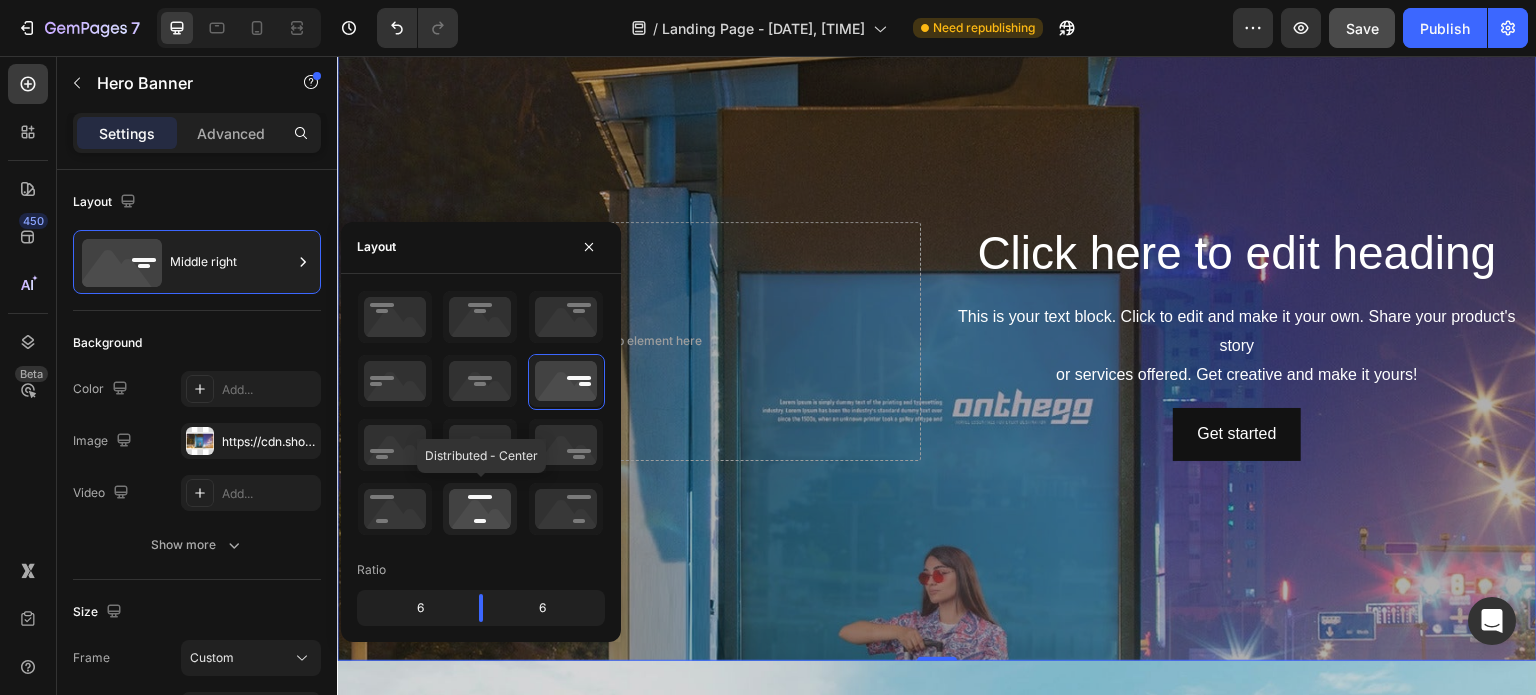 click 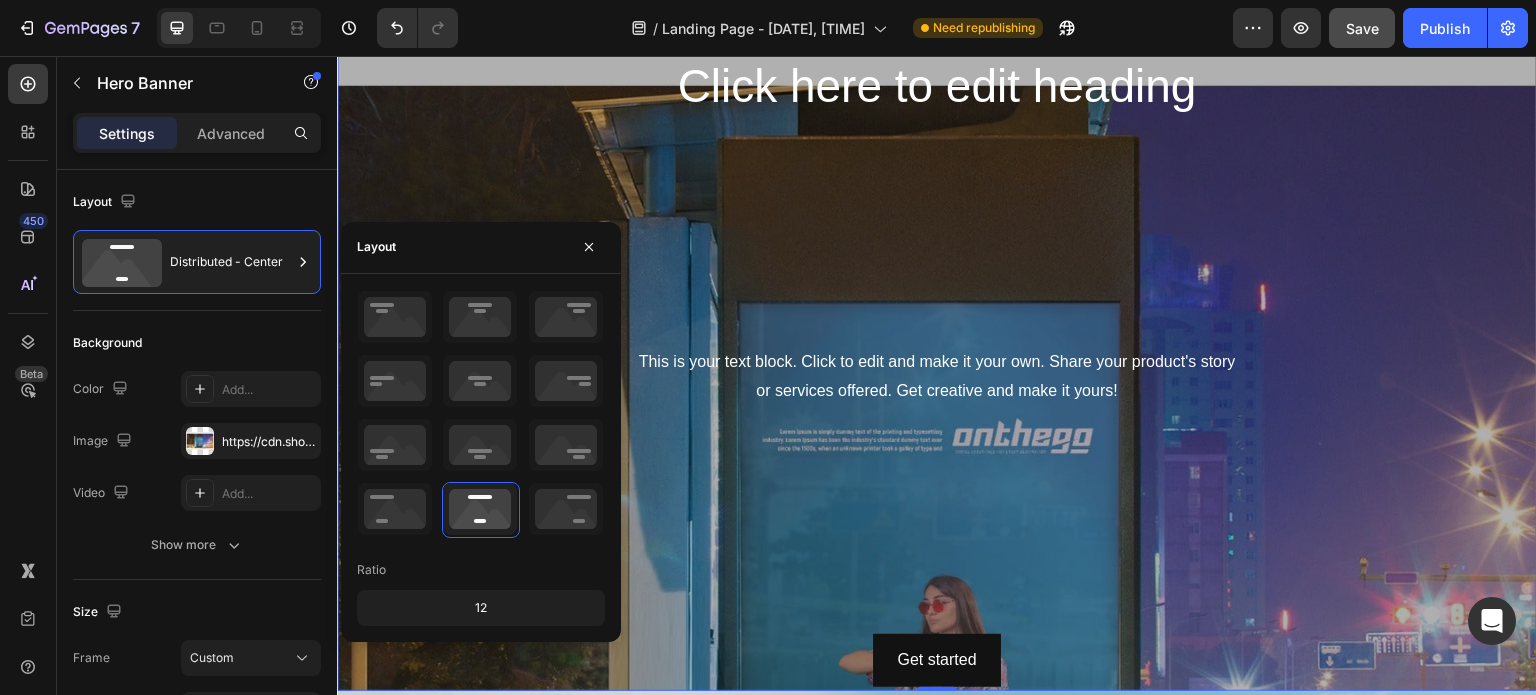 scroll, scrollTop: 3675, scrollLeft: 0, axis: vertical 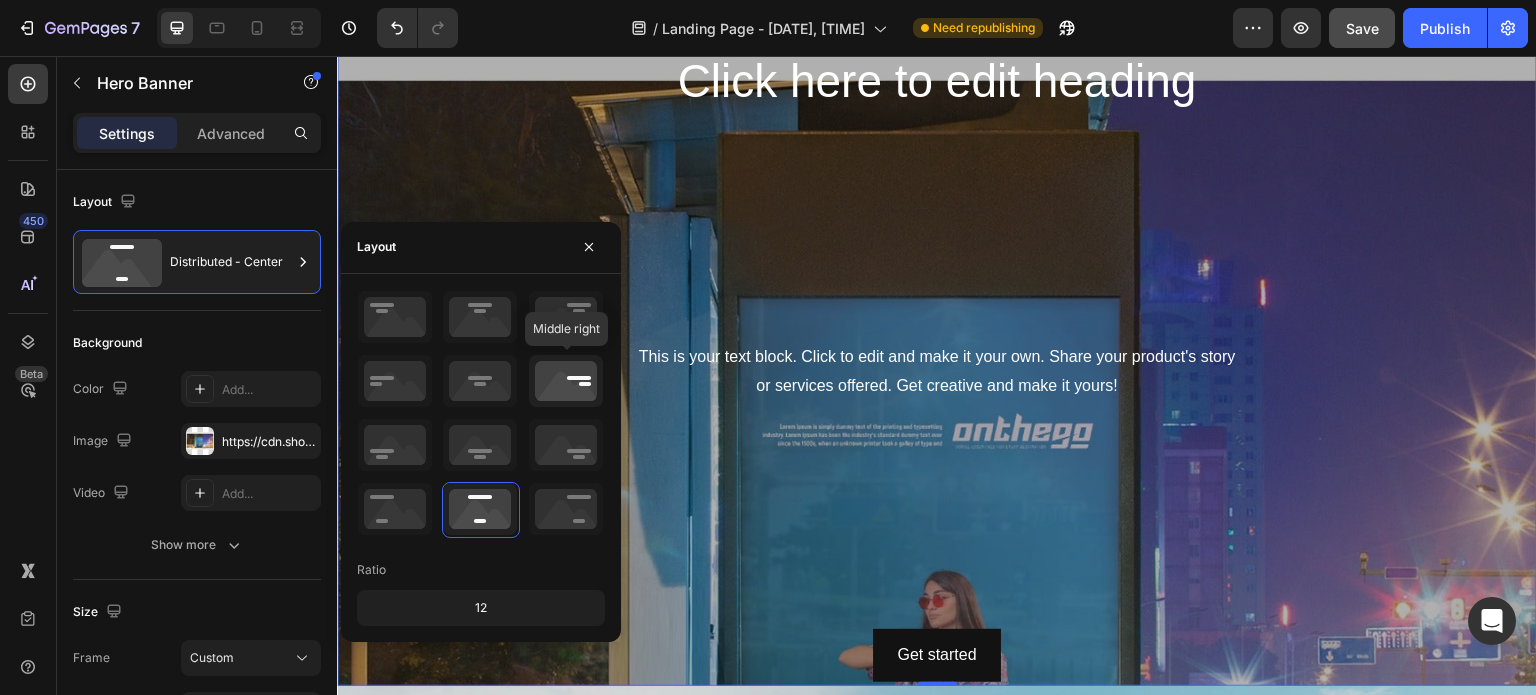 click 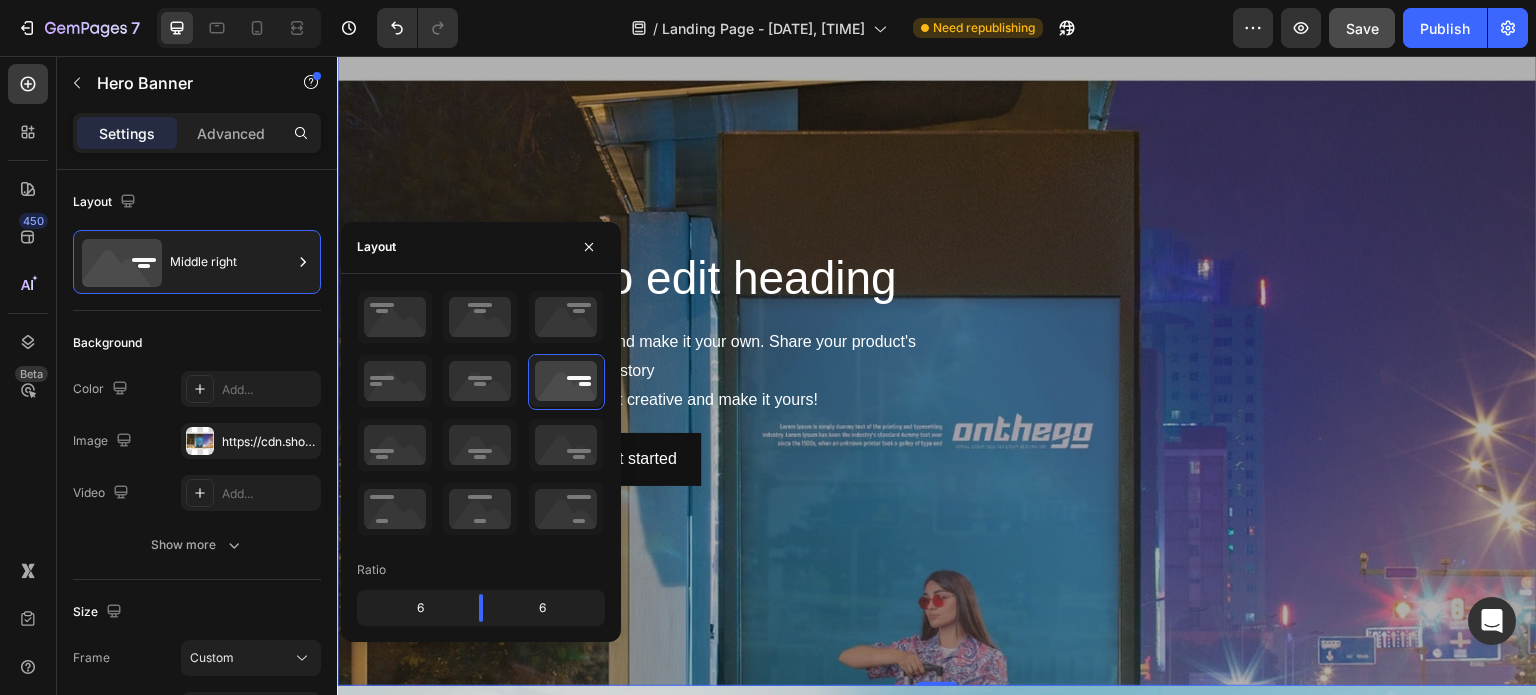 scroll, scrollTop: 3735, scrollLeft: 0, axis: vertical 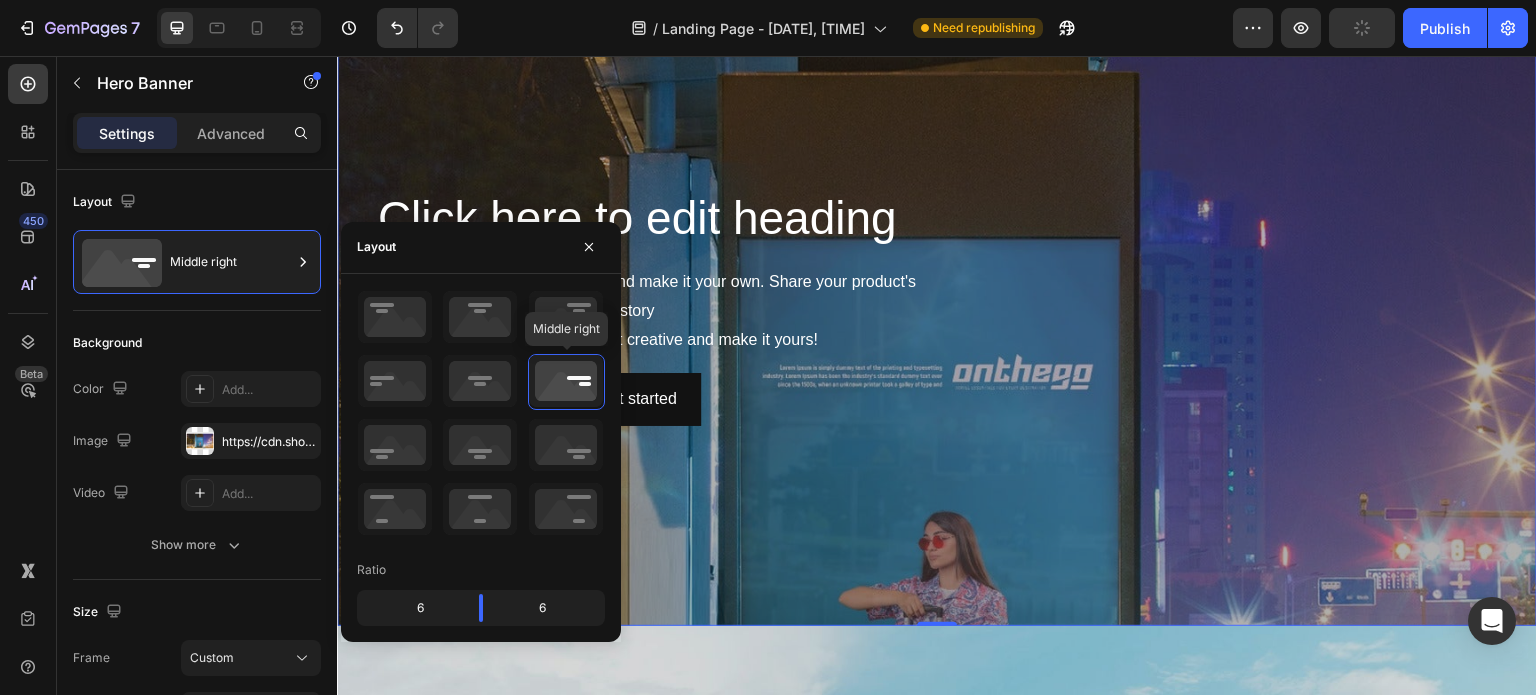 click 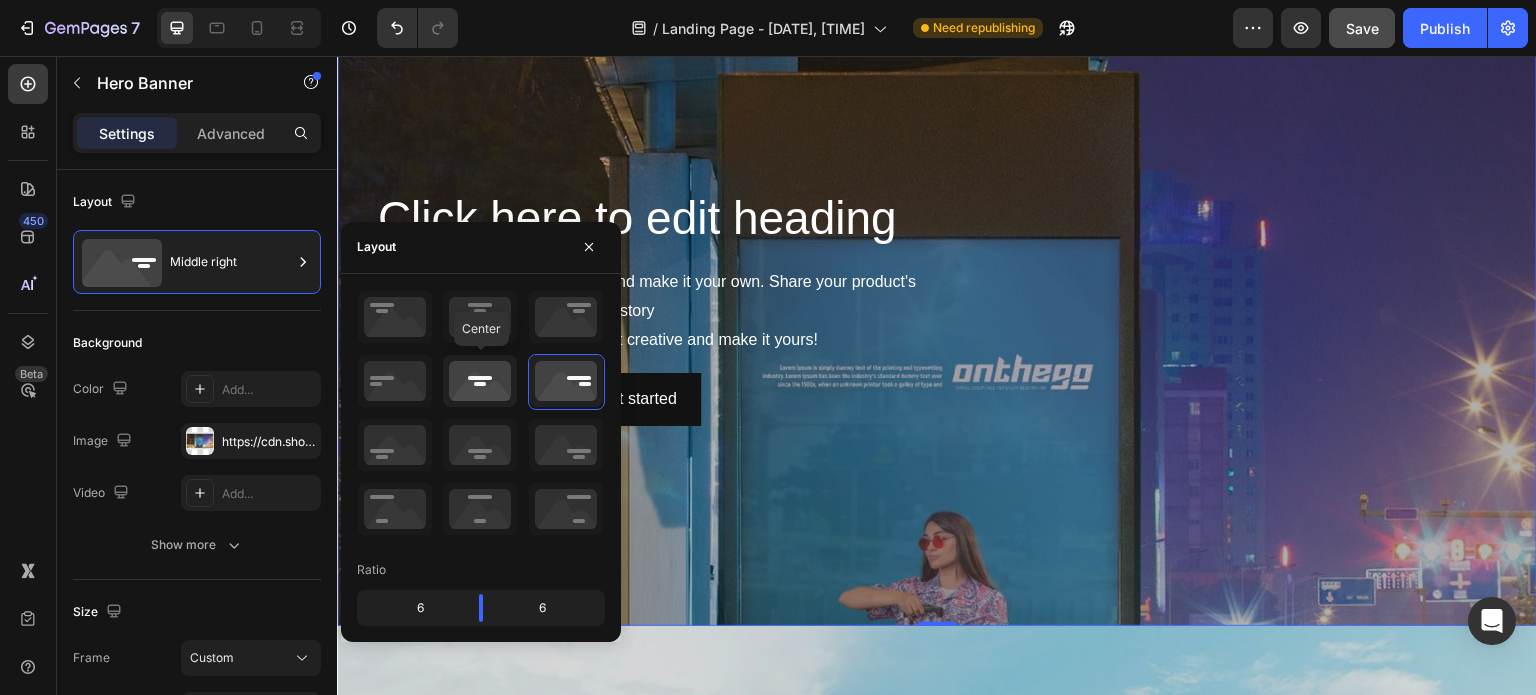 click 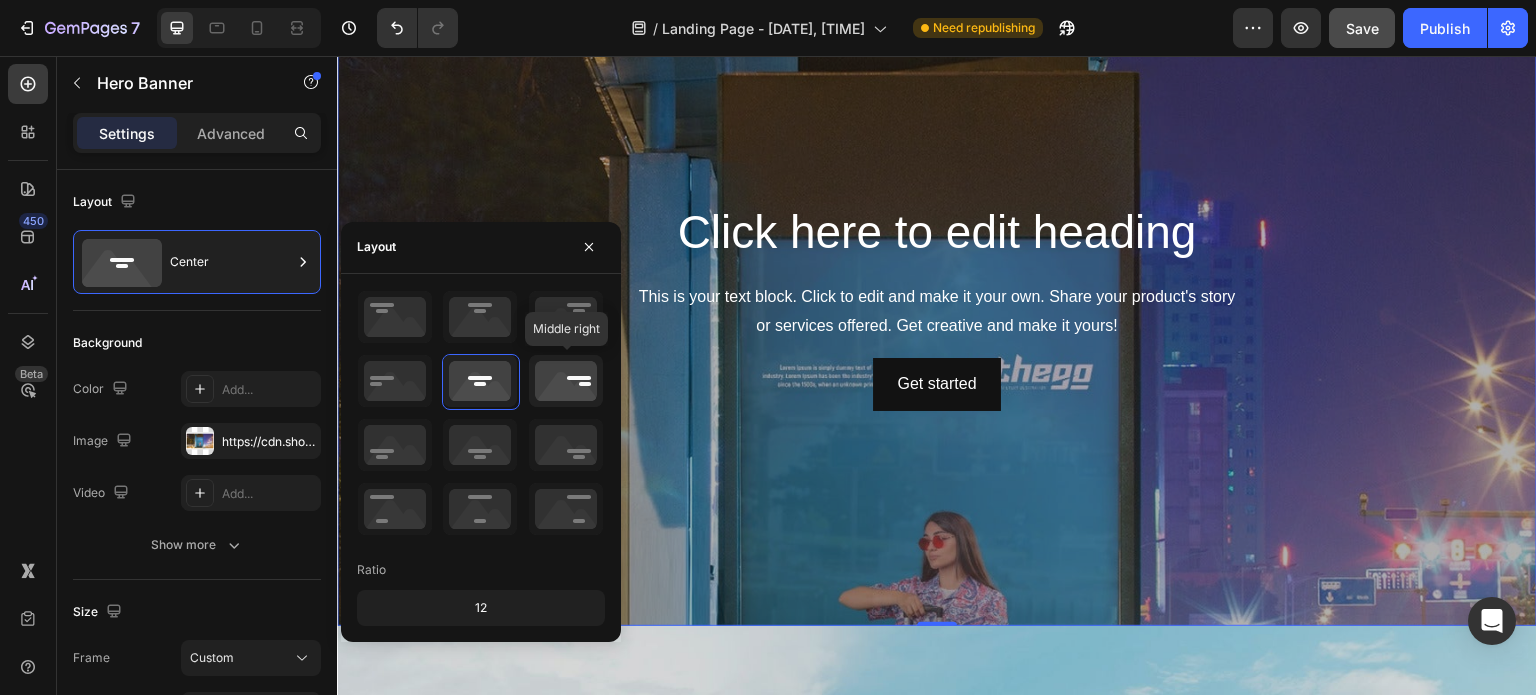 click 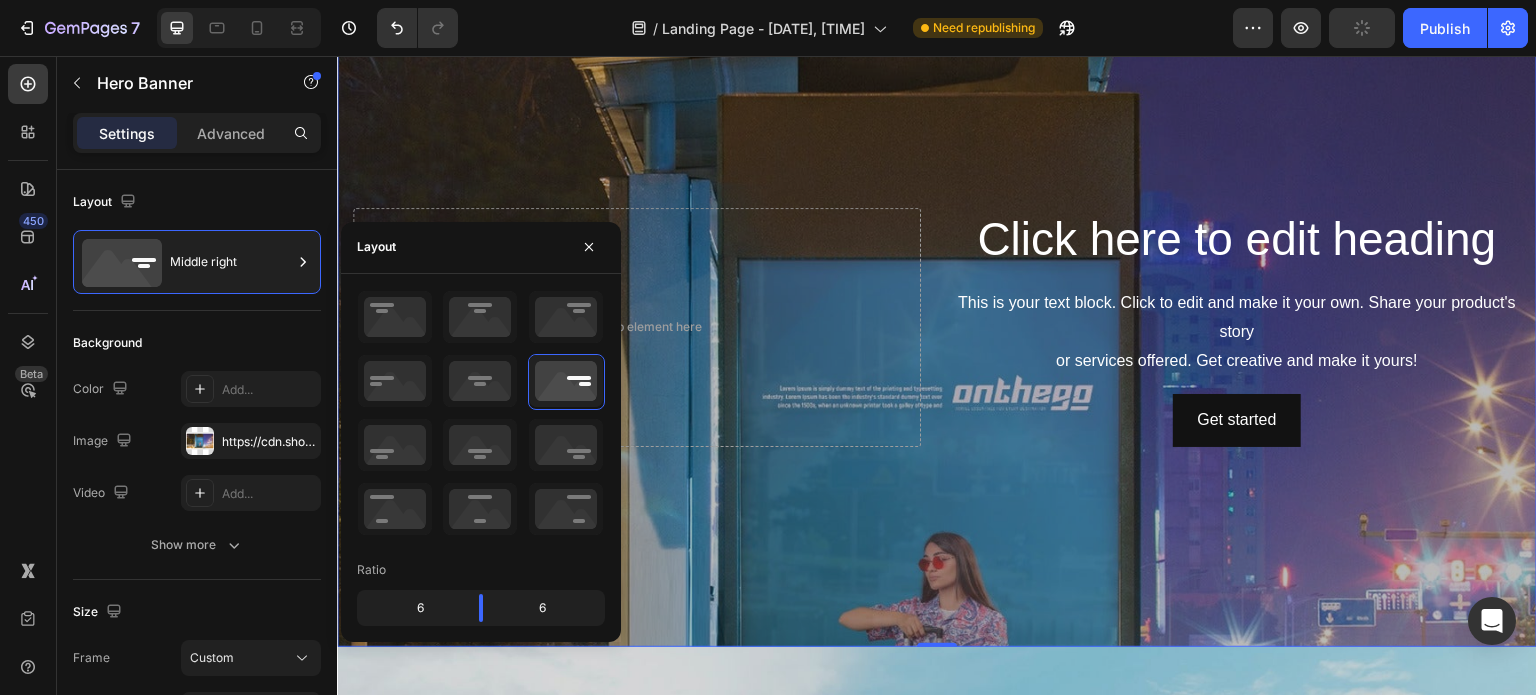 scroll, scrollTop: 3716, scrollLeft: 0, axis: vertical 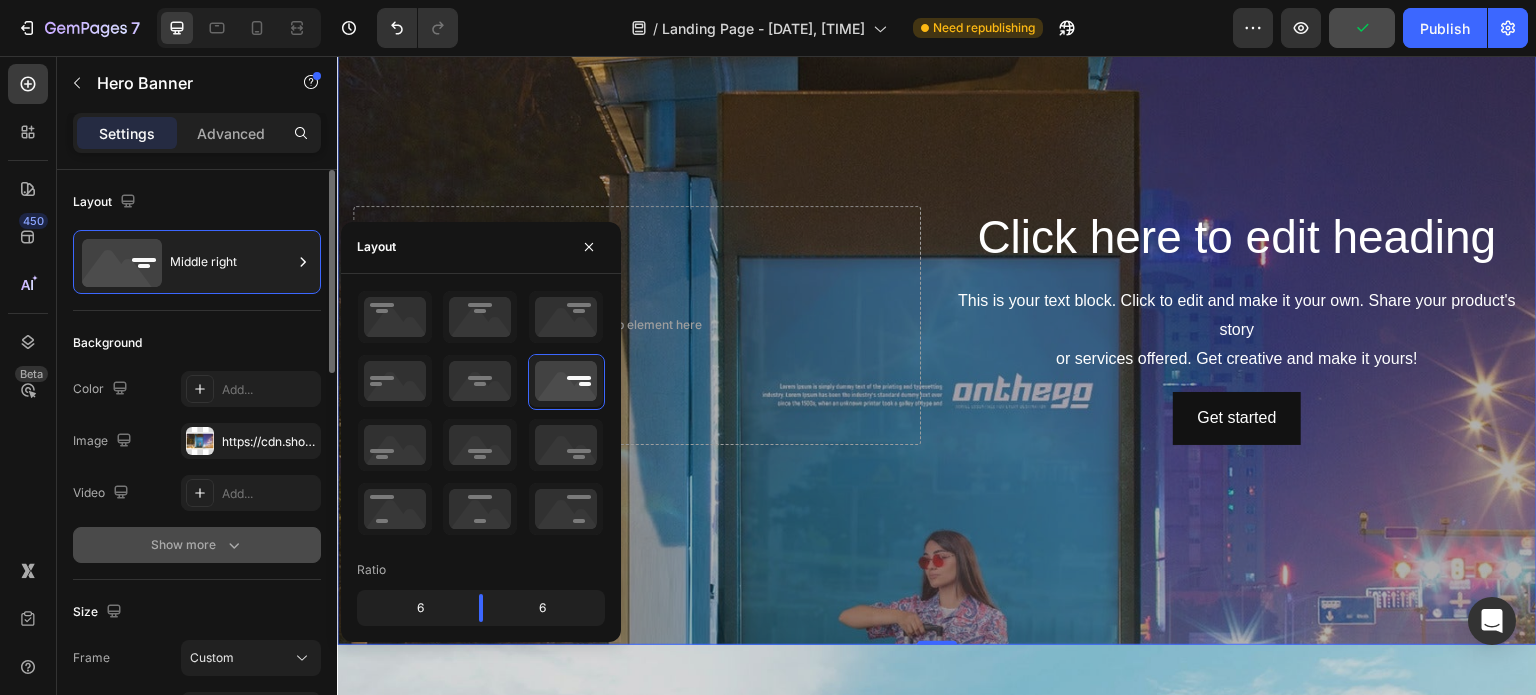 click on "Show more" at bounding box center (197, 545) 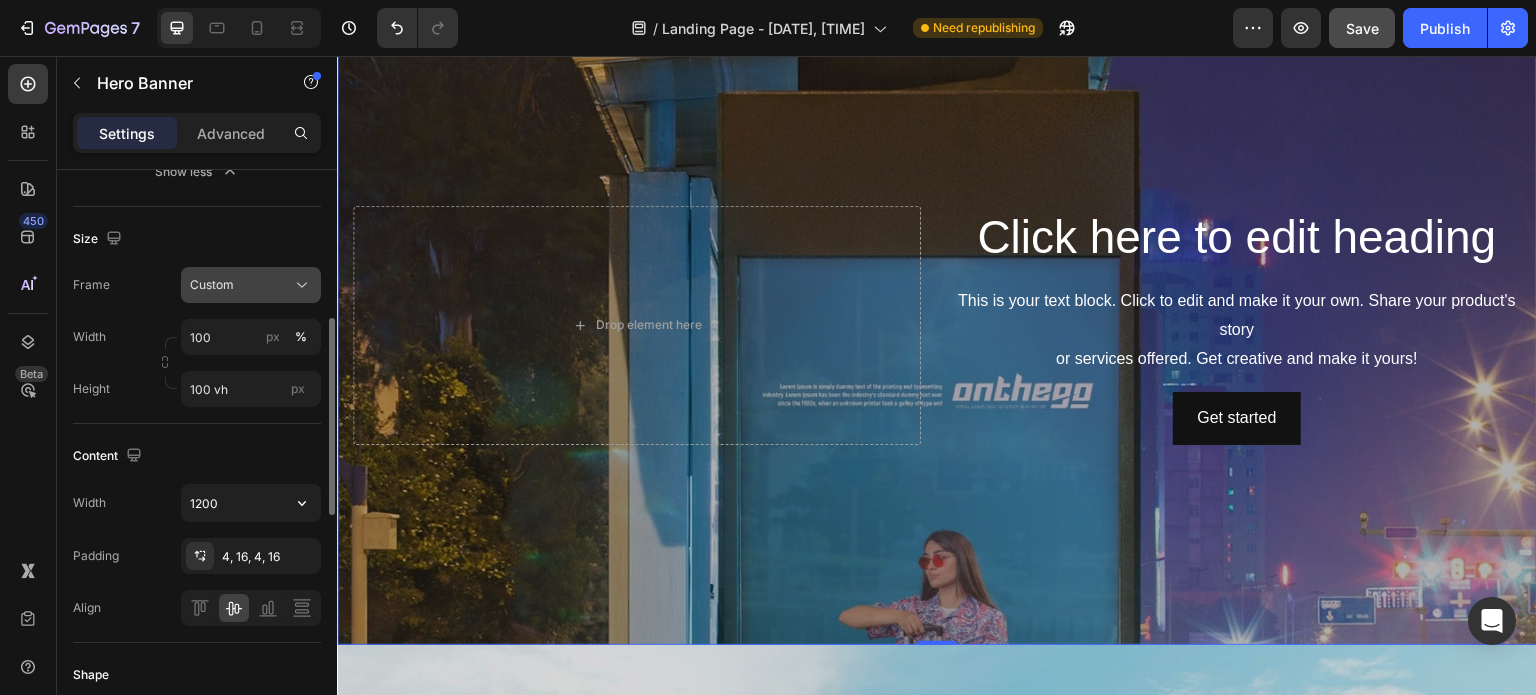 scroll, scrollTop: 429, scrollLeft: 0, axis: vertical 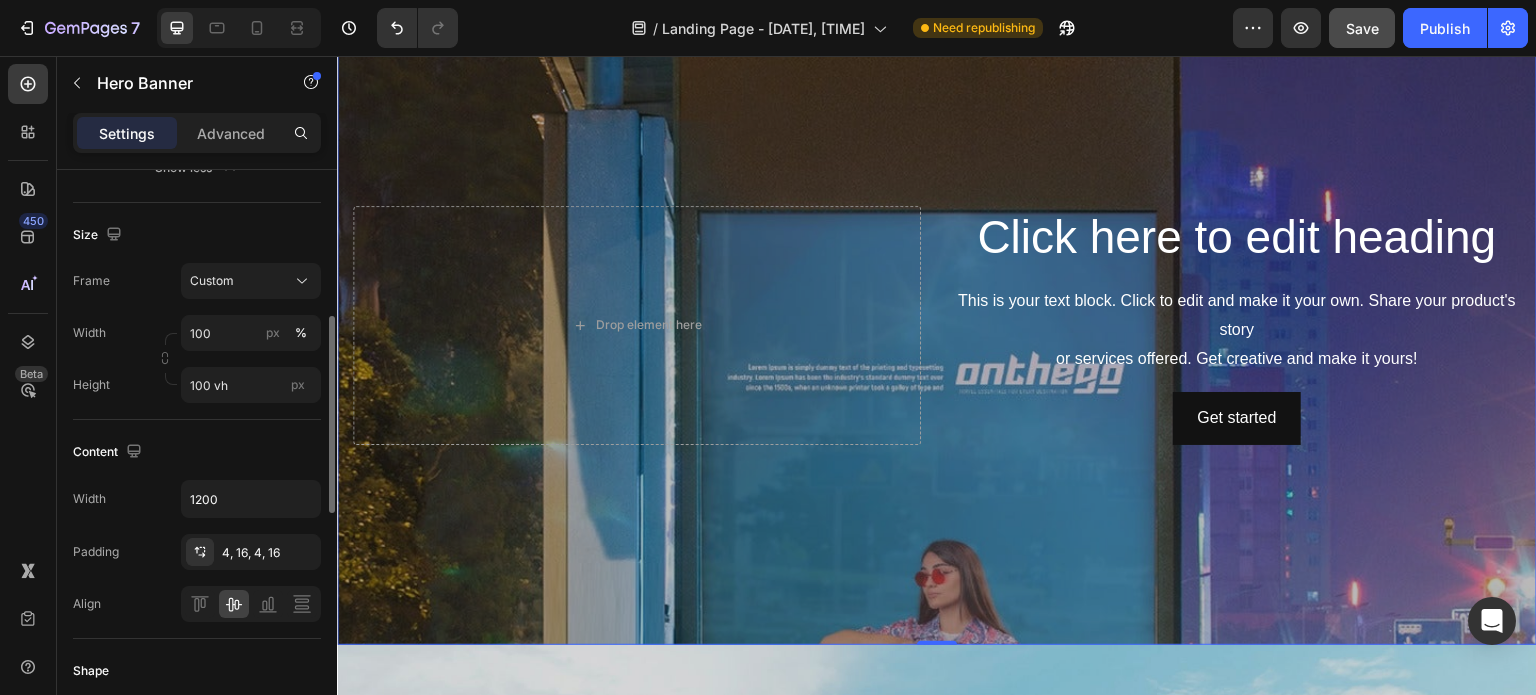 click at bounding box center (937, 325) 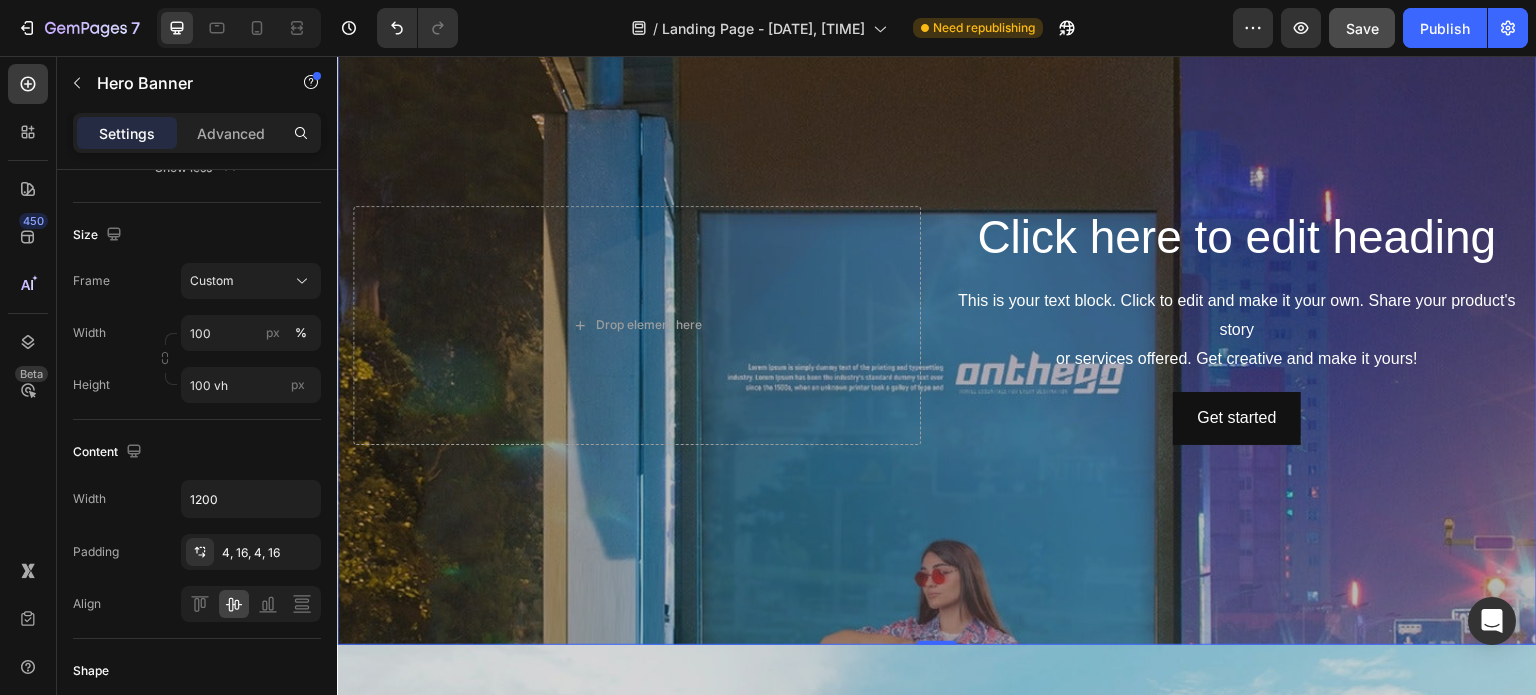 click at bounding box center [937, 325] 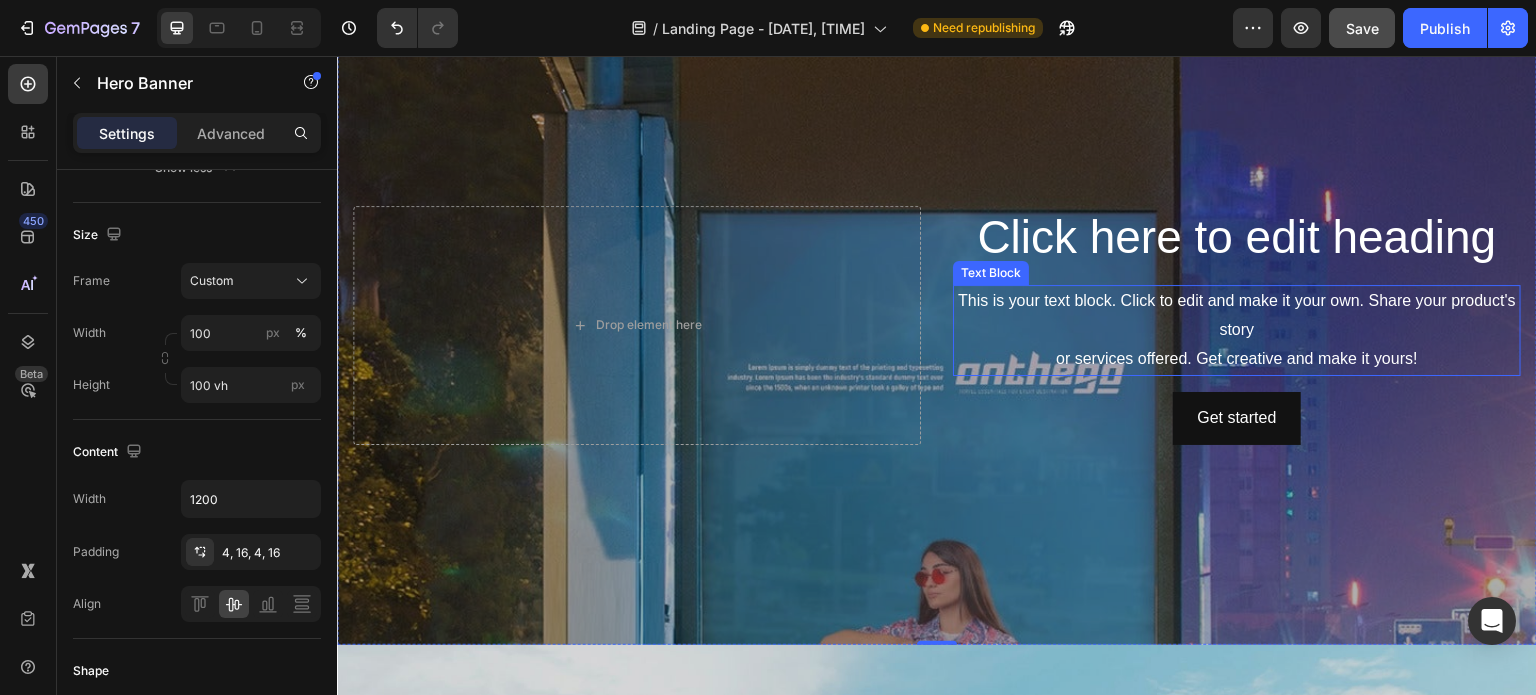 click on "This is your text block. Click to edit and make it your own. Share your product's story                   or services offered. Get creative and make it yours!" at bounding box center [1237, 330] 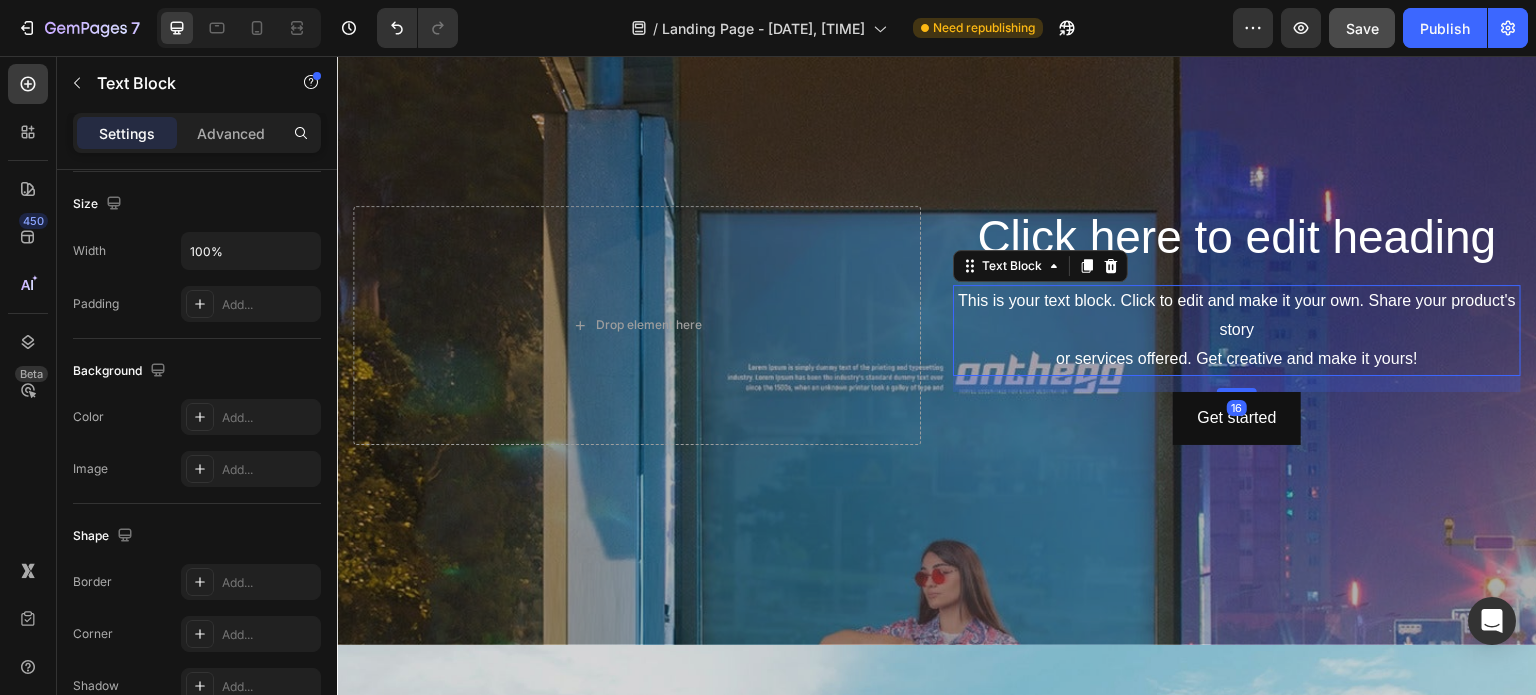 scroll, scrollTop: 0, scrollLeft: 0, axis: both 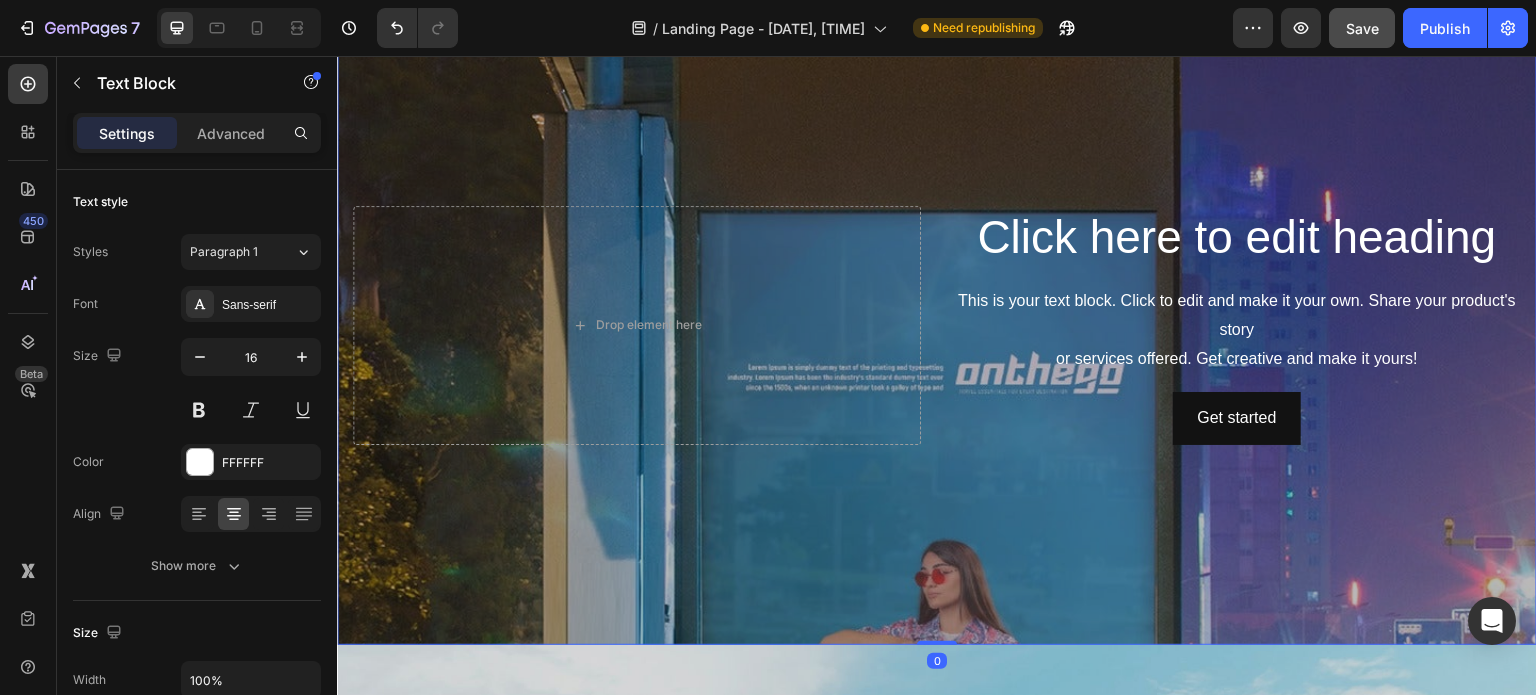 click at bounding box center [937, 325] 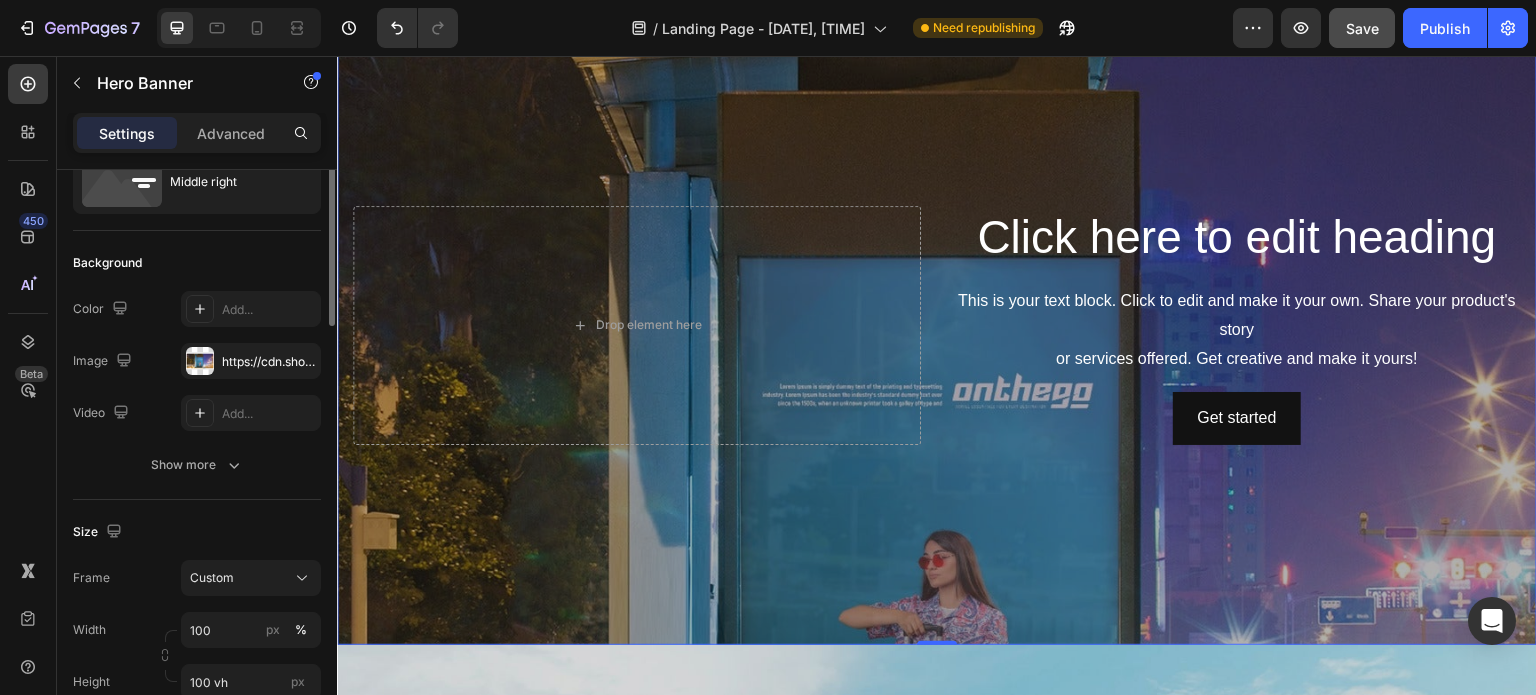 scroll, scrollTop: 14, scrollLeft: 0, axis: vertical 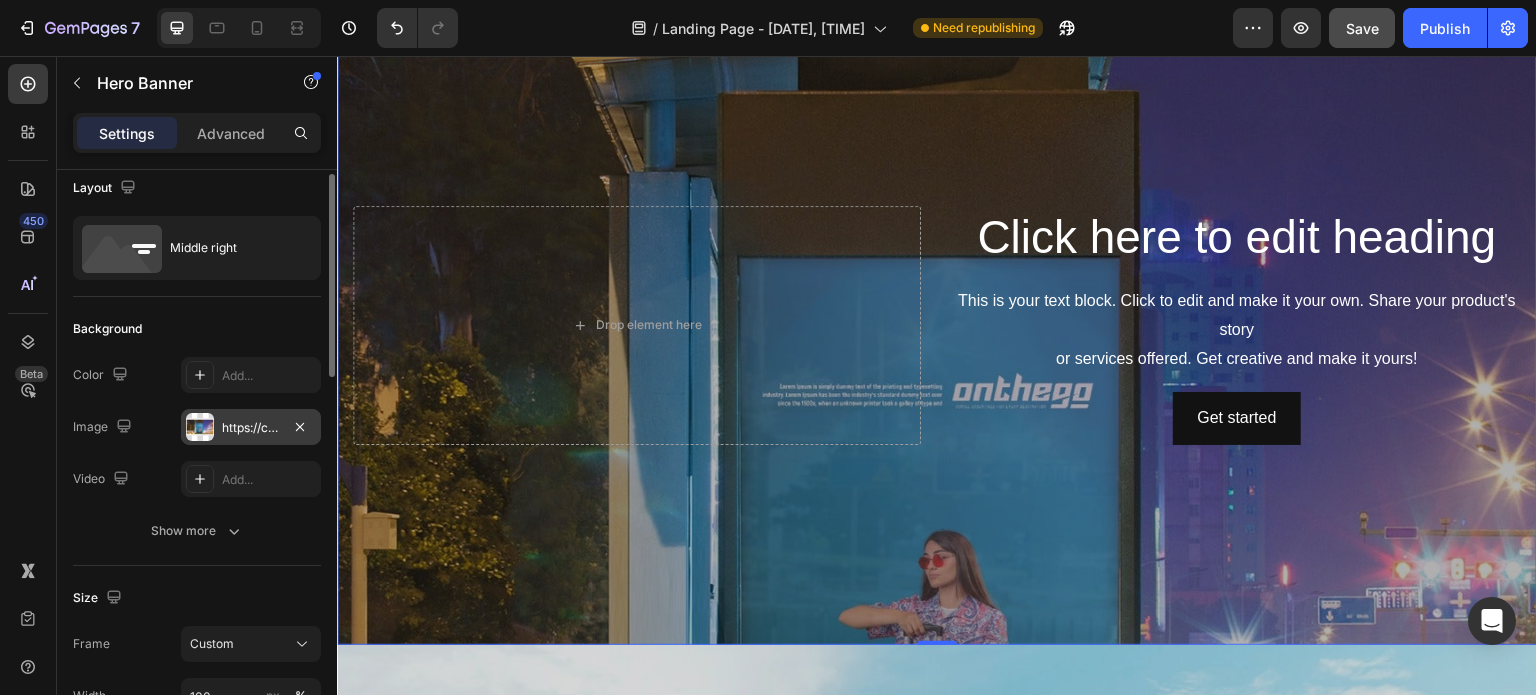 click on "https://cdn.shopify.com/s/files/1/0770/1823/5130/files/gempages_577154060990284788-dd66e5d9-06b5-40f4-872b-71545de1227c.jpg" at bounding box center [251, 428] 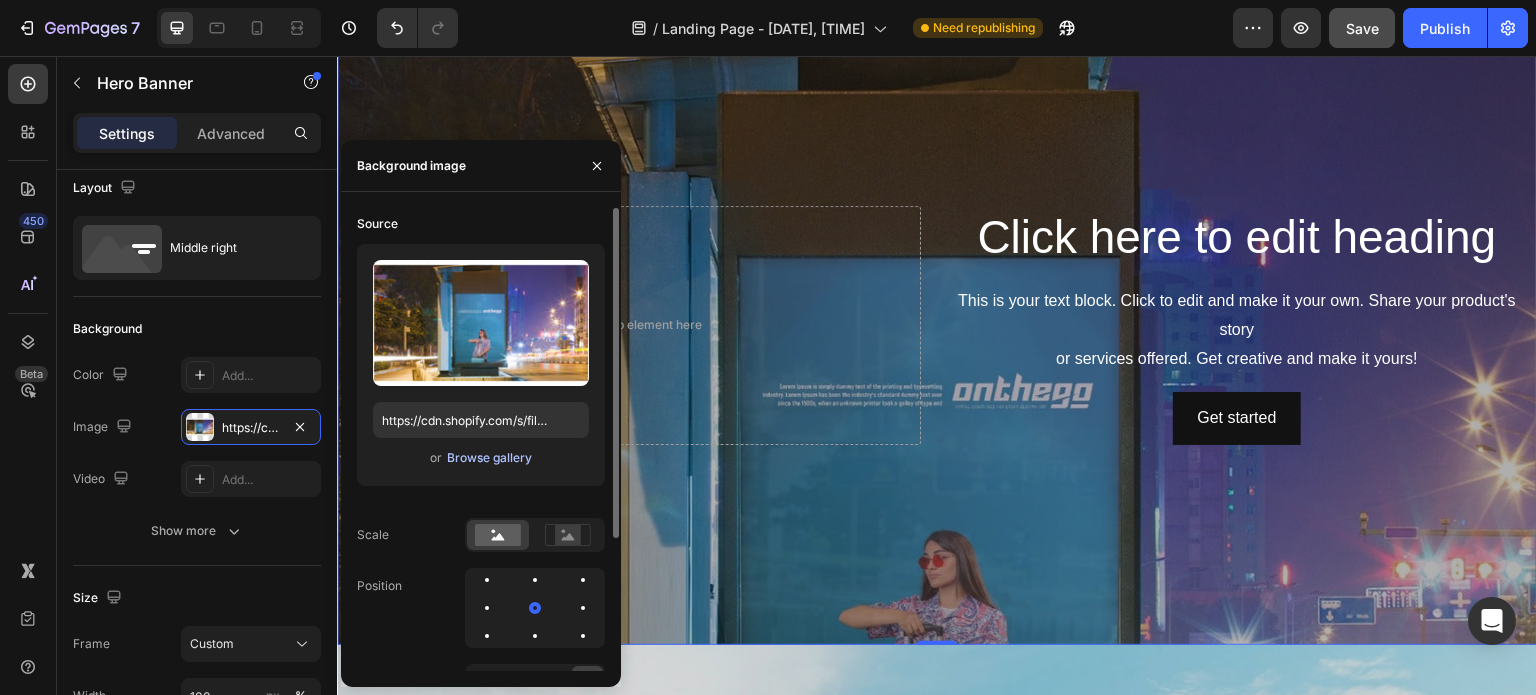 click on "Browse gallery" at bounding box center (489, 458) 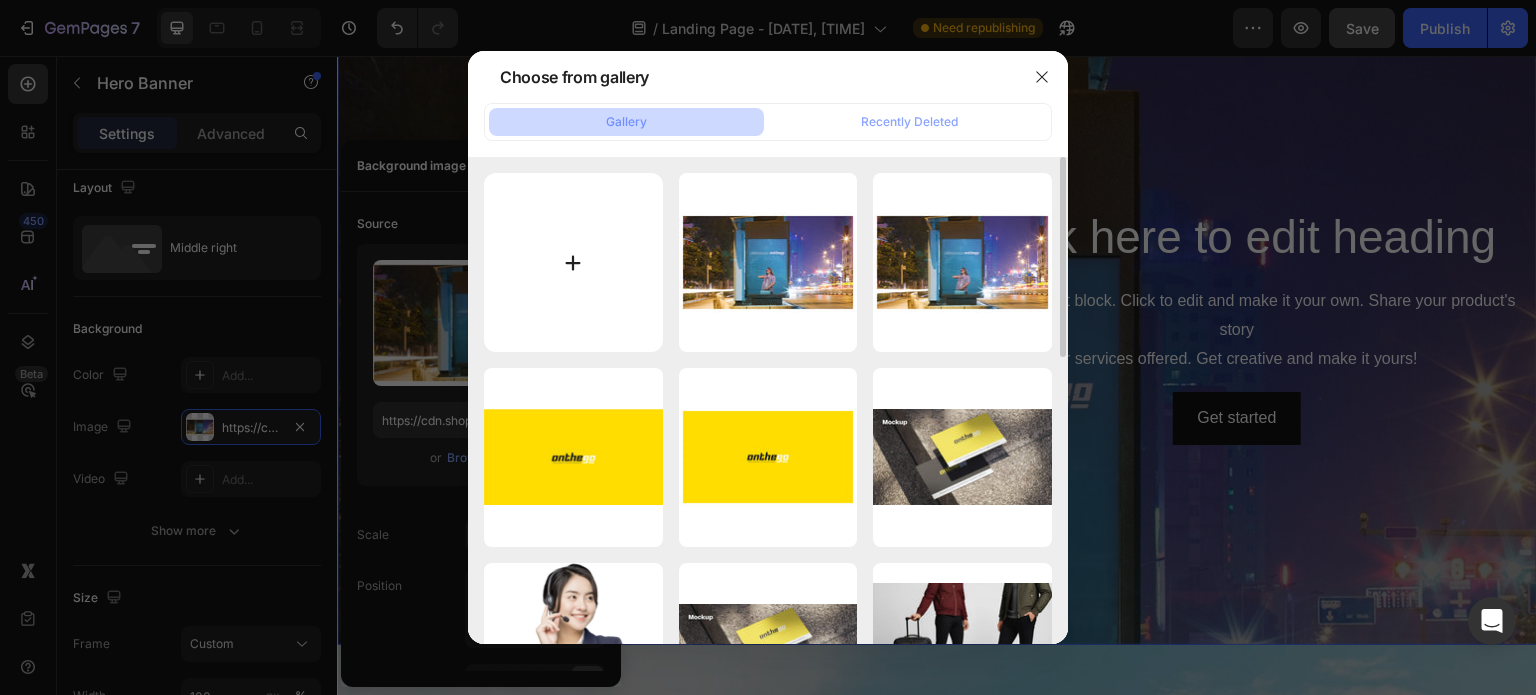 click at bounding box center (573, 262) 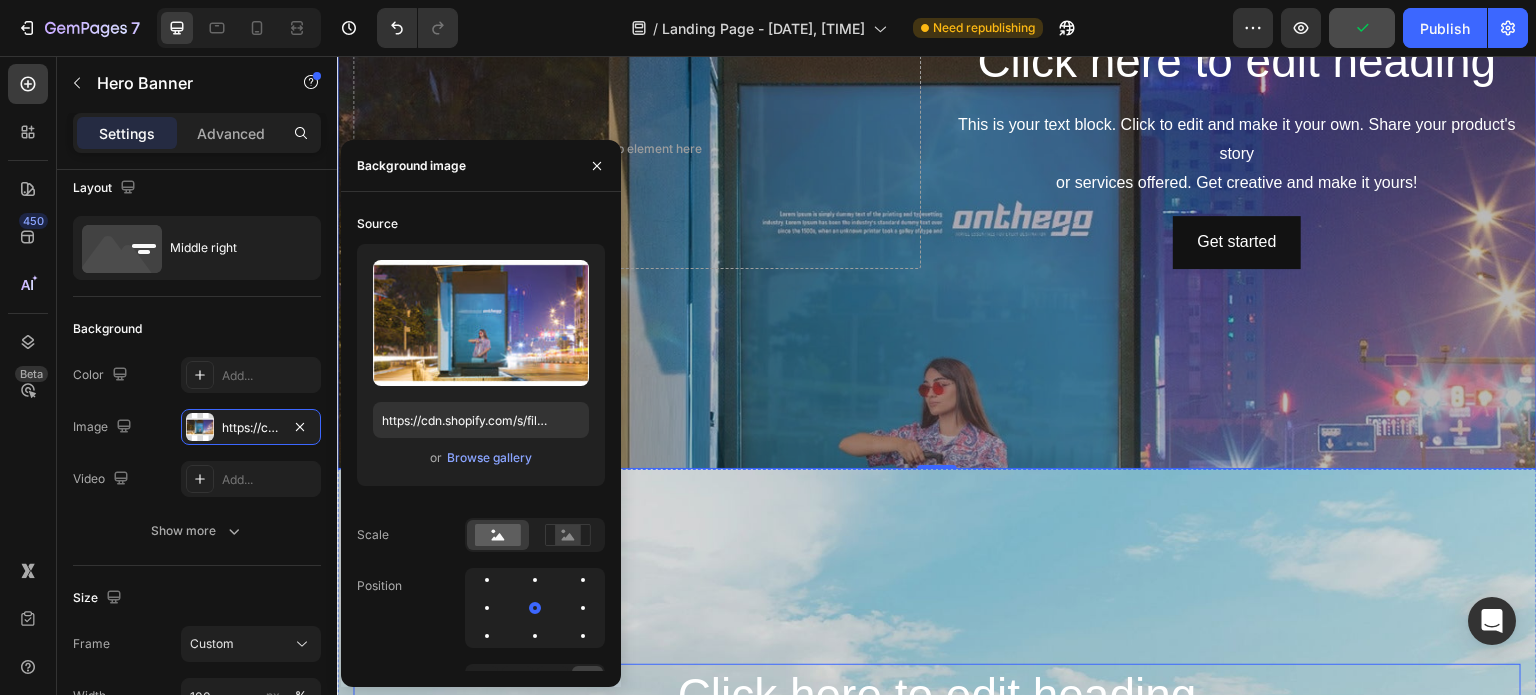 scroll, scrollTop: 3892, scrollLeft: 0, axis: vertical 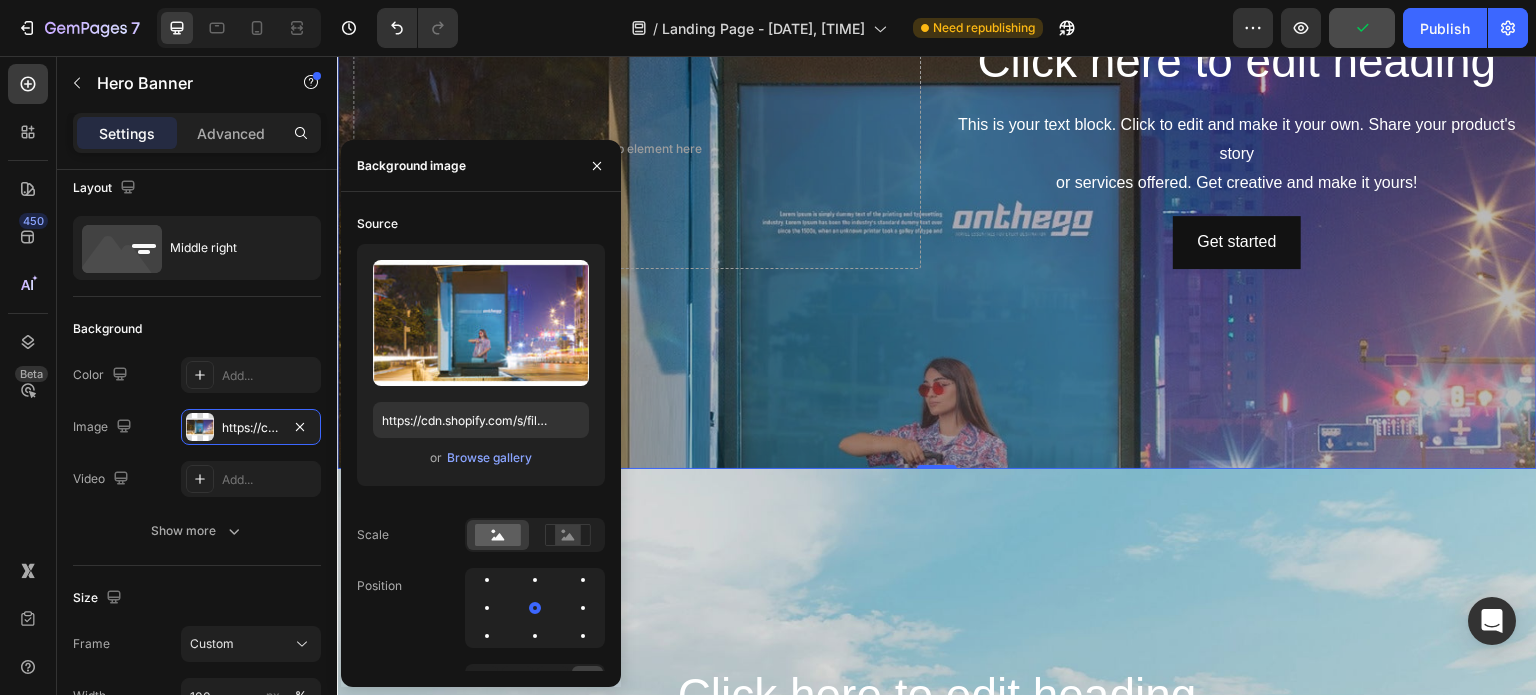 click at bounding box center (937, 149) 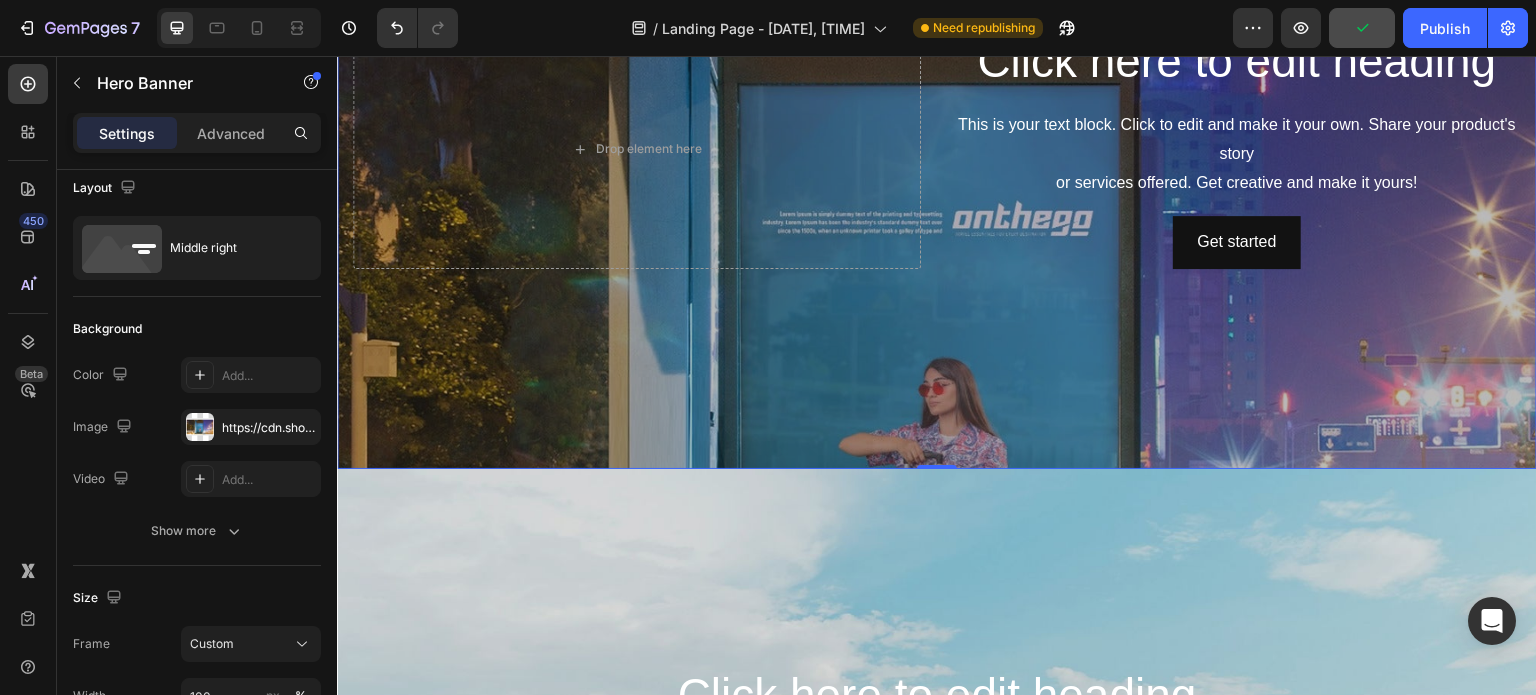 click at bounding box center [937, 149] 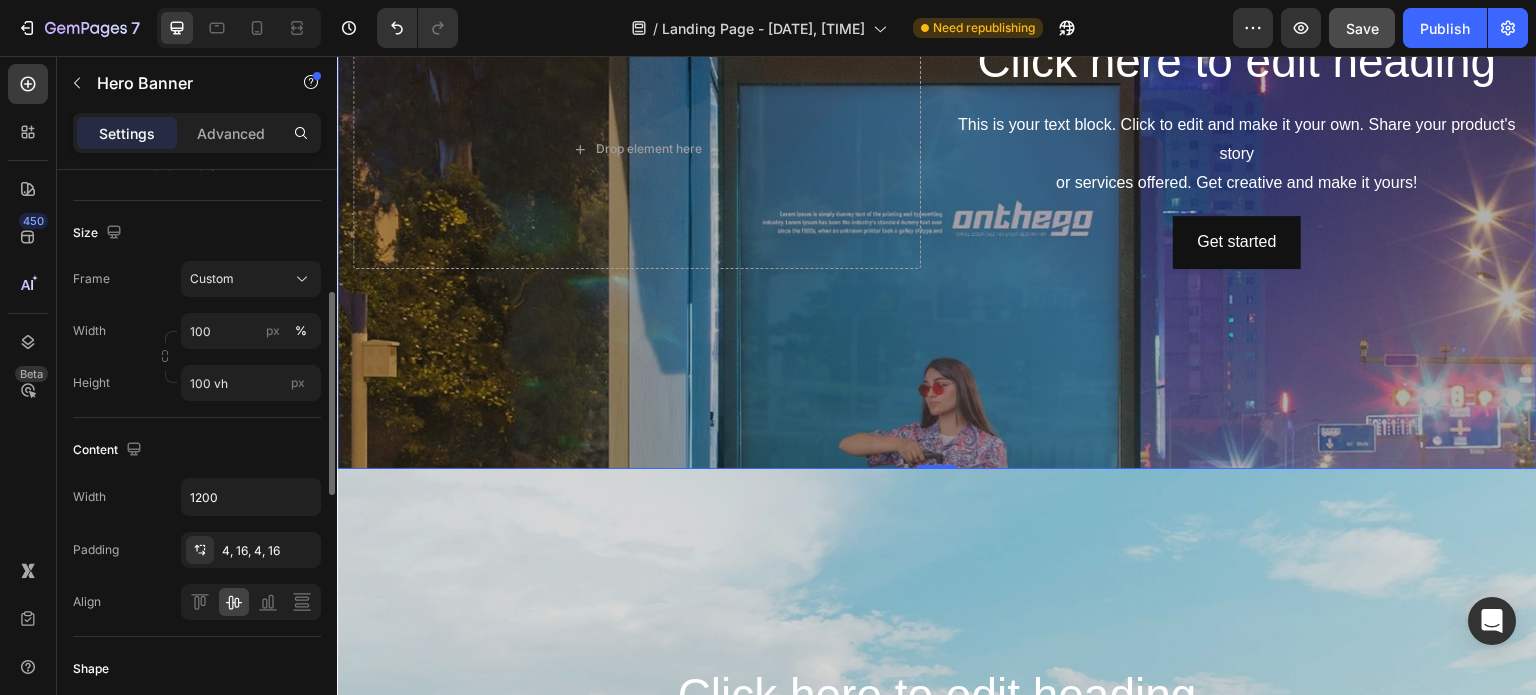 scroll, scrollTop: 358, scrollLeft: 0, axis: vertical 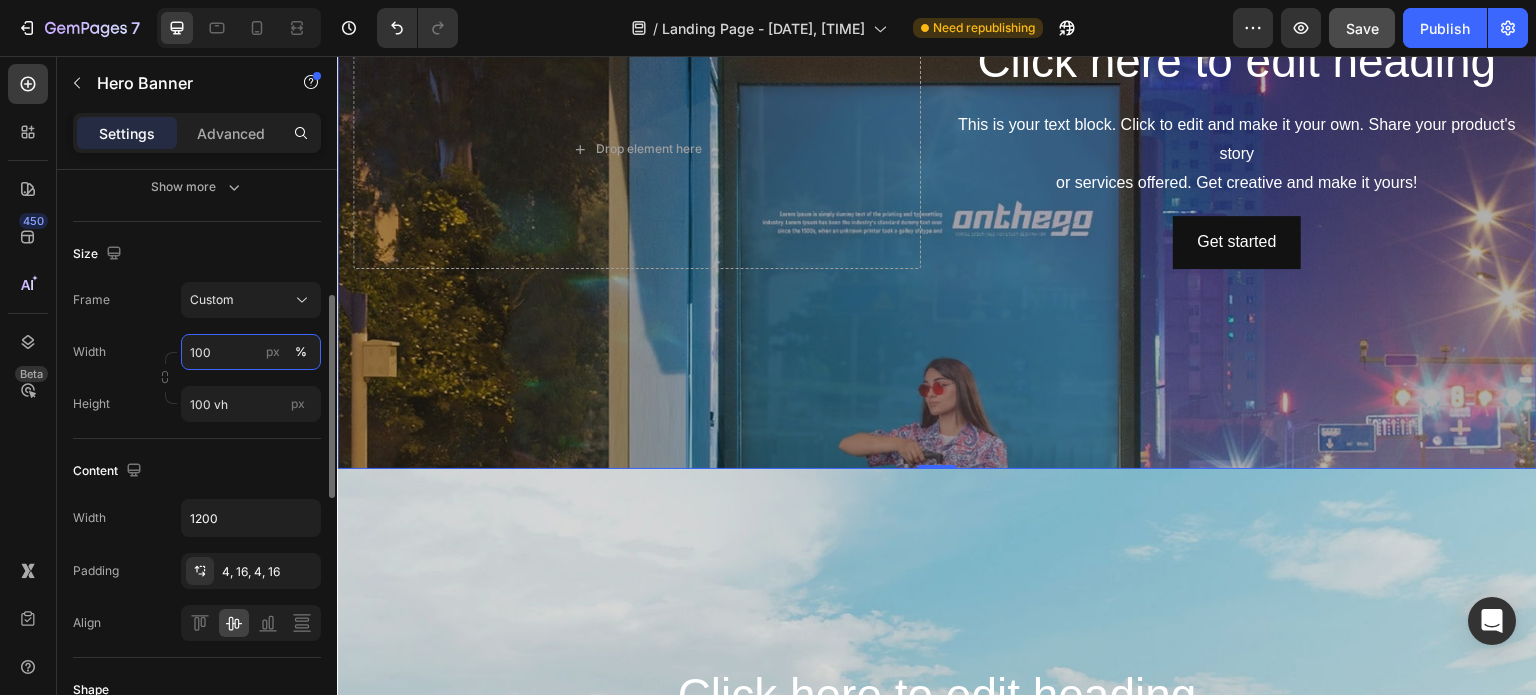click on "100" at bounding box center (251, 352) 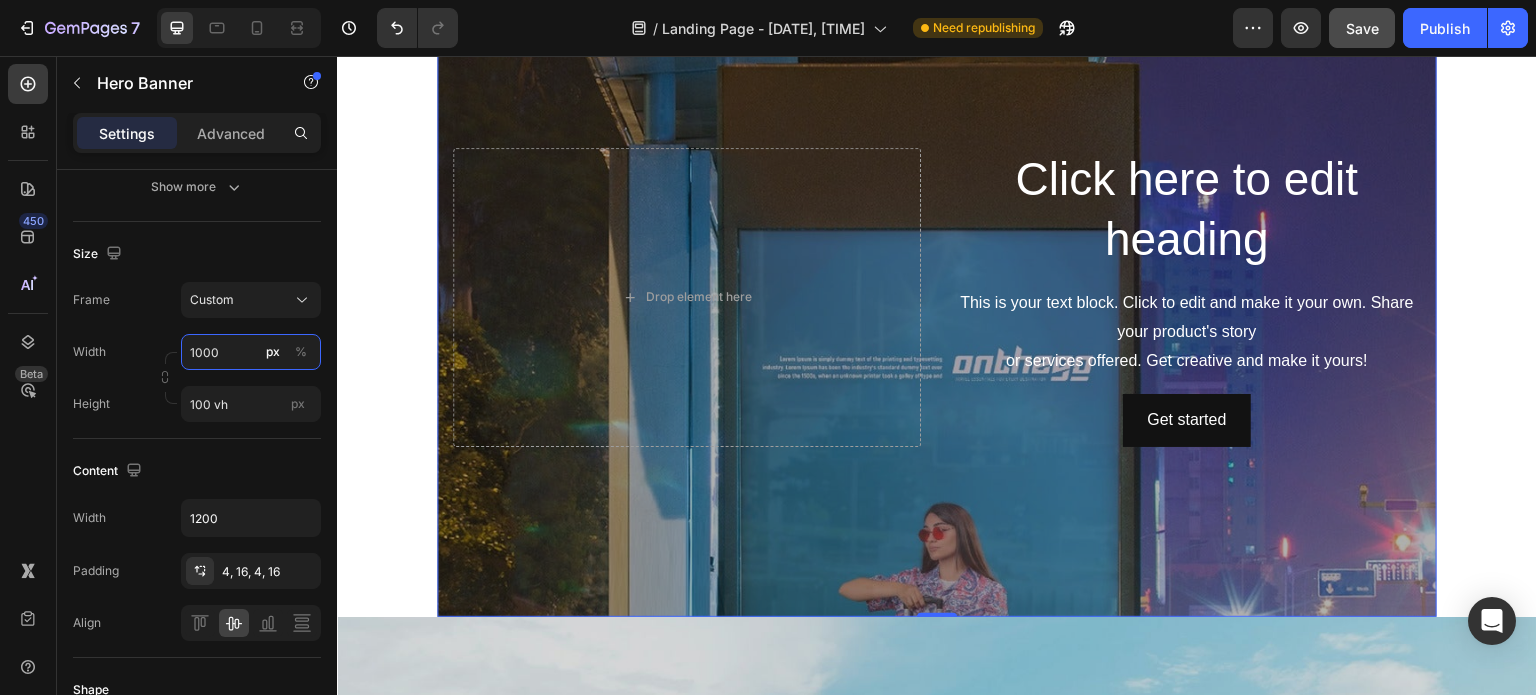 scroll, scrollTop: 3744, scrollLeft: 0, axis: vertical 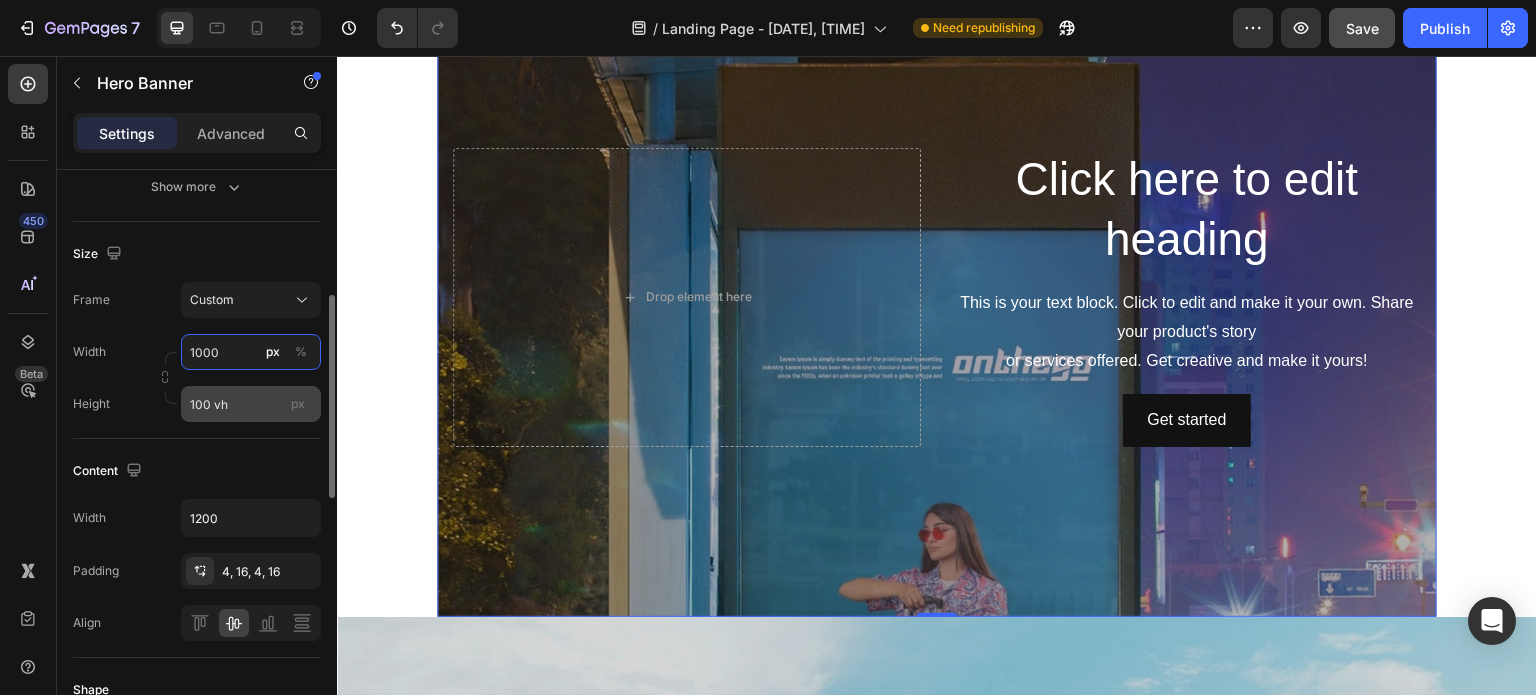 type on "1000" 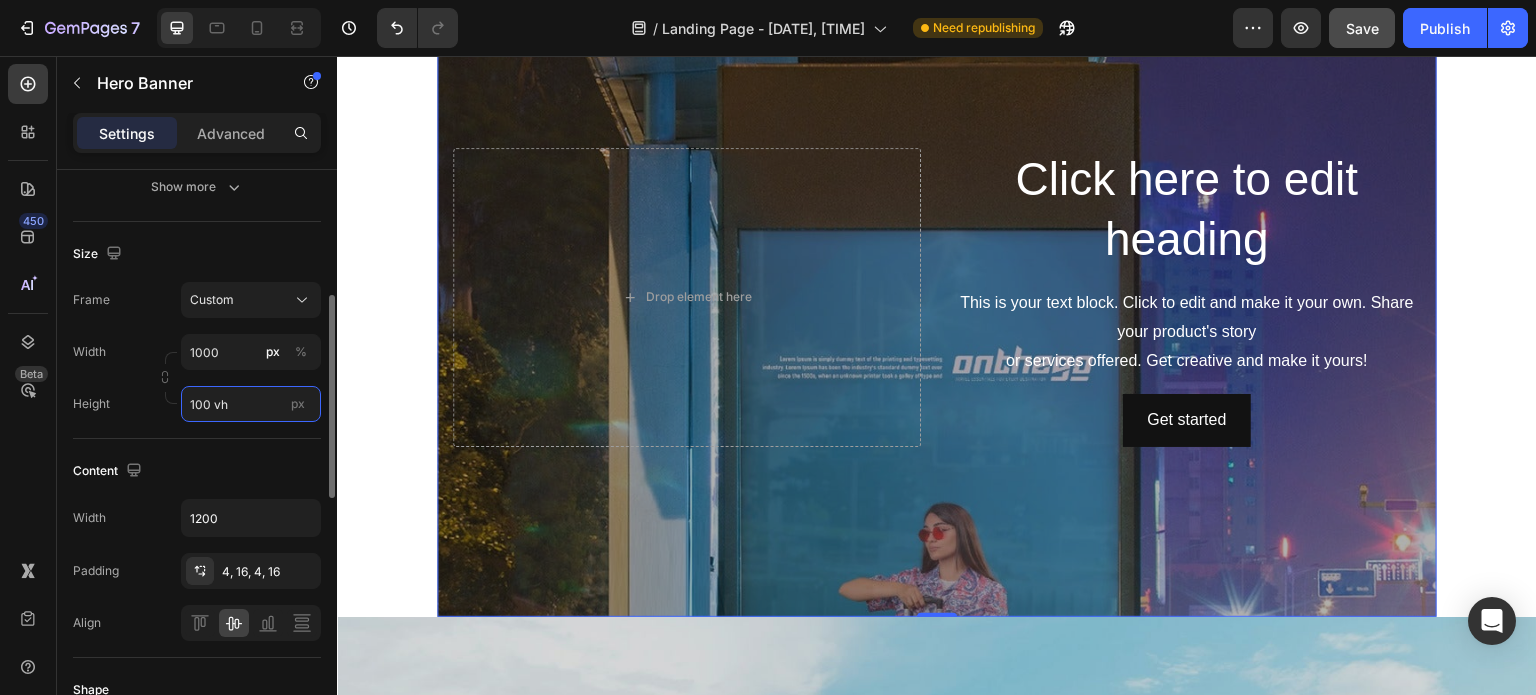 click on "100 vh" at bounding box center [251, 404] 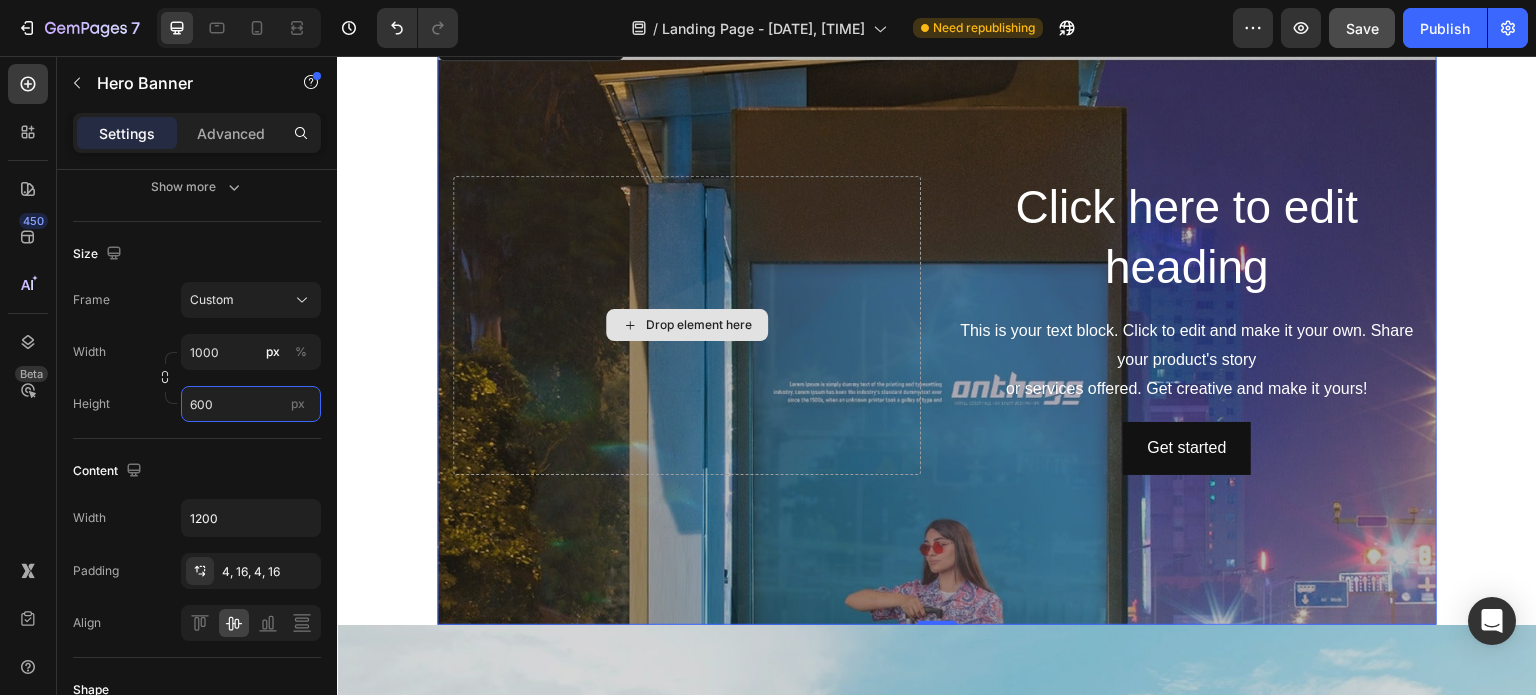 scroll, scrollTop: 3780, scrollLeft: 0, axis: vertical 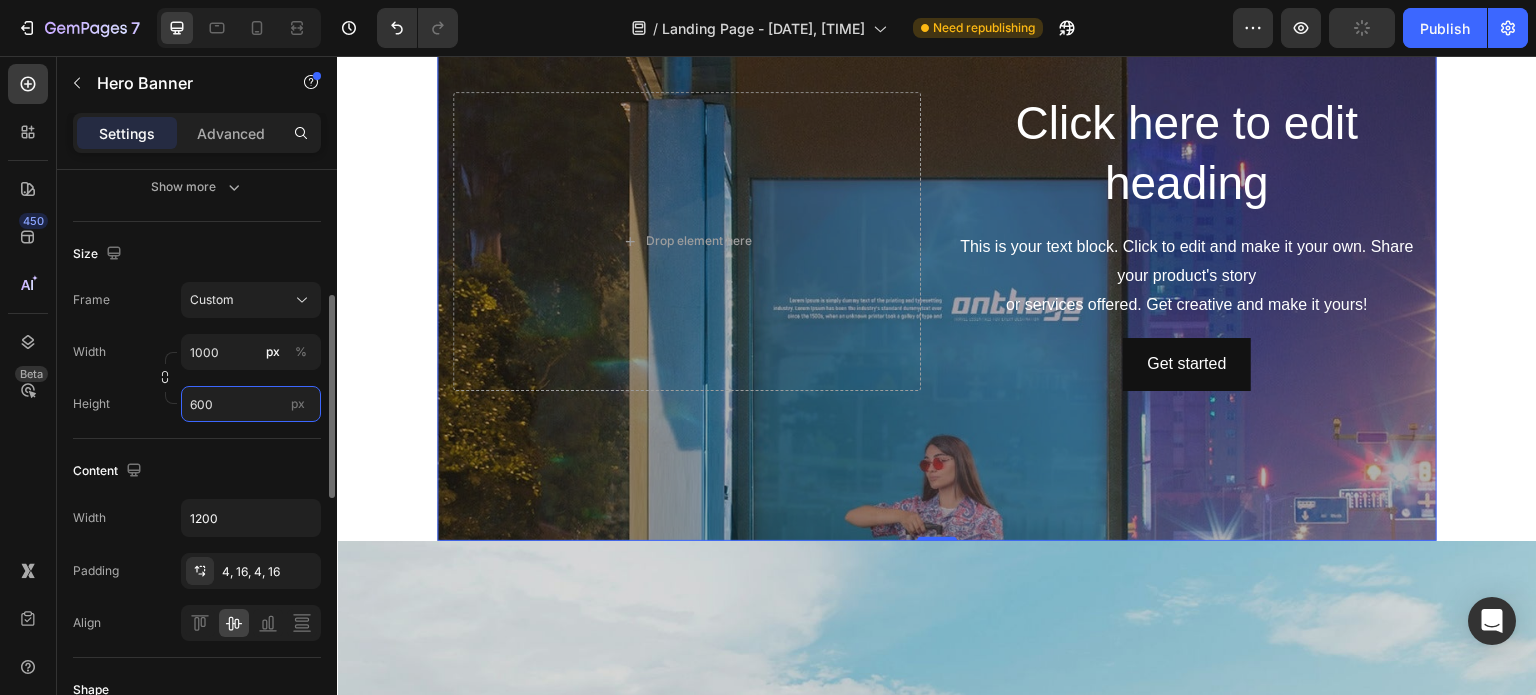 click on "600" at bounding box center [251, 404] 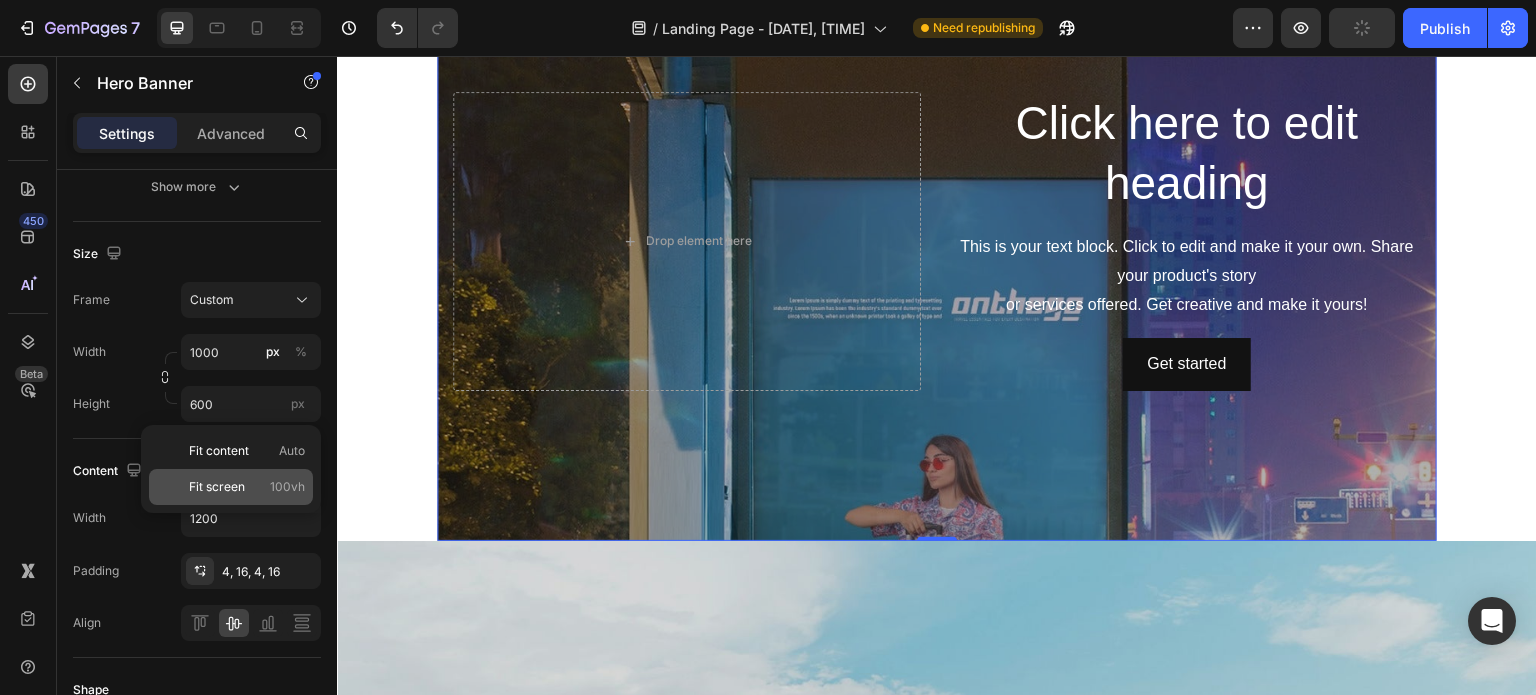 click on "Fit screen 100vh" at bounding box center [247, 487] 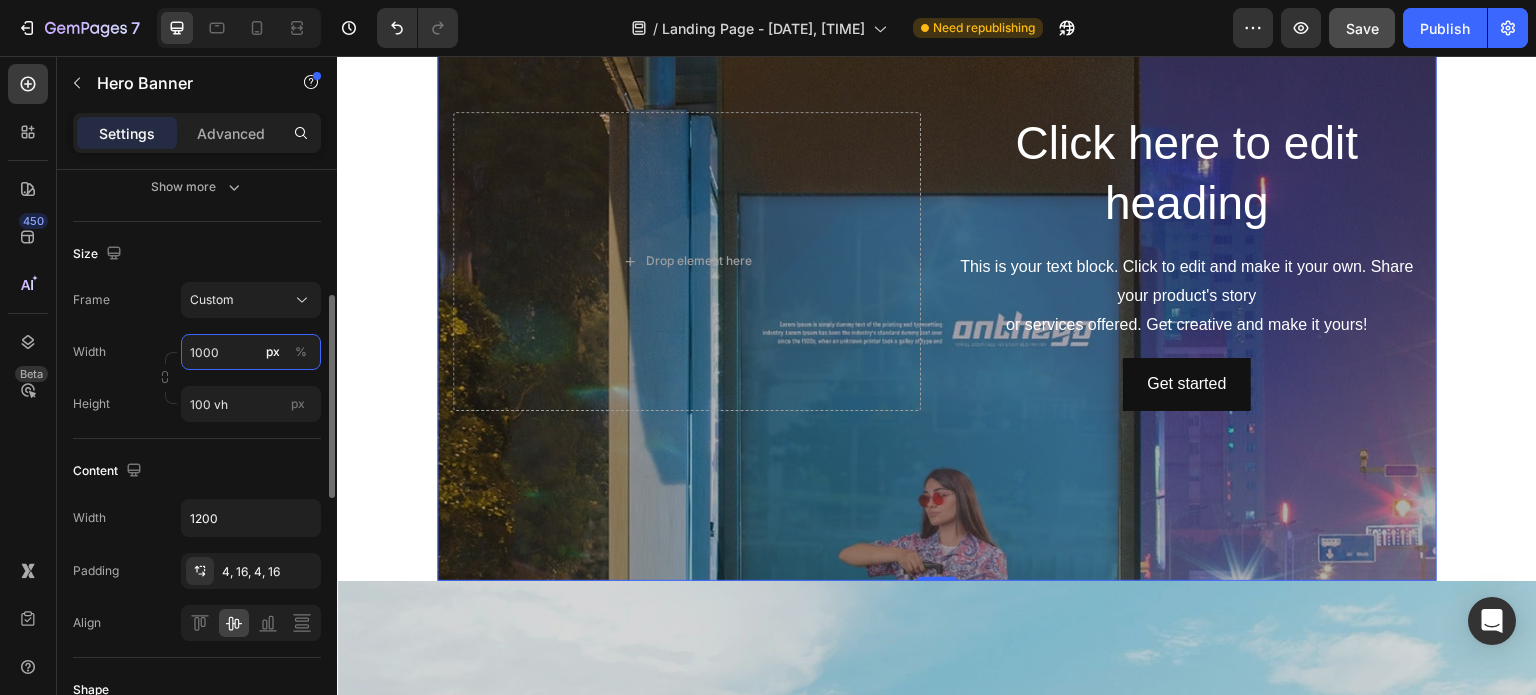 click on "1000" at bounding box center [251, 352] 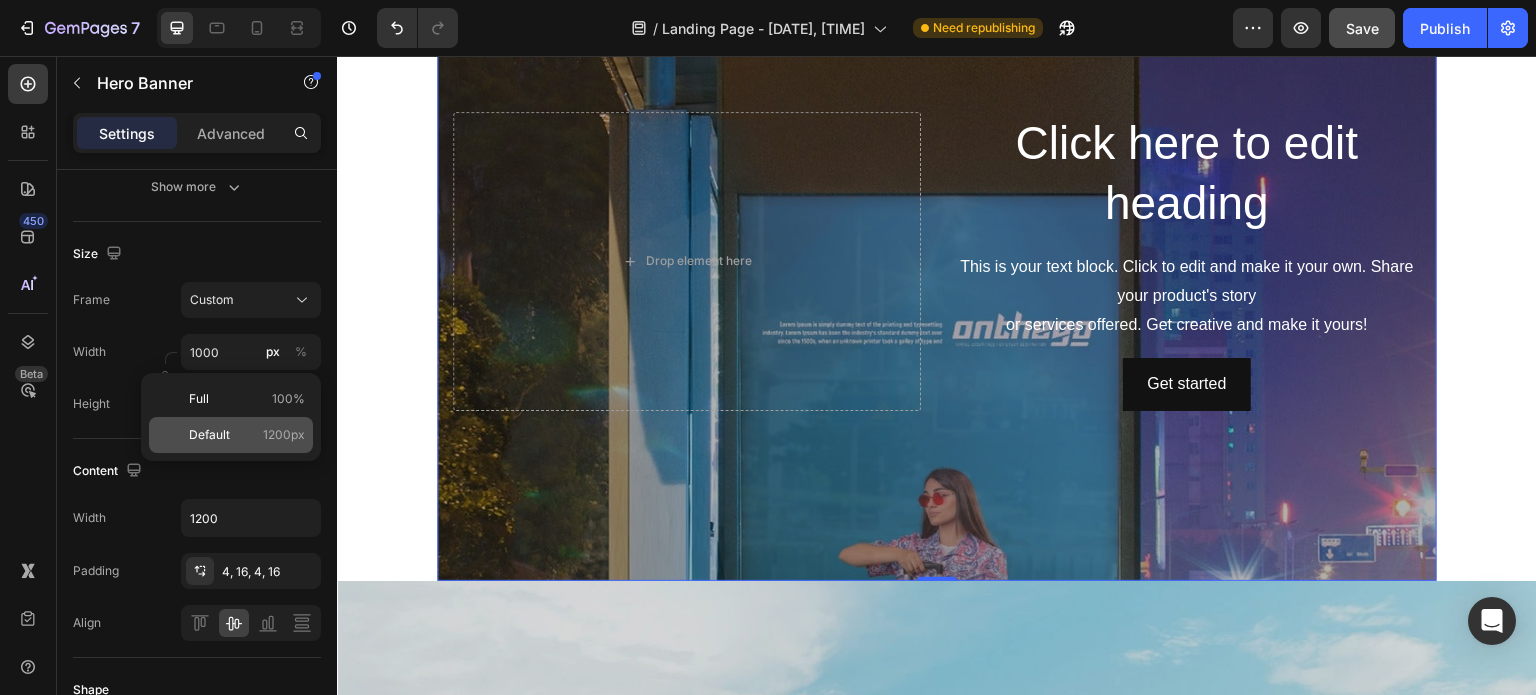 click on "Default 1200px" at bounding box center (247, 435) 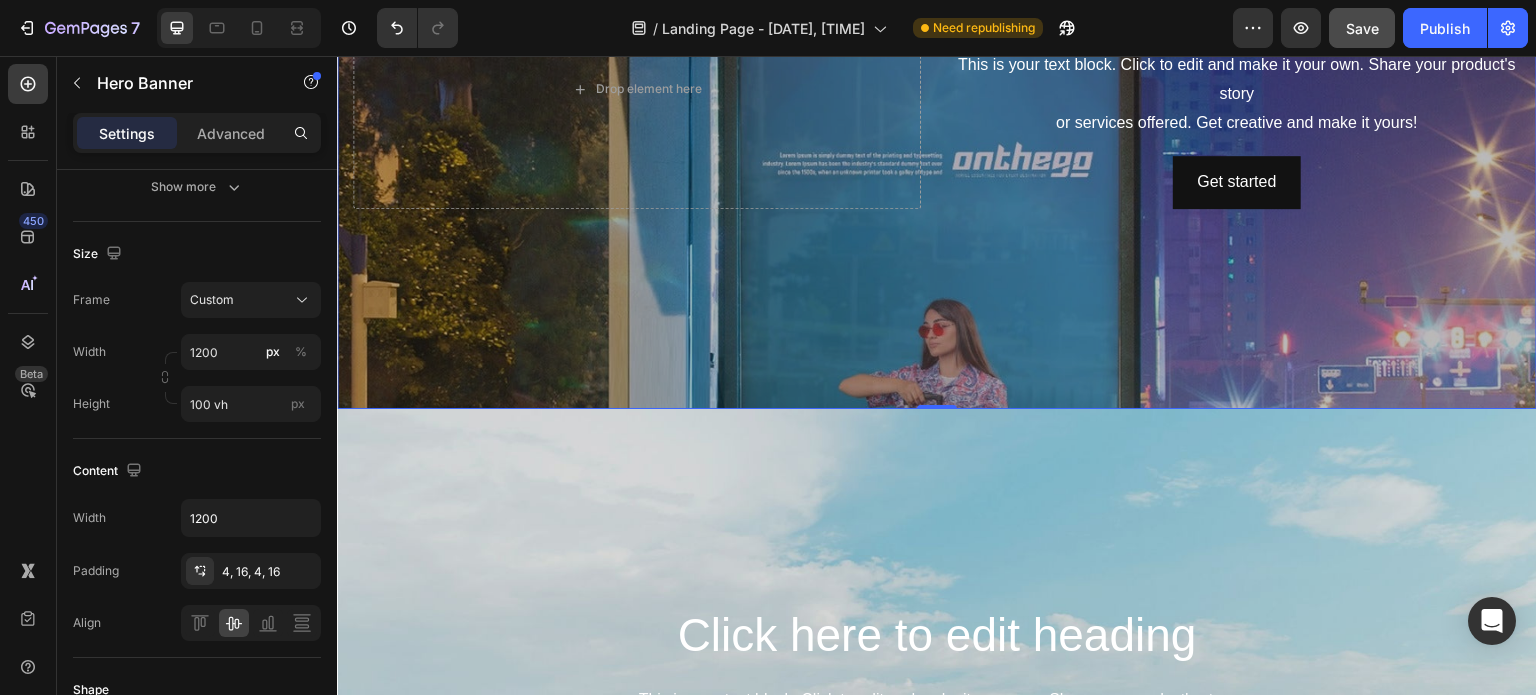 scroll, scrollTop: 3954, scrollLeft: 0, axis: vertical 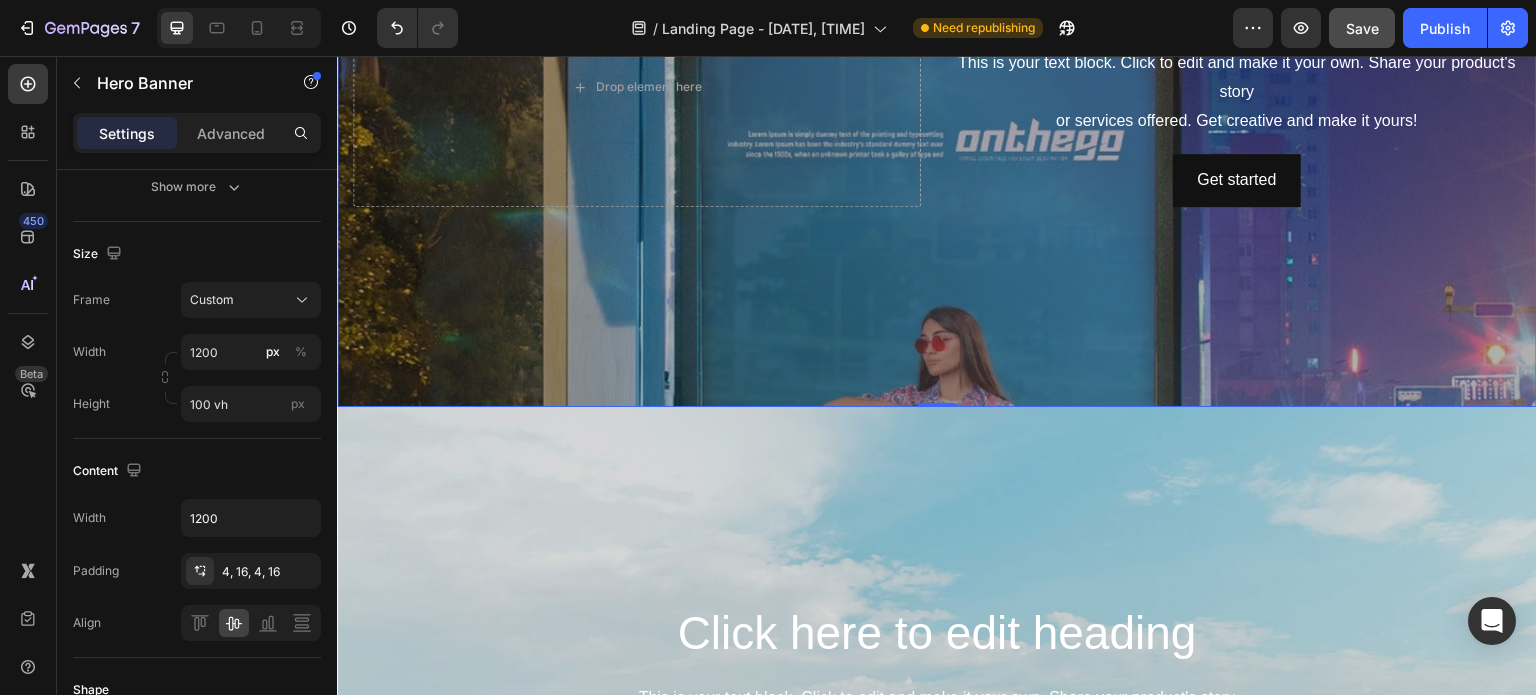 click on "Click here to edit heading Heading This is your text block. Click to edit and make it your own. Share your product's story                   or services offered. Get creative and make it yours! Text Block Get started Button" at bounding box center (1237, 87) 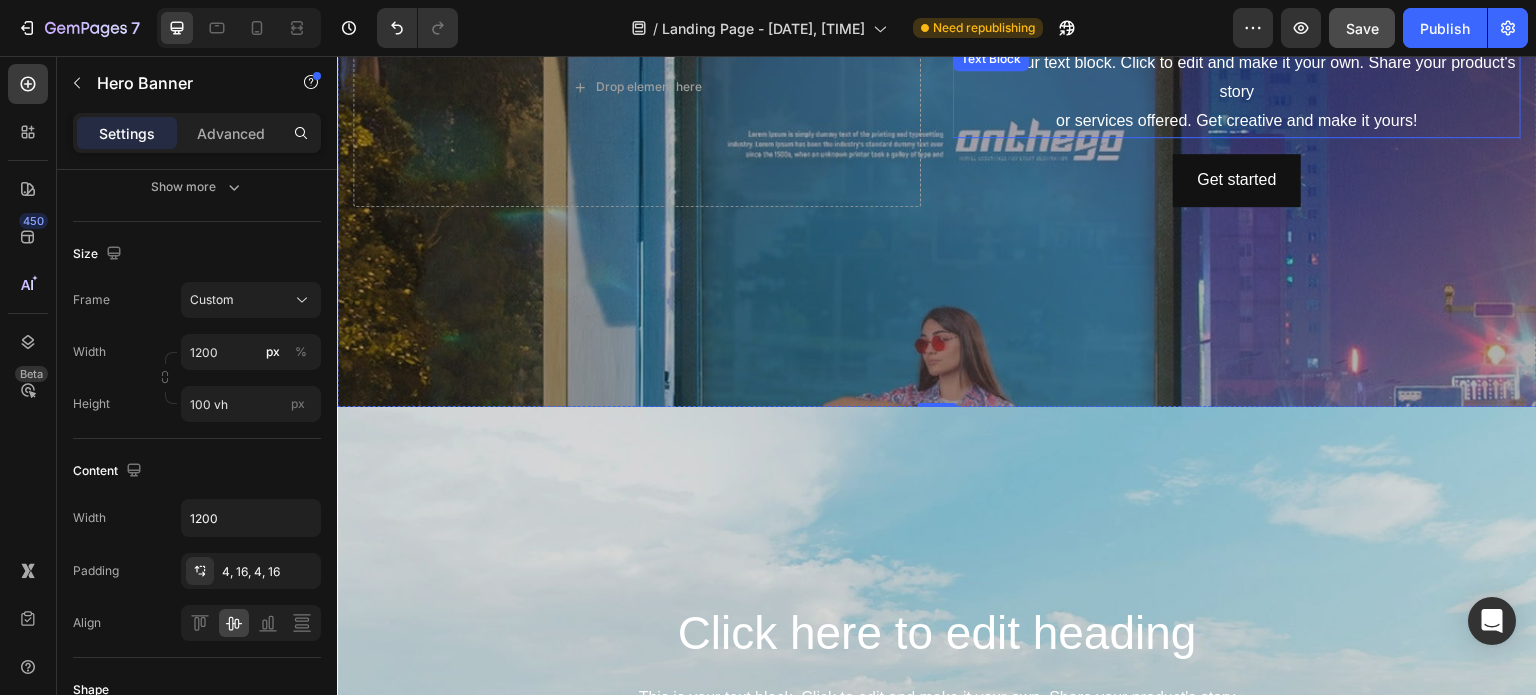 click on "This is your text block. Click to edit and make it your own. Share your product's story                   or services offered. Get creative and make it yours!" at bounding box center [1237, 92] 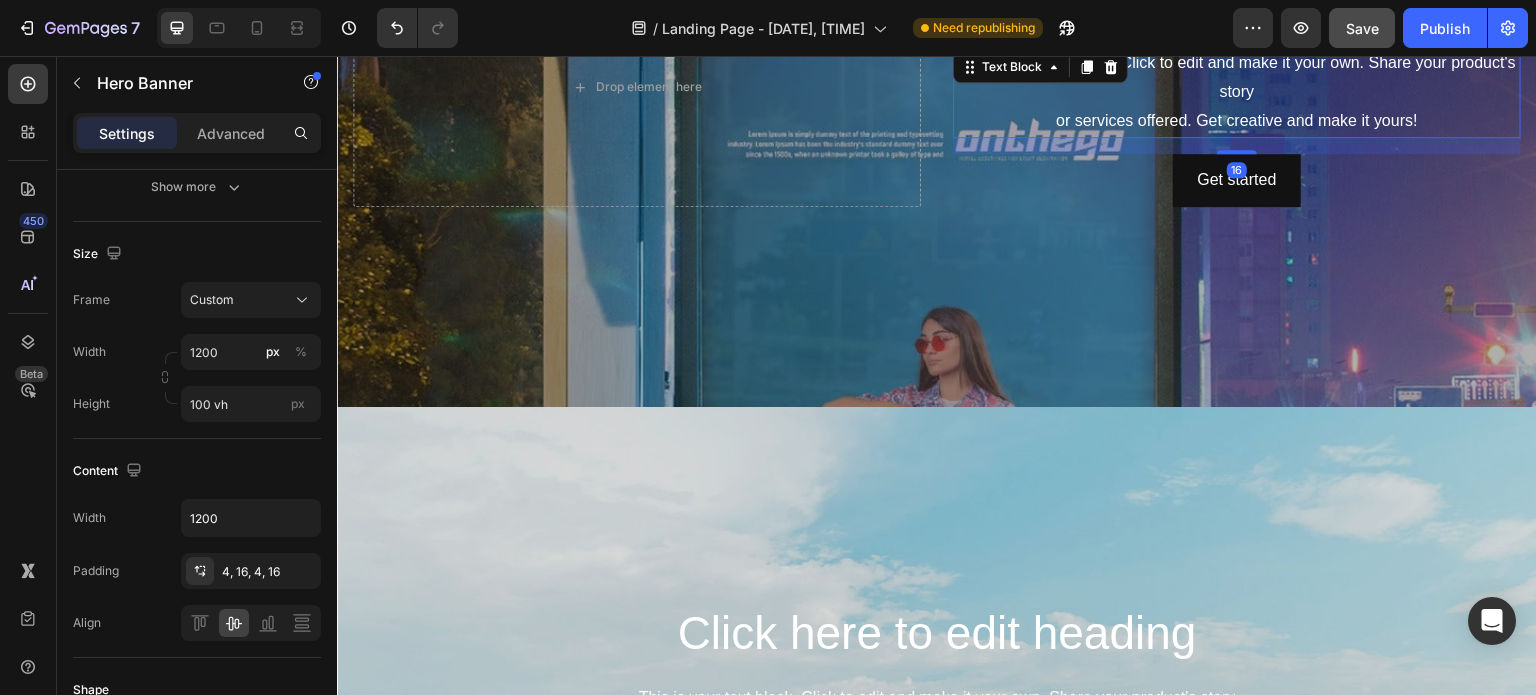 scroll, scrollTop: 0, scrollLeft: 0, axis: both 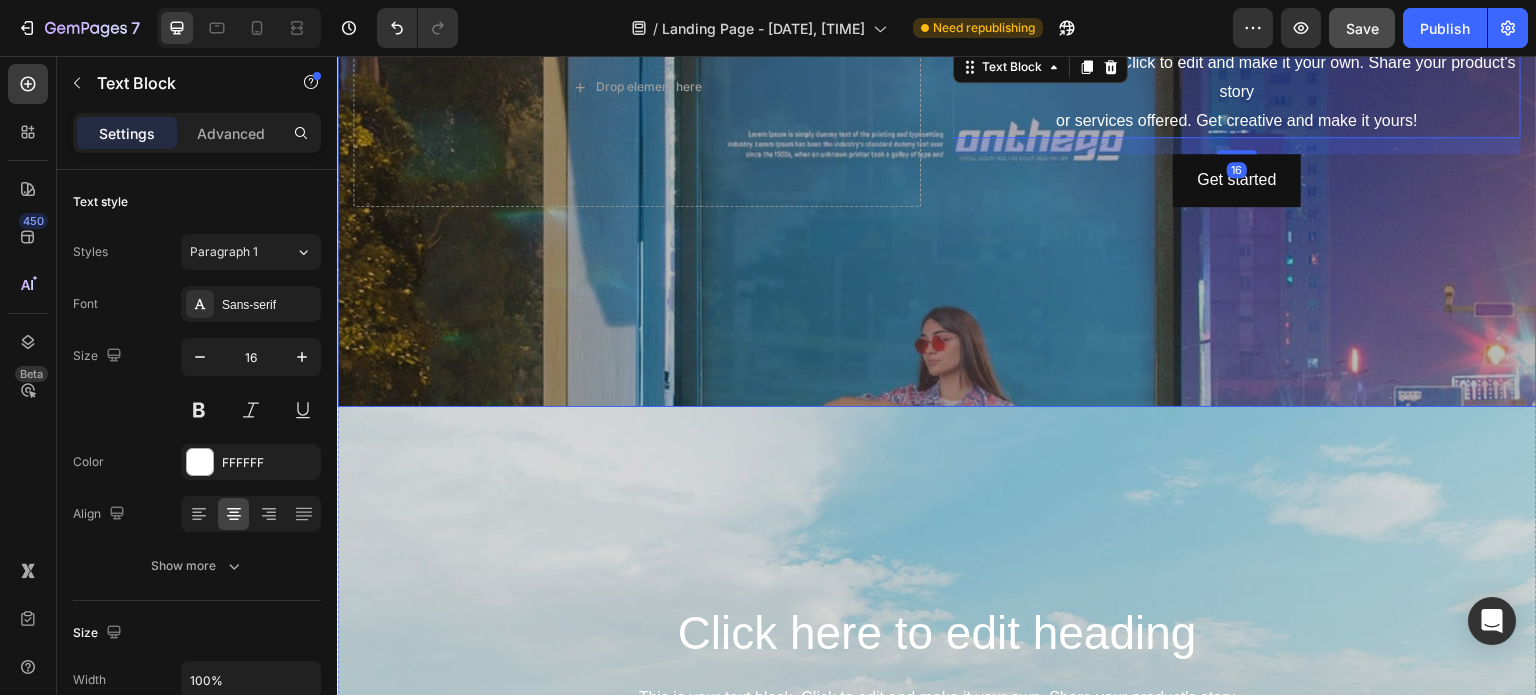 click at bounding box center [937, 87] 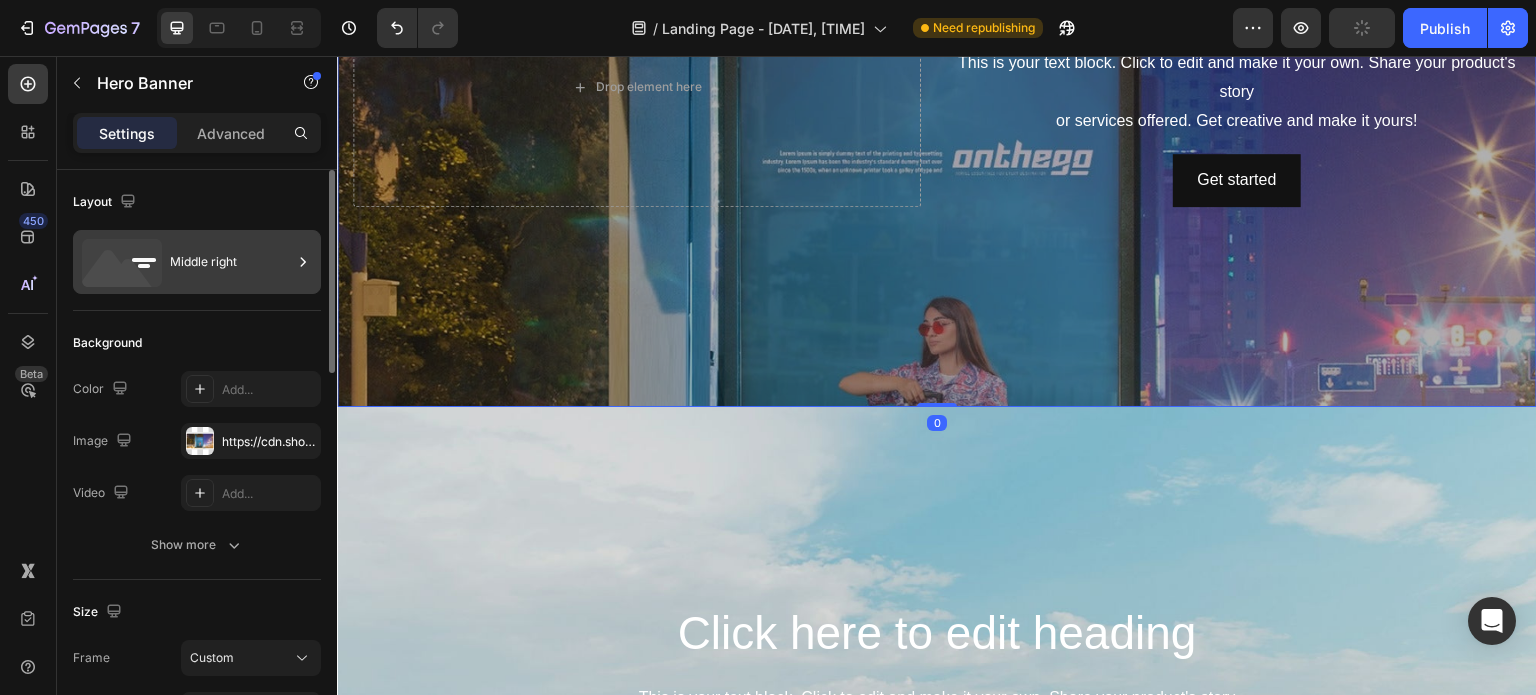 click on "Middle right" at bounding box center (231, 262) 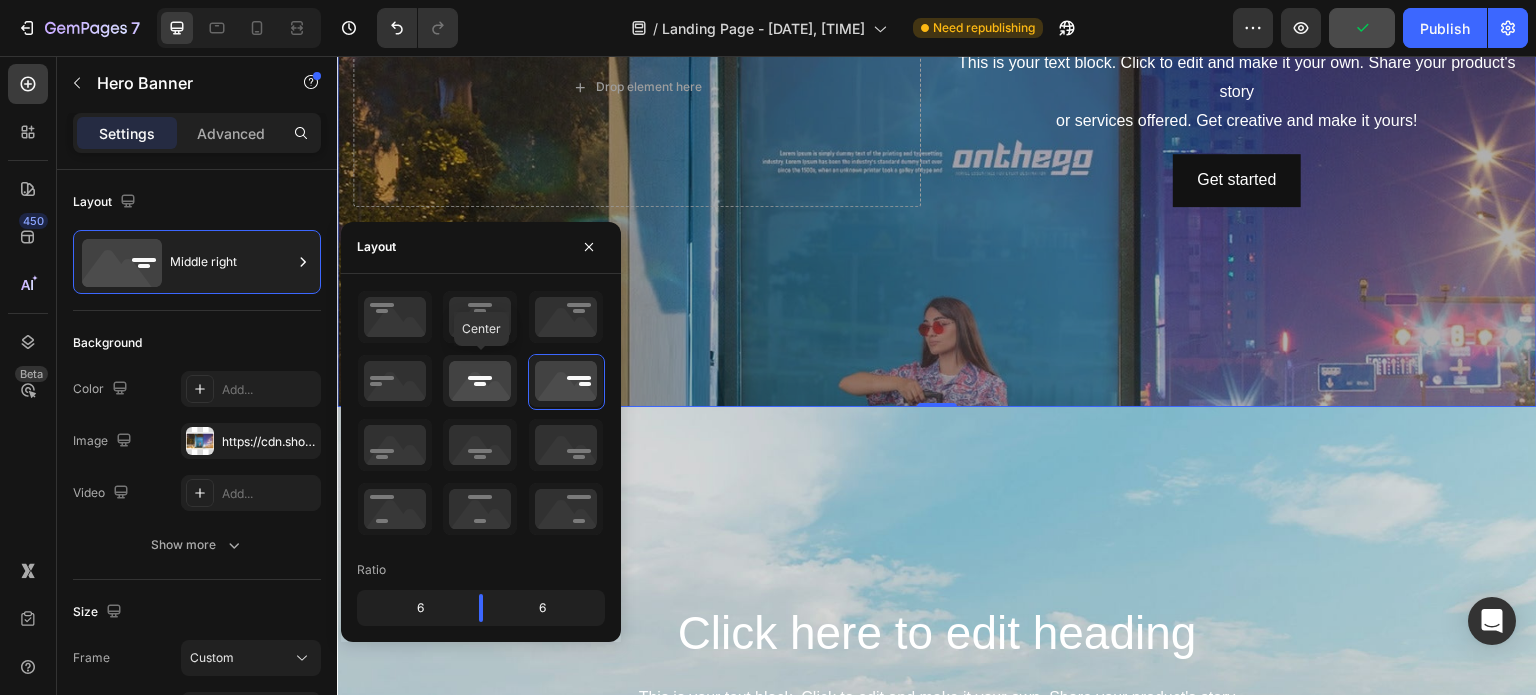 click 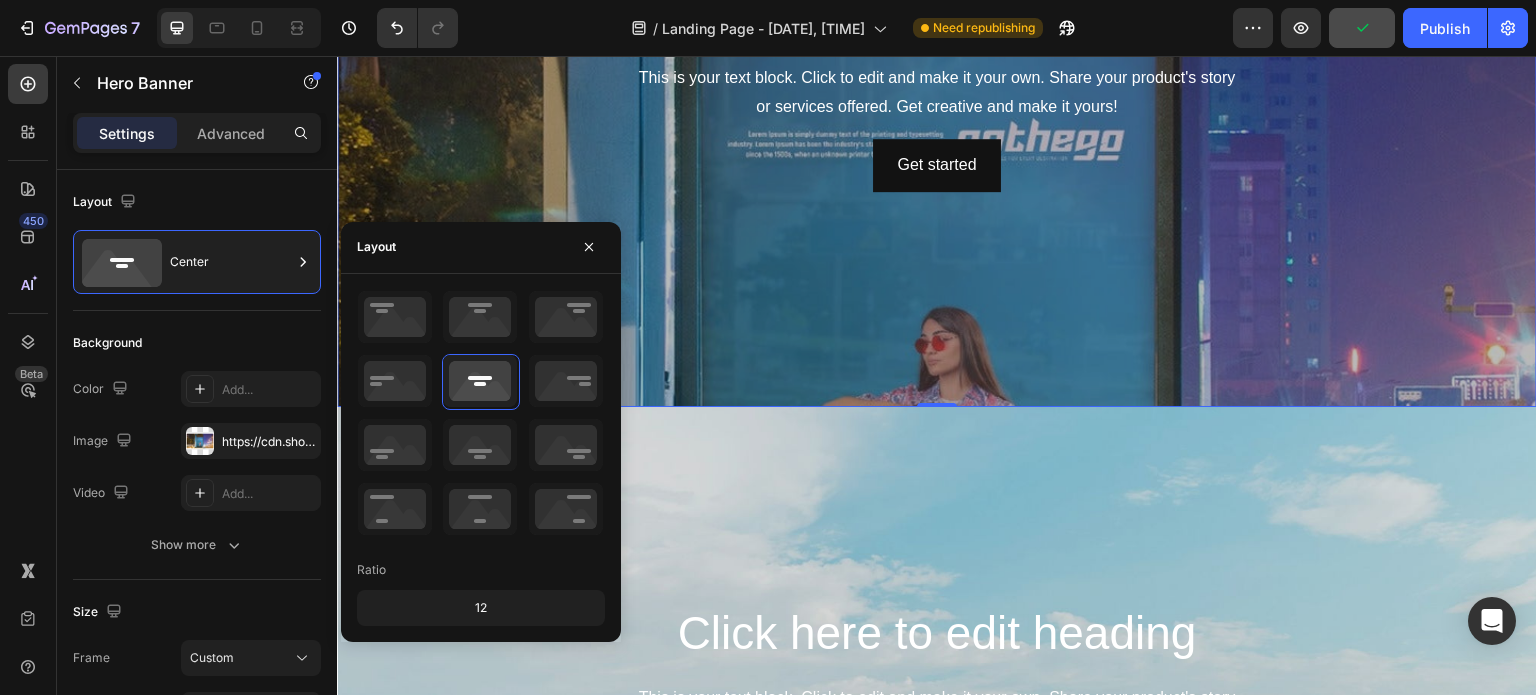 click at bounding box center [937, 87] 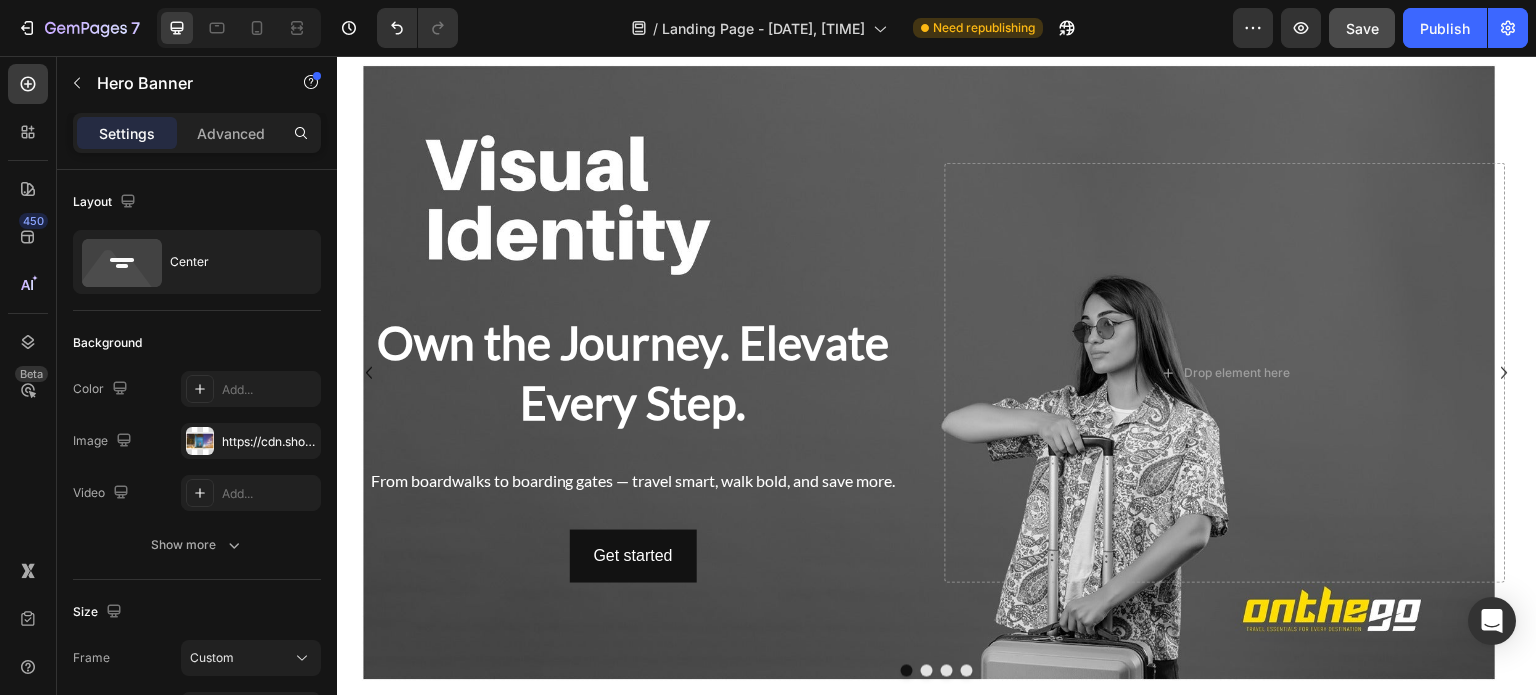 scroll, scrollTop: 132, scrollLeft: 0, axis: vertical 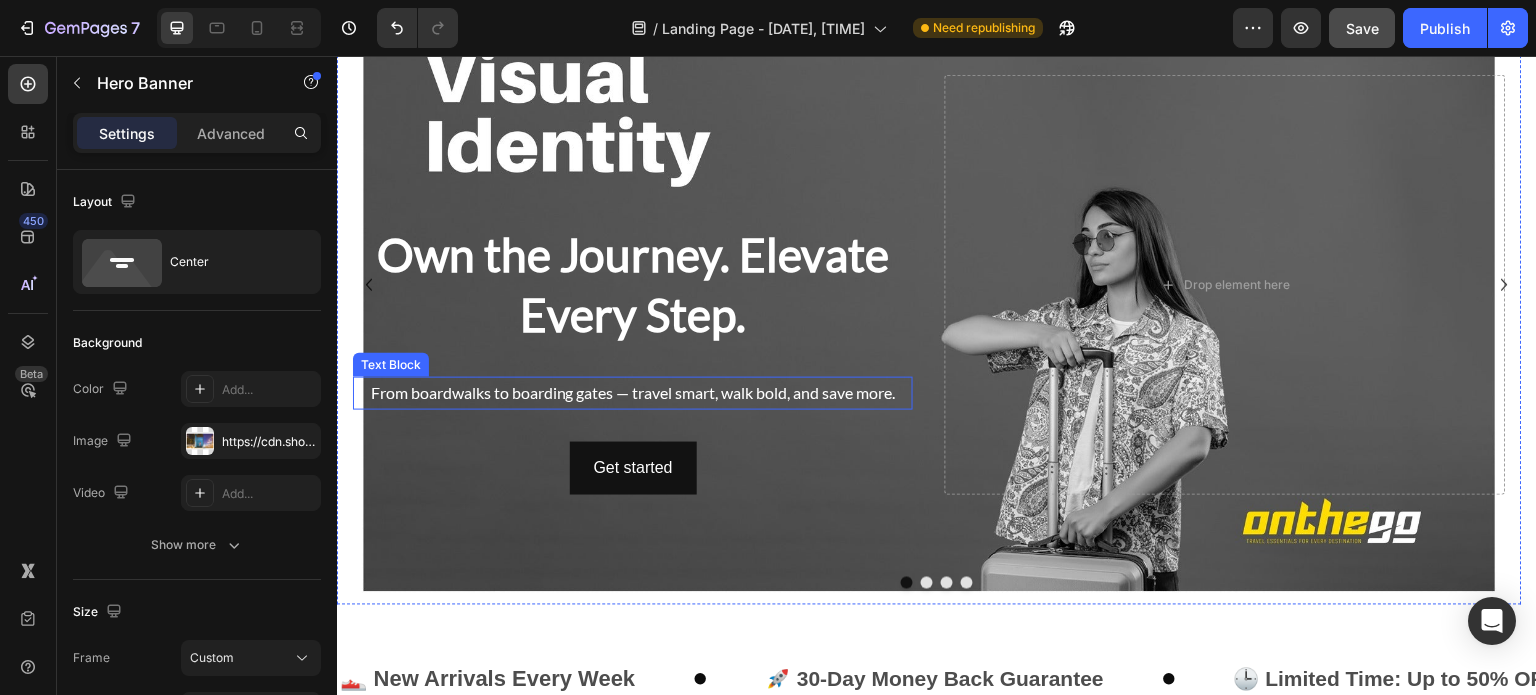 click on "From boardwalks to boarding gates — travel smart, walk bold, and save more." at bounding box center [633, 393] 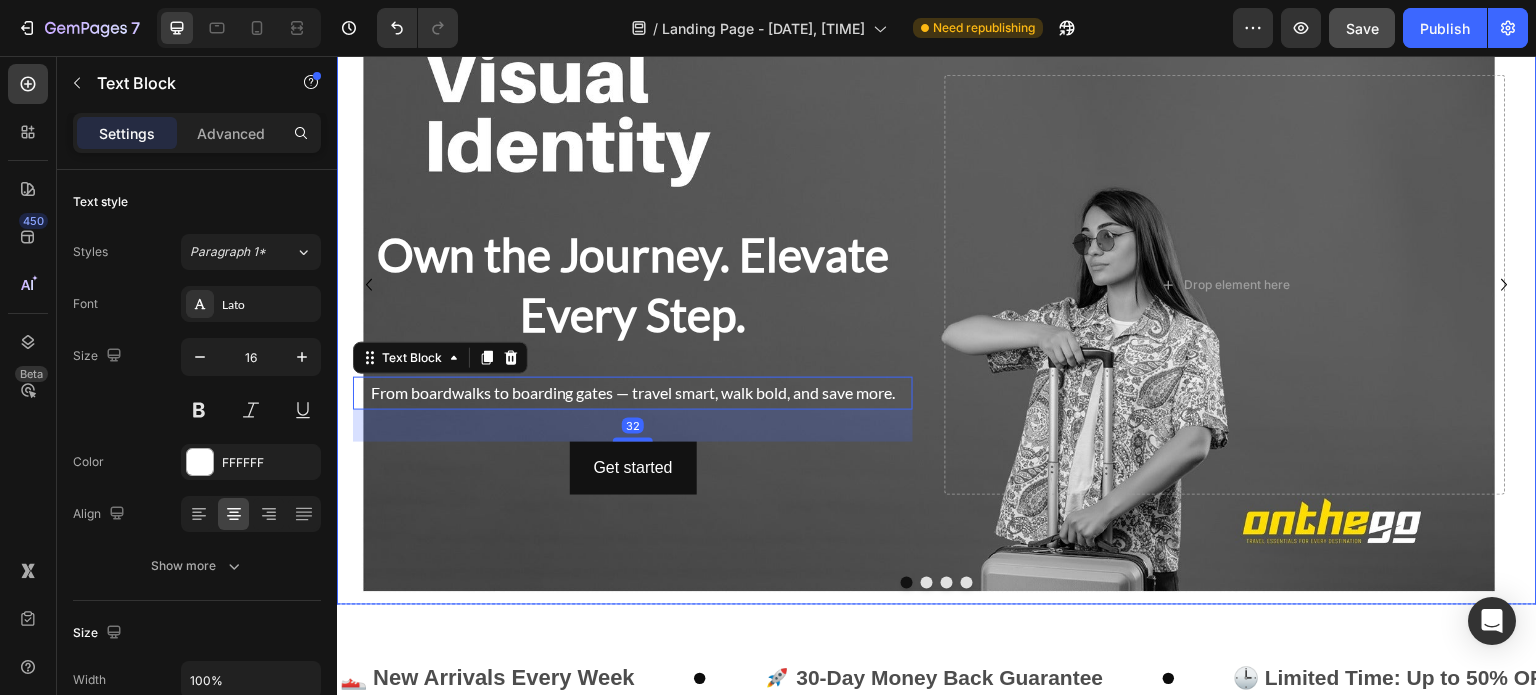 click 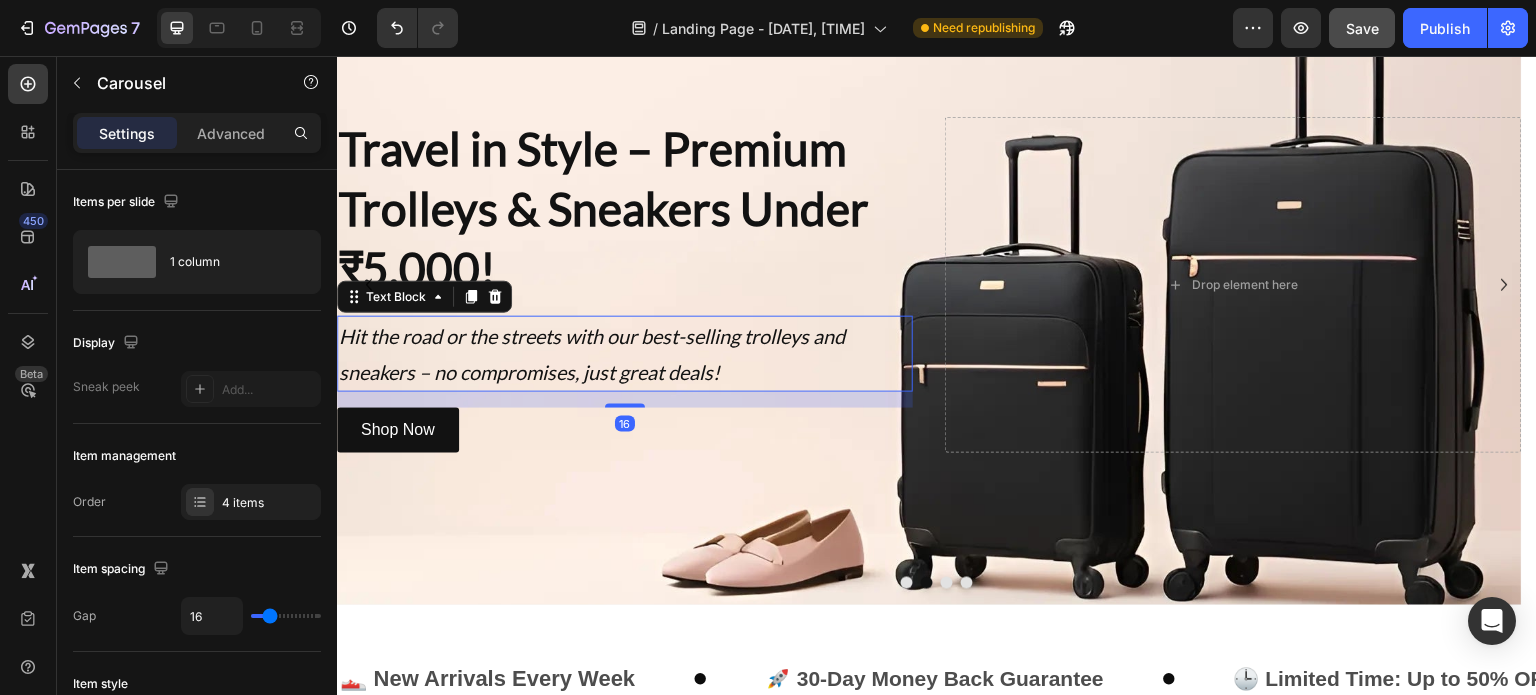 click on "Hit the road or the streets with our best-selling trolleys and sneakers – no compromises, just great deals!" at bounding box center [625, 354] 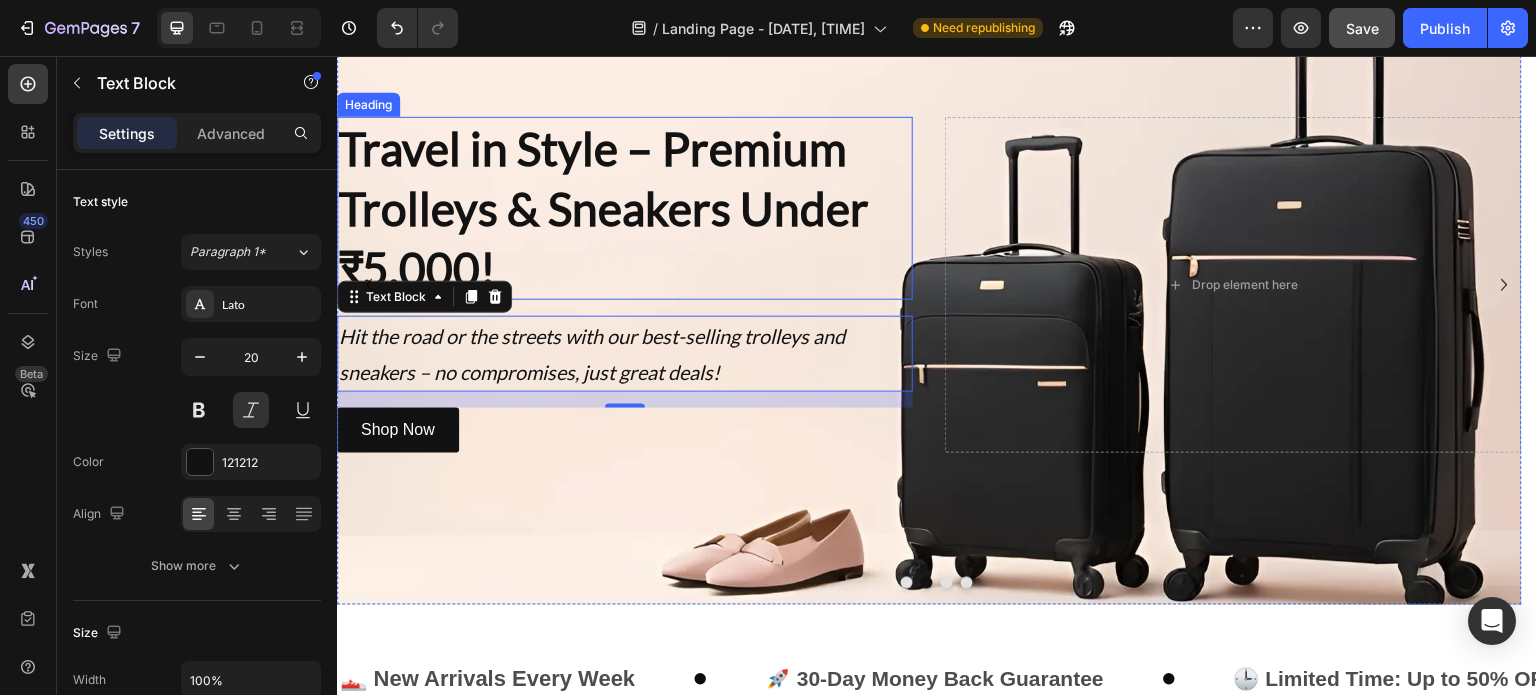 click on "Travel in Style – Premium Trolleys & Sneakers Under ₹5,000!" at bounding box center [625, 208] 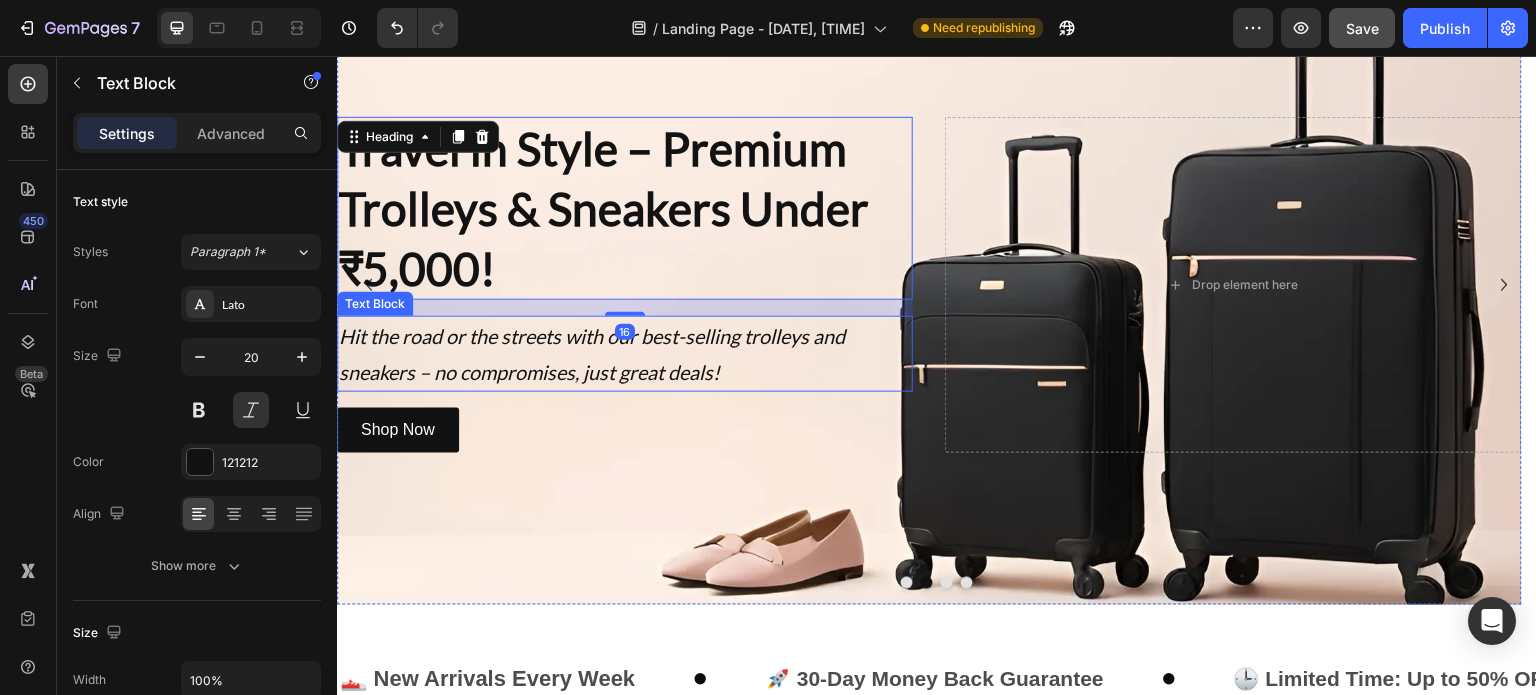 click on "Hit the road or the streets with our best-selling trolleys and sneakers – no compromises, just great deals!" at bounding box center (625, 354) 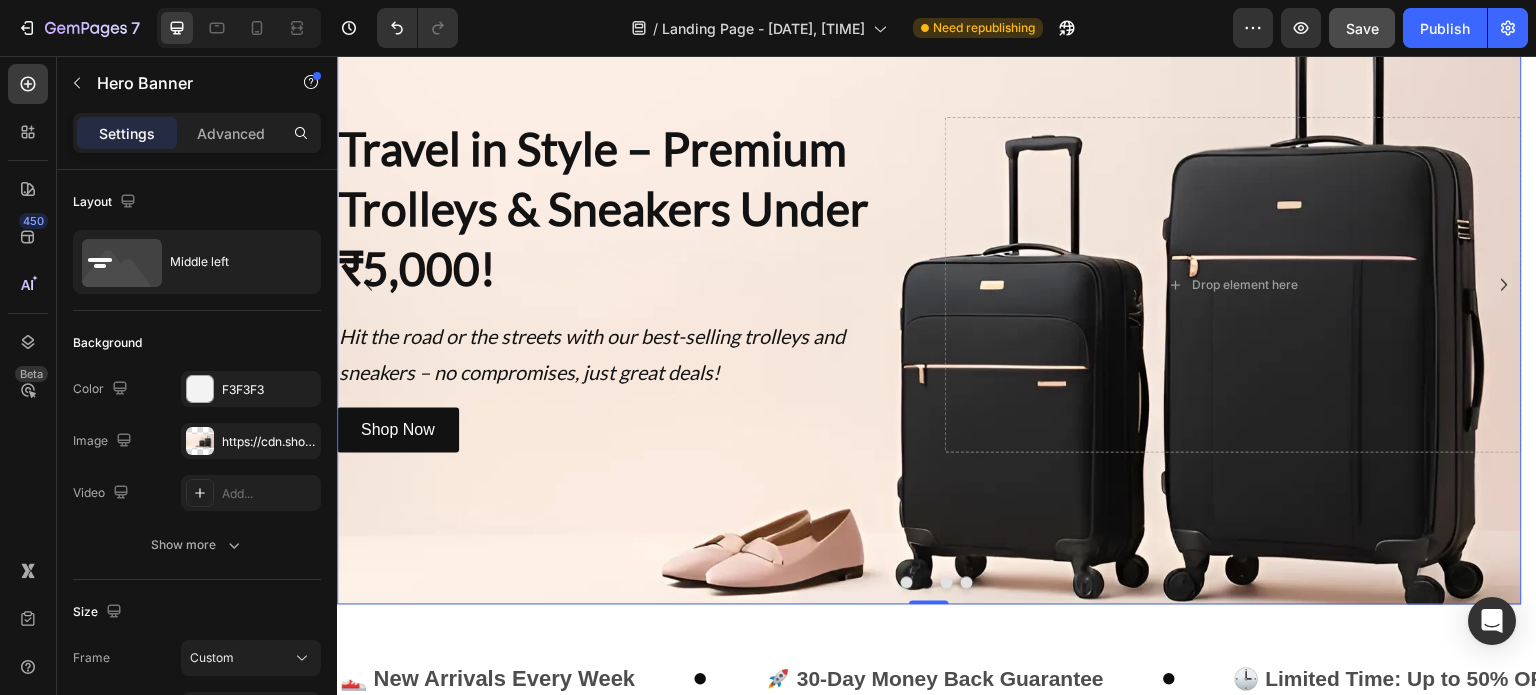 click on "Travel in Style – Premium Trolleys & Sneakers Under ₹5,000! Heading Hit the road or the streets with our best-selling trolleys and sneakers – no compromises, just great deals! Text Block Shop Now Button
Drop element here" at bounding box center [929, 285] 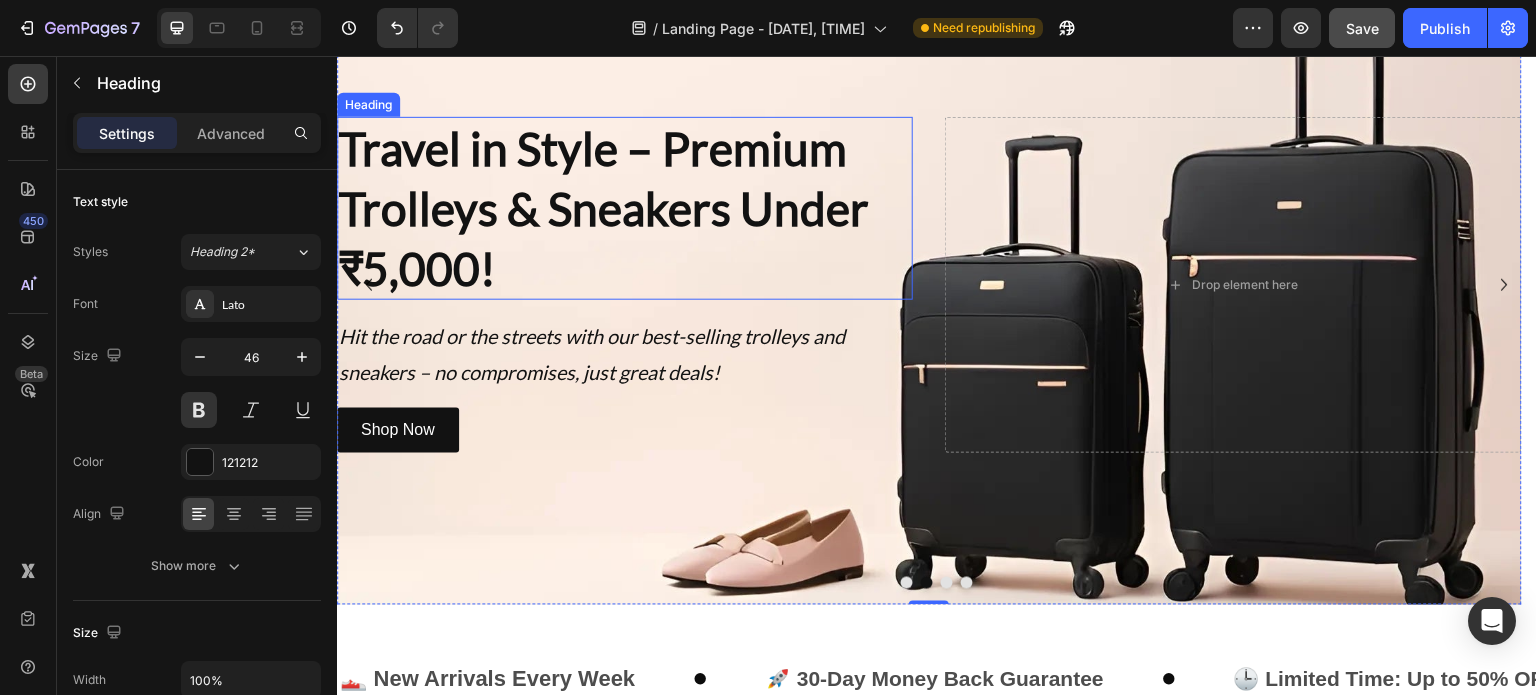 click on "Travel in Style – Premium Trolleys & Sneakers Under ₹5,000!" at bounding box center (625, 208) 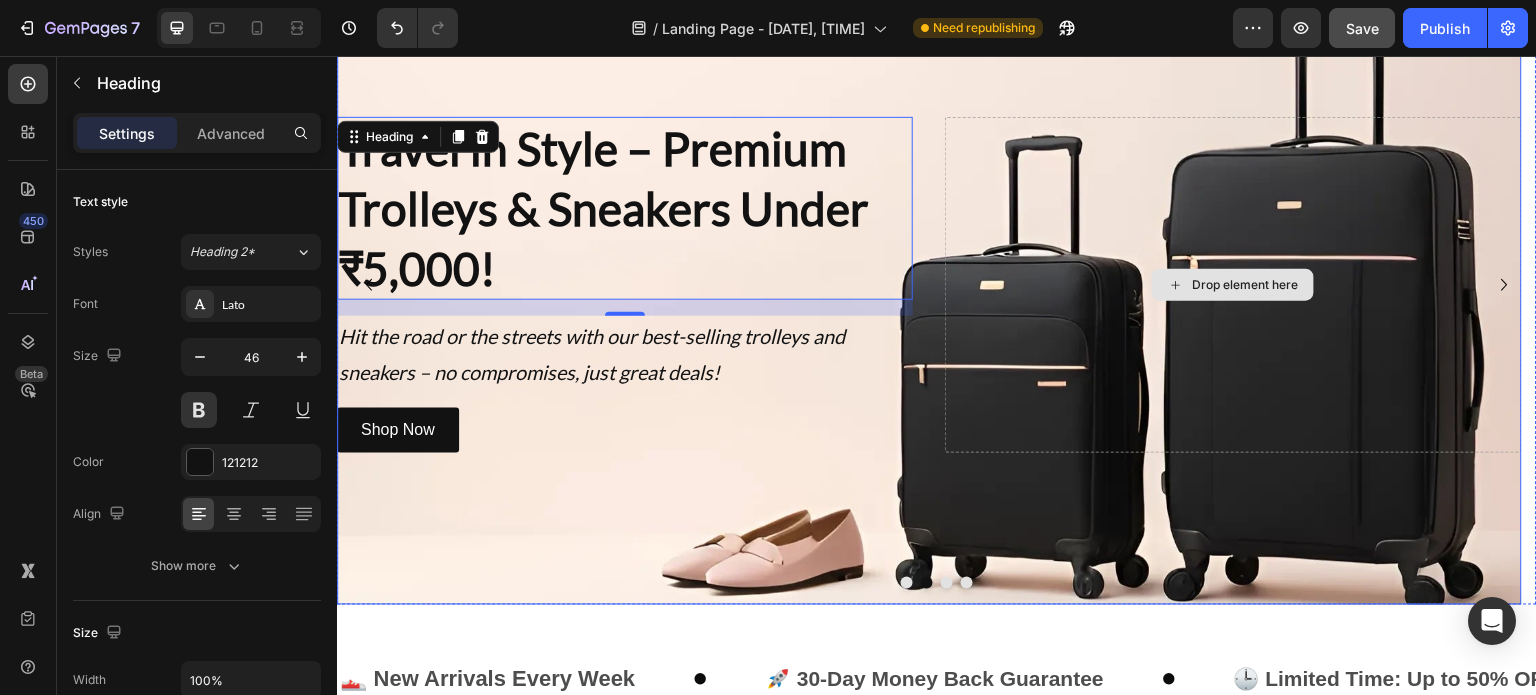 click 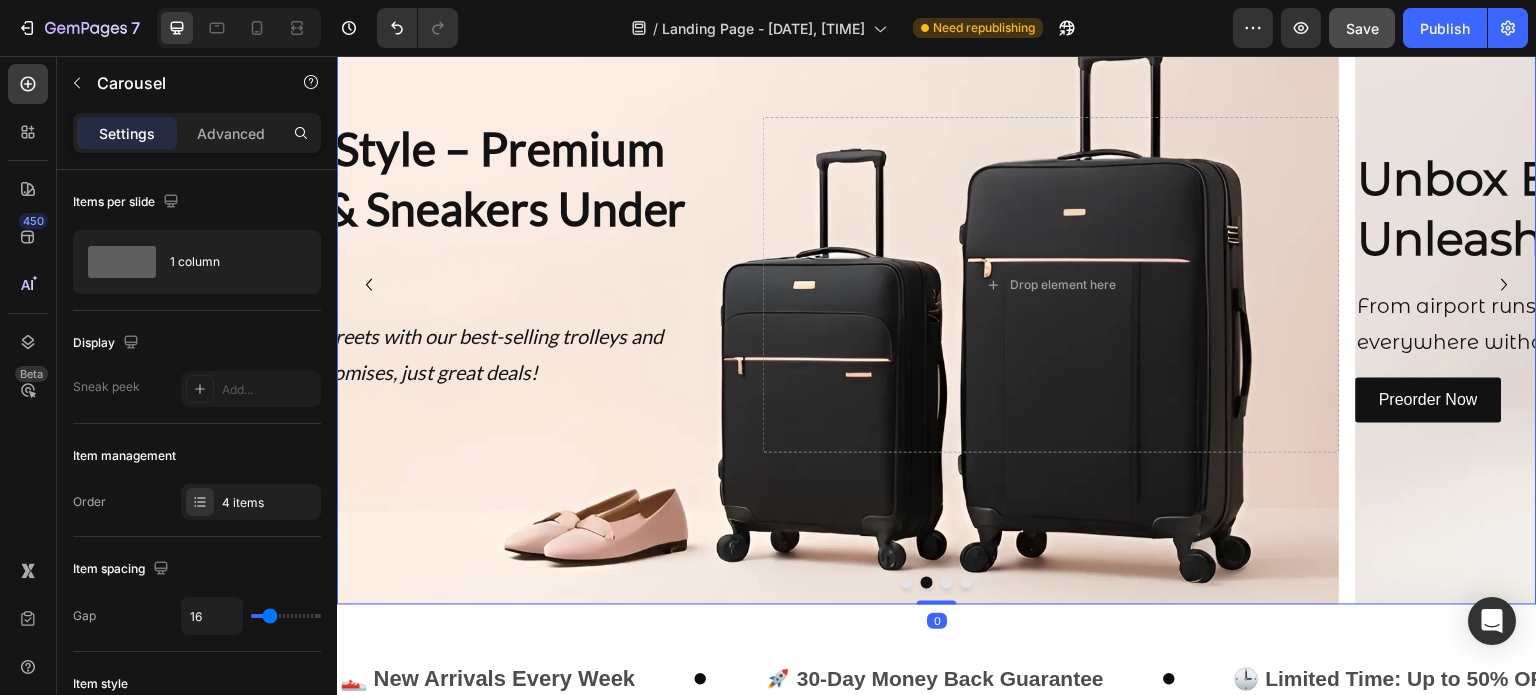 click 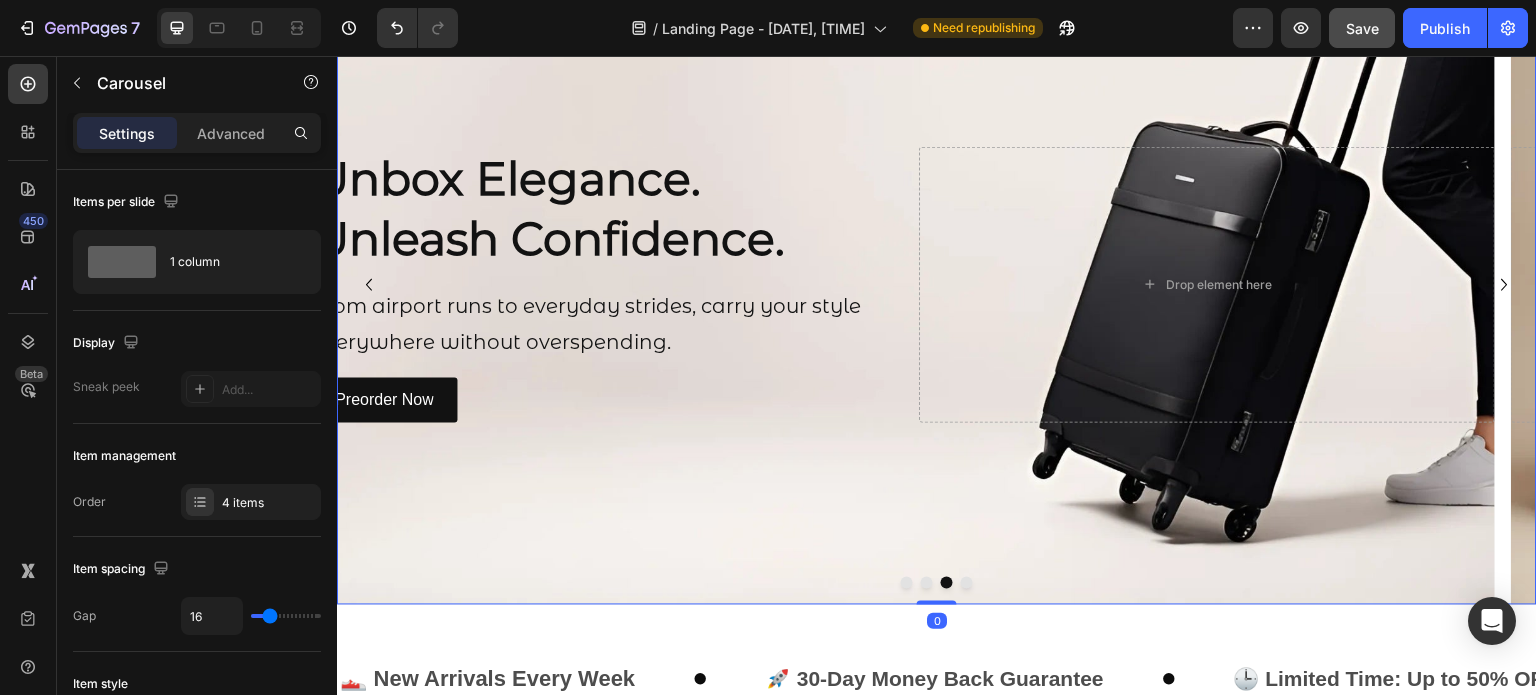 click 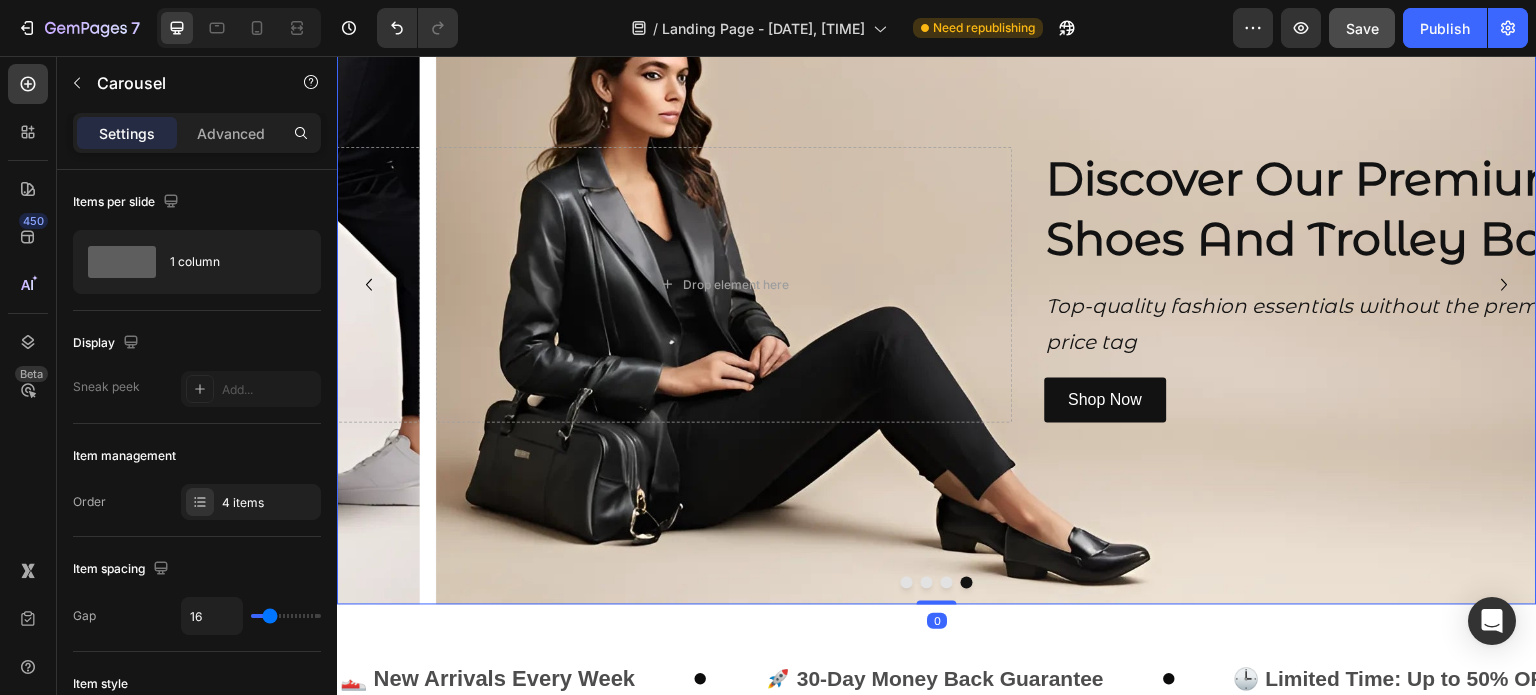 click 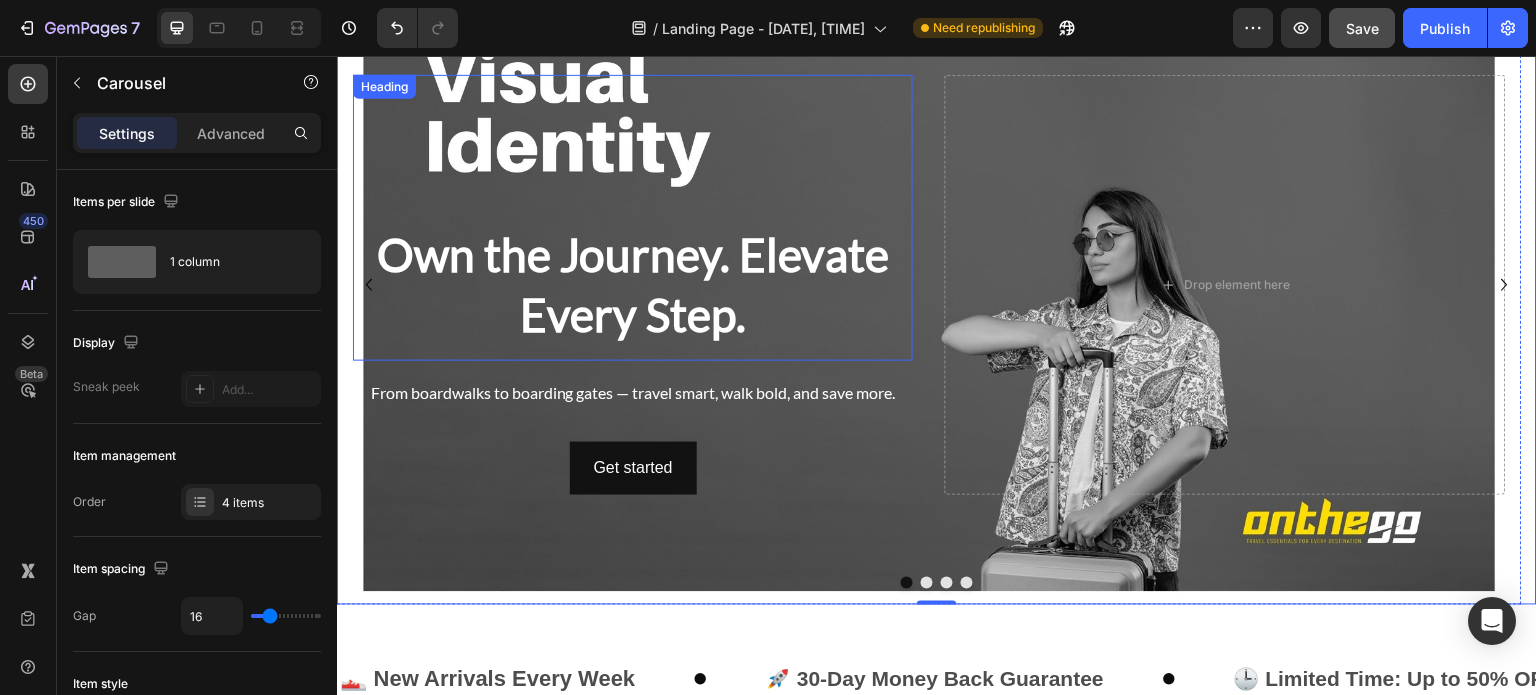 click on "Own the Journey. Elevate Every Step." at bounding box center [633, 218] 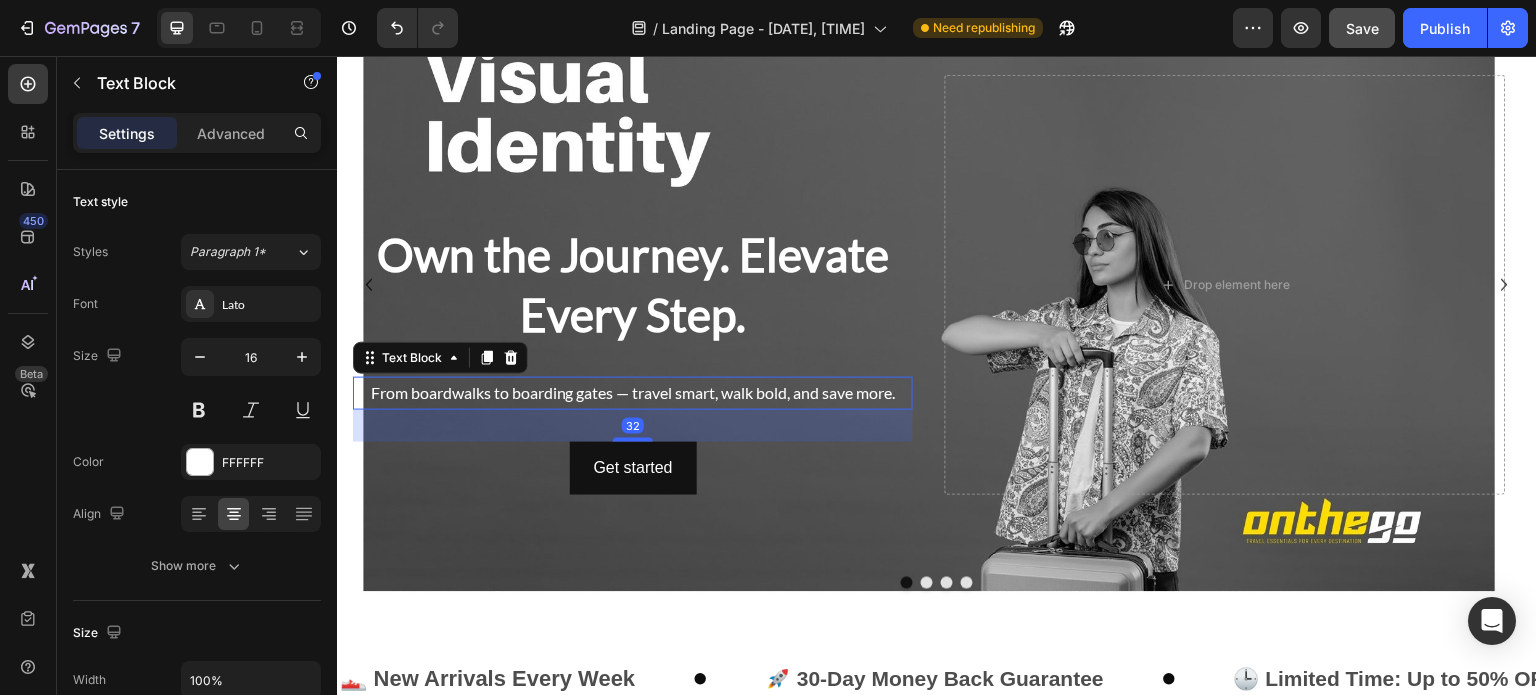 click on "From boardwalks to boarding gates — travel smart, walk bold, and save more." at bounding box center (633, 393) 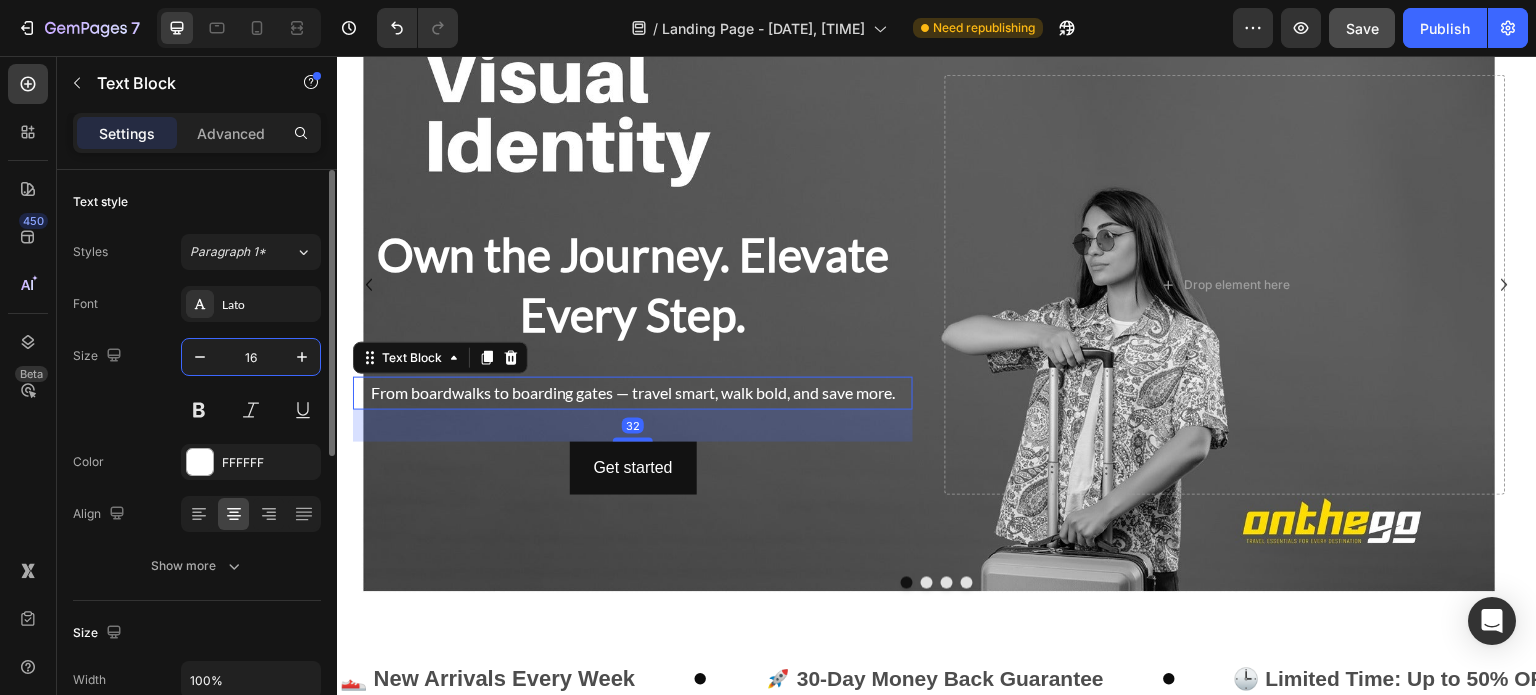 click on "16" at bounding box center (251, 357) 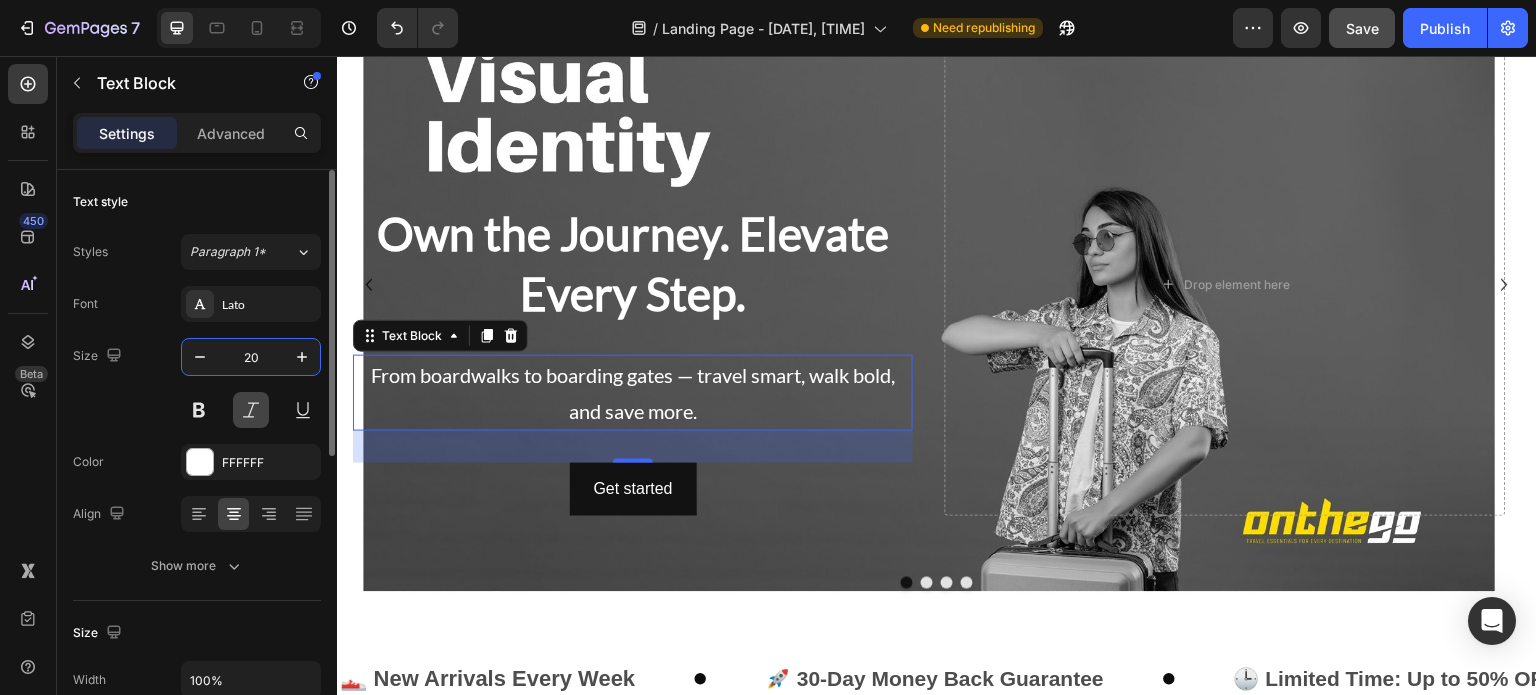 type on "20" 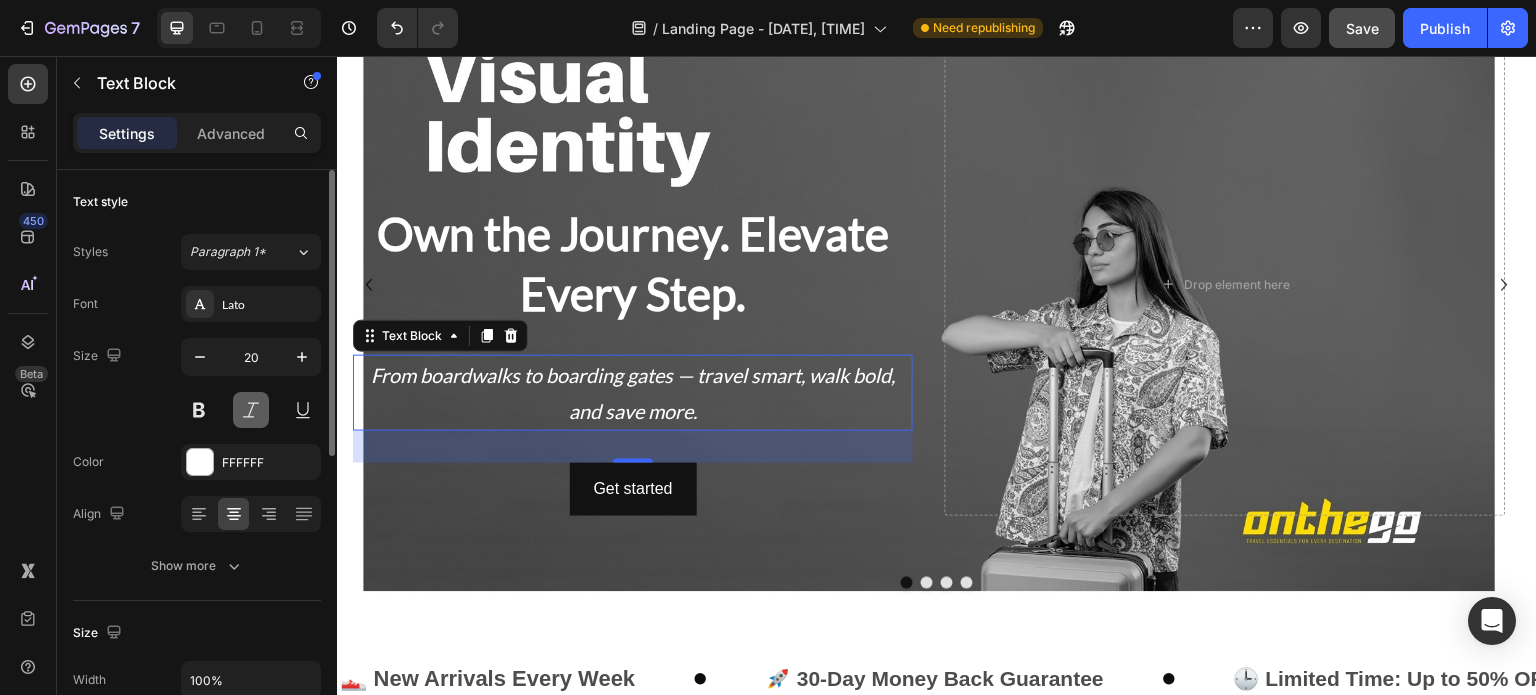 click at bounding box center [251, 410] 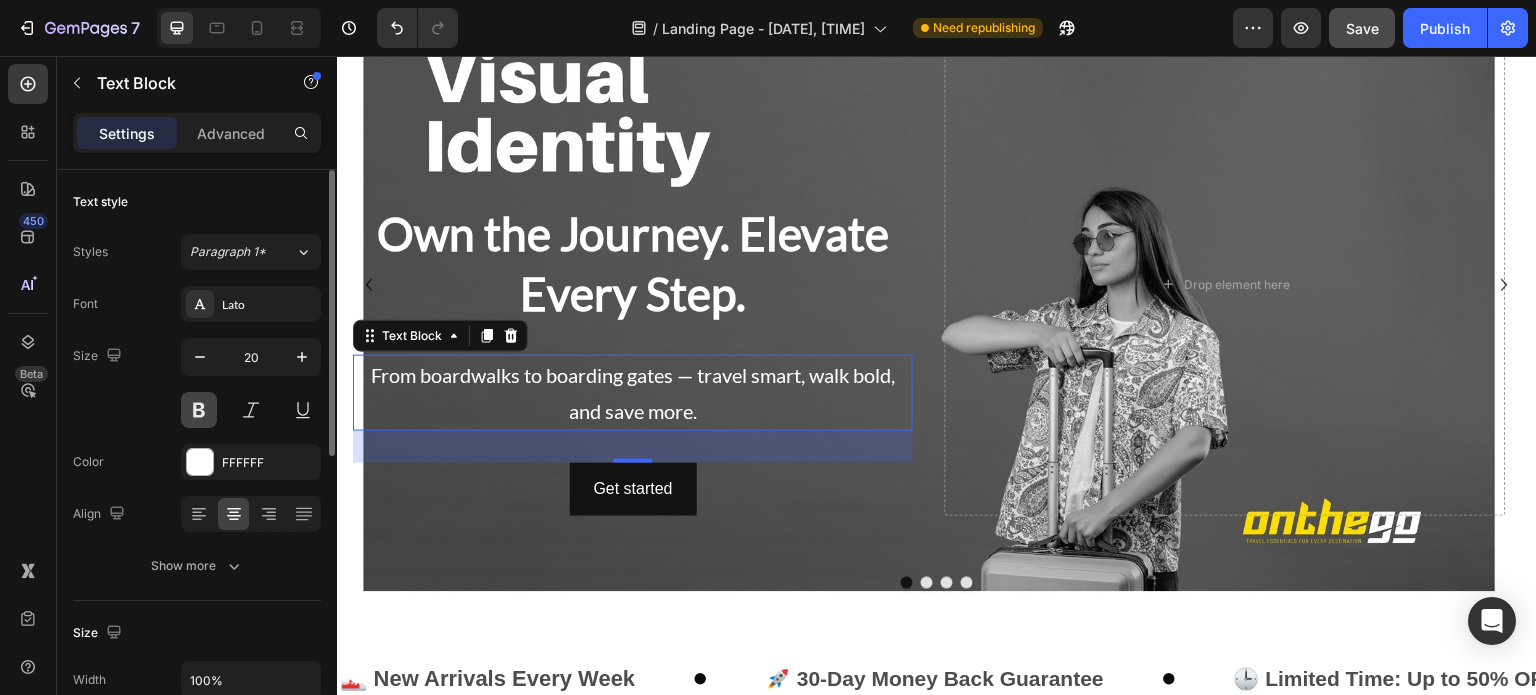 click at bounding box center (199, 410) 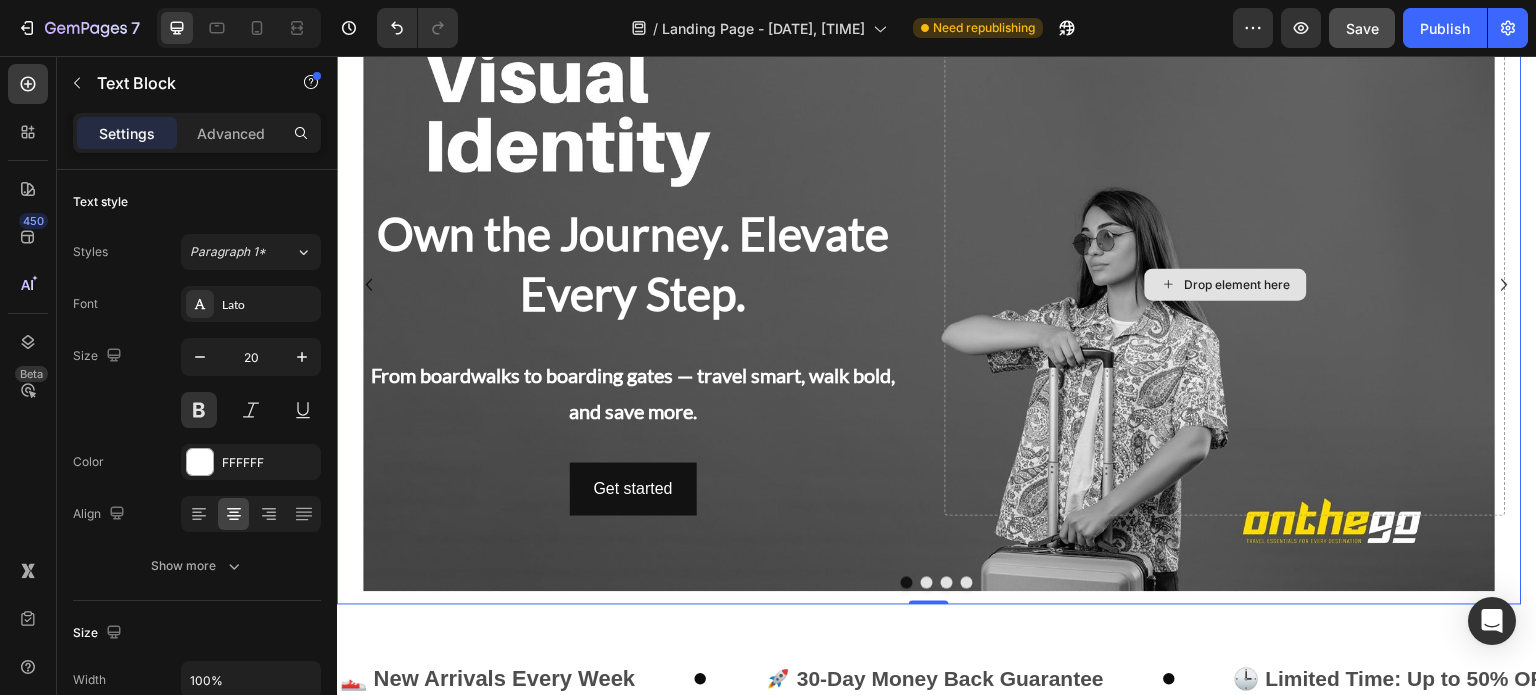 click on "Drop element here" at bounding box center [1225, 285] 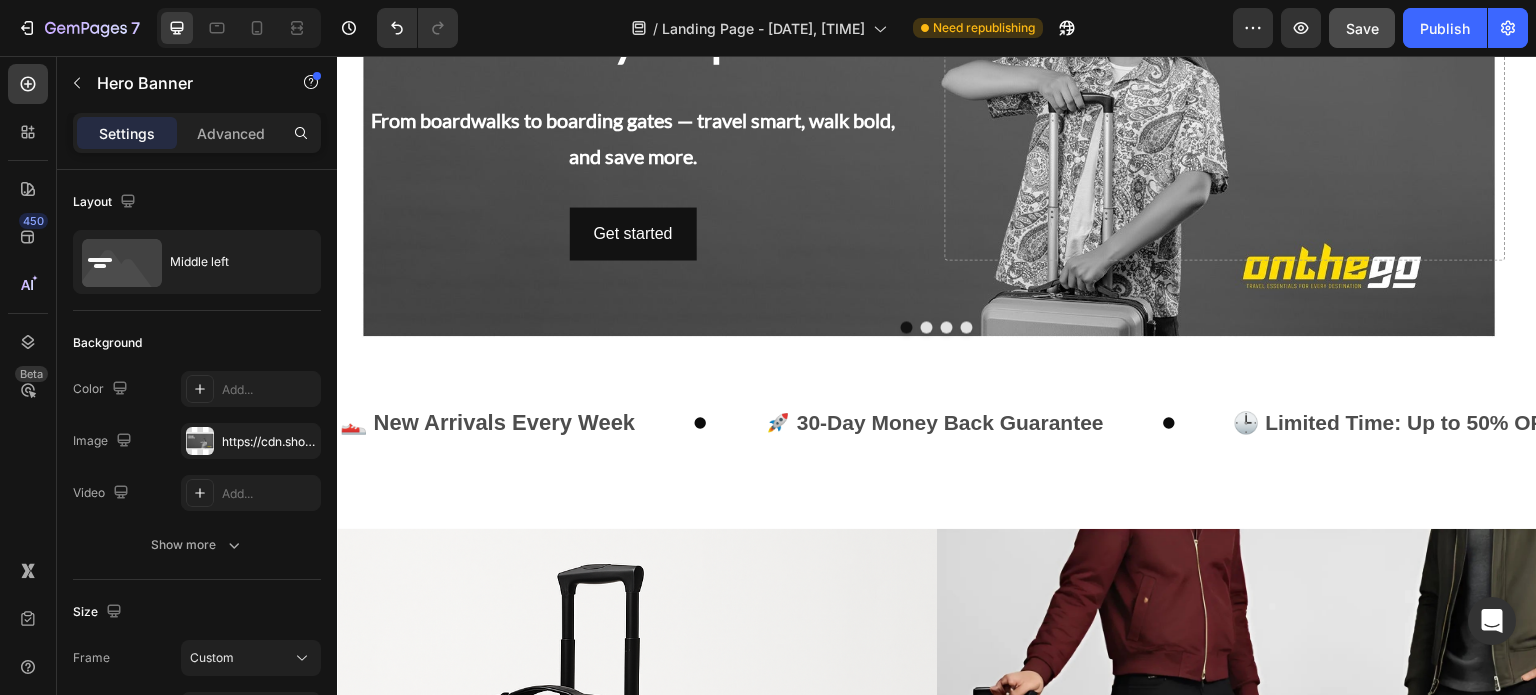 scroll, scrollTop: 380, scrollLeft: 0, axis: vertical 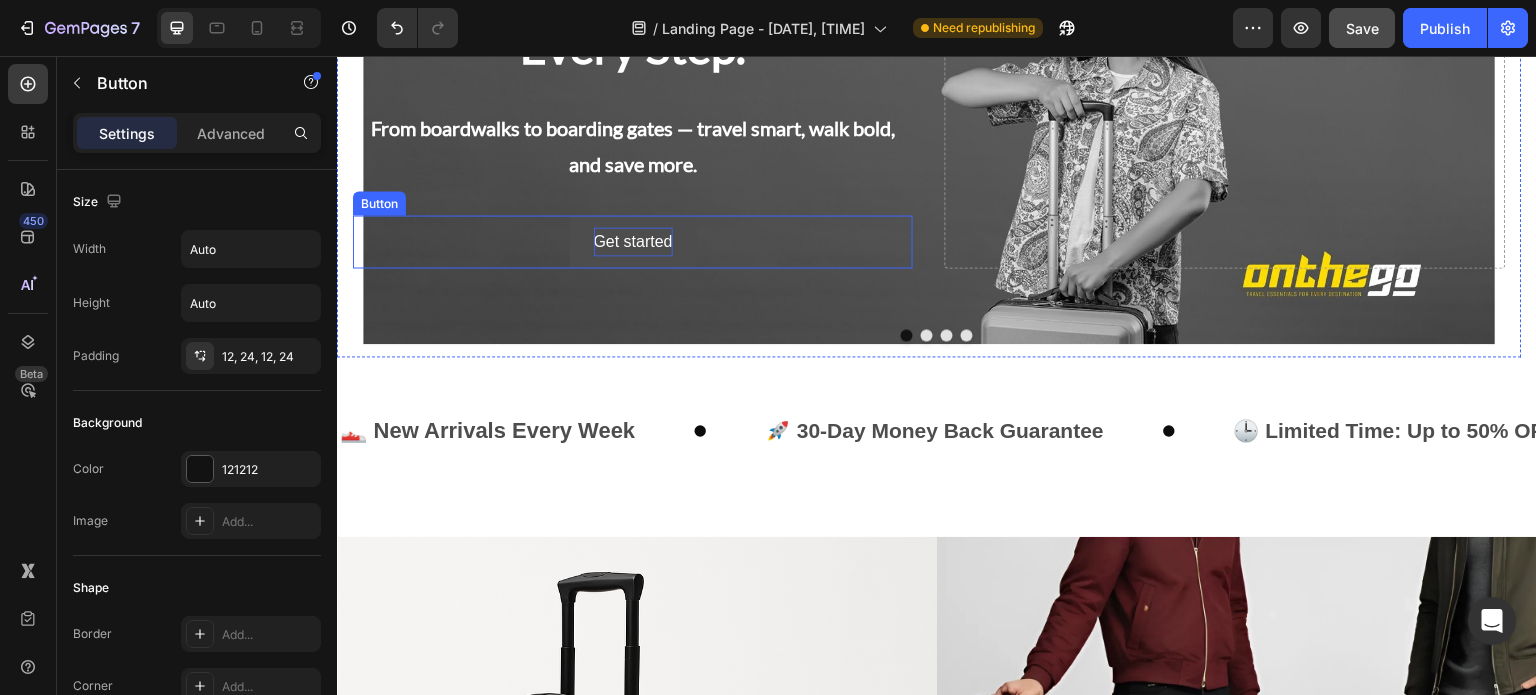 click on "Get started" at bounding box center [633, 241] 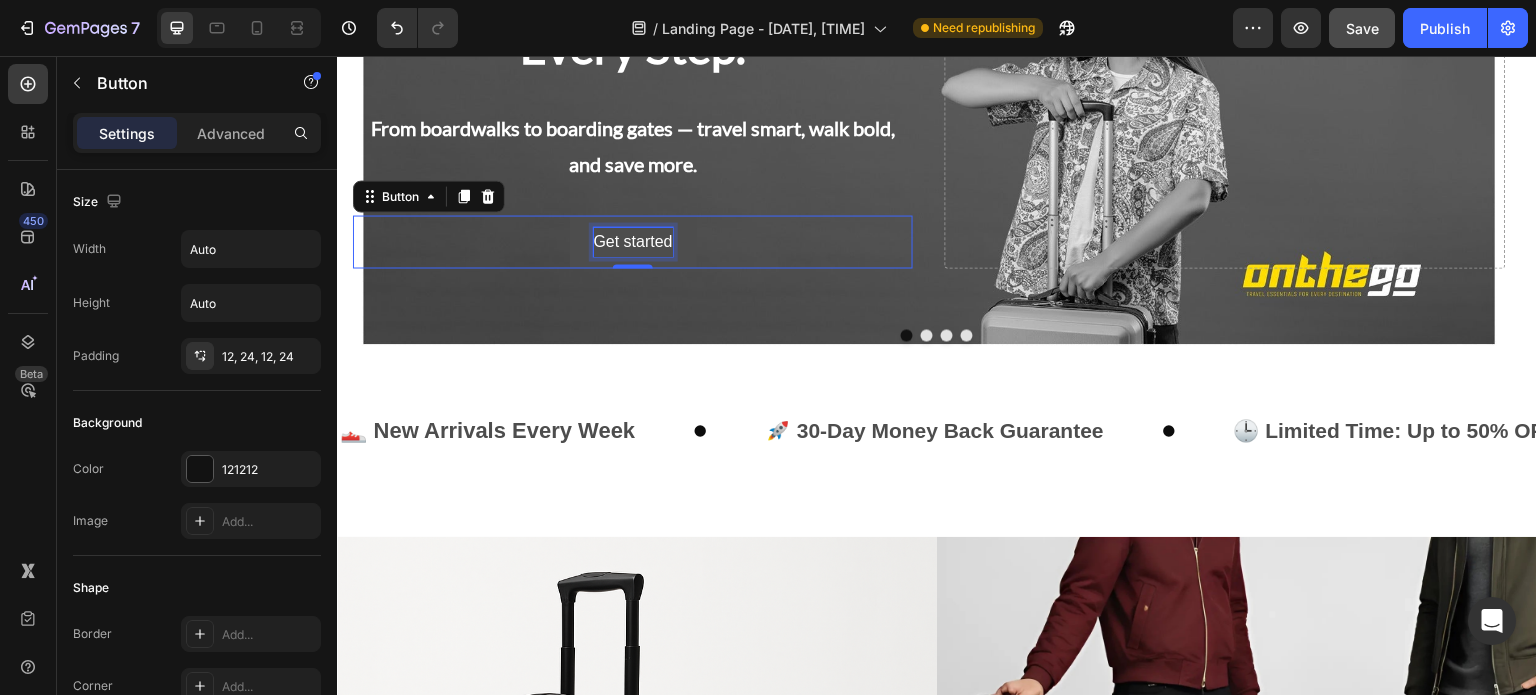click on "Get started" at bounding box center [633, 241] 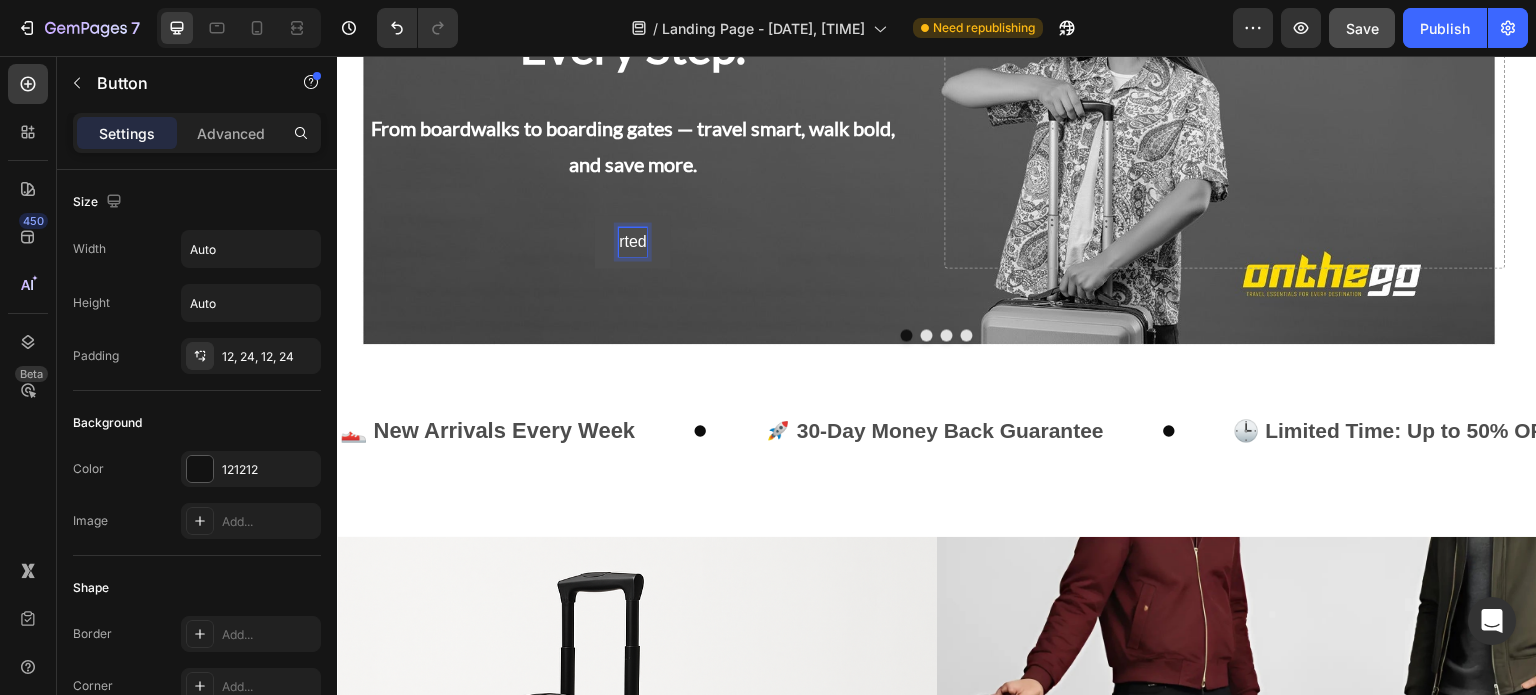 click on "rted" at bounding box center [633, 241] 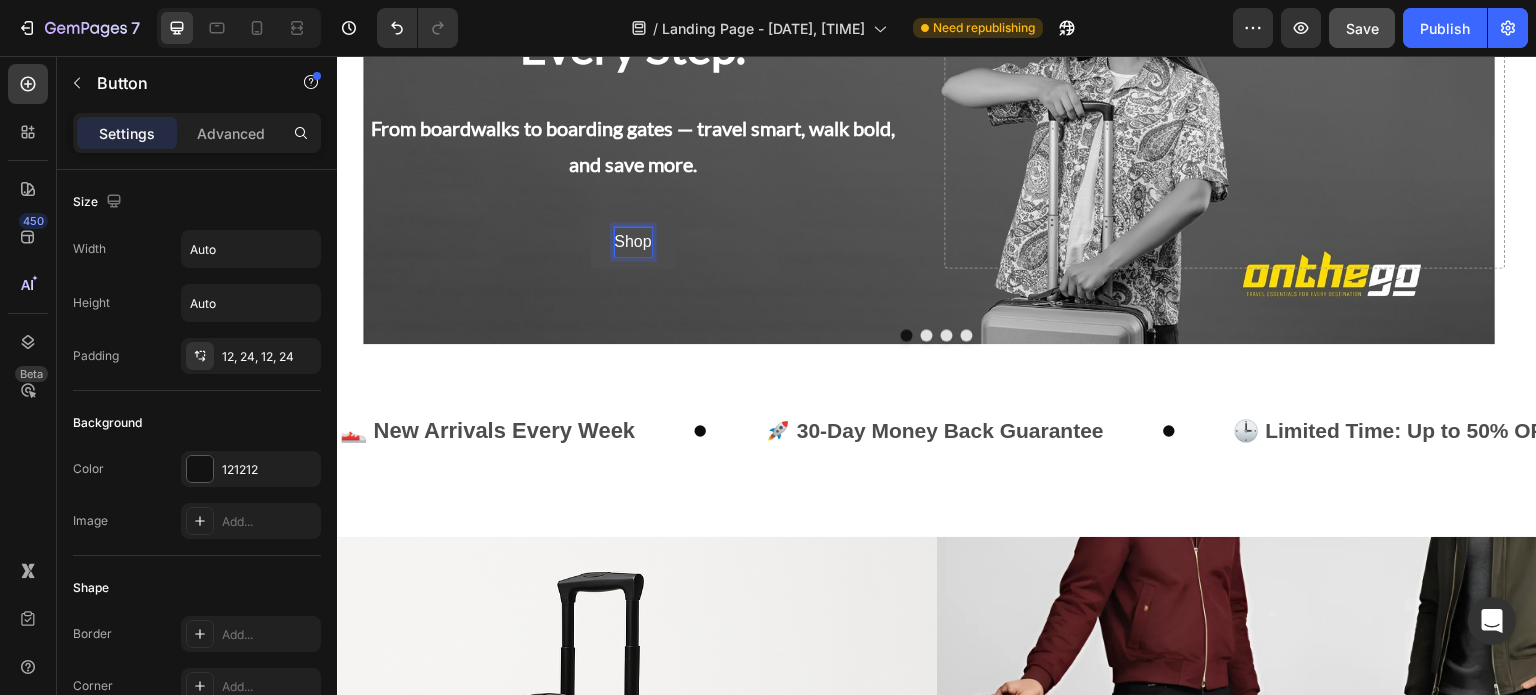 click on "Shop" at bounding box center (633, 241) 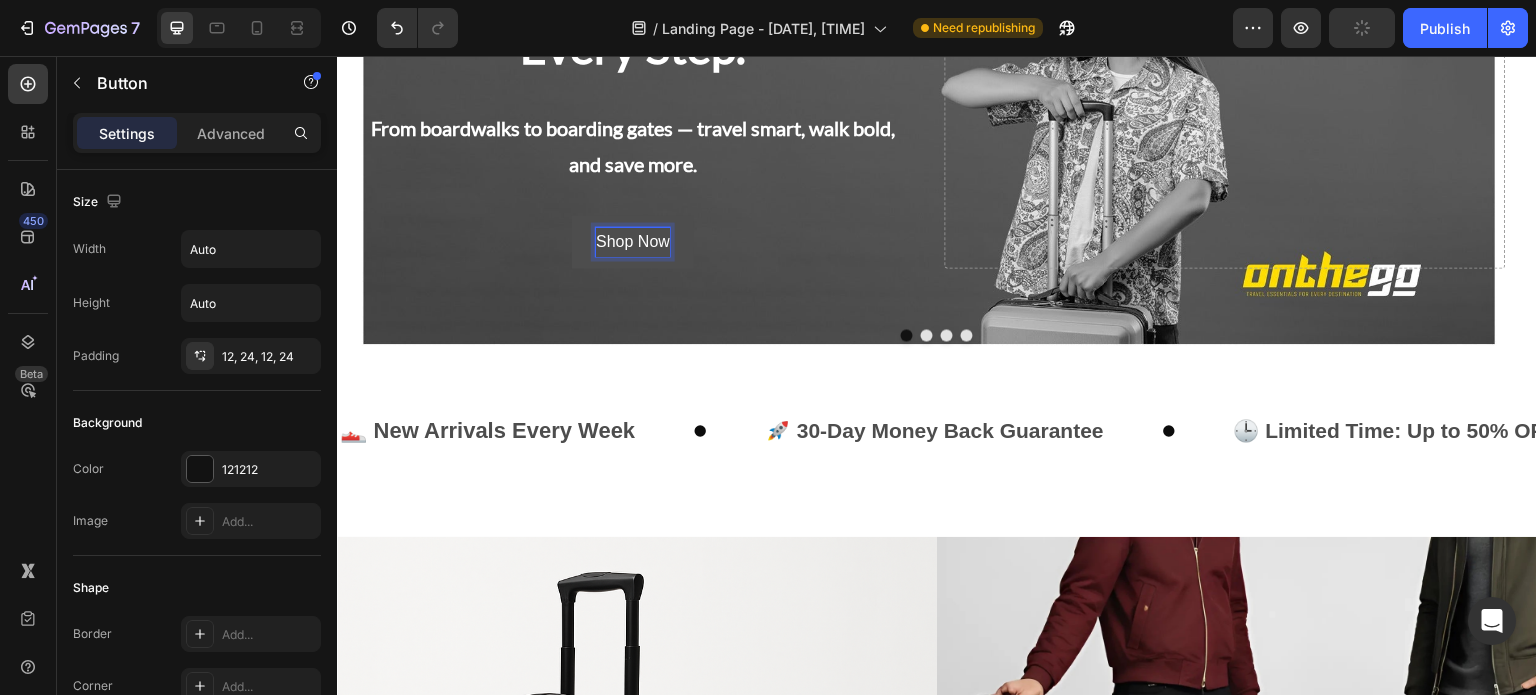 click on "Shop Now Button   0" at bounding box center [633, 241] 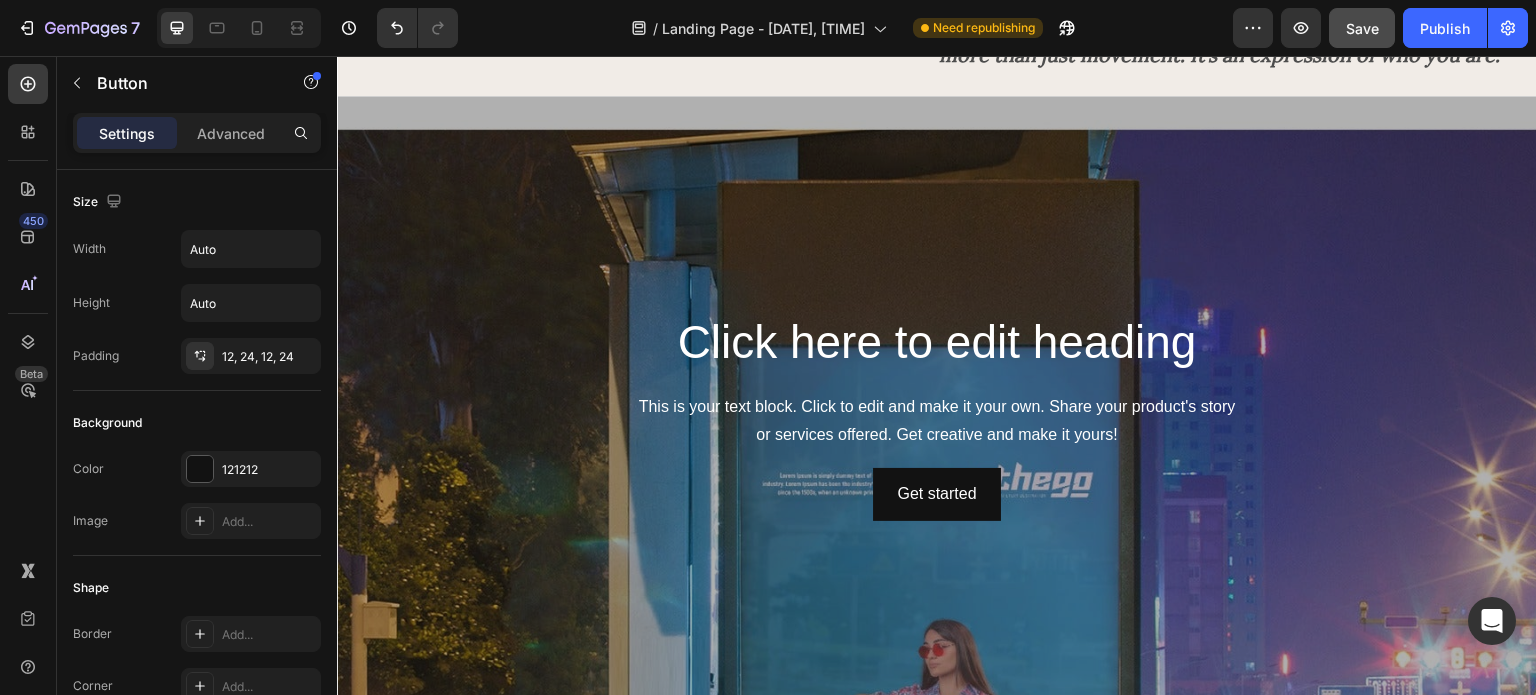 scroll, scrollTop: 2930, scrollLeft: 0, axis: vertical 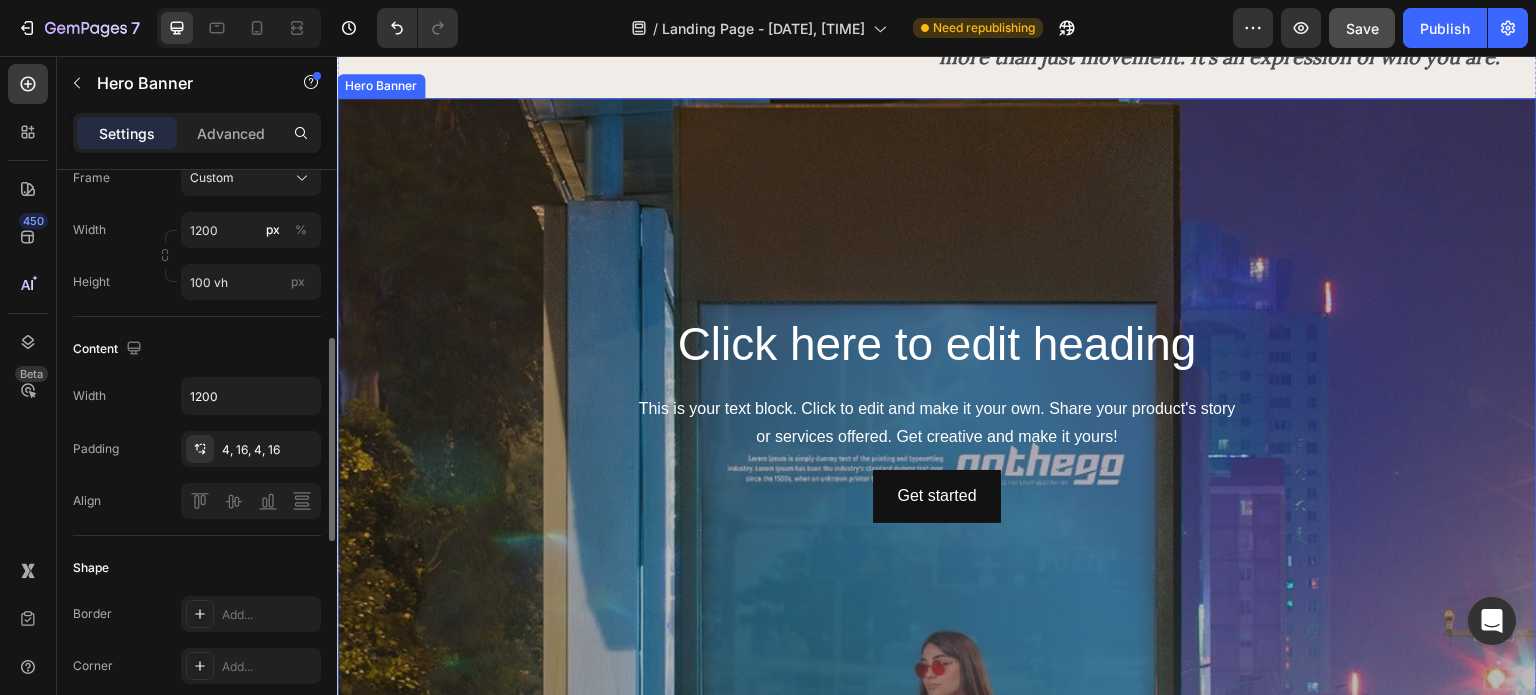 click at bounding box center (937, 418) 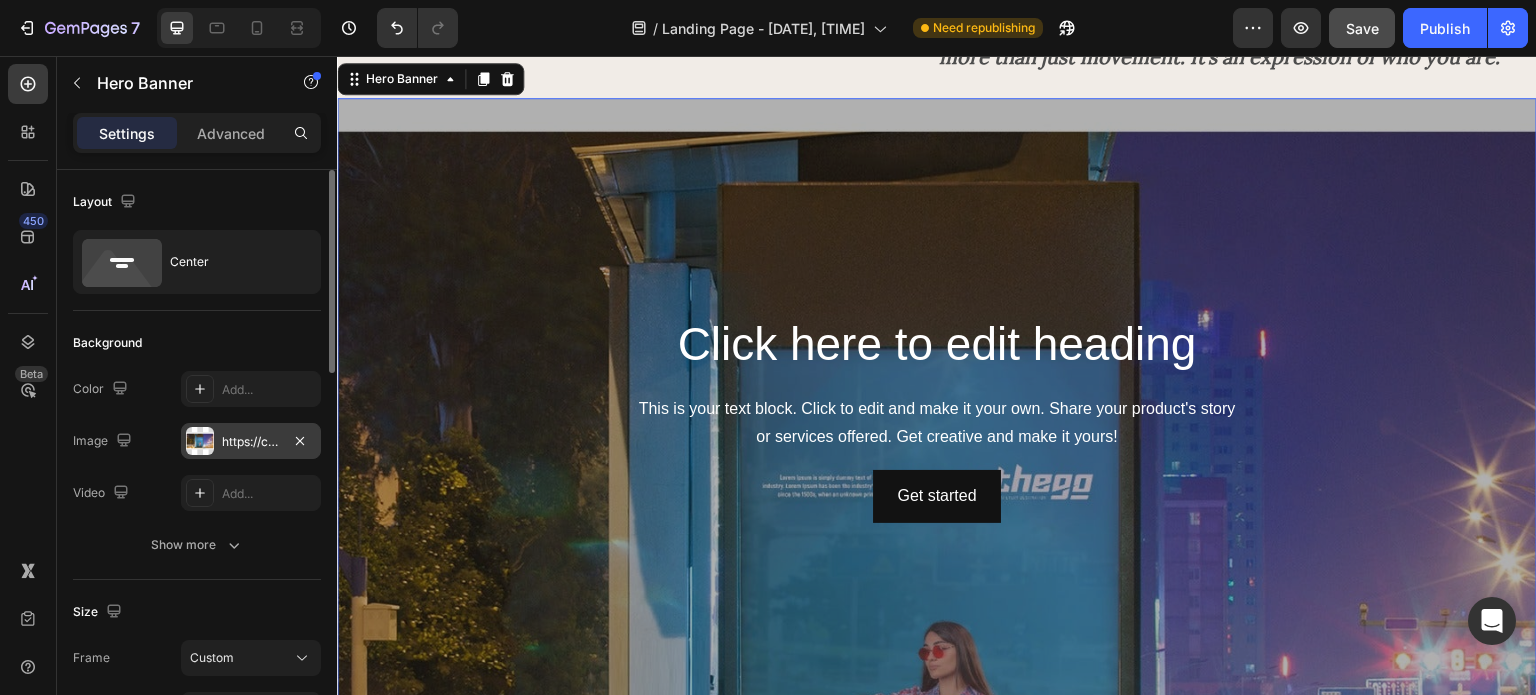 click on "https://cdn.shopify.com/s/files/1/0770/1823/5130/files/gempages_577154060990284788-dd66e5d9-06b5-40f4-872b-71545de1227c.jpg" at bounding box center [251, 441] 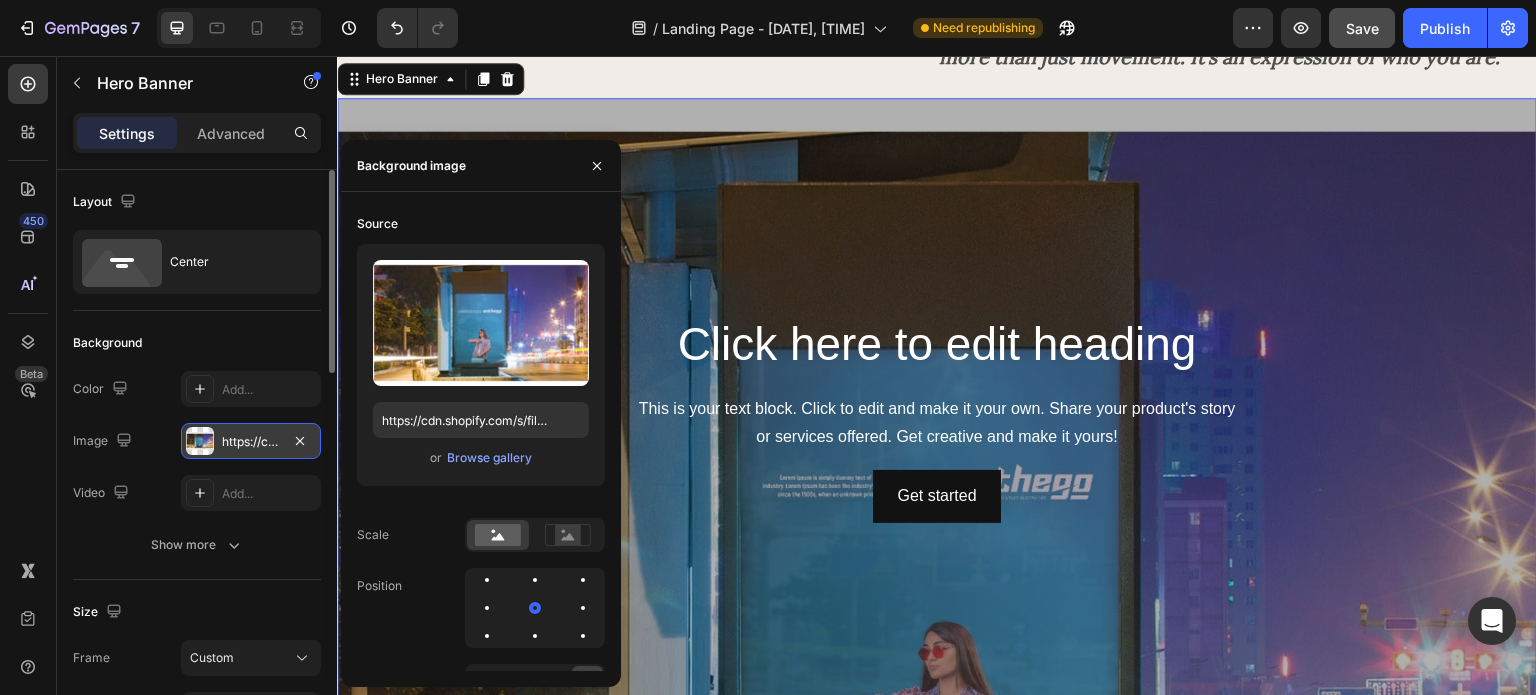click on "https://cdn.shopify.com/s/files/1/0770/1823/5130/files/gempages_577154060990284788-dd66e5d9-06b5-40f4-872b-71545de1227c.jpg" at bounding box center [251, 442] 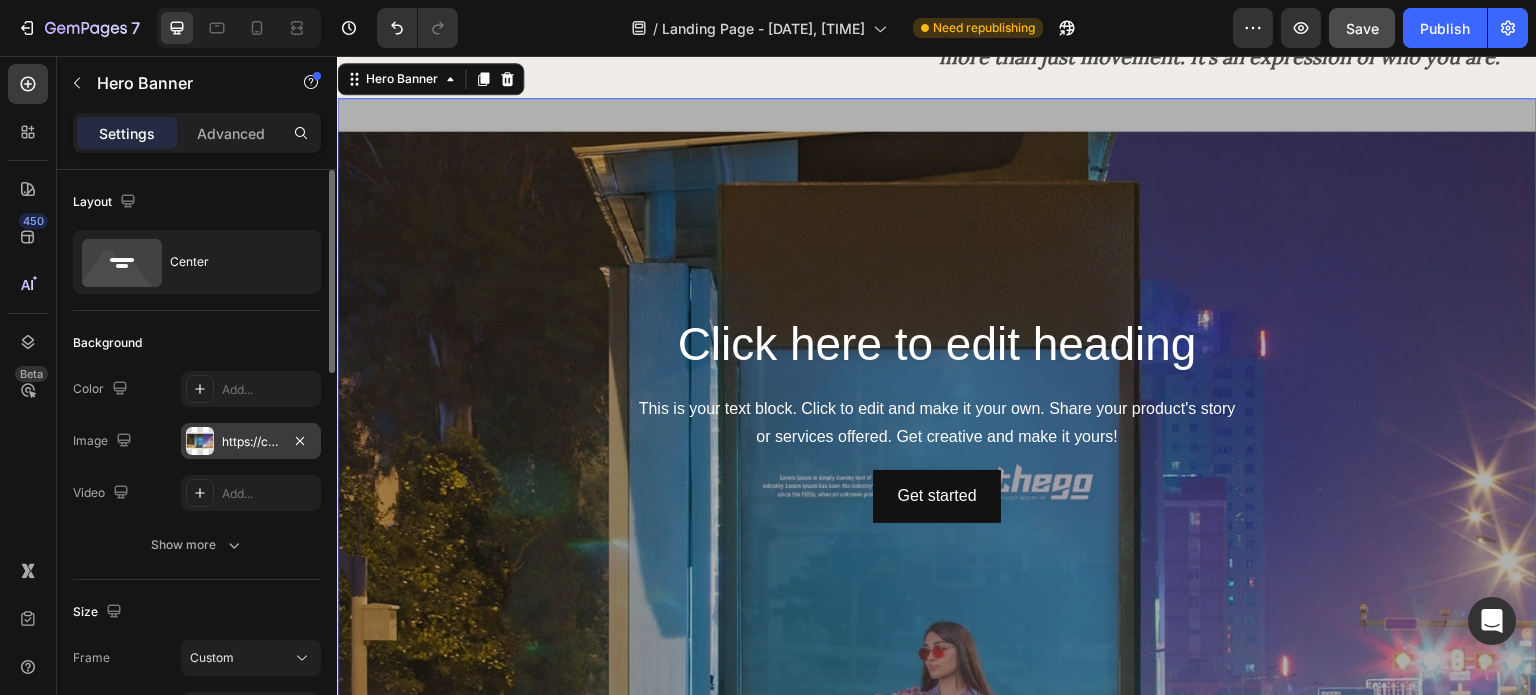click on "https://cdn.shopify.com/s/files/1/0770/1823/5130/files/gempages_577154060990284788-dd66e5d9-06b5-40f4-872b-71545de1227c.jpg" at bounding box center (251, 442) 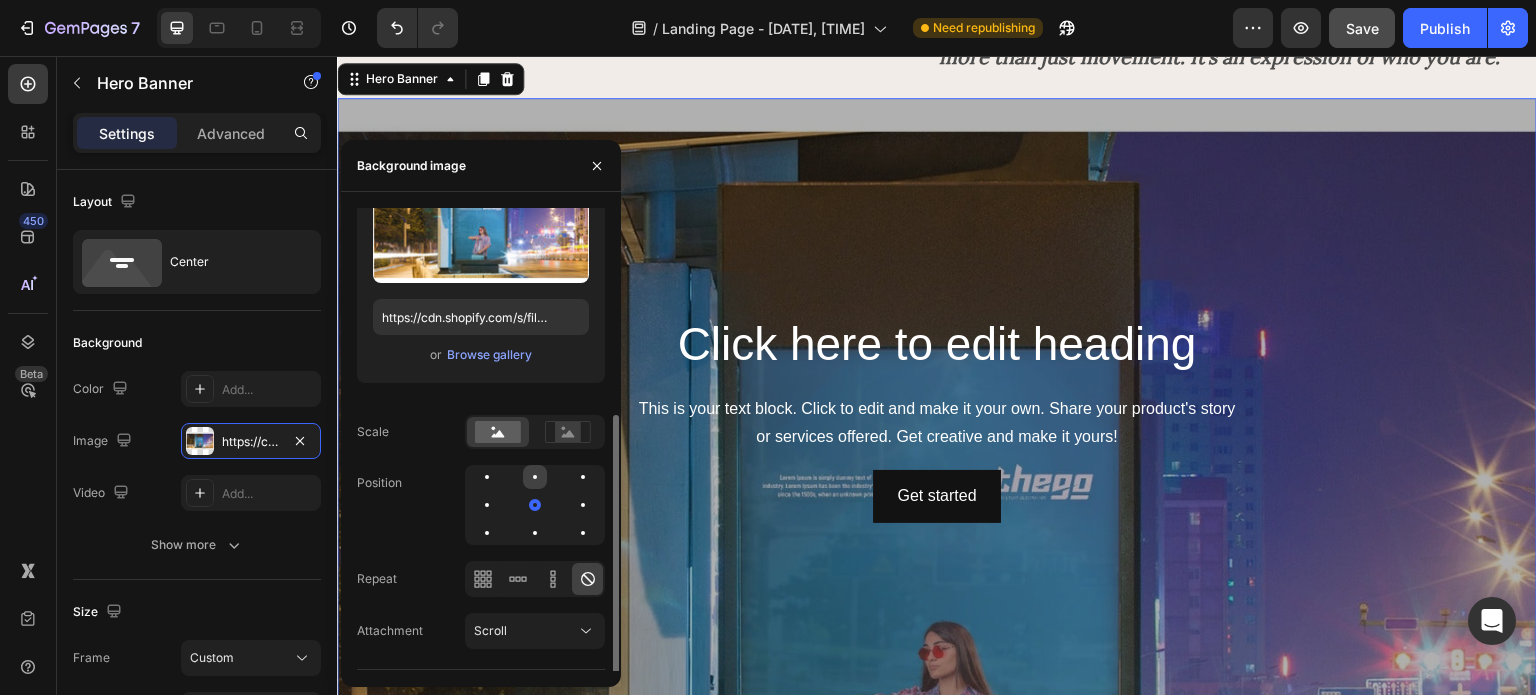 scroll, scrollTop: 185, scrollLeft: 0, axis: vertical 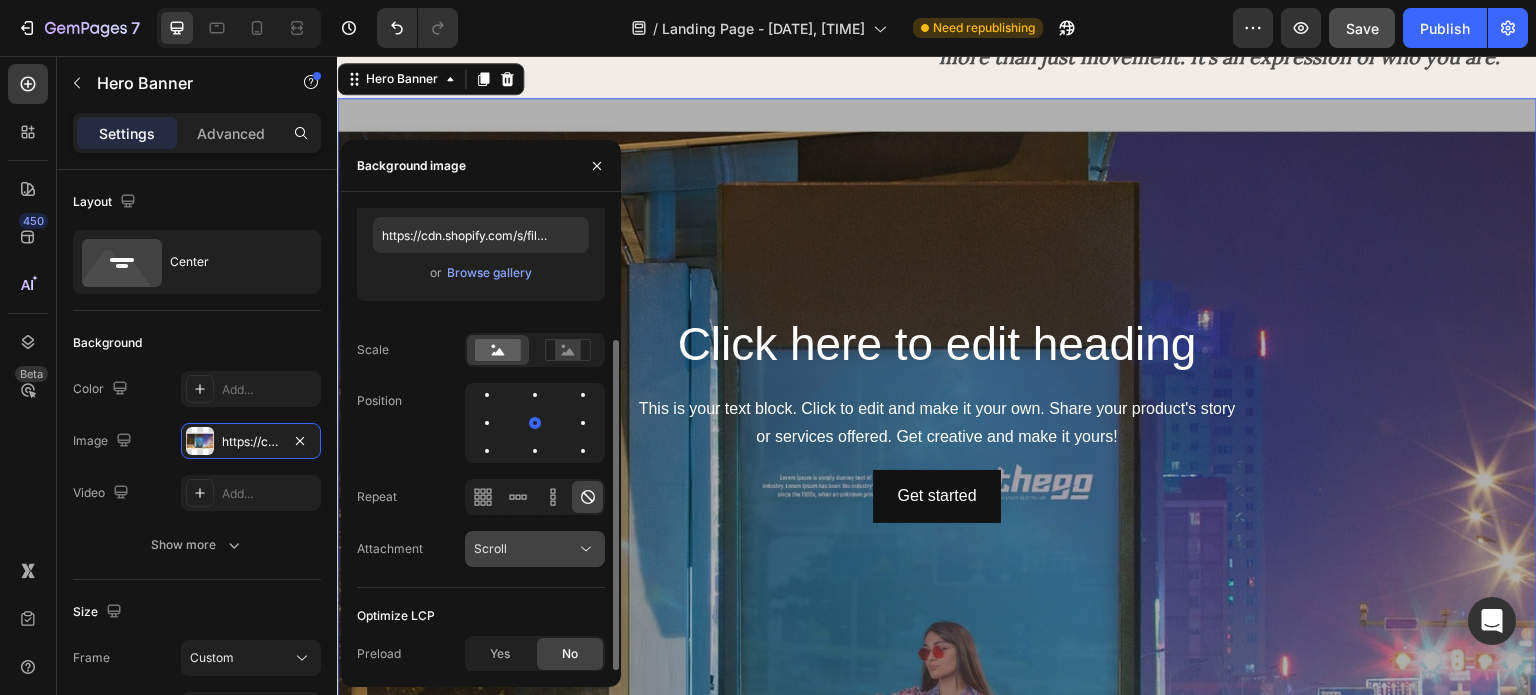 click on "Scroll" at bounding box center [525, 549] 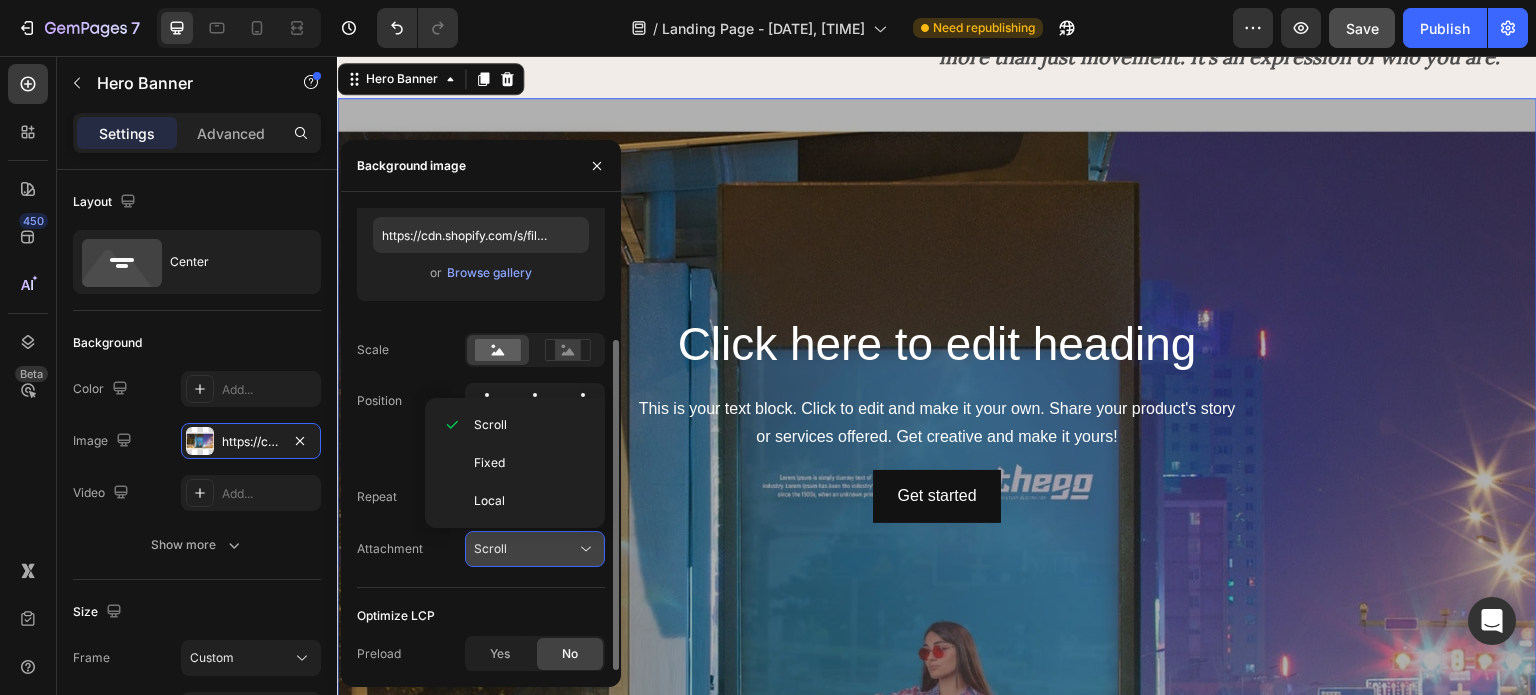 click on "Scroll" at bounding box center [525, 549] 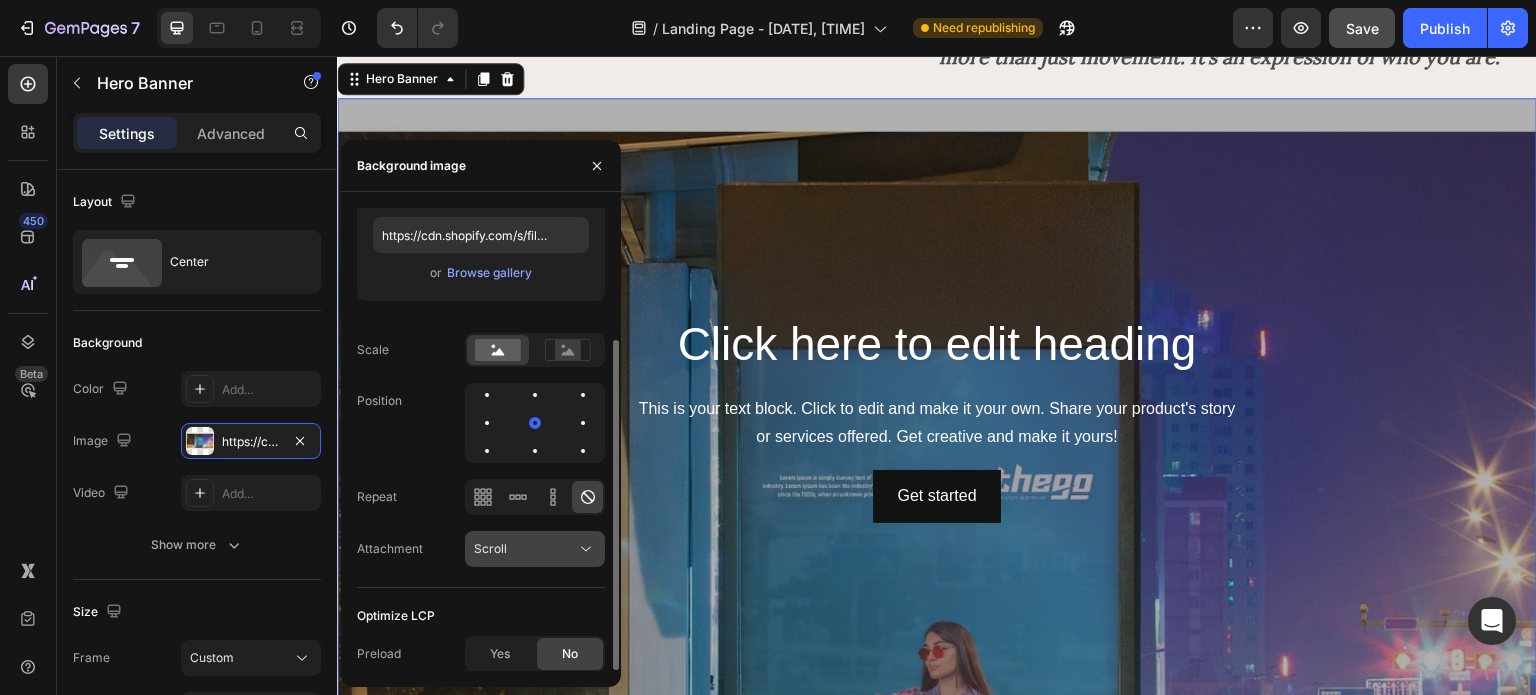 click on "Scroll" at bounding box center [525, 549] 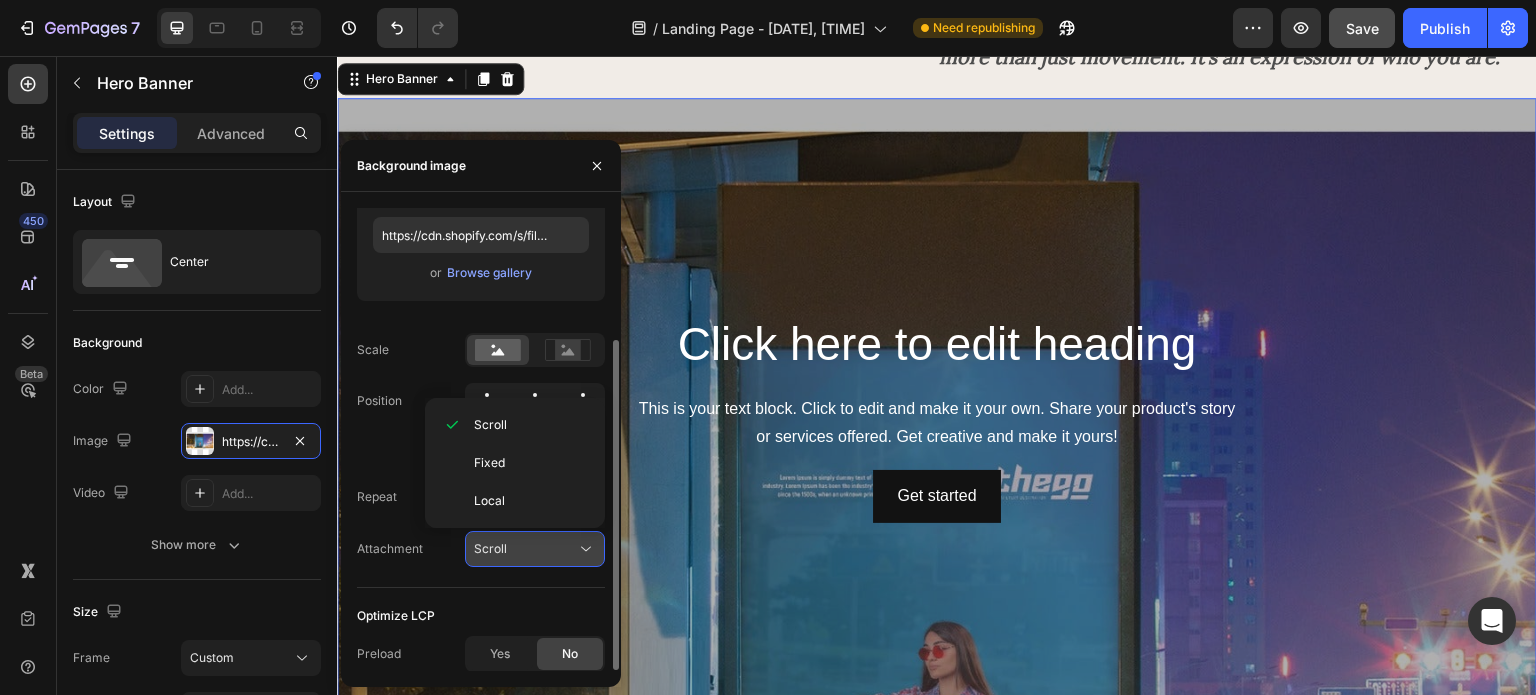 click on "Scroll" at bounding box center (525, 549) 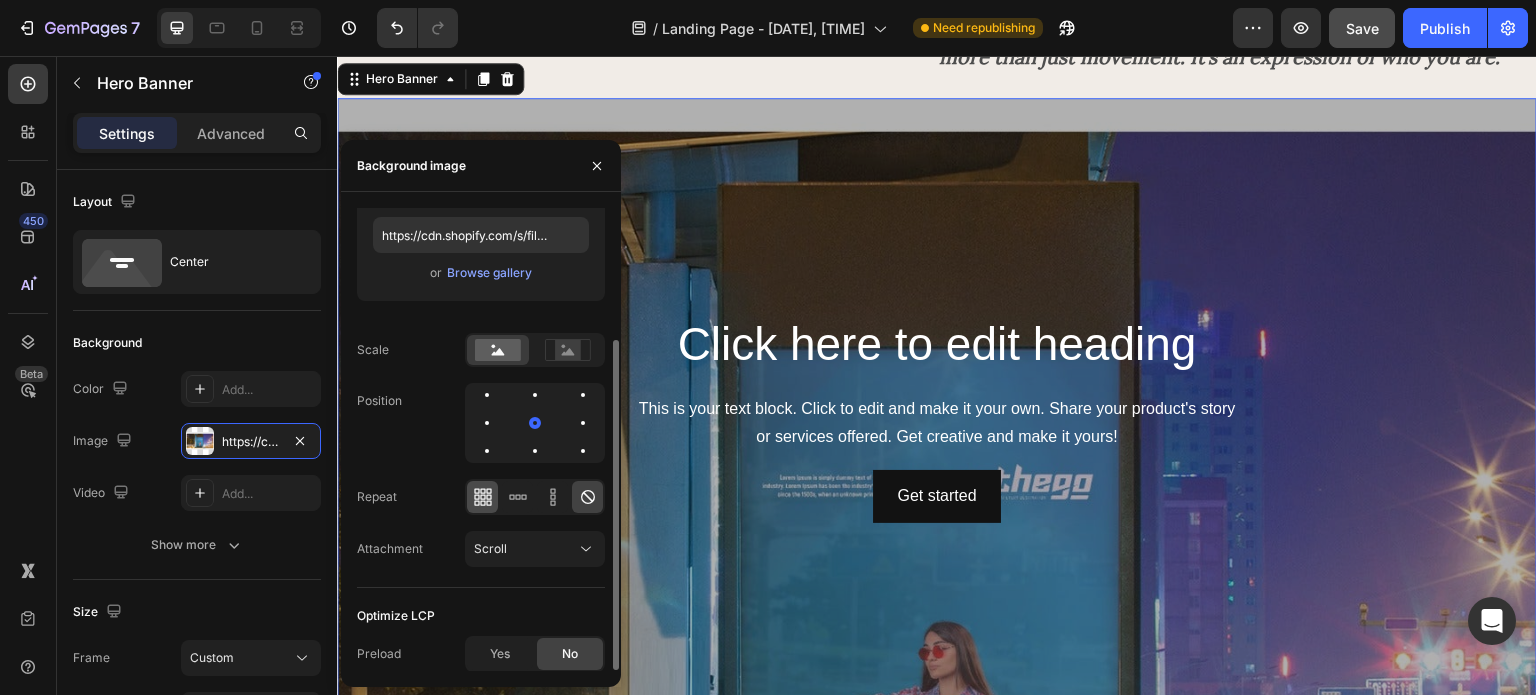 click 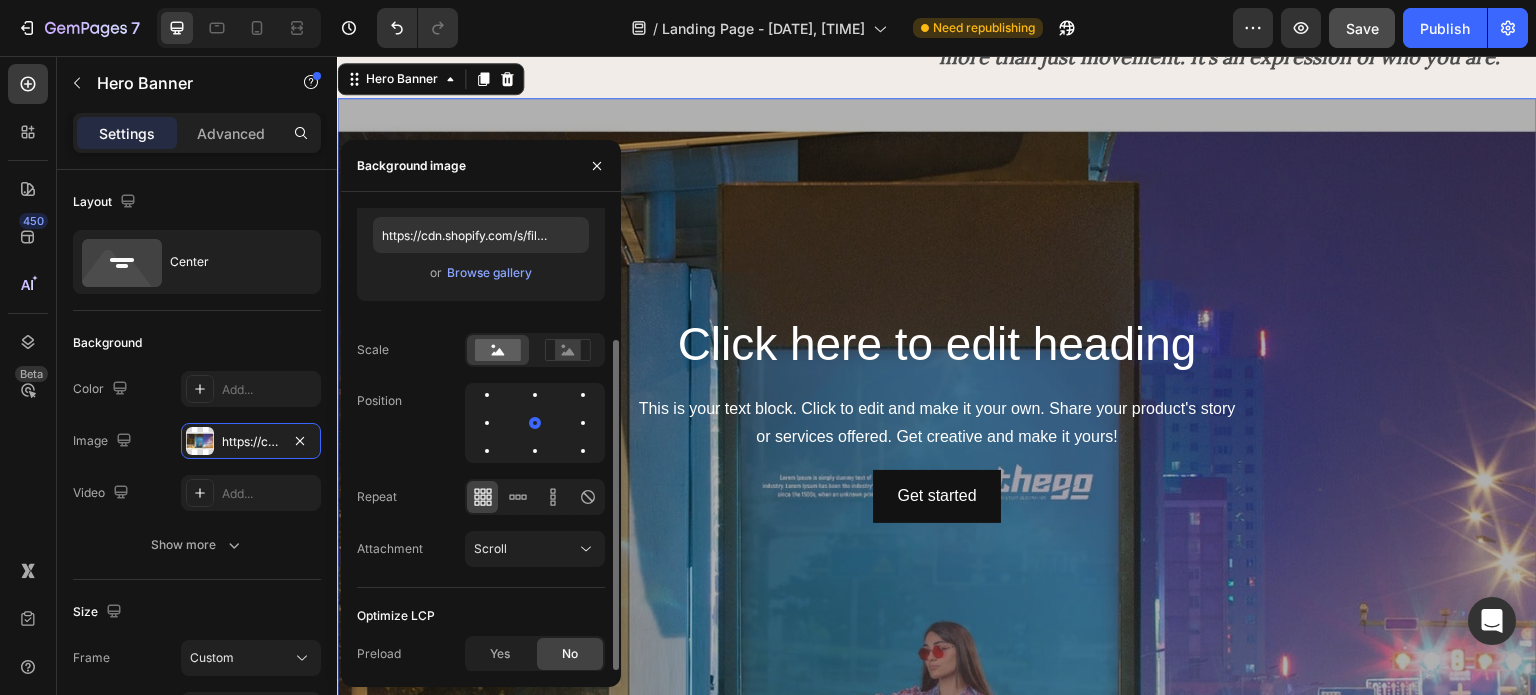 click 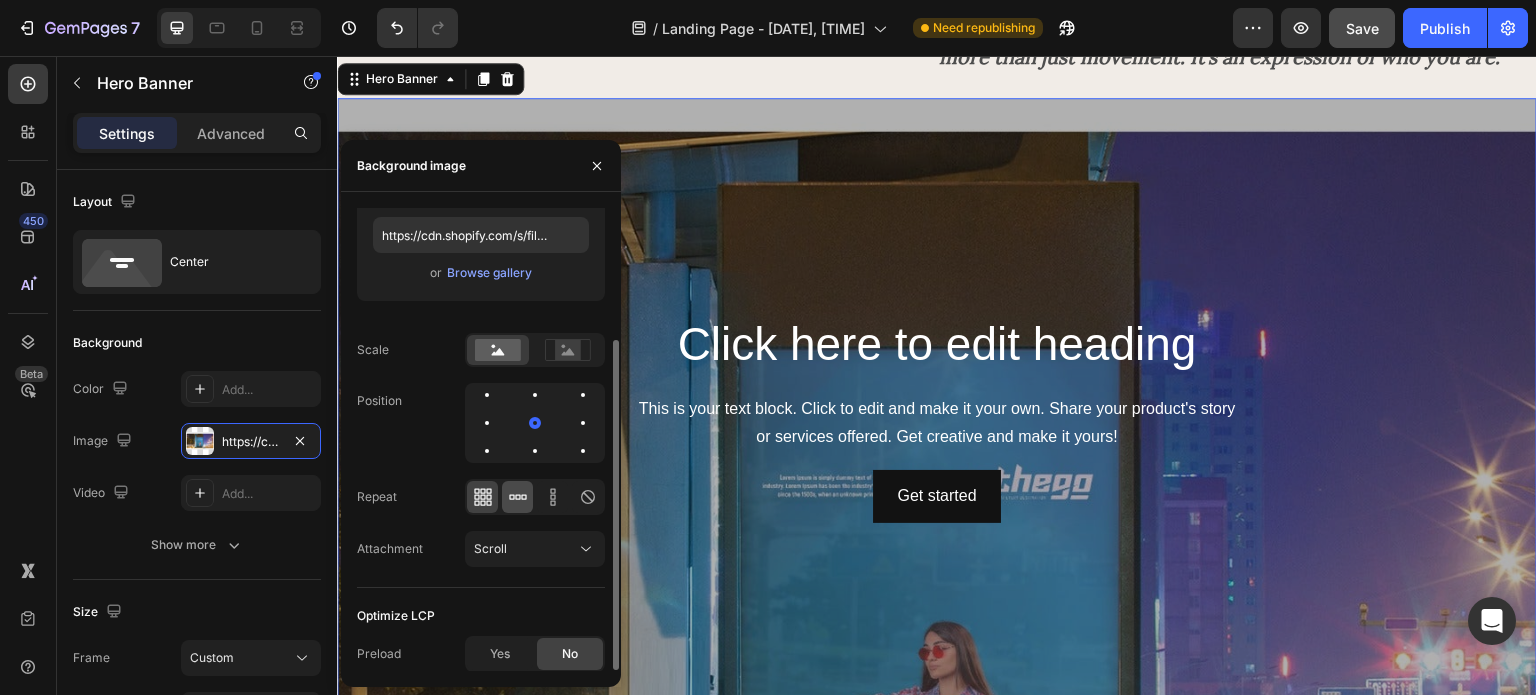 click 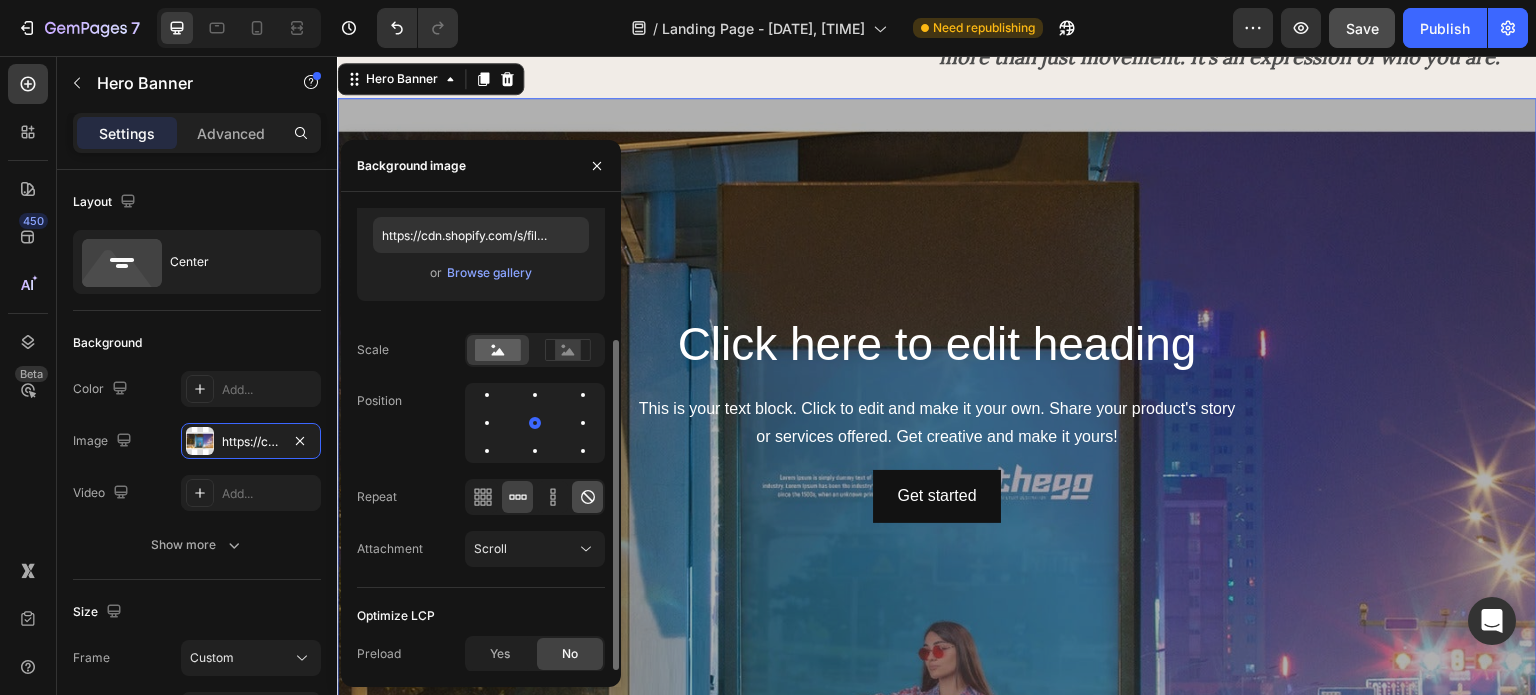click 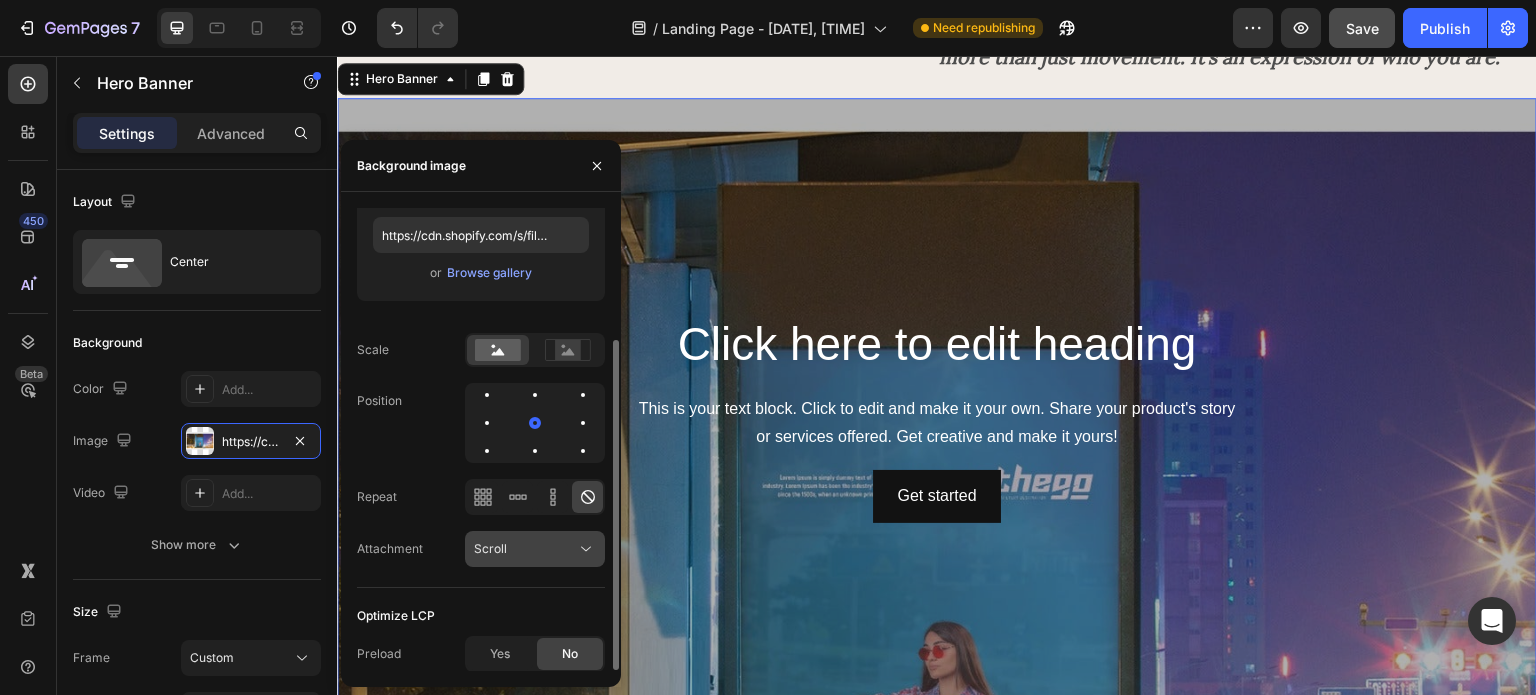 click on "Scroll" 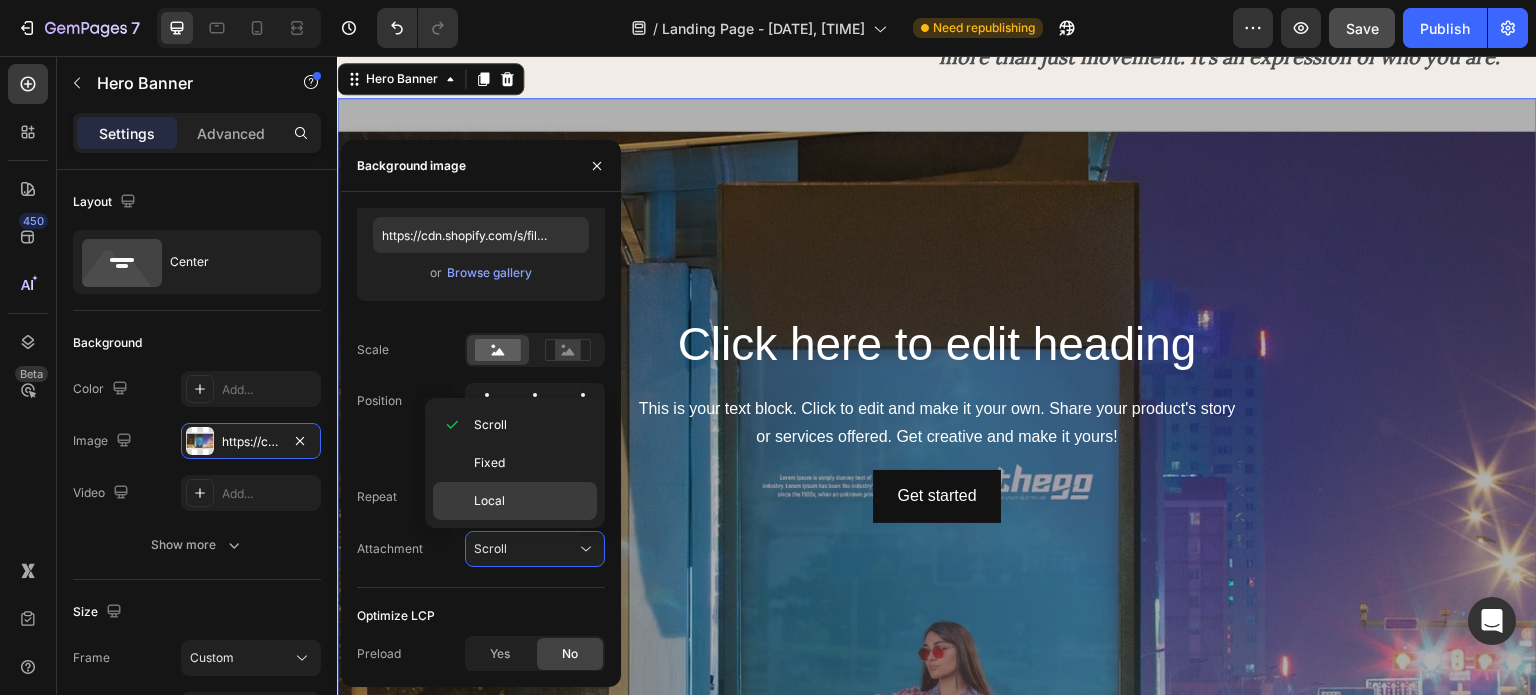 click on "Local" 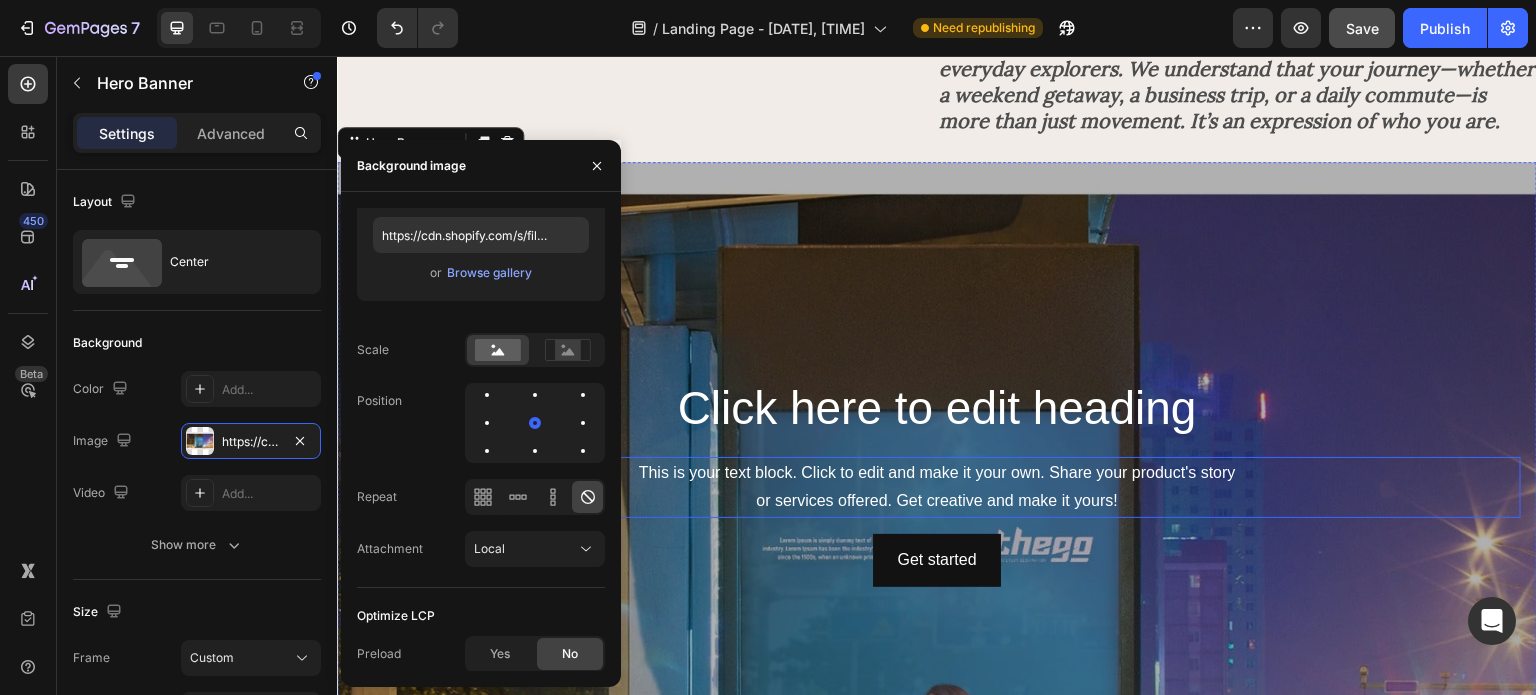 scroll, scrollTop: 2864, scrollLeft: 0, axis: vertical 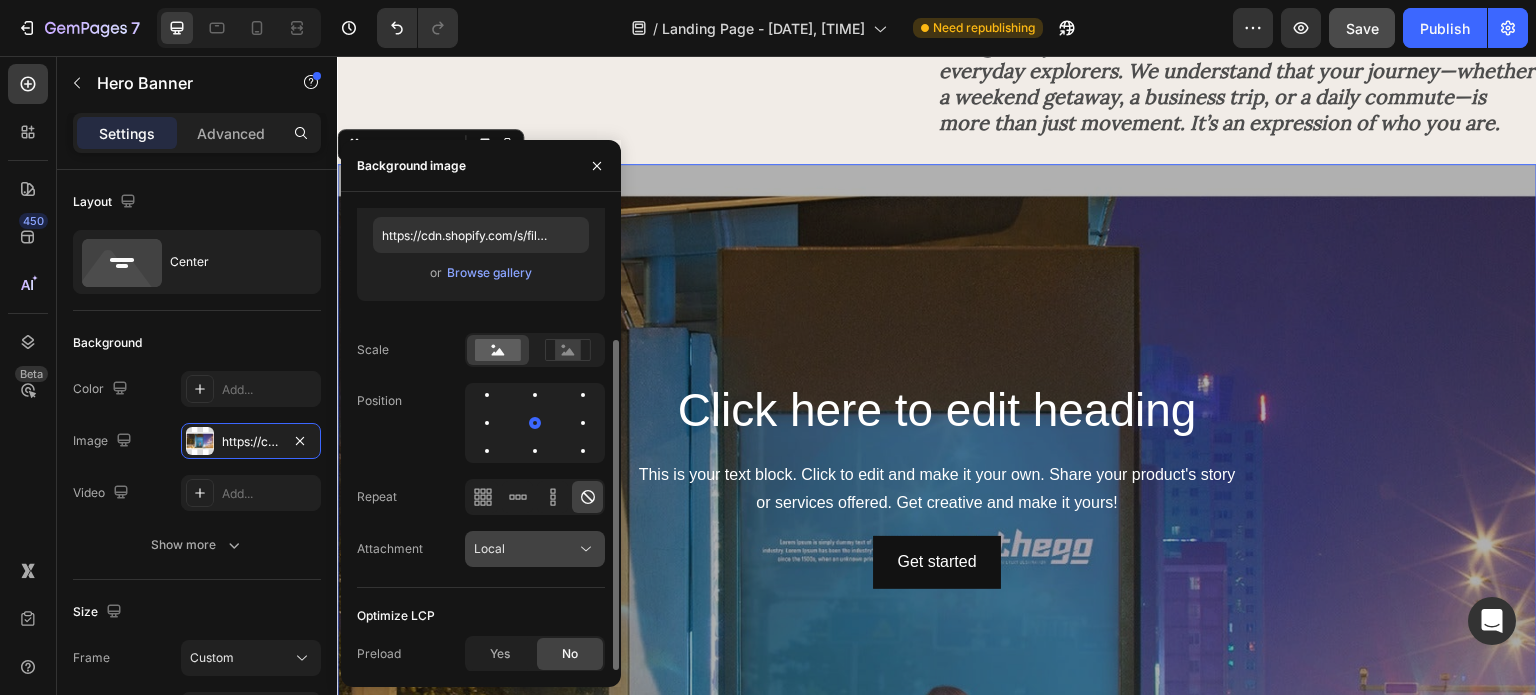 click on "Local" 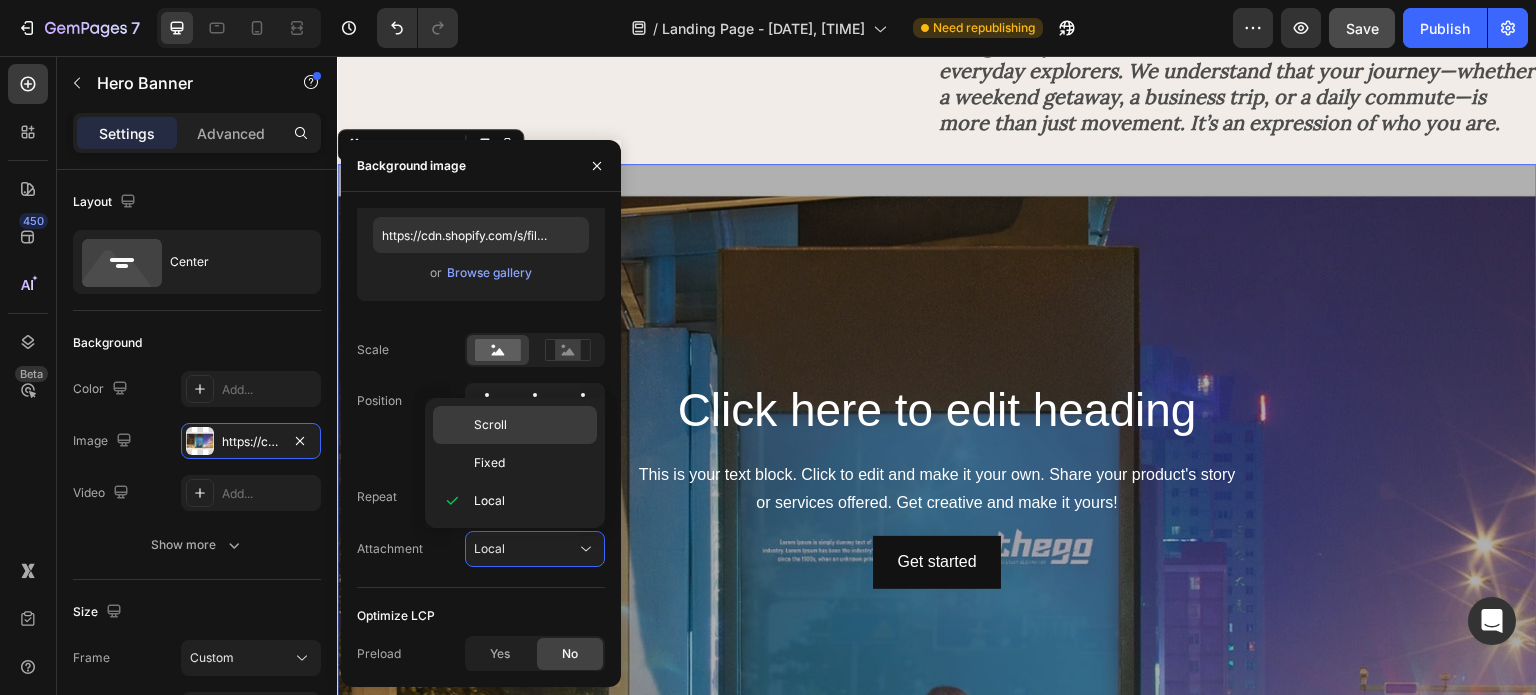 click on "Scroll" at bounding box center (531, 425) 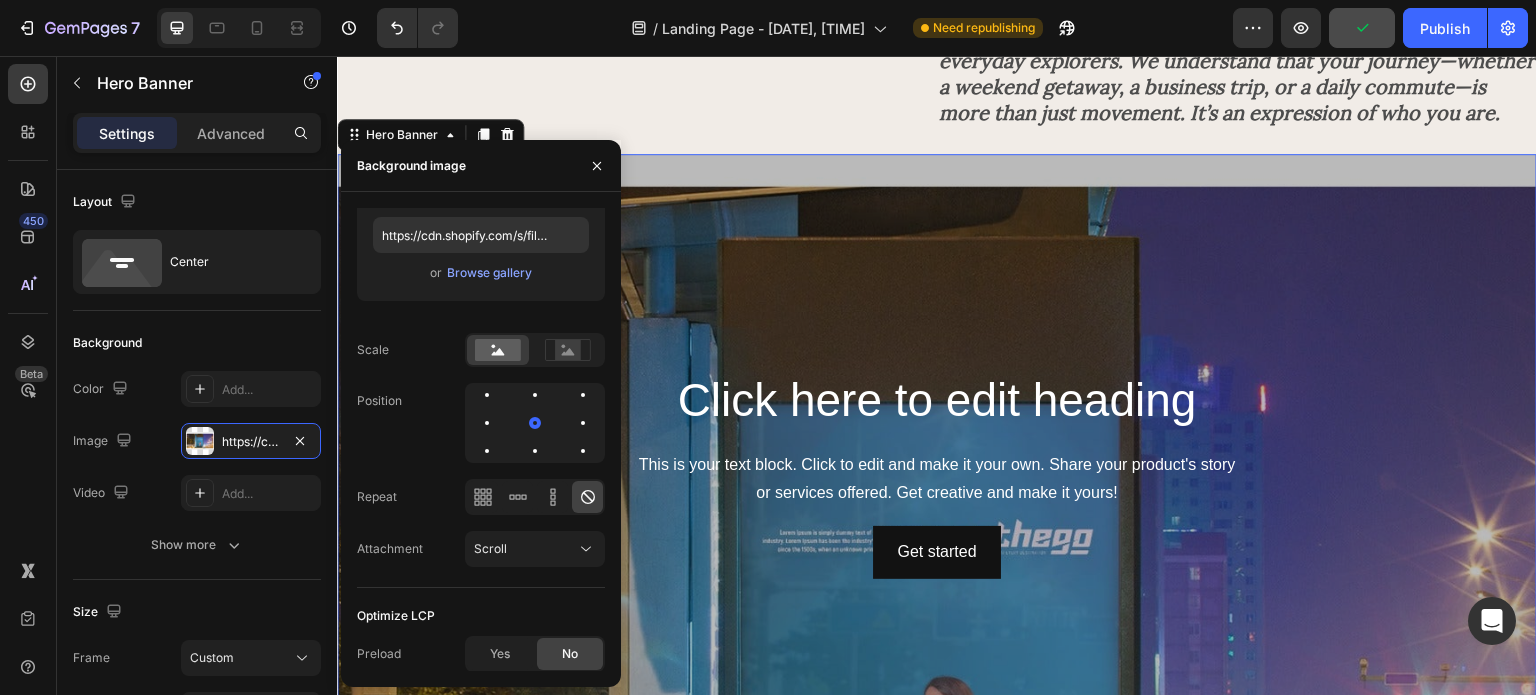 scroll, scrollTop: 2870, scrollLeft: 0, axis: vertical 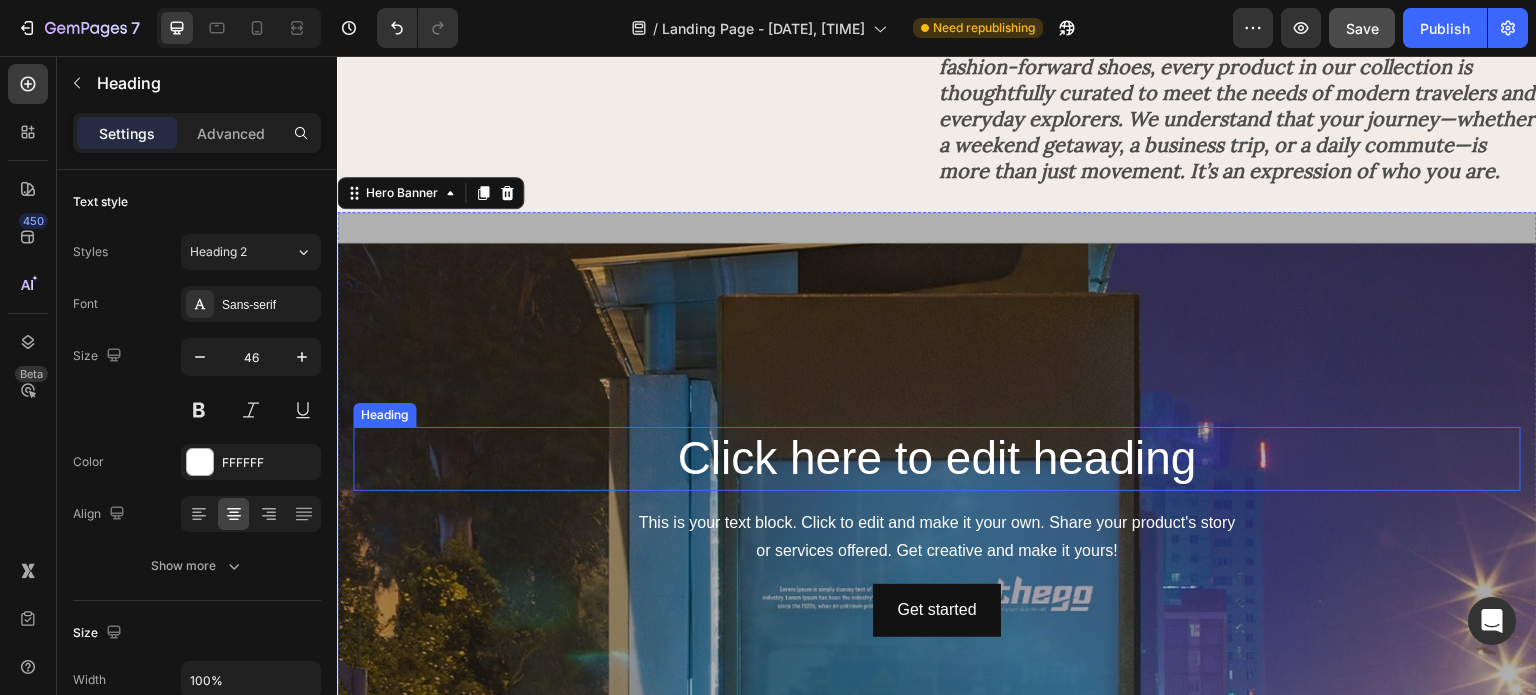 click on "Click here to edit heading" at bounding box center (937, 459) 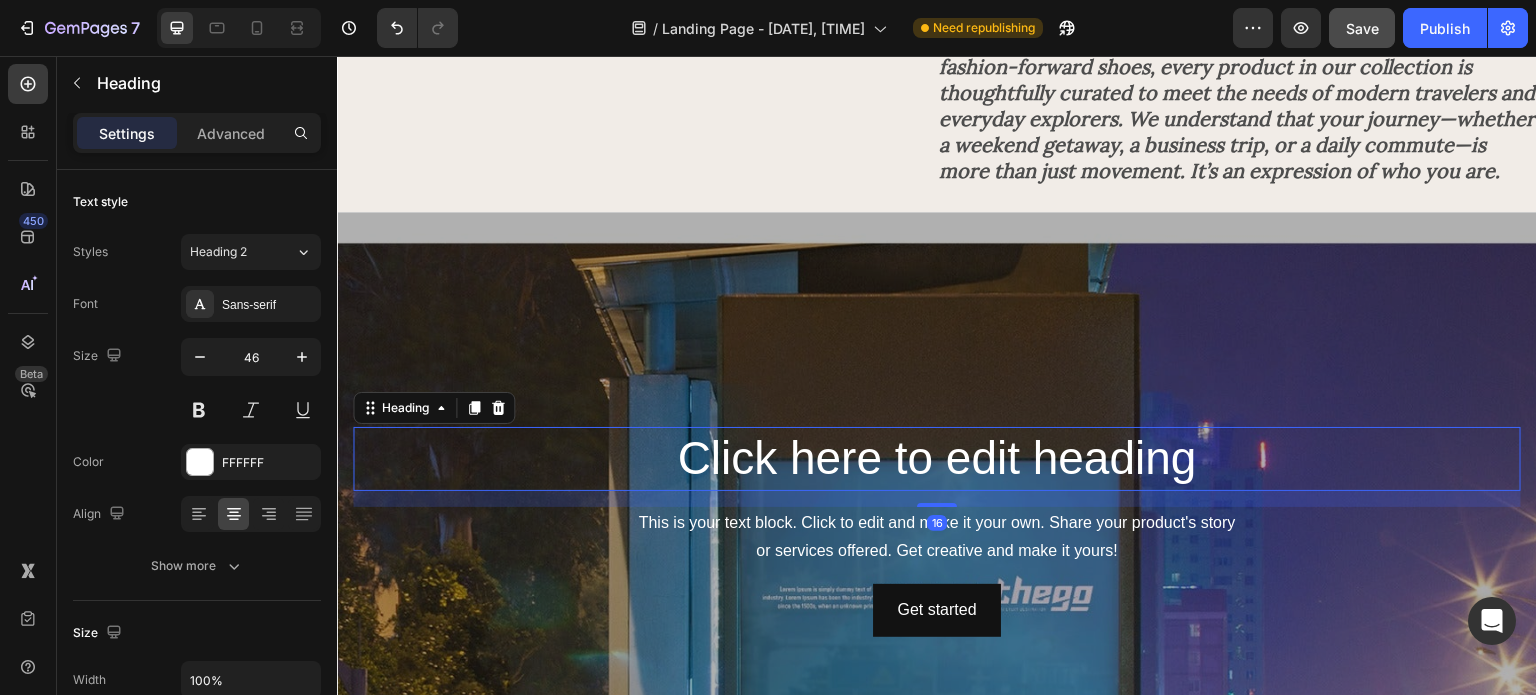 click on "Click here to edit heading" at bounding box center [937, 459] 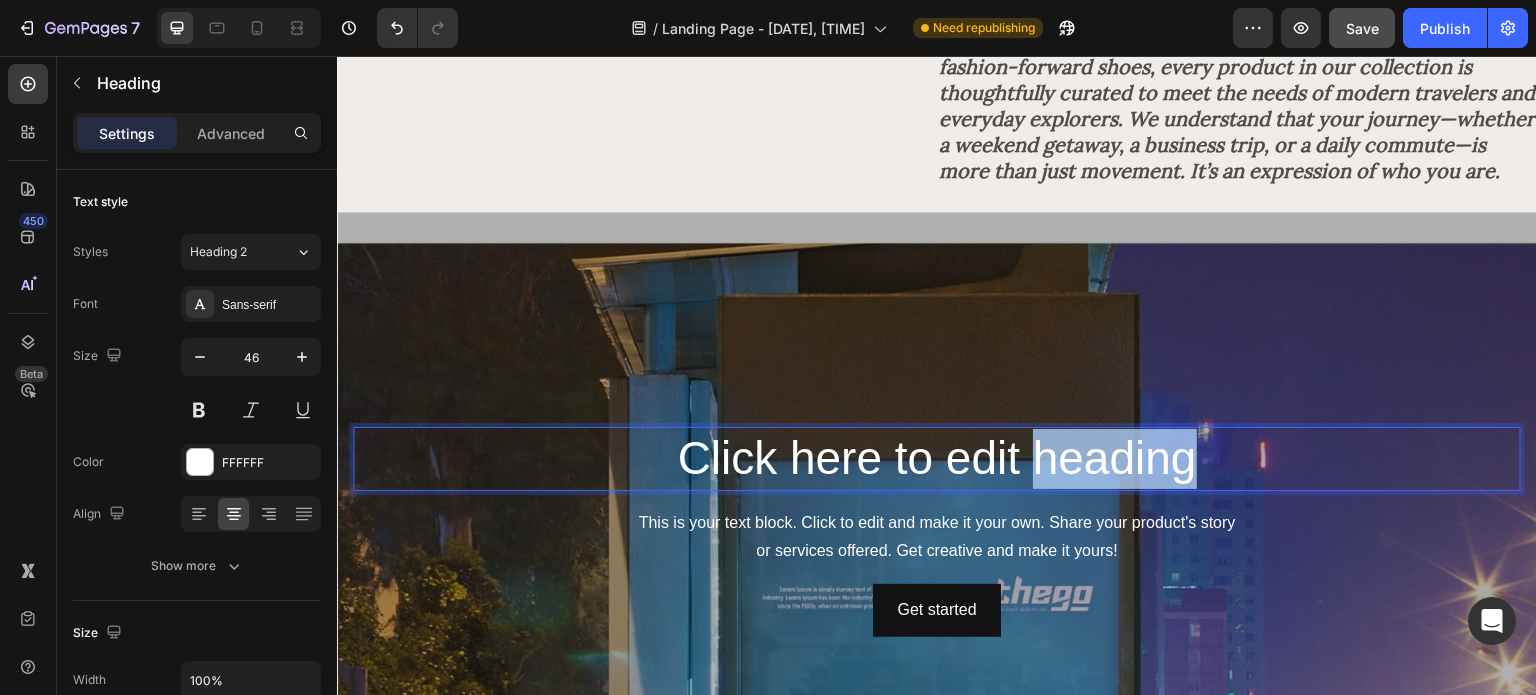 click on "Click here to edit heading" at bounding box center (937, 459) 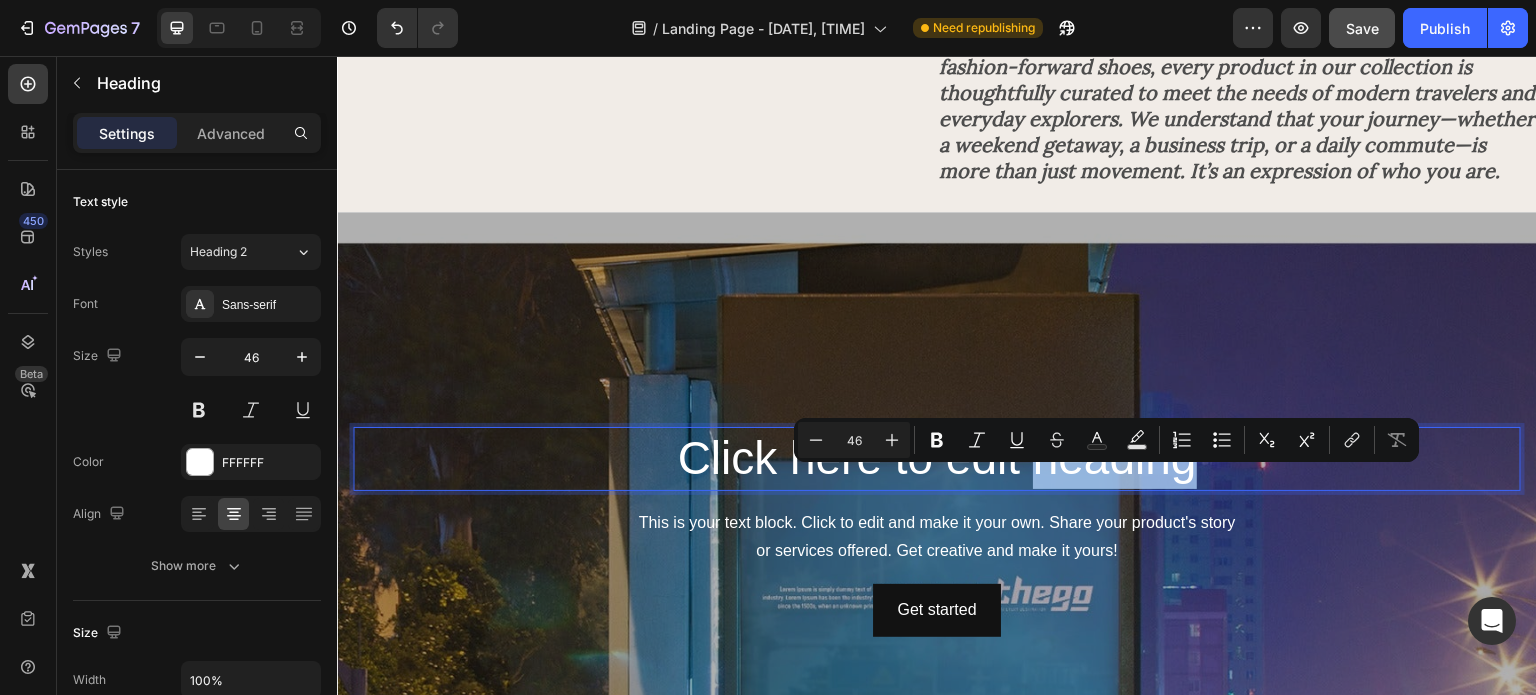 click on "Click here to edit heading" at bounding box center [937, 459] 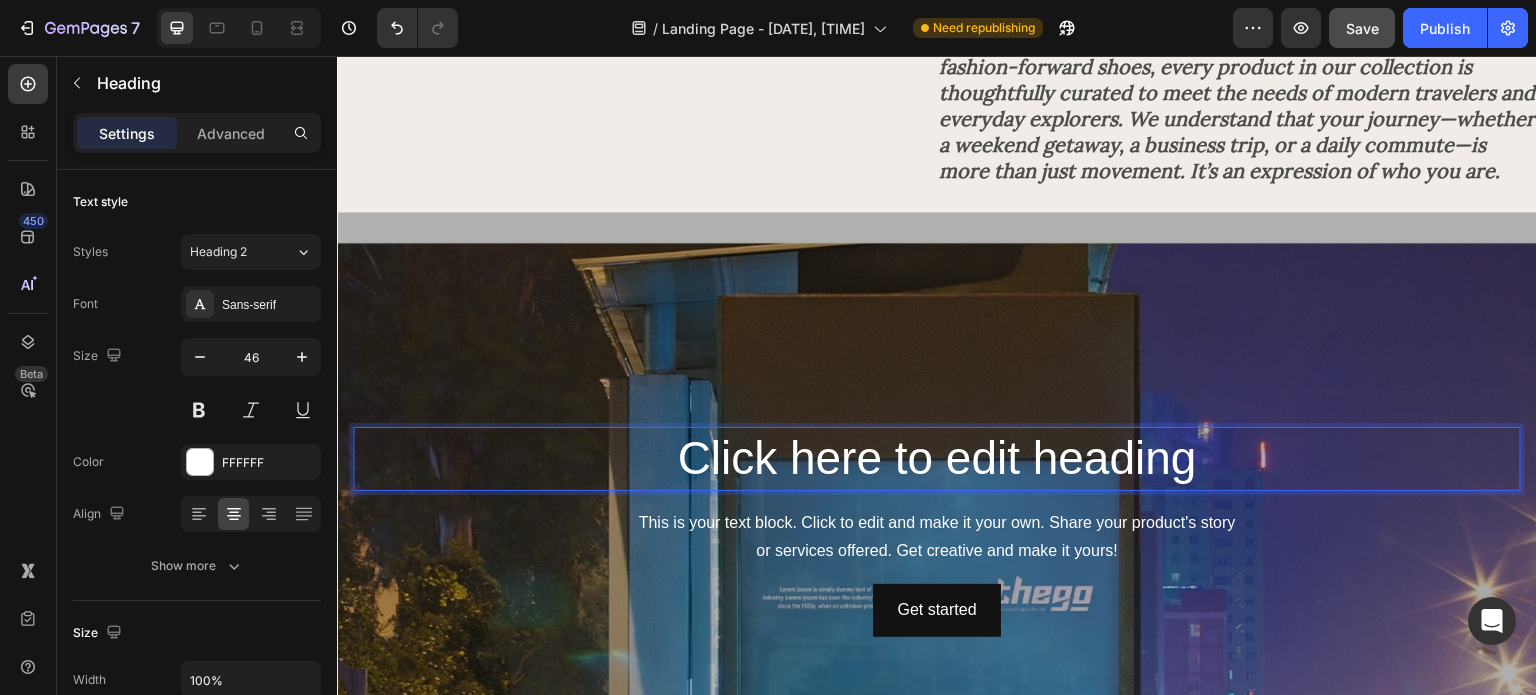 click on "Click here to edit heading" at bounding box center [937, 459] 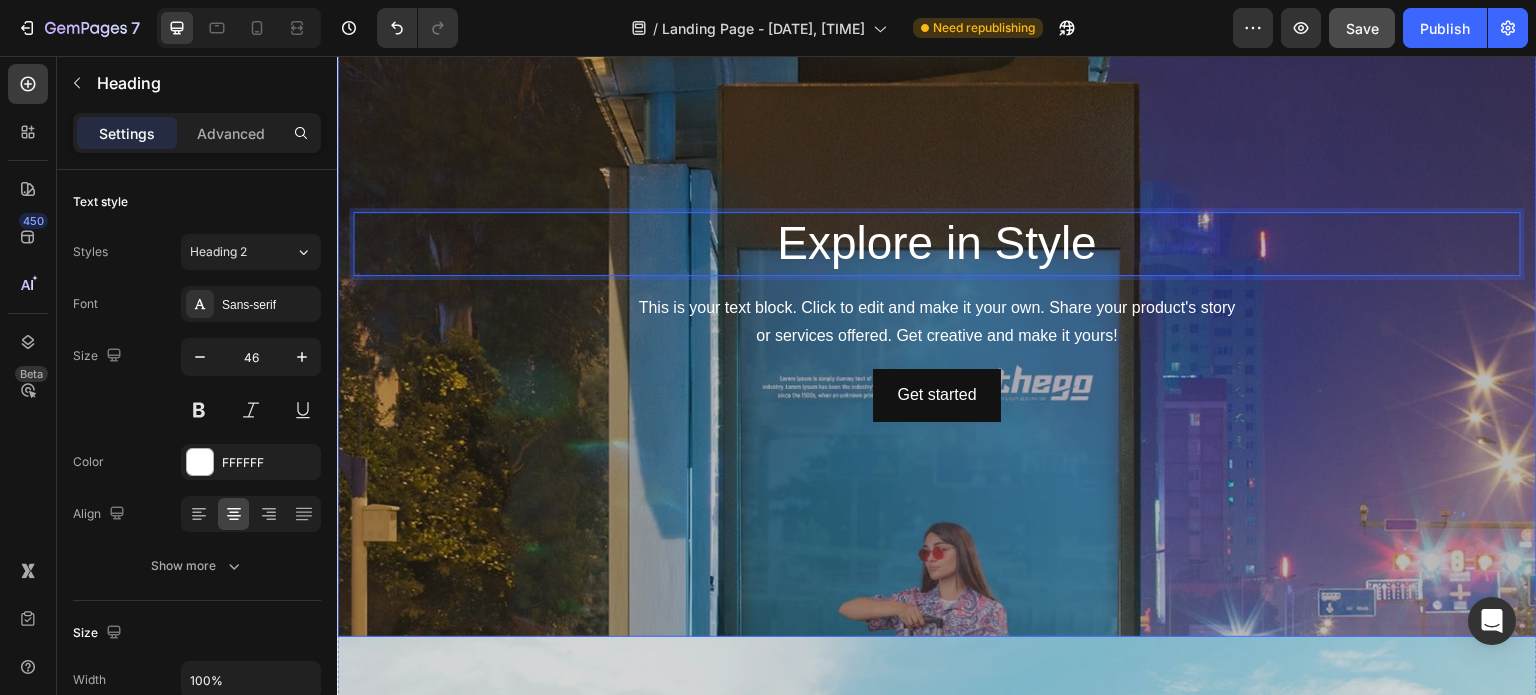 scroll, scrollTop: 3027, scrollLeft: 0, axis: vertical 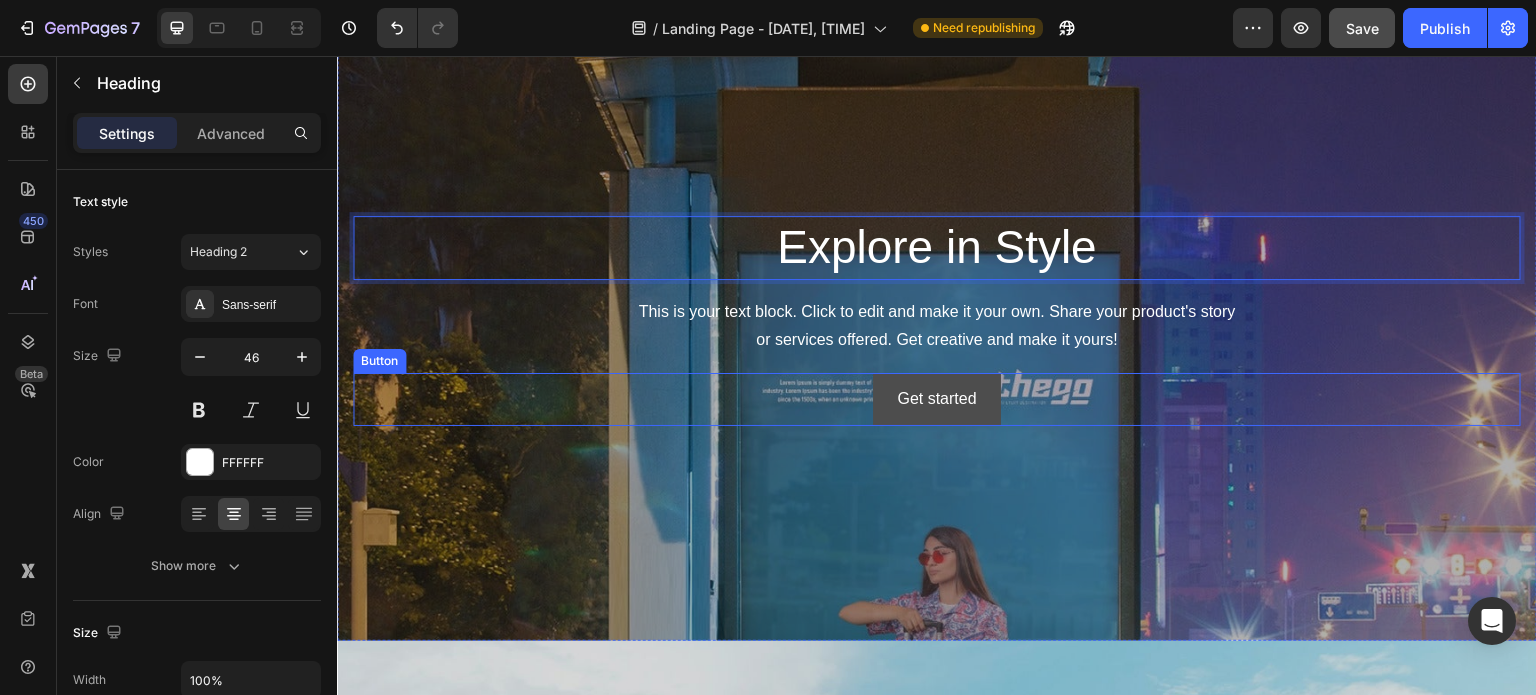 click on "Get started" at bounding box center [936, 399] 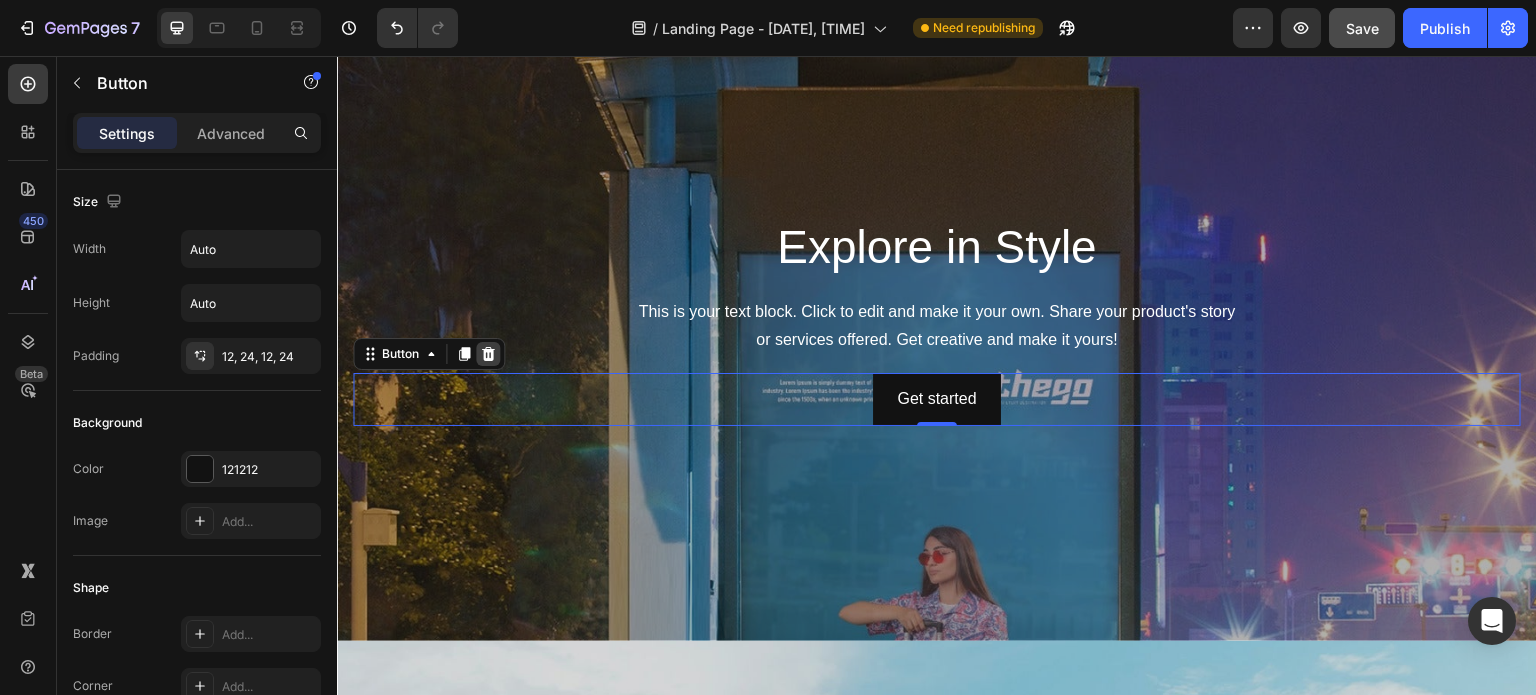 click 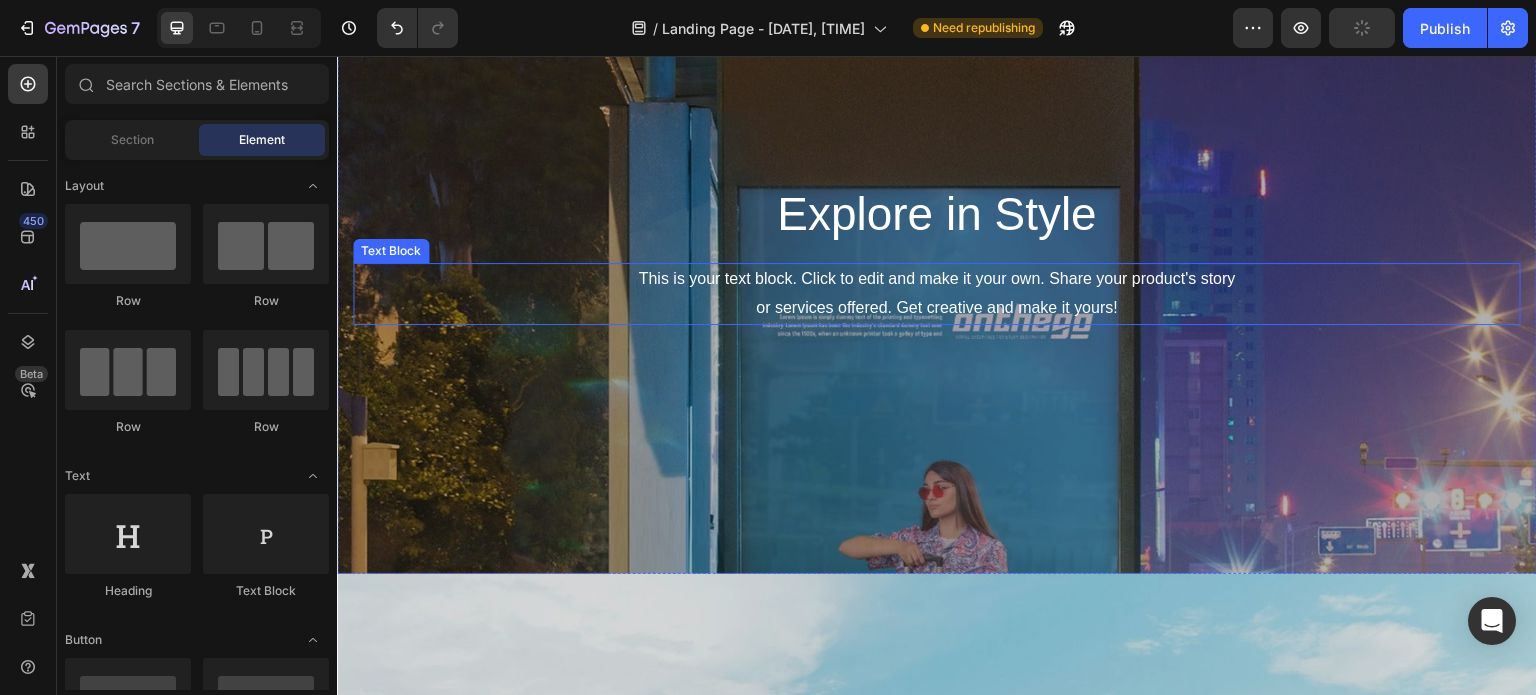 scroll, scrollTop: 3066, scrollLeft: 0, axis: vertical 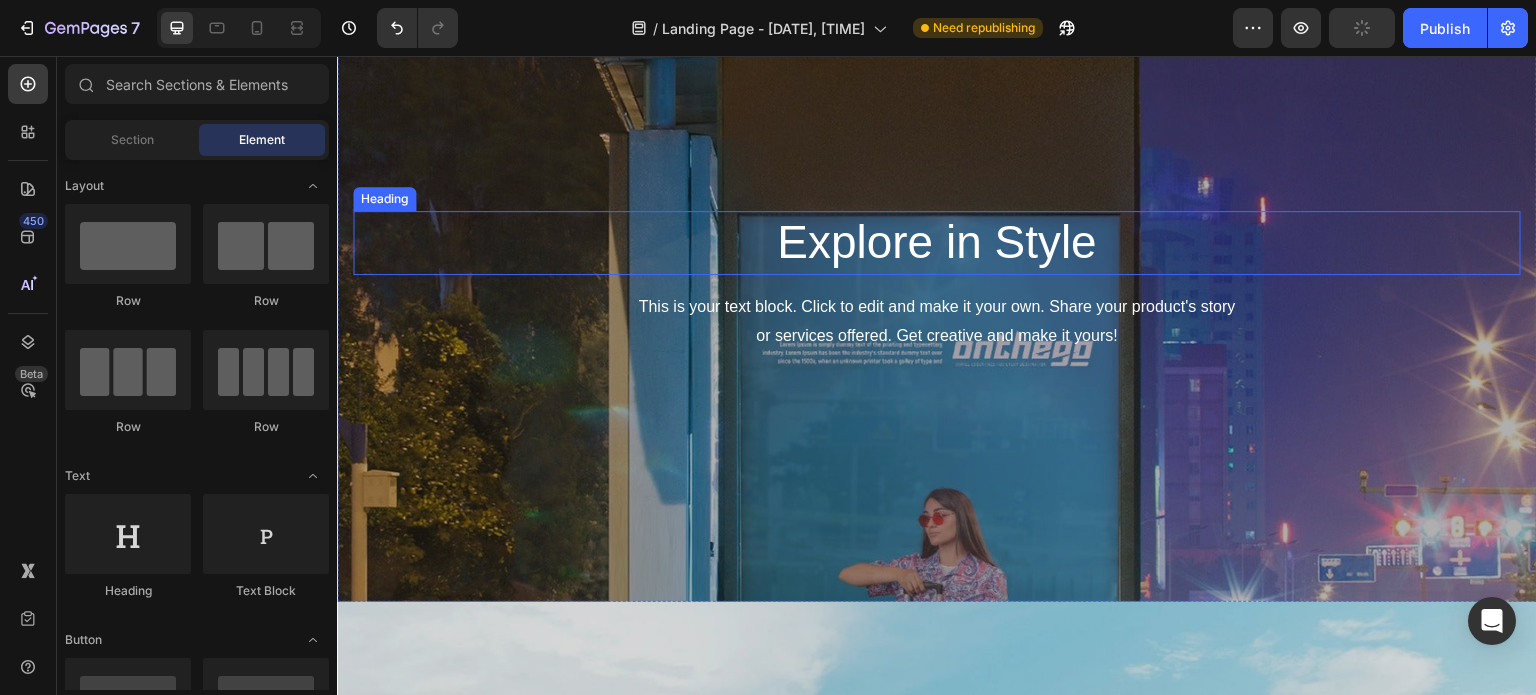 click on "Explore in Style" at bounding box center (937, 243) 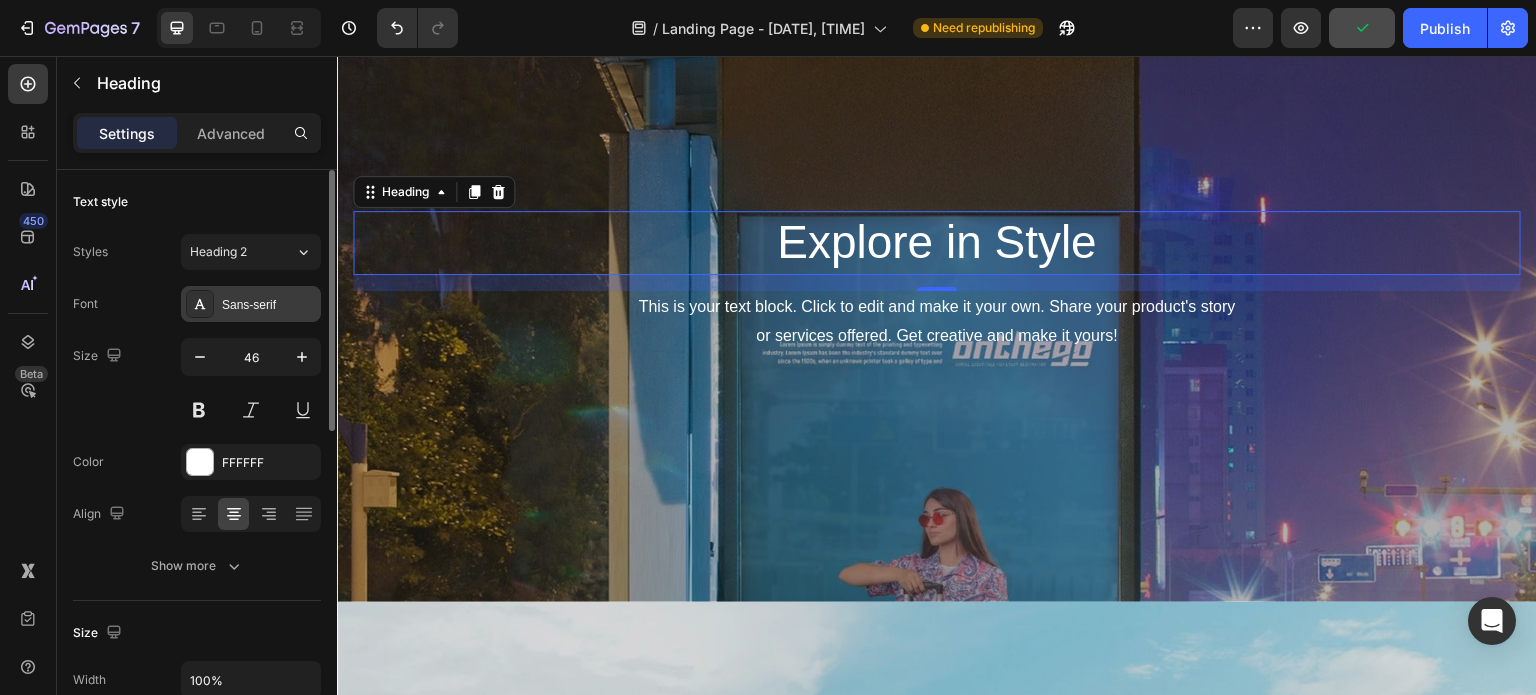 click on "Sans-serif" at bounding box center (269, 305) 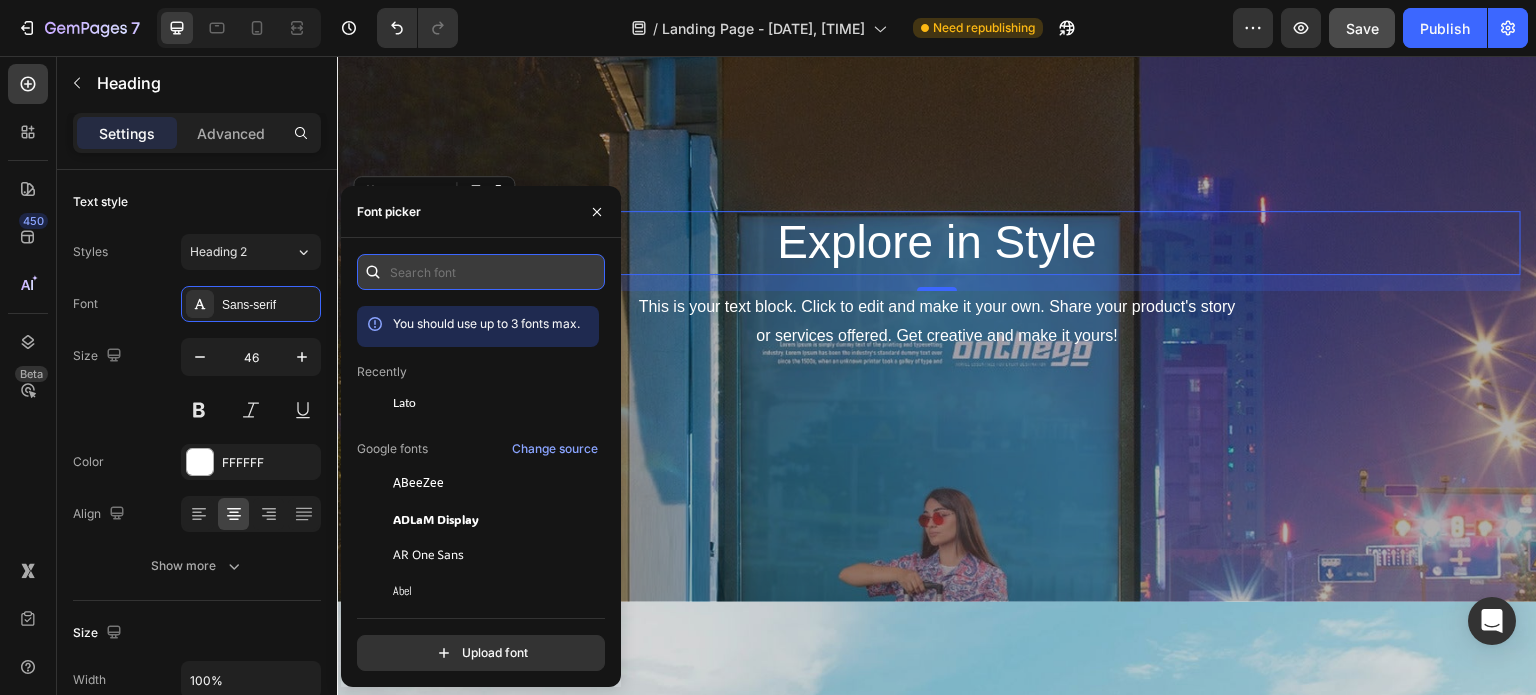click at bounding box center [481, 272] 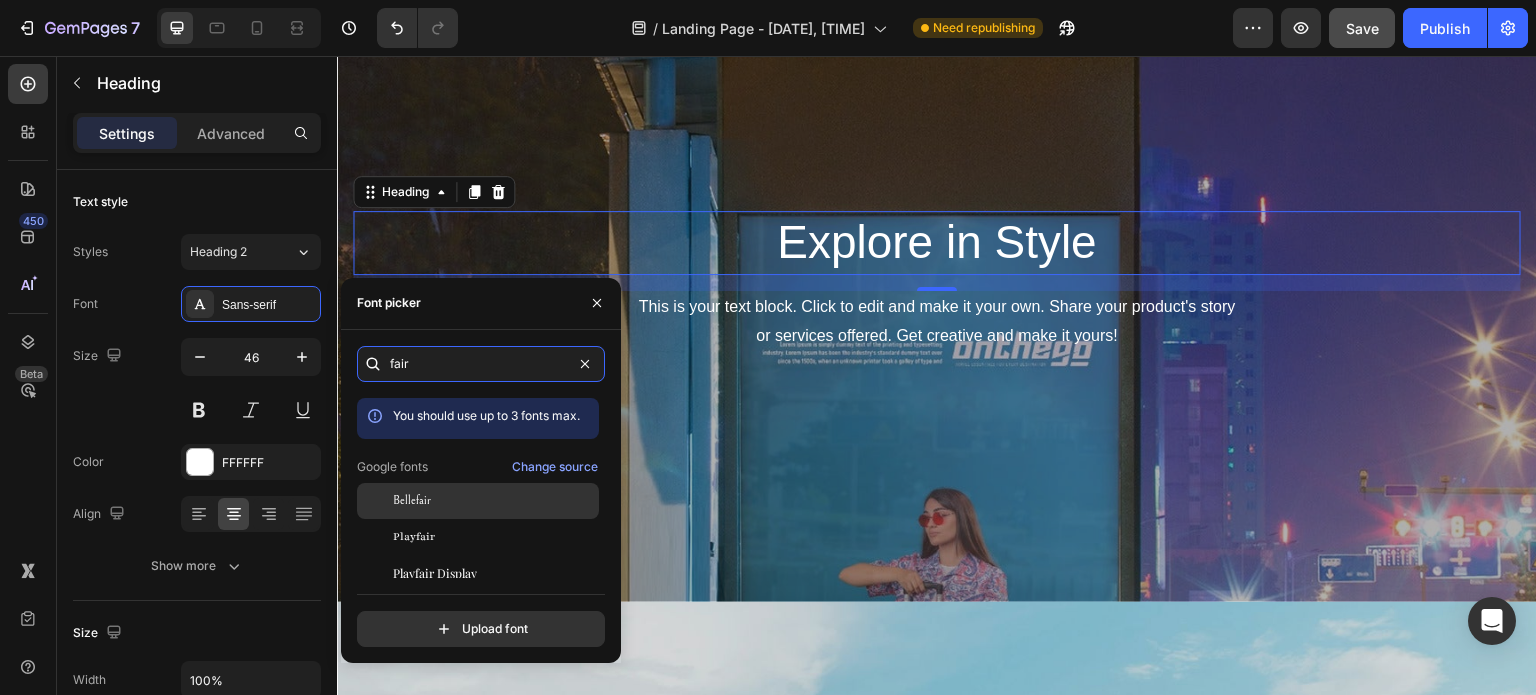 scroll, scrollTop: 49, scrollLeft: 0, axis: vertical 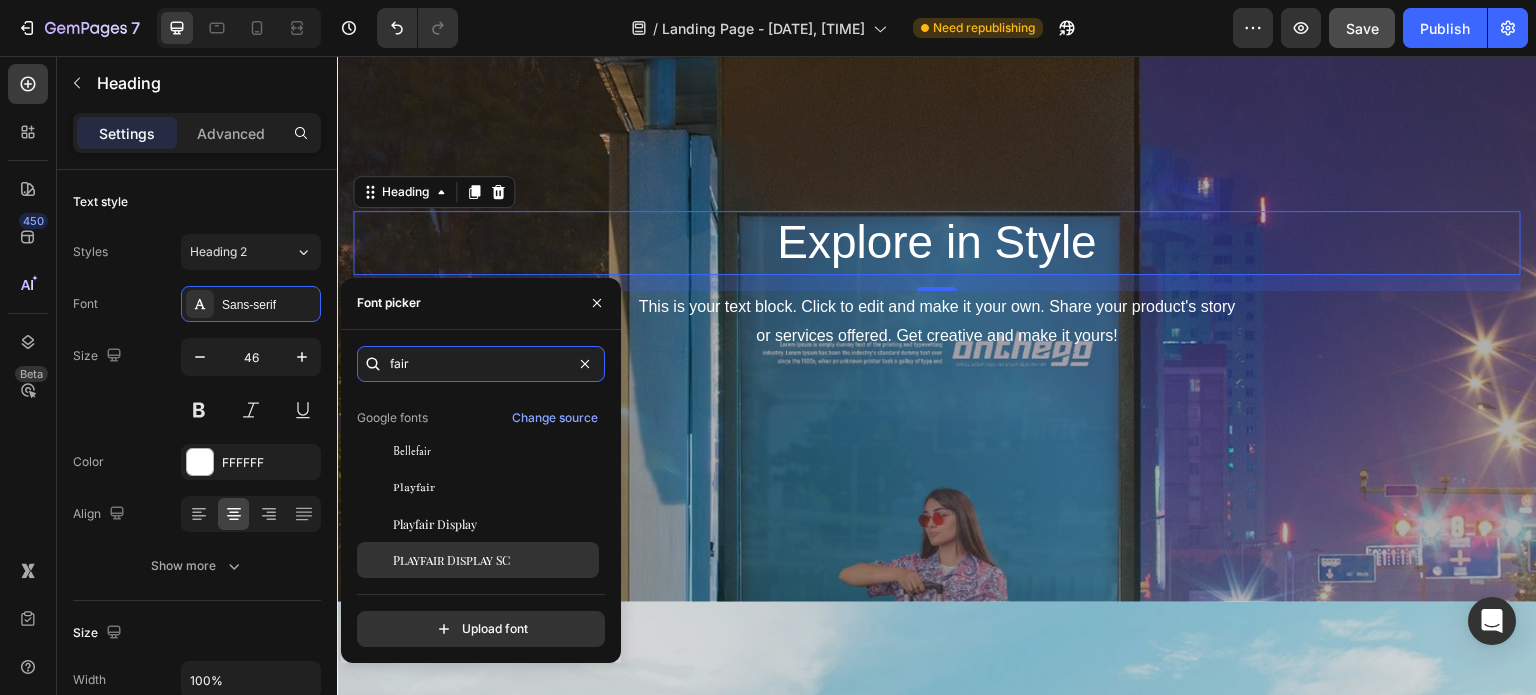 type on "fair" 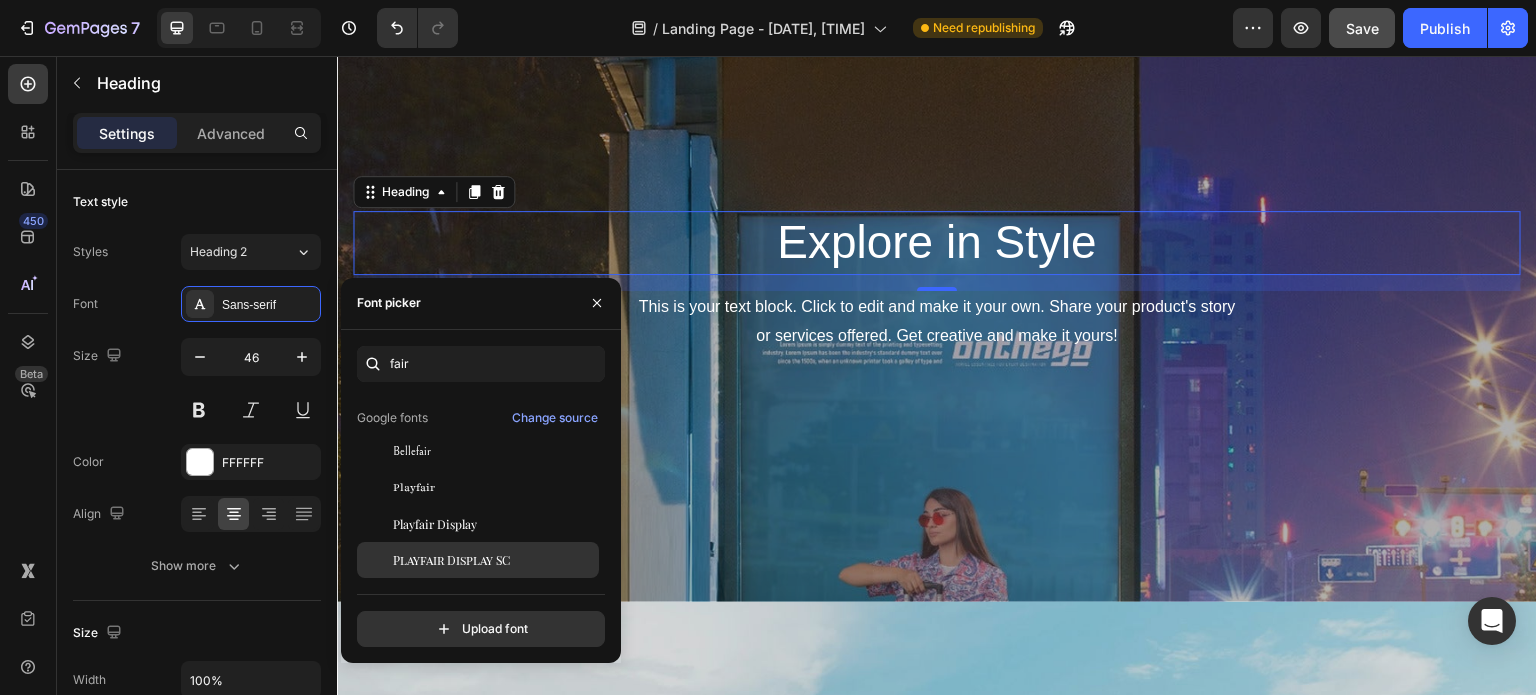 click on "Playfair Display SC" at bounding box center (451, 560) 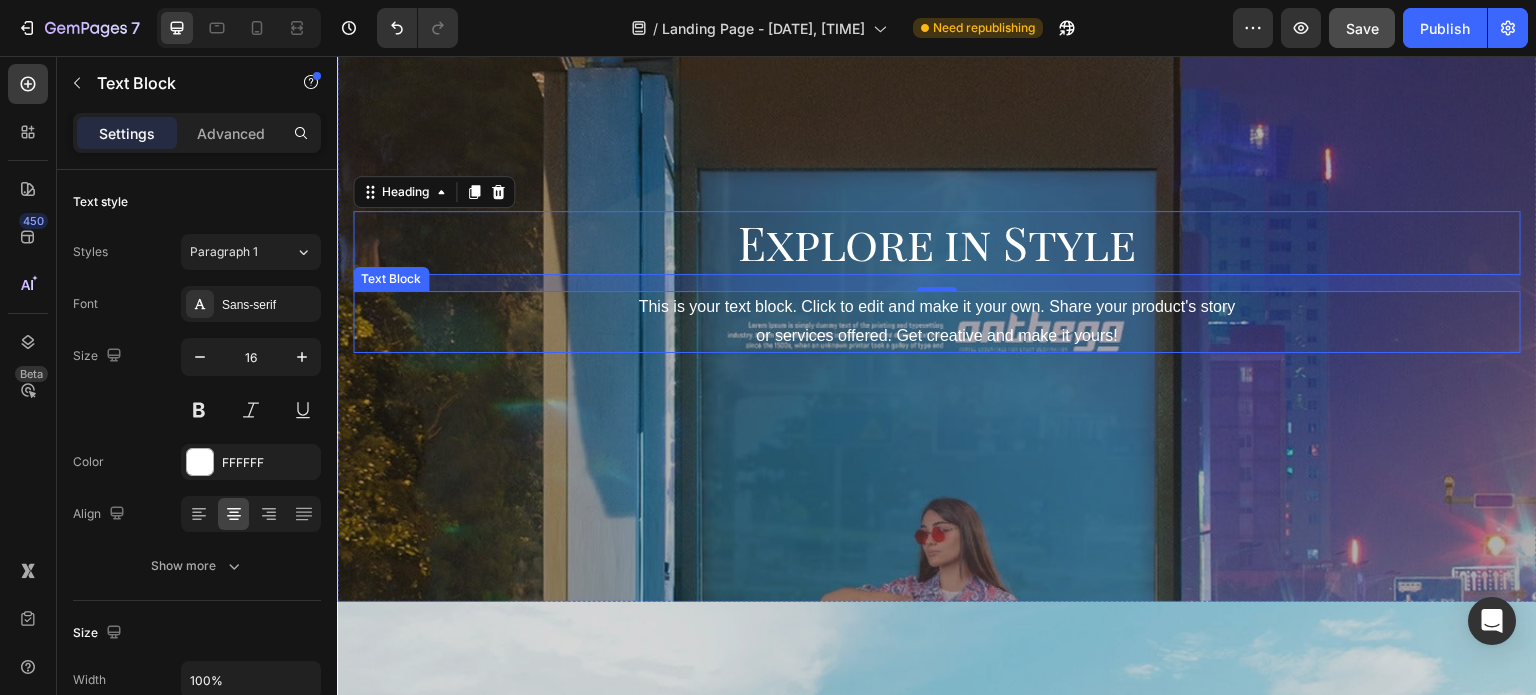 click on "This is your text block. Click to edit and make it your own. Share your product's story                   or services offered. Get creative and make it yours!" at bounding box center [937, 322] 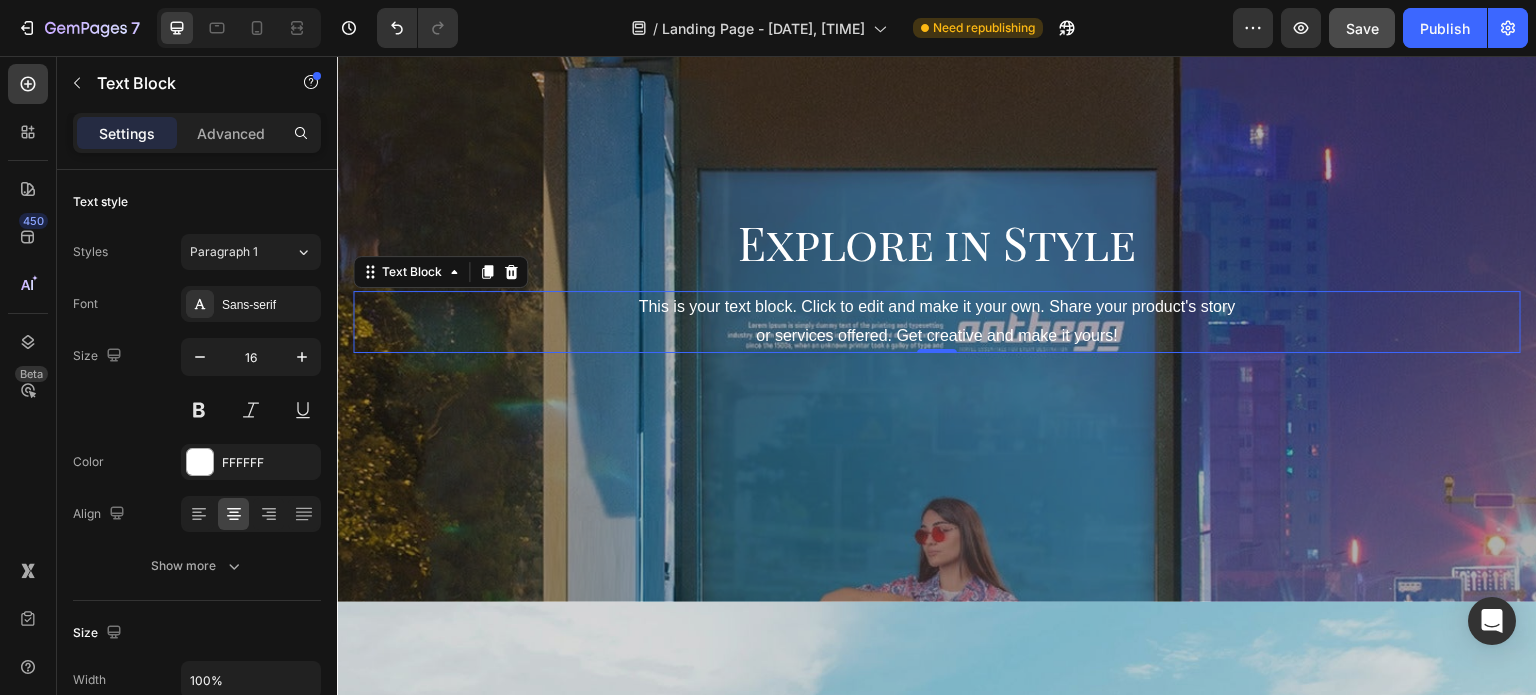 click on "This is your text block. Click to edit and make it your own. Share your product's story                   or services offered. Get creative and make it yours!" at bounding box center (937, 322) 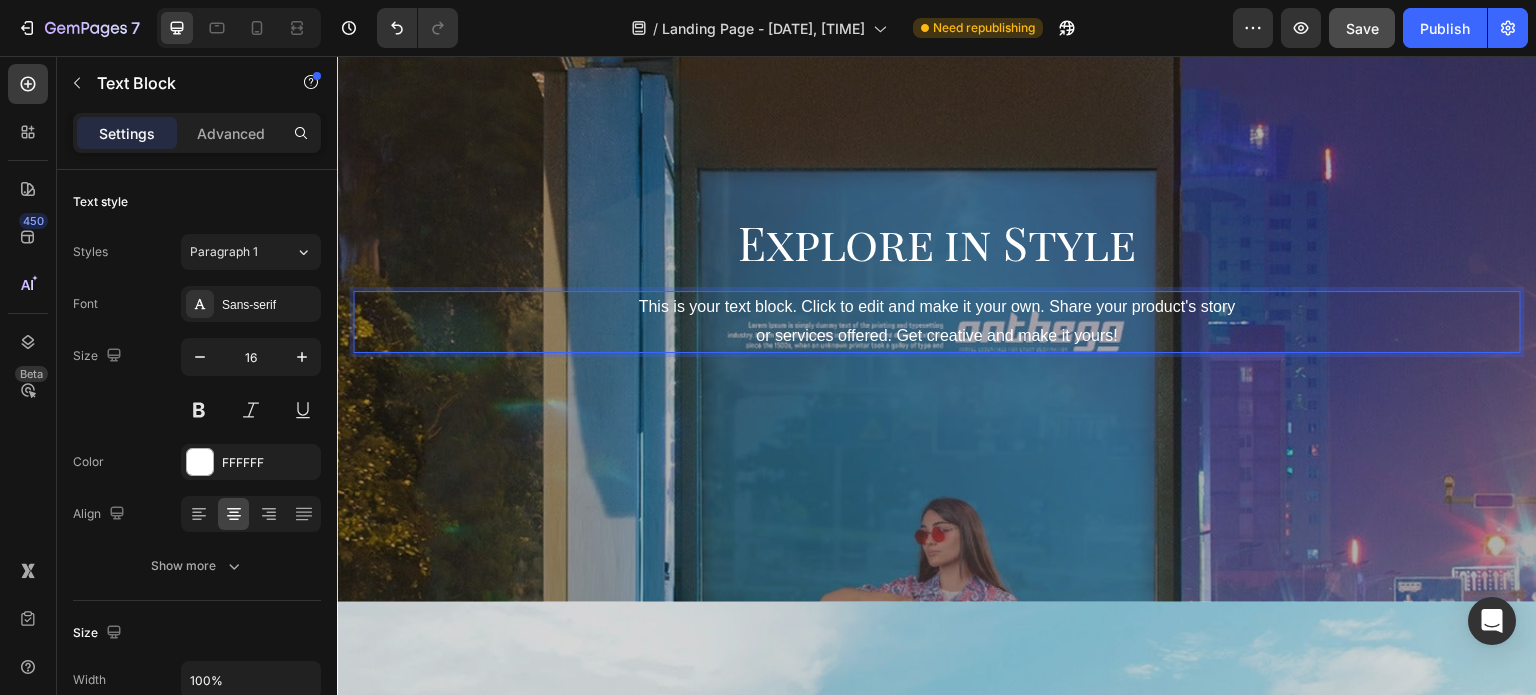 click on "This is your text block. Click to edit and make it your own. Share your product's story or services offered. Get creative and make it yours!" at bounding box center (937, 322) 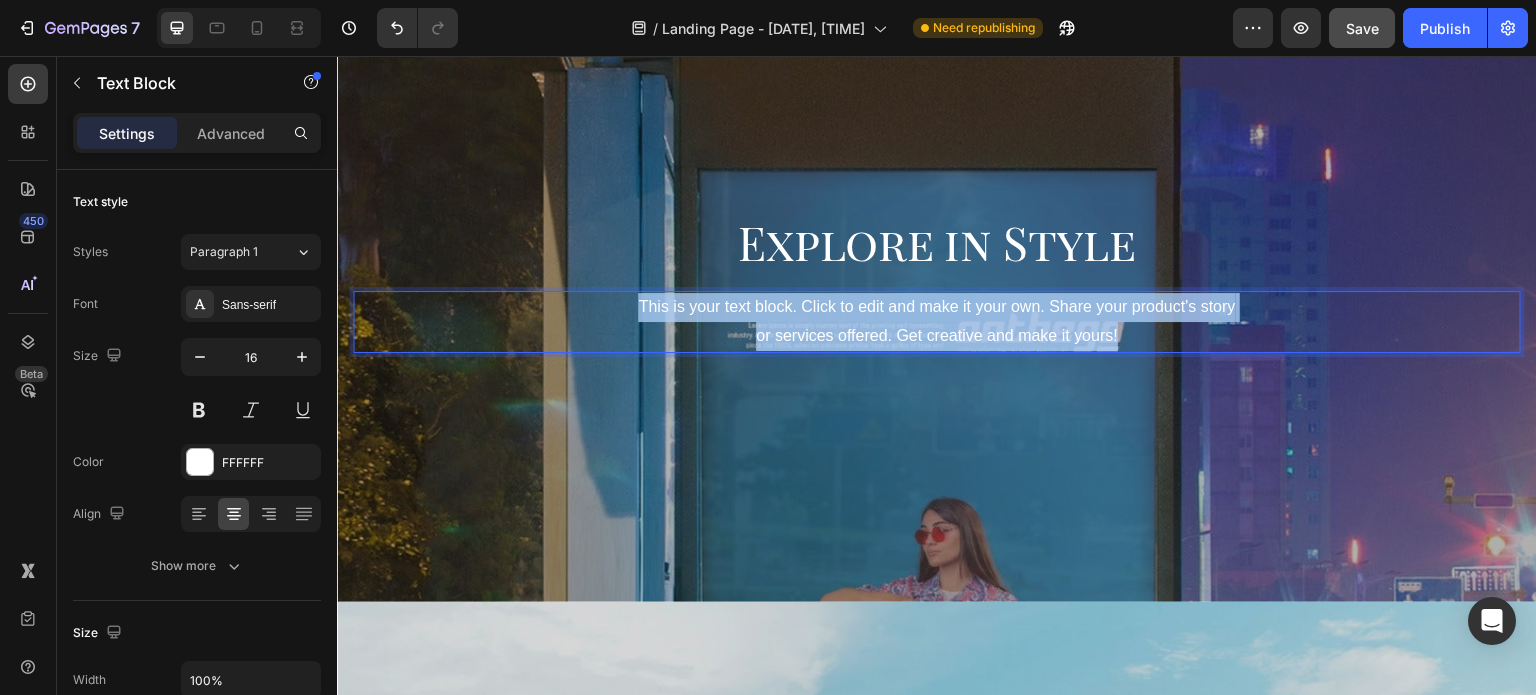 drag, startPoint x: 1114, startPoint y: 368, endPoint x: 601, endPoint y: 329, distance: 514.48035 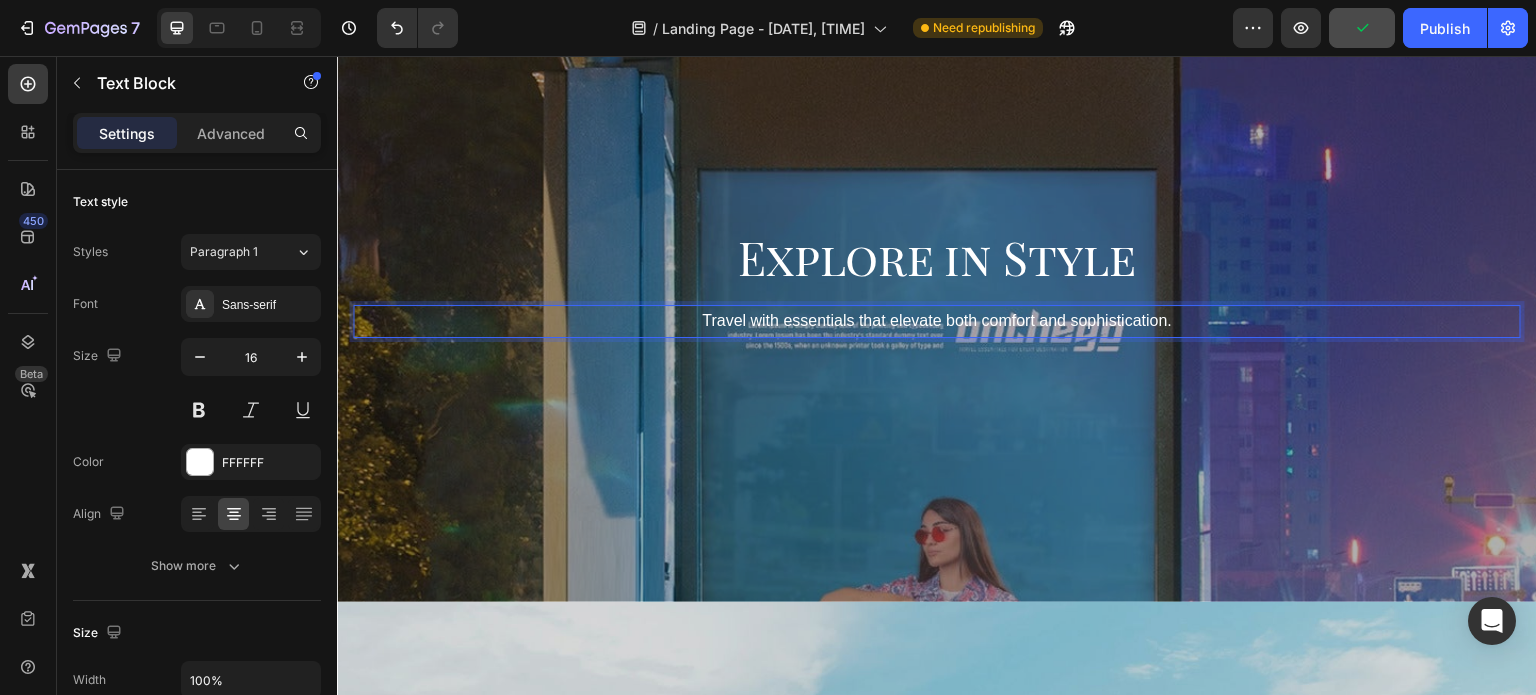 click on "Travel with essentials that elevate both comfort and sophistication." at bounding box center (937, 321) 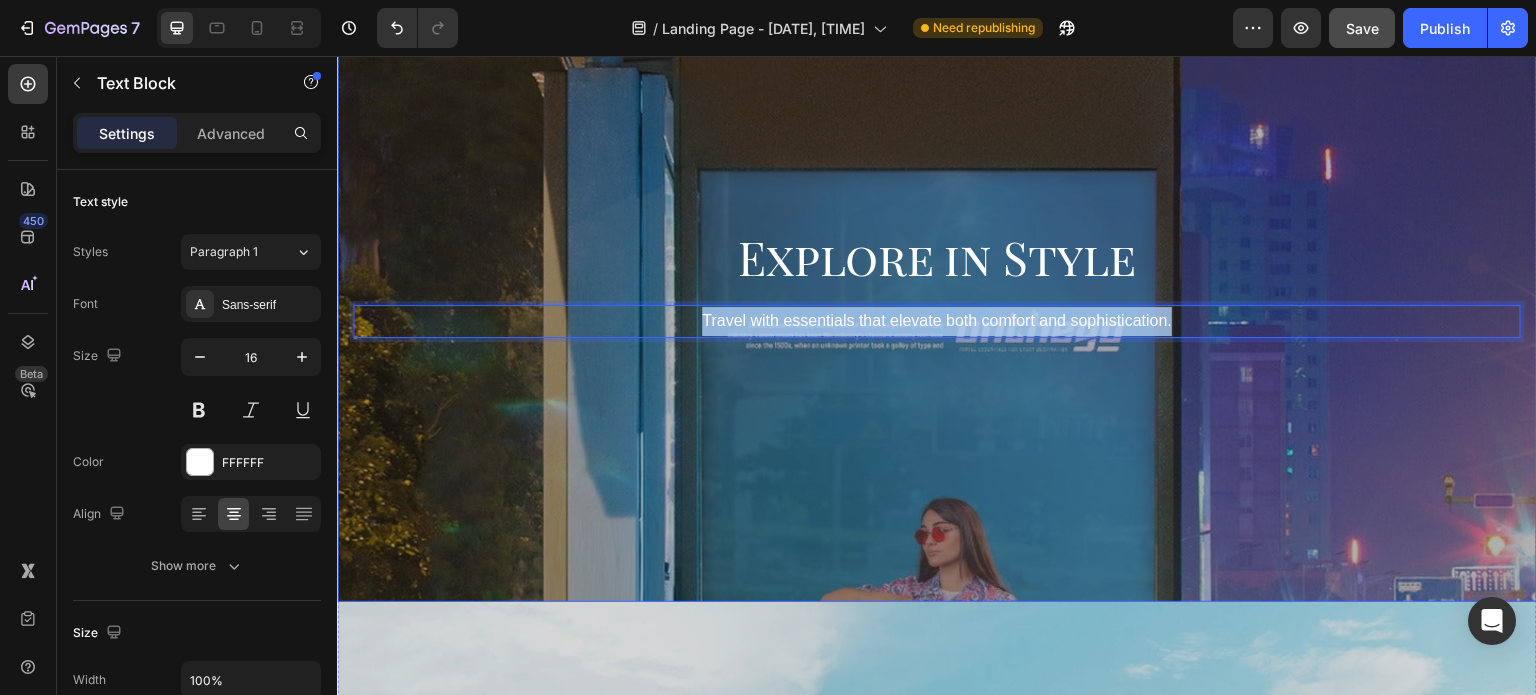 drag, startPoint x: 1166, startPoint y: 360, endPoint x: 693, endPoint y: 378, distance: 473.34238 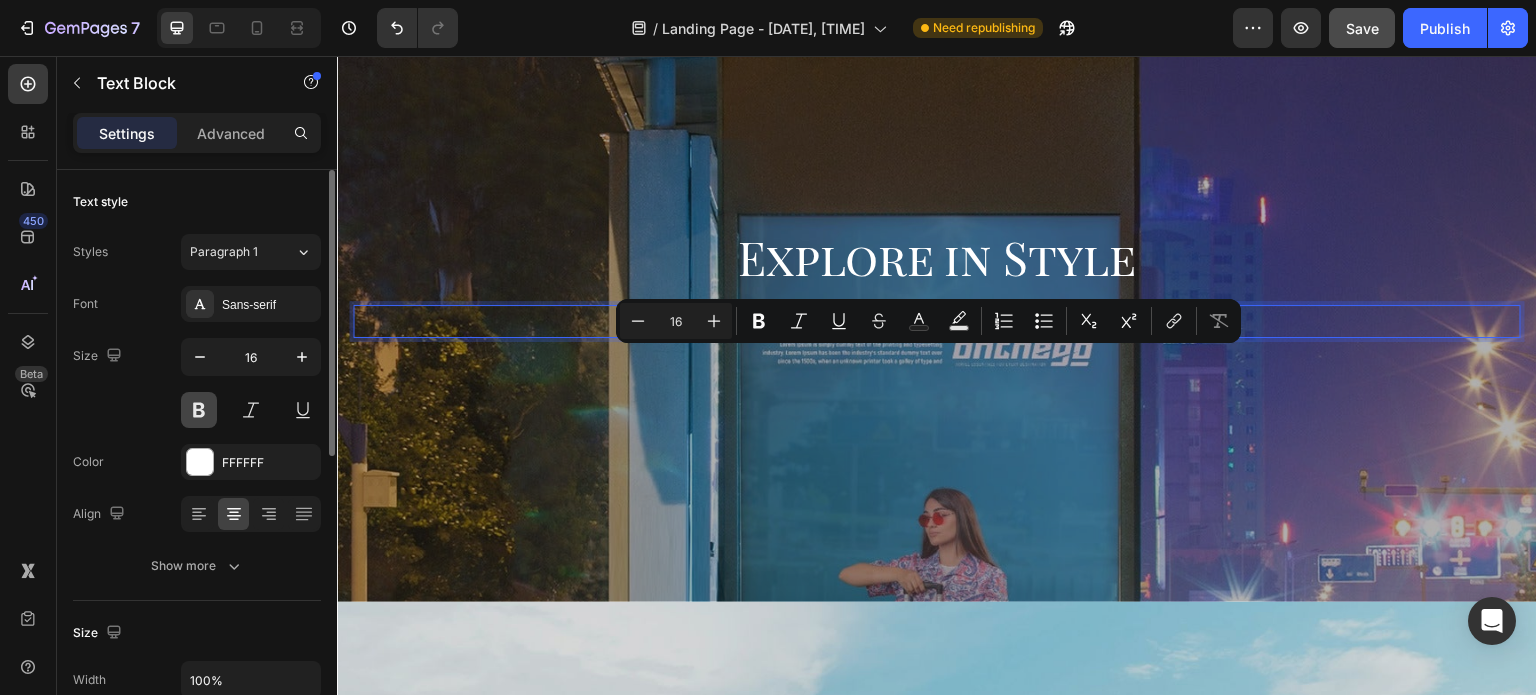 click at bounding box center (199, 410) 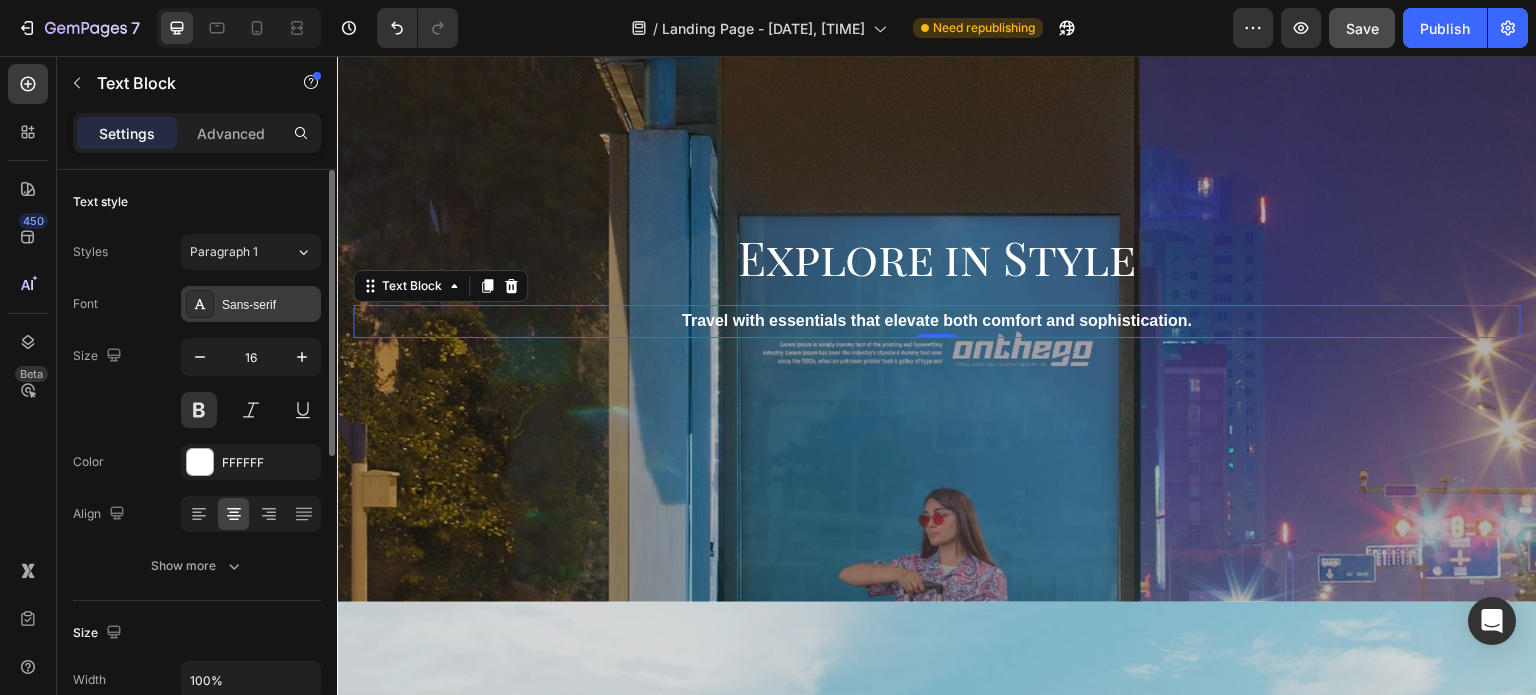 click on "Sans-serif" at bounding box center (269, 305) 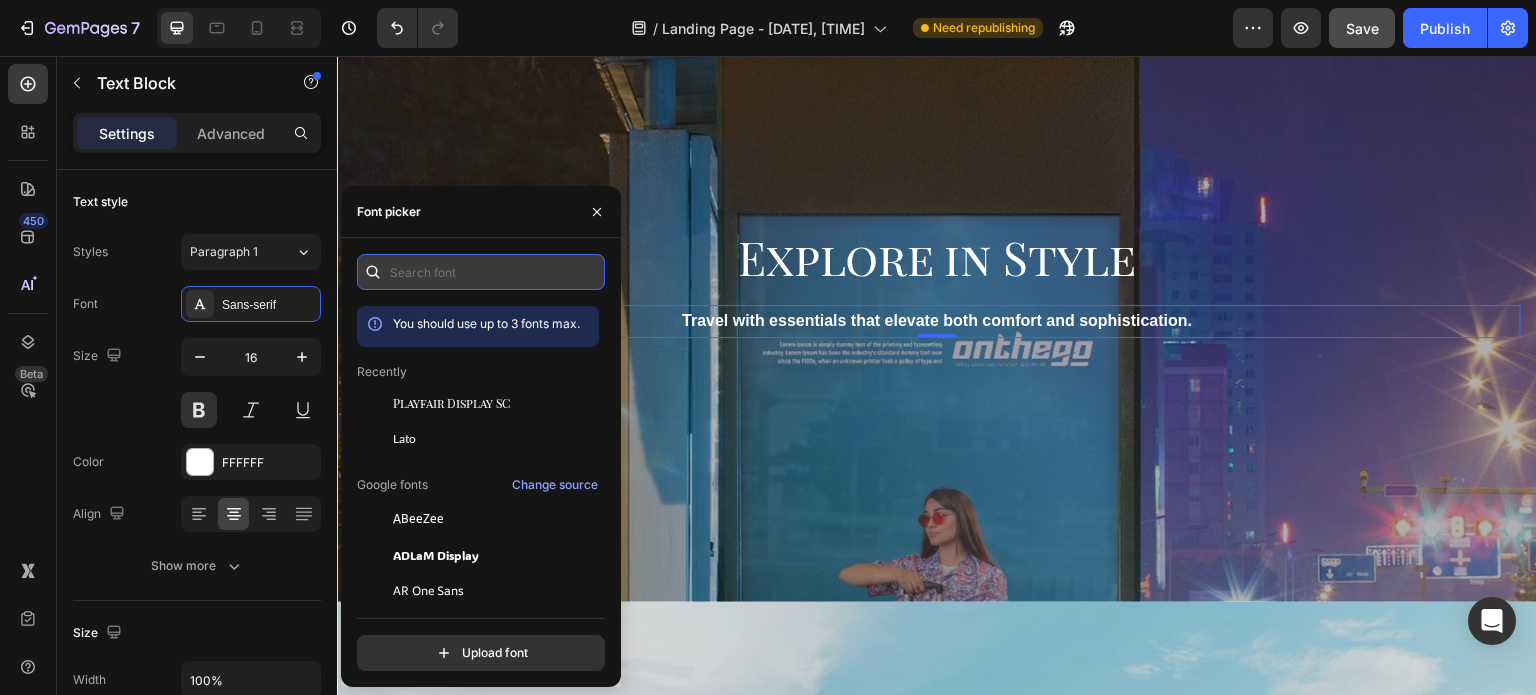 click at bounding box center (481, 272) 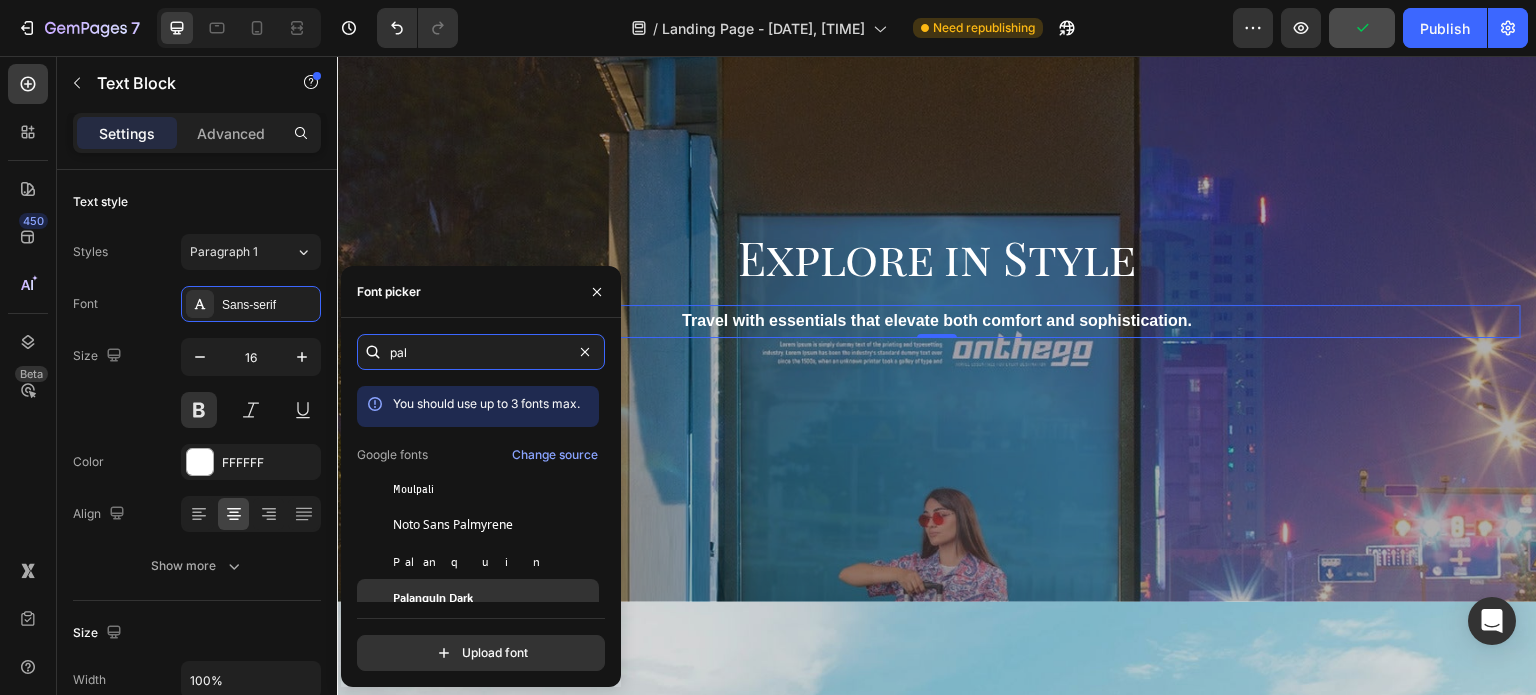 type on "pal" 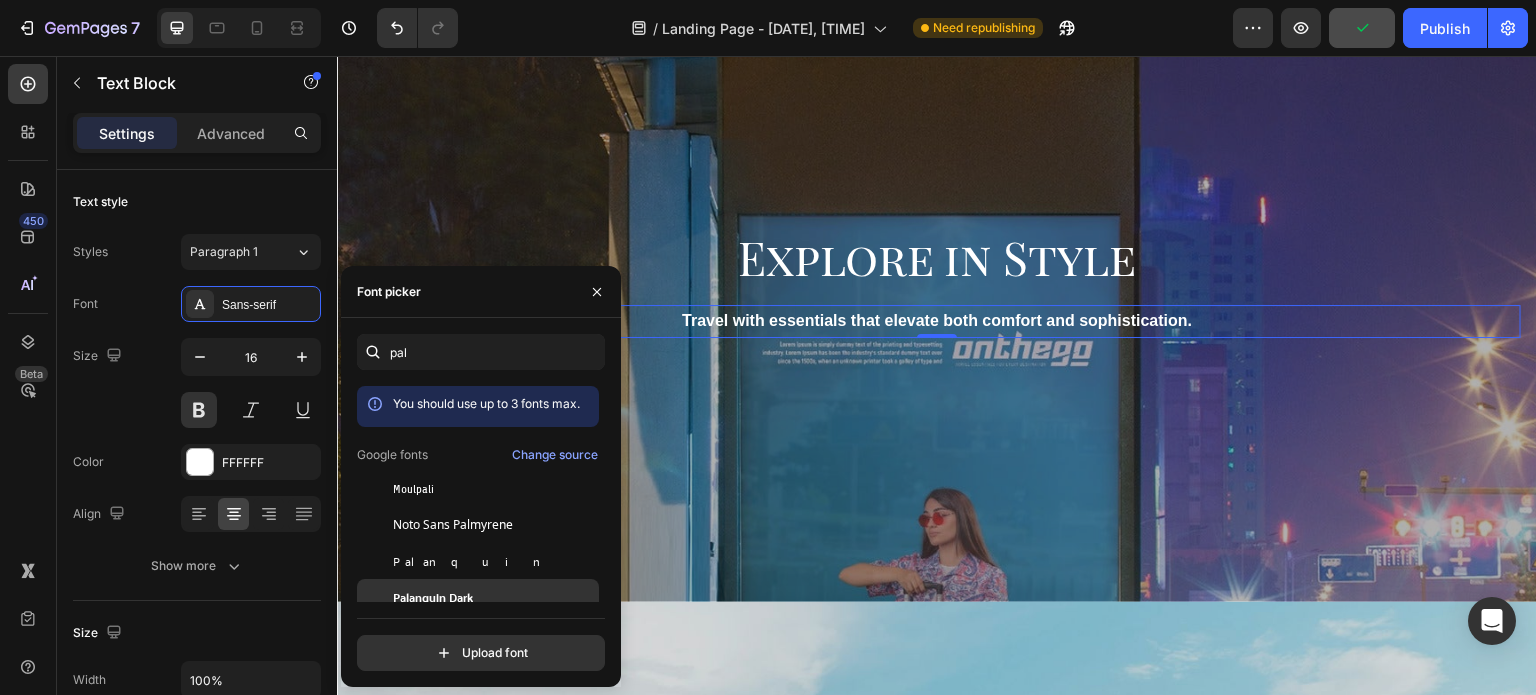 click on "Palanquin Dark" at bounding box center [433, 597] 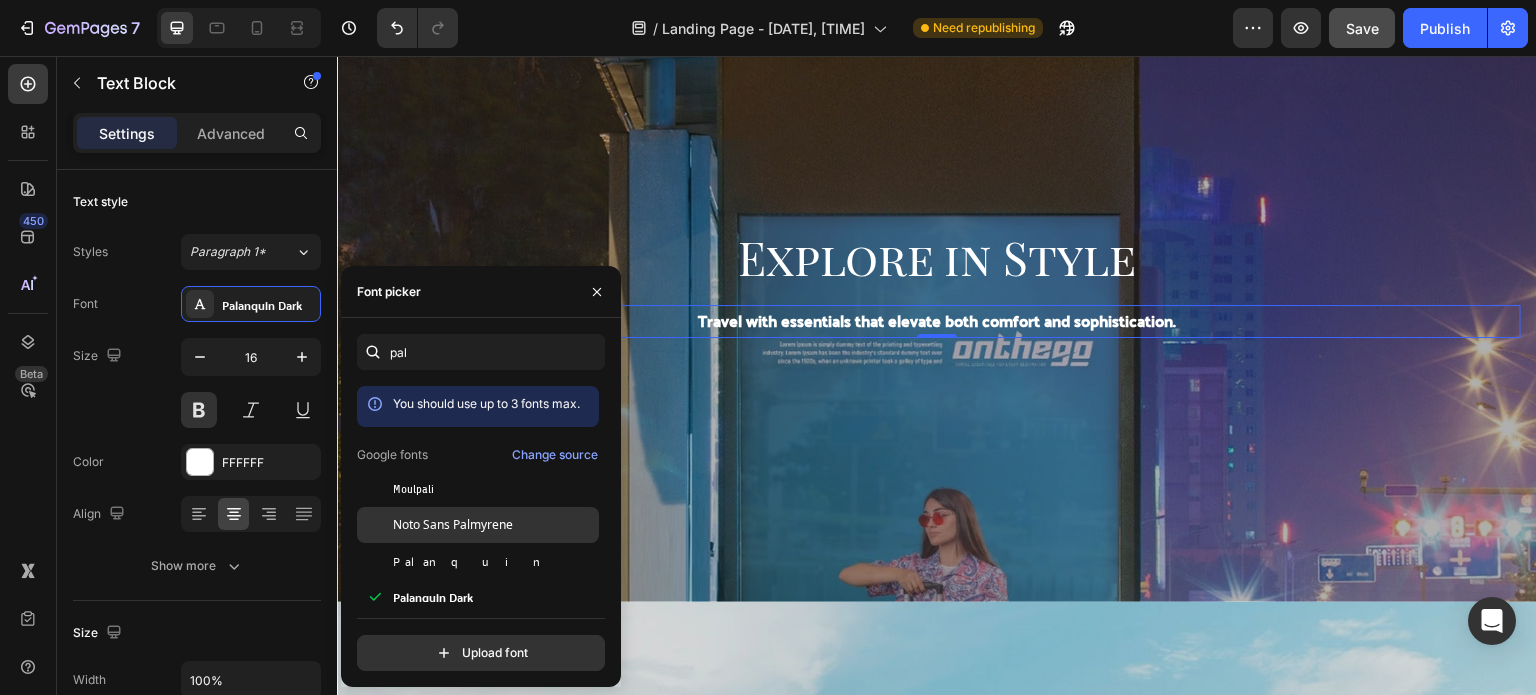 scroll, scrollTop: 49, scrollLeft: 0, axis: vertical 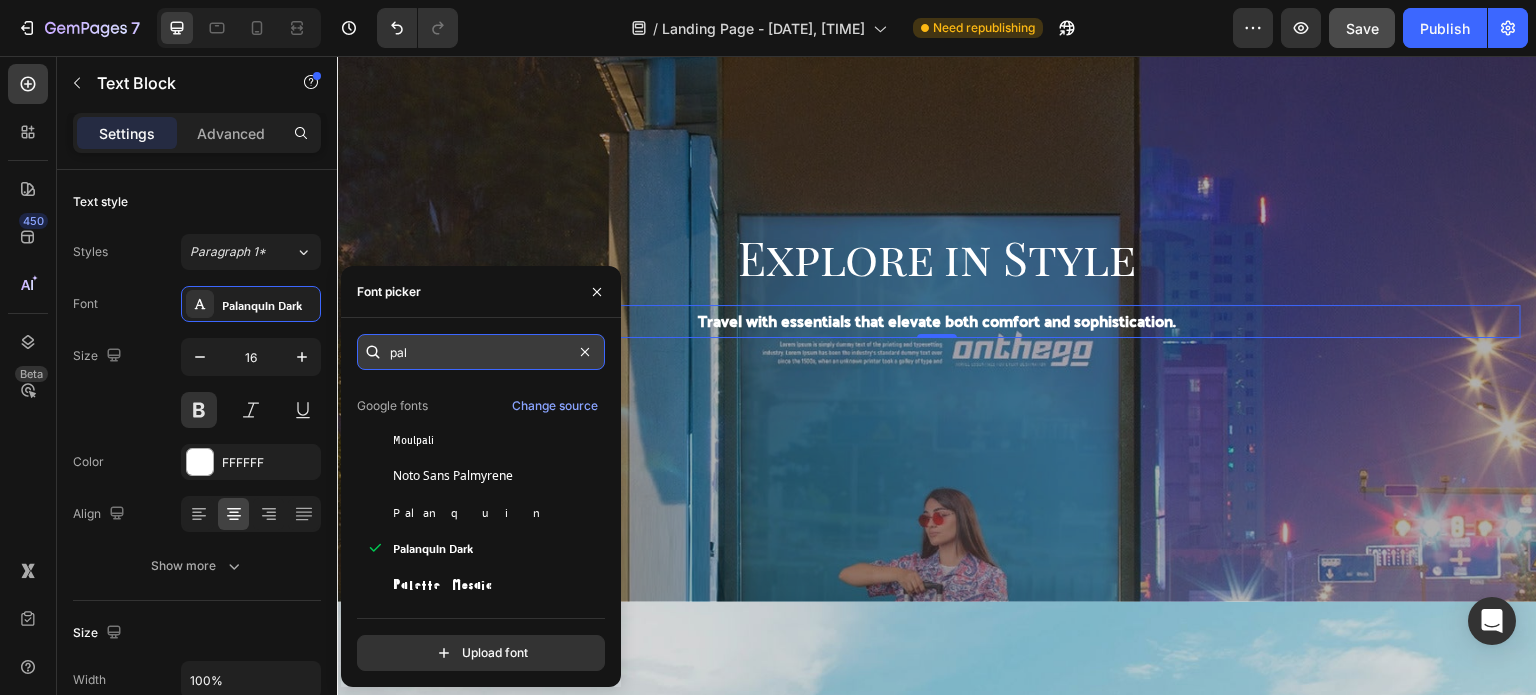 click on "pal" at bounding box center (481, 352) 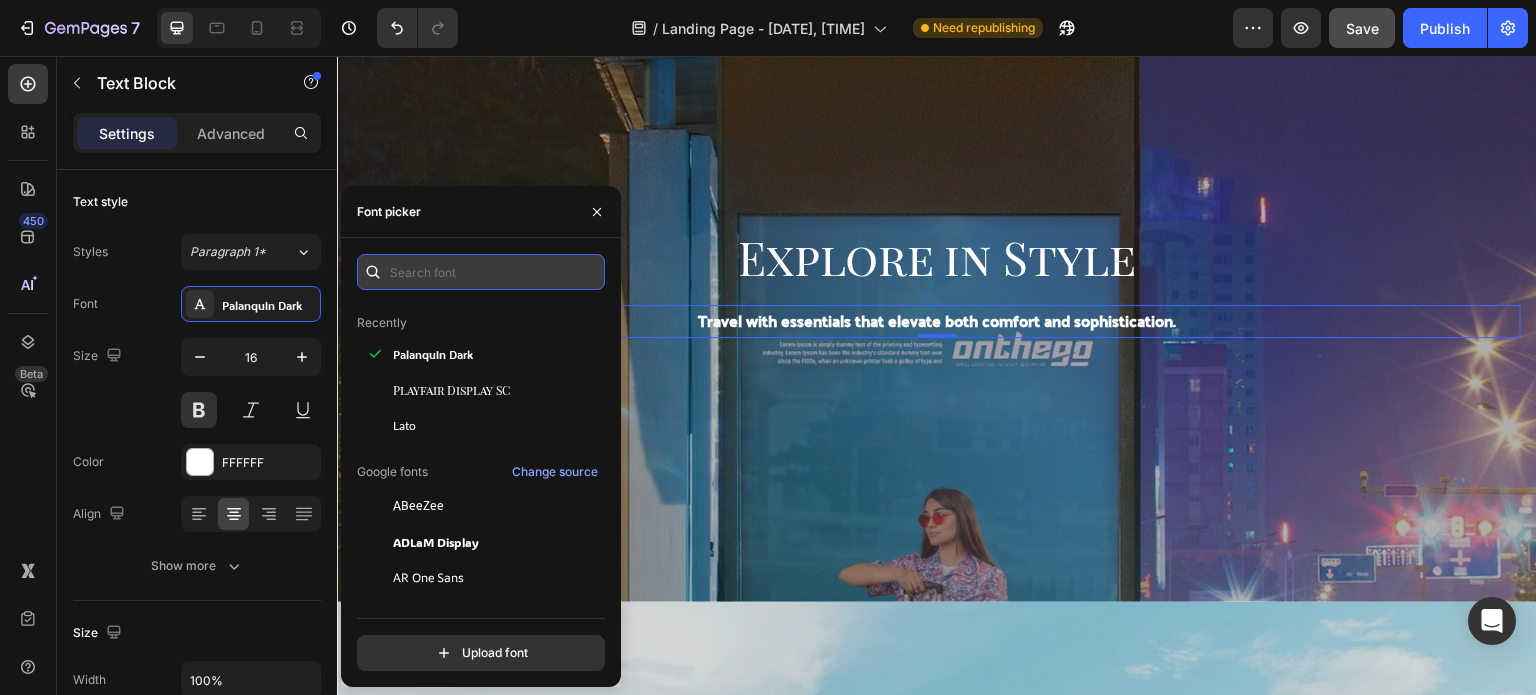scroll, scrollTop: 0, scrollLeft: 0, axis: both 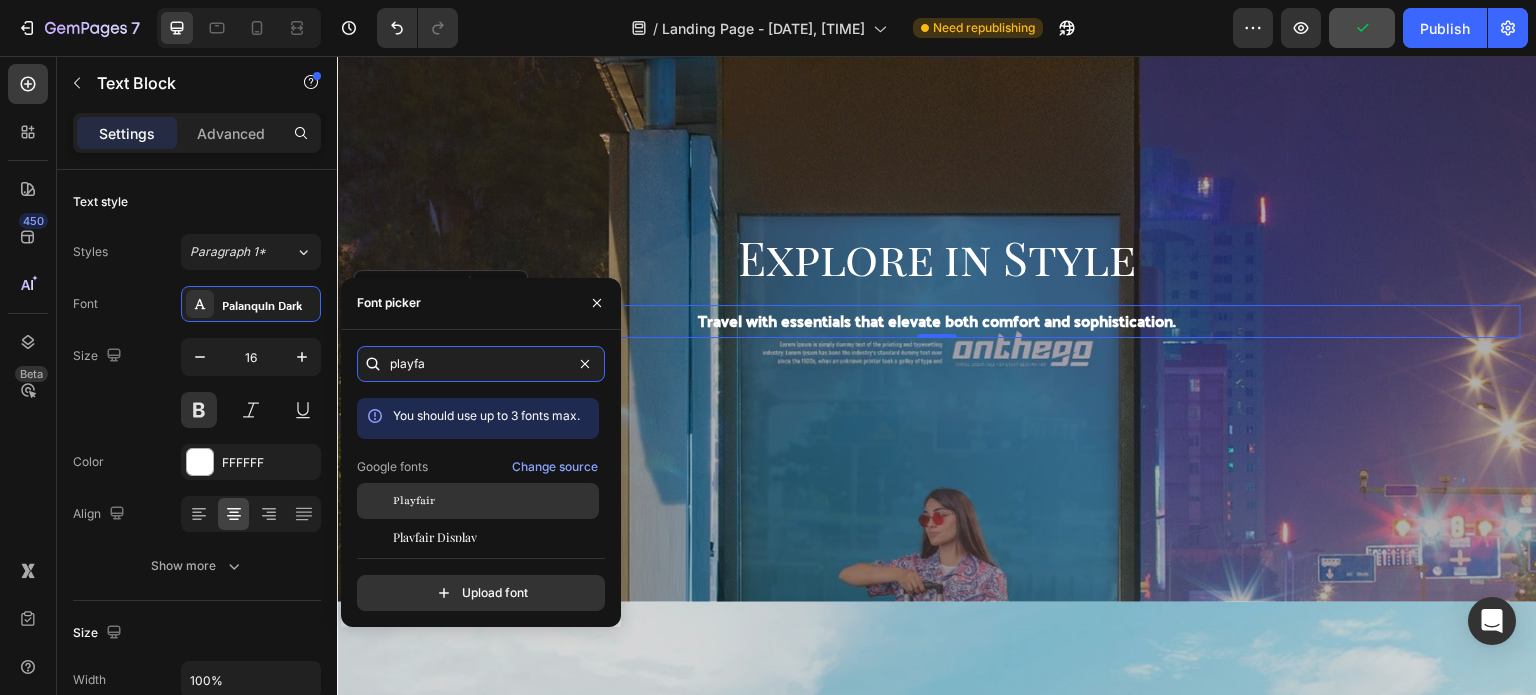 type on "playfa" 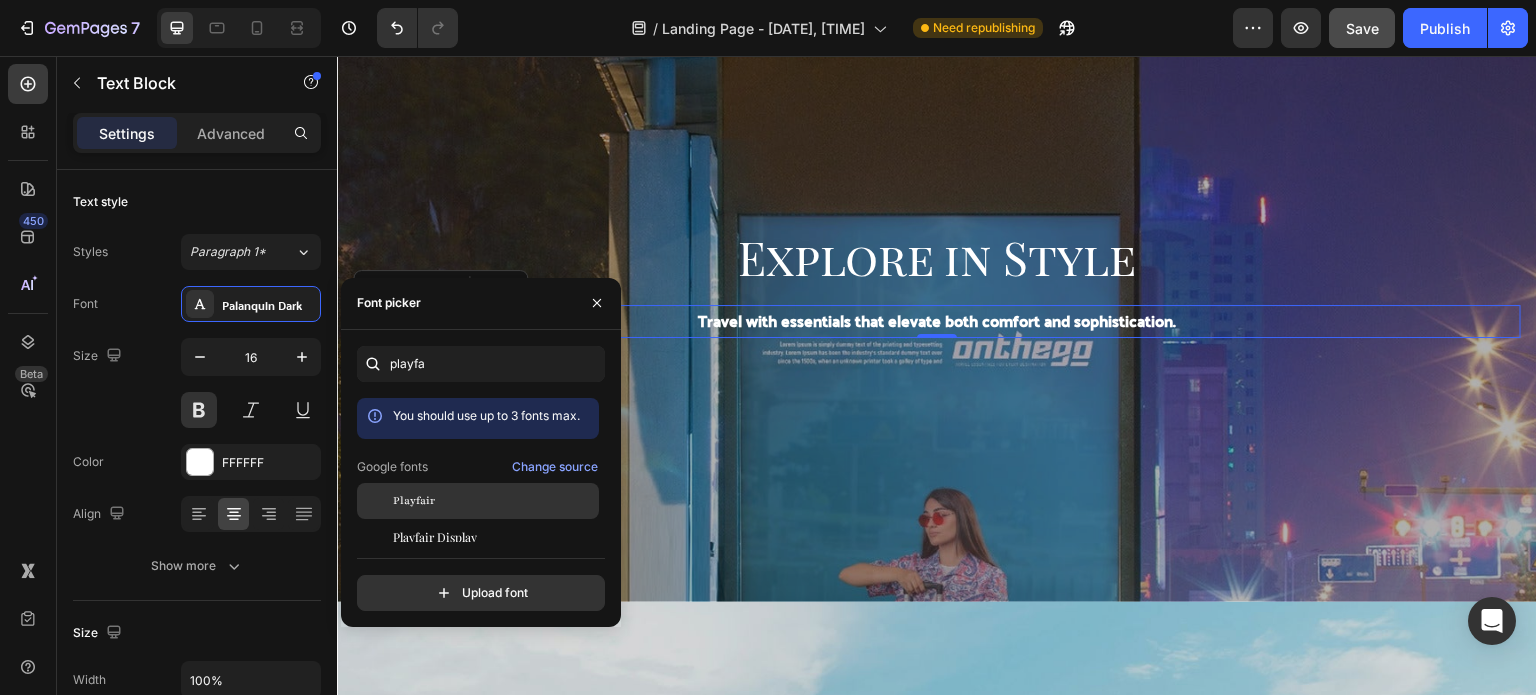 click on "Playfair" at bounding box center (494, 501) 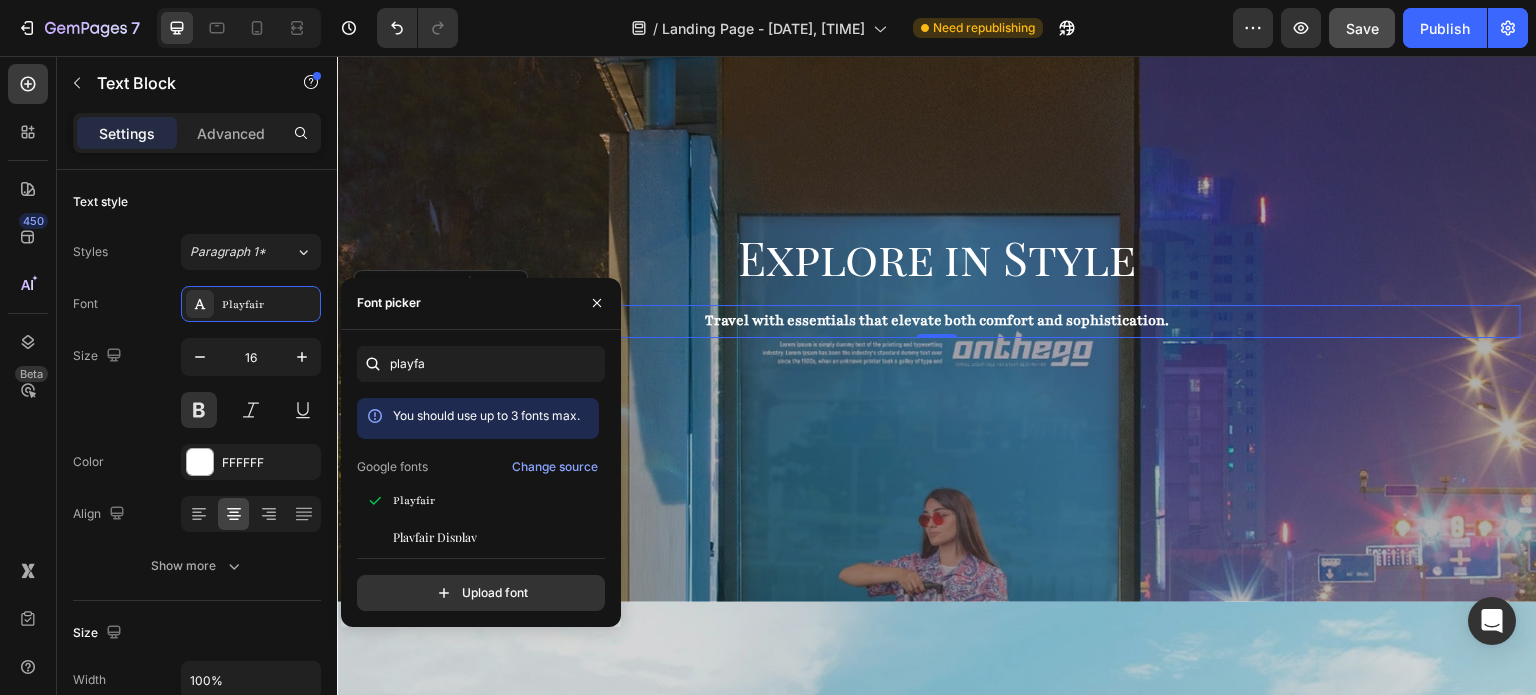 click on "playfa You should use up to 3 fonts max. Google fonts Change source Playfair Playfair Display Playfair Display SC  Upload font" 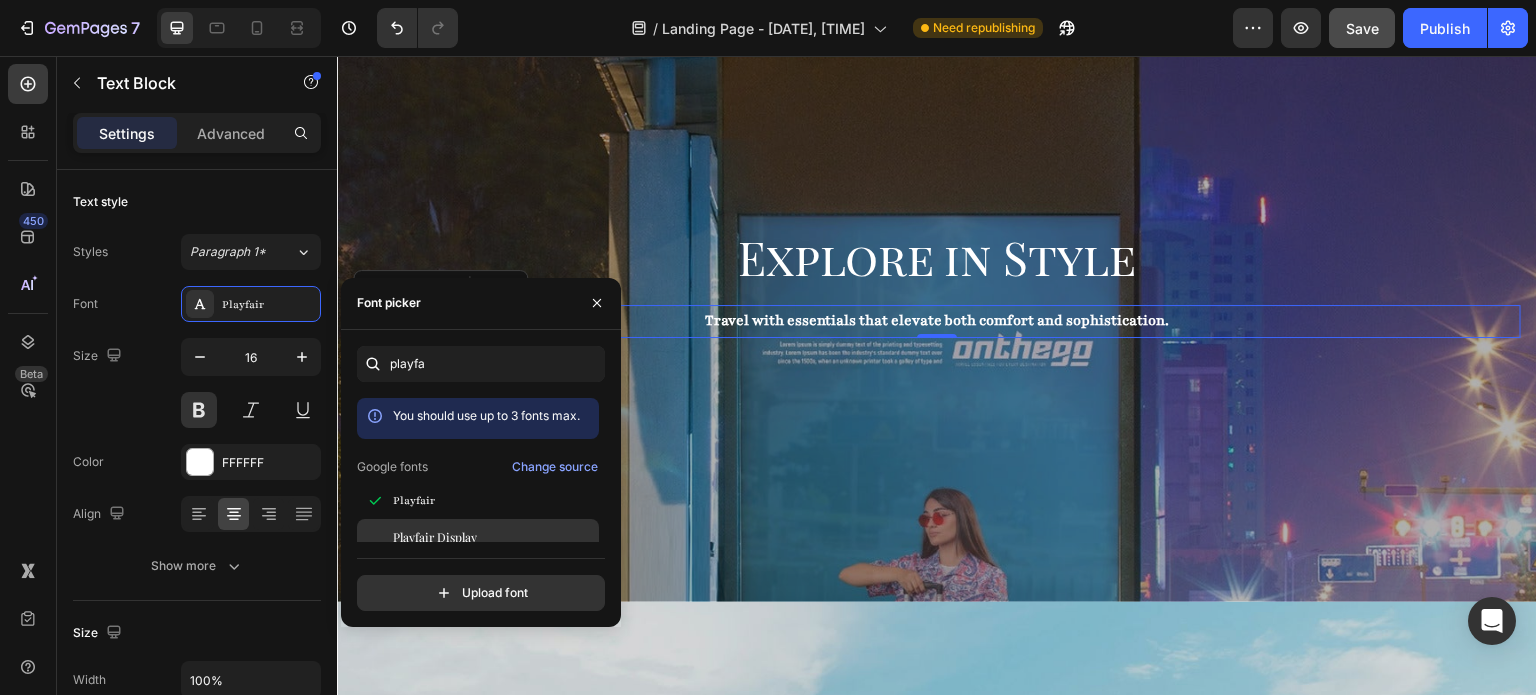 click on "Playfair Display" at bounding box center [435, 537] 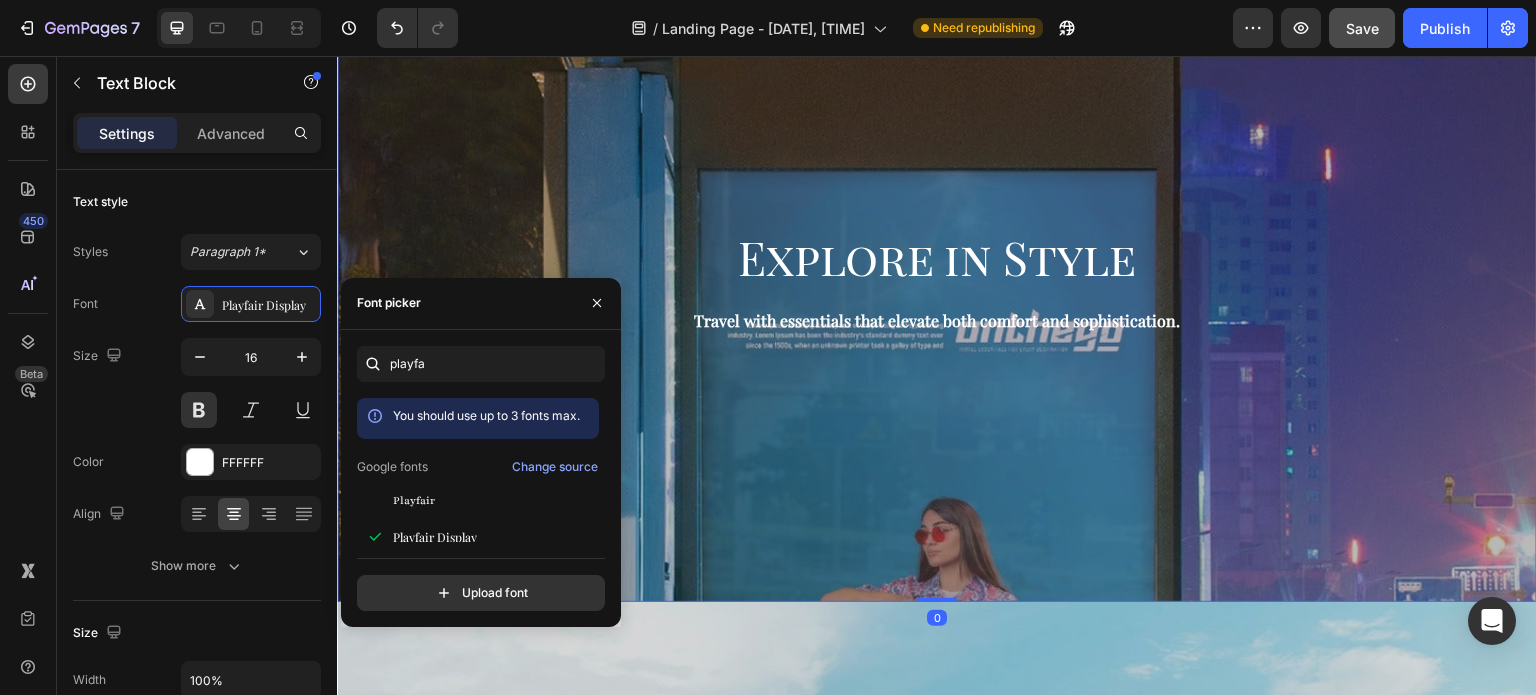 click at bounding box center [937, 282] 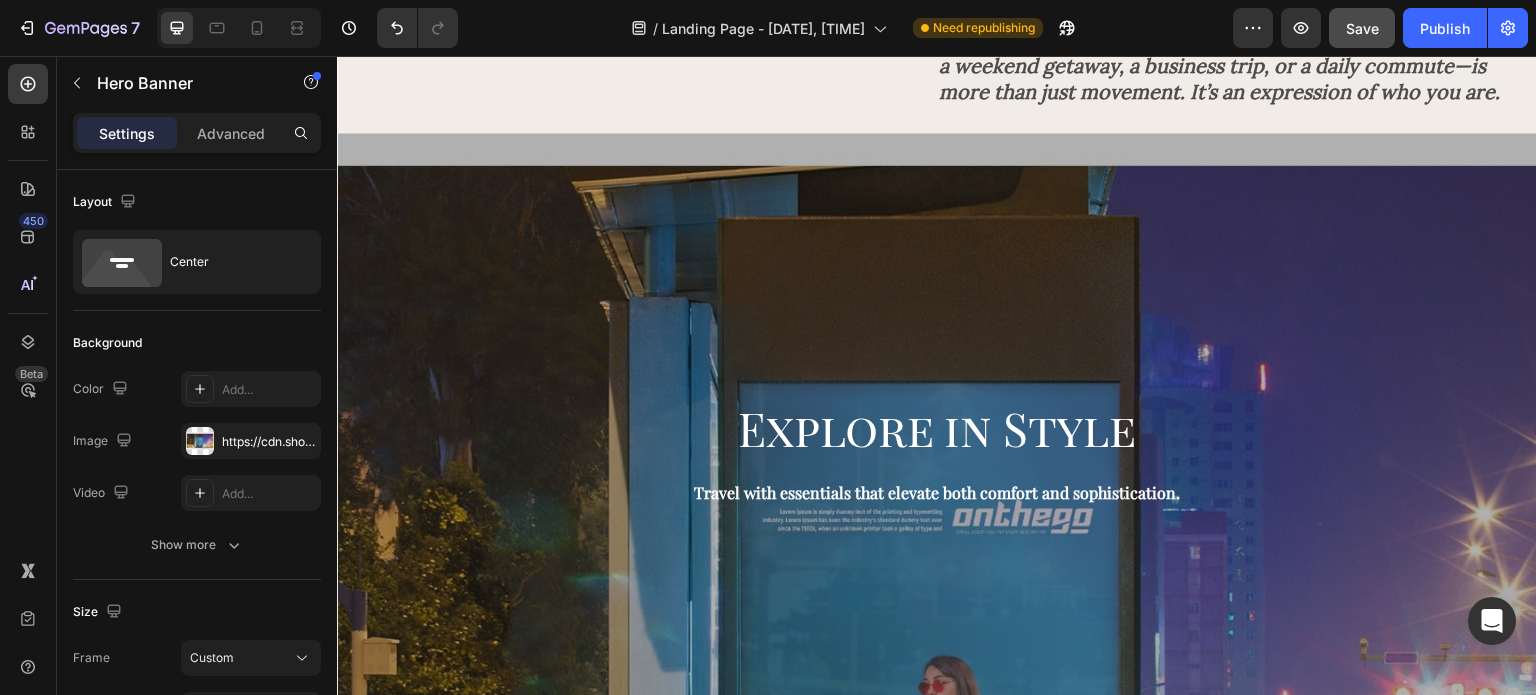 scroll, scrollTop: 3580, scrollLeft: 0, axis: vertical 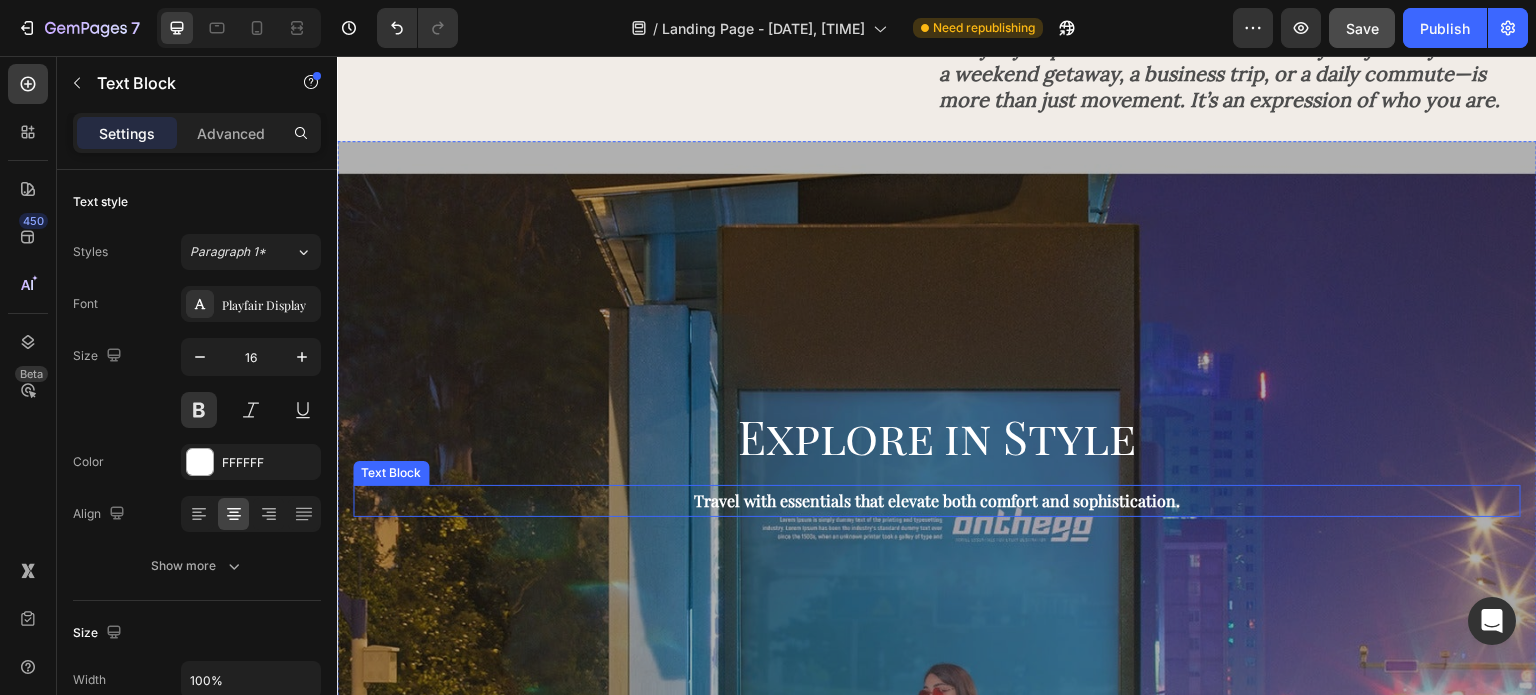 click on "Travel with essentials that elevate both comfort and sophistication." at bounding box center (937, 501) 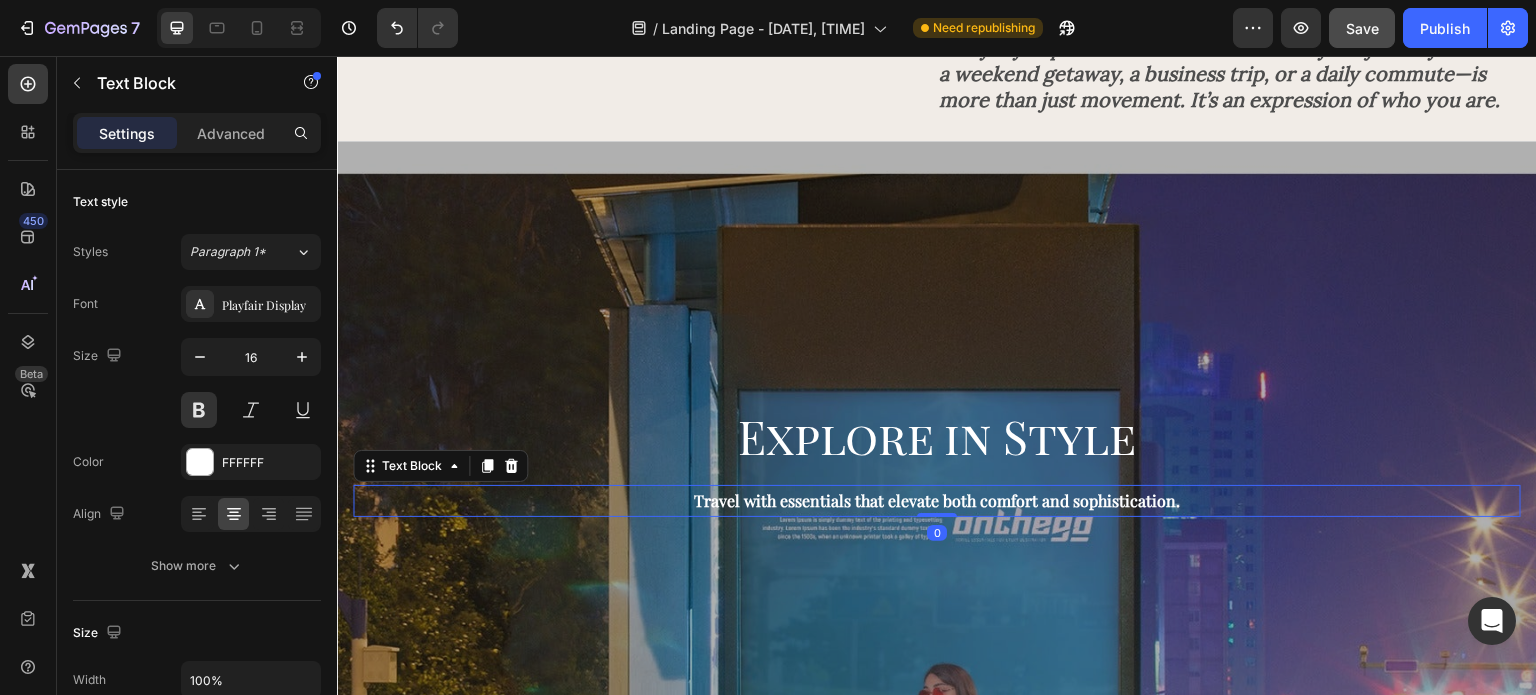 click on "Travel with essentials that elevate both comfort and sophistication." at bounding box center (937, 501) 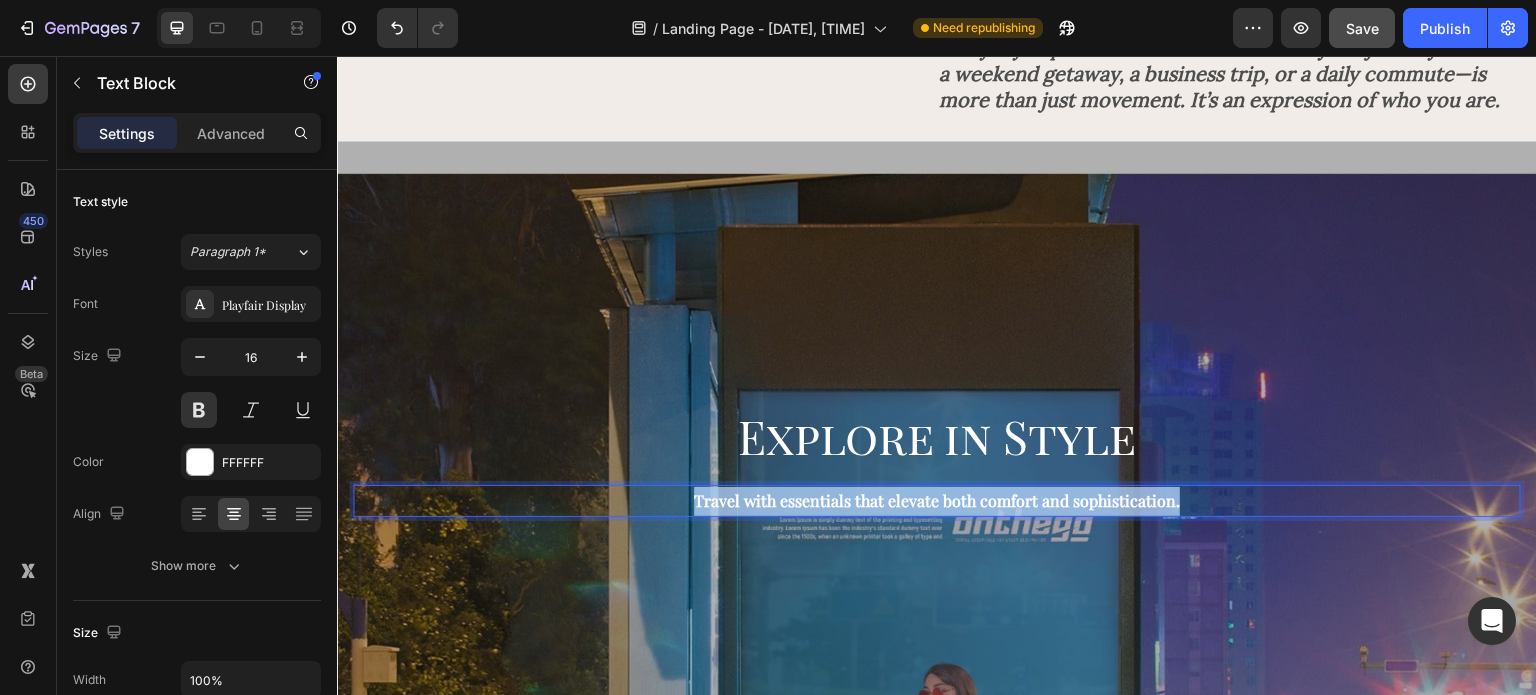 drag, startPoint x: 1168, startPoint y: 533, endPoint x: 673, endPoint y: 541, distance: 495.06464 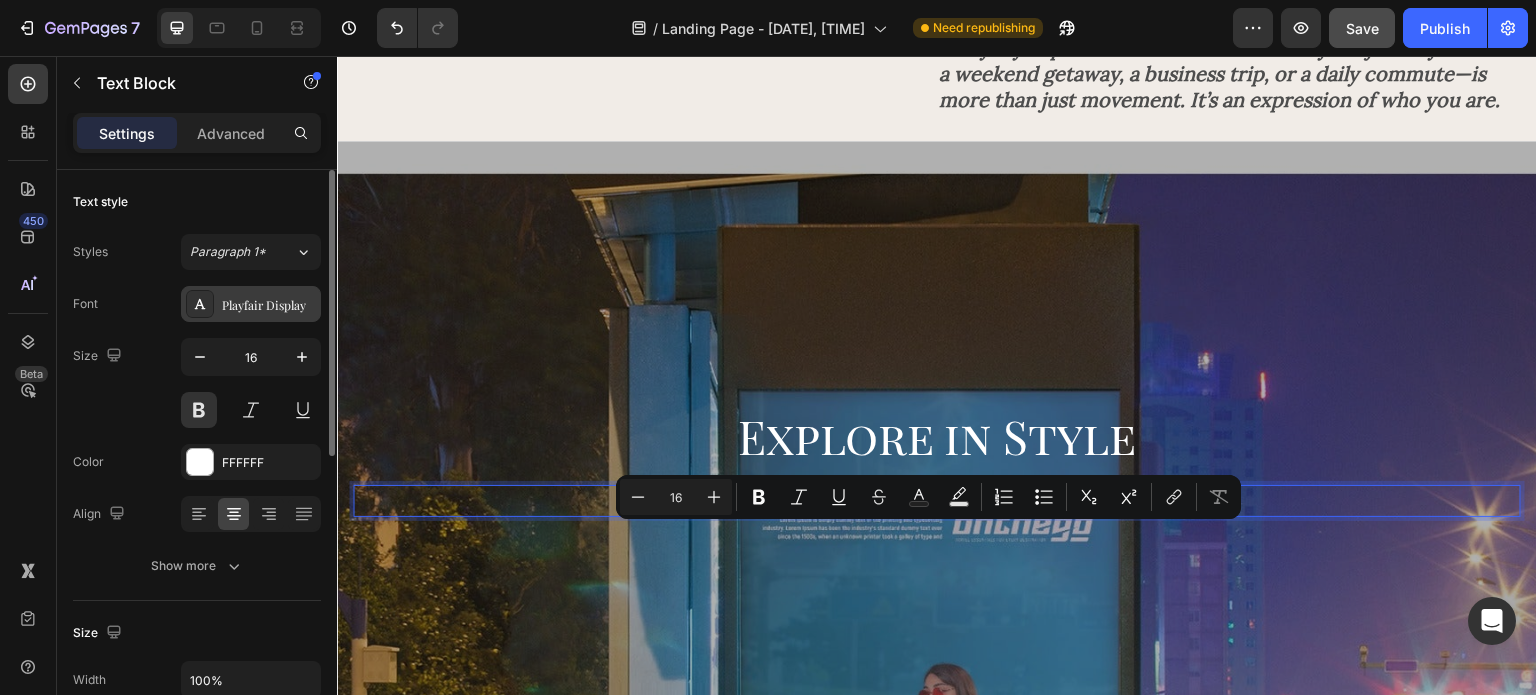 click on "Playfair Display" at bounding box center (269, 305) 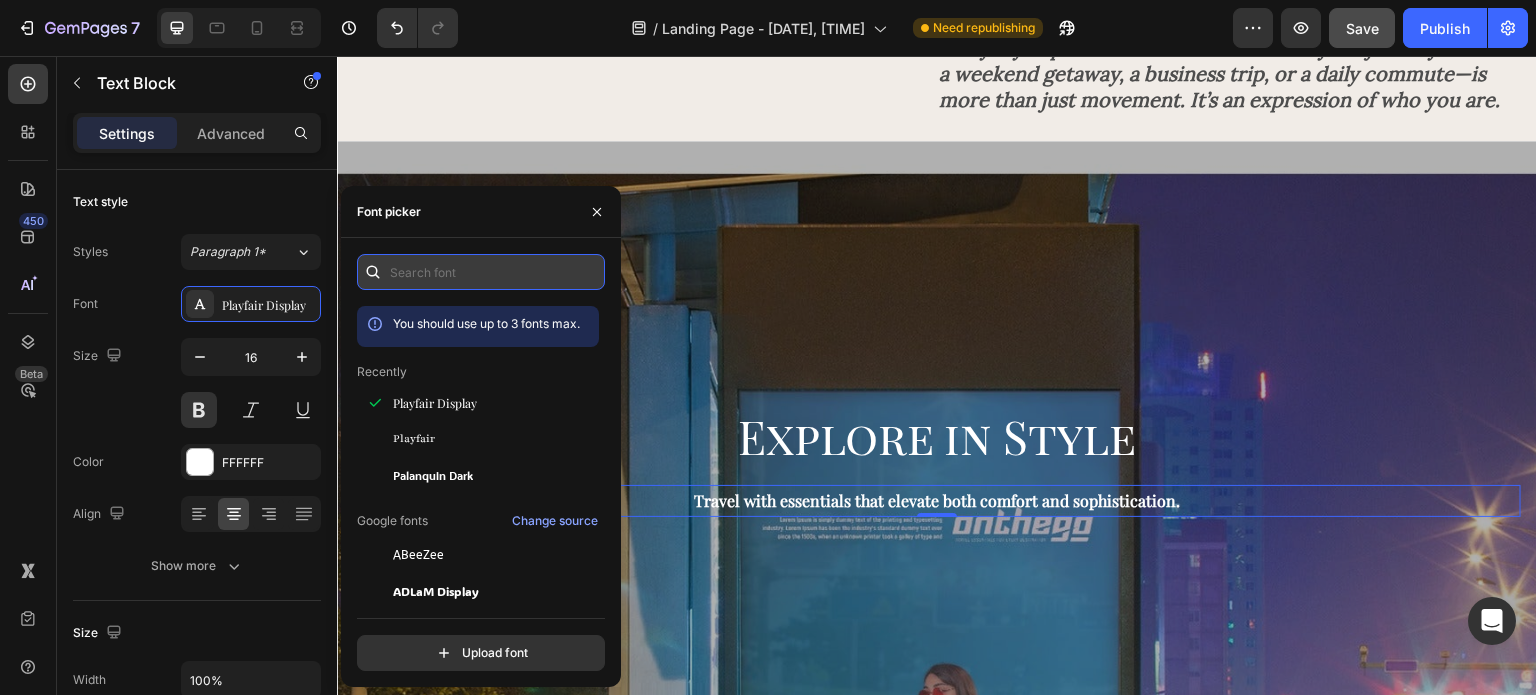 click at bounding box center (481, 272) 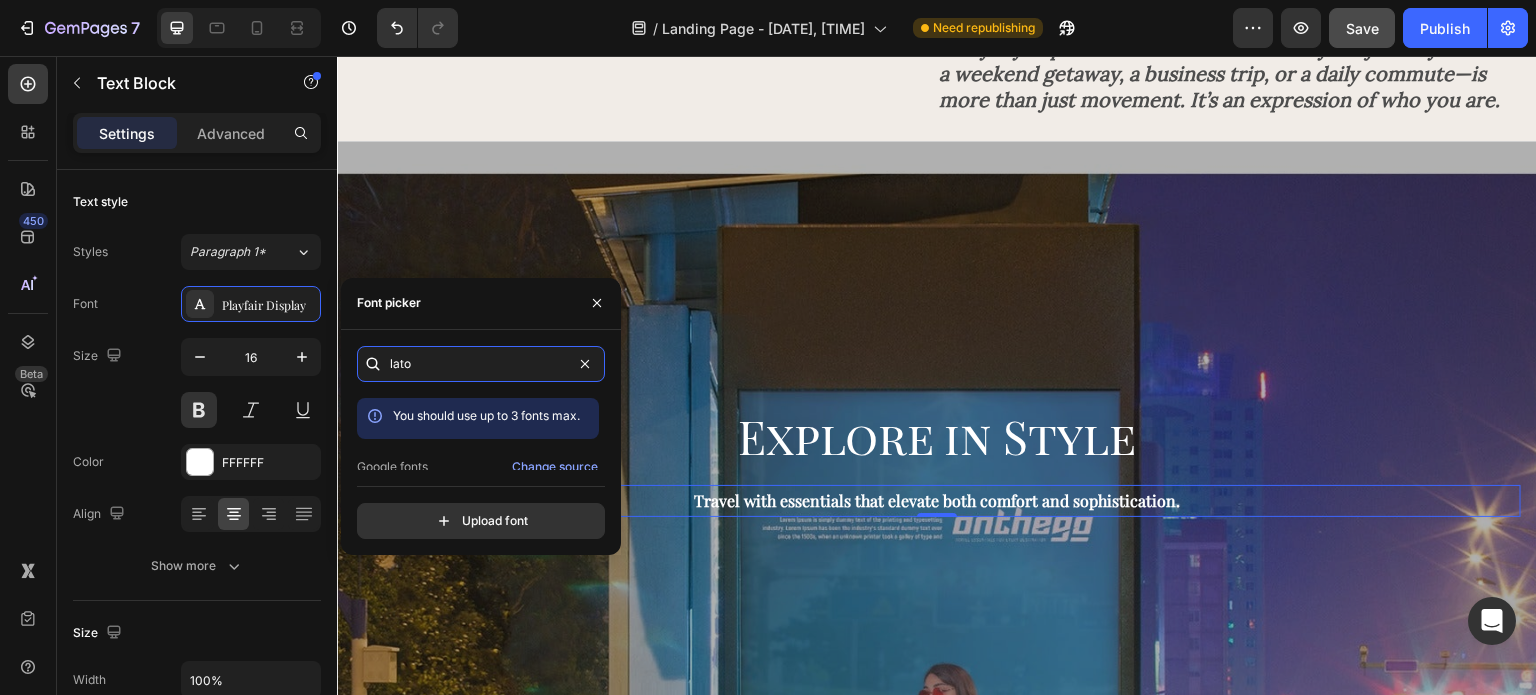 scroll, scrollTop: 49, scrollLeft: 0, axis: vertical 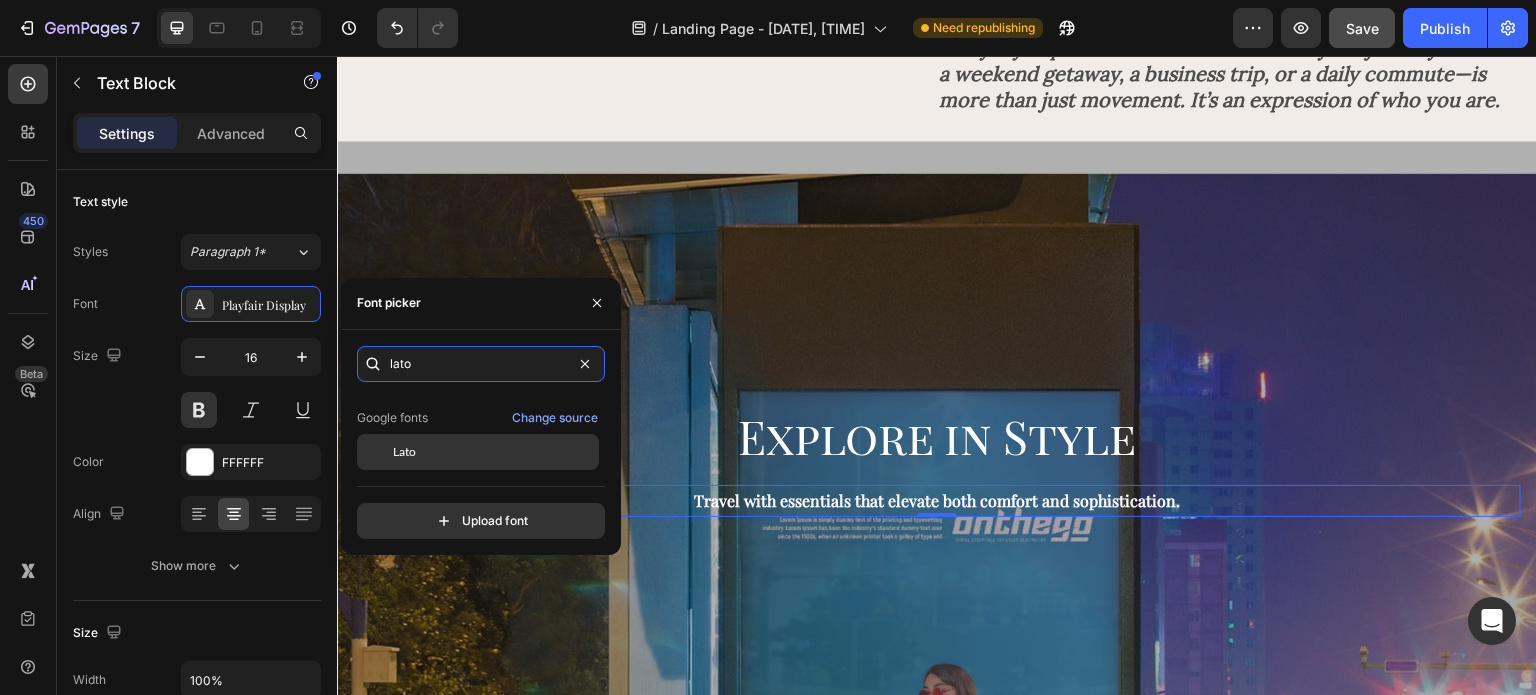 type on "lato" 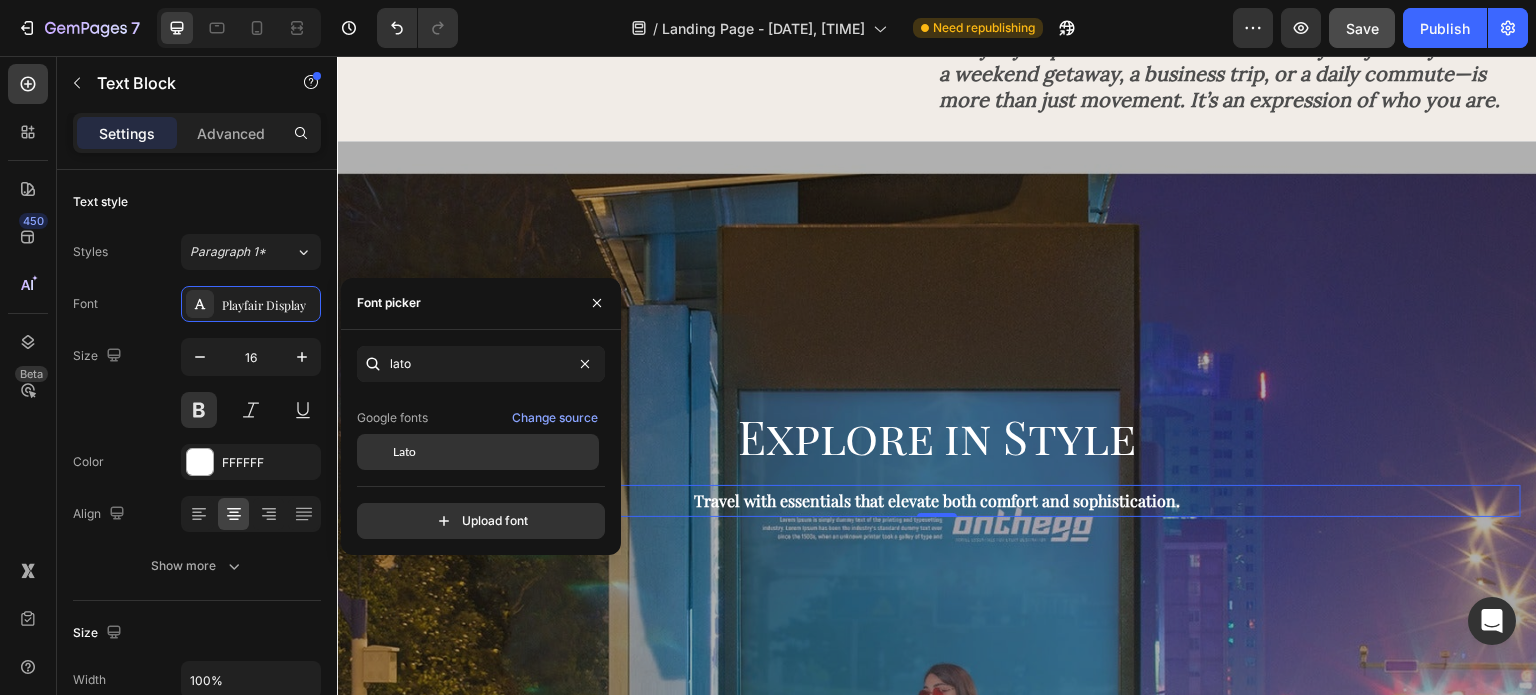 click on "Lato" at bounding box center [494, 452] 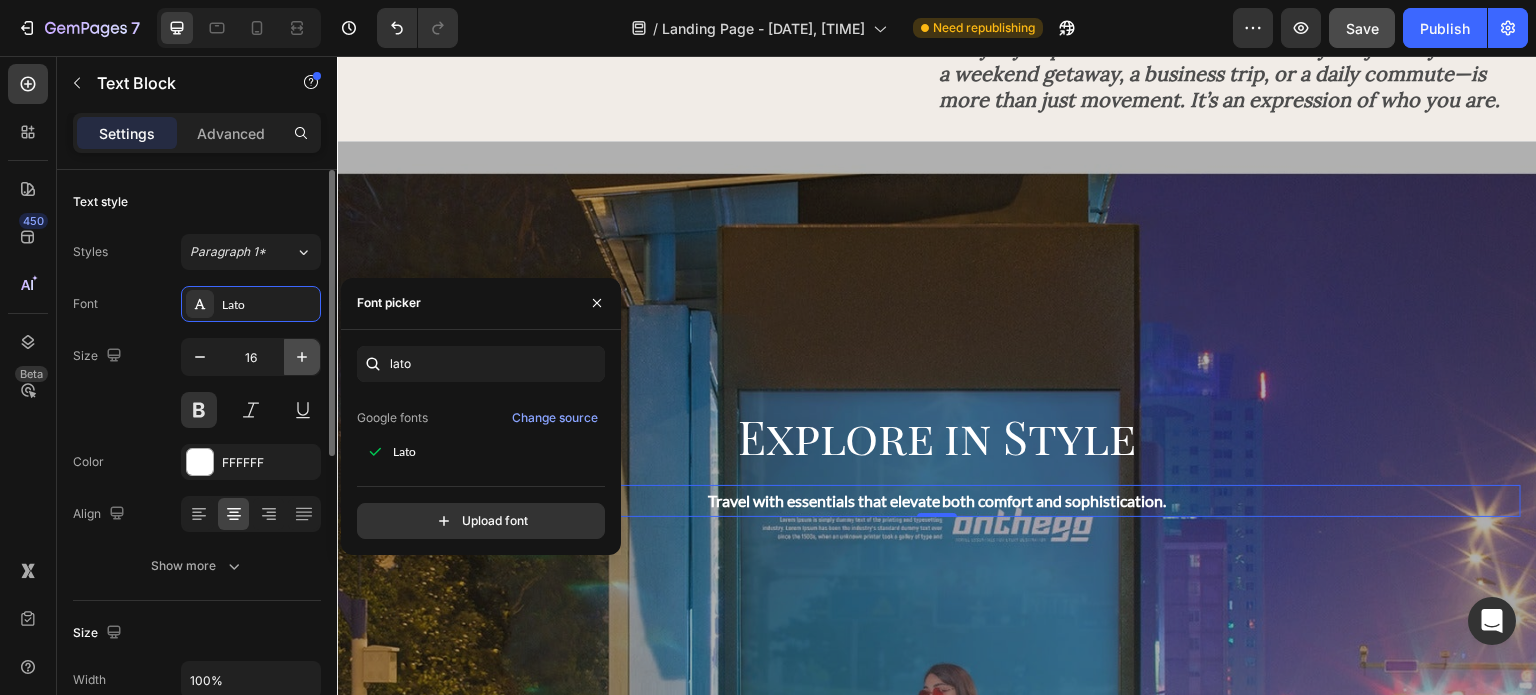 click 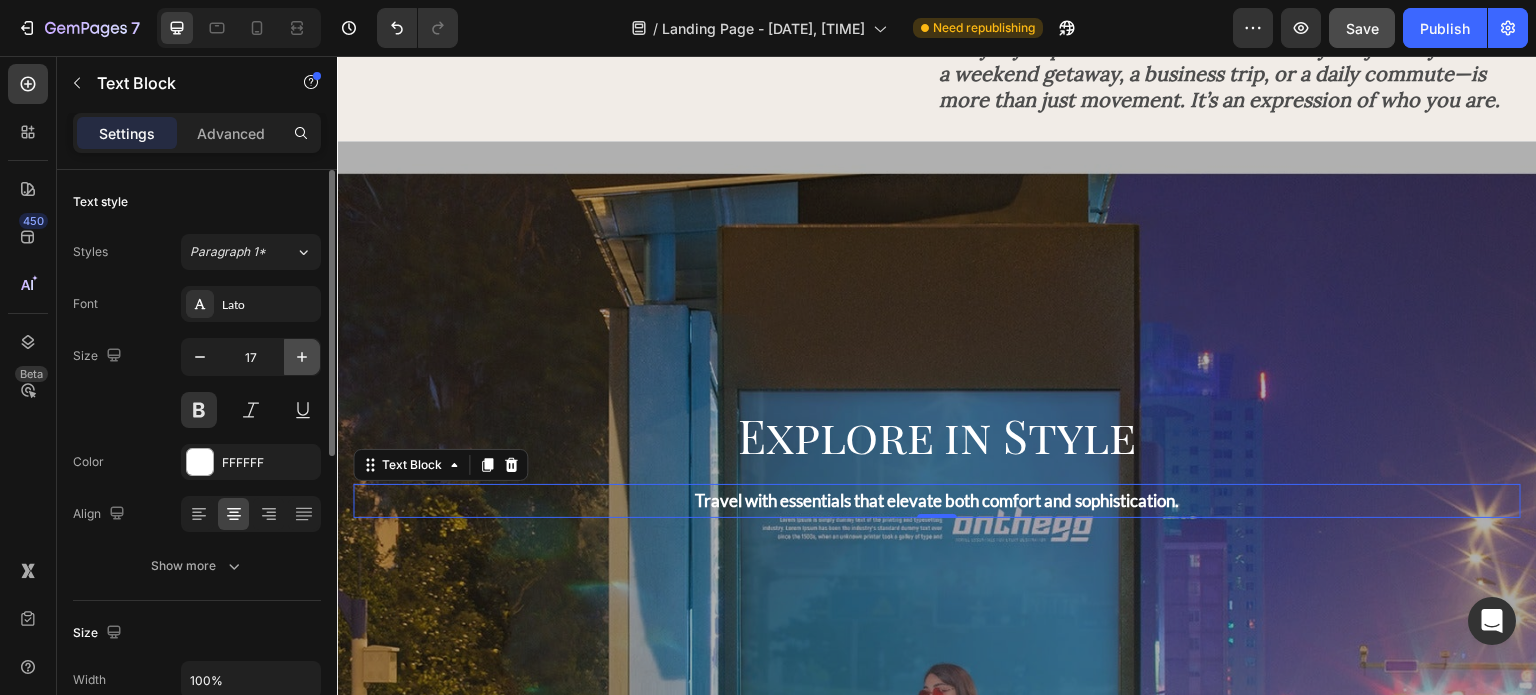 click 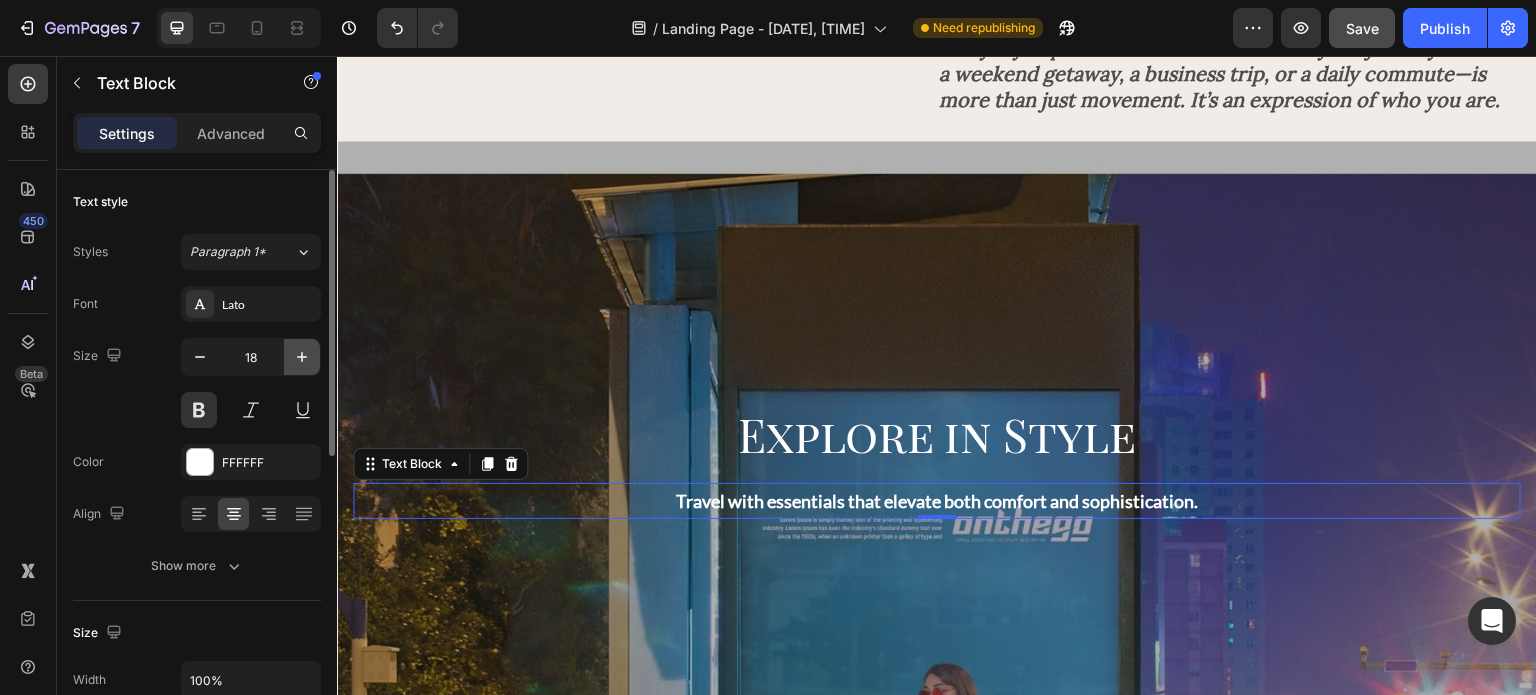 click 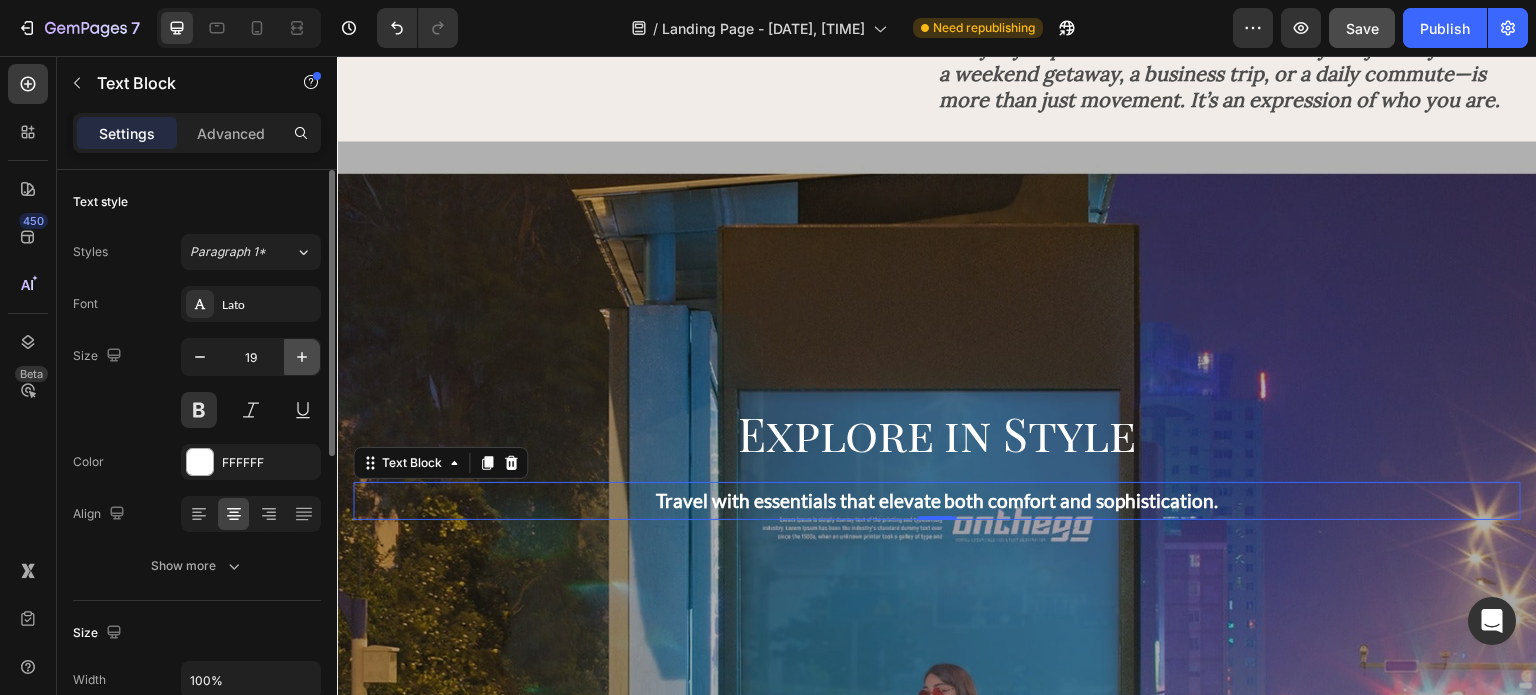 click 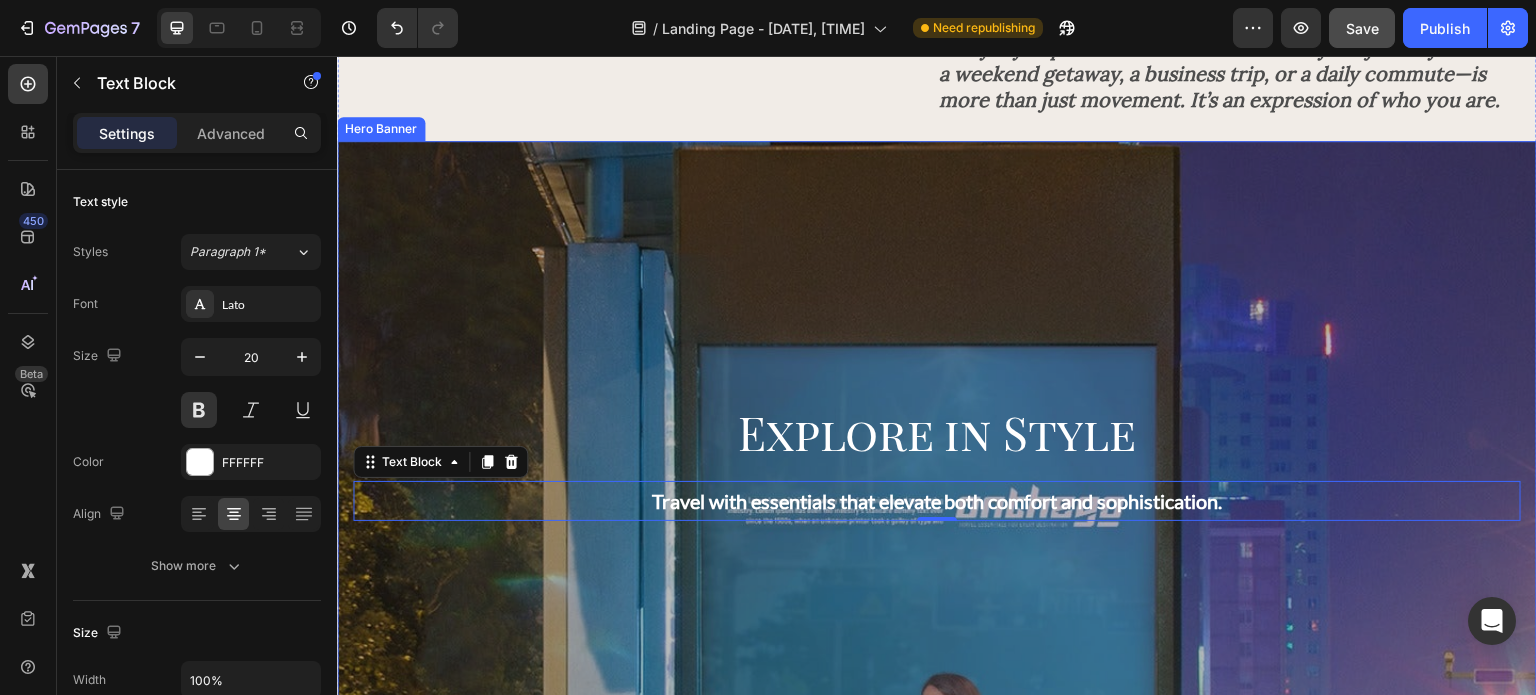 click at bounding box center [937, 461] 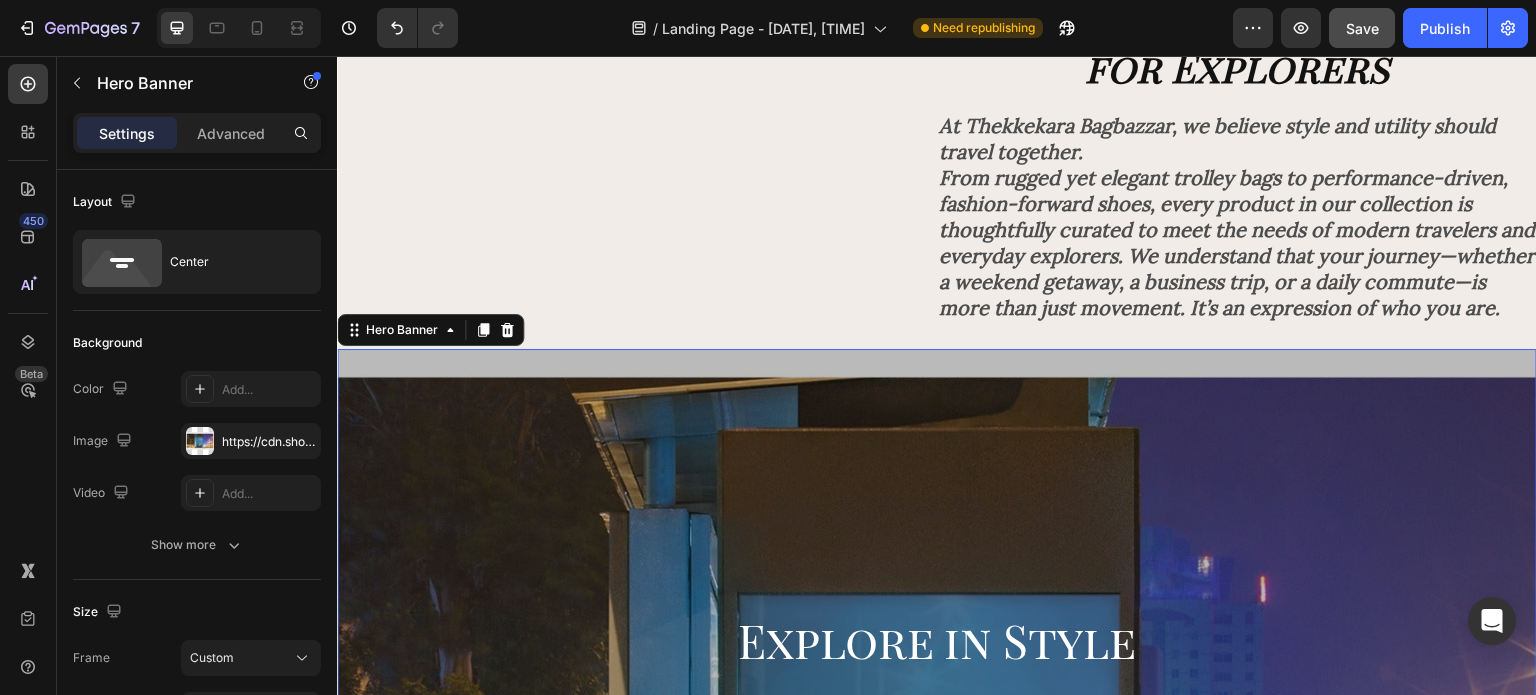 scroll, scrollTop: 3372, scrollLeft: 0, axis: vertical 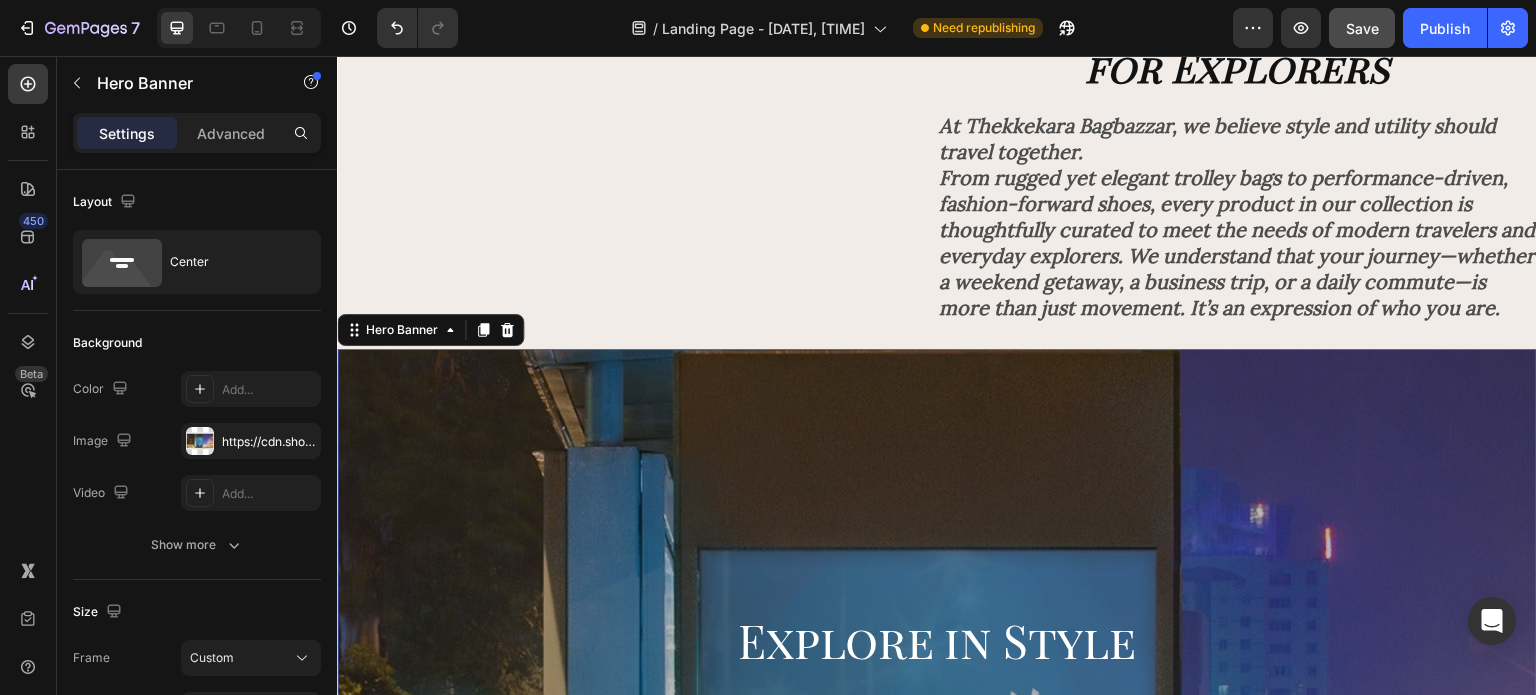click at bounding box center (937, 669) 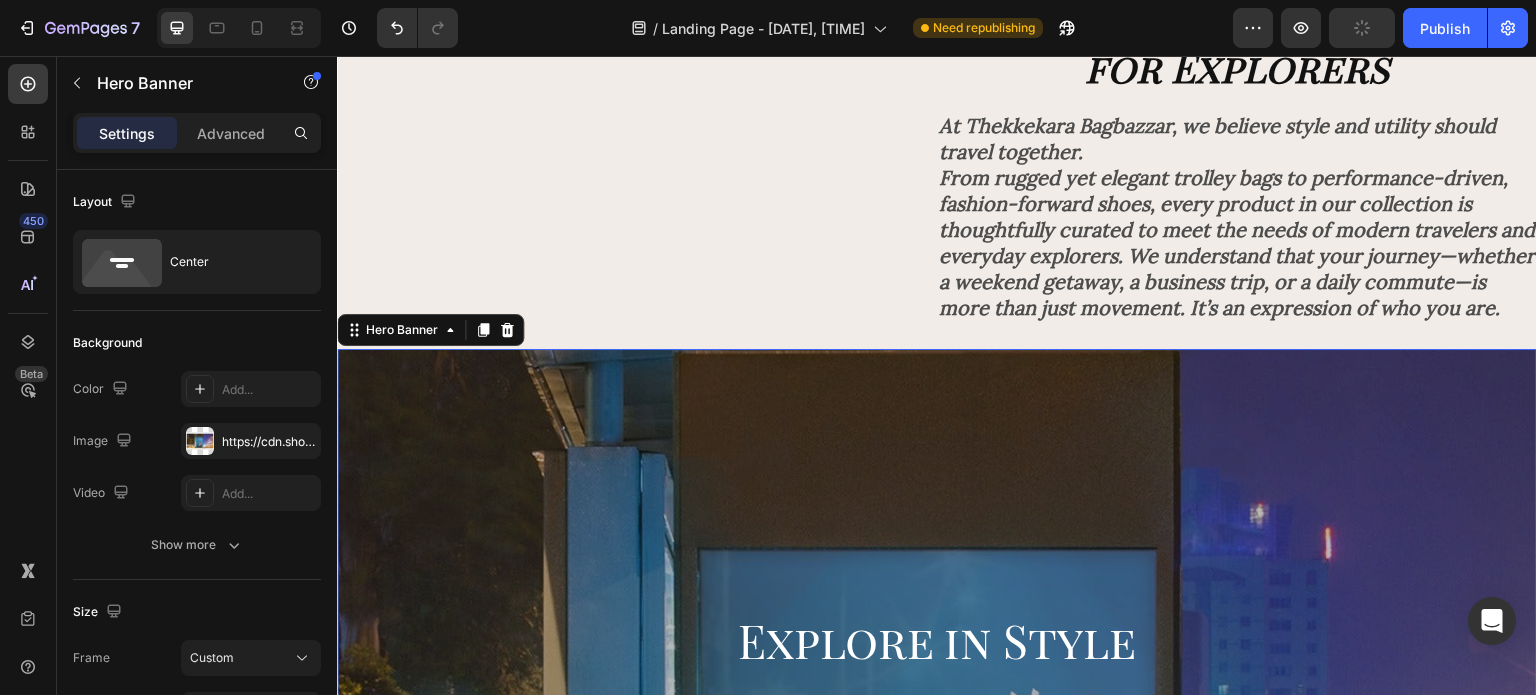 click at bounding box center [937, 669] 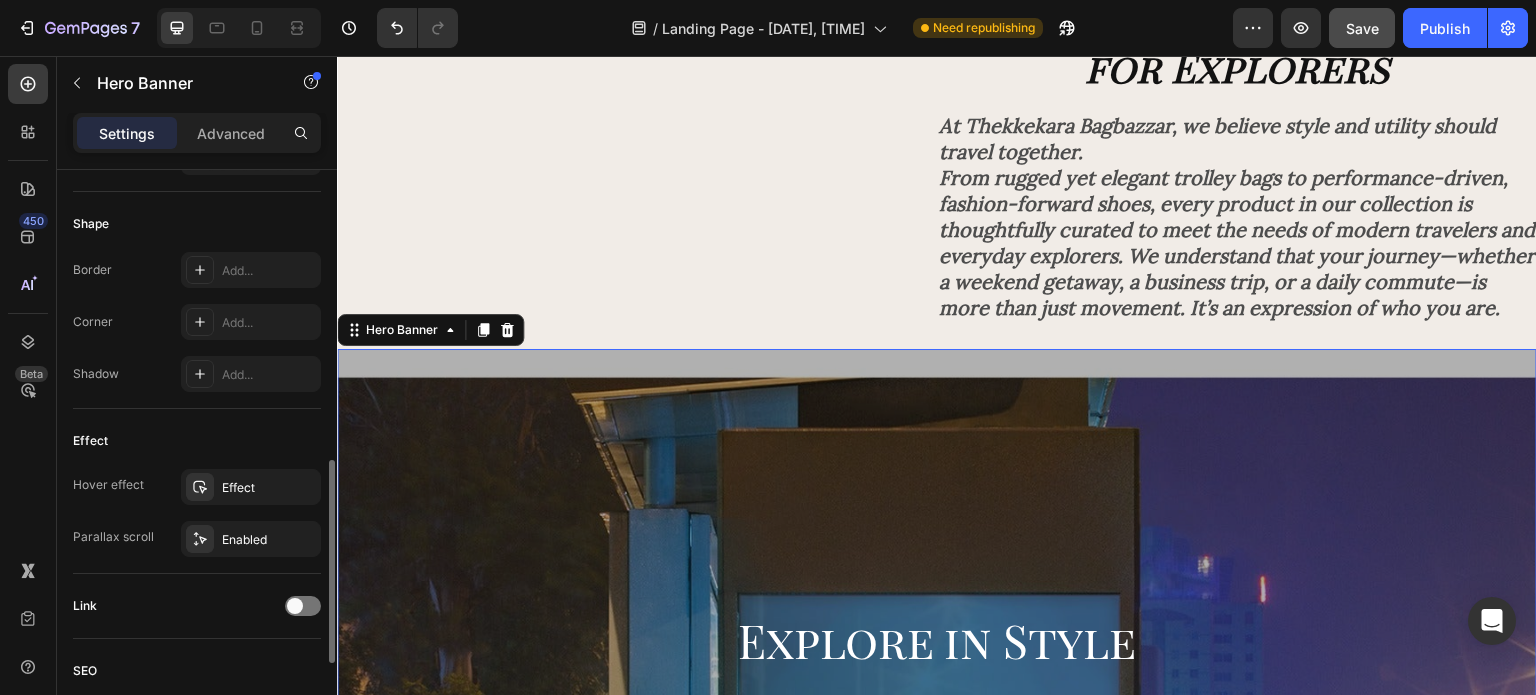 scroll, scrollTop: 825, scrollLeft: 0, axis: vertical 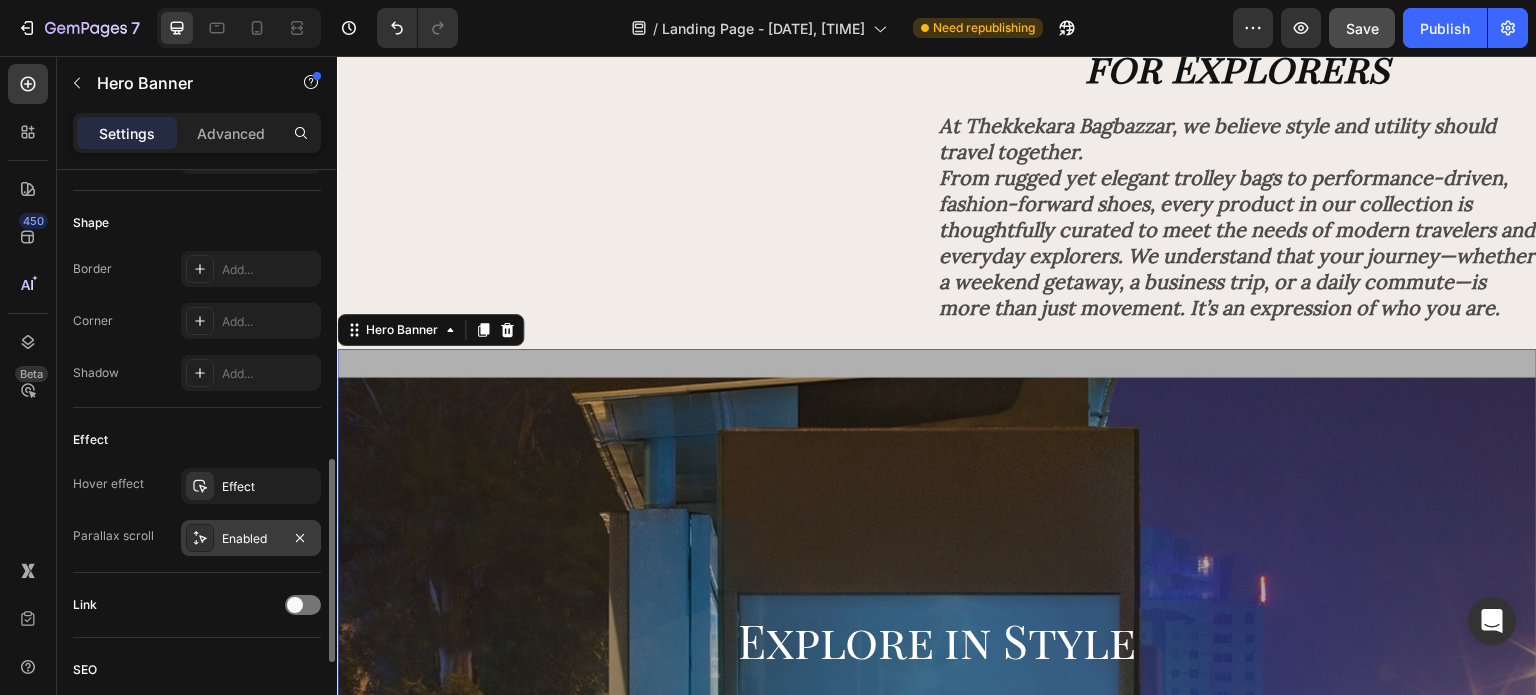 click on "Enabled" at bounding box center (251, 538) 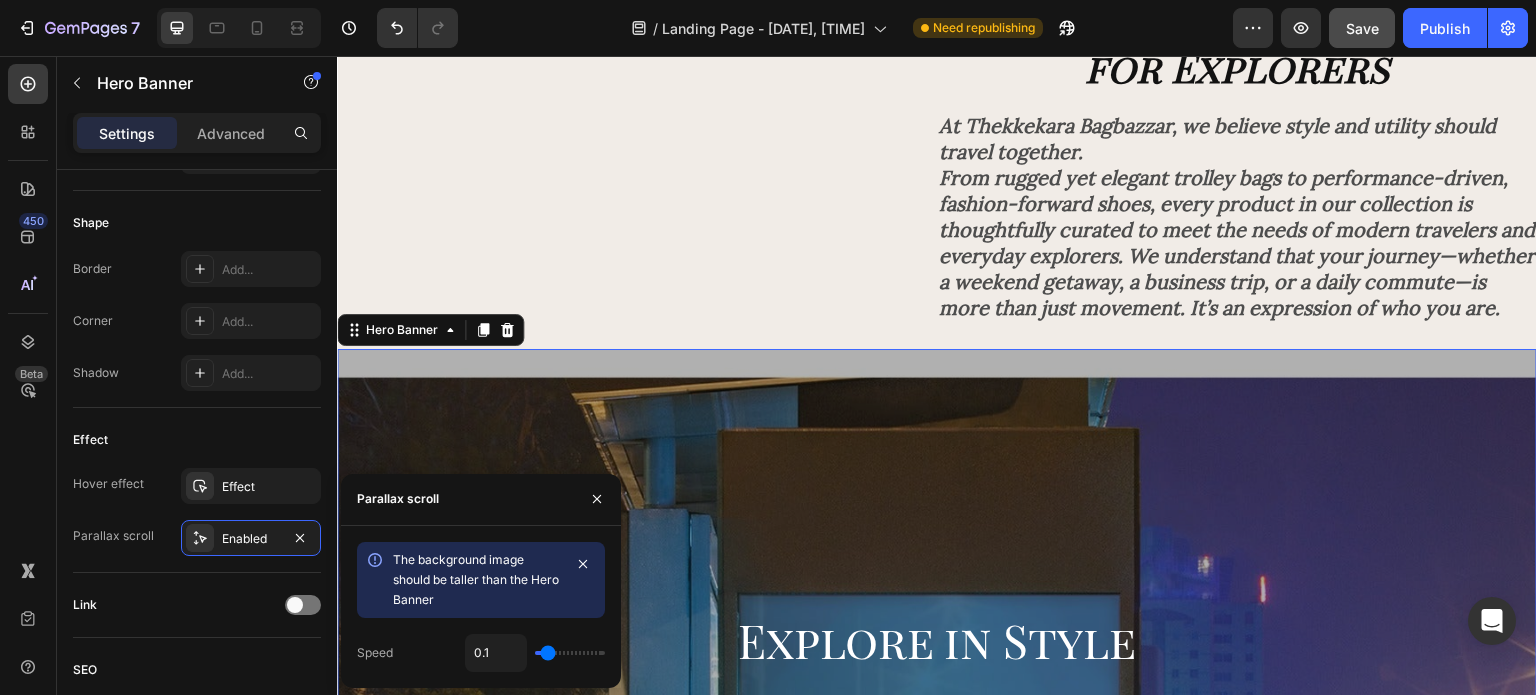 type on "0.3" 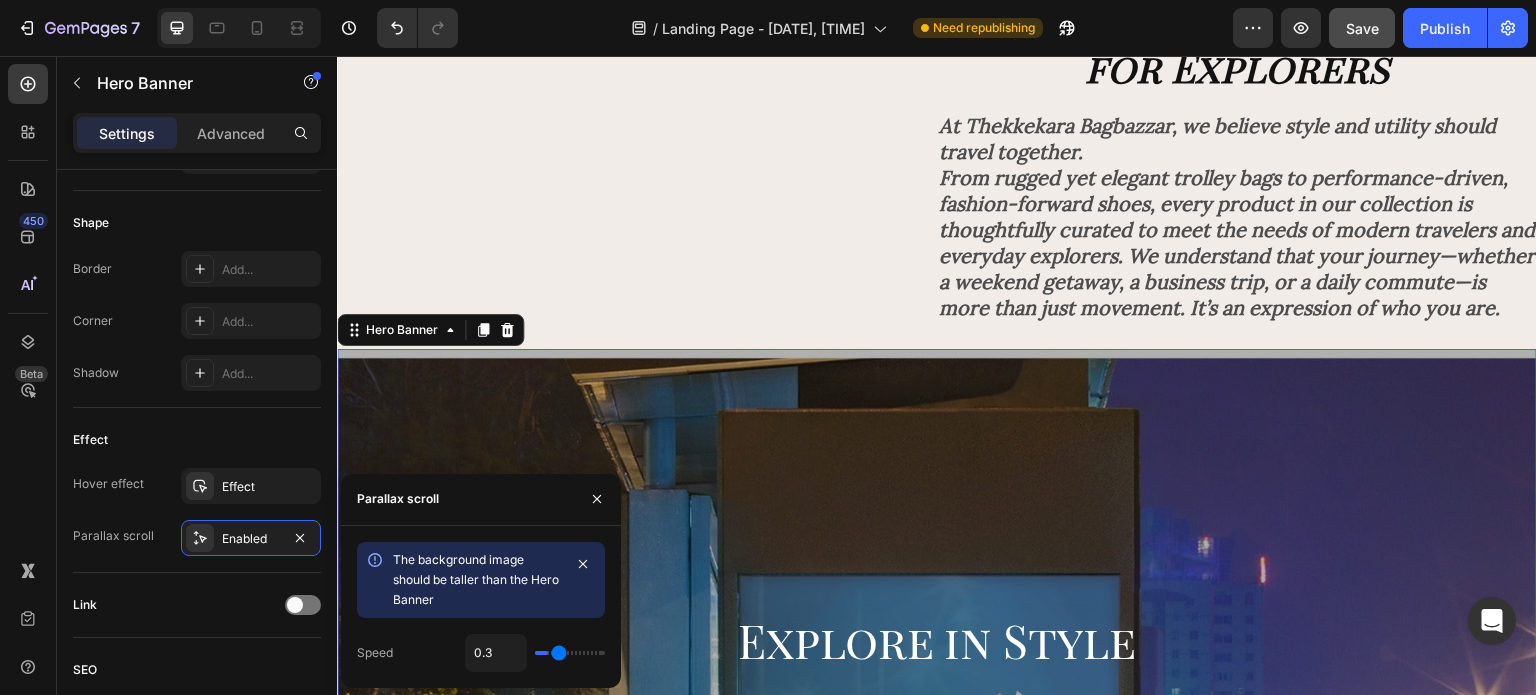 type on "0.3" 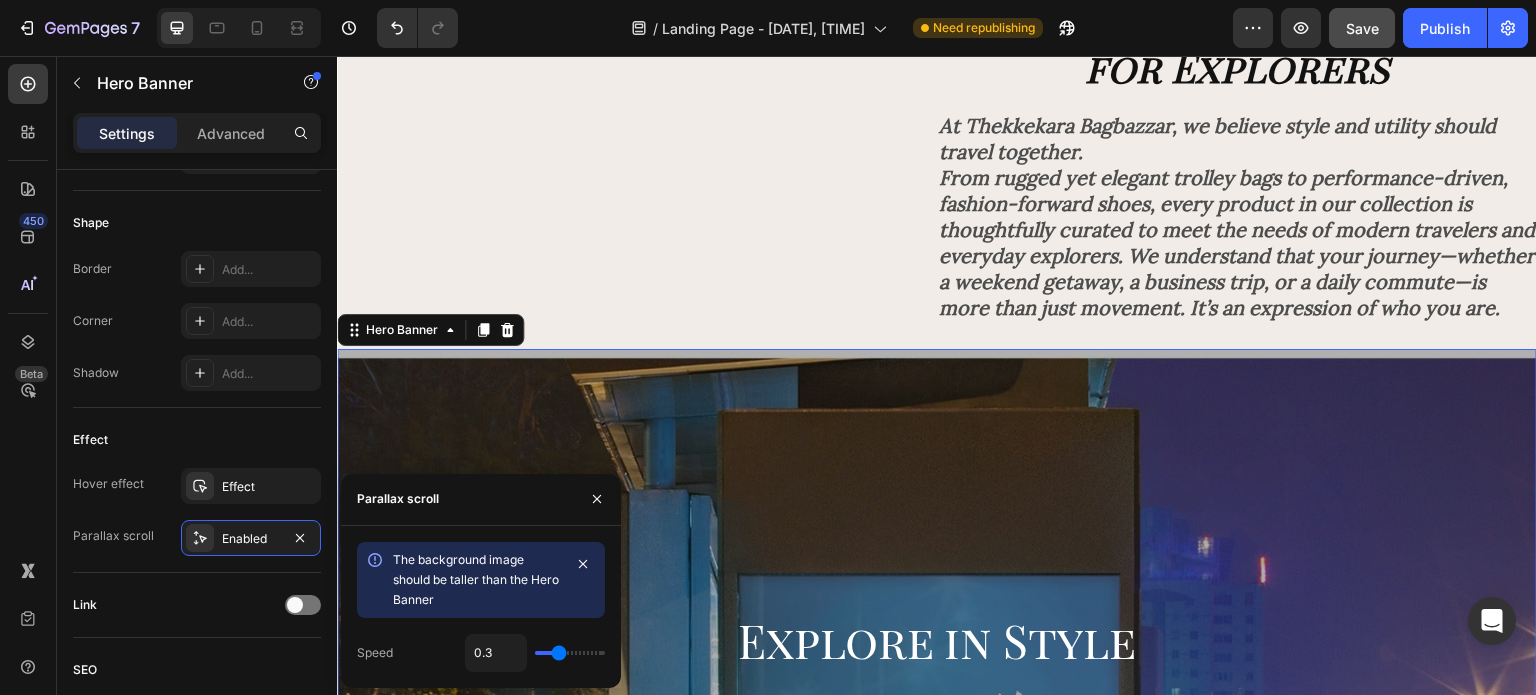 click on "0.3" at bounding box center (535, 653) 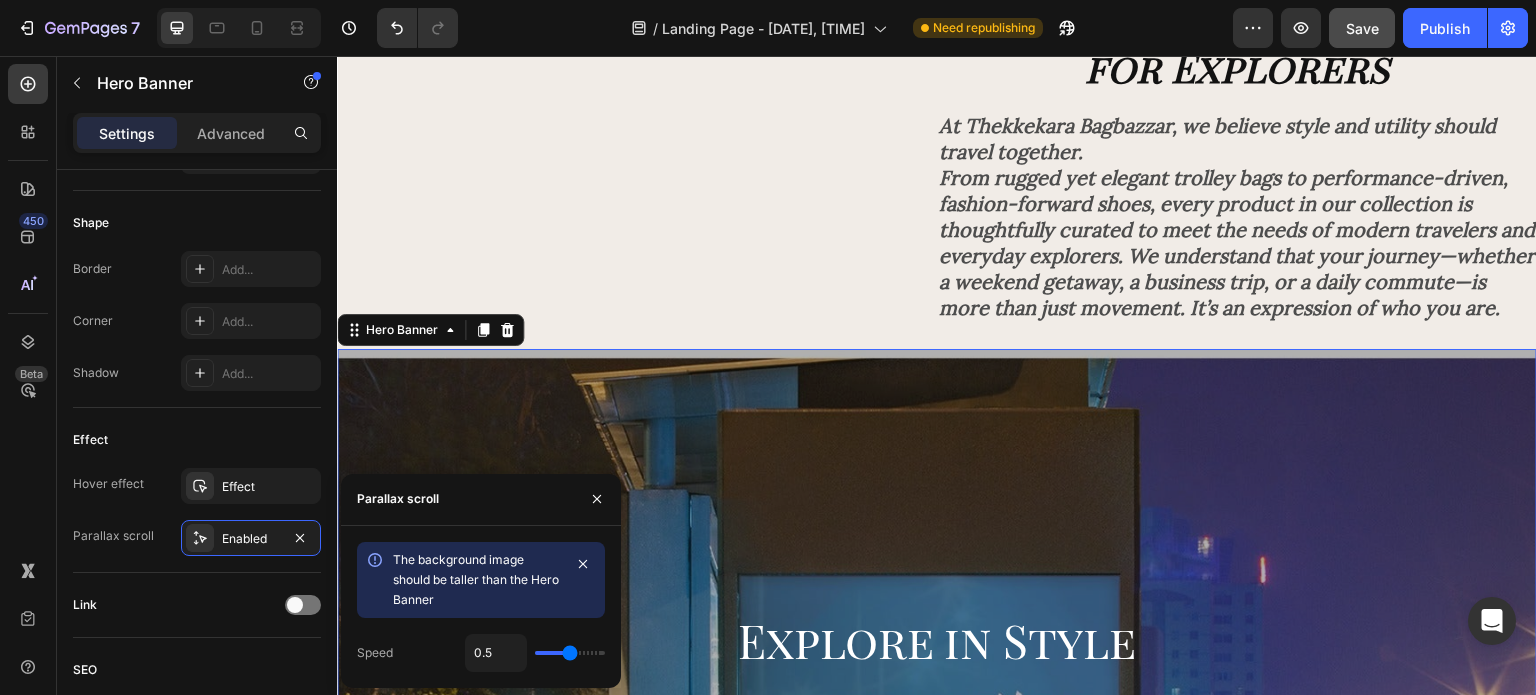 type on "0.5" 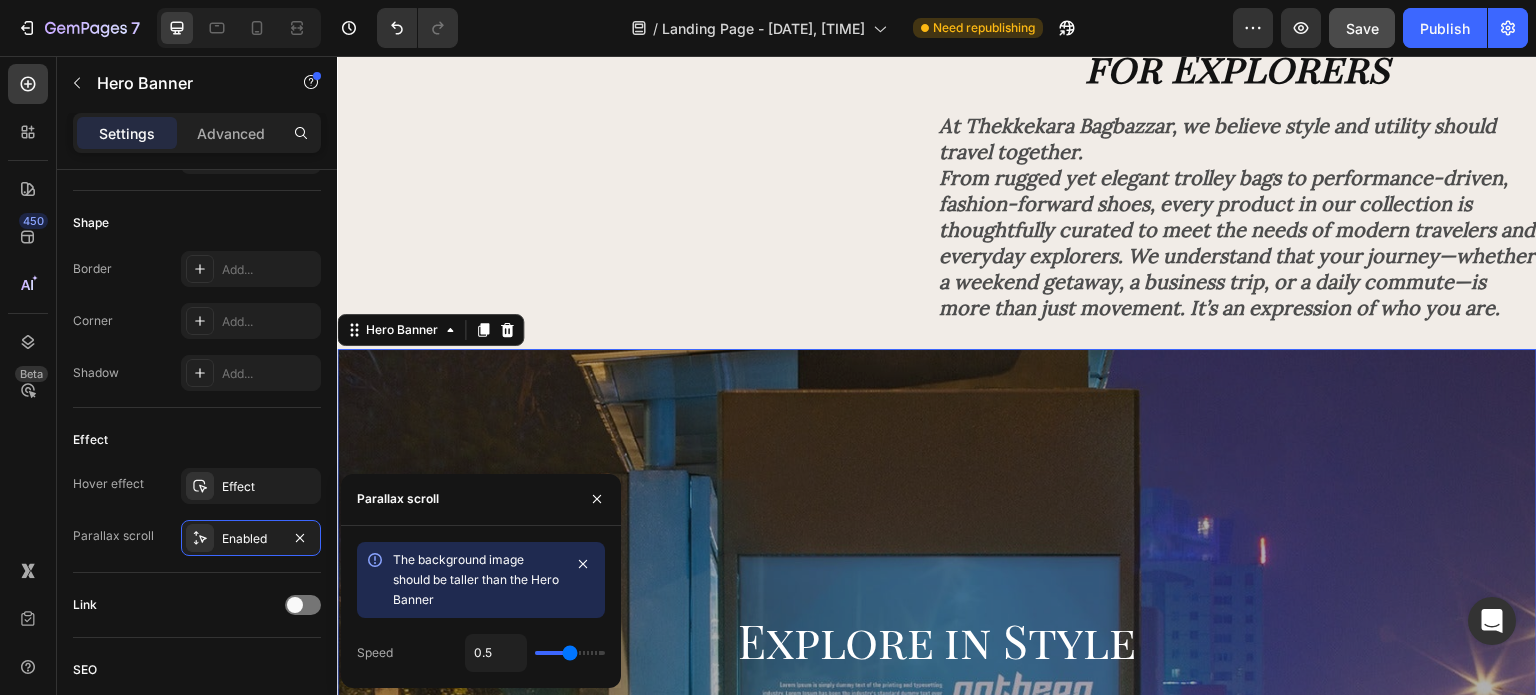 type on "0.7" 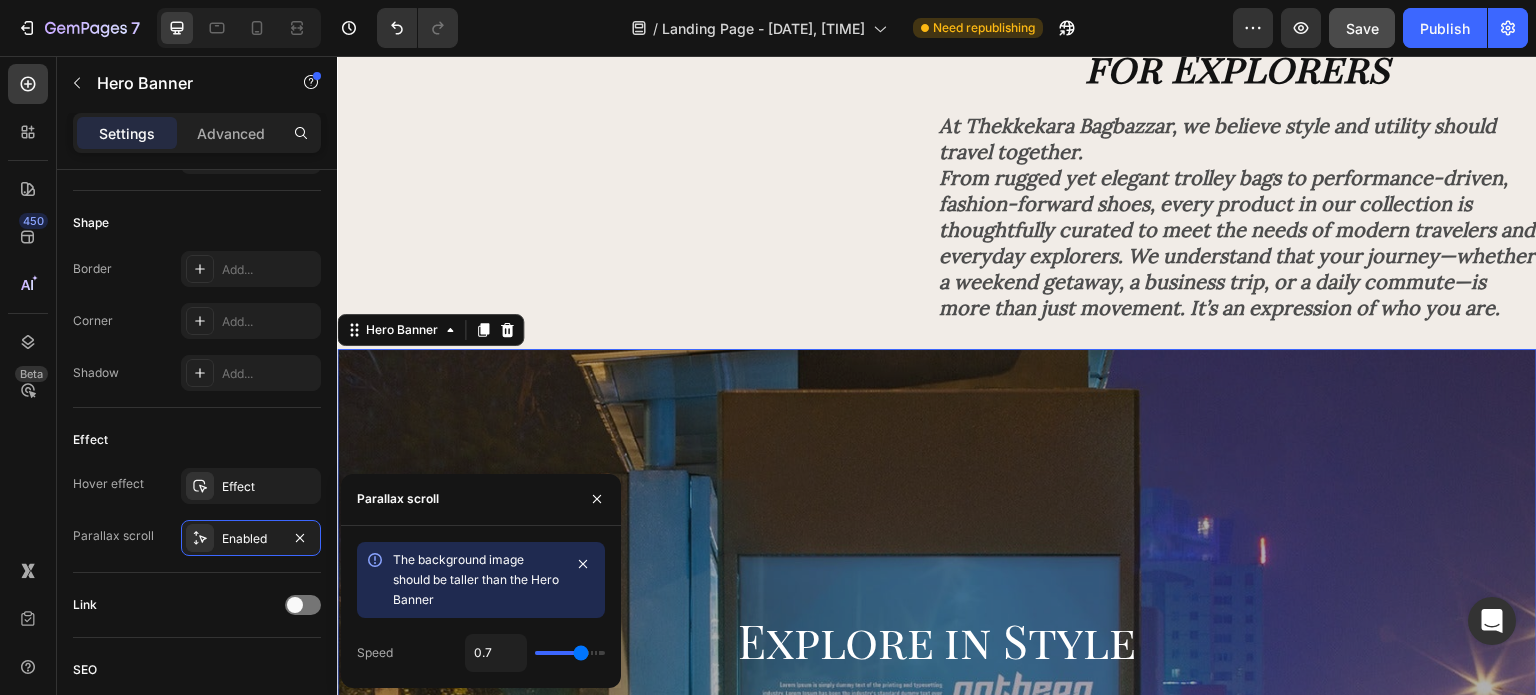 type on "0.7" 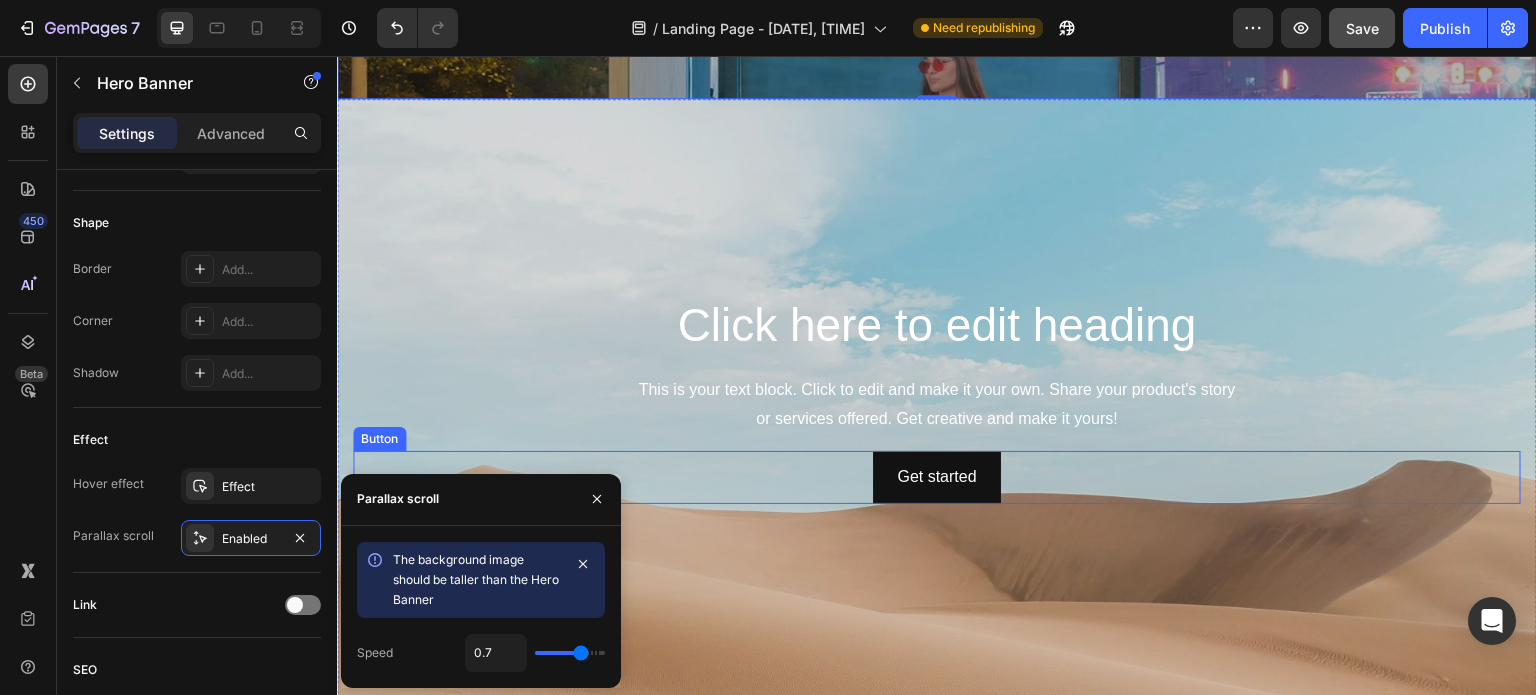 scroll, scrollTop: 4246, scrollLeft: 0, axis: vertical 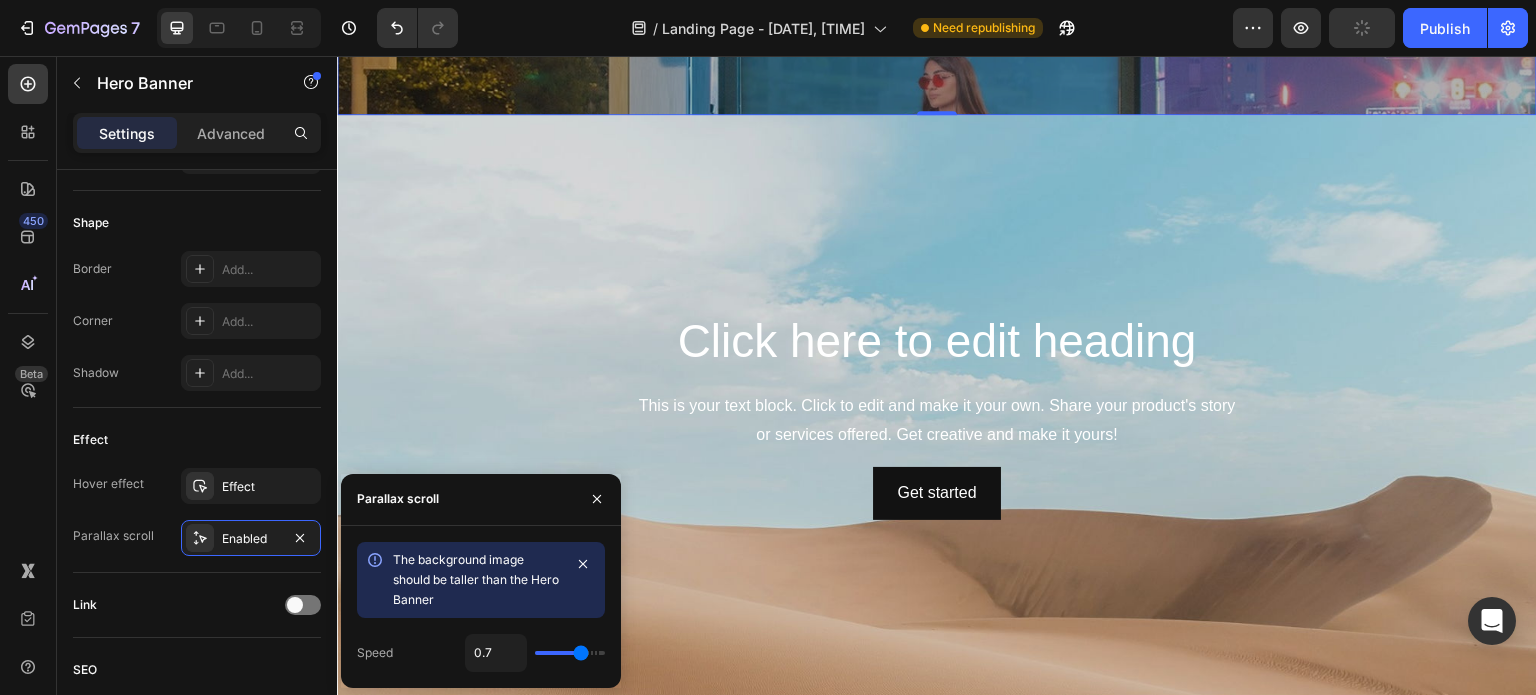 type on "0.9" 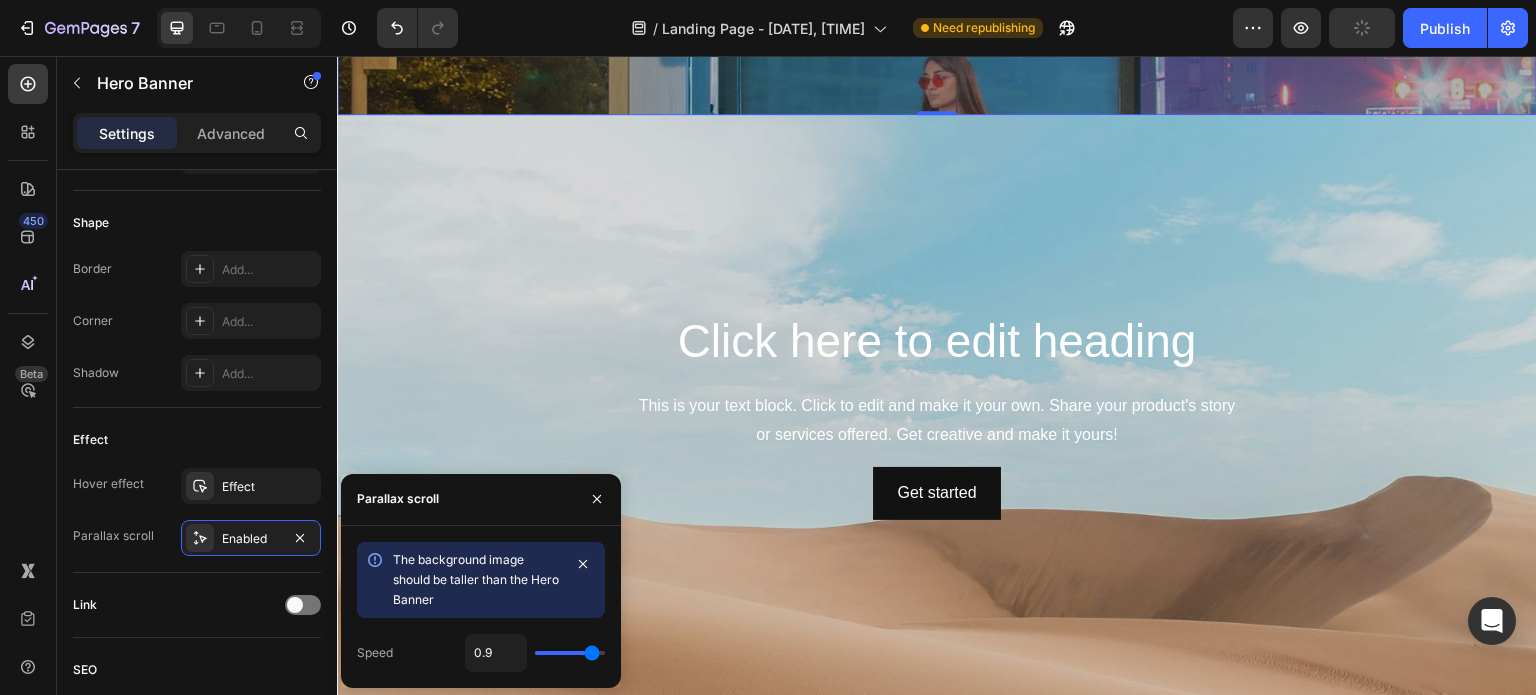 type on "0.9" 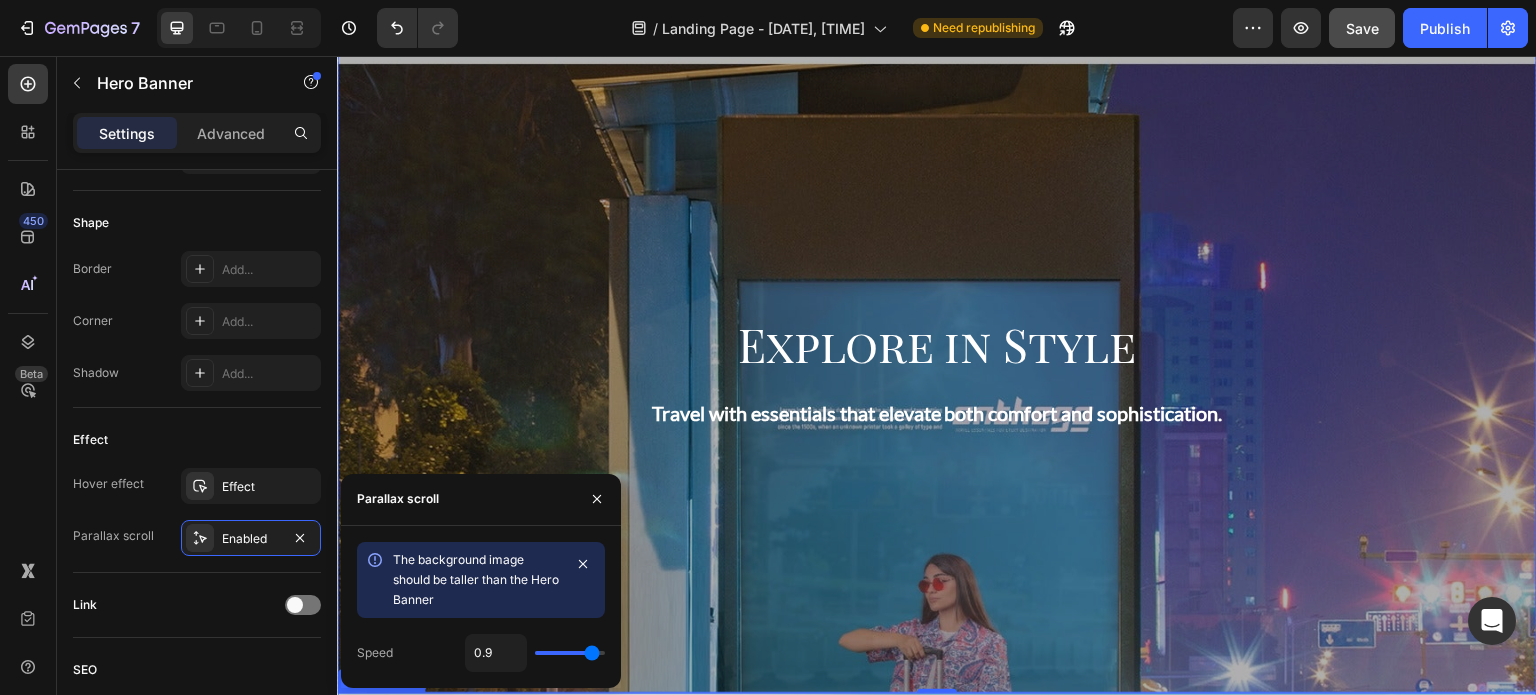 scroll, scrollTop: 3656, scrollLeft: 0, axis: vertical 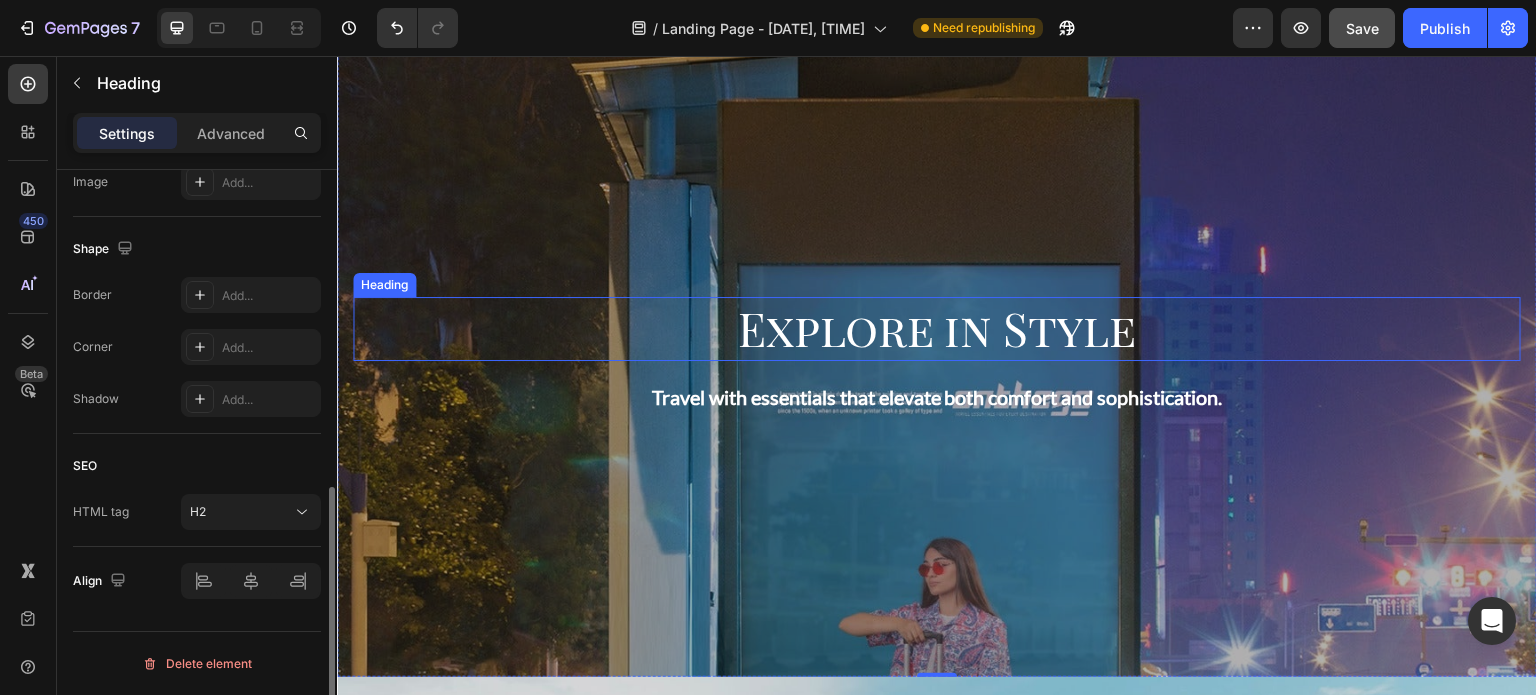click on "Explore in Style" at bounding box center (937, 329) 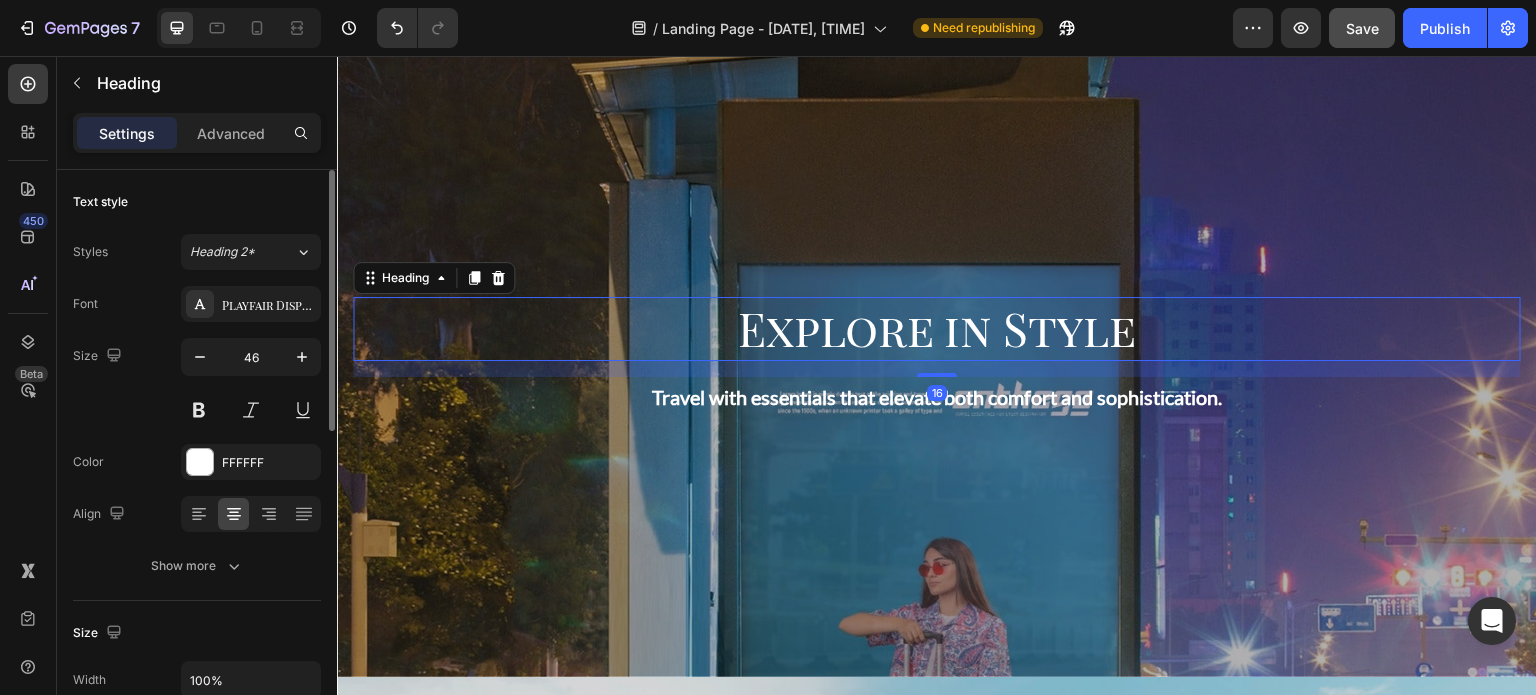 click on "Explore in Style" at bounding box center (937, 329) 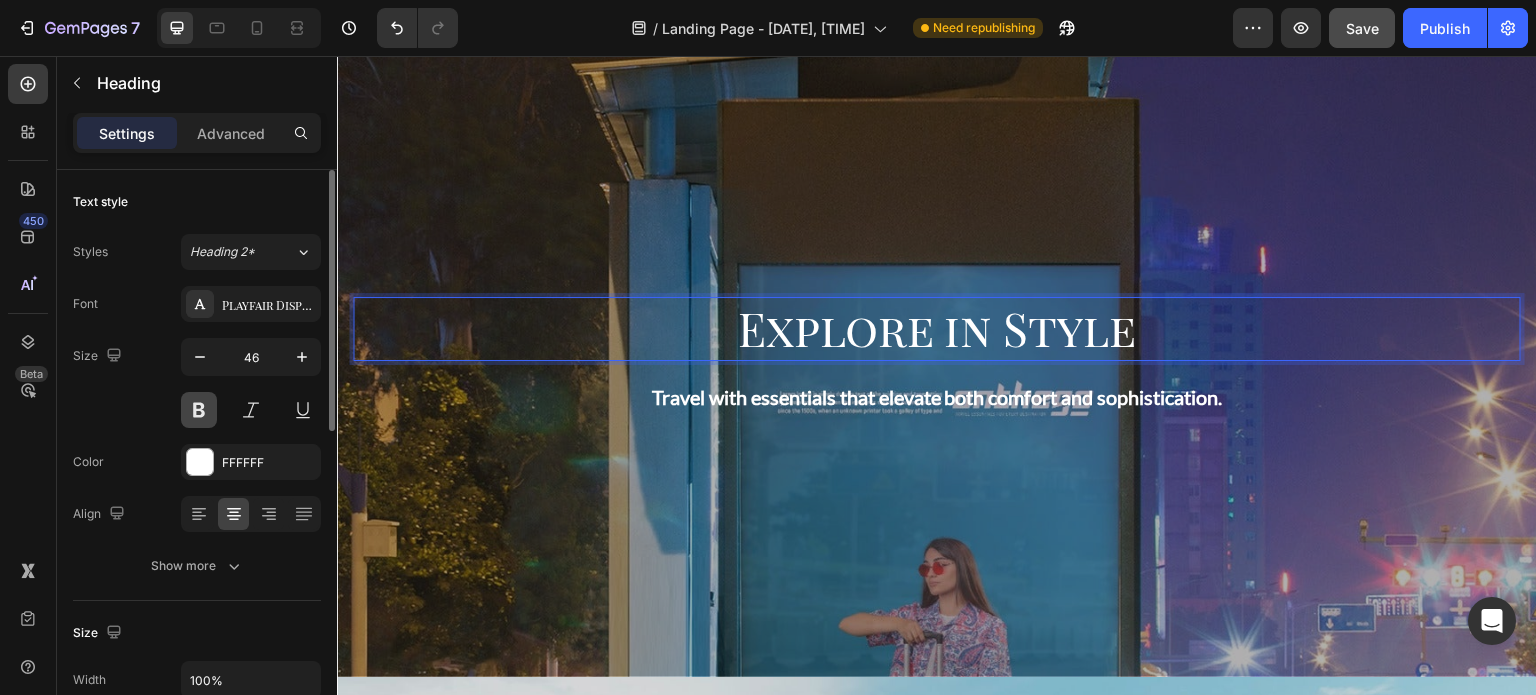 click at bounding box center [199, 410] 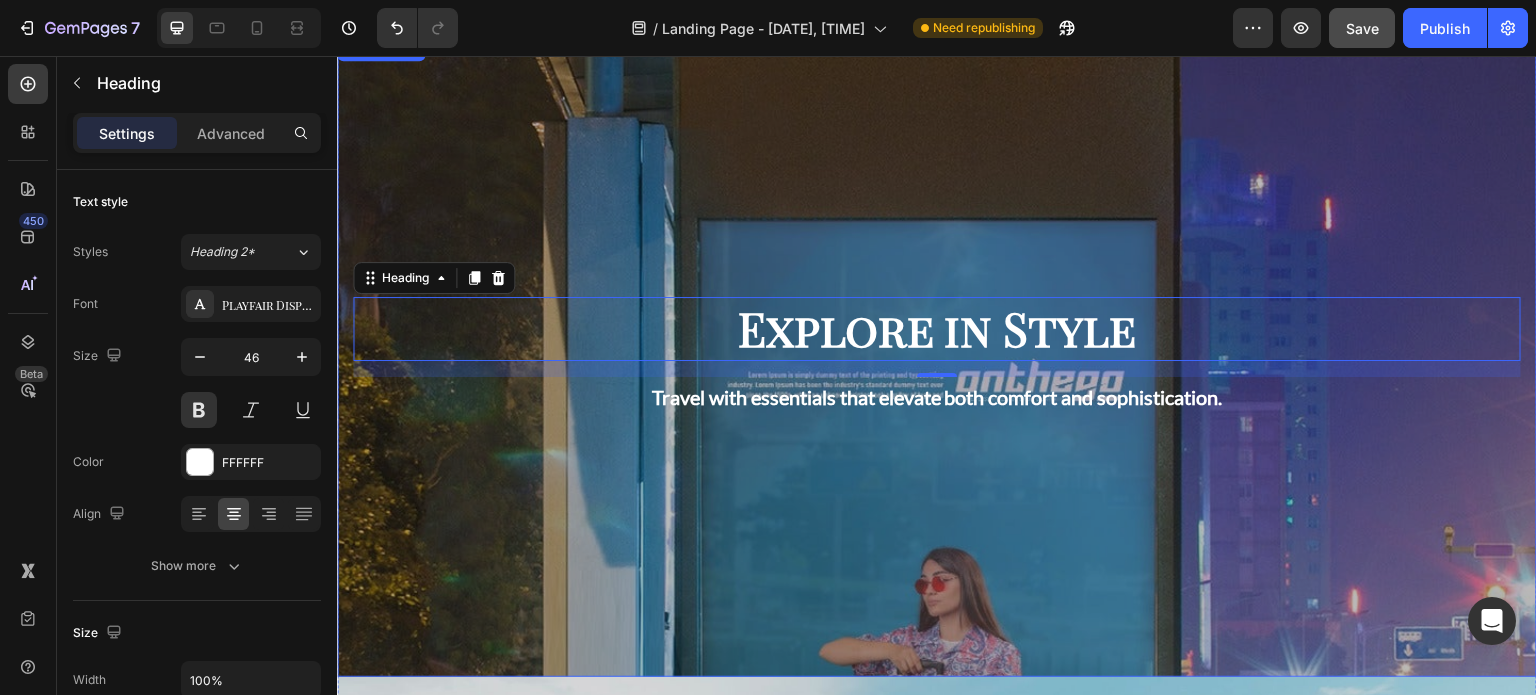 click at bounding box center [937, 357] 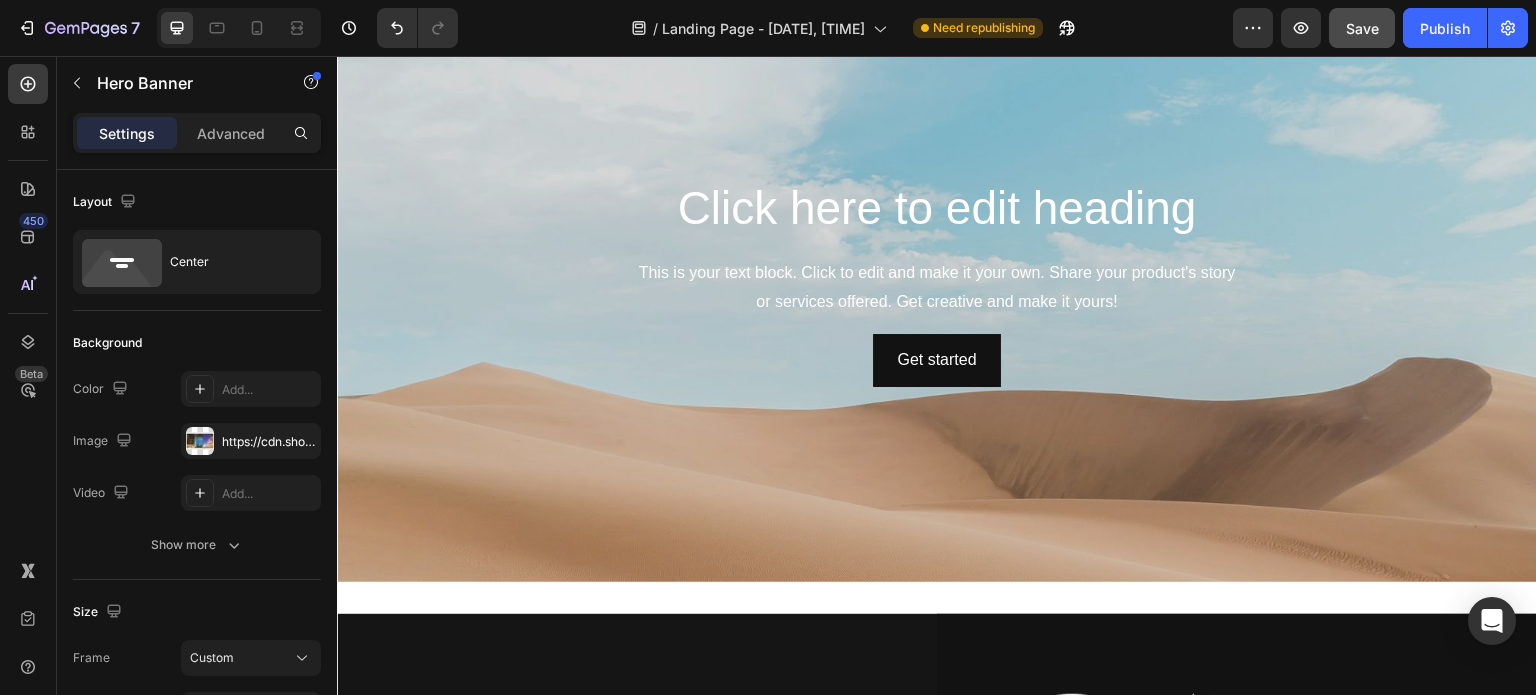 scroll, scrollTop: 4372, scrollLeft: 0, axis: vertical 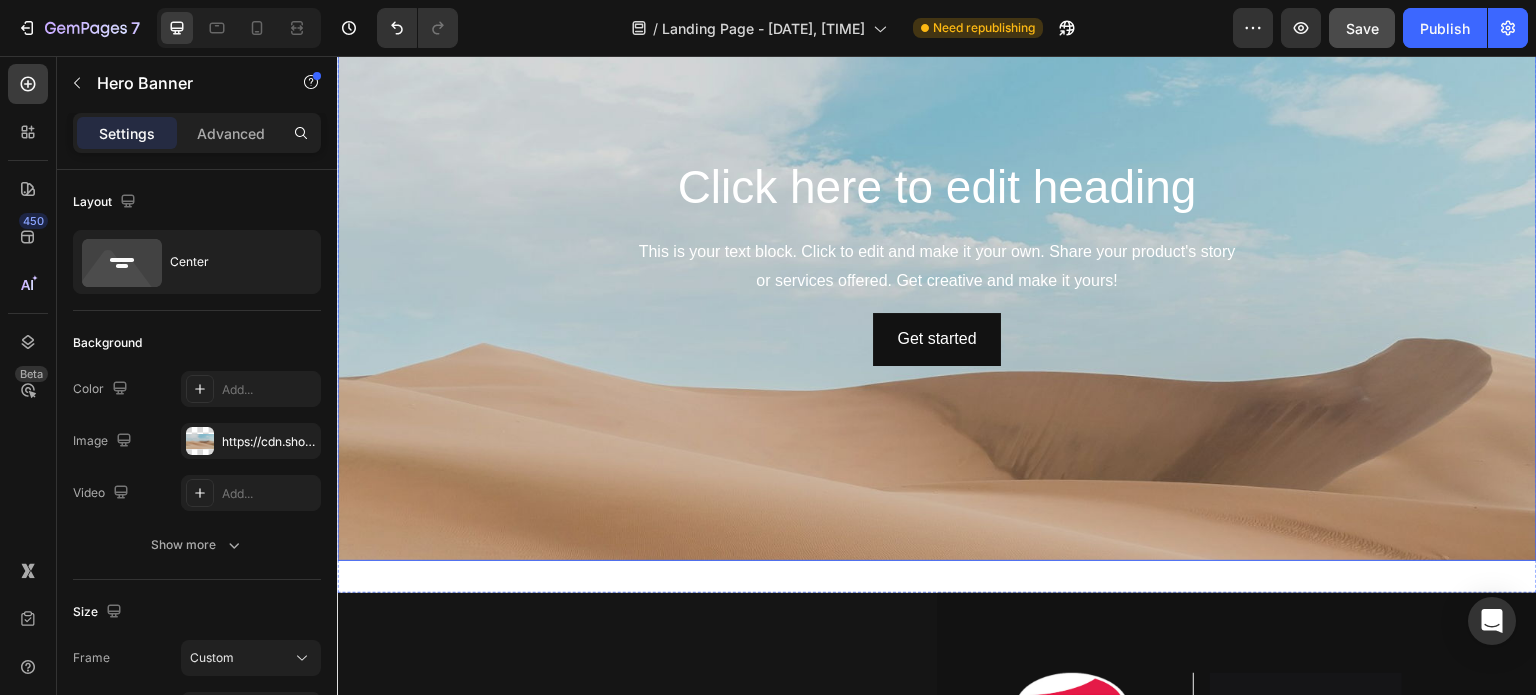 click at bounding box center (937, 403) 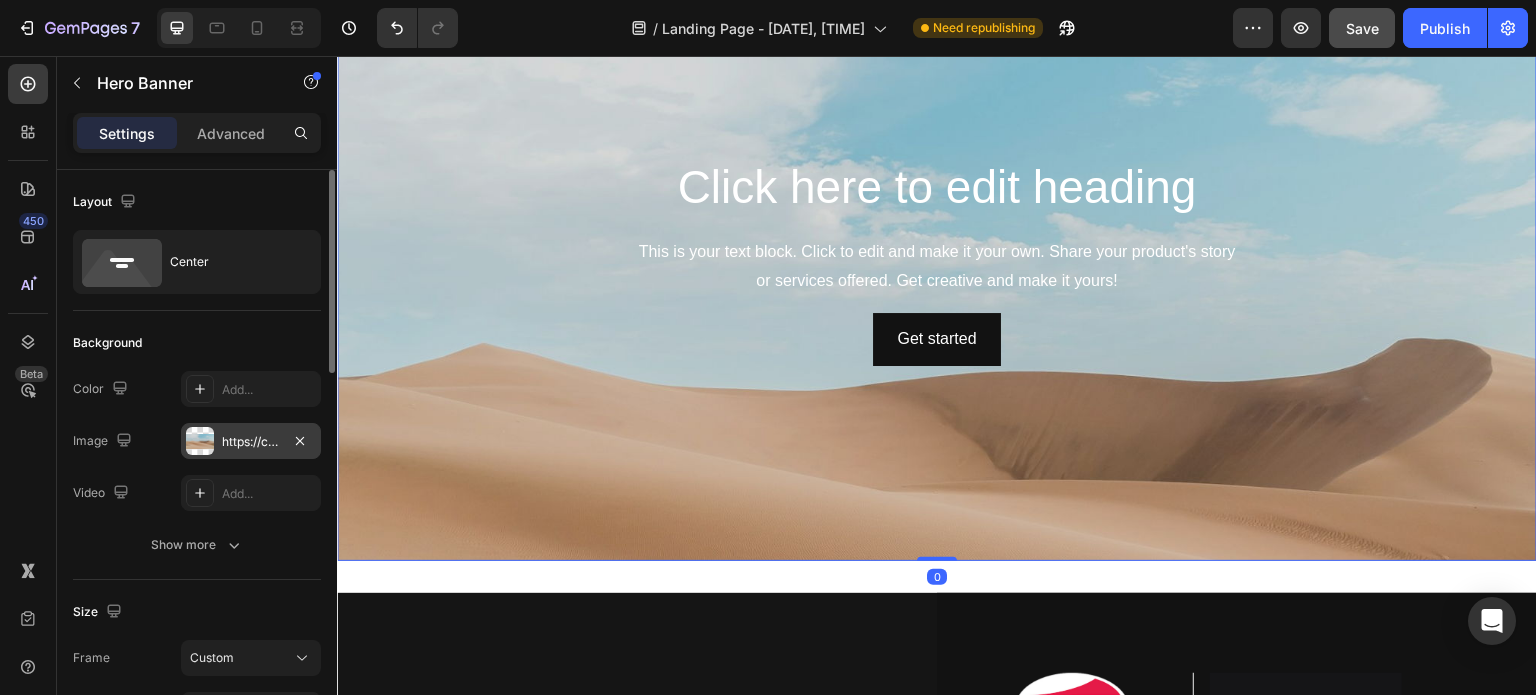 click on "https://cdn.shopify.com/s/files/1/2005/9307/files/background_settings.jpg" at bounding box center (251, 442) 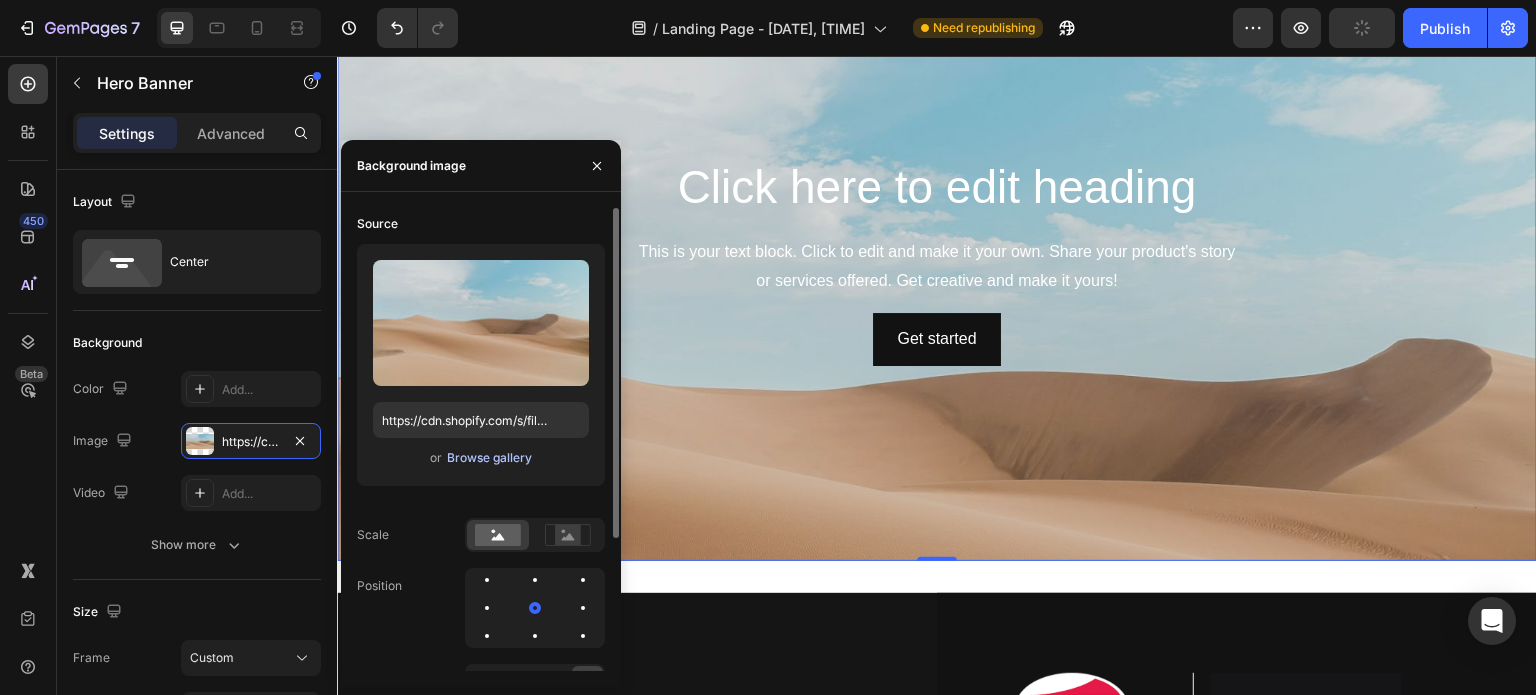 click on "Browse gallery" at bounding box center [489, 458] 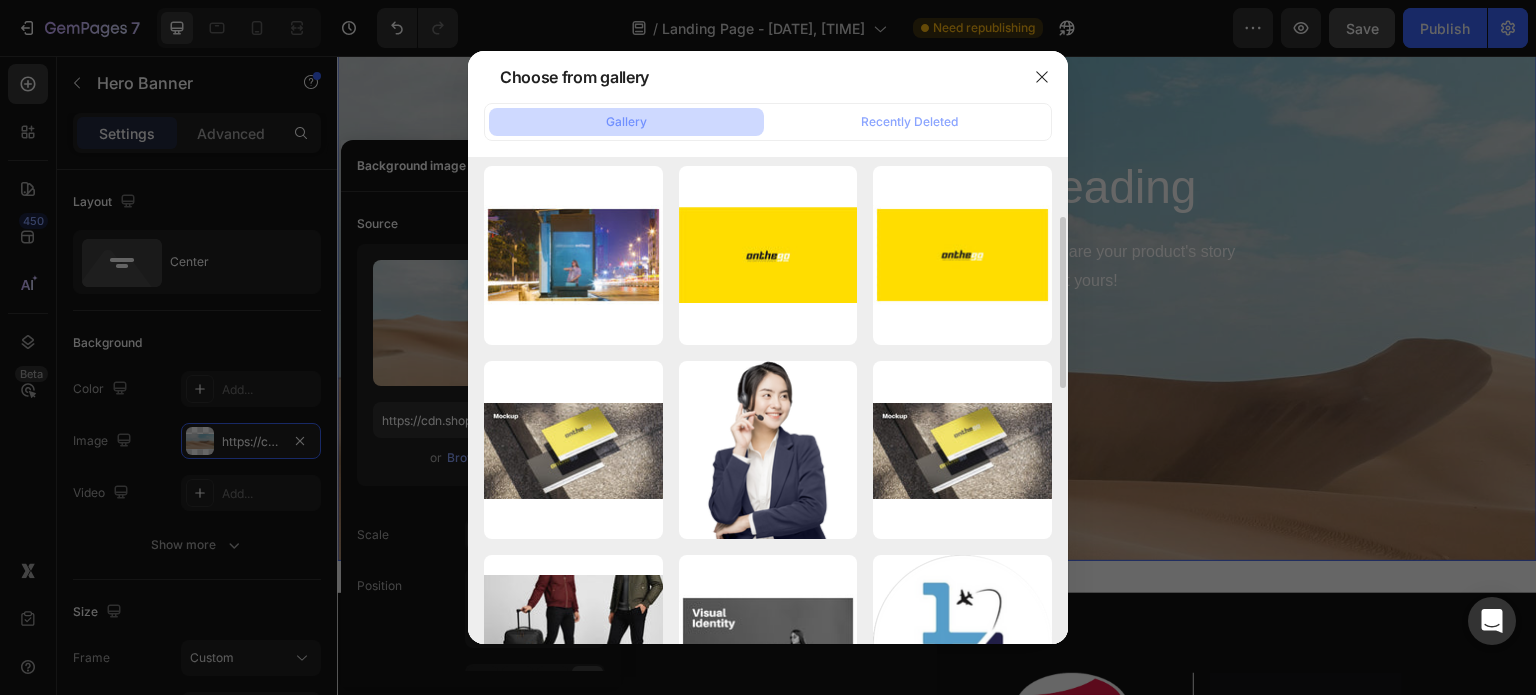 scroll, scrollTop: 206, scrollLeft: 0, axis: vertical 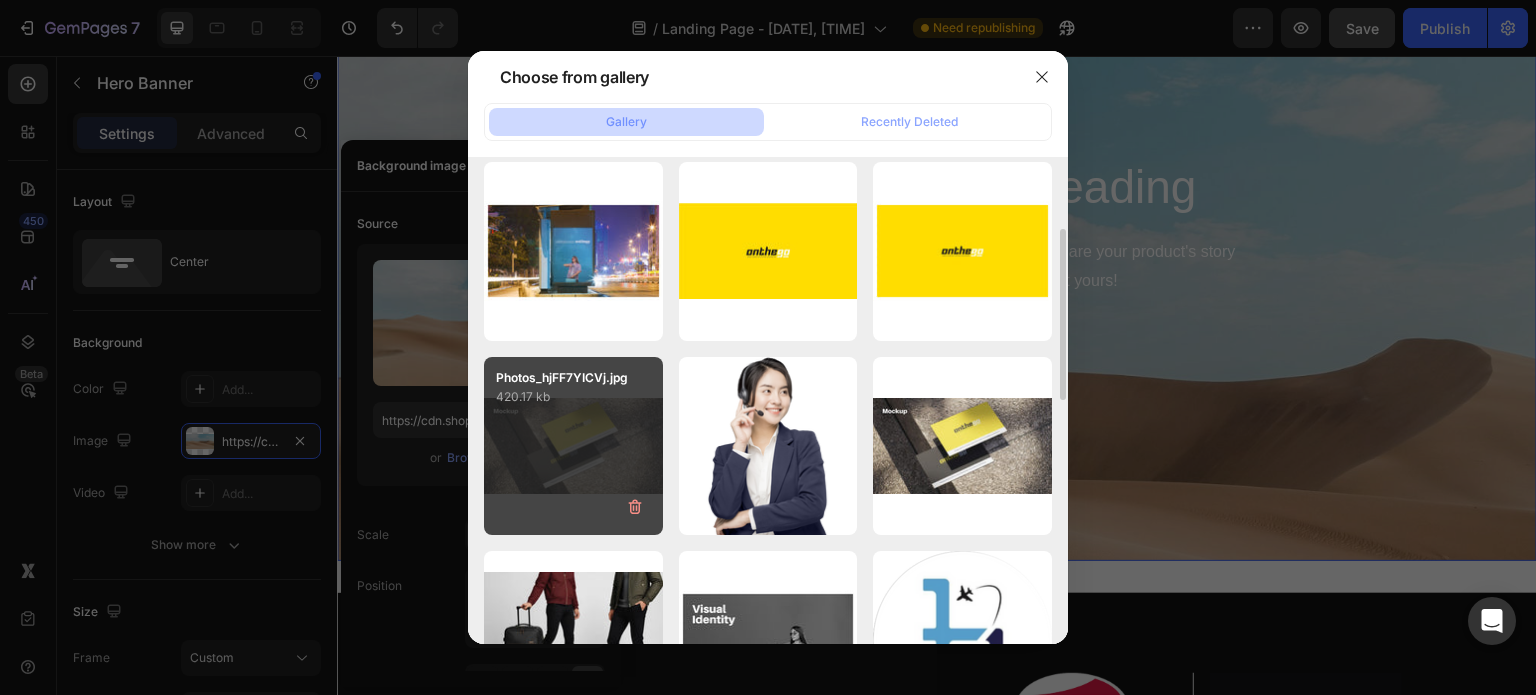 click on "Photos_hjFF7YICVj.jpg 420.17 kb" at bounding box center (573, 446) 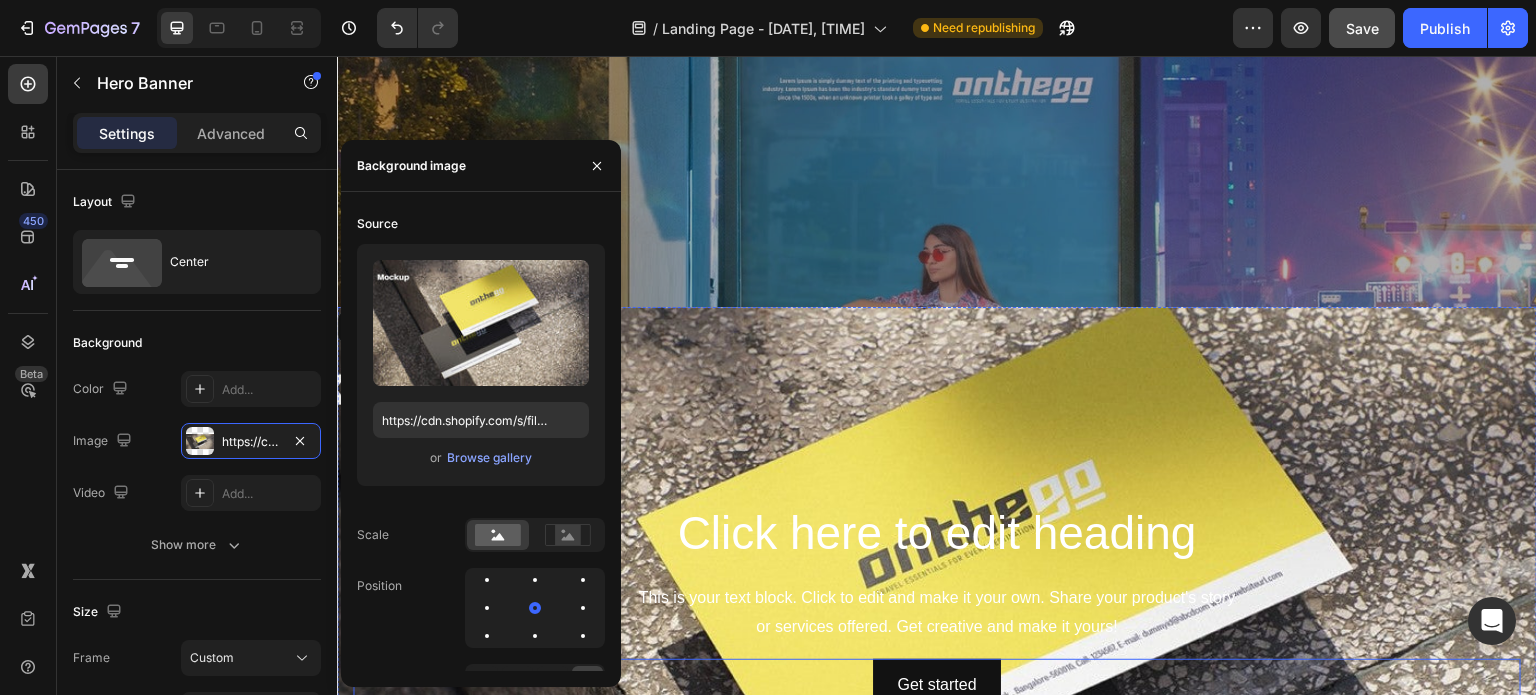 scroll, scrollTop: 4027, scrollLeft: 0, axis: vertical 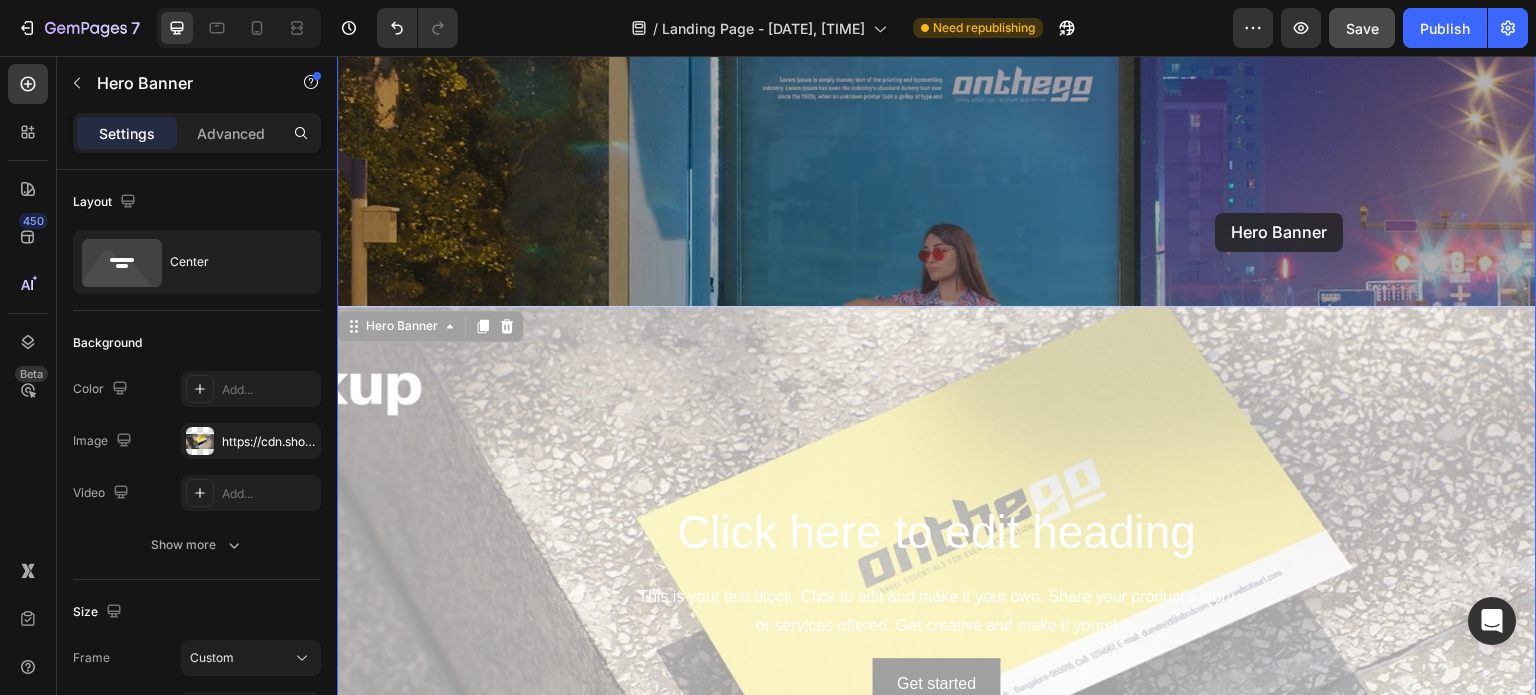 drag, startPoint x: 1287, startPoint y: 459, endPoint x: 1216, endPoint y: 213, distance: 256.04102 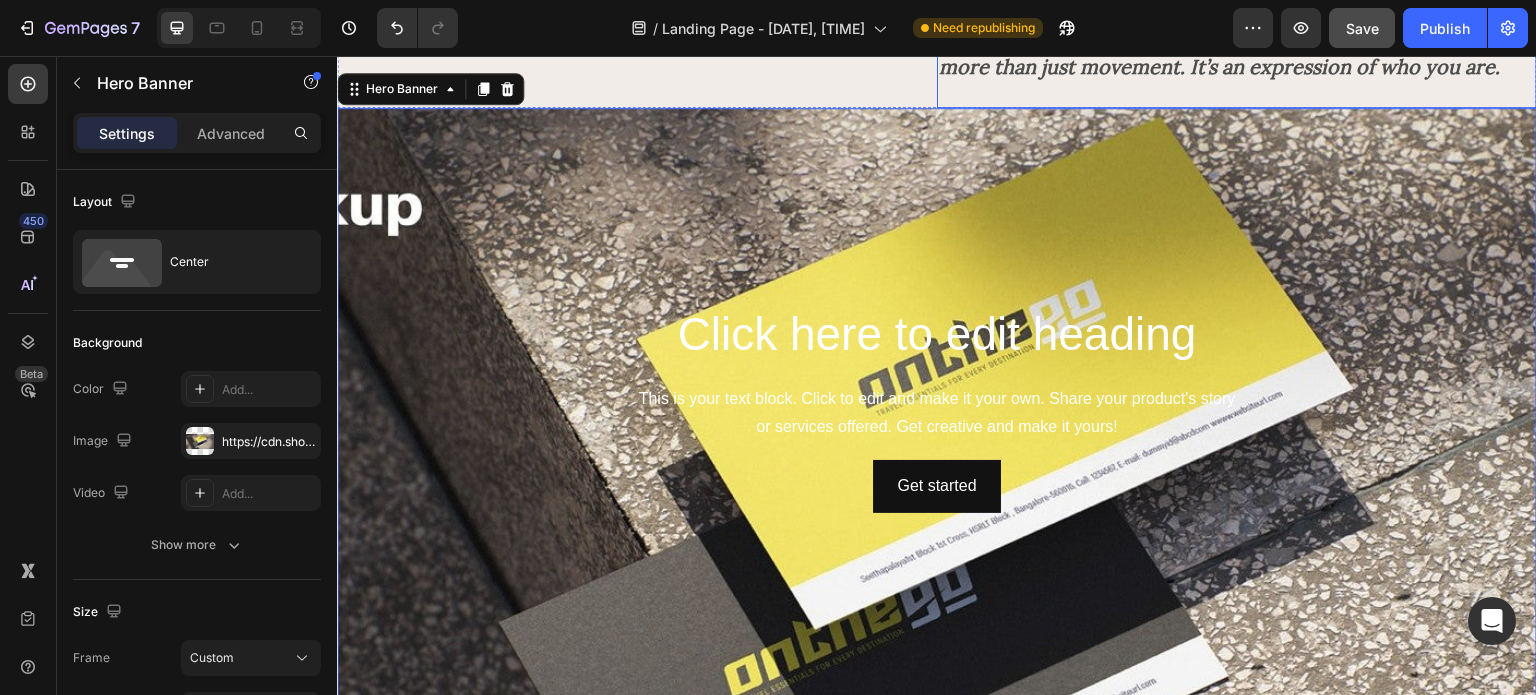 scroll, scrollTop: 2932, scrollLeft: 0, axis: vertical 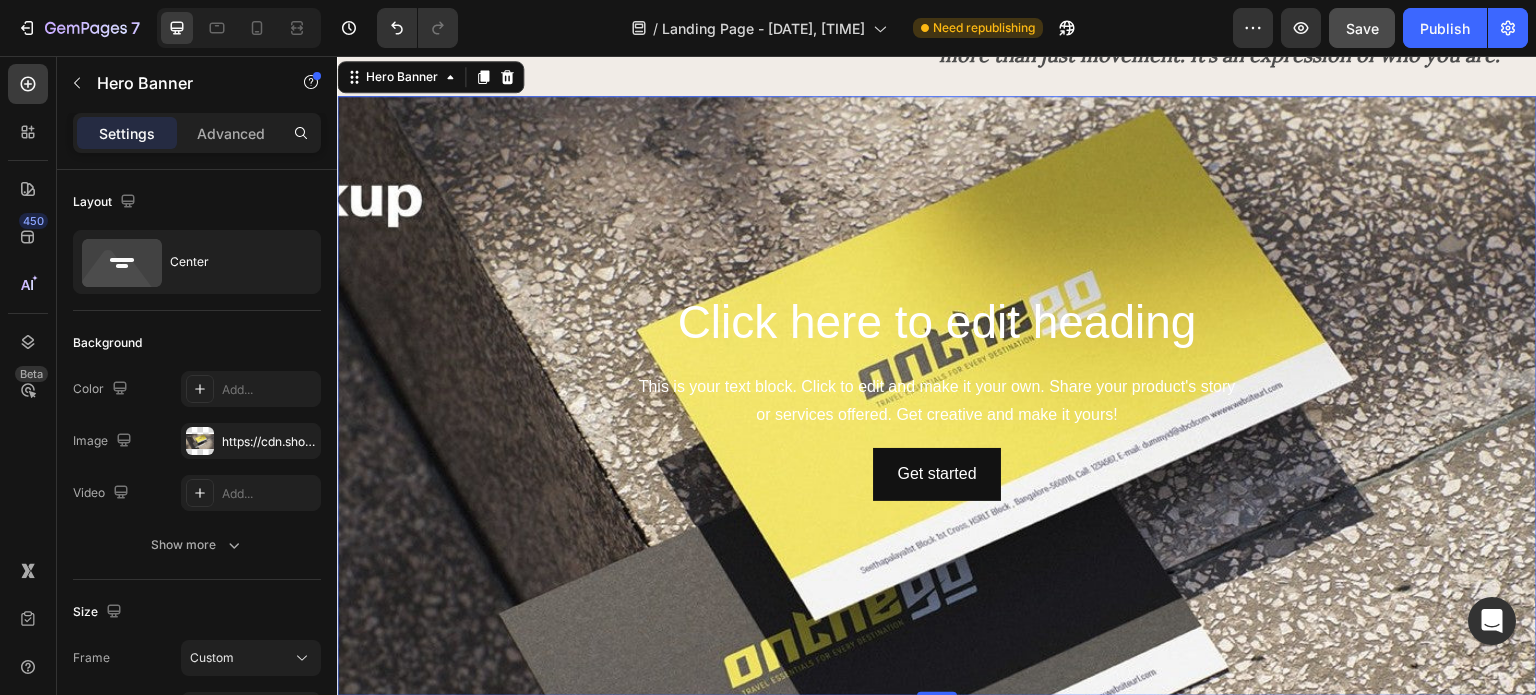click at bounding box center (937, 524) 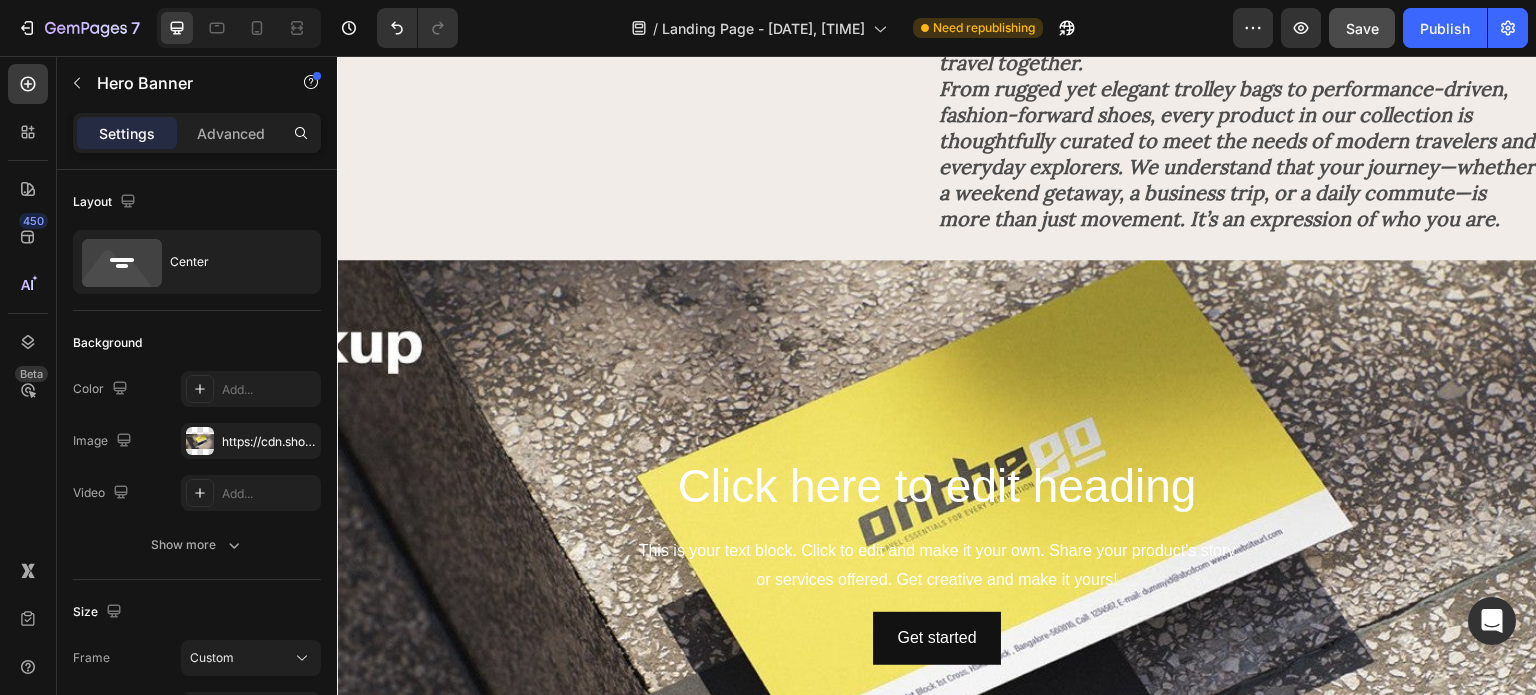 click at bounding box center [937, 671] 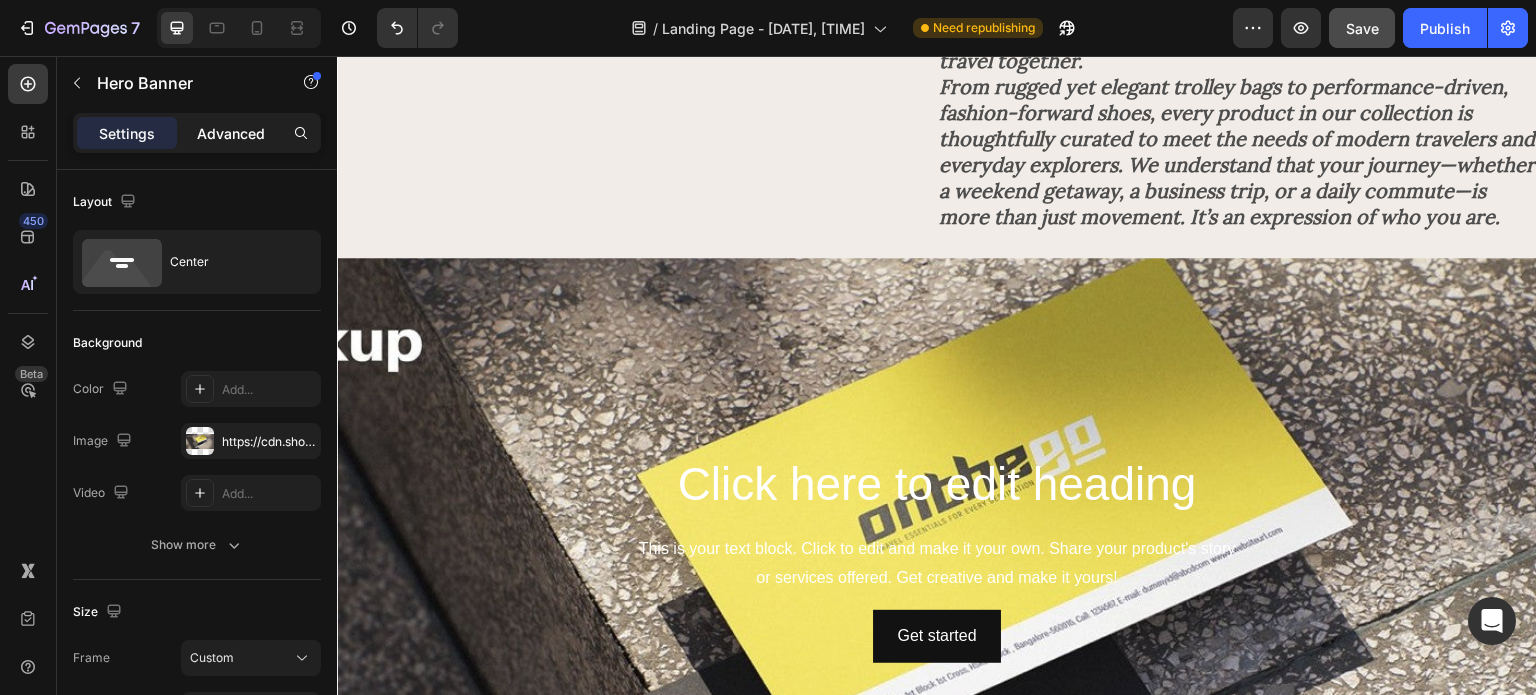 click on "Advanced" at bounding box center (231, 133) 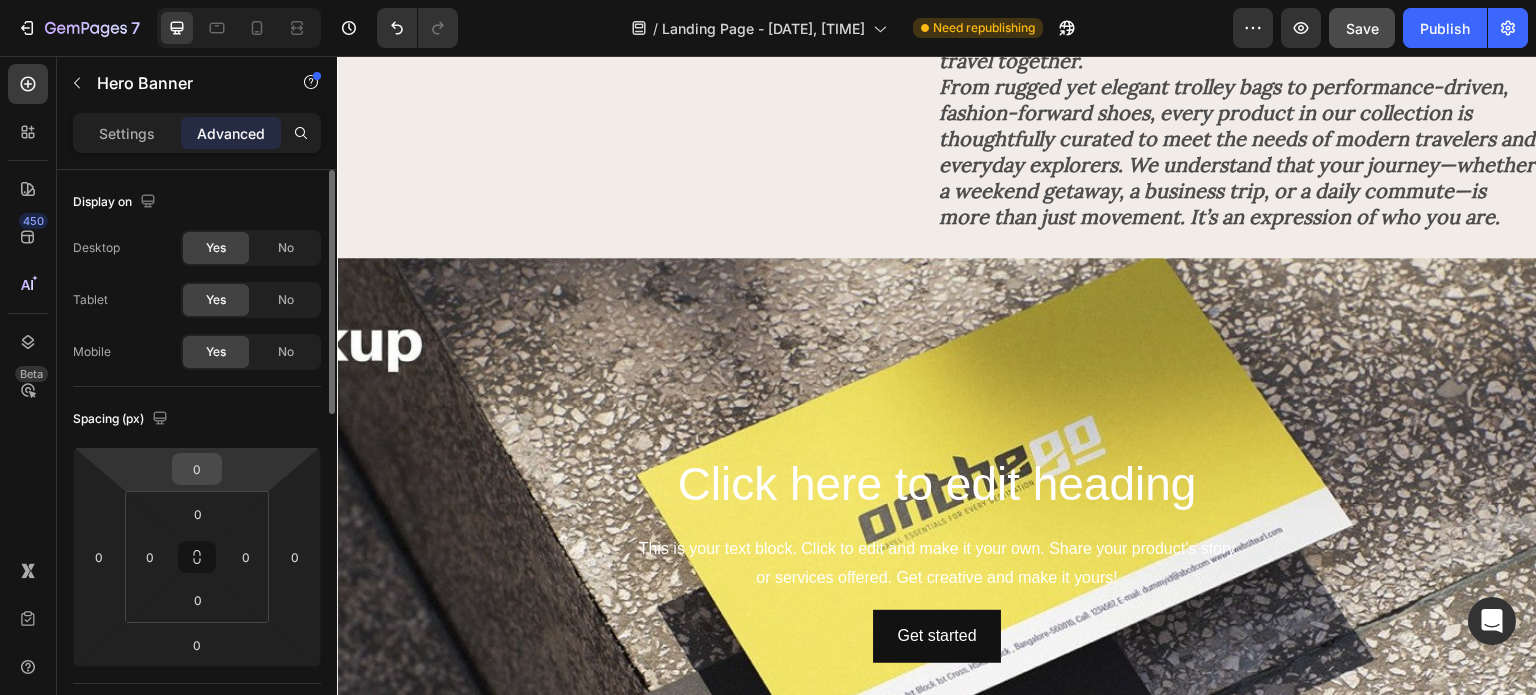 click on "0" at bounding box center [197, 469] 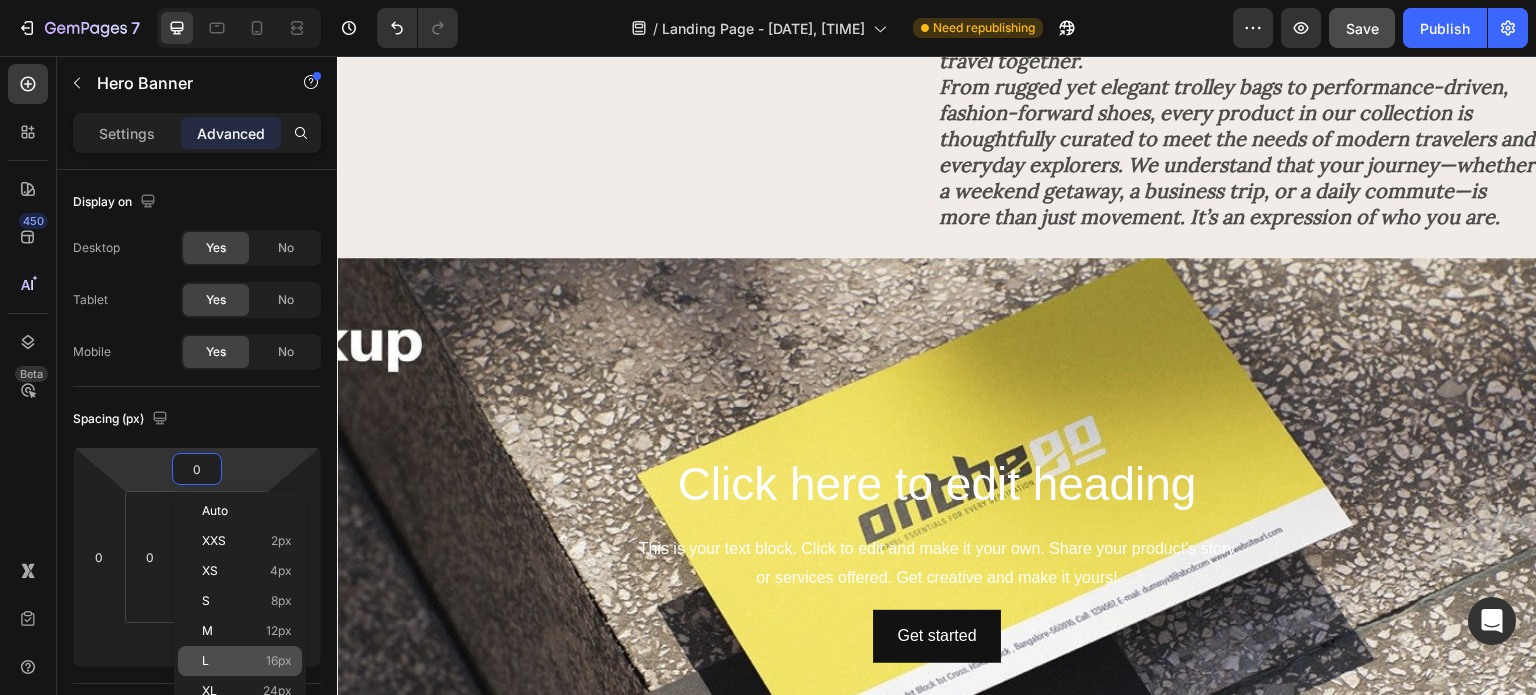 click on "L" at bounding box center (205, 661) 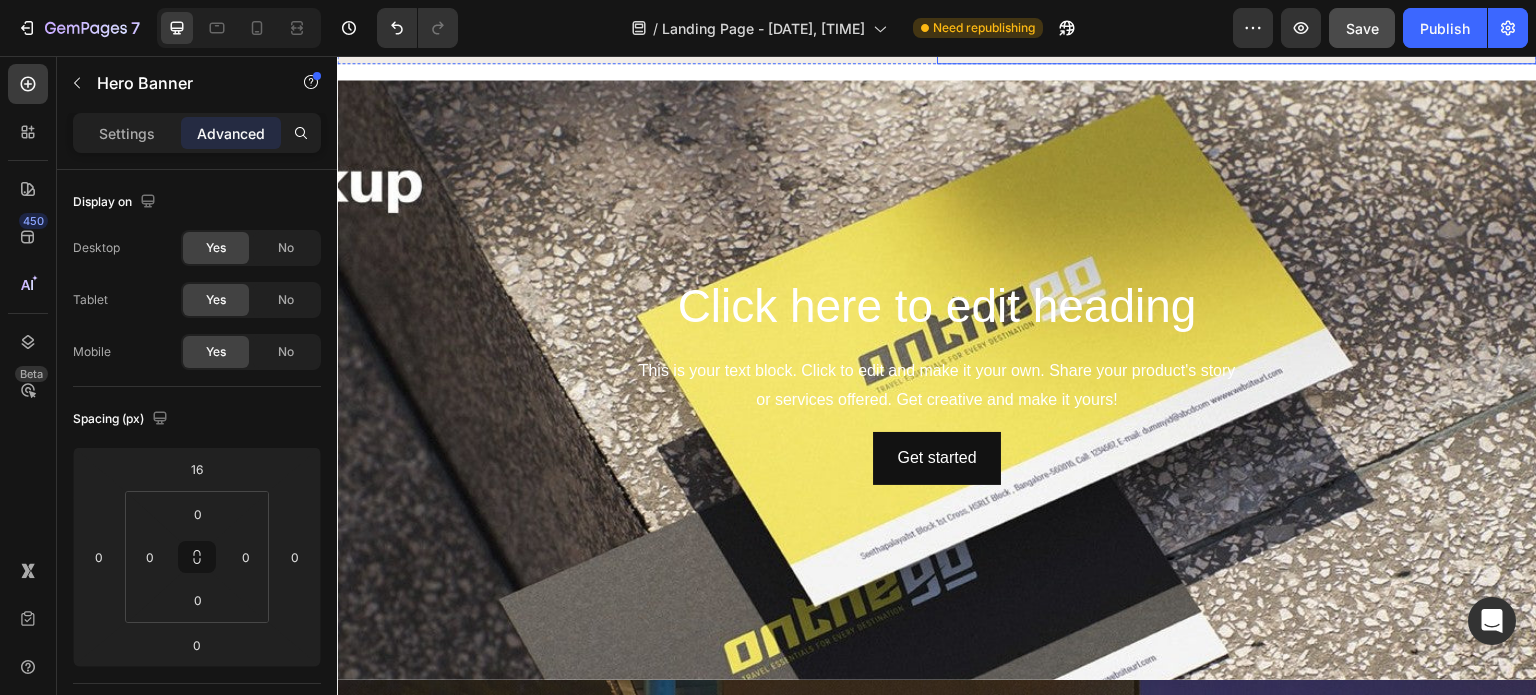 scroll, scrollTop: 3564, scrollLeft: 0, axis: vertical 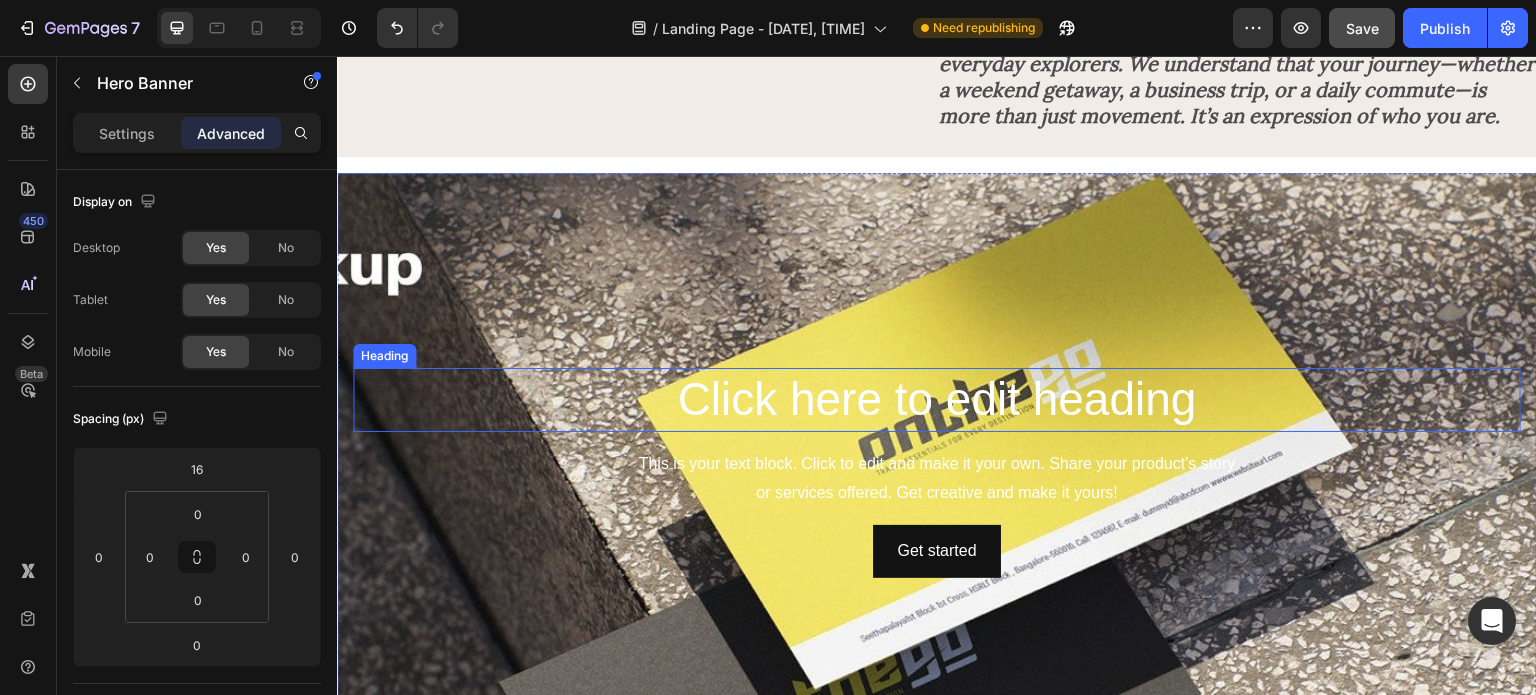 click on "Click here to edit heading" at bounding box center [937, 400] 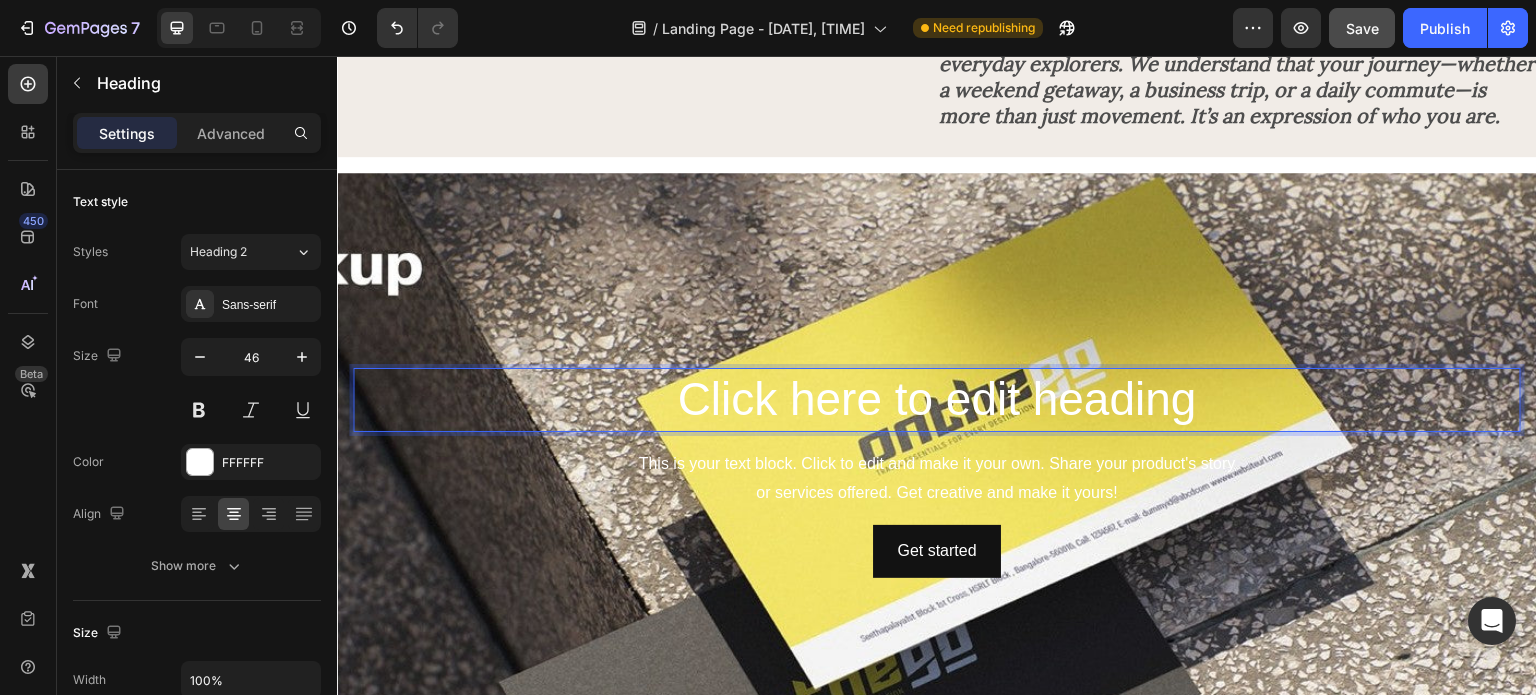 click on "Click here to edit heading" at bounding box center (937, 400) 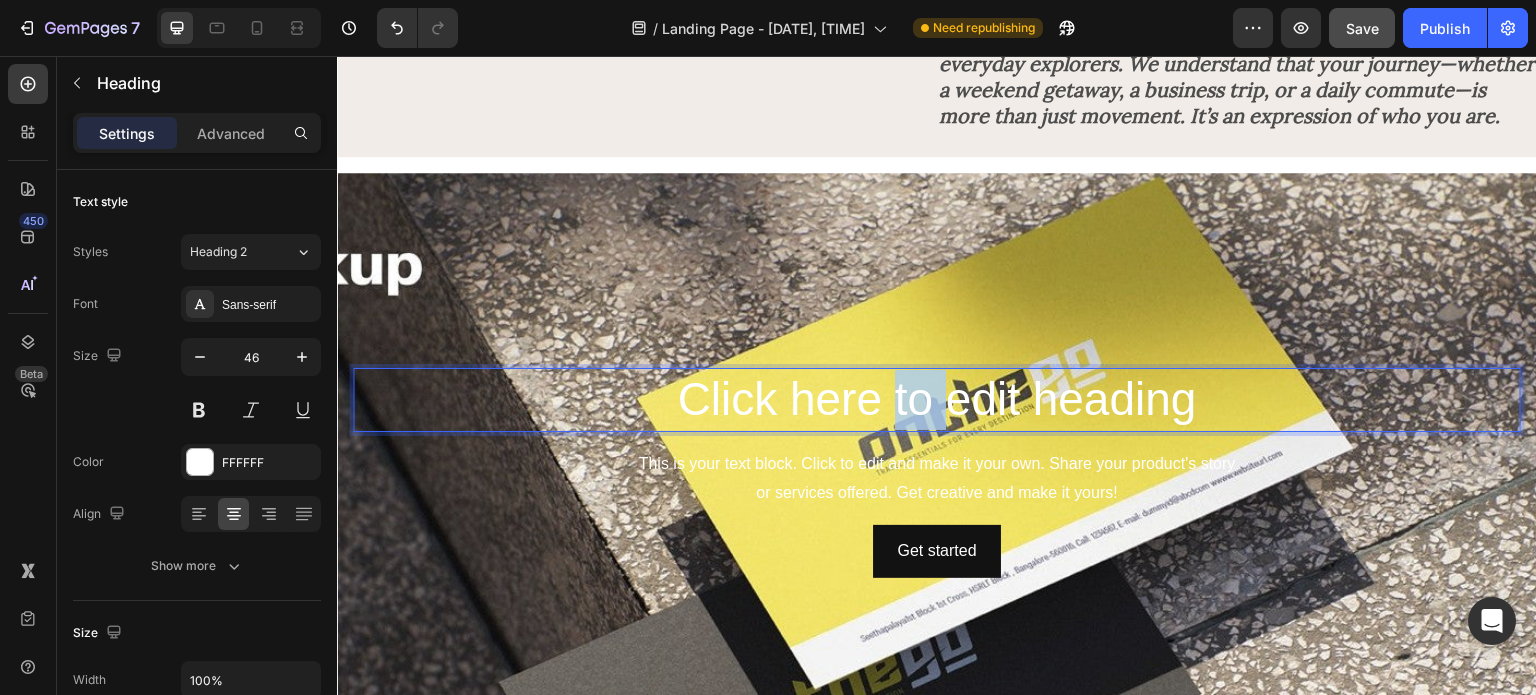 click on "Click here to edit heading" at bounding box center [937, 400] 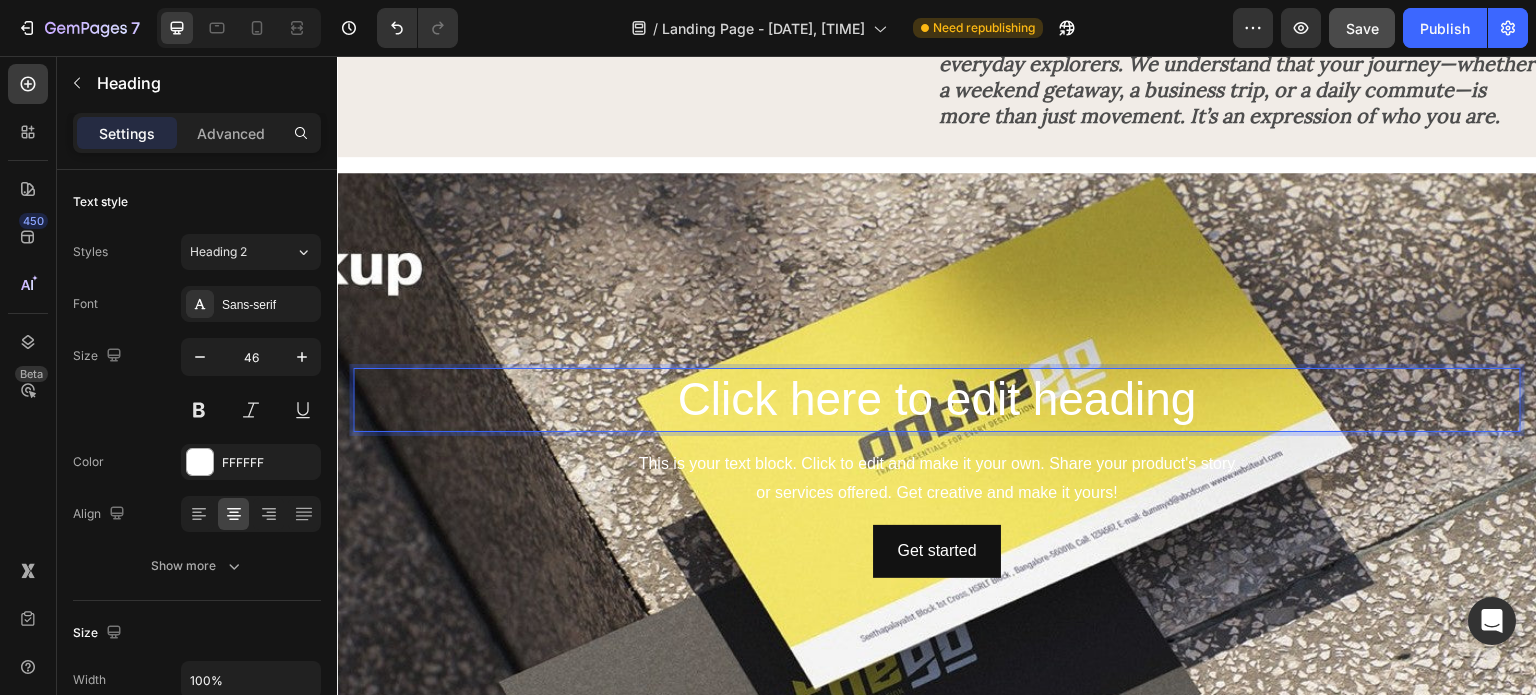 click on "Click here to edit heading" at bounding box center (937, 400) 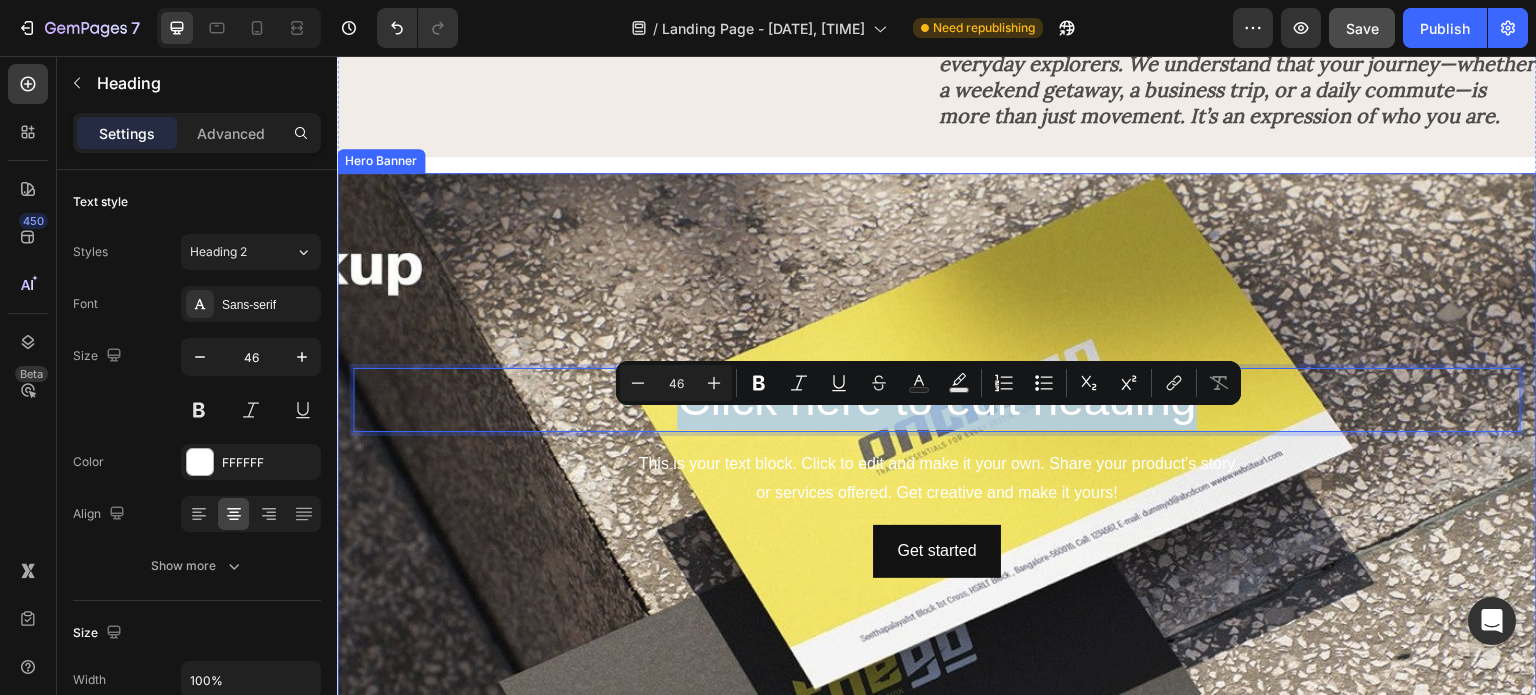 drag, startPoint x: 1190, startPoint y: 448, endPoint x: 674, endPoint y: 404, distance: 517.87256 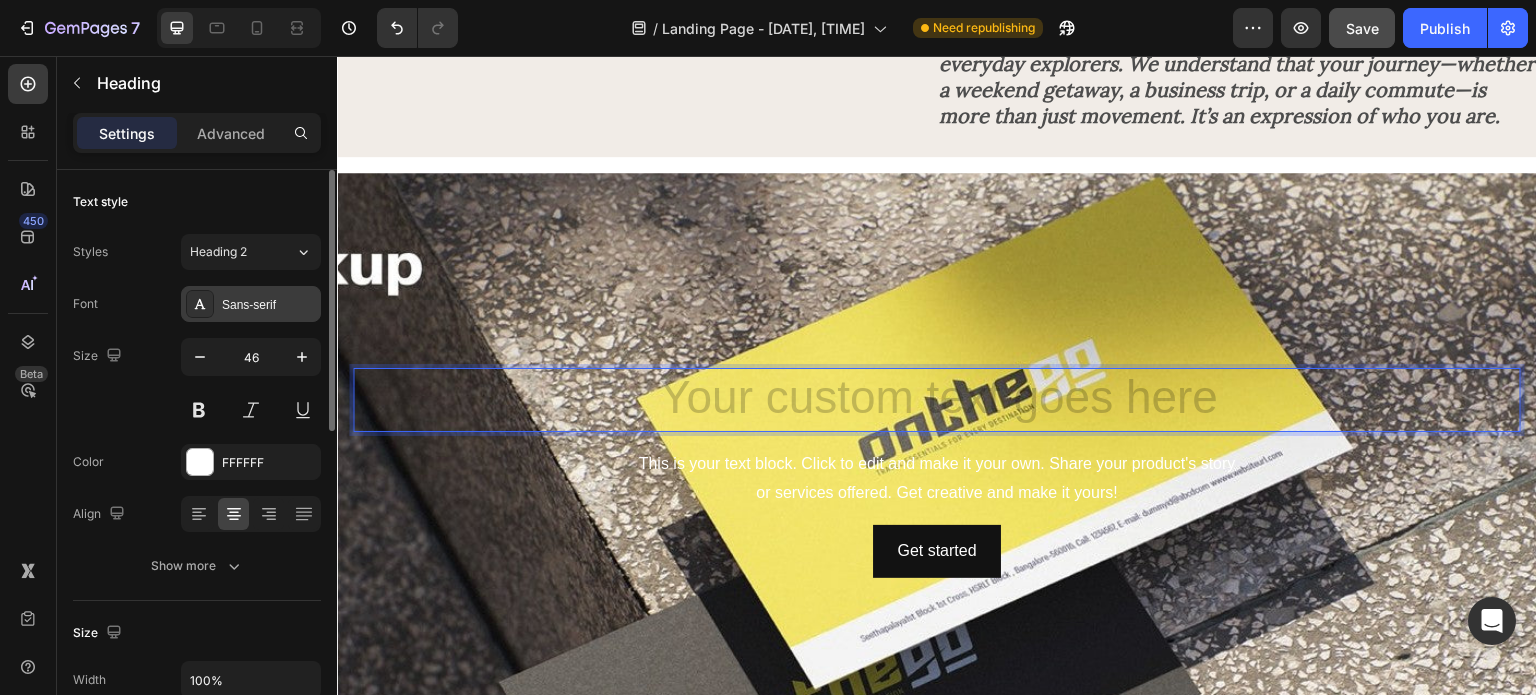 click on "Sans-serif" at bounding box center [269, 305] 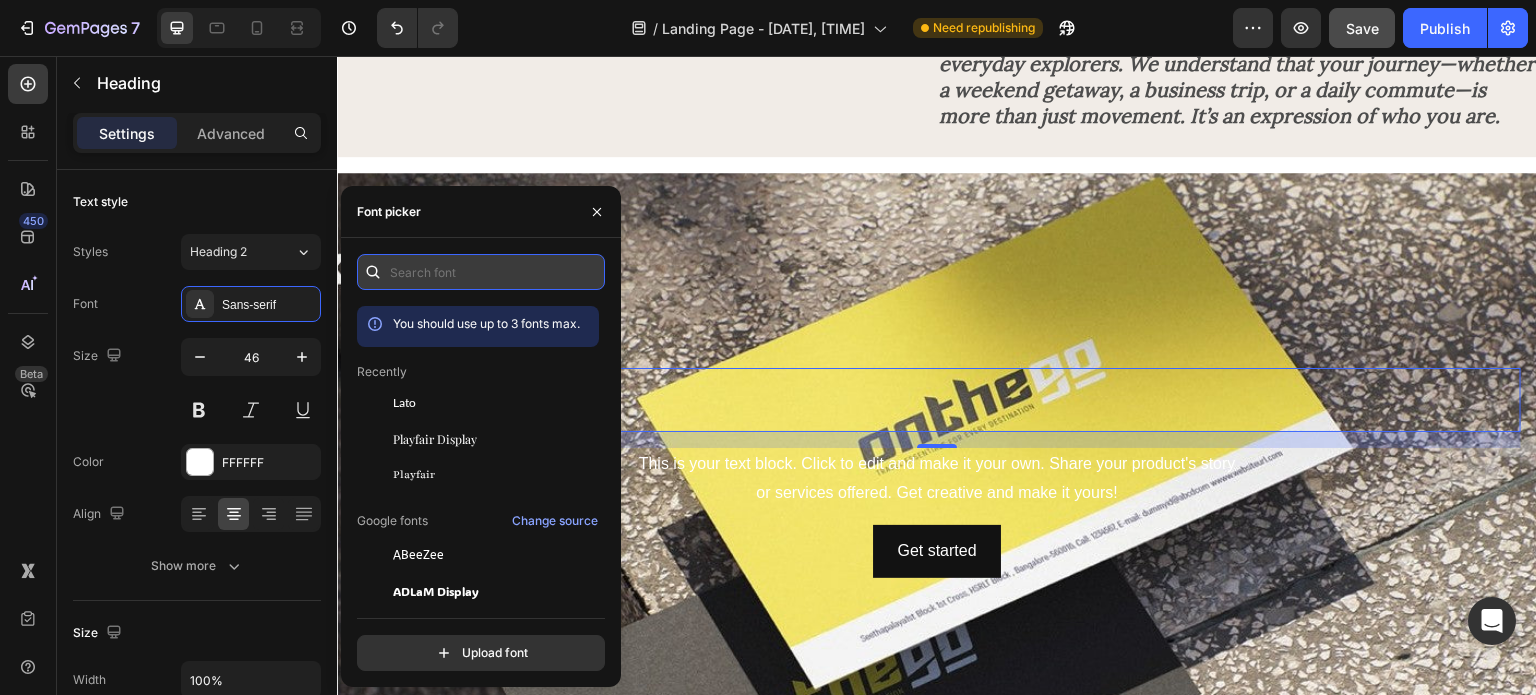 click at bounding box center (481, 272) 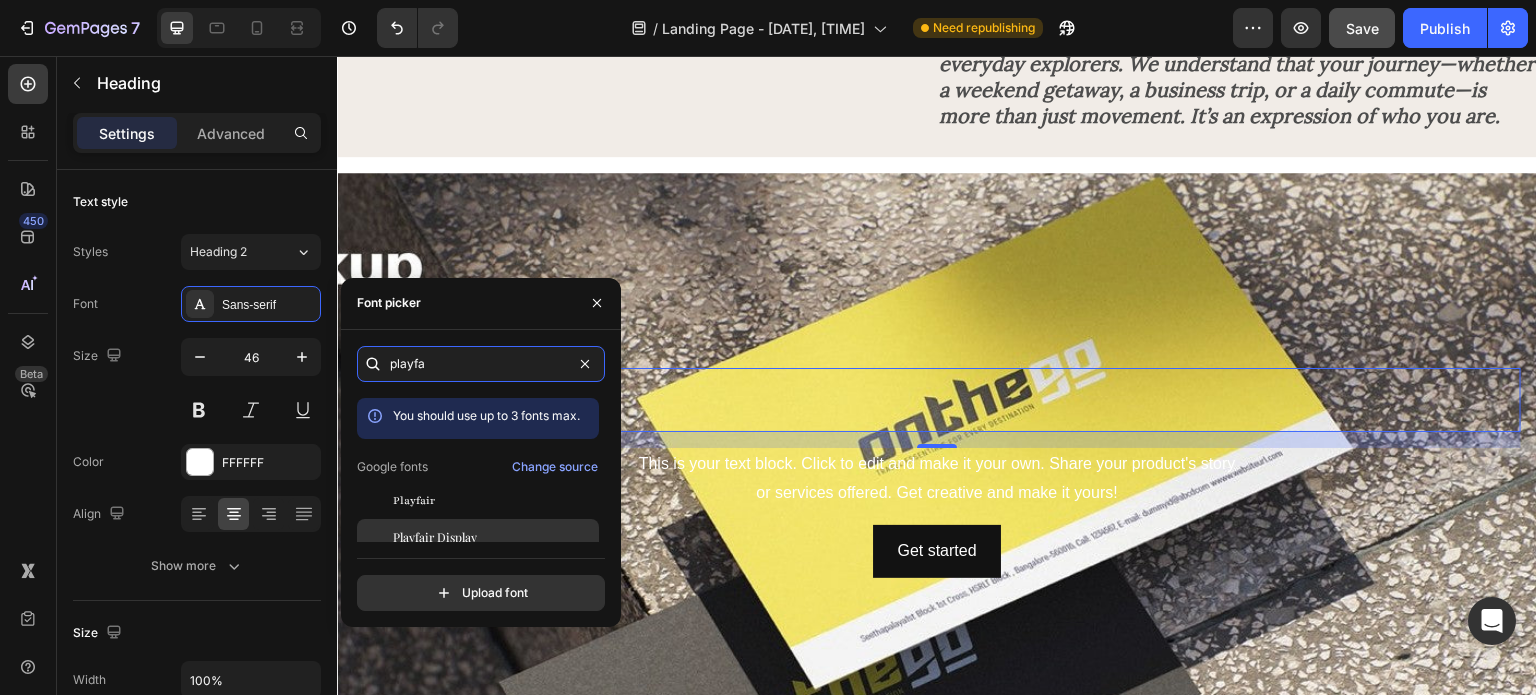 type on "playfa" 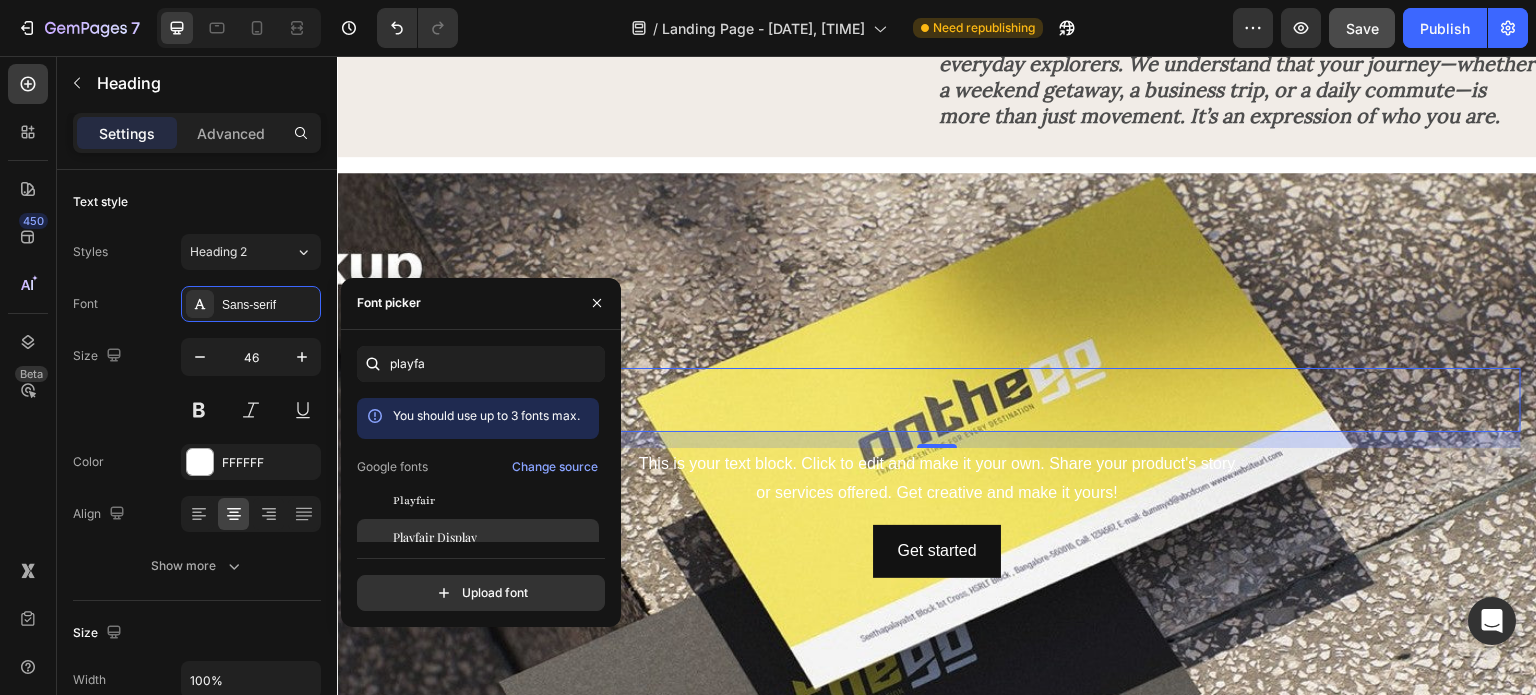 click on "Playfair Display" at bounding box center [435, 537] 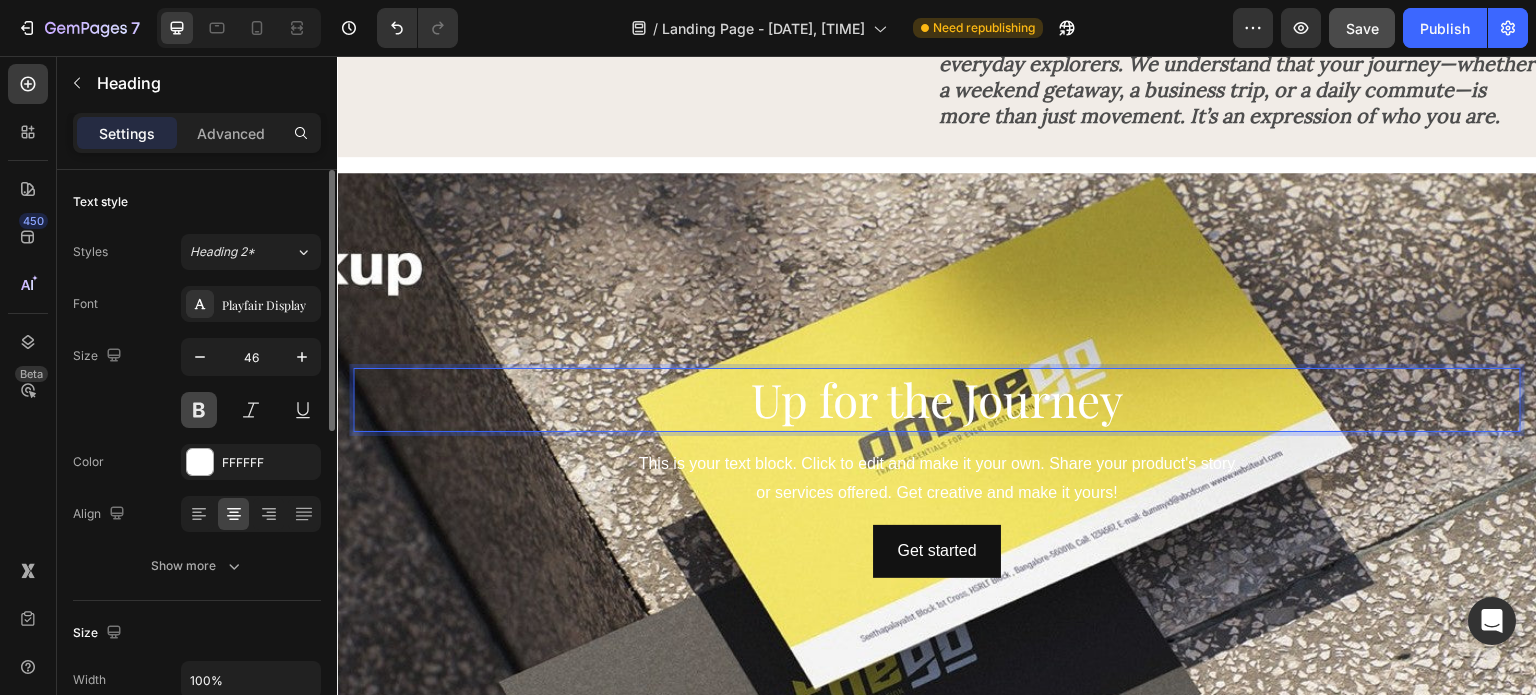 click at bounding box center [199, 410] 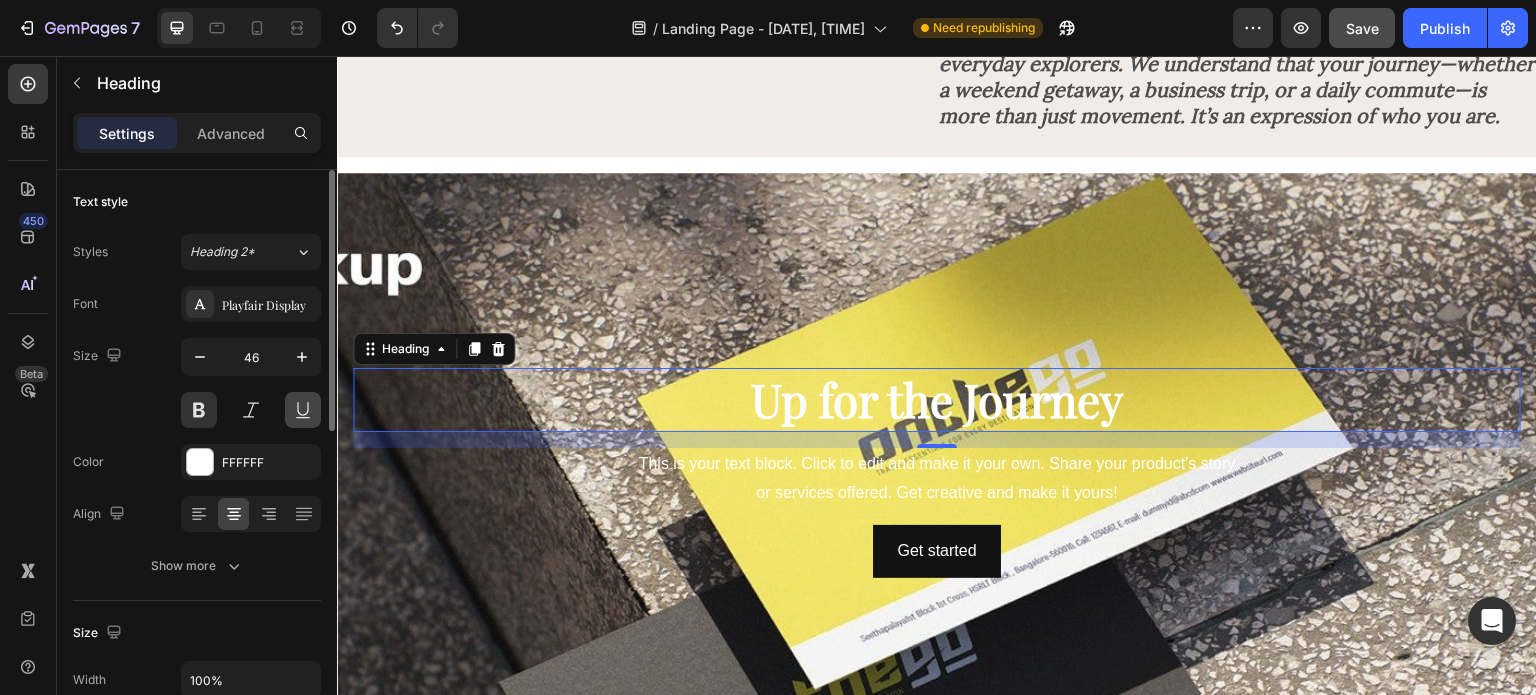 click at bounding box center (303, 410) 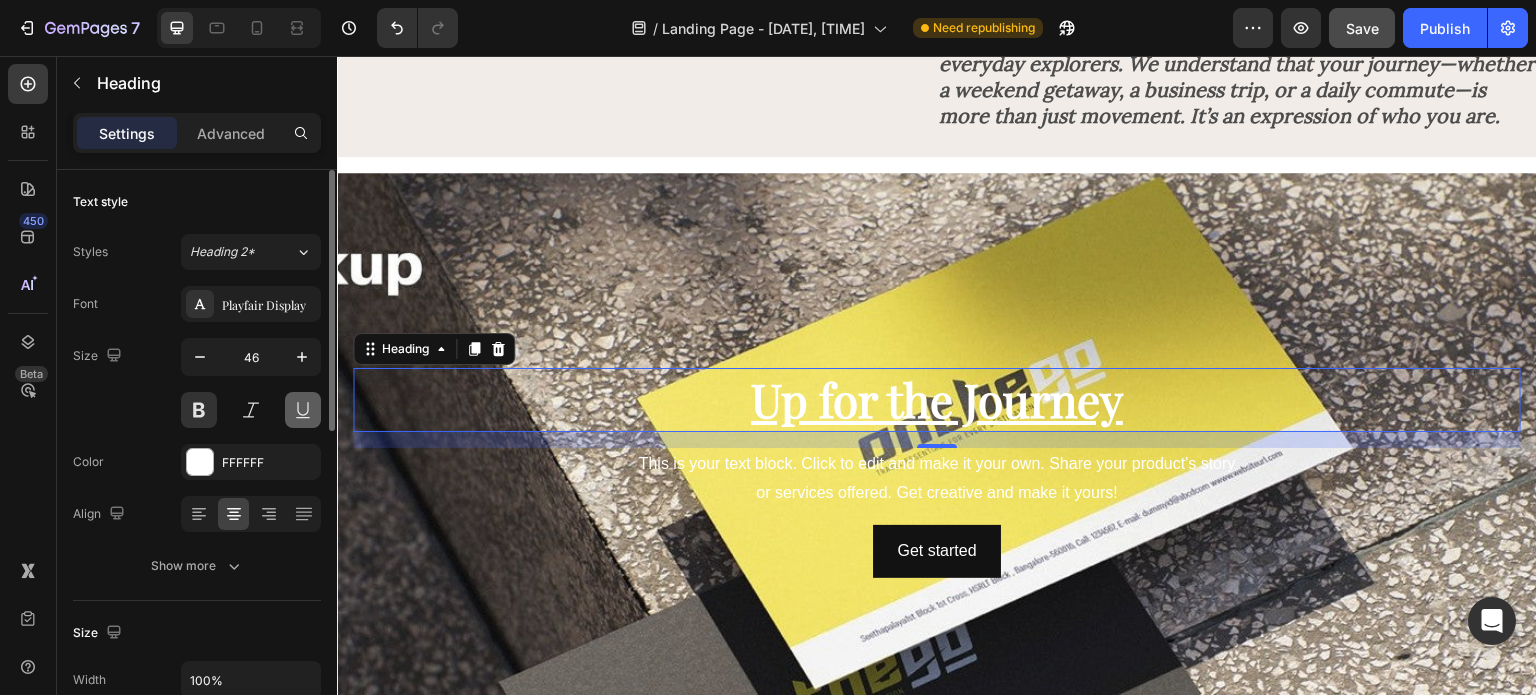 click at bounding box center [303, 410] 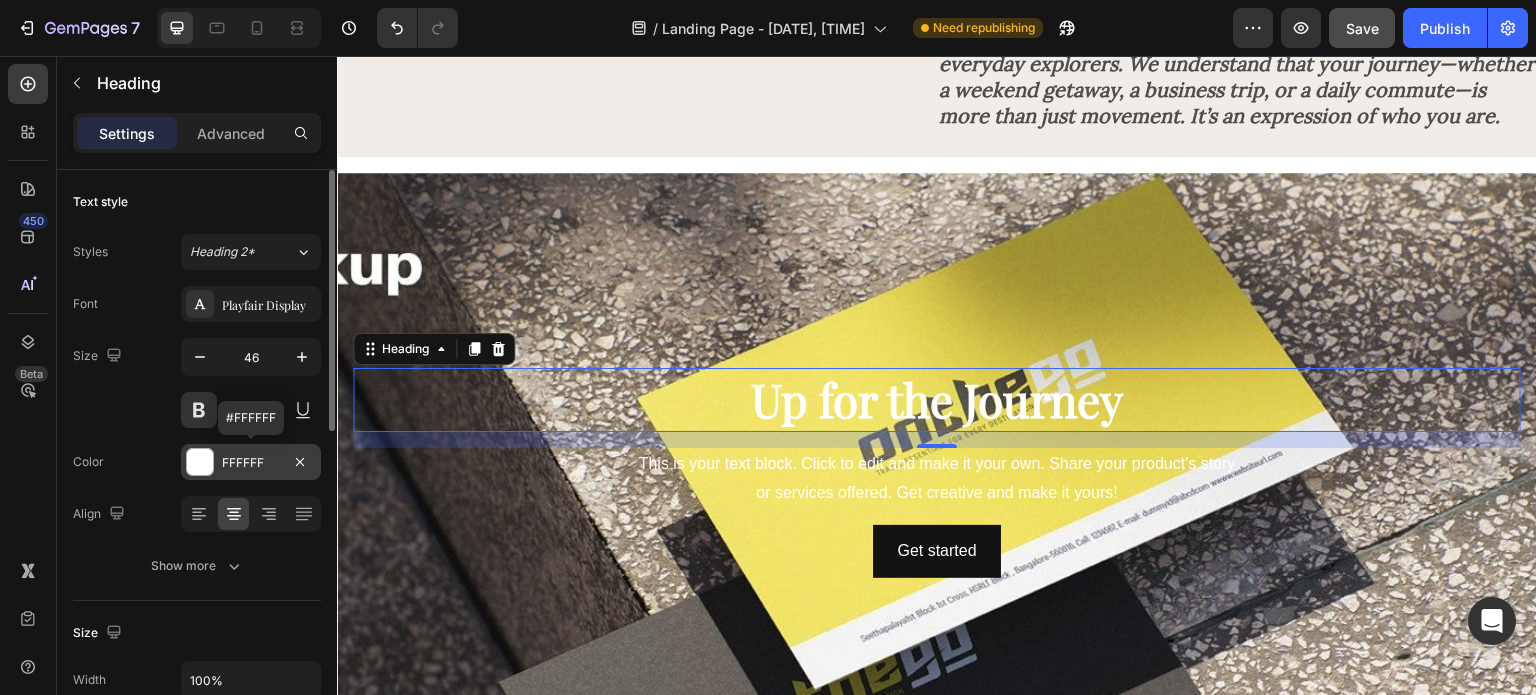click on "FFFFFF" at bounding box center [251, 462] 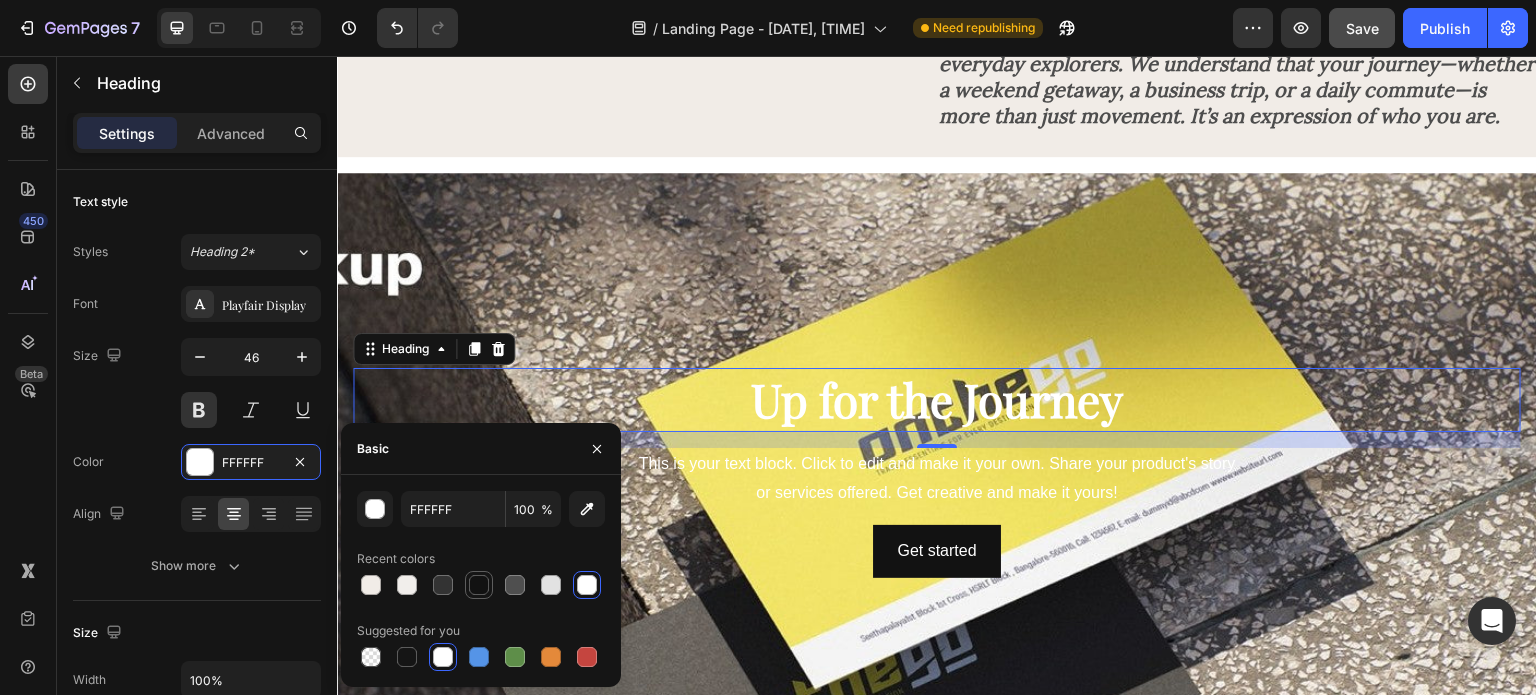 click at bounding box center (479, 585) 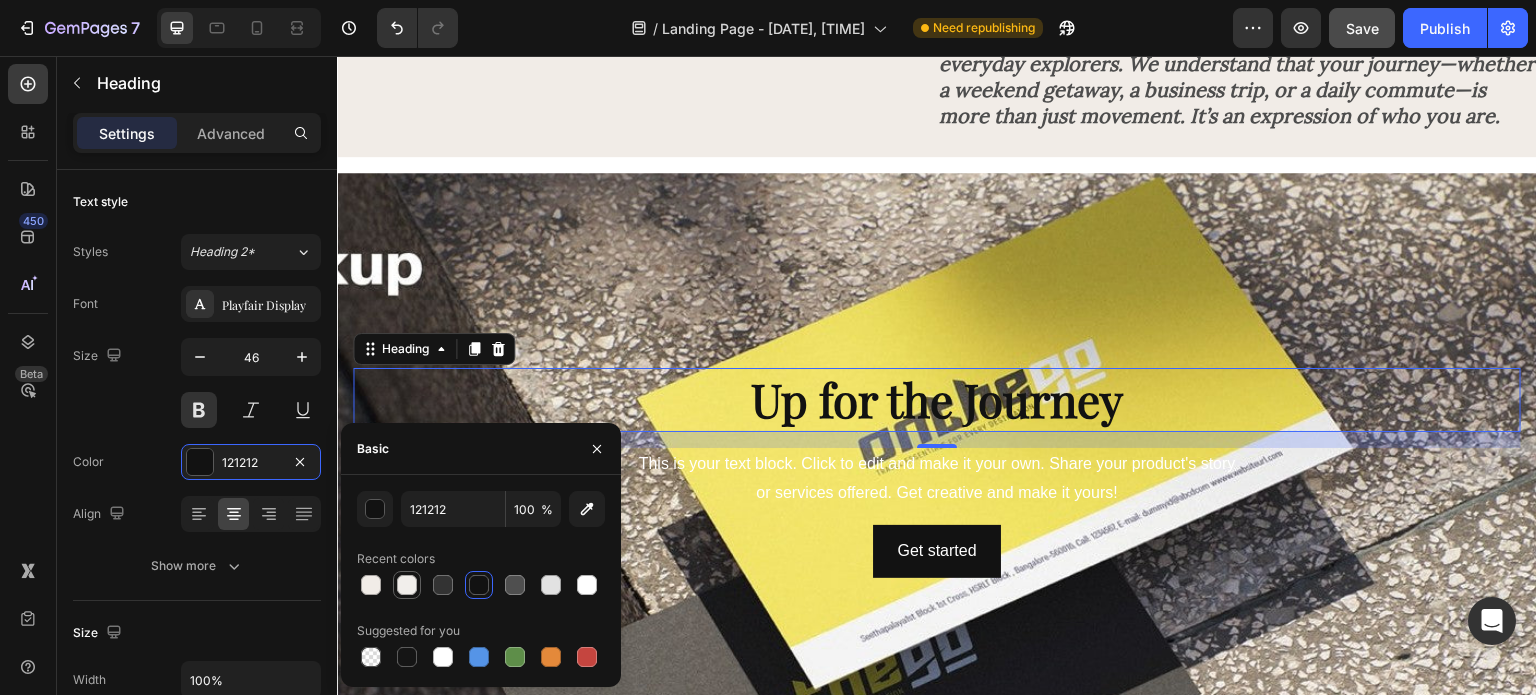 click at bounding box center [407, 585] 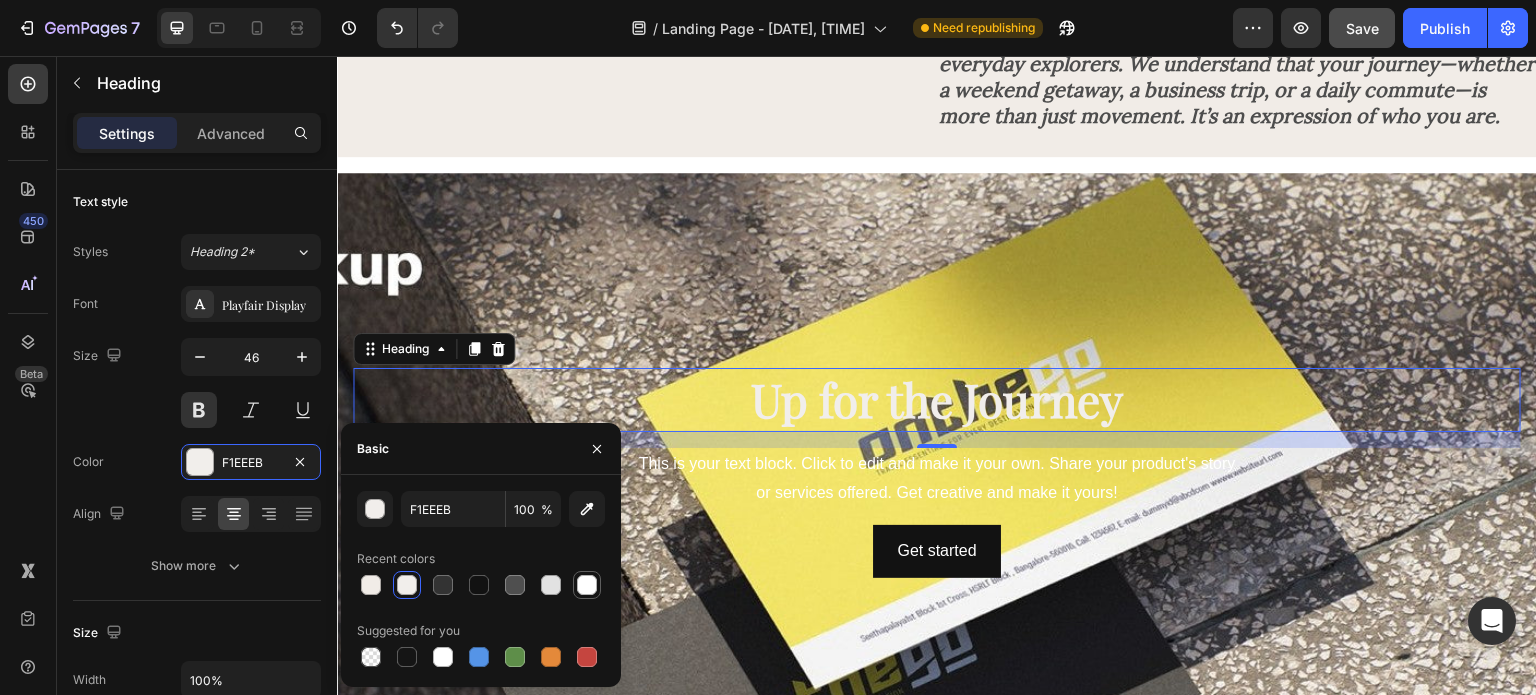 click at bounding box center (587, 585) 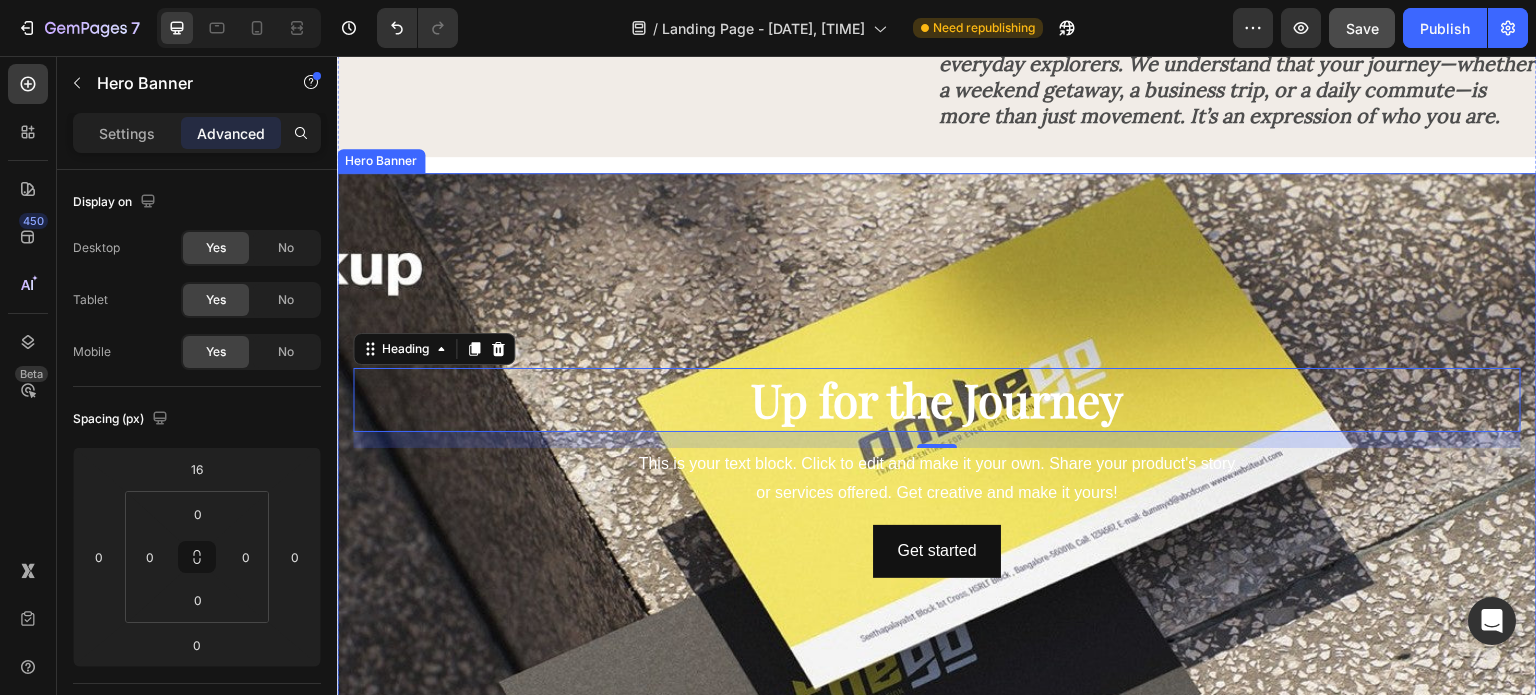 click at bounding box center [937, 593] 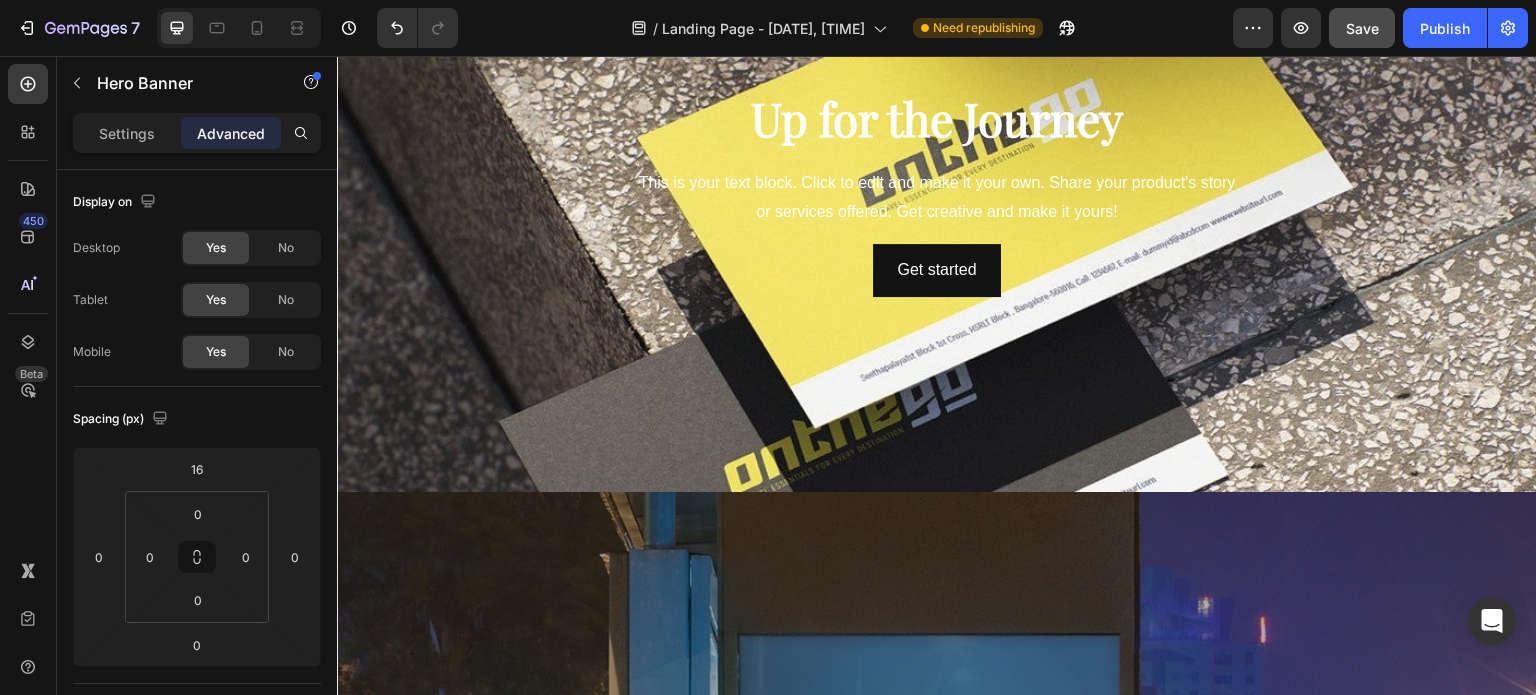 scroll, scrollTop: 3673, scrollLeft: 0, axis: vertical 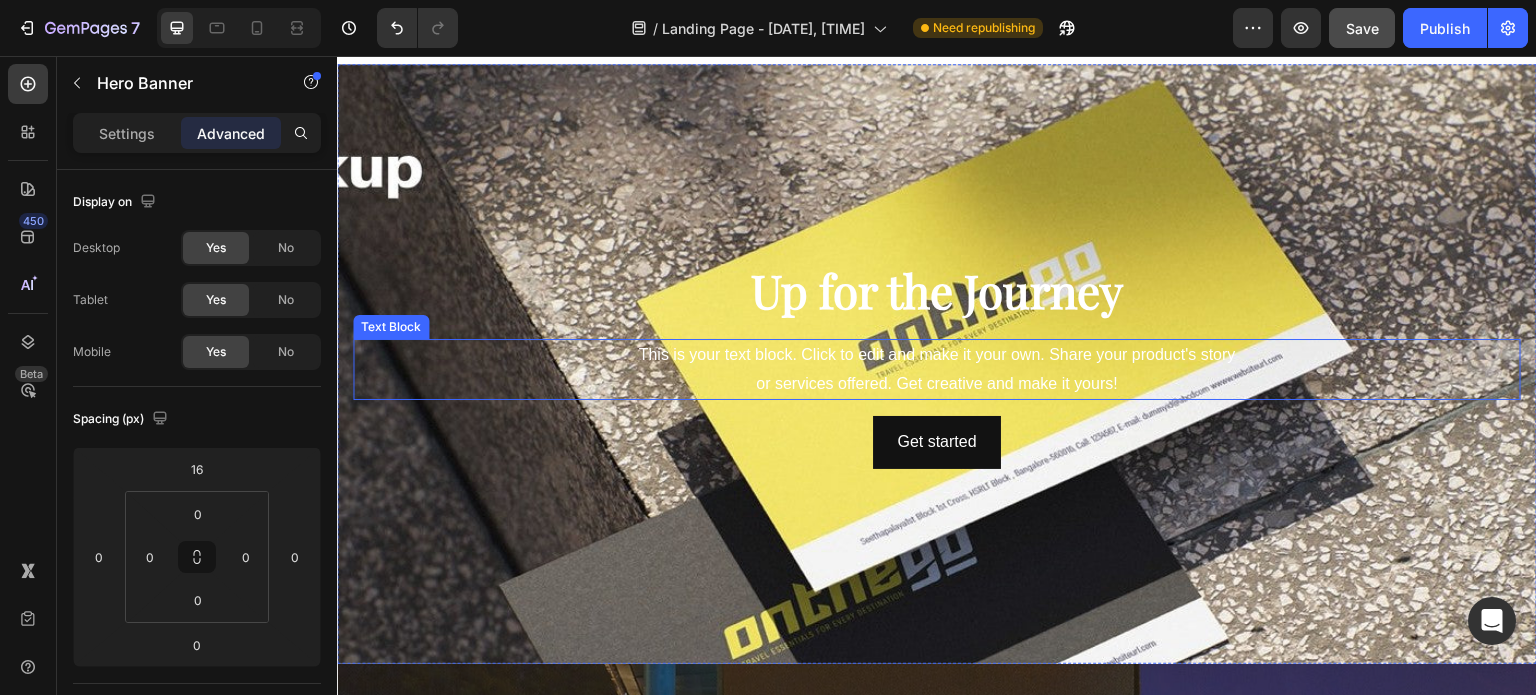 click on "This is your text block. Click to edit and make it your own. Share your product's story                   or services offered. Get creative and make it yours!" at bounding box center [937, 370] 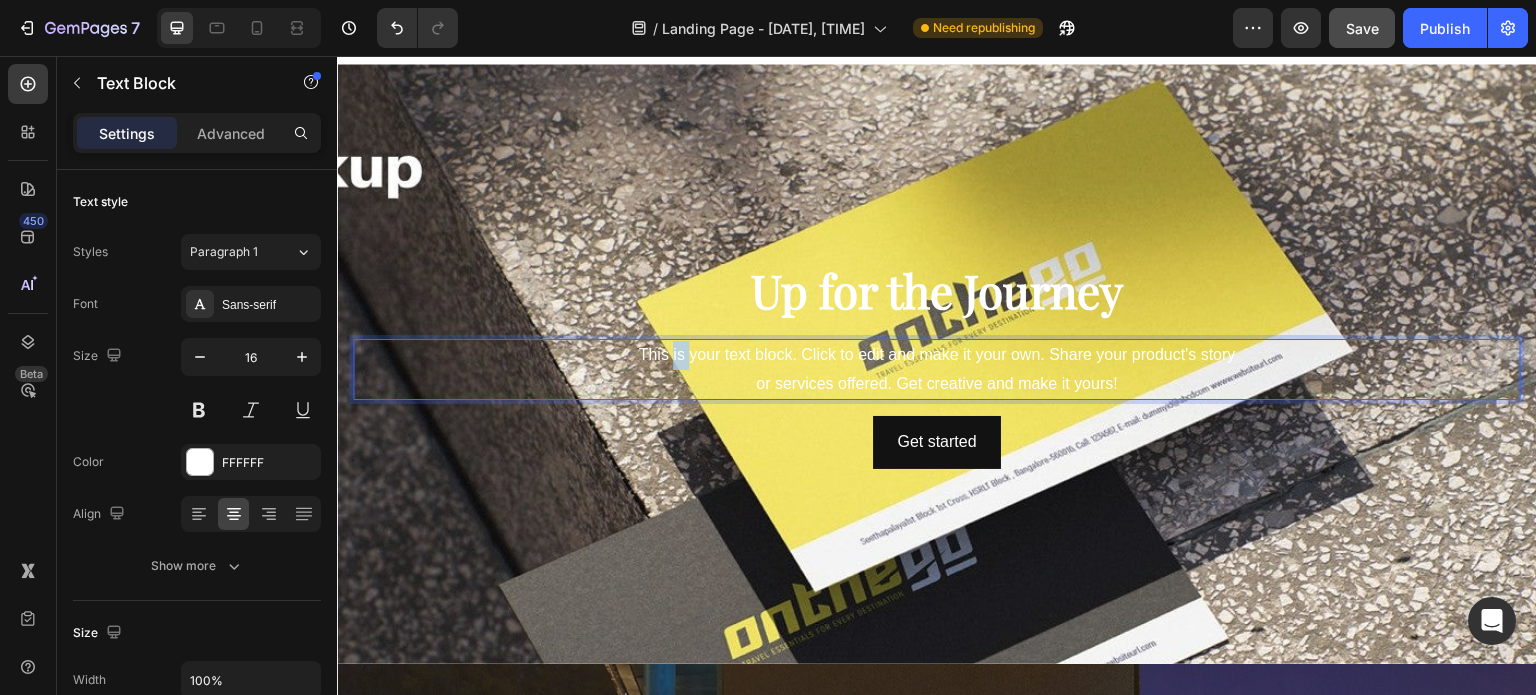 click on "This is your text block. Click to edit and make it your own. Share your product's story or services offered. Get creative and make it yours!" at bounding box center (937, 370) 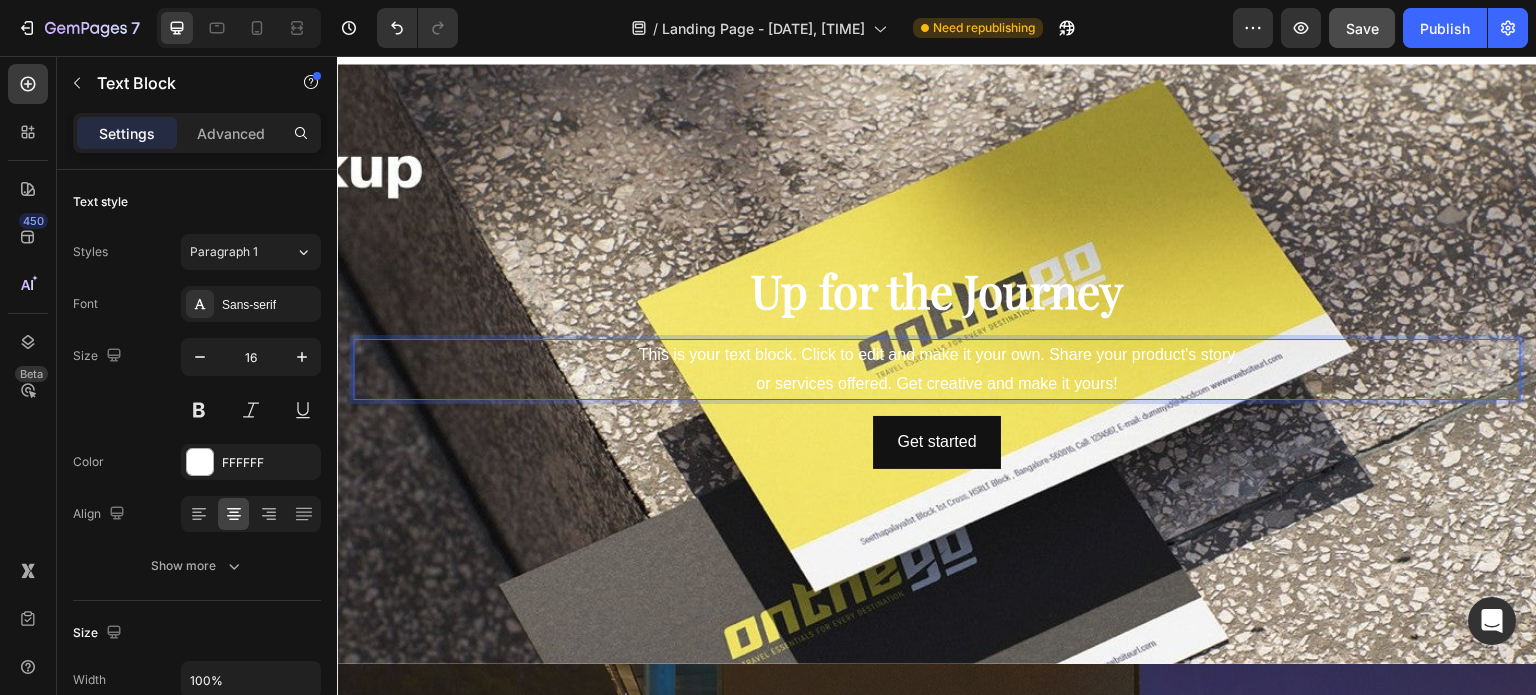click on "This is your text block. Click to edit and make it your own. Share your product's story or services offered. Get creative and make it yours!" at bounding box center (937, 370) 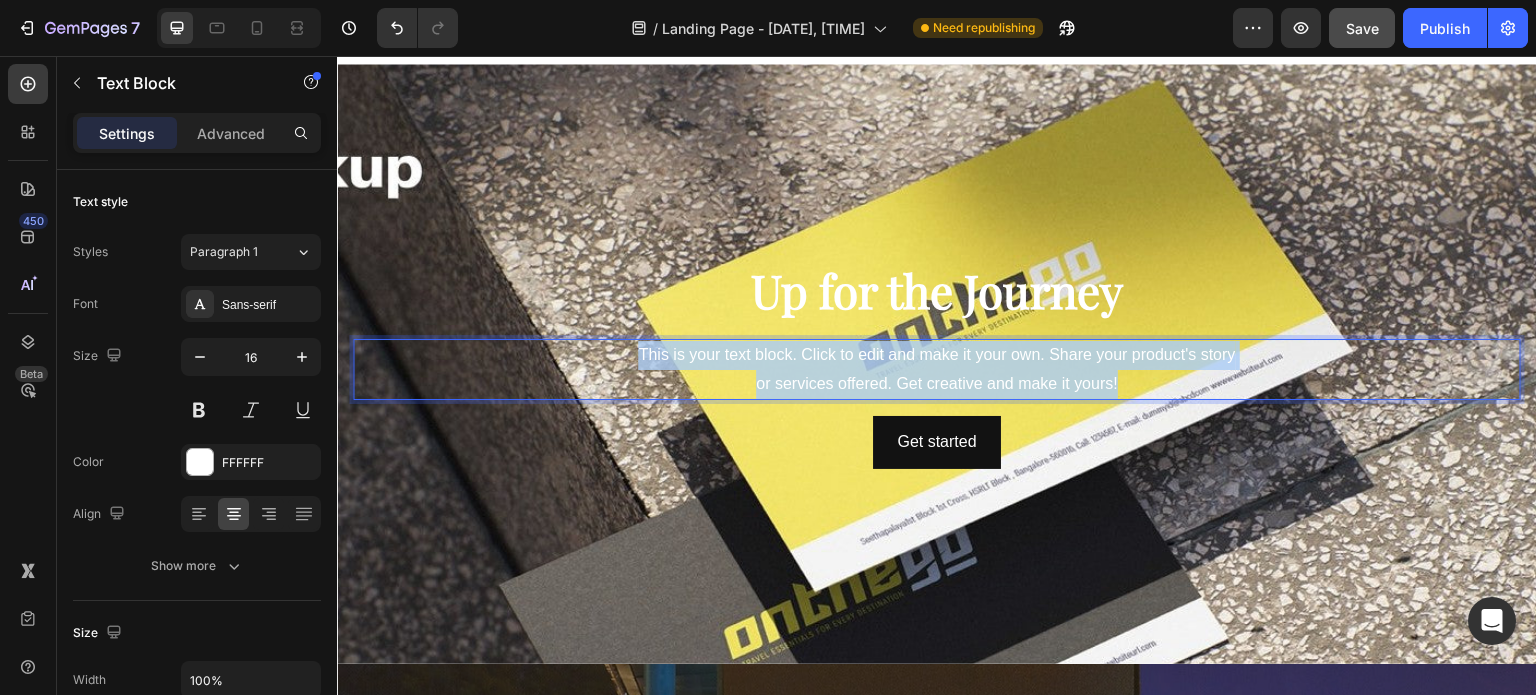 drag, startPoint x: 1115, startPoint y: 420, endPoint x: 628, endPoint y: 389, distance: 487.98566 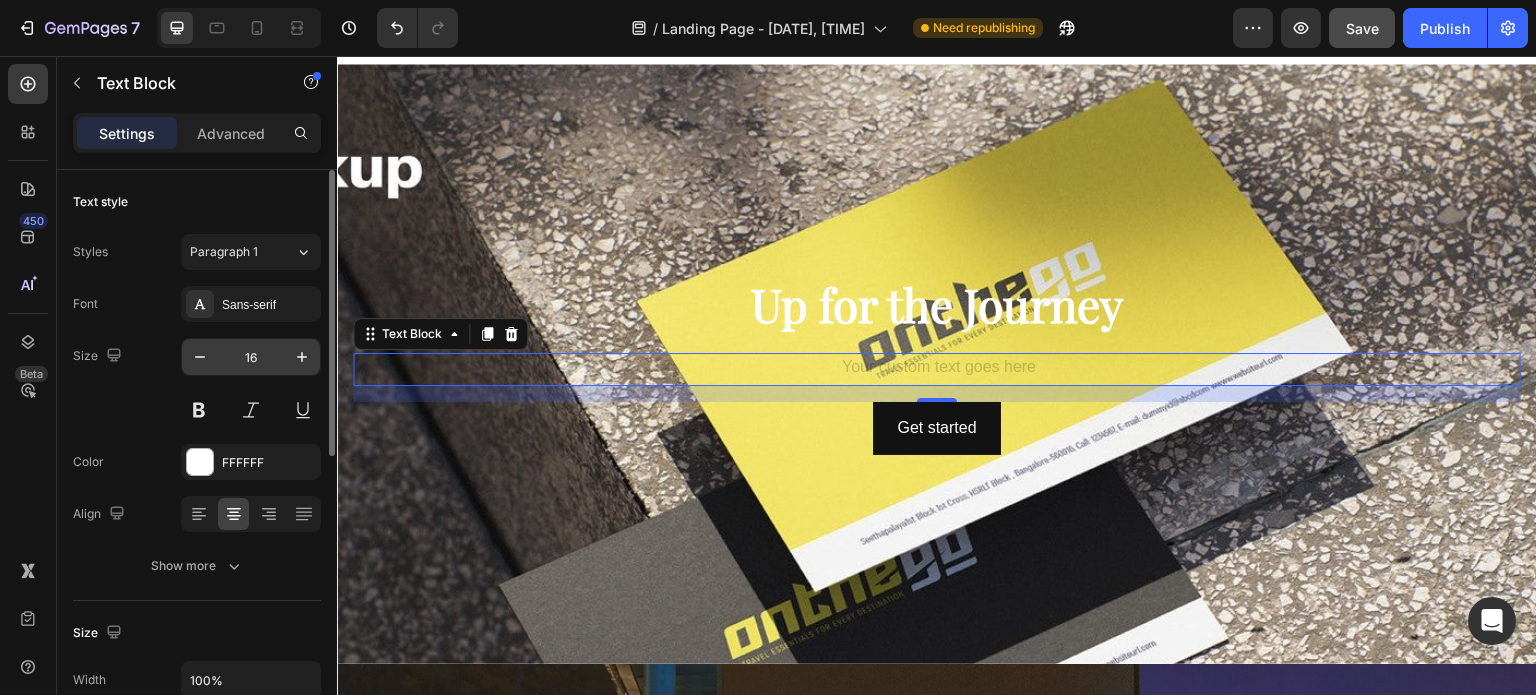 click on "16" at bounding box center [251, 357] 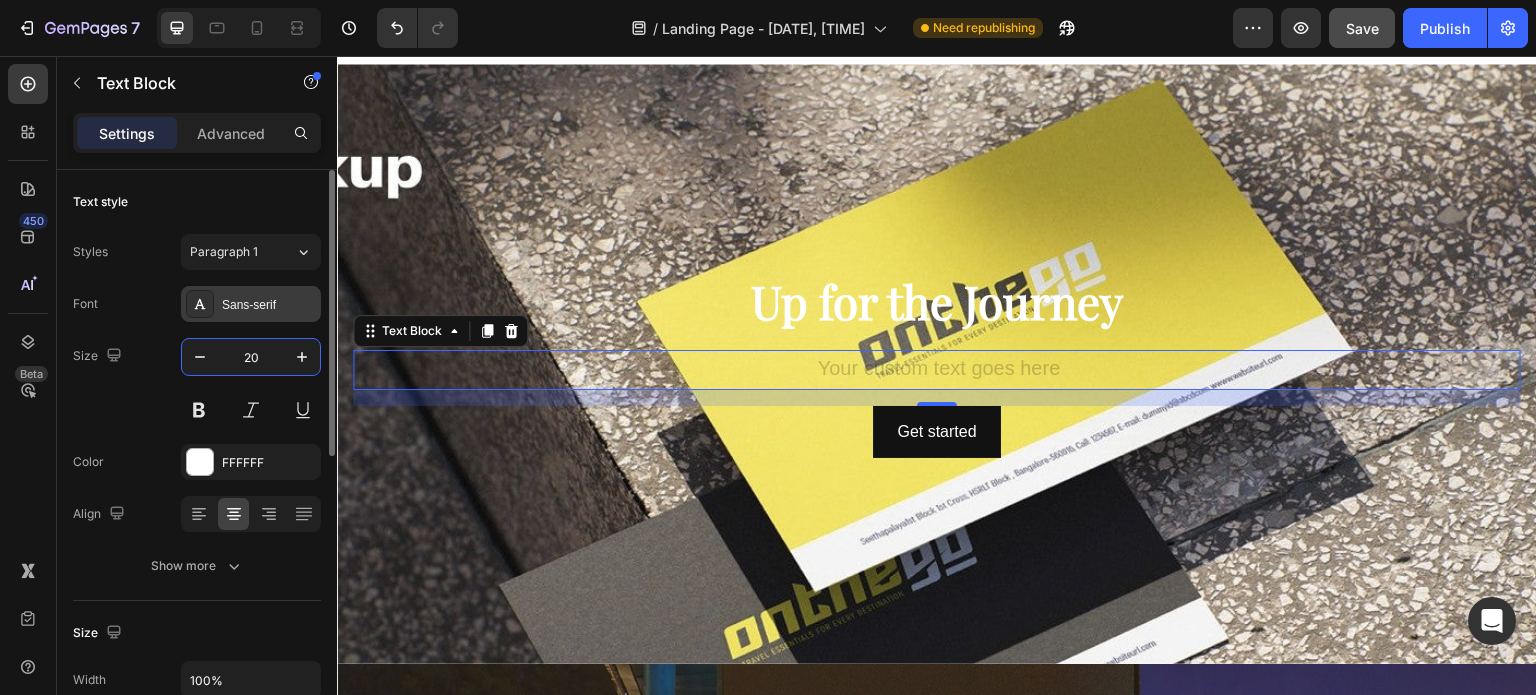 type on "20" 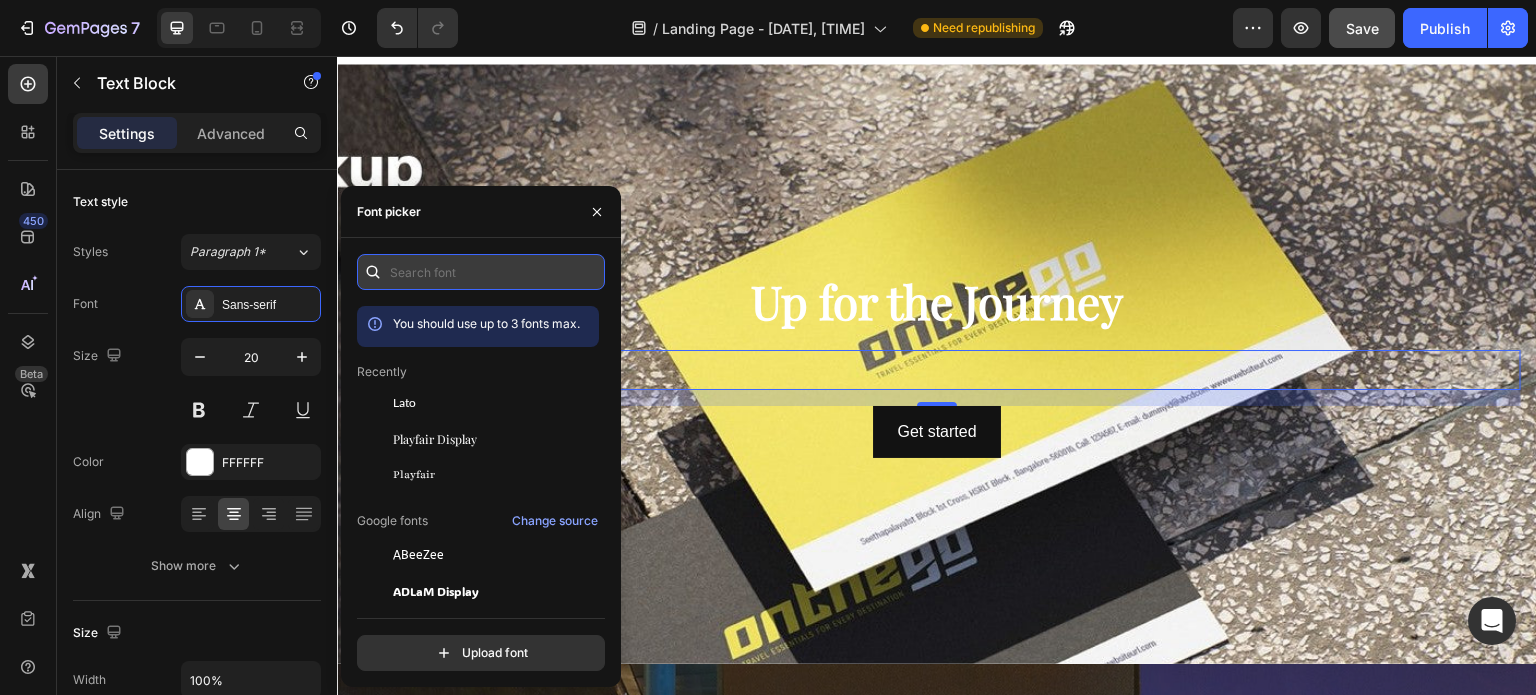 click at bounding box center (481, 272) 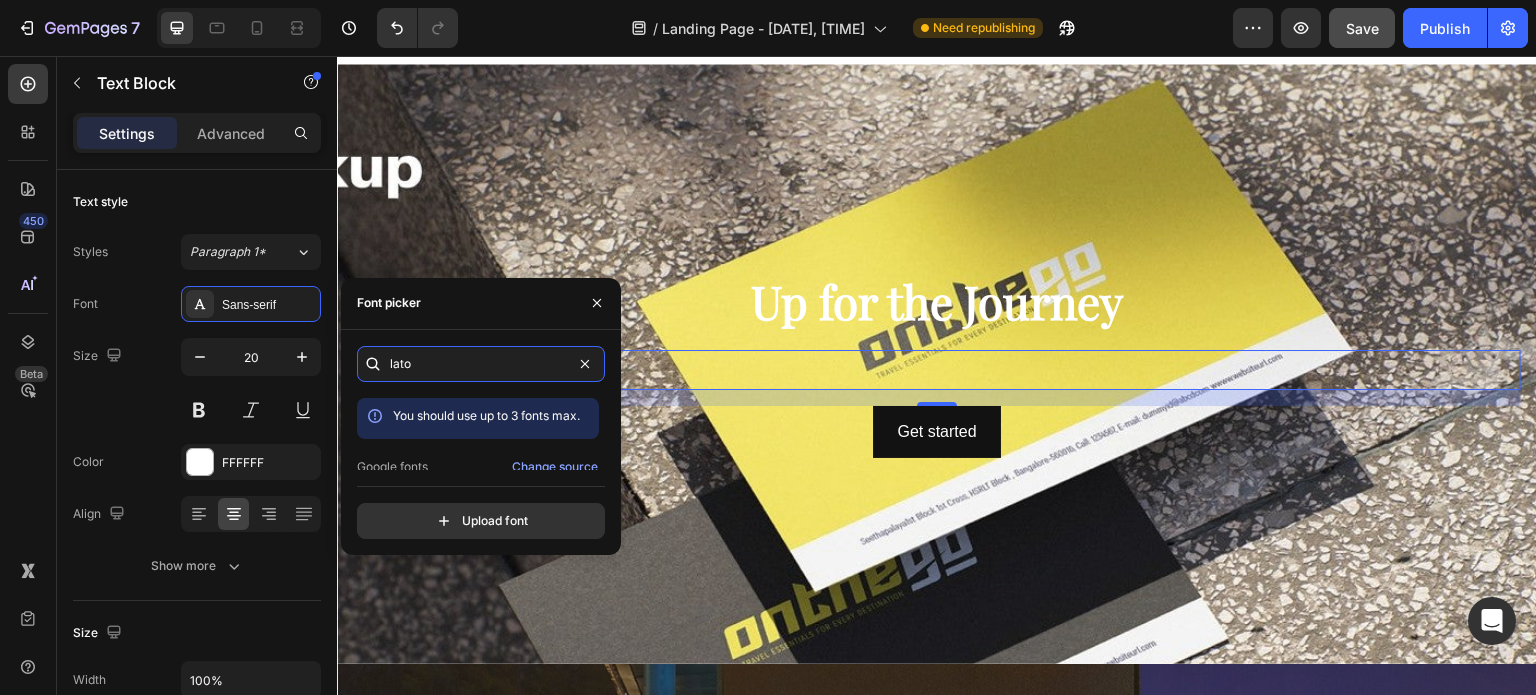 scroll, scrollTop: 49, scrollLeft: 0, axis: vertical 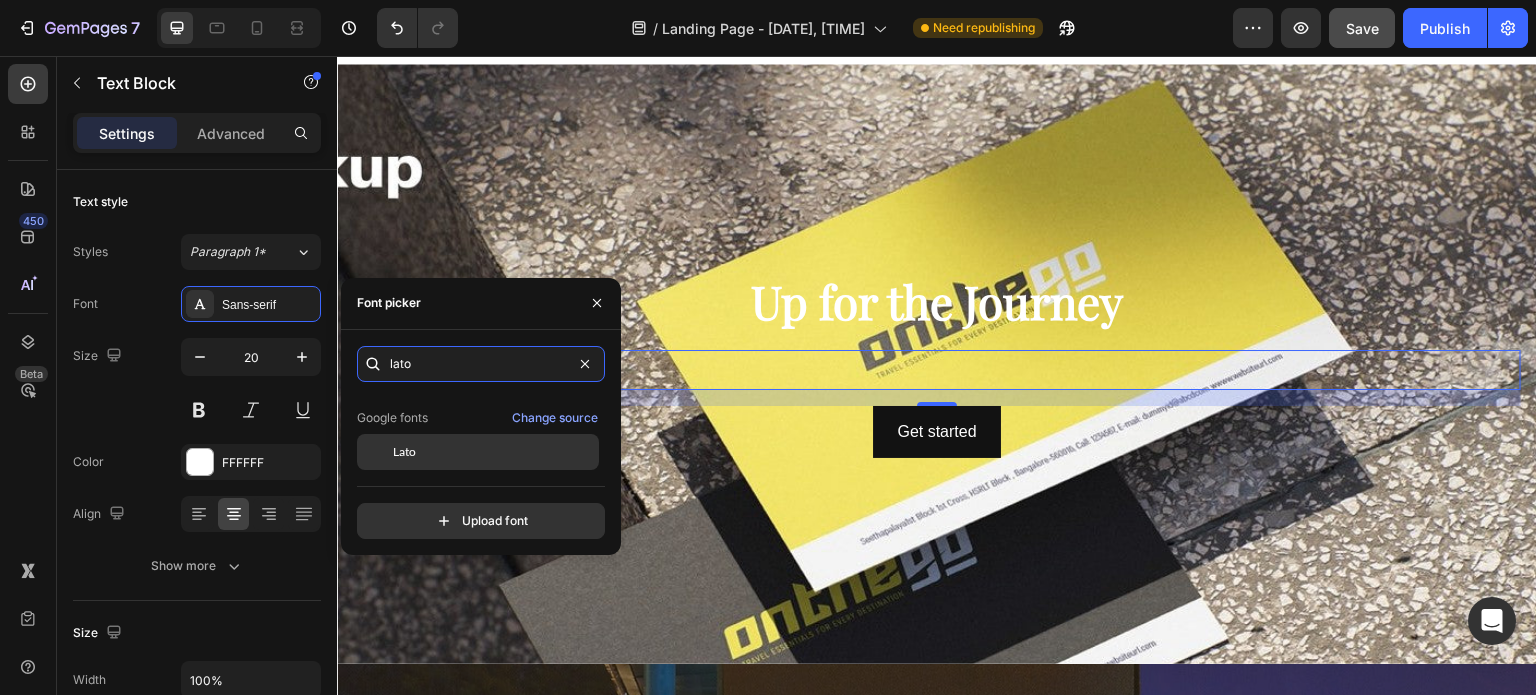 type on "lato" 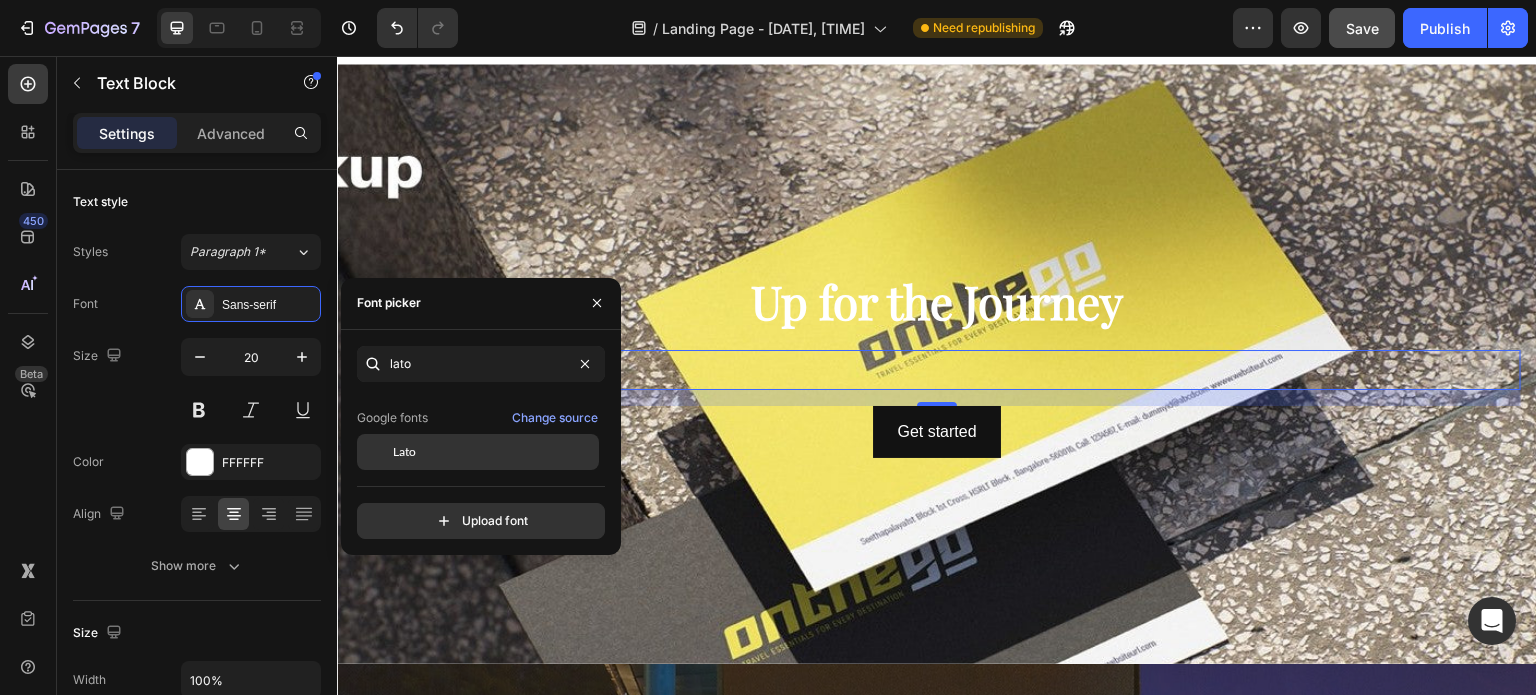 click on "Lato" at bounding box center [494, 452] 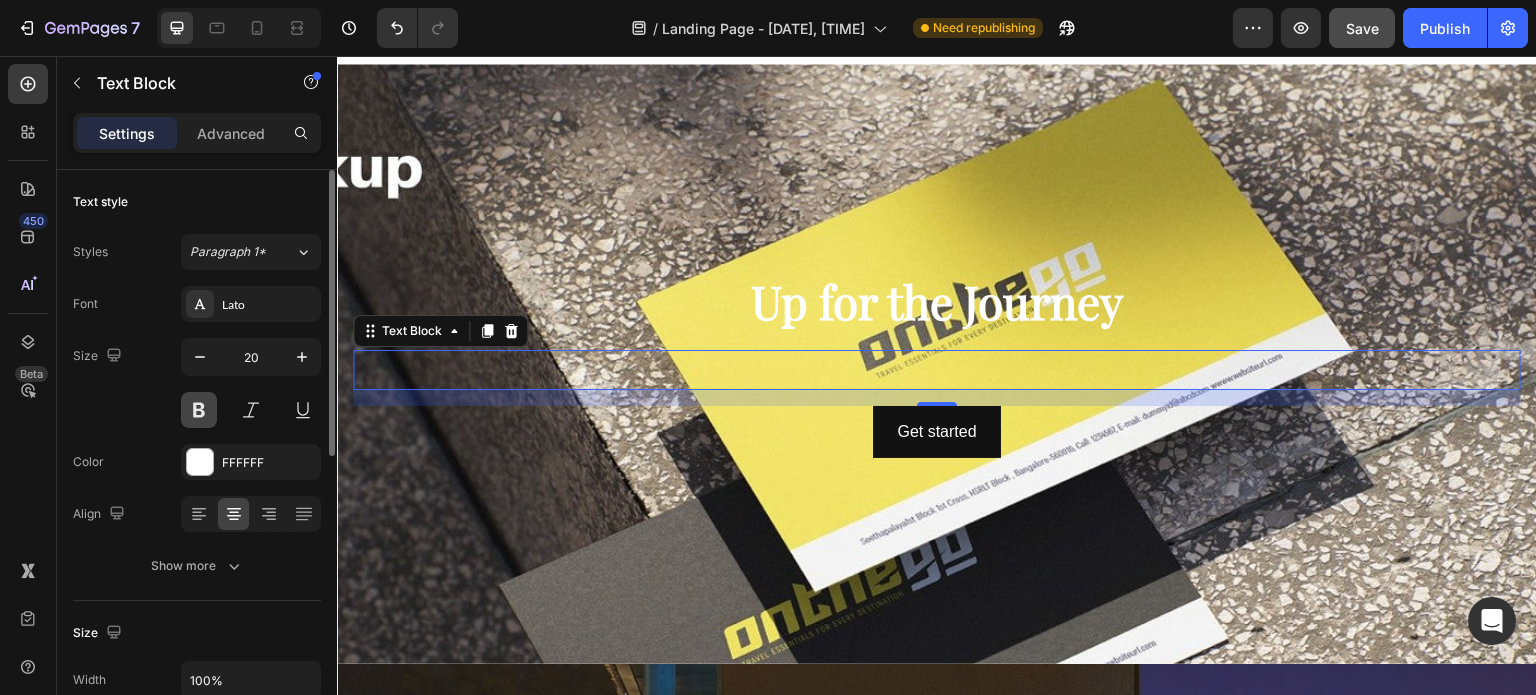 click at bounding box center [199, 410] 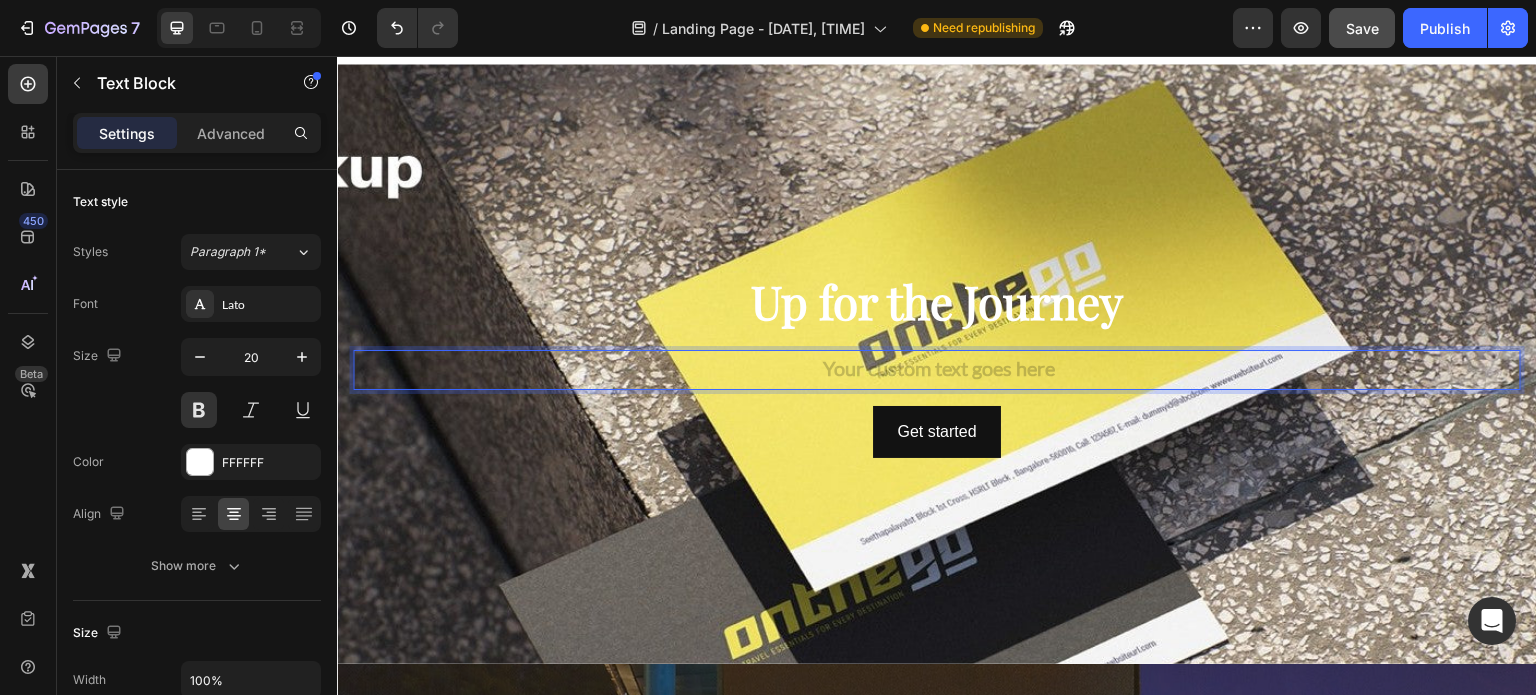 click at bounding box center [937, 370] 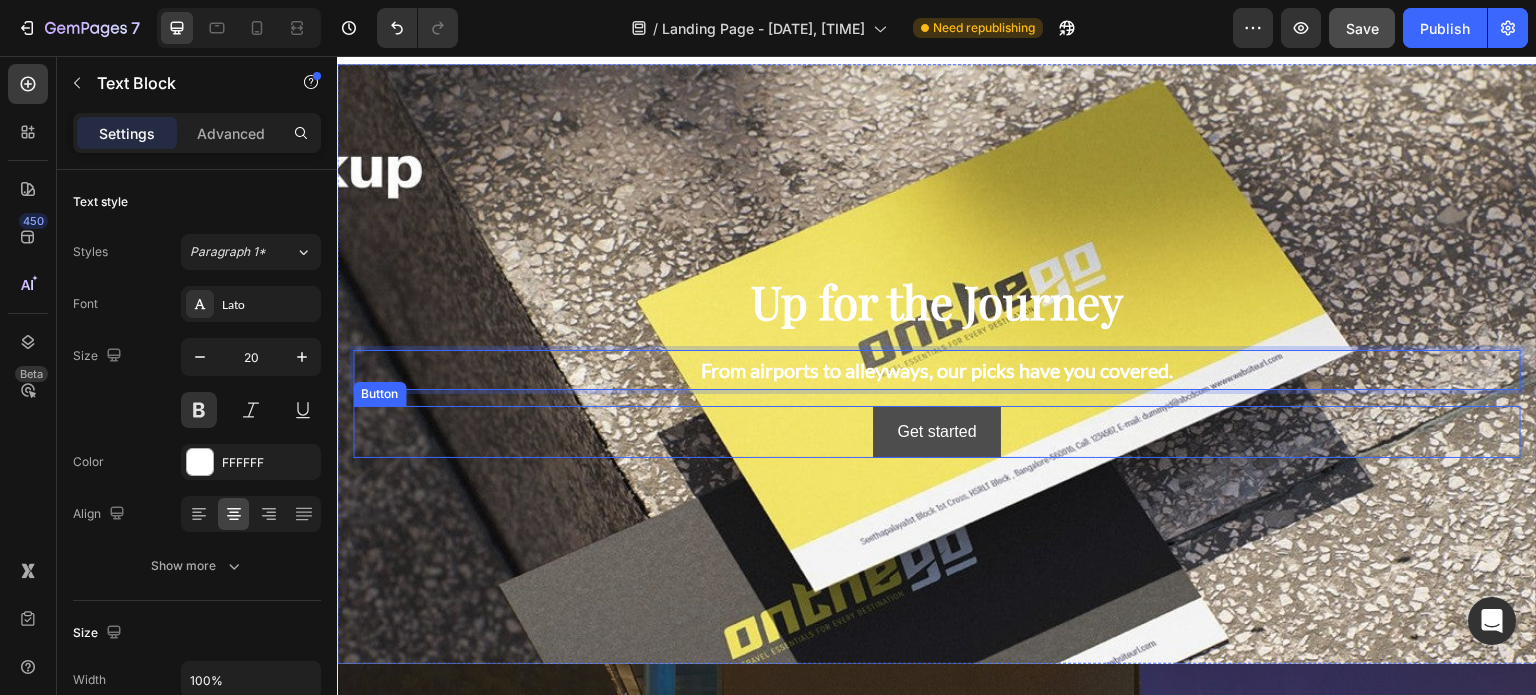 click on "Get started" at bounding box center [936, 432] 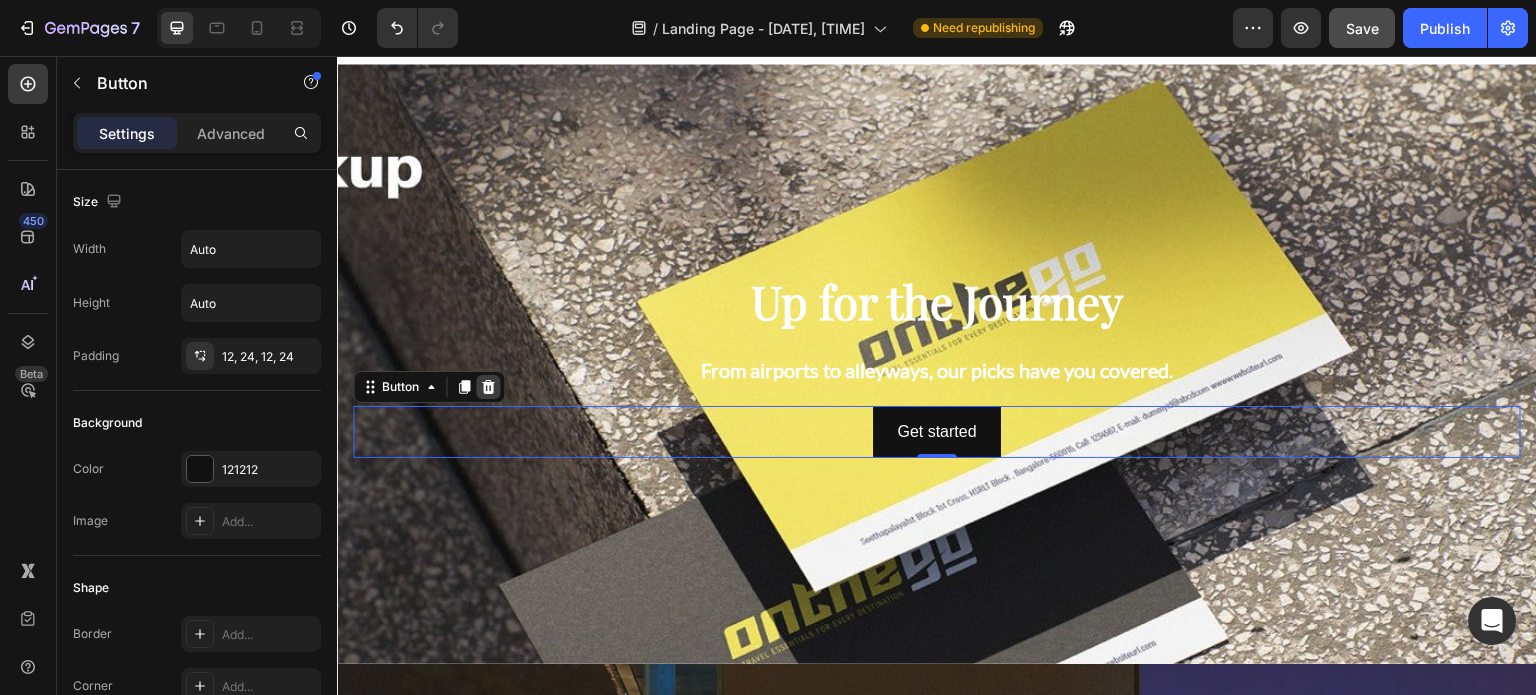 click 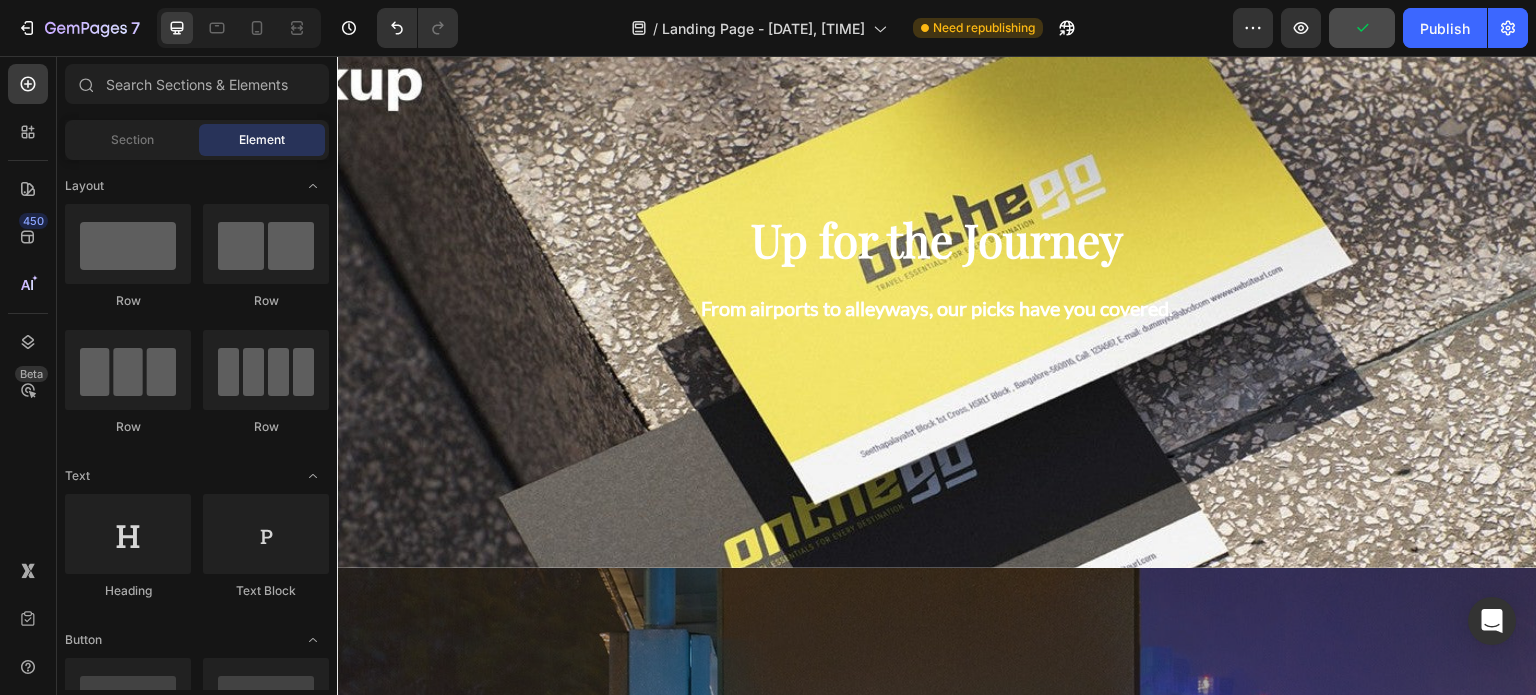 scroll, scrollTop: 3770, scrollLeft: 0, axis: vertical 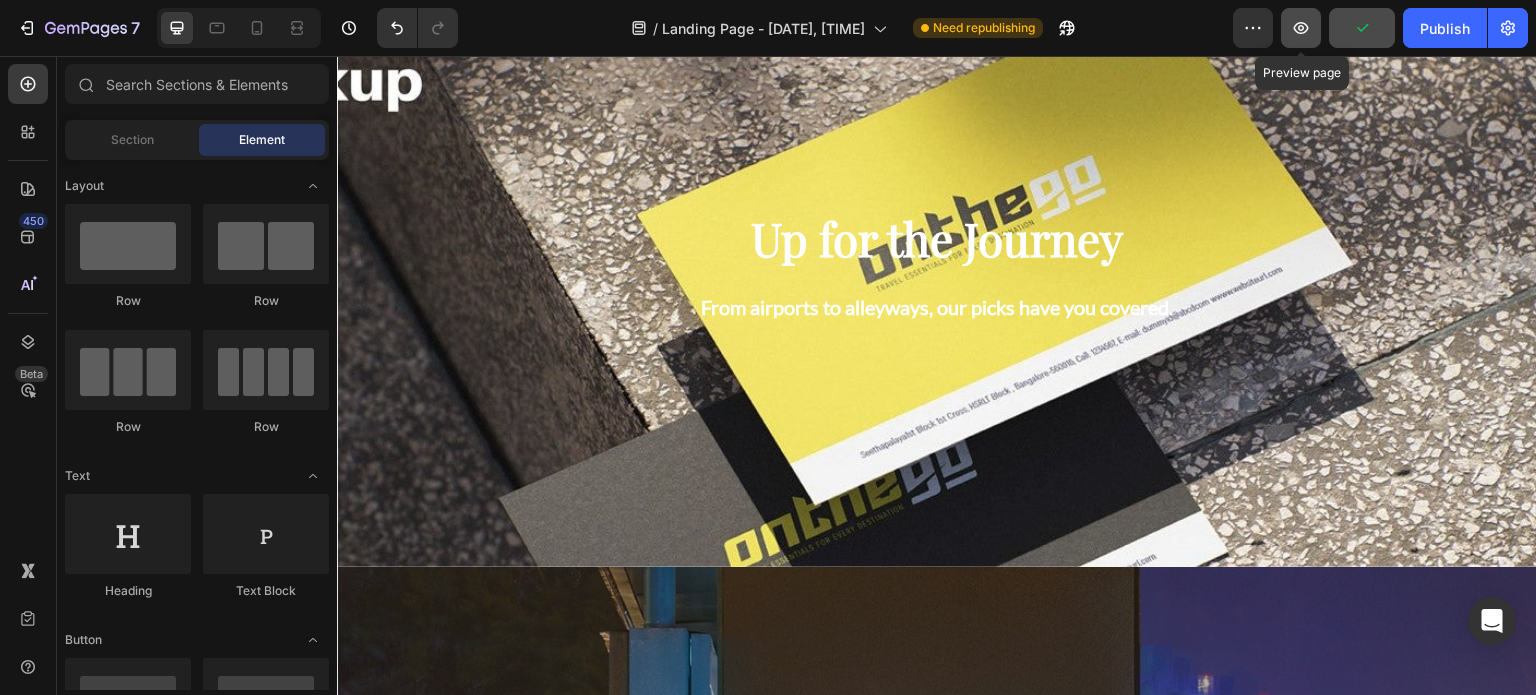 click 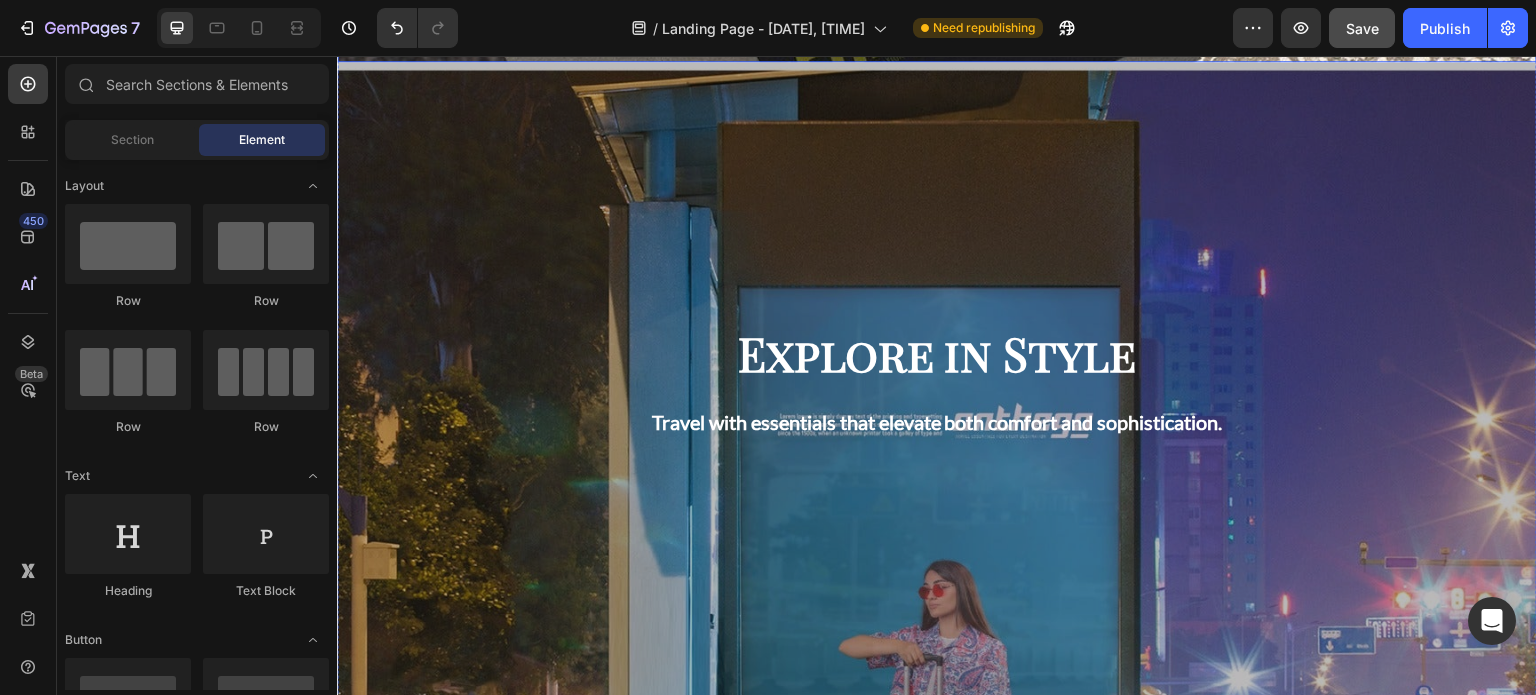 scroll, scrollTop: 4286, scrollLeft: 0, axis: vertical 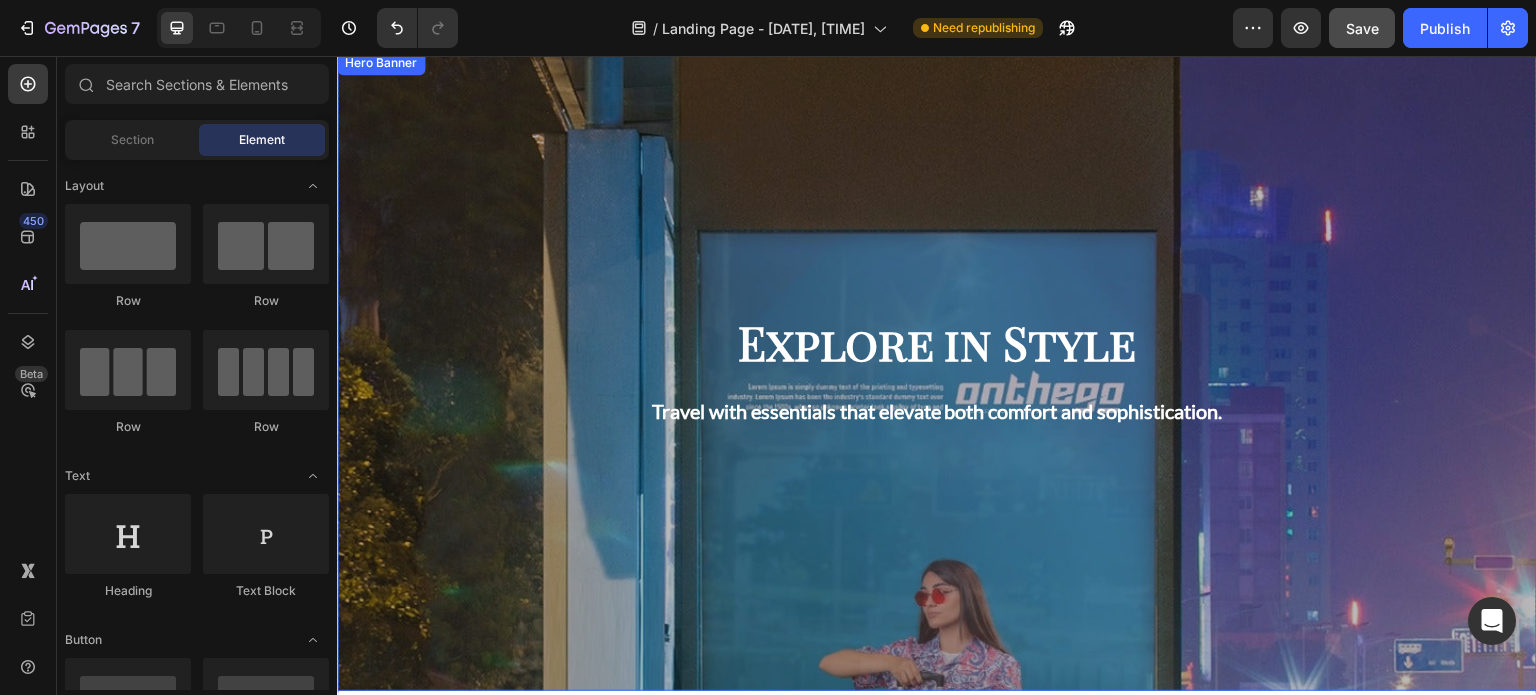 click at bounding box center (937, 371) 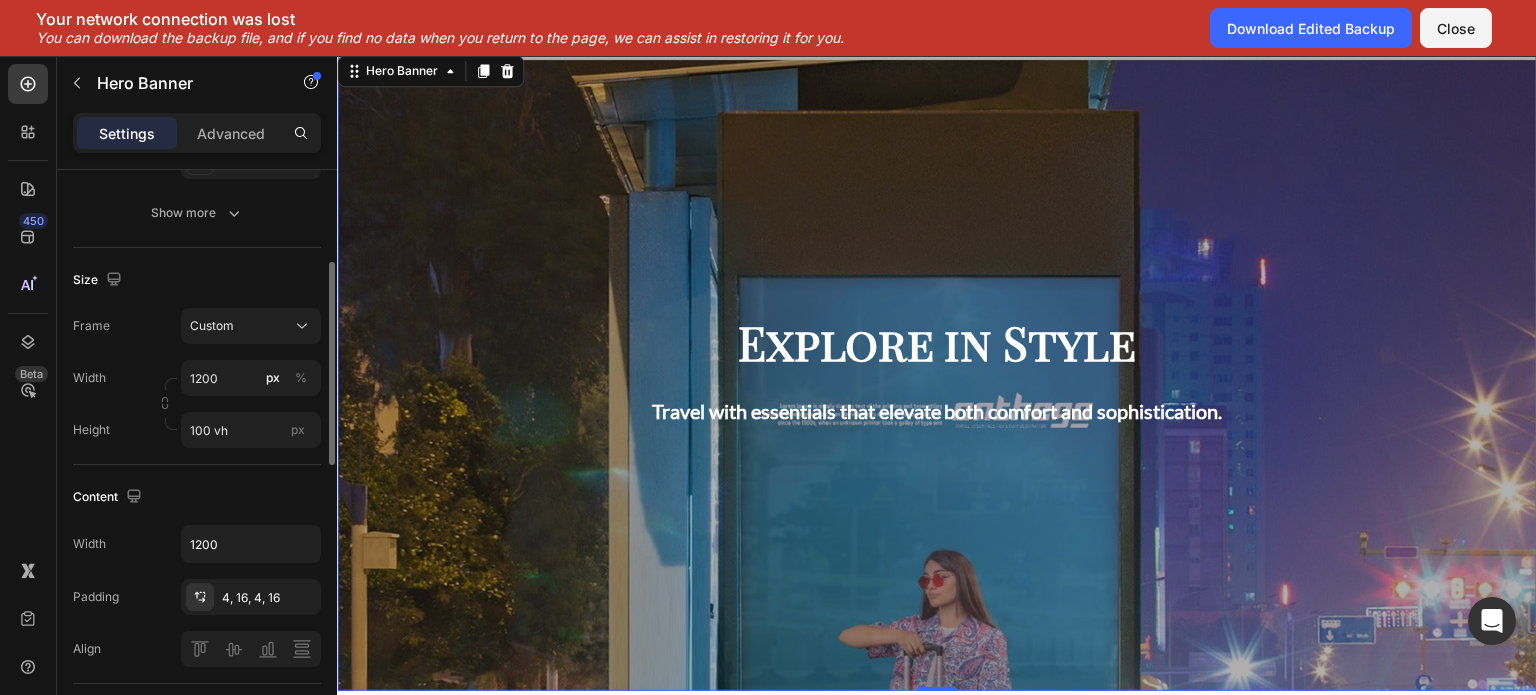 scroll, scrollTop: 340, scrollLeft: 0, axis: vertical 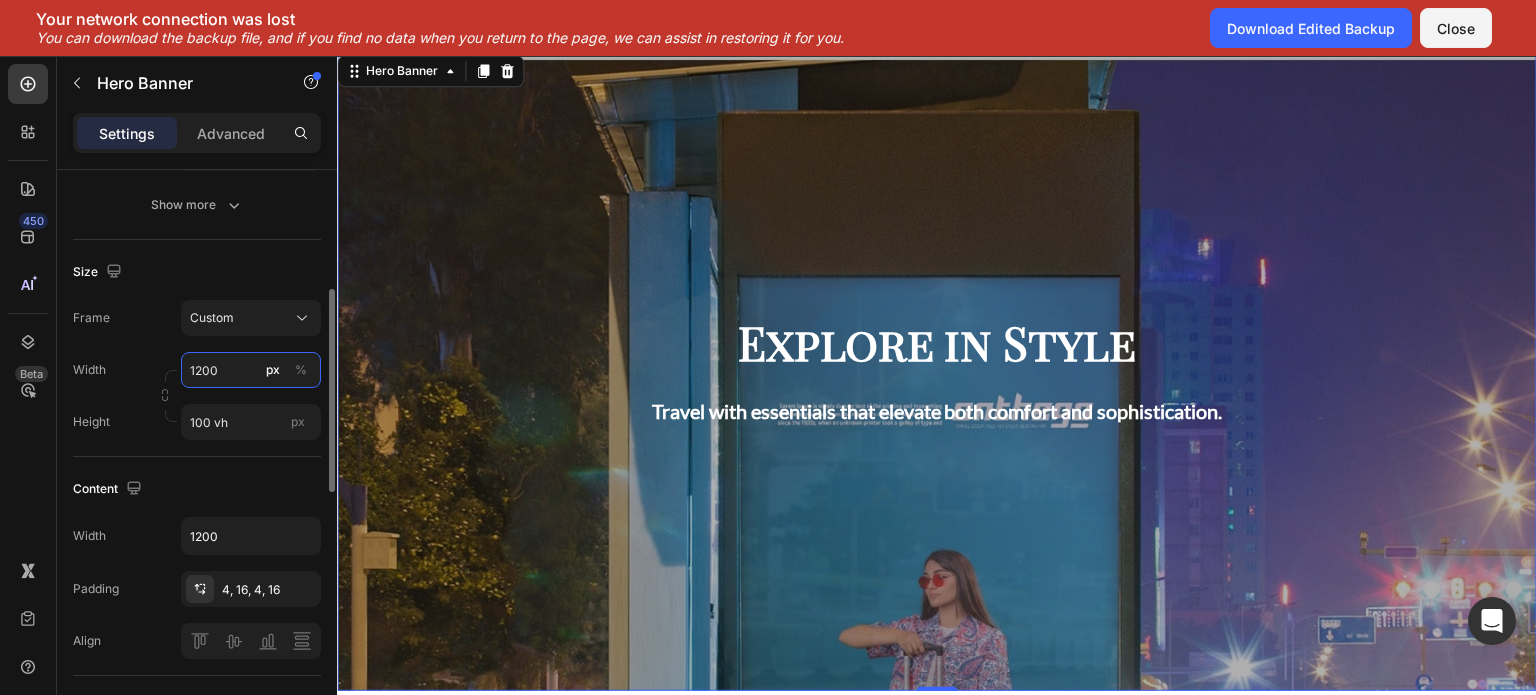 click on "1200" at bounding box center [251, 370] 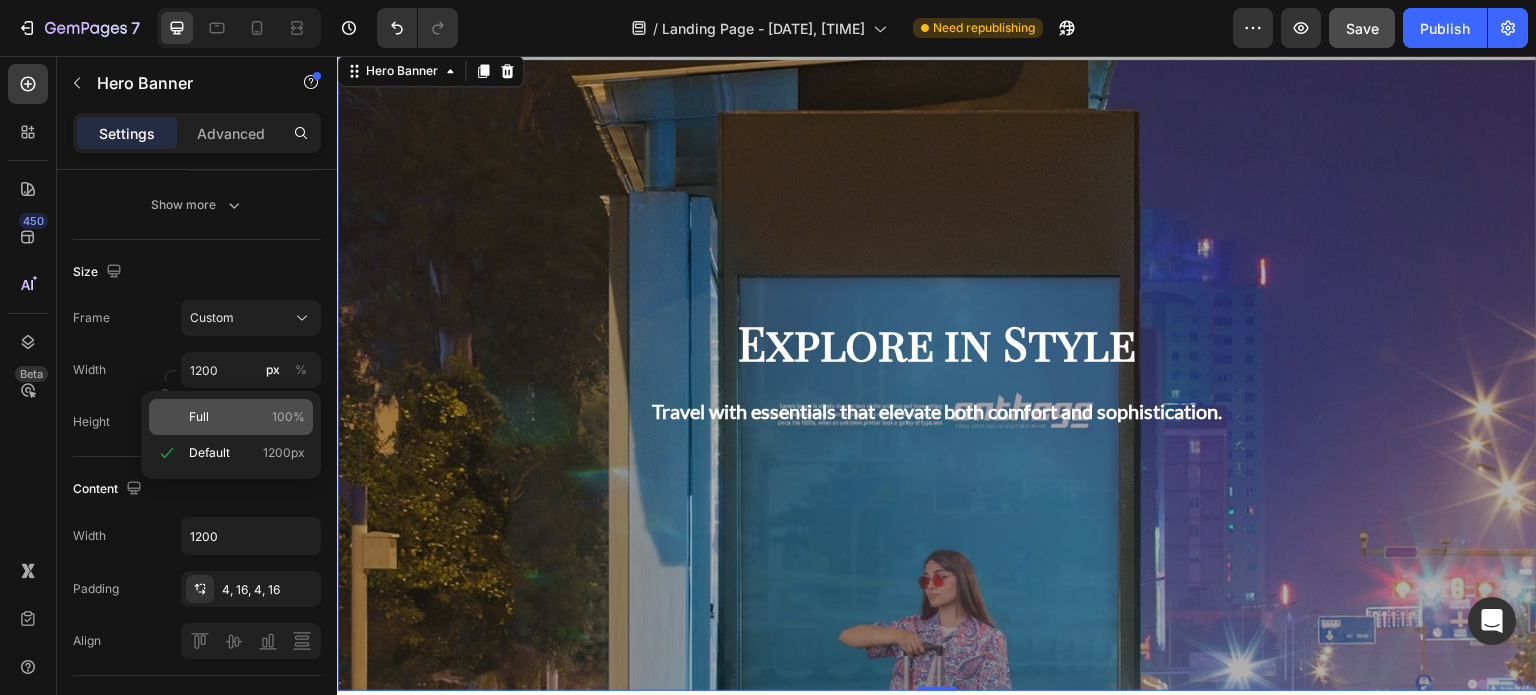click on "Full 100%" at bounding box center (247, 417) 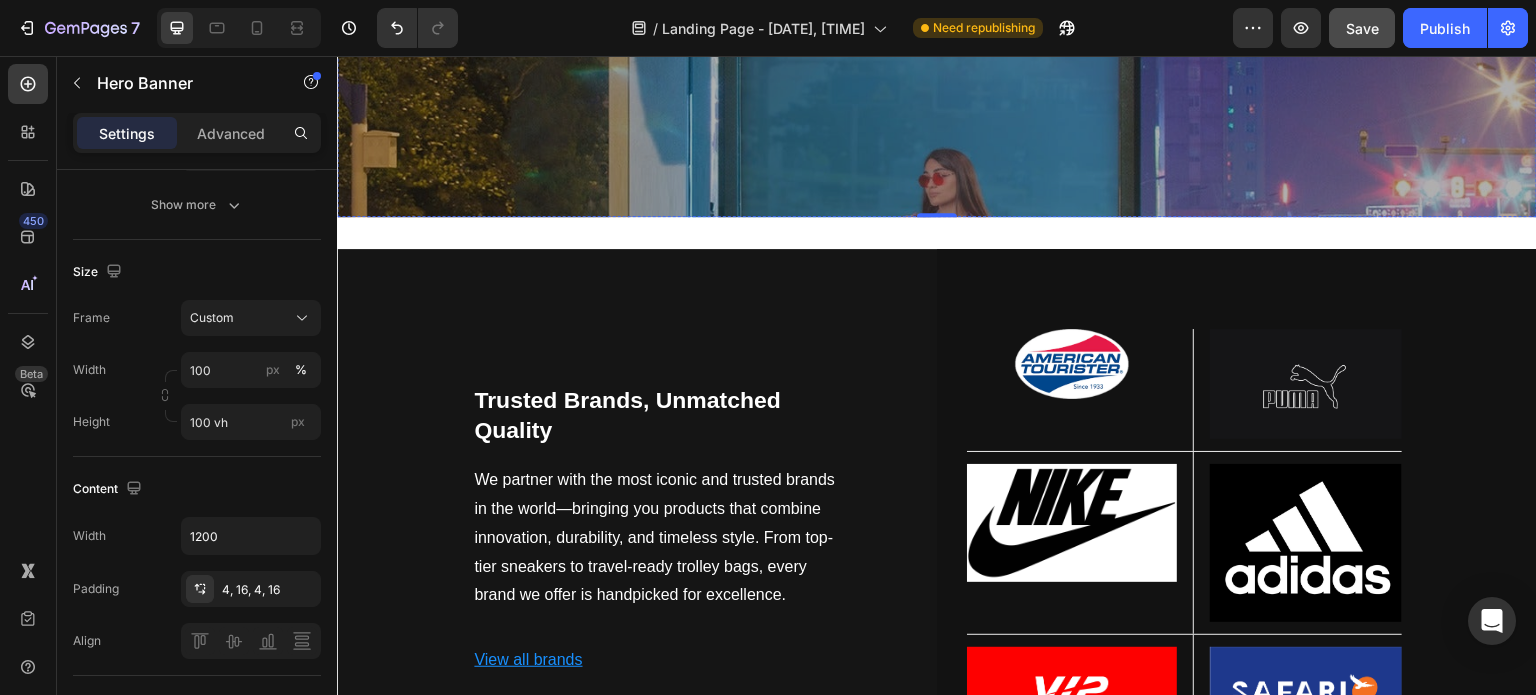 scroll, scrollTop: 4761, scrollLeft: 0, axis: vertical 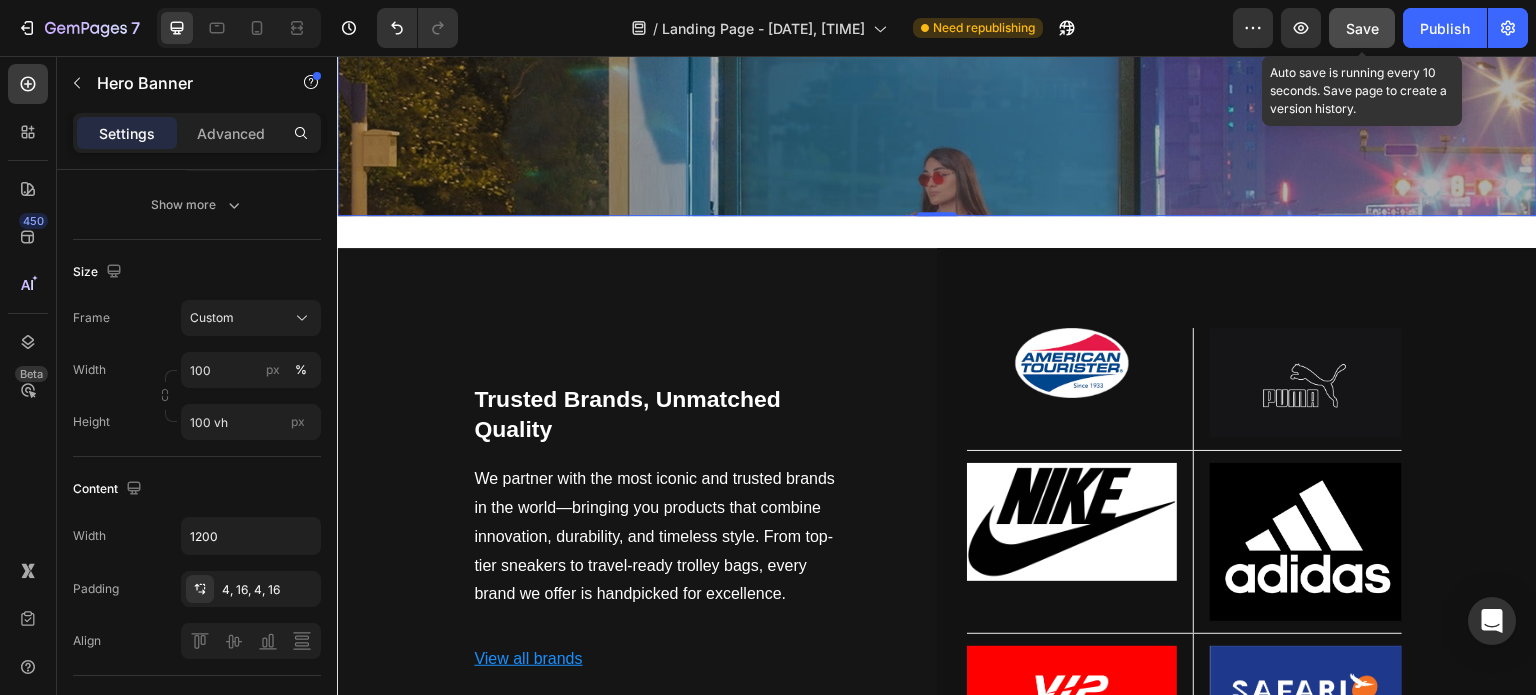 click on "Save" at bounding box center (1362, 28) 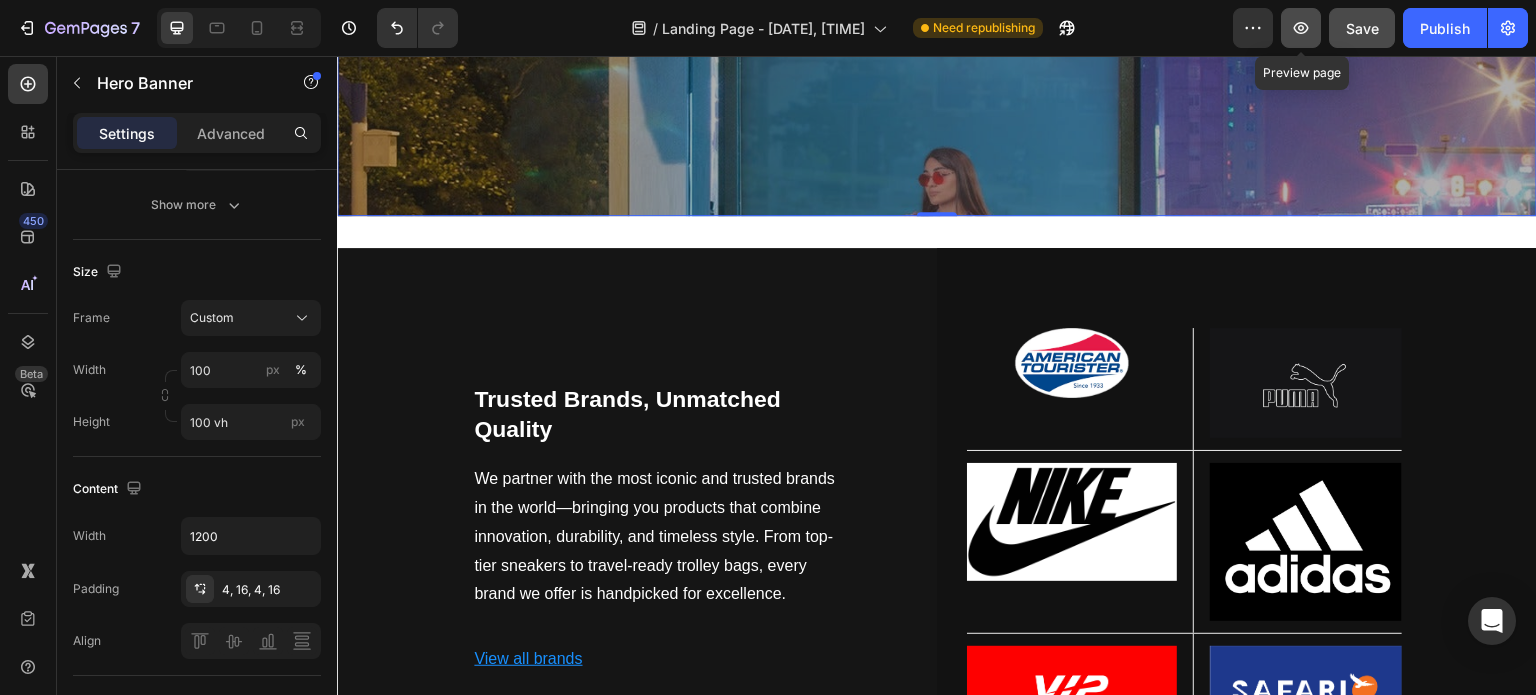click 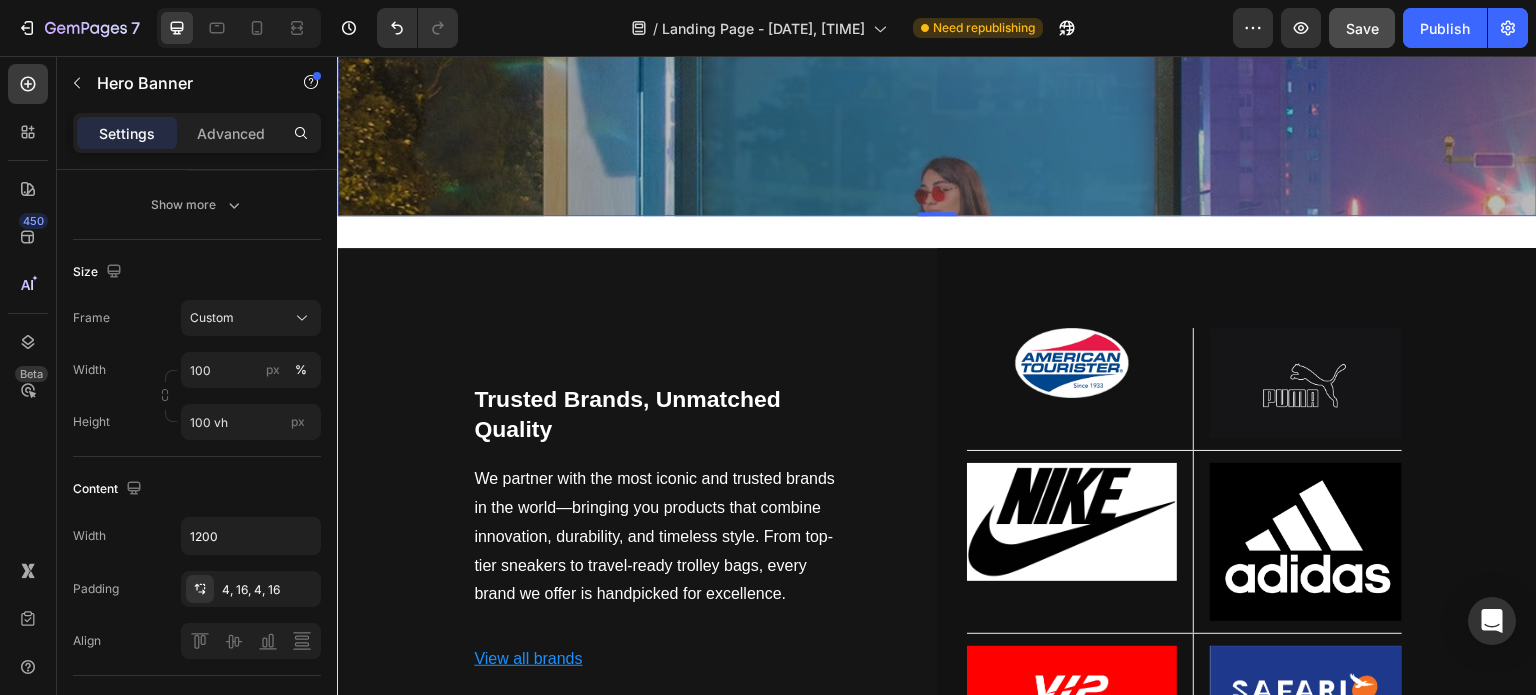 click at bounding box center (937, -104) 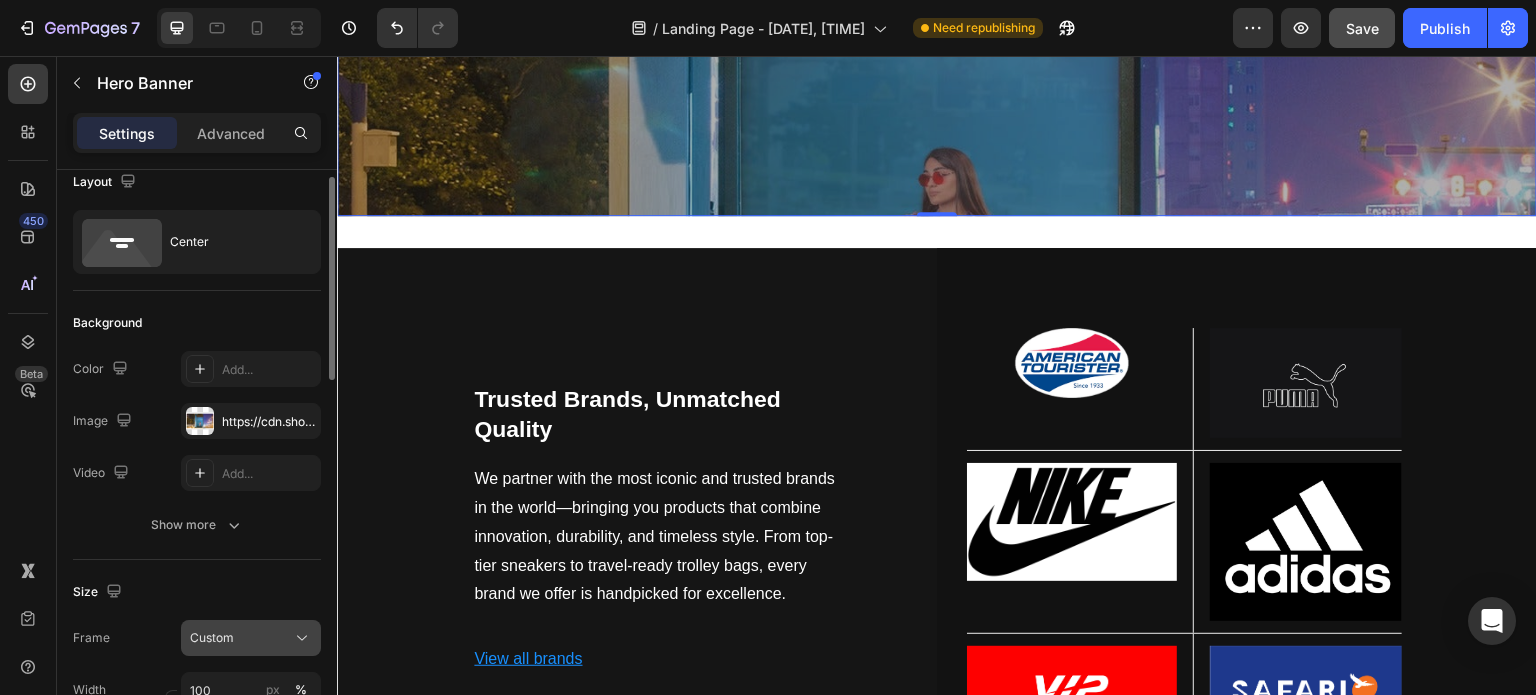scroll, scrollTop: 0, scrollLeft: 0, axis: both 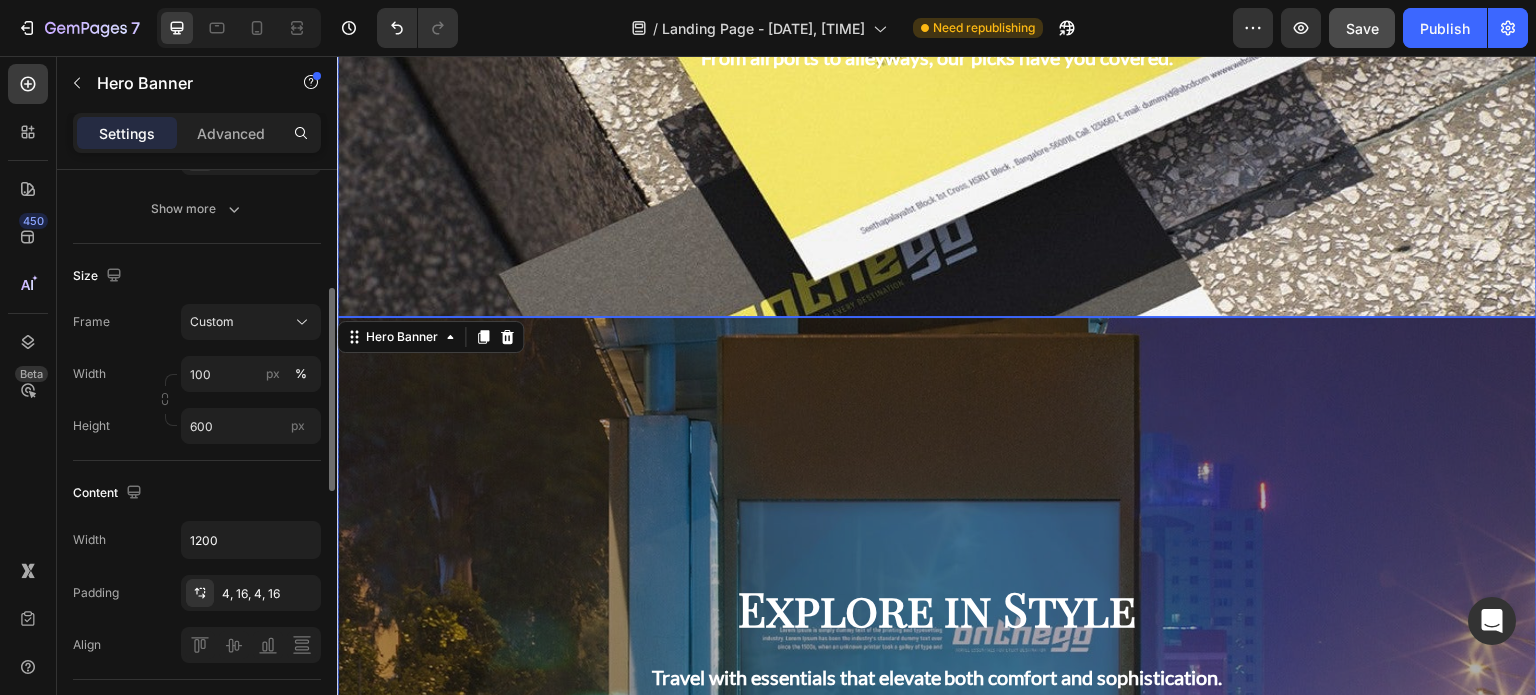 click at bounding box center [937, 184] 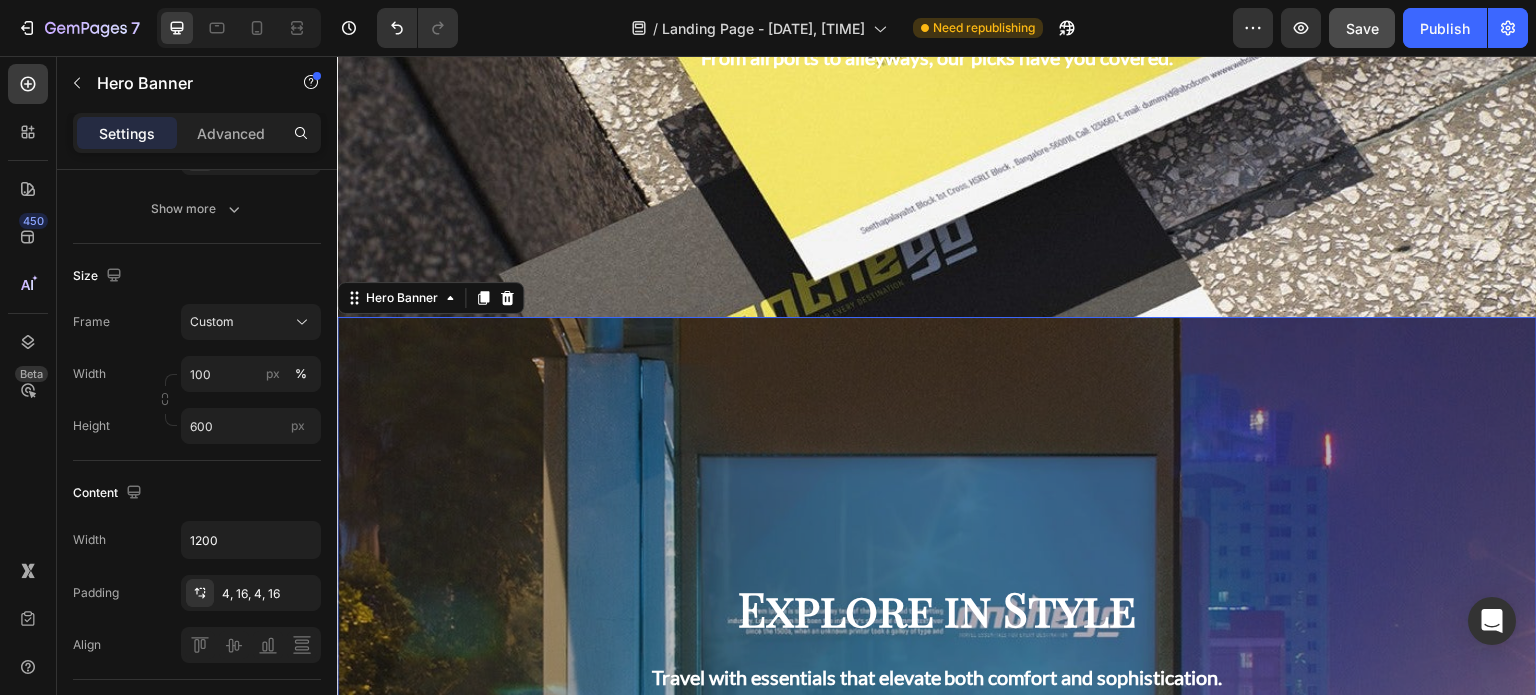 click at bounding box center (937, 637) 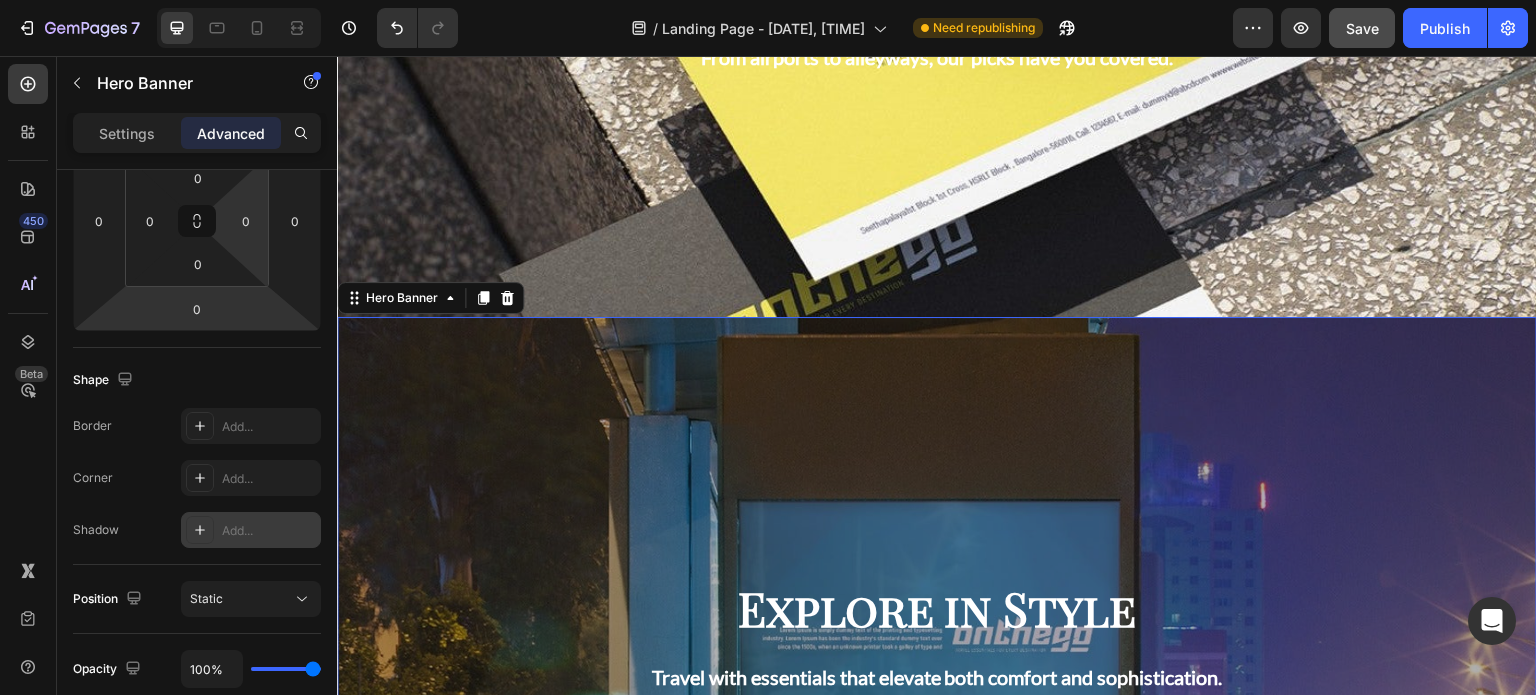 scroll, scrollTop: 0, scrollLeft: 0, axis: both 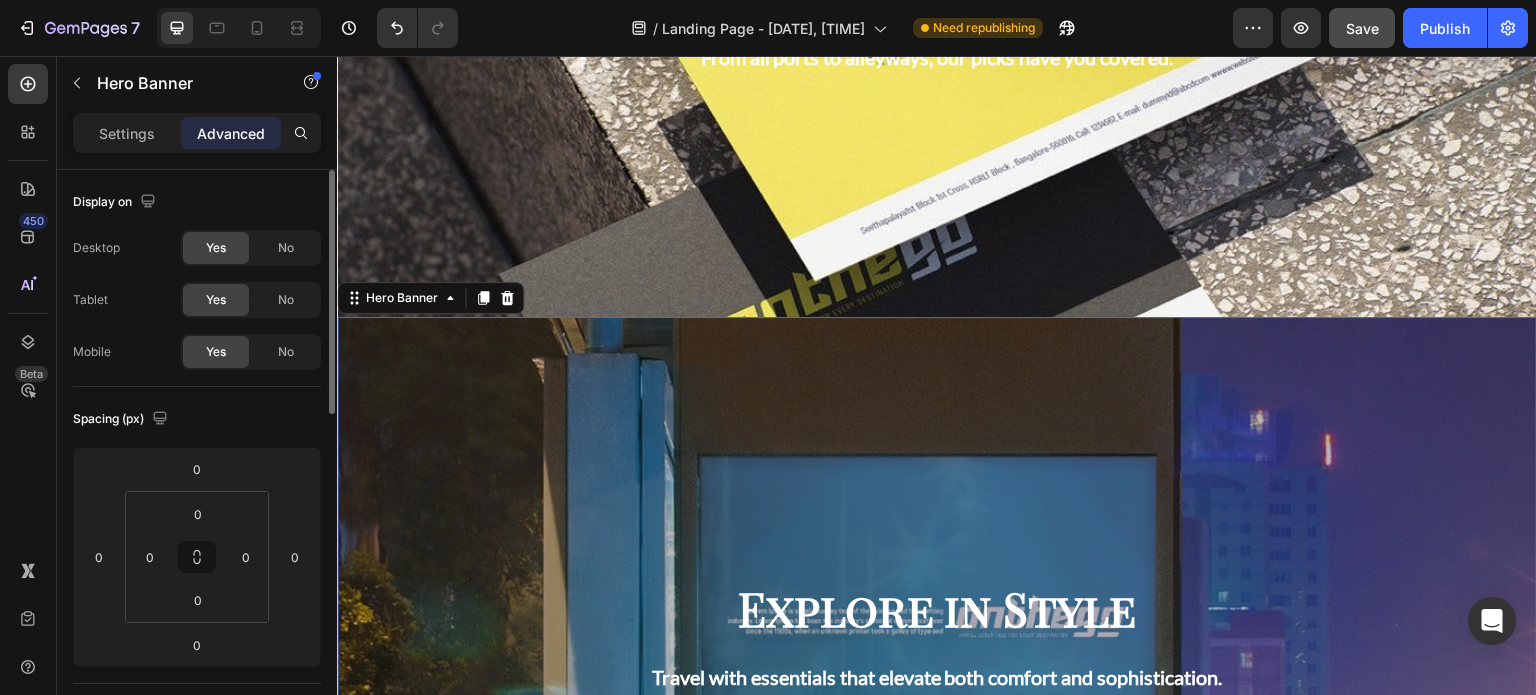 click at bounding box center (937, 637) 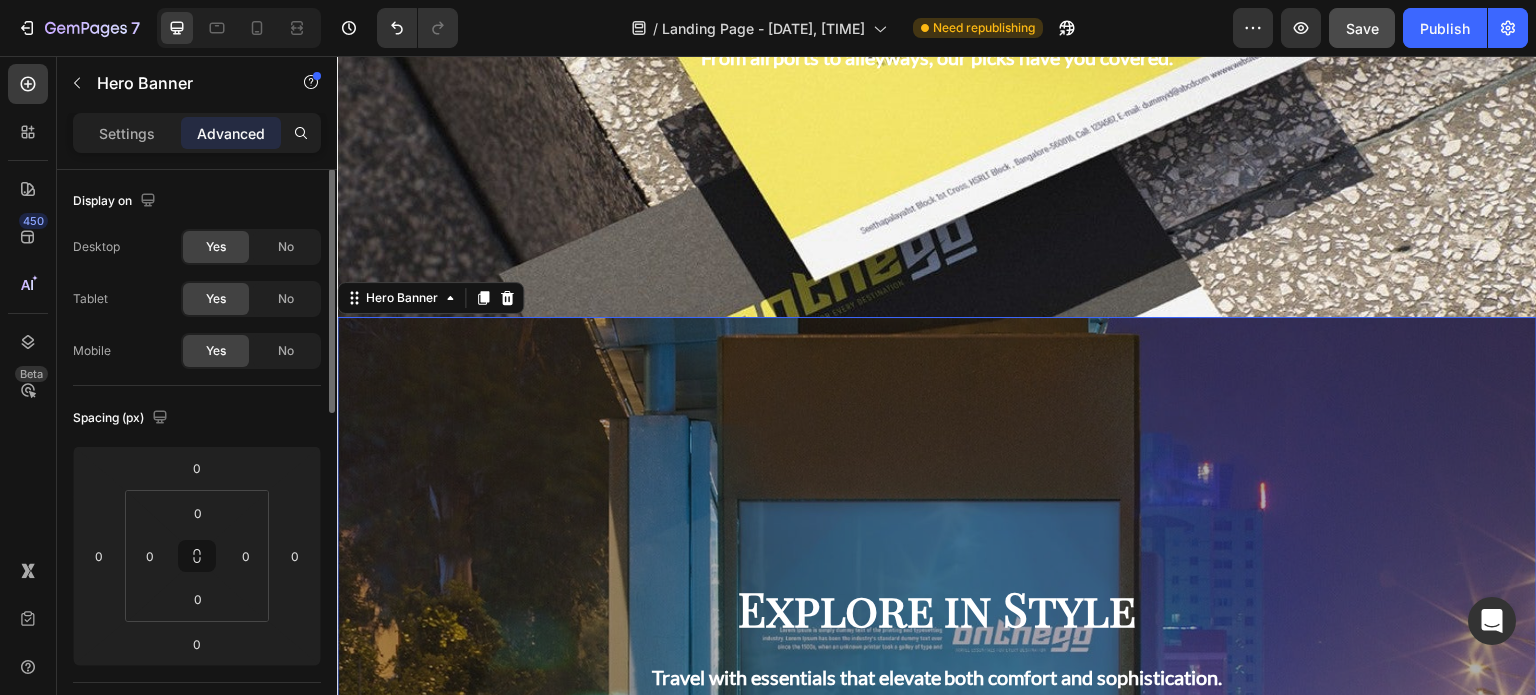 scroll, scrollTop: 0, scrollLeft: 0, axis: both 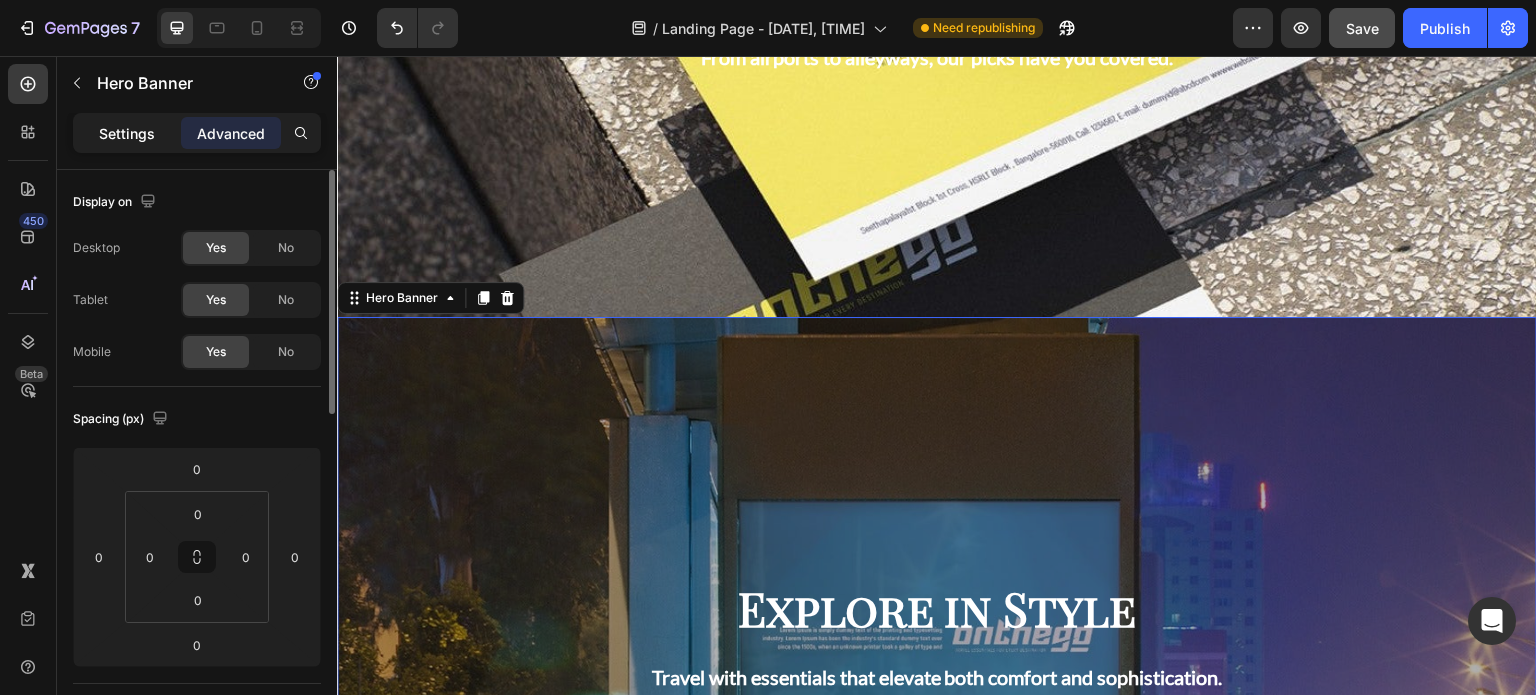 click on "Settings" at bounding box center [127, 133] 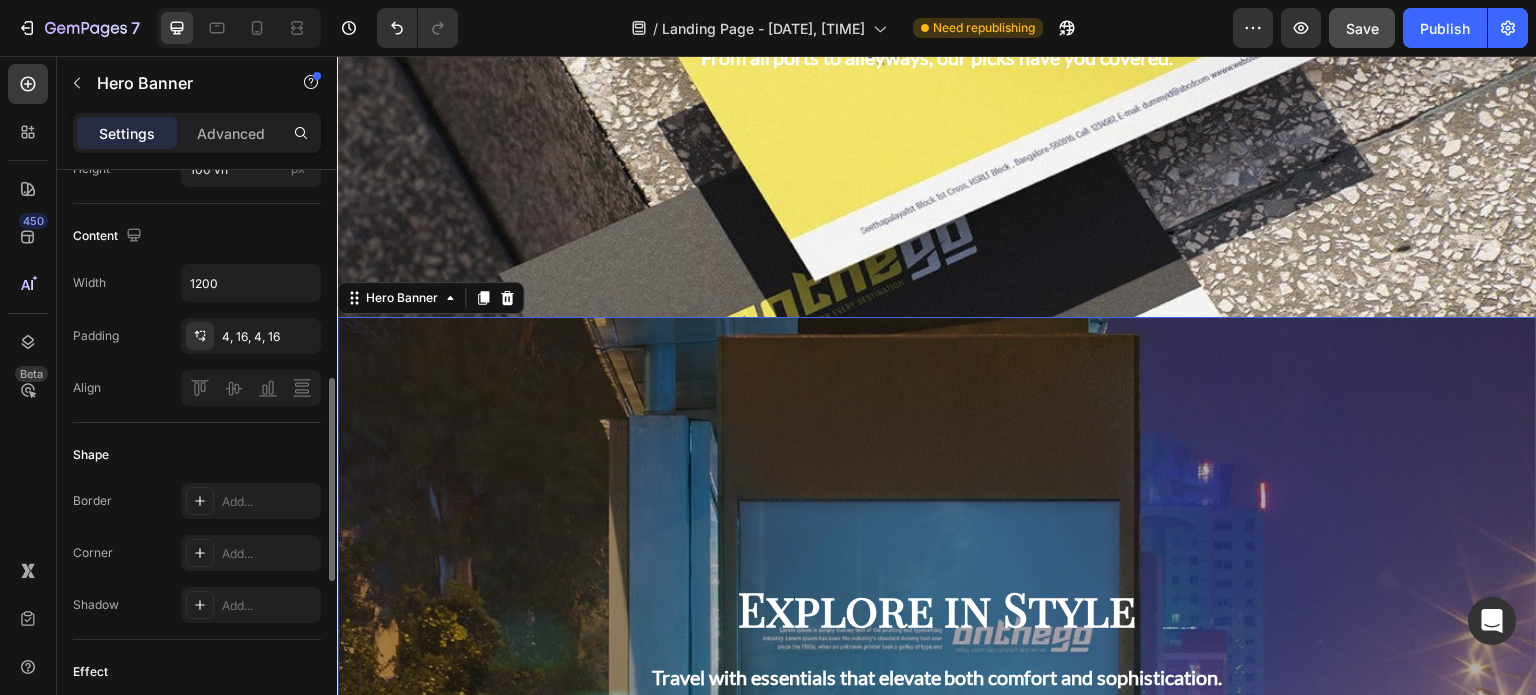 scroll, scrollTop: 374, scrollLeft: 0, axis: vertical 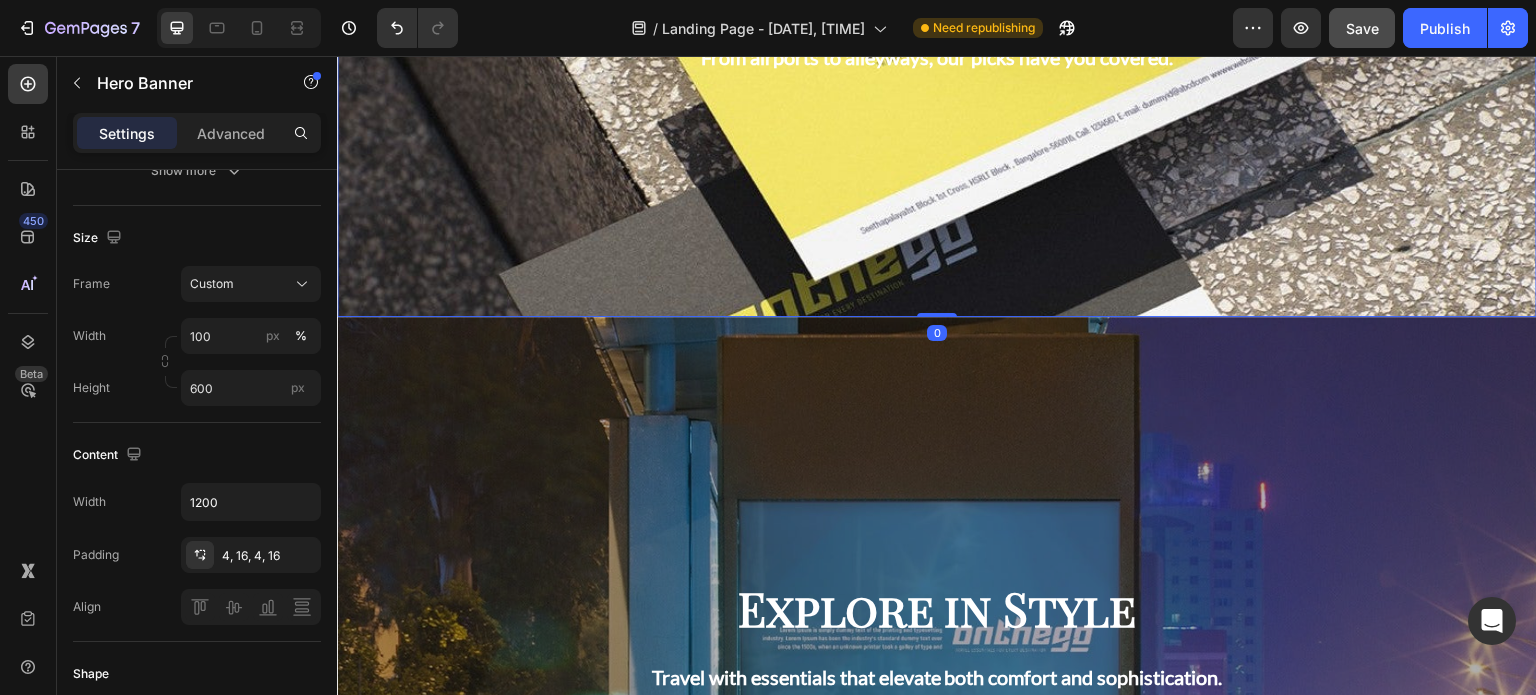 click at bounding box center [937, 184] 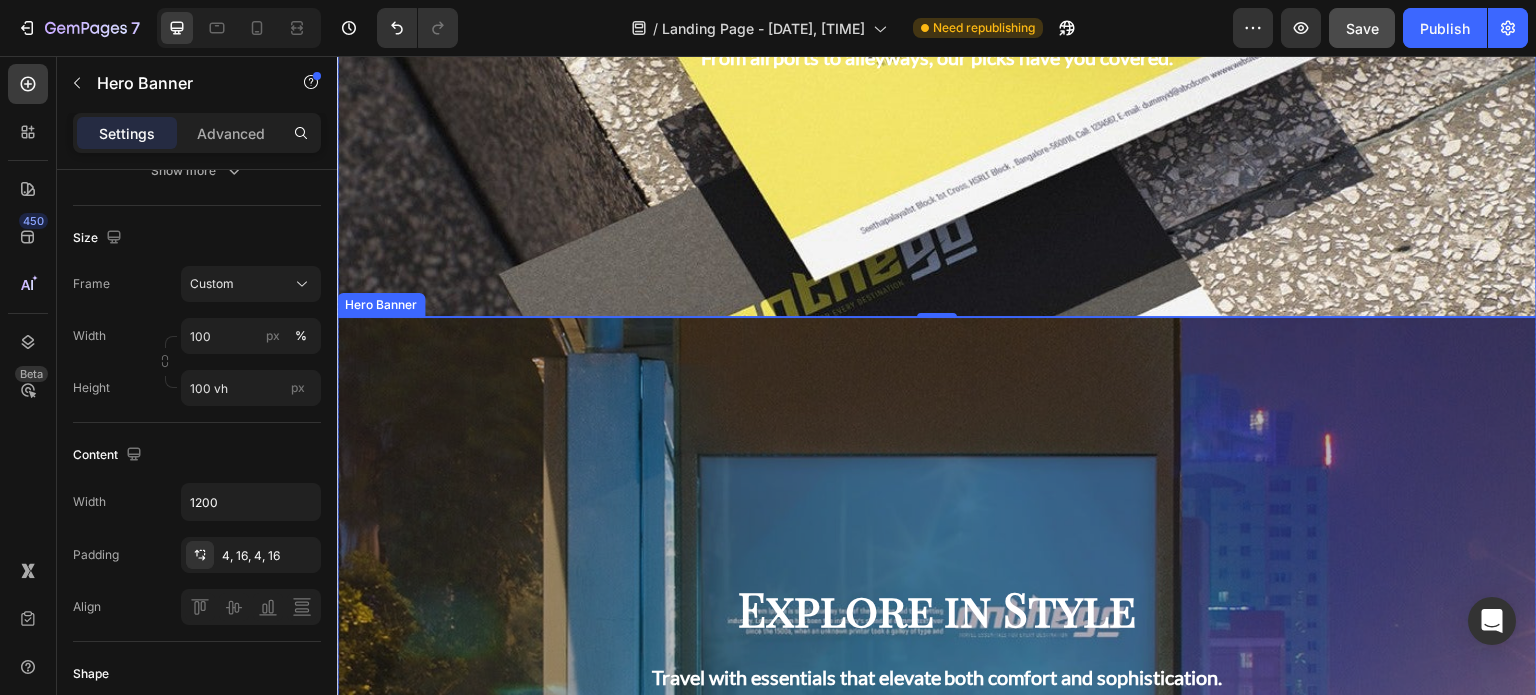 click at bounding box center [937, 637] 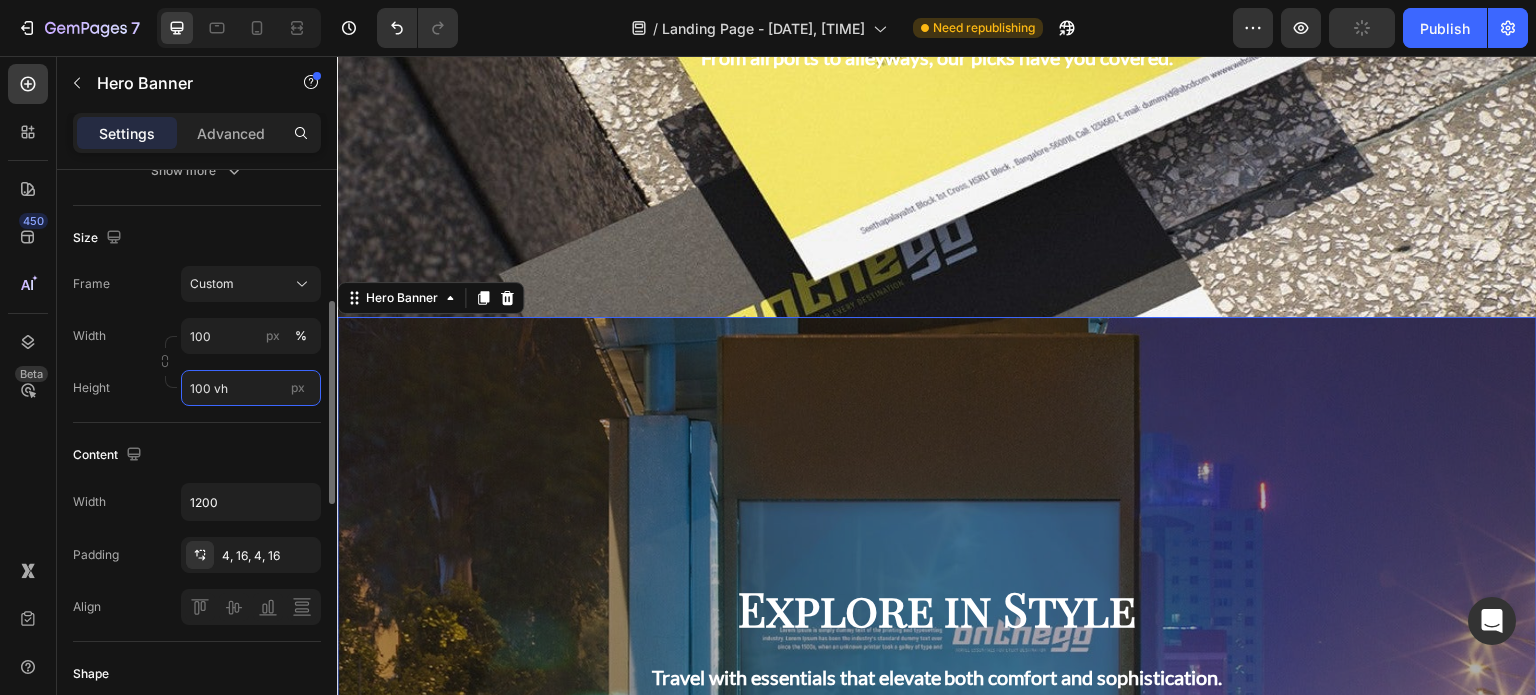 click on "100 vh" at bounding box center [251, 388] 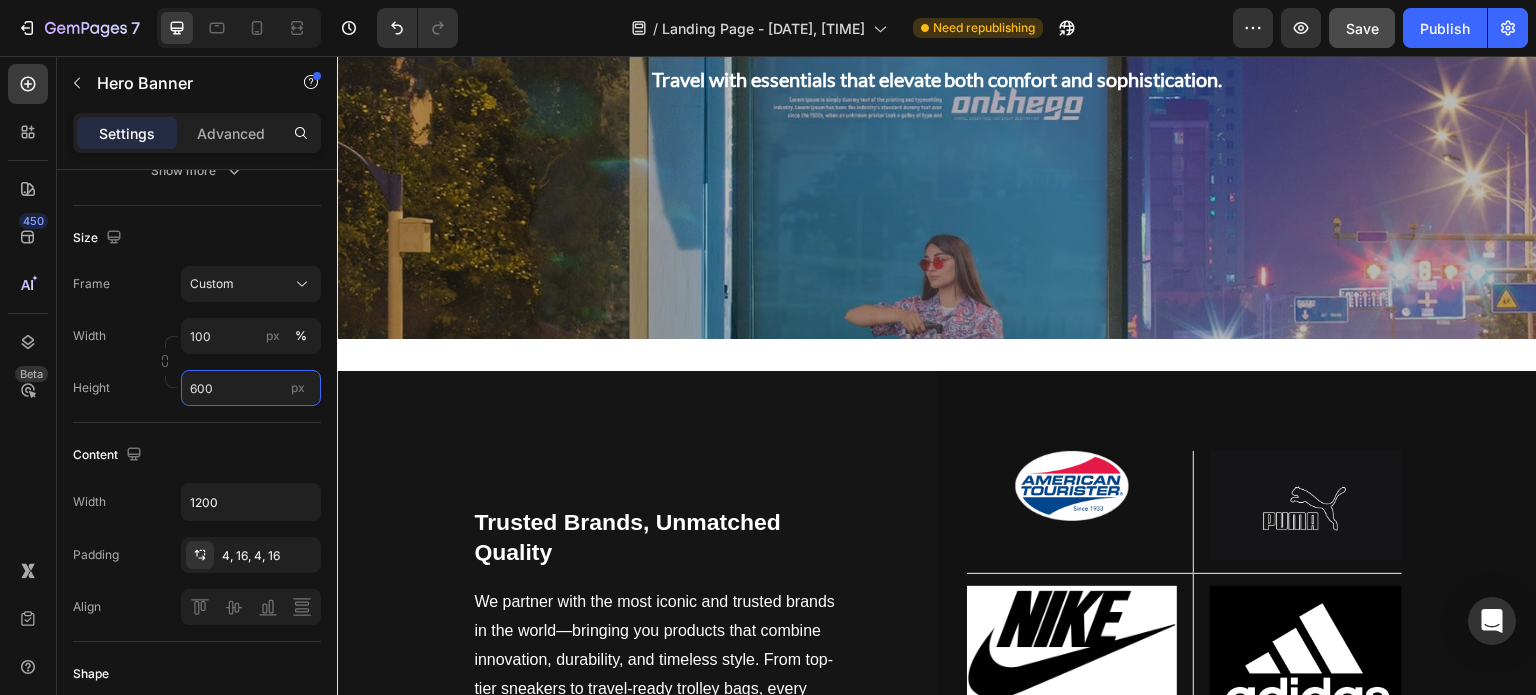 scroll, scrollTop: 4582, scrollLeft: 0, axis: vertical 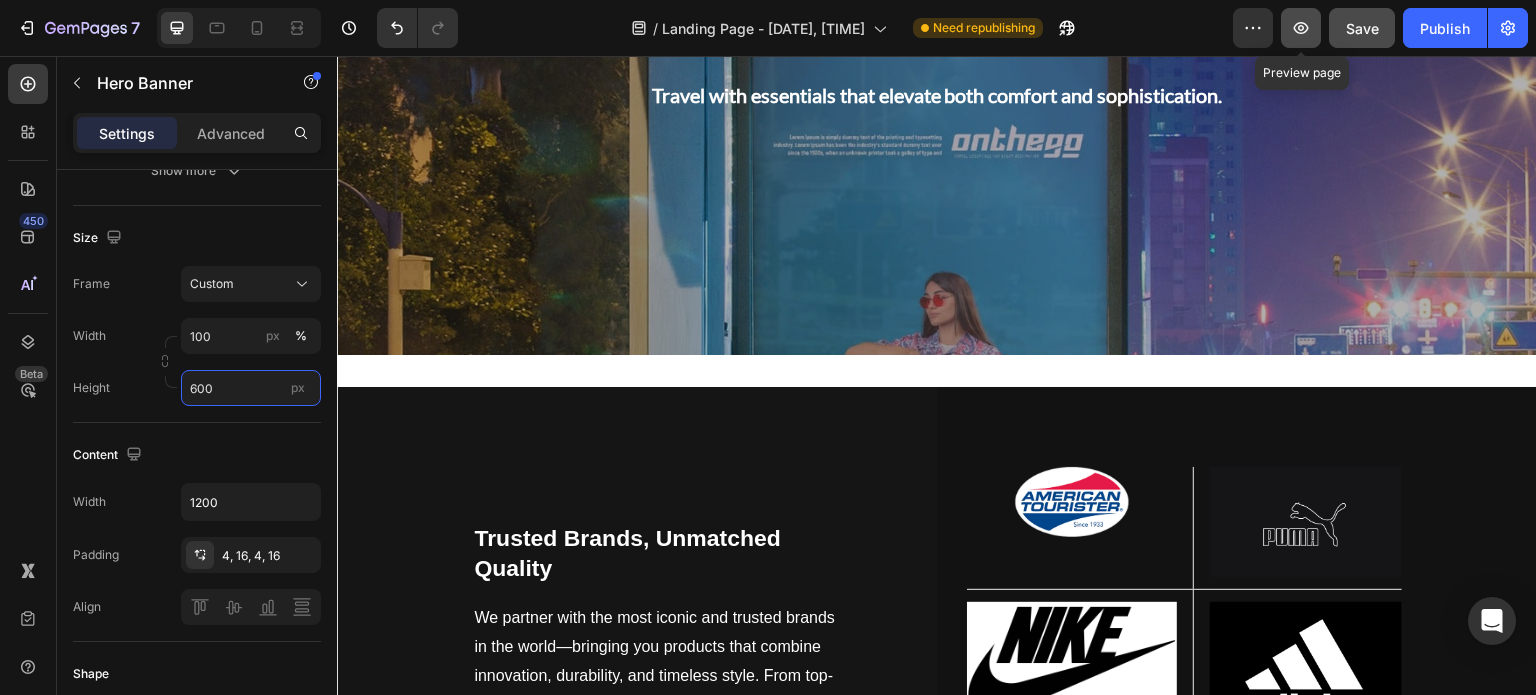 type on "600" 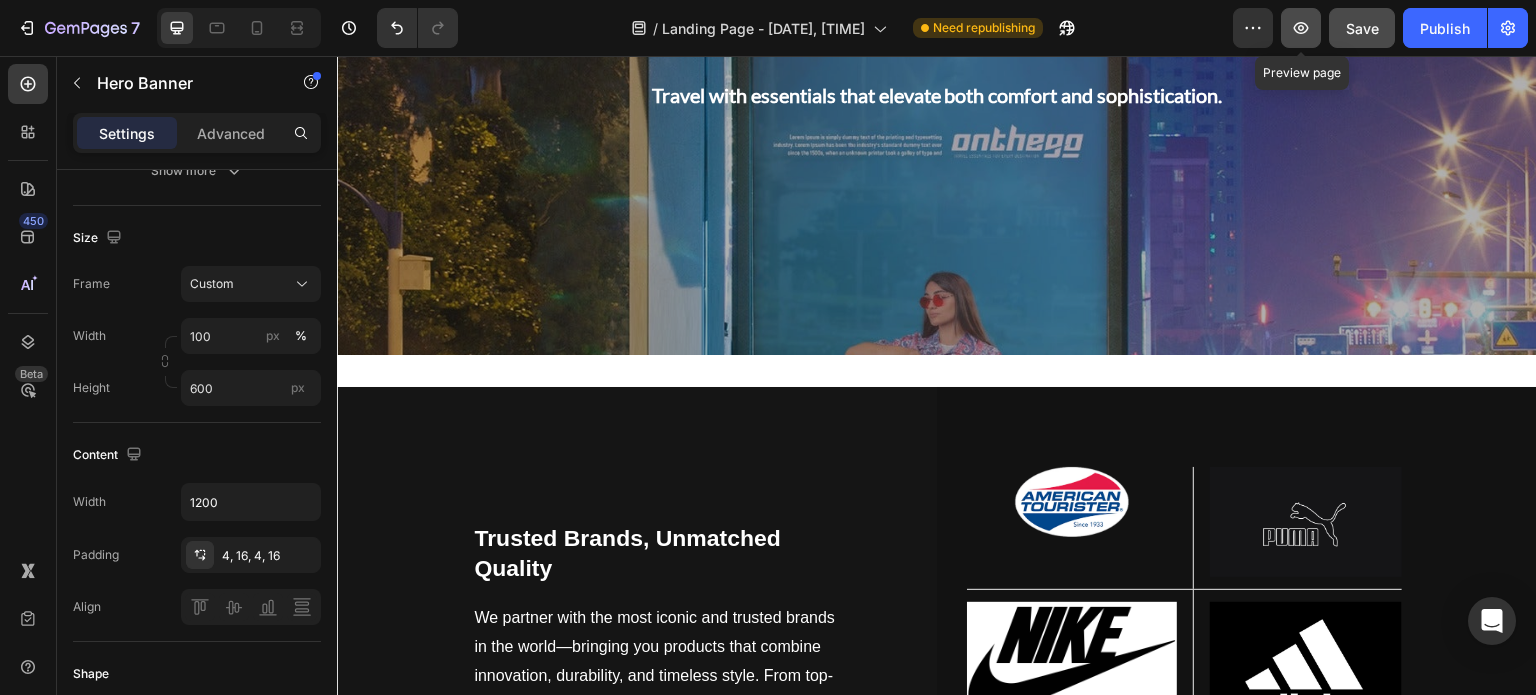 click 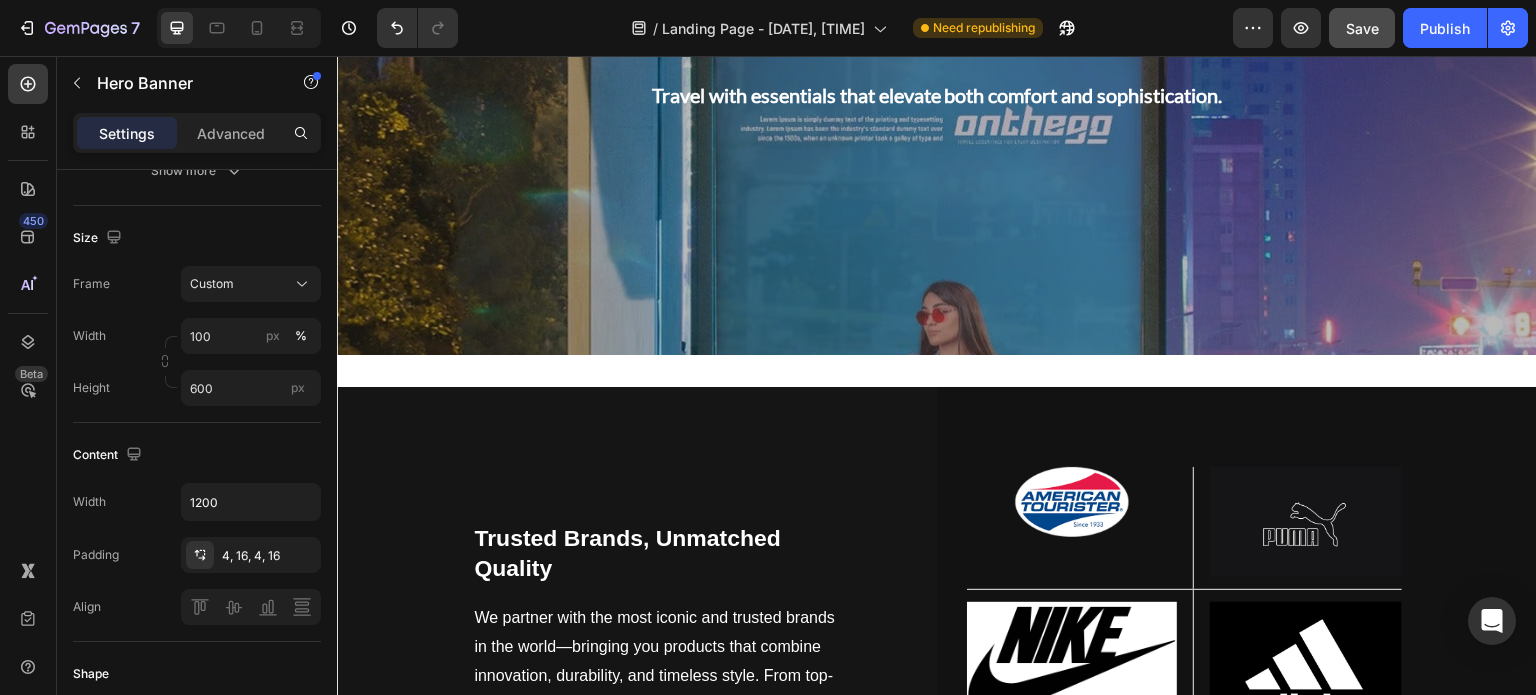 click at bounding box center [937, 55] 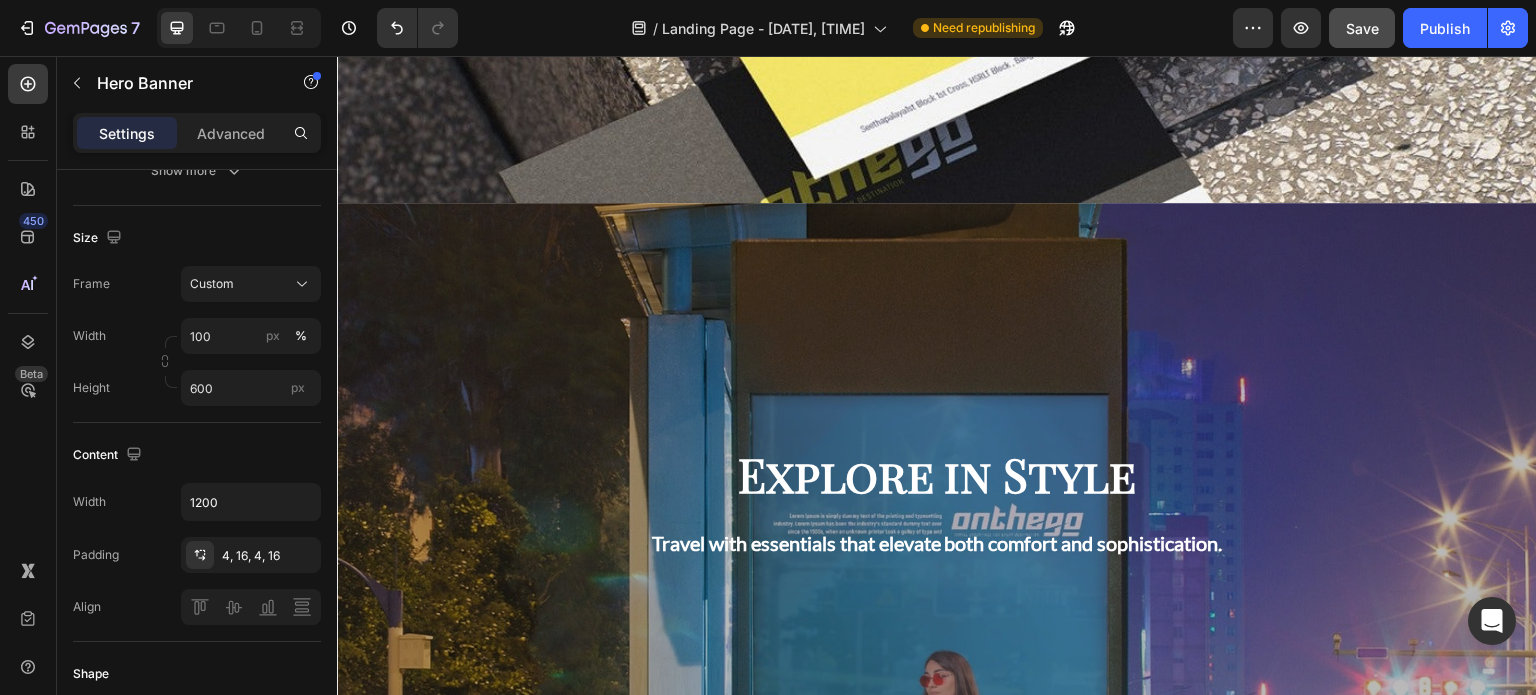 scroll, scrollTop: 4132, scrollLeft: 0, axis: vertical 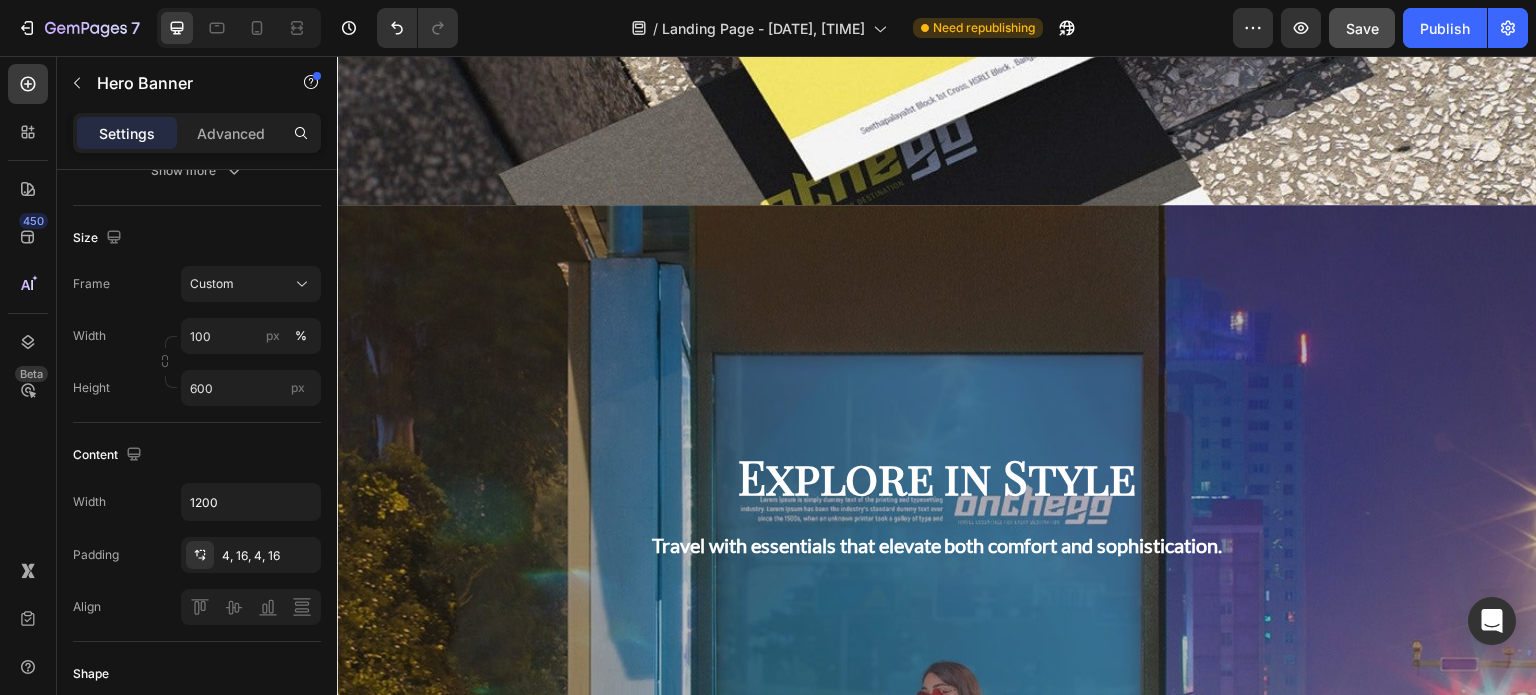 click at bounding box center [937, 505] 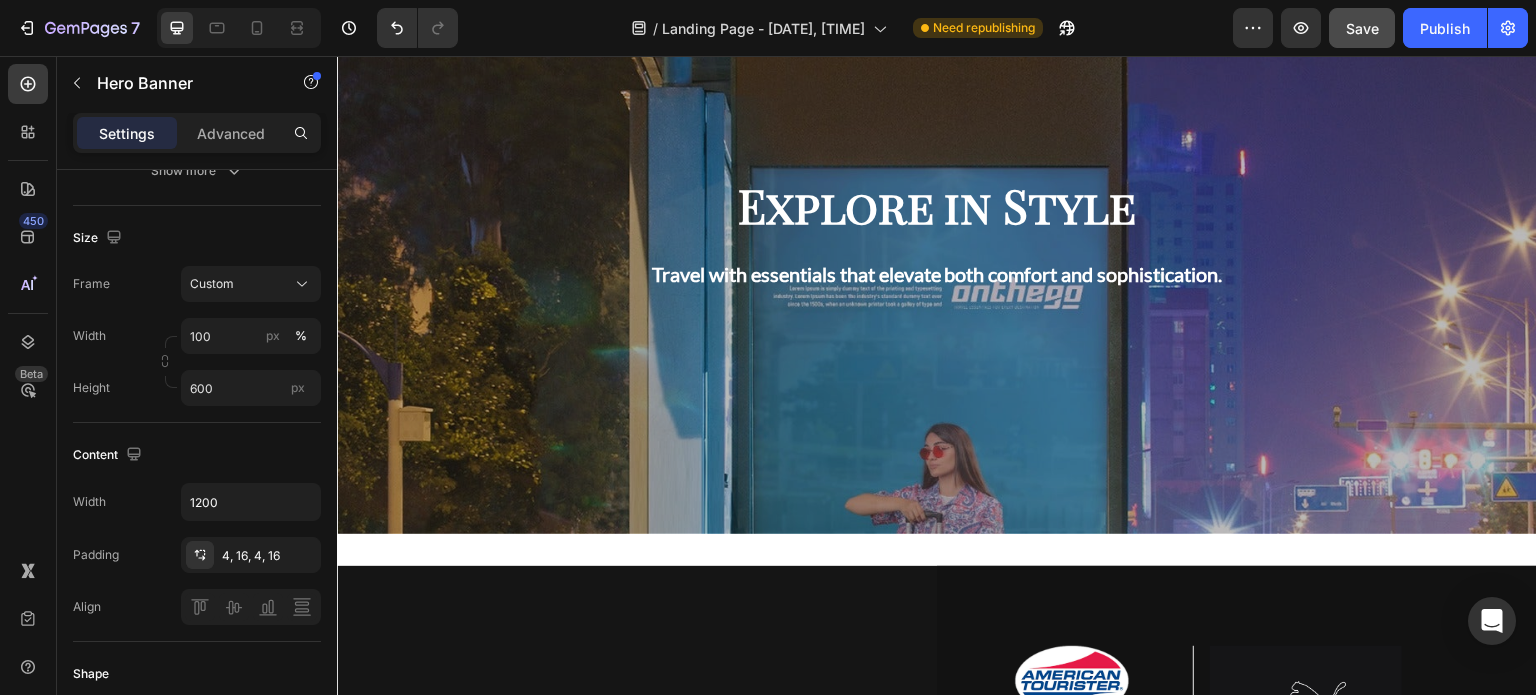scroll, scrollTop: 4416, scrollLeft: 0, axis: vertical 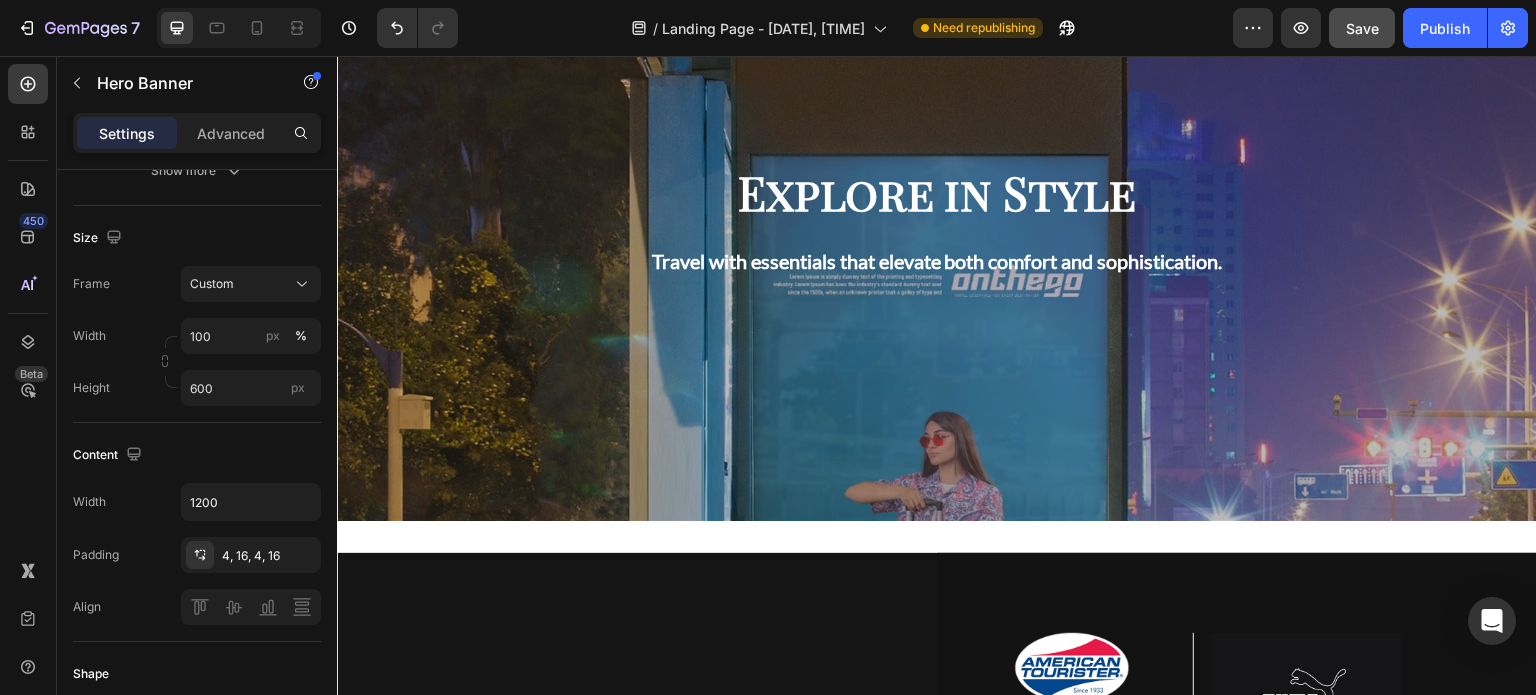 click at bounding box center [937, 221] 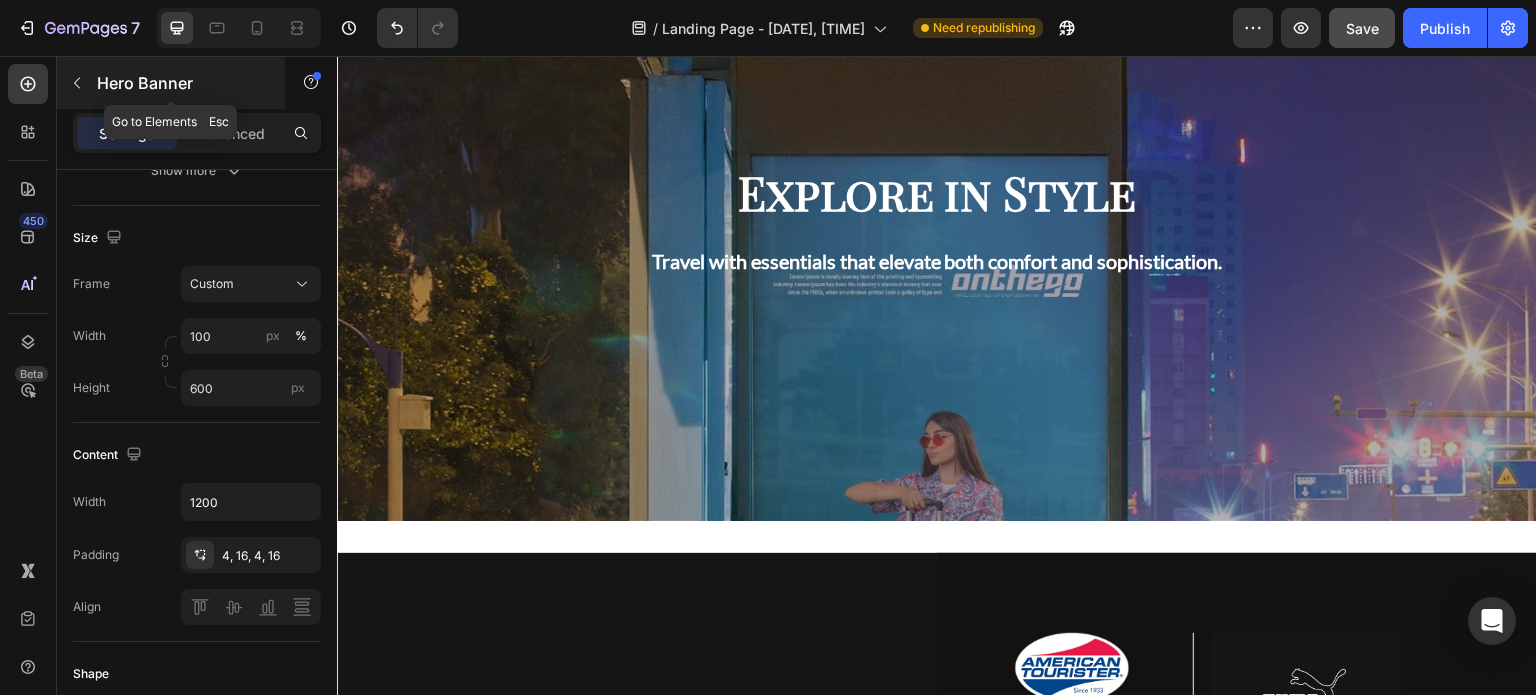 click on "Hero Banner" at bounding box center (182, 83) 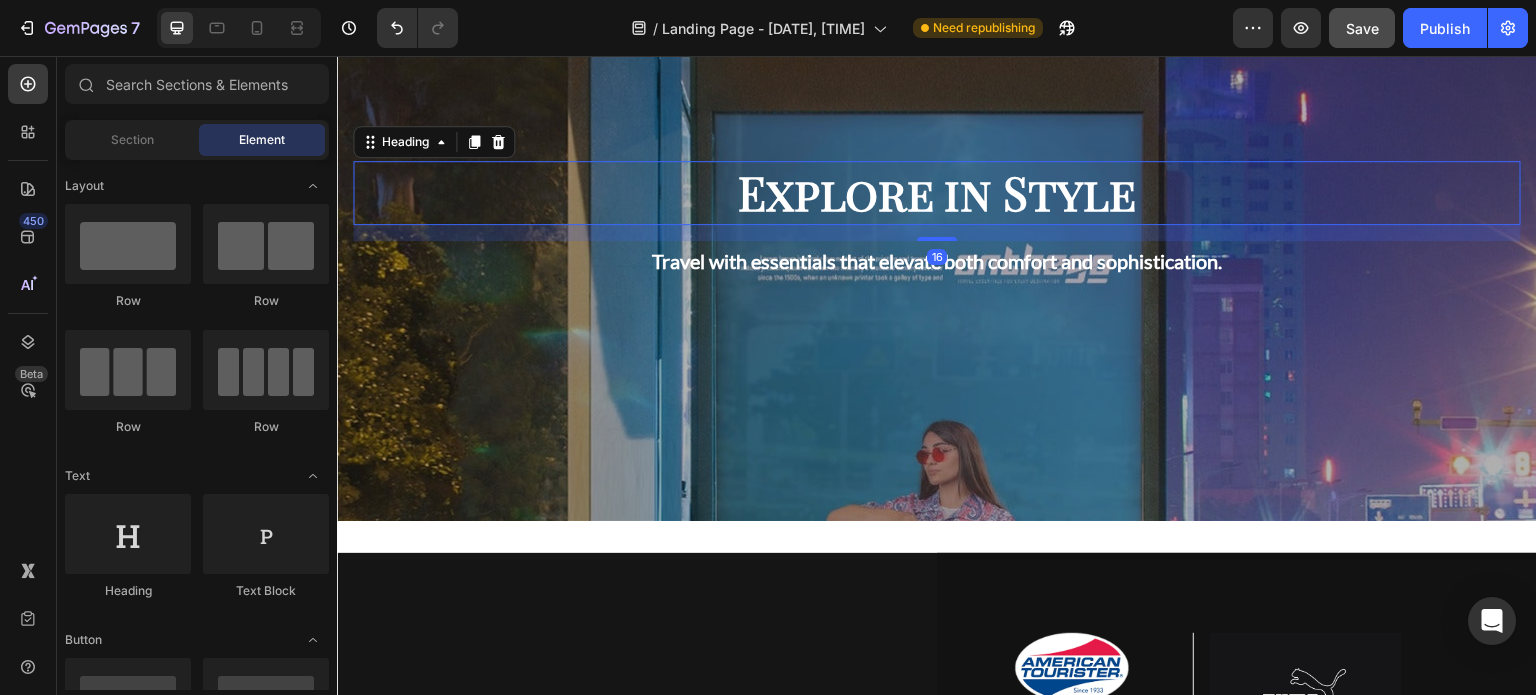 click on "Explore in Style" at bounding box center (937, 193) 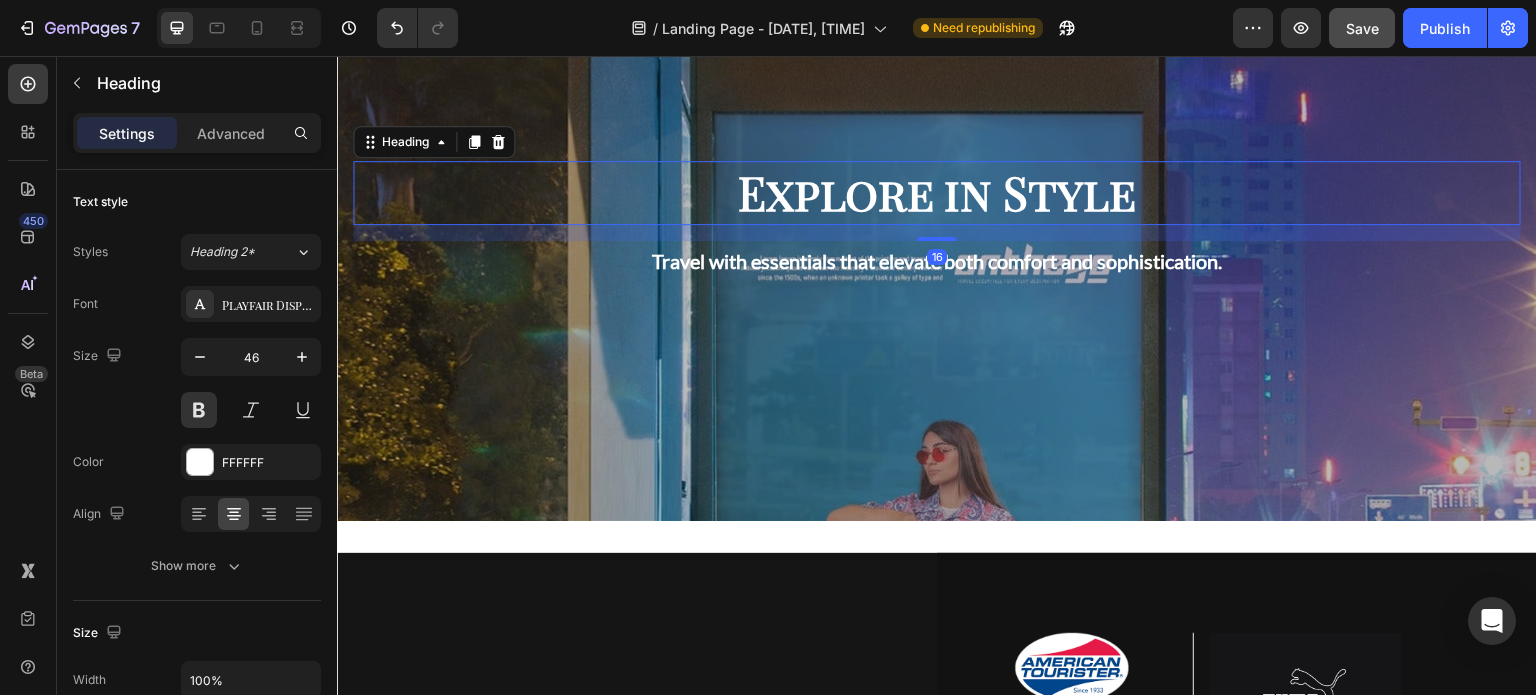 click at bounding box center [937, 221] 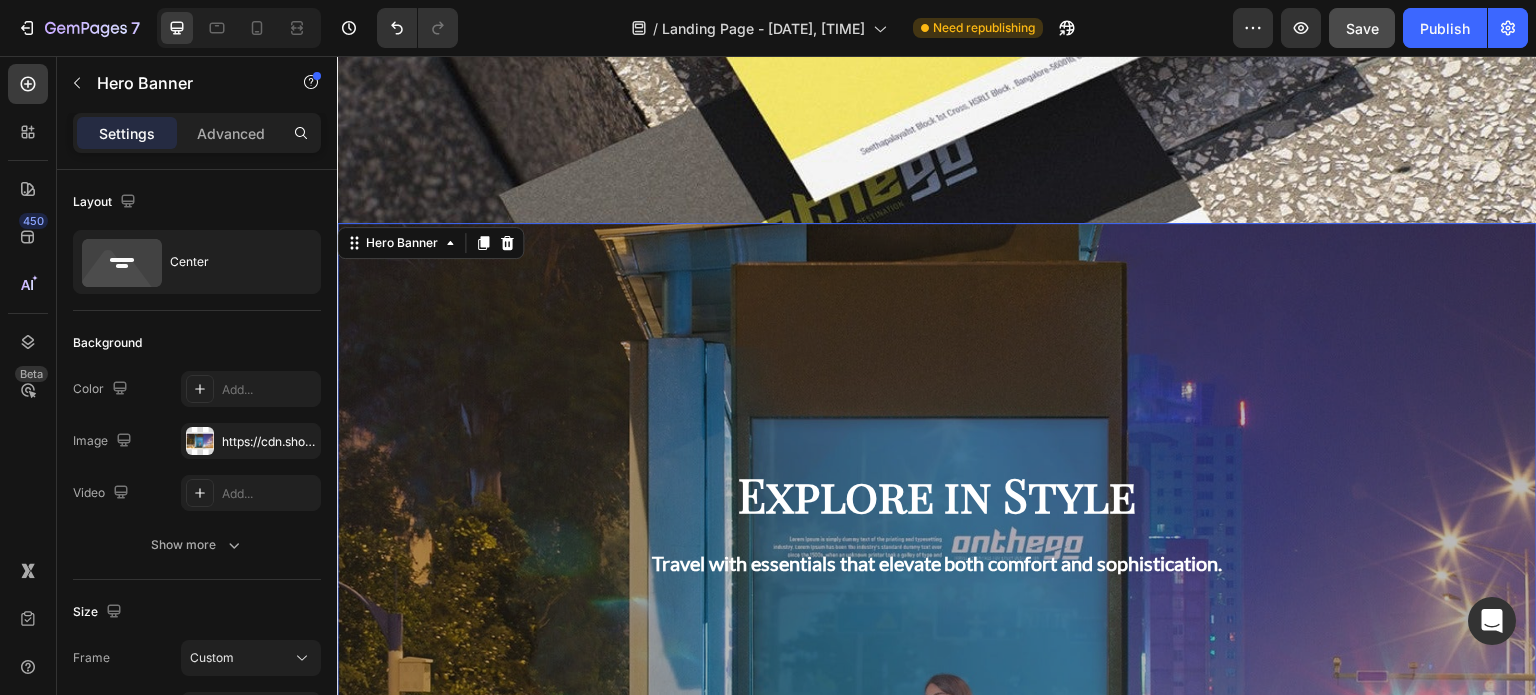 scroll, scrollTop: 4110, scrollLeft: 0, axis: vertical 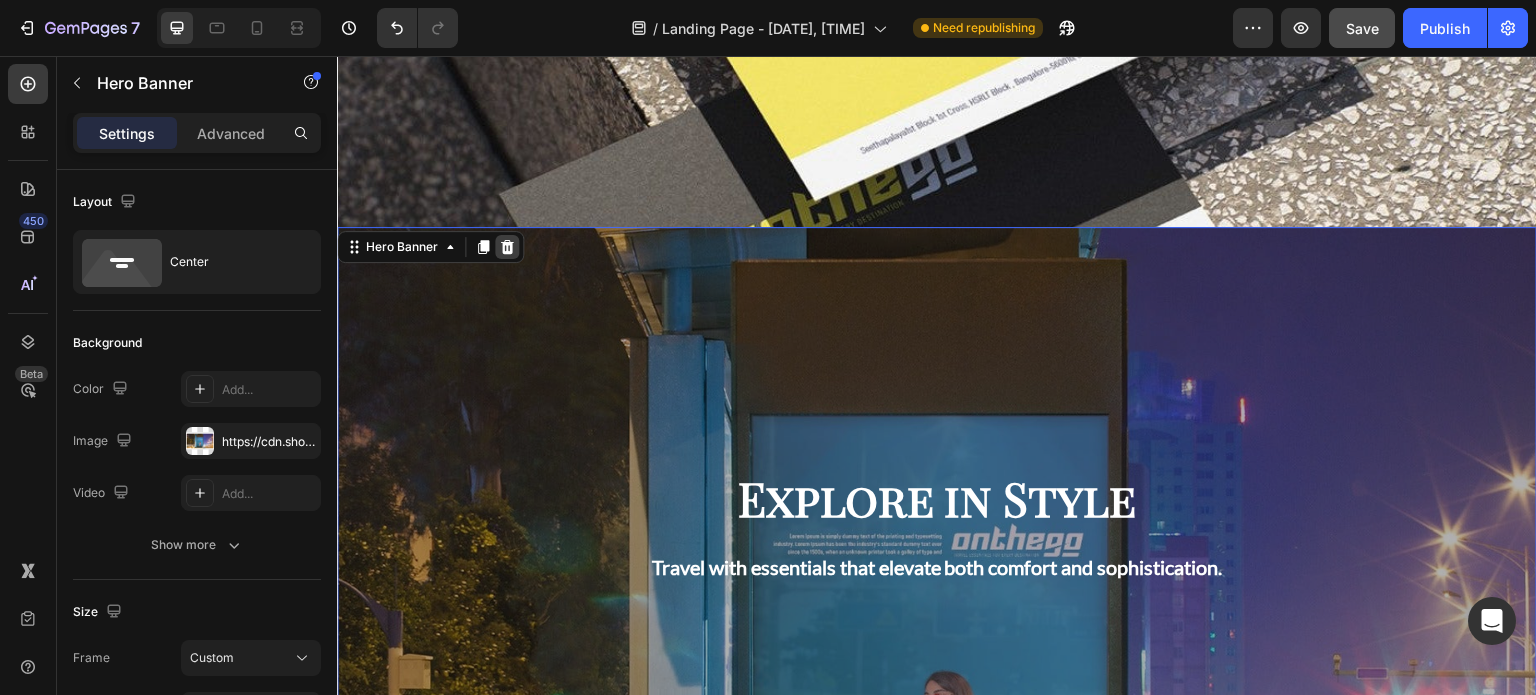 click 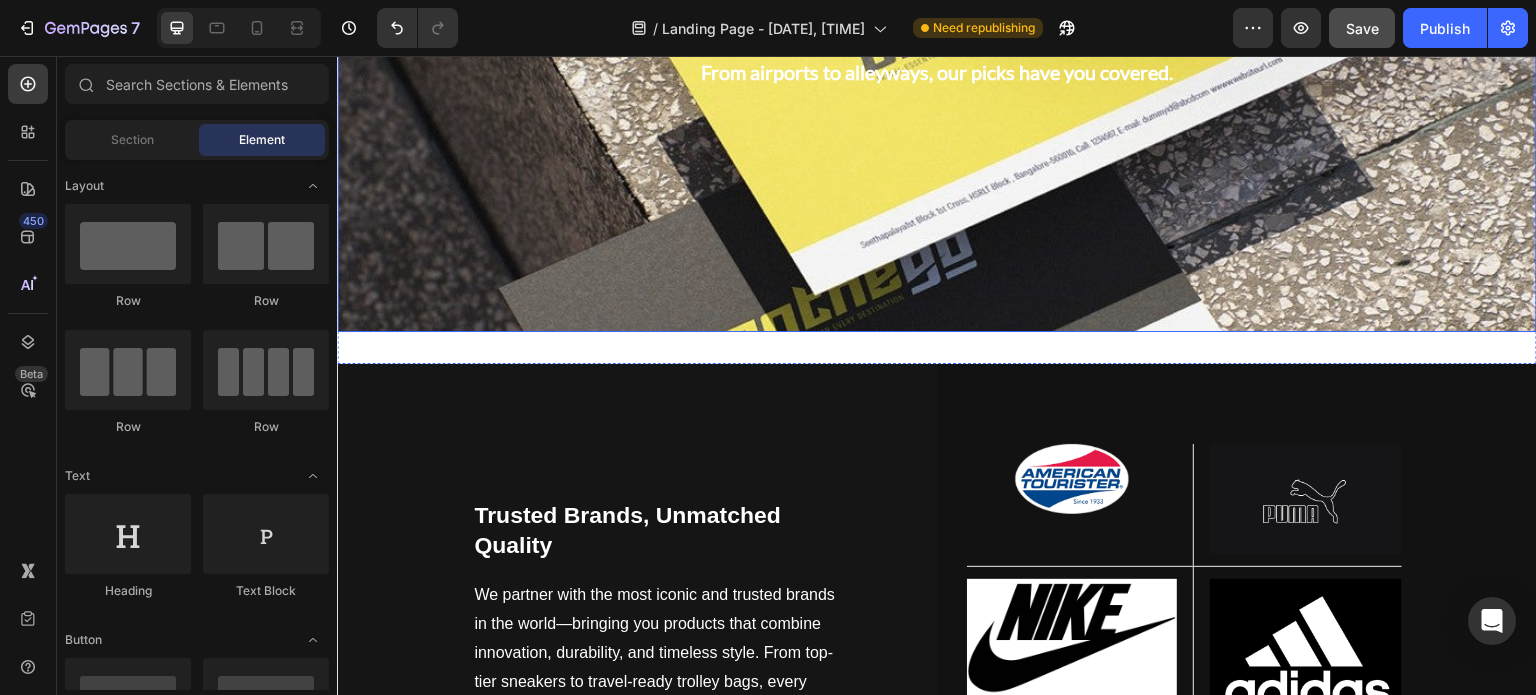 scroll, scrollTop: 4008, scrollLeft: 0, axis: vertical 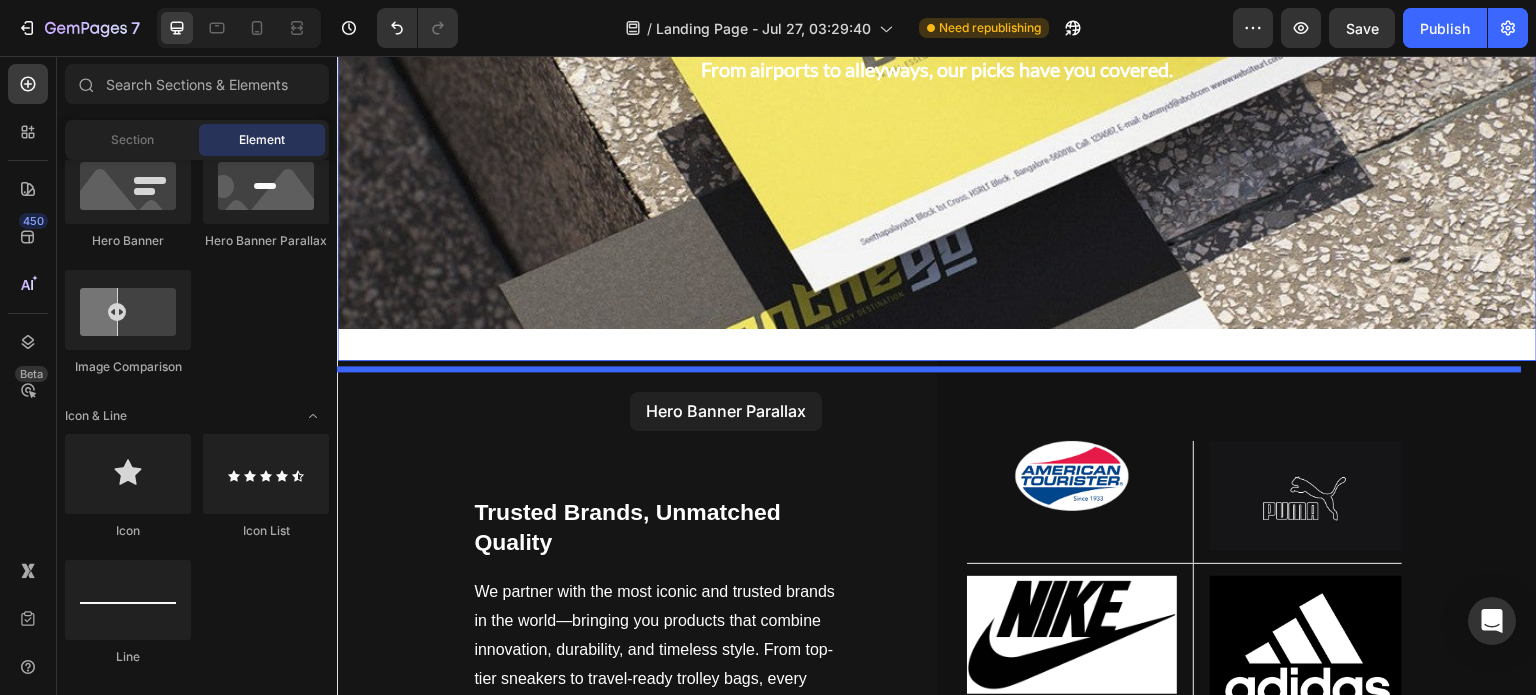 drag, startPoint x: 583, startPoint y: 263, endPoint x: 630, endPoint y: 392, distance: 137.2953 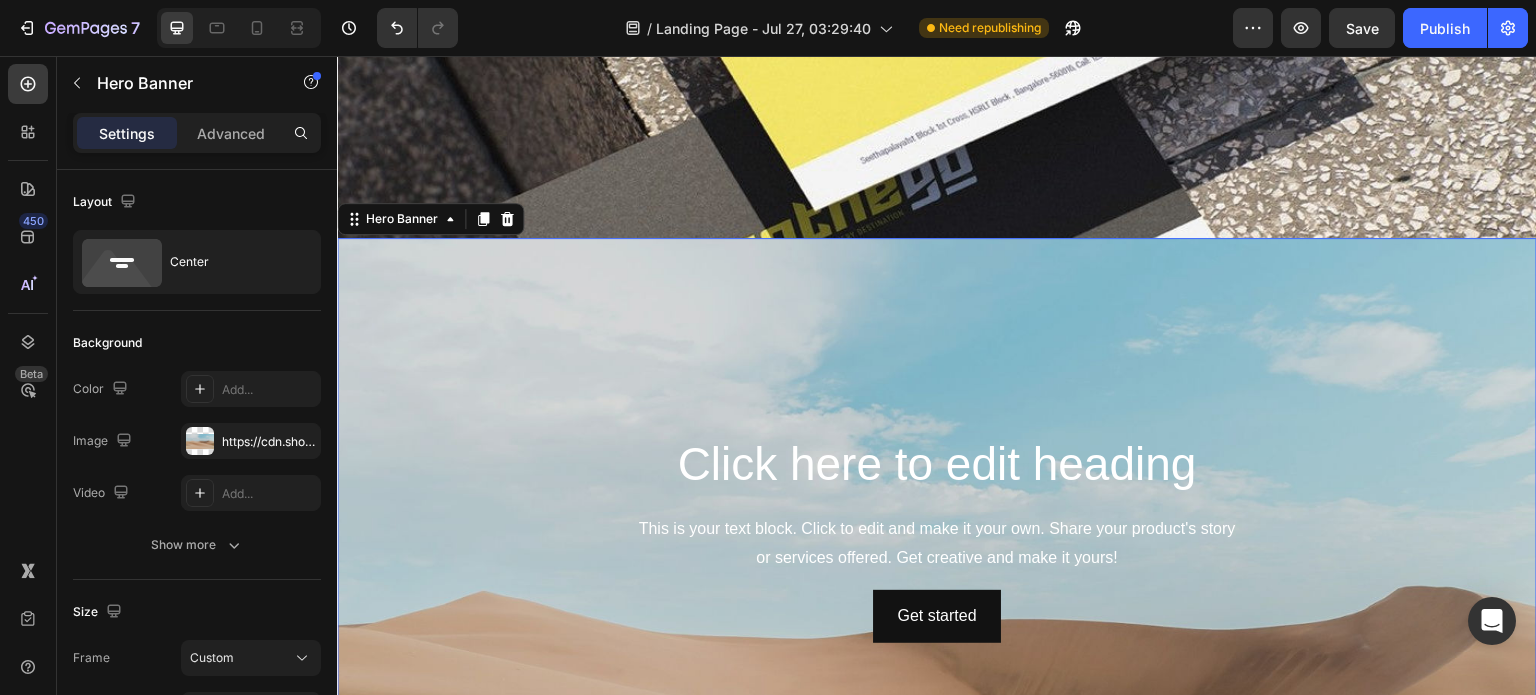 scroll, scrollTop: 4120, scrollLeft: 0, axis: vertical 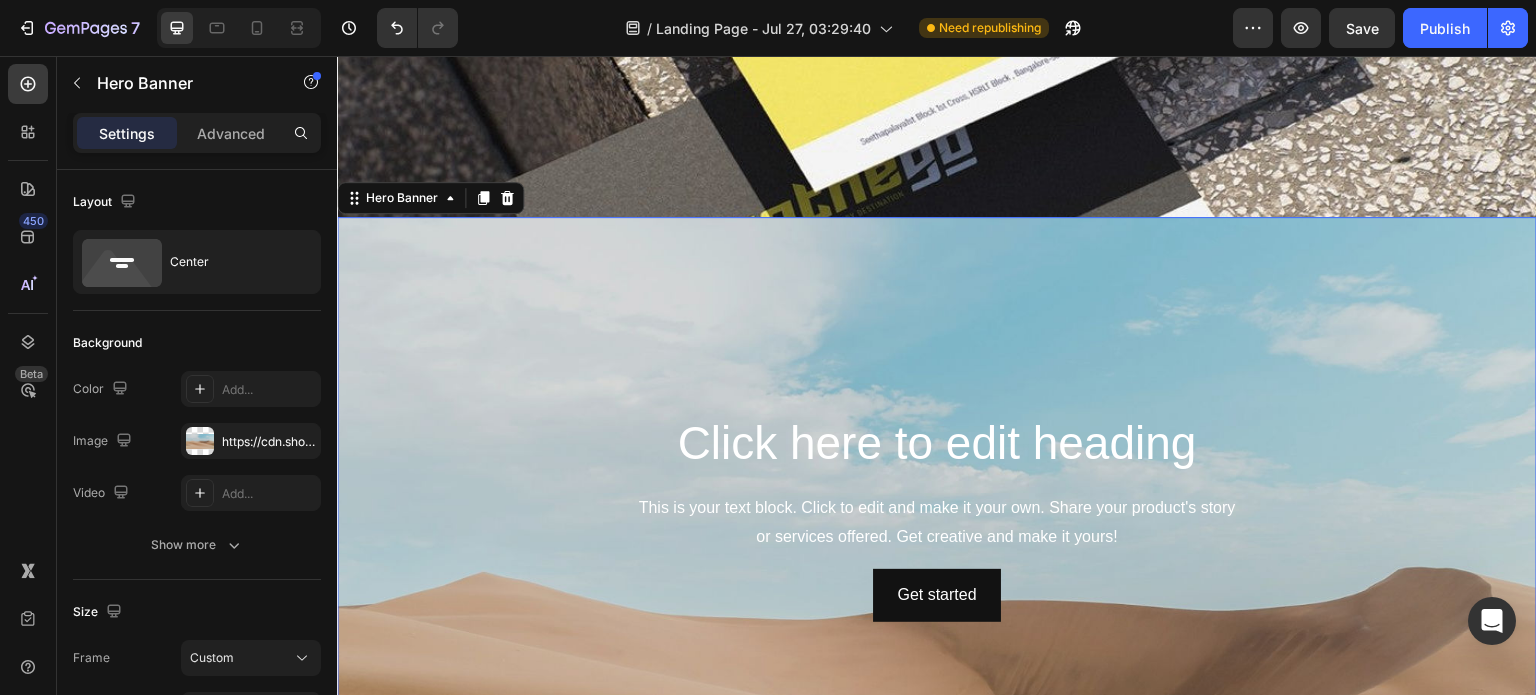 click at bounding box center (937, 633) 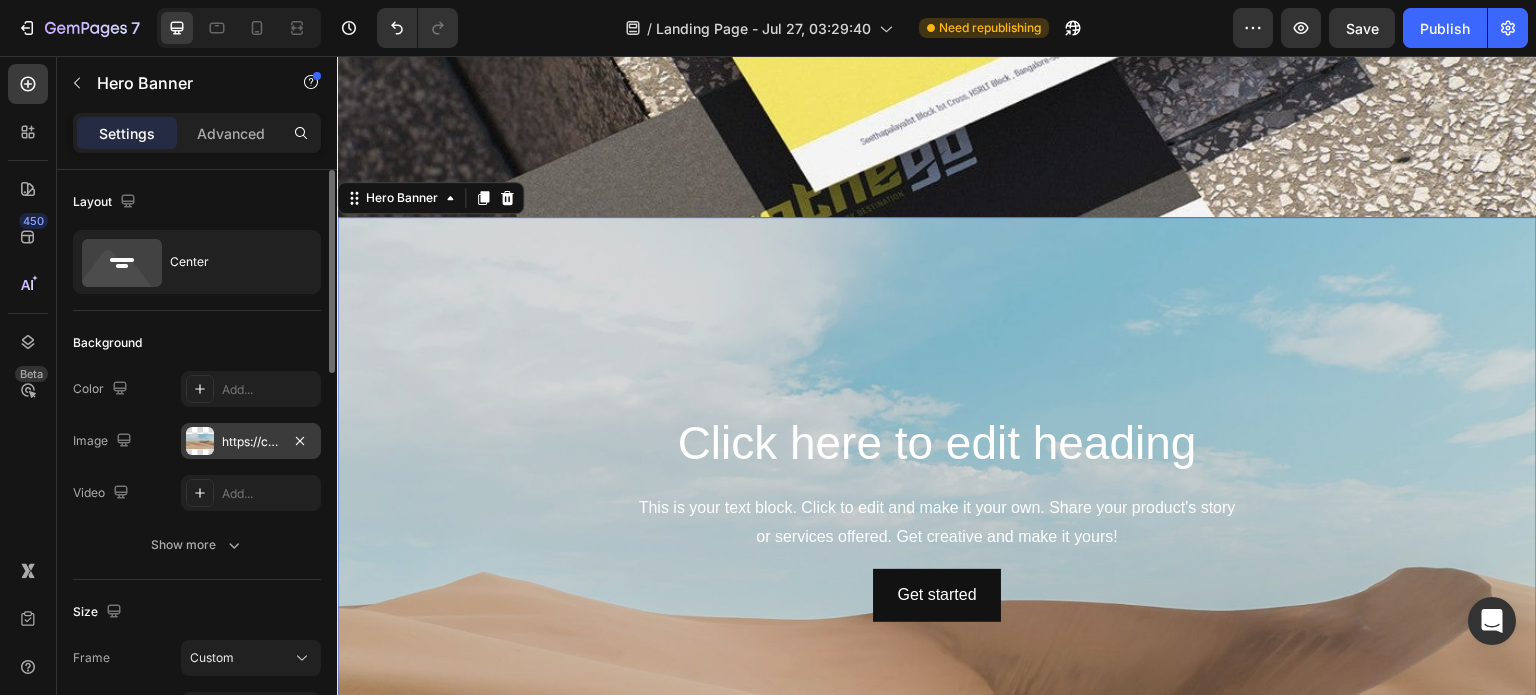 click on "https://cdn.shopify.com/s/files/1/2005/9307/files/background_settings.jpg" at bounding box center (251, 441) 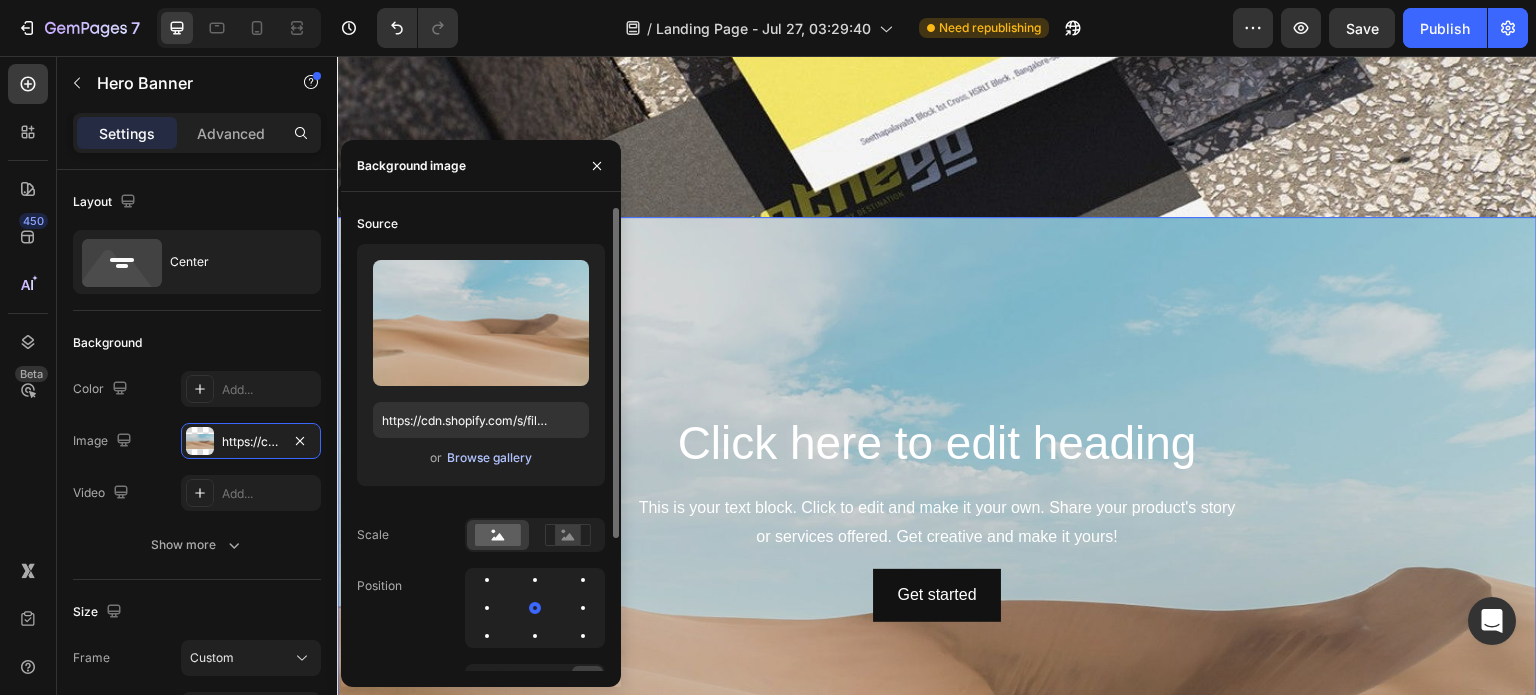 click on "Browse gallery" at bounding box center [489, 458] 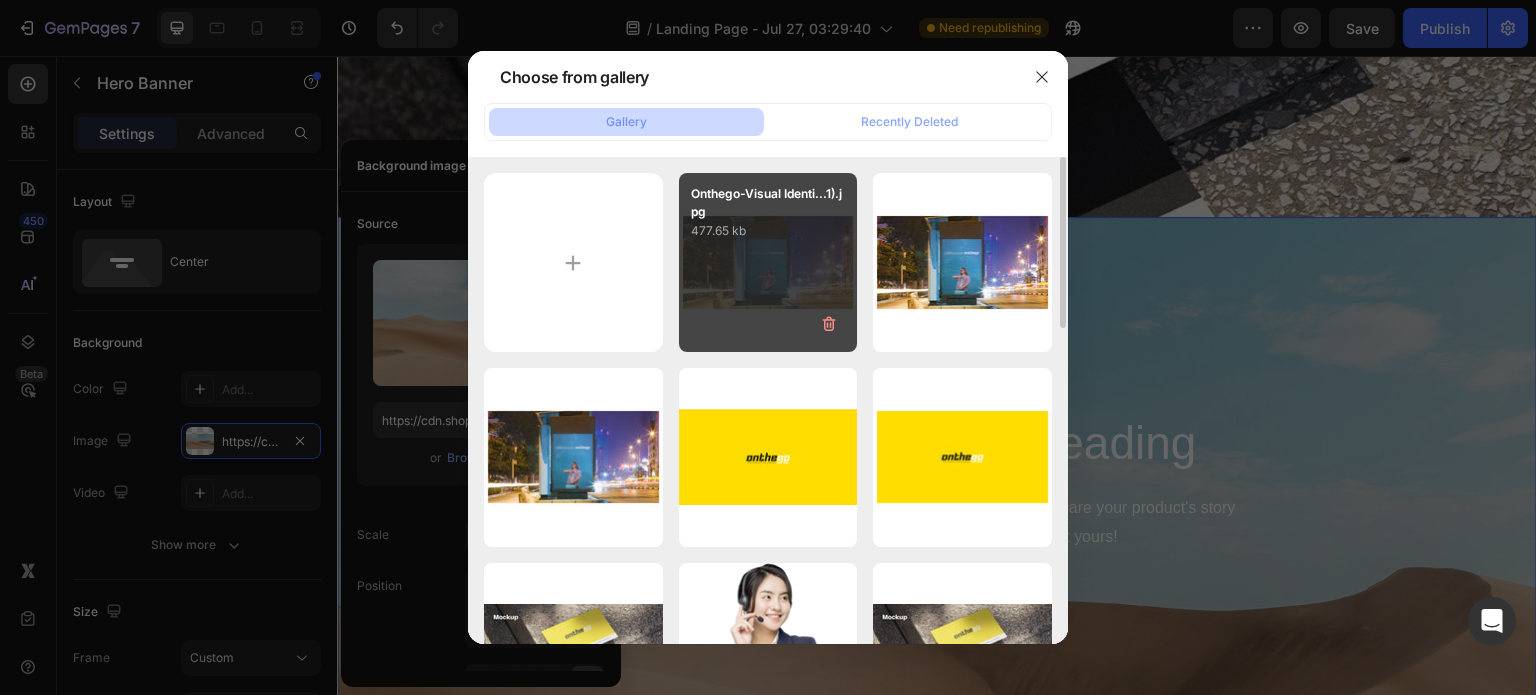 click on "Onthego-Visual Identi...477.65 kb" at bounding box center [768, 262] 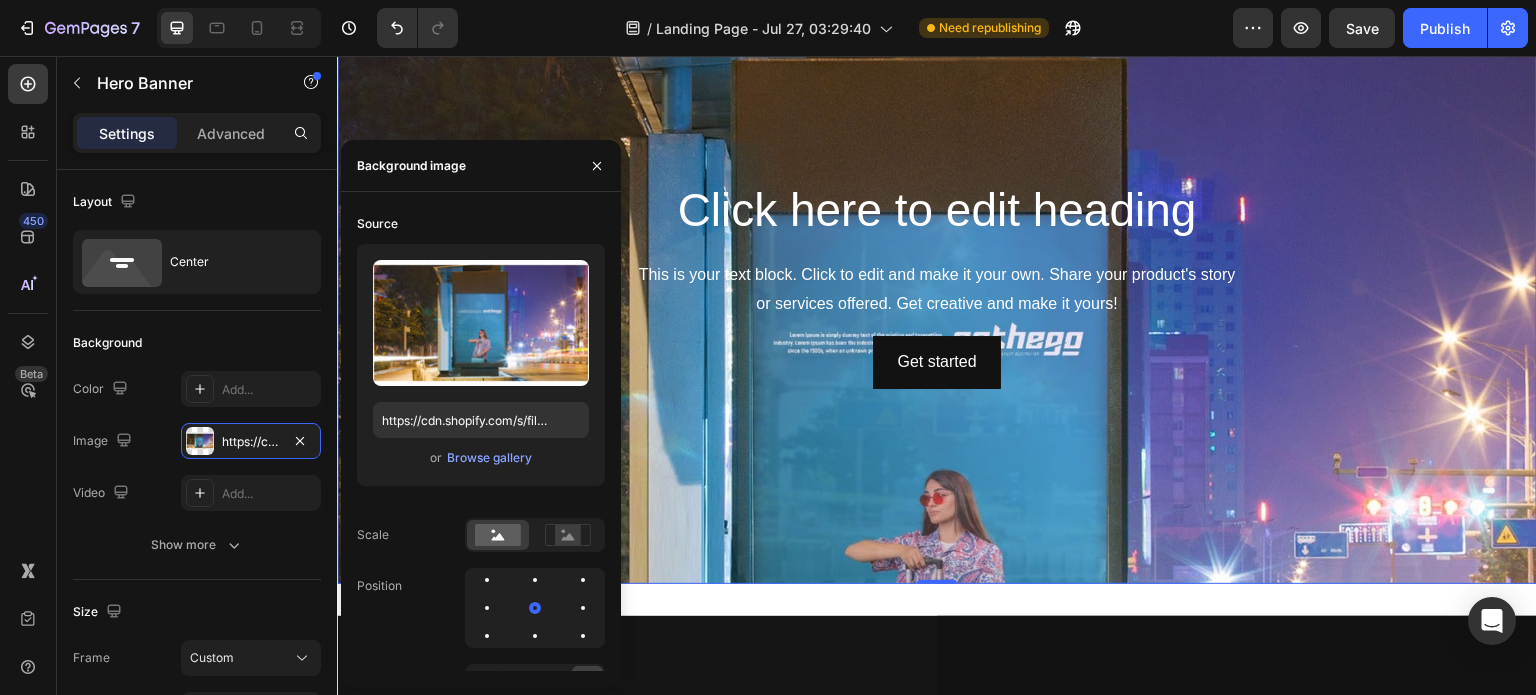 scroll, scrollTop: 4346, scrollLeft: 0, axis: vertical 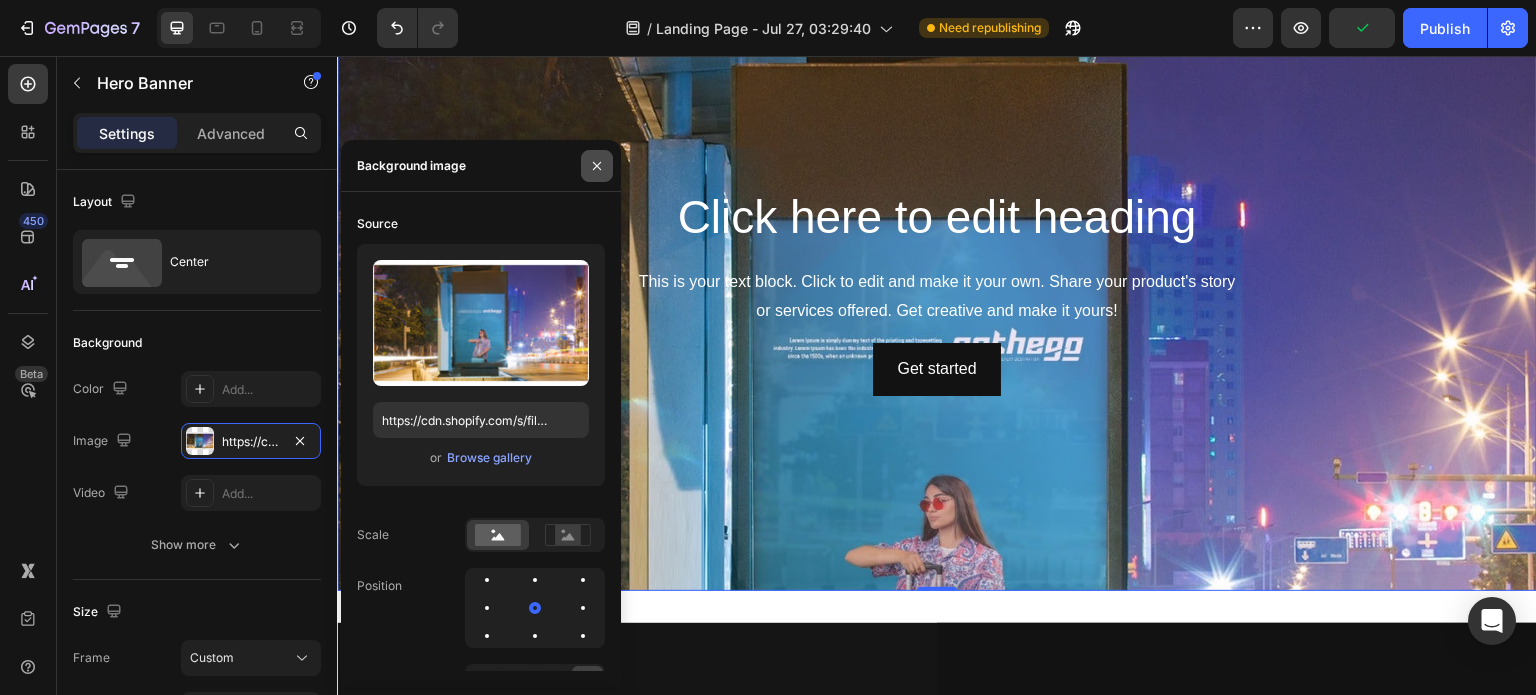 click 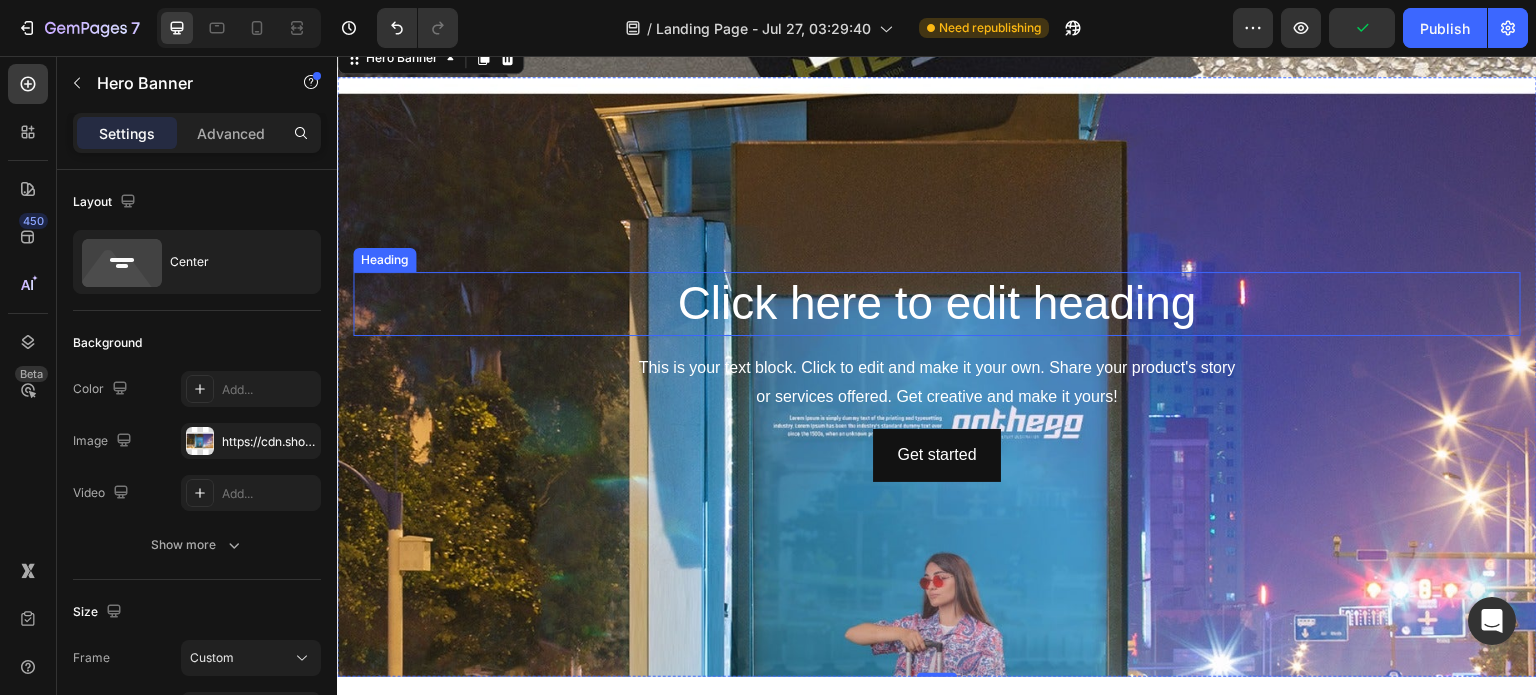 scroll, scrollTop: 4252, scrollLeft: 0, axis: vertical 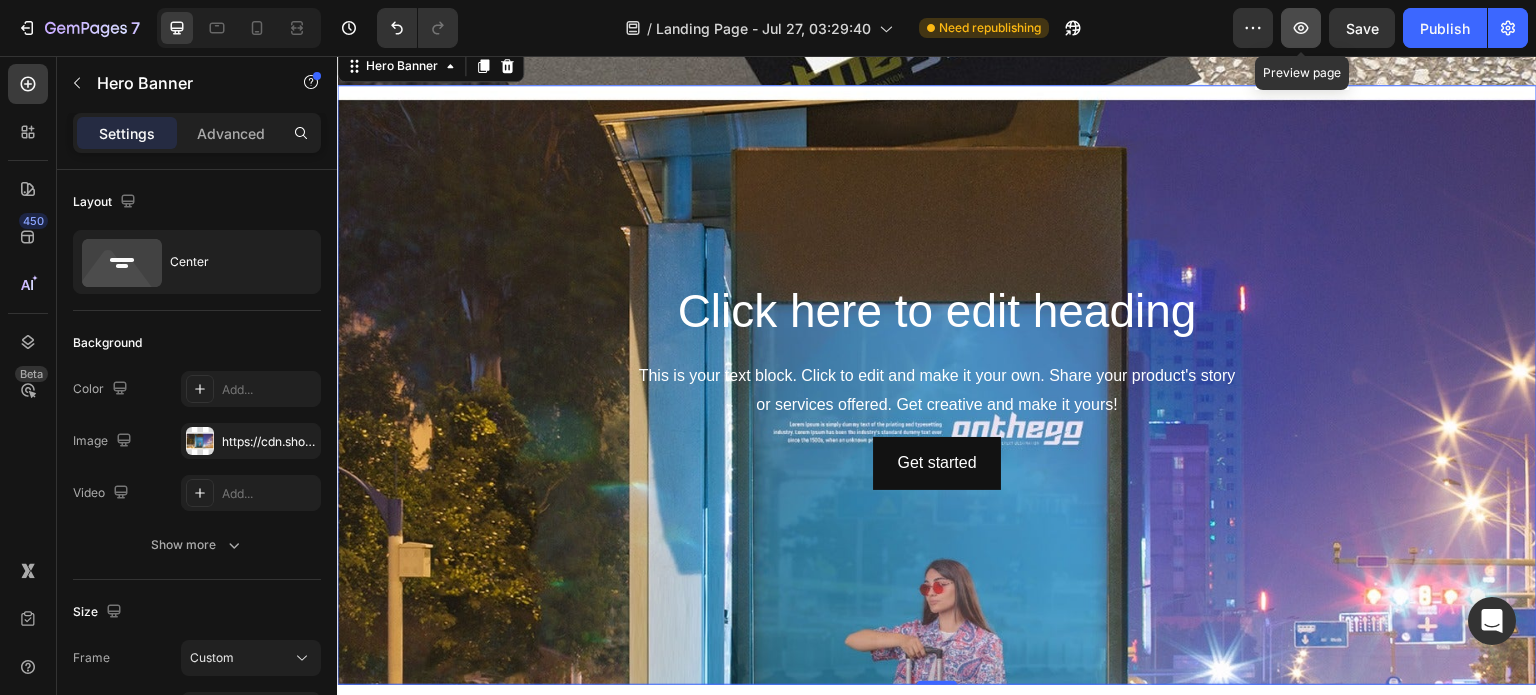 click 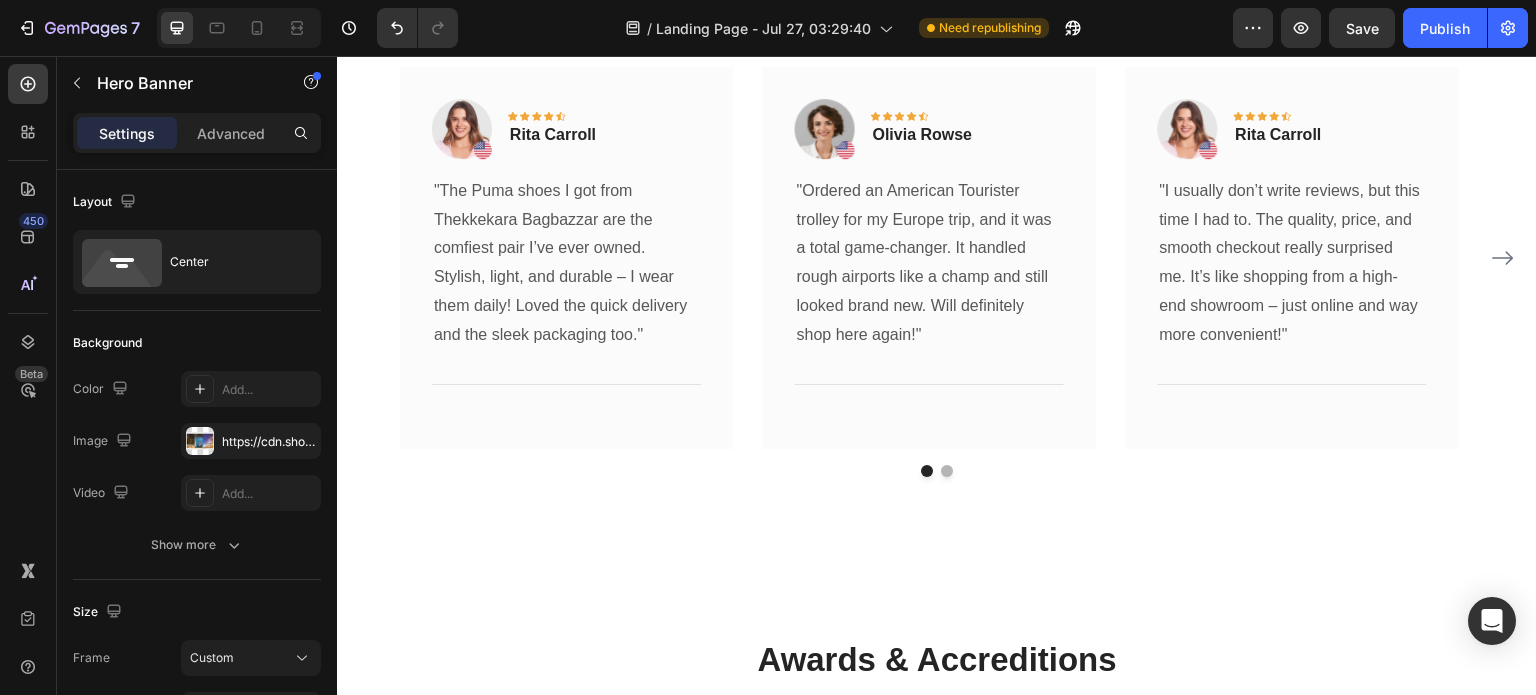 scroll, scrollTop: 5729, scrollLeft: 0, axis: vertical 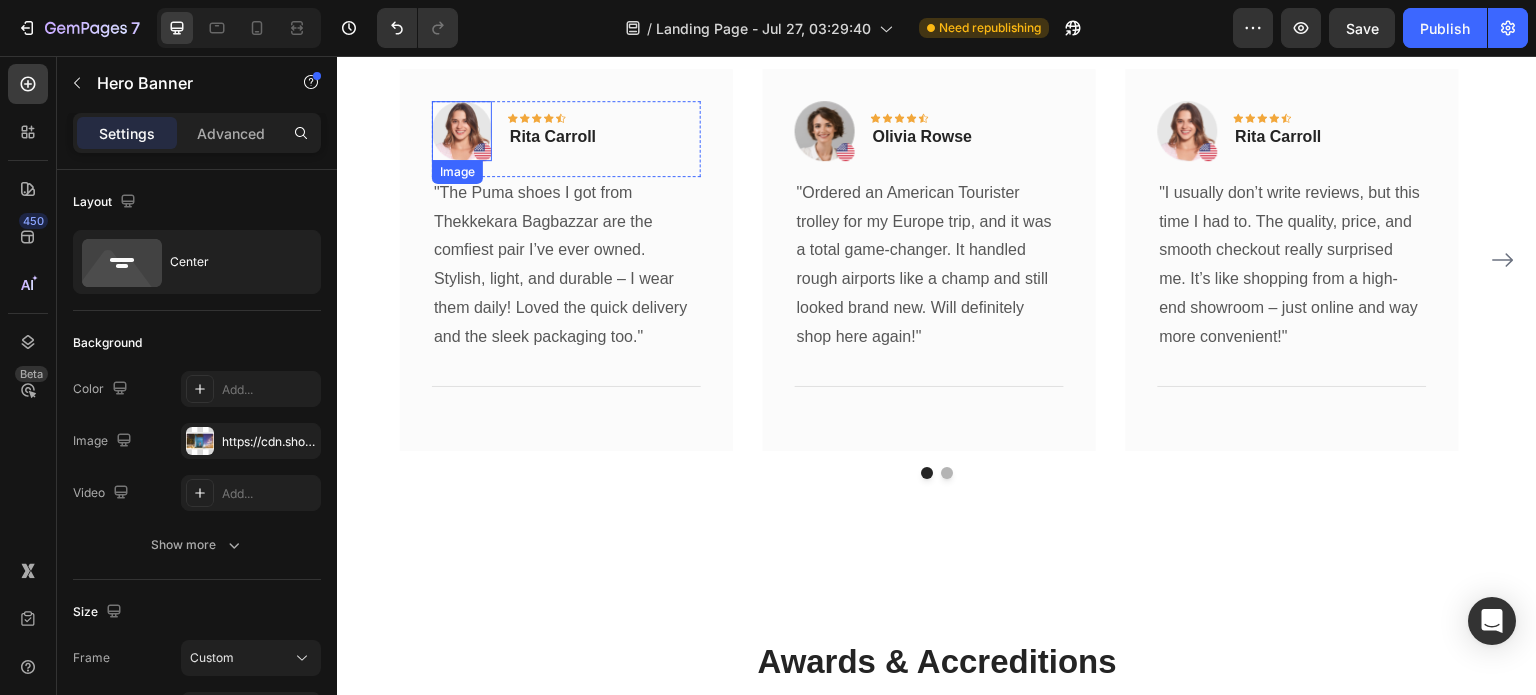 click at bounding box center (462, 131) 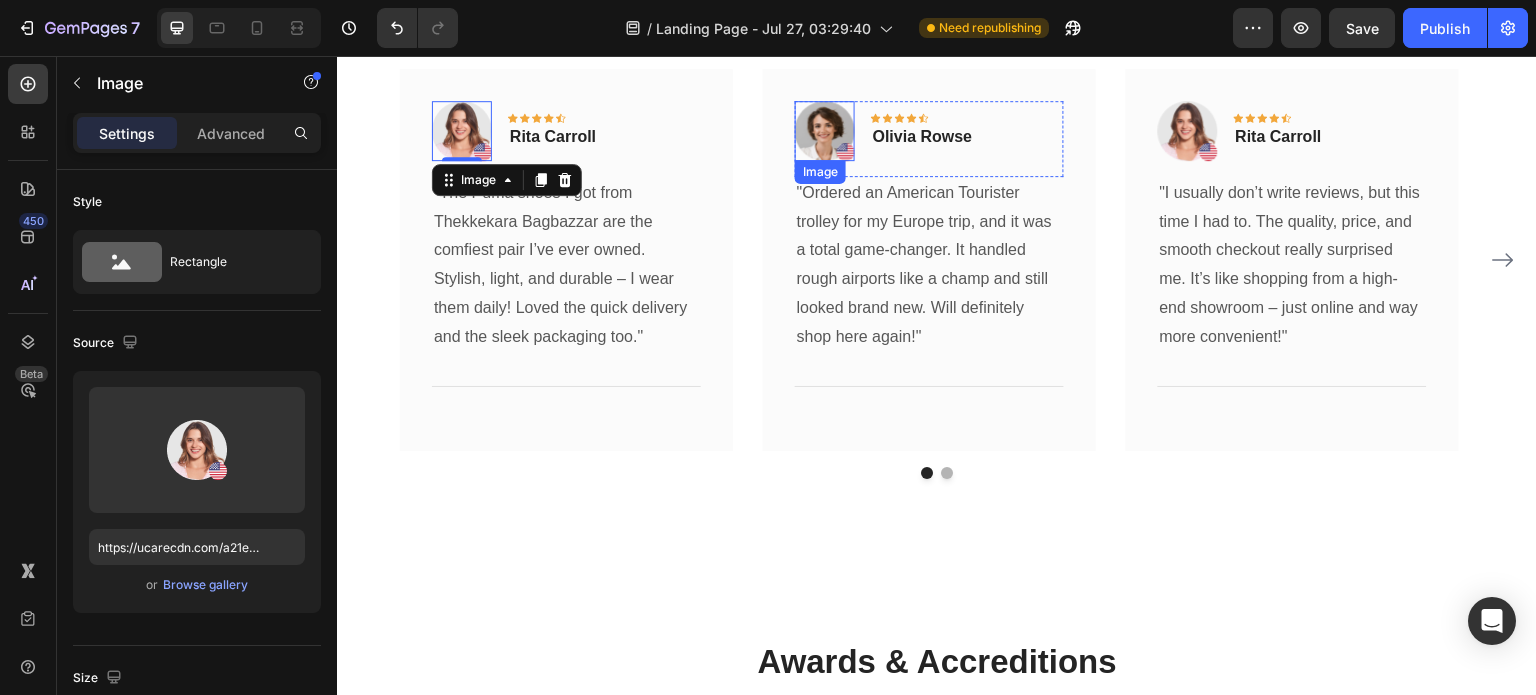 click at bounding box center [825, 131] 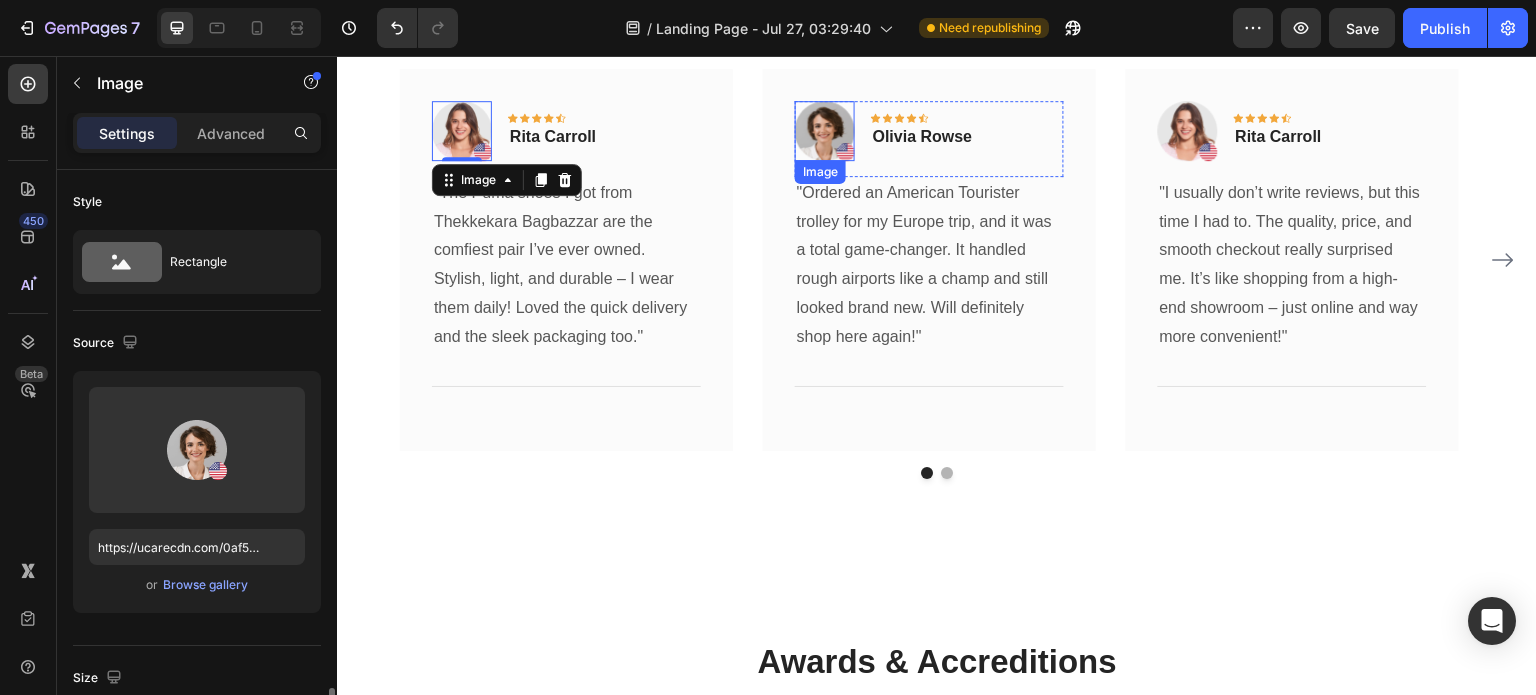 scroll, scrollTop: 374, scrollLeft: 0, axis: vertical 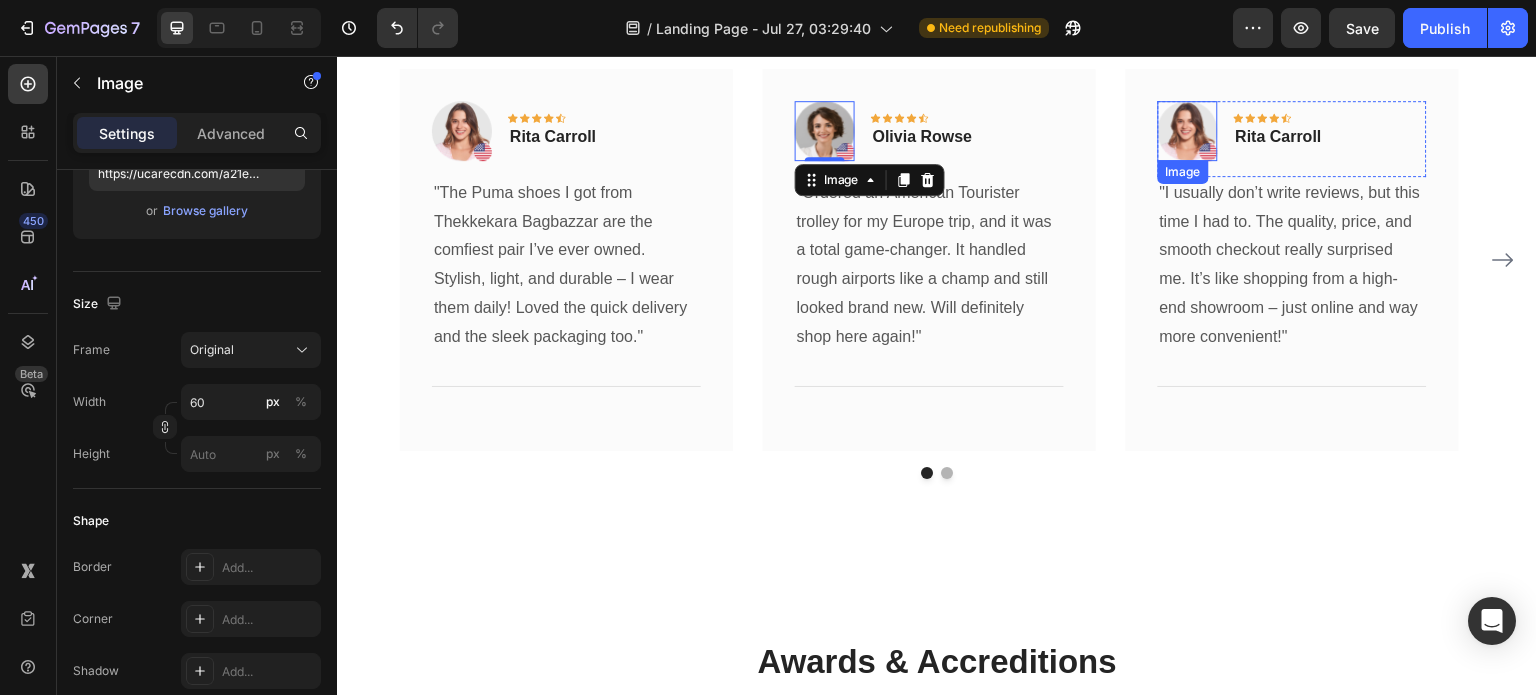 click at bounding box center [1188, 131] 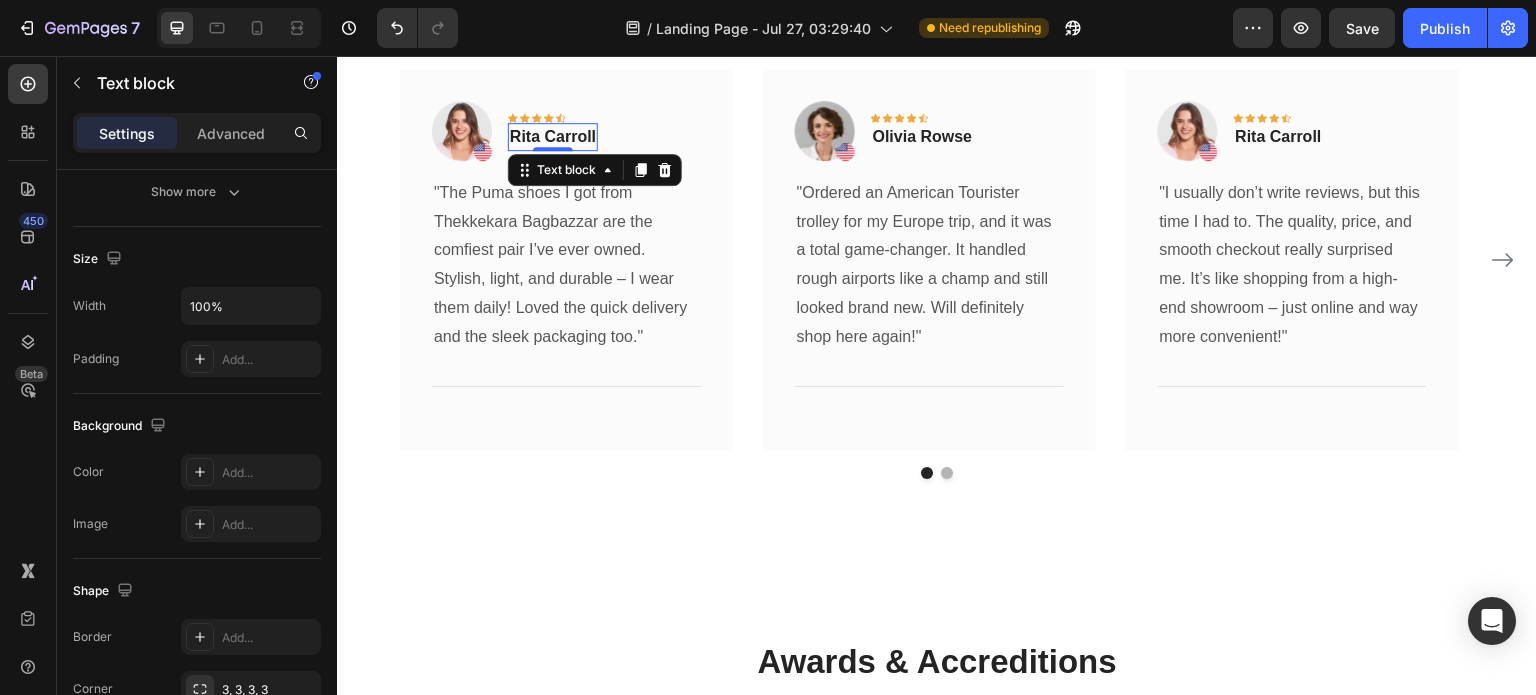 click on "Rita Carroll" at bounding box center (553, 137) 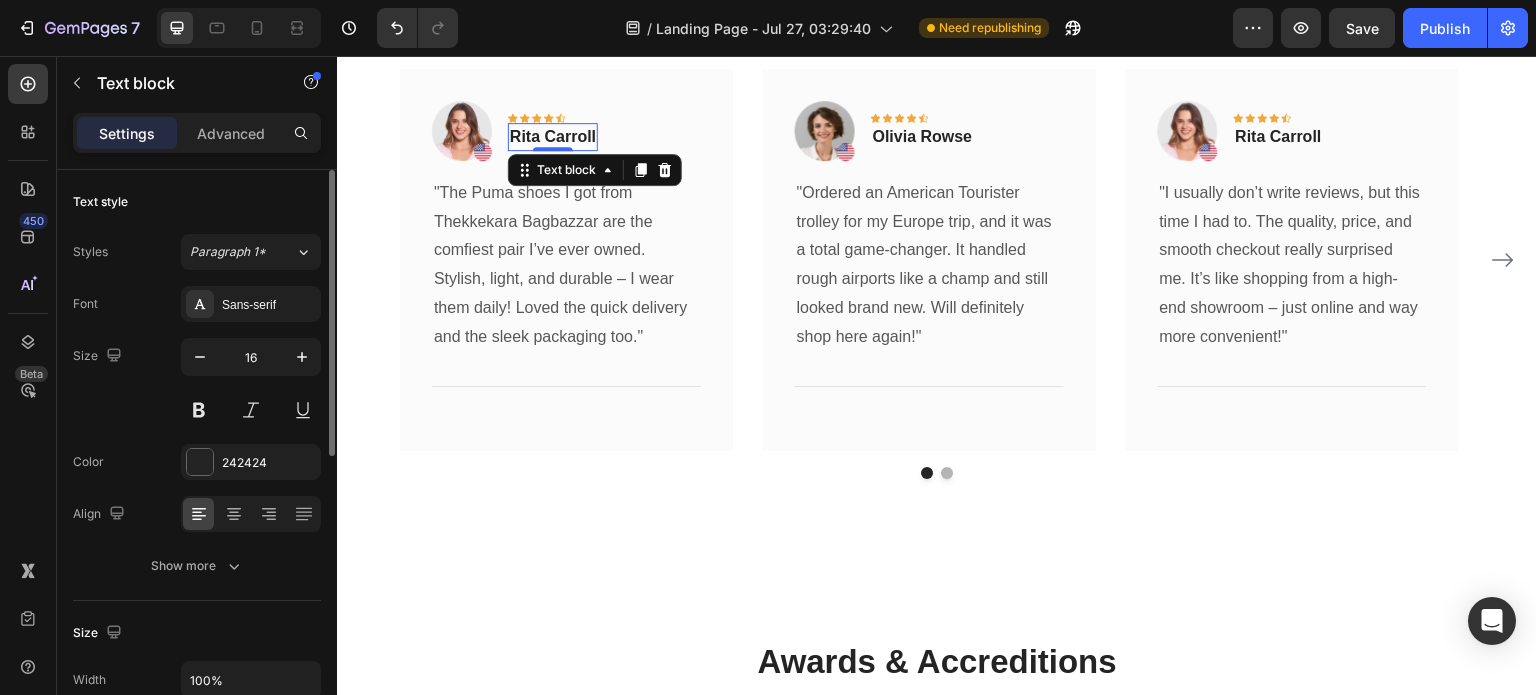 click on "Rita Carroll" at bounding box center [553, 137] 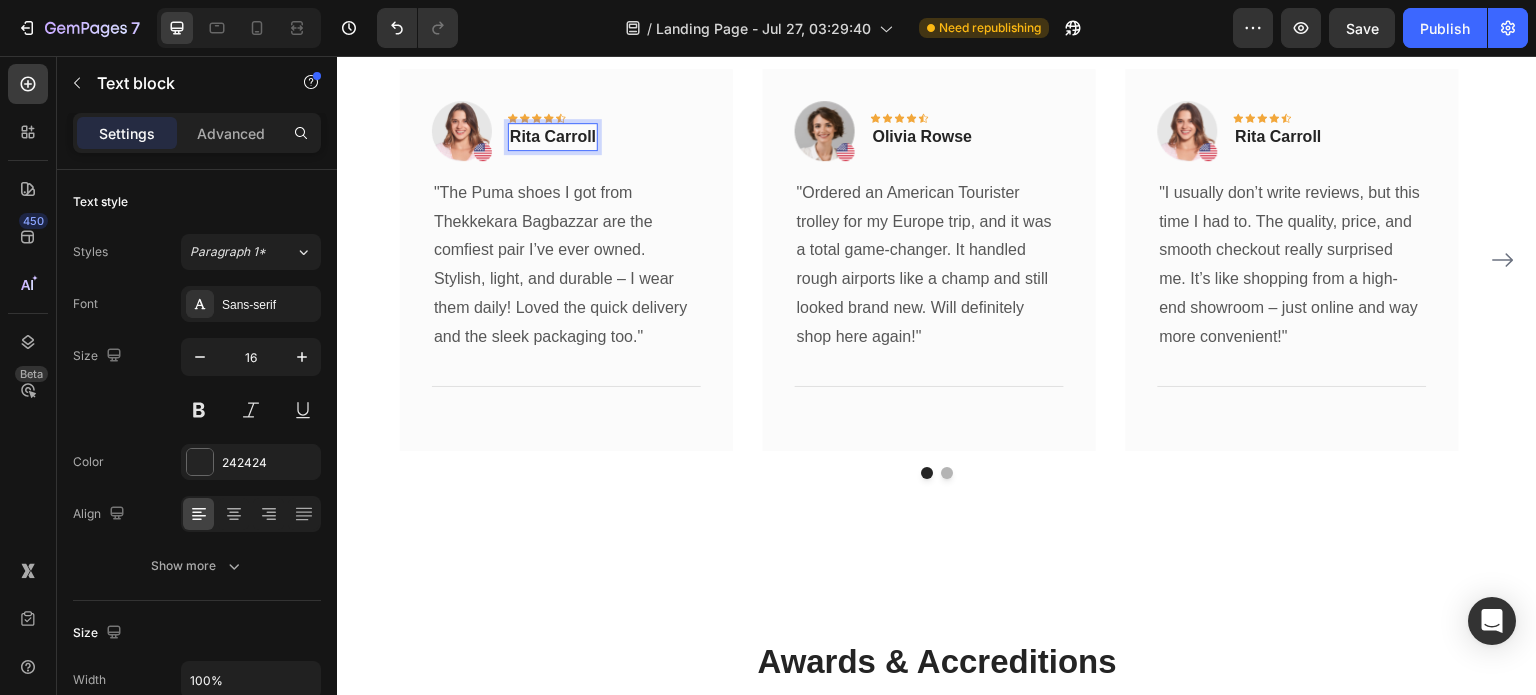 click on "Rita Carroll" at bounding box center [553, 137] 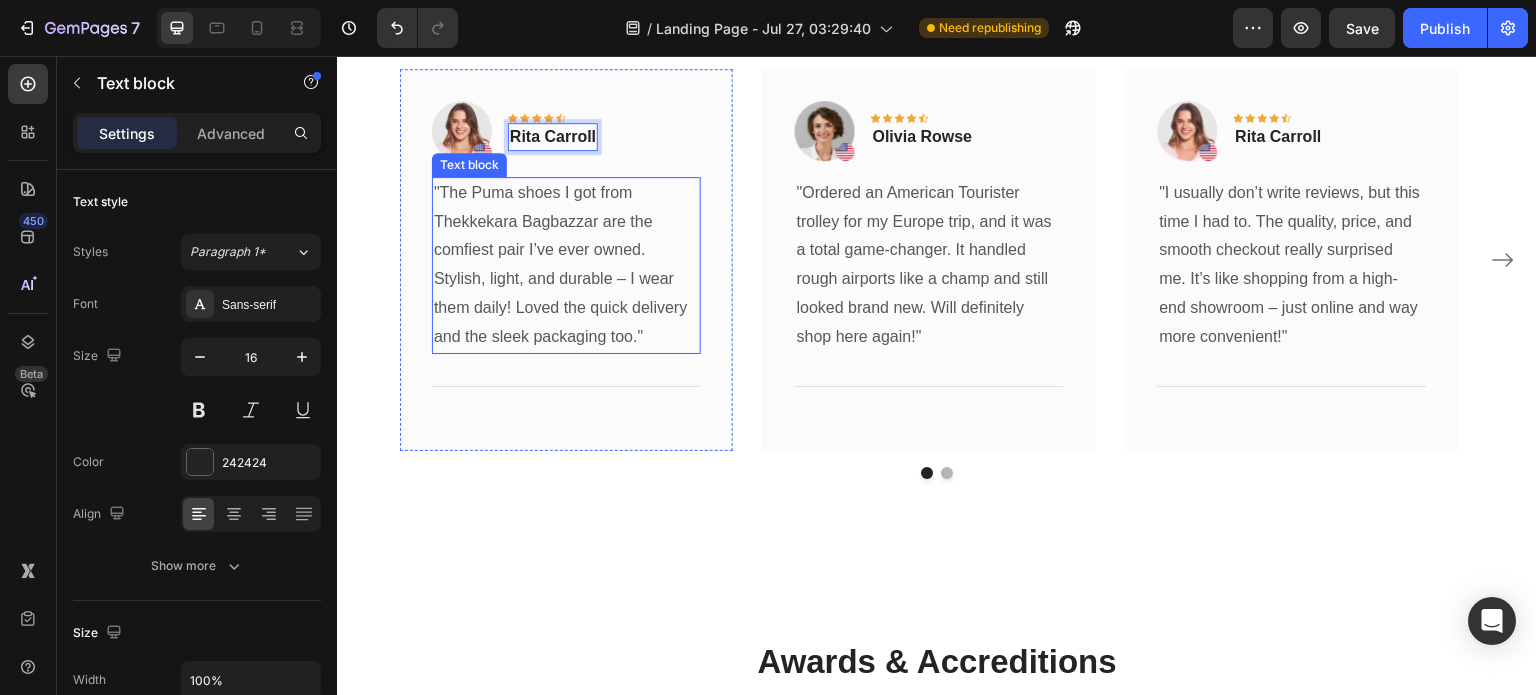 click on ""The Puma shoes I got from Thekkekara Bagbazzar are the comfiest pair I’ve ever owned. Stylish, light, and durable – I wear them daily! Loved the quick delivery and the sleek packaging too."" at bounding box center [566, 265] 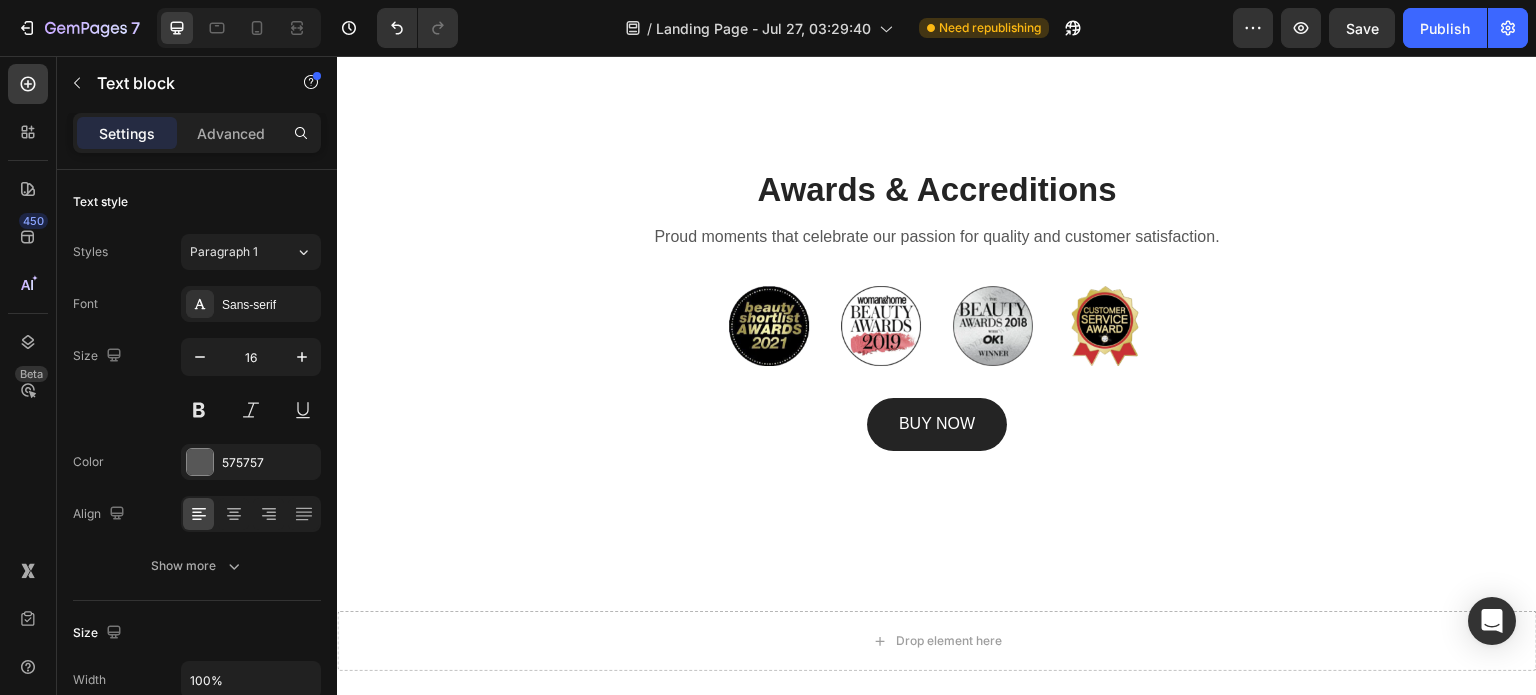 scroll, scrollTop: 6249, scrollLeft: 0, axis: vertical 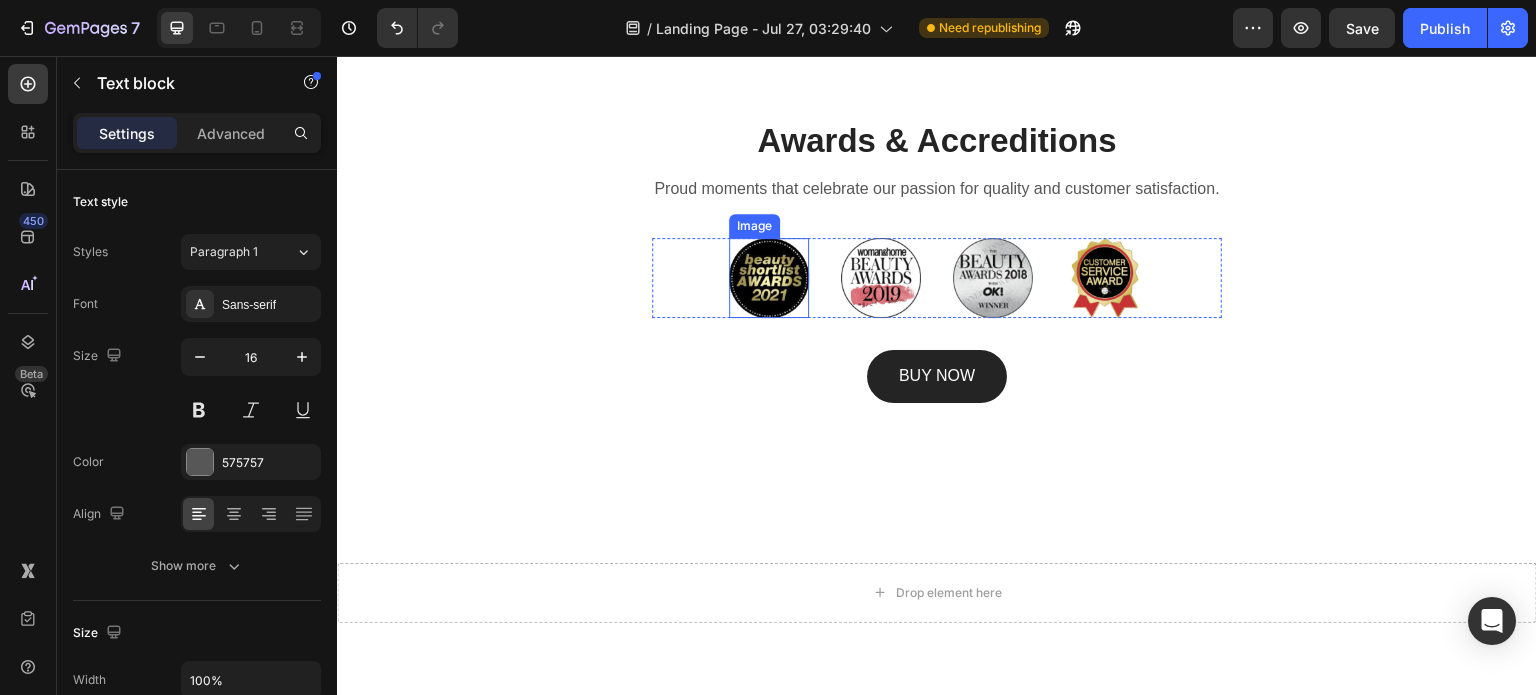 click at bounding box center [769, 278] 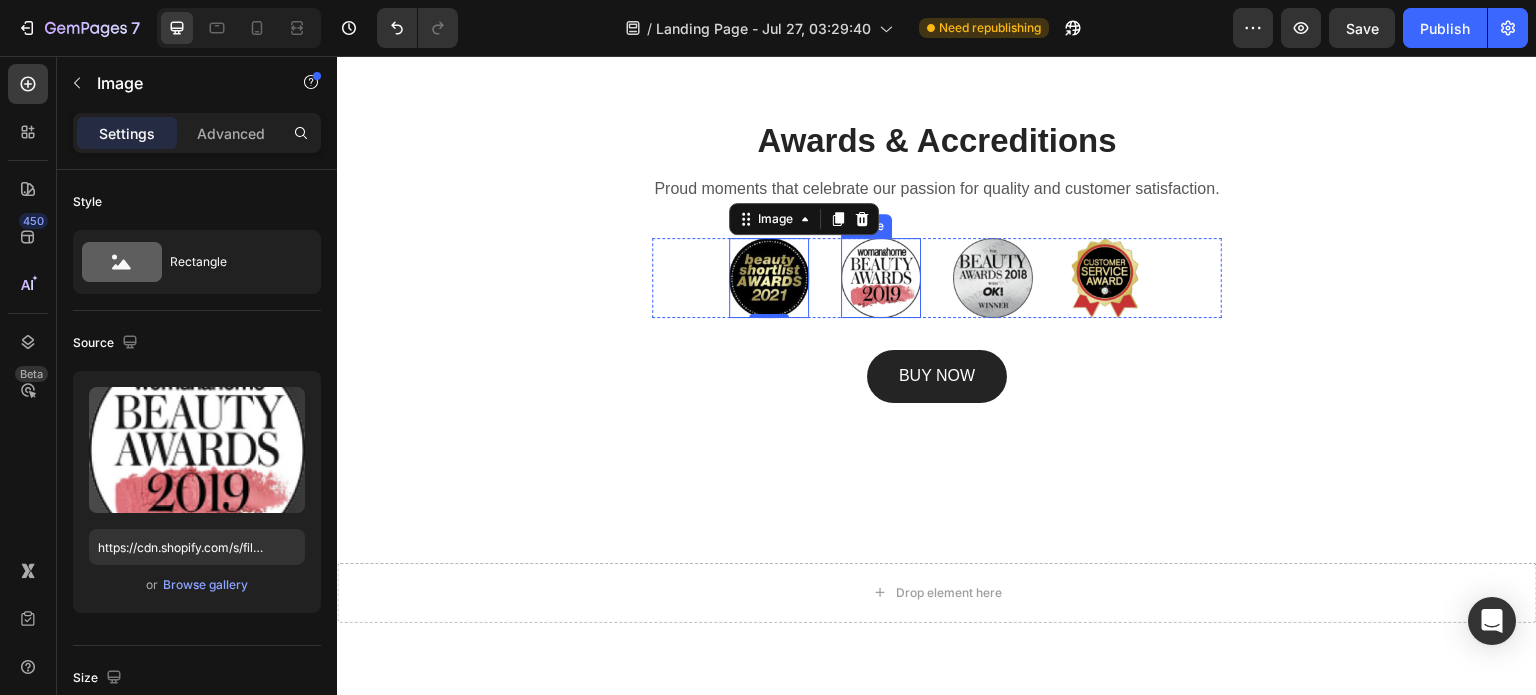 click at bounding box center (881, 278) 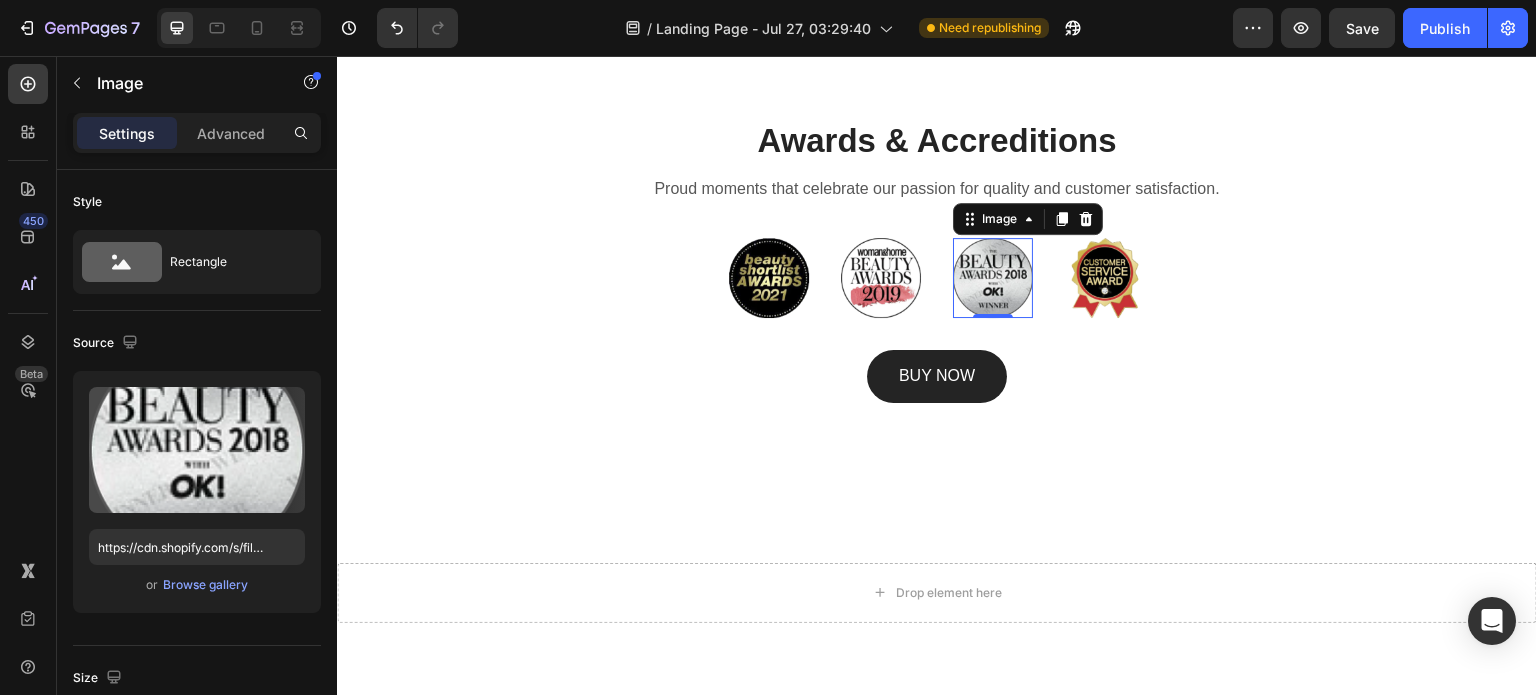 click at bounding box center [993, 278] 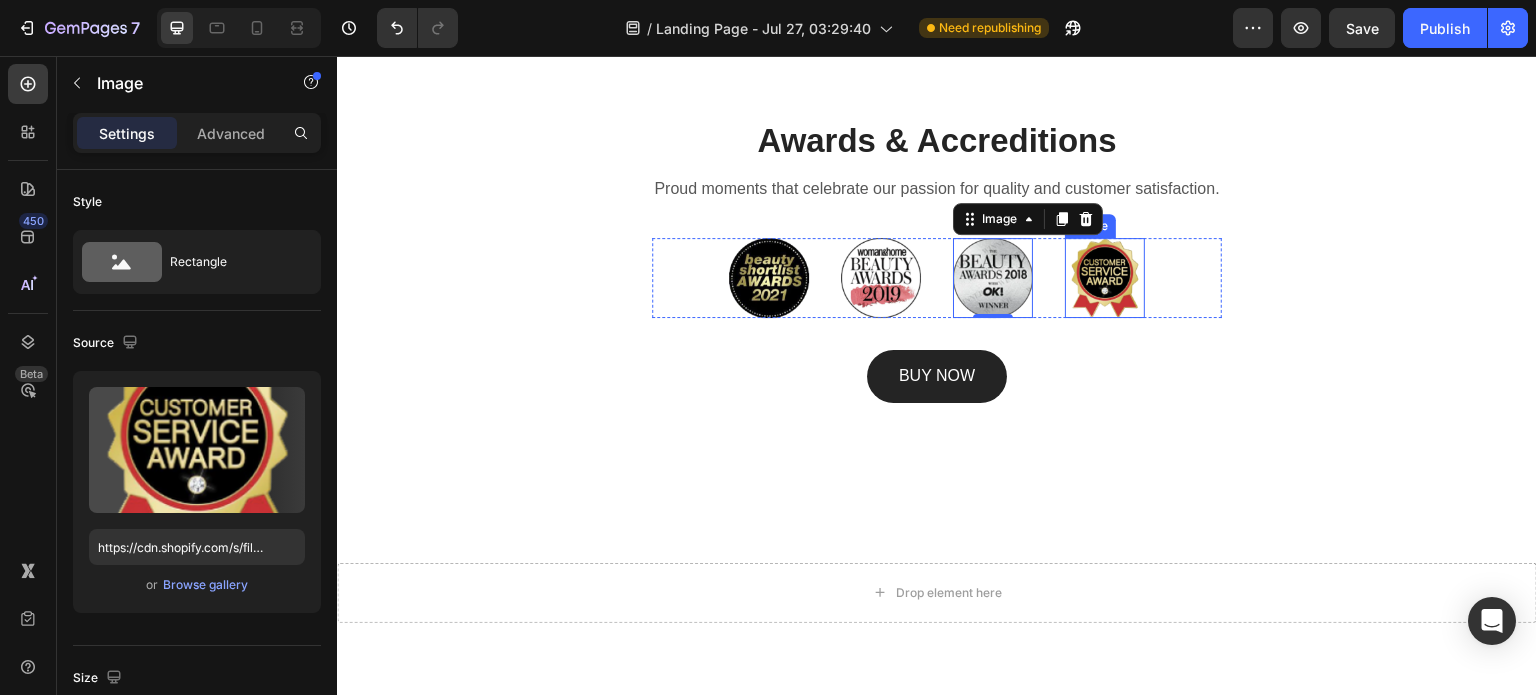 click at bounding box center (1105, 278) 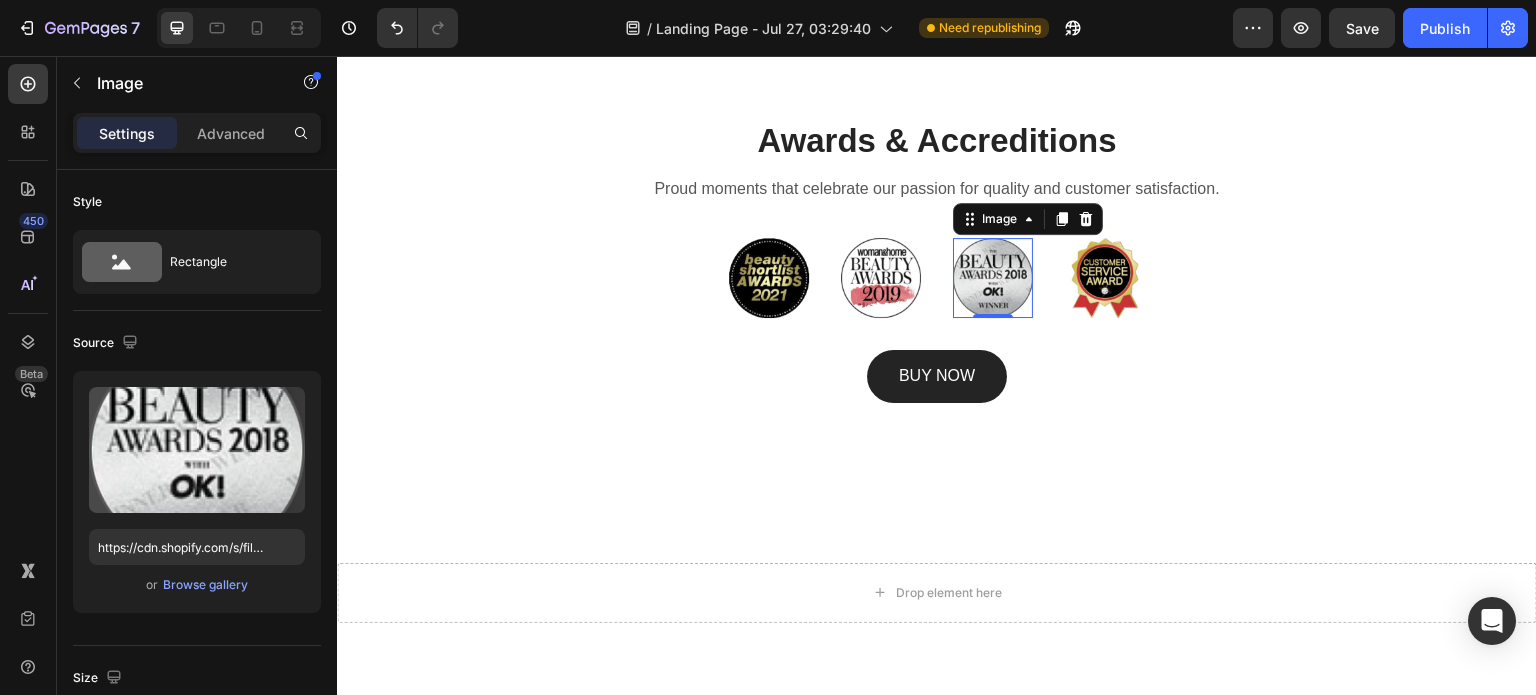 click at bounding box center [993, 278] 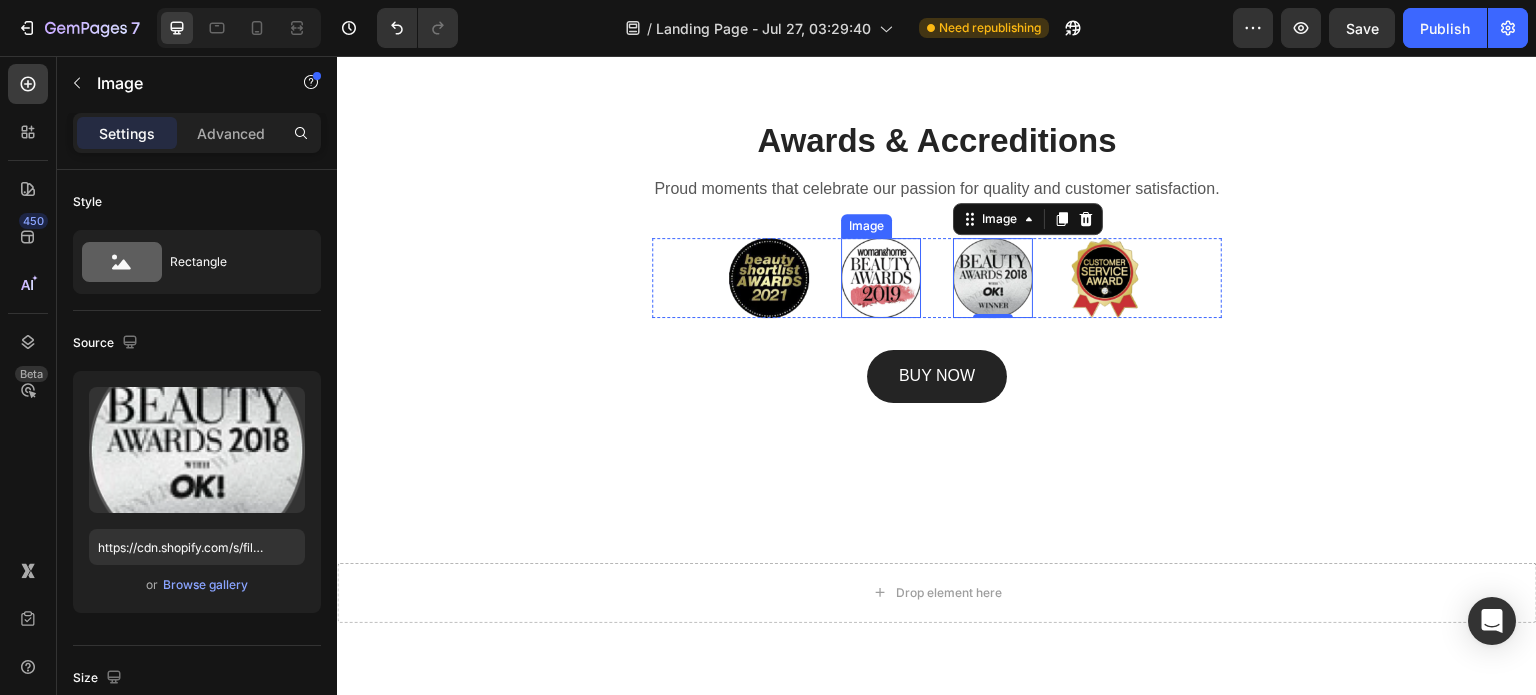 click at bounding box center [881, 278] 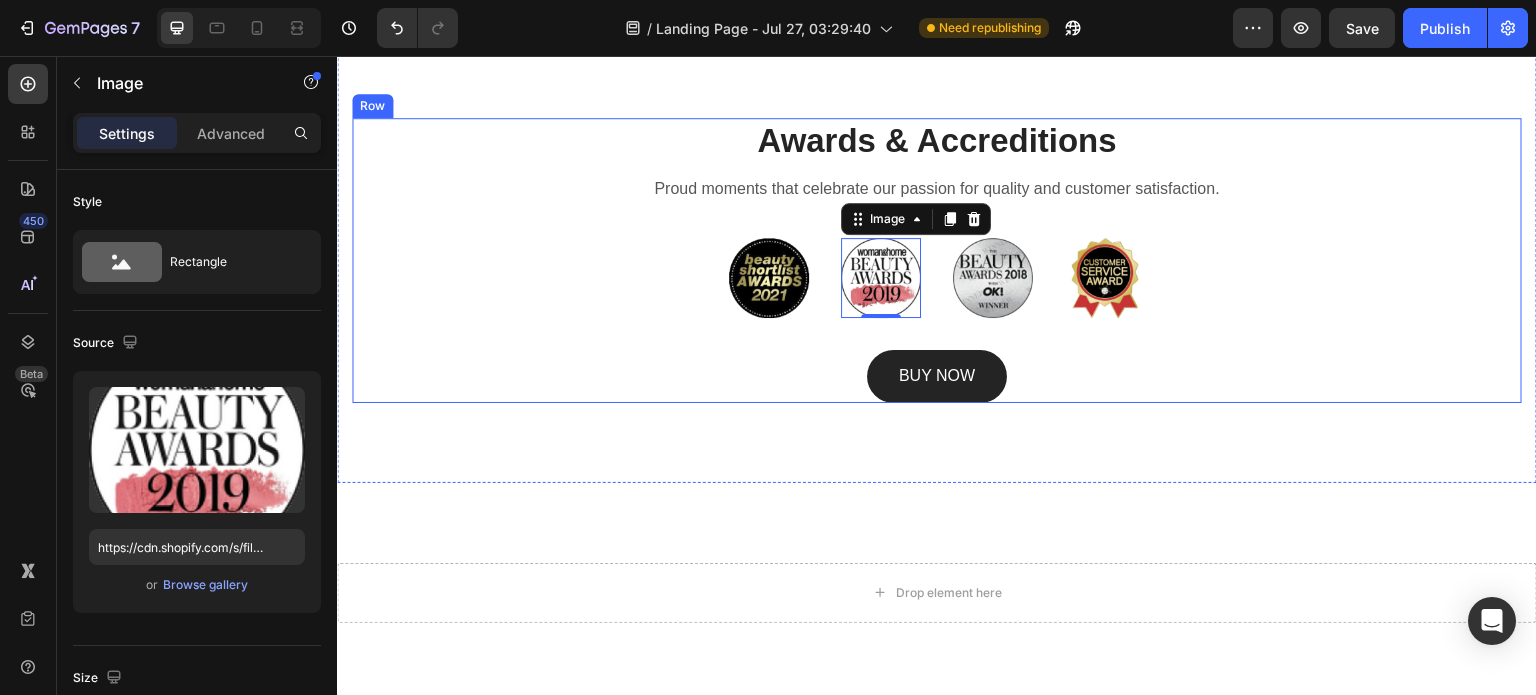 click on "Awards & Accreditions Heading Proud moments that celebrate our passion for quality and customer satisfaction. Text block Image Image   0 Image Image Row BUY NOW Button Row" at bounding box center [937, 260] 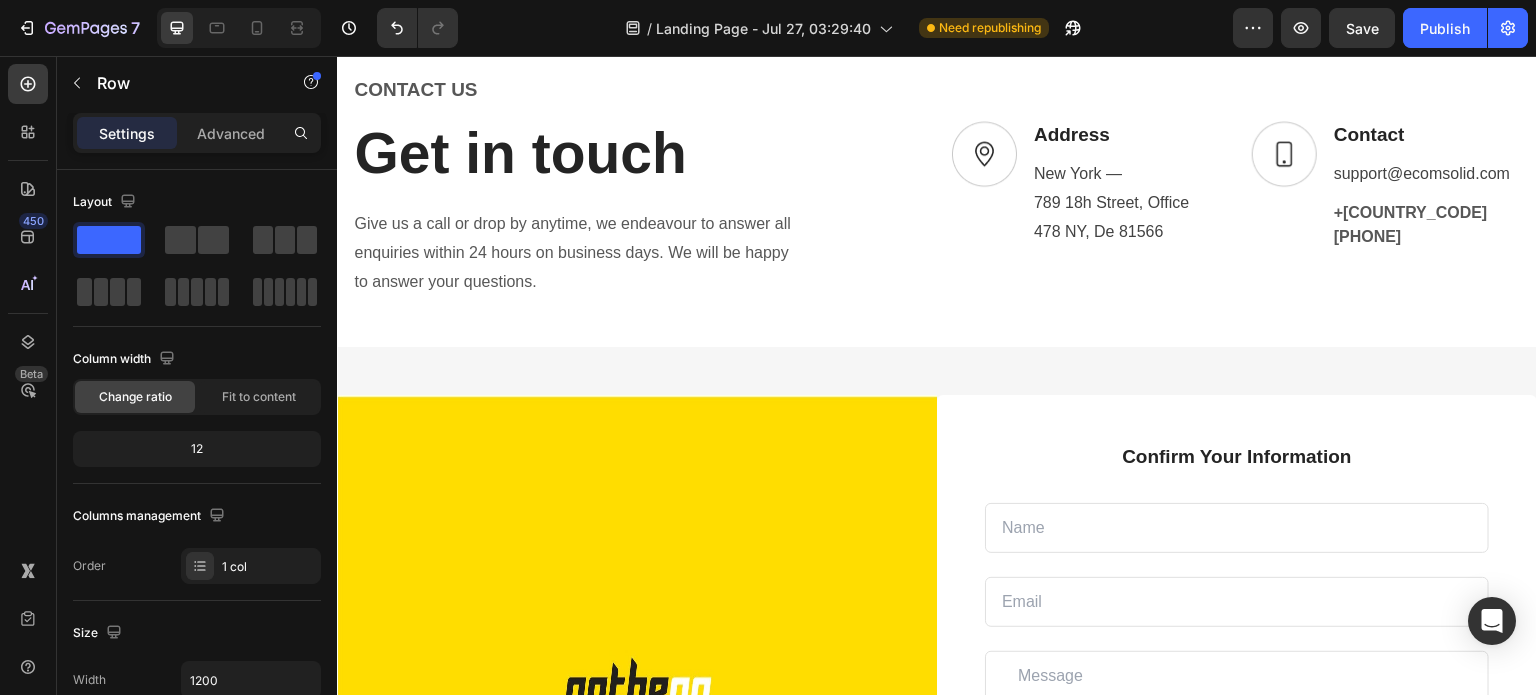 scroll, scrollTop: 6910, scrollLeft: 0, axis: vertical 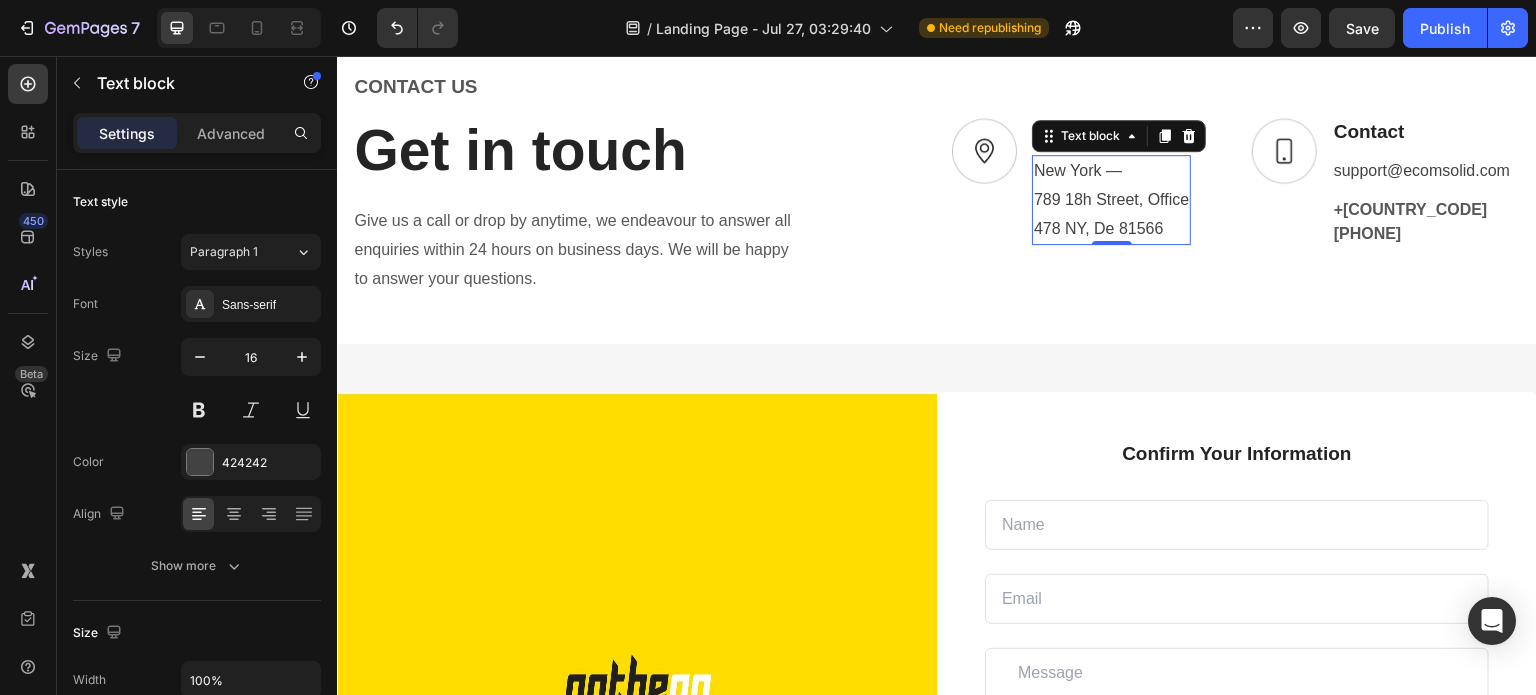 click on "[CITY] — [NUMBER] [STREET], Office" at bounding box center (1111, 186) 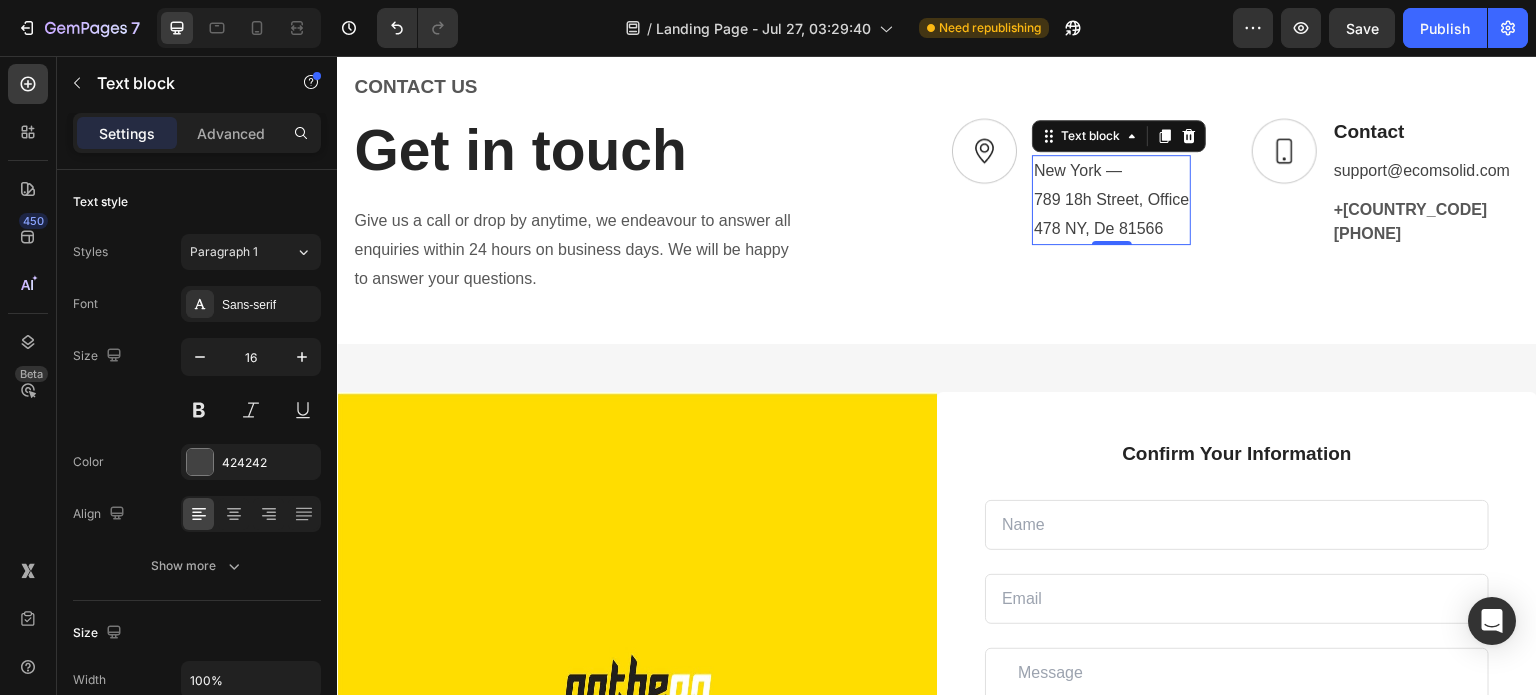 click on "[CITY] — [NUMBER] [STREET], Office" at bounding box center (1111, 186) 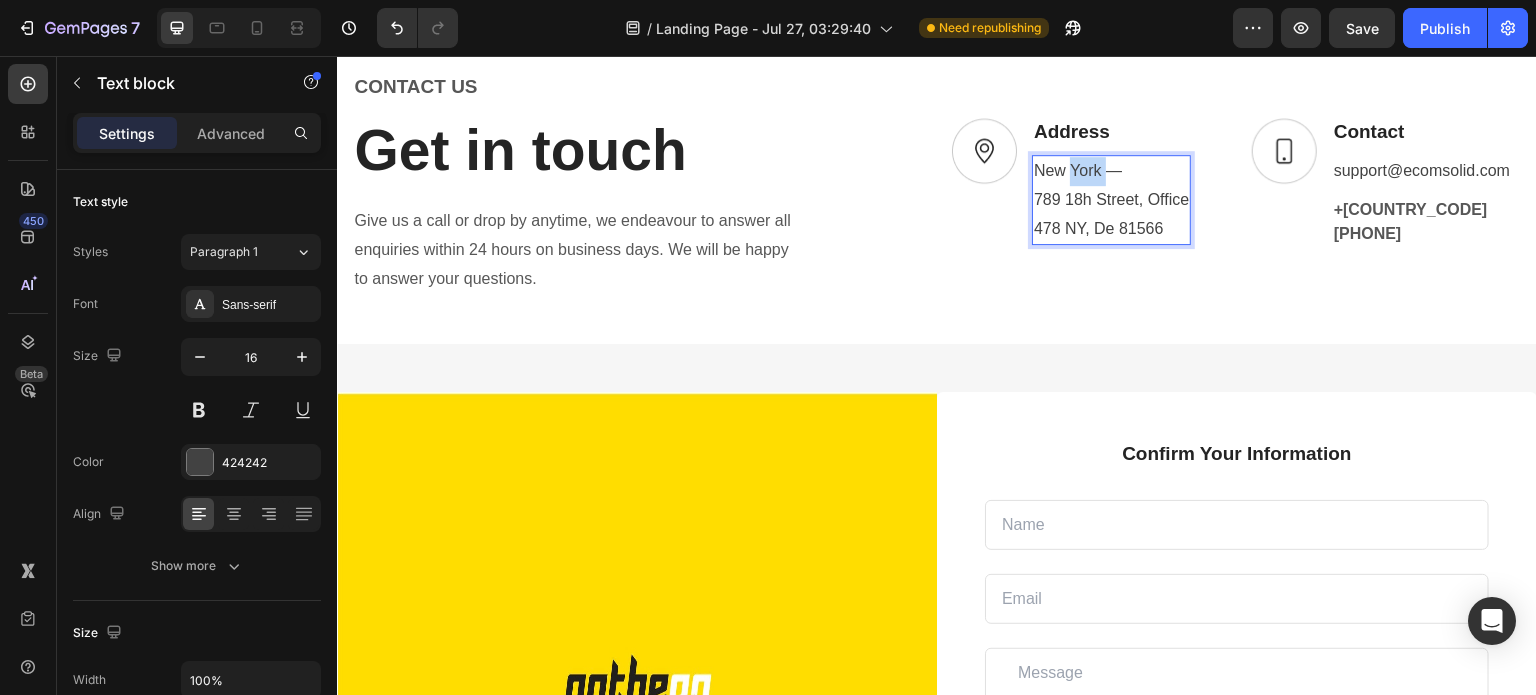 click on "[CITY] — [NUMBER] [STREET], Office" at bounding box center [1111, 186] 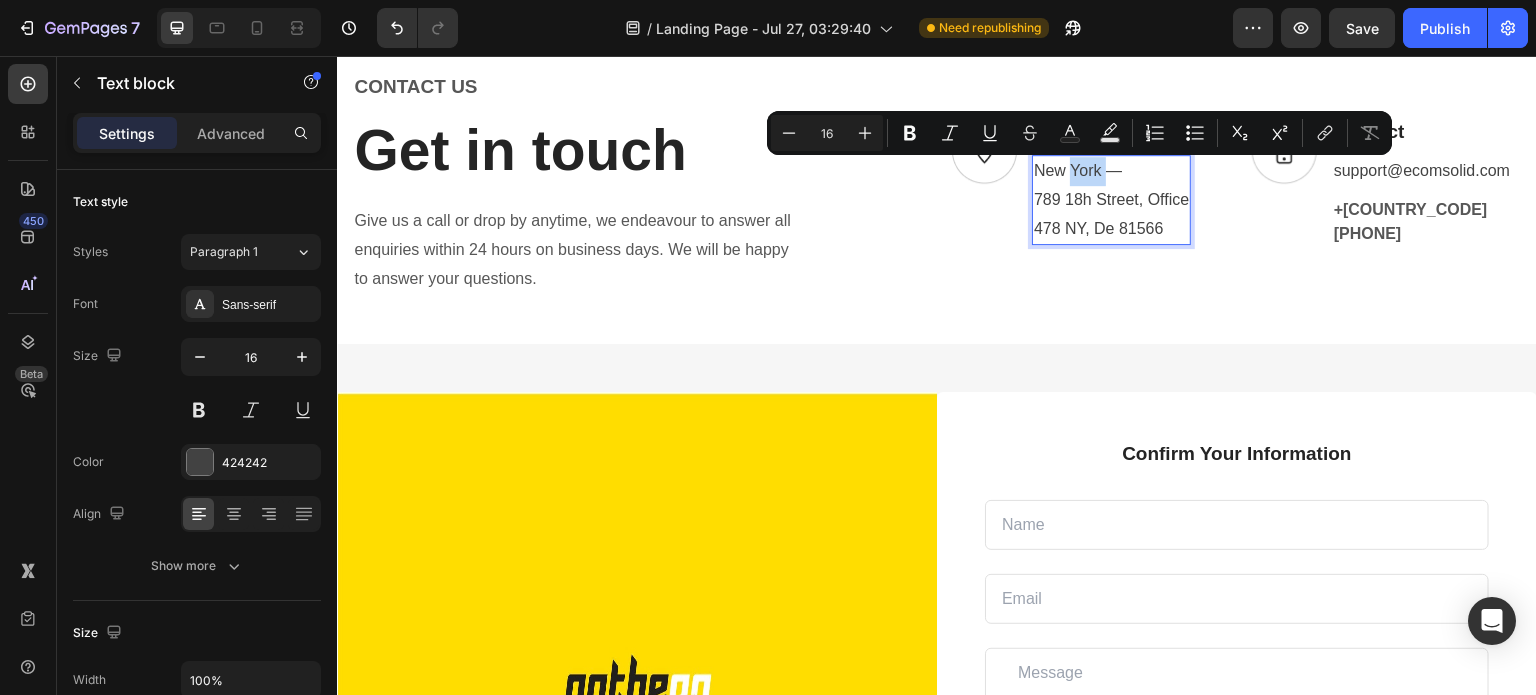 click on "[CITY] — [NUMBER] [STREET], Office" at bounding box center (1111, 186) 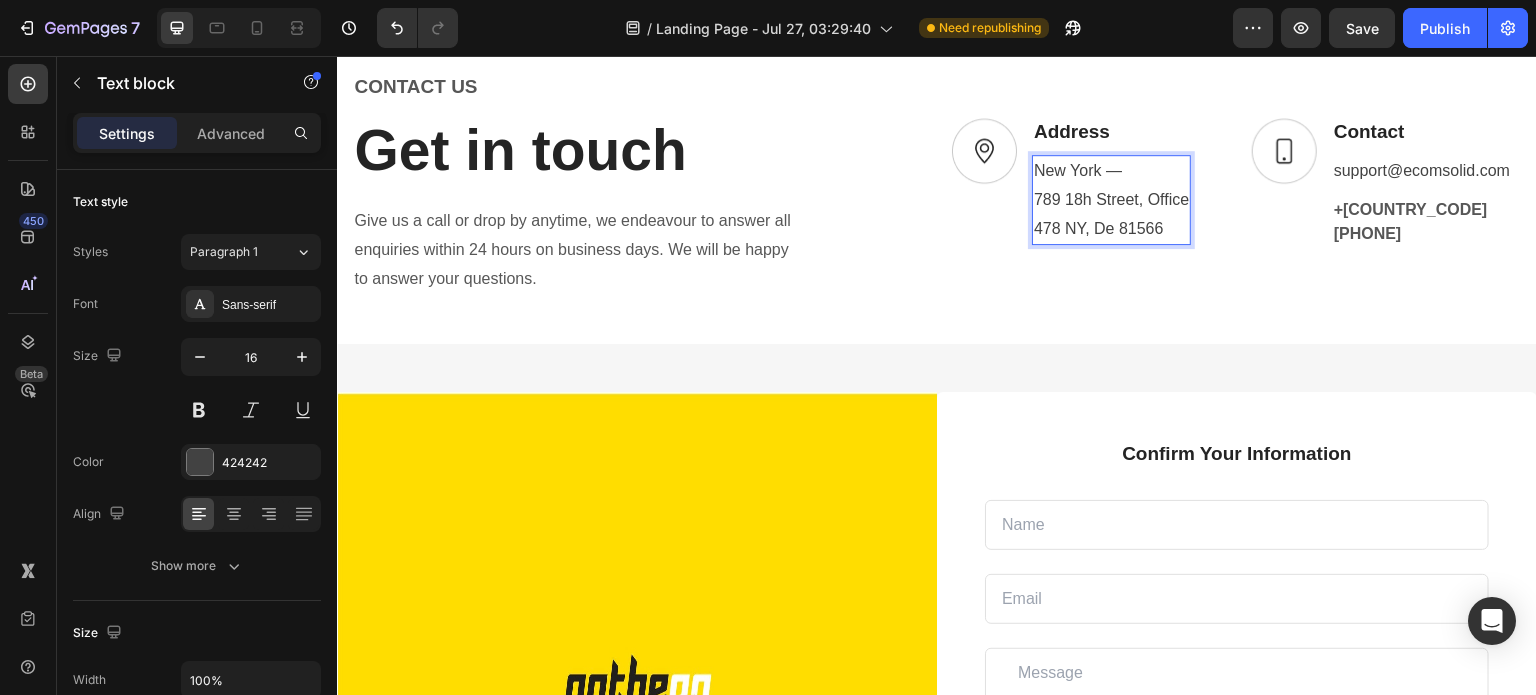 click on "[CITY] — [NUMBER] [STREET], Office" at bounding box center [1111, 186] 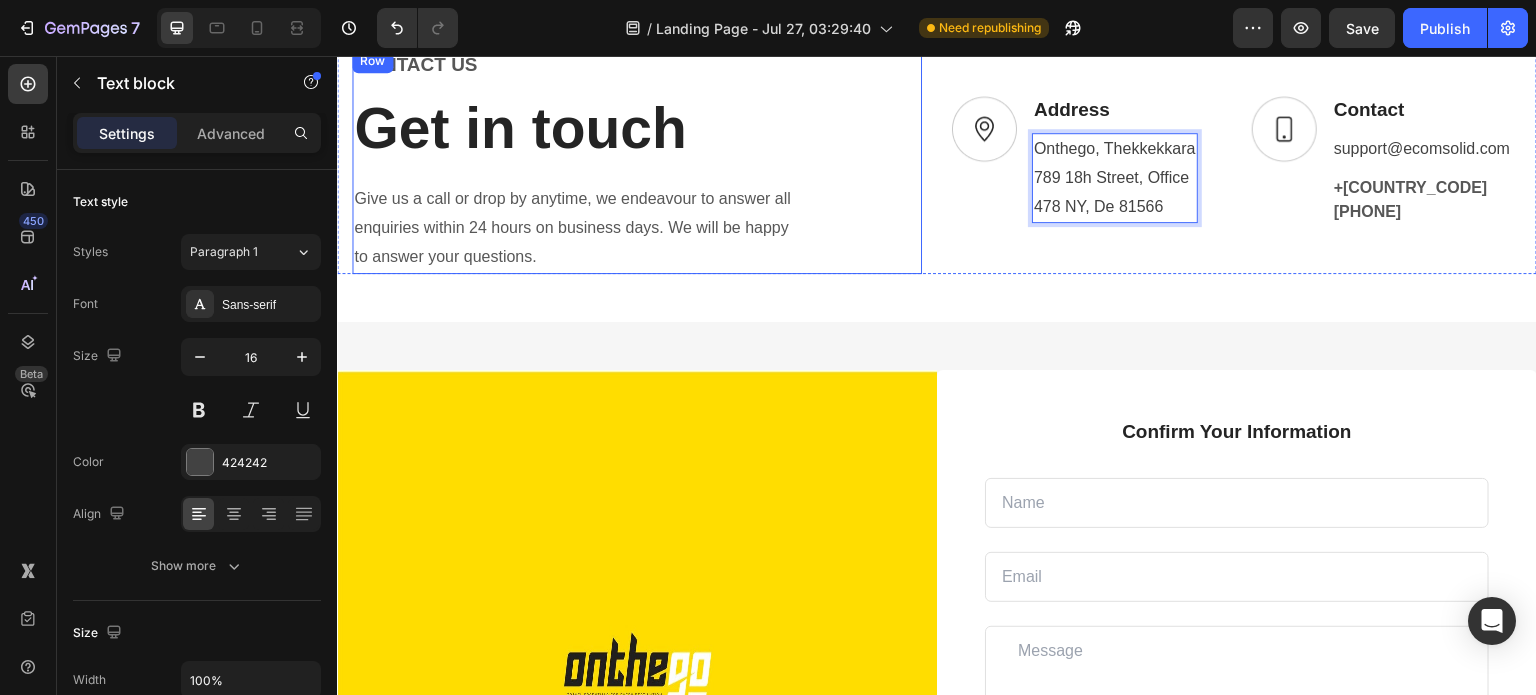 scroll, scrollTop: 6947, scrollLeft: 0, axis: vertical 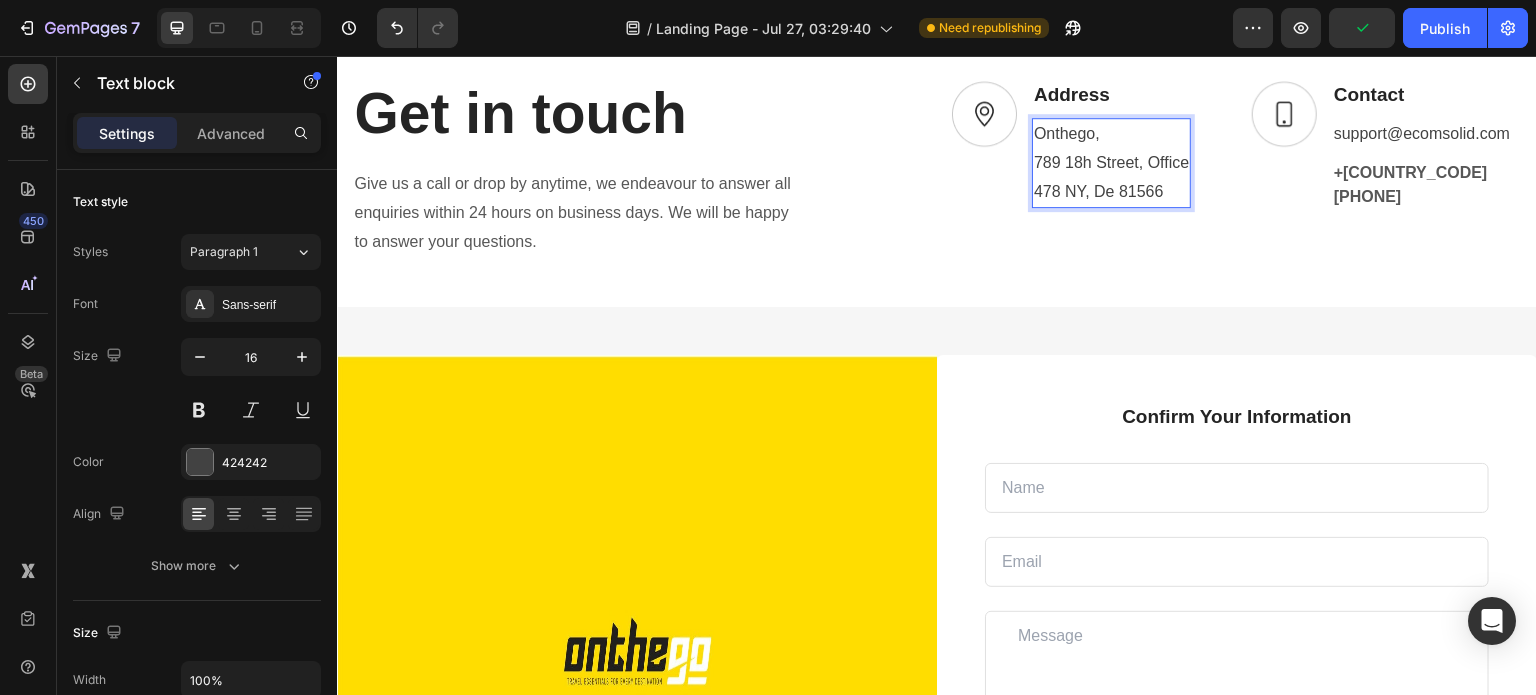 click on "Onthego, [NUMBER] [STREET], Office" at bounding box center [1111, 149] 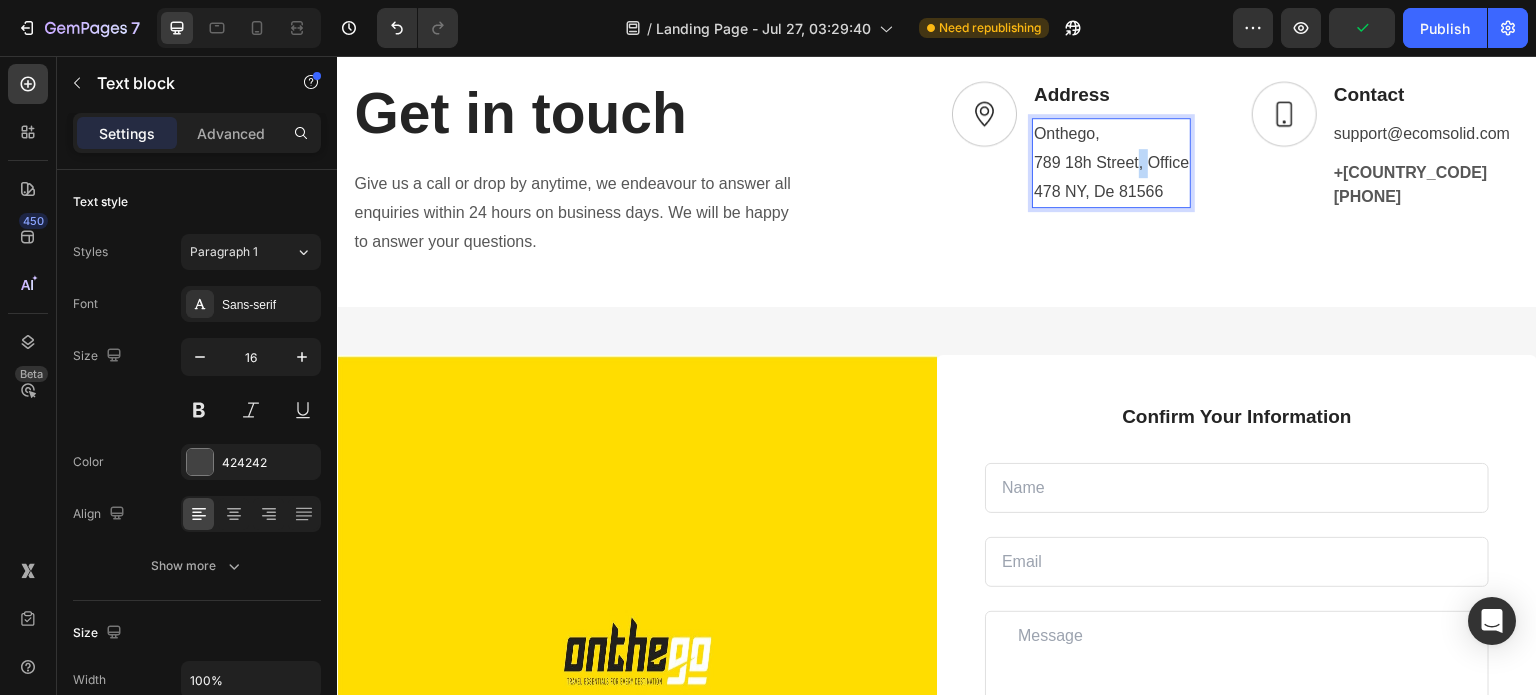 click on "Onthego, [NUMBER] [STREET], Office" at bounding box center [1111, 149] 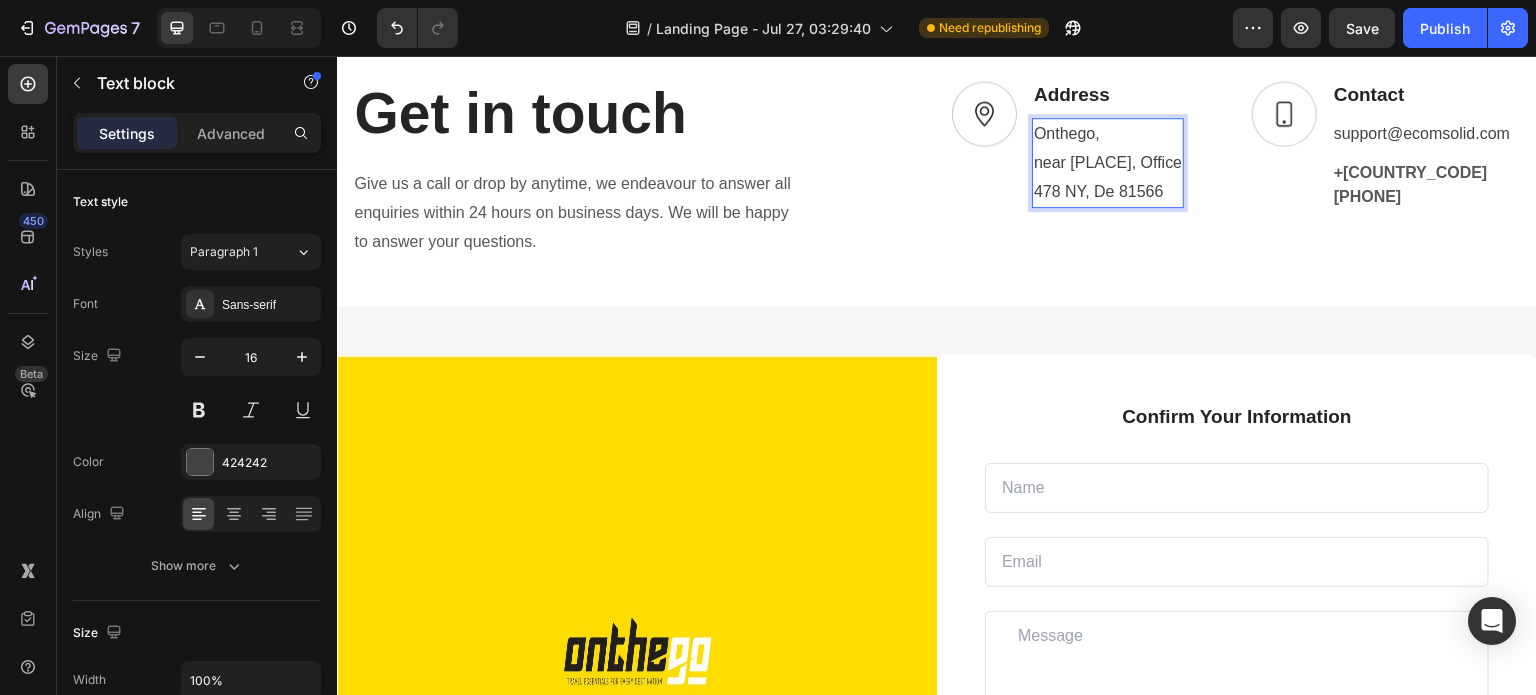 click on "Onthego, near [PLACE], Office" at bounding box center (1108, 149) 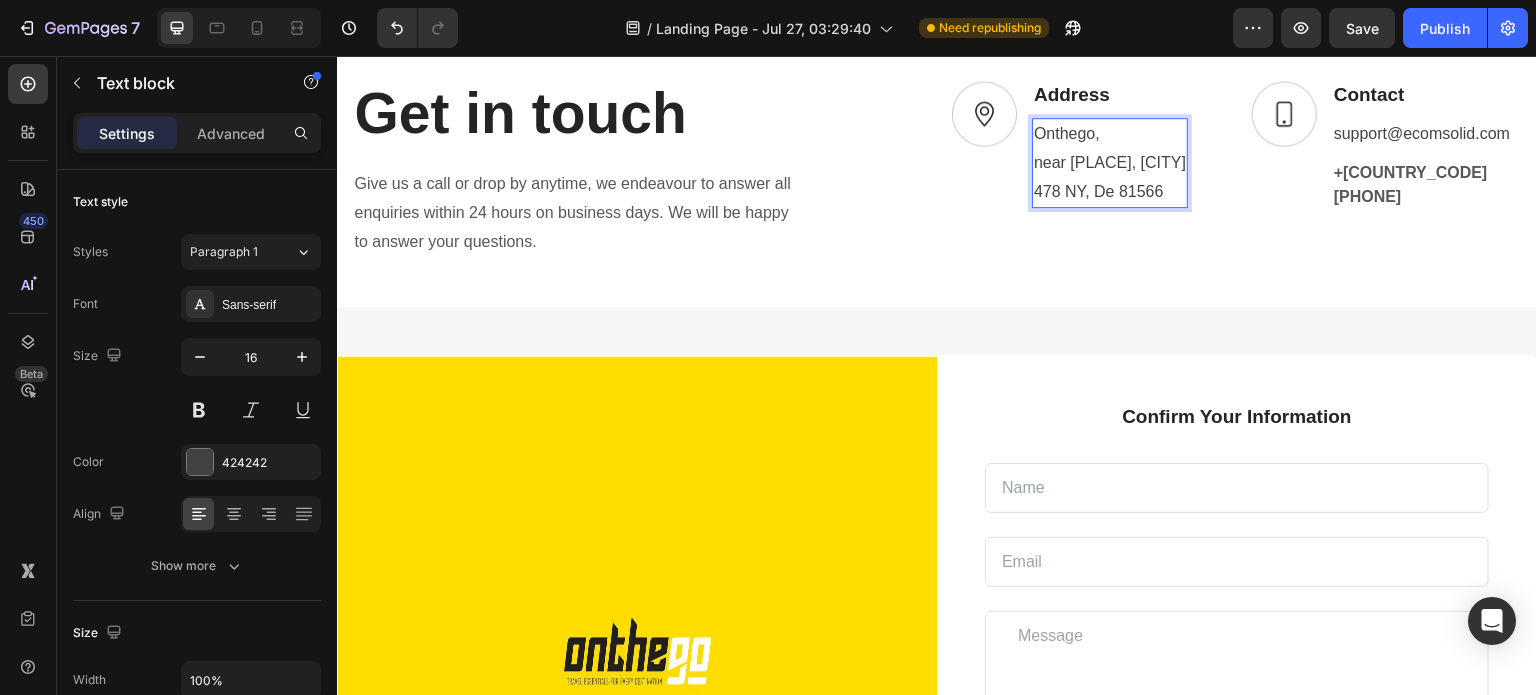click on "478 NY, De 81566" at bounding box center [1110, 192] 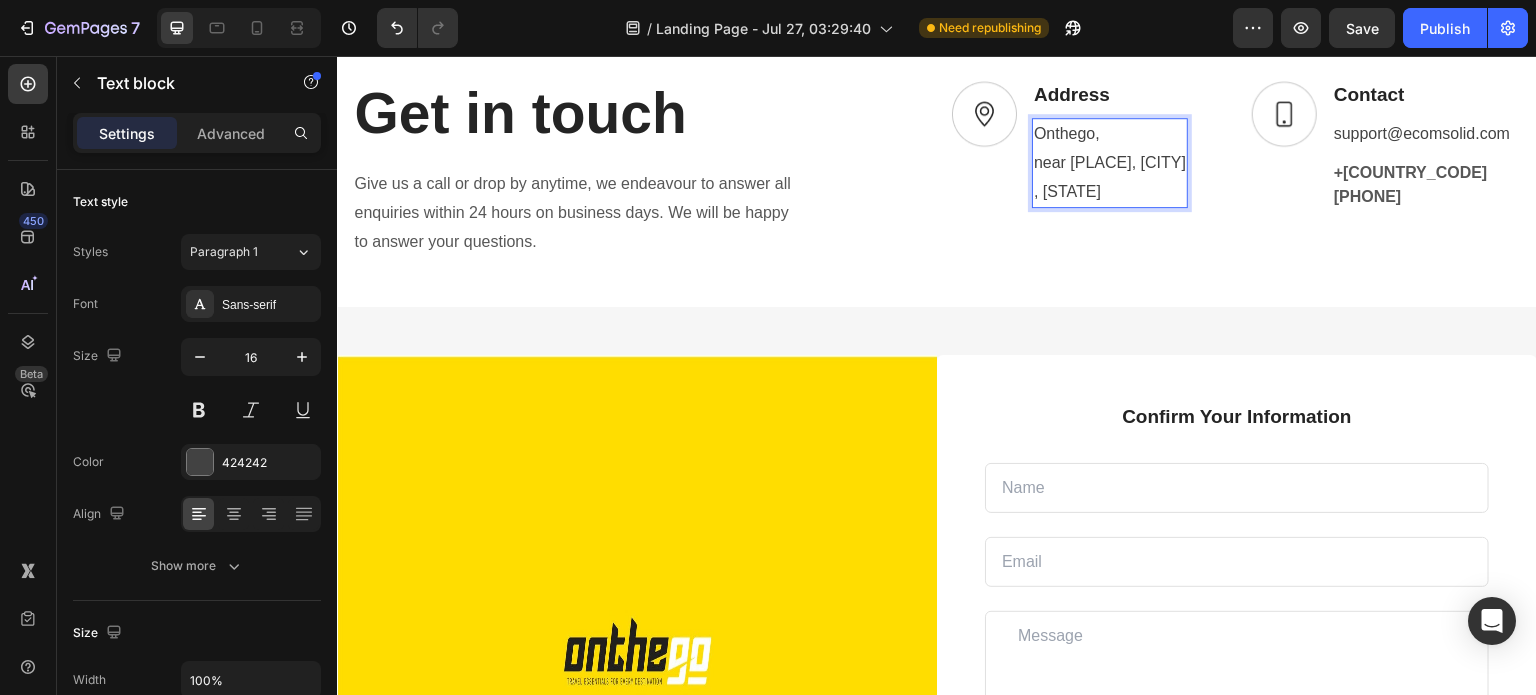 click on "Onthego, near [PLACE], [CITY]" at bounding box center [1110, 149] 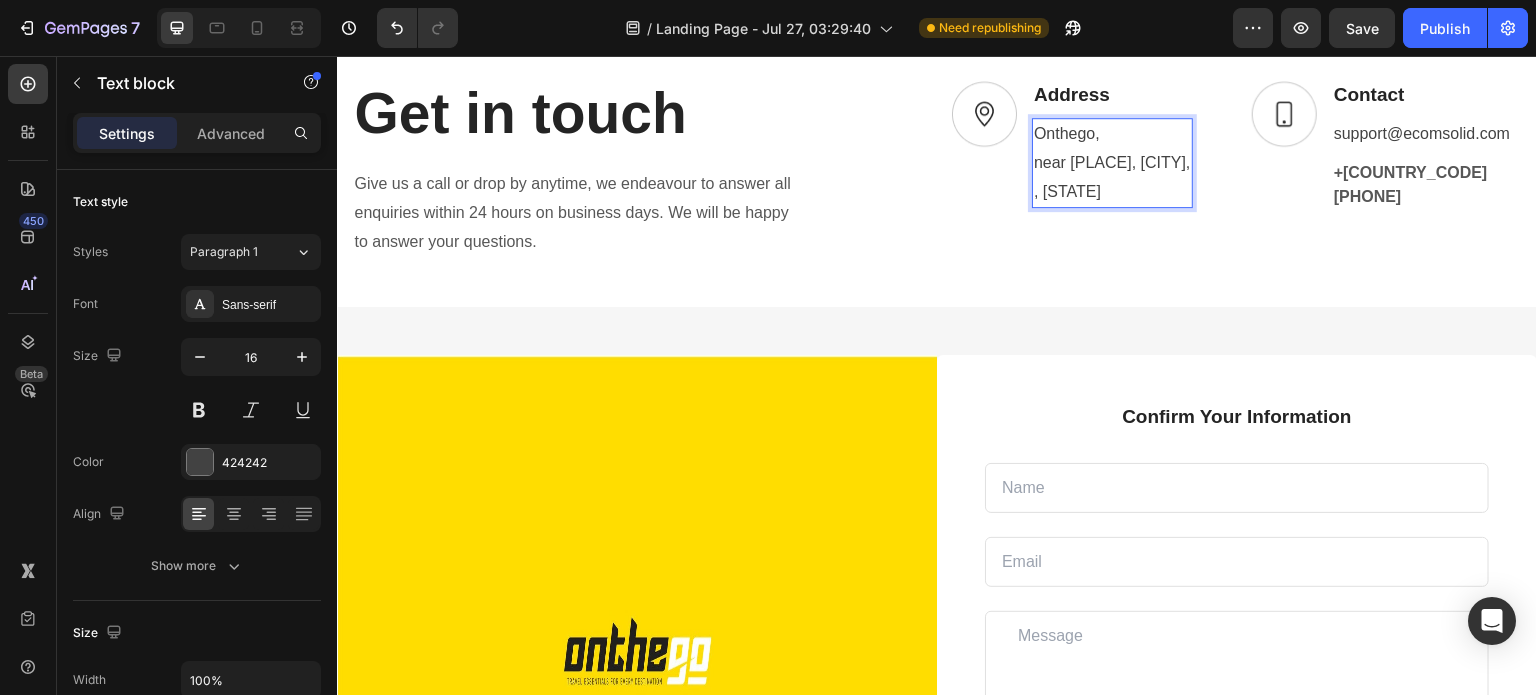click on ", [STATE]" at bounding box center (1112, 192) 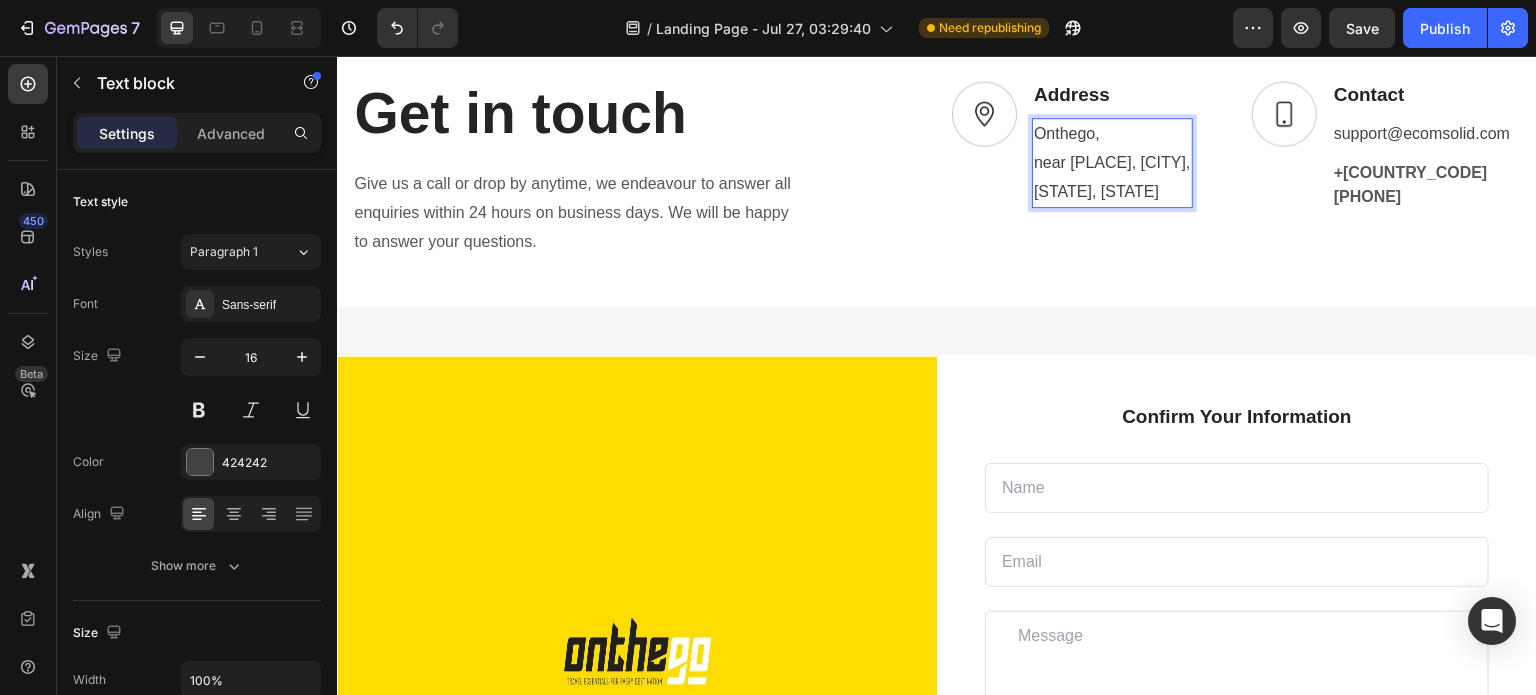 click on "[STATE], [STATE]" at bounding box center [1112, 192] 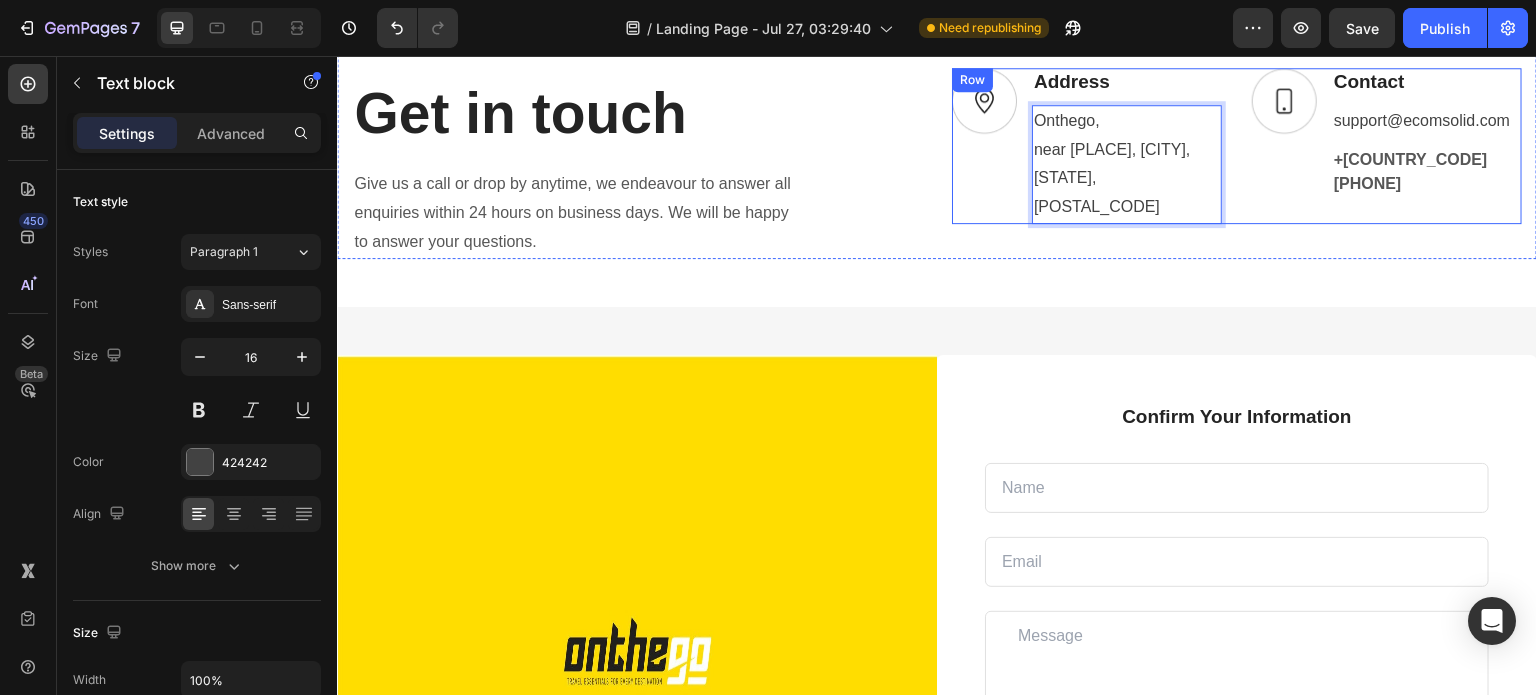 click on "support@[EMAIL]  +[COUNTRY_CODE] [PHONE]" at bounding box center (1387, 146) 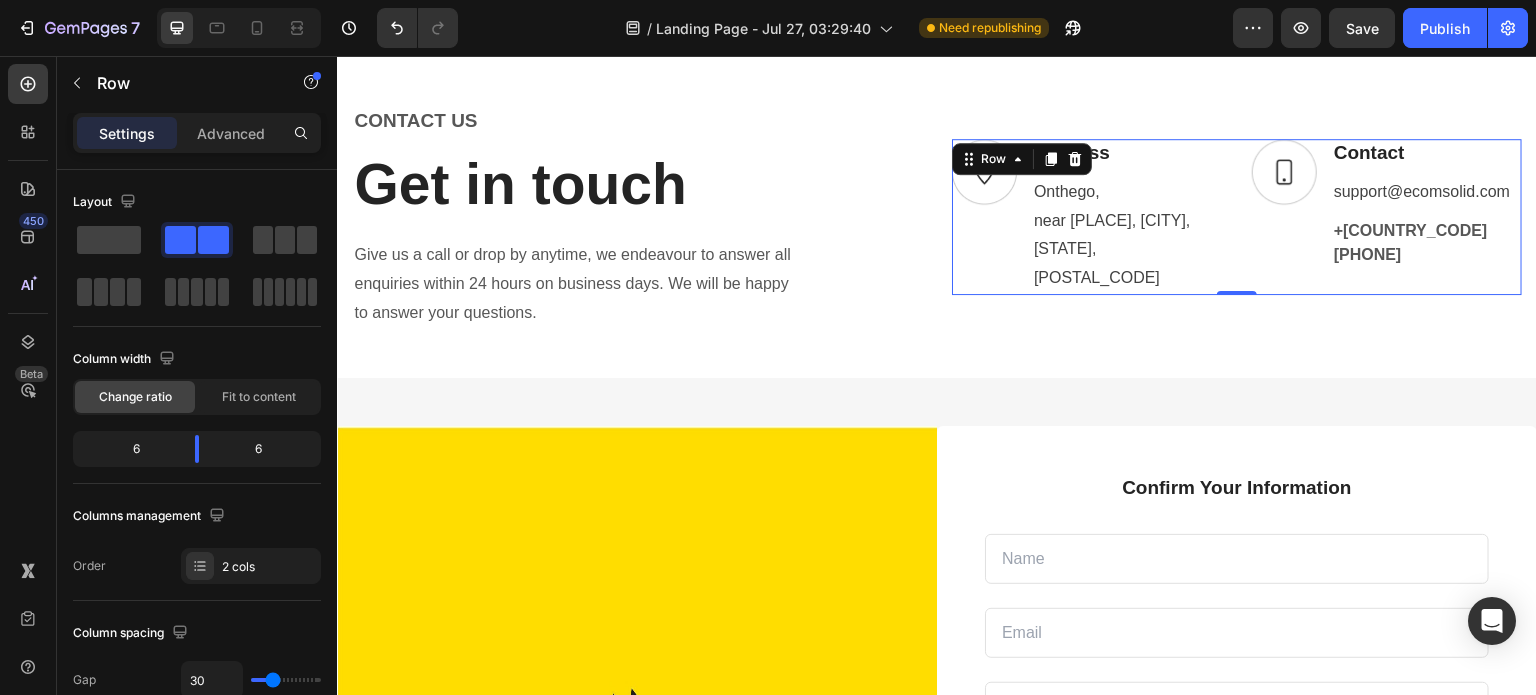 scroll, scrollTop: 6875, scrollLeft: 0, axis: vertical 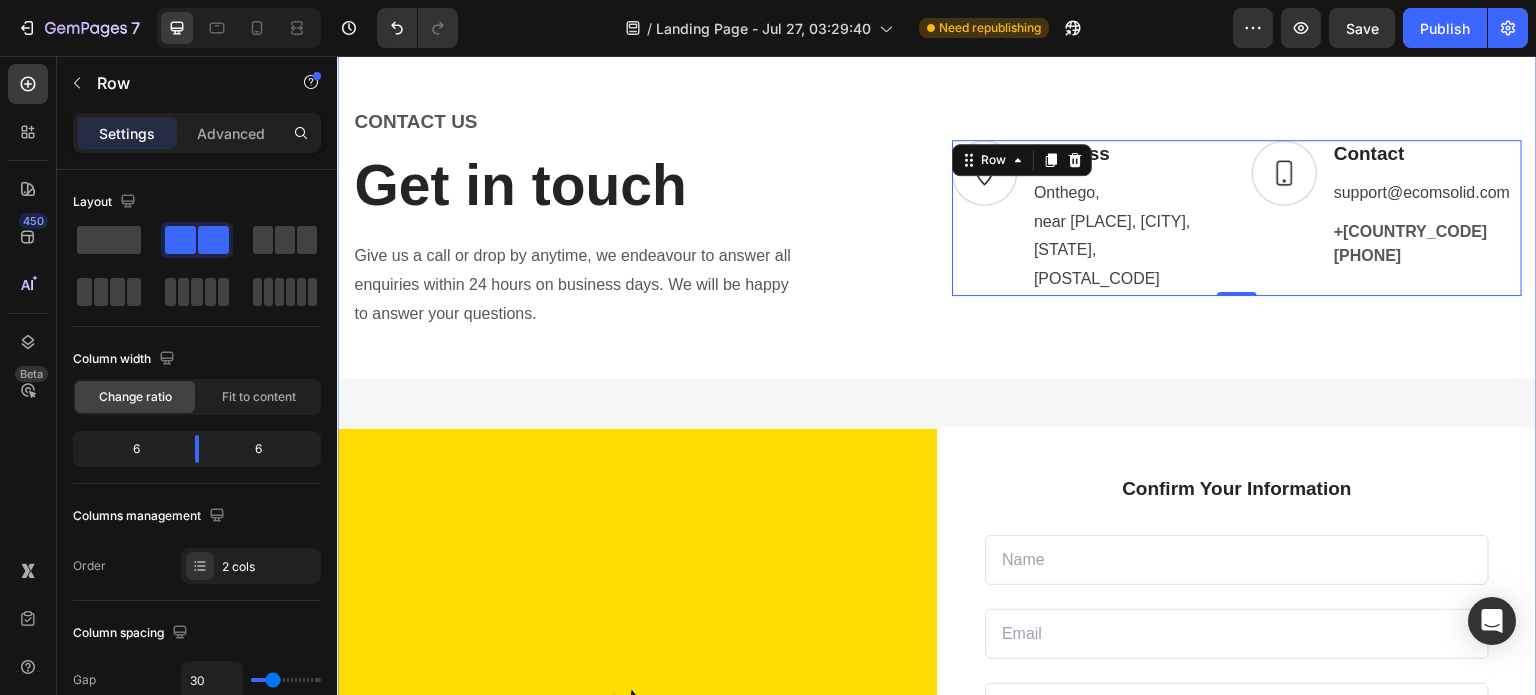 click on "Onthego, near [PLACE], [CITY], [STATE], [POSTAL_CODE]  support@[EMAIL]  +[COUNTRY_CODE] [PHONE]" at bounding box center [937, 543] 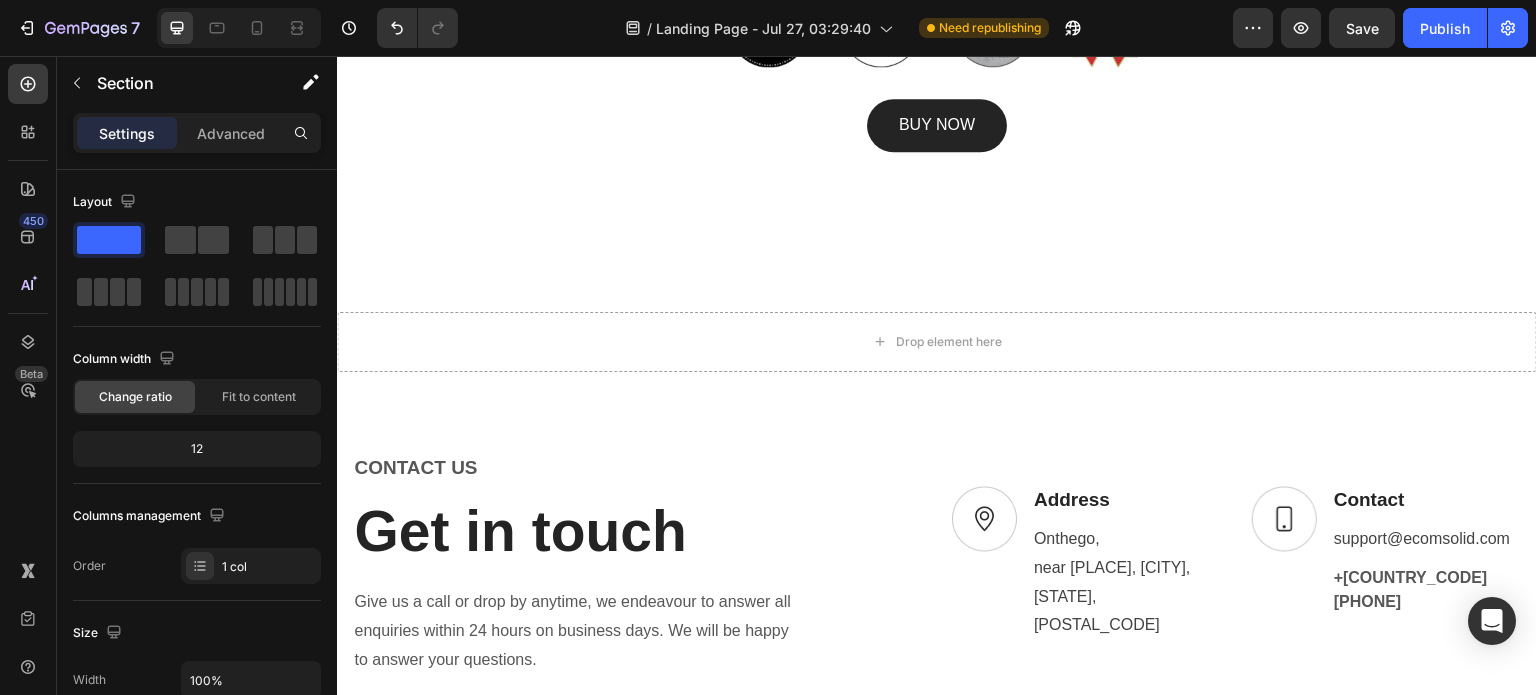 scroll, scrollTop: 6499, scrollLeft: 0, axis: vertical 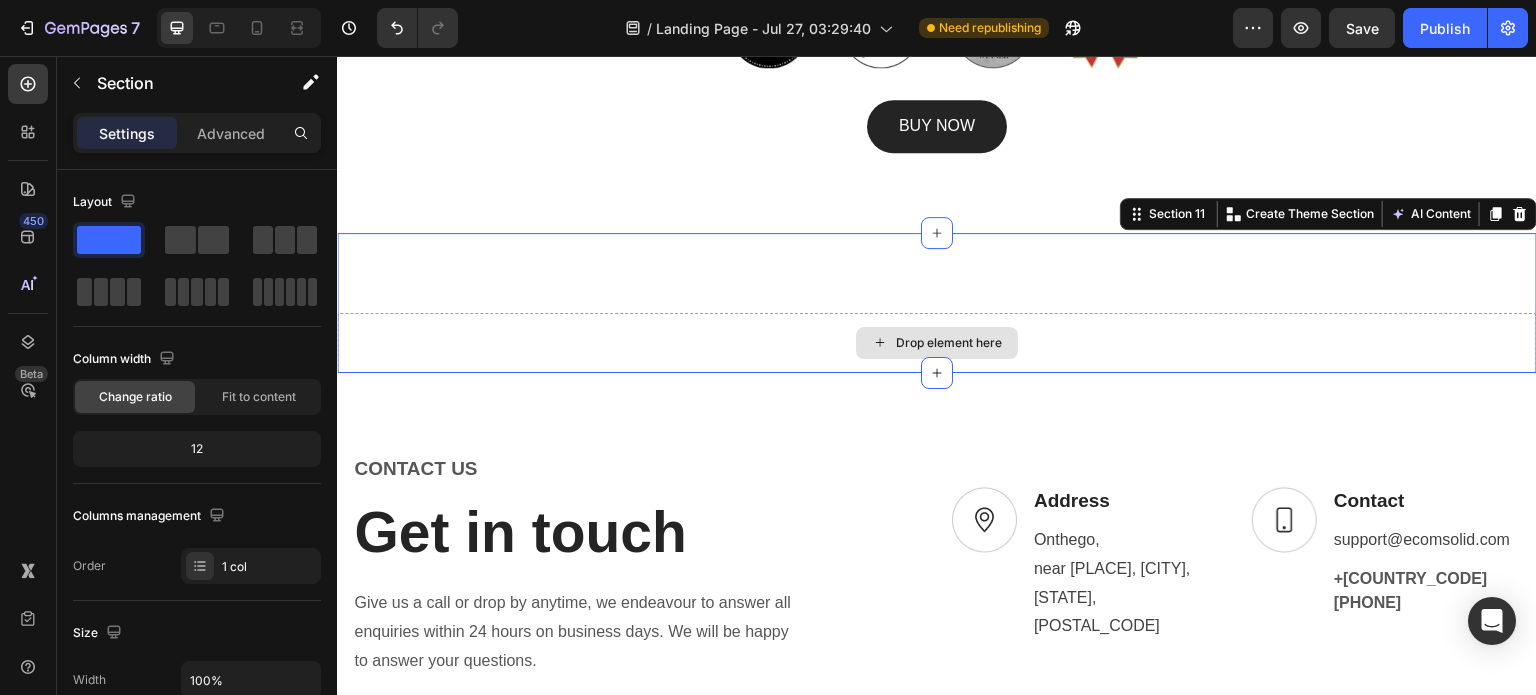 click on "Drop element here" at bounding box center [937, 343] 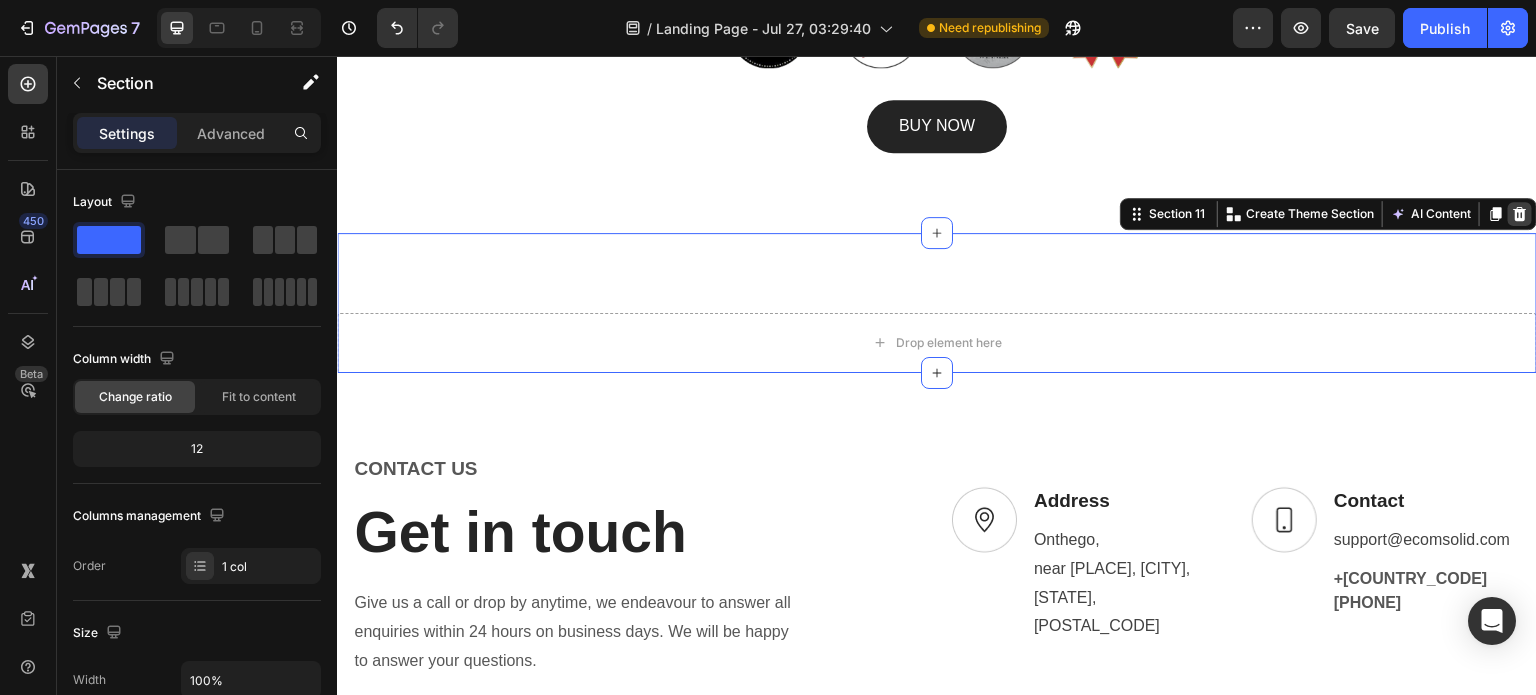 click 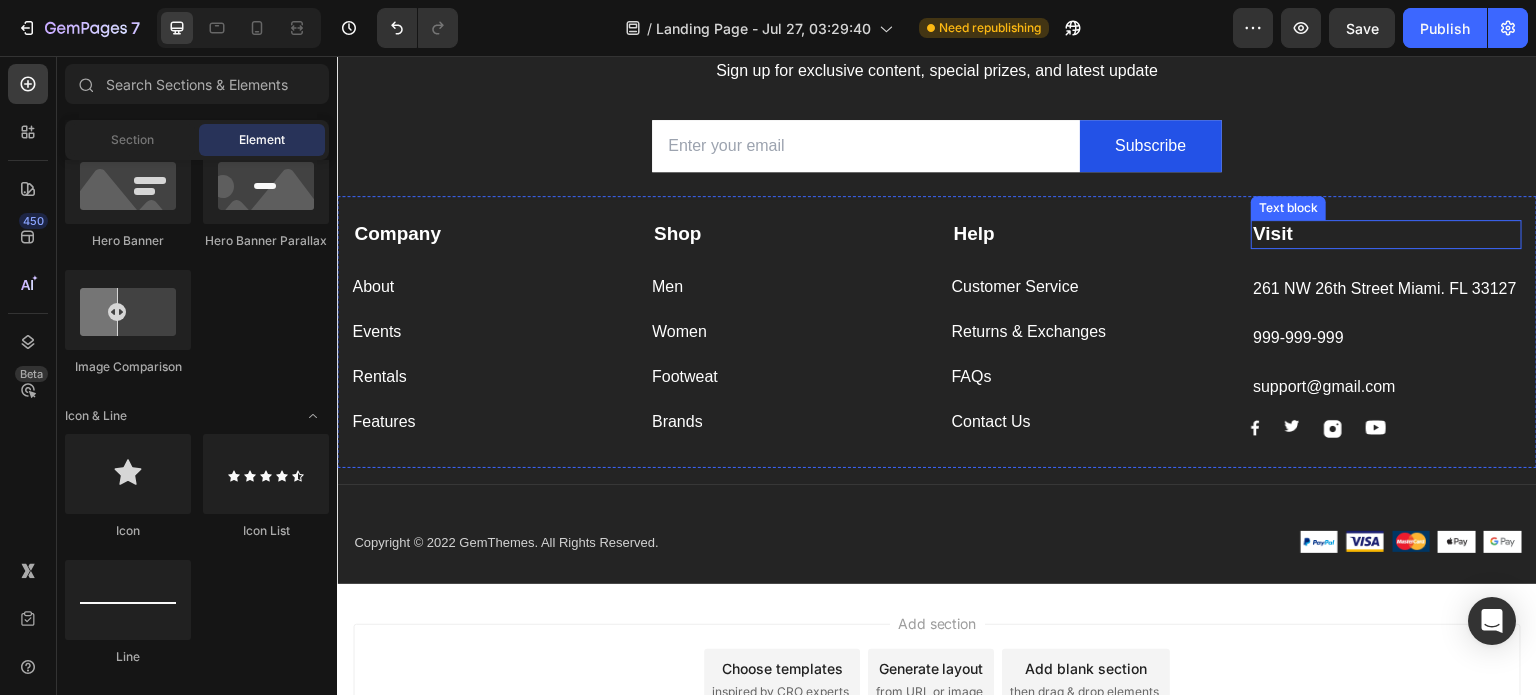 scroll, scrollTop: 7737, scrollLeft: 0, axis: vertical 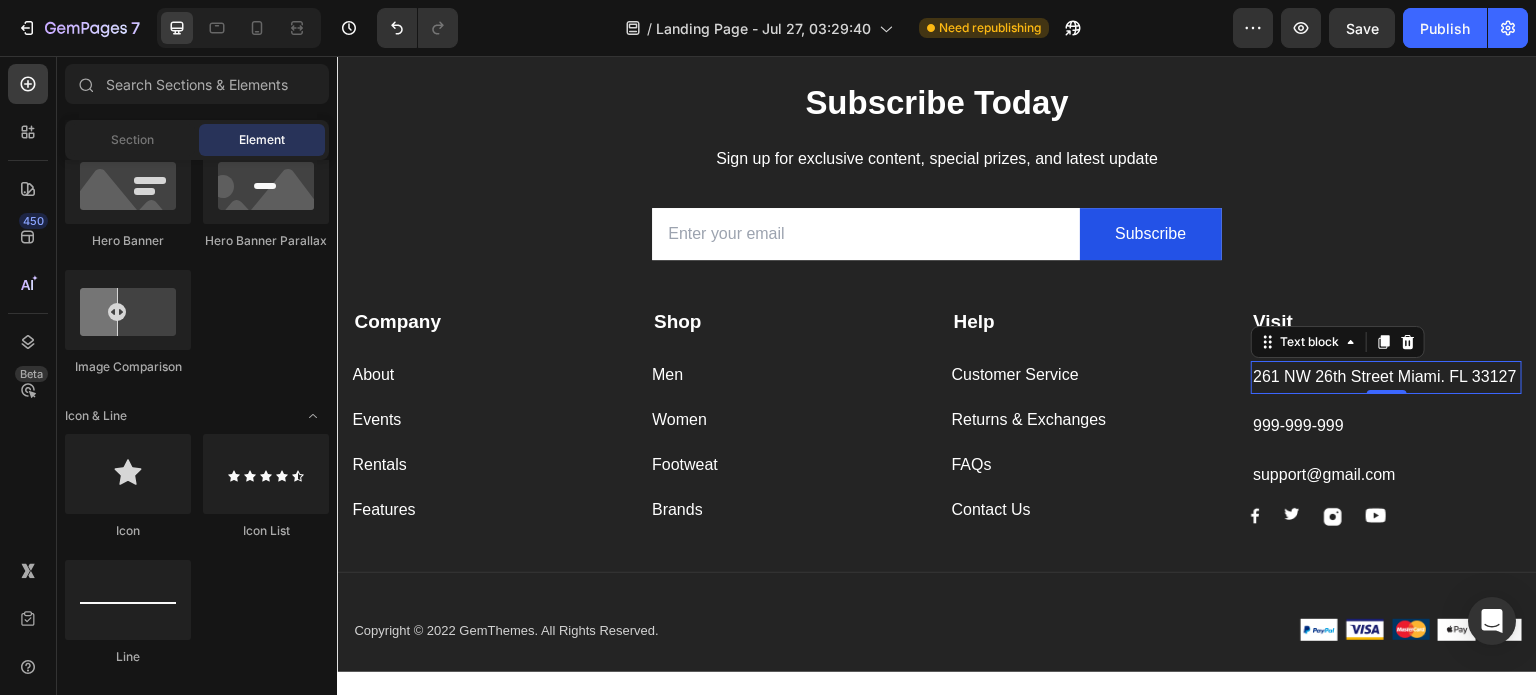 click on "261 NW 26th Street Miami. FL 33127" at bounding box center (1386, 377) 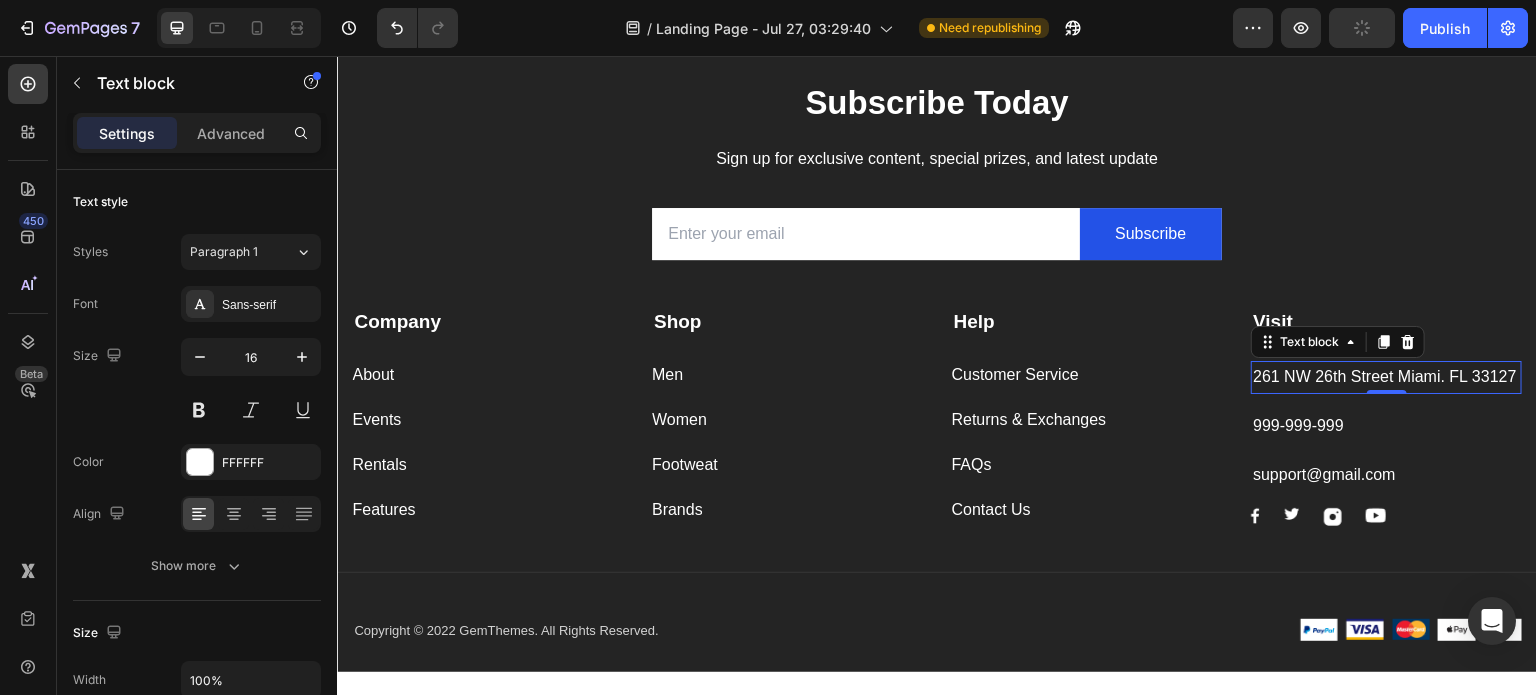 click on "261 NW 26th Street Miami. FL 33127" at bounding box center (1386, 377) 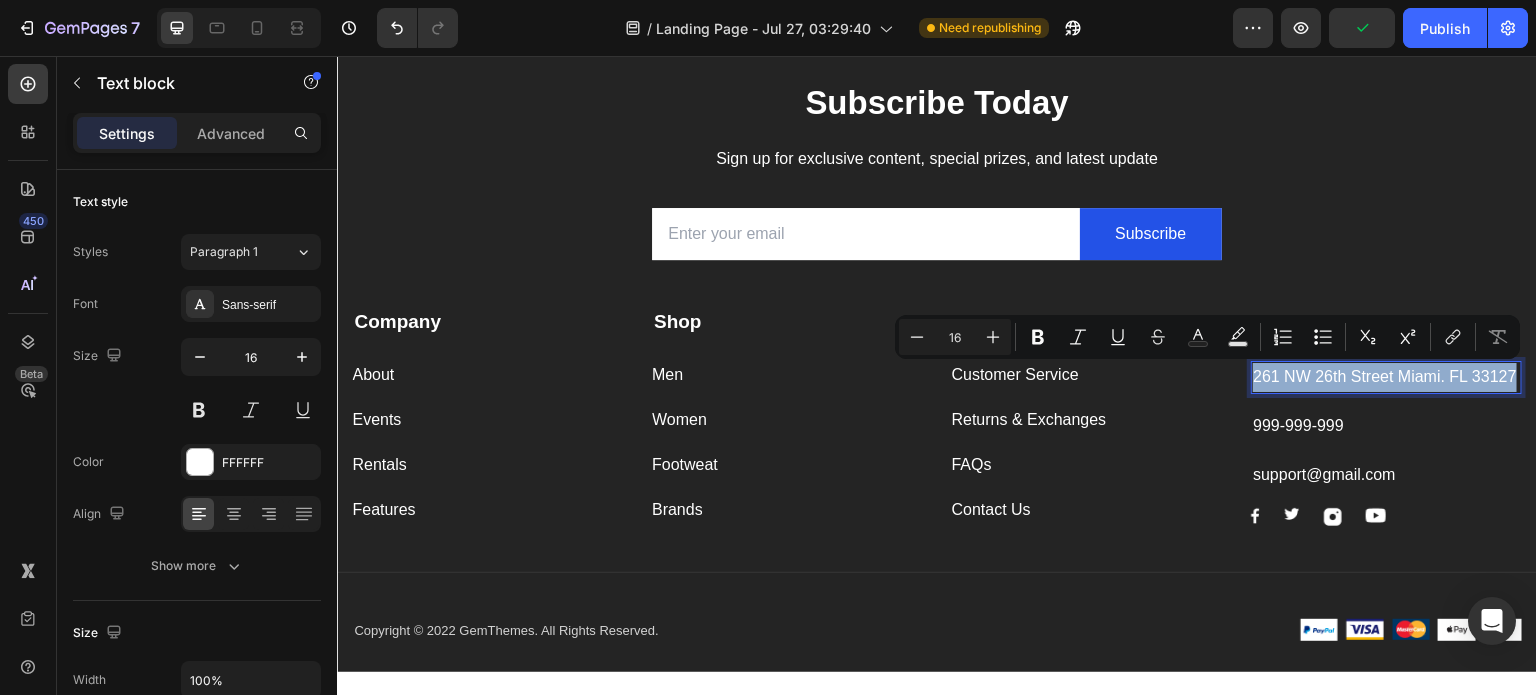 drag, startPoint x: 1286, startPoint y: 402, endPoint x: 1242, endPoint y: 364, distance: 58.137768 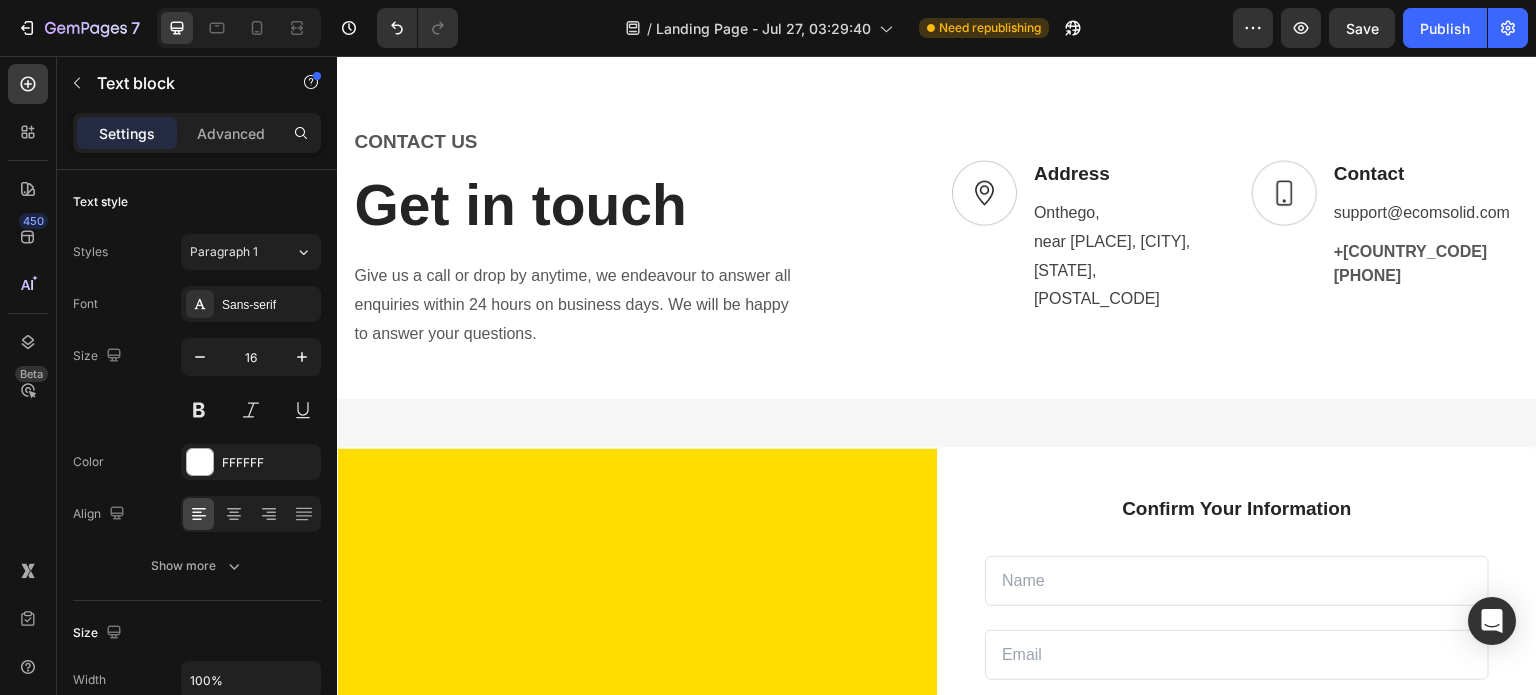 scroll, scrollTop: 6569, scrollLeft: 0, axis: vertical 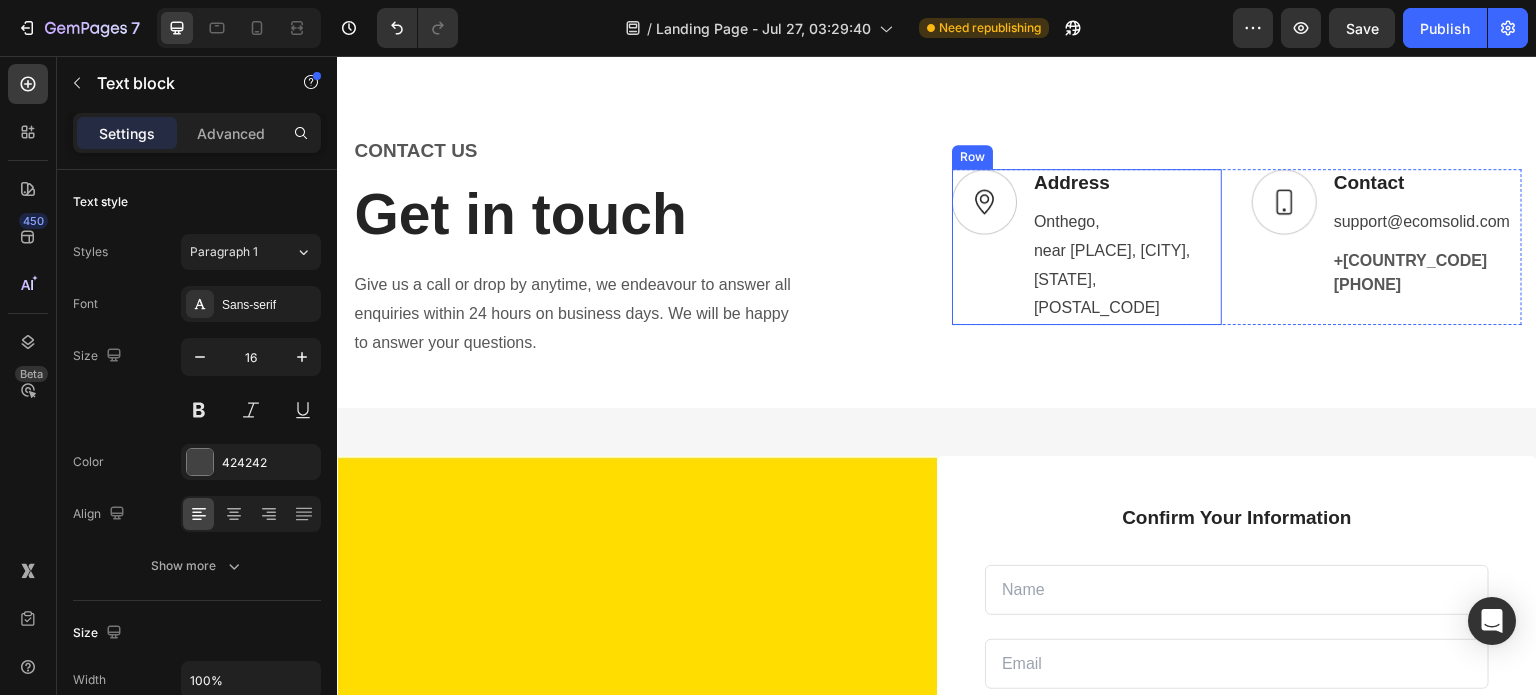 click on "Onthego, near [PLACE], [CITY]," at bounding box center (1127, 237) 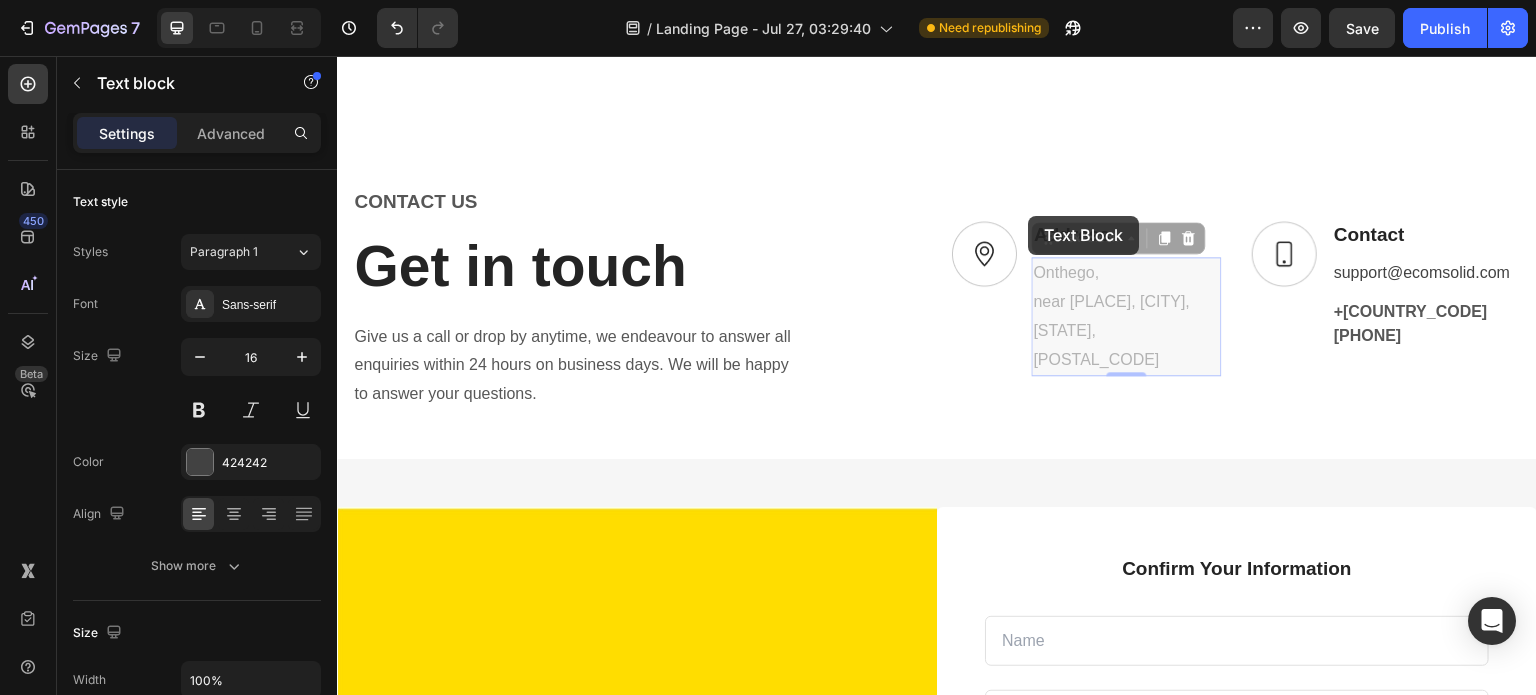 scroll, scrollTop: 6535, scrollLeft: 0, axis: vertical 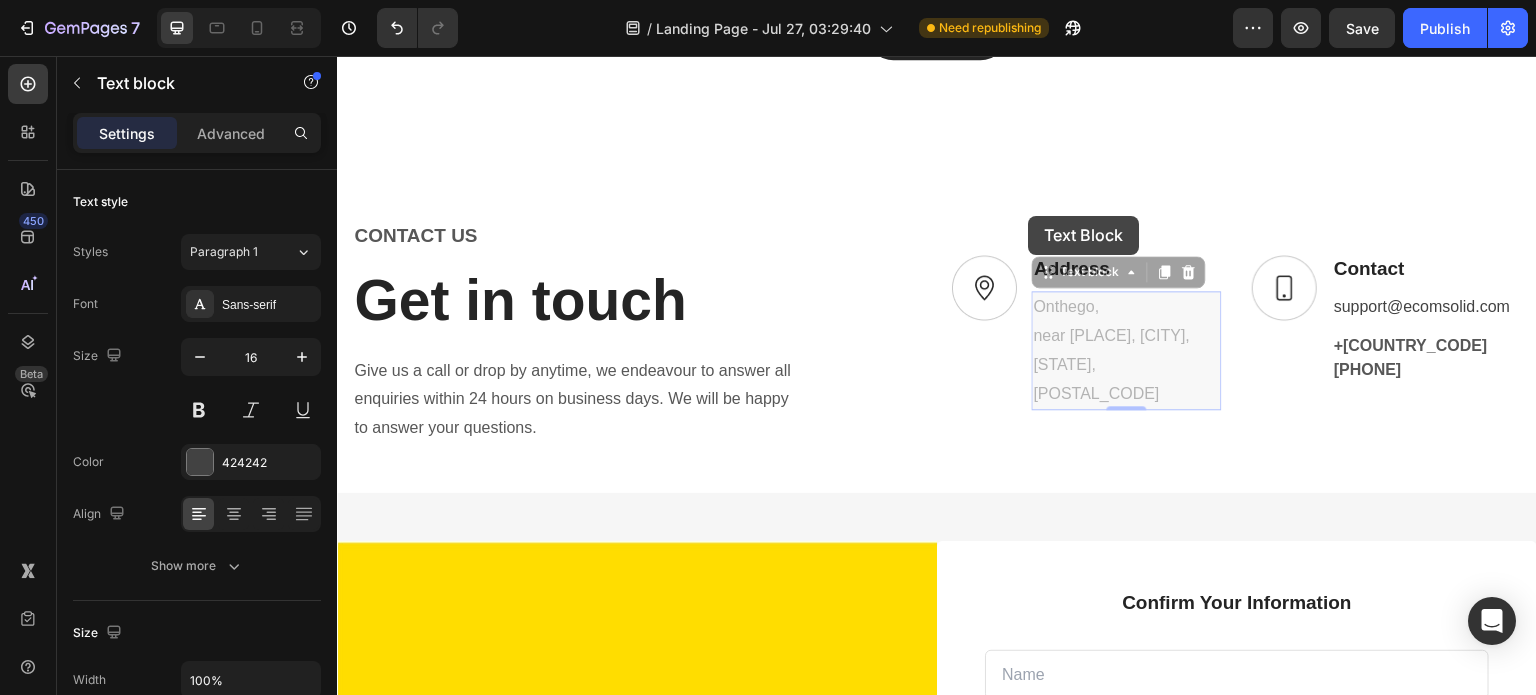 click on "Onthego, near [PLACE], [CITY], [STATE], [POSTAL_CODE]  support@[EMAIL]  +[COUNTRY_CODE] [PHONE]" at bounding box center (937, 657) 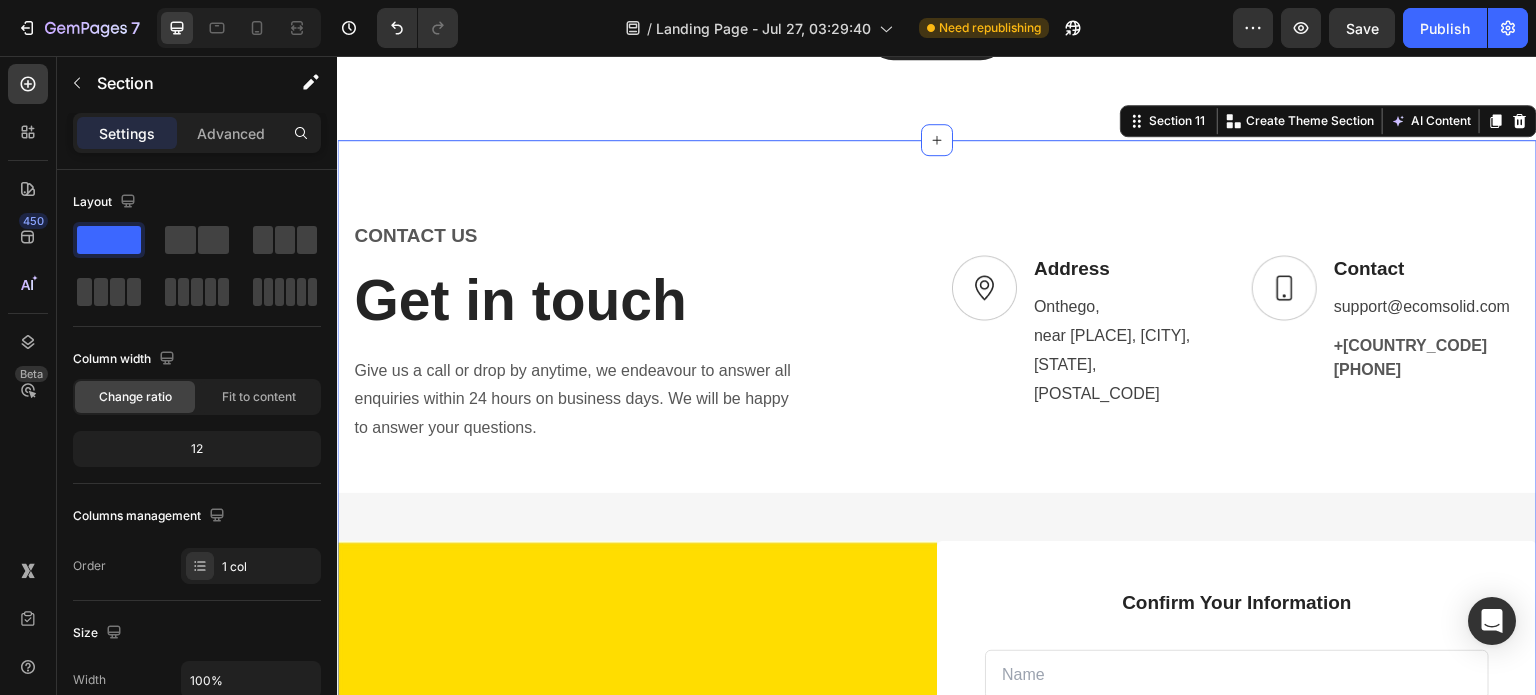 click on "Onthego, near [PLACE], [CITY], [STATE], [POSTAL_CODE]  support@[EMAIL]  +[COUNTRY_CODE] [PHONE]   You can create reusable sections Create Theme Section AI Content Write with GemAI What would you like to describe here? Tone and Voice Persuasive Product Kamiliant by American Tourister MIGHT Check-in Suitcase – 8-Wheel Spinner Luggage | Hard-Shell Trolley Bag (Black & Green) | 55cm, 68cm, 79cm Sizes Show more Generate" at bounding box center [937, 657] 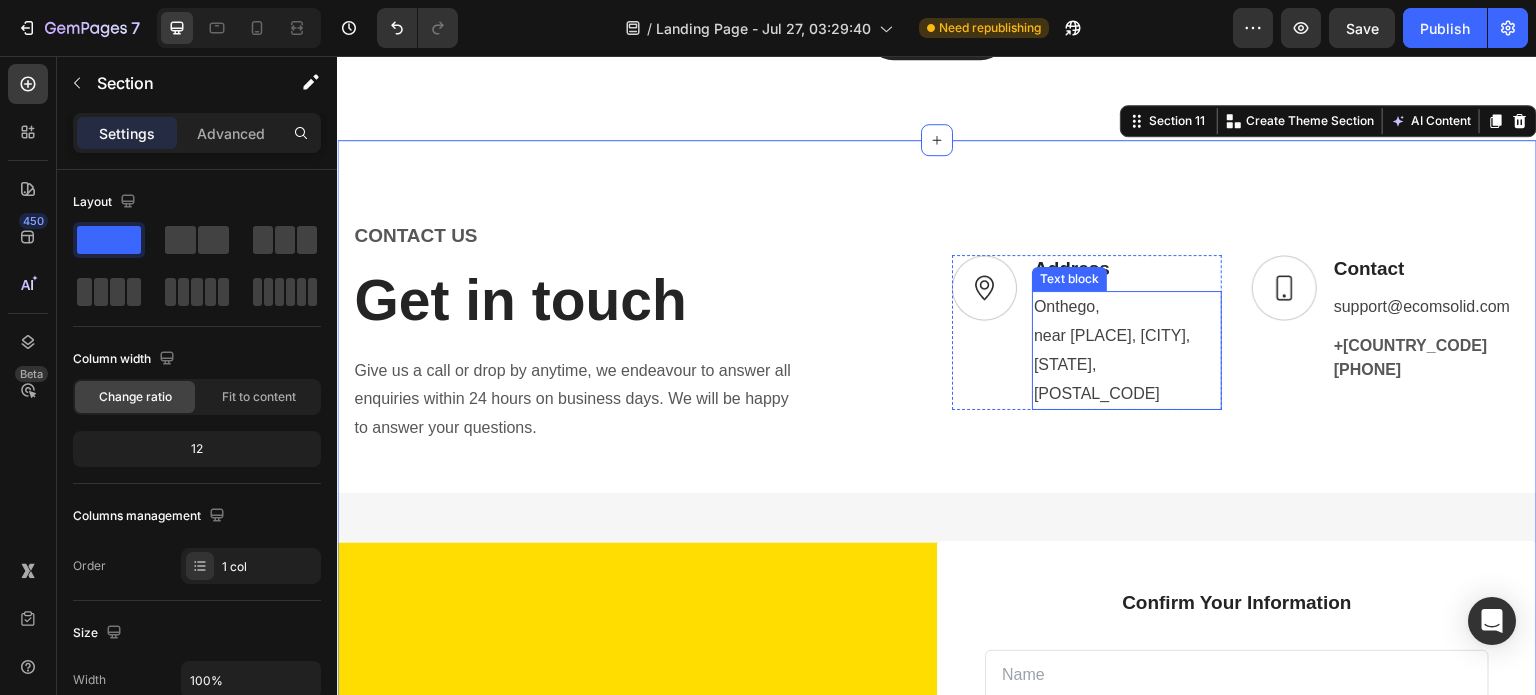 click on "Onthego, near [PLACE], [CITY]," at bounding box center (1127, 322) 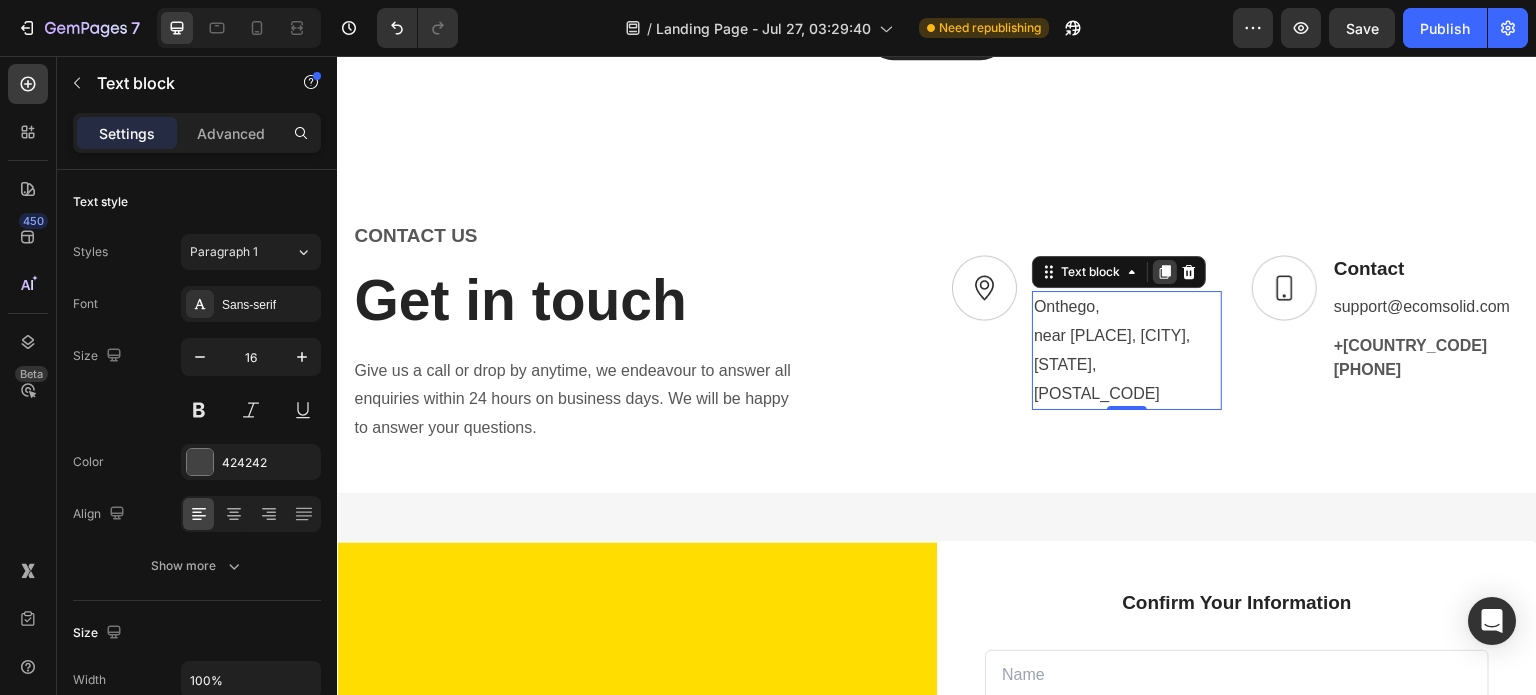 click 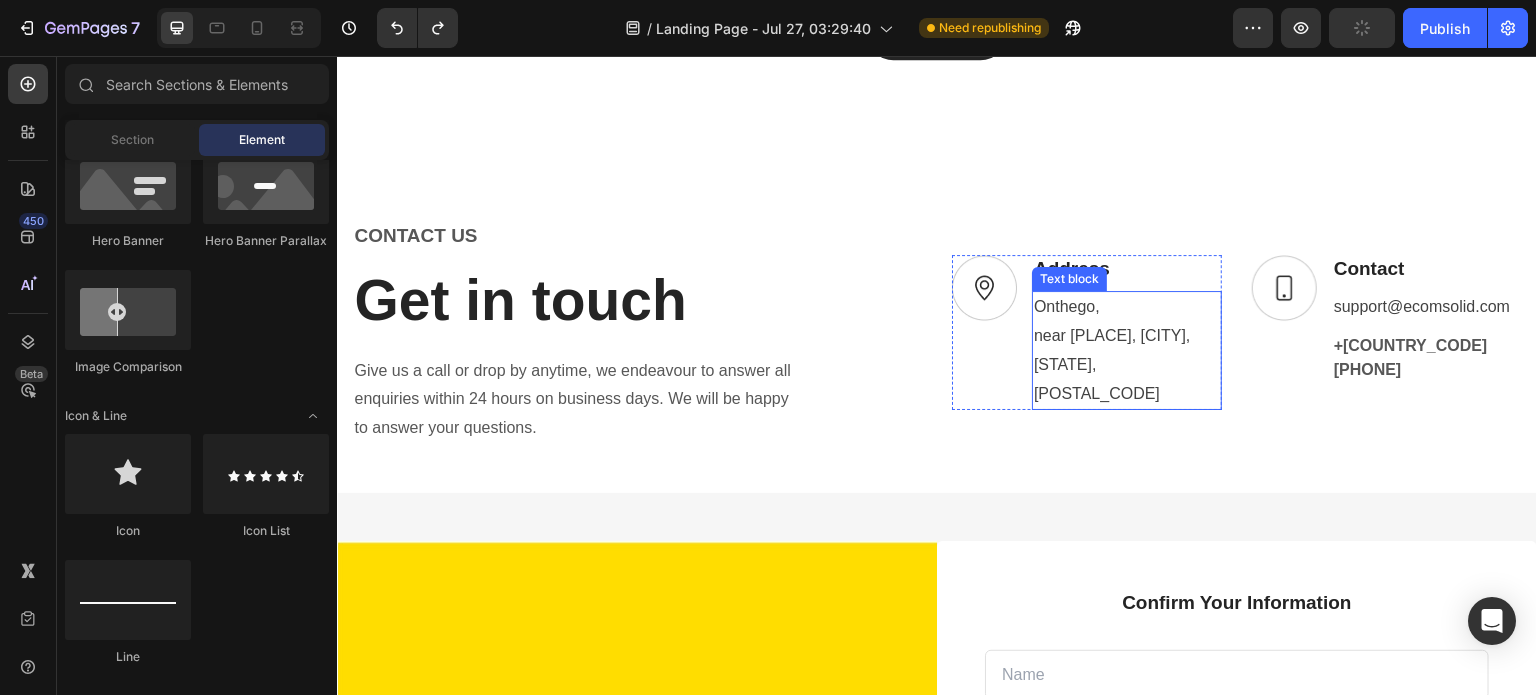 click on "Onthego, near [PLACE], [CITY]," at bounding box center [1127, 322] 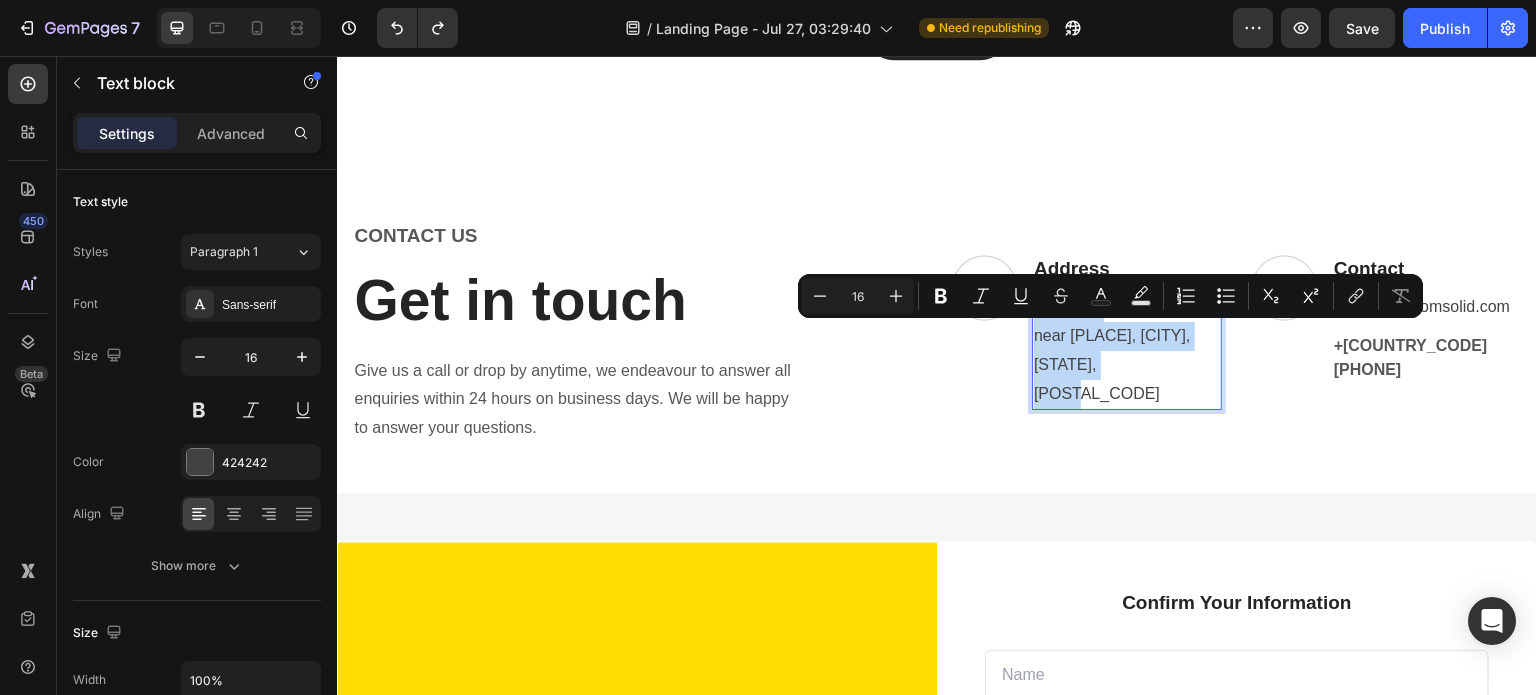 drag, startPoint x: 1029, startPoint y: 329, endPoint x: 1139, endPoint y: 416, distance: 140.24622 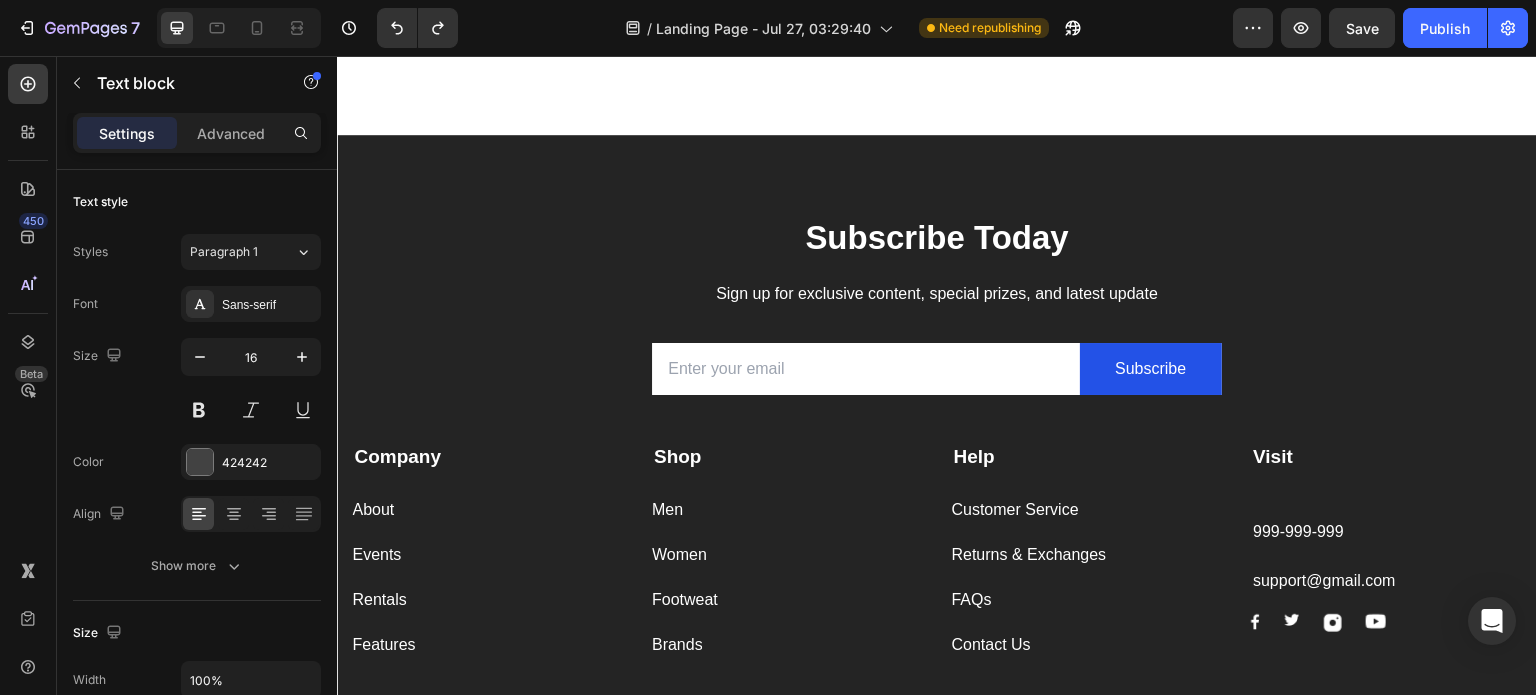 scroll, scrollTop: 7708, scrollLeft: 0, axis: vertical 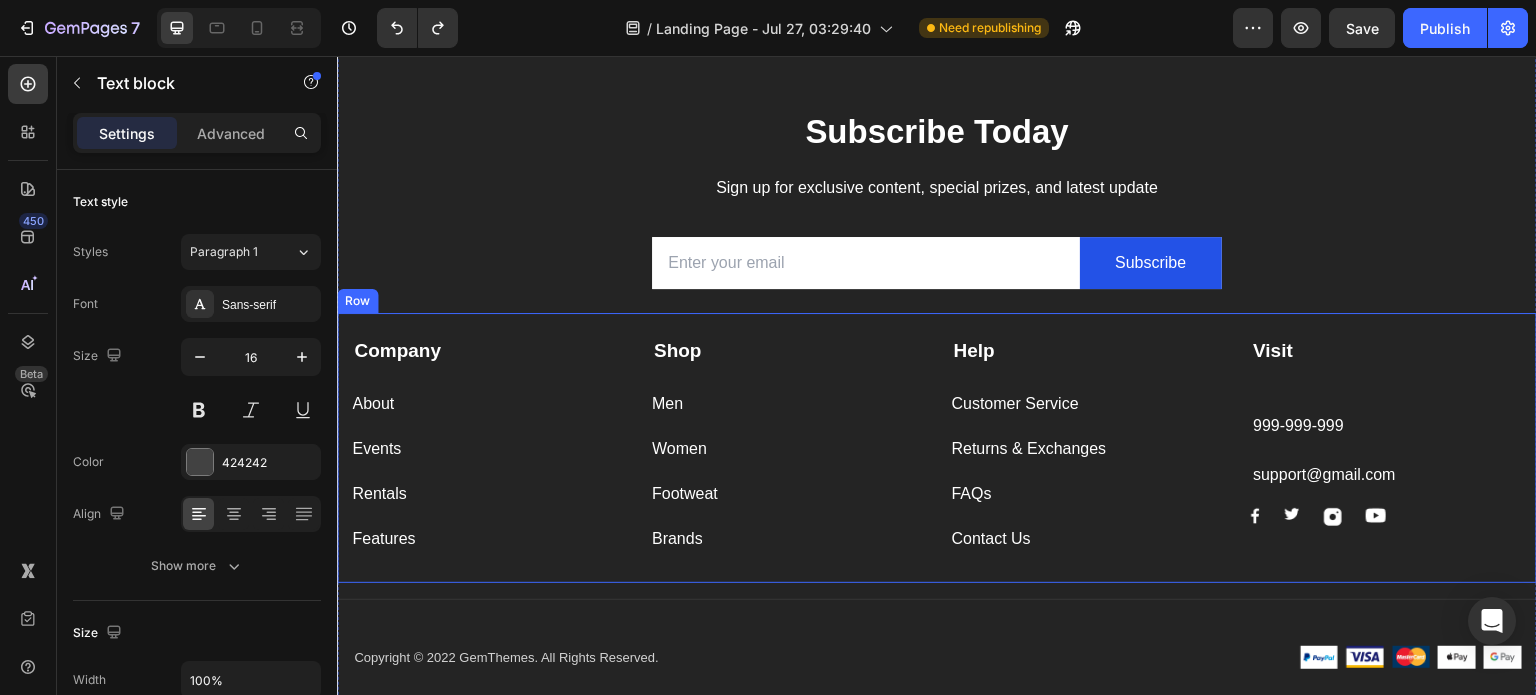 click on "Visit Text block  [PHONE] support@[EMAIL]  Image Image Image Image Row" at bounding box center [1386, 445] 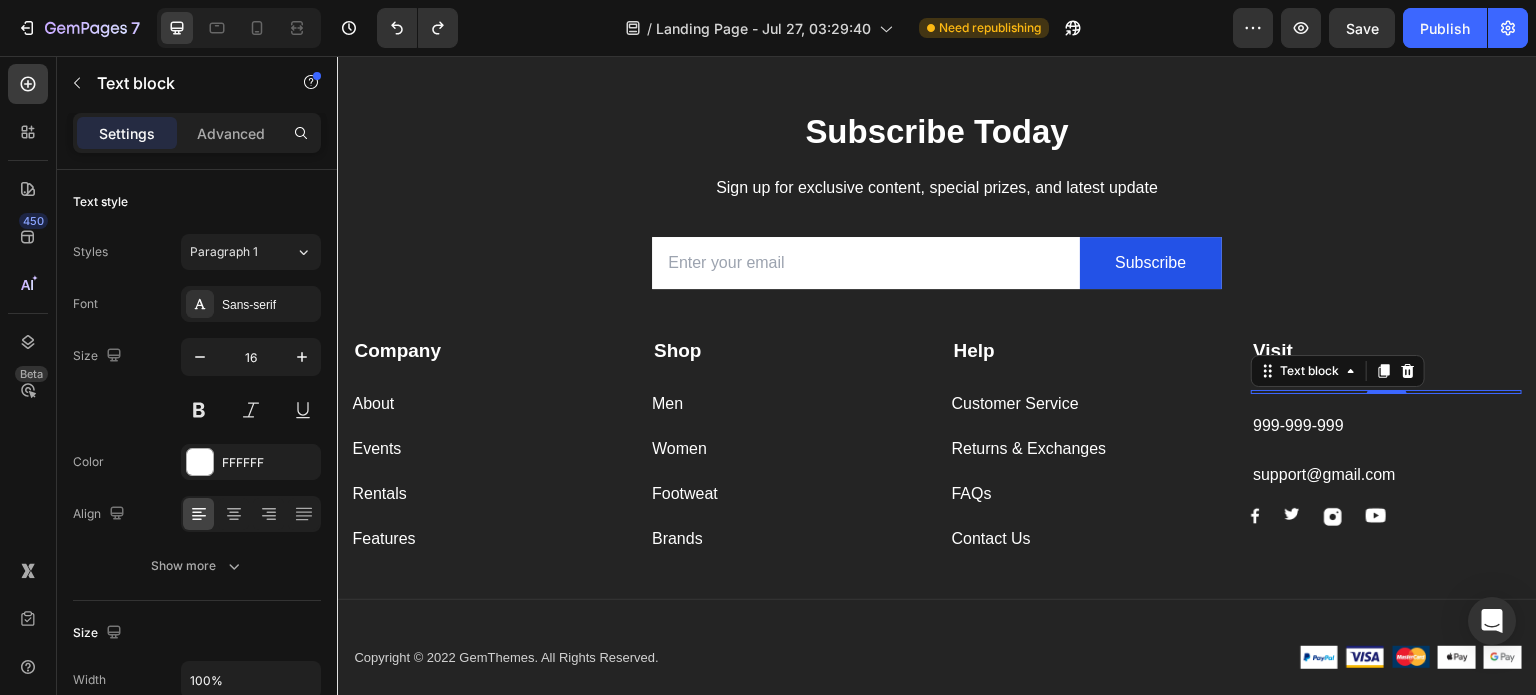 click at bounding box center [1386, 392] 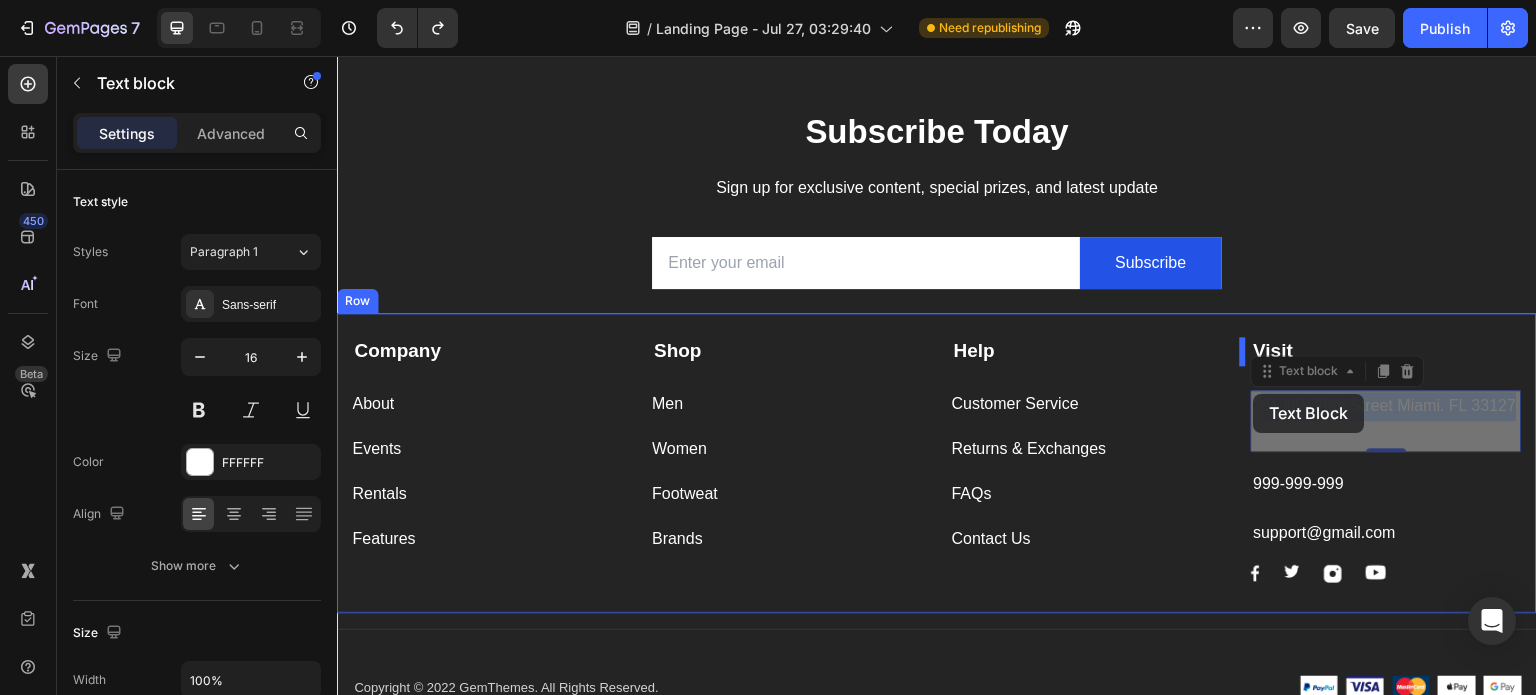 drag, startPoint x: 1317, startPoint y: 424, endPoint x: 1254, endPoint y: 394, distance: 69.77822 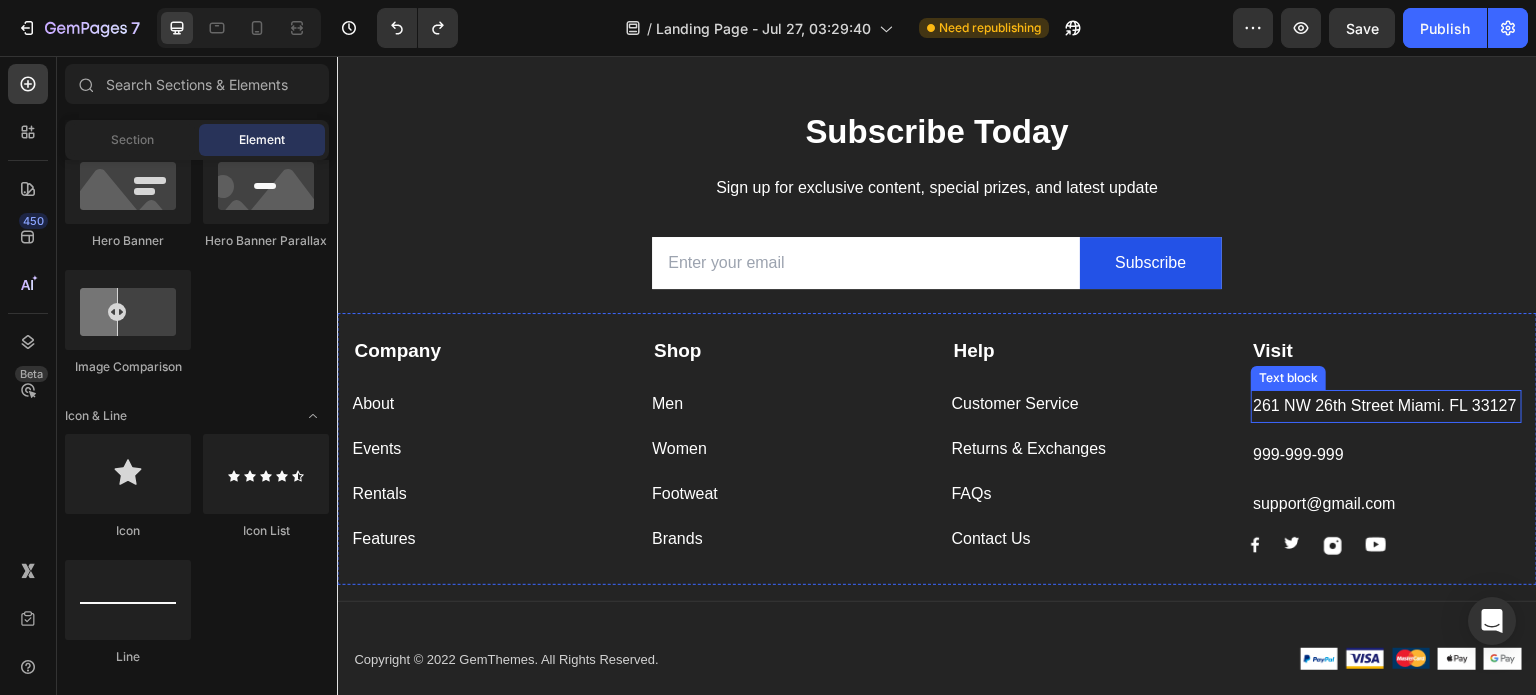 click on "261 NW 26th Street Miami. FL 33127" at bounding box center (1386, 406) 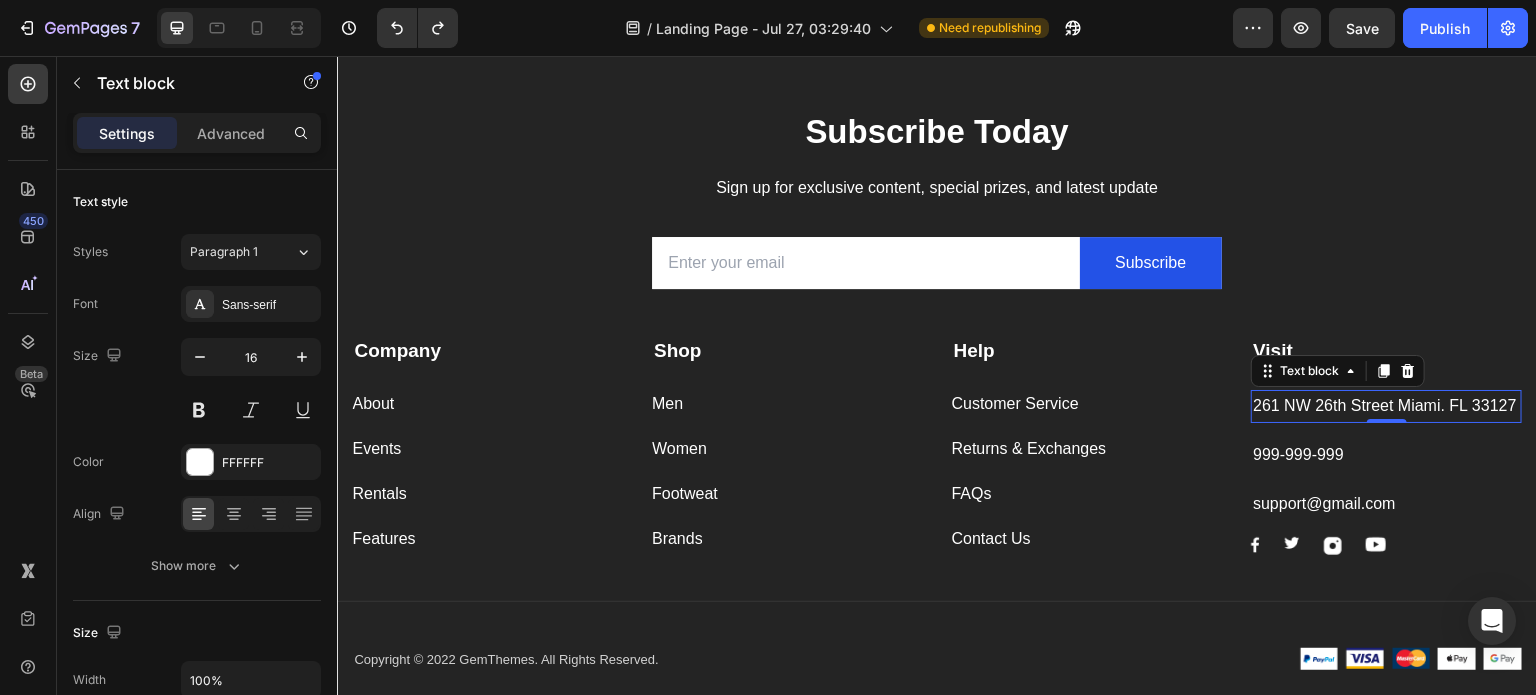click on "261 NW 26th Street Miami. FL 33127" at bounding box center [1386, 406] 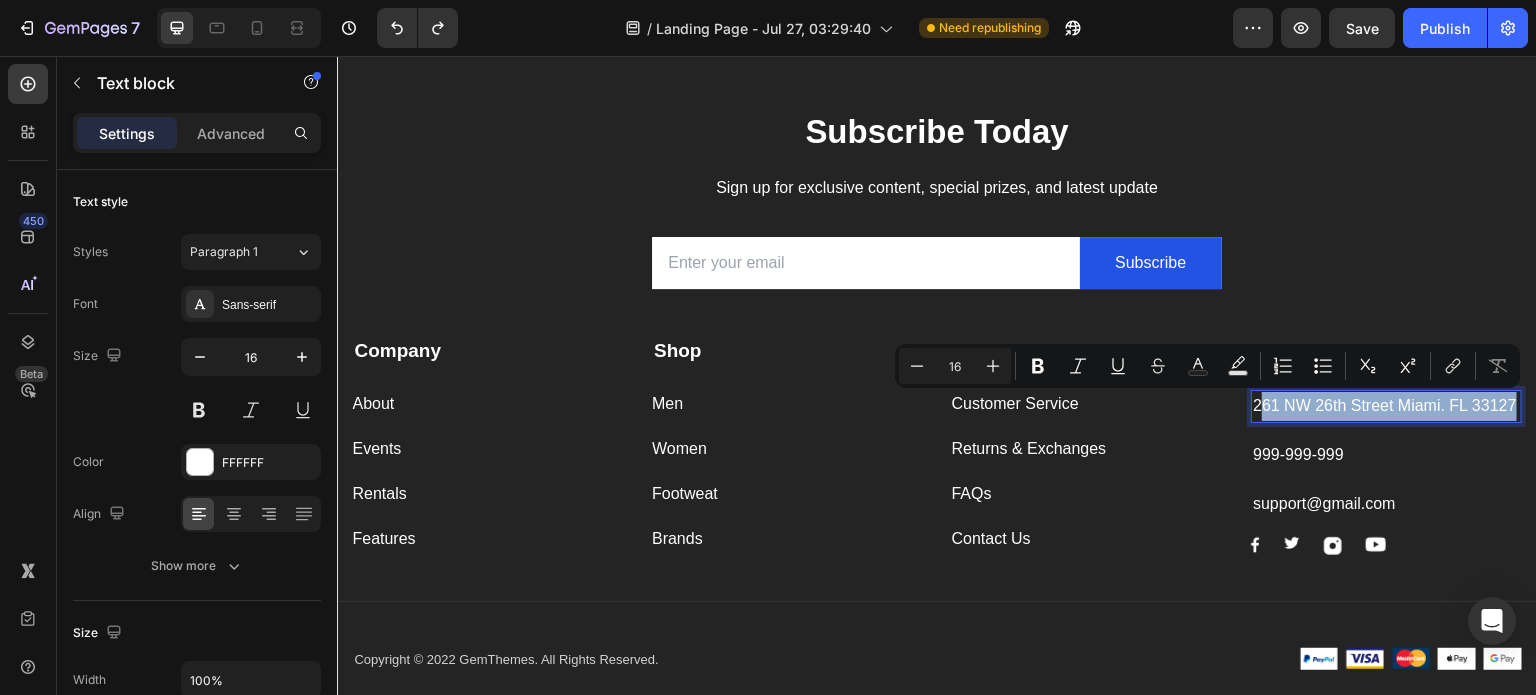 drag, startPoint x: 1288, startPoint y: 431, endPoint x: 1246, endPoint y: 408, distance: 47.88528 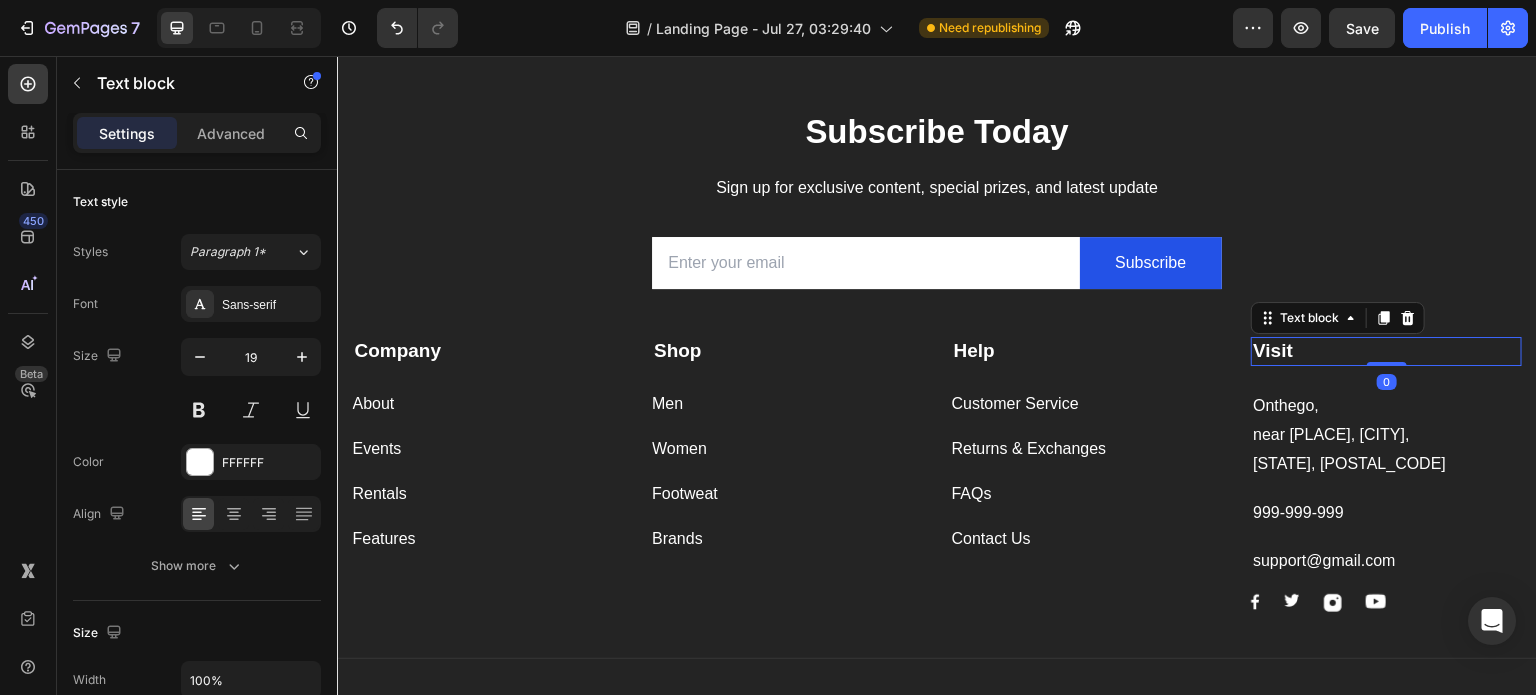 click on "Visit" at bounding box center [1386, 351] 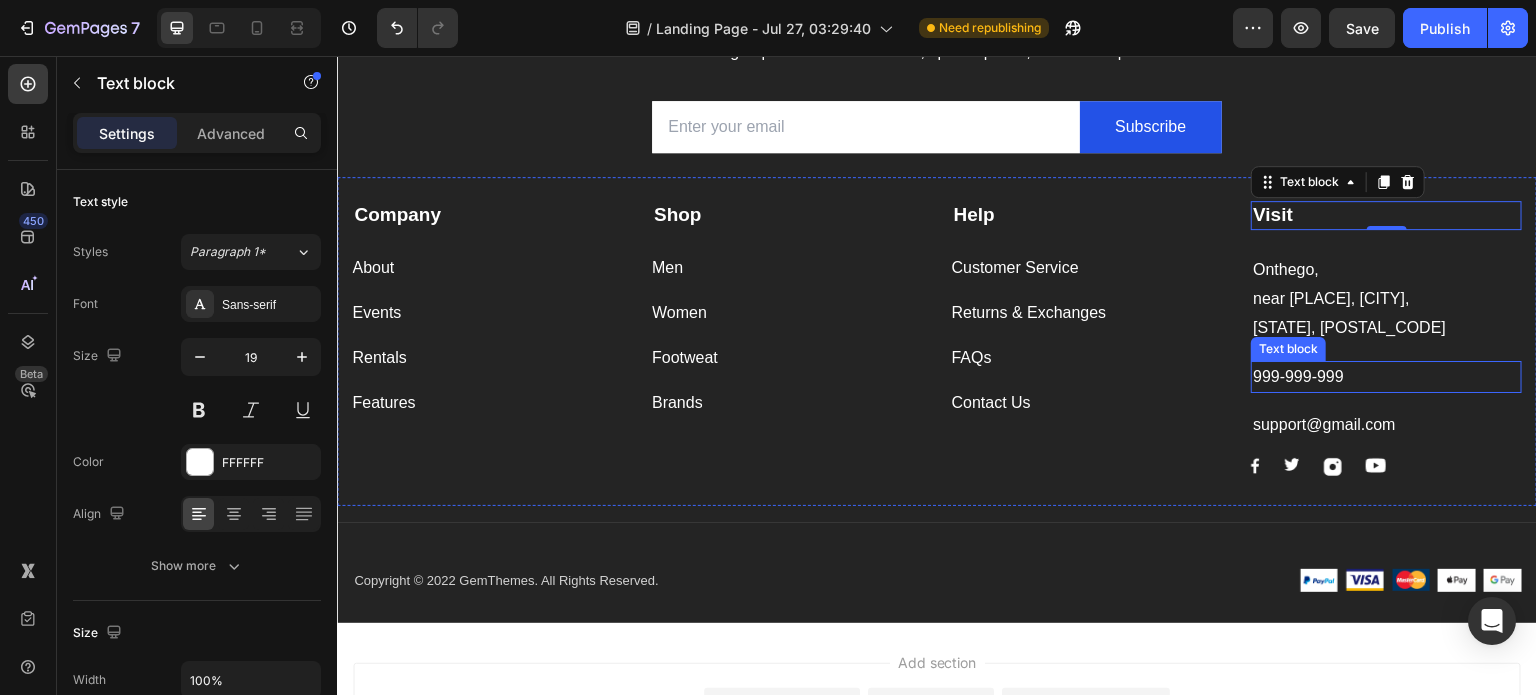 scroll, scrollTop: 7851, scrollLeft: 0, axis: vertical 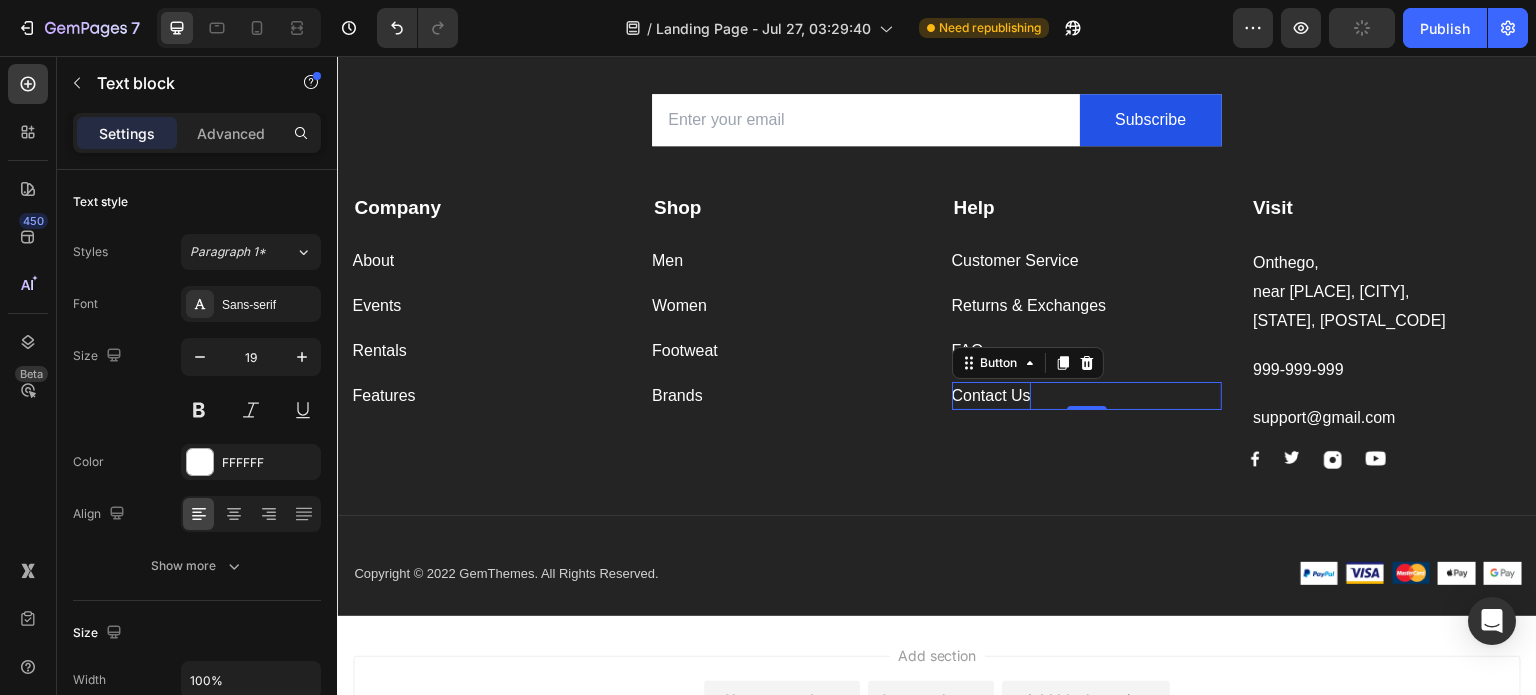 click on "Contact Us" at bounding box center (991, 396) 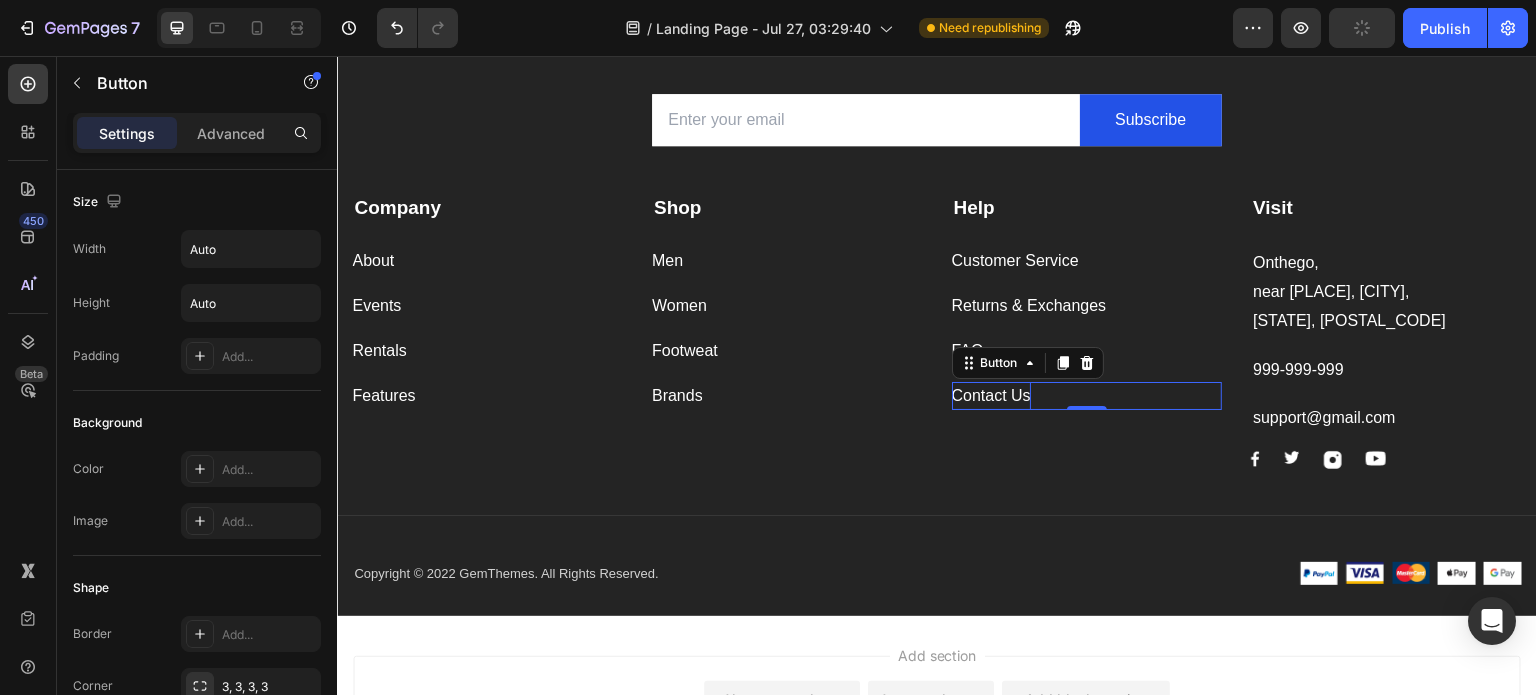 click on "Contact Us" at bounding box center [991, 396] 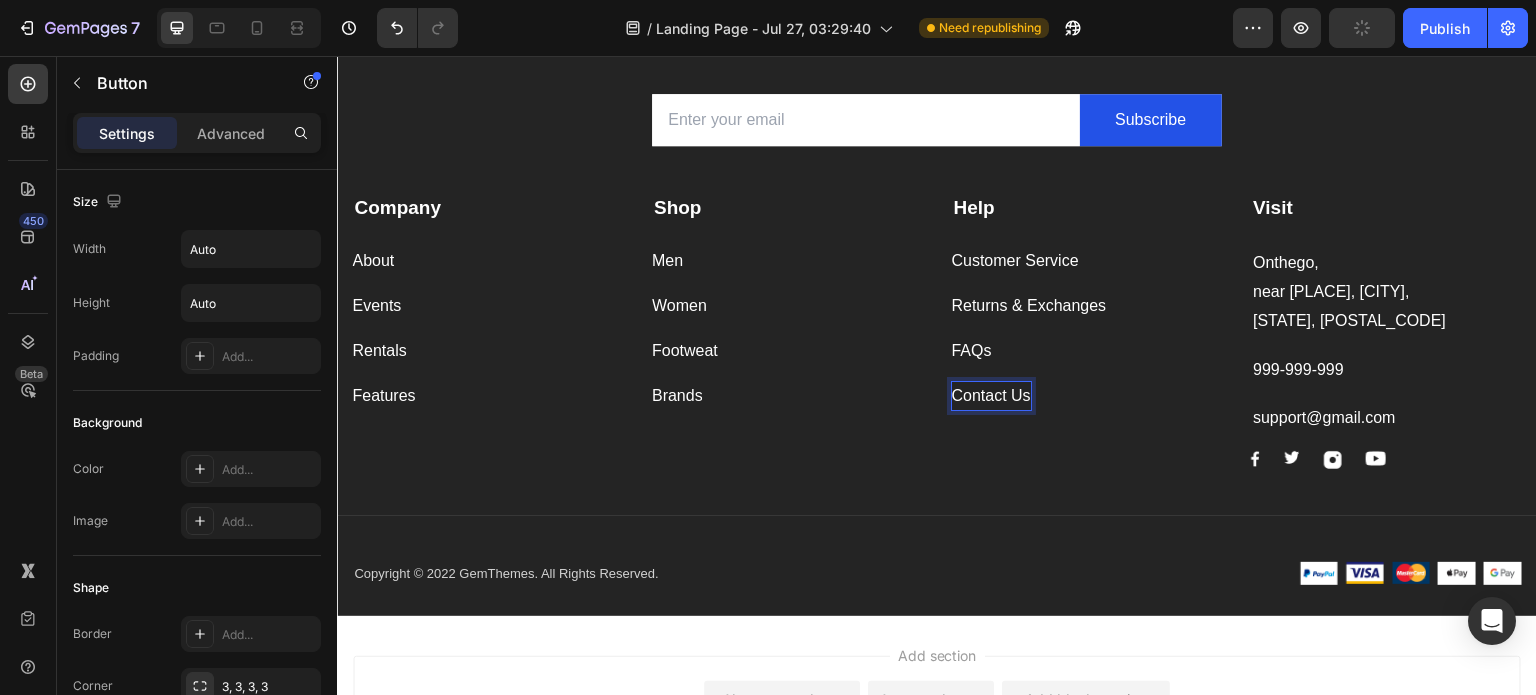 click on "Contact Us Button   0" at bounding box center [1087, 396] 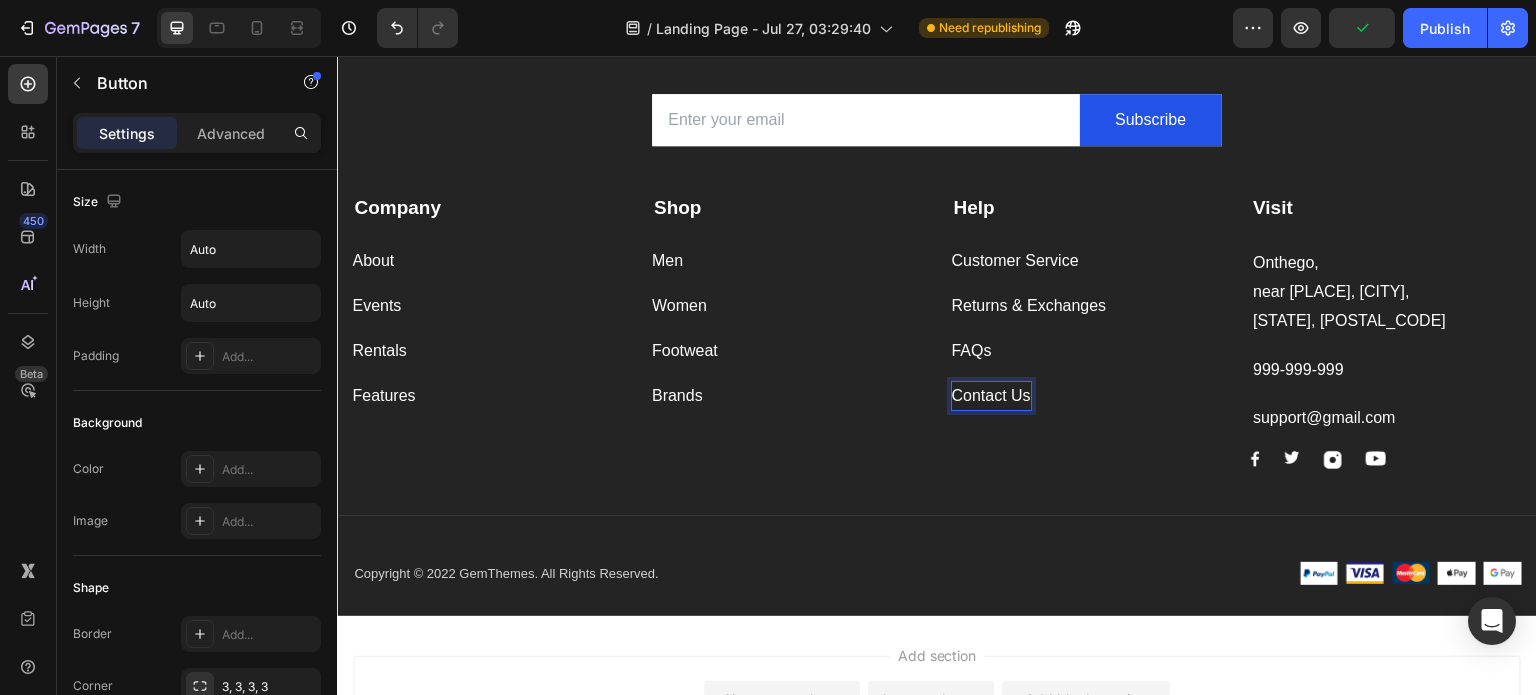 click on "Contact Us" at bounding box center (991, 396) 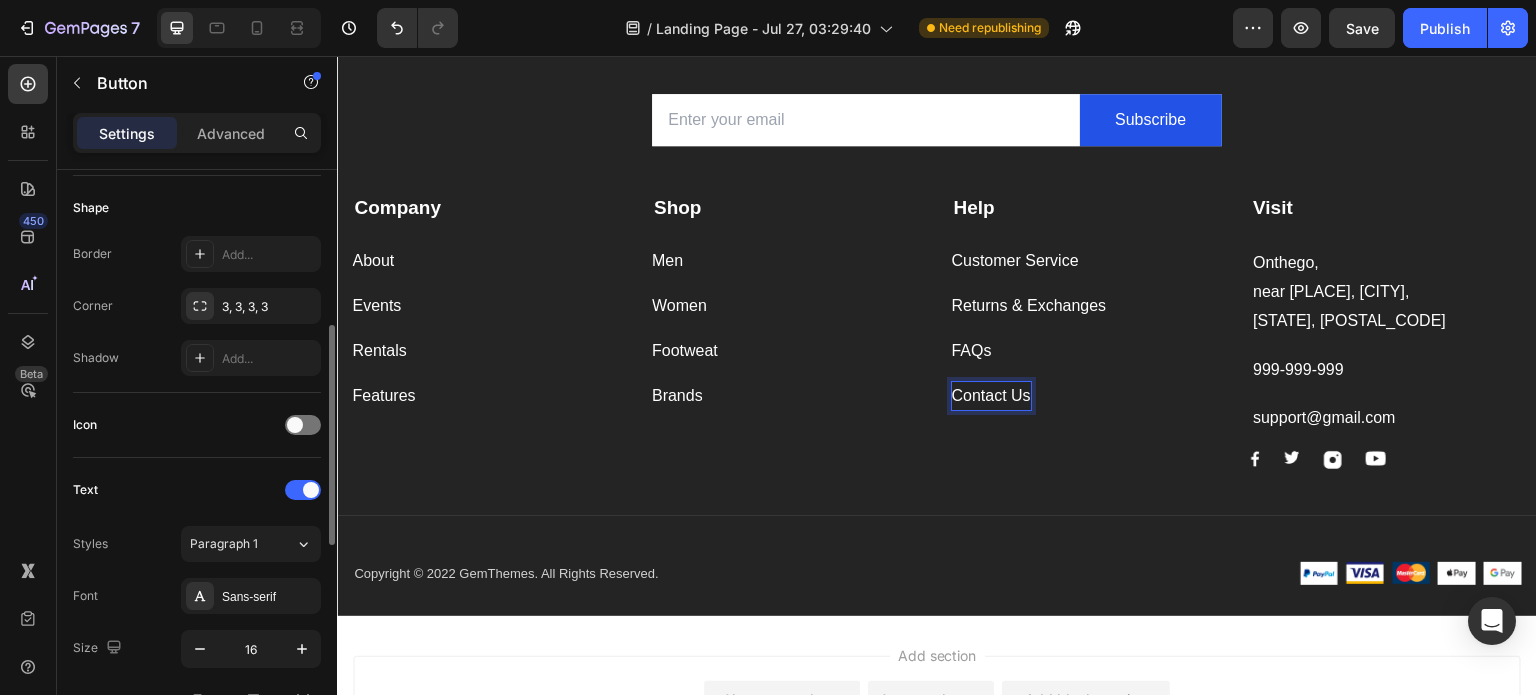scroll, scrollTop: 511, scrollLeft: 0, axis: vertical 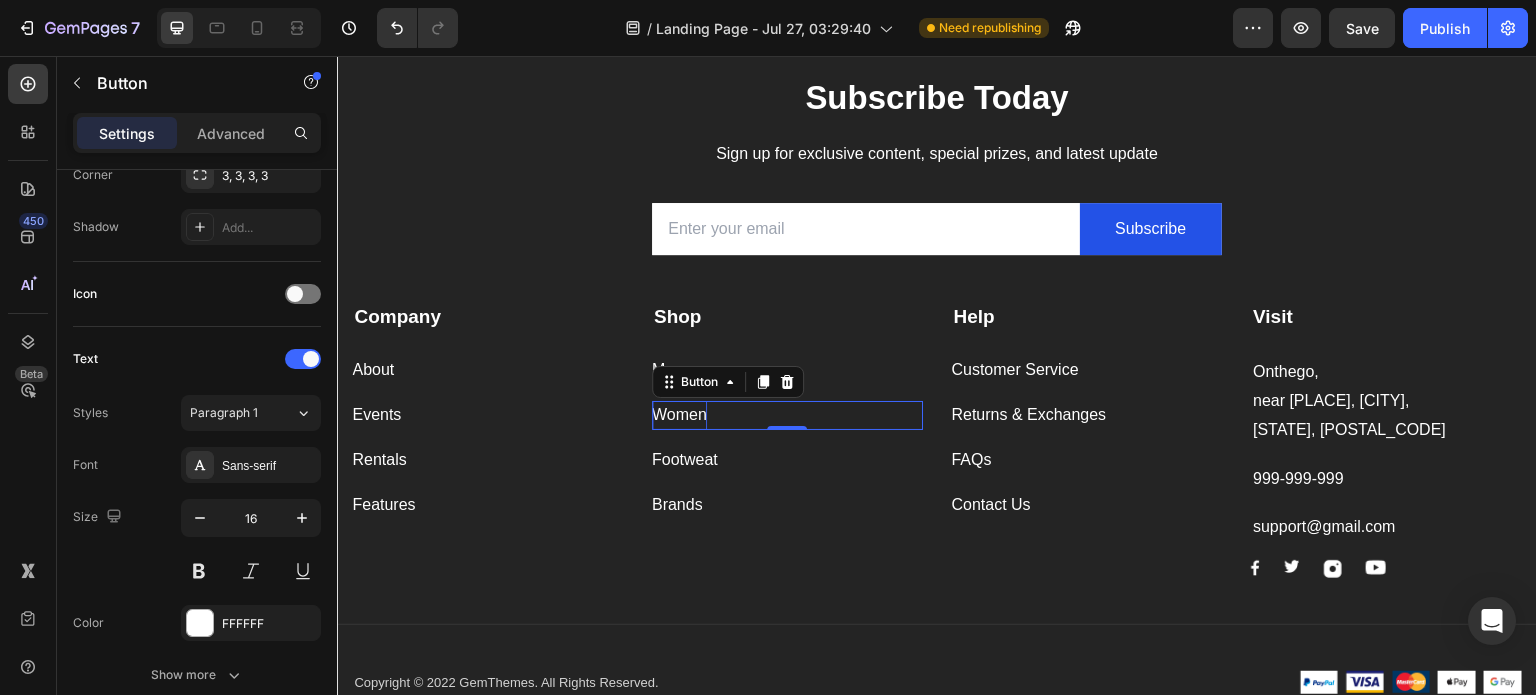 click on "Women" at bounding box center (679, 415) 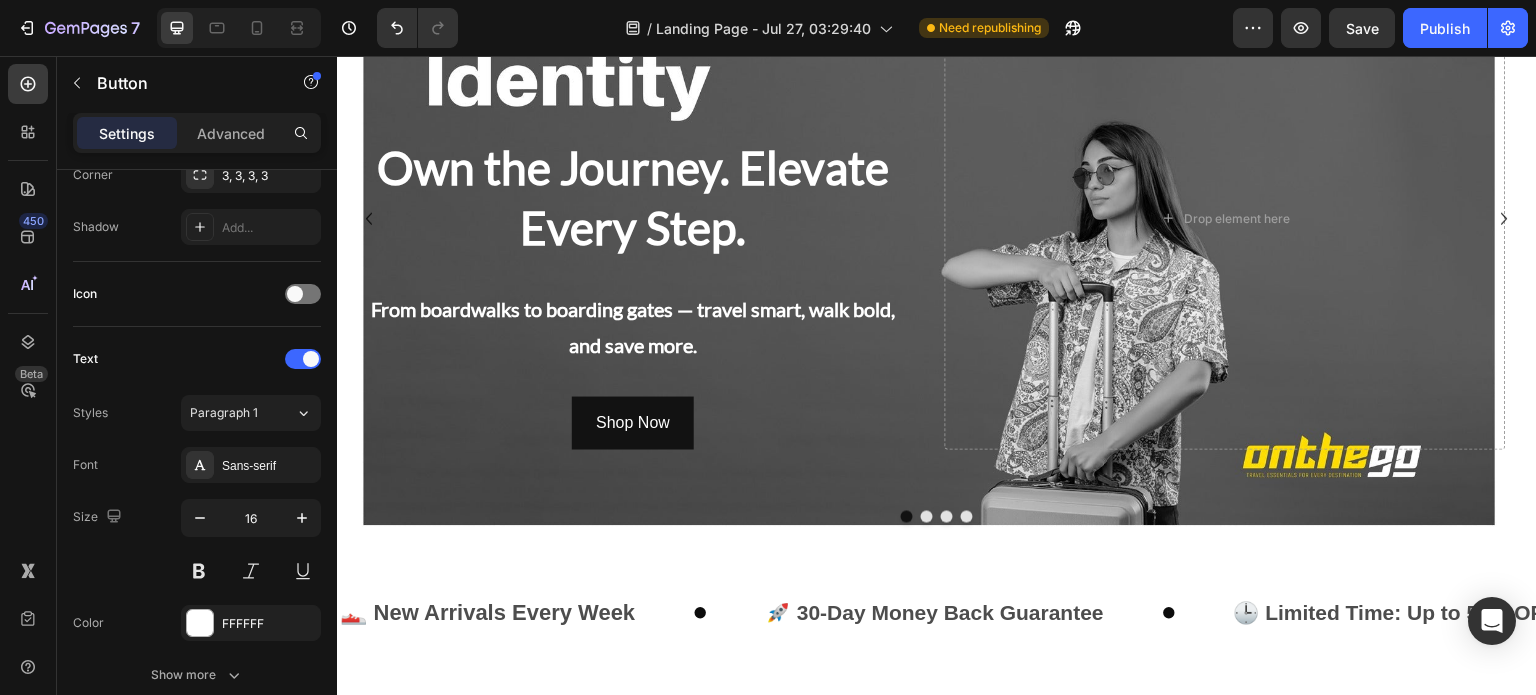 scroll, scrollTop: 0, scrollLeft: 0, axis: both 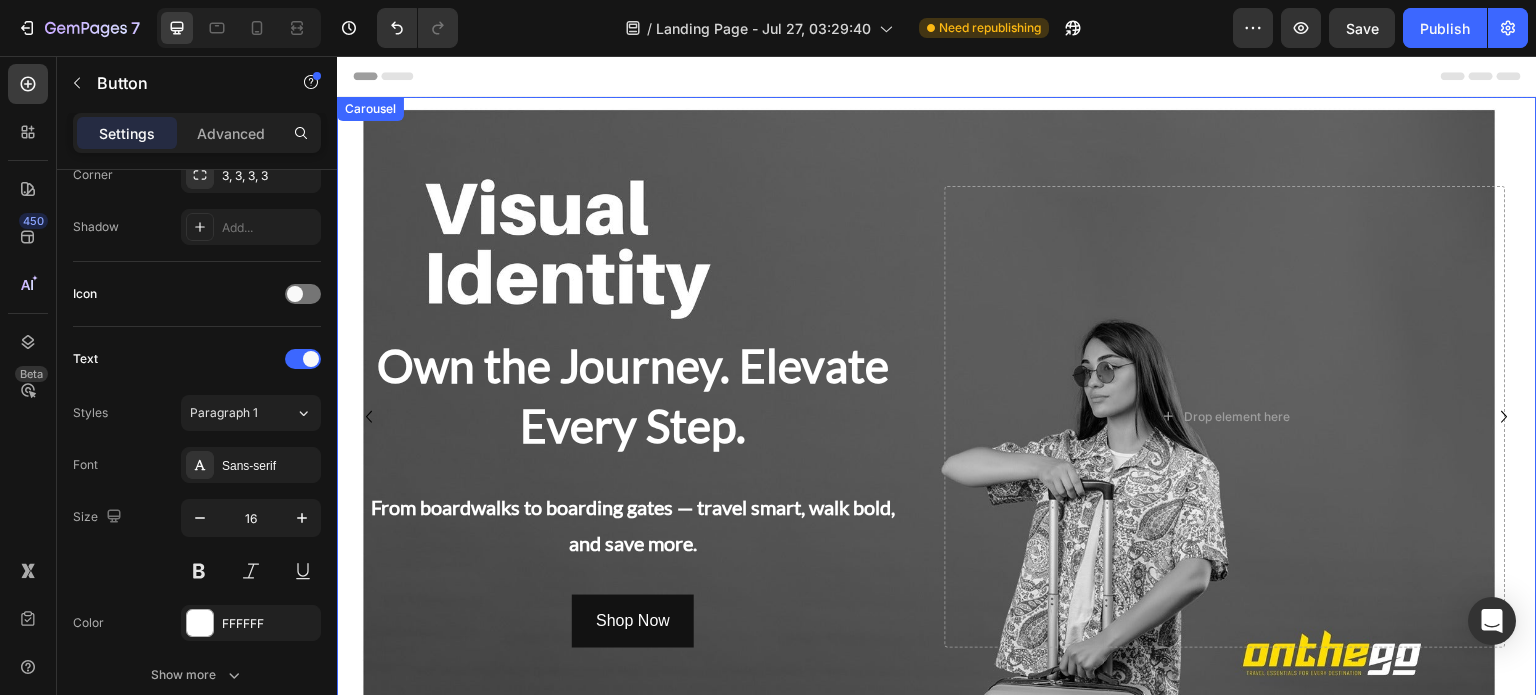 click 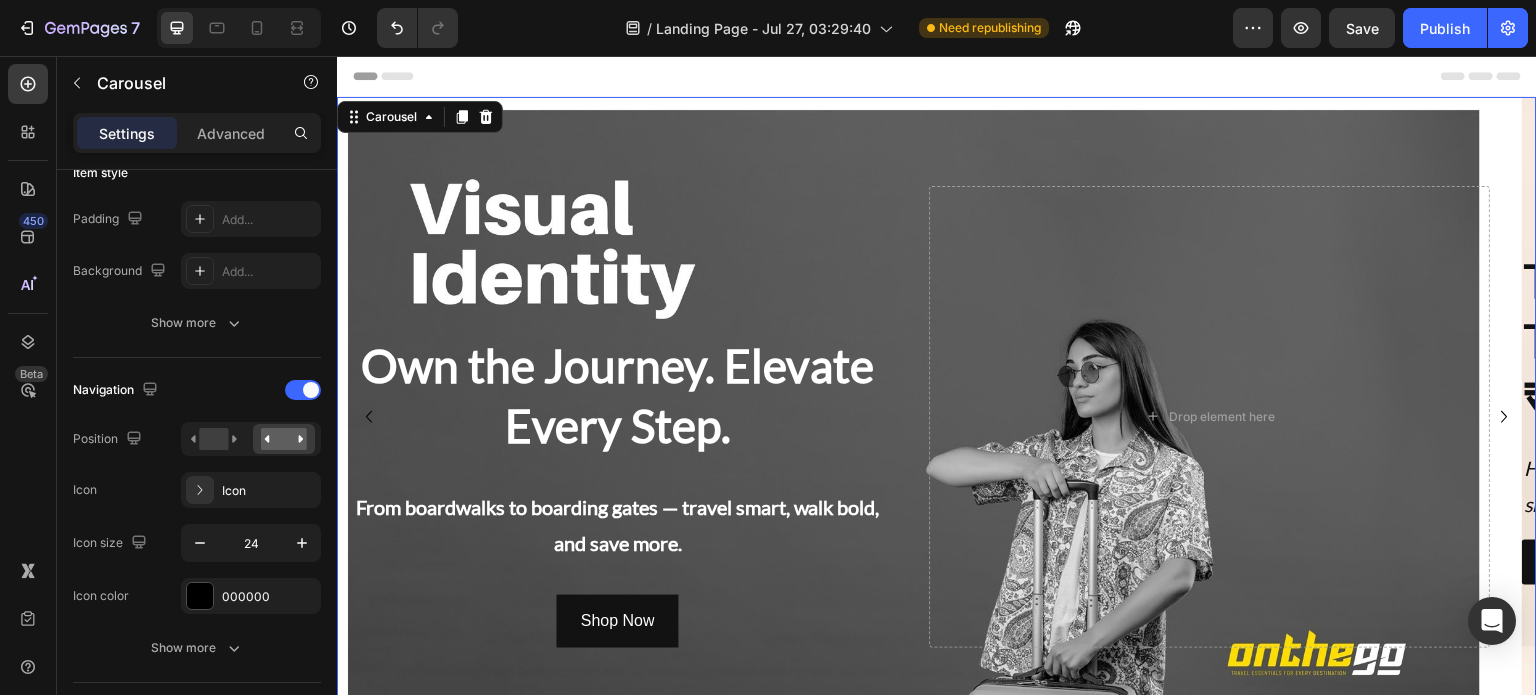 scroll, scrollTop: 0, scrollLeft: 0, axis: both 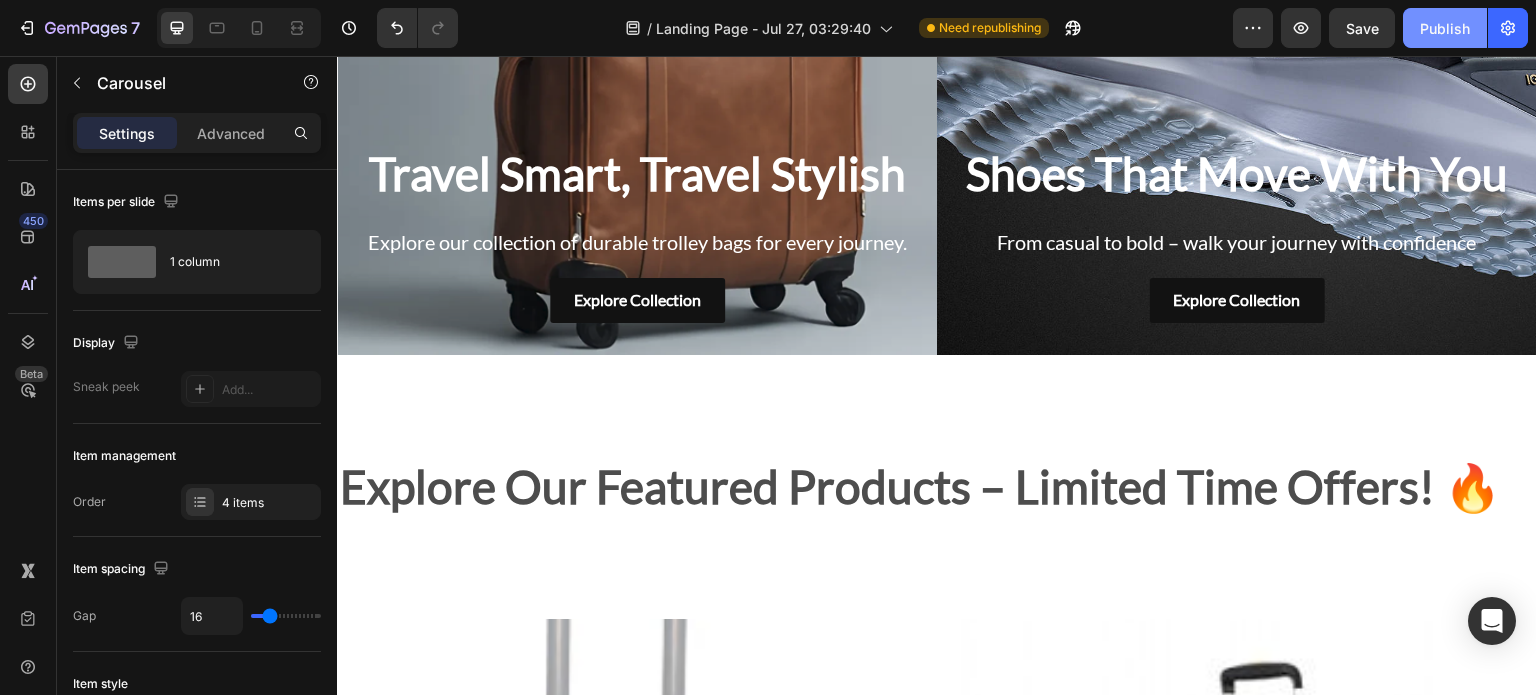 click on "Publish" at bounding box center (1445, 28) 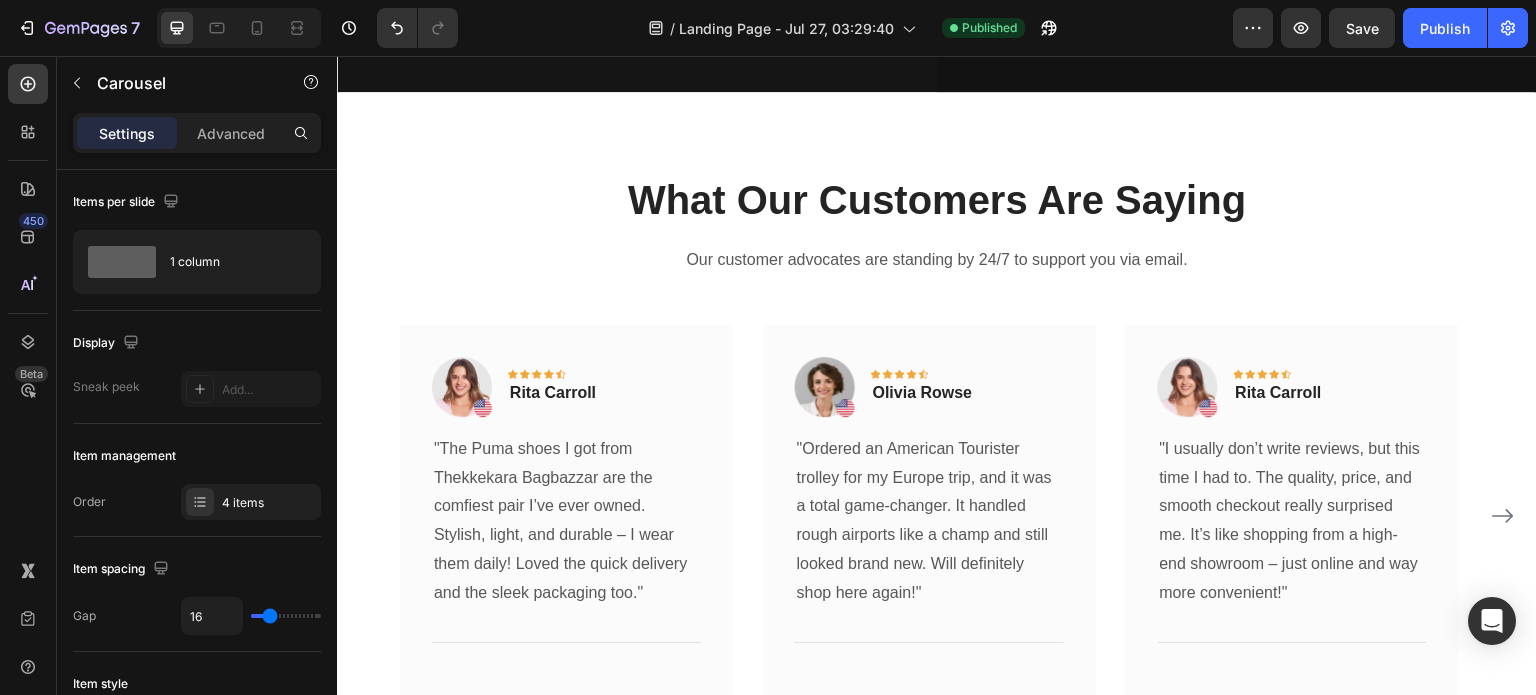 scroll, scrollTop: 5908, scrollLeft: 0, axis: vertical 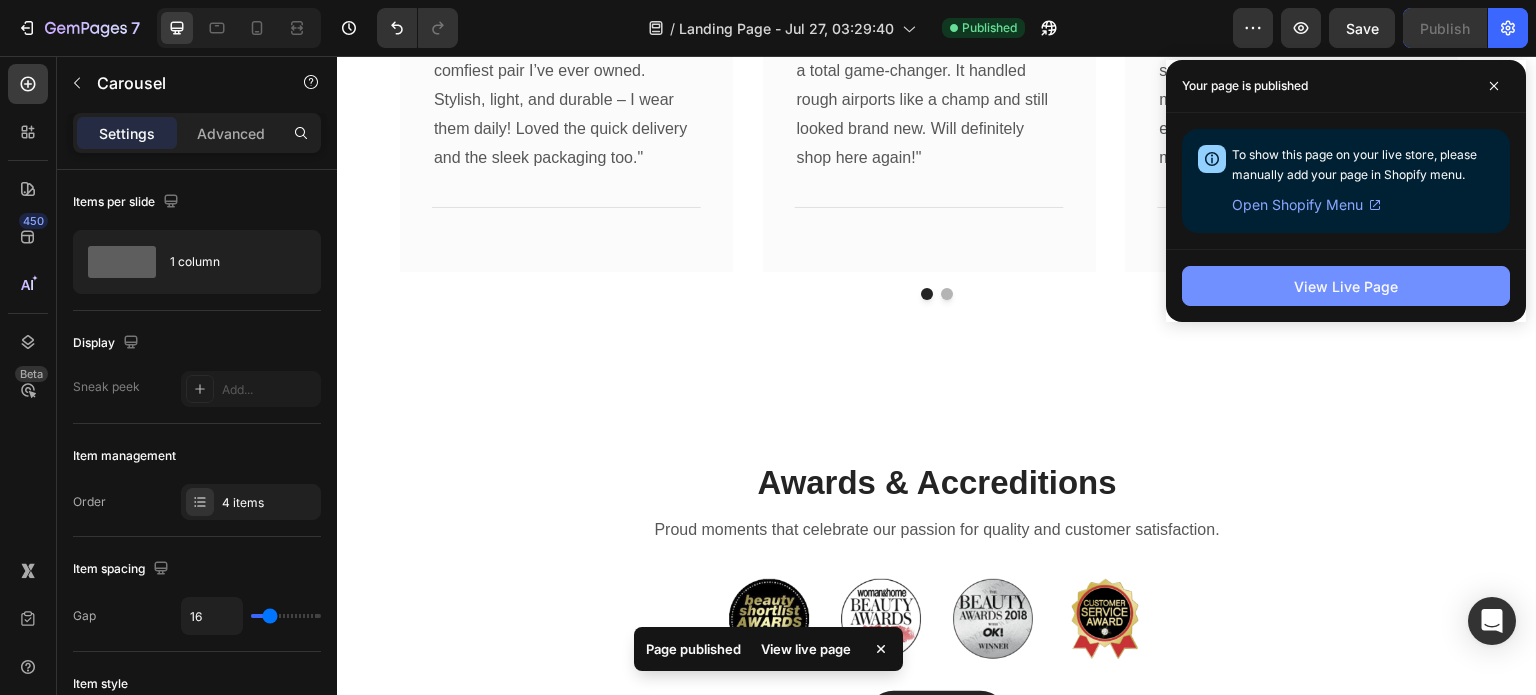 click on "View Live Page" at bounding box center (1346, 286) 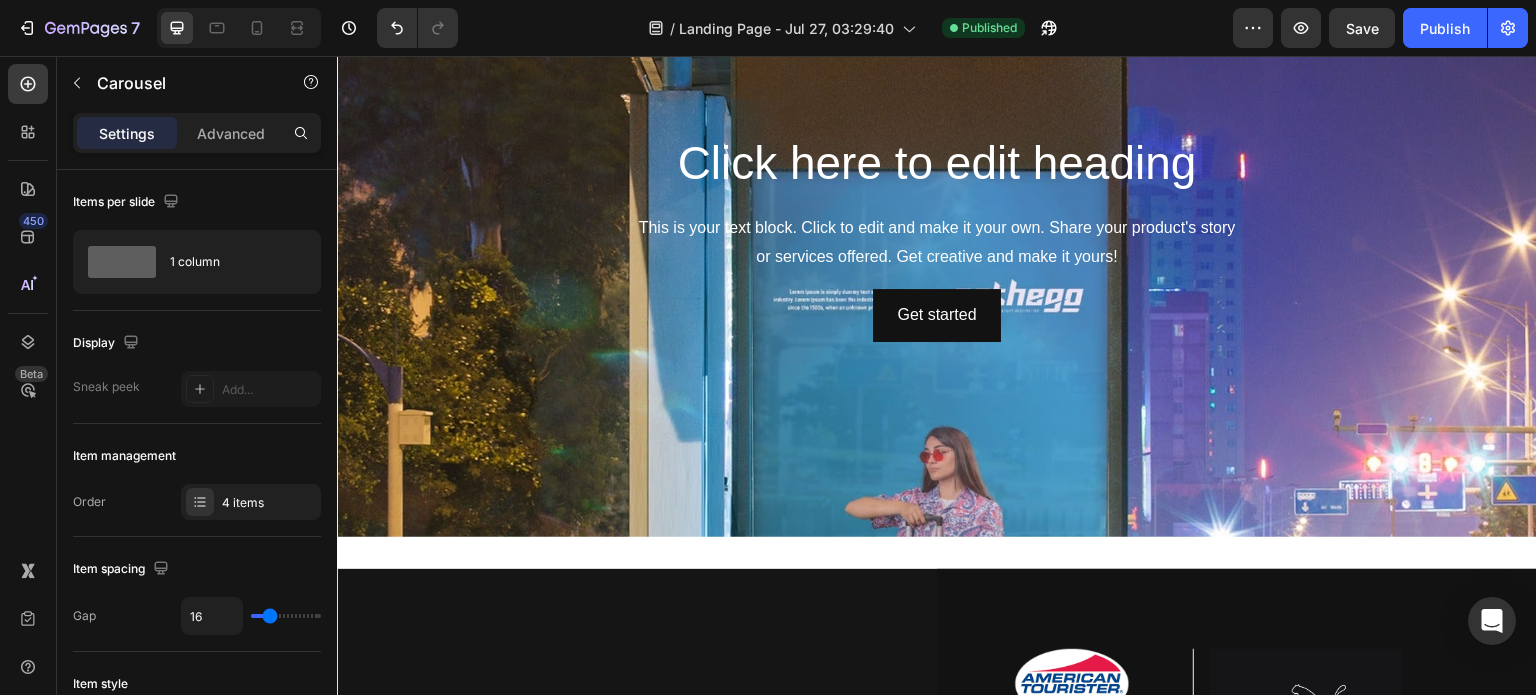 scroll, scrollTop: 4398, scrollLeft: 0, axis: vertical 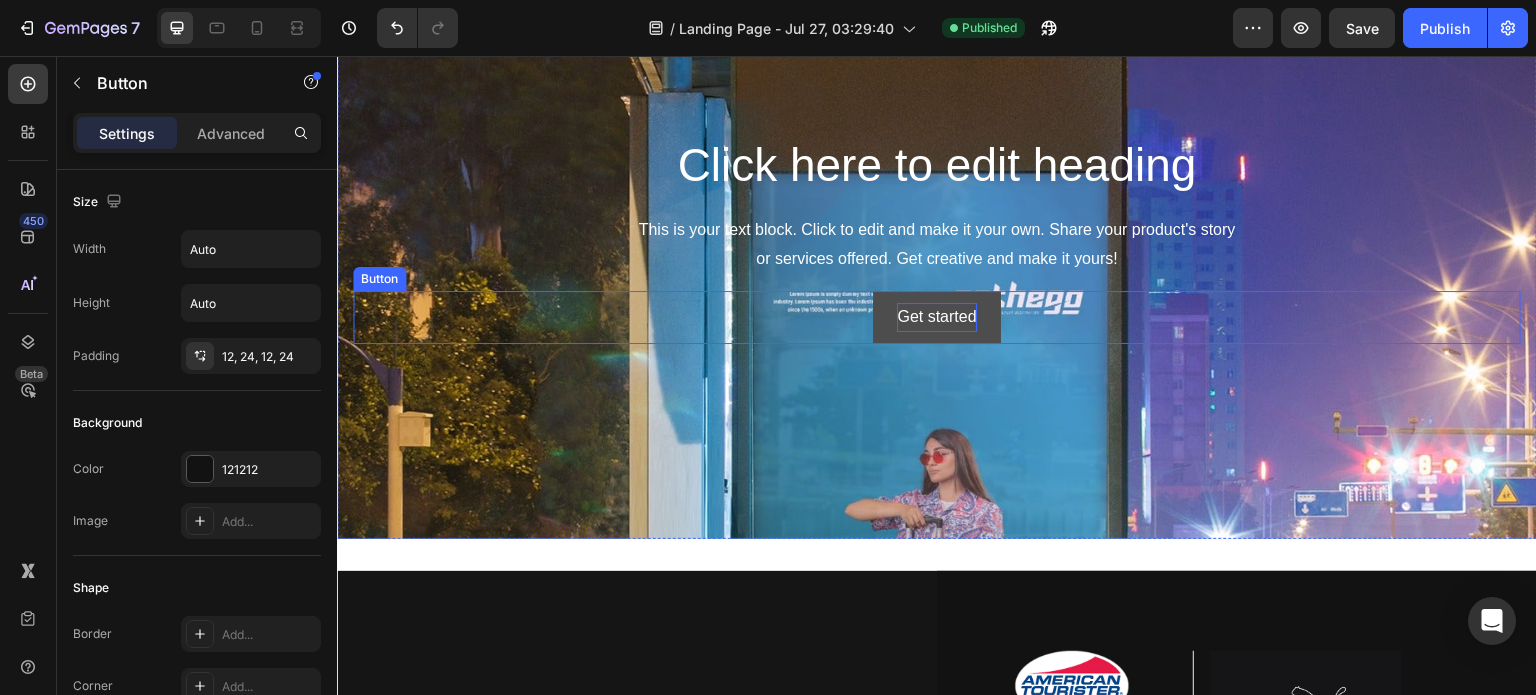 click on "Get started" at bounding box center (936, 317) 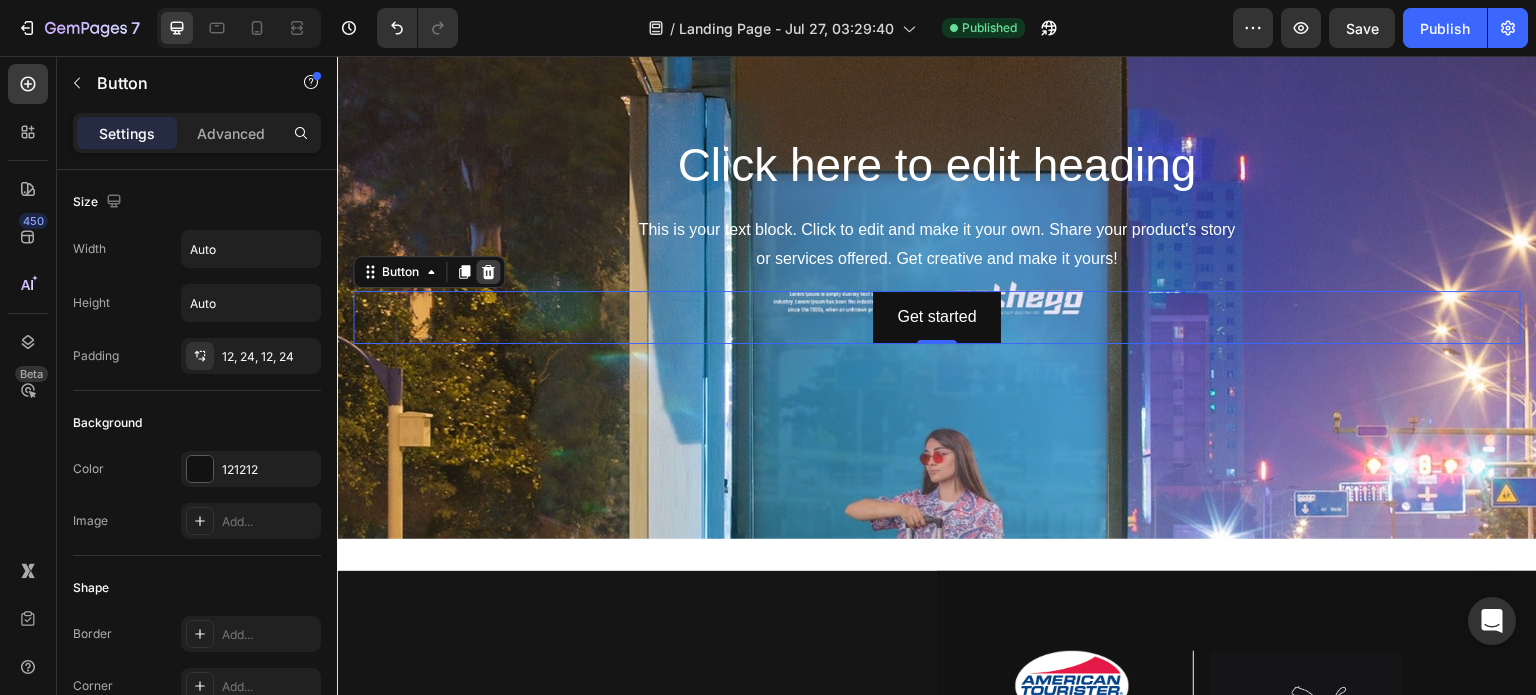 click 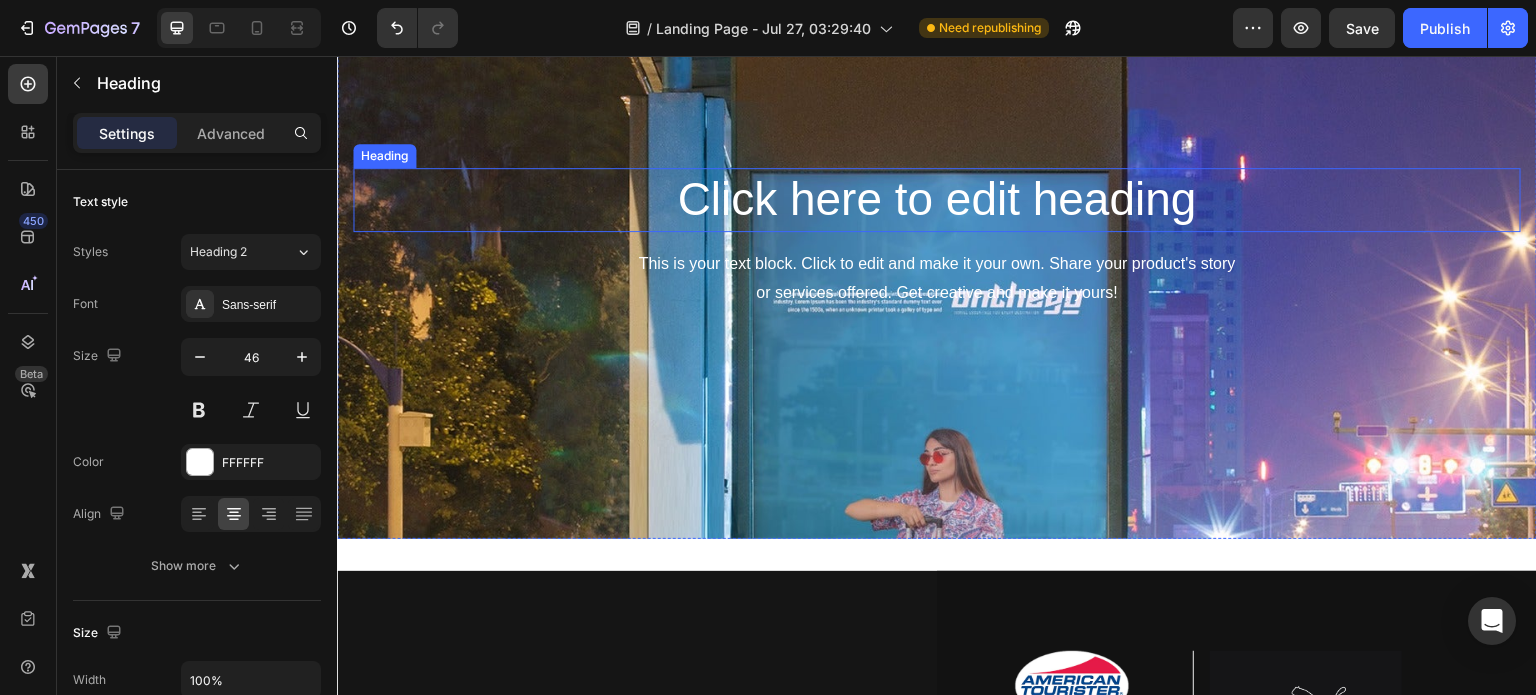 click on "Click here to edit heading" at bounding box center [937, 200] 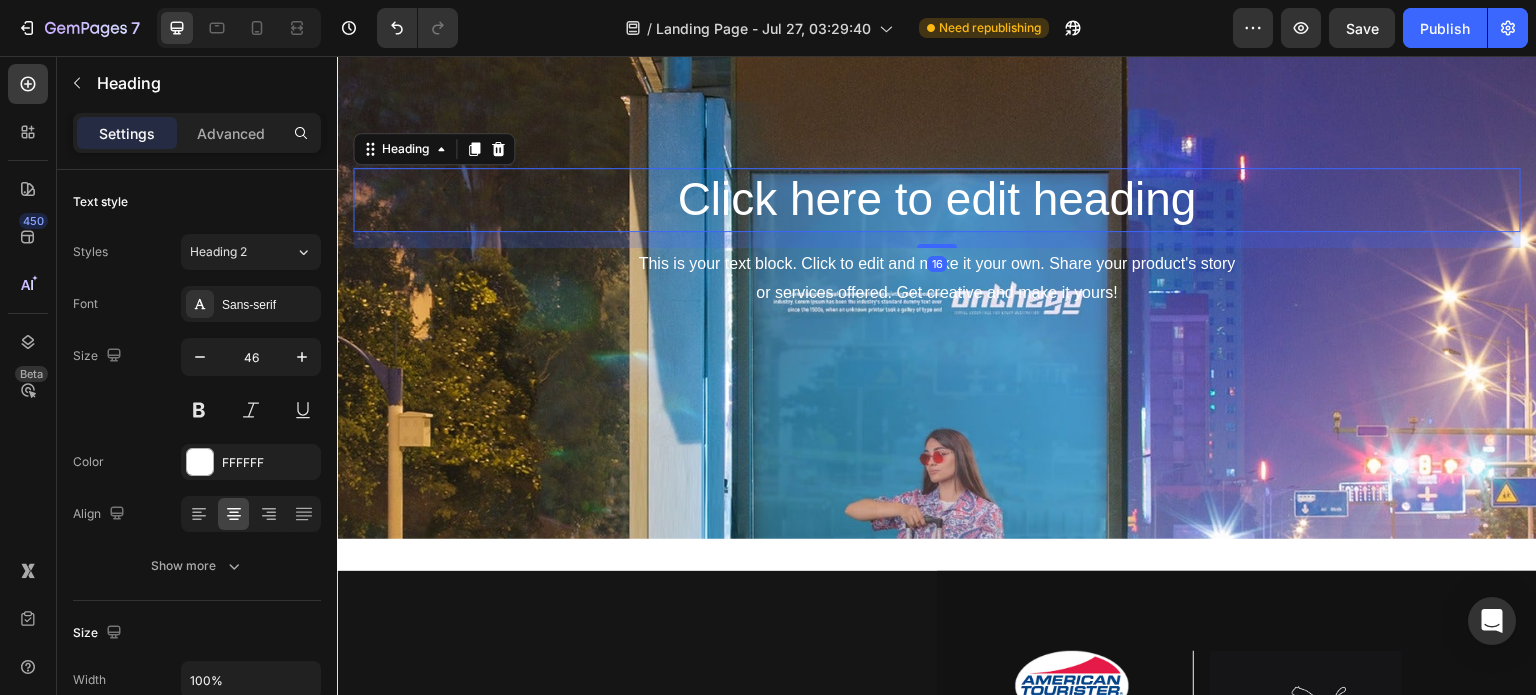 click on "Click here to edit heading" at bounding box center [937, 200] 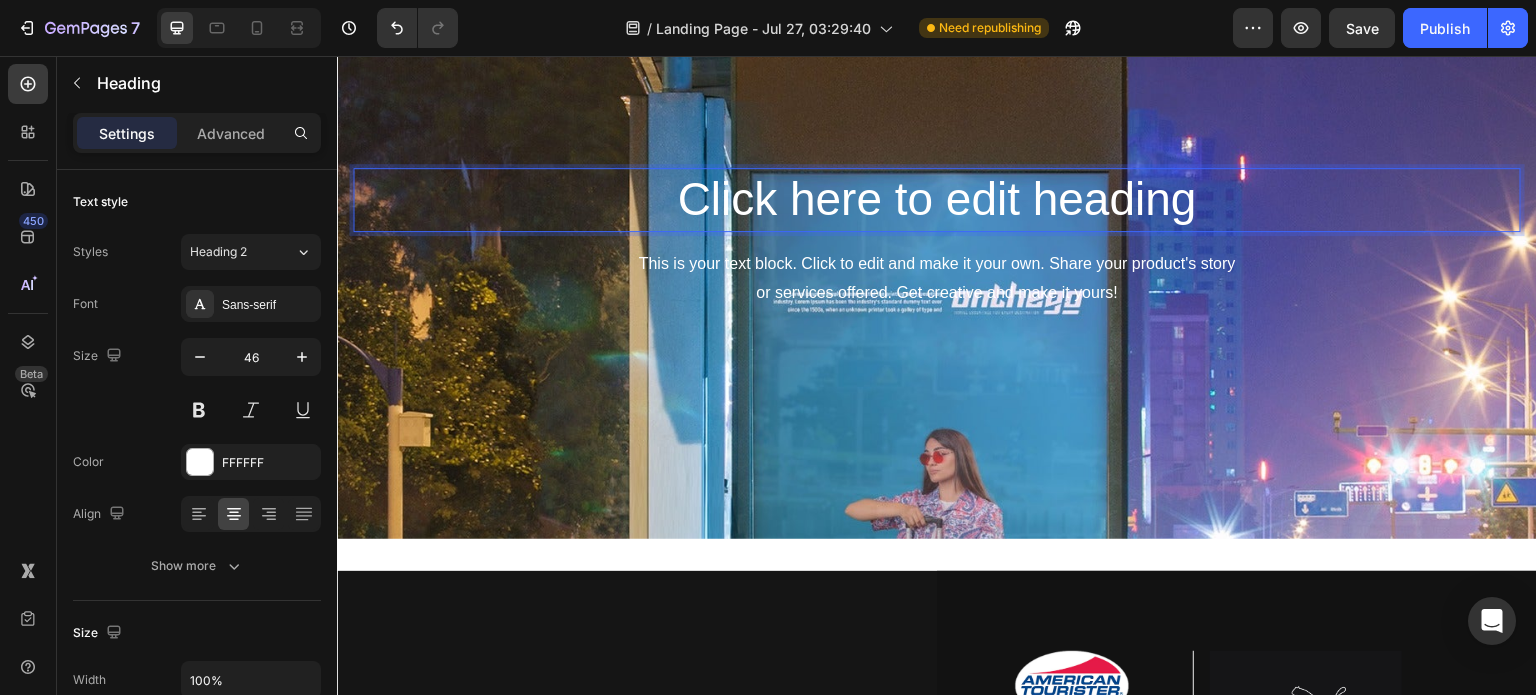click on "Click here to edit heading" at bounding box center (937, 200) 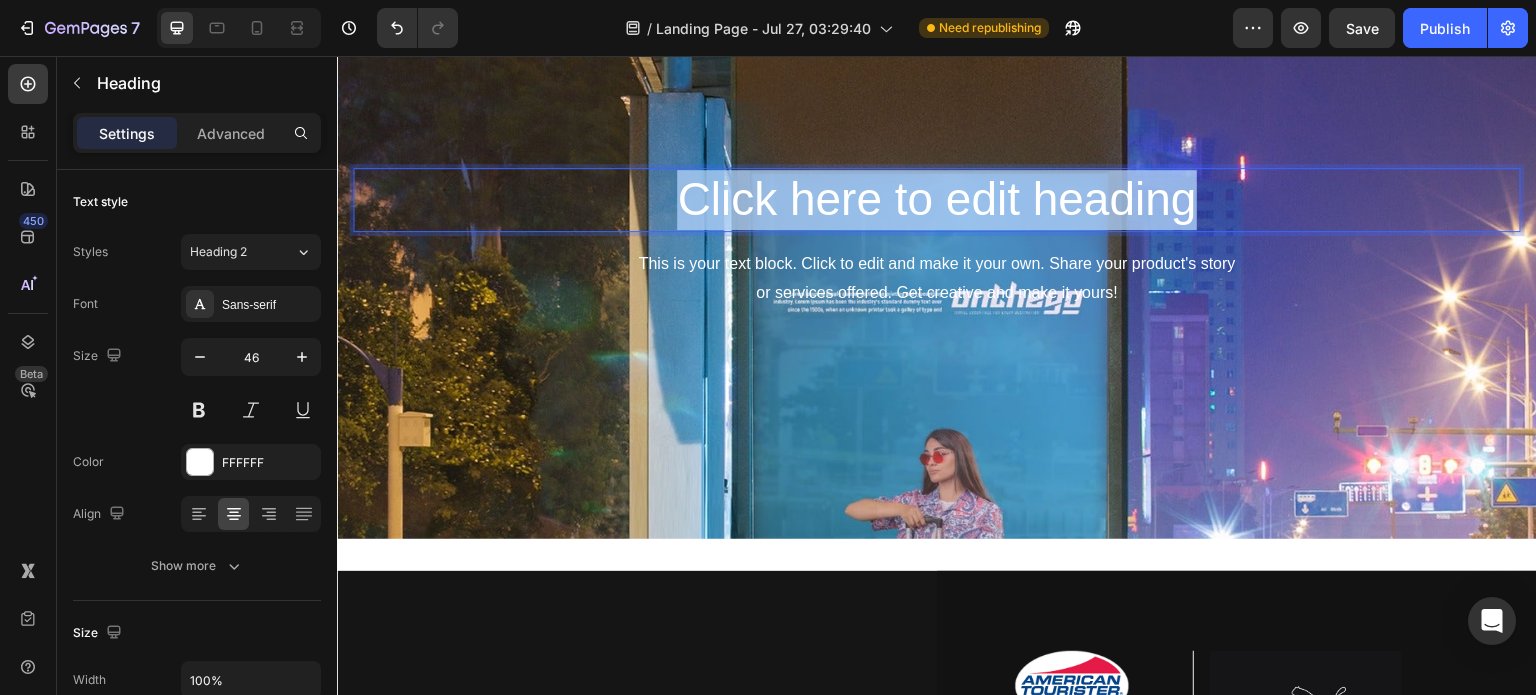 drag, startPoint x: 1206, startPoint y: 250, endPoint x: 681, endPoint y: 224, distance: 525.64343 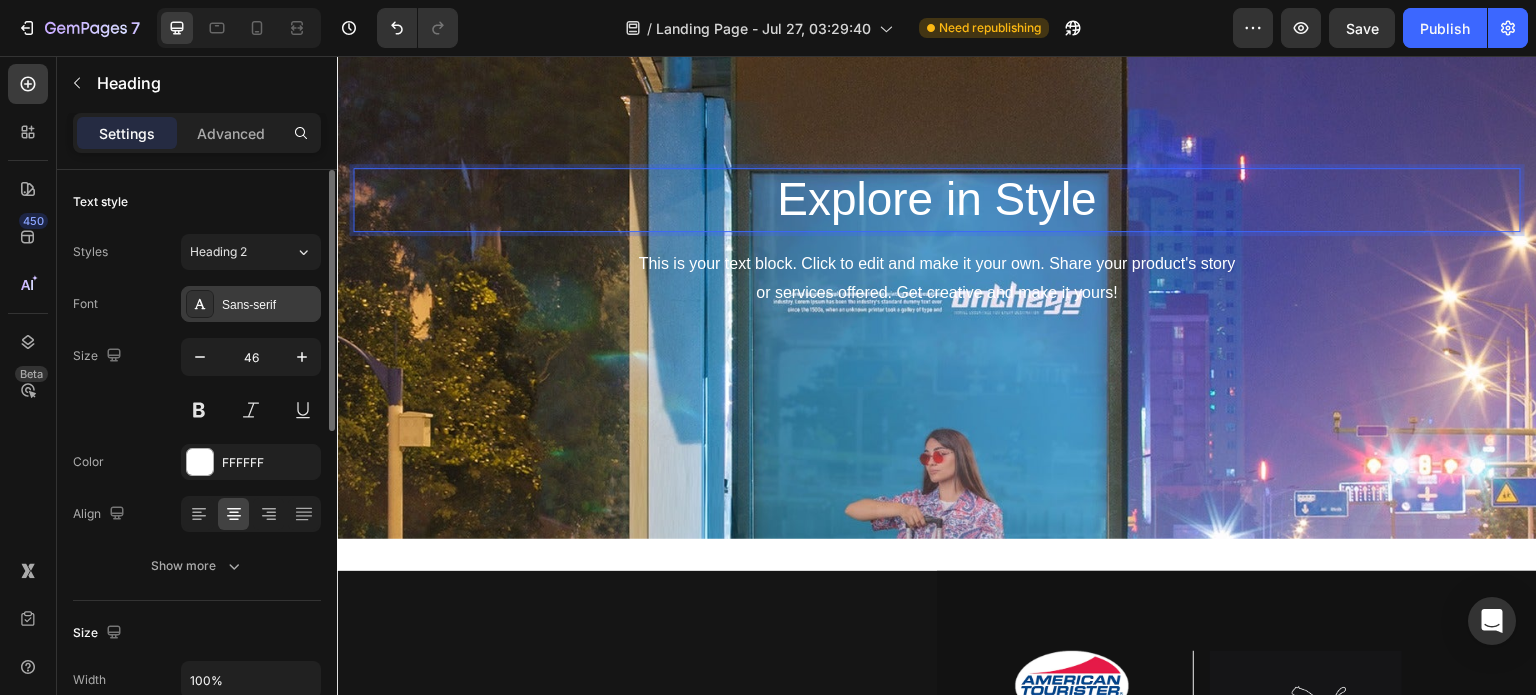 click on "Sans-serif" at bounding box center [251, 304] 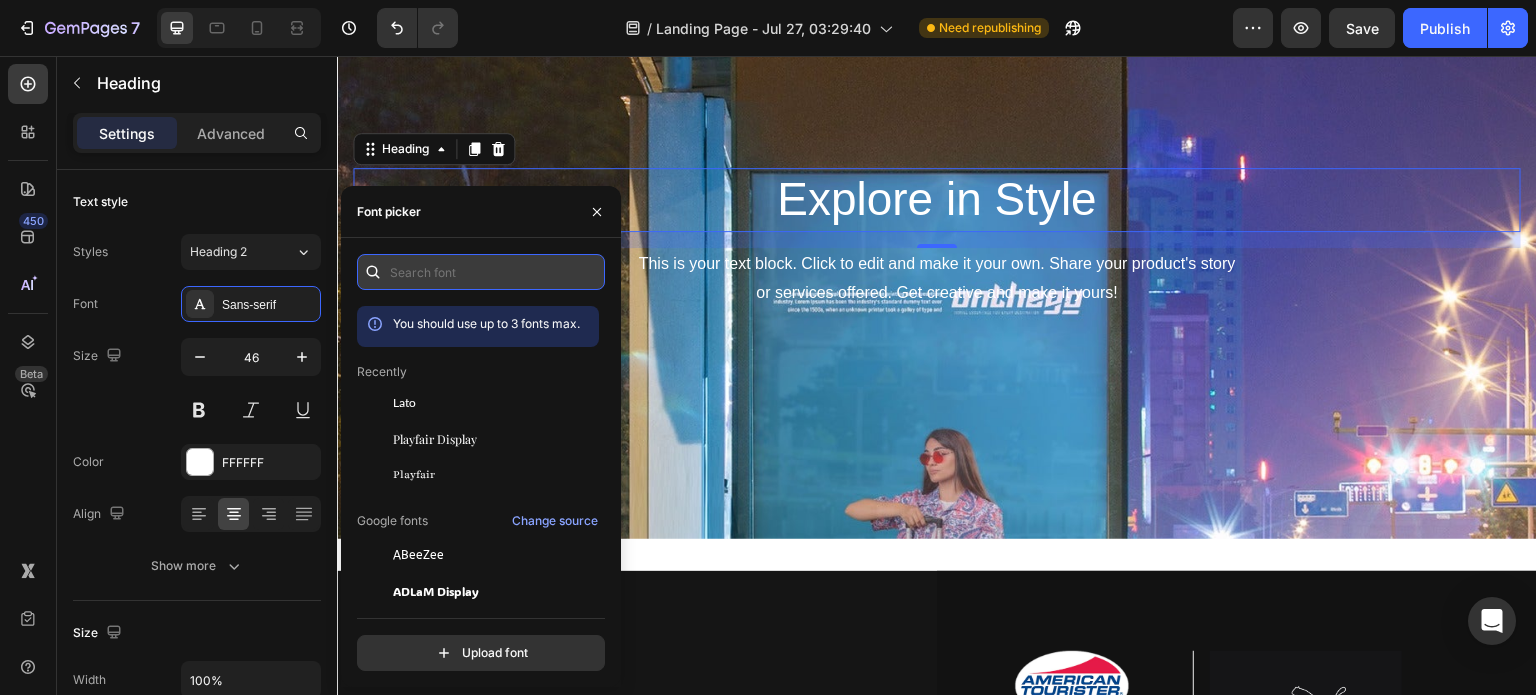 click at bounding box center (481, 272) 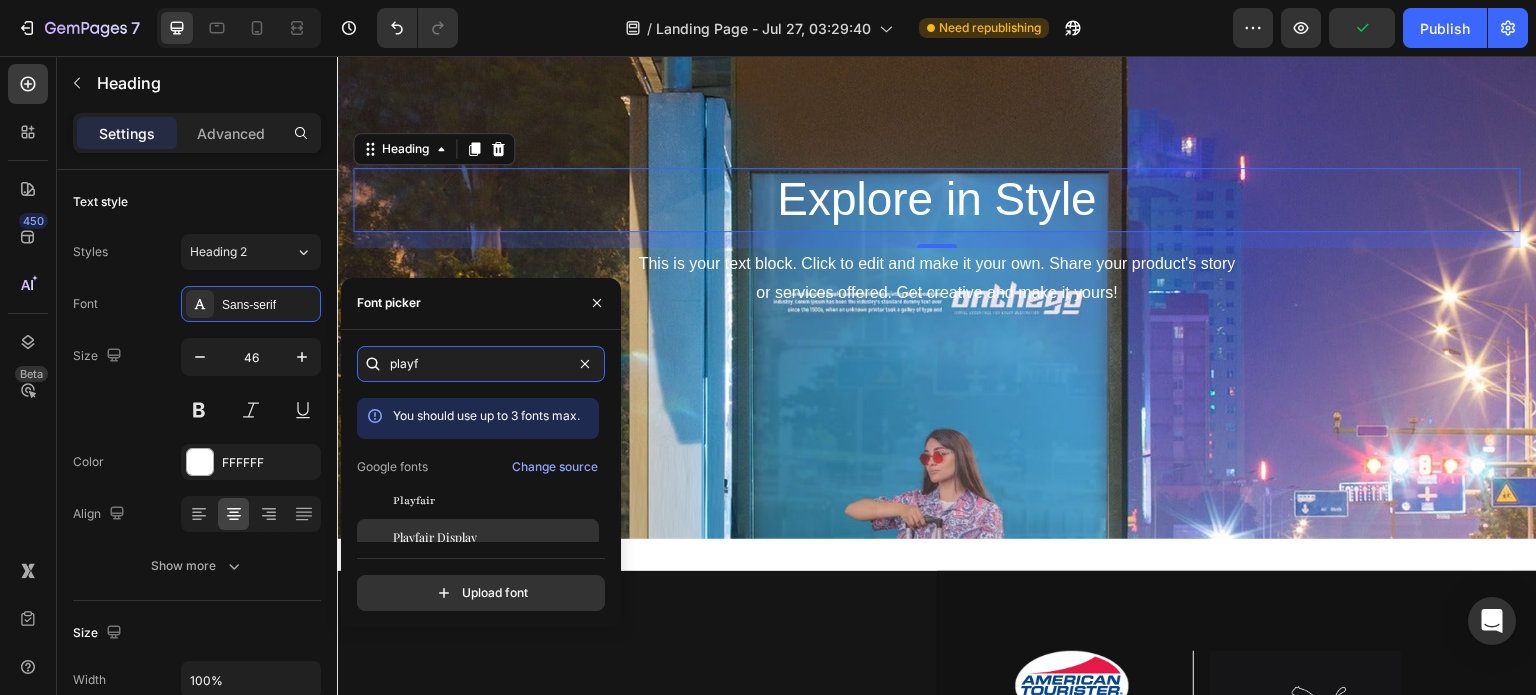 scroll, scrollTop: 49, scrollLeft: 0, axis: vertical 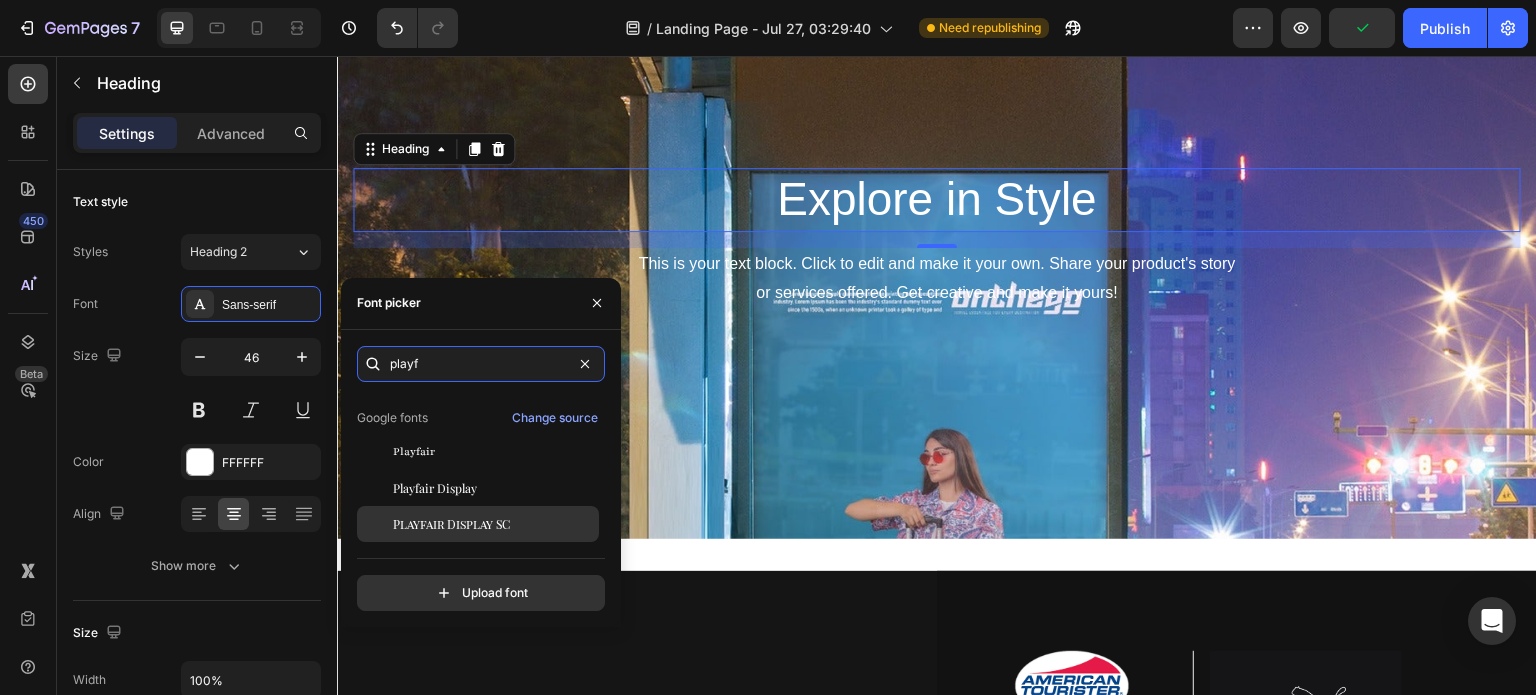 type on "playf" 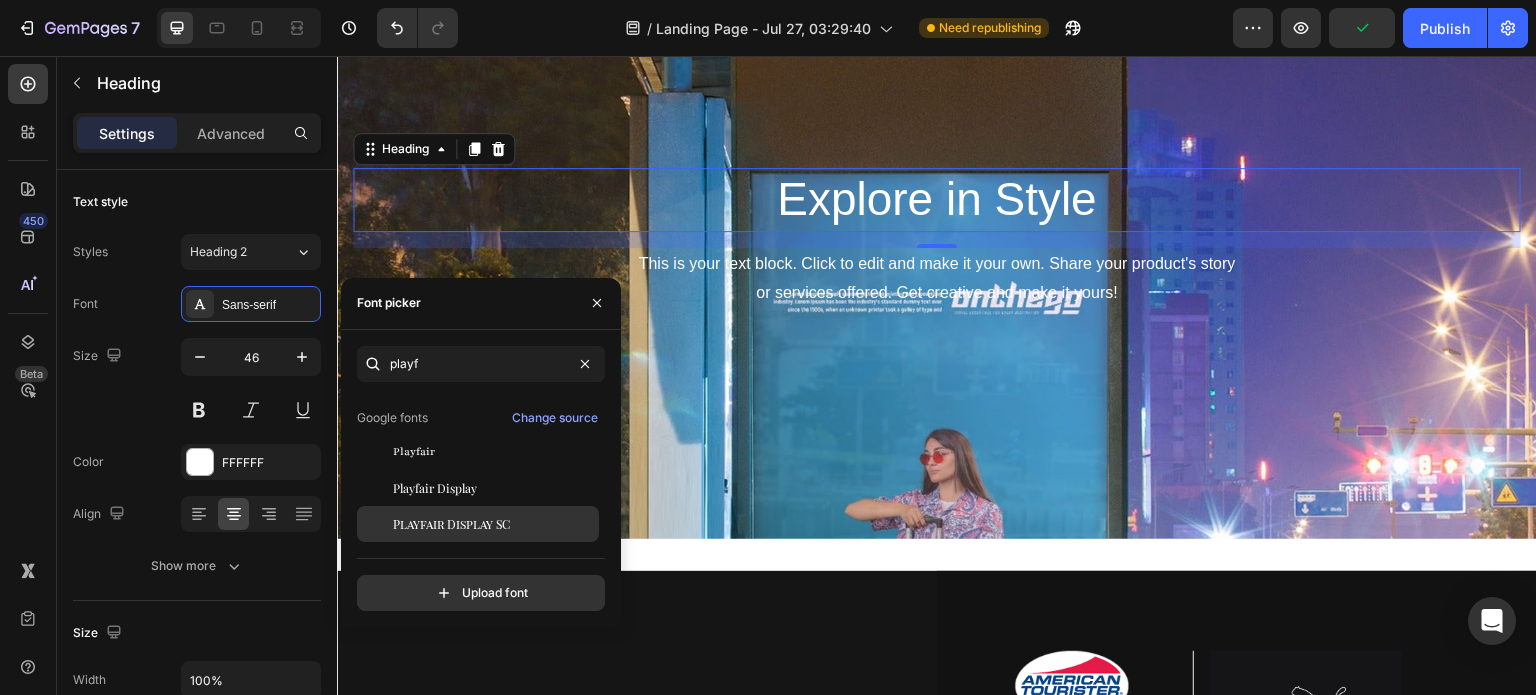 click on "Playfair Display SC" at bounding box center [451, 524] 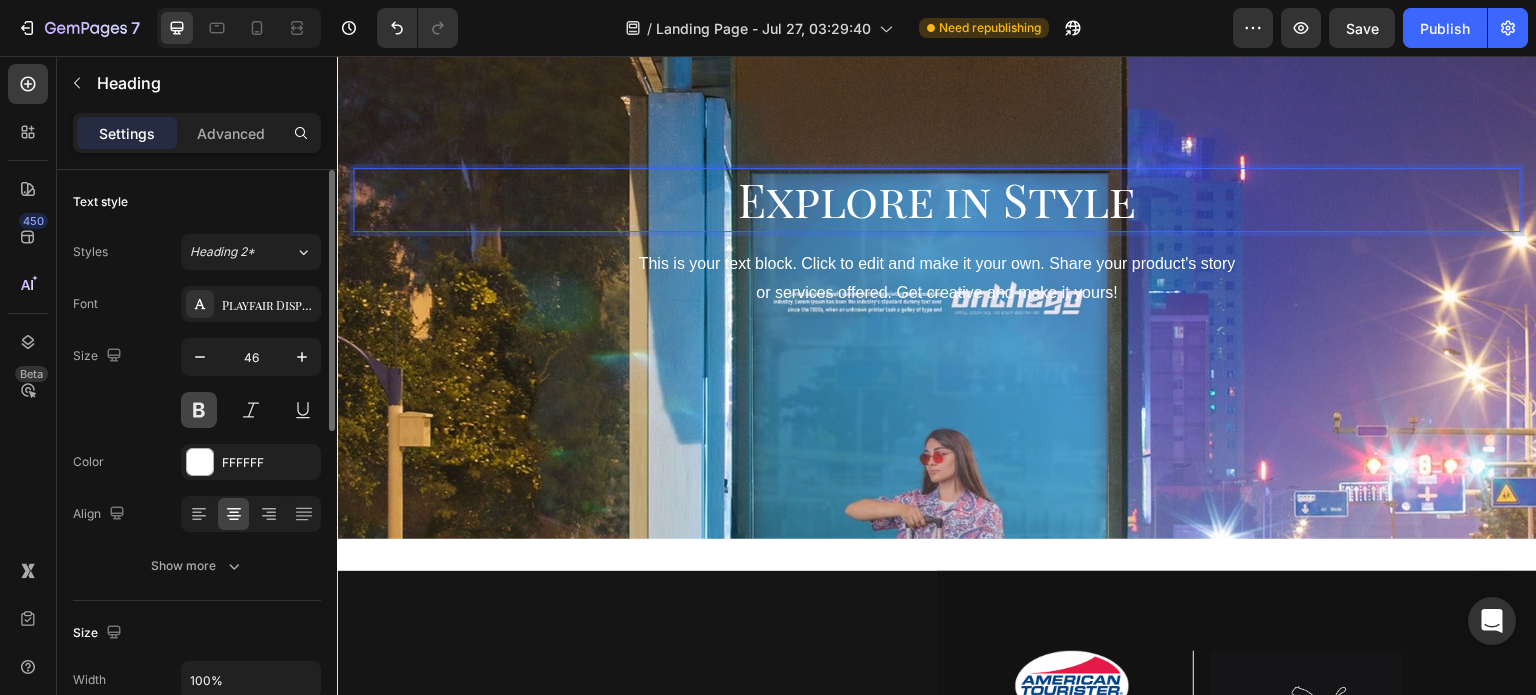 click at bounding box center (199, 410) 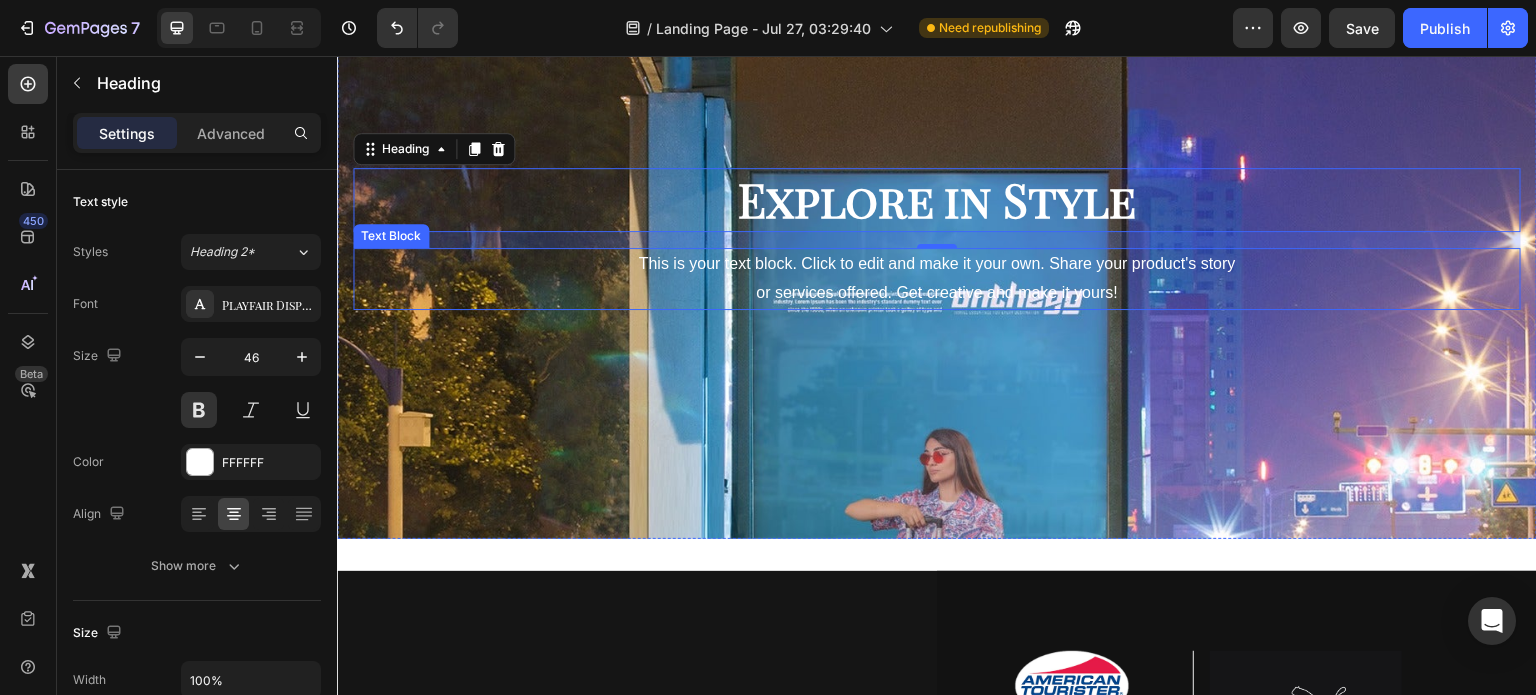 click on "This is your text block. Click to edit and make it your own. Share your product's story                   or services offered. Get creative and make it yours!" at bounding box center [937, 279] 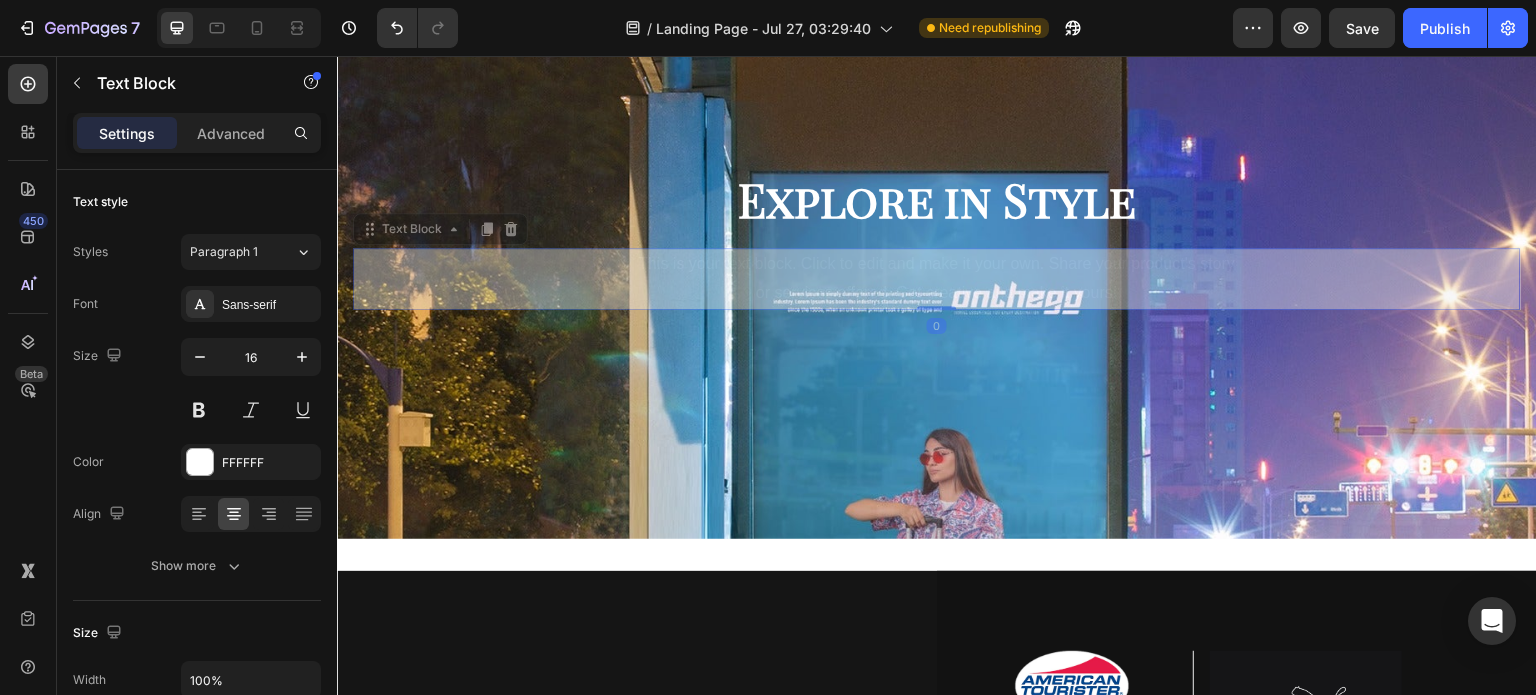 scroll, scrollTop: 4368, scrollLeft: 0, axis: vertical 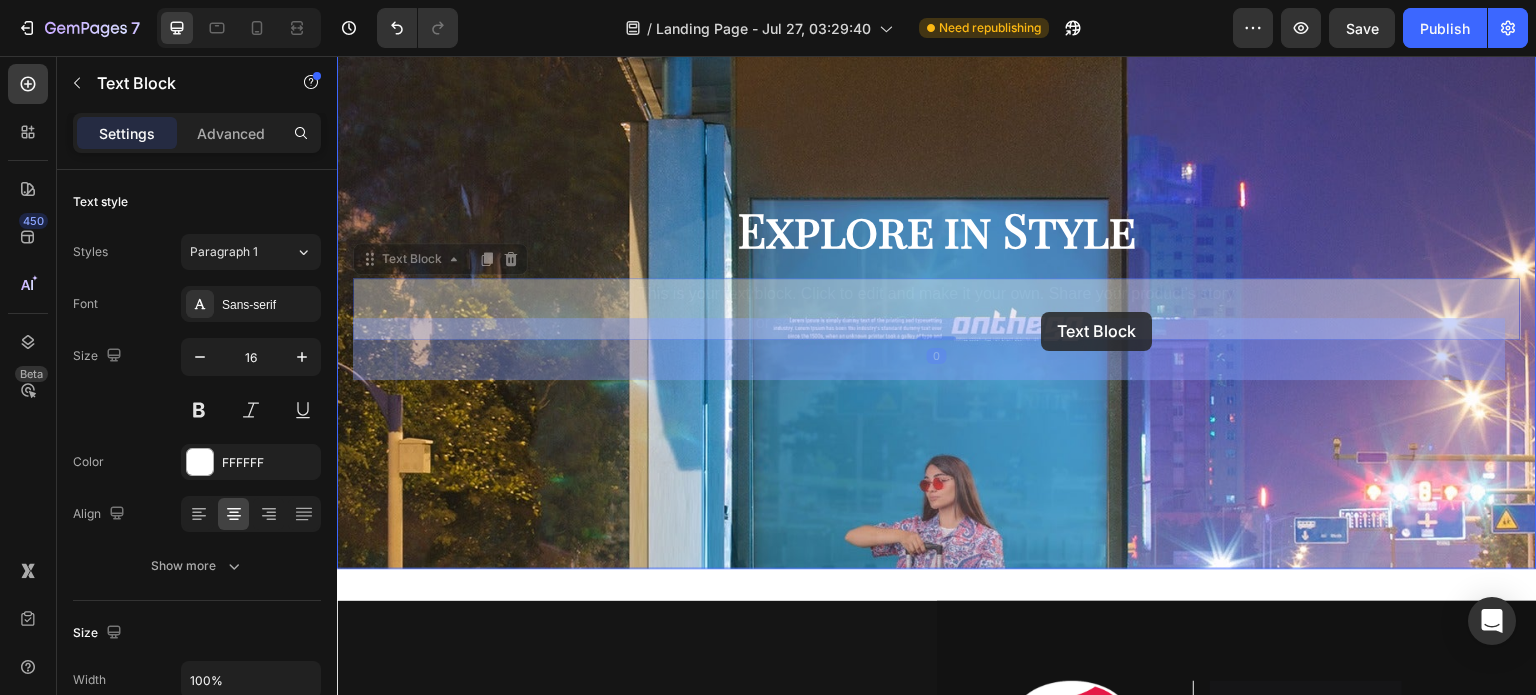 drag, startPoint x: 1123, startPoint y: 338, endPoint x: 1042, endPoint y: 312, distance: 85.07056 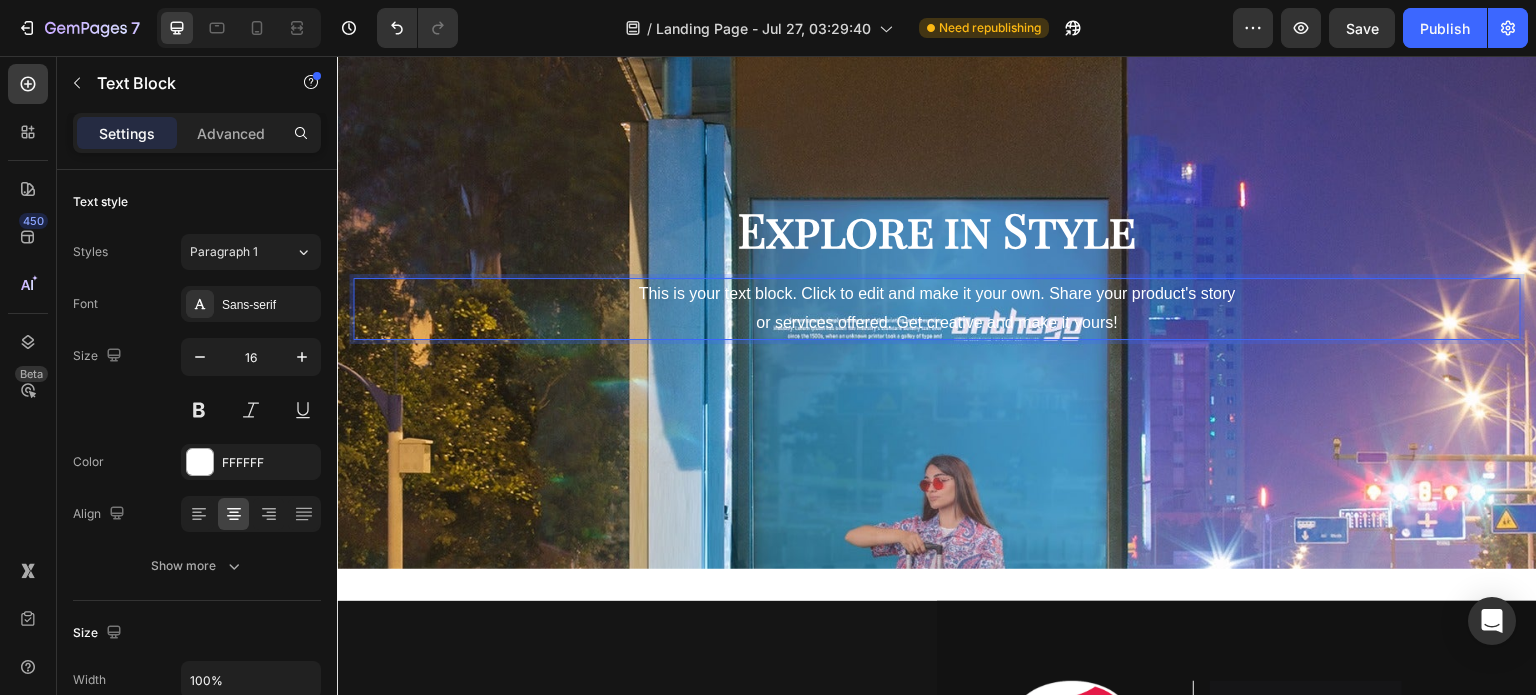 click on "This is your text block. Click to edit and make it your own. Share your product's story or services offered. Get creative and make it yours!" at bounding box center (937, 309) 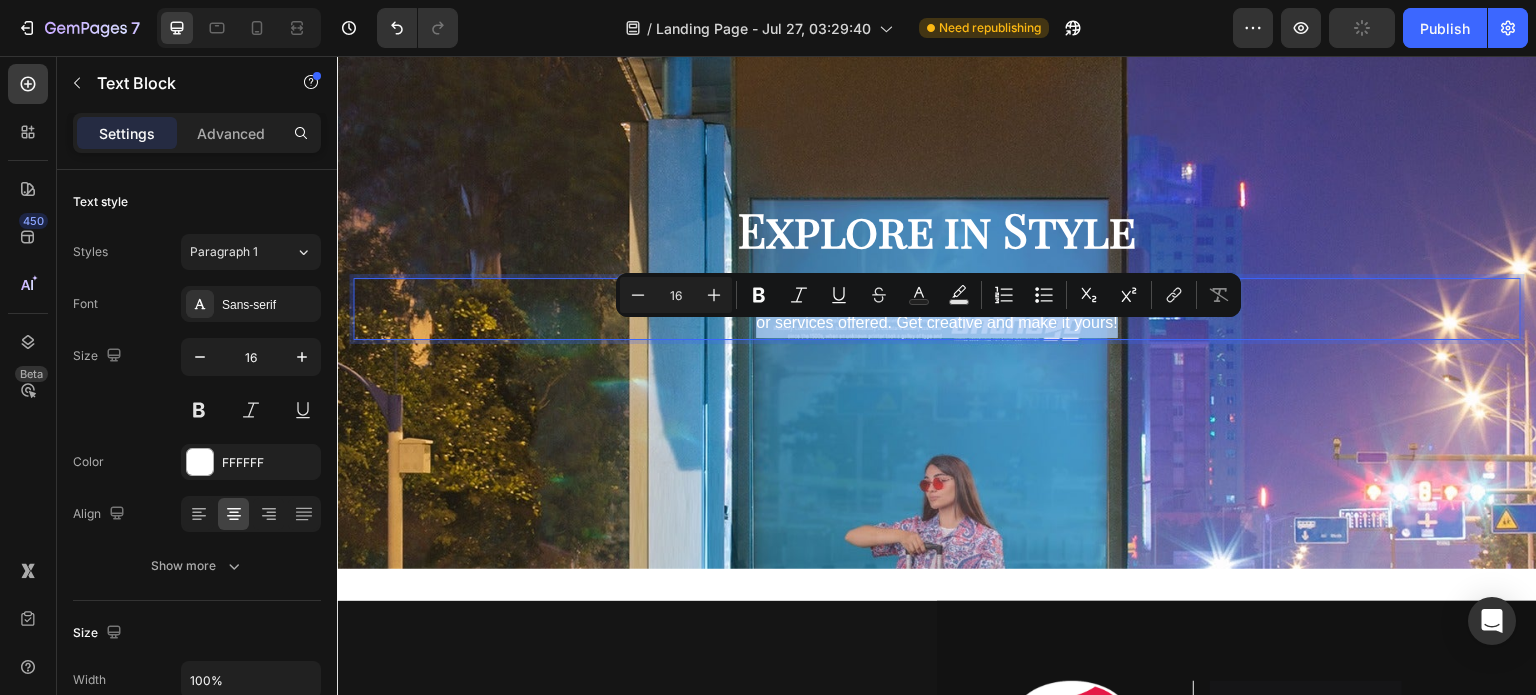 drag, startPoint x: 1109, startPoint y: 355, endPoint x: 617, endPoint y: 319, distance: 493.3153 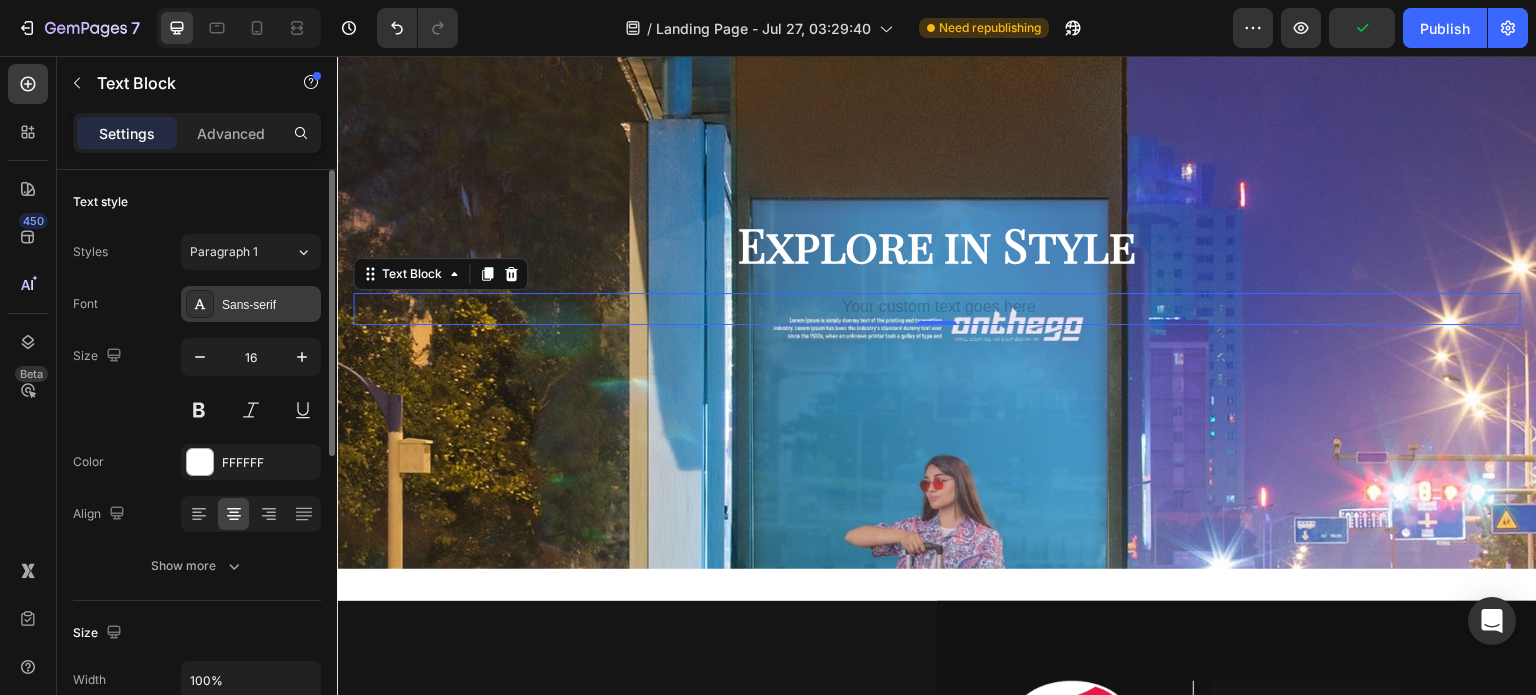 click on "Sans-serif" at bounding box center [251, 304] 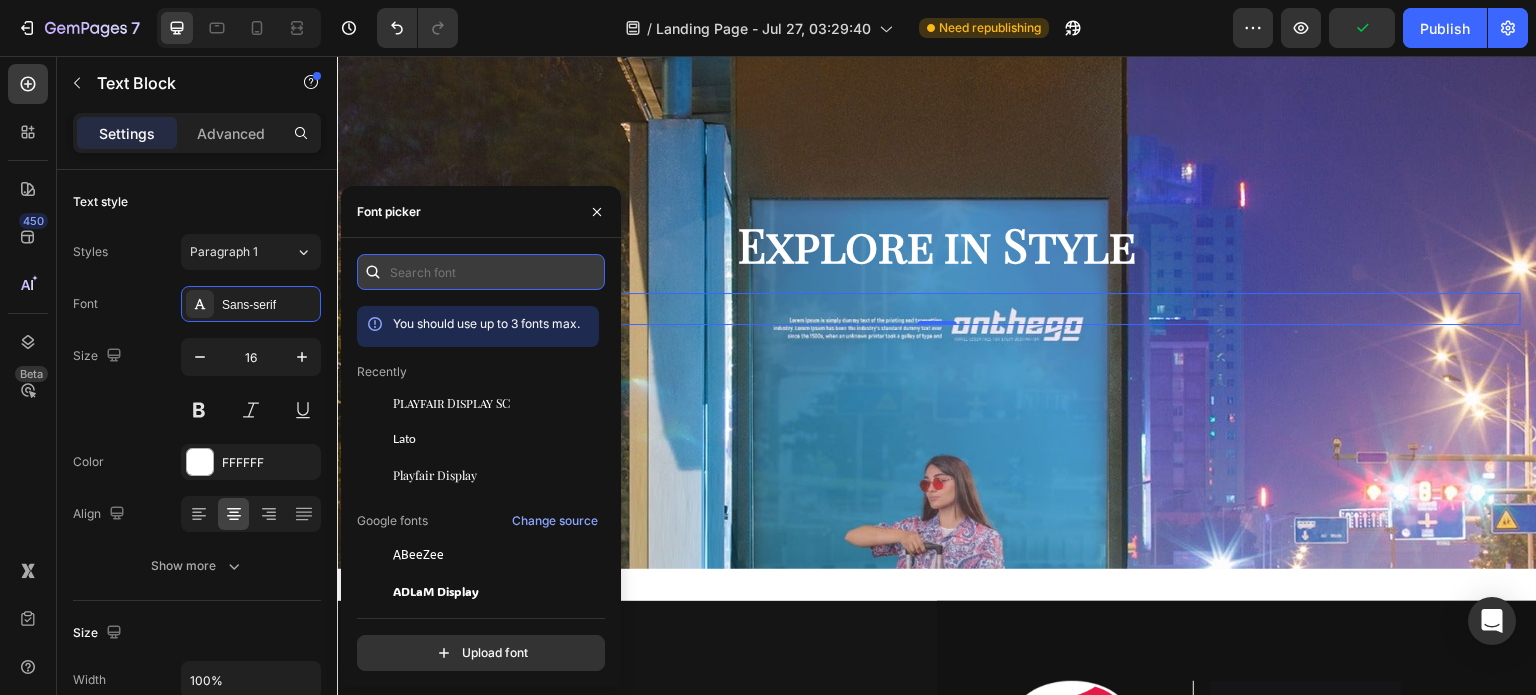 click at bounding box center [481, 272] 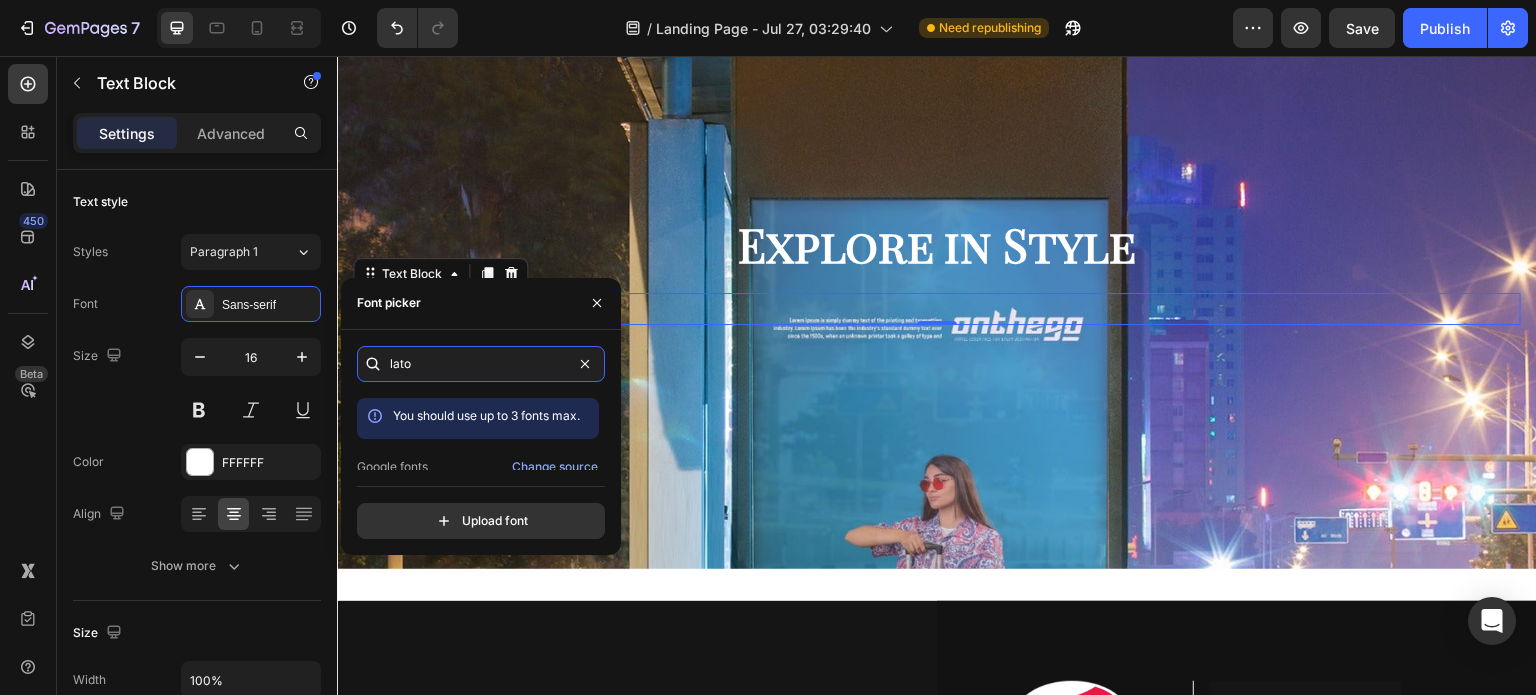 scroll, scrollTop: 49, scrollLeft: 0, axis: vertical 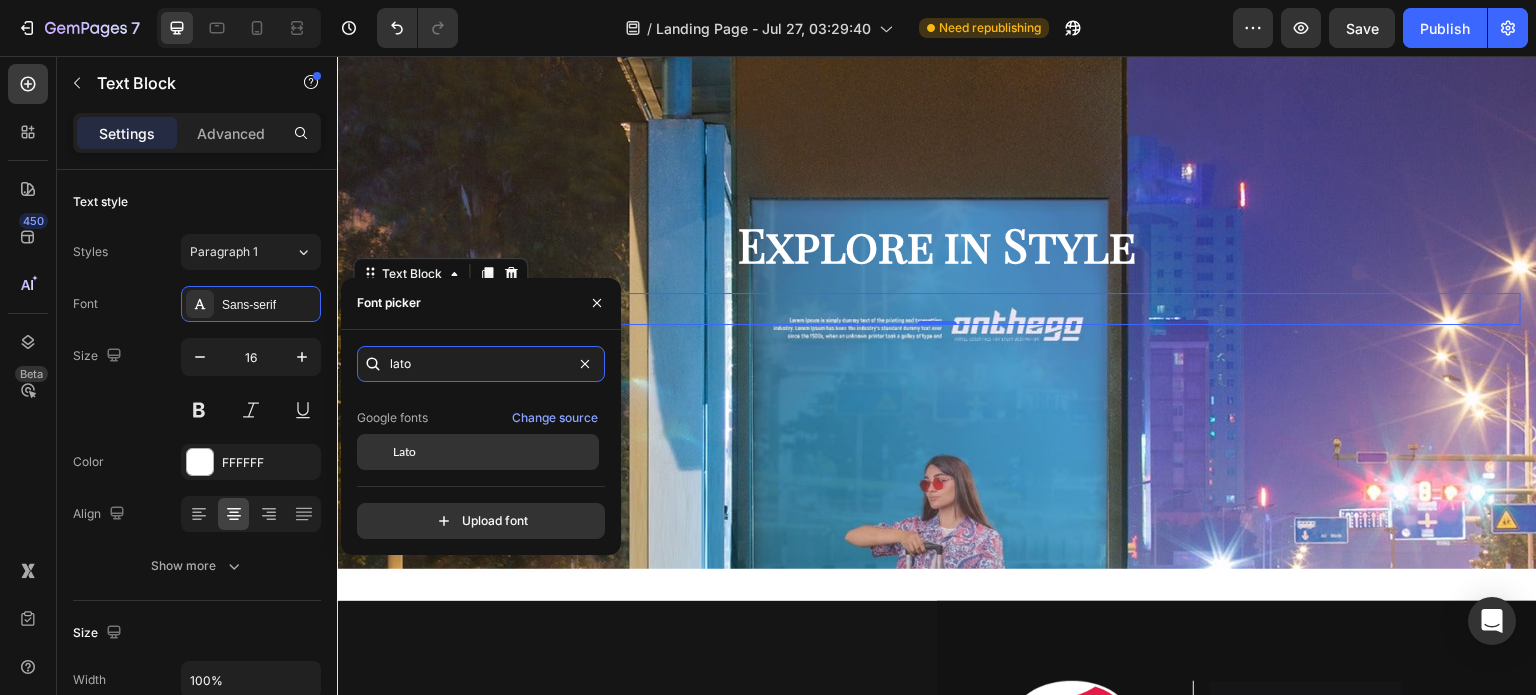 type on "lato" 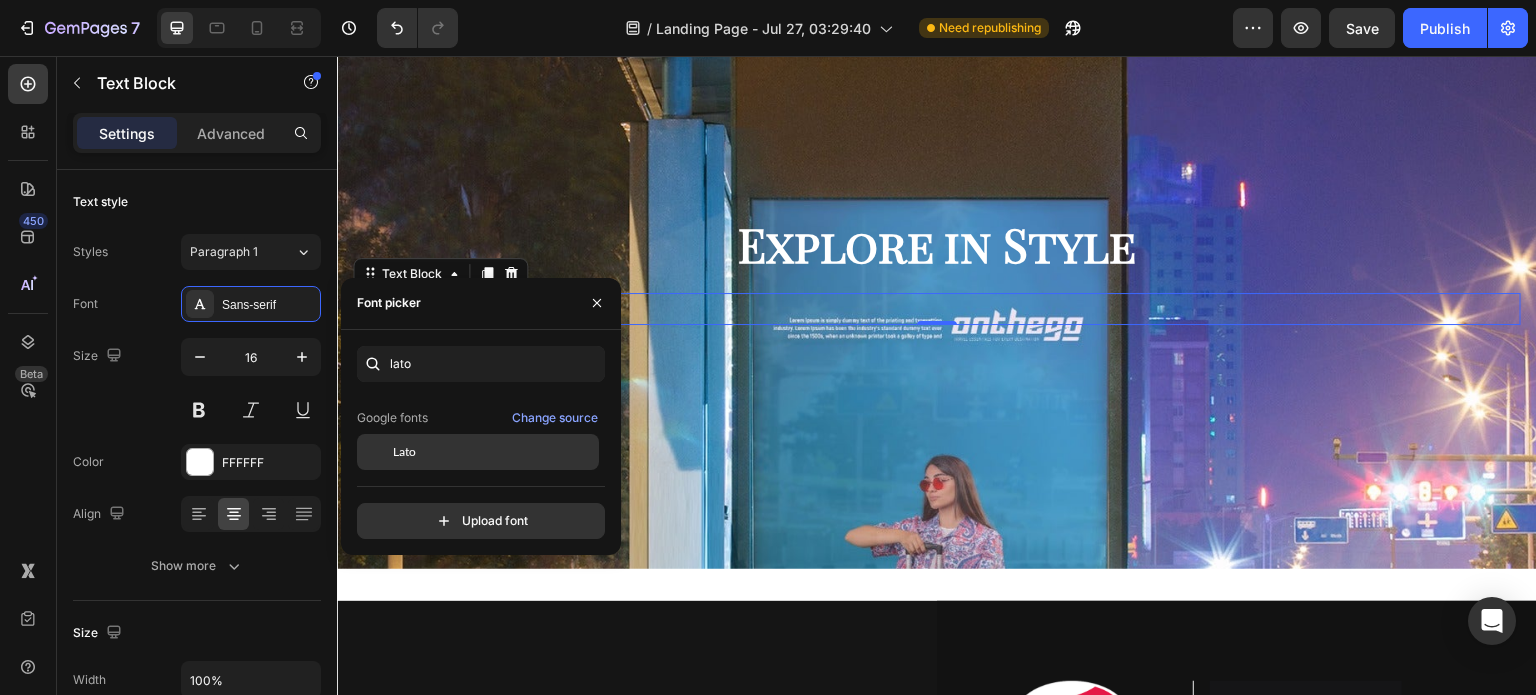 click on "Lato" at bounding box center (494, 452) 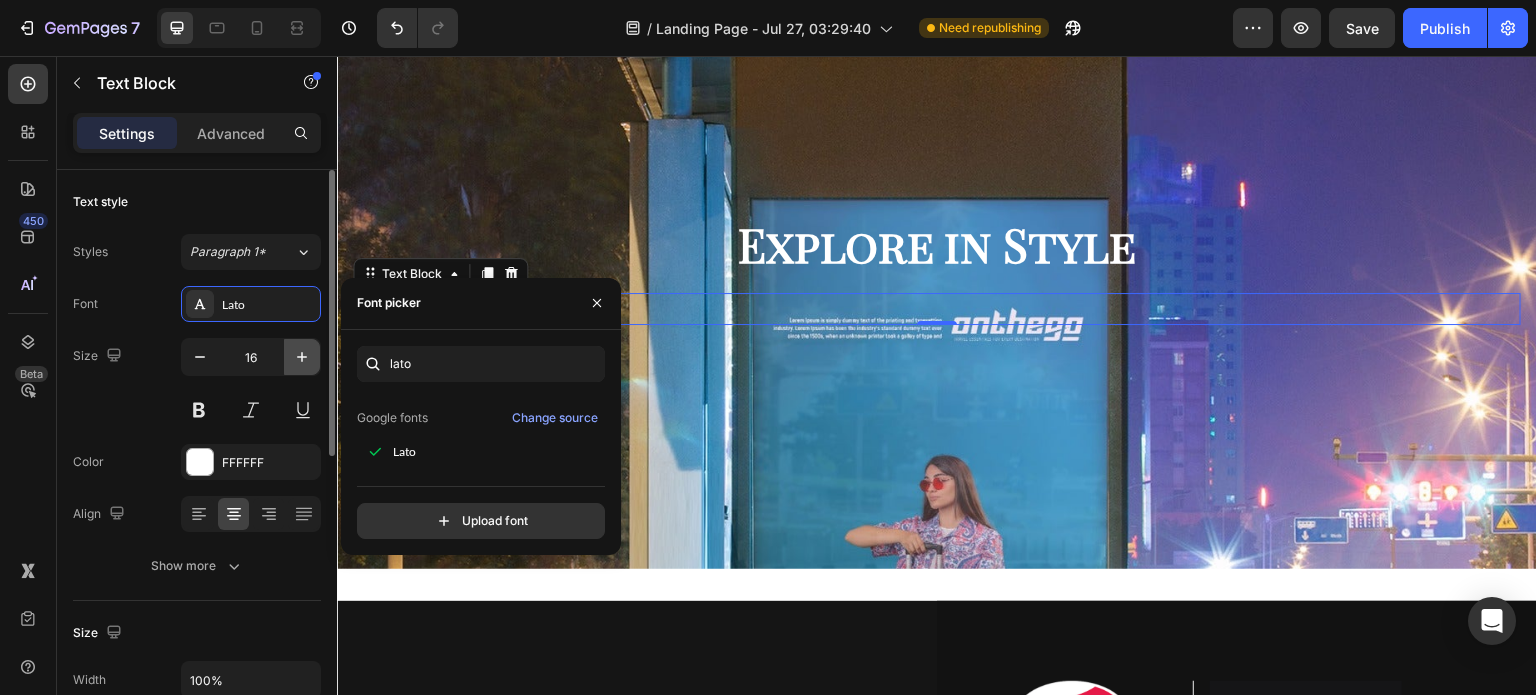 click 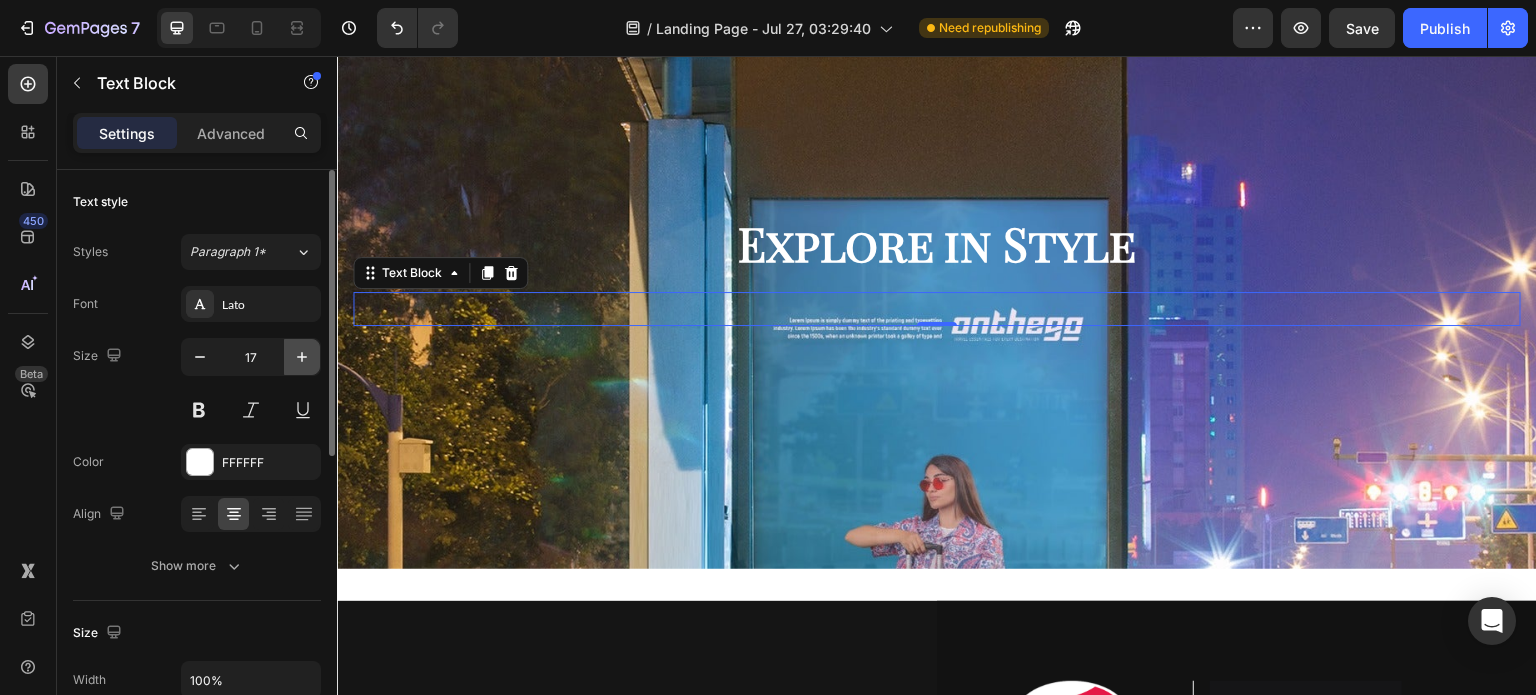 click 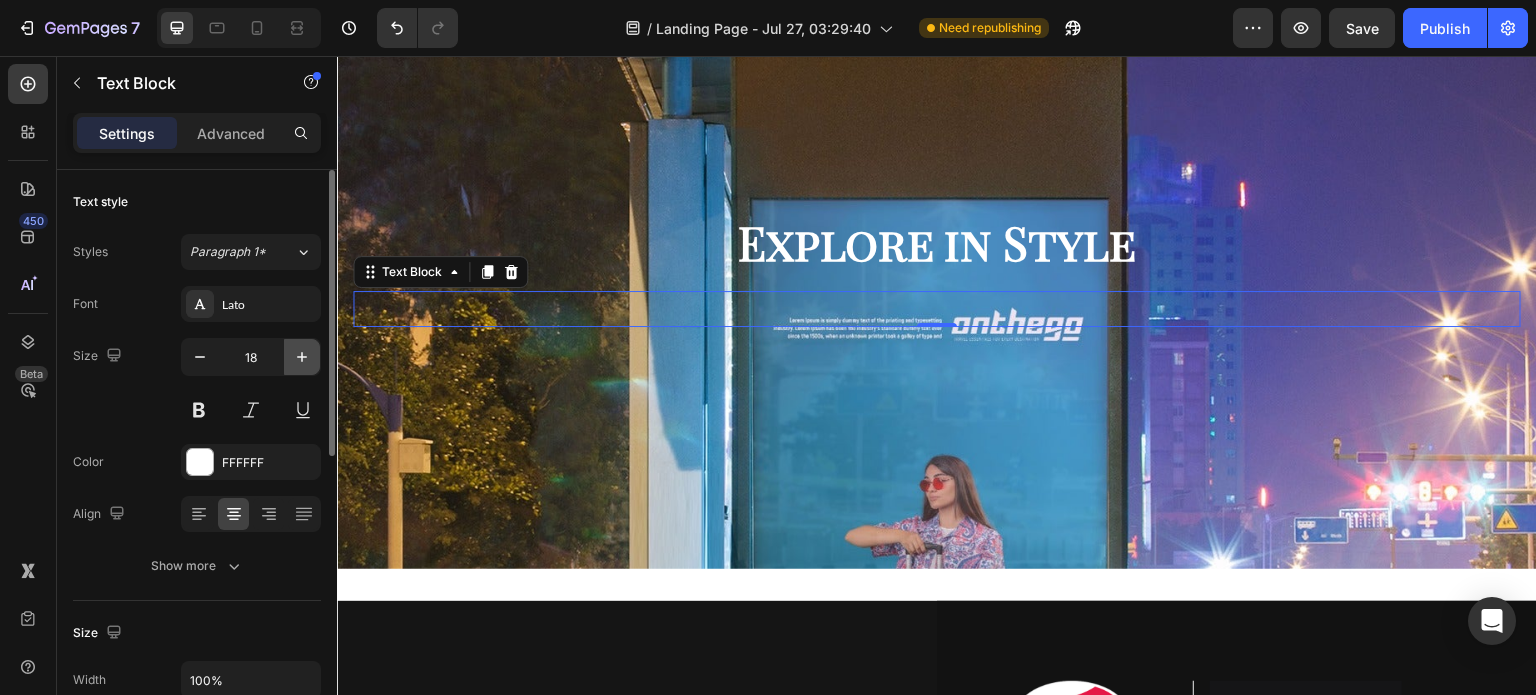 click 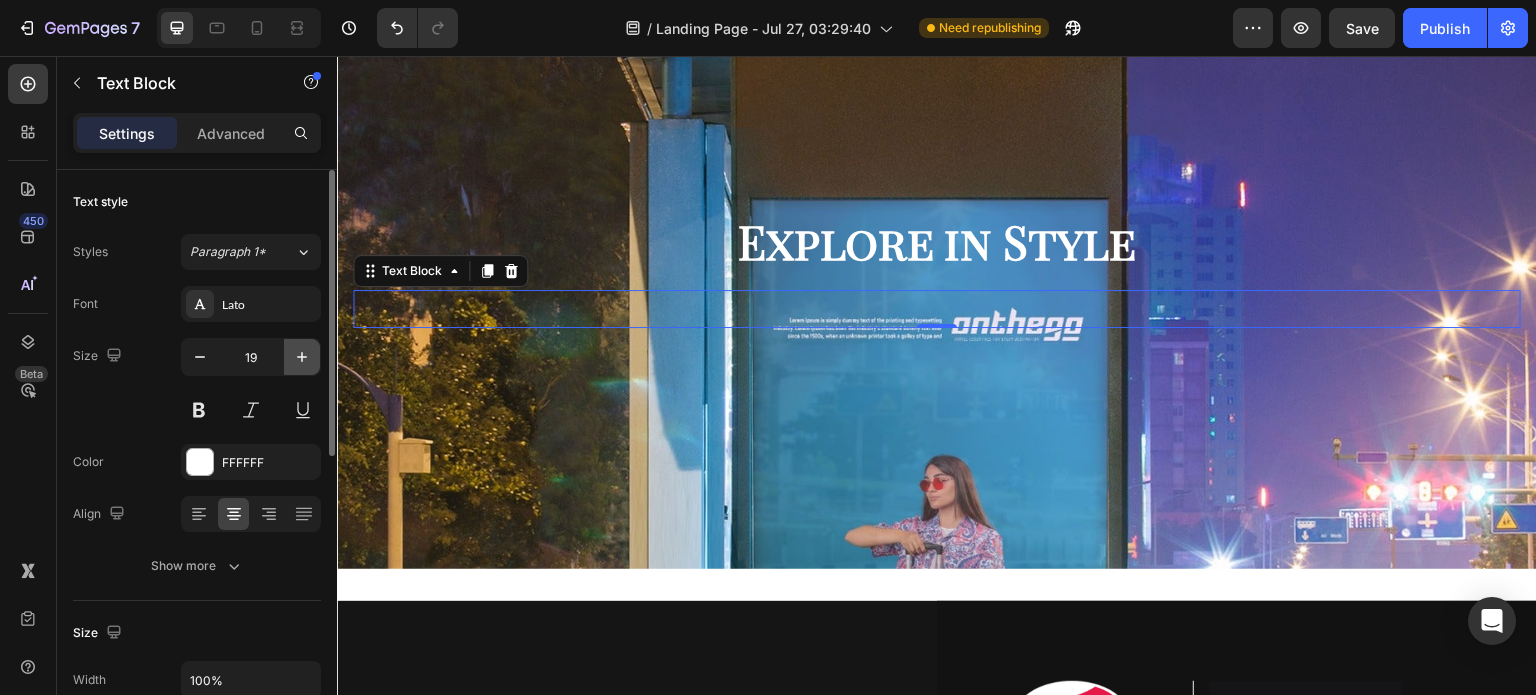 click 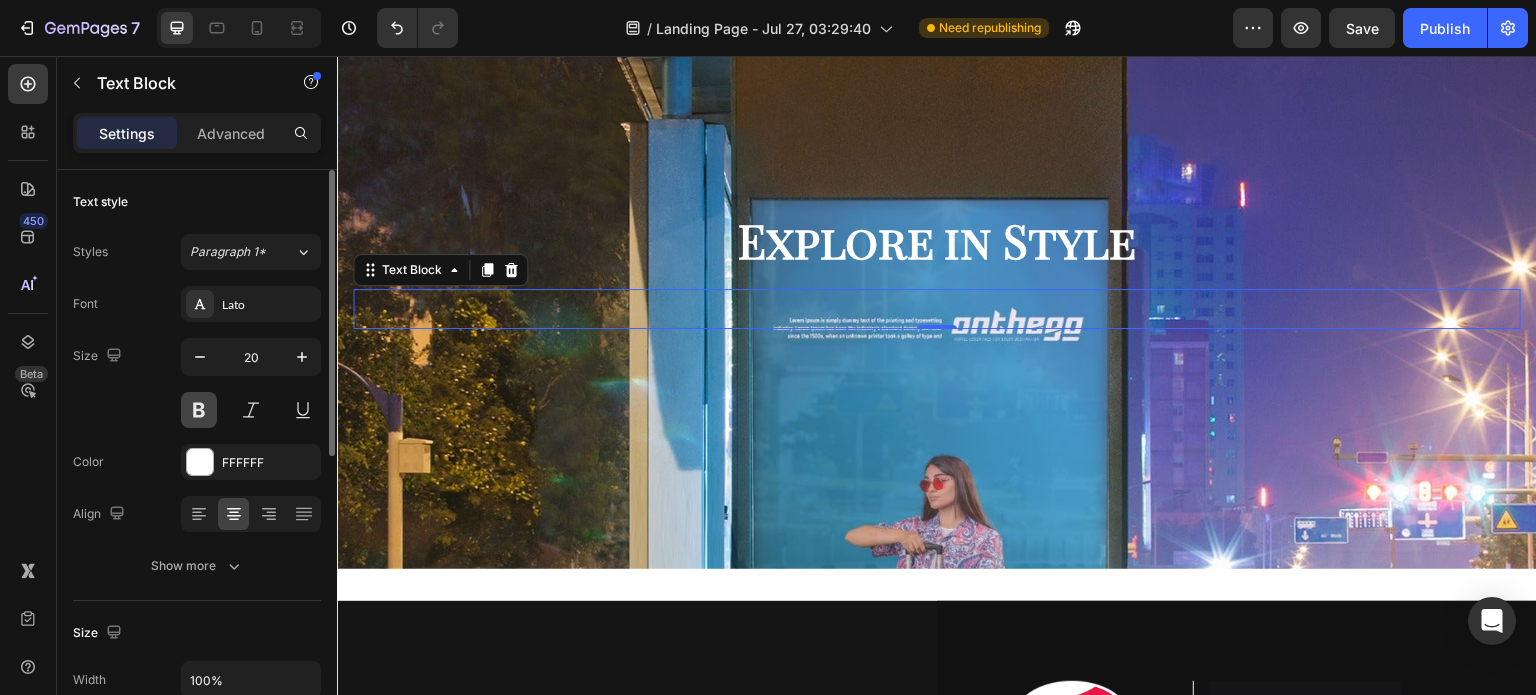 click at bounding box center [199, 410] 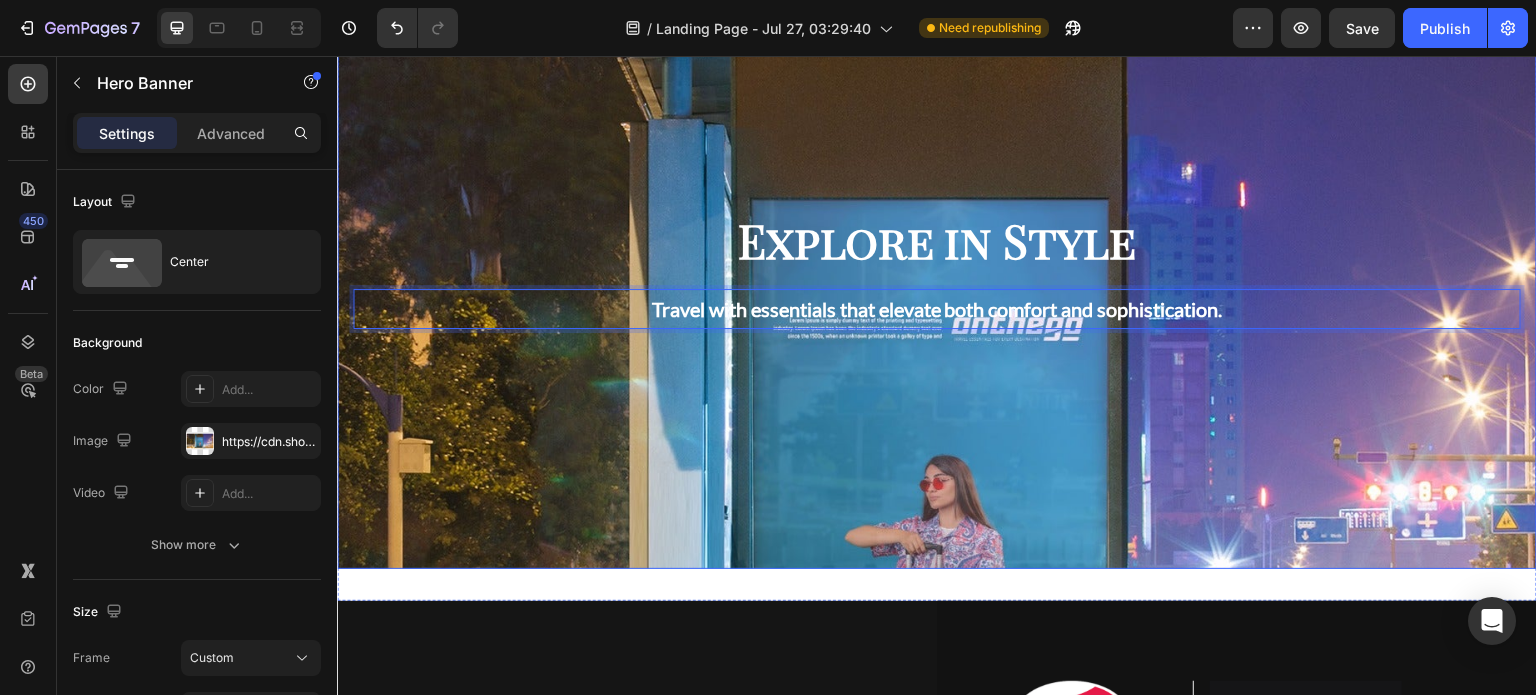 click at bounding box center (937, 410) 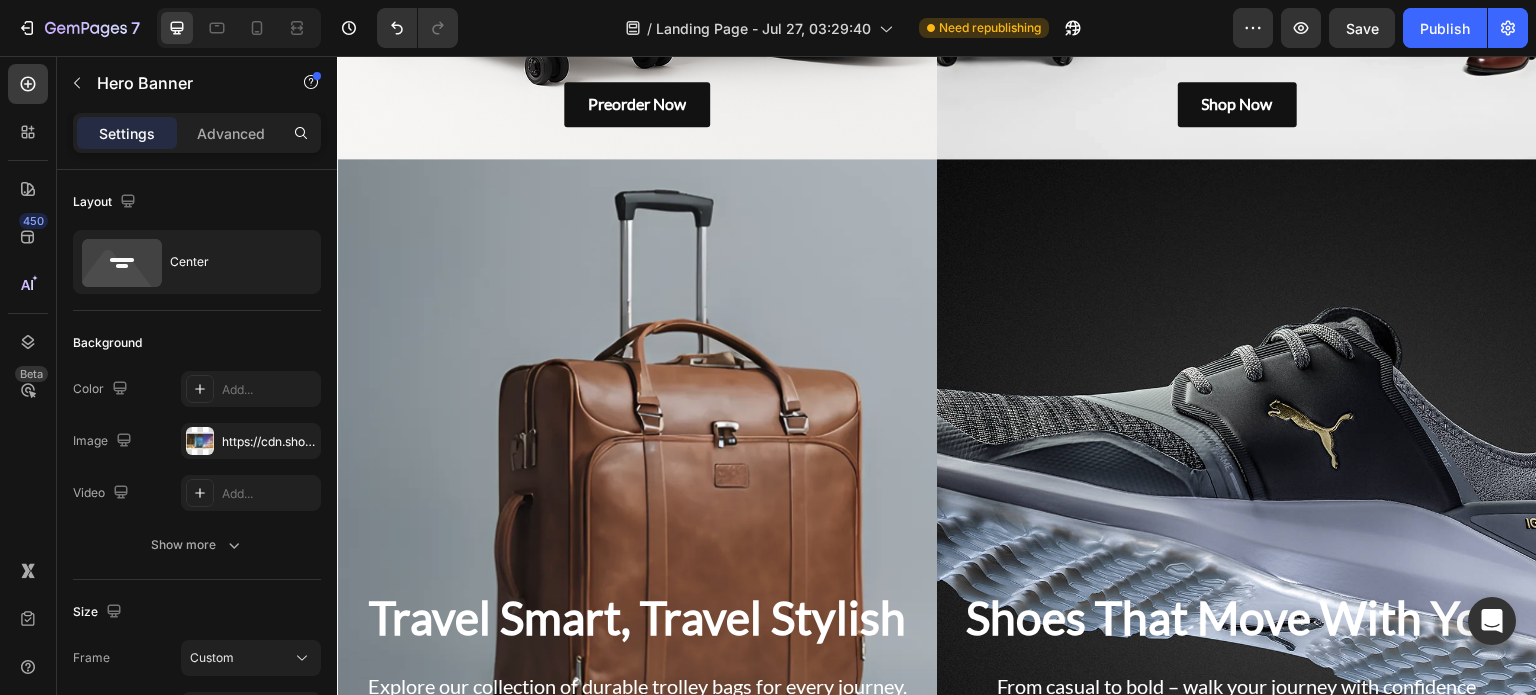 scroll, scrollTop: 1396, scrollLeft: 0, axis: vertical 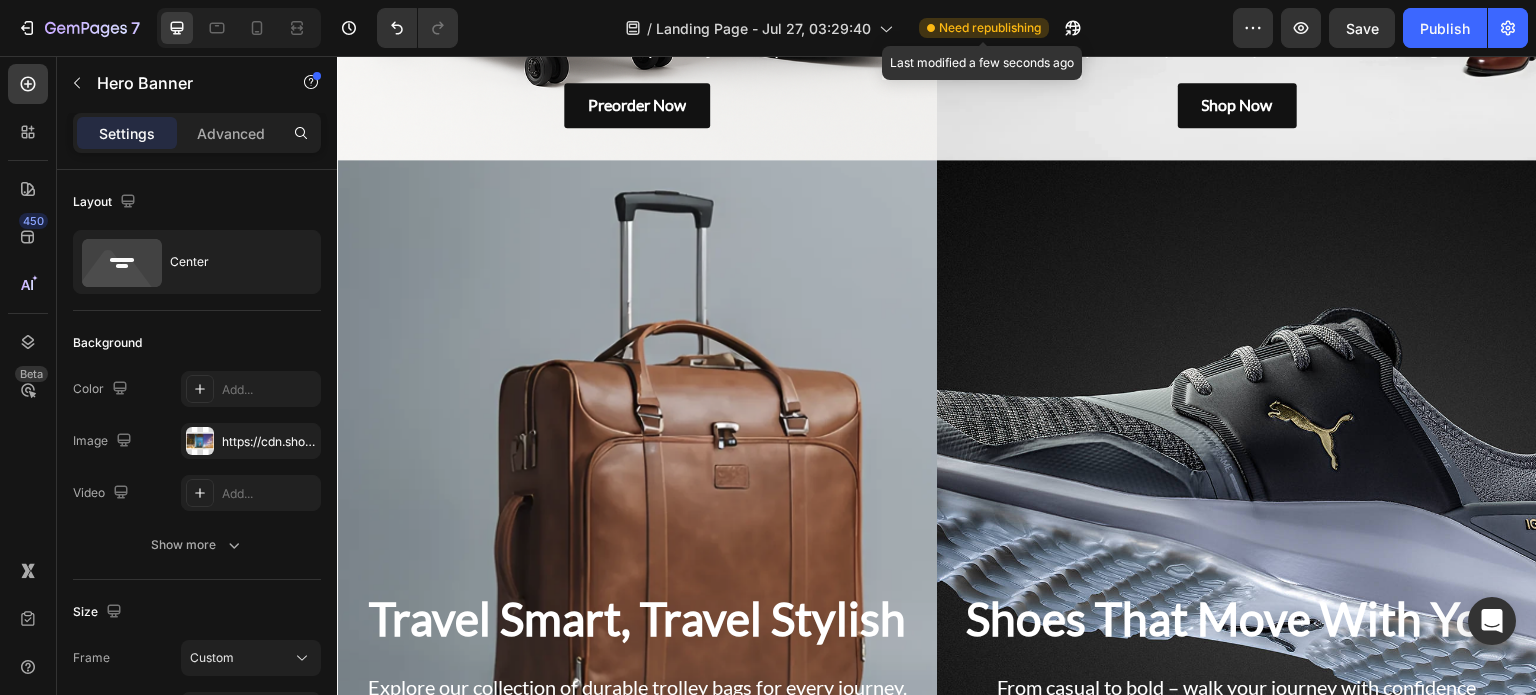 click on "Need republishing" at bounding box center [990, 28] 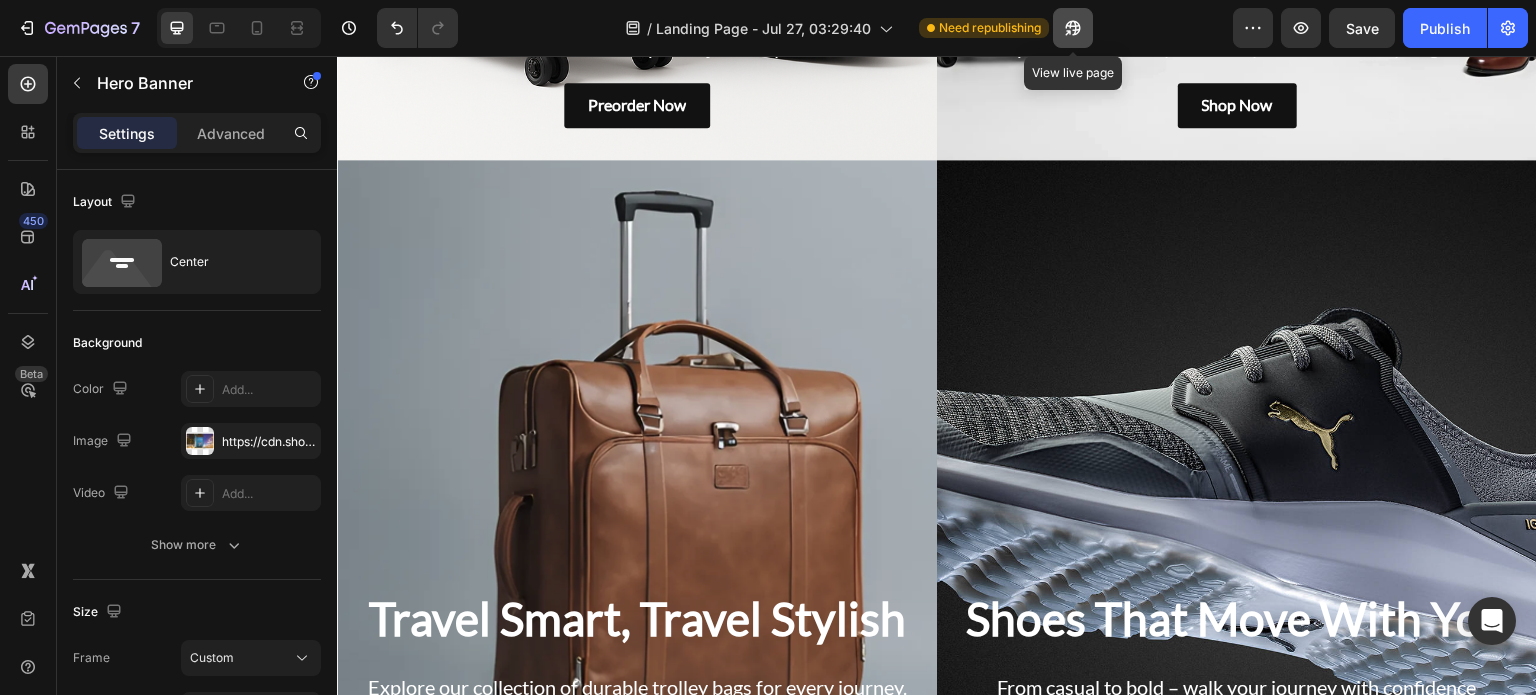 click 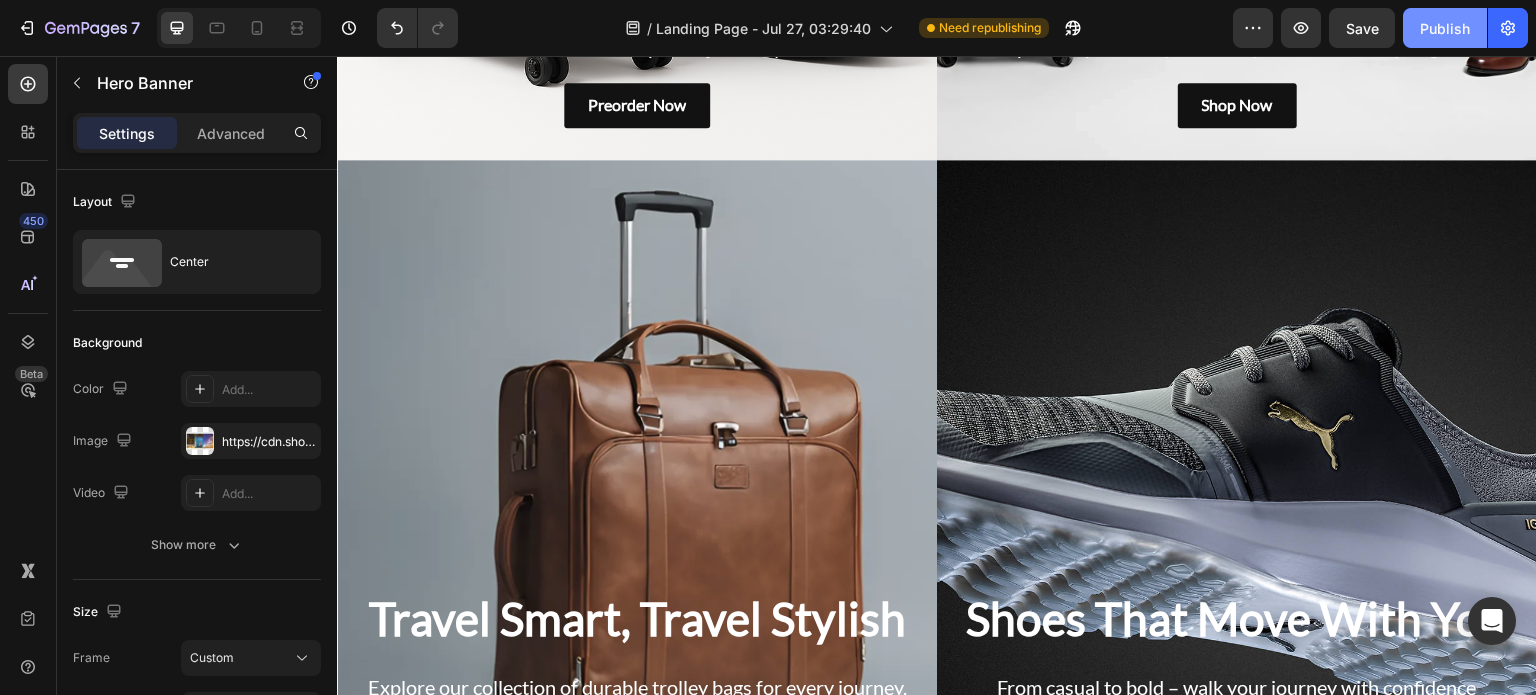 click on "Publish" at bounding box center [1445, 28] 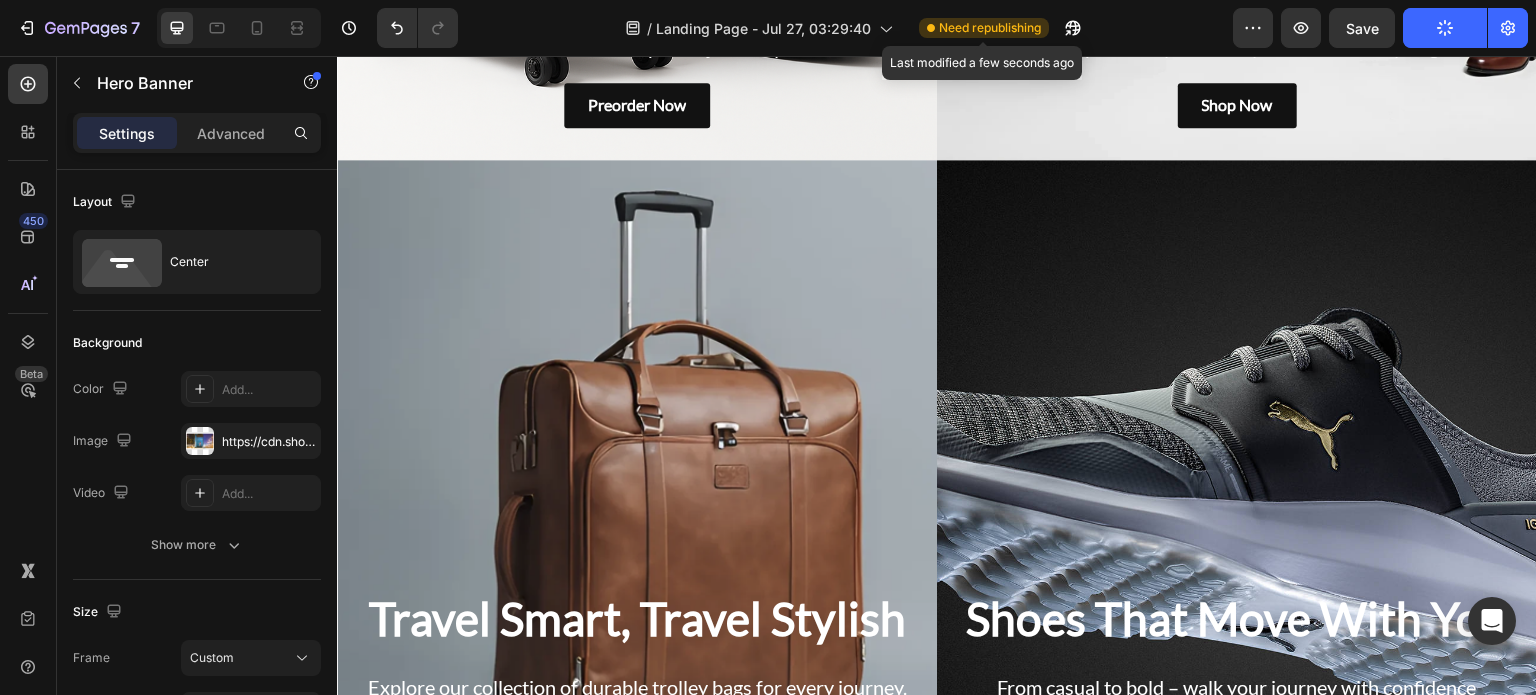 click on "Need republishing" at bounding box center (990, 28) 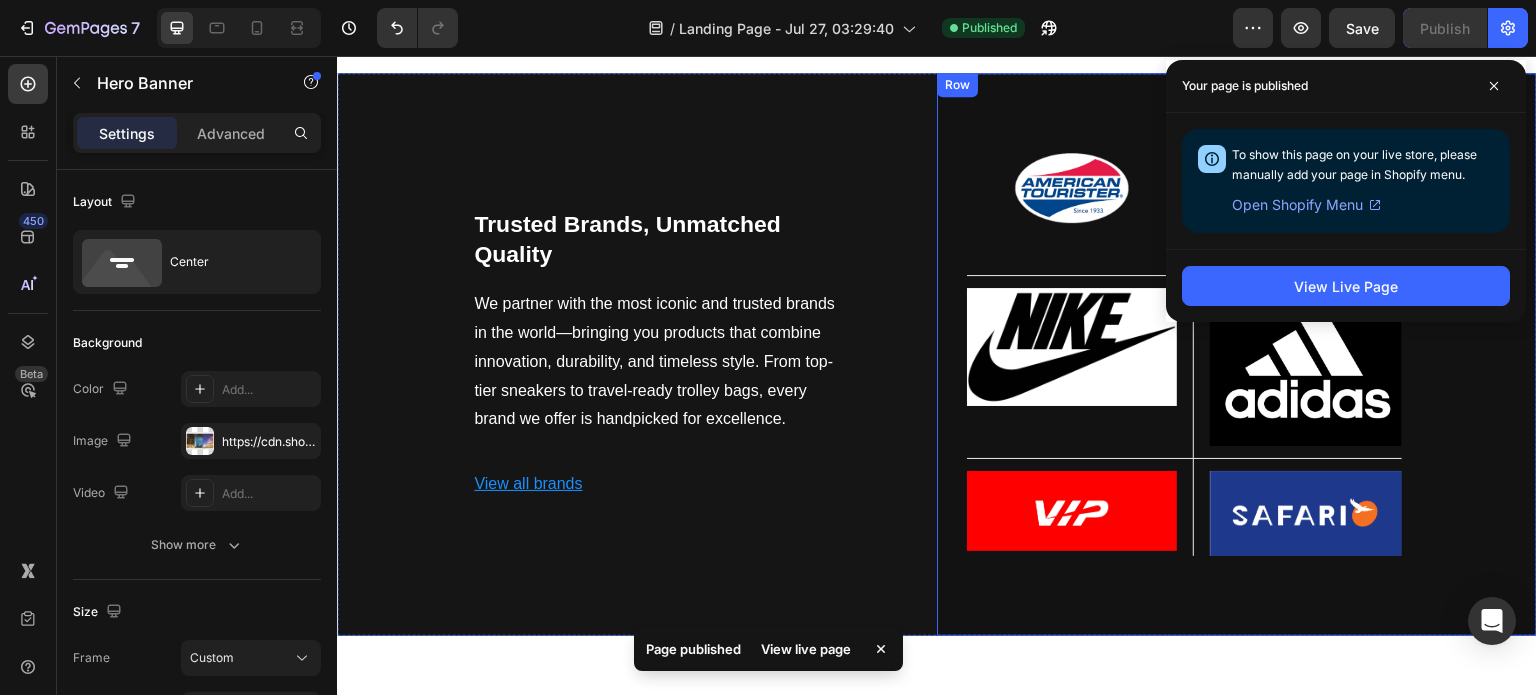 scroll, scrollTop: 4896, scrollLeft: 0, axis: vertical 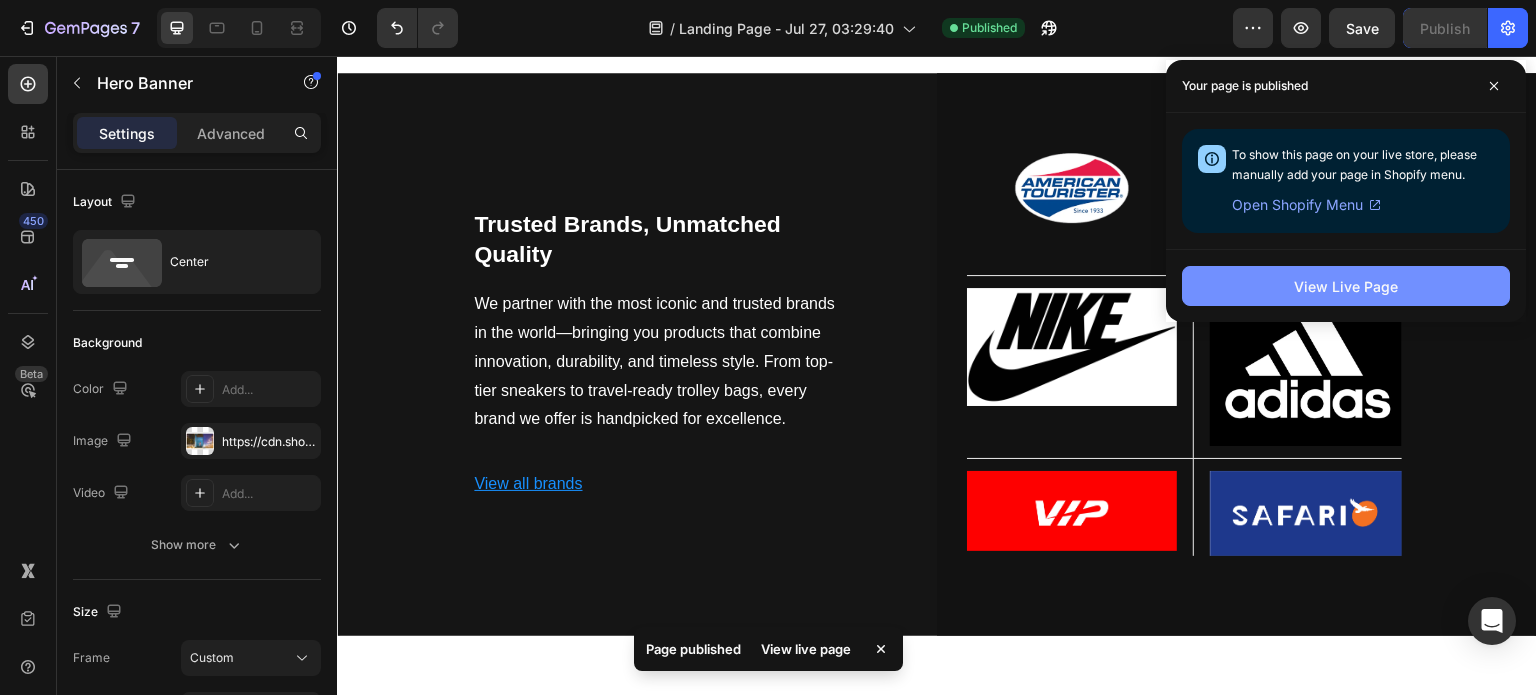 click on "View Live Page" at bounding box center [1346, 286] 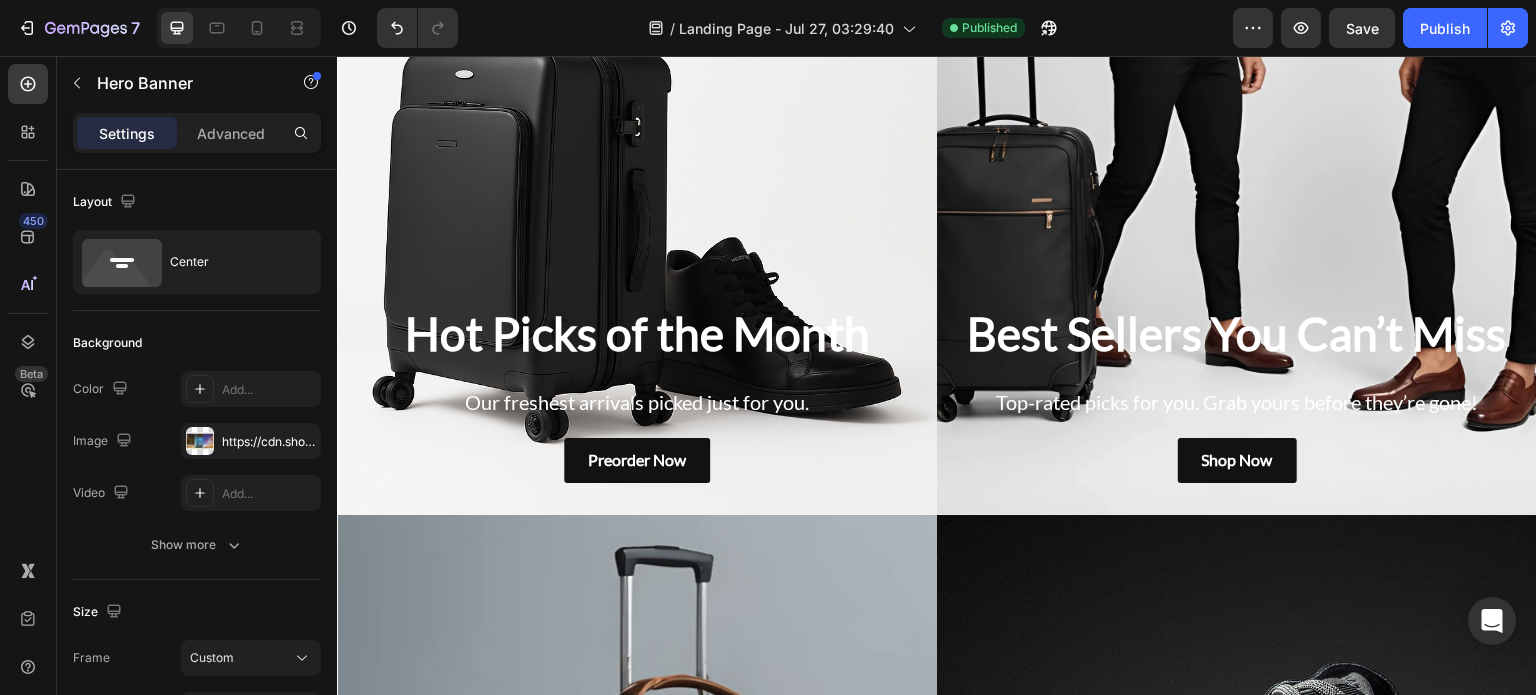 scroll, scrollTop: 1037, scrollLeft: 0, axis: vertical 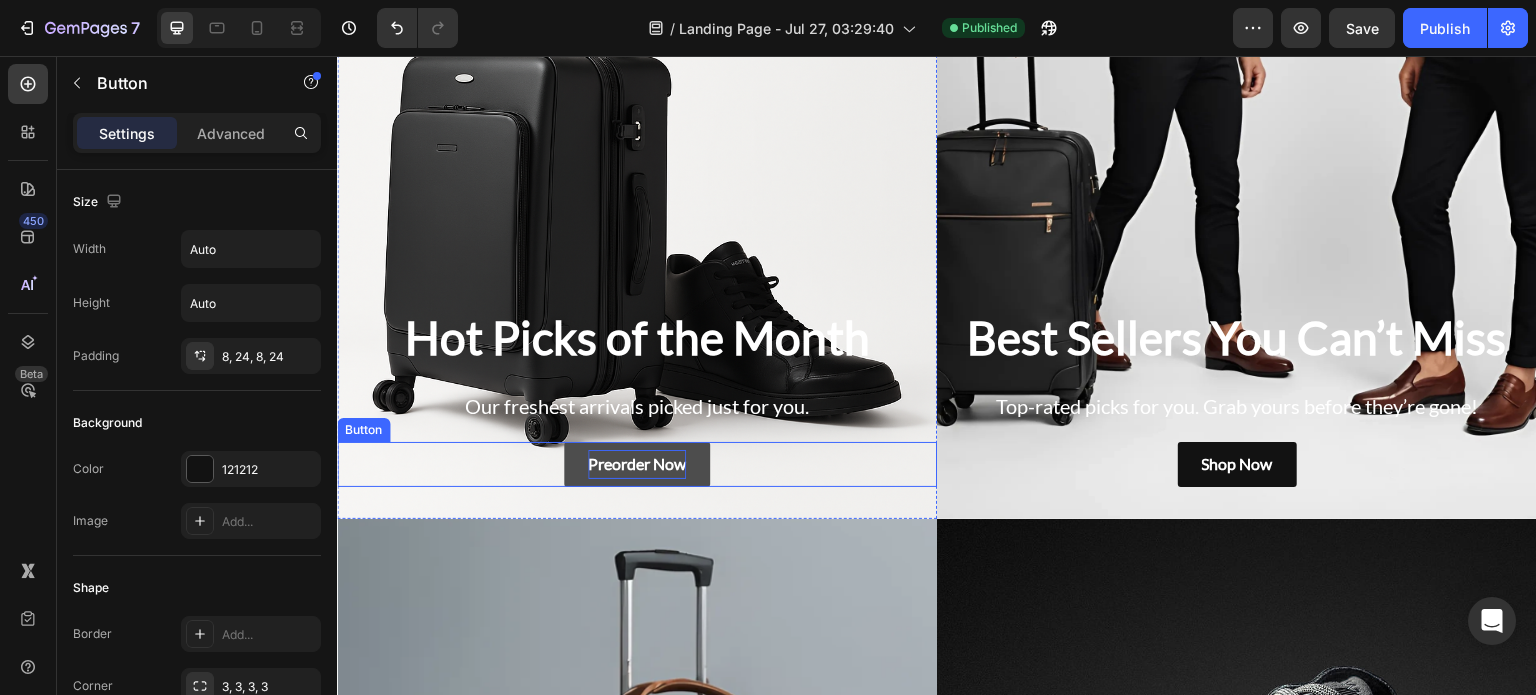 click on "Preorder Now" at bounding box center [637, 464] 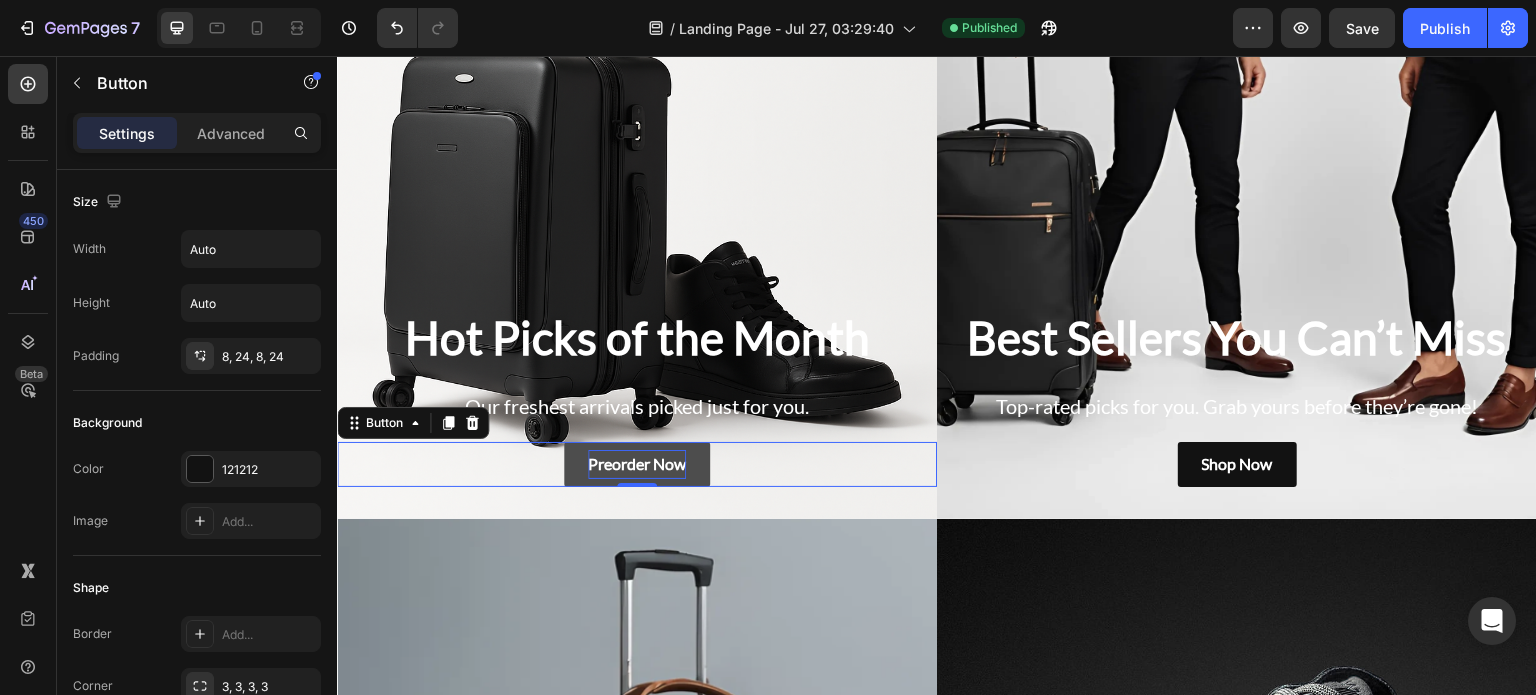 click on "Preorder Now" at bounding box center (637, 464) 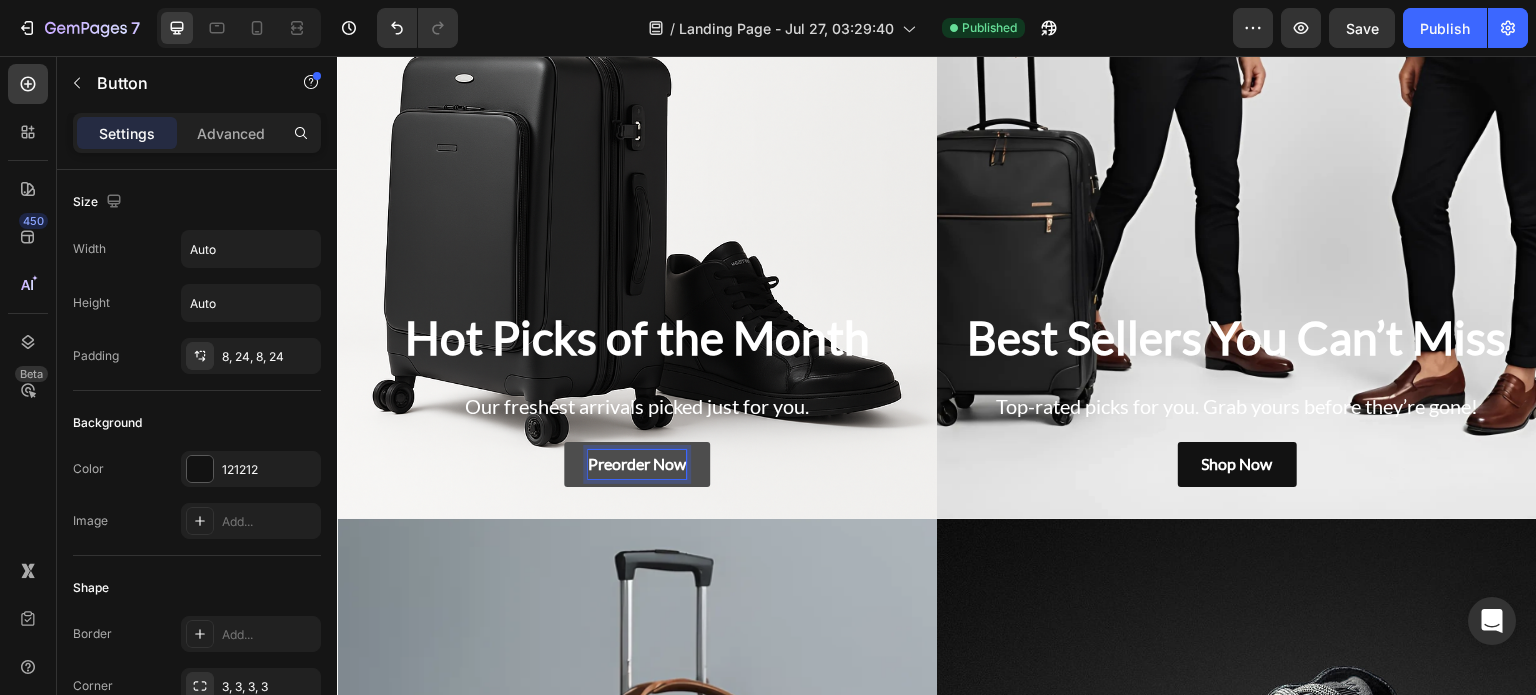 click on "Preorder Now" at bounding box center [637, 464] 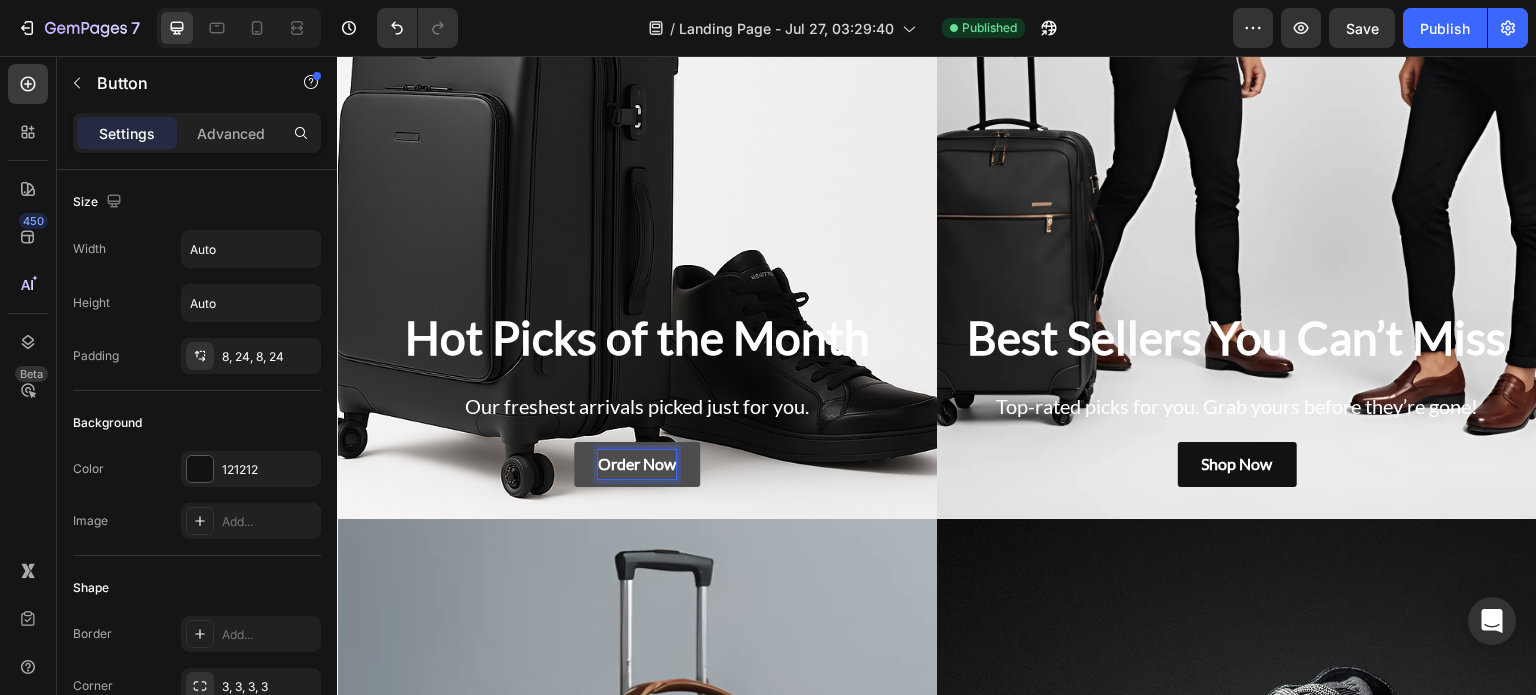 click on "Order Now Button   0" at bounding box center [637, 464] 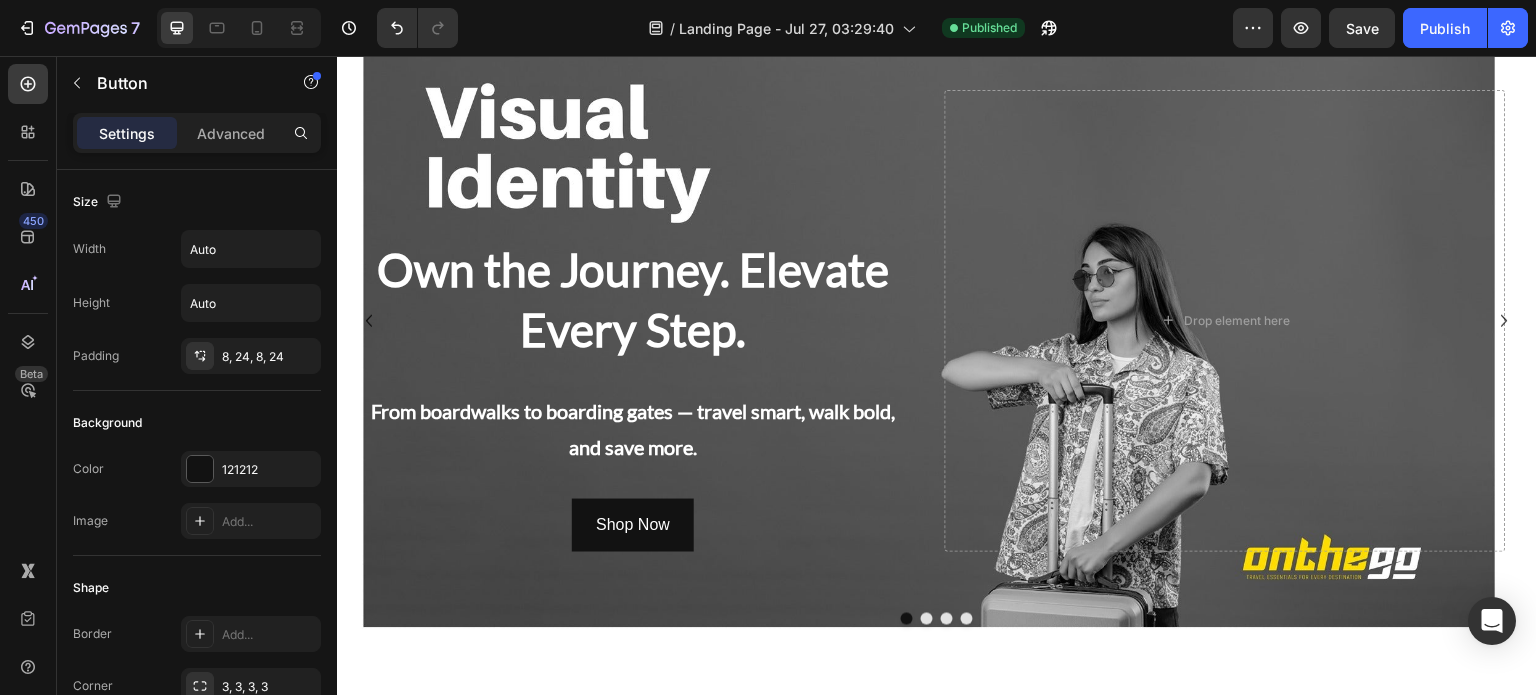 scroll, scrollTop: 96, scrollLeft: 0, axis: vertical 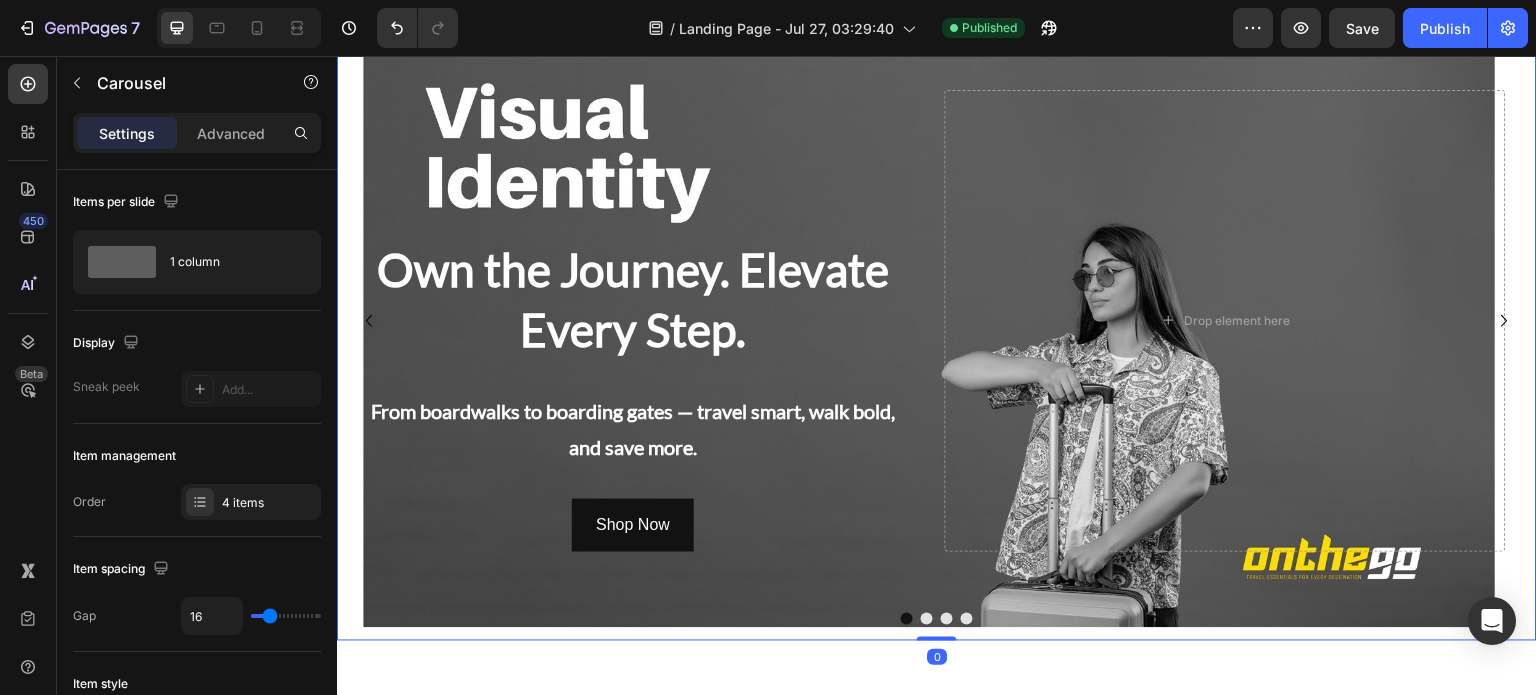 click 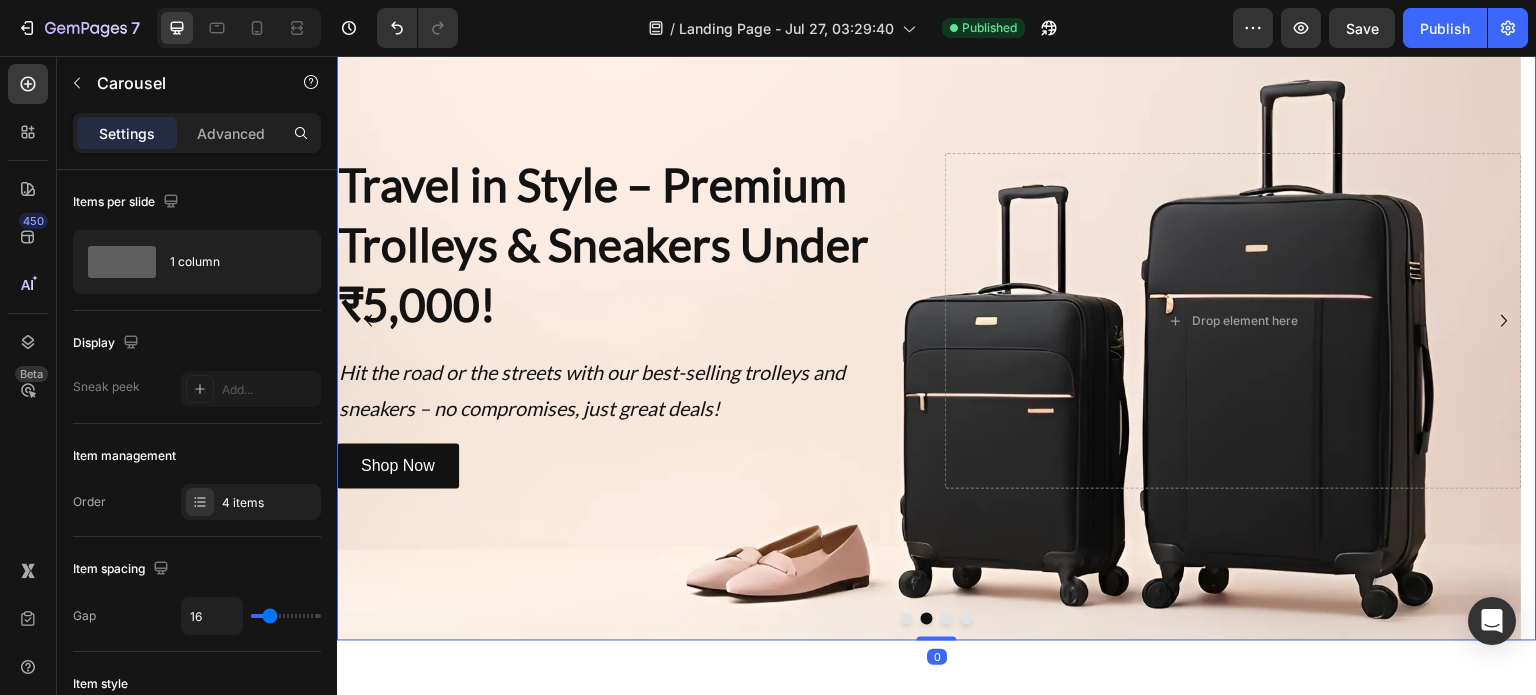 click 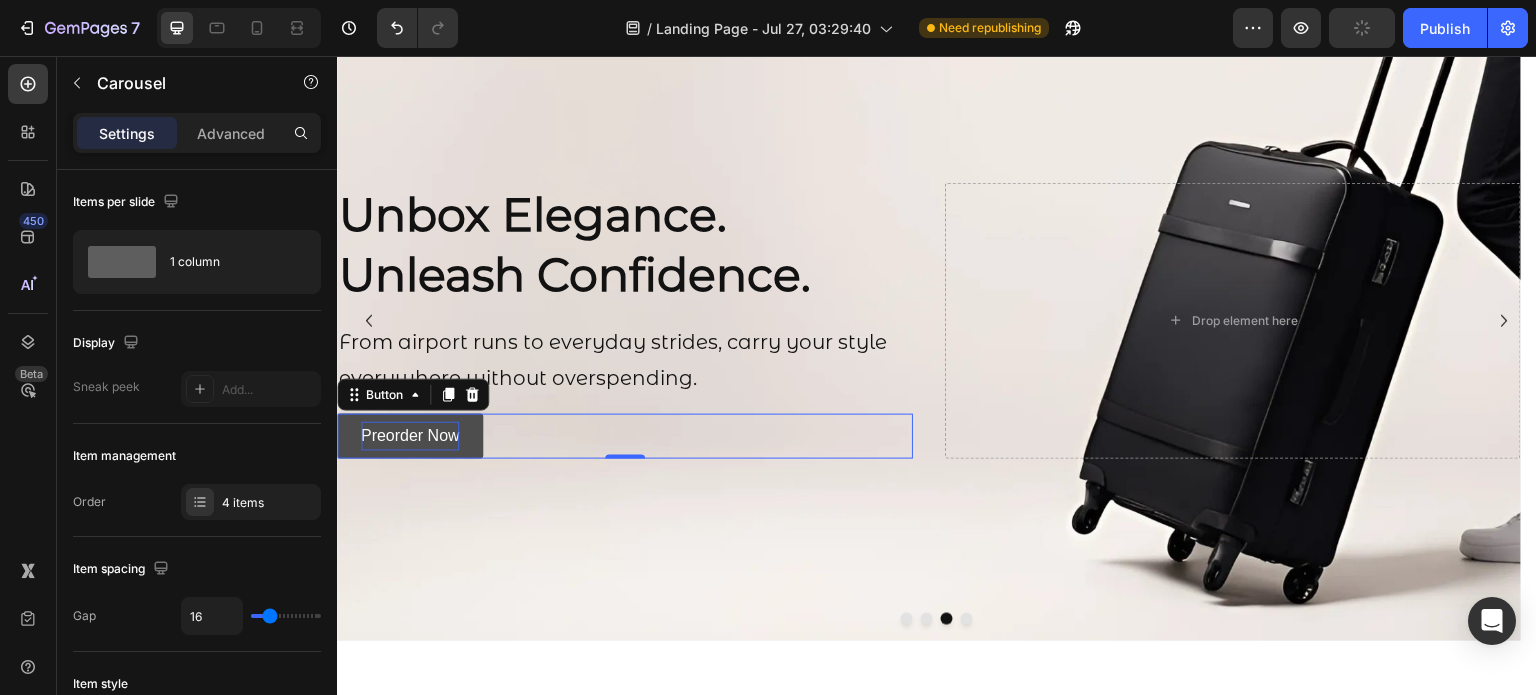 click on "Preorder Now" at bounding box center (410, 436) 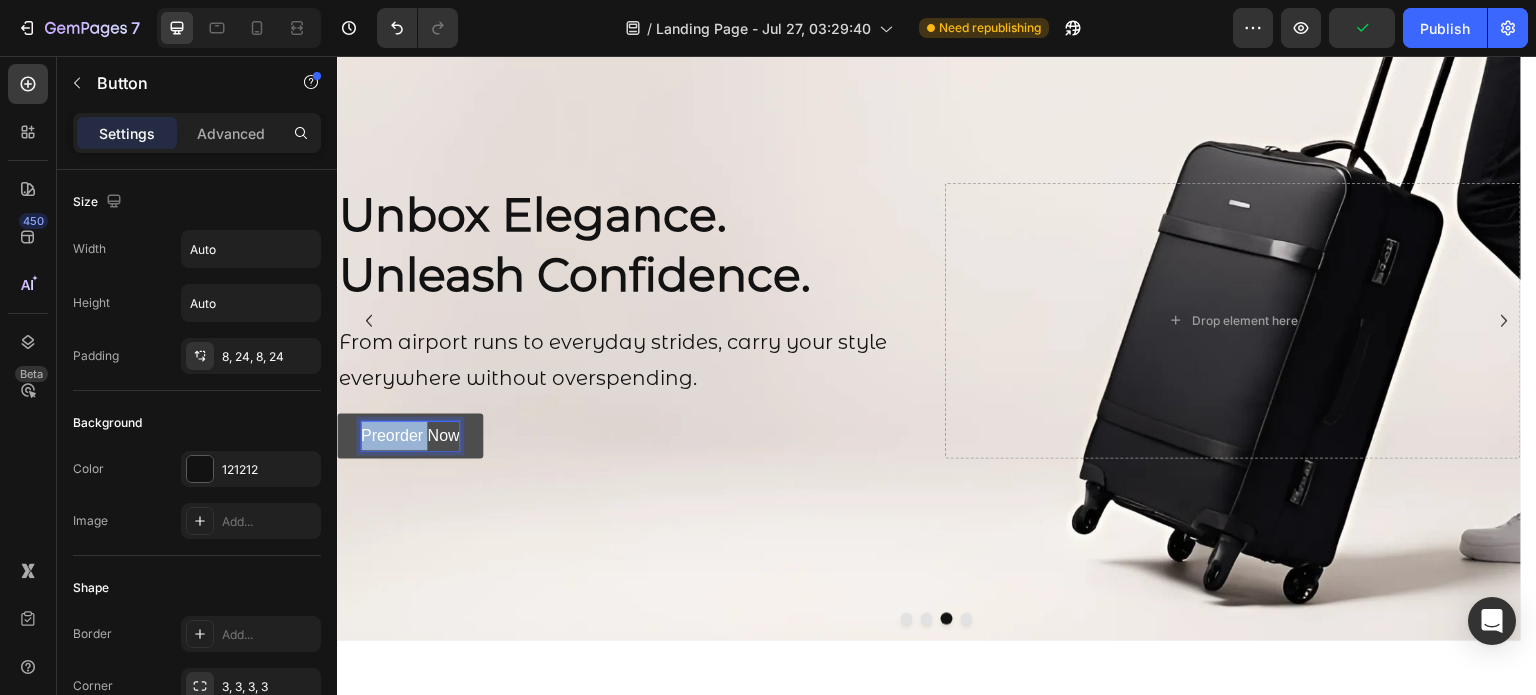 click on "Preorder Now" at bounding box center [410, 436] 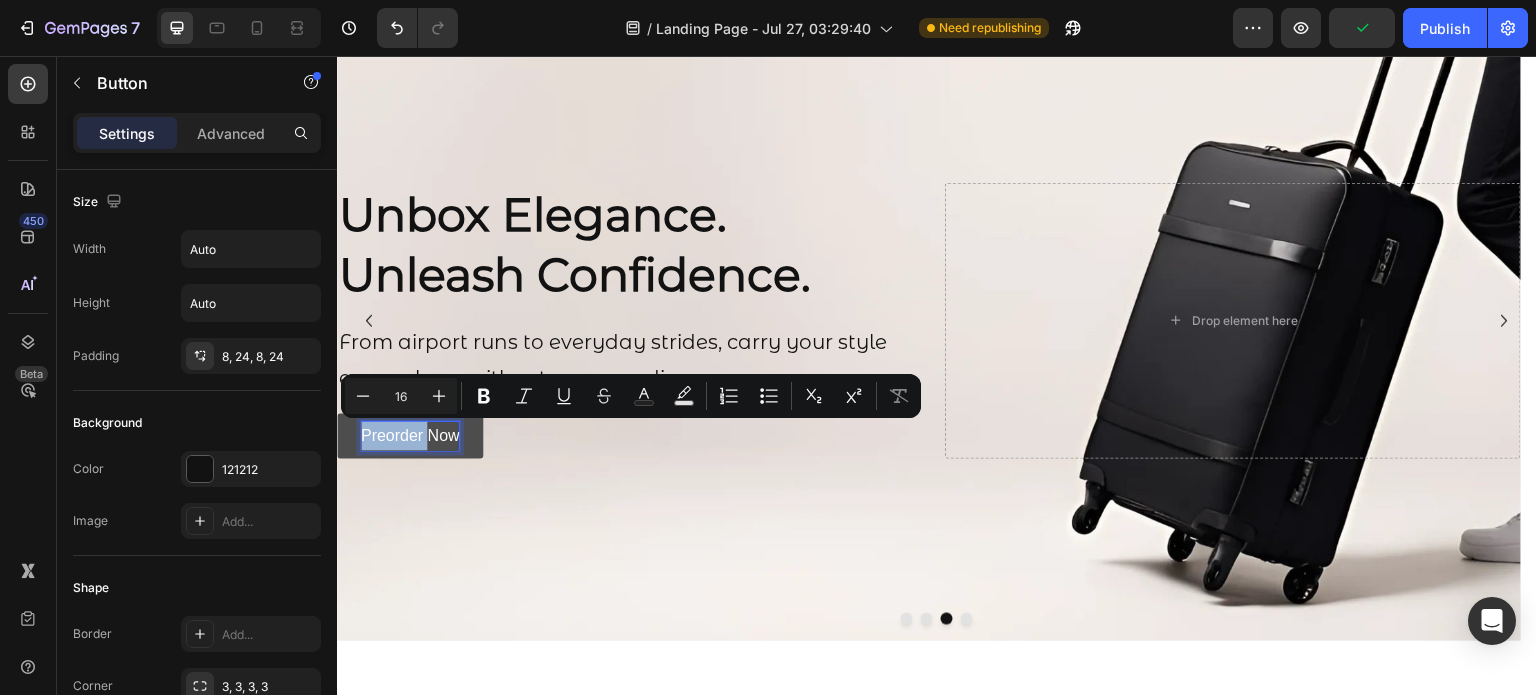 click on "Preorder Now" at bounding box center (410, 436) 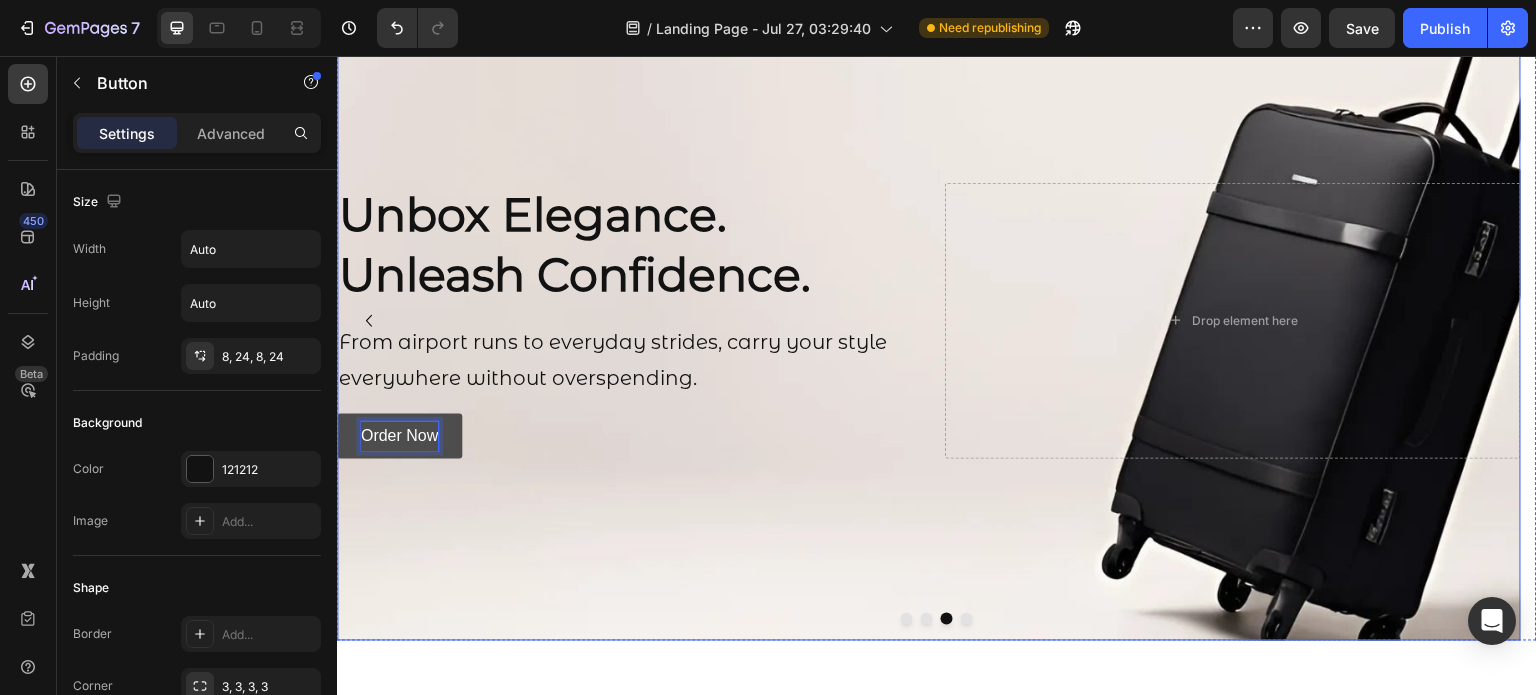 click on "Order Now Button   0" at bounding box center (625, 436) 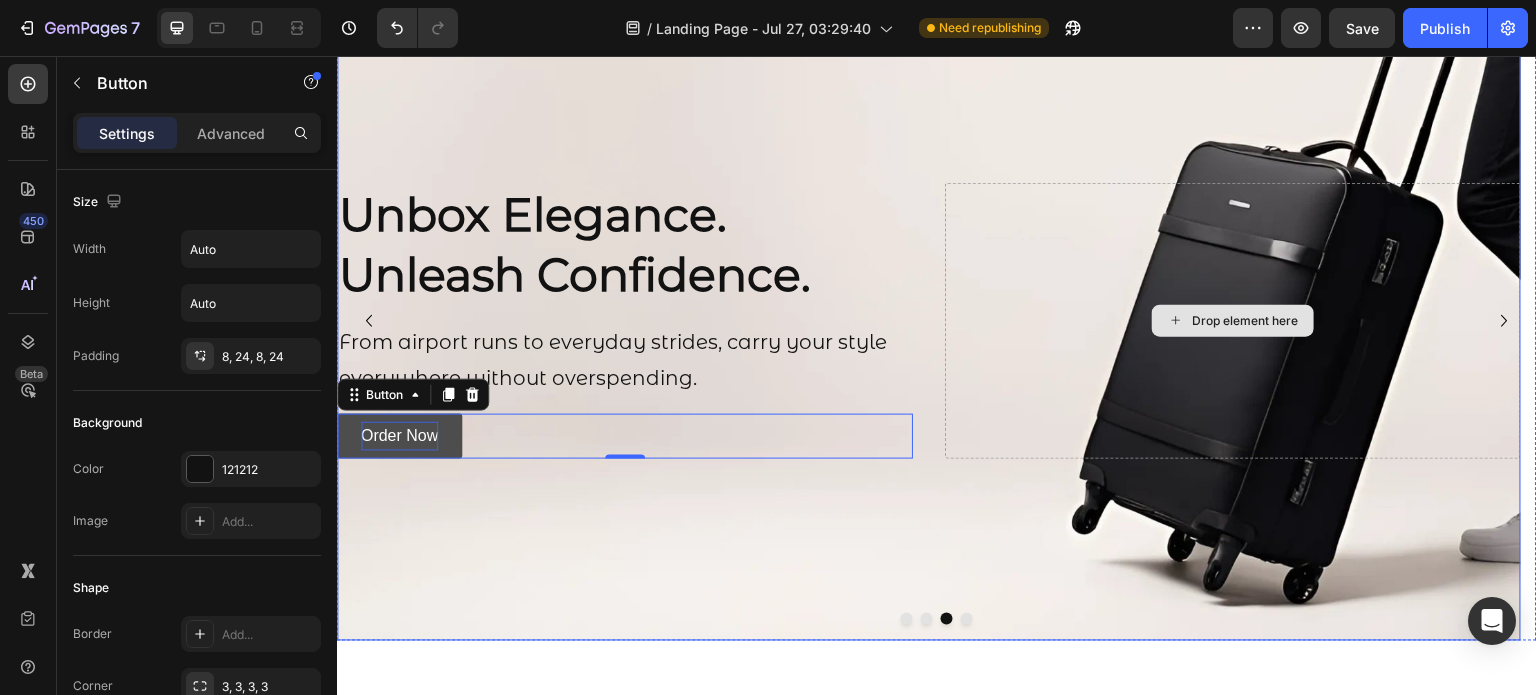 click on "Drop element here" at bounding box center (1233, 321) 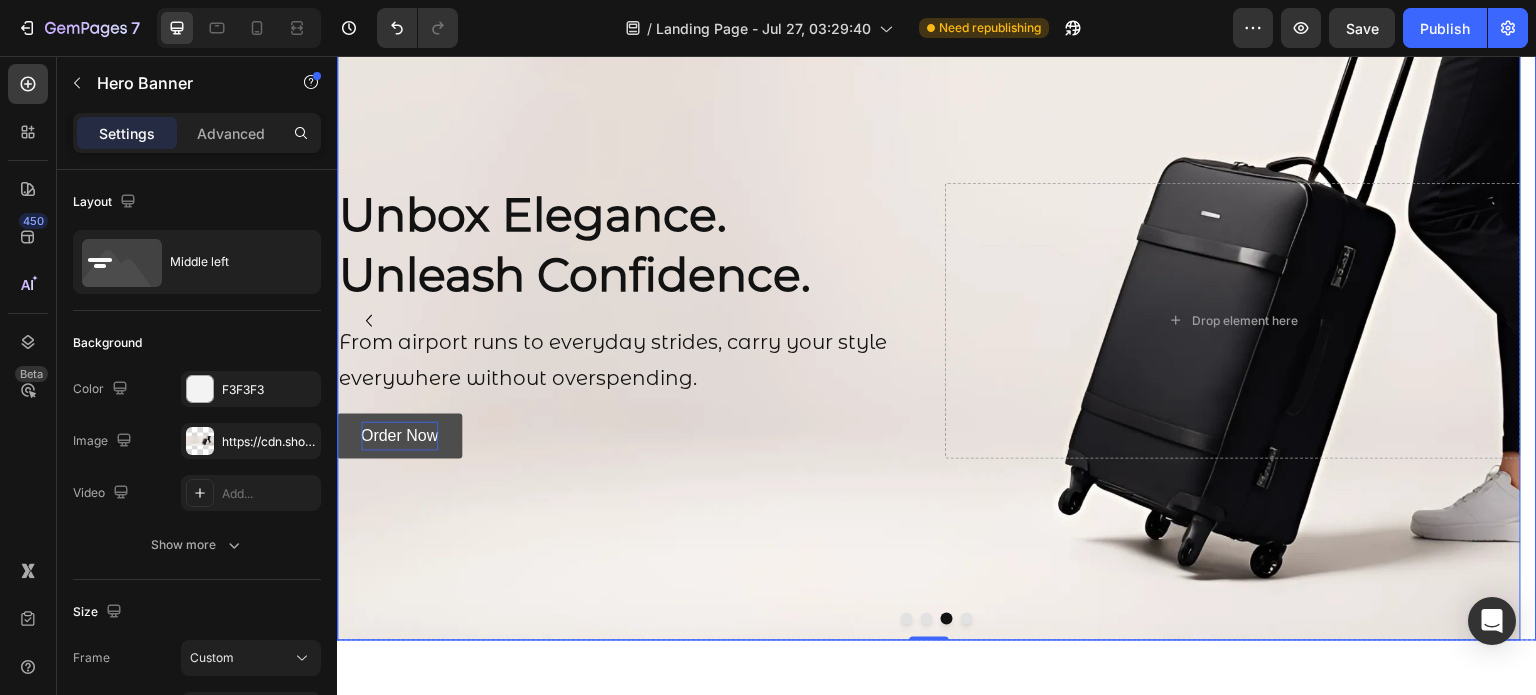 click 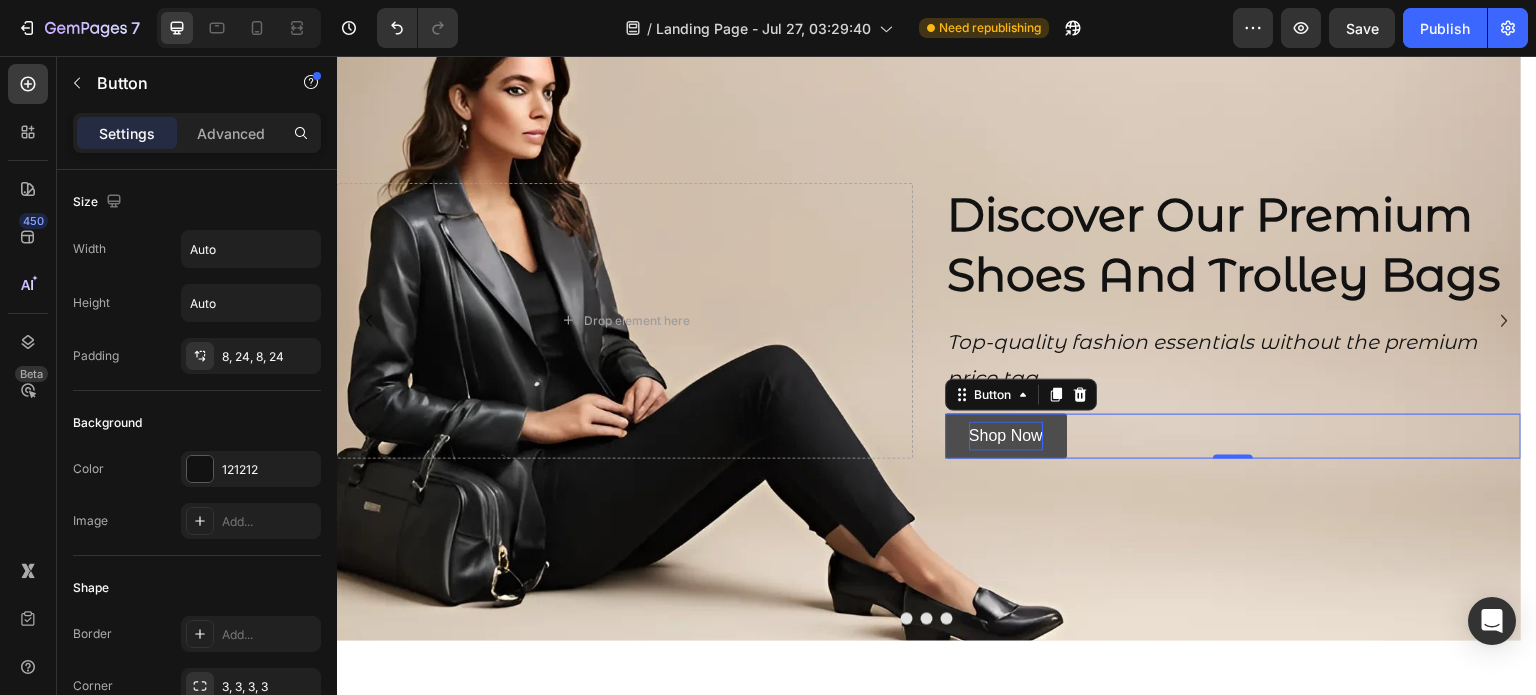 click on "Shop Now" at bounding box center [1006, 436] 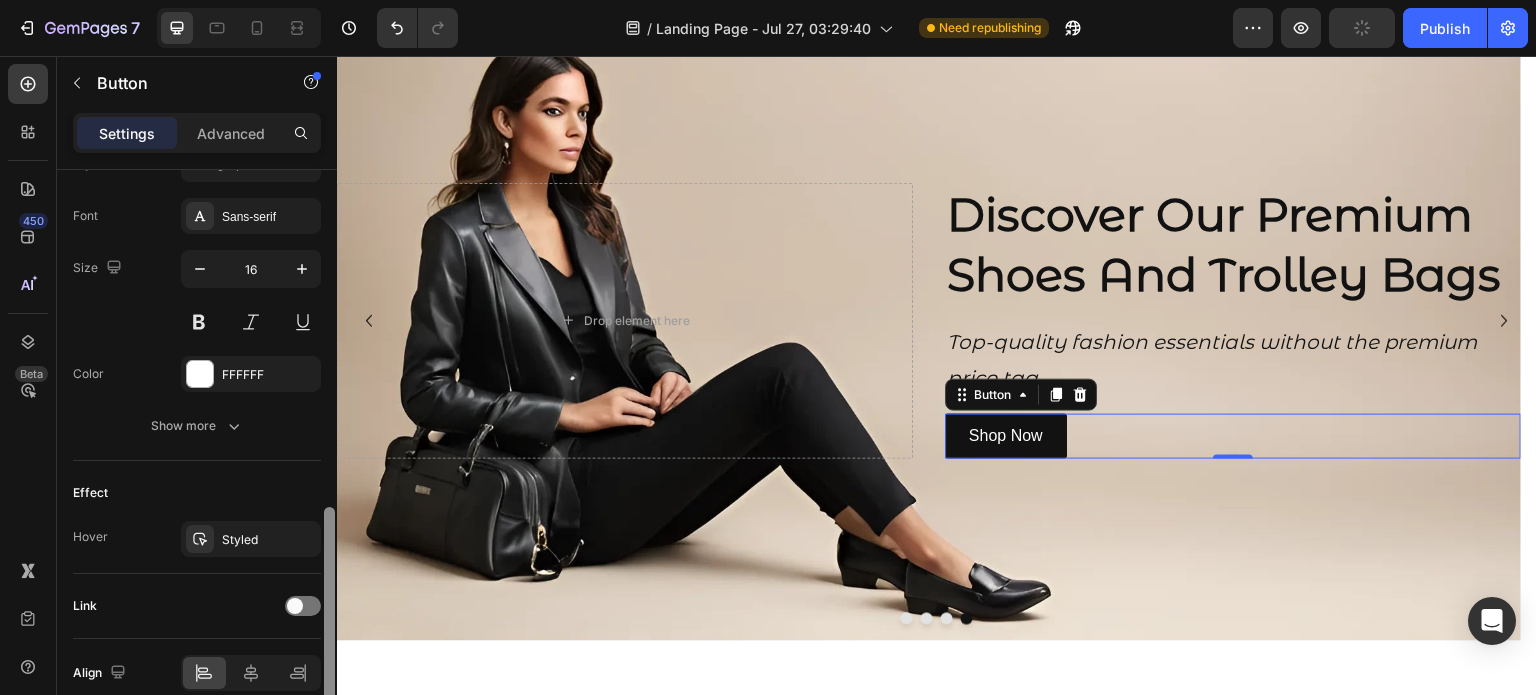 scroll, scrollTop: 788, scrollLeft: 0, axis: vertical 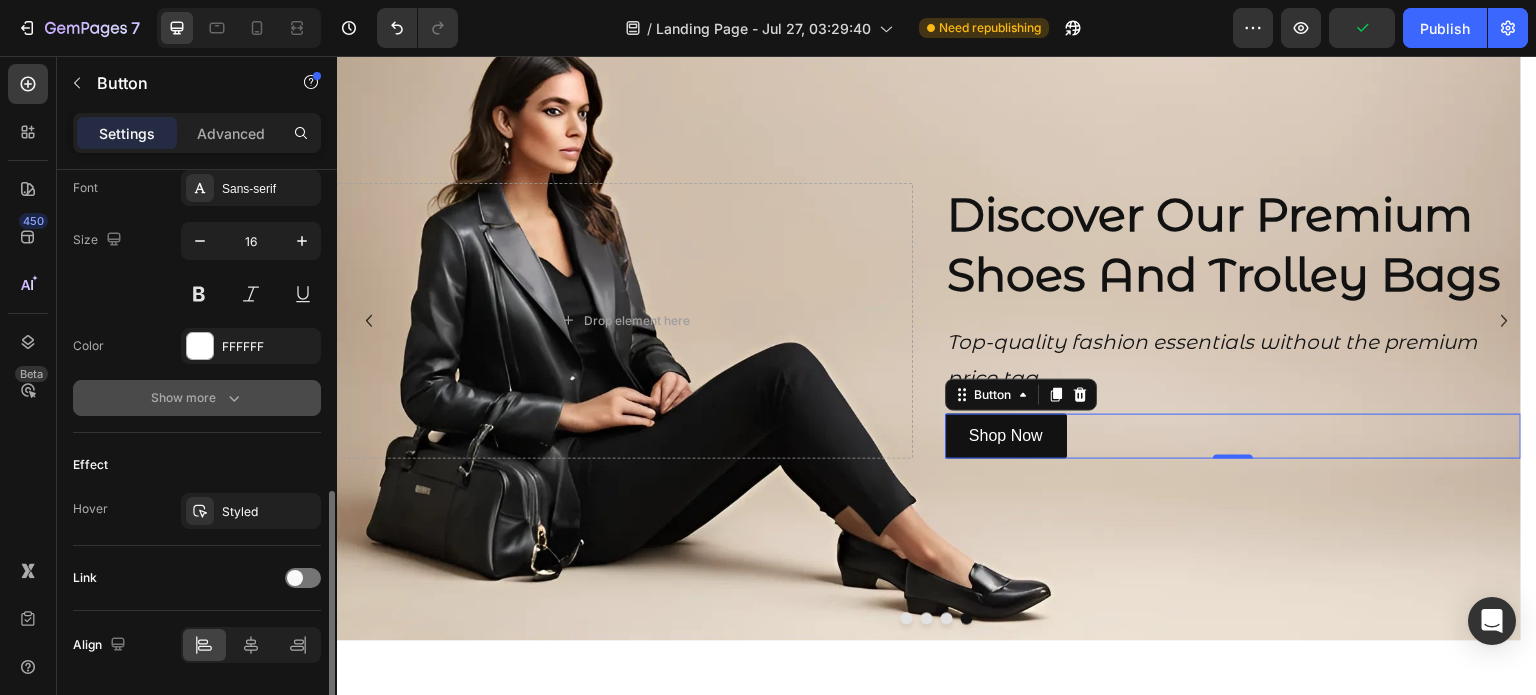 click on "Show more" at bounding box center [197, 398] 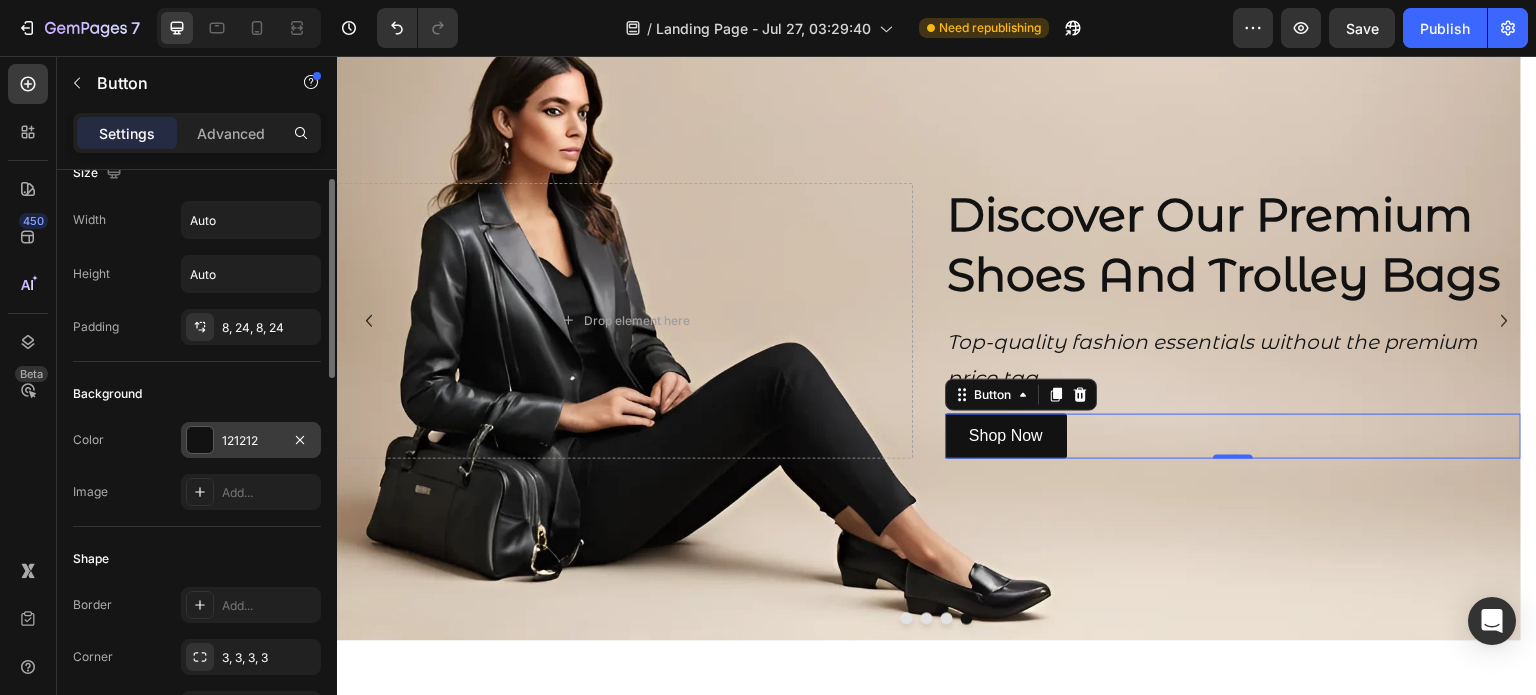 scroll, scrollTop: 0, scrollLeft: 0, axis: both 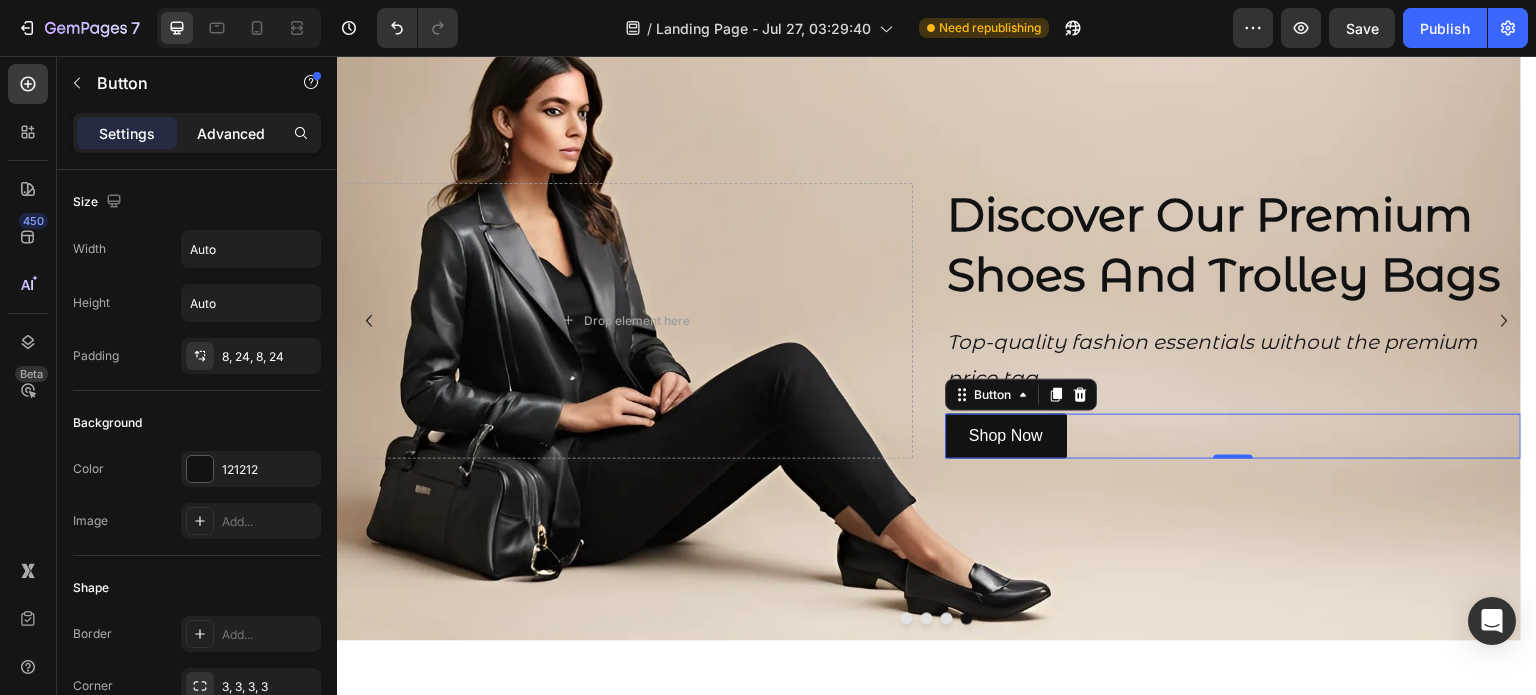 click on "Advanced" at bounding box center (231, 133) 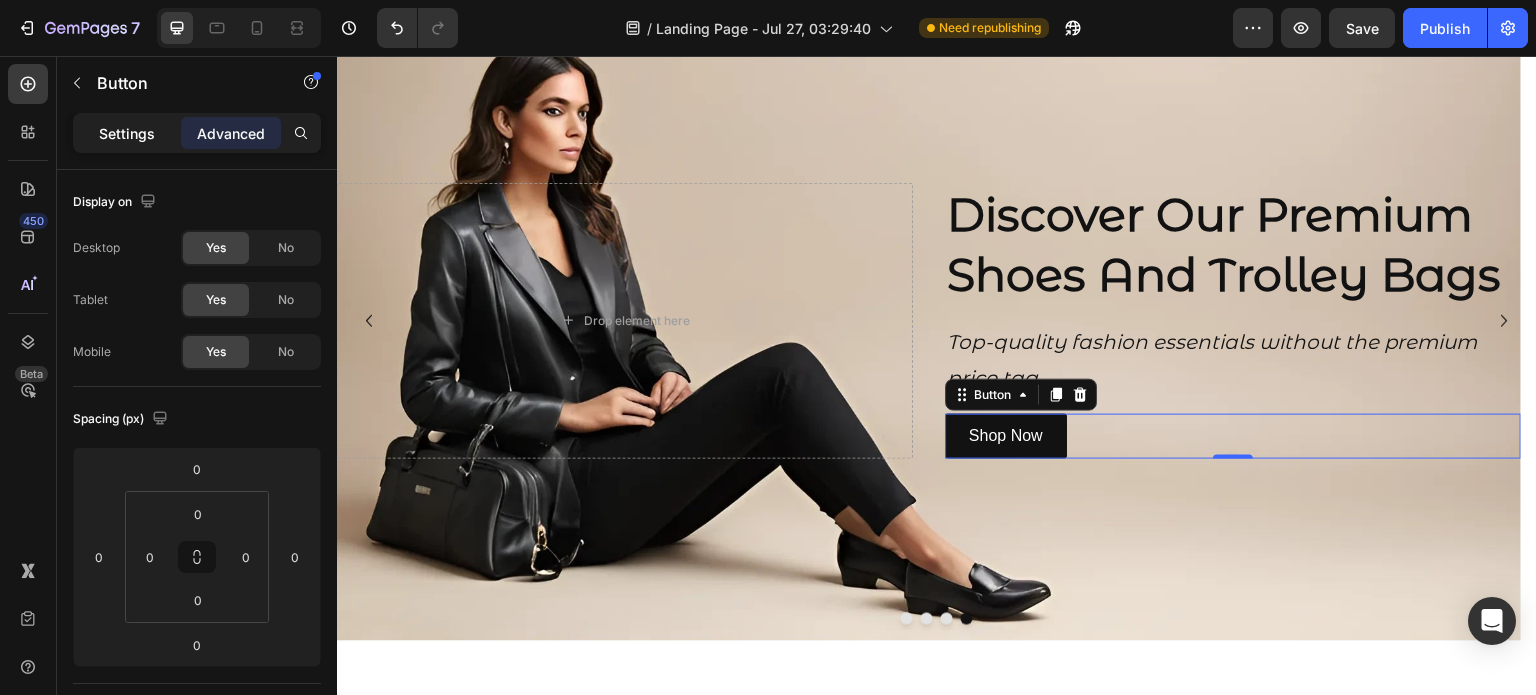 click on "Settings" at bounding box center [127, 133] 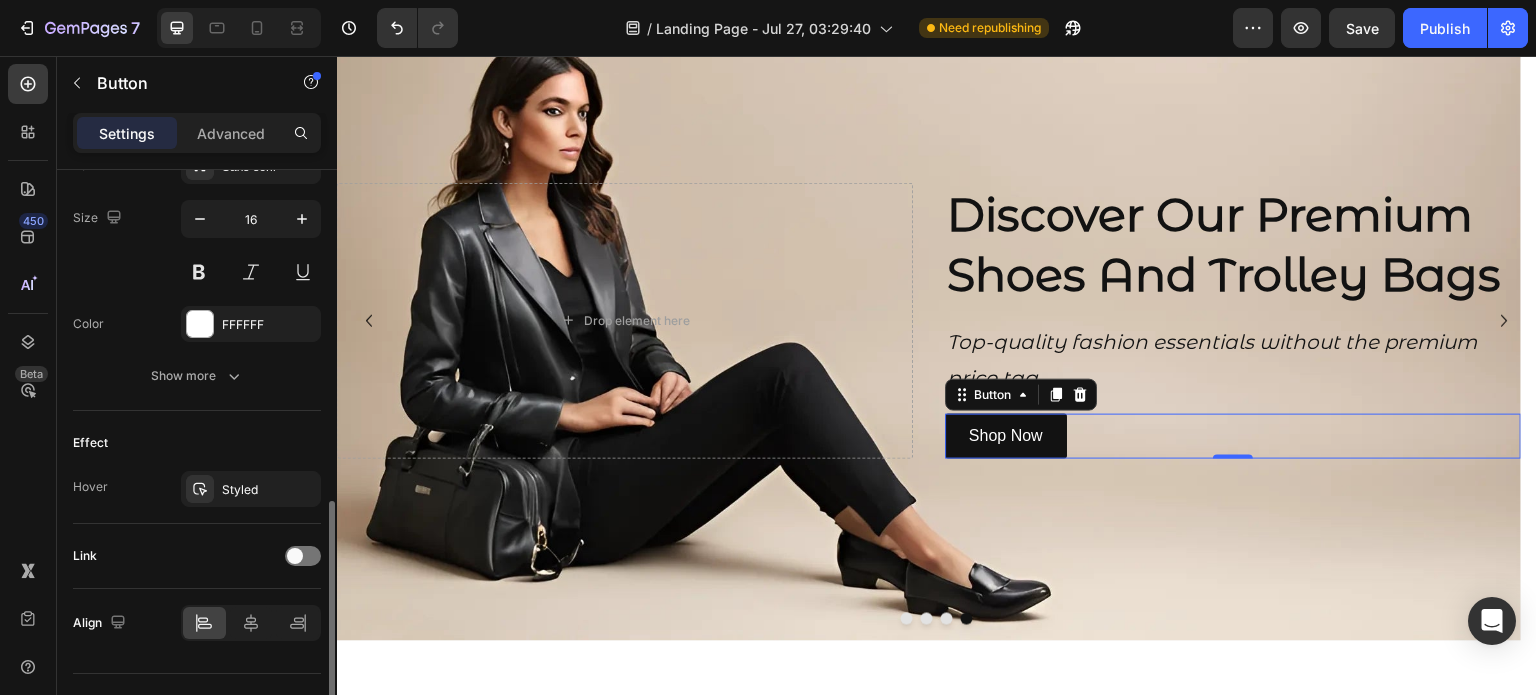 scroll, scrollTop: 811, scrollLeft: 0, axis: vertical 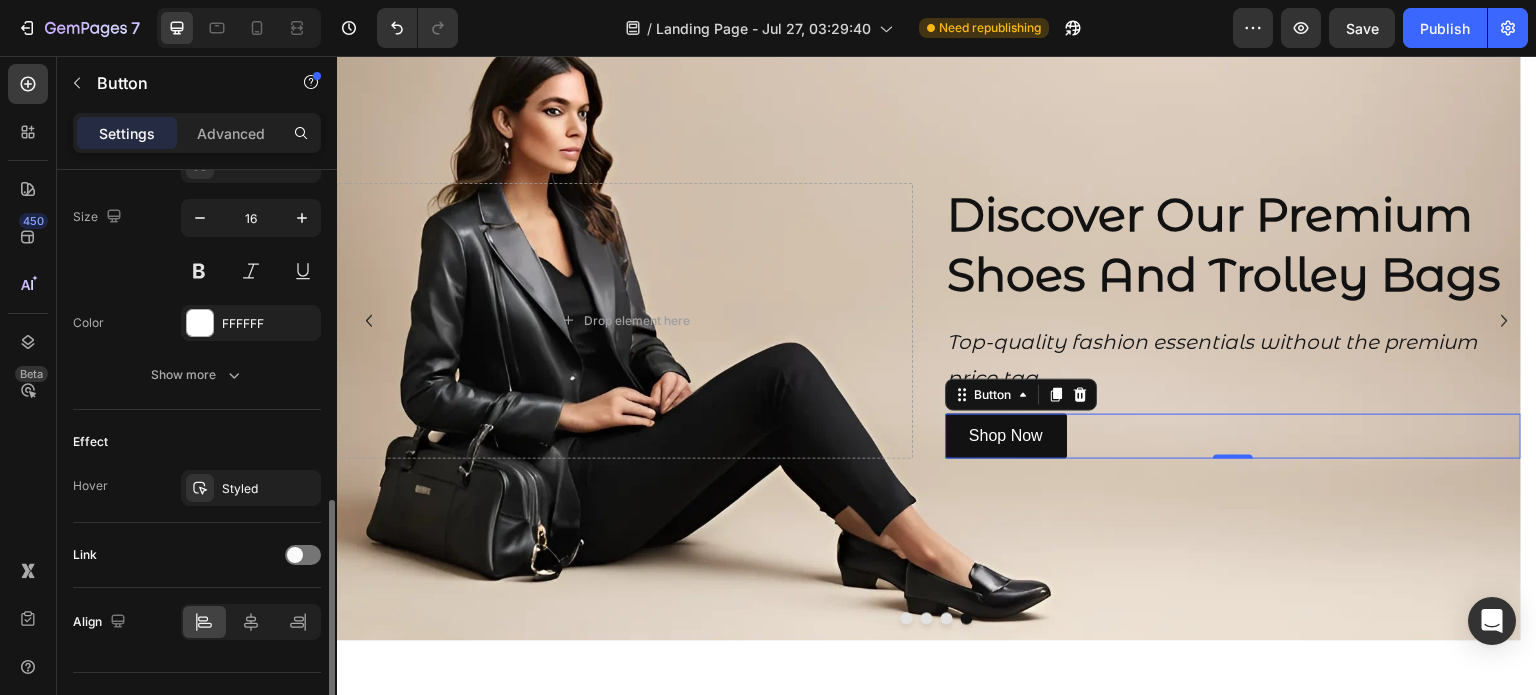 click on "Show more" at bounding box center (197, 375) 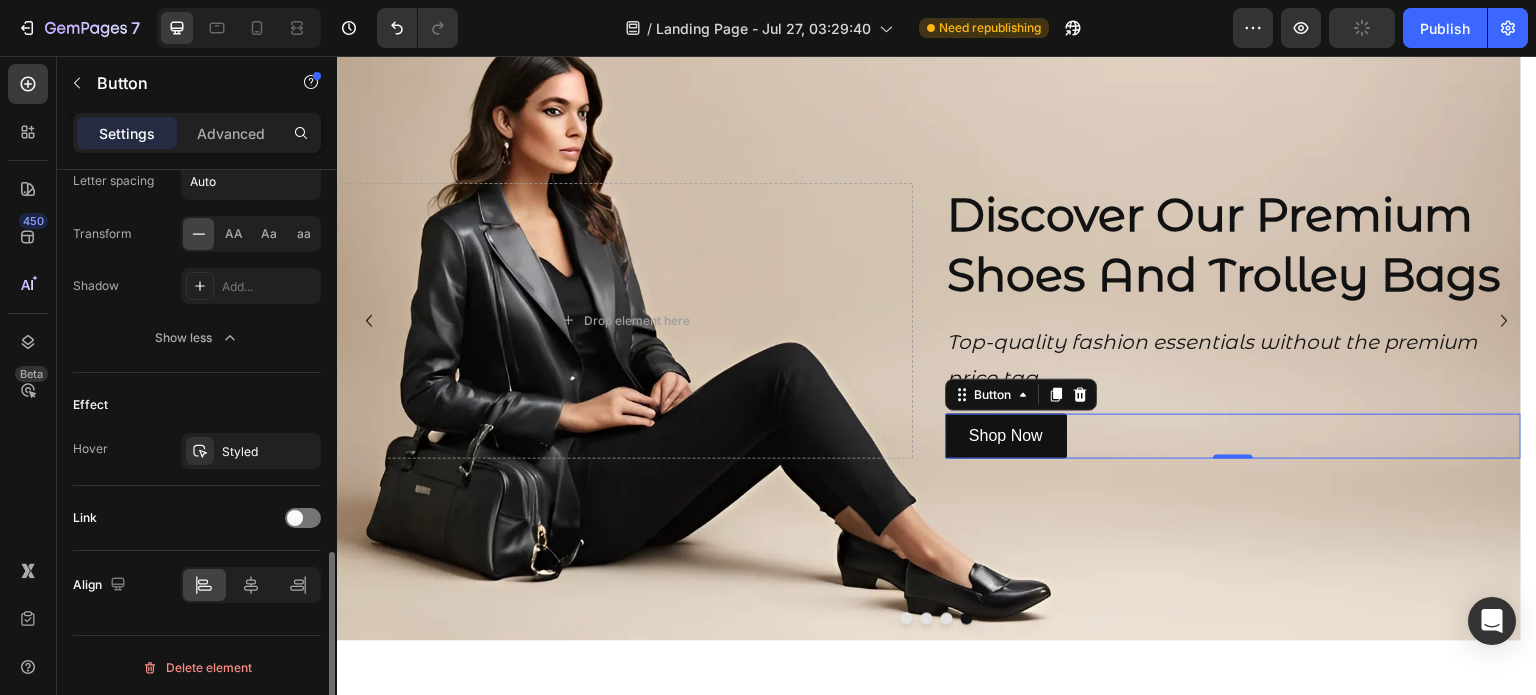 scroll, scrollTop: 1108, scrollLeft: 0, axis: vertical 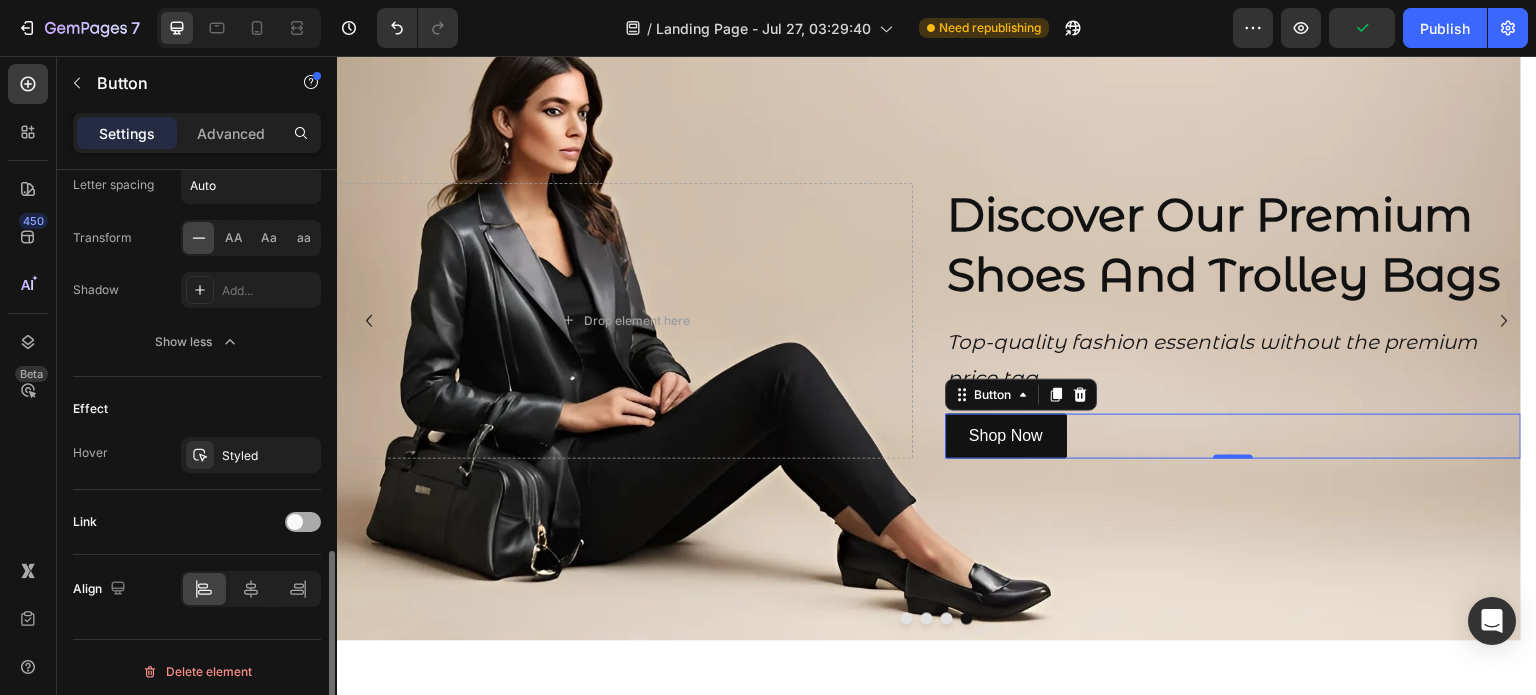 click at bounding box center (295, 522) 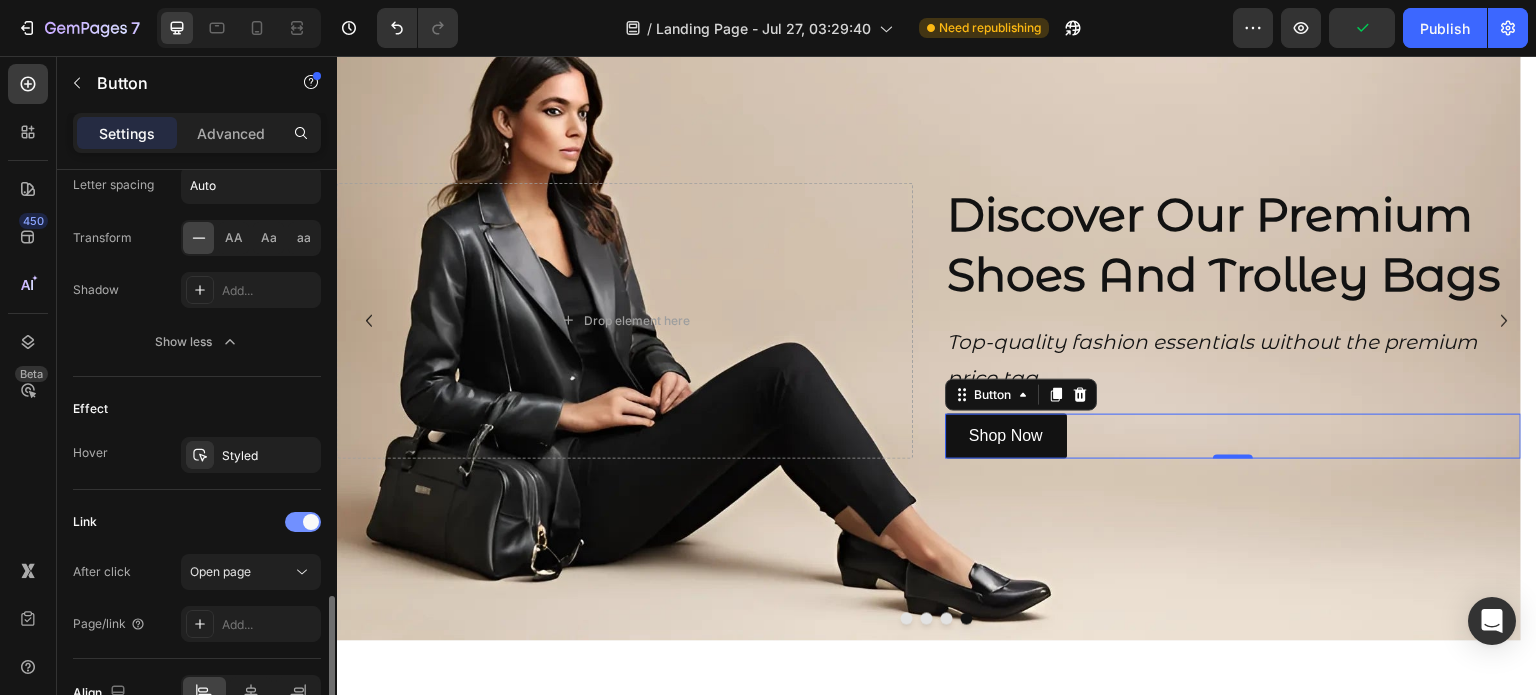 scroll, scrollTop: 1172, scrollLeft: 0, axis: vertical 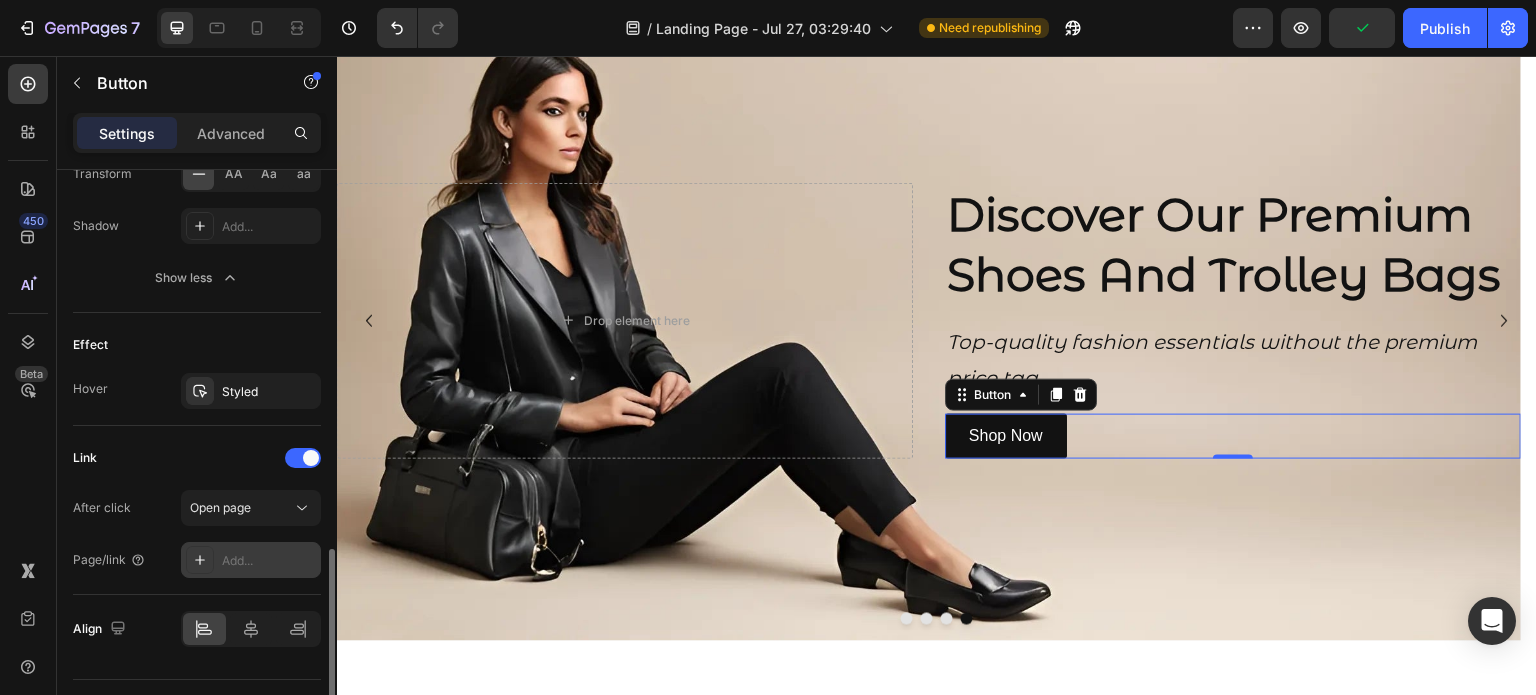 click on "Add..." at bounding box center (269, 561) 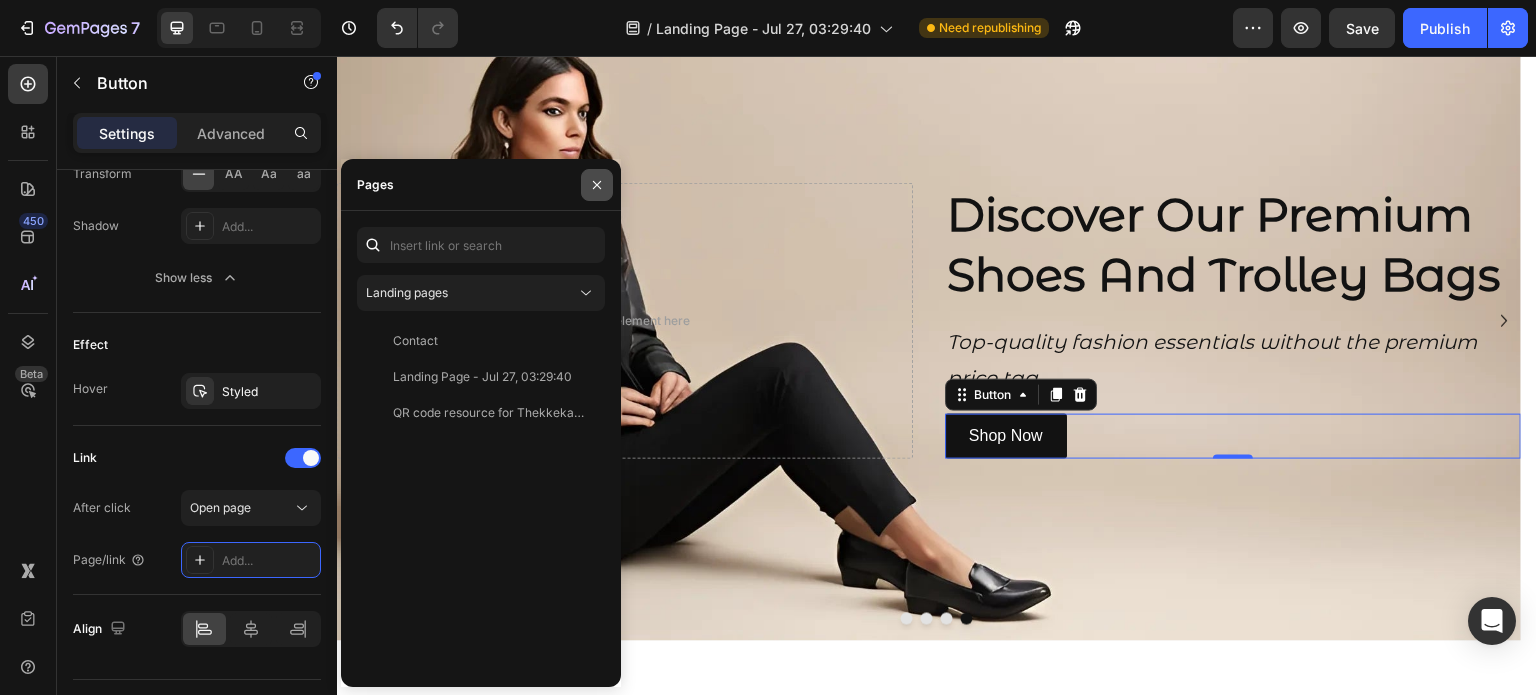 click 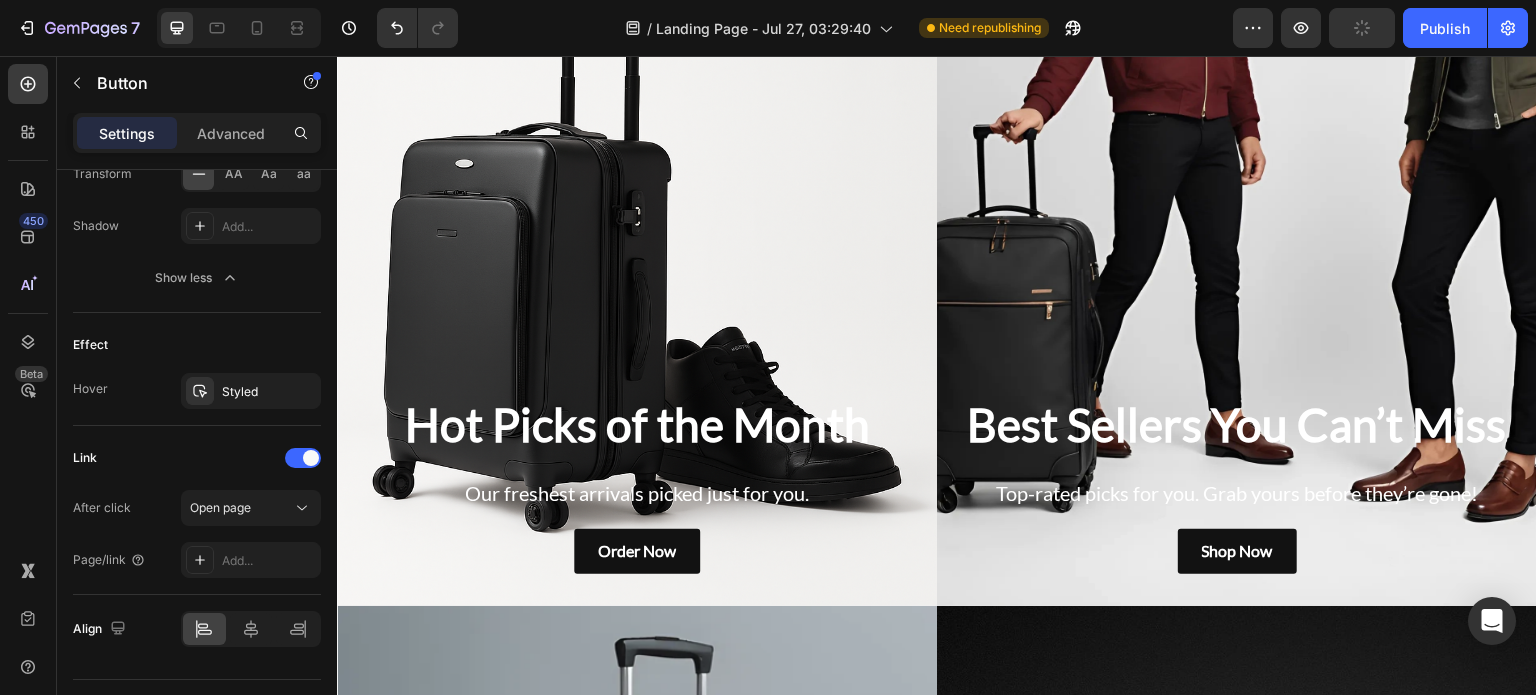 scroll, scrollTop: 968, scrollLeft: 0, axis: vertical 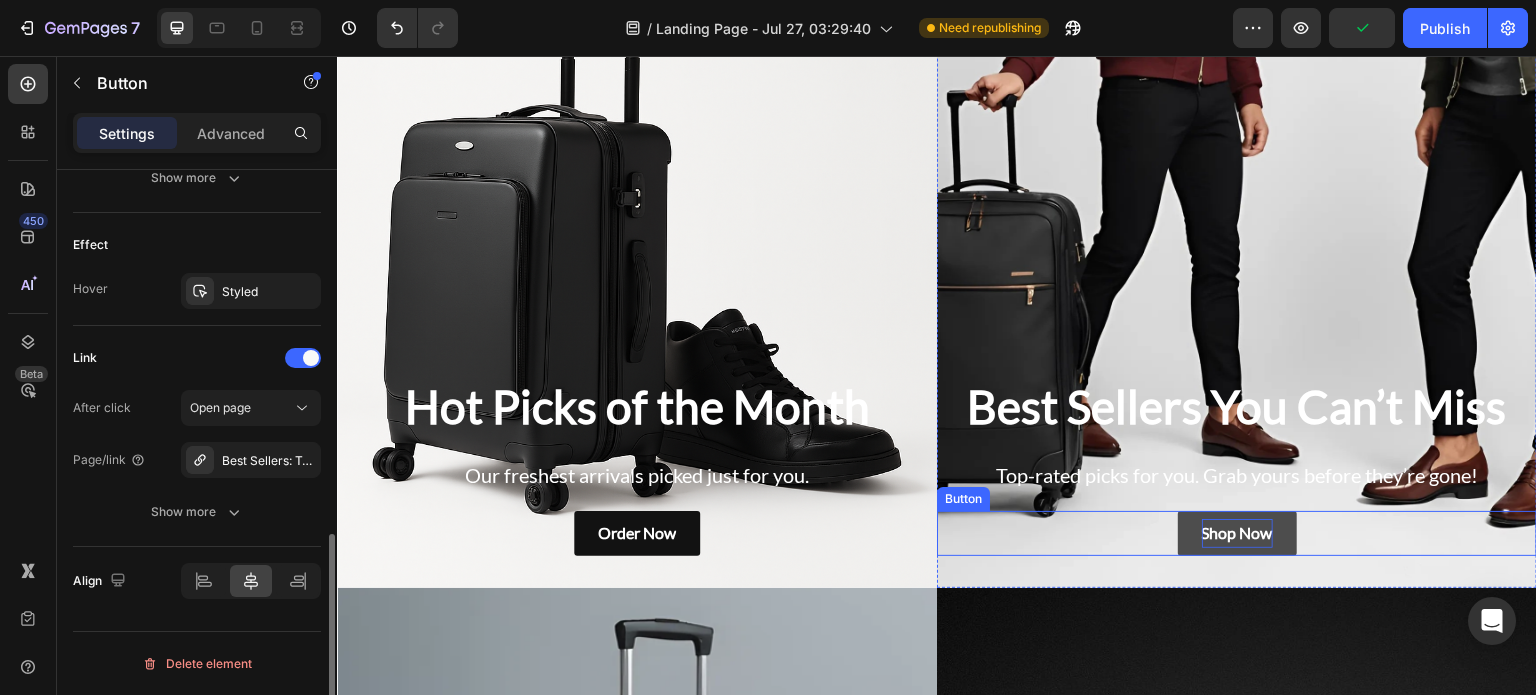 click on "Shop Now" at bounding box center [1237, 533] 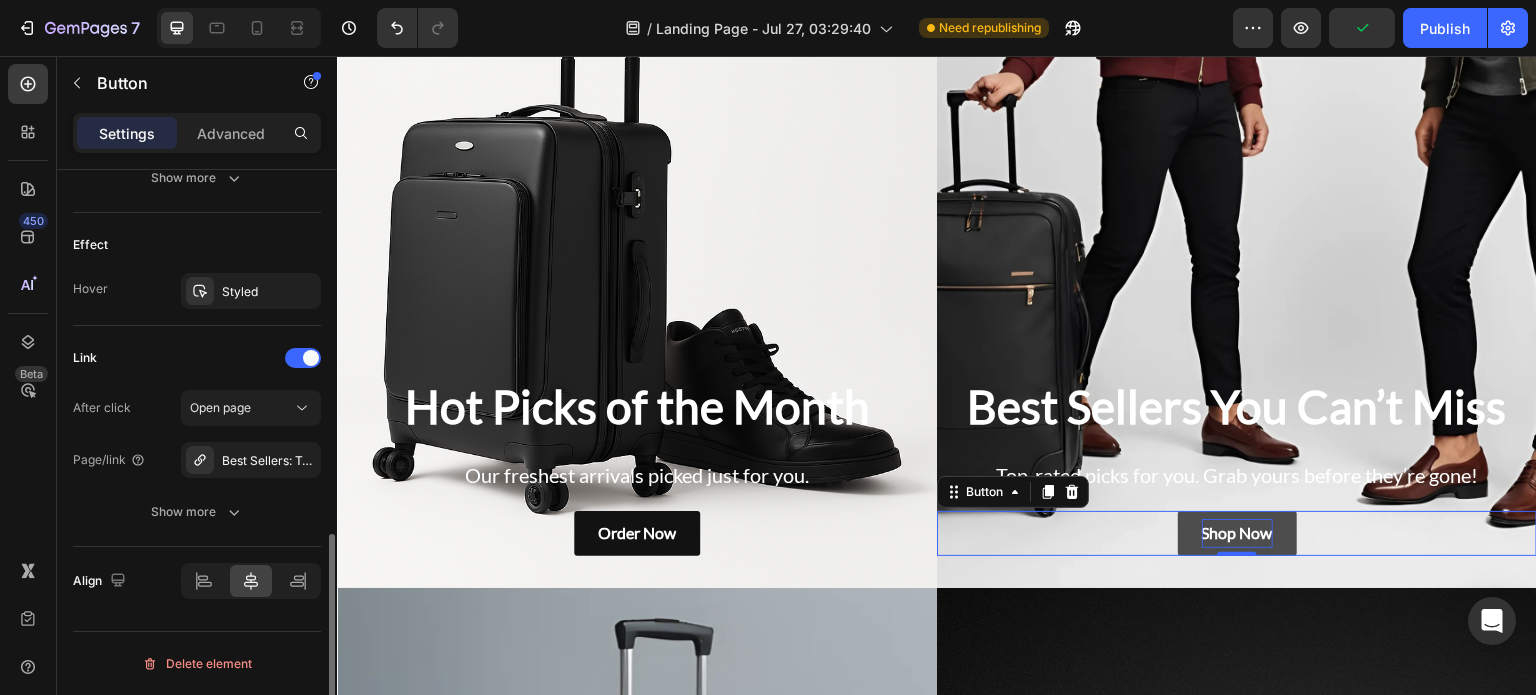 scroll, scrollTop: 1004, scrollLeft: 0, axis: vertical 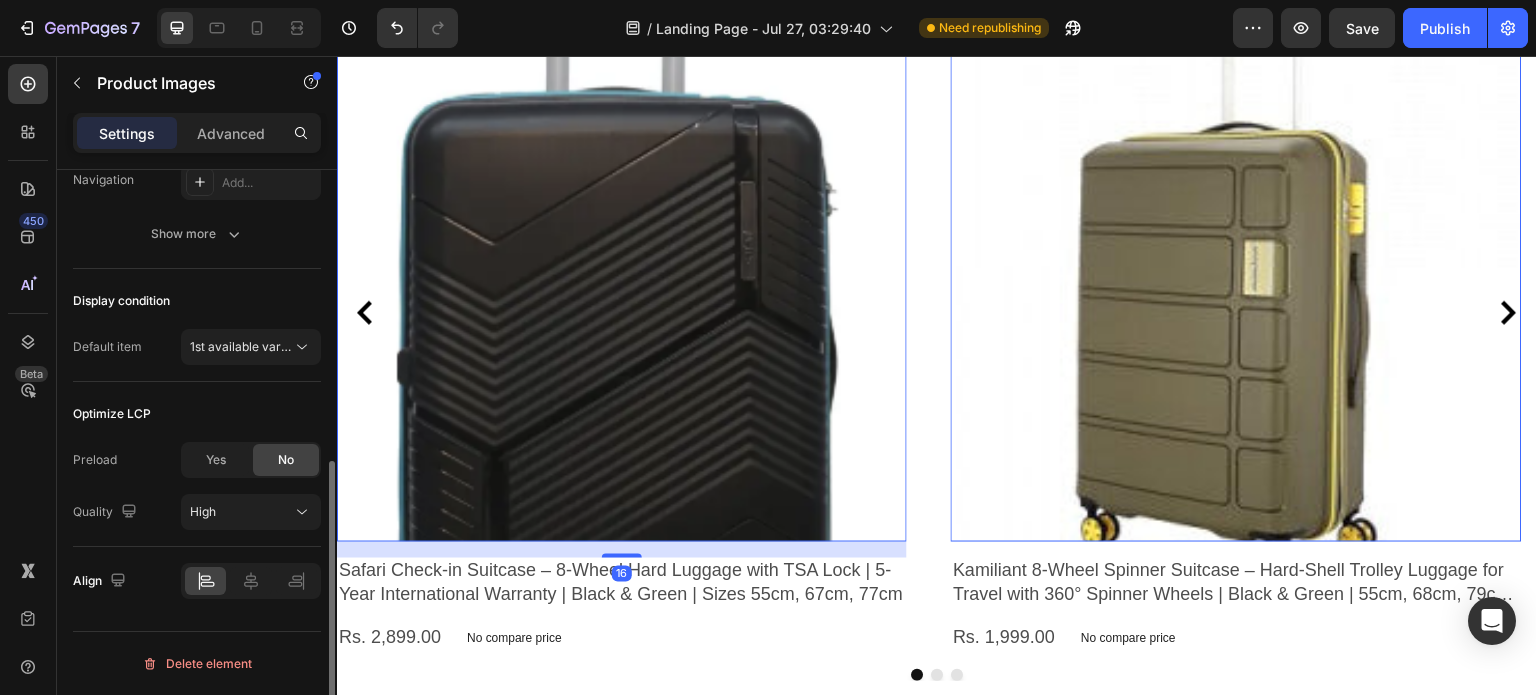 click at bounding box center (622, 257) 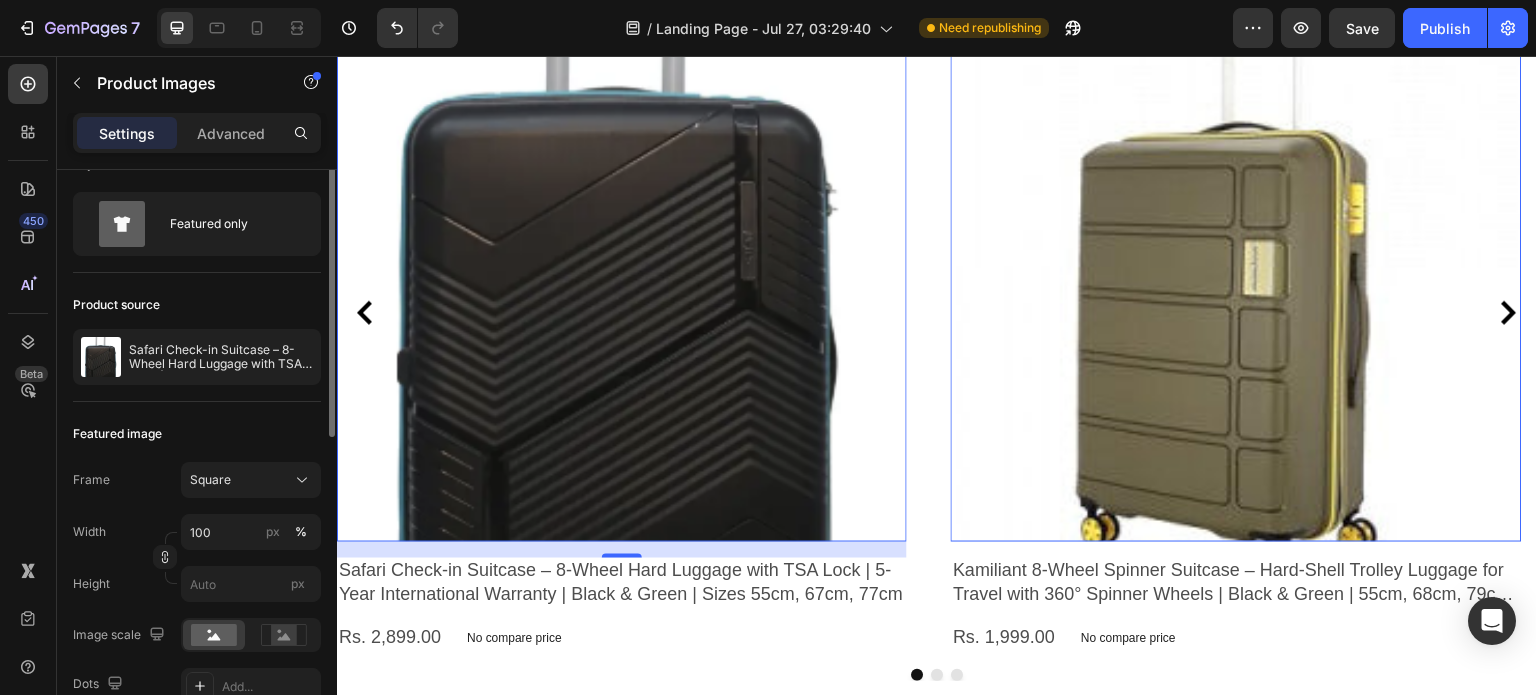 scroll, scrollTop: 0, scrollLeft: 0, axis: both 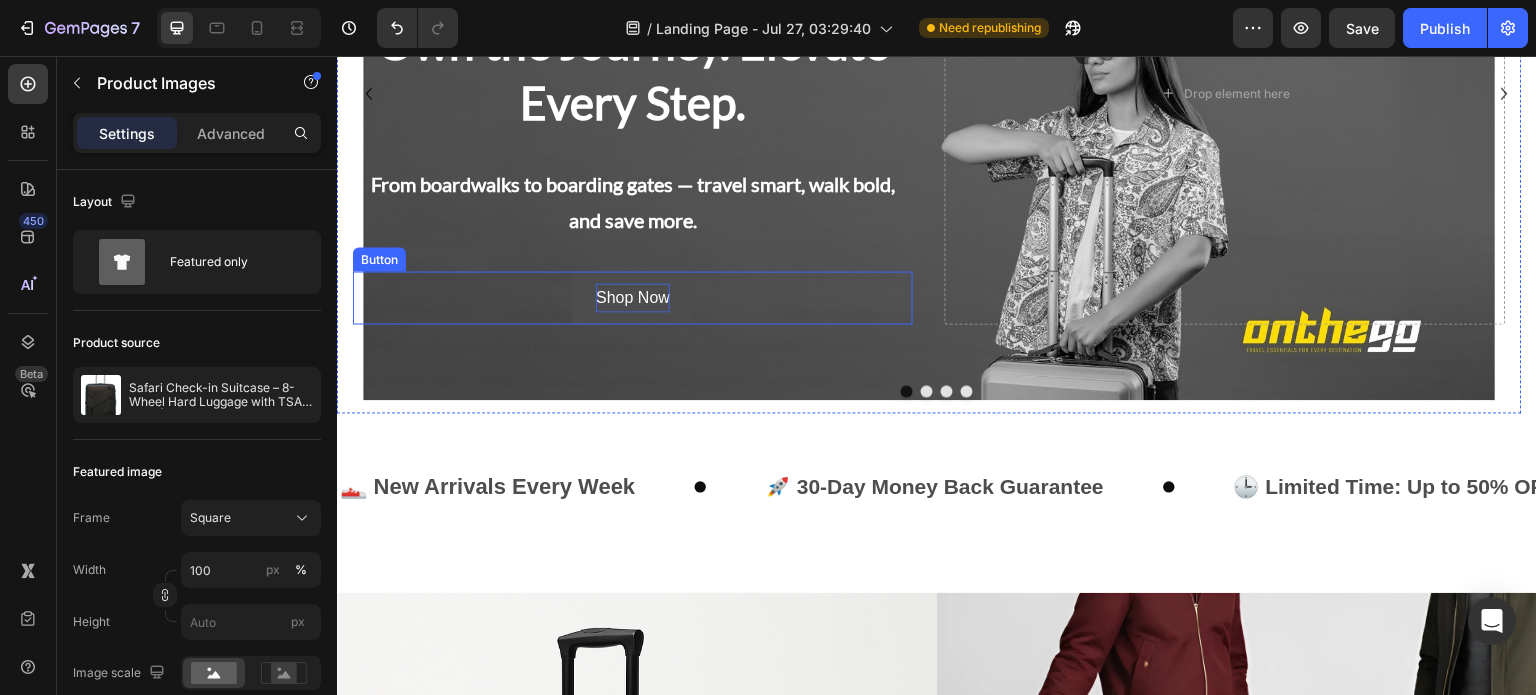 click on "Shop Now" at bounding box center [633, 297] 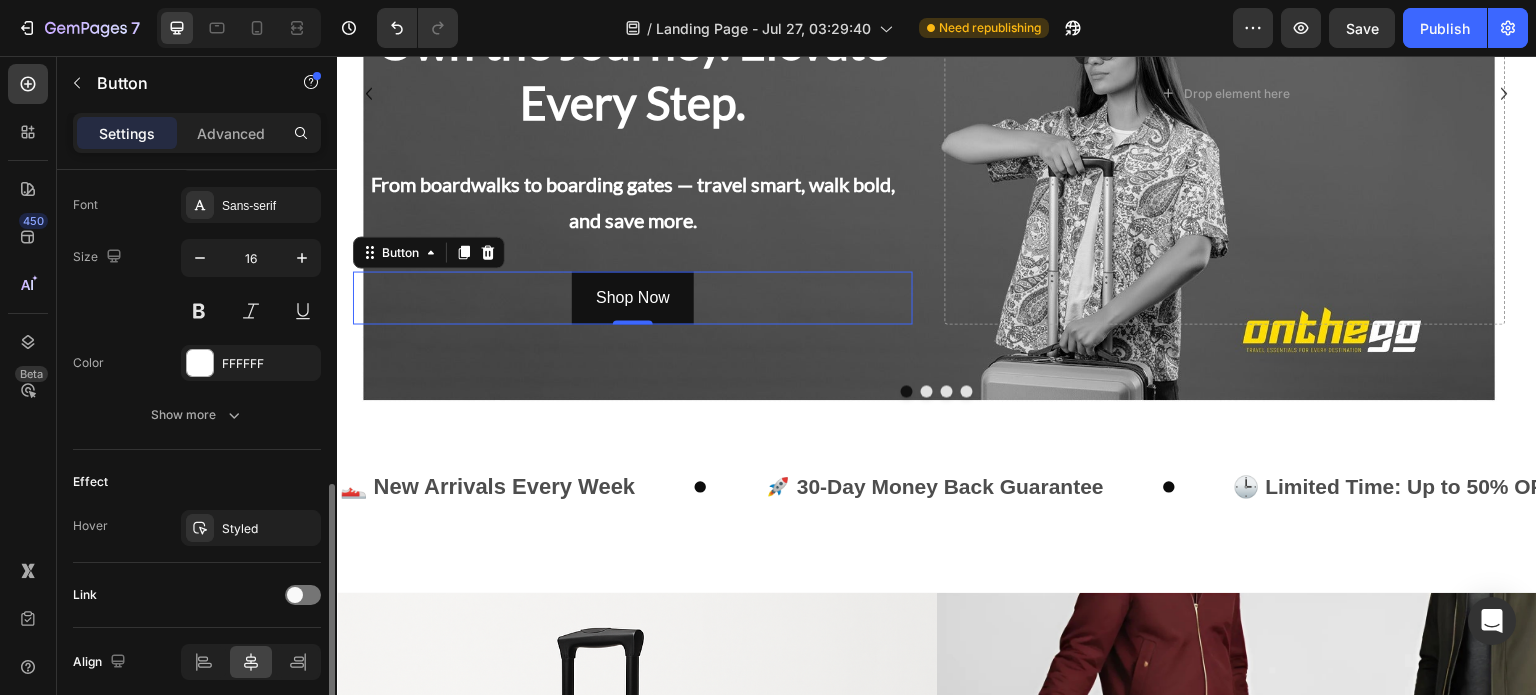 scroll, scrollTop: 848, scrollLeft: 0, axis: vertical 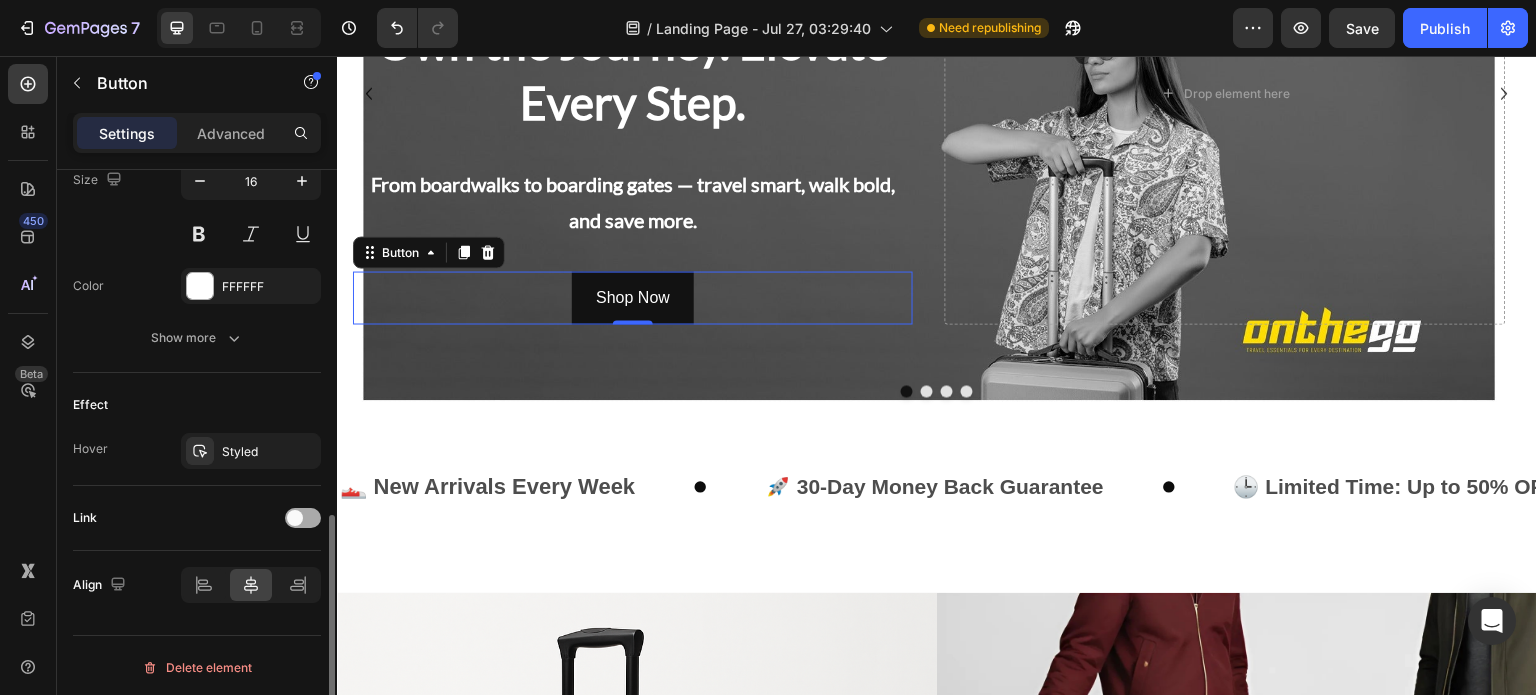 click at bounding box center [295, 518] 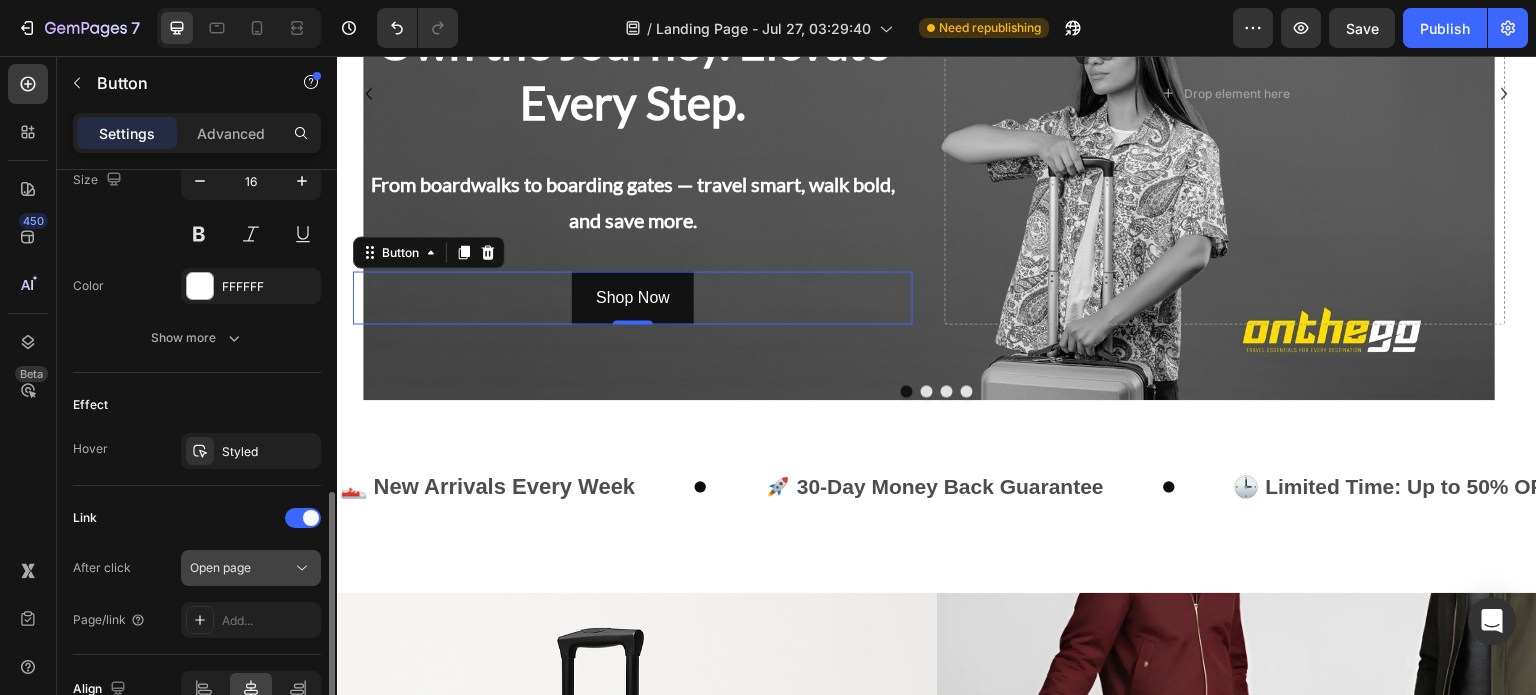 click on "Open page" at bounding box center (220, 567) 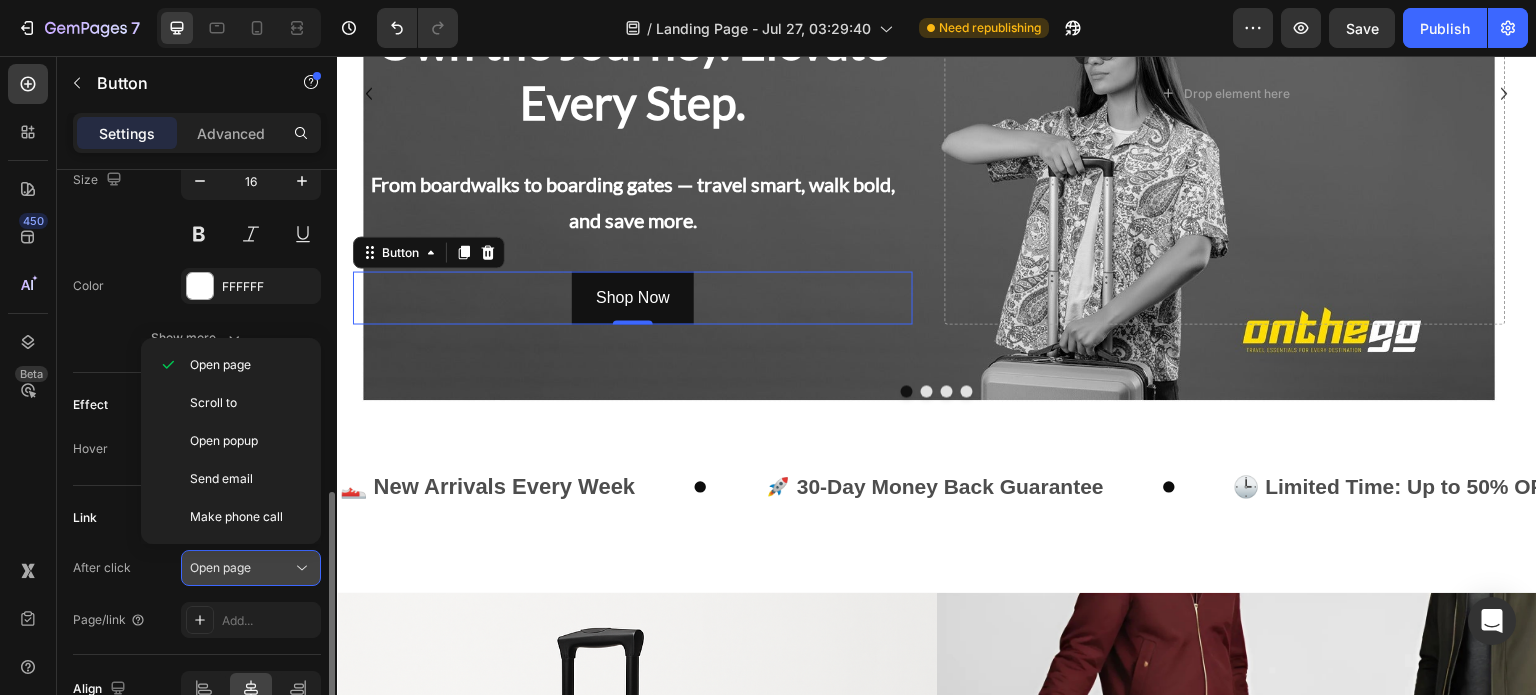 click on "Open page" at bounding box center [220, 567] 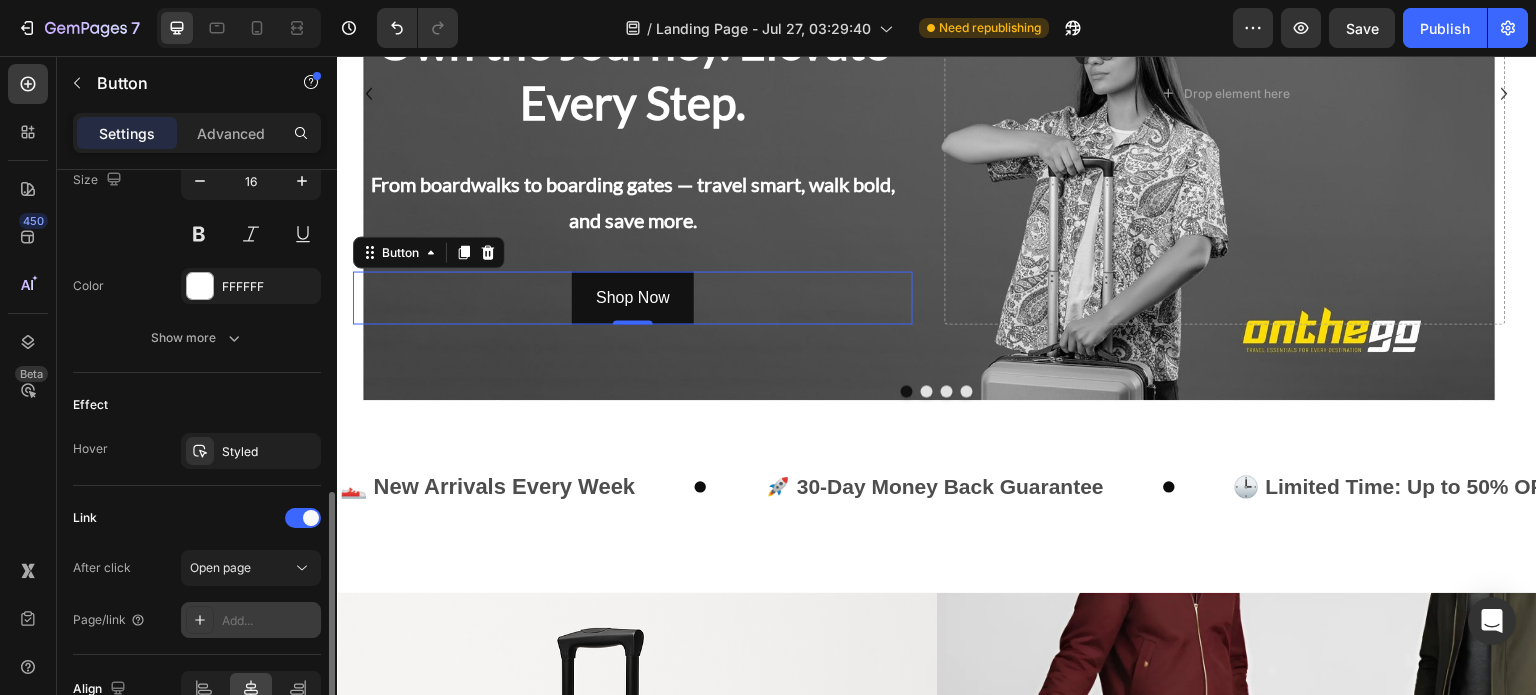 click on "Add..." at bounding box center (269, 621) 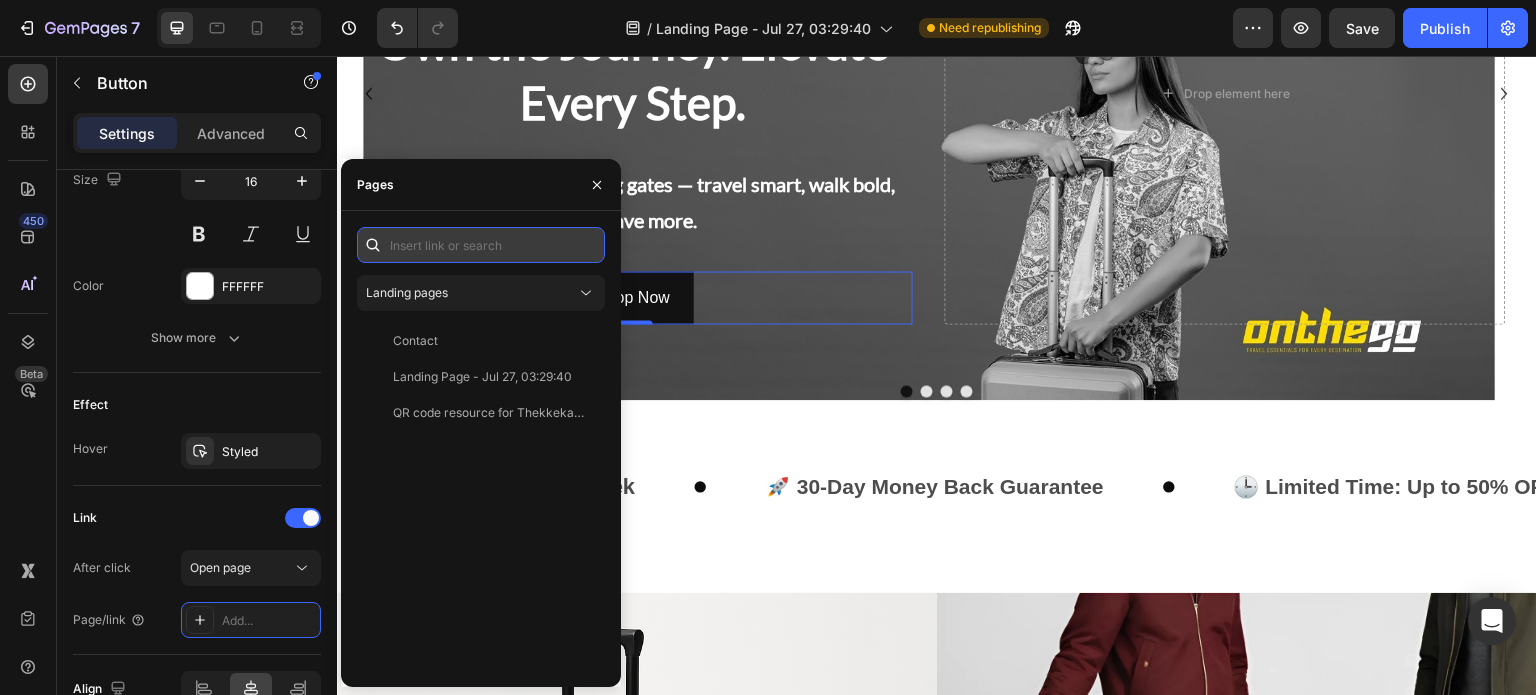 click at bounding box center (481, 245) 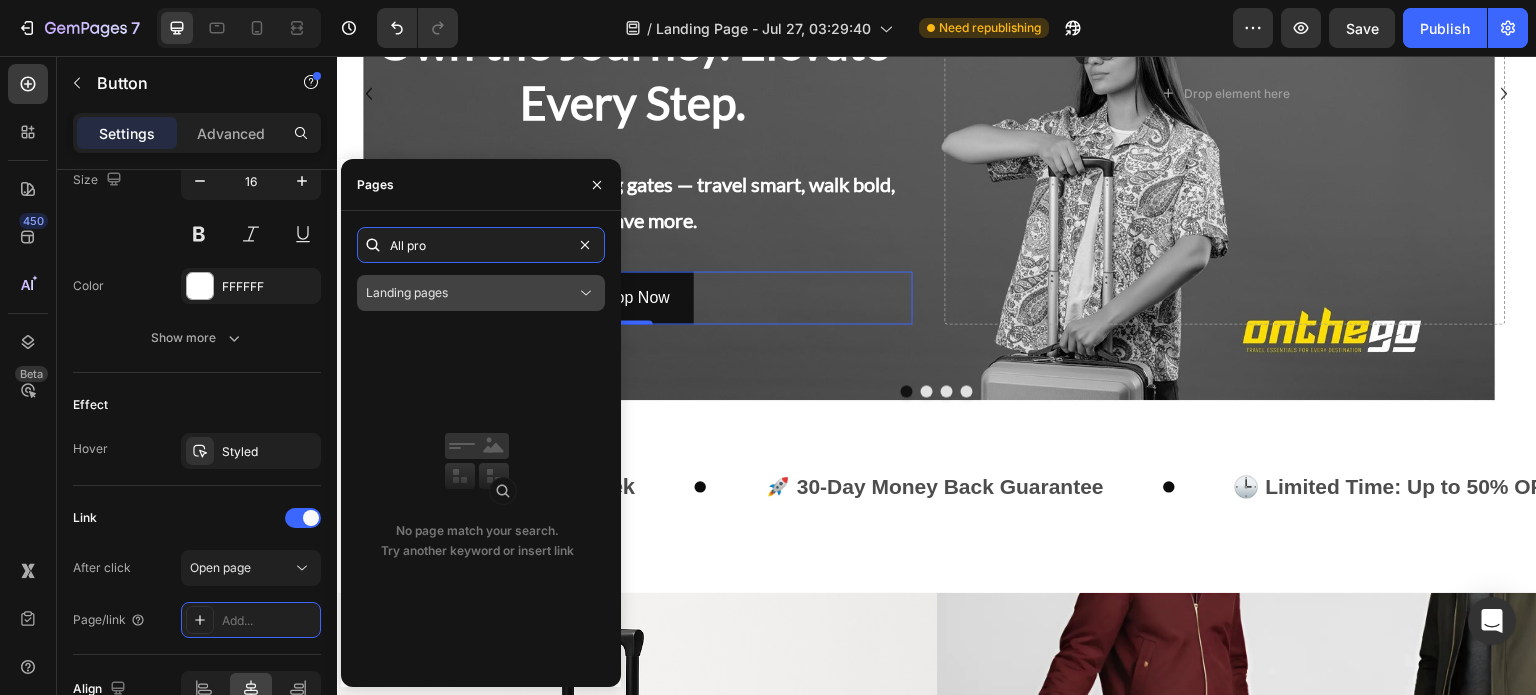 type on "All pro" 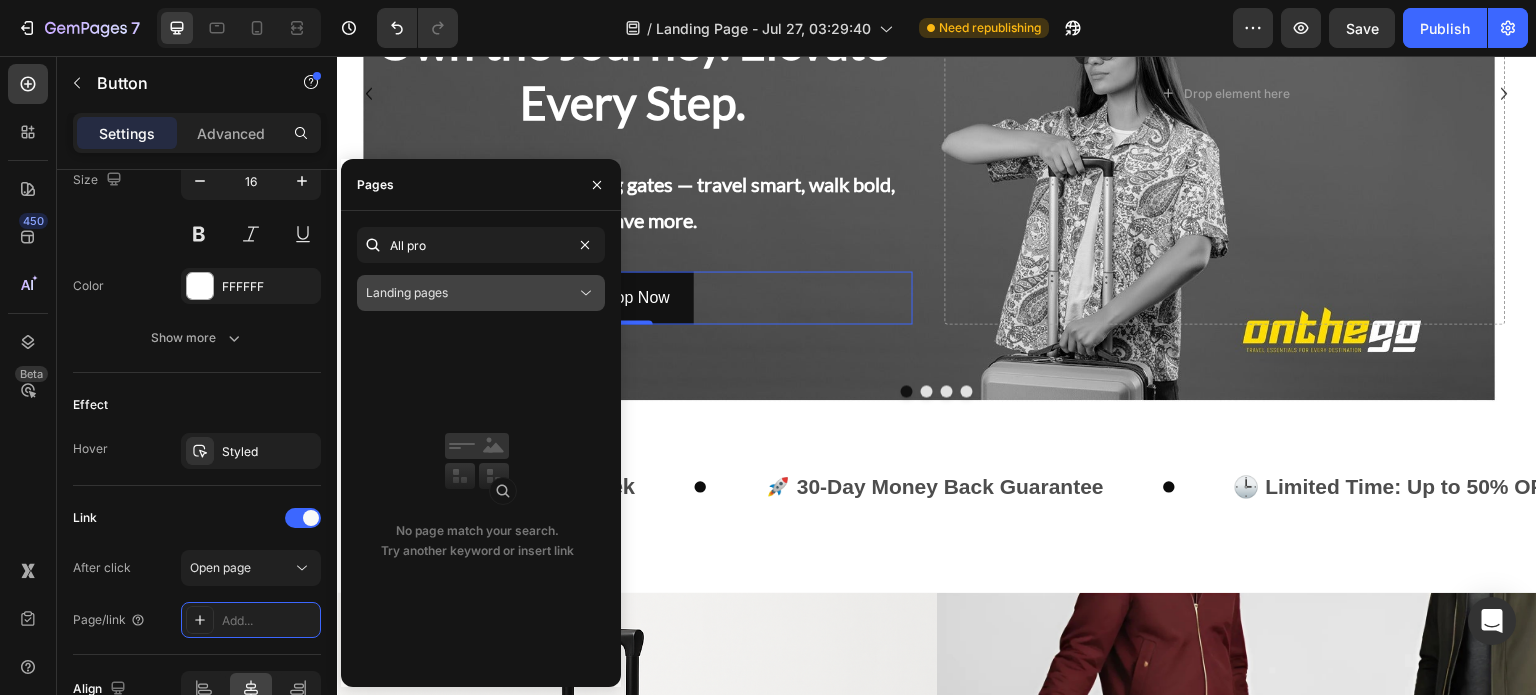 click on "Landing pages" at bounding box center (471, 293) 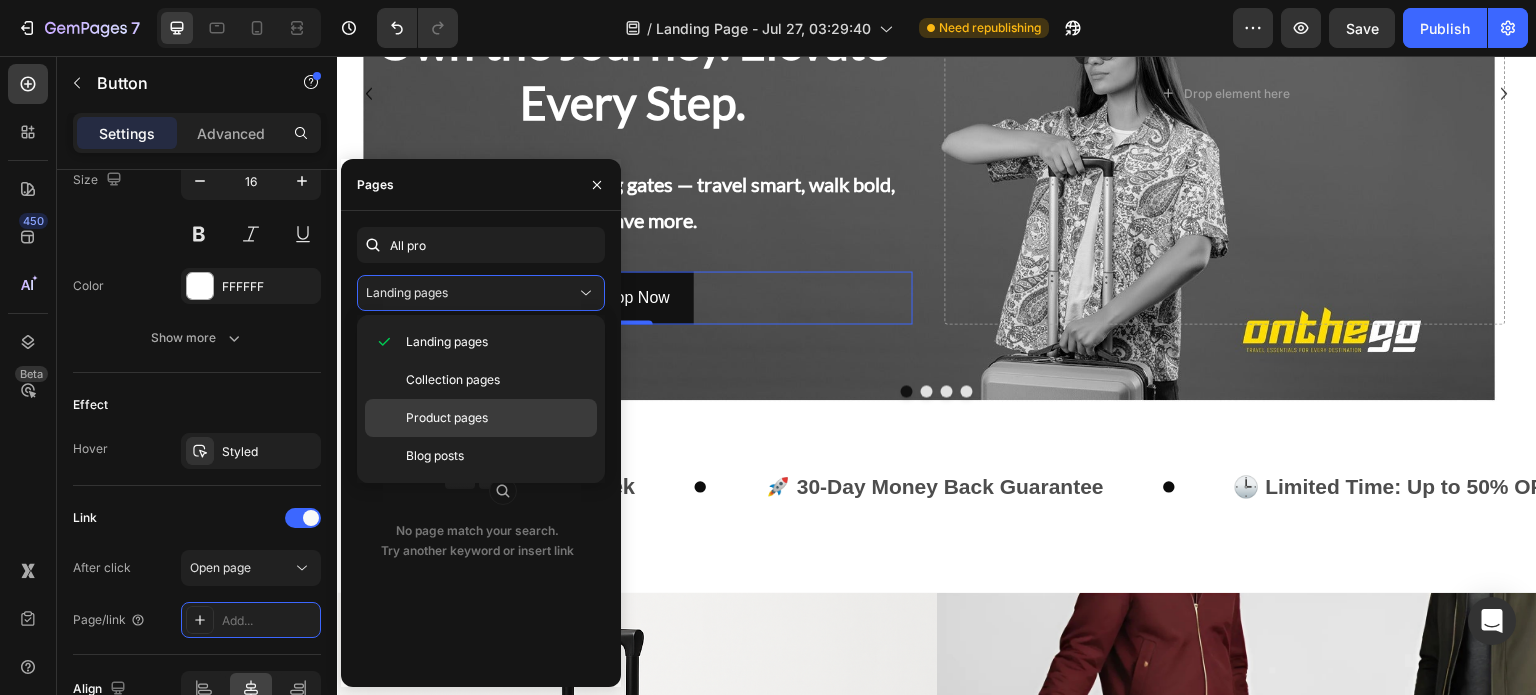 click on "Product pages" 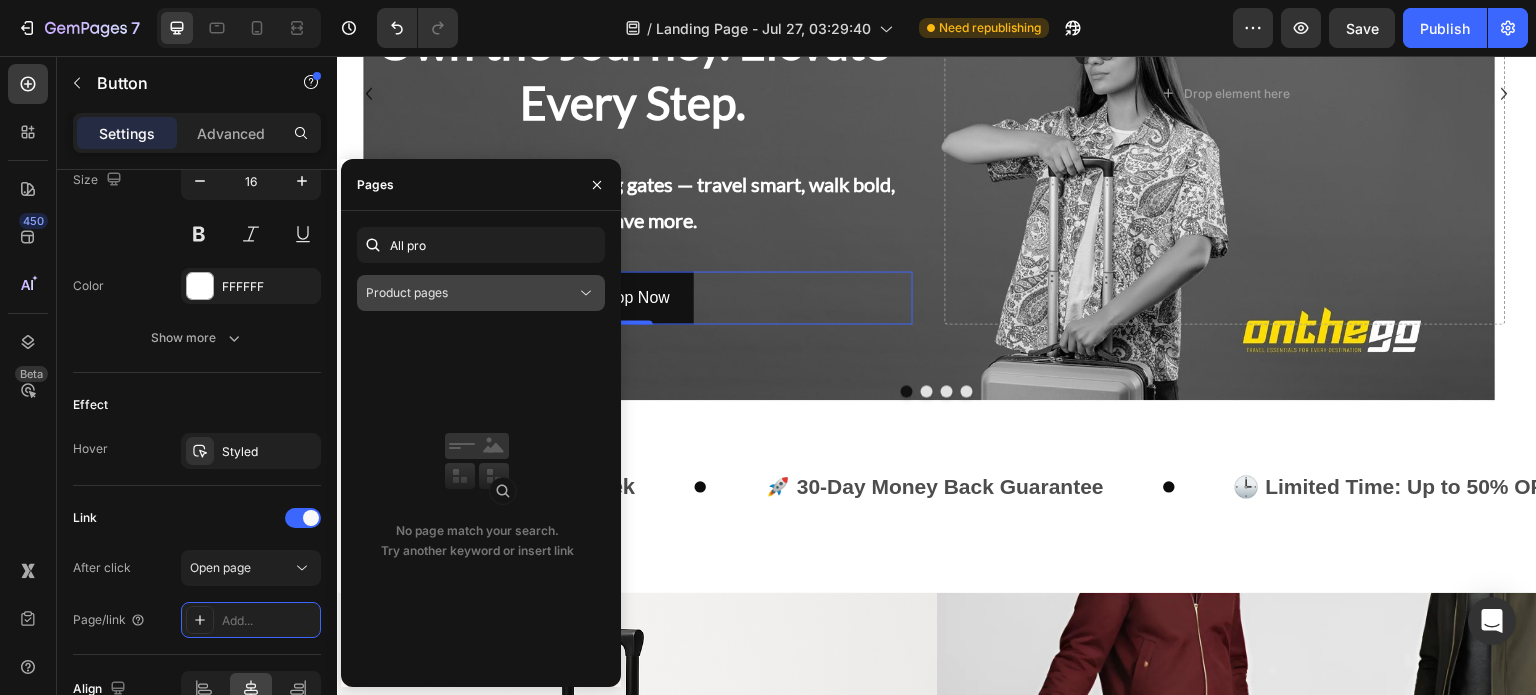 click on "Product pages" at bounding box center [471, 293] 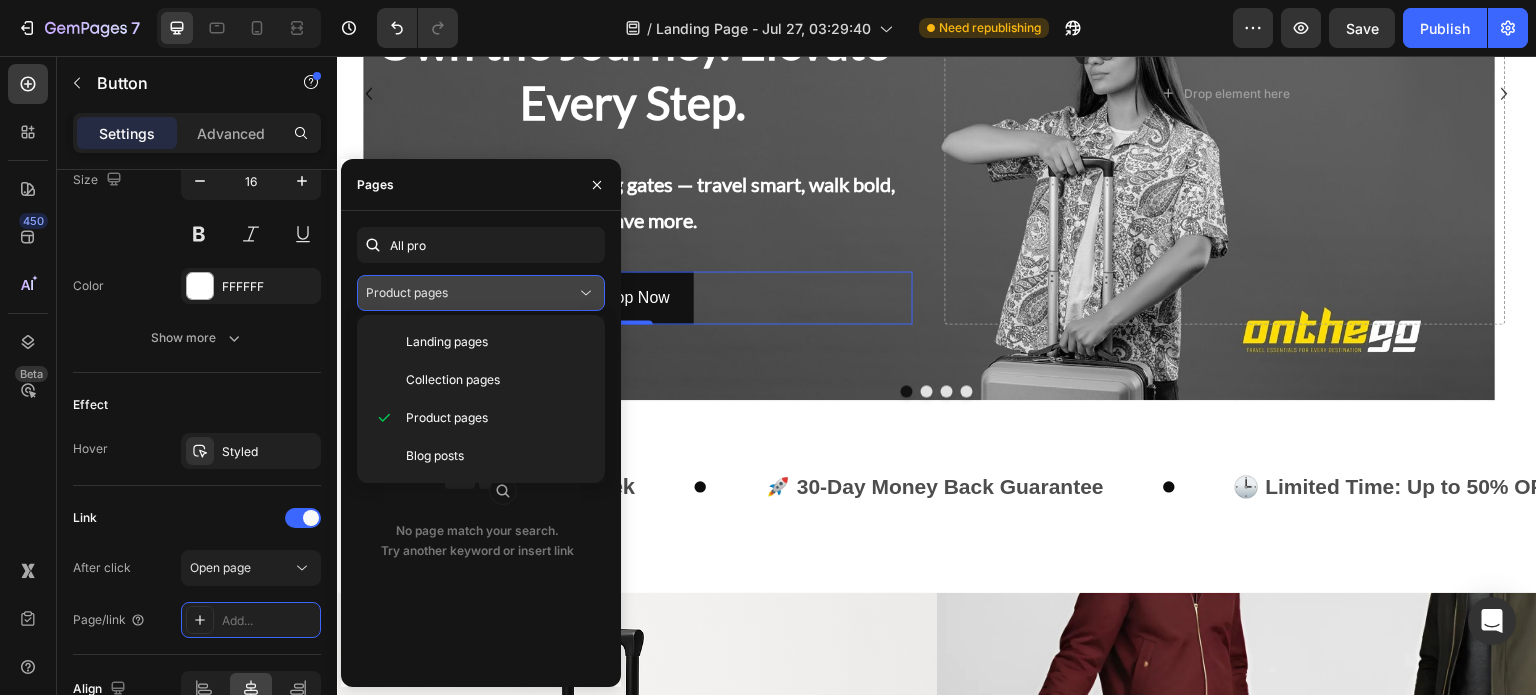 drag, startPoint x: 460, startPoint y: 293, endPoint x: 376, endPoint y: 299, distance: 84.21401 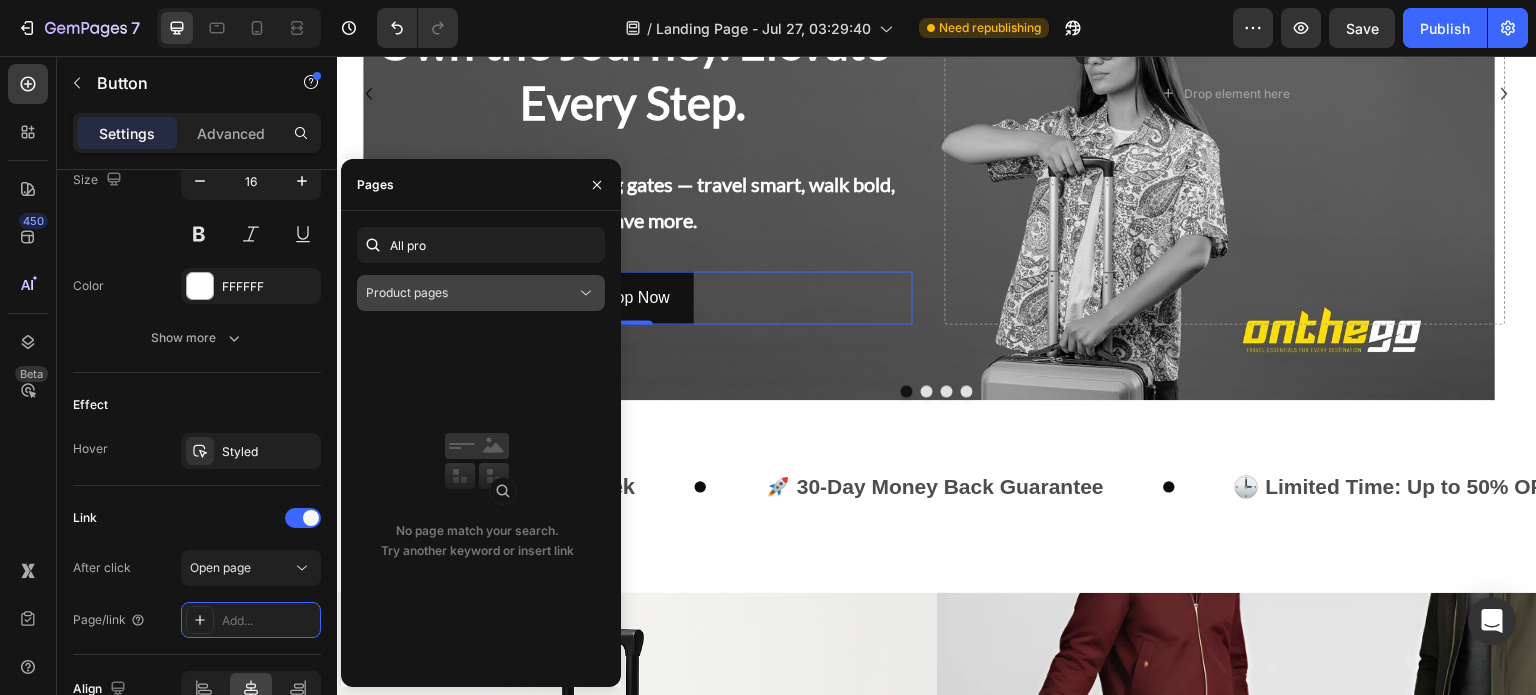 click on "Product pages" at bounding box center (407, 292) 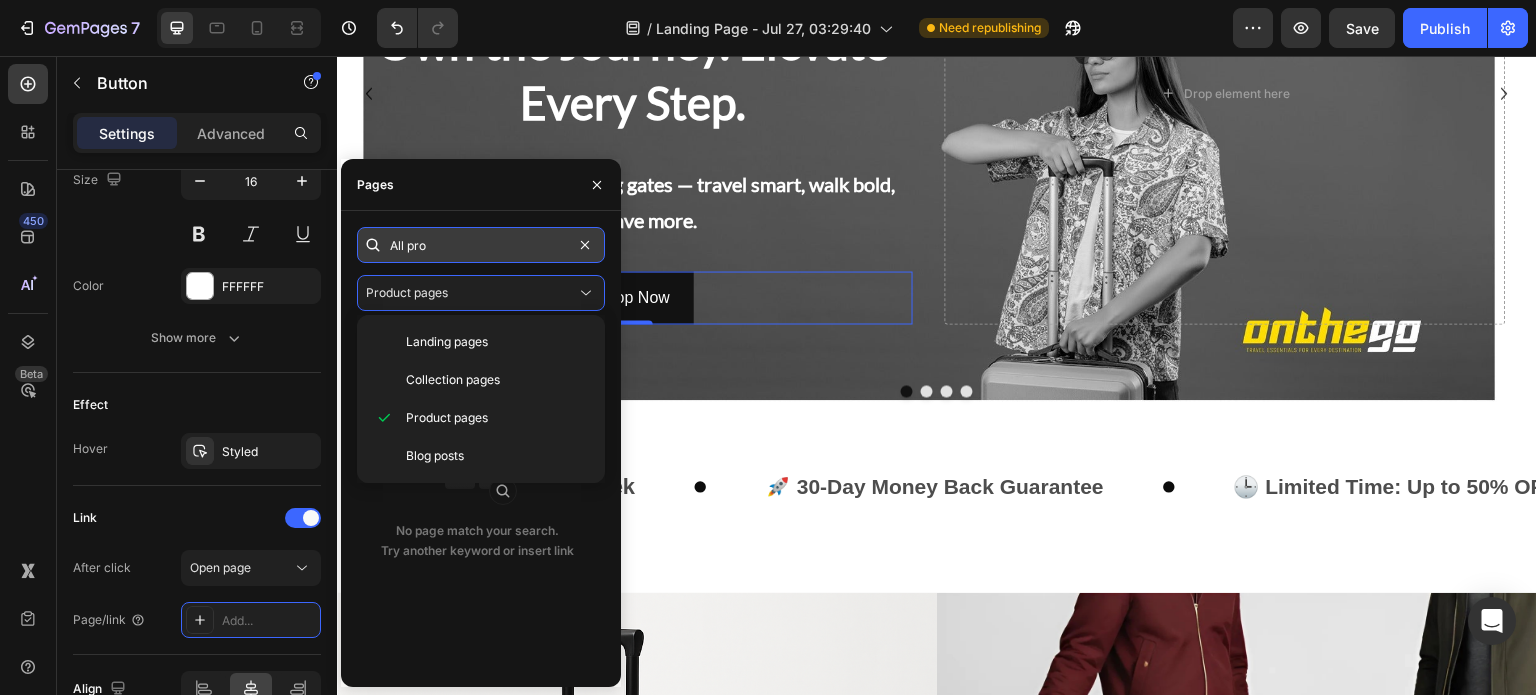 click on "All pro" at bounding box center (481, 245) 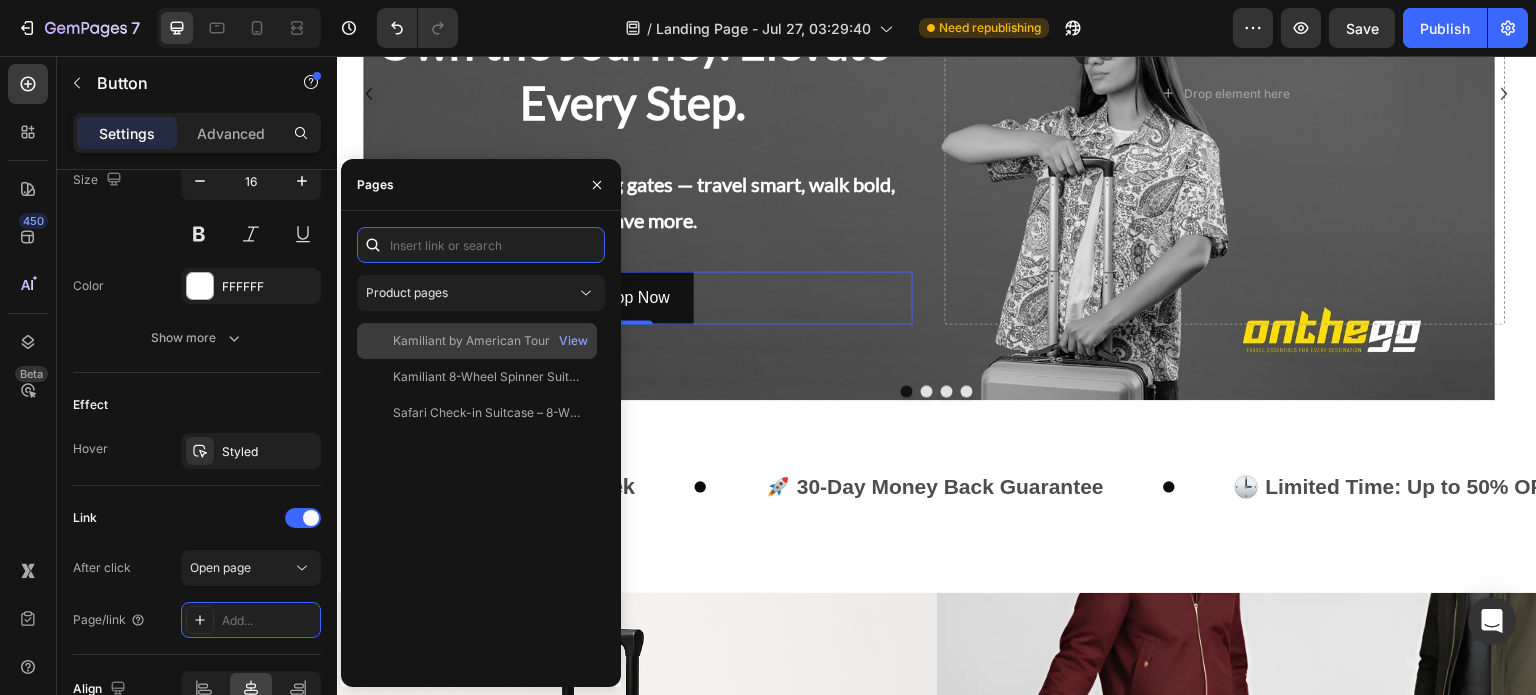 type 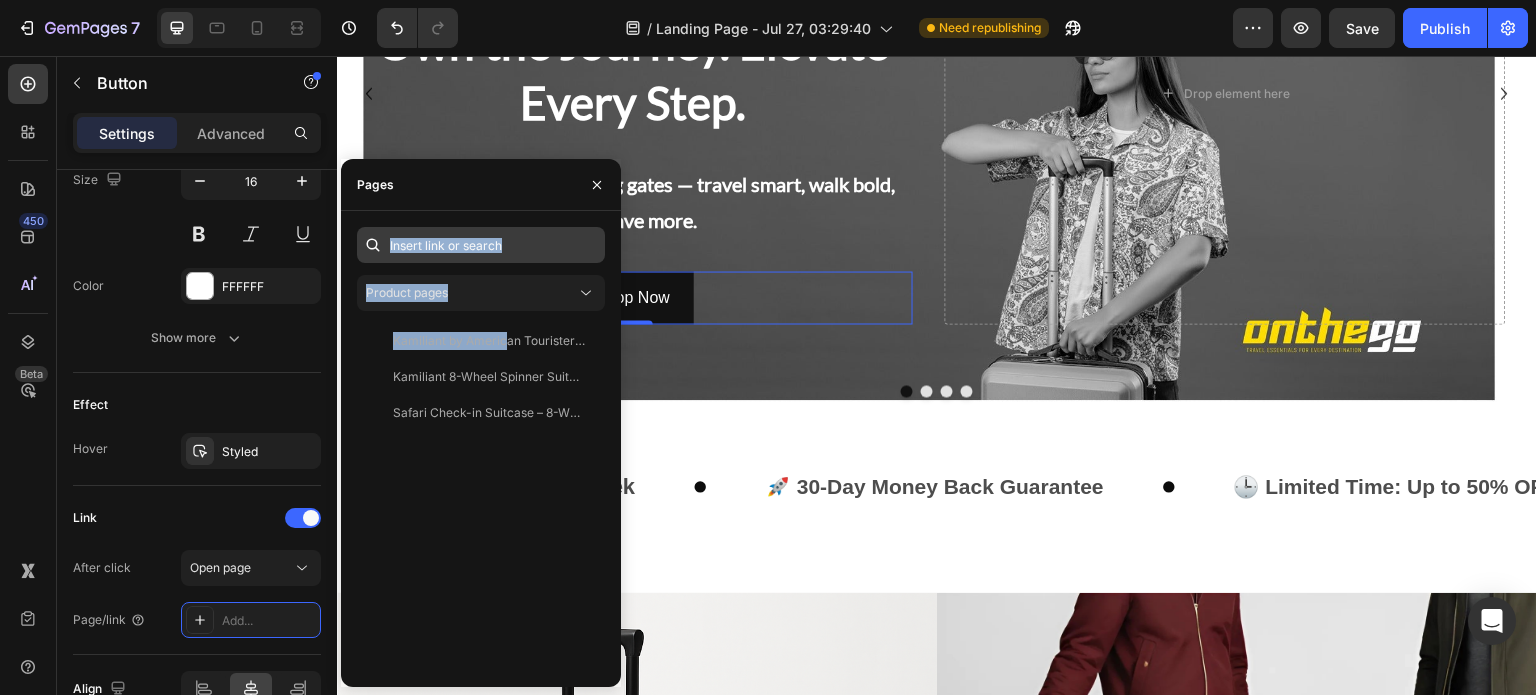 drag, startPoint x: 505, startPoint y: 344, endPoint x: 477, endPoint y: 255, distance: 93.30059 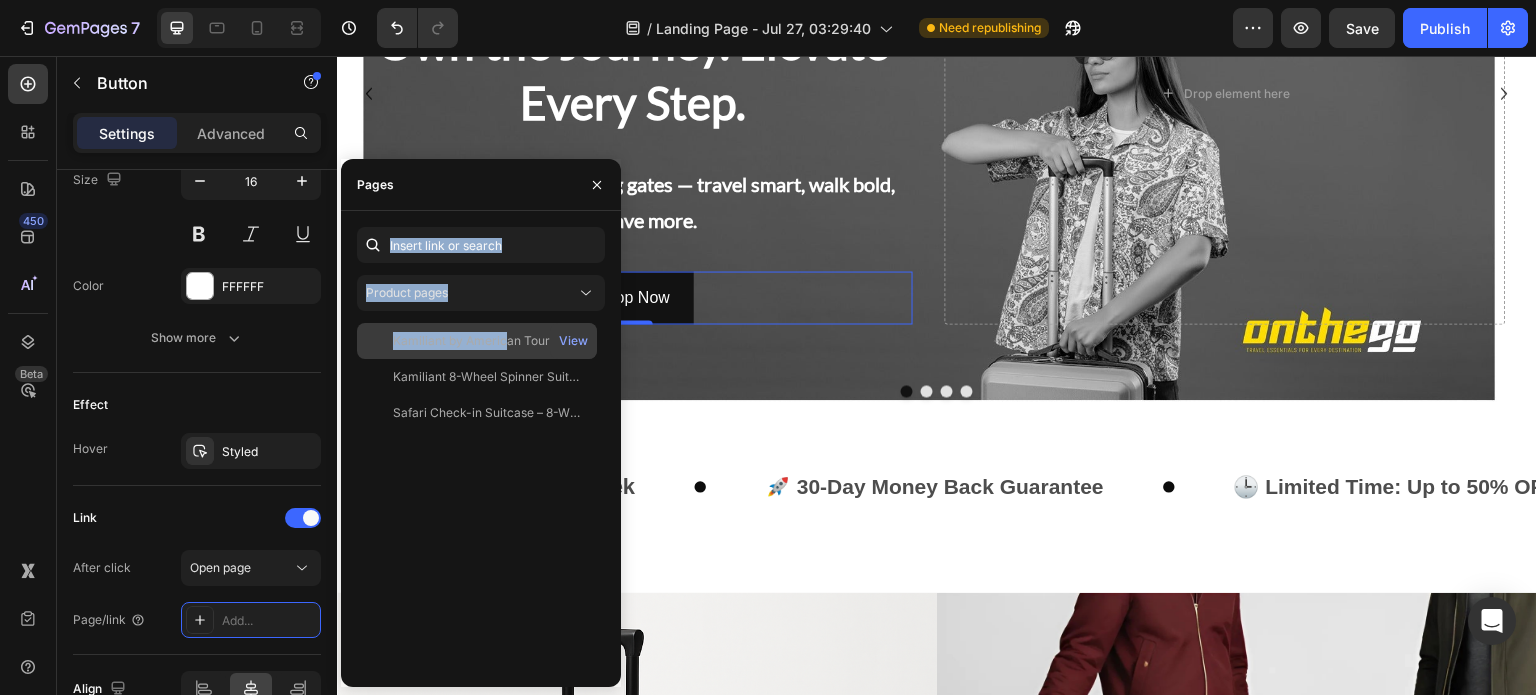 click on "Kamiliant by American Tourister MIGHT Check-in Suitcase – 8-Wheel Spinner Luggage | Hard-Shell Trolley Bag (Black & Green) | 55cm, 68cm, 79cm Sizes" 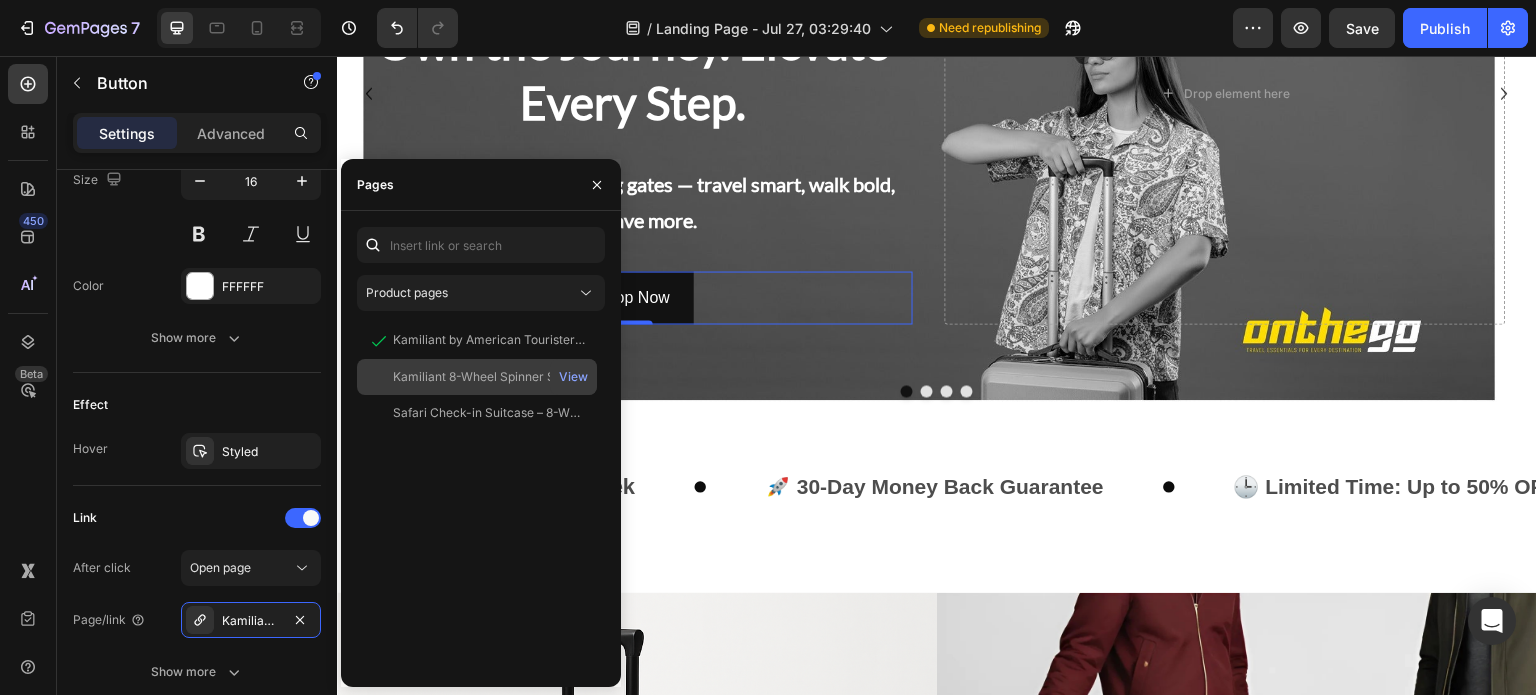 click on "Kamiliant 8-Wheel Spinner Suitcase – Hard-Shell Trolley Luggage for Travel with 360° Spinner Wheels | Black & Green | 55cm, 68cm, 79cm Sizes   View" 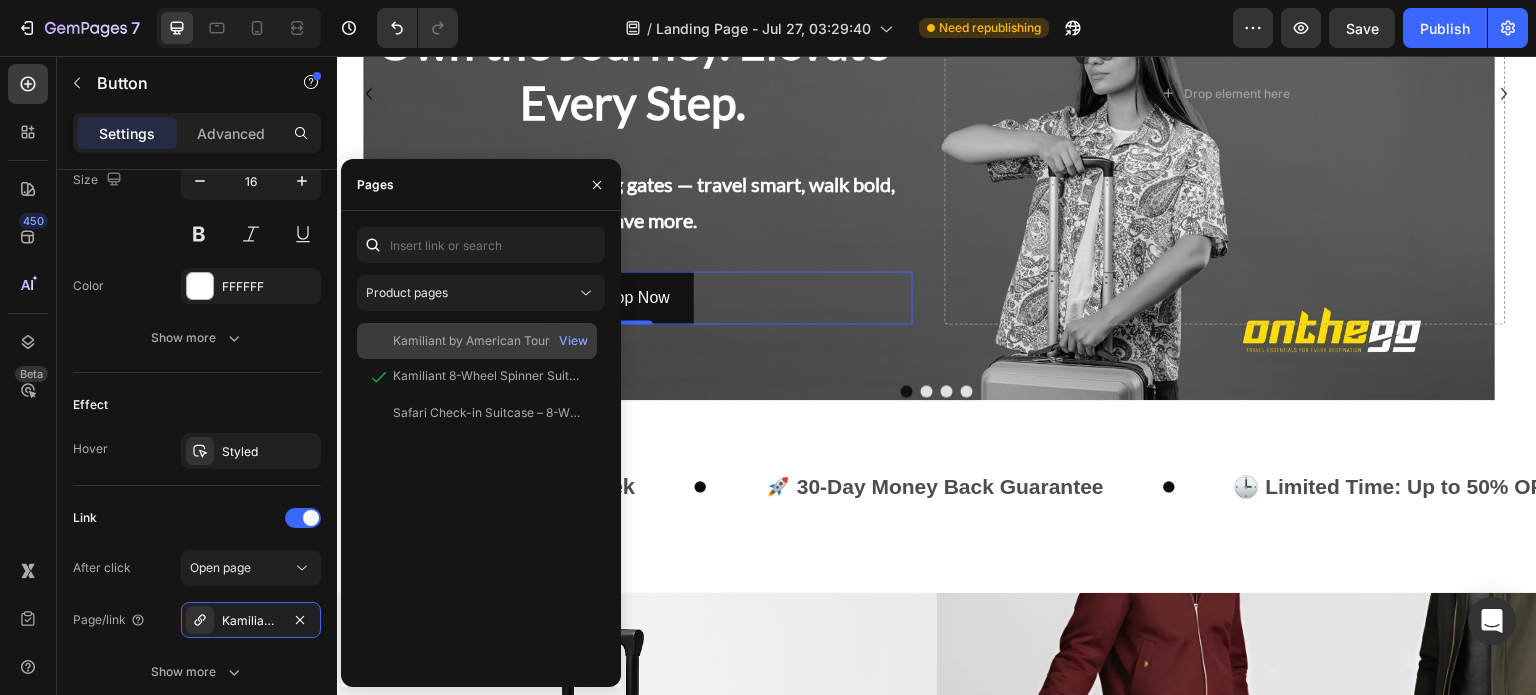 click on "Kamiliant by American Tourister MIGHT Check-in Suitcase – 8-Wheel Spinner Luggage | Hard-Shell Trolley Bag (Black & Green) | 55cm, 68cm, 79cm Sizes" 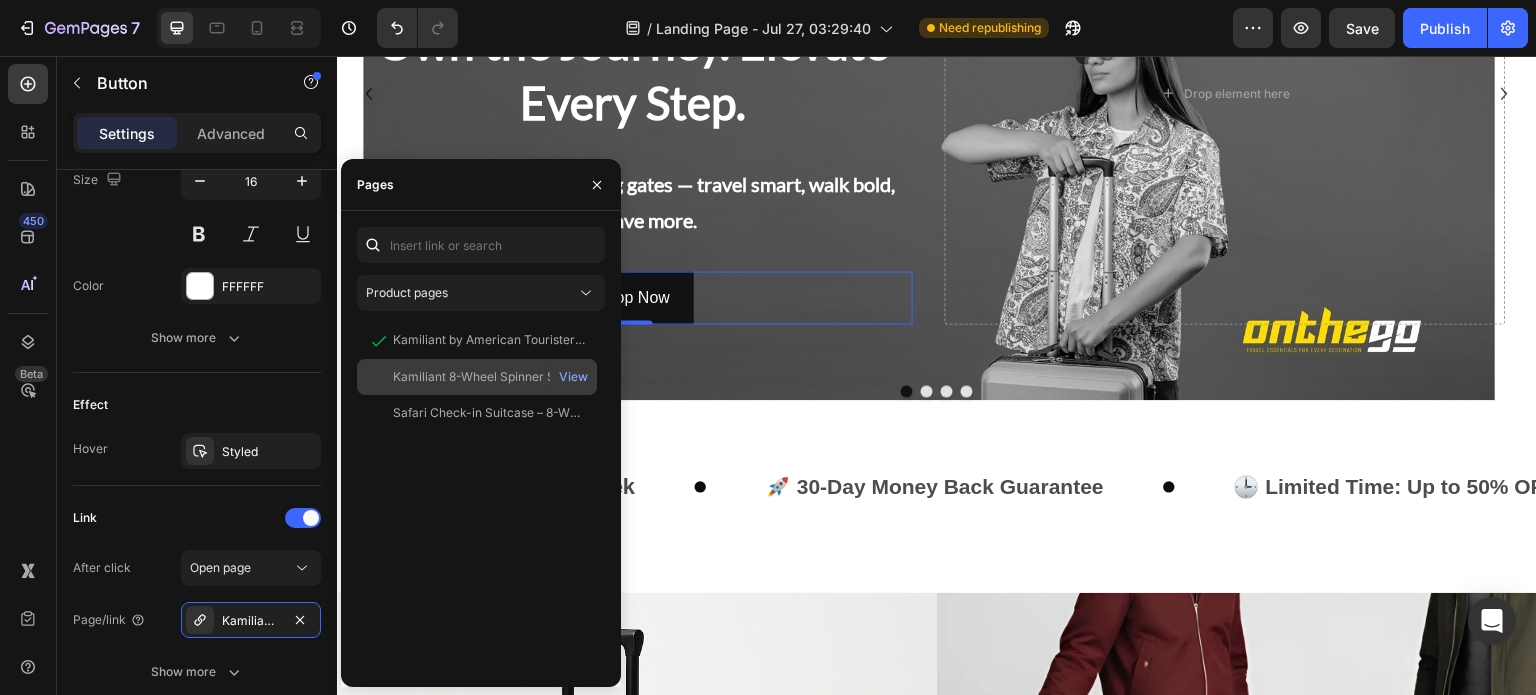 click on "Kamiliant 8-Wheel Spinner Suitcase – Hard-Shell Trolley Luggage for Travel with 360° Spinner Wheels | Black & Green | 55cm, 68cm, 79cm Sizes" 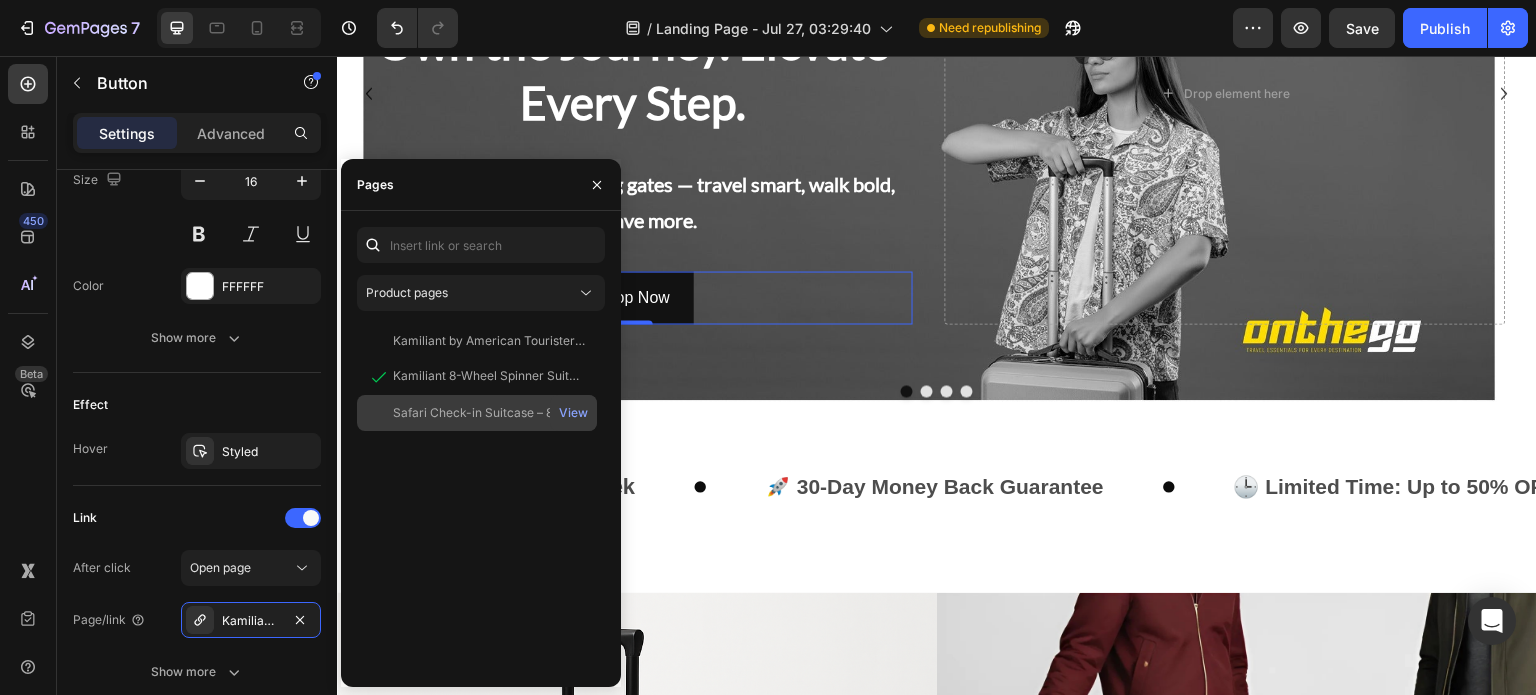 click on "Safari Check-in Suitcase – 8-Wheel Hard Luggage with TSA Lock | 5-Year International Warranty | Black & Green | Sizes 55cm, 67cm, 77cm   View" 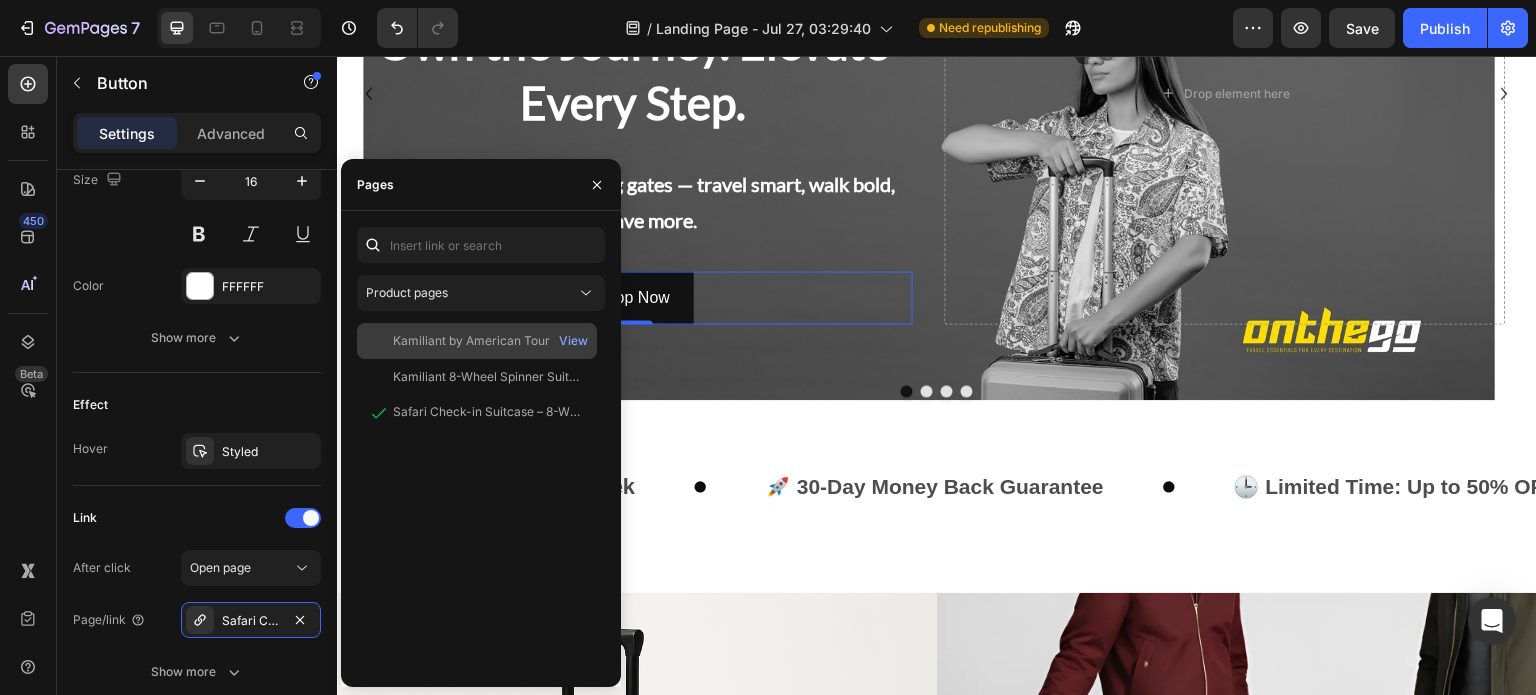 click on "Kamiliant by American Tourister MIGHT Check-in Suitcase – 8-Wheel Spinner Luggage | Hard-Shell Trolley Bag (Black & Green) | 55cm, 68cm, 79cm Sizes" 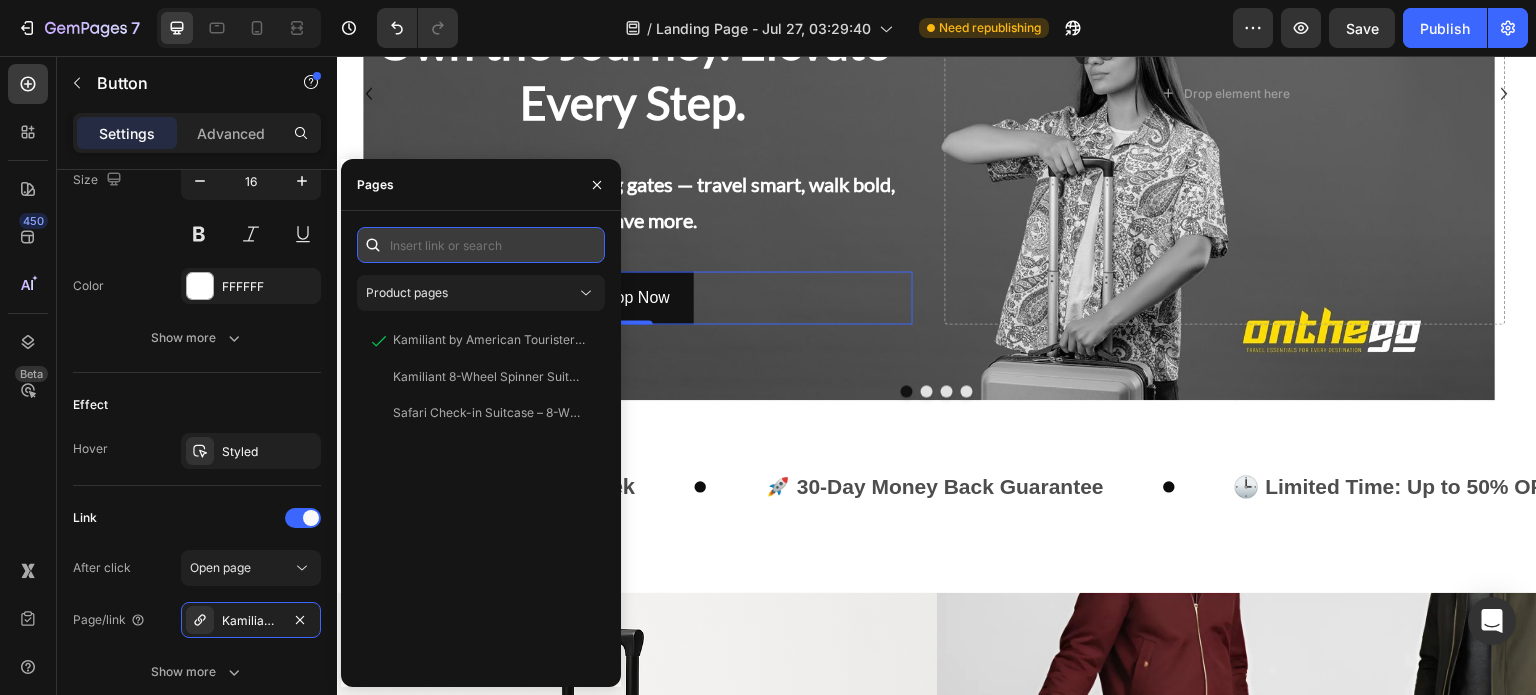 click at bounding box center [481, 245] 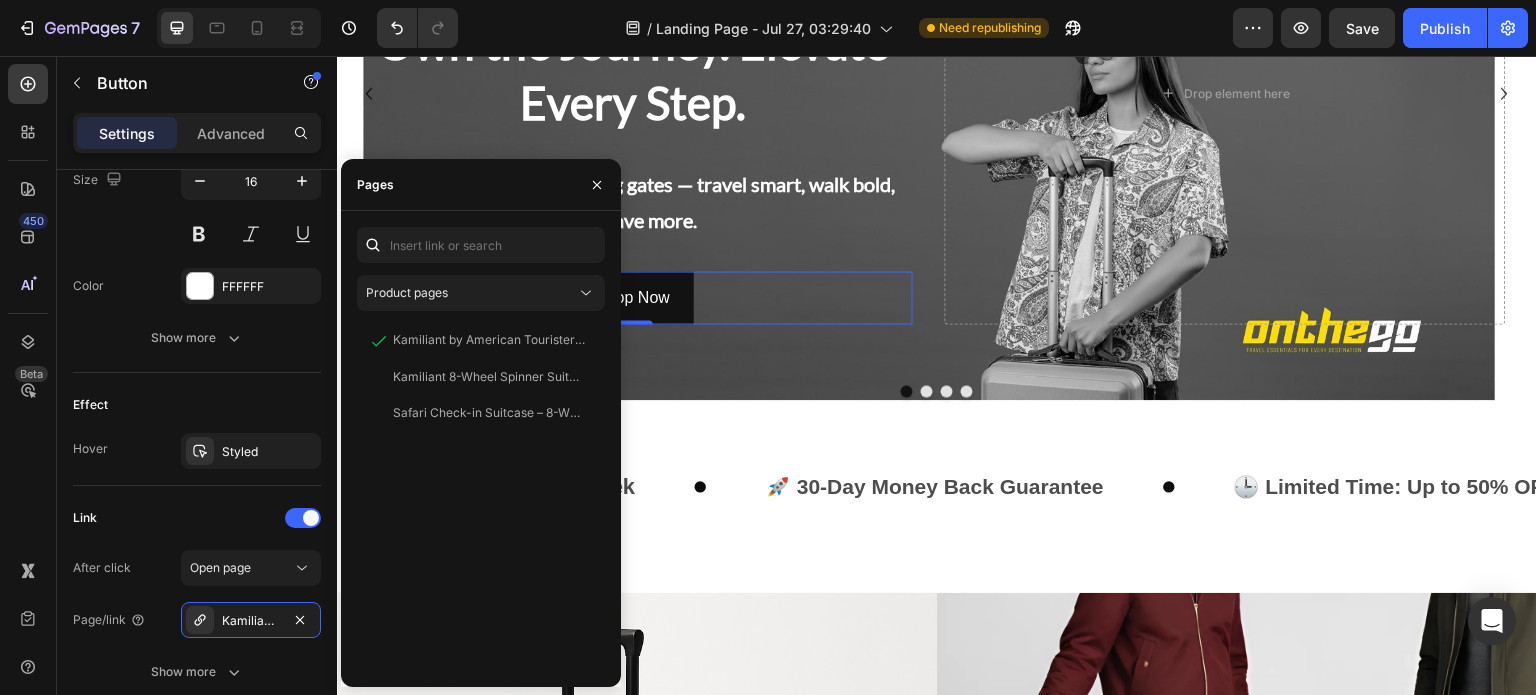 click on "Kamiliant by American Tourister MIGHT Check-in Suitcase – 8-Wheel Spinner Luggage | Hard-Shell Trolley Bag (Black & Green) | 55cm, 68cm, 79cm Sizes   View Kamiliant 8-Wheel Spinner Suitcase – Hard-Shell Trolley Luggage for Travel with 360° Spinner Wheels | Black & Green | 55cm, 68cm, 79cm Sizes   View Safari Check-in Suitcase – 8-Wheel Hard Luggage with TSA Lock | 5-Year International Warranty | Black & Green | Sizes 55cm, 67cm, 77cm   View" at bounding box center (481, 497) 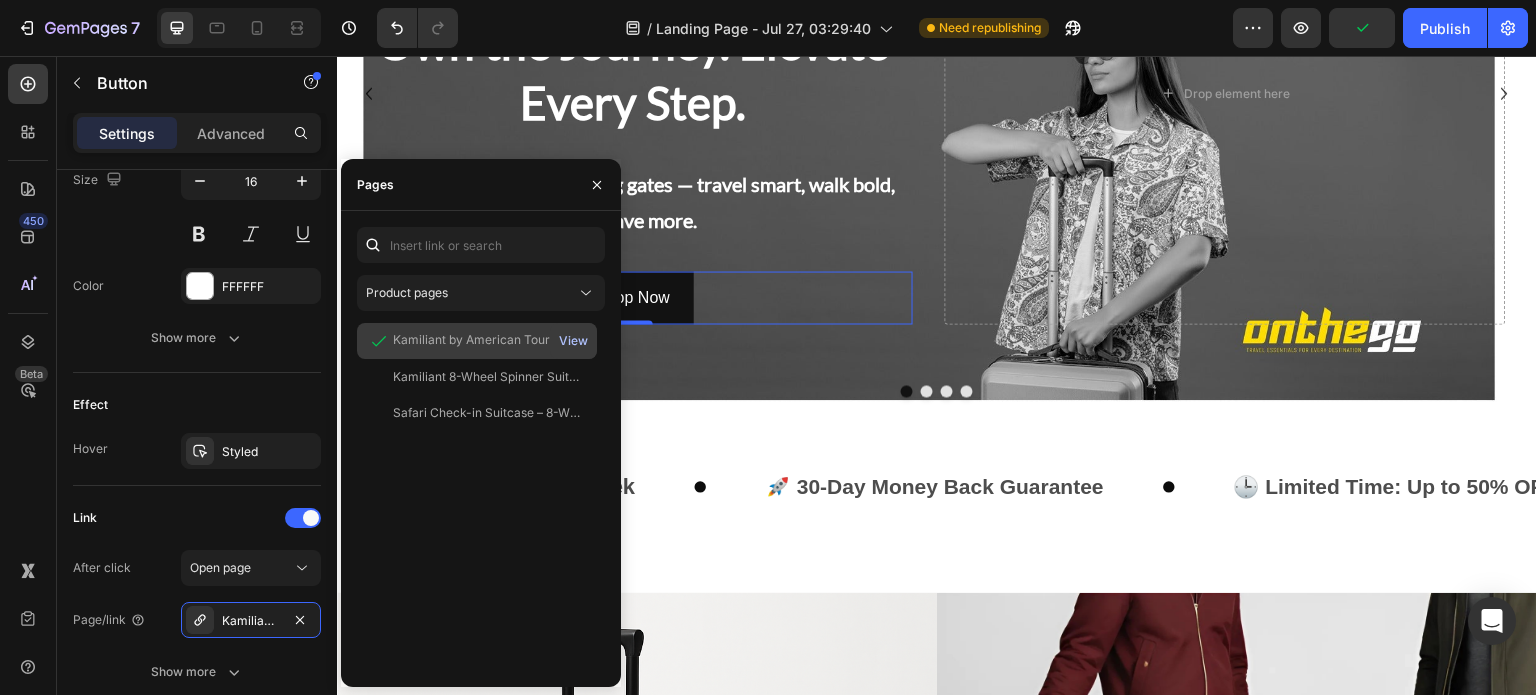 click on "View" at bounding box center [573, 341] 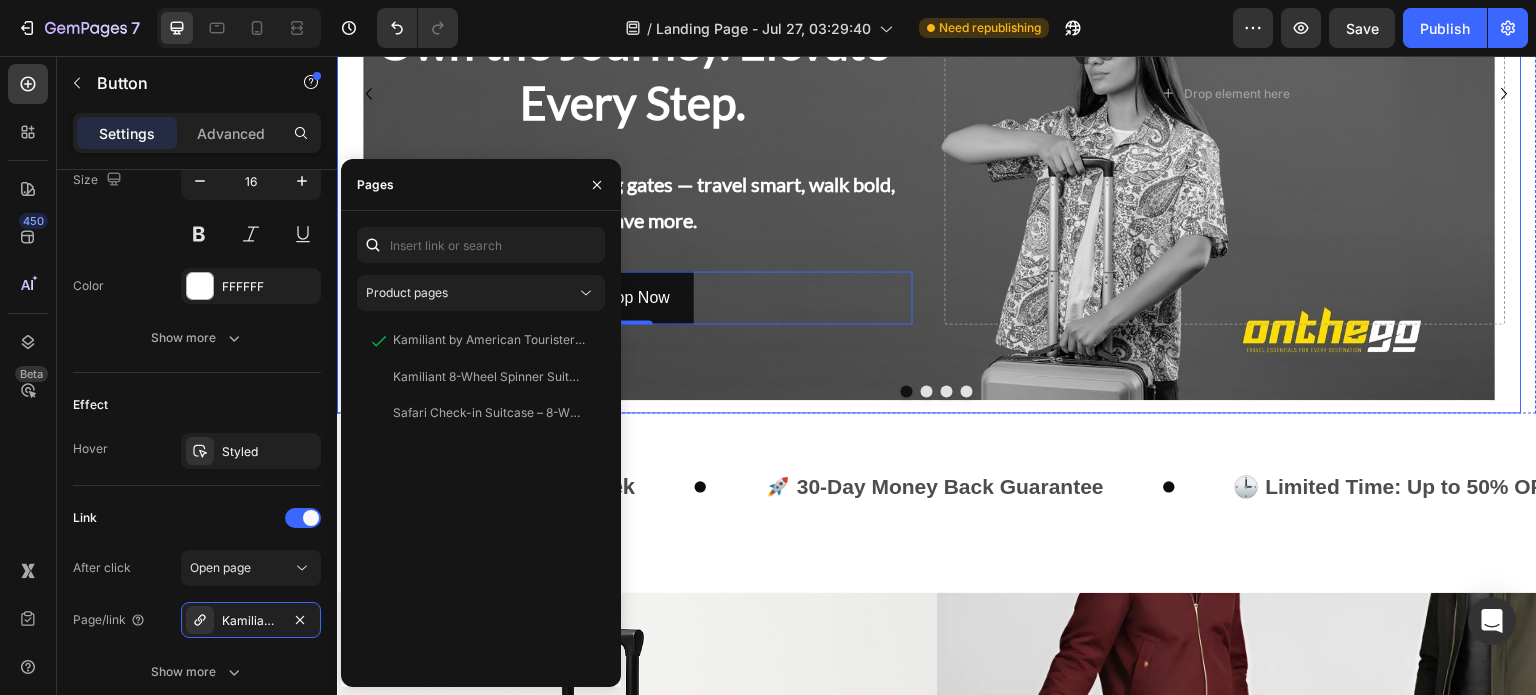 click at bounding box center (929, 93) 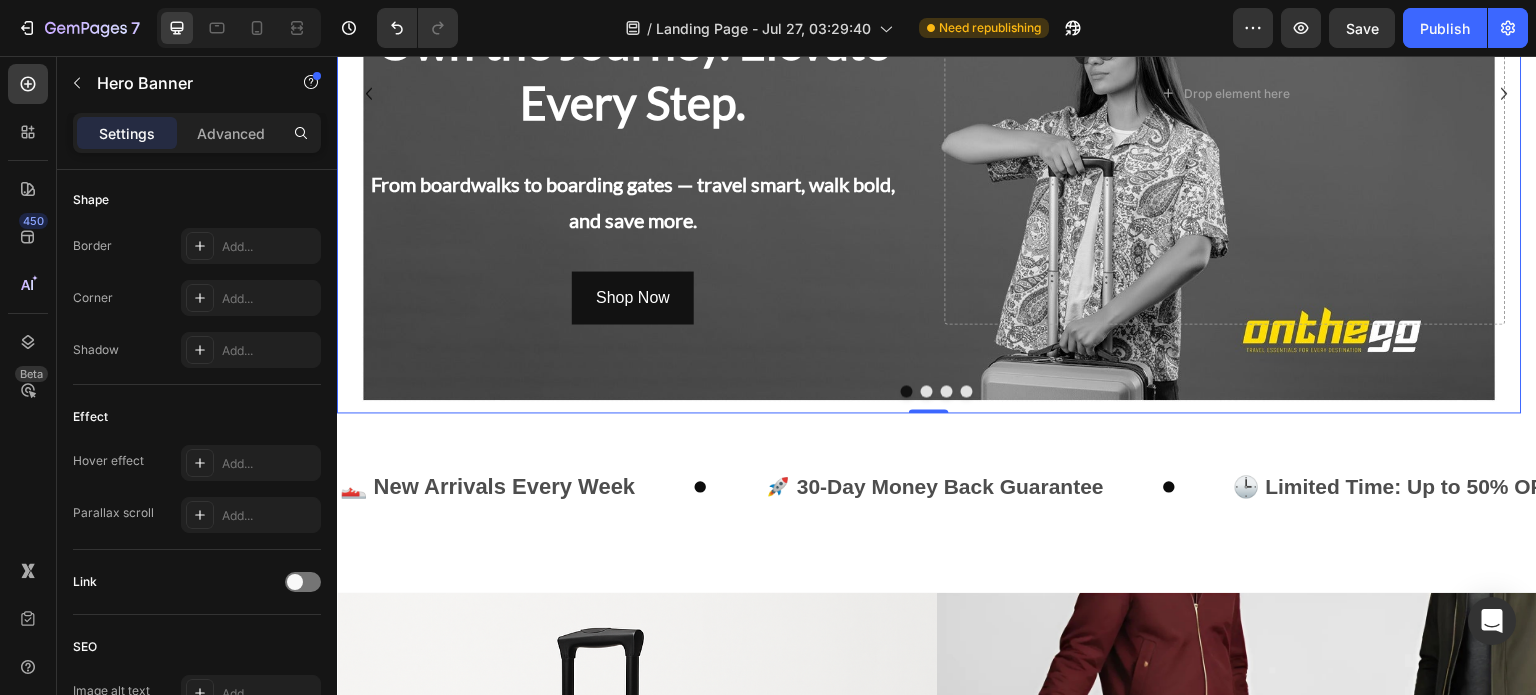 scroll, scrollTop: 0, scrollLeft: 0, axis: both 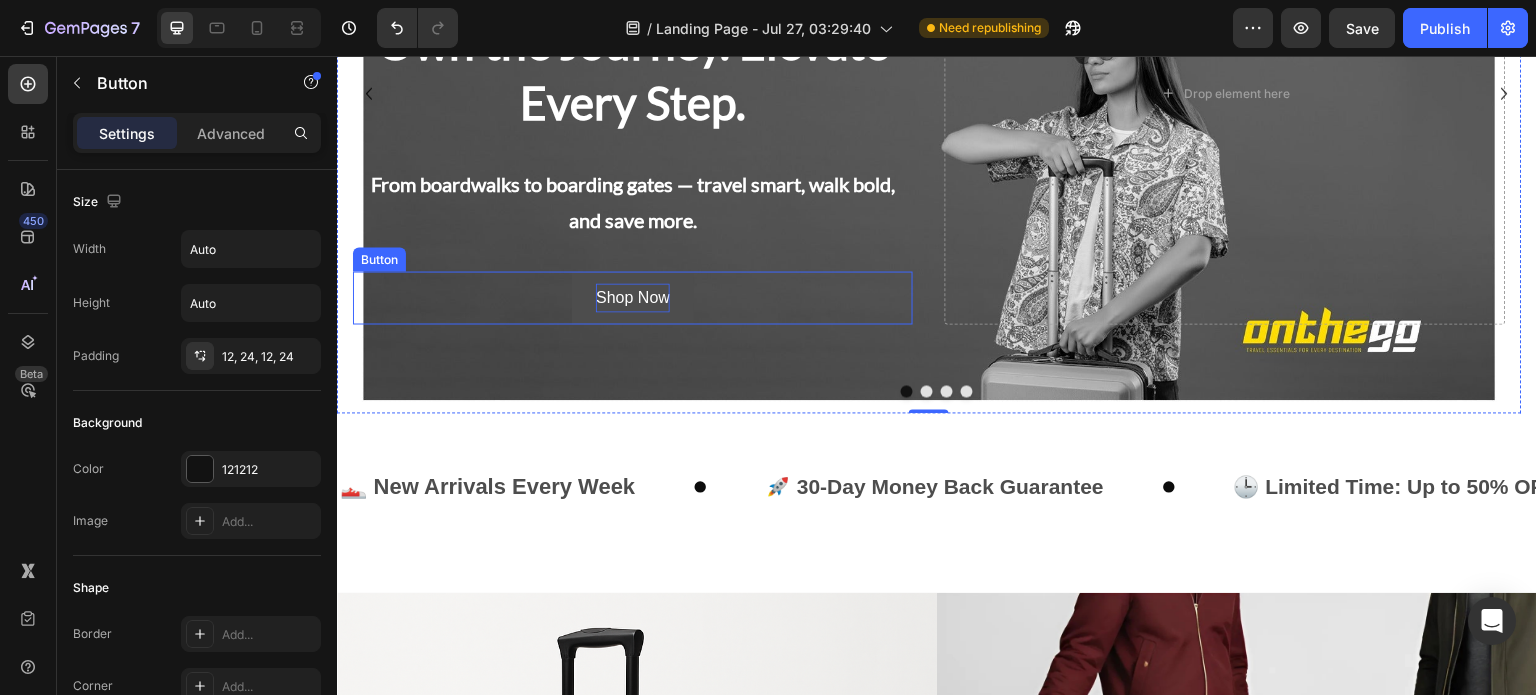 click on "Shop Now" at bounding box center [633, 297] 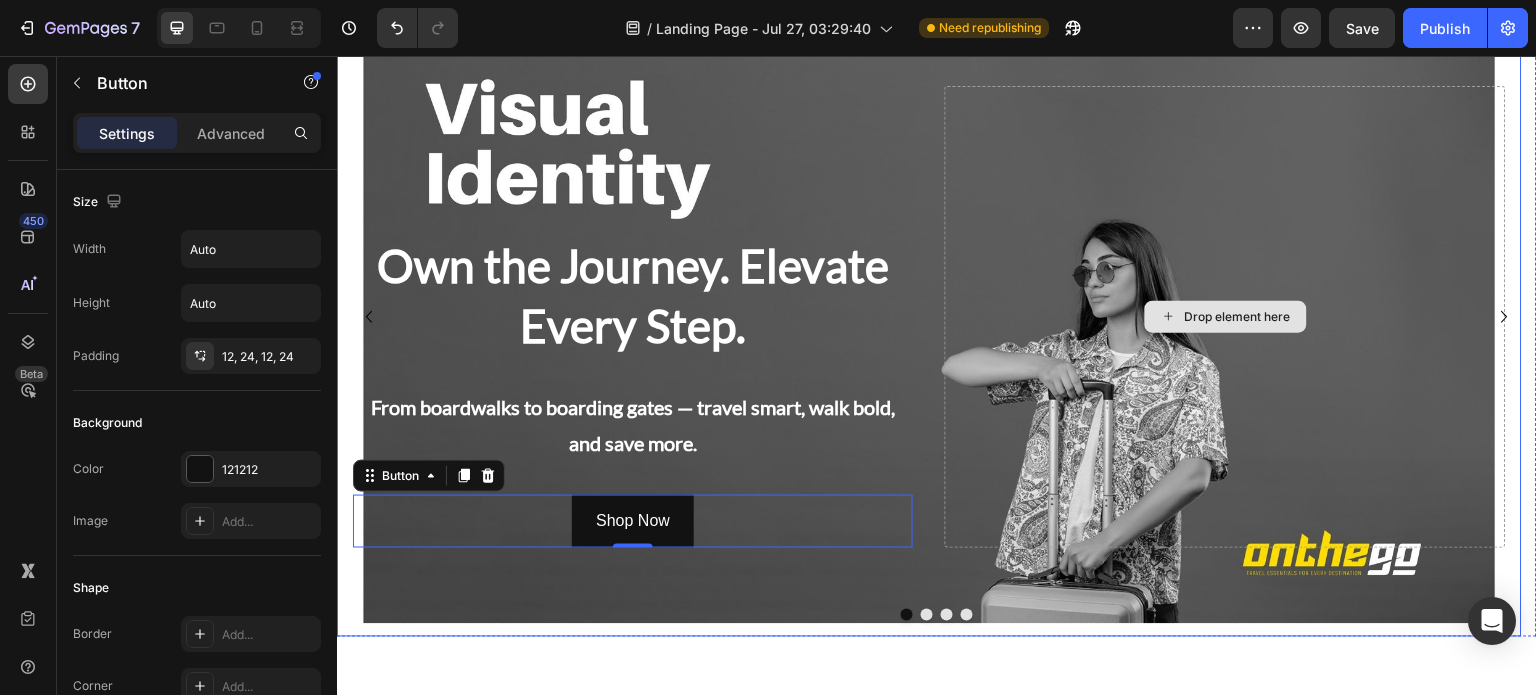 scroll, scrollTop: 76, scrollLeft: 0, axis: vertical 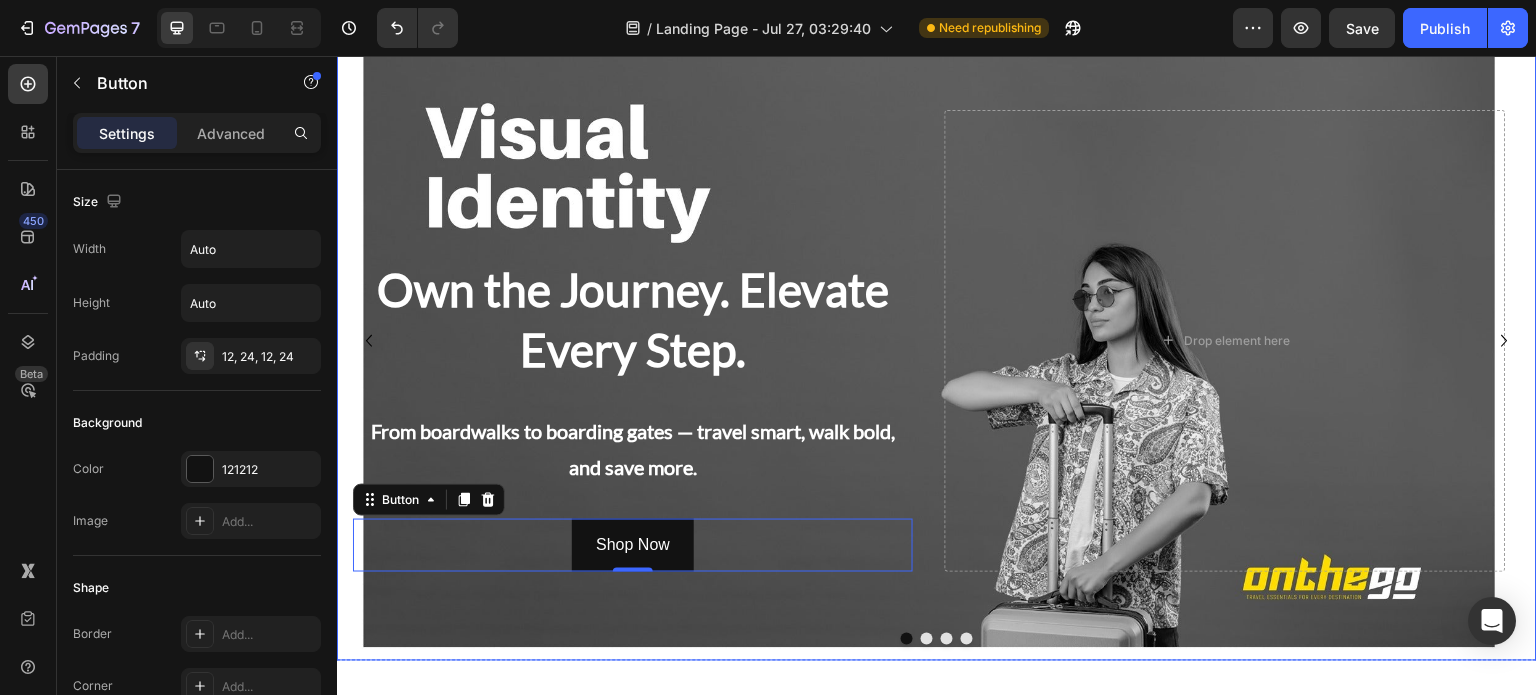 click 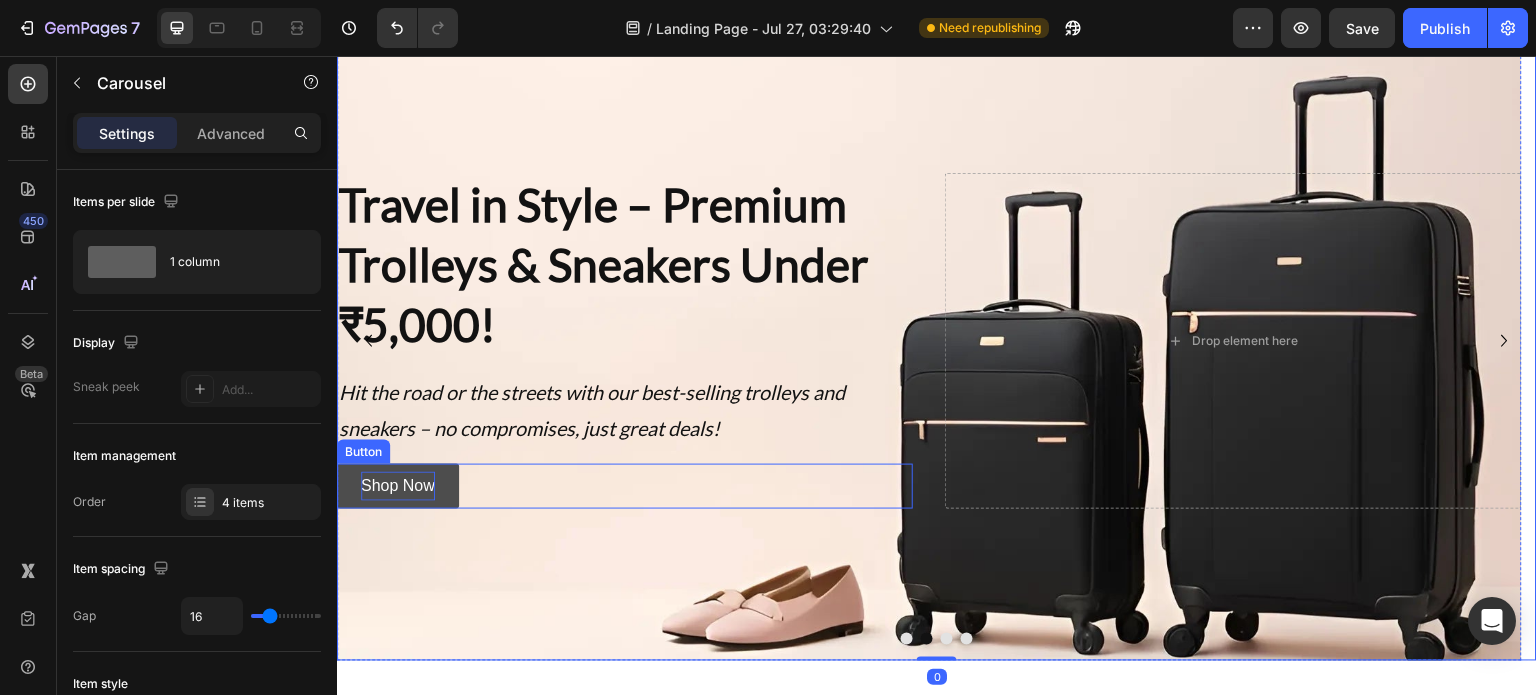 click on "Shop Now" at bounding box center [398, 486] 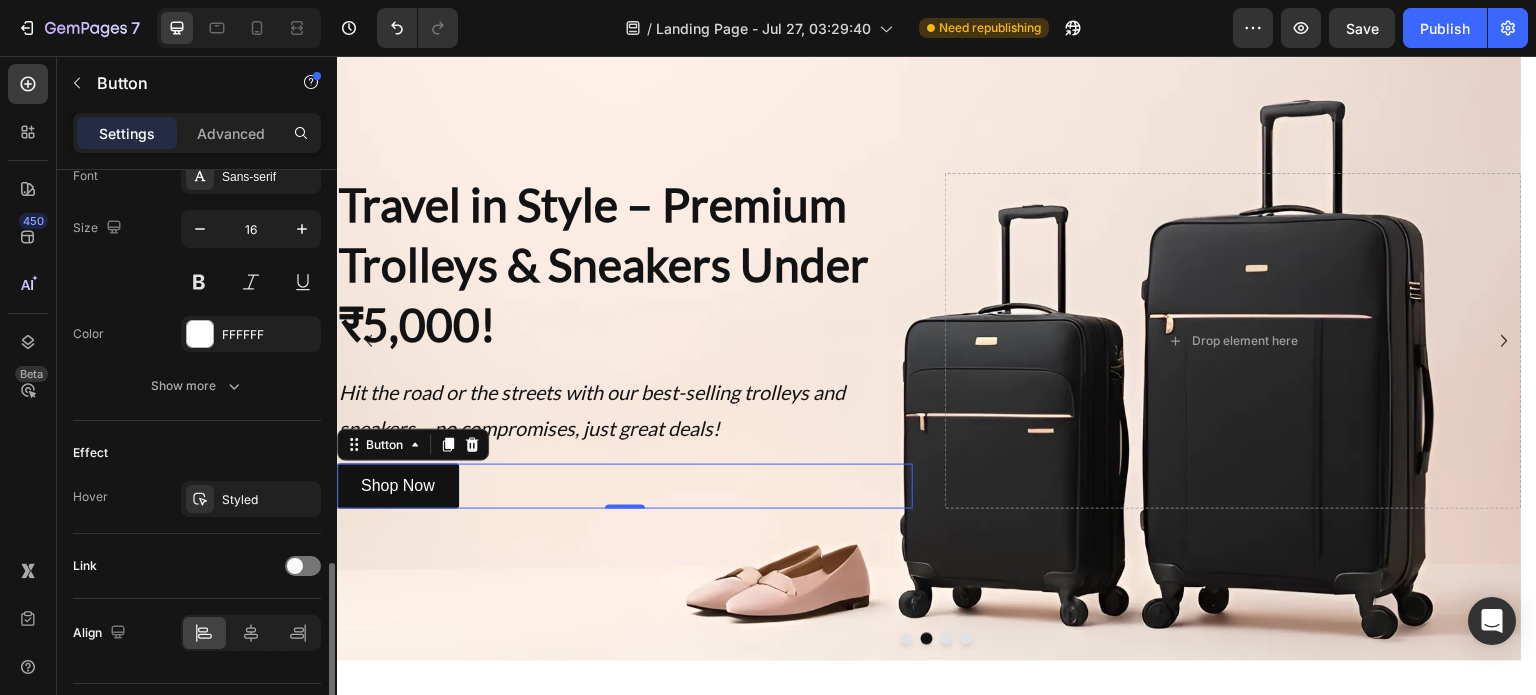 scroll, scrollTop: 848, scrollLeft: 0, axis: vertical 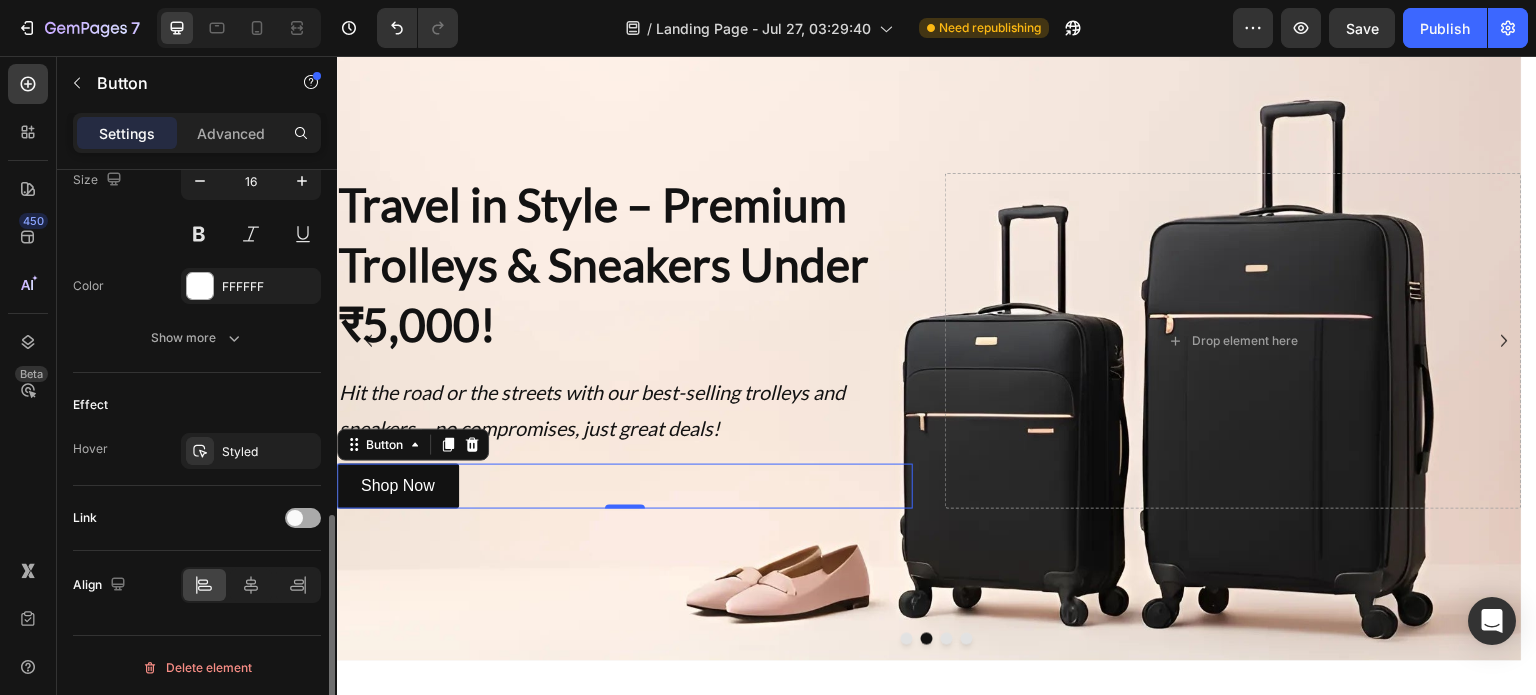 click at bounding box center [295, 518] 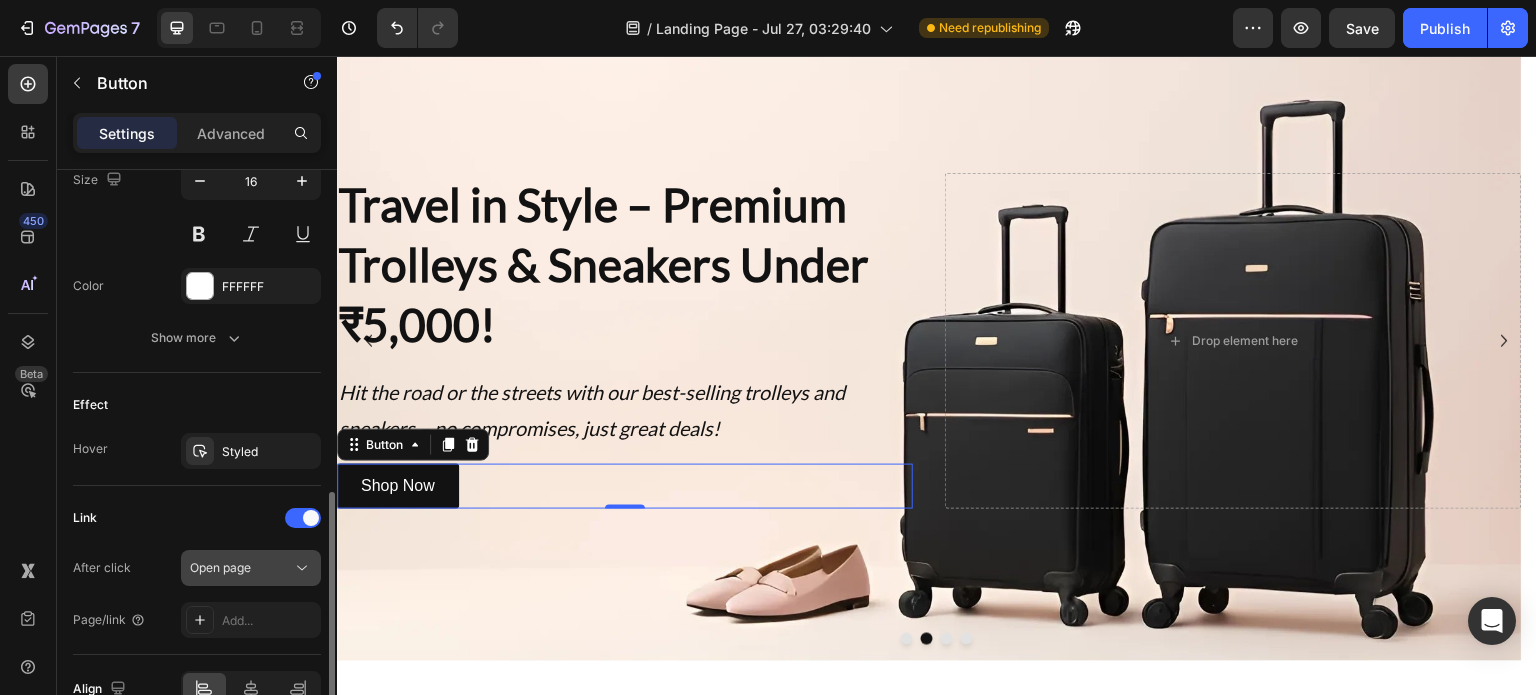click on "Open page" at bounding box center [241, 568] 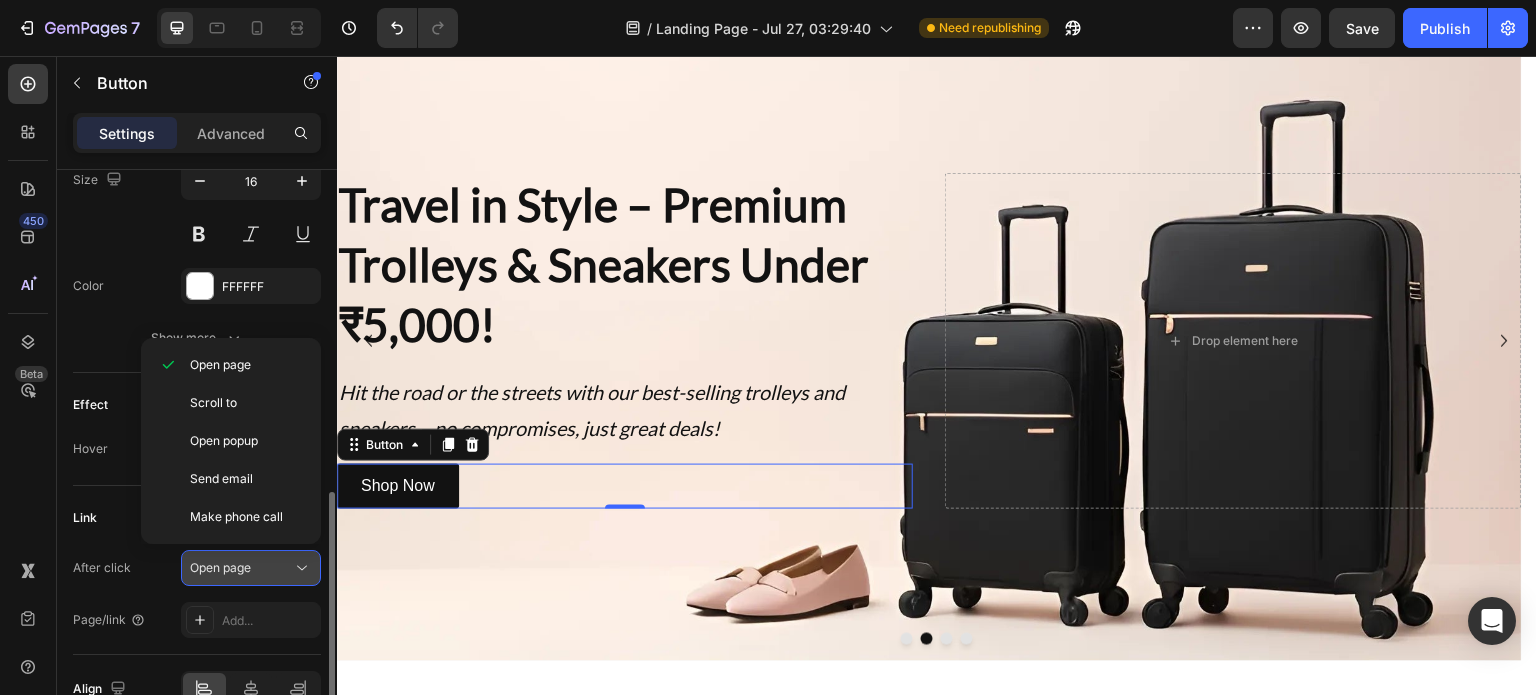 click on "Open page" at bounding box center [241, 568] 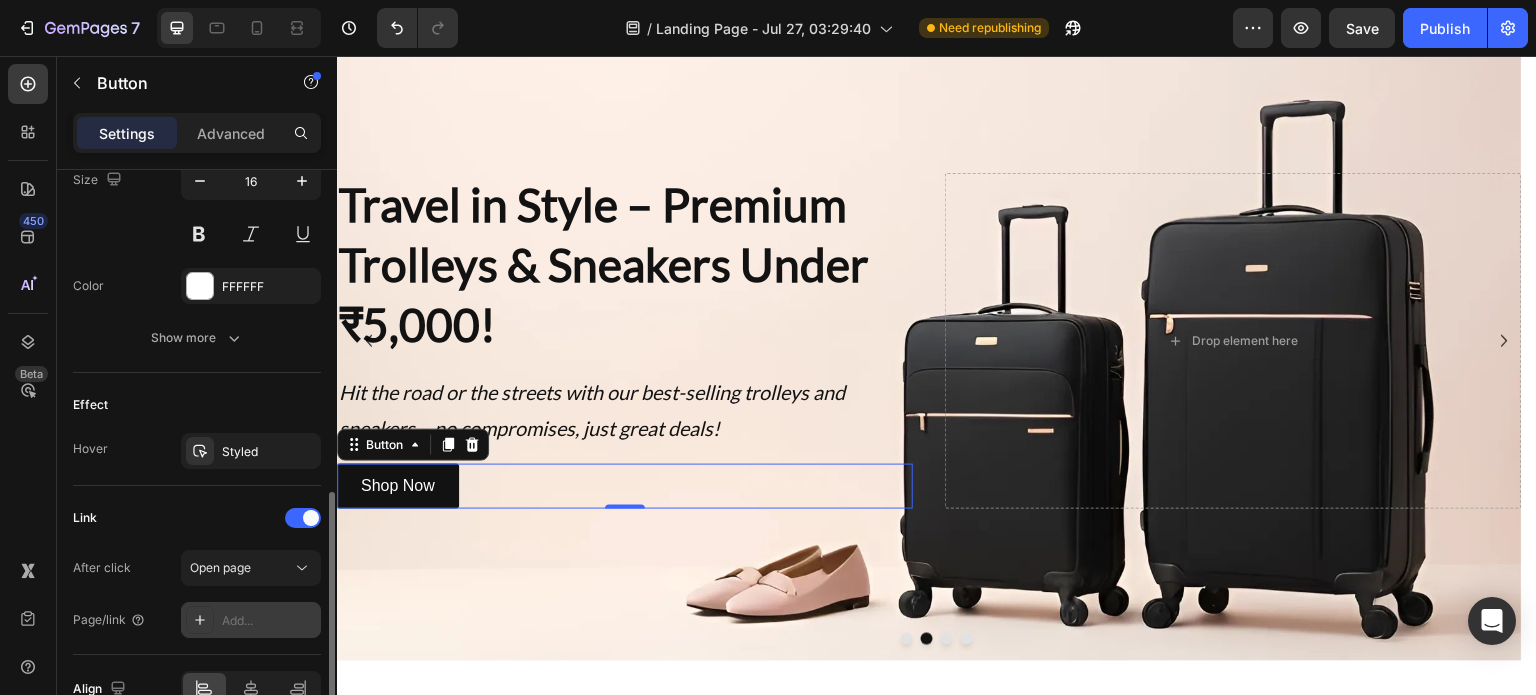 click on "Add..." at bounding box center [269, 621] 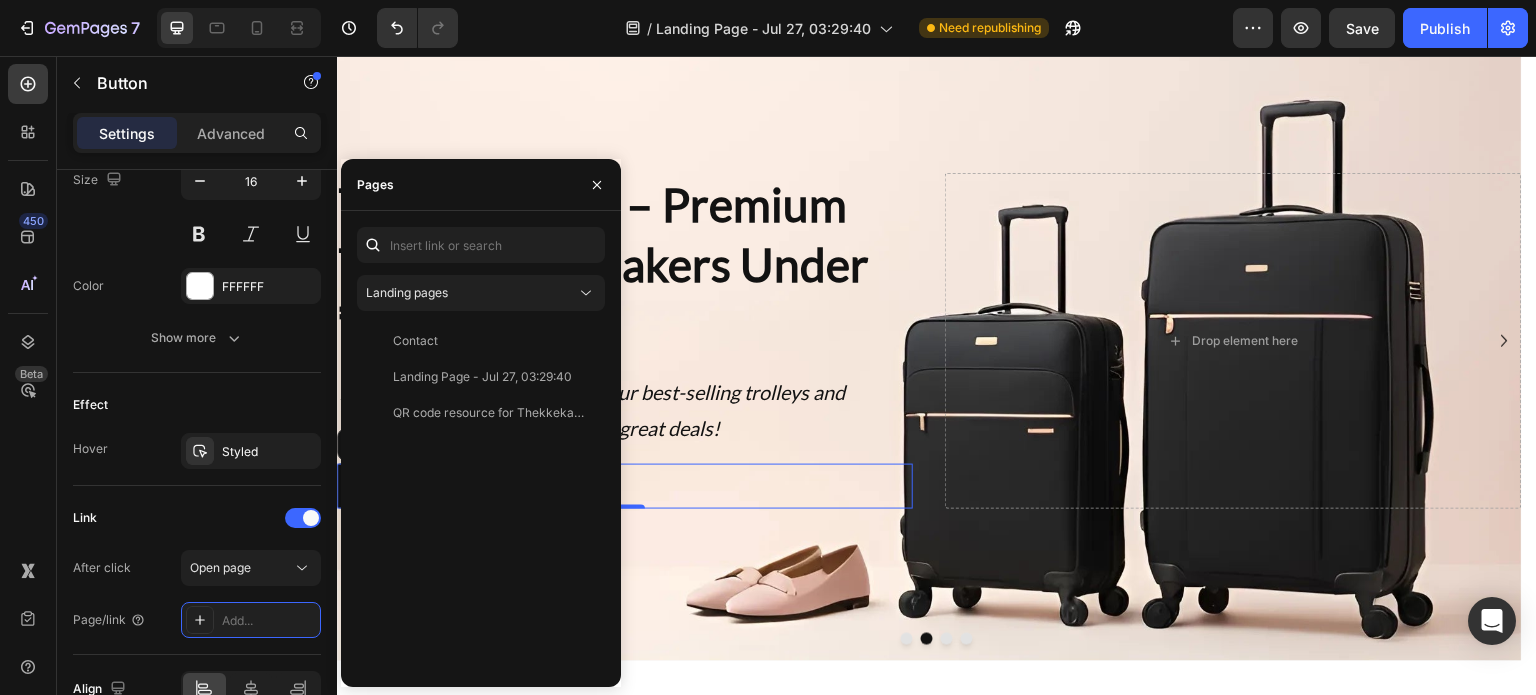 click on "Landing pages Contact   View Landing Page - Jul 27, 03:29:40   View QR code resource for Thekkekara Bagbazzar's advertising.   View" at bounding box center [481, 449] 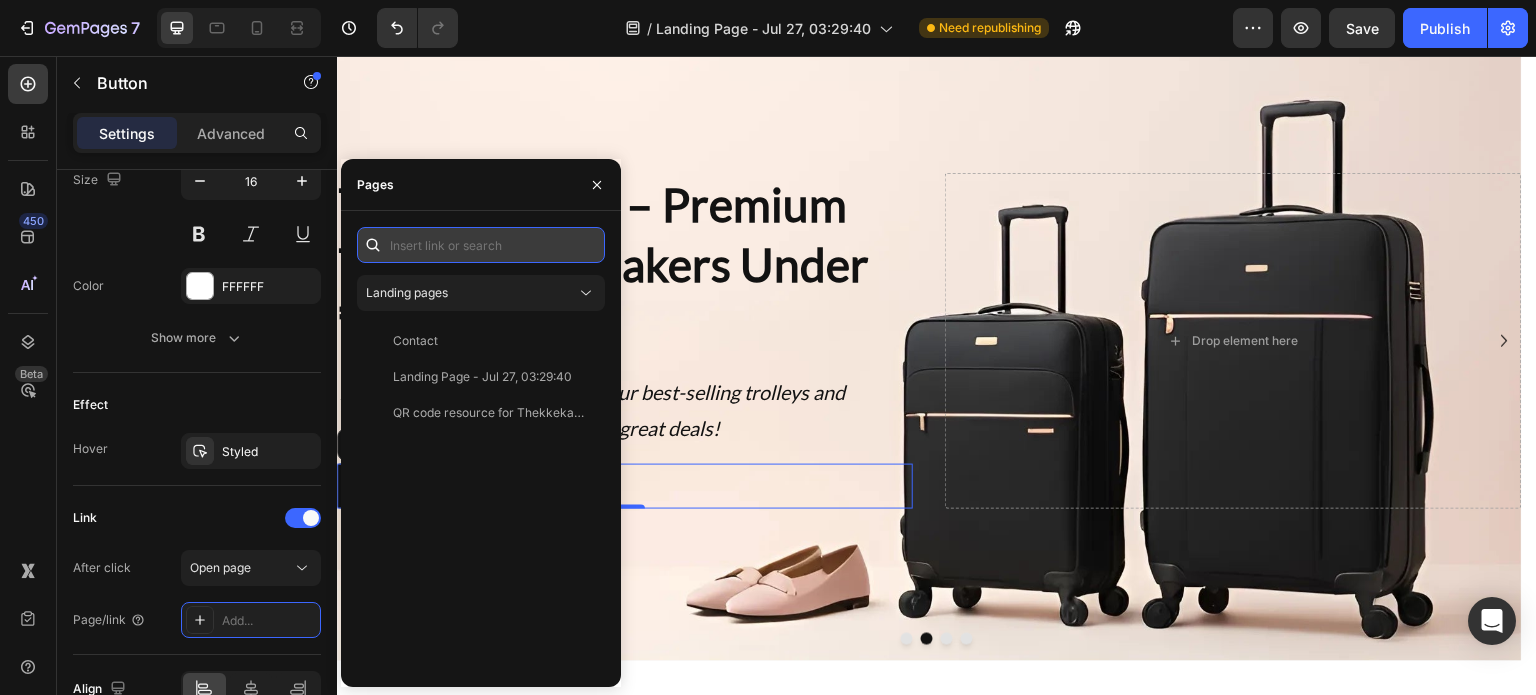 click at bounding box center [481, 245] 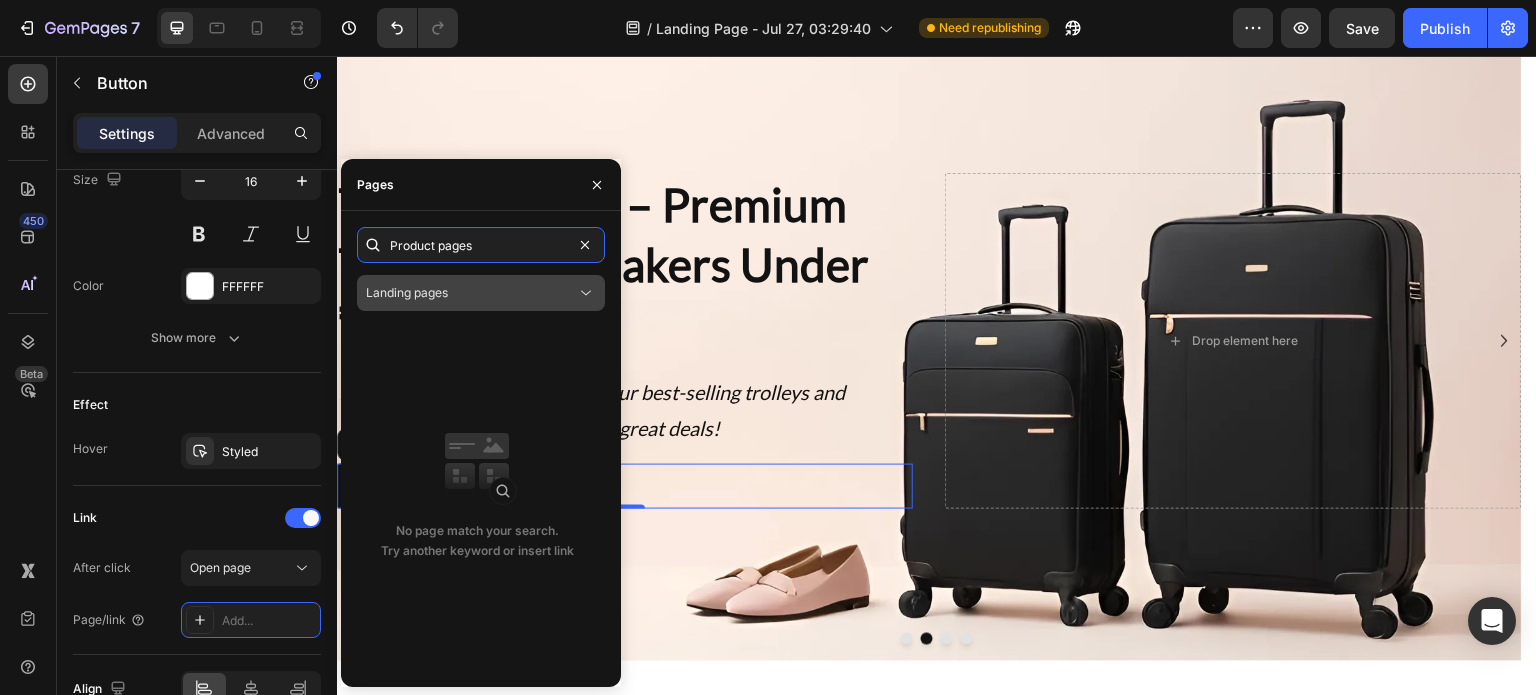 type on "Product pages" 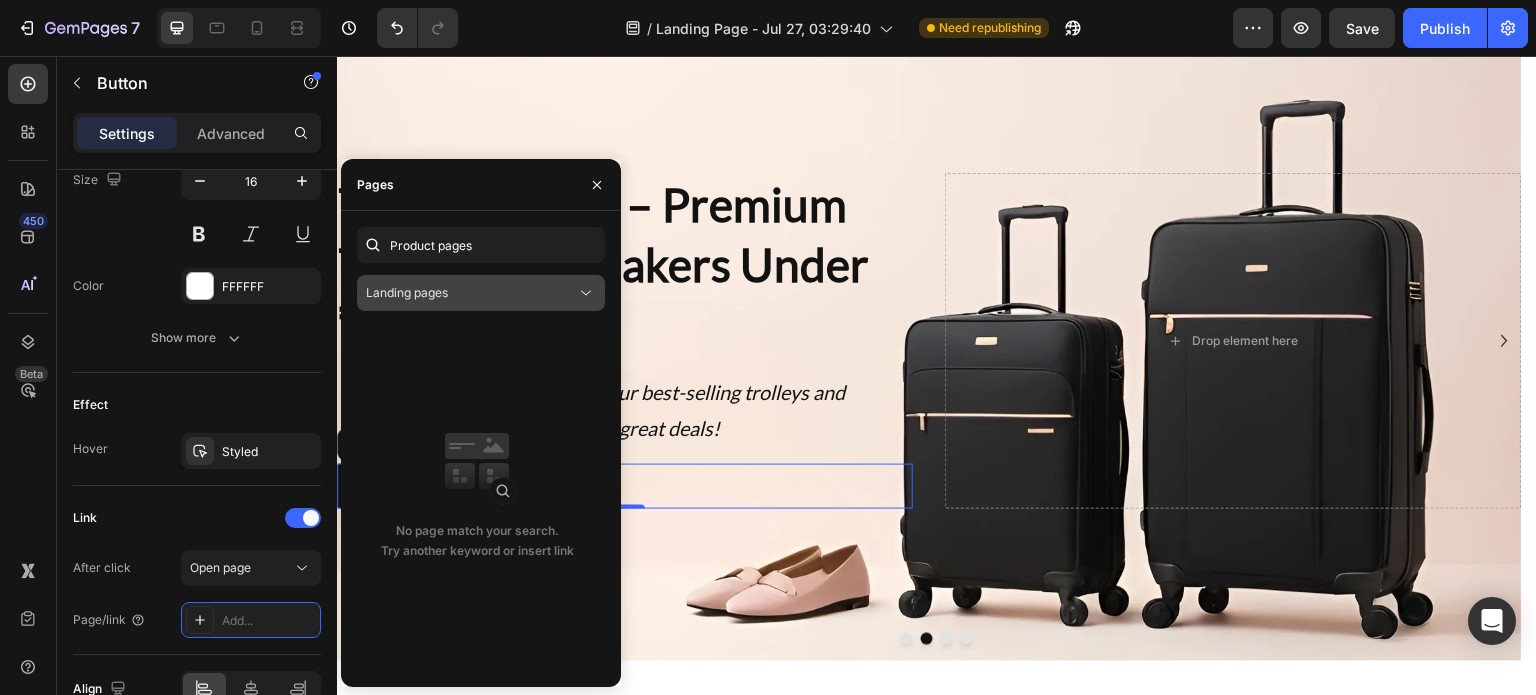 click on "Landing pages" 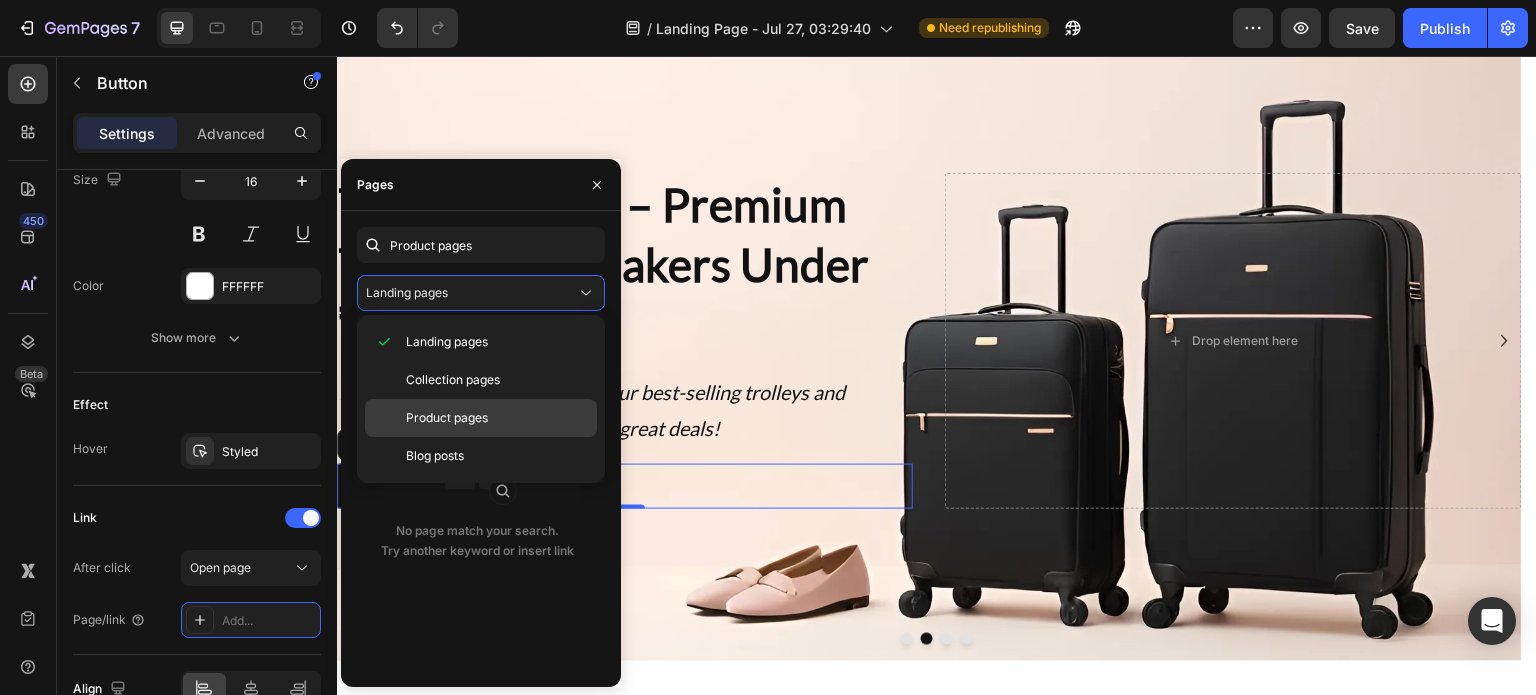 click on "Product pages" 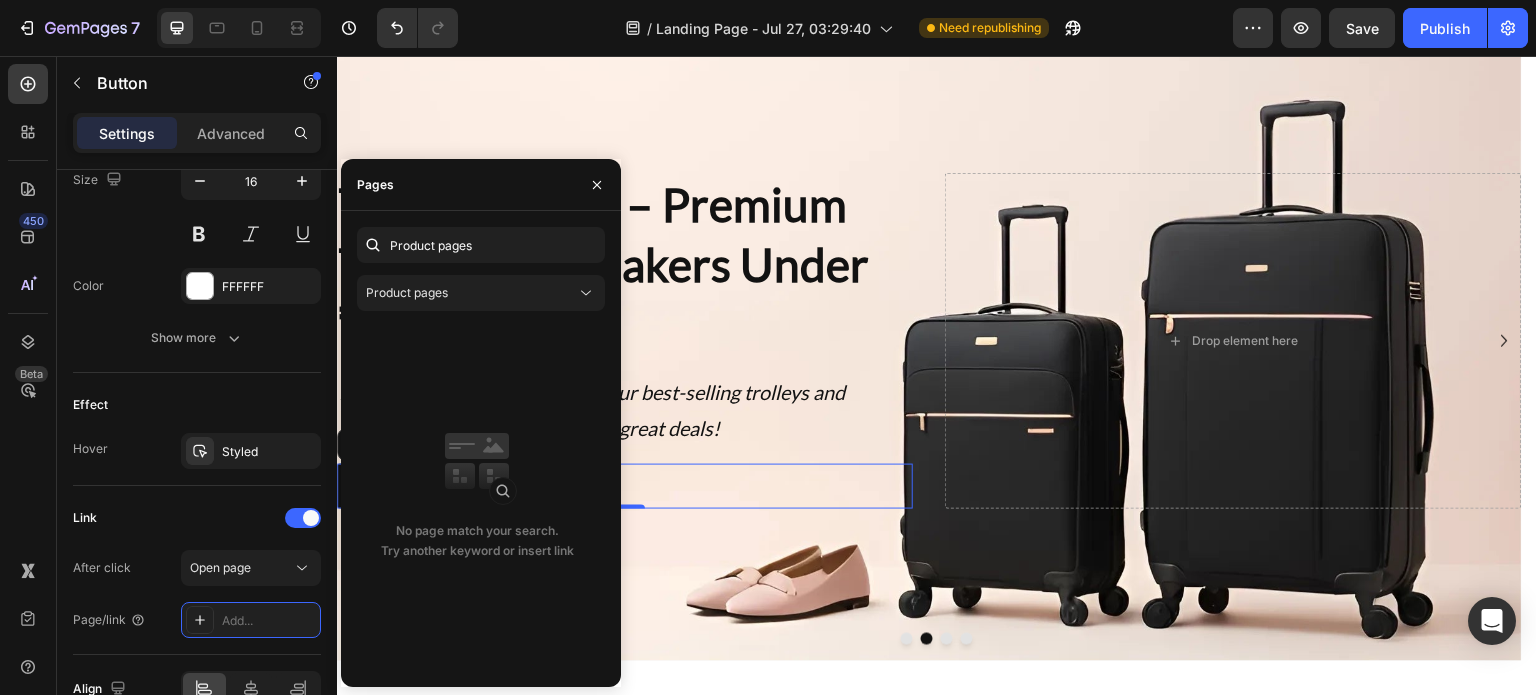 click on "No page match your search.  Try another keyword or insert link" at bounding box center (477, 497) 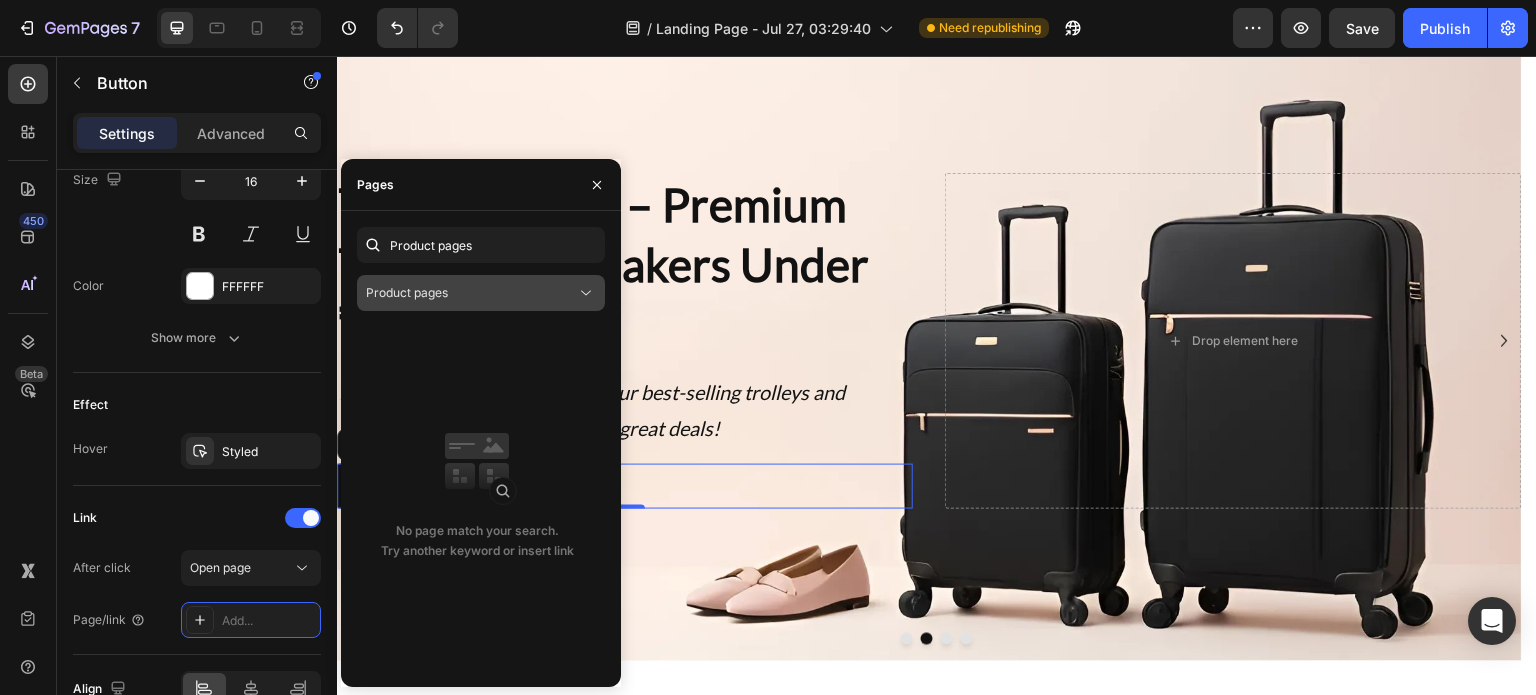 click on "Product pages" 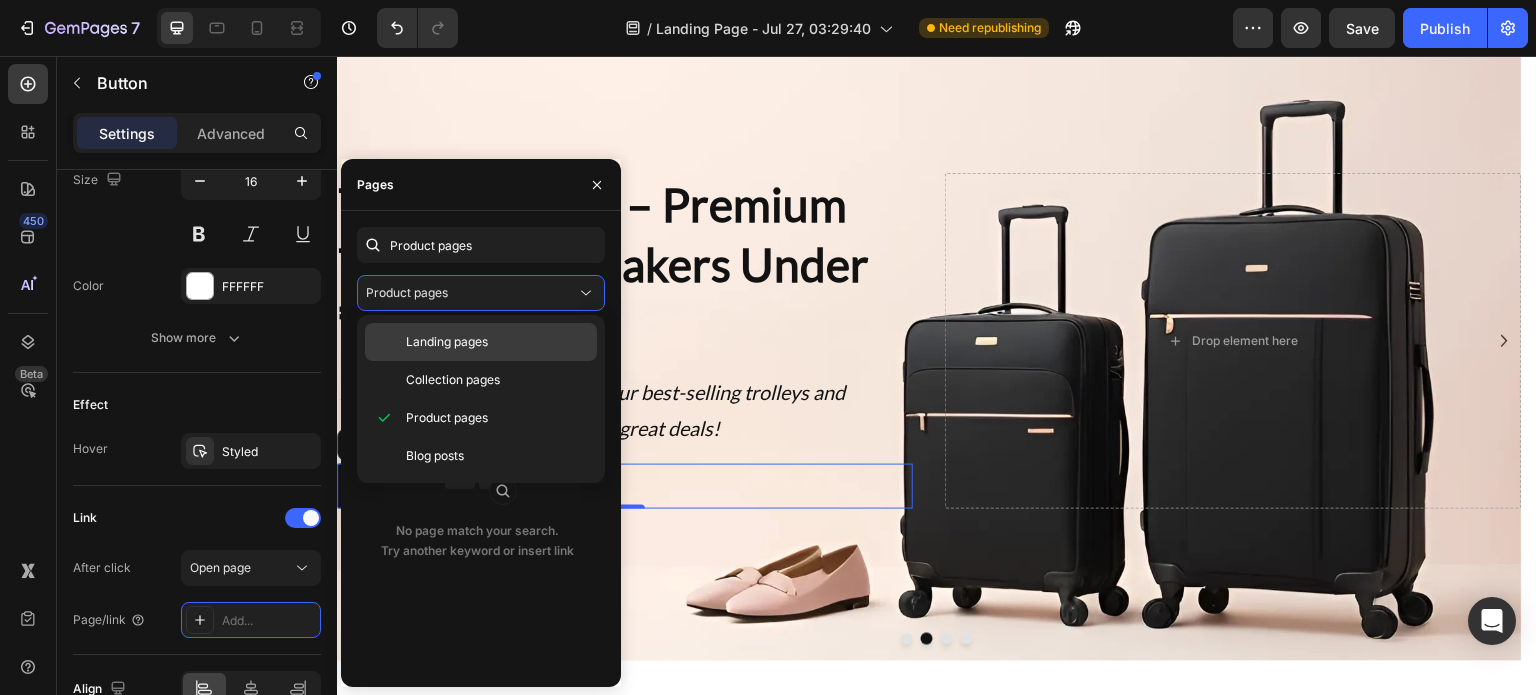 click on "Landing pages" at bounding box center (447, 342) 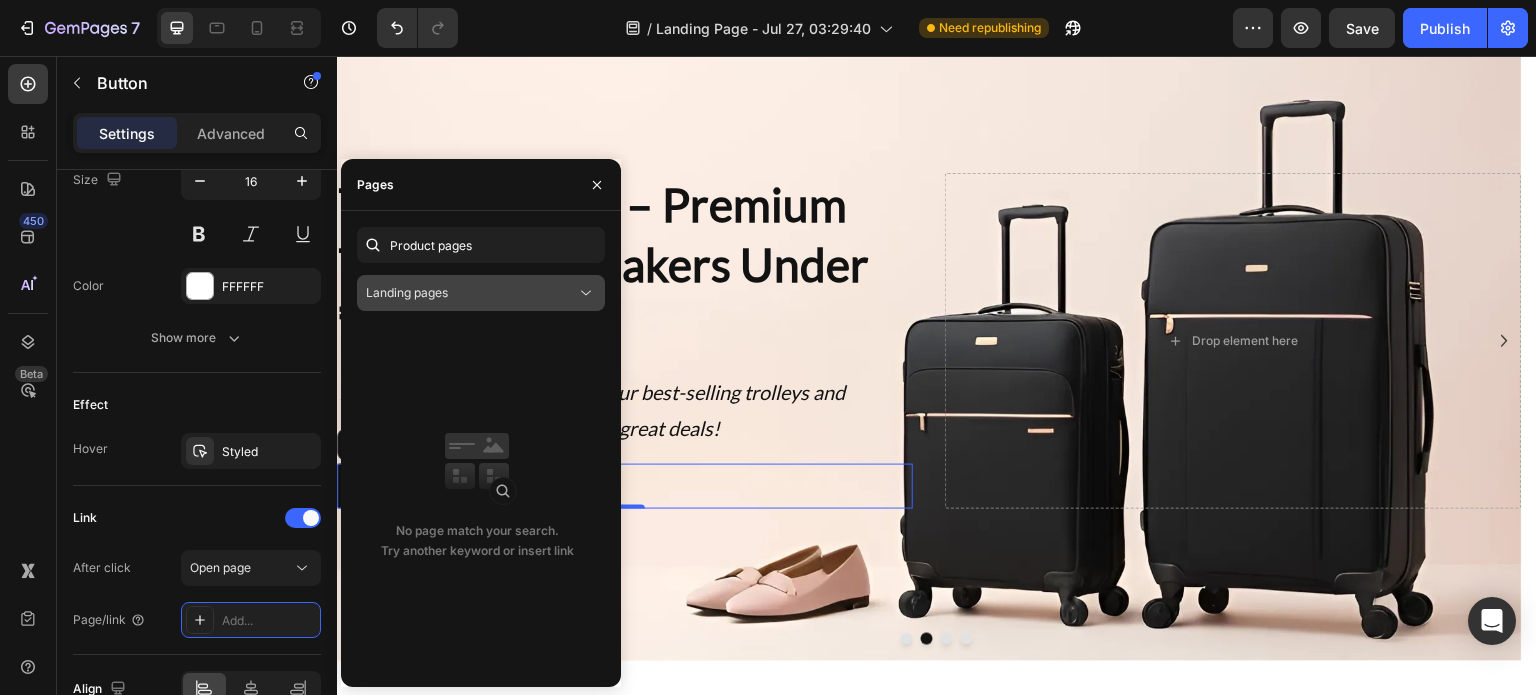 click on "Landing pages" at bounding box center [471, 293] 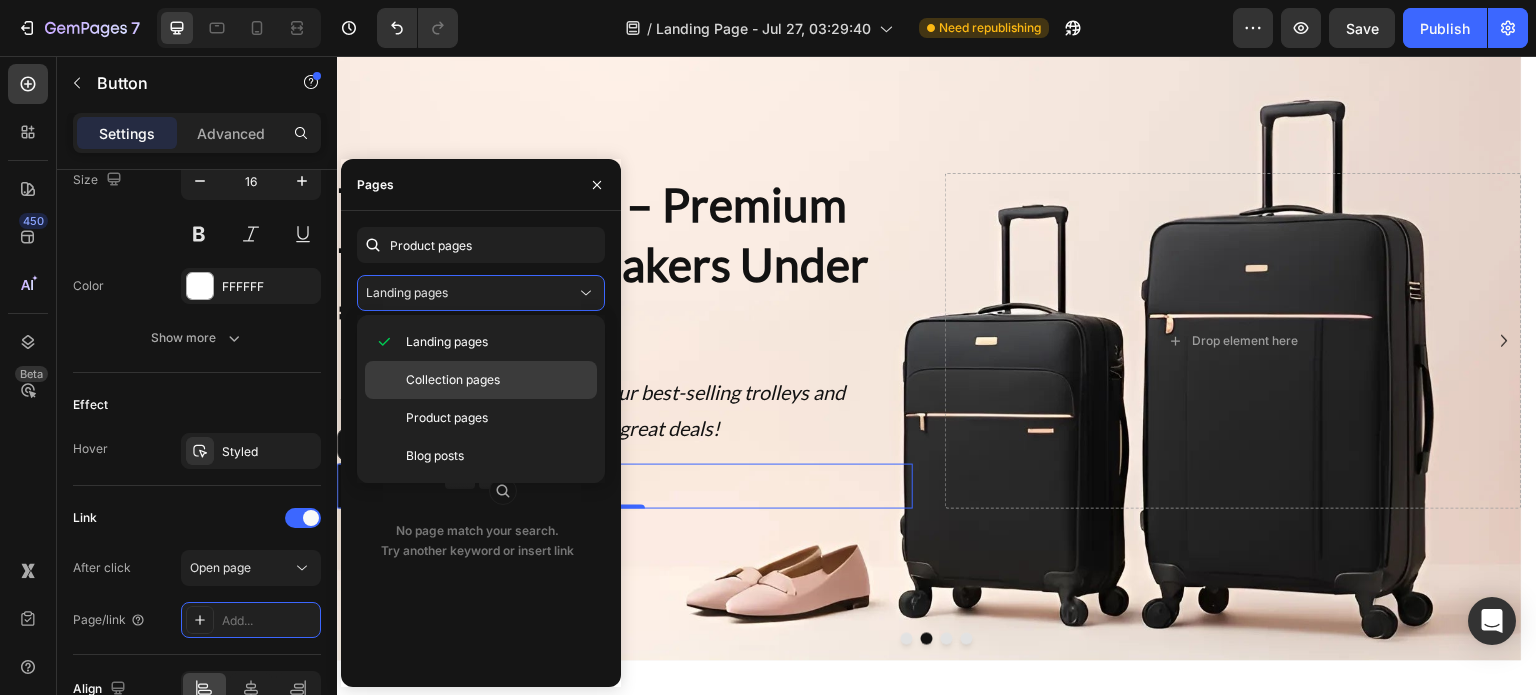 click on "Collection pages" at bounding box center [453, 380] 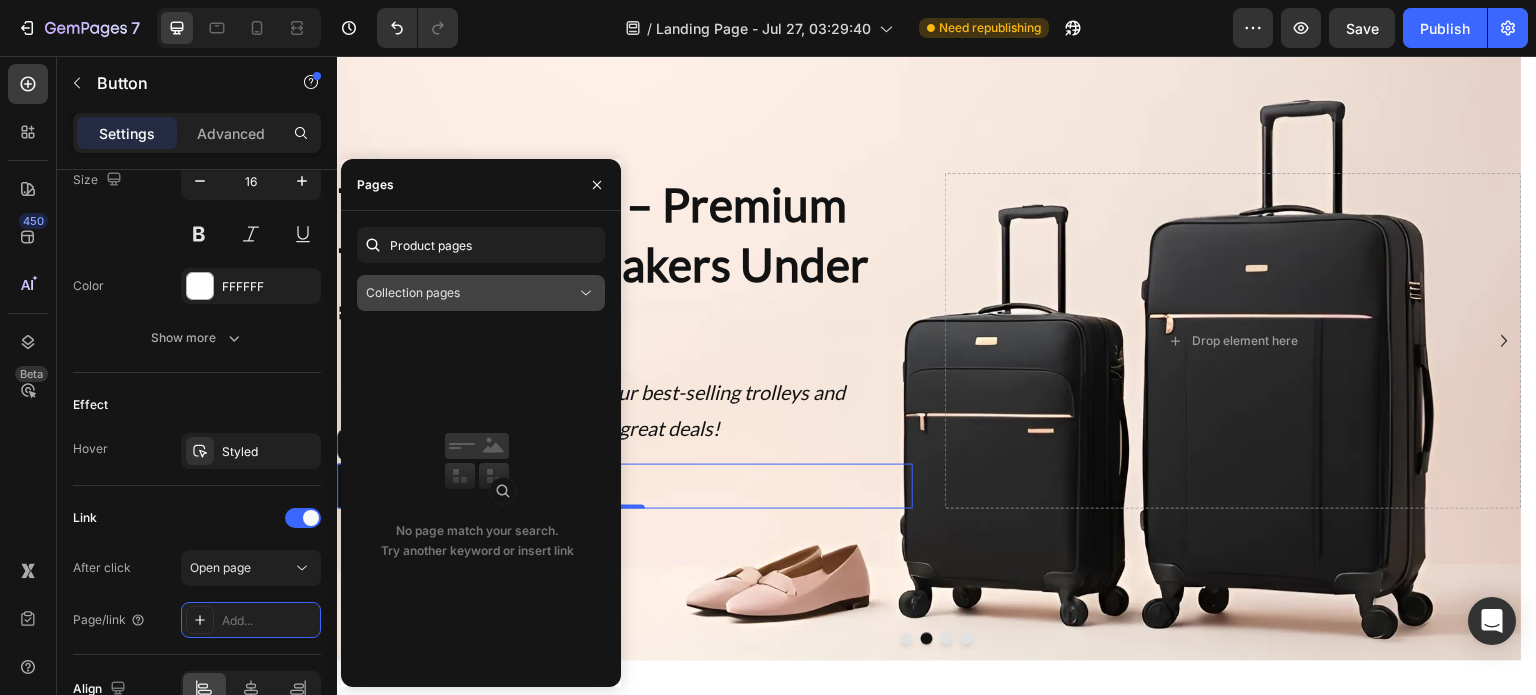 click on "Collection pages" at bounding box center (471, 293) 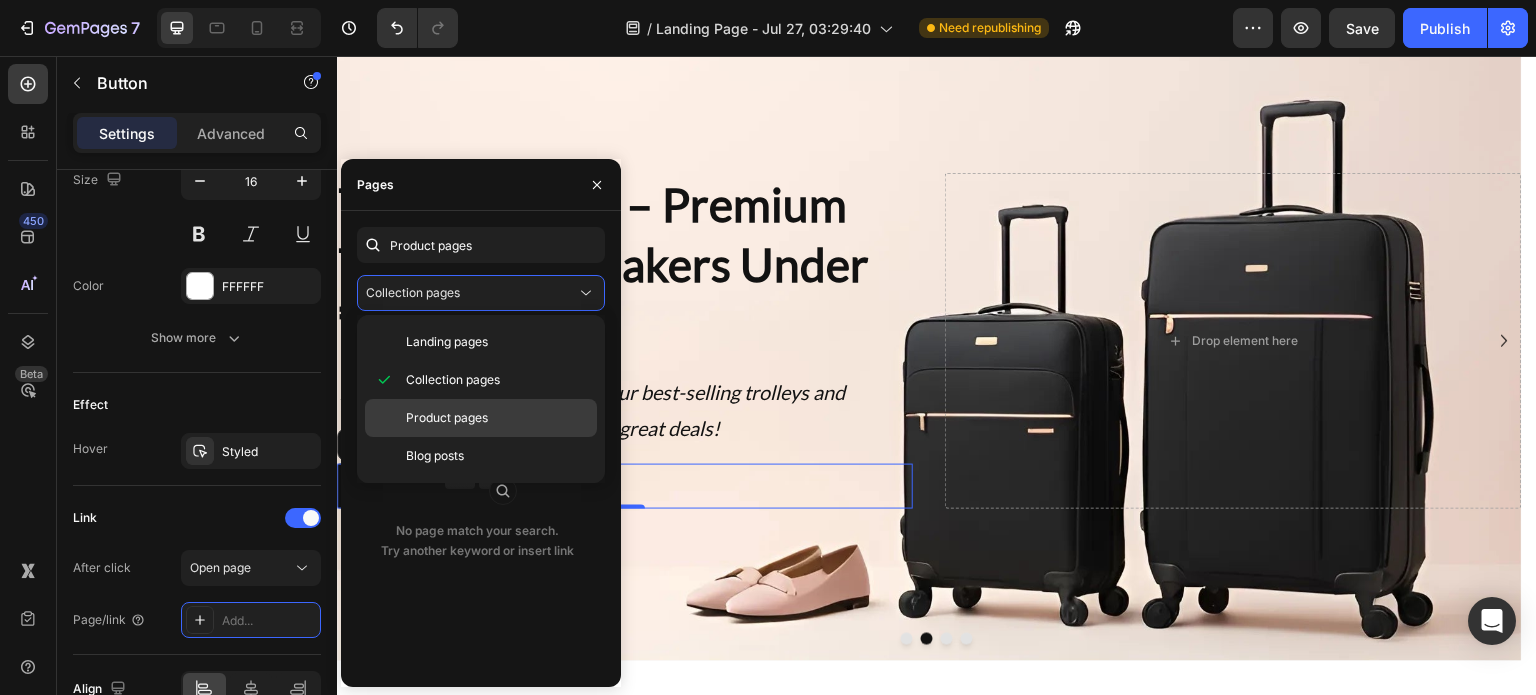 click on "Product pages" at bounding box center (447, 418) 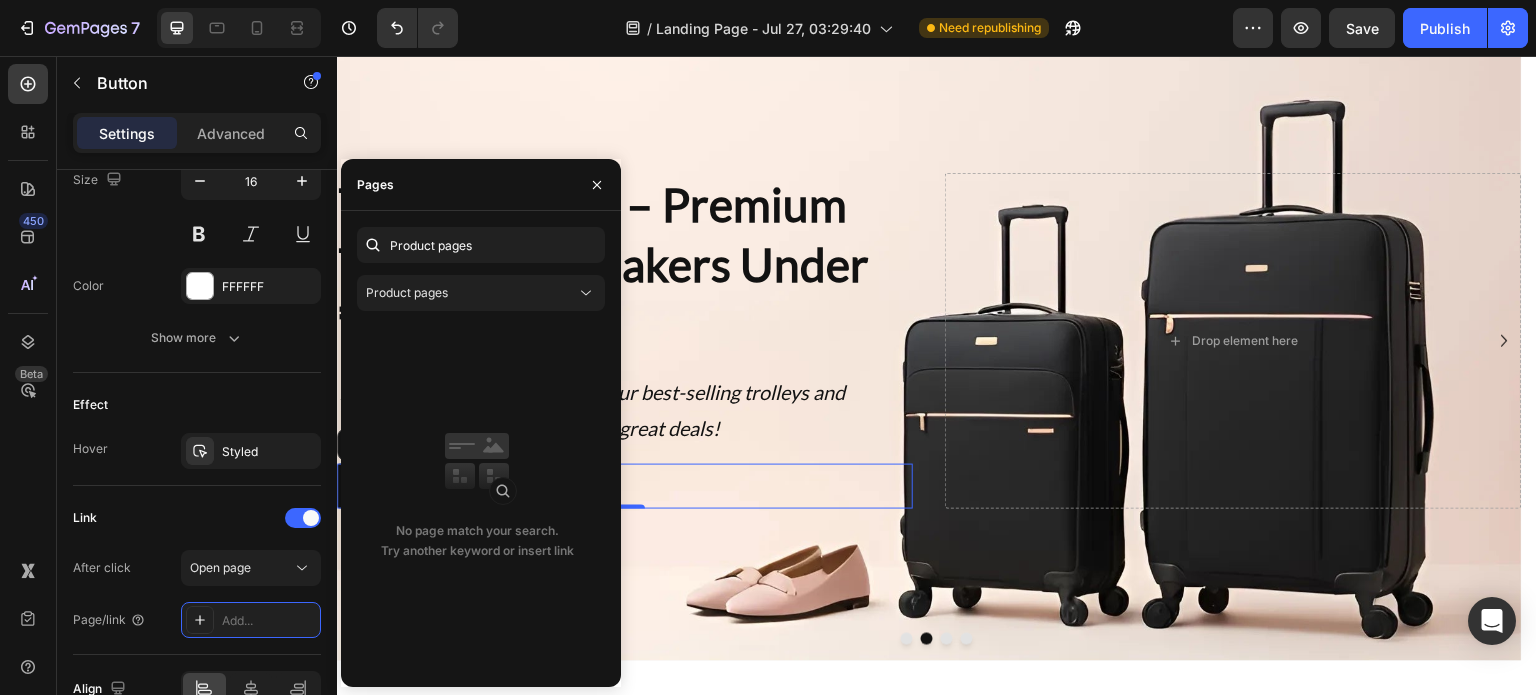 click 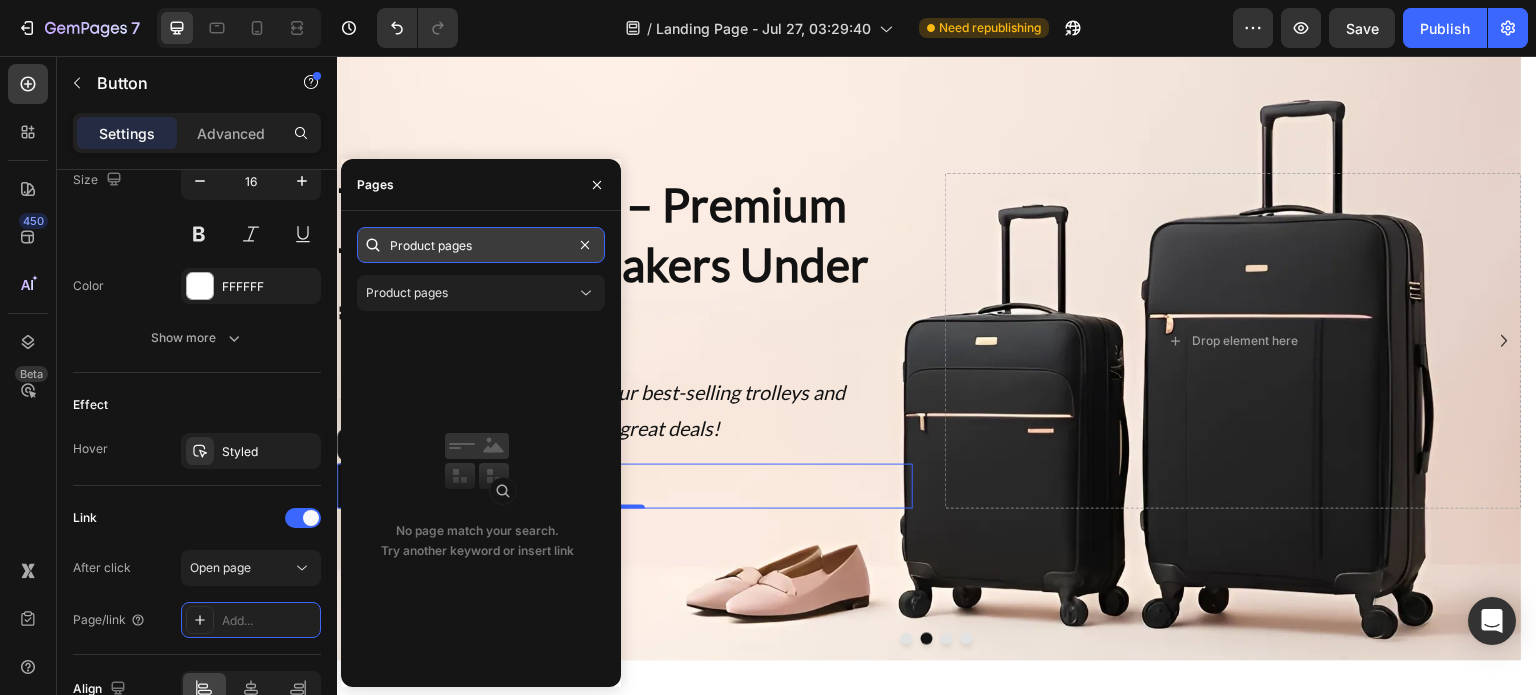 click on "Product pages" at bounding box center [481, 245] 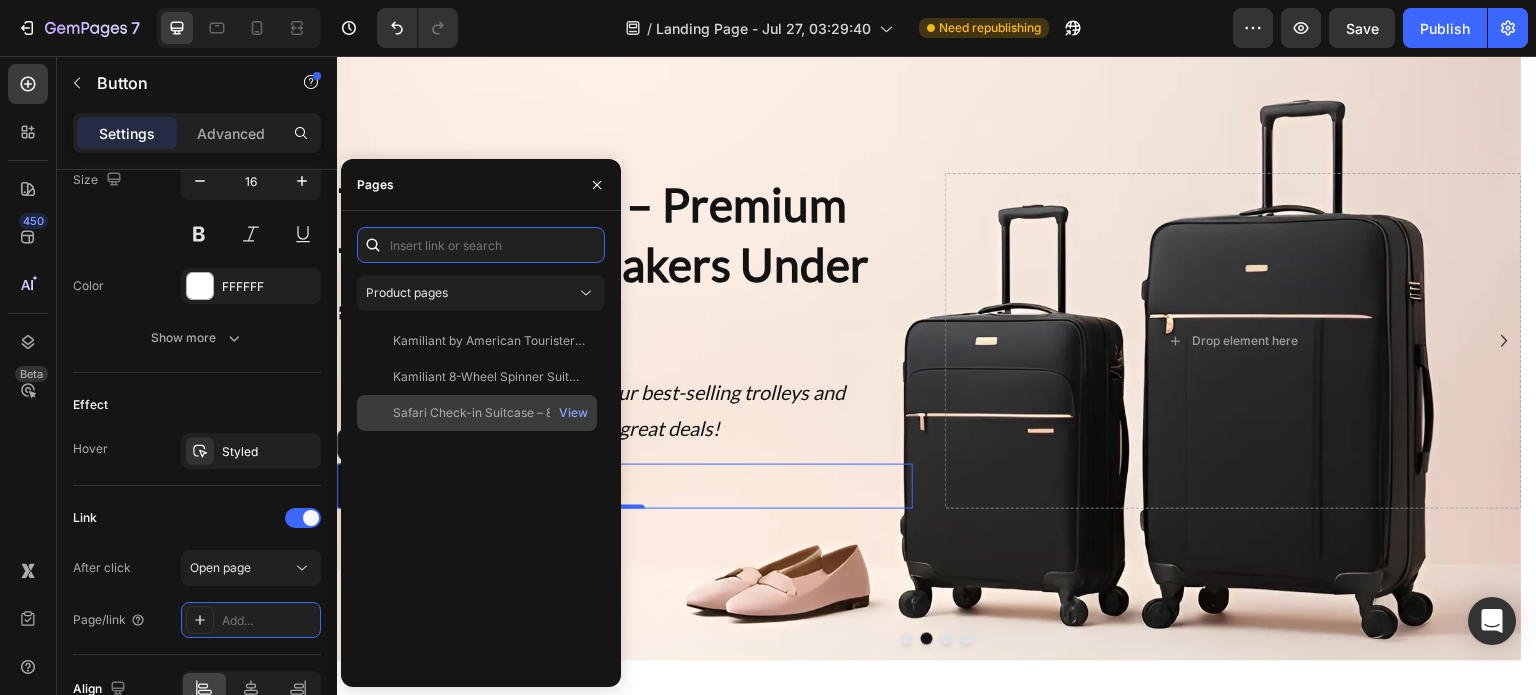type 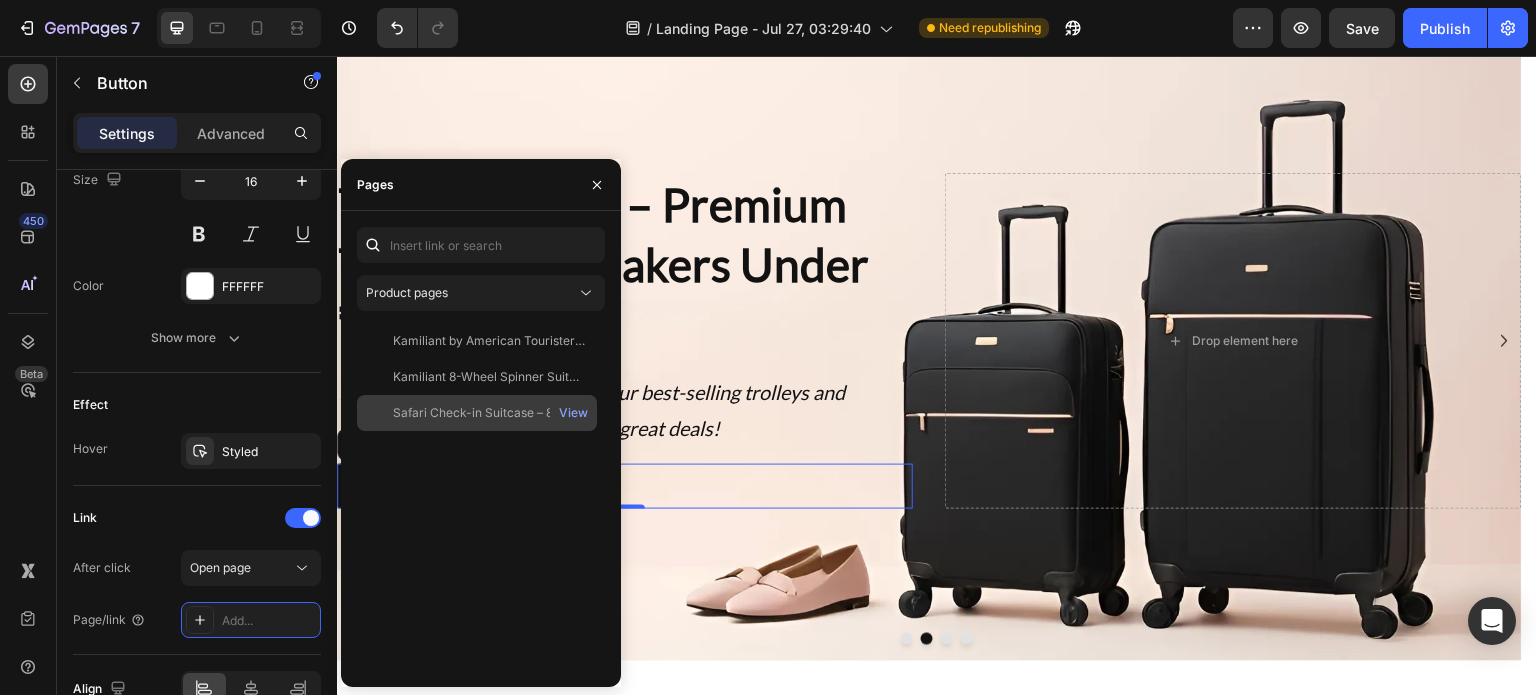 click on "Safari Check-in Suitcase – 8-Wheel Hard Luggage with TSA Lock | 5-Year International Warranty | Black & Green | Sizes 55cm, 67cm, 77cm   View" 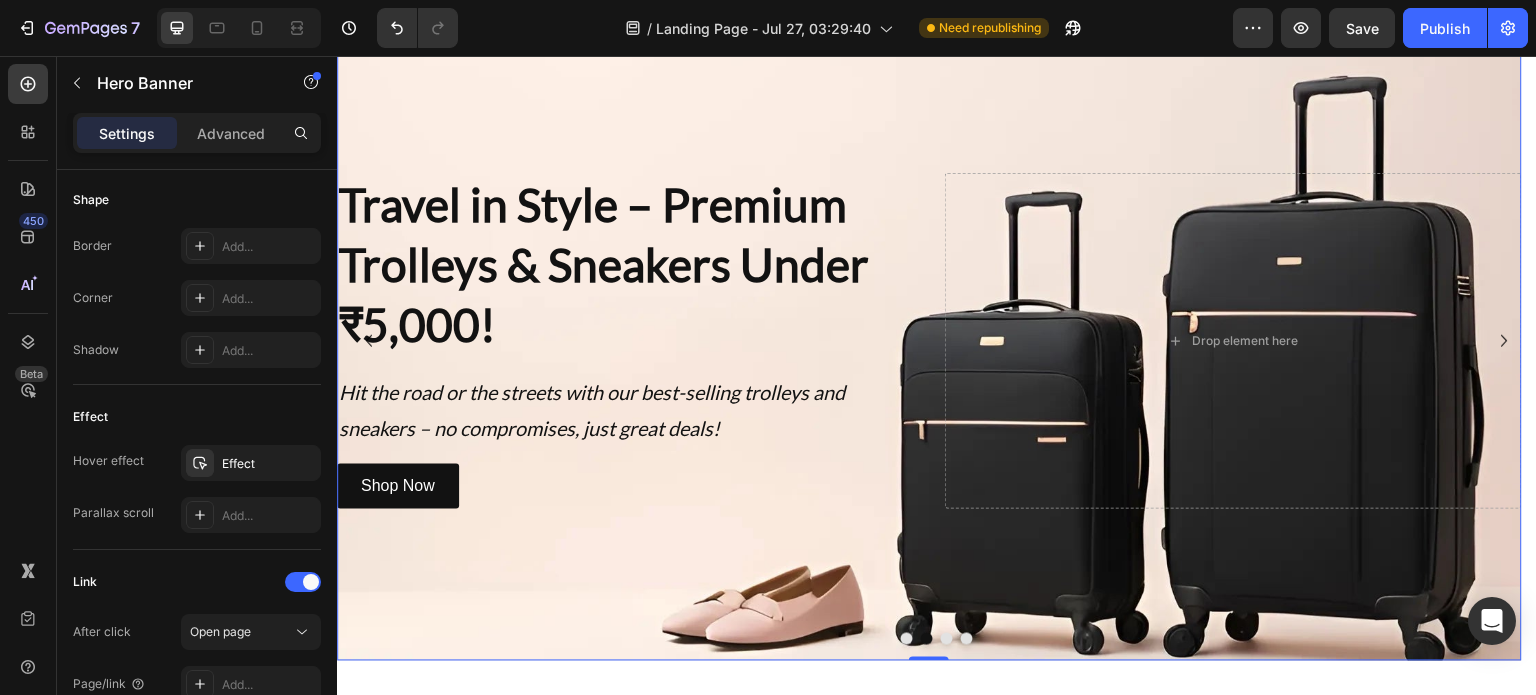scroll, scrollTop: 0, scrollLeft: 0, axis: both 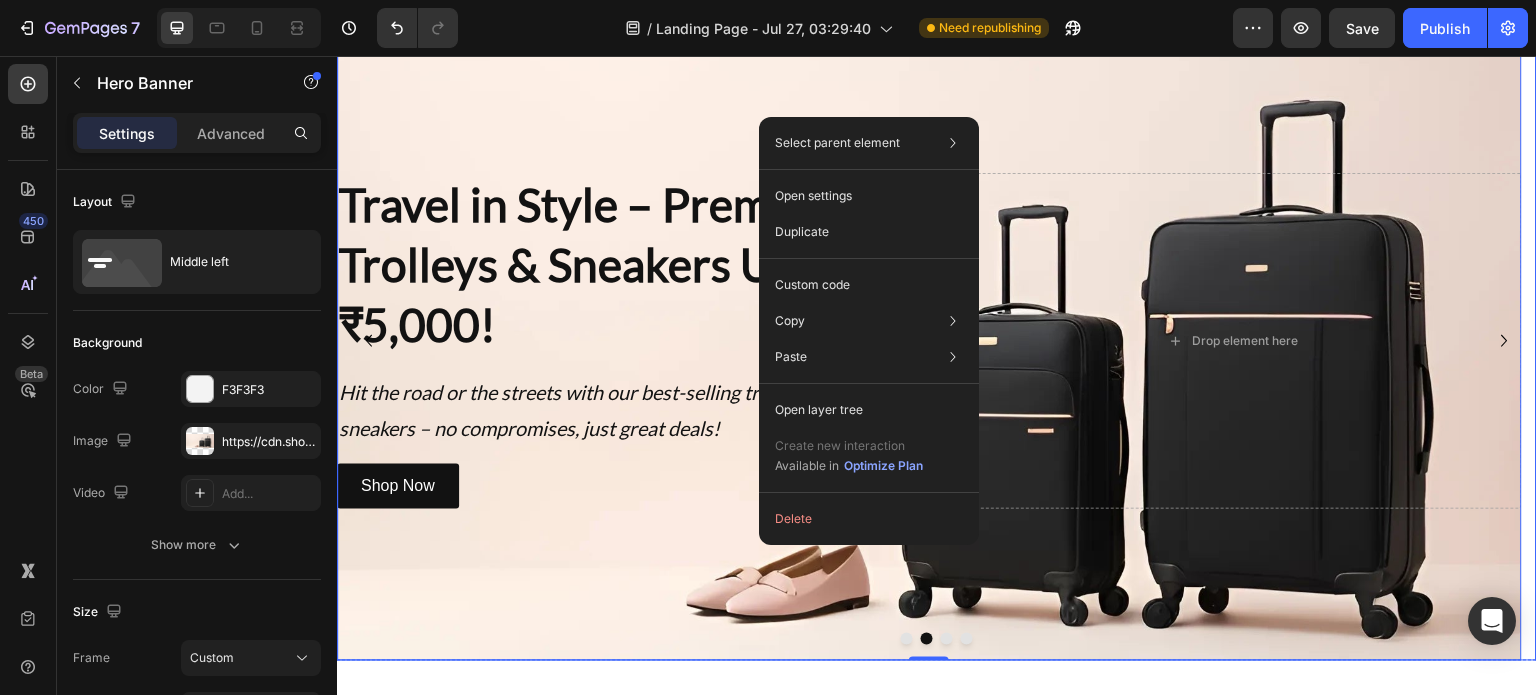 click at bounding box center (1505, 341) 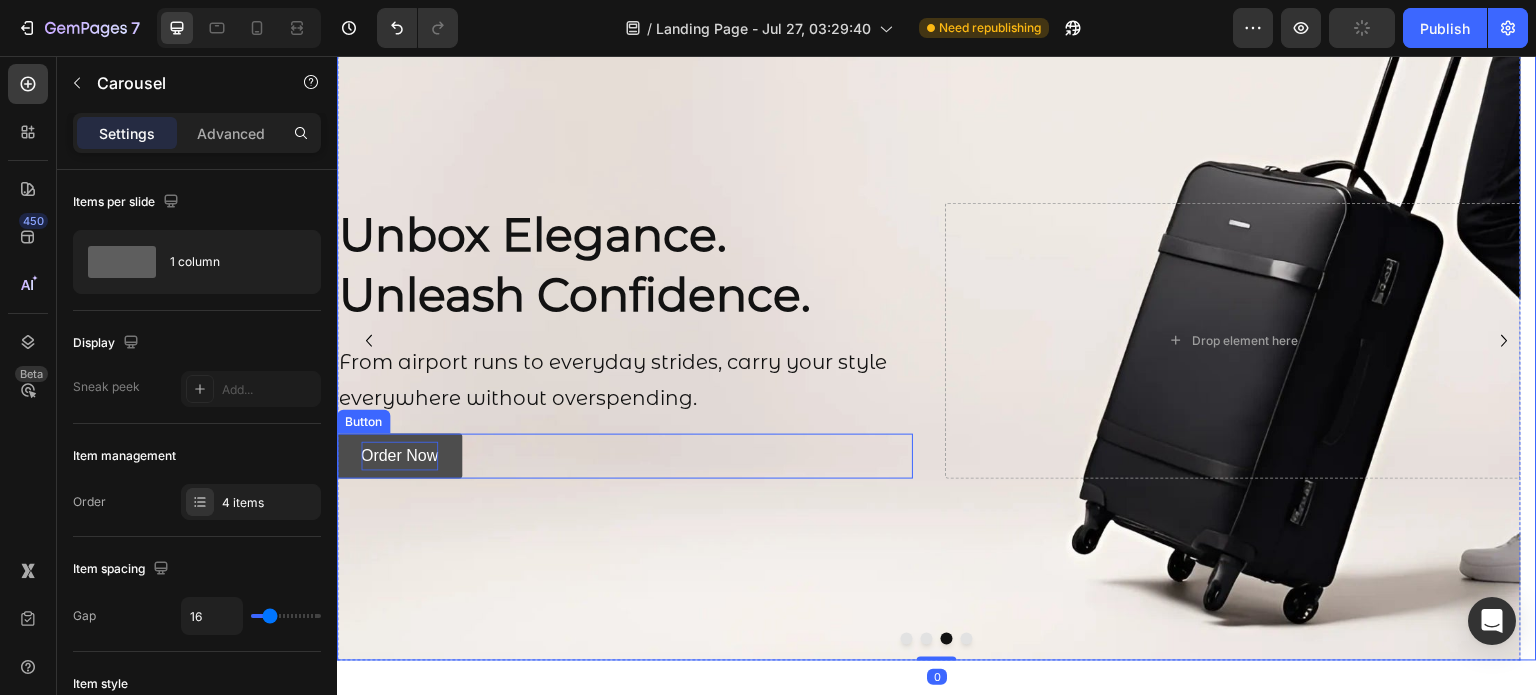 click on "Order Now" at bounding box center (399, 456) 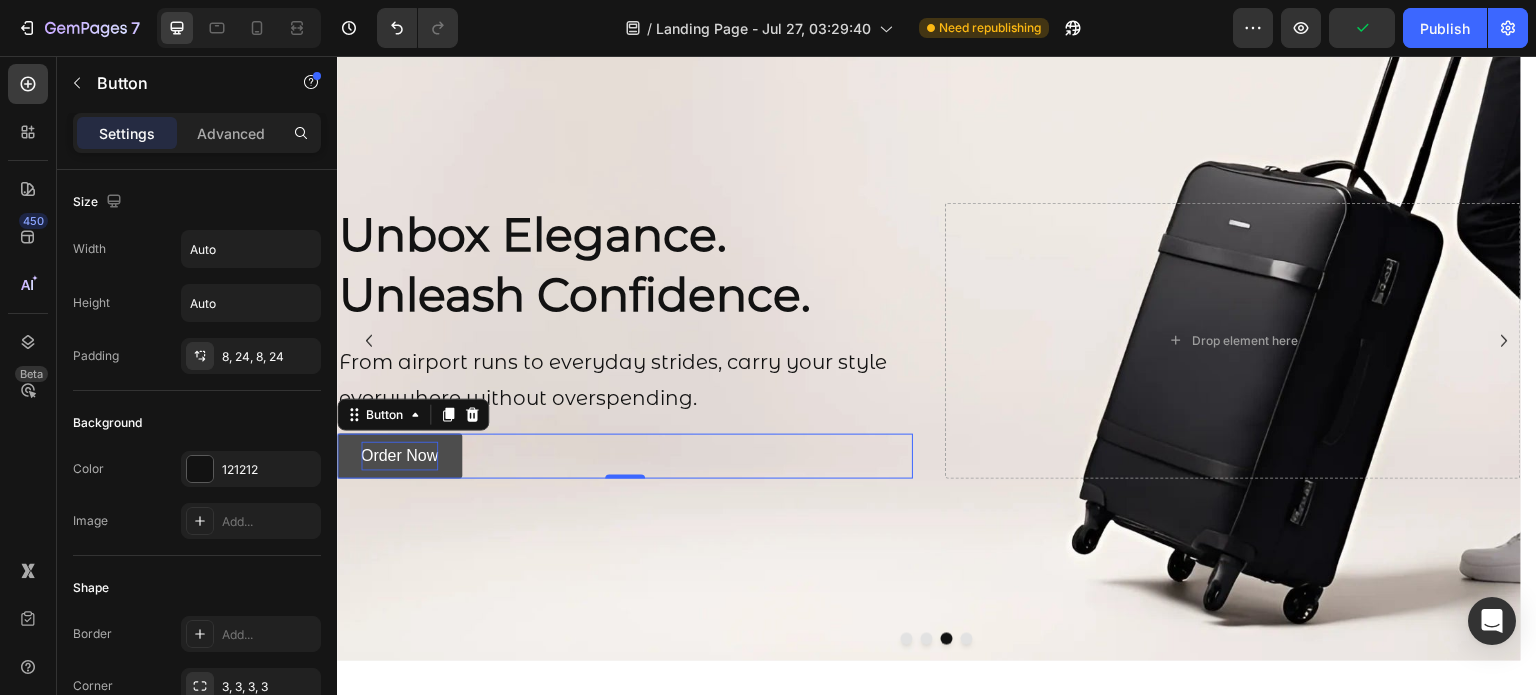 click on "Order Now" at bounding box center [399, 456] 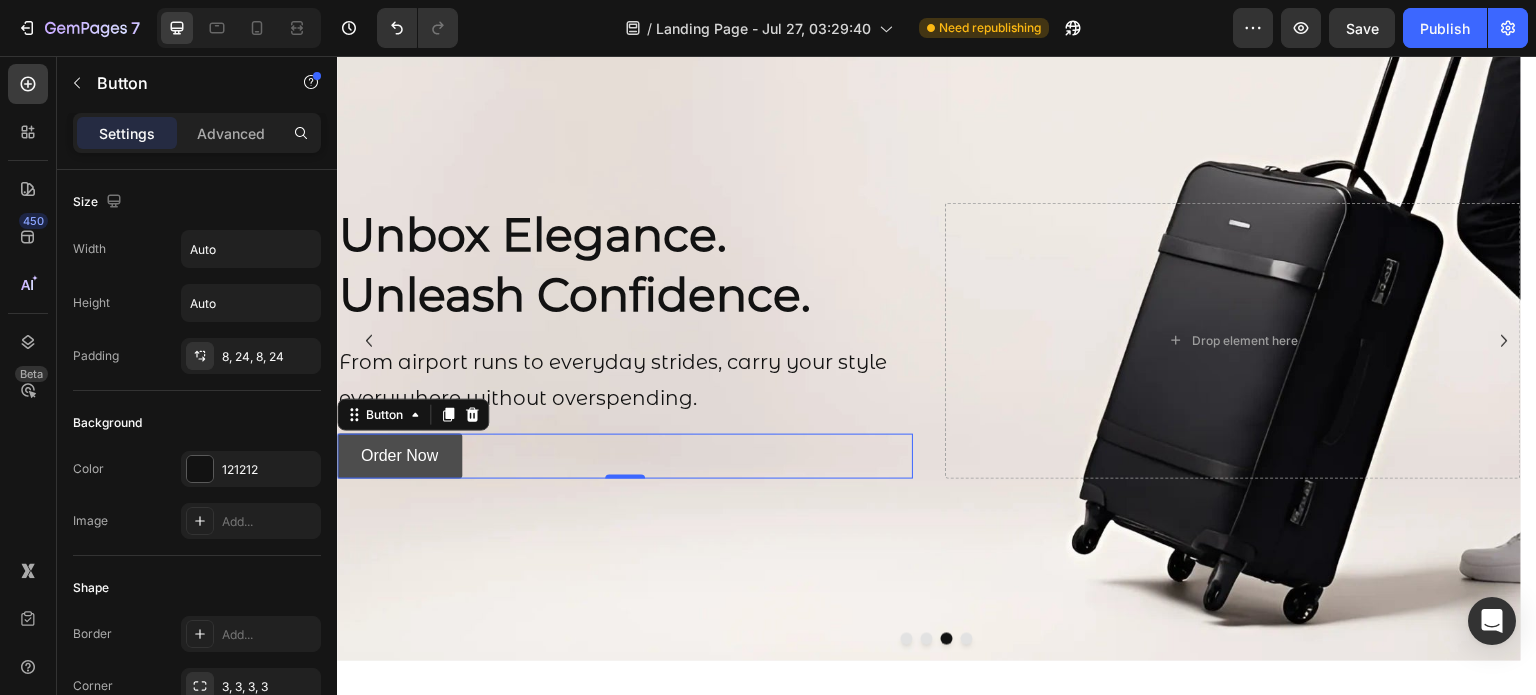 click on "Order Now" at bounding box center (399, 456) 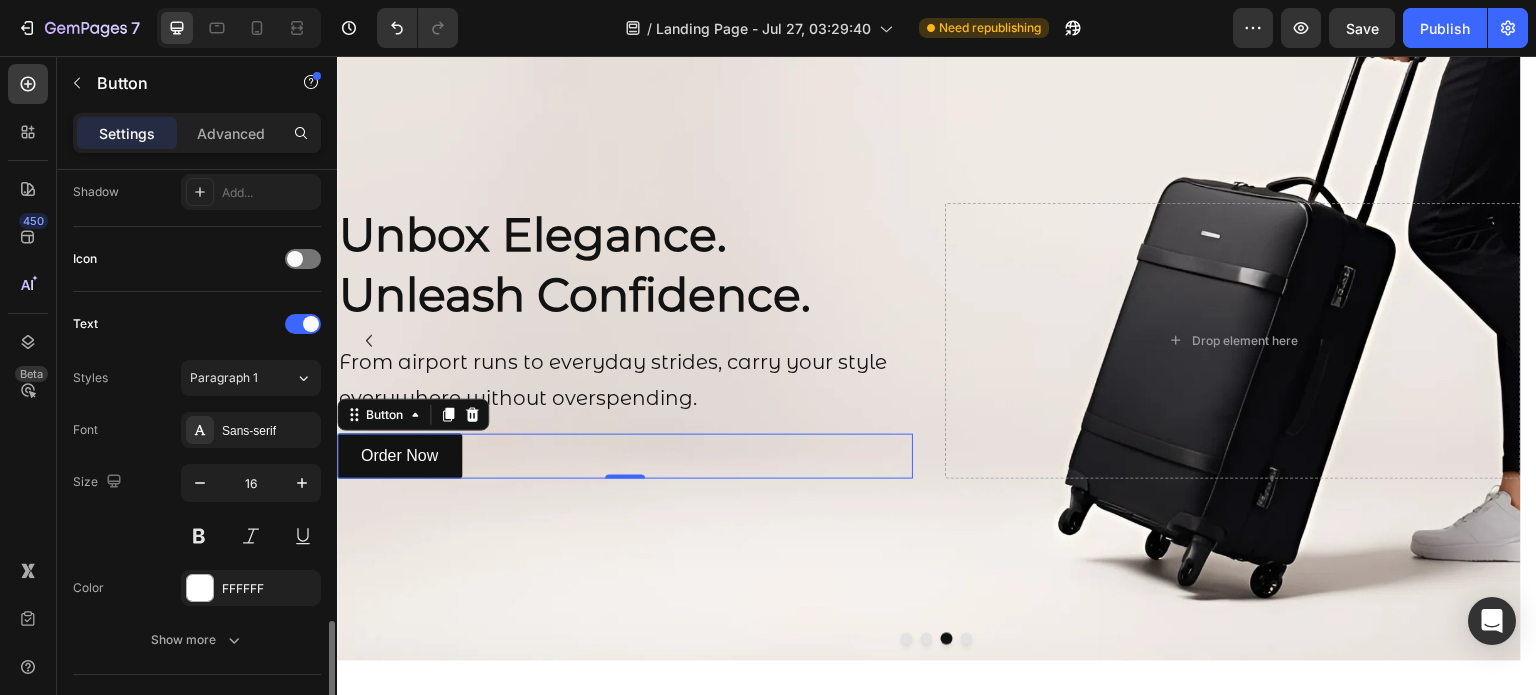 scroll, scrollTop: 848, scrollLeft: 0, axis: vertical 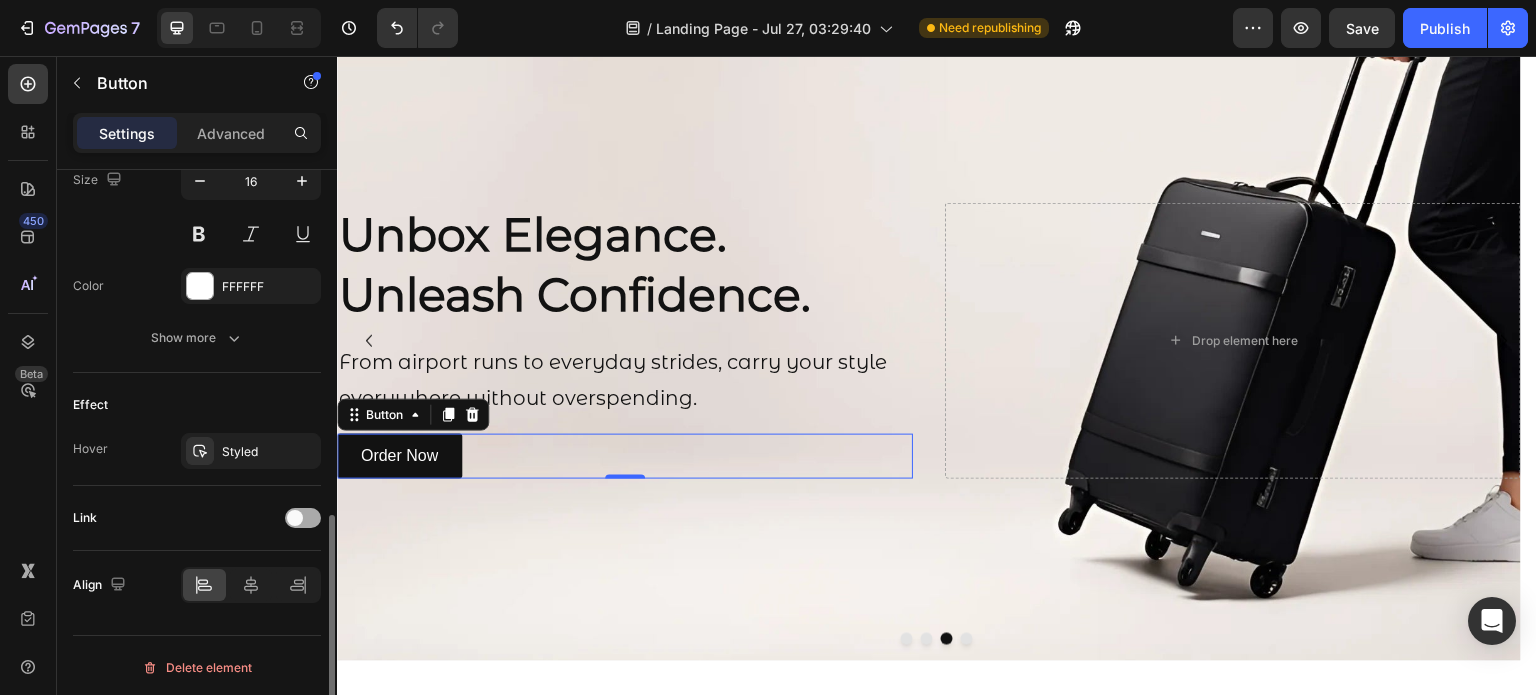 click at bounding box center [303, 518] 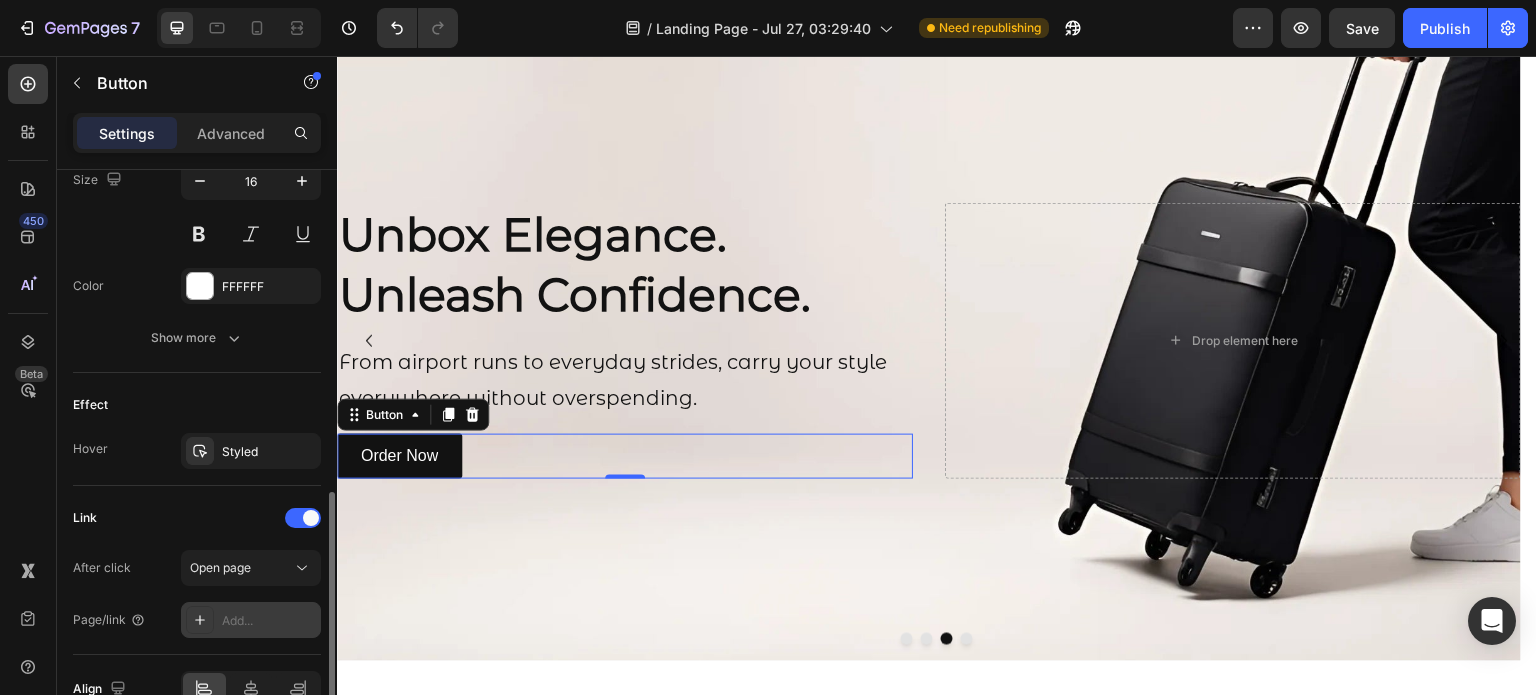 click on "Add..." at bounding box center (269, 621) 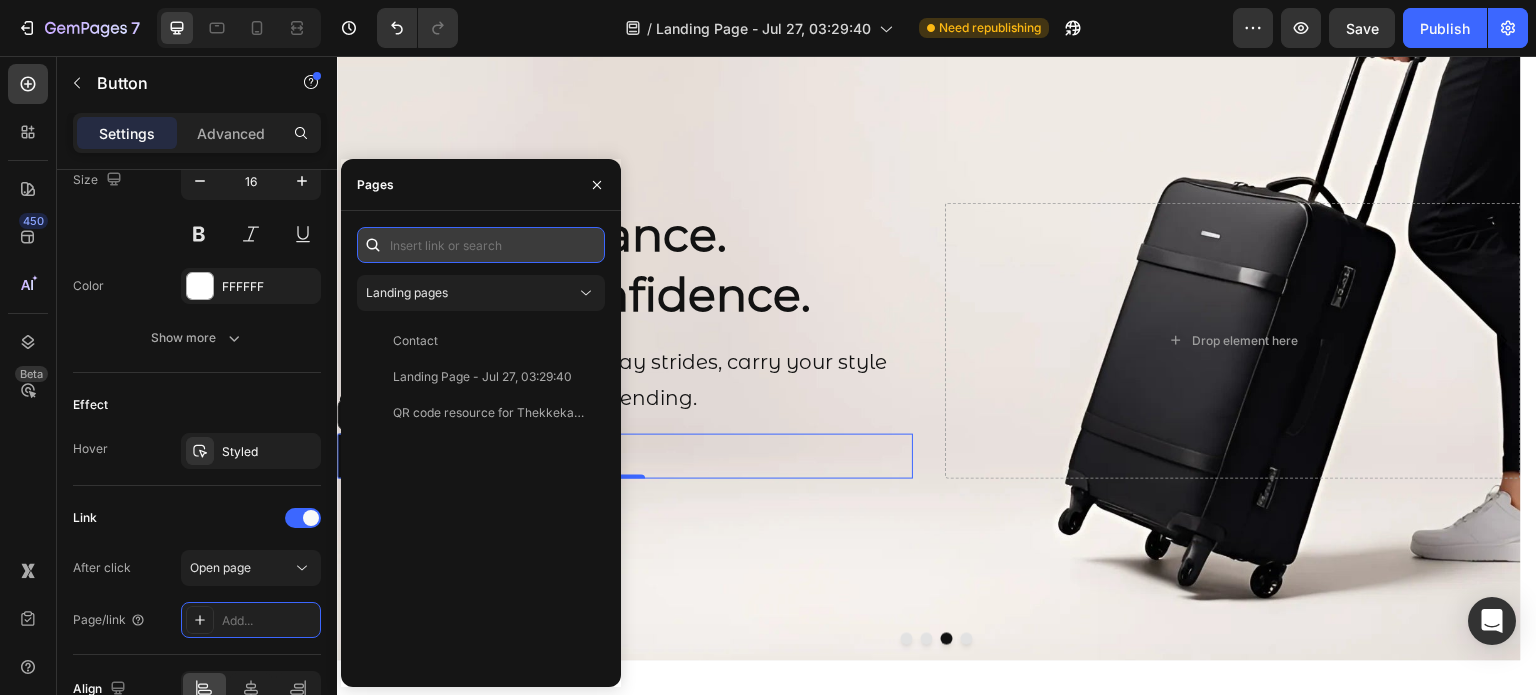 click at bounding box center [481, 245] 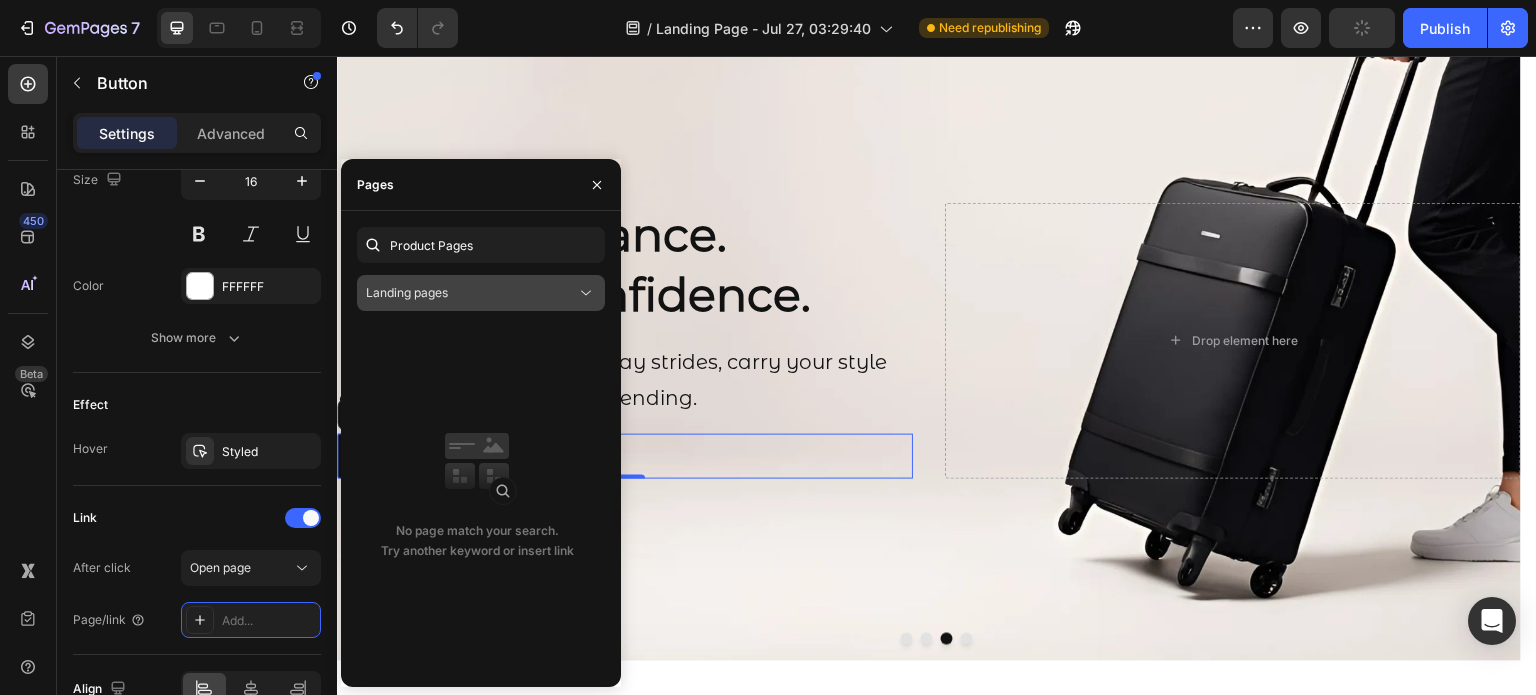 click on "Landing pages" at bounding box center (407, 292) 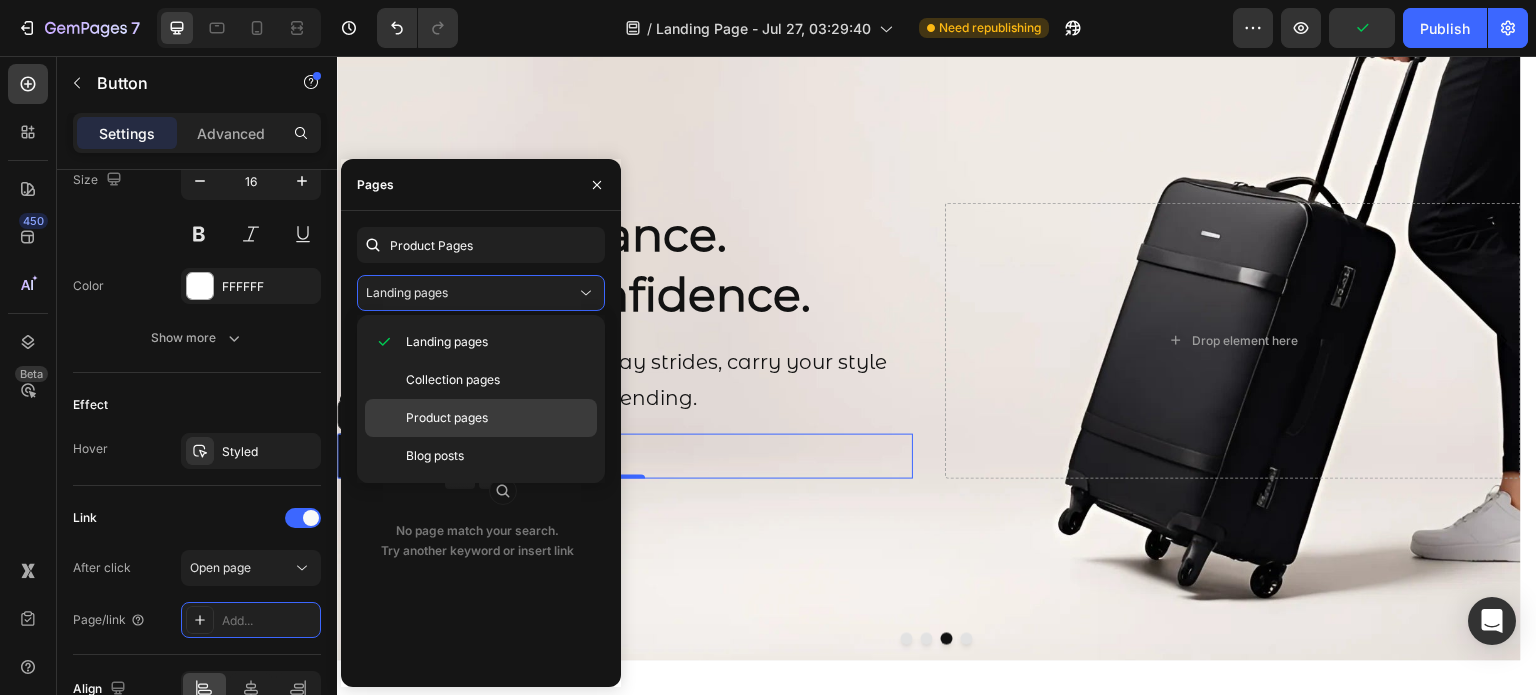 click on "Product pages" 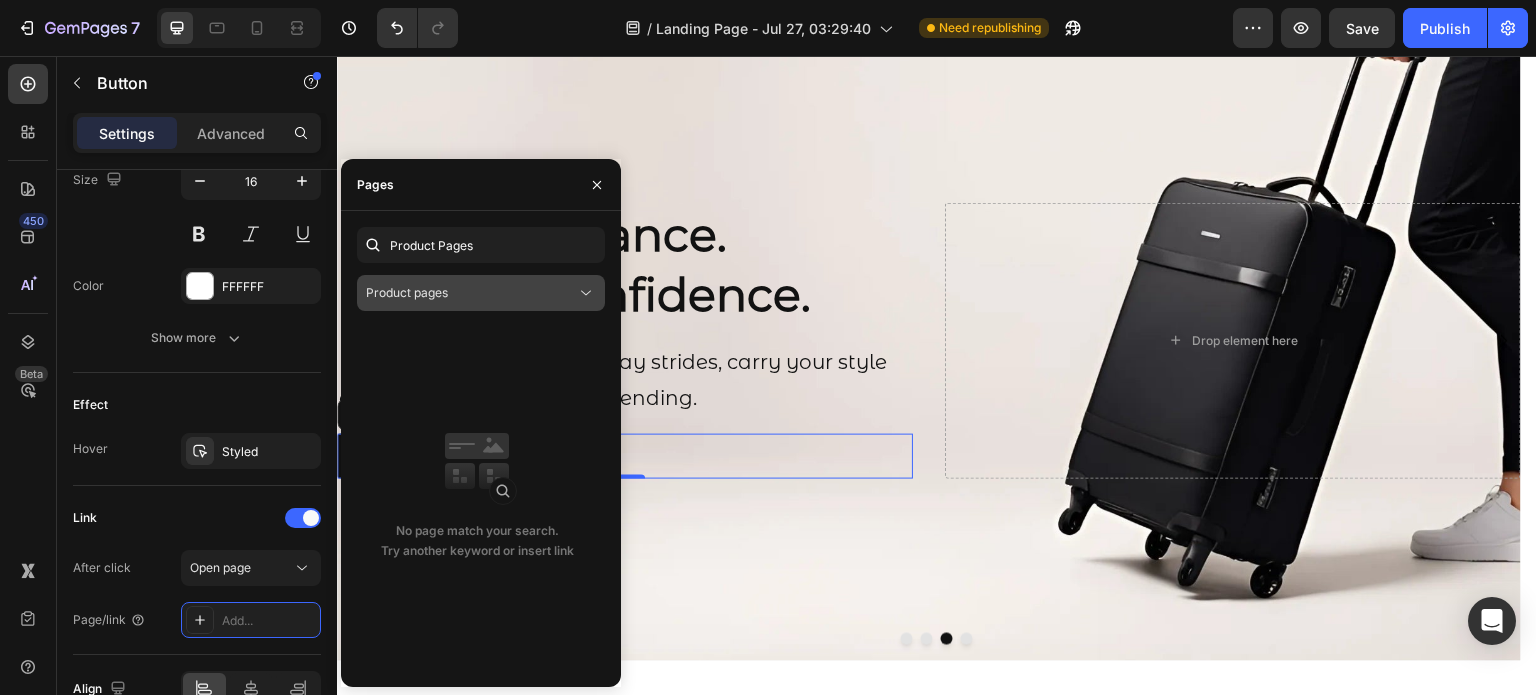 click on "Product pages" at bounding box center [471, 293] 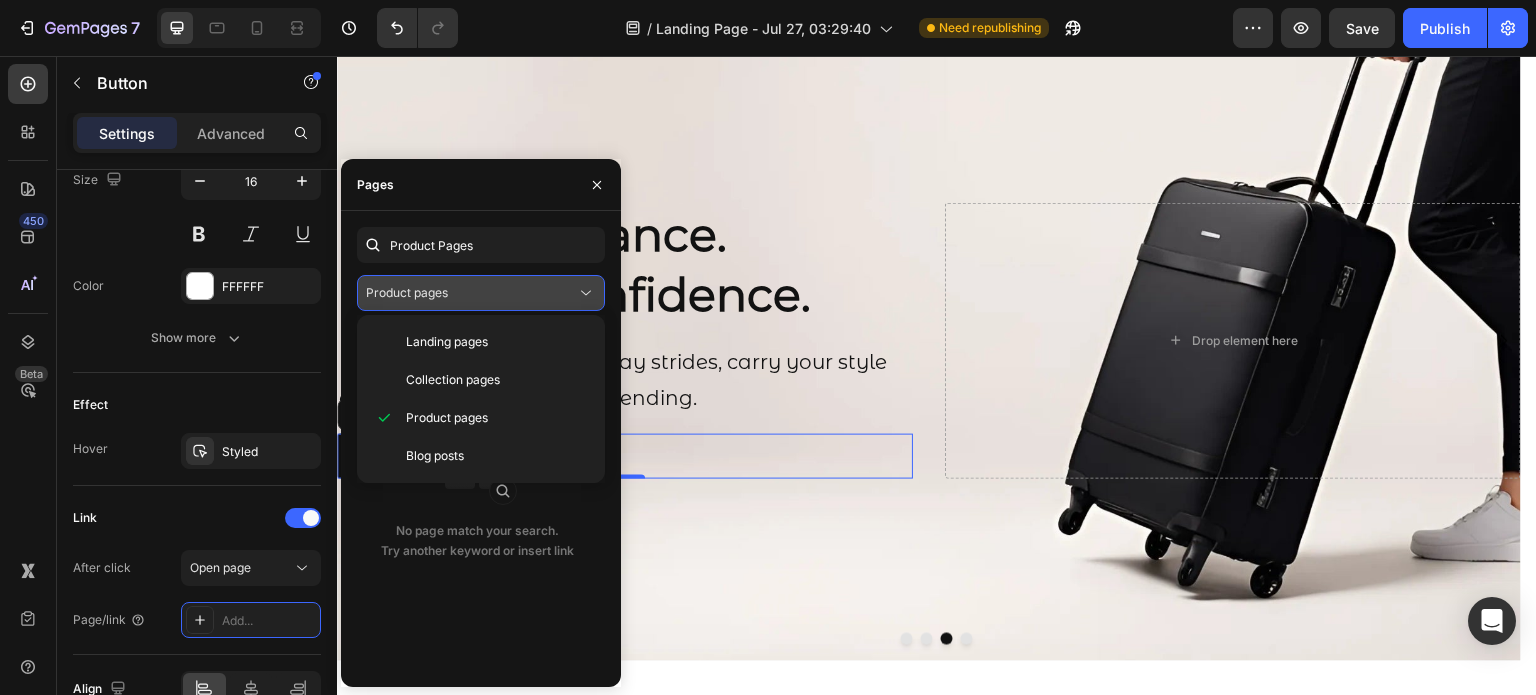 click on "Product pages" at bounding box center [471, 293] 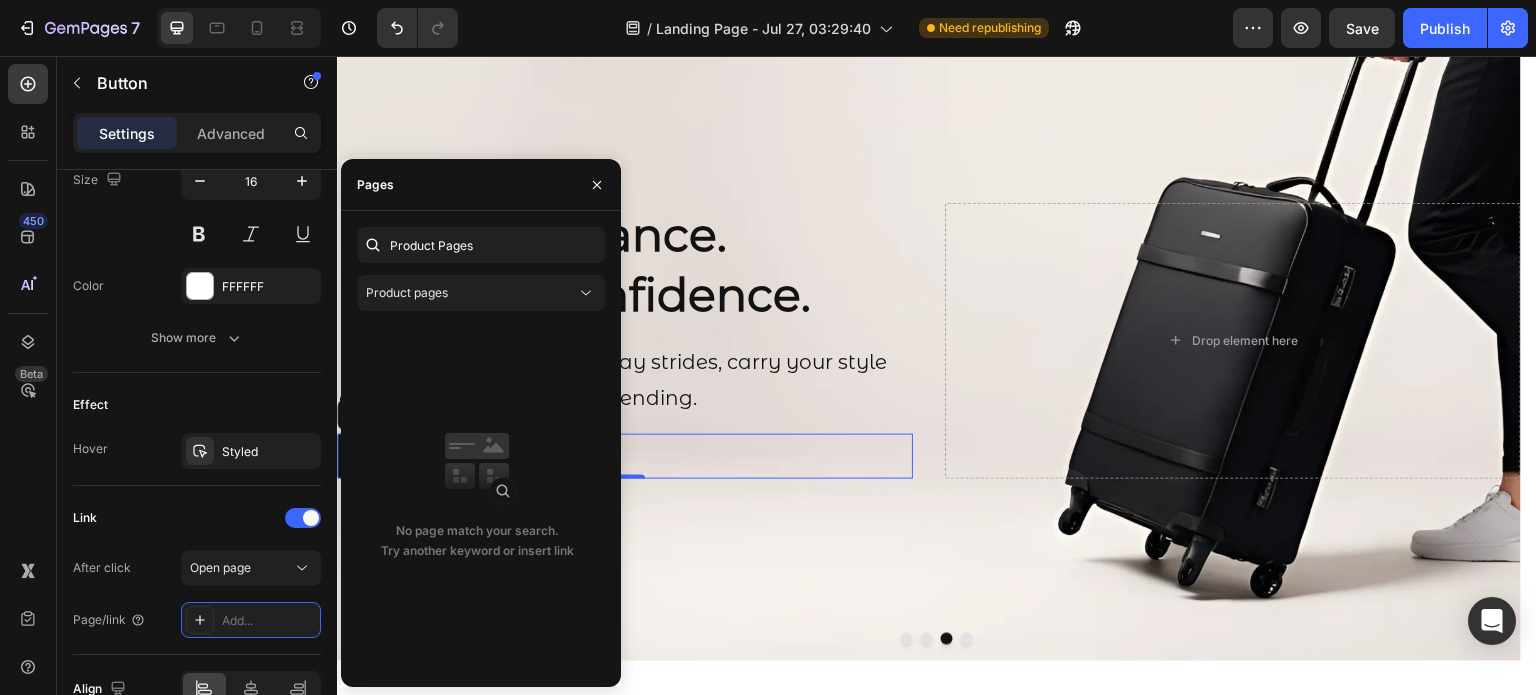 click on "No page match your search.  Try another keyword or insert link" at bounding box center (477, 497) 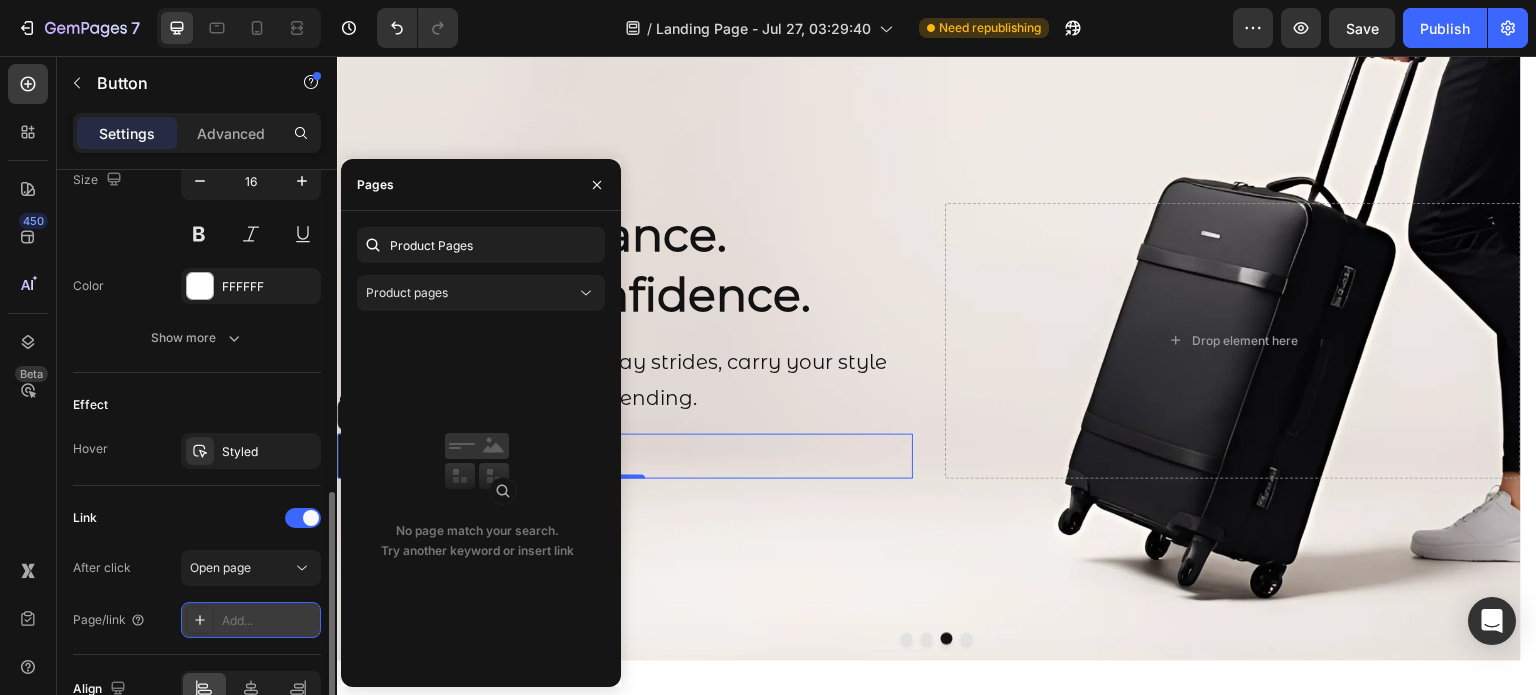 click on "Add..." at bounding box center (251, 620) 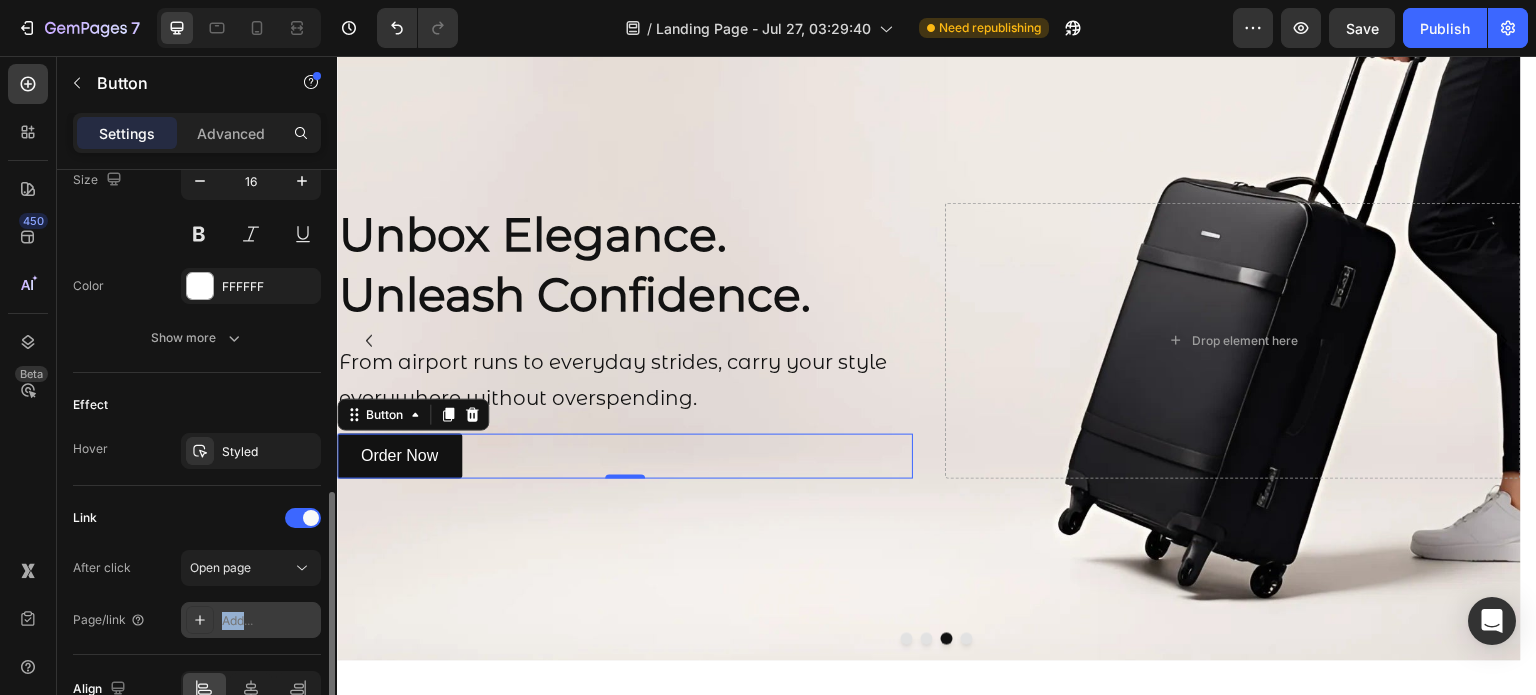 click on "Add..." at bounding box center [251, 620] 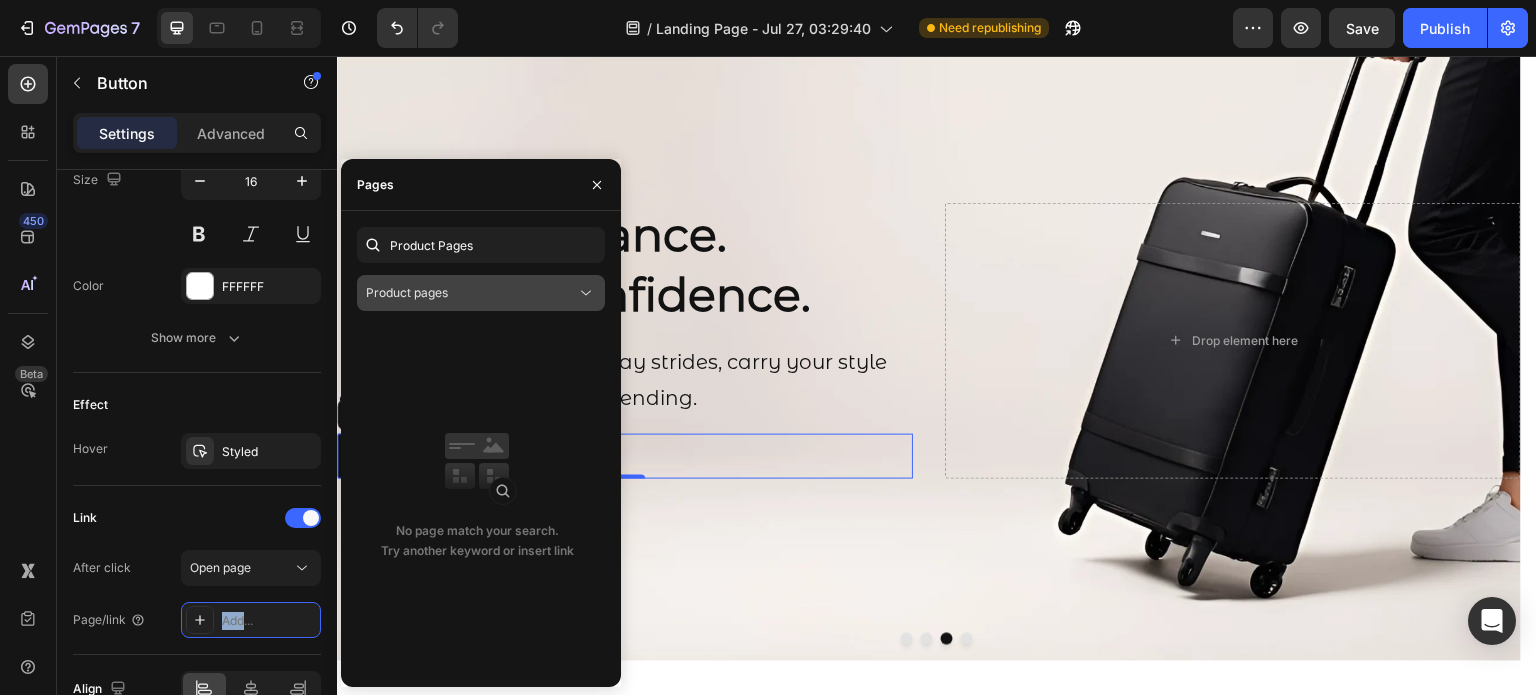 click on "Product pages" at bounding box center [407, 292] 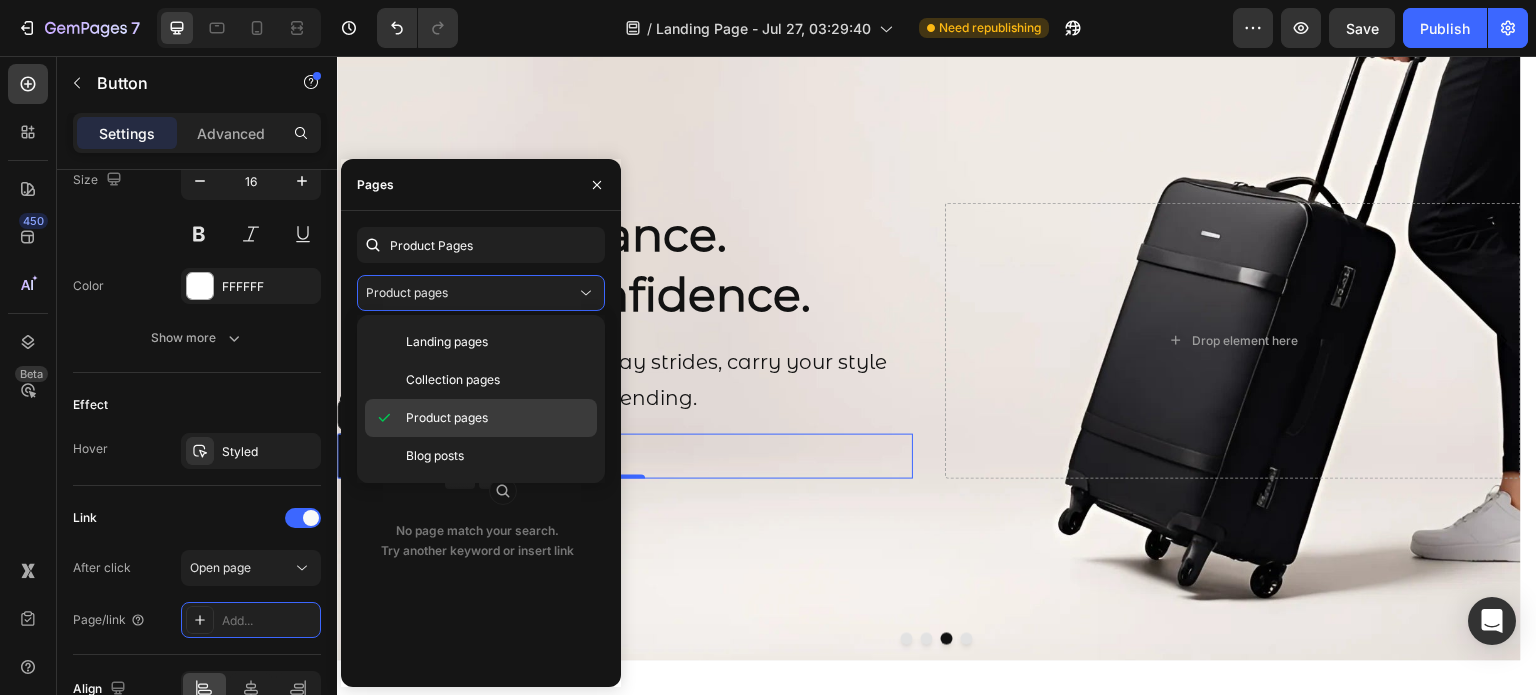 click on "Product pages" at bounding box center (447, 418) 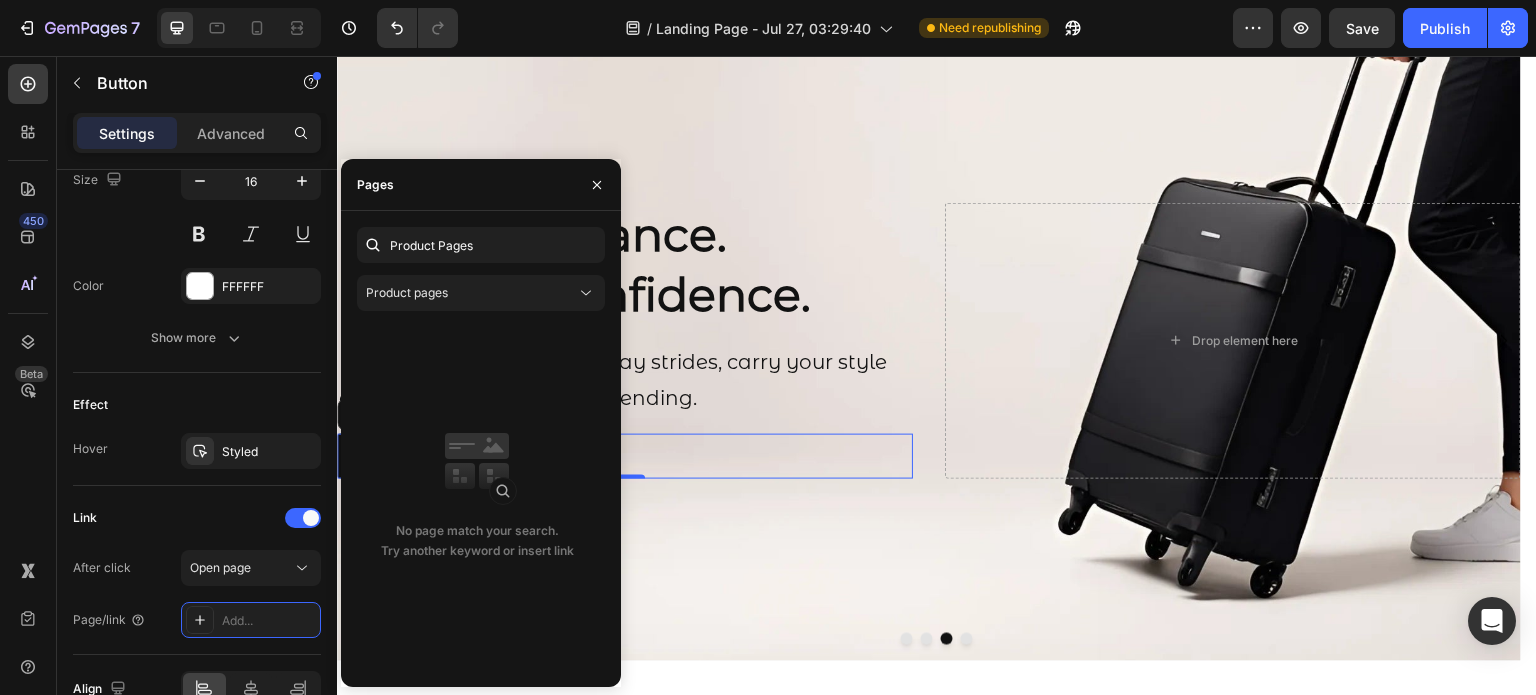 click on "No page match your search.  Try another keyword or insert link" at bounding box center (477, 497) 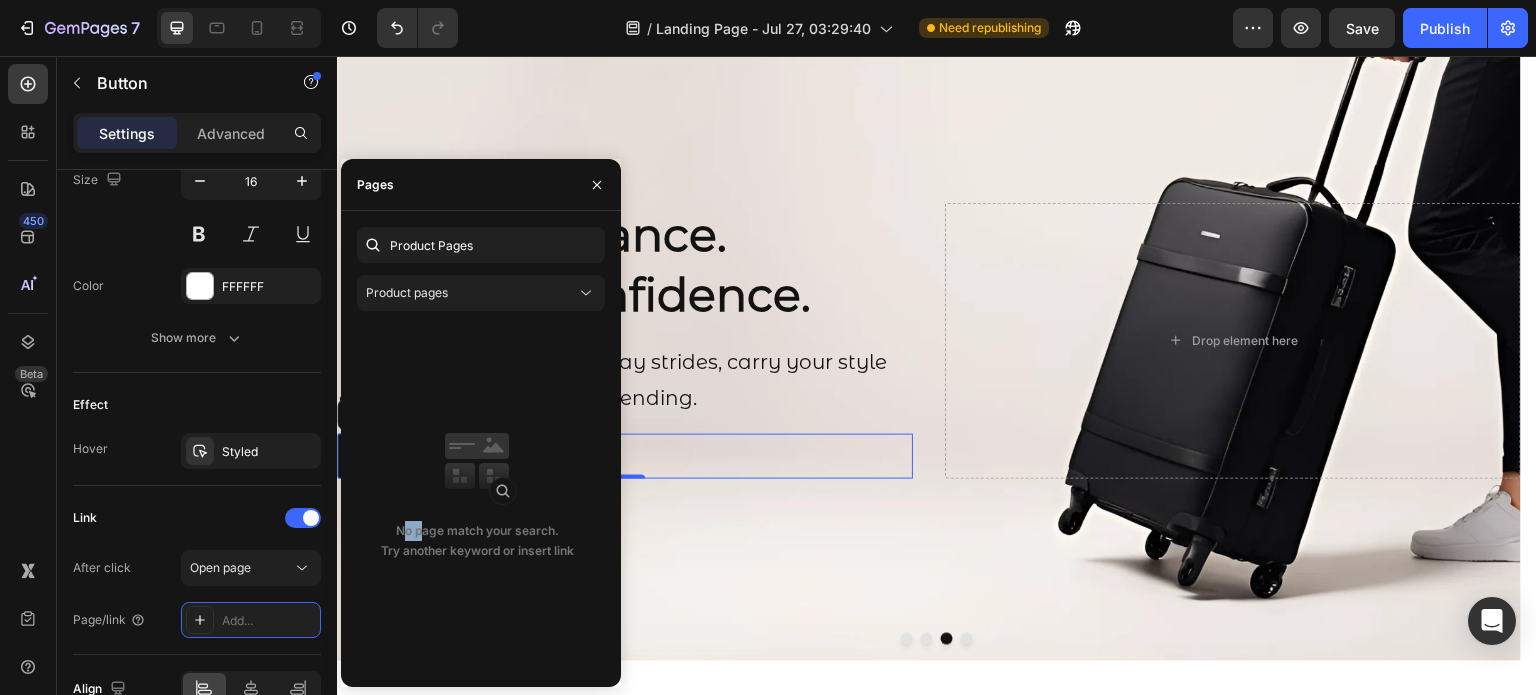 click 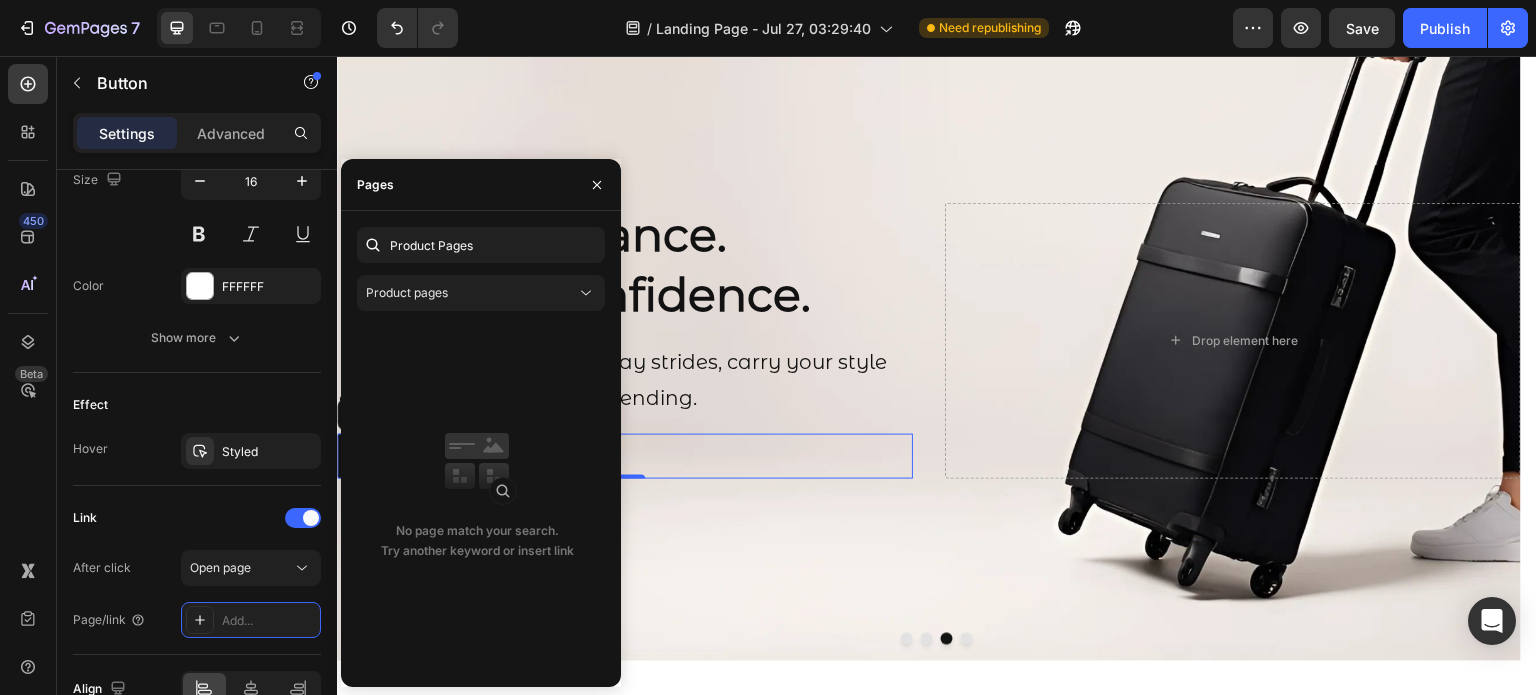 click on "No page match your search.  Try another keyword or insert link" at bounding box center (477, 497) 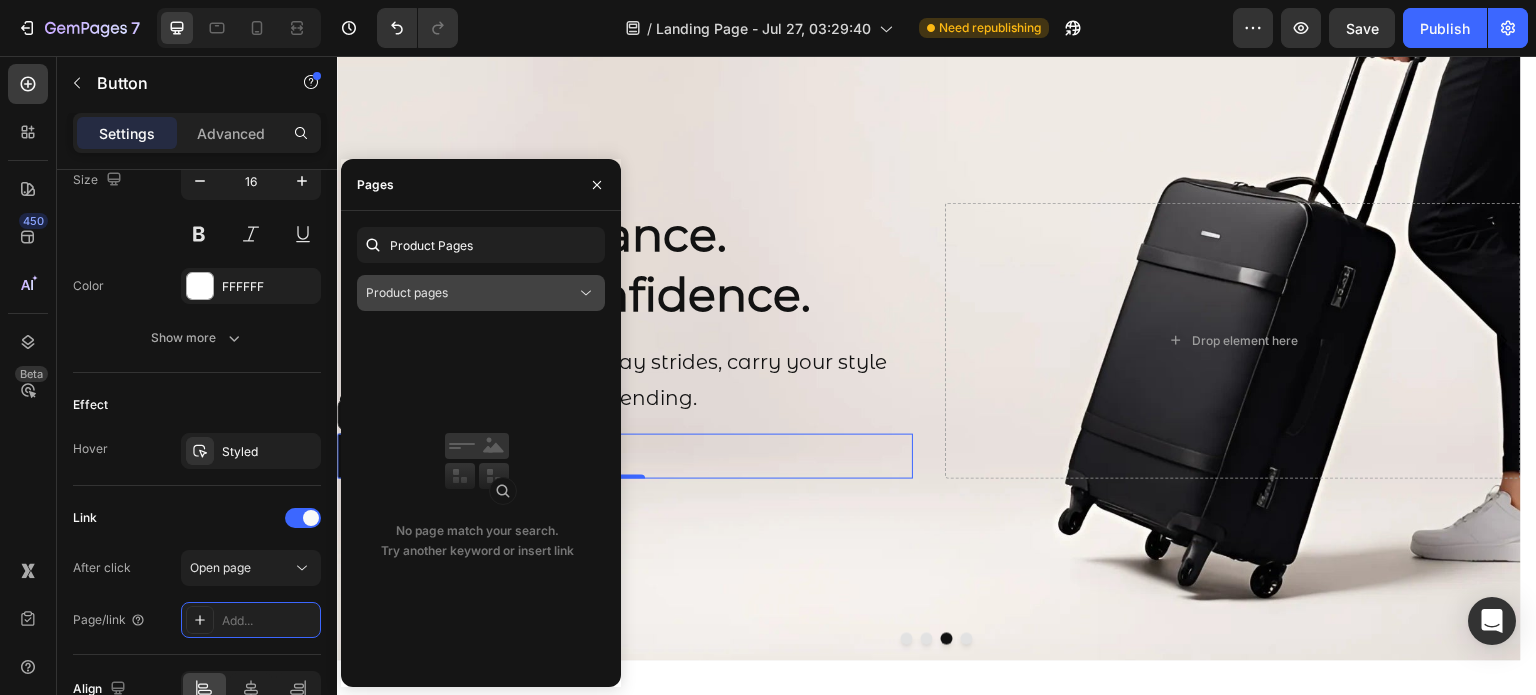 click on "Product pages" 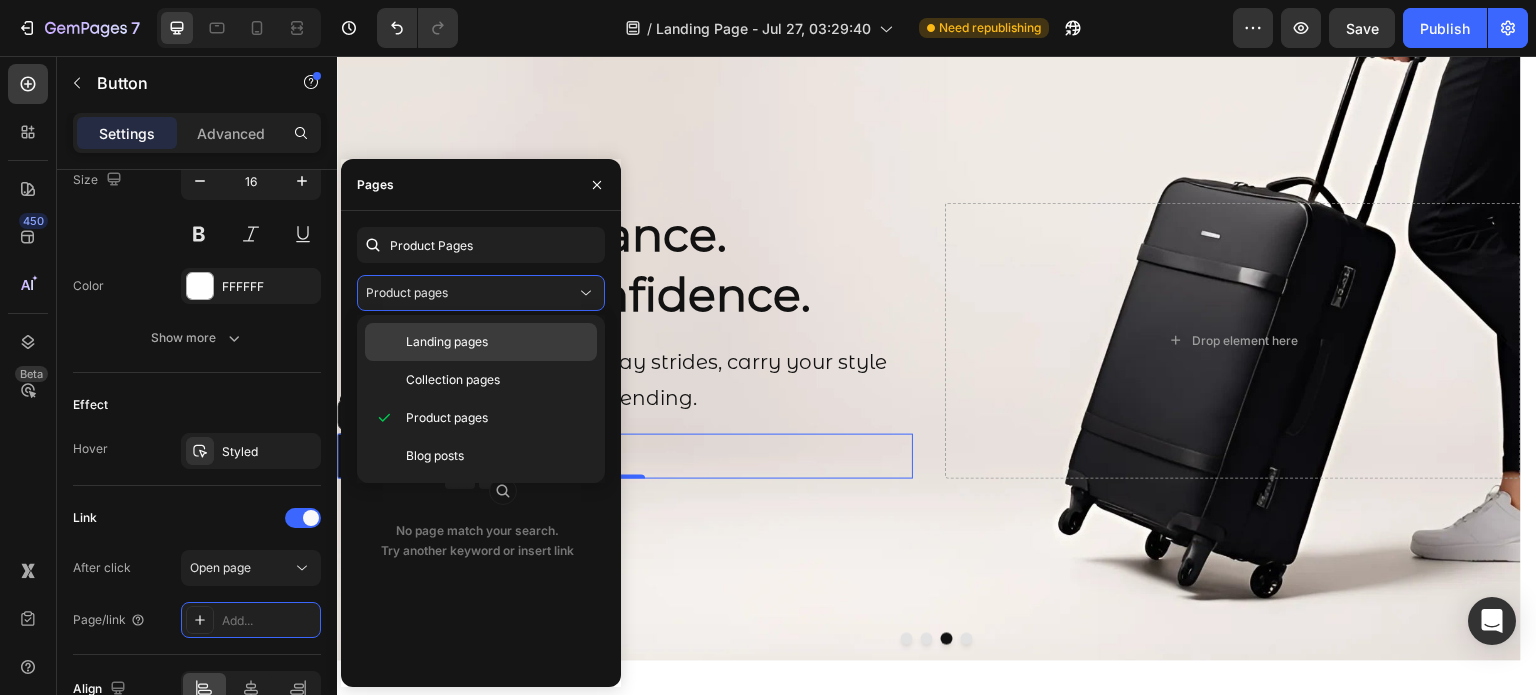 click on "Landing pages" at bounding box center (447, 342) 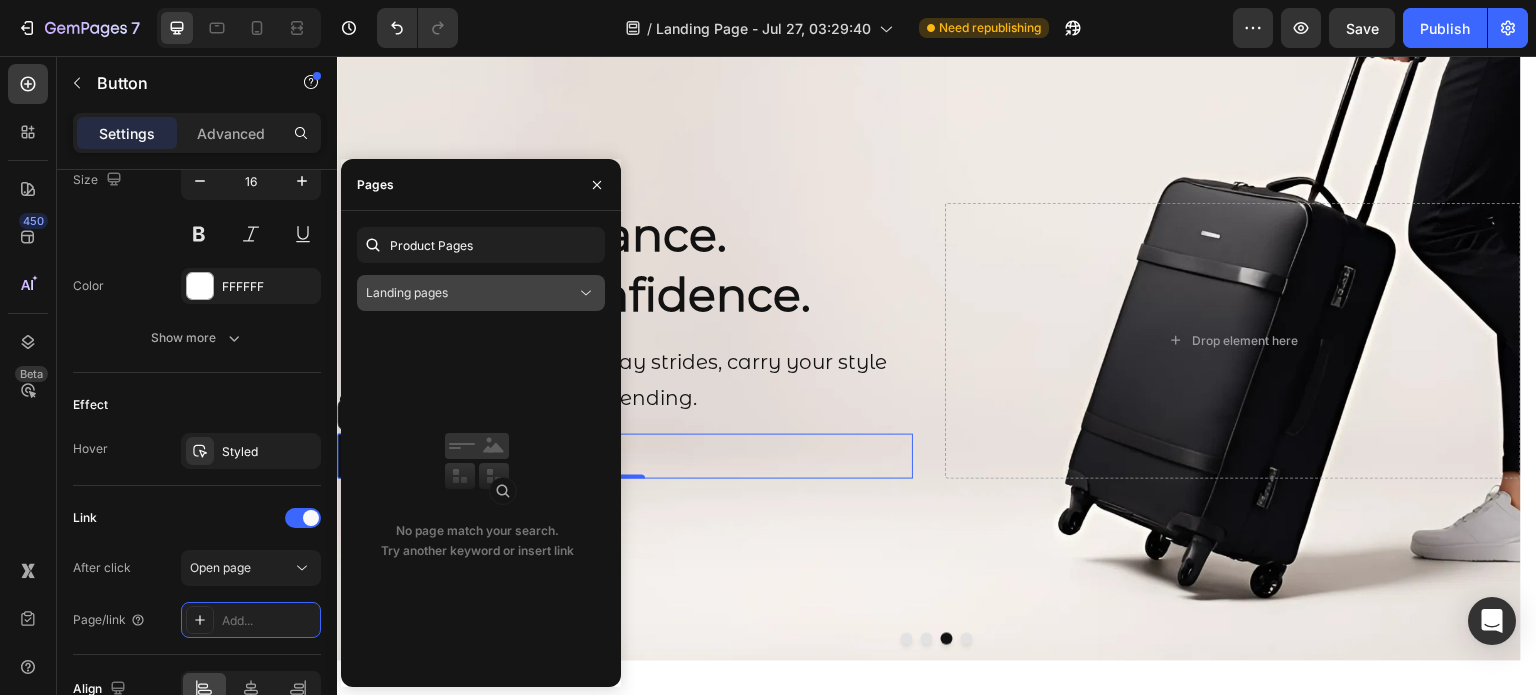 click on "Landing pages" 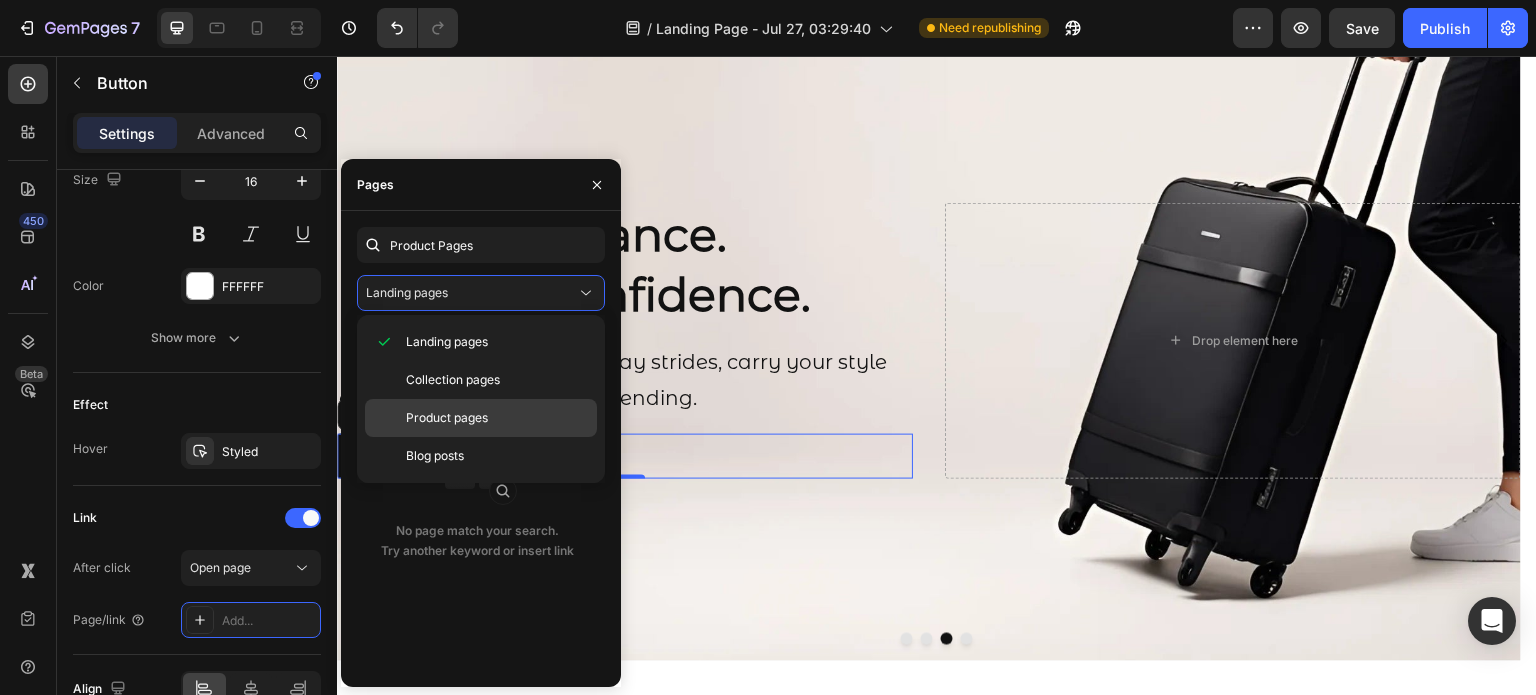 click on "Product pages" at bounding box center [447, 418] 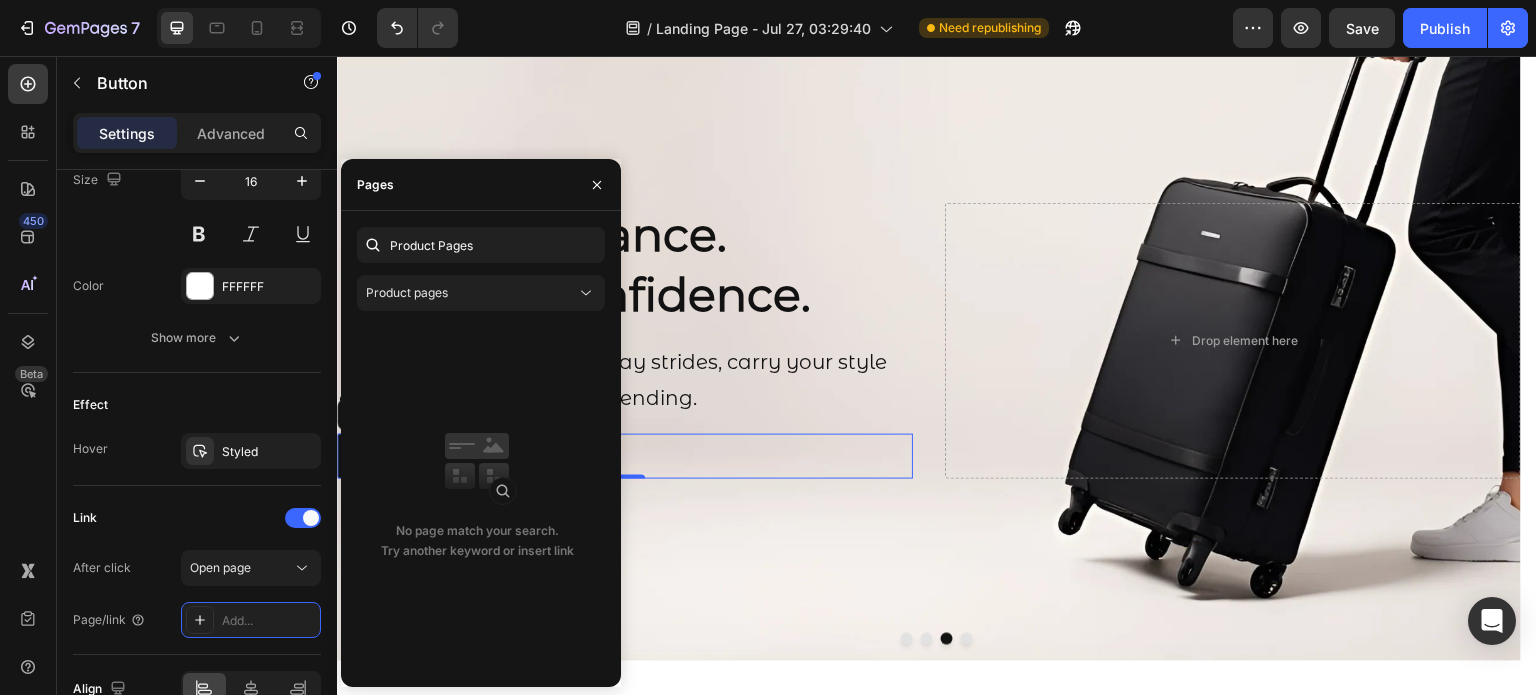 click on "No page match your search.  Try another keyword or insert link" at bounding box center (477, 497) 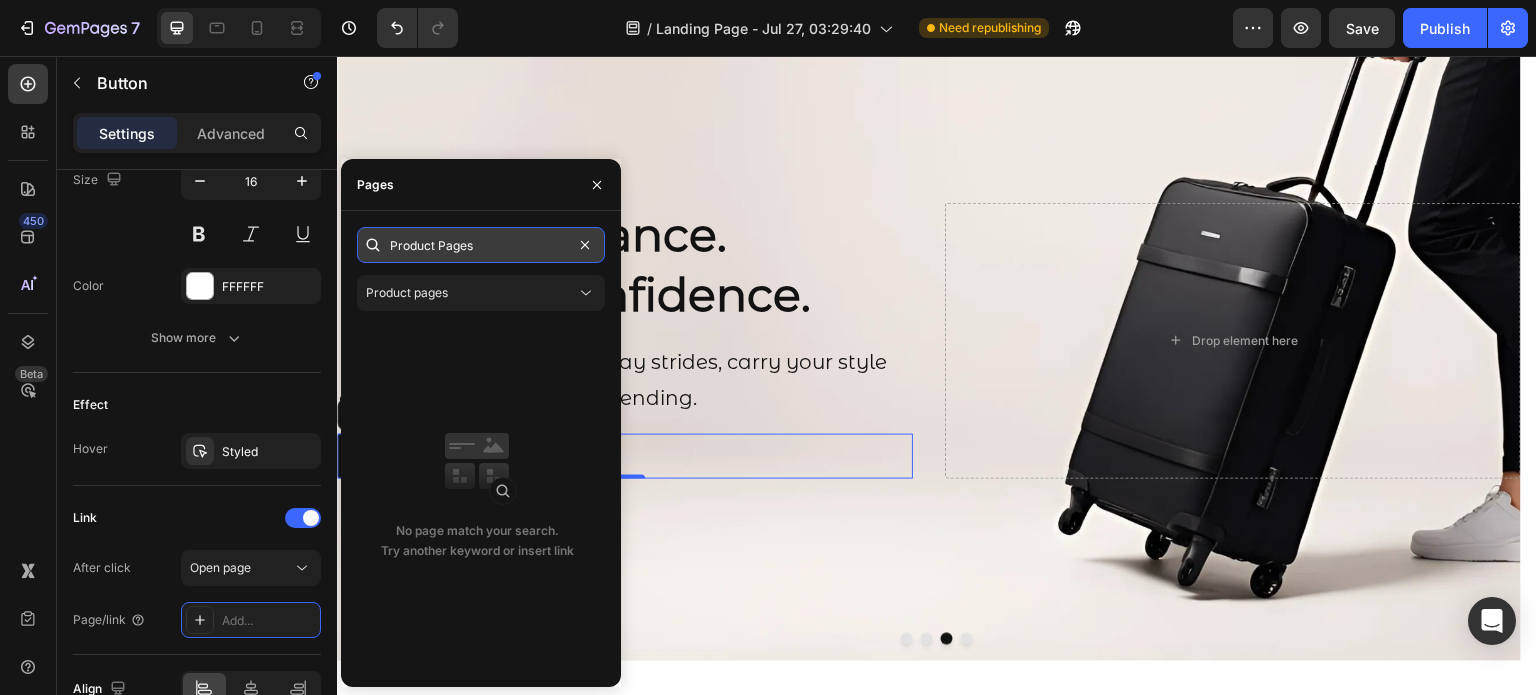 click on "Product Pages" at bounding box center [481, 245] 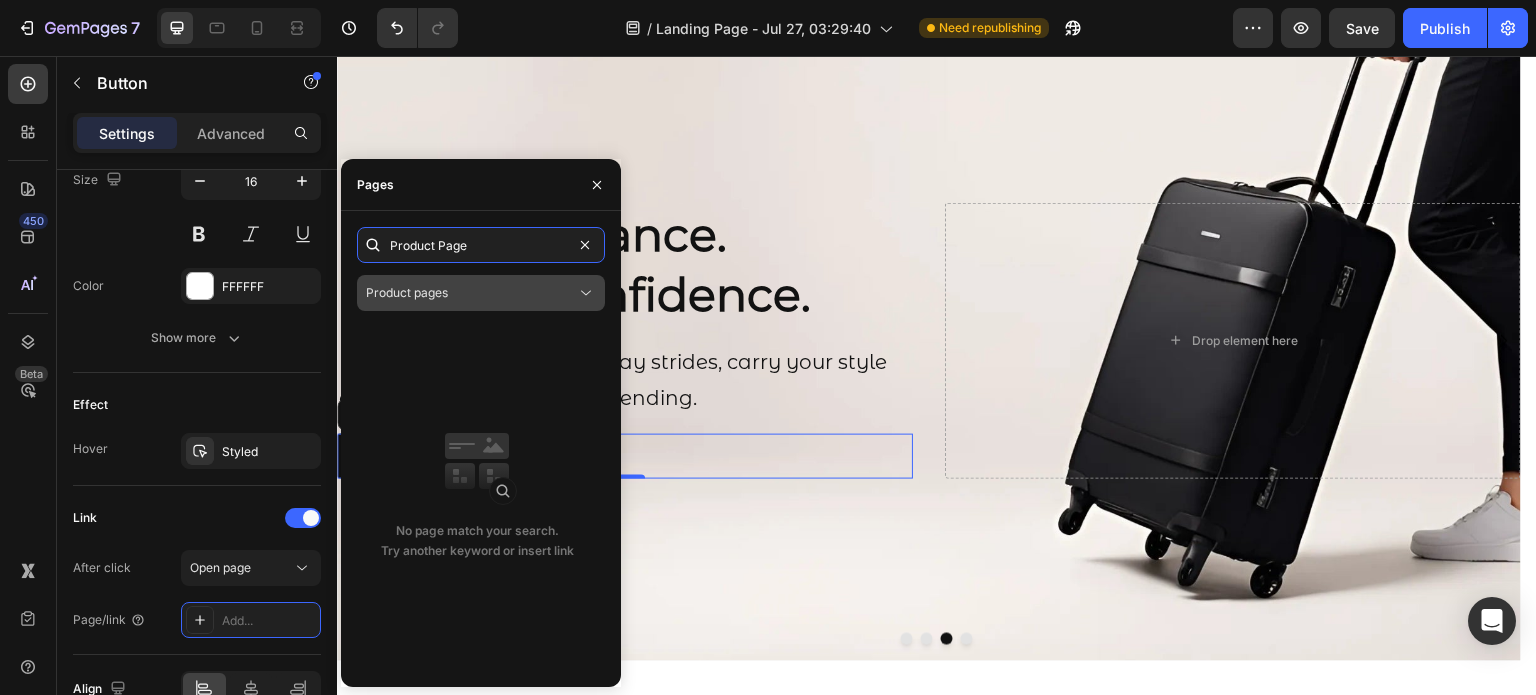 type on "Product Page" 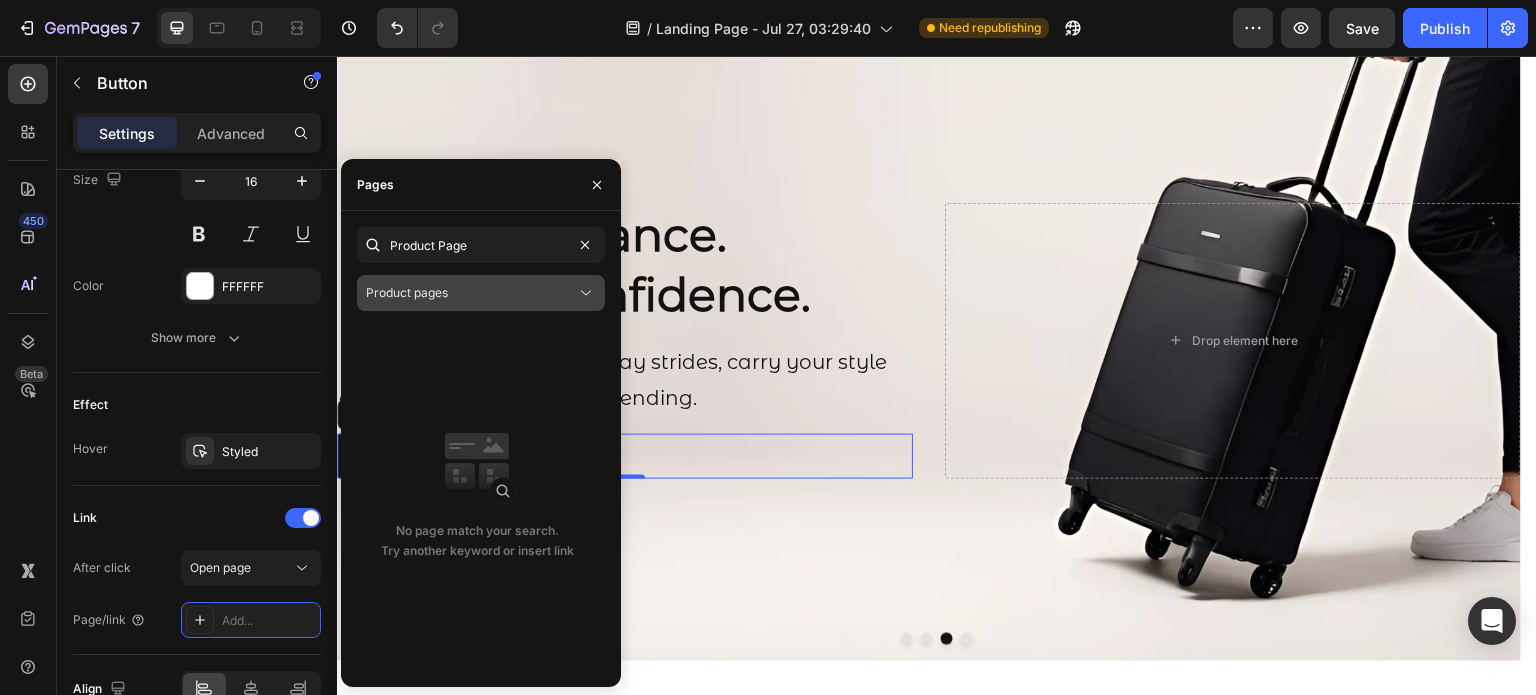 click on "Product pages" at bounding box center (471, 293) 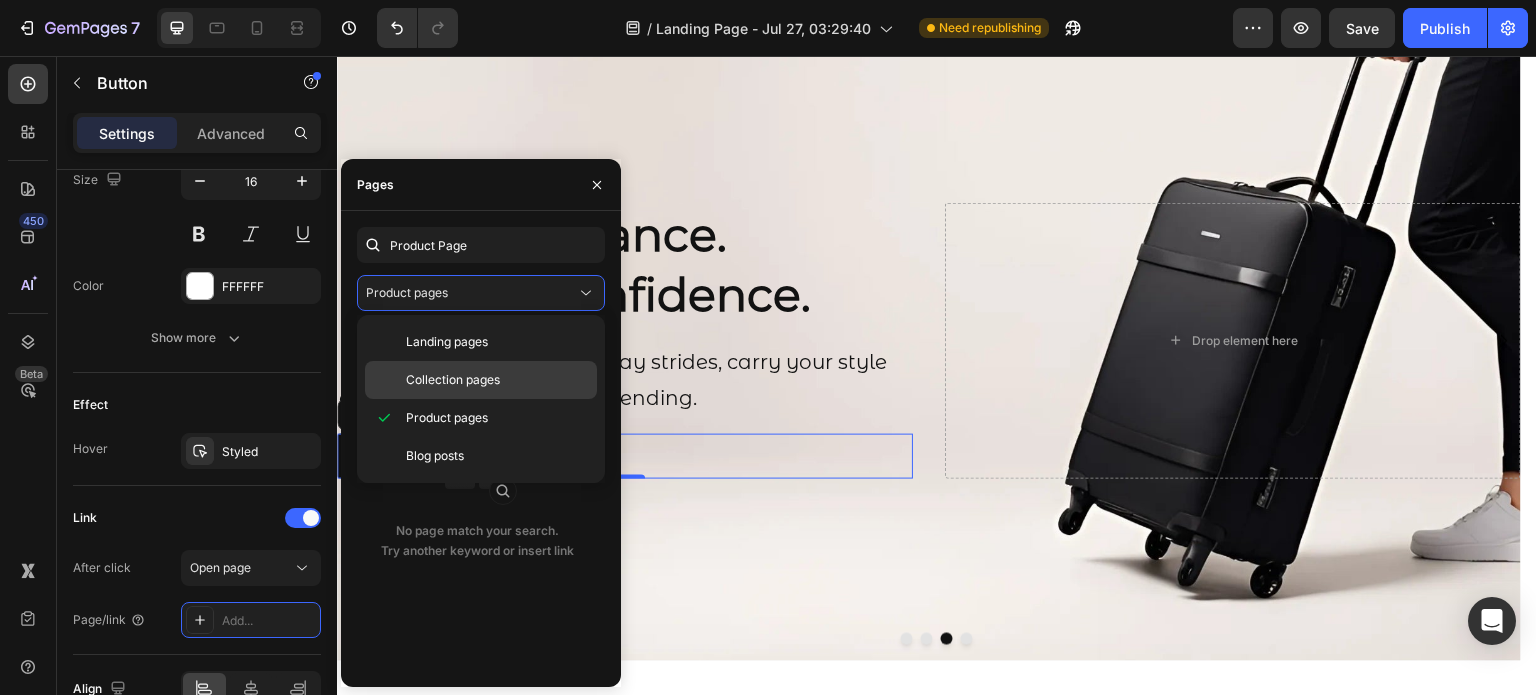 click on "Collection pages" at bounding box center (453, 380) 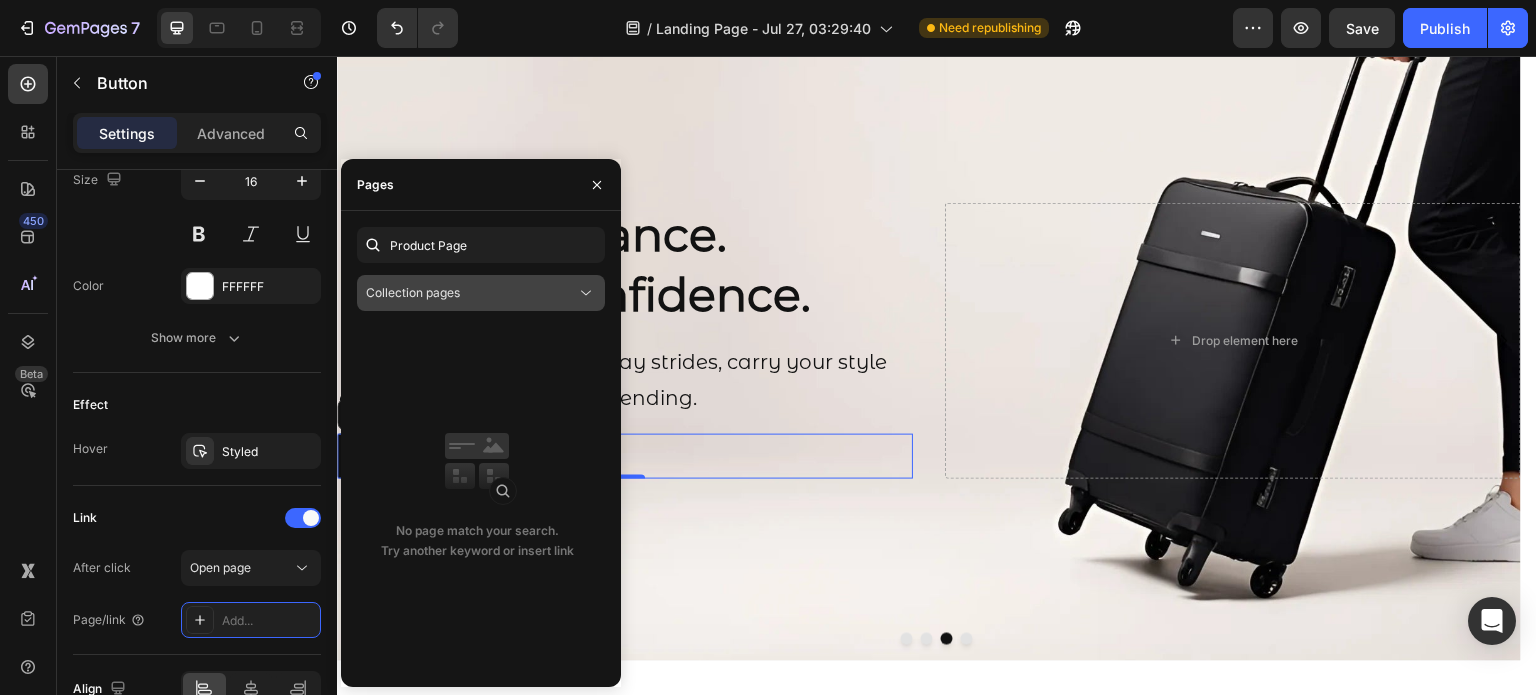 click on "Collection pages" at bounding box center (471, 293) 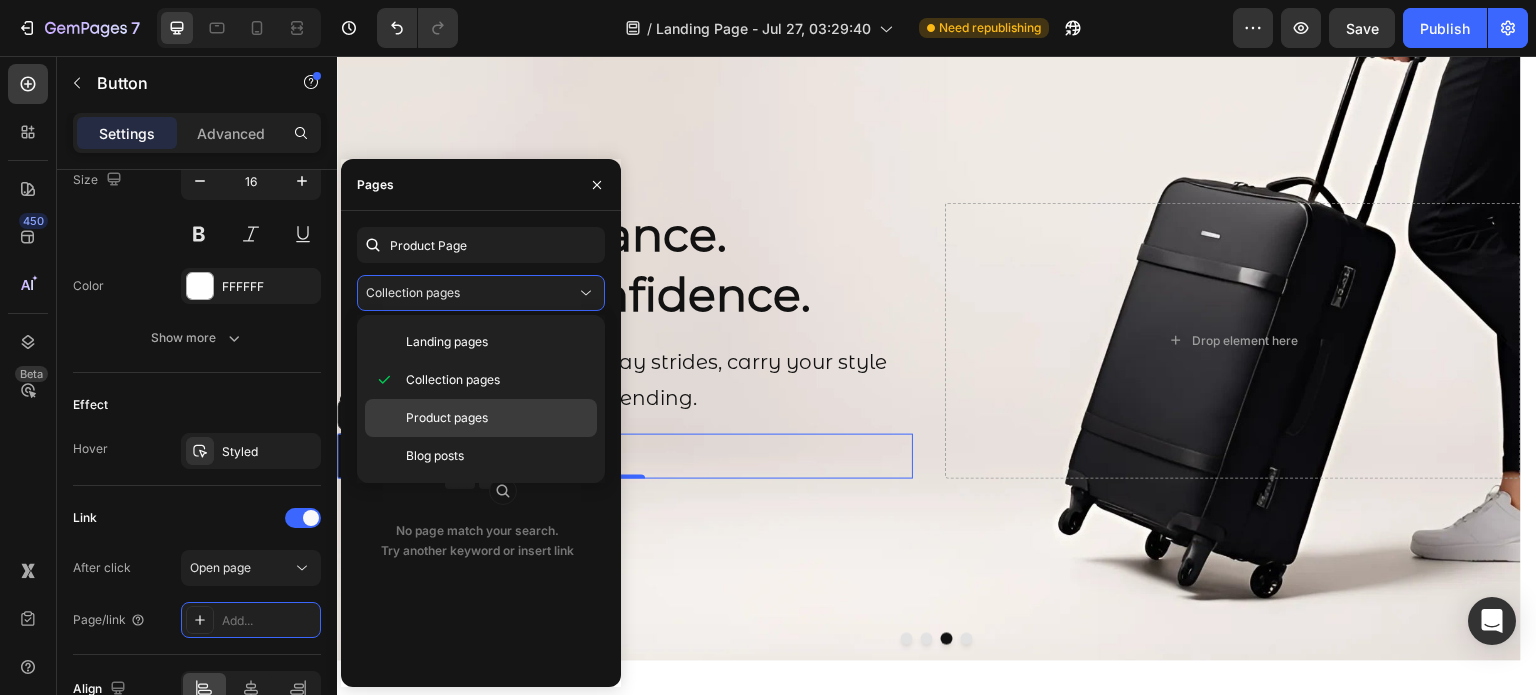 click on "Product pages" at bounding box center [447, 418] 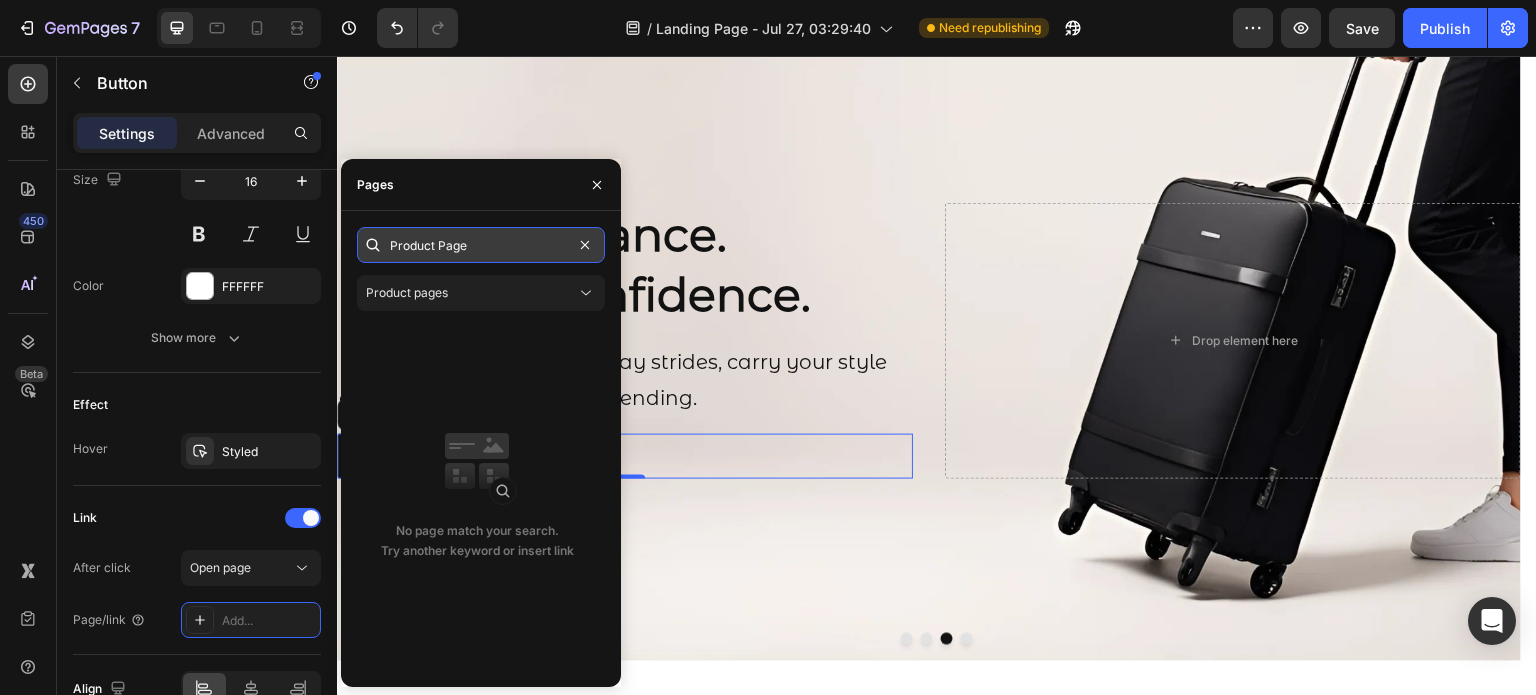 click on "Product Page" at bounding box center [481, 245] 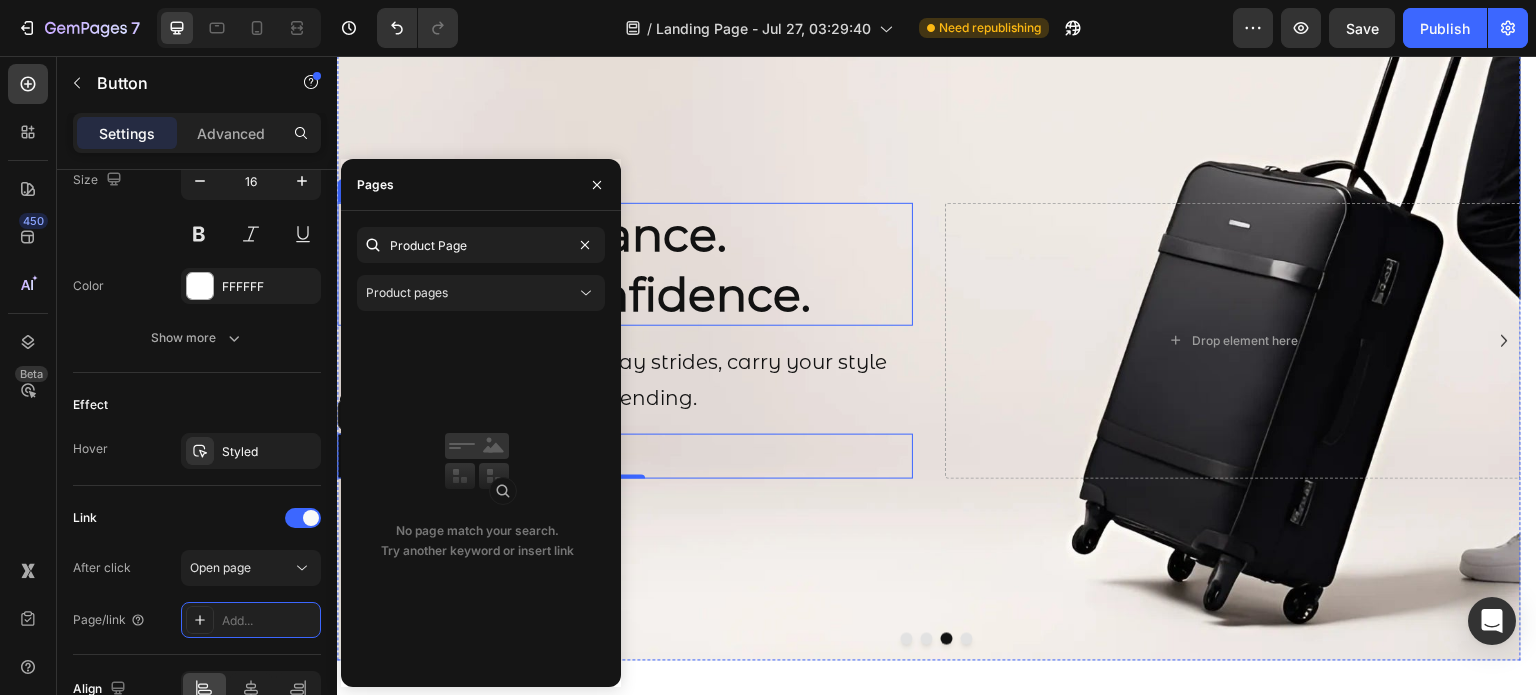 click on "Unbox Elegance. Unleash Confidence." at bounding box center (625, 265) 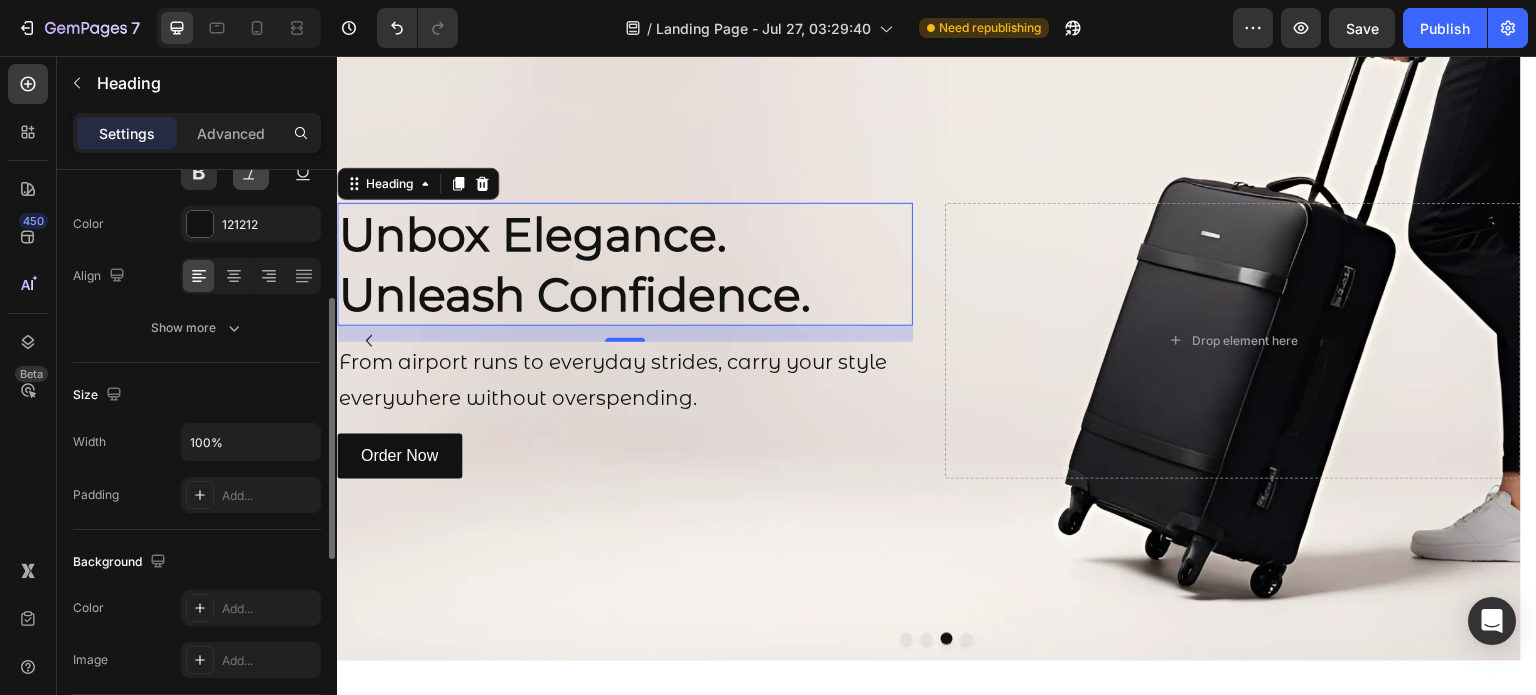 scroll, scrollTop: 255, scrollLeft: 0, axis: vertical 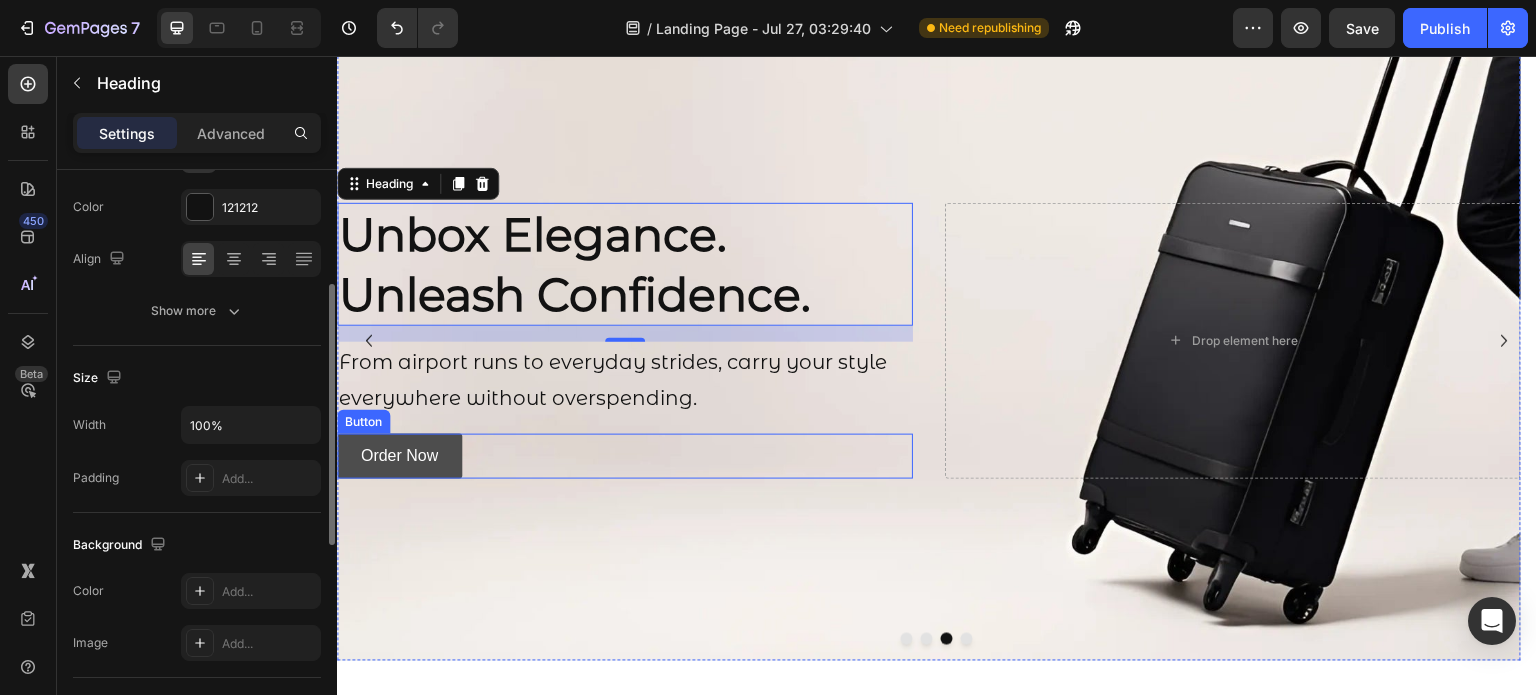 click on "Order Now" at bounding box center [399, 456] 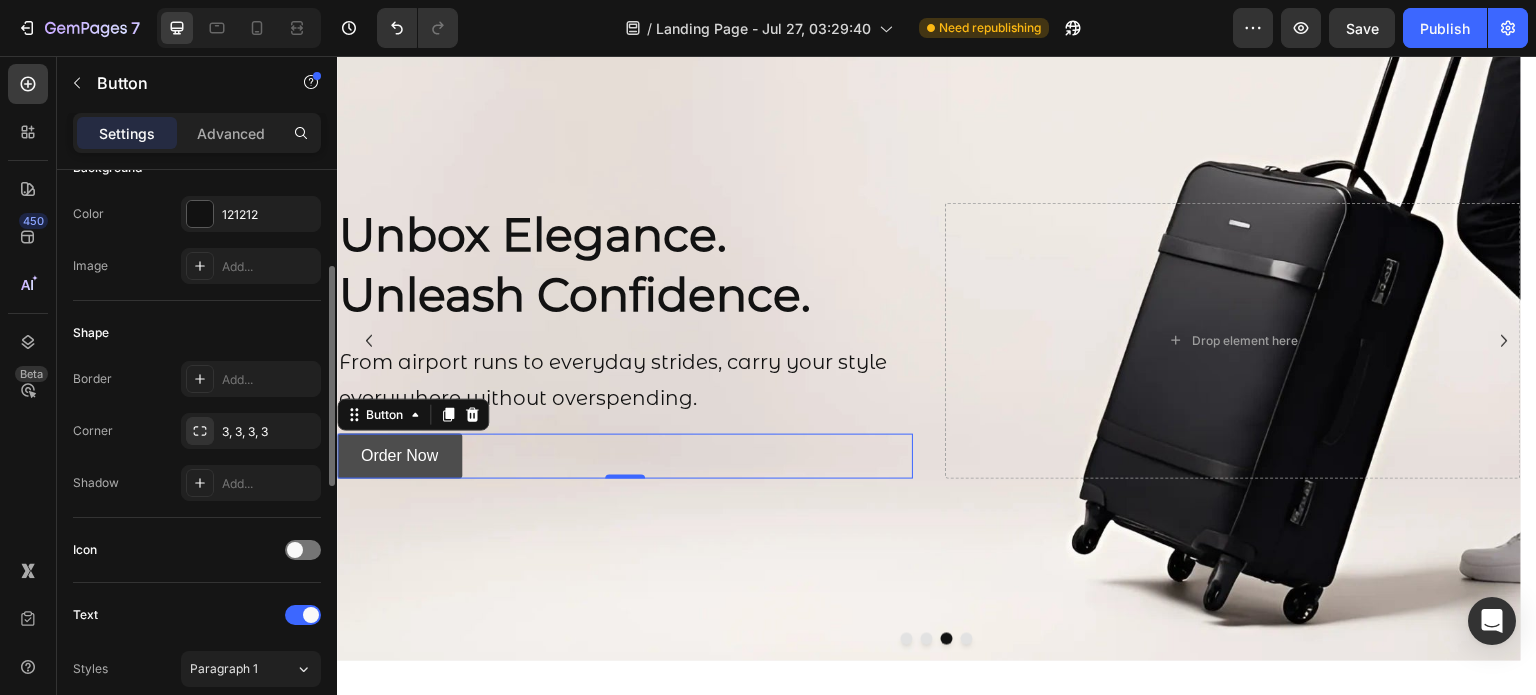 scroll, scrollTop: 0, scrollLeft: 0, axis: both 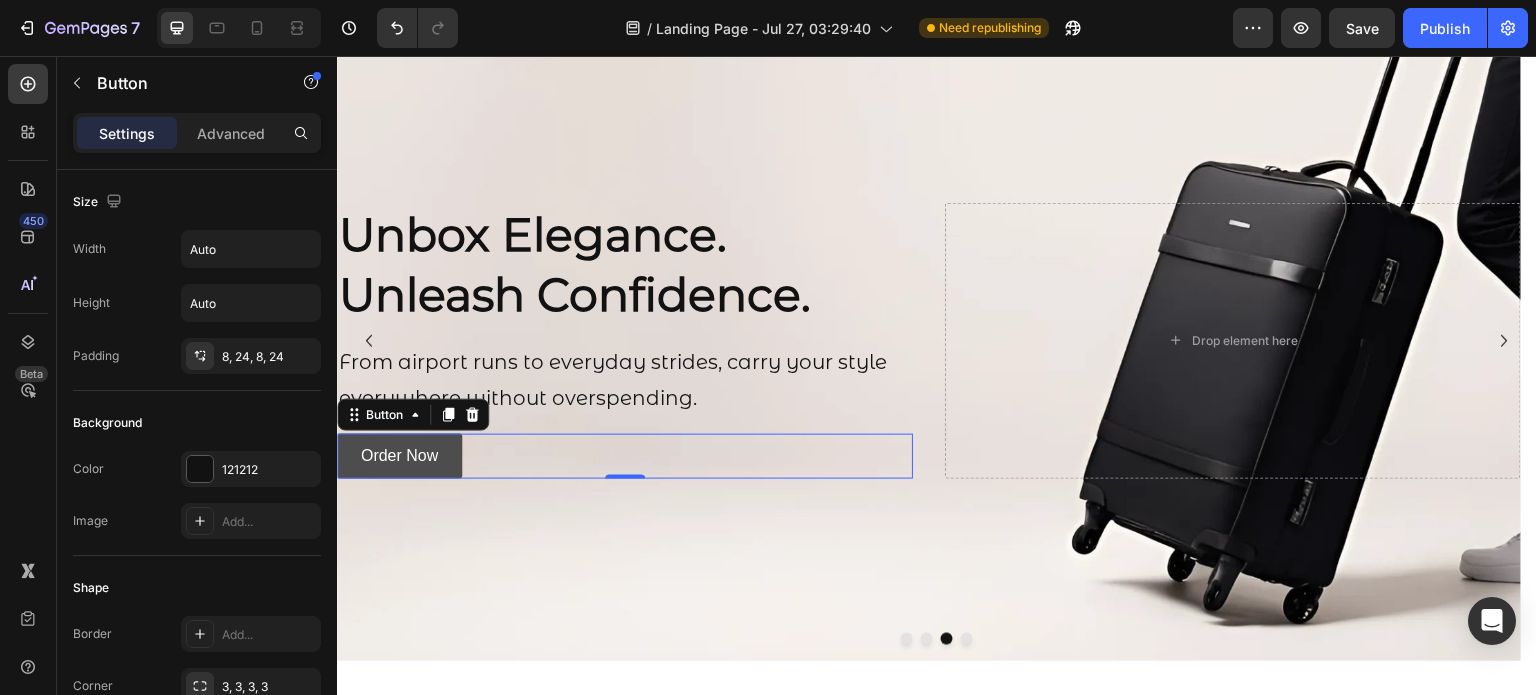 click on "Order Now" at bounding box center [399, 456] 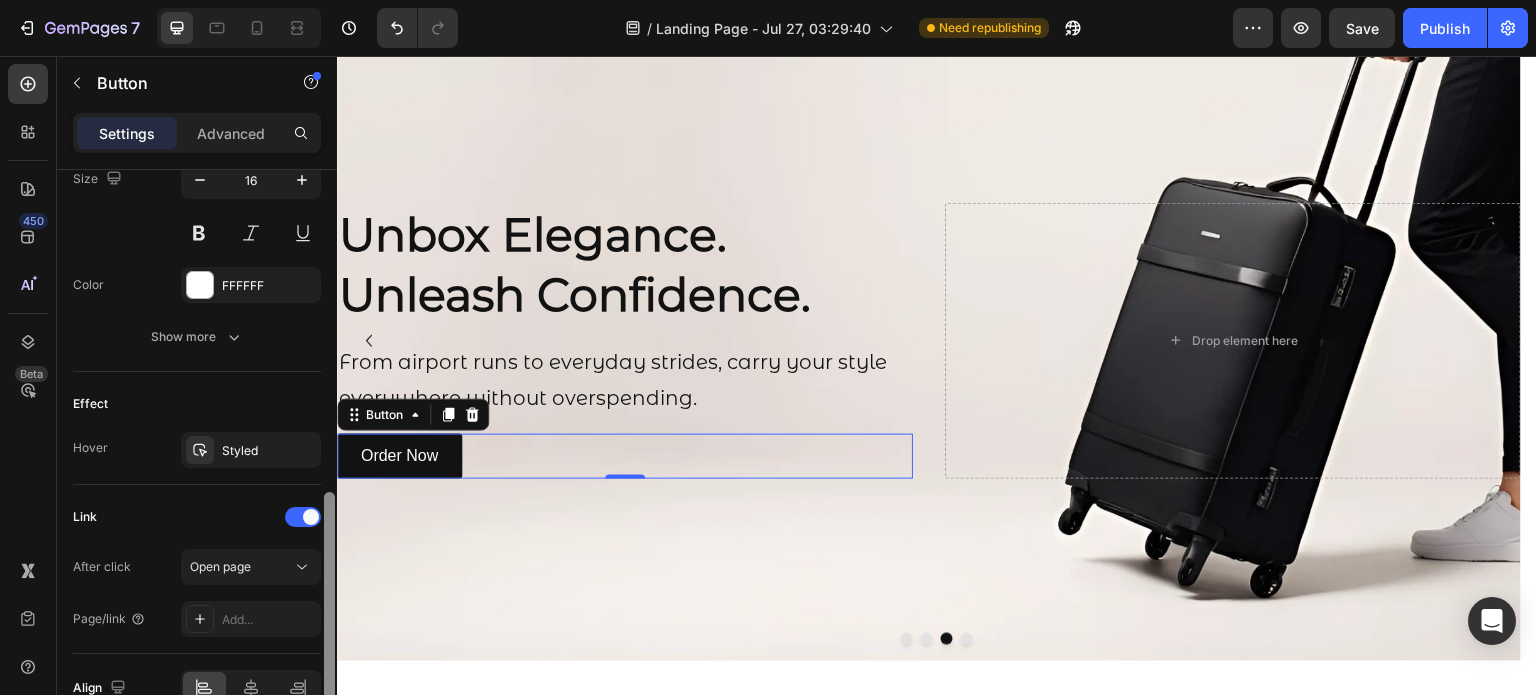 scroll, scrollTop: 848, scrollLeft: 0, axis: vertical 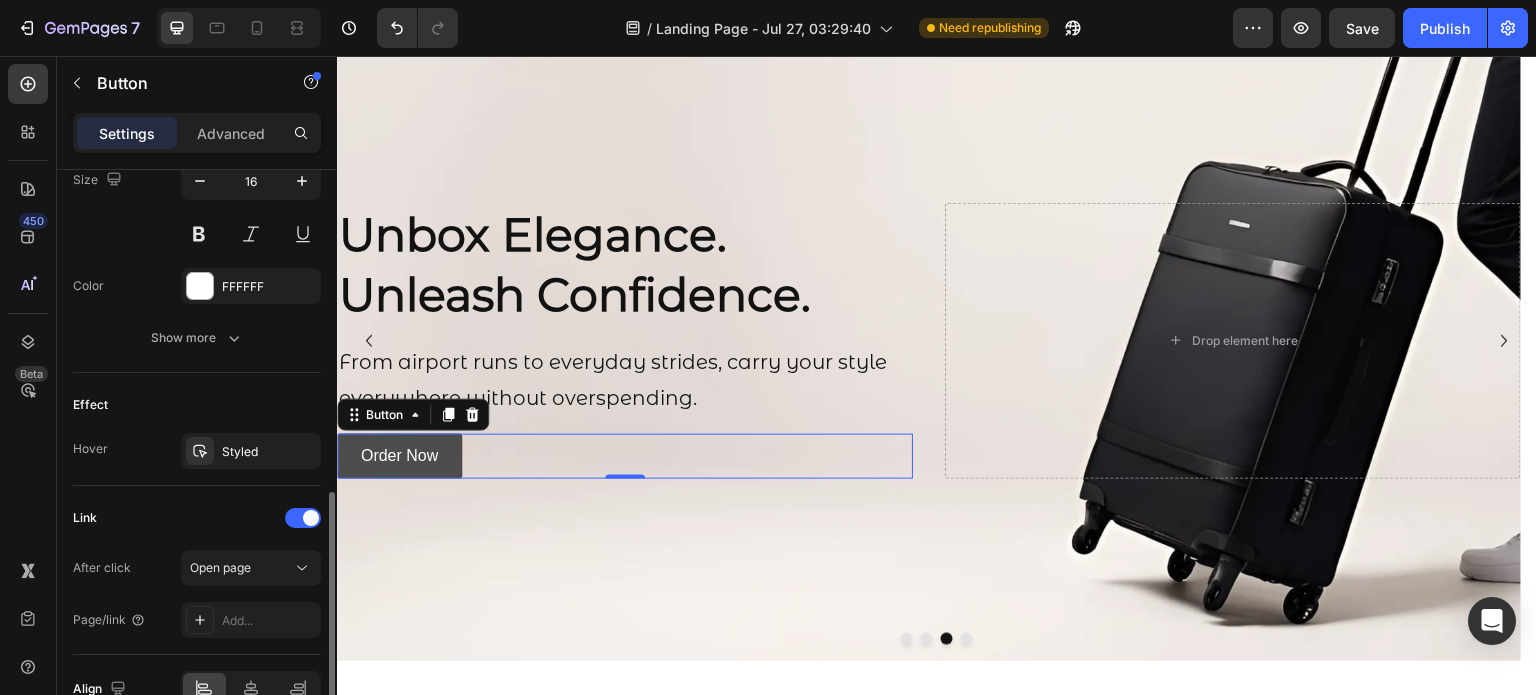 click on "Order Now" at bounding box center (399, 456) 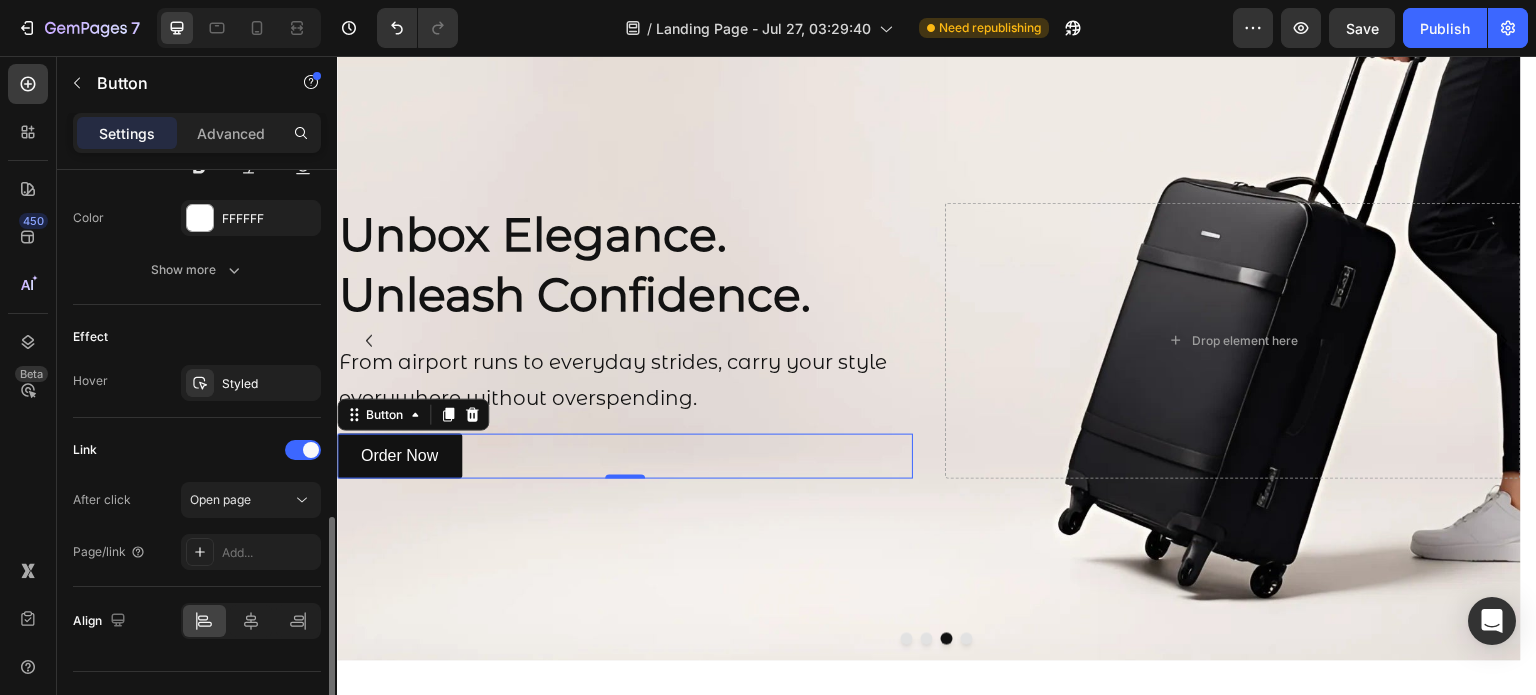 scroll, scrollTop: 916, scrollLeft: 0, axis: vertical 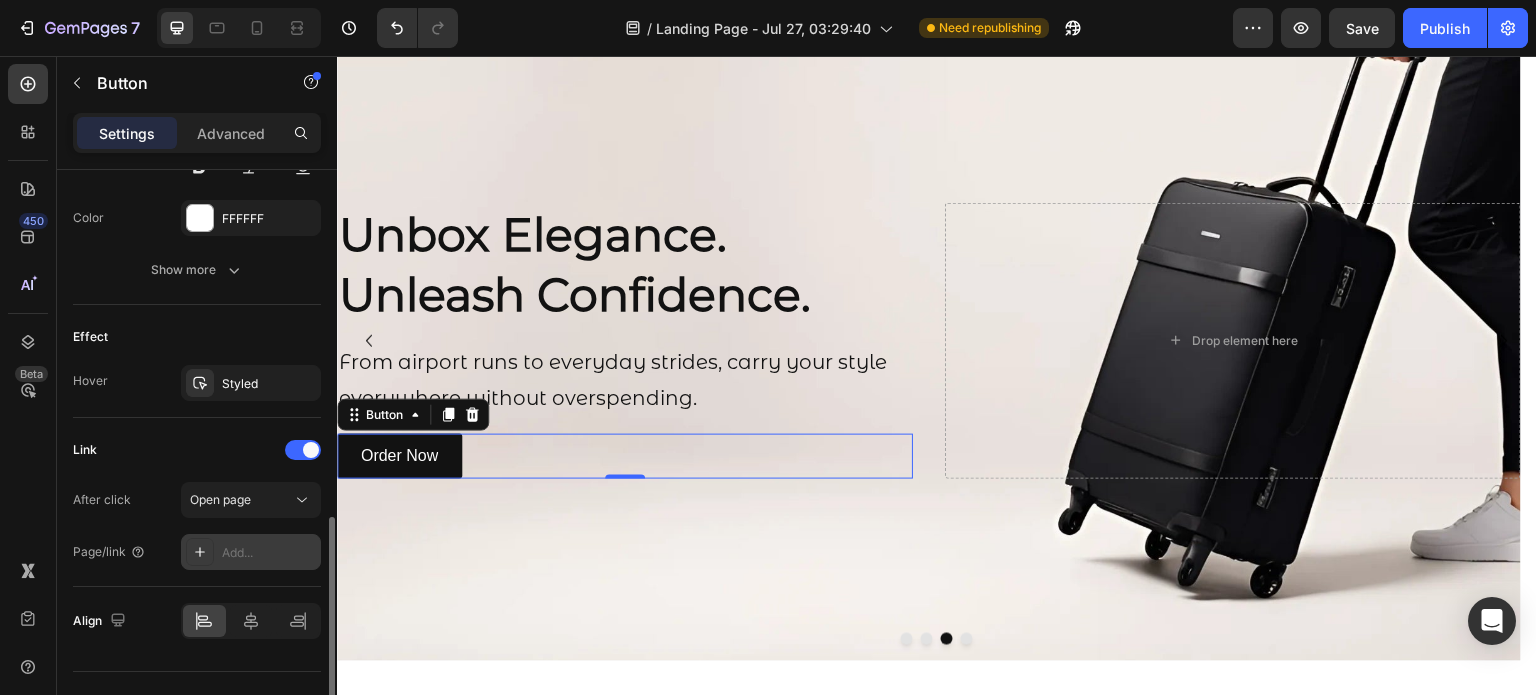 click on "Add..." at bounding box center [269, 553] 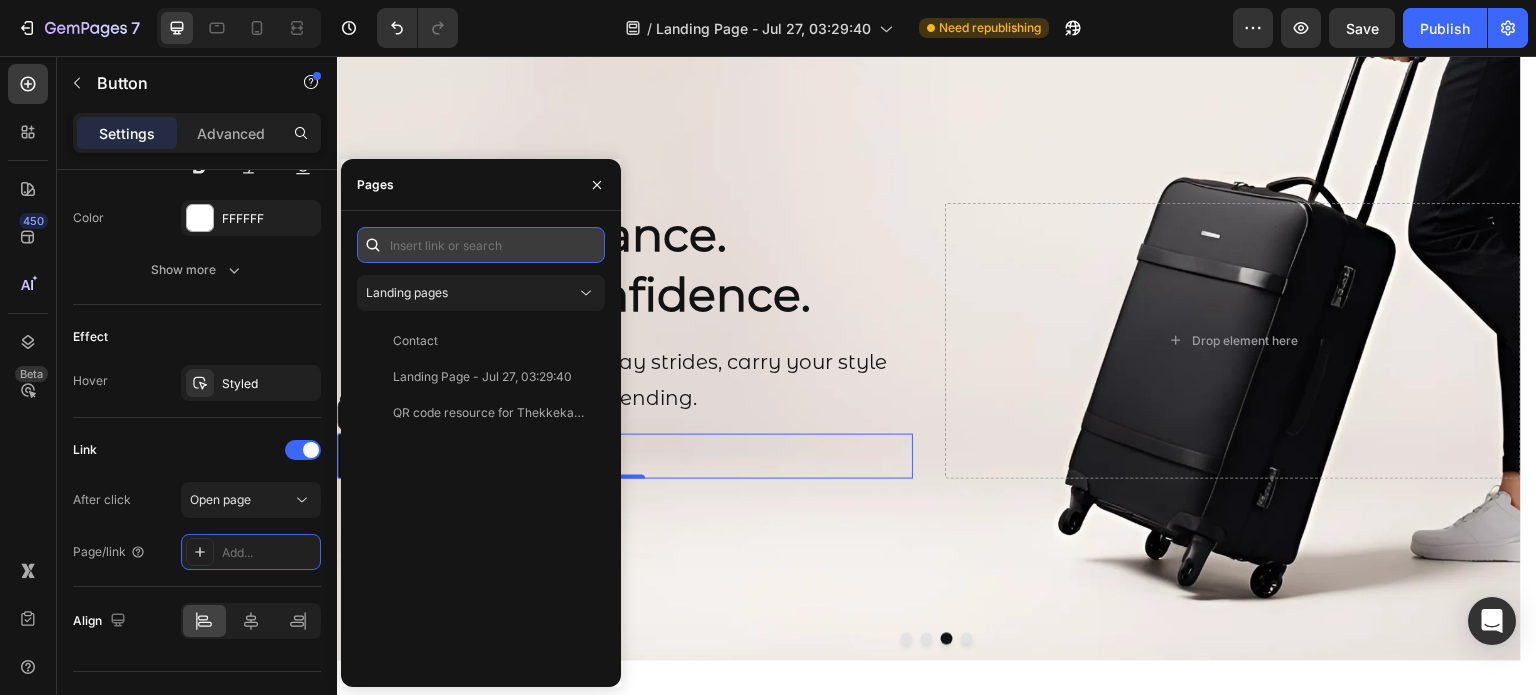 click at bounding box center [481, 245] 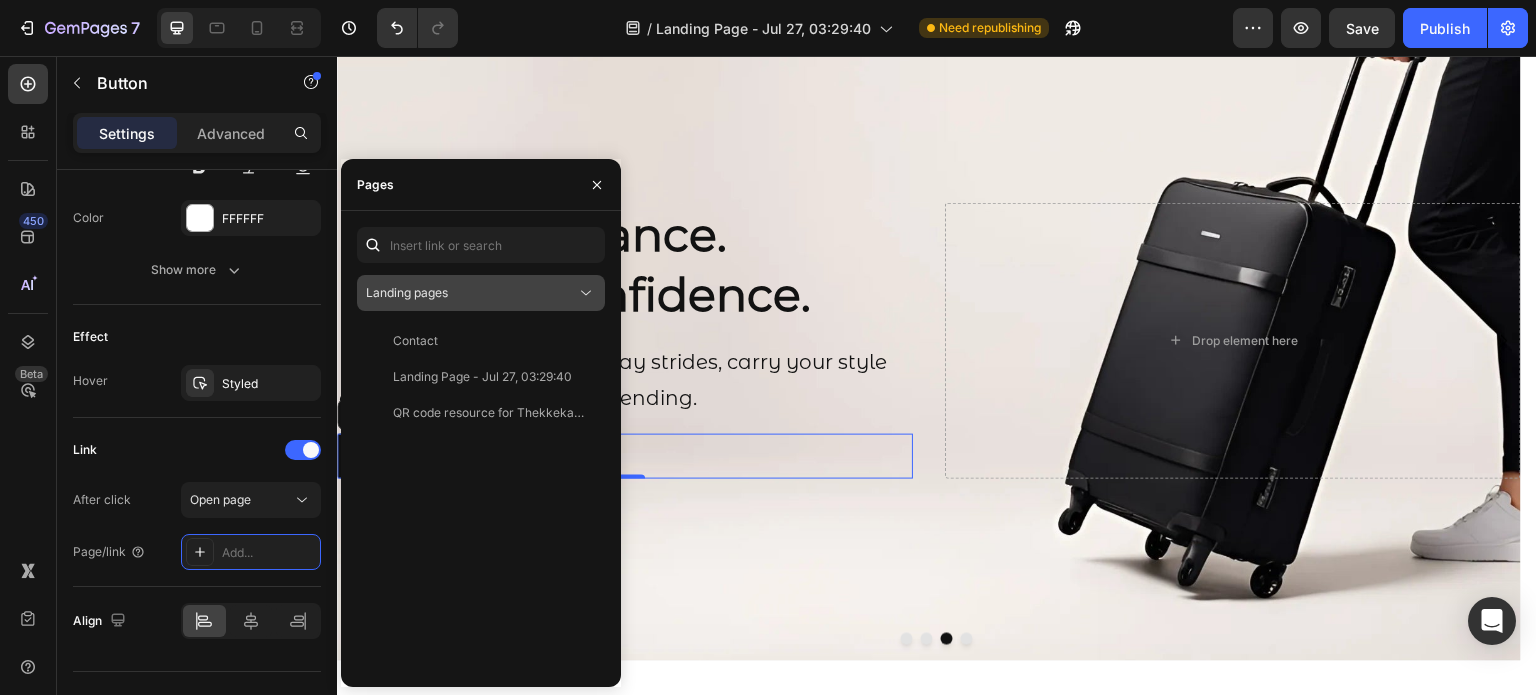 click on "Landing pages" at bounding box center [471, 293] 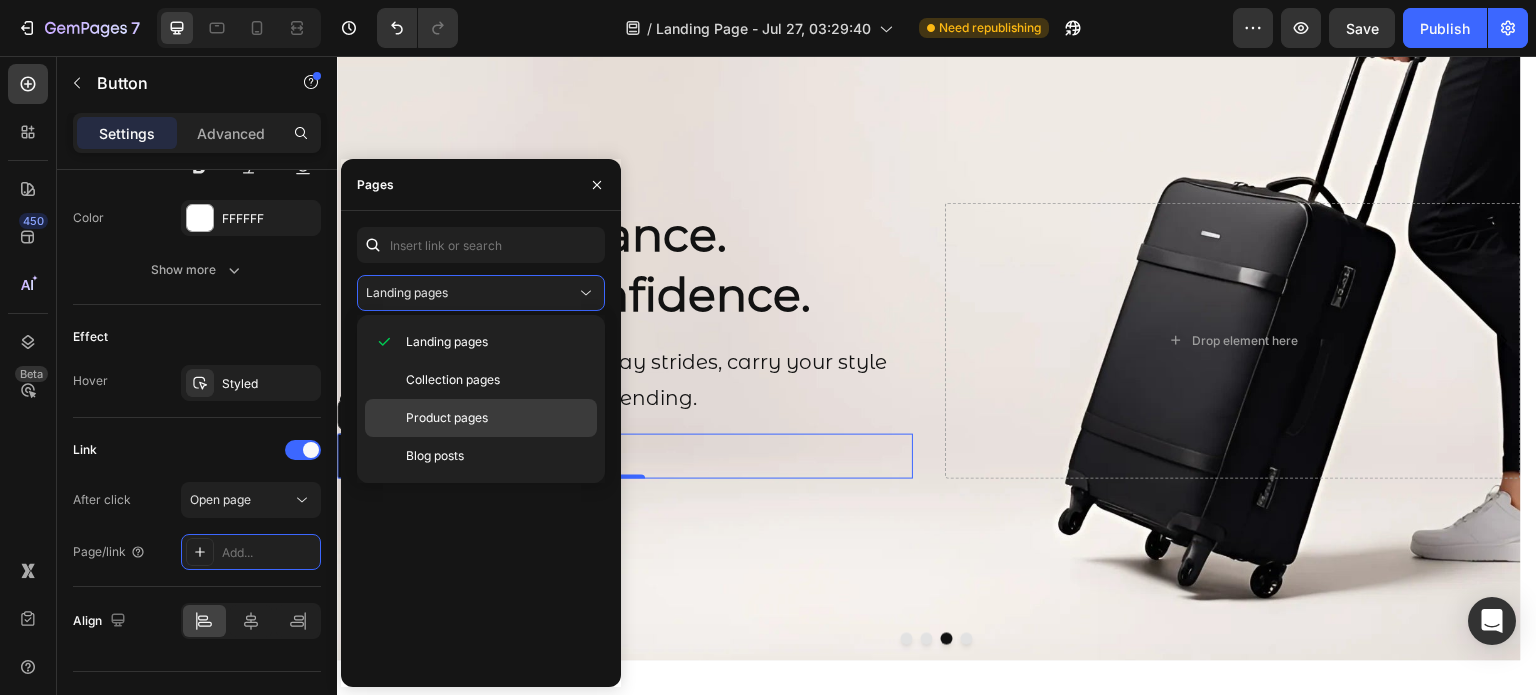 click on "Product pages" at bounding box center (447, 418) 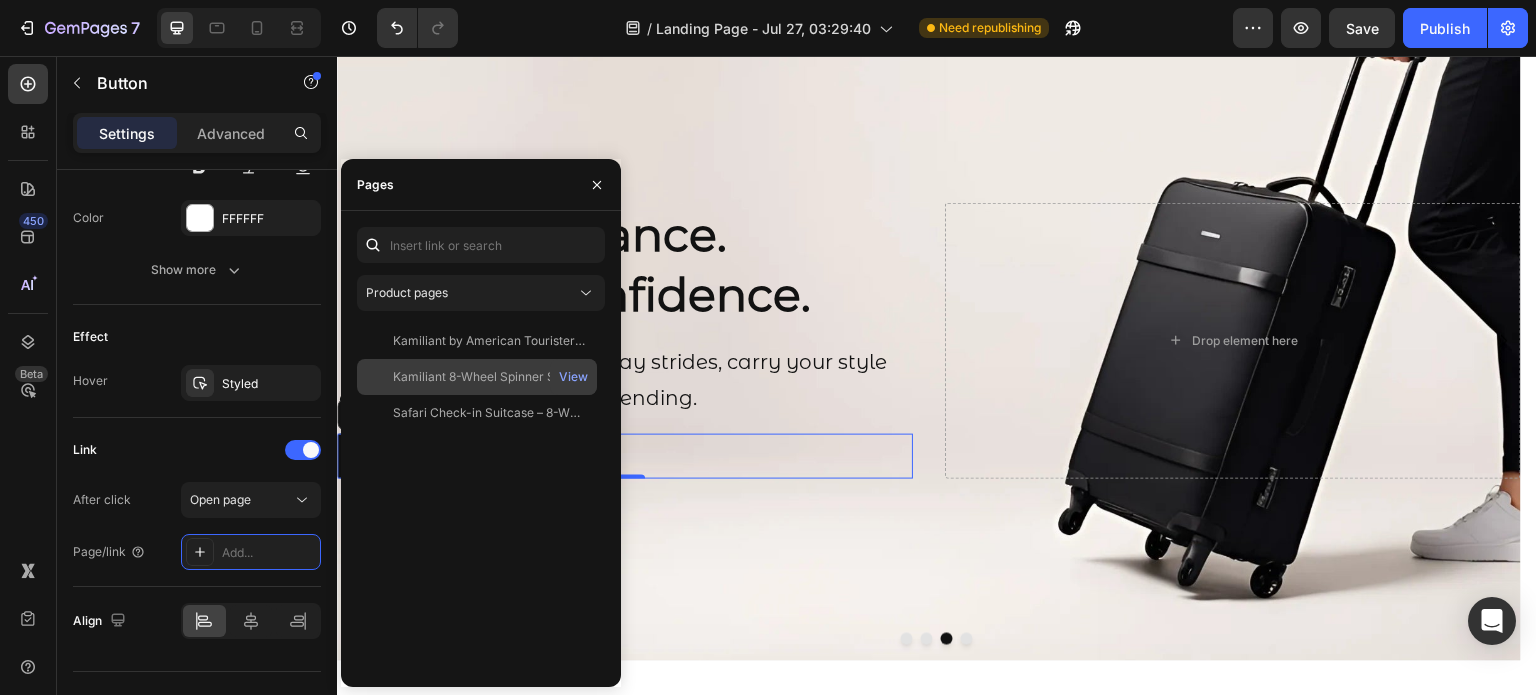 click on "Kamiliant 8-Wheel Spinner Suitcase – Hard-Shell Trolley Luggage for Travel with 360° Spinner Wheels | Black & Green | 55cm, 68cm, 79cm Sizes" 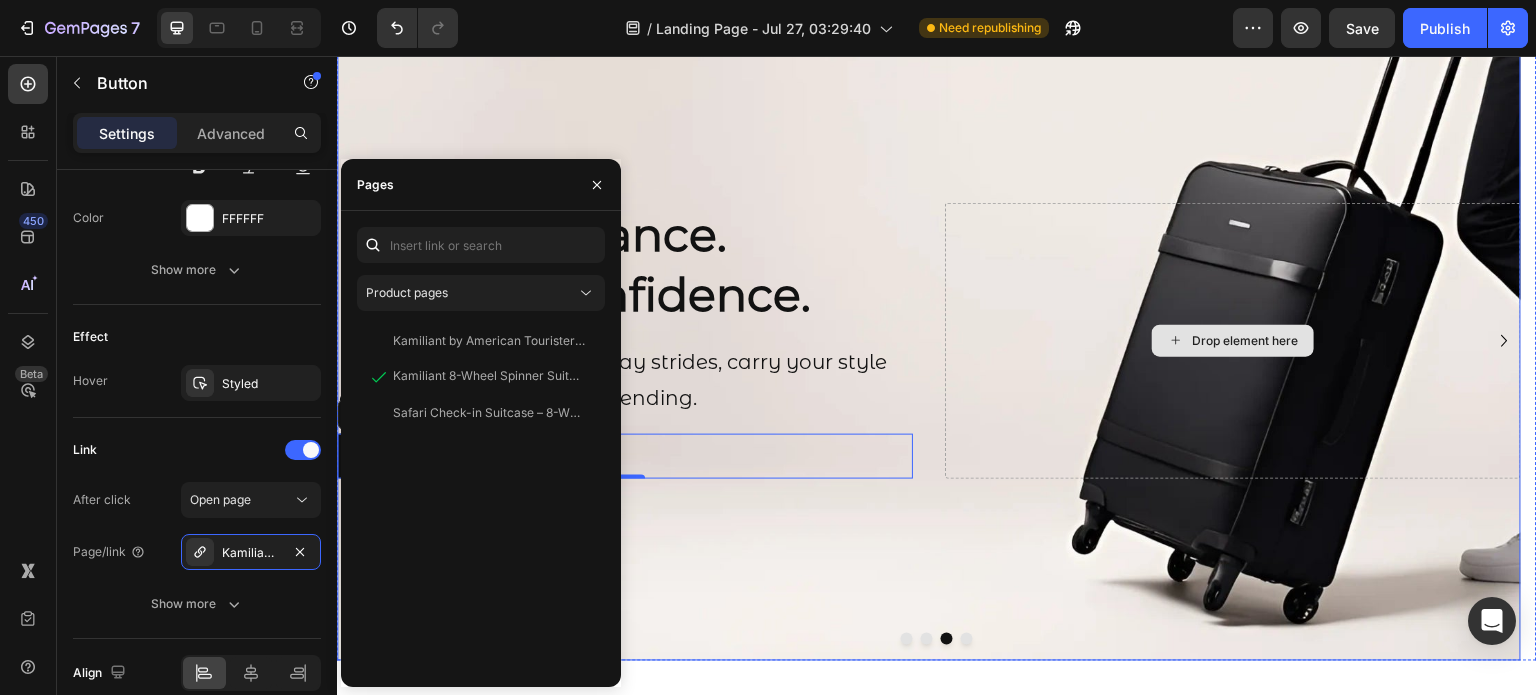 click on "Drop element here" at bounding box center [1233, 341] 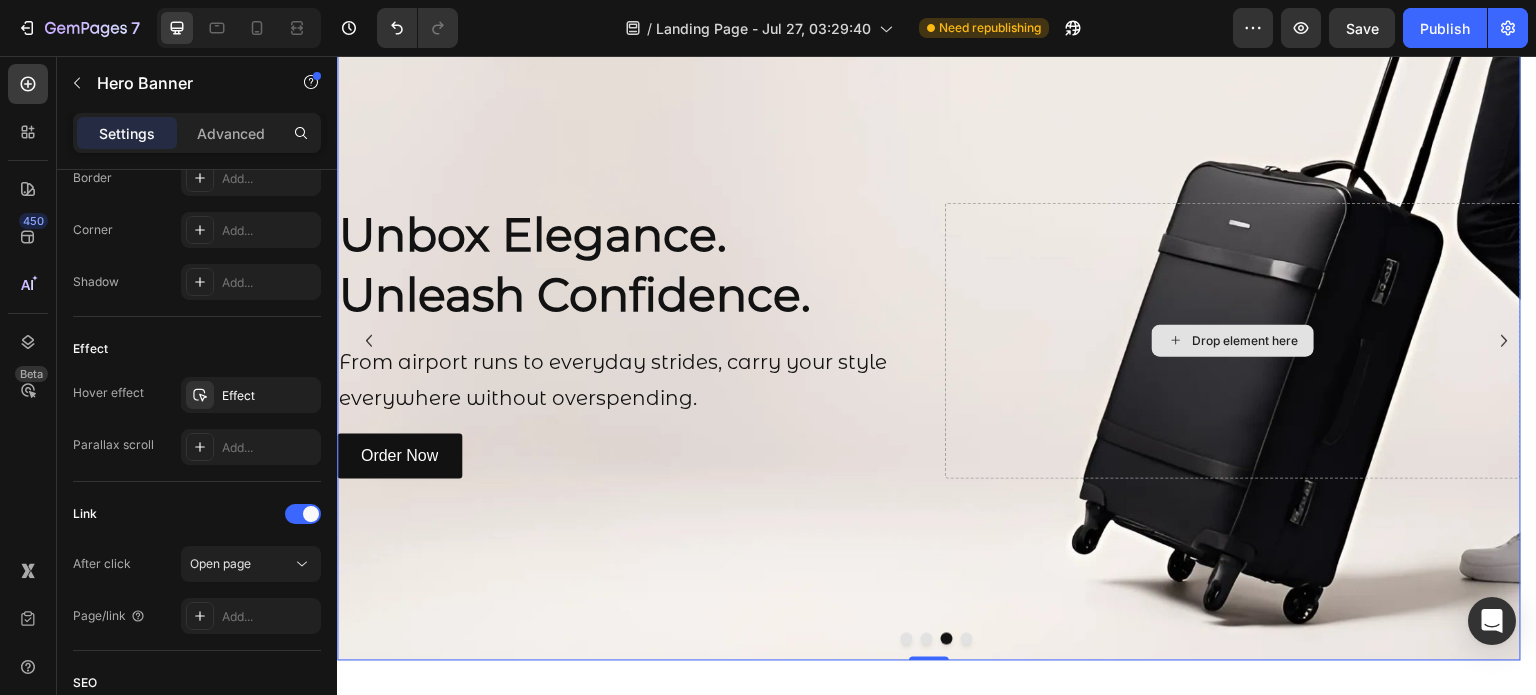 scroll, scrollTop: 0, scrollLeft: 0, axis: both 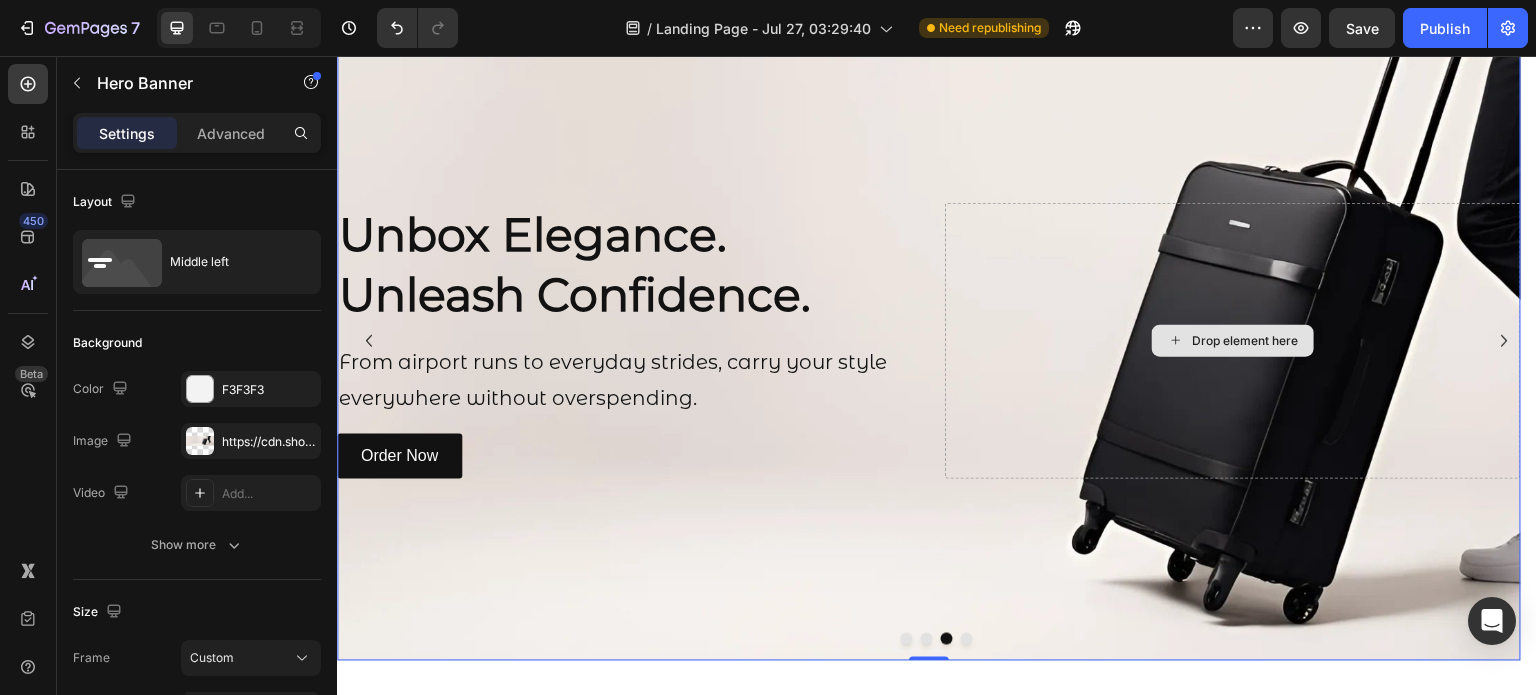 click on "Drop element here" at bounding box center [1233, 341] 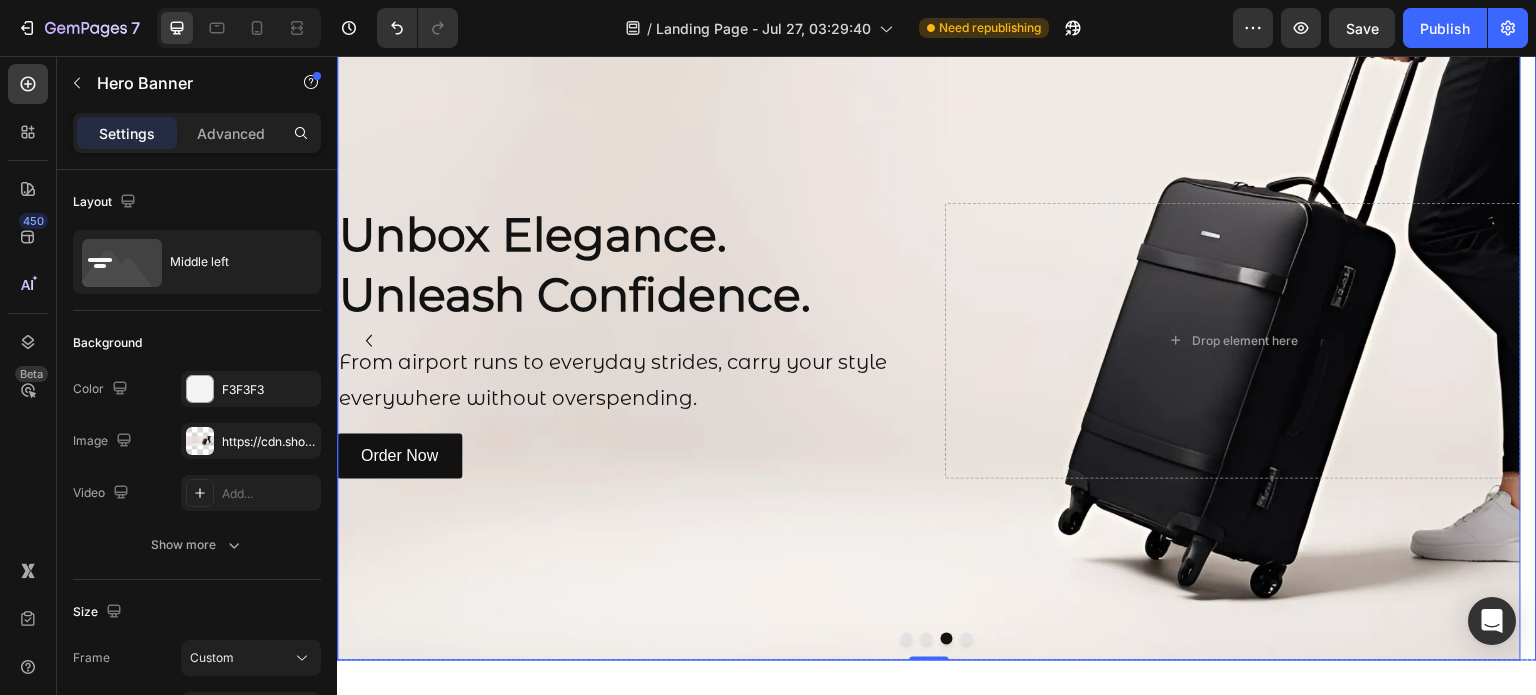 click 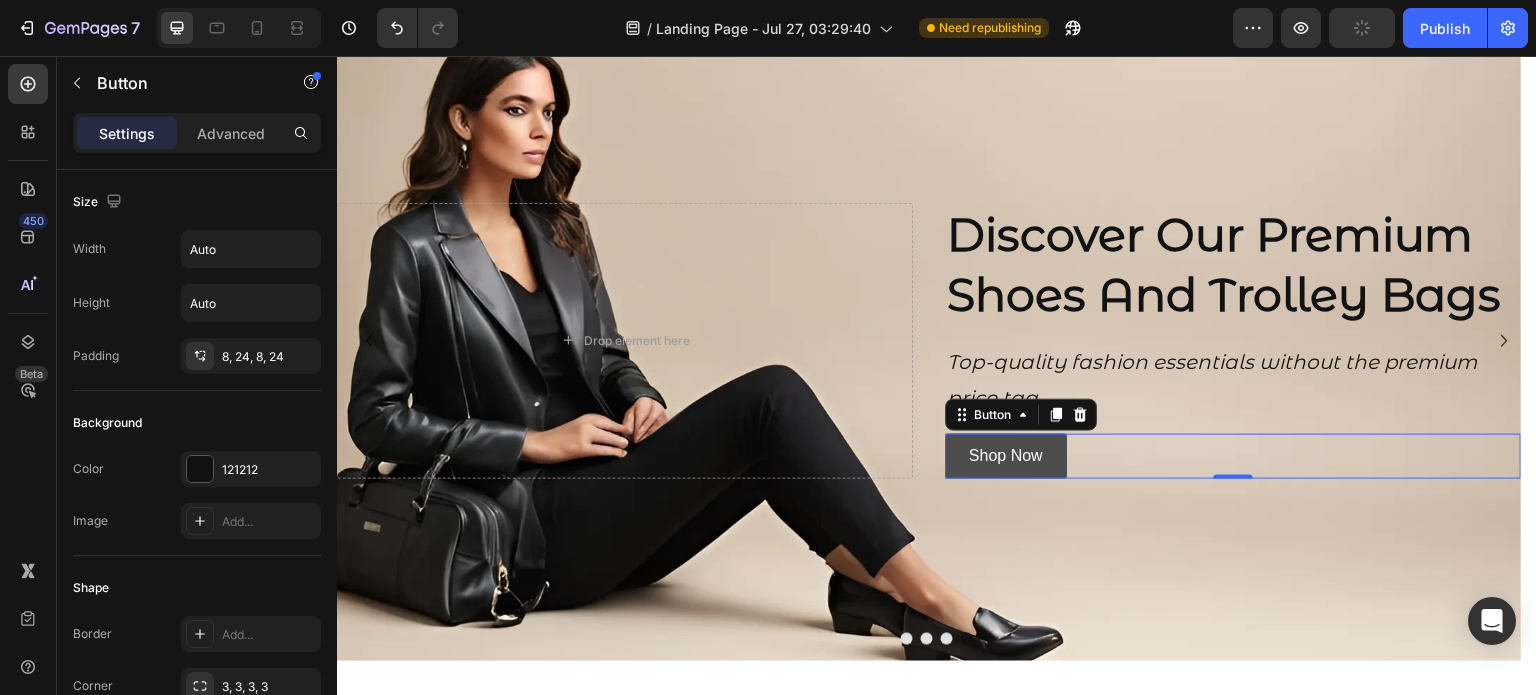 click on "Shop Now" at bounding box center [1006, 456] 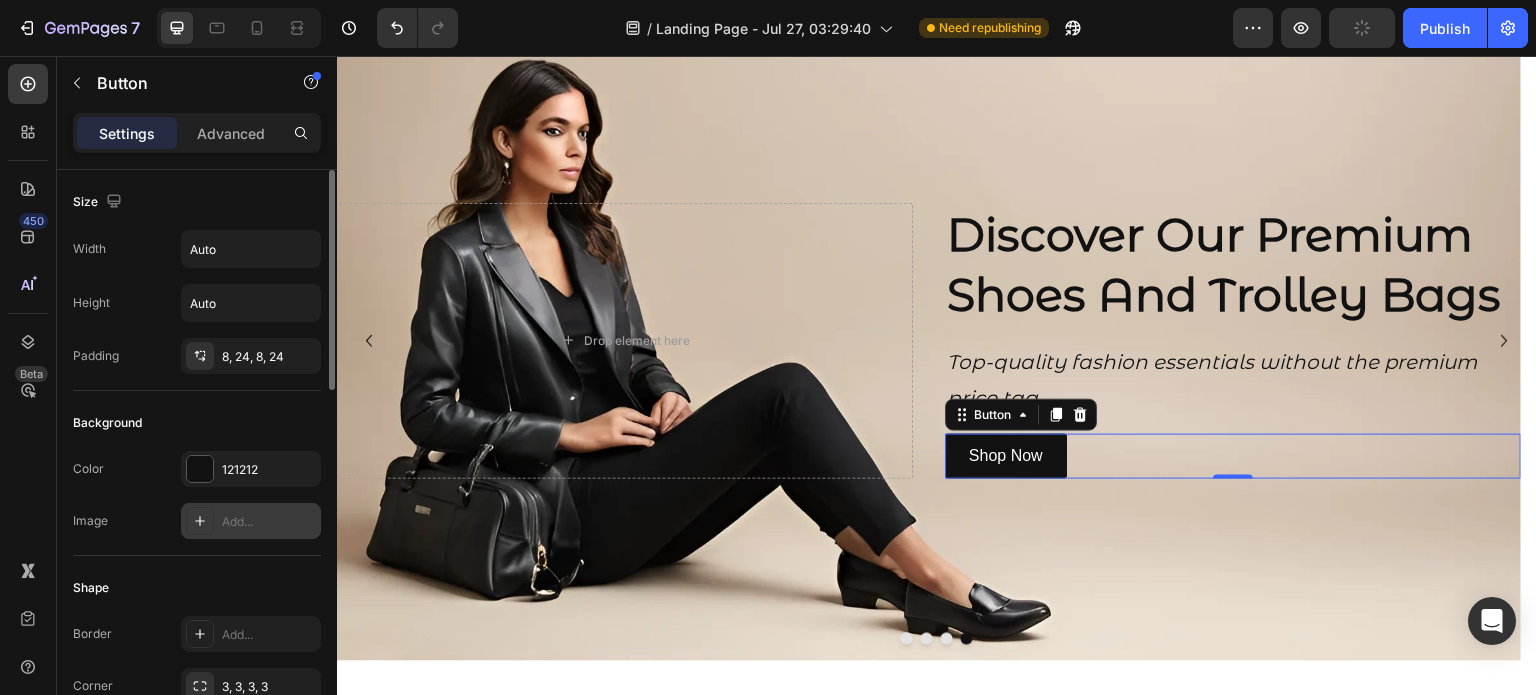 click on "Add..." at bounding box center [269, 522] 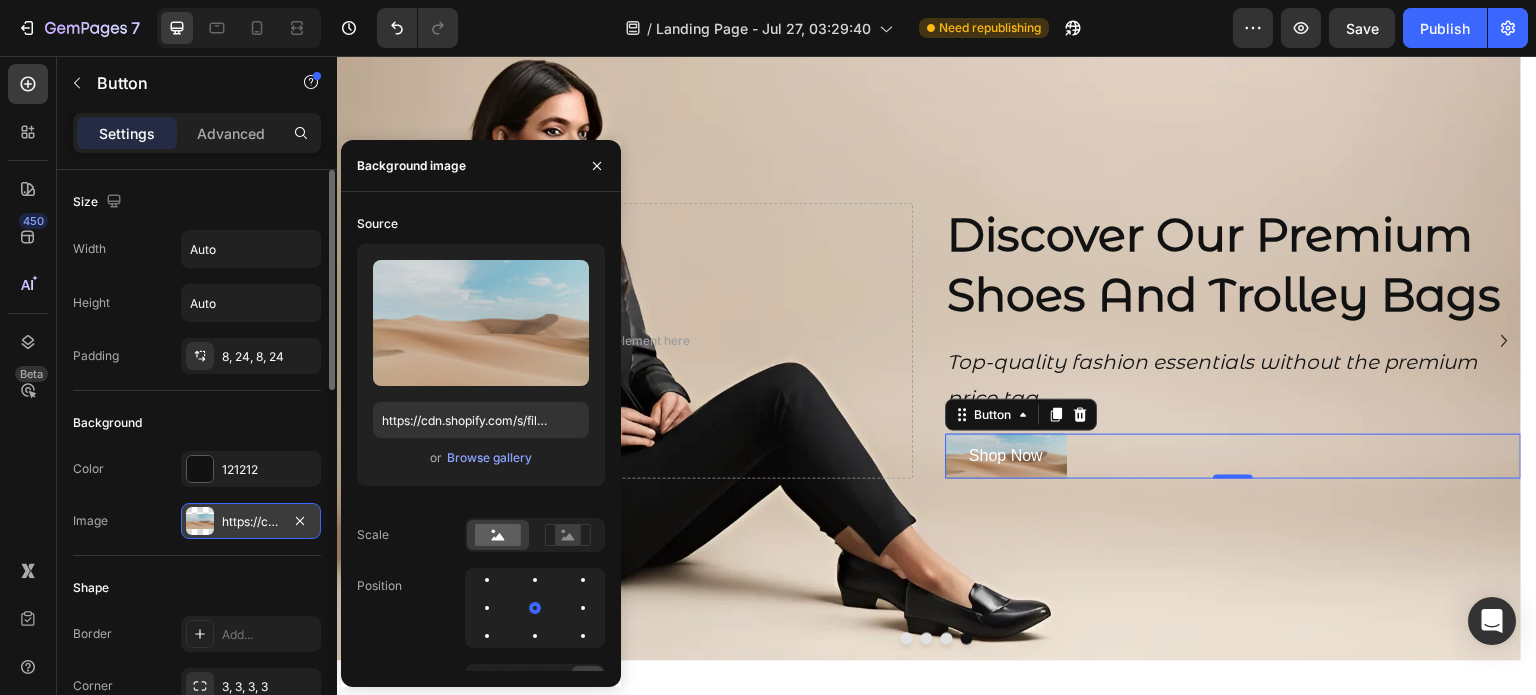 click on "https://cdn.shopify.com/s/files/1/2005/9307/files/background_settings.jpg" at bounding box center (251, 522) 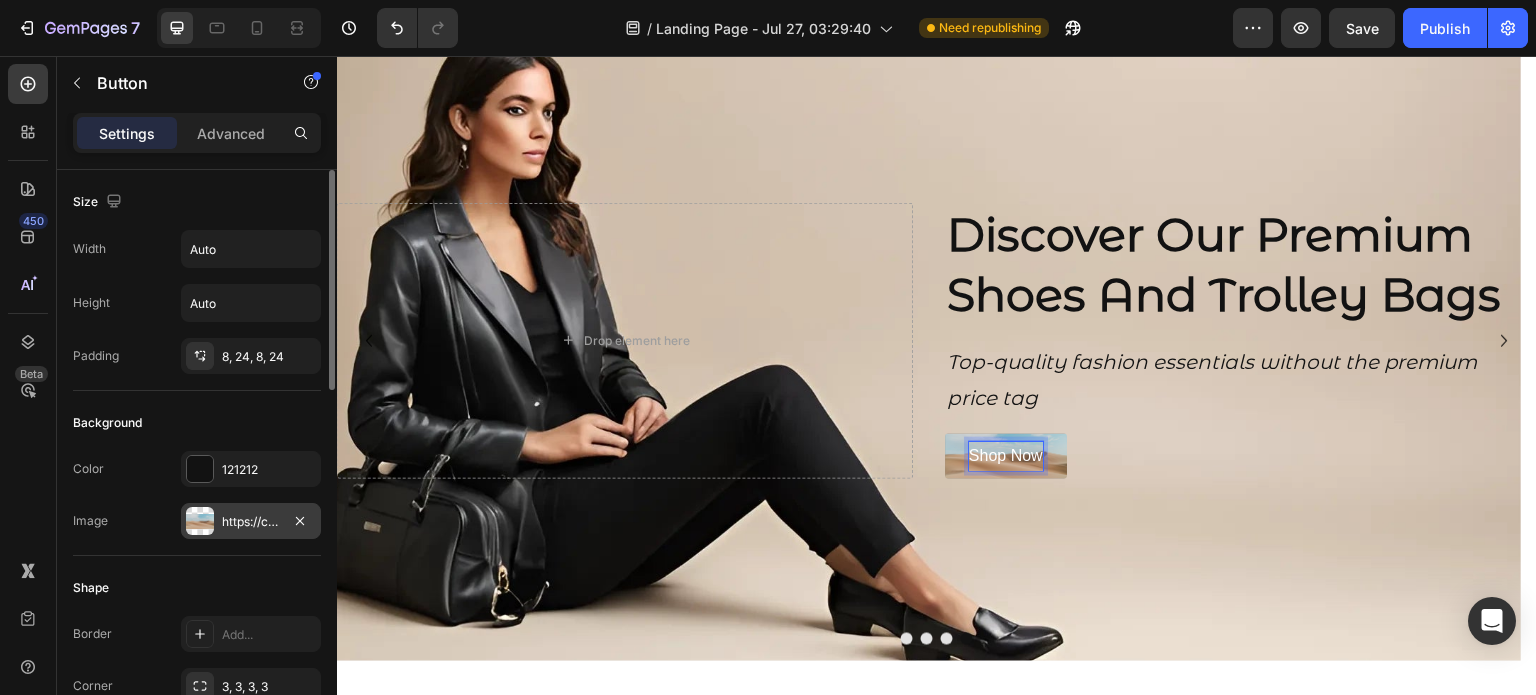 click on "Shop Now" at bounding box center [1006, 456] 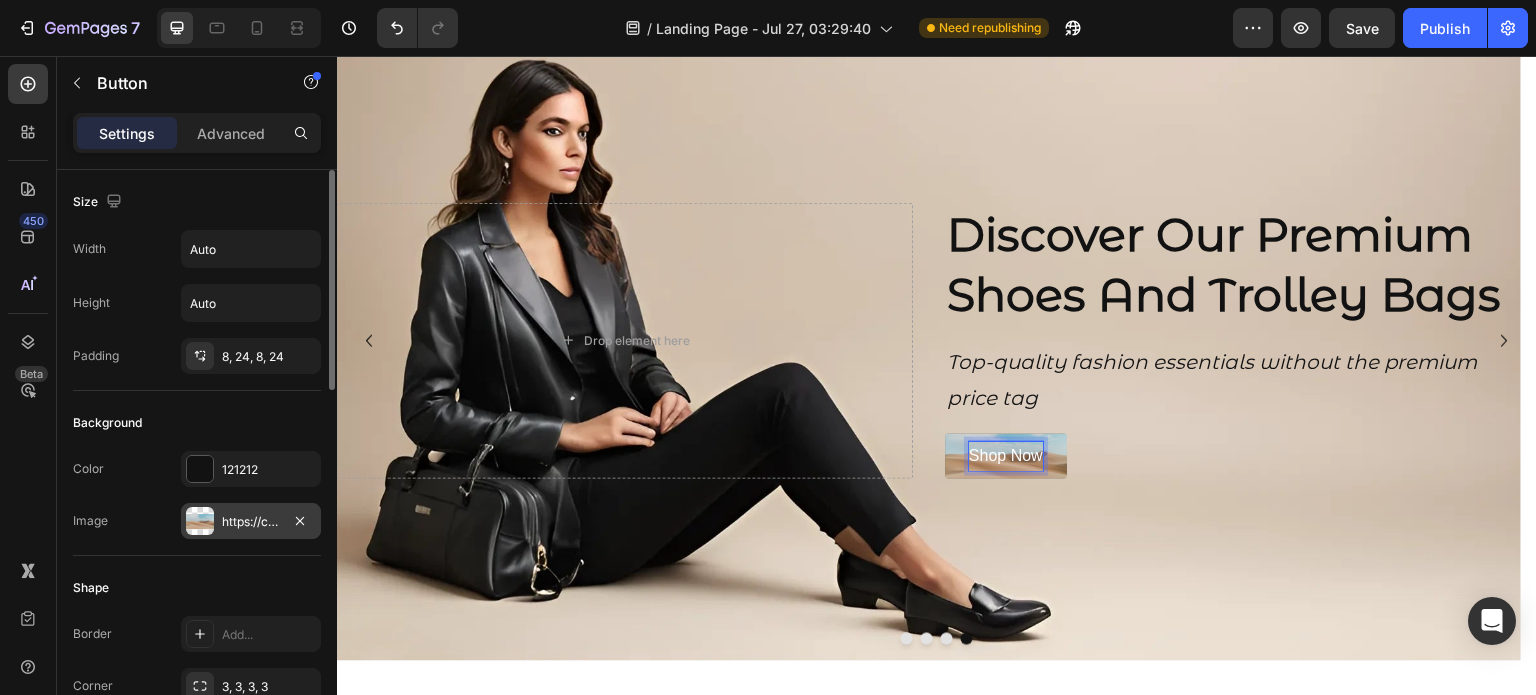 click on "https://cdn.shopify.com/s/files/1/2005/9307/files/background_settings.jpg" at bounding box center [251, 521] 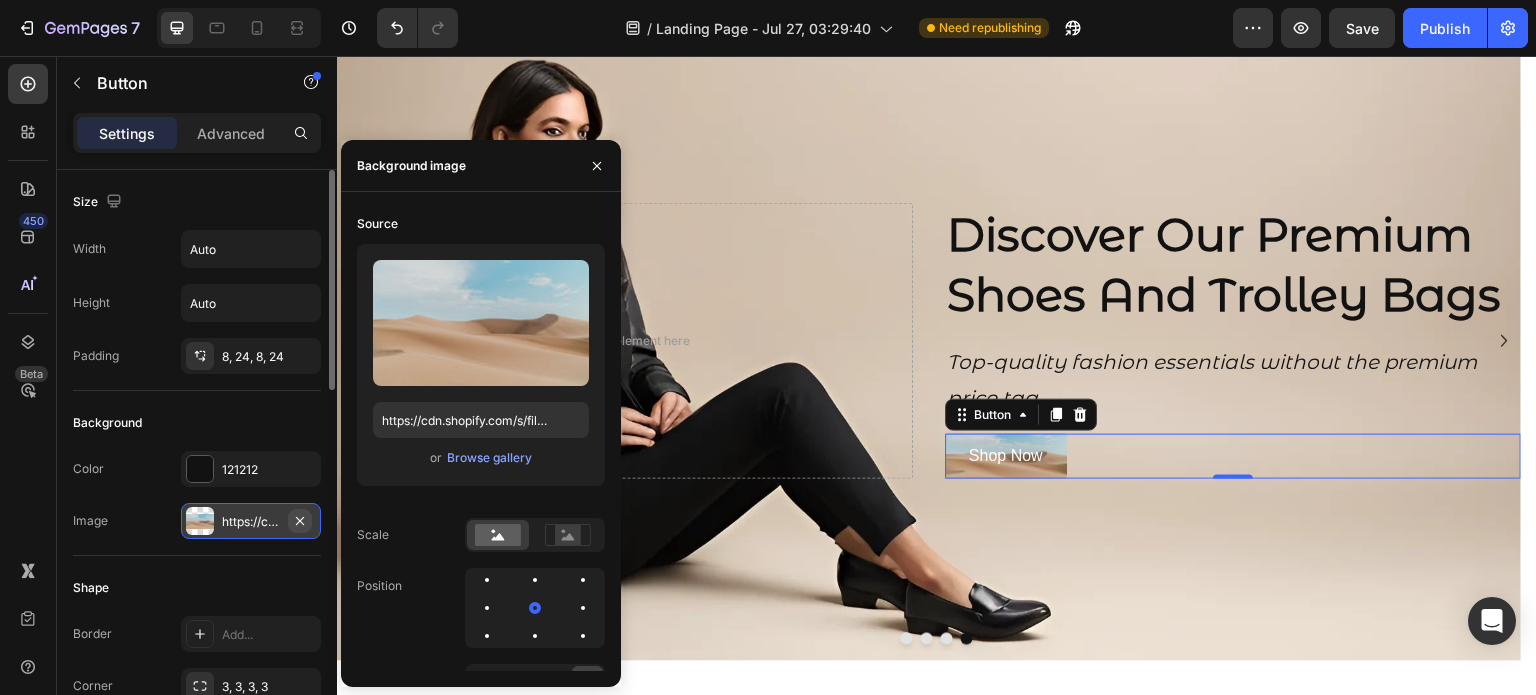 click 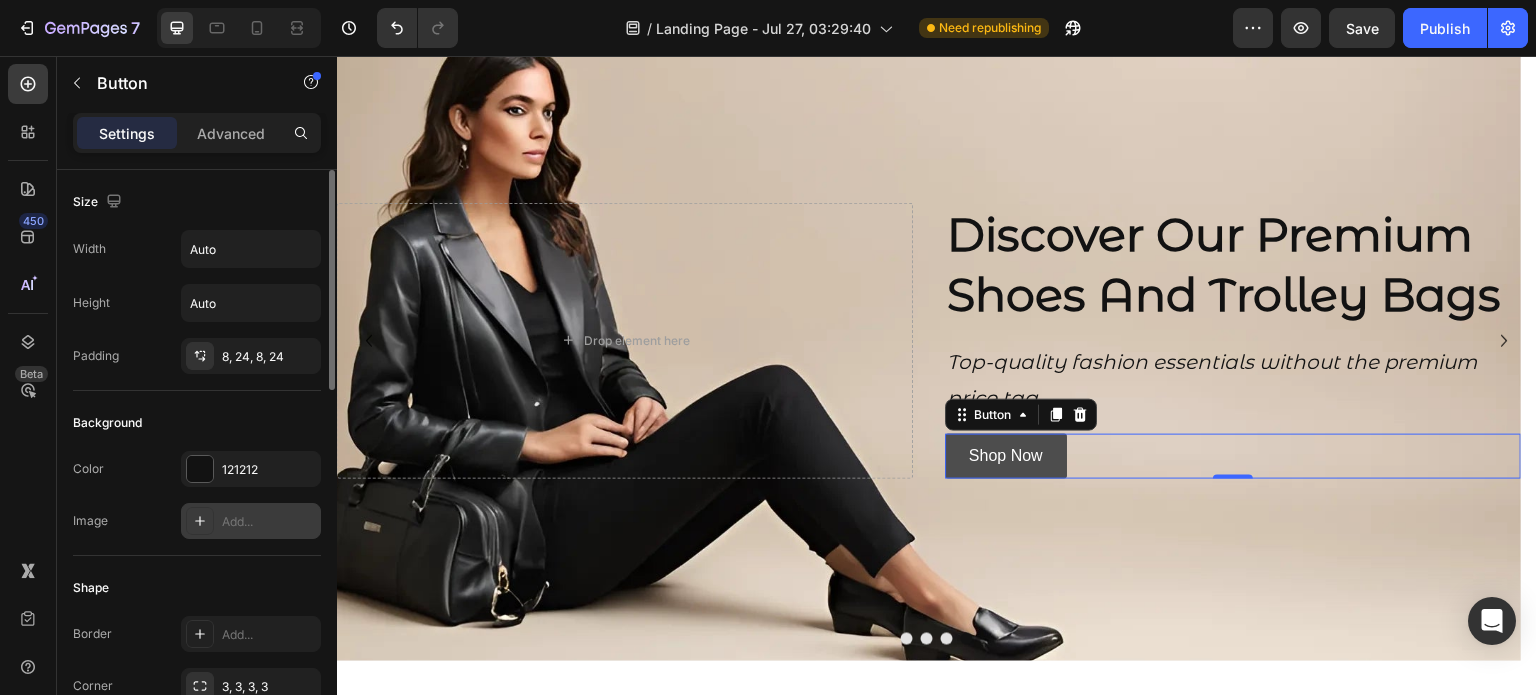 click on "Shop Now" at bounding box center [1006, 456] 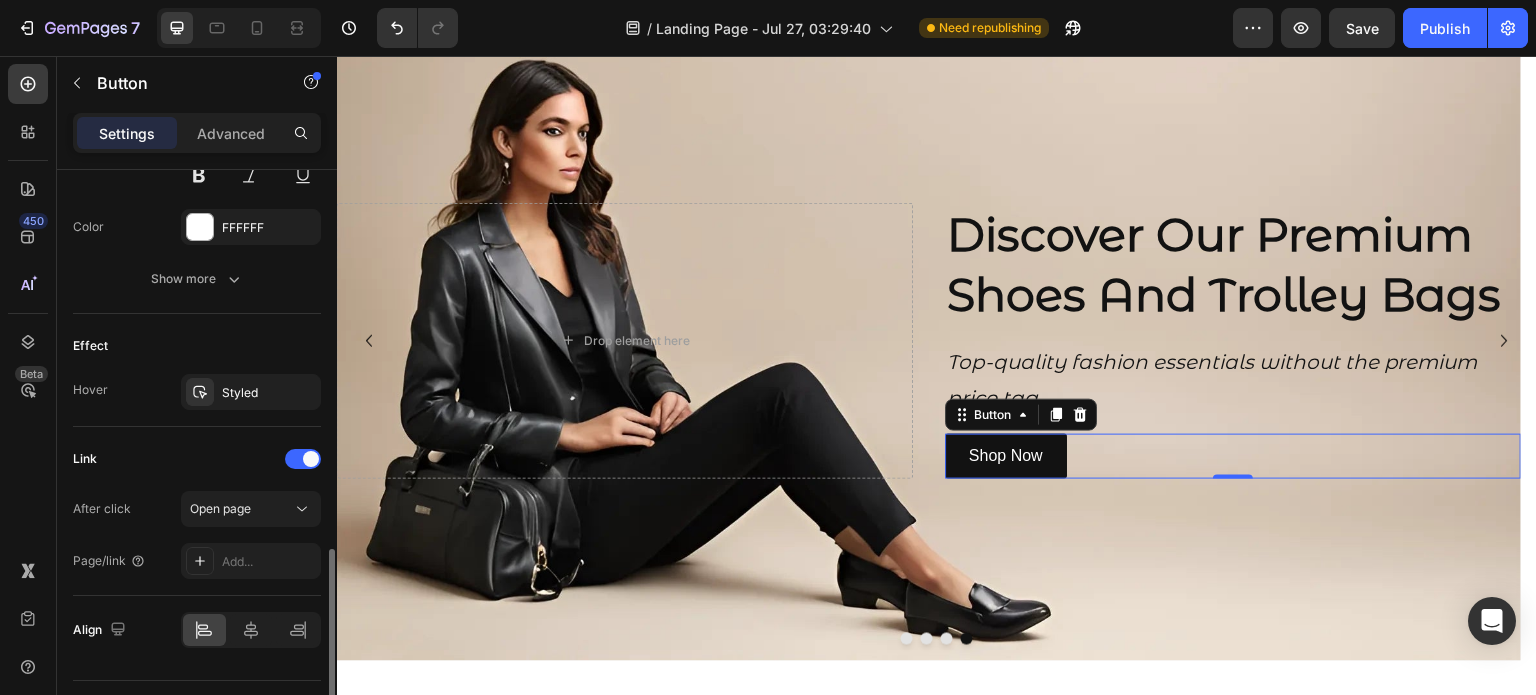 scroll, scrollTop: 952, scrollLeft: 0, axis: vertical 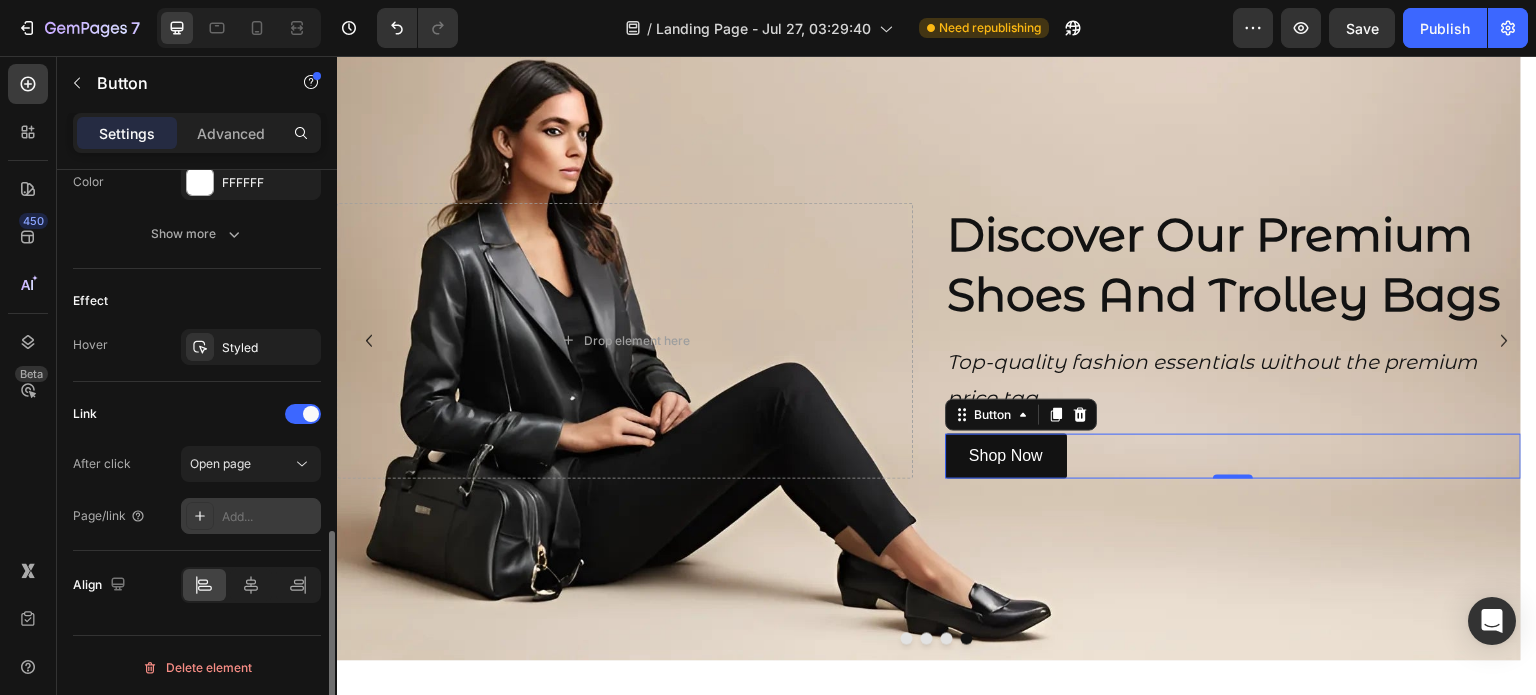 click on "Add..." at bounding box center [251, 516] 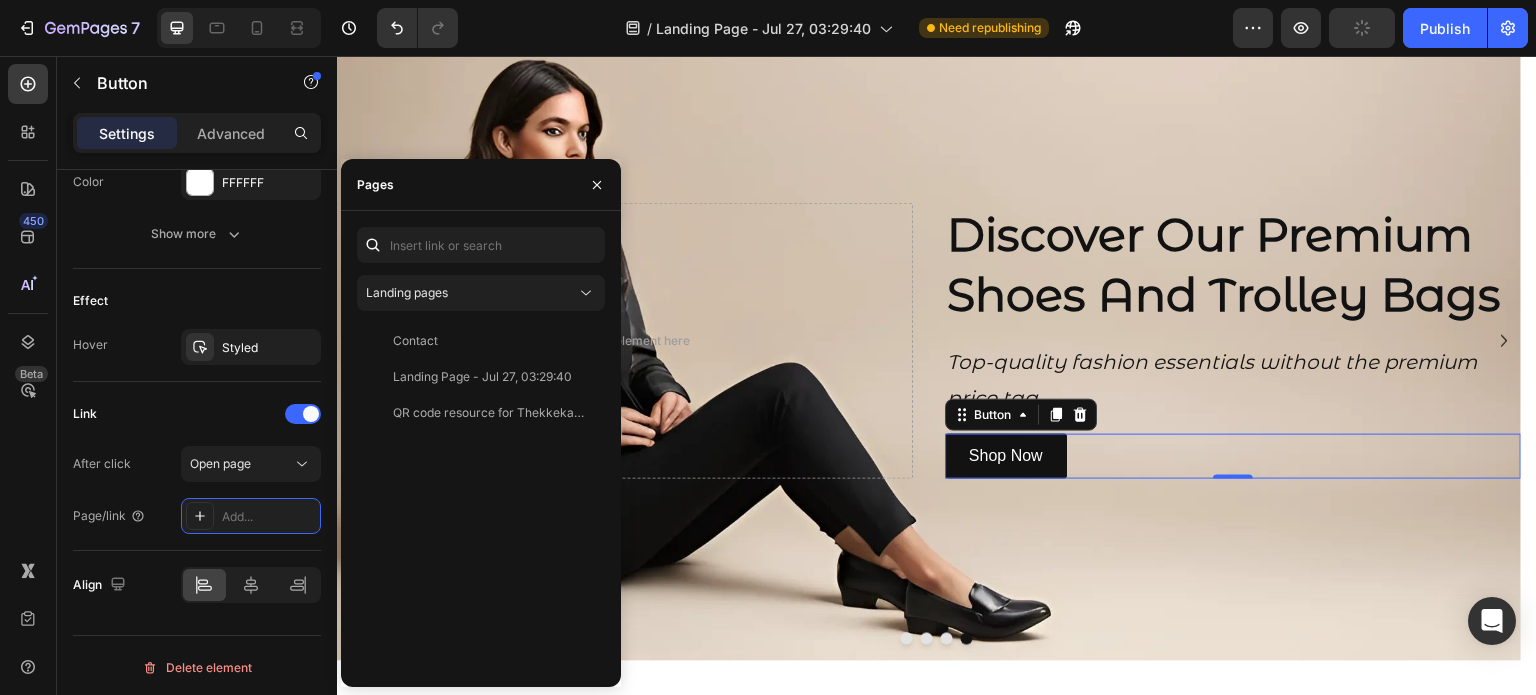 click on "Landing pages Contact   View Landing Page - Jul 27, 03:29:40   View QR code resource for Thekkekara Bagbazzar's advertising.   View" 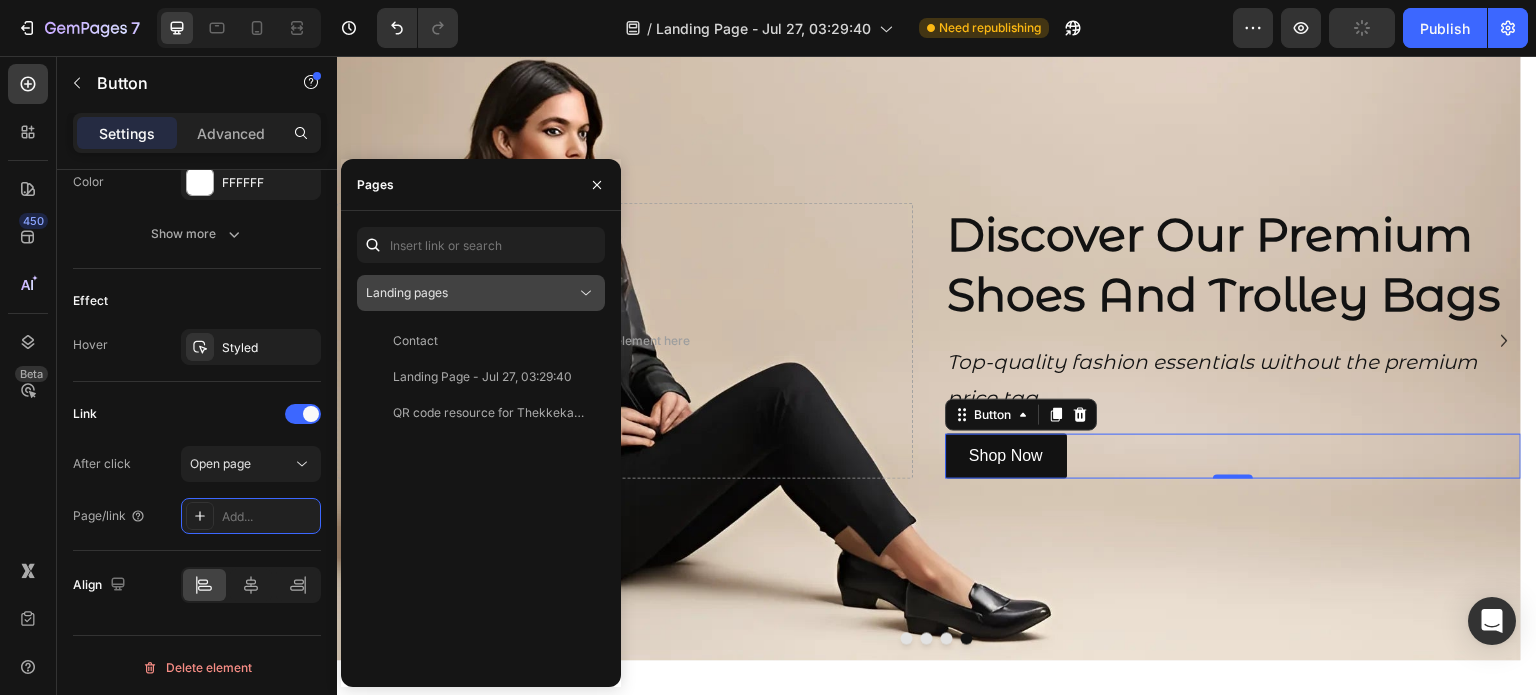 click on "Landing pages" at bounding box center (481, 293) 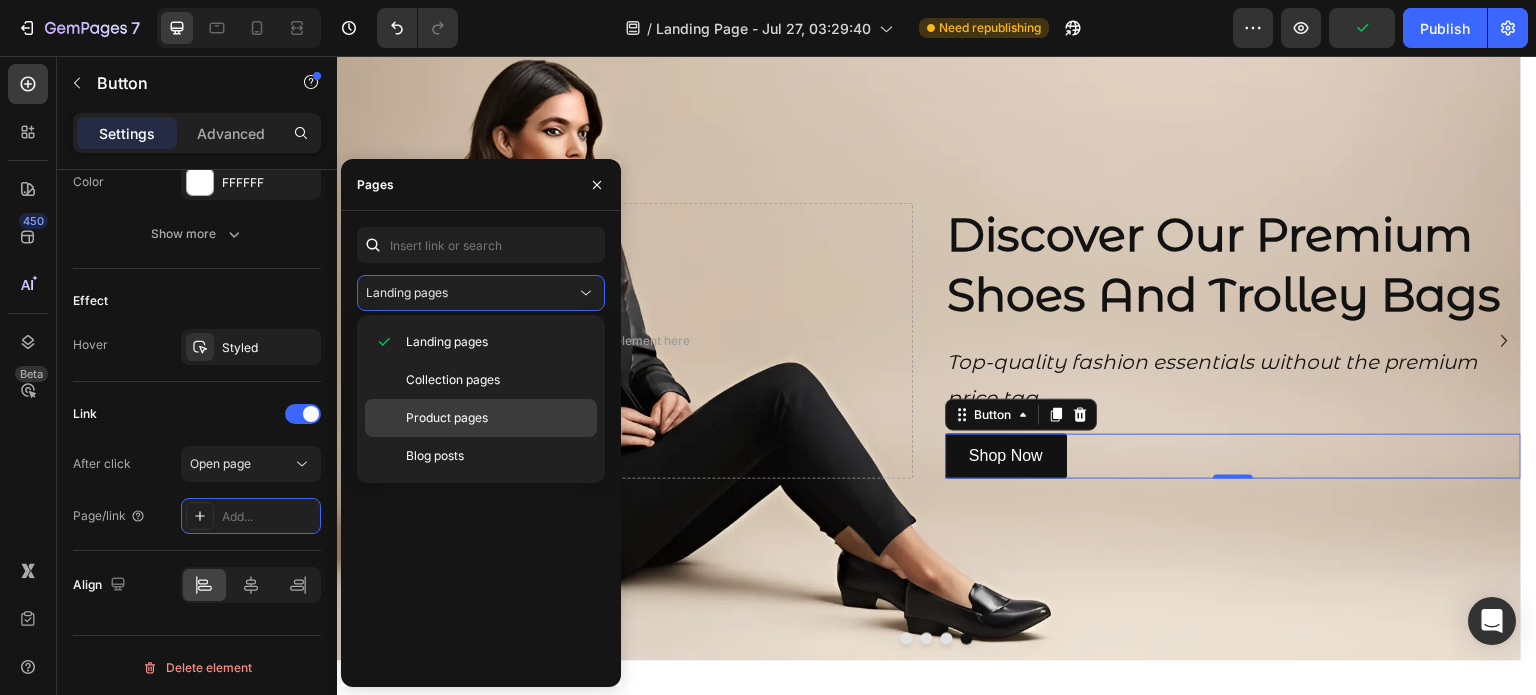 click on "Product pages" 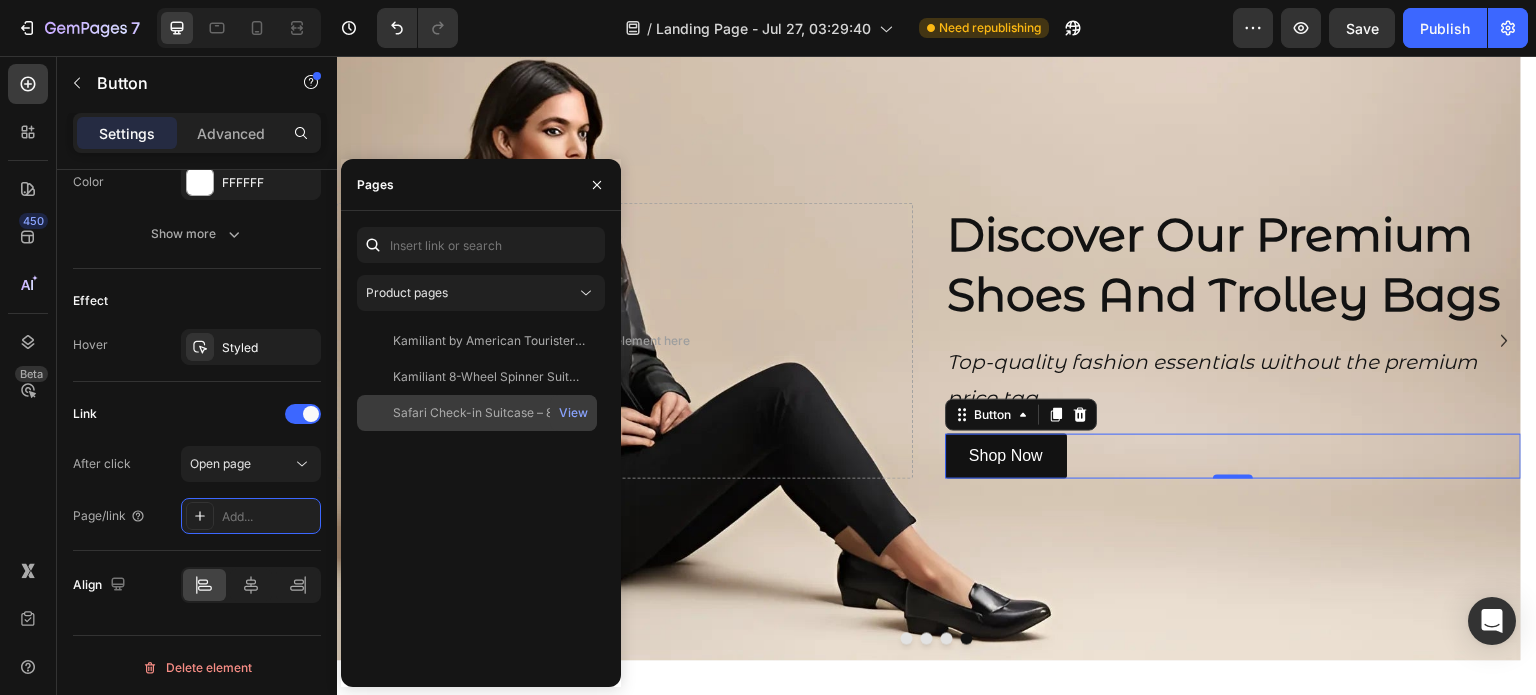 click on "Safari Check-in Suitcase – 8-Wheel Hard Luggage with TSA Lock | 5-Year International Warranty | Black & Green | Sizes 55cm, 67cm, 77cm   View" 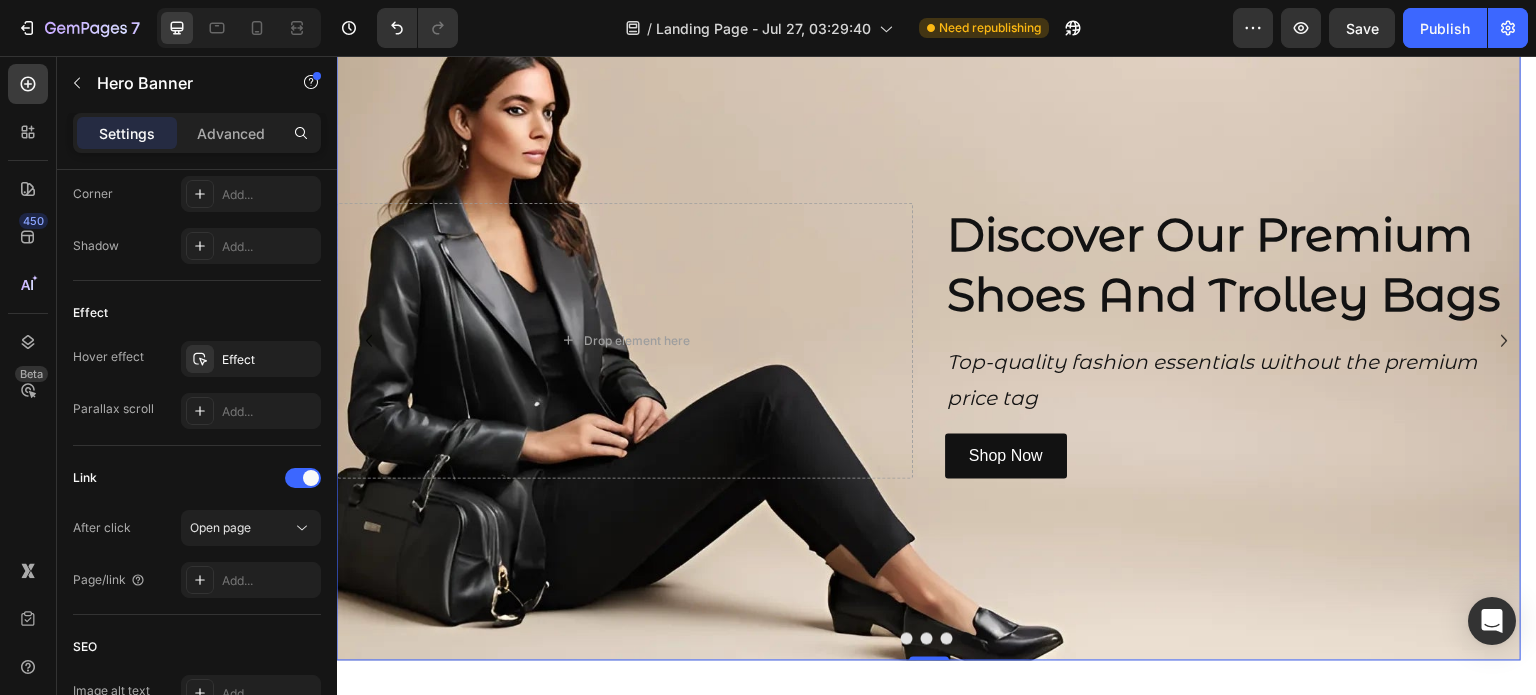 click at bounding box center (929, 341) 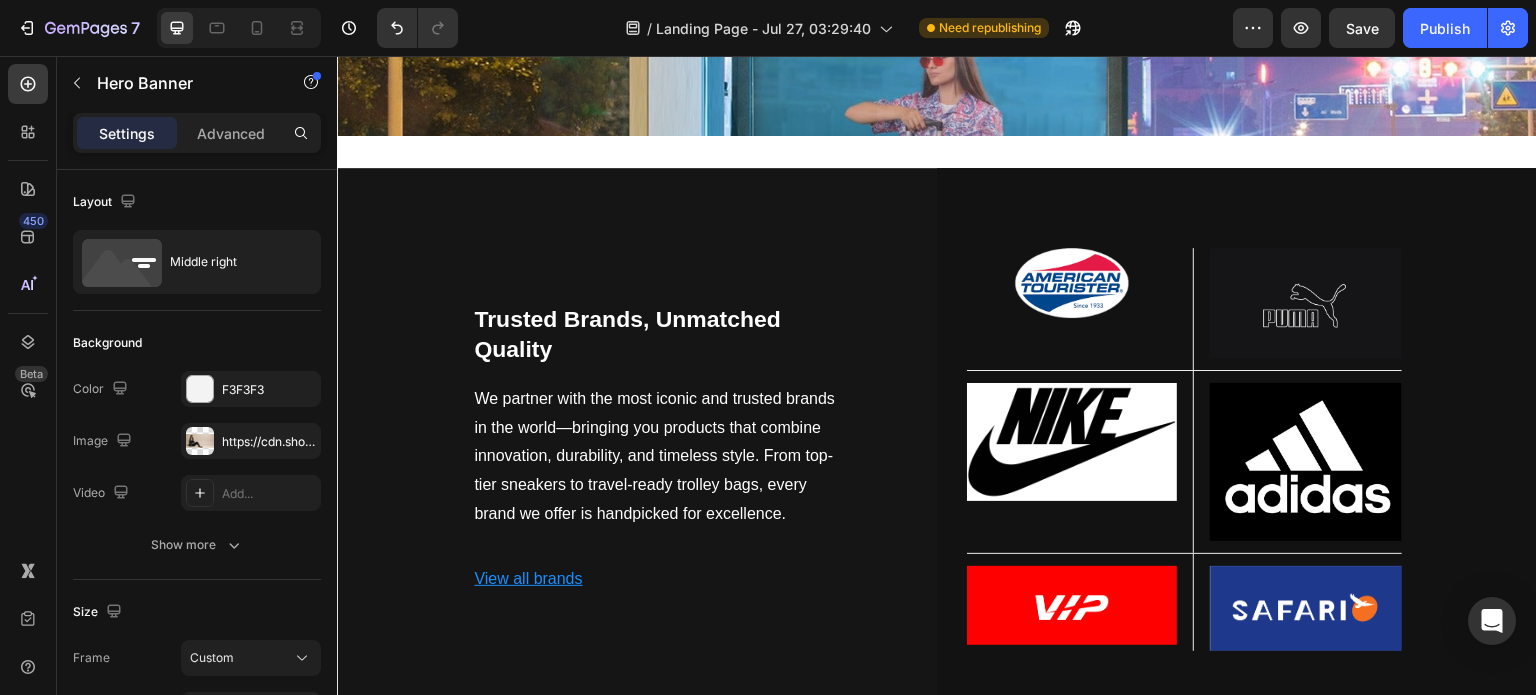 scroll, scrollTop: 4823, scrollLeft: 0, axis: vertical 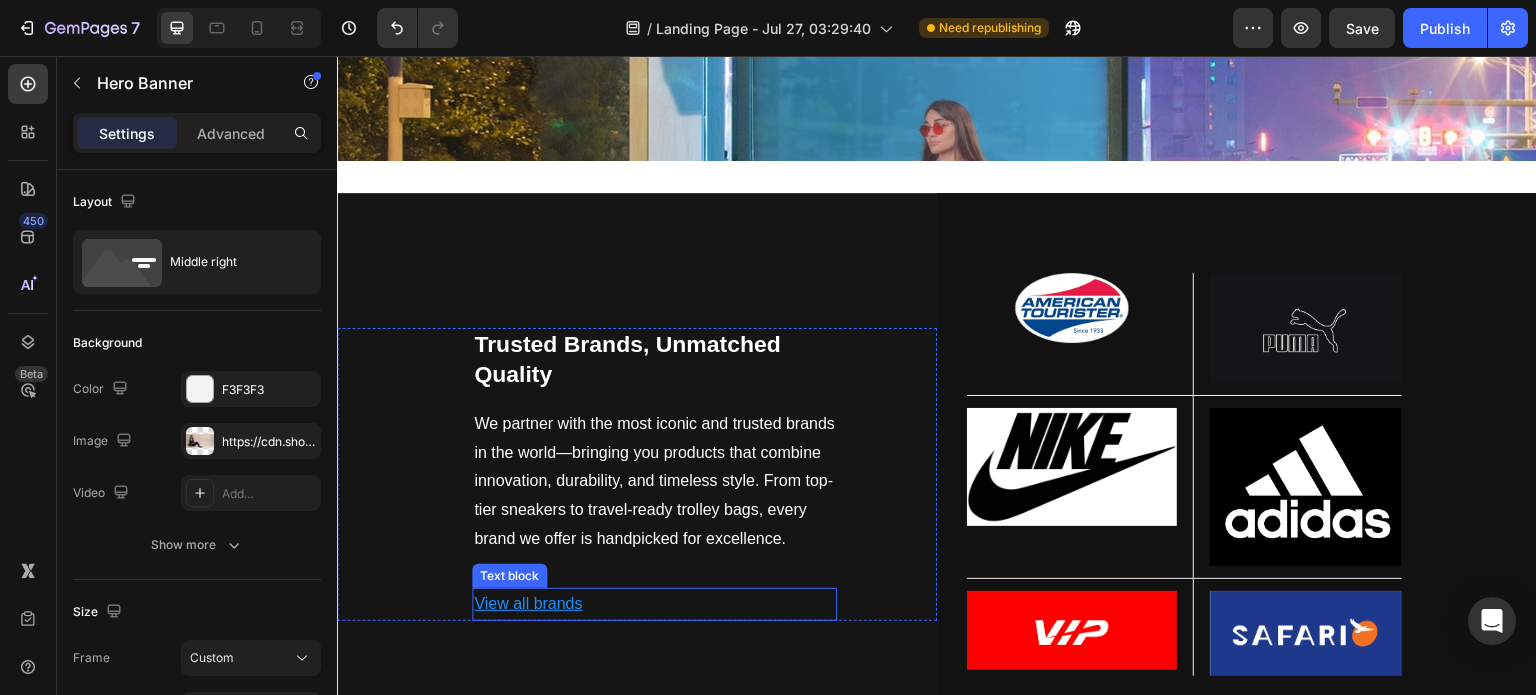 click on "View all brands" at bounding box center (528, 603) 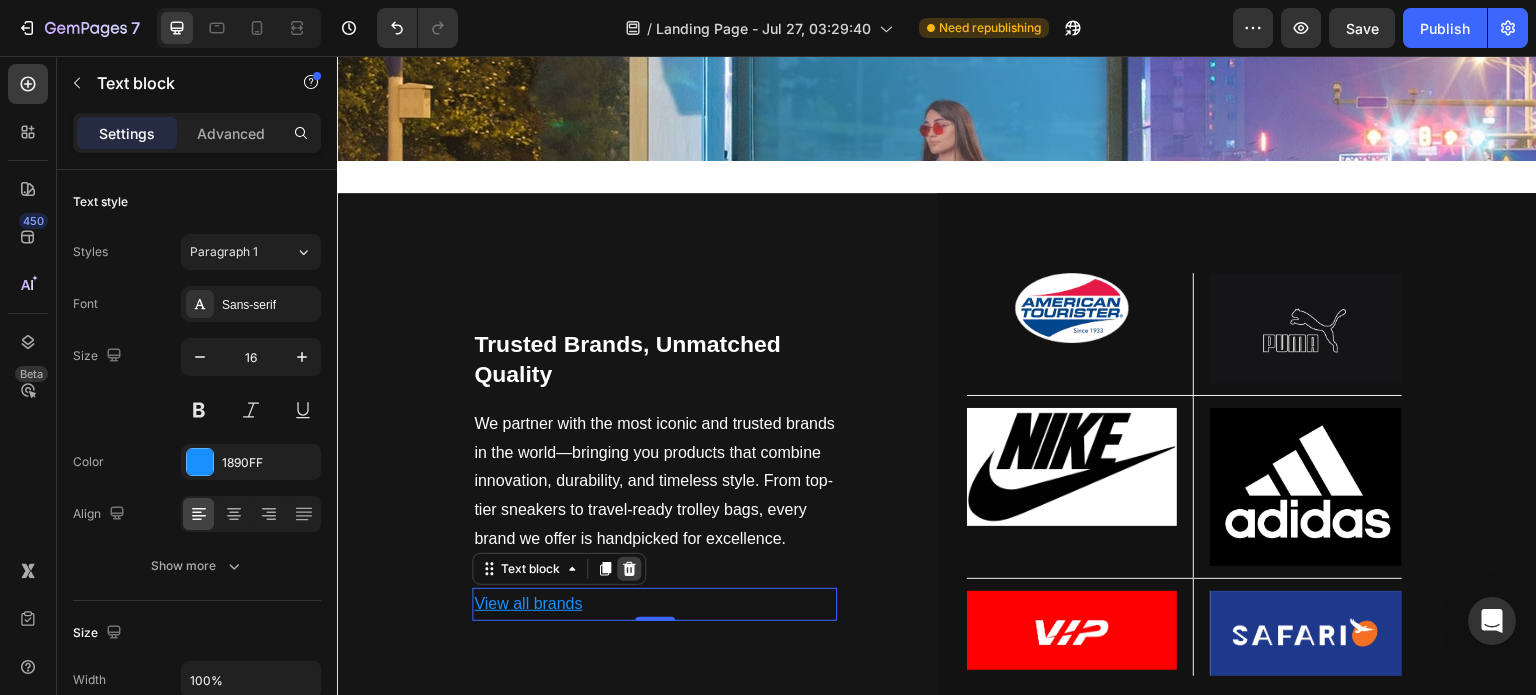 click 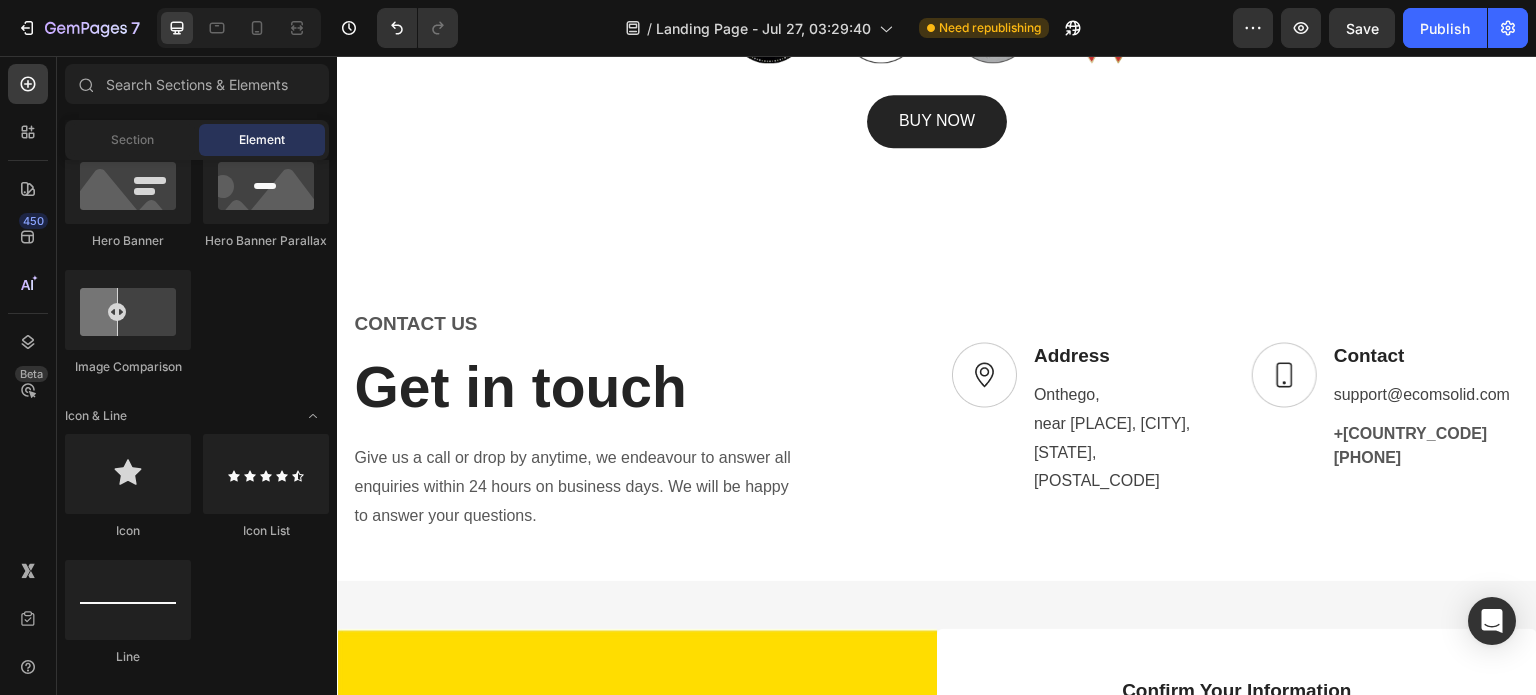 scroll, scrollTop: 6372, scrollLeft: 0, axis: vertical 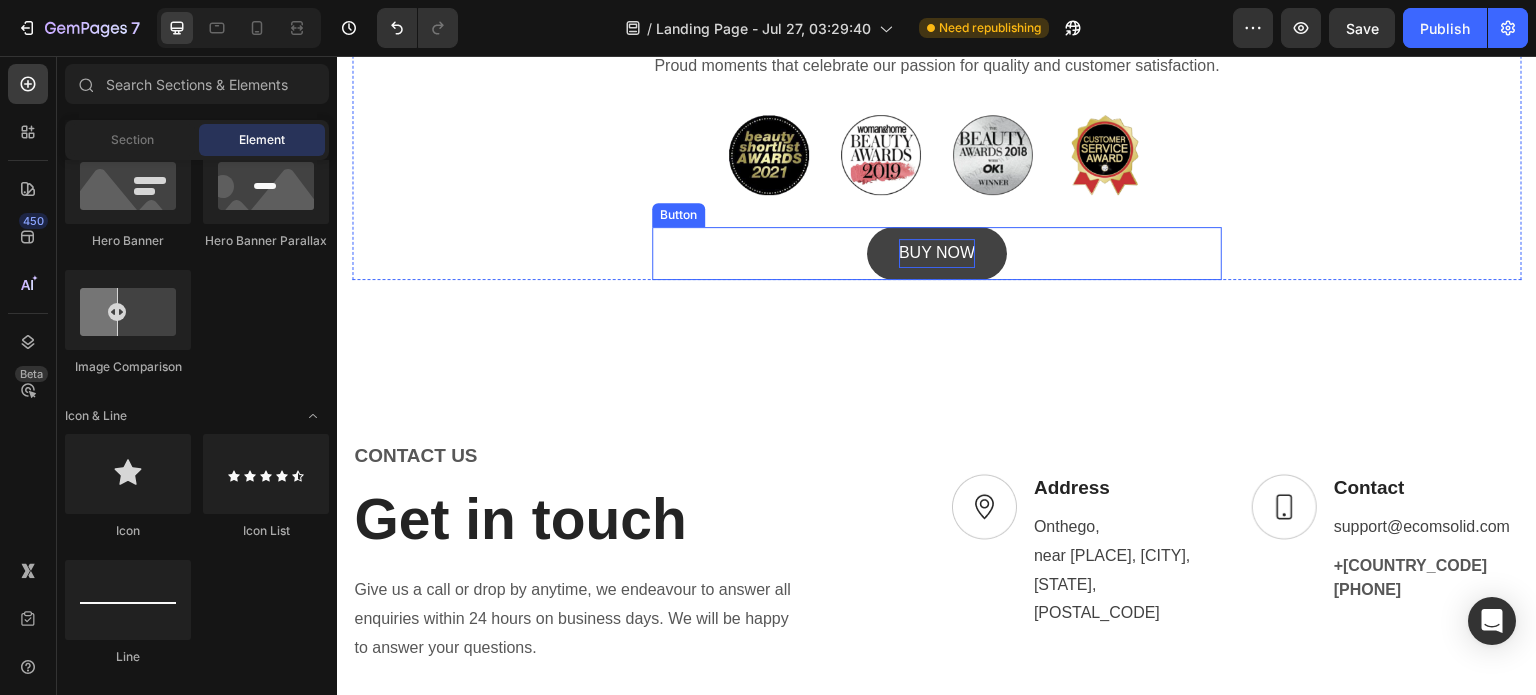 click on "BUY NOW" at bounding box center [937, 253] 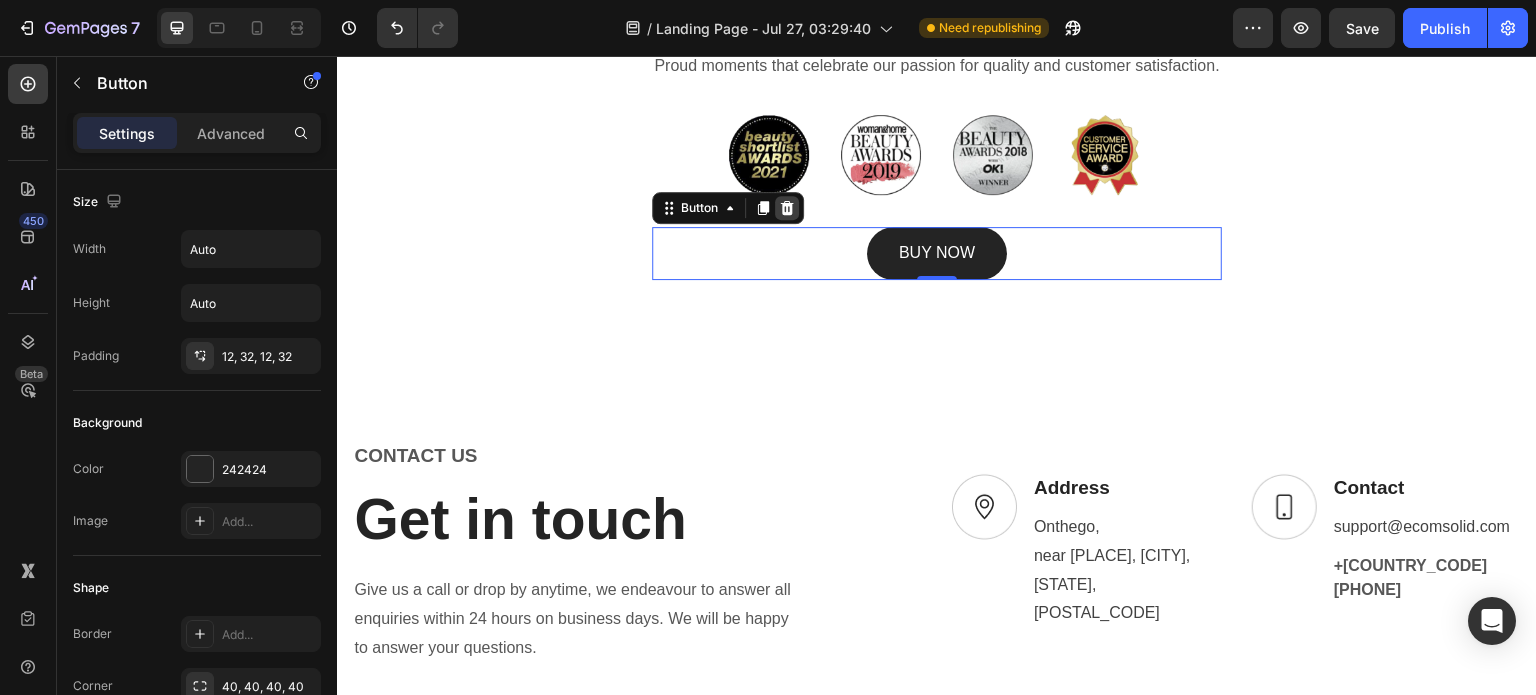 click 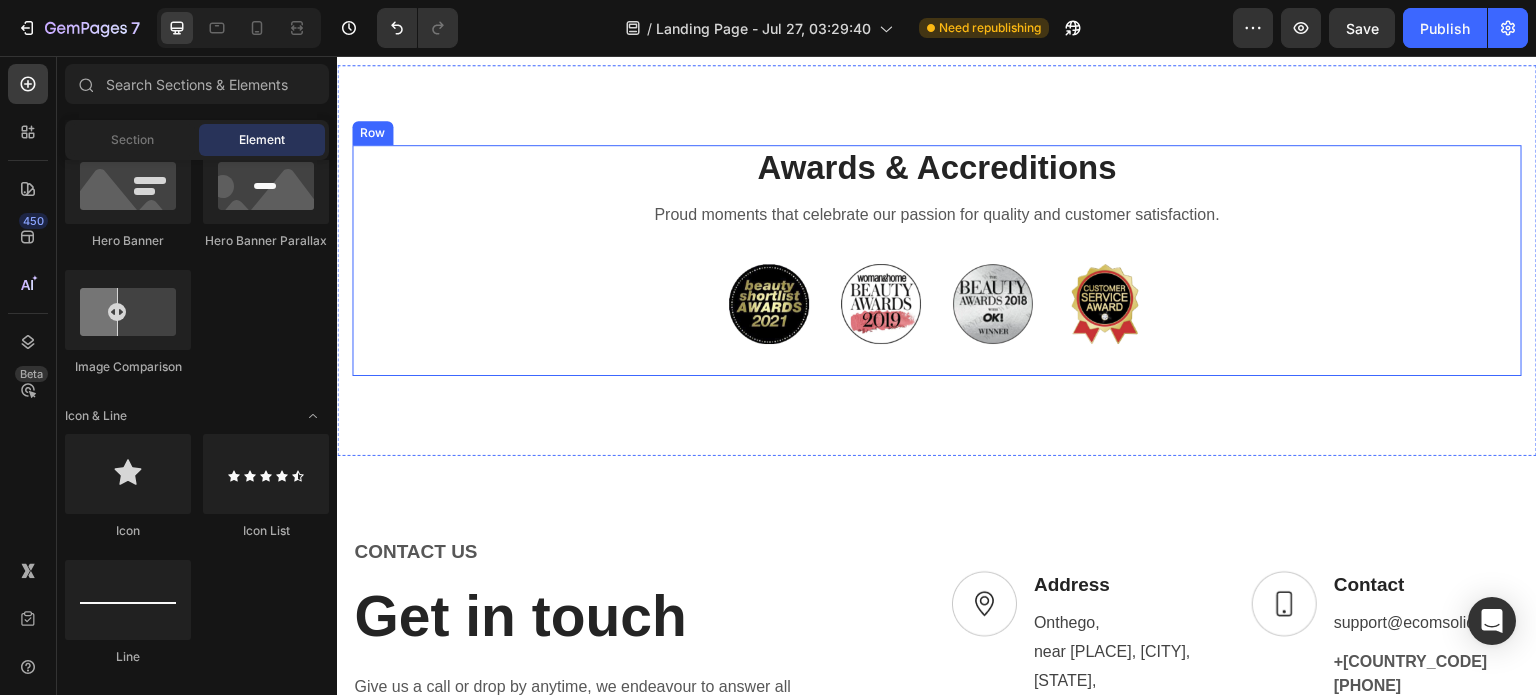 scroll, scrollTop: 6224, scrollLeft: 0, axis: vertical 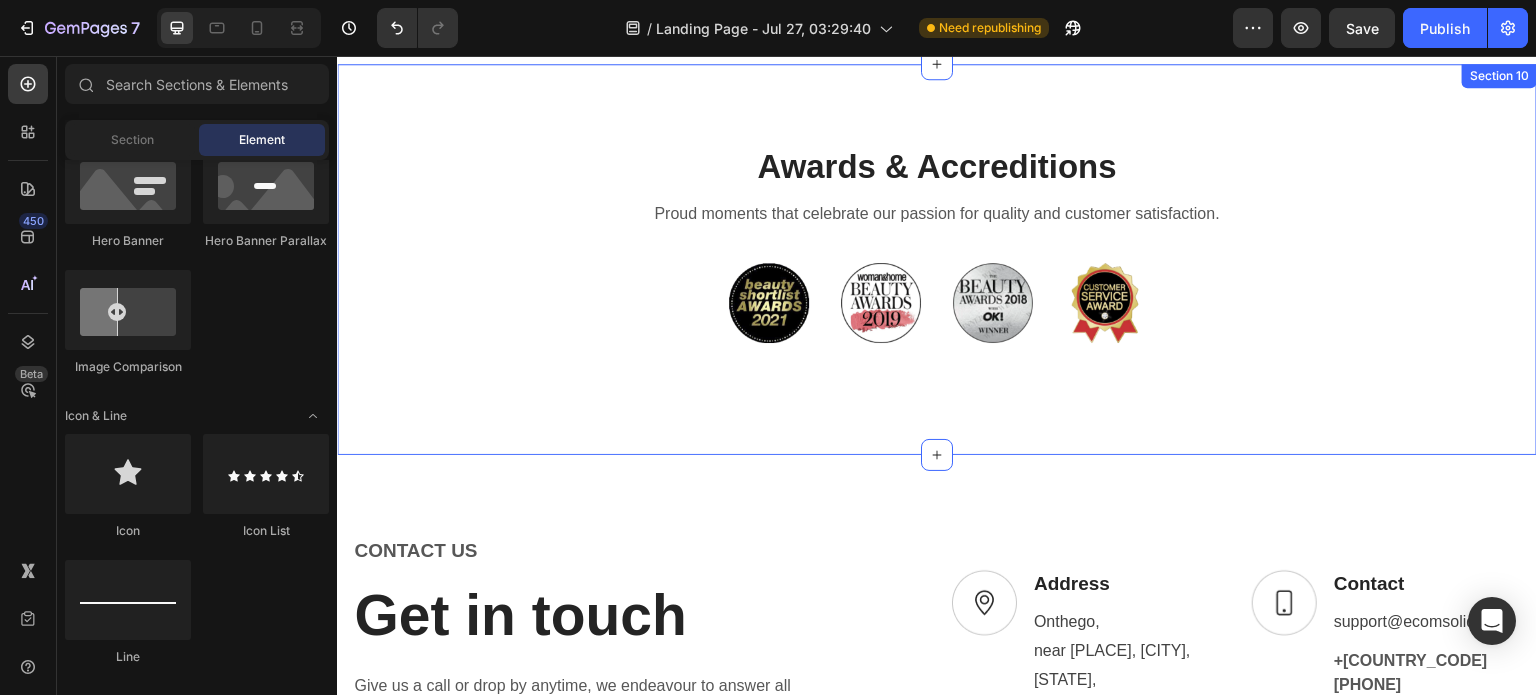 click on "Awards & Accreditions Heading Proud moments that celebrate our passion for quality and customer satisfaction. Text block Image Image Image Image Row Row Section 10" at bounding box center (937, 260) 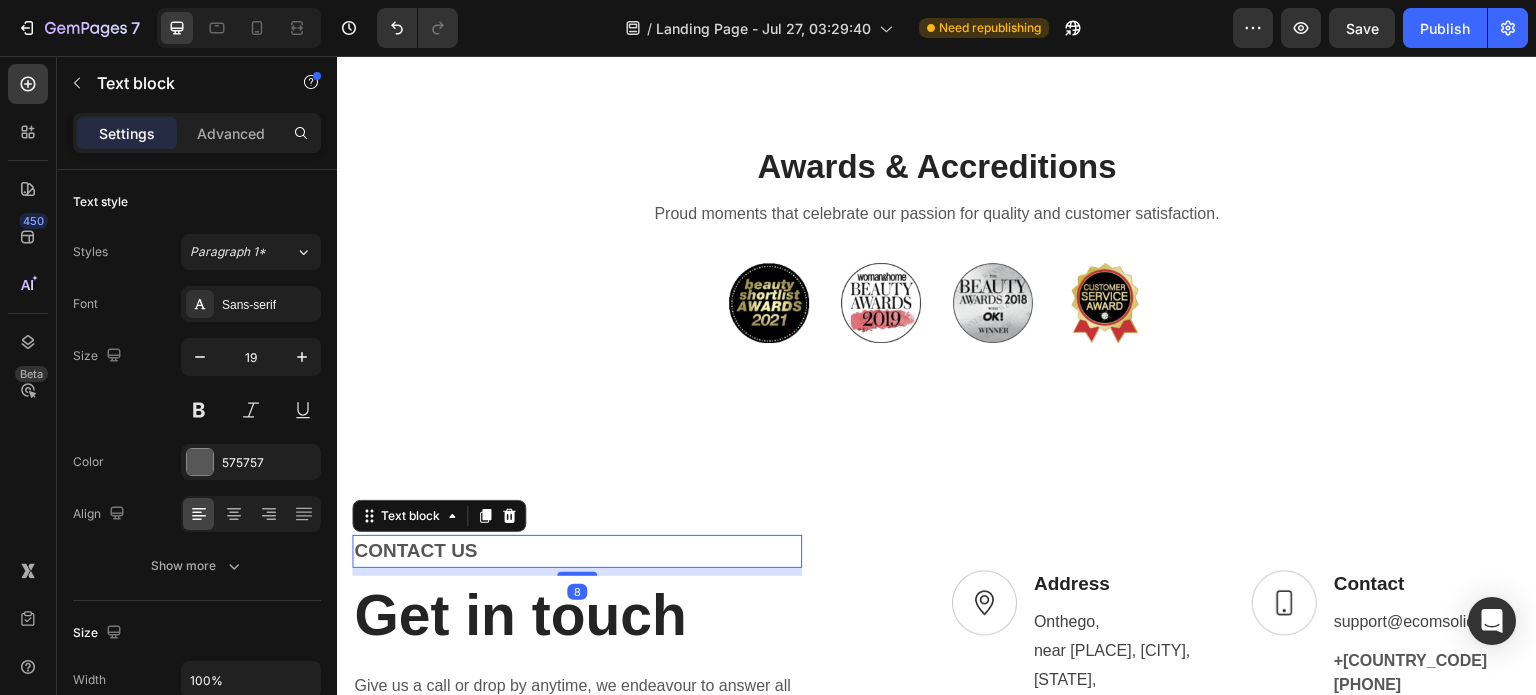click on "Onthego, near [PLACE], [CITY], [STATE], [POSTAL_CODE]  support@[EMAIL]  +[COUNTRY_CODE] [PHONE]" at bounding box center [937, 972] 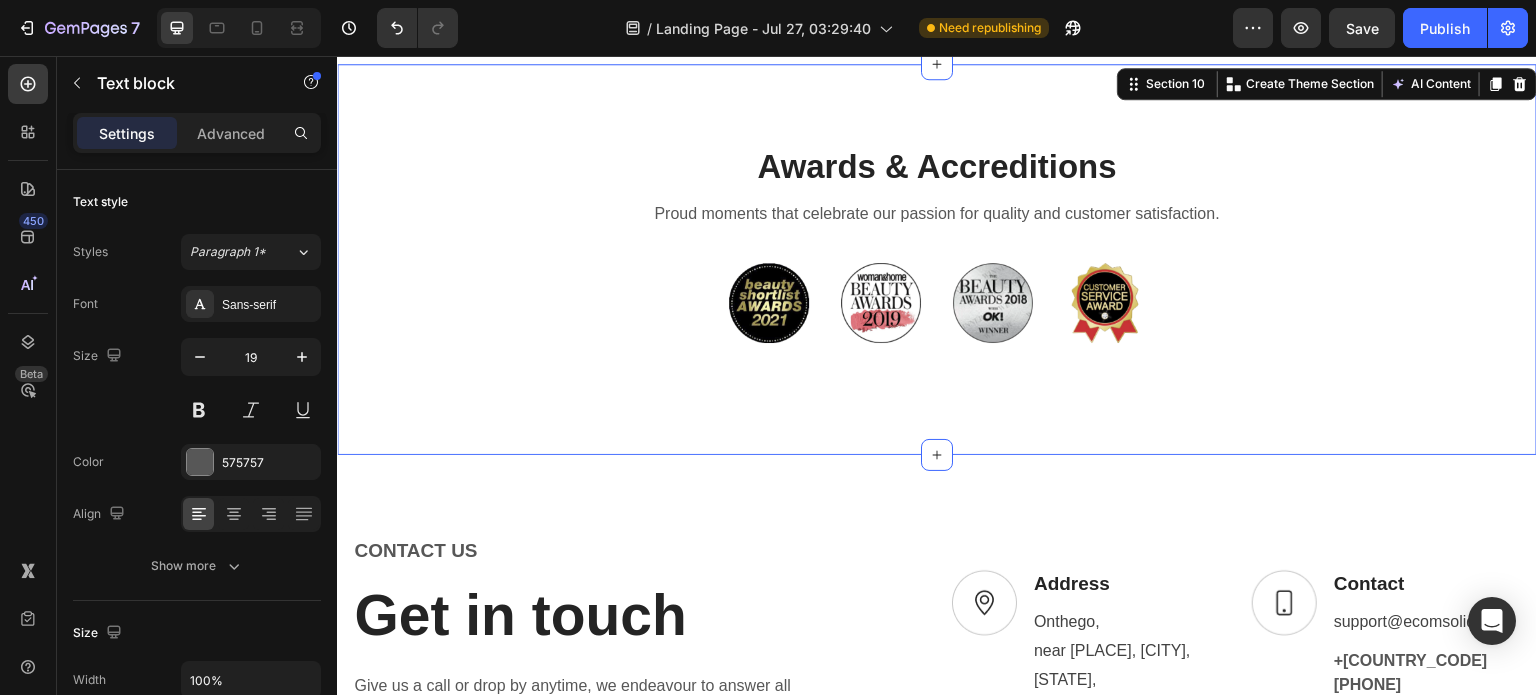 click on "Awards & Accreditions Heading Proud moments that celebrate our passion for quality and customer satisfaction. Text block Image Image Image Image Row Row Section 10   You can create reusable sections Create Theme Section AI Content Write with GemAI What would you like to describe here? Tone and Voice Persuasive Product Kamiliant by American Tourister MIGHT Check-in Suitcase – 8-Wheel Spinner Luggage | Hard-Shell Trolley Bag (Black & Green) | 55cm, 68cm, 79cm Sizes Show more Generate" at bounding box center [937, 260] 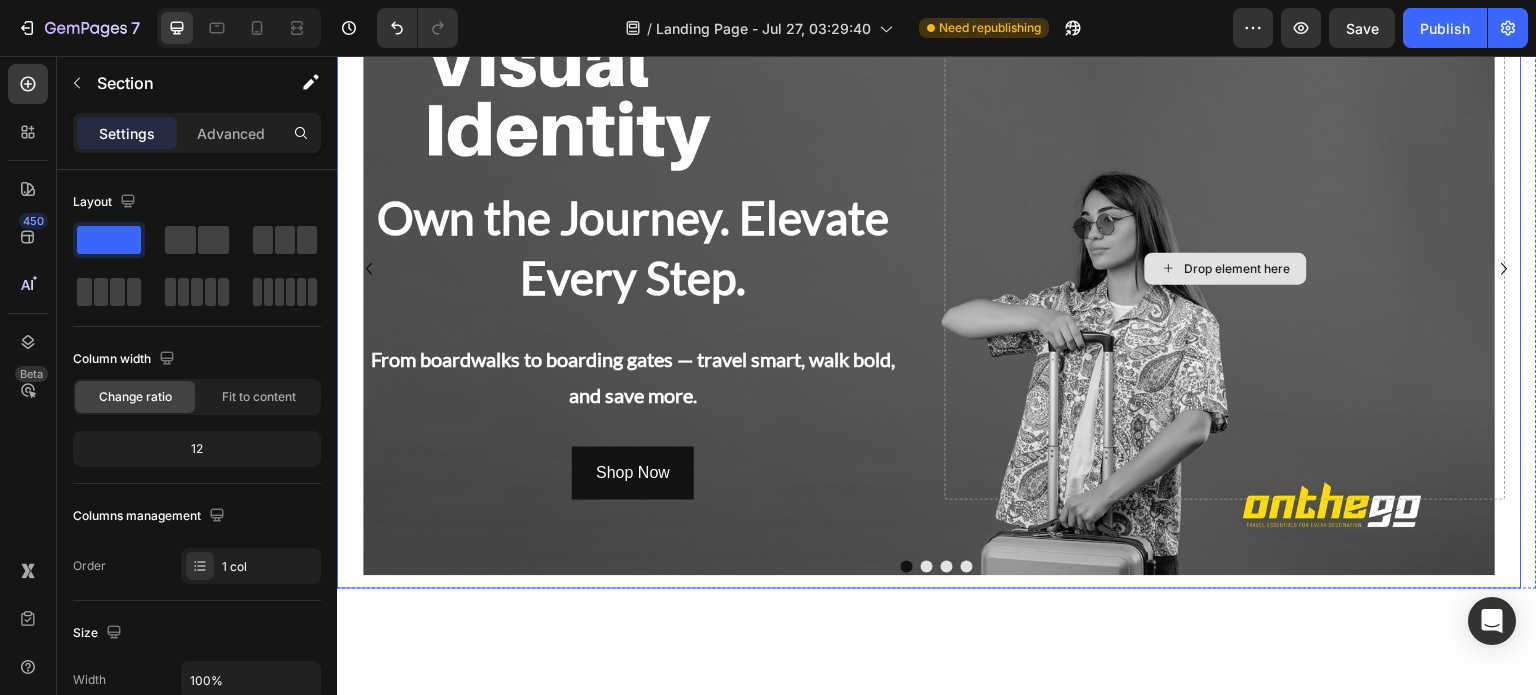 scroll, scrollTop: 0, scrollLeft: 0, axis: both 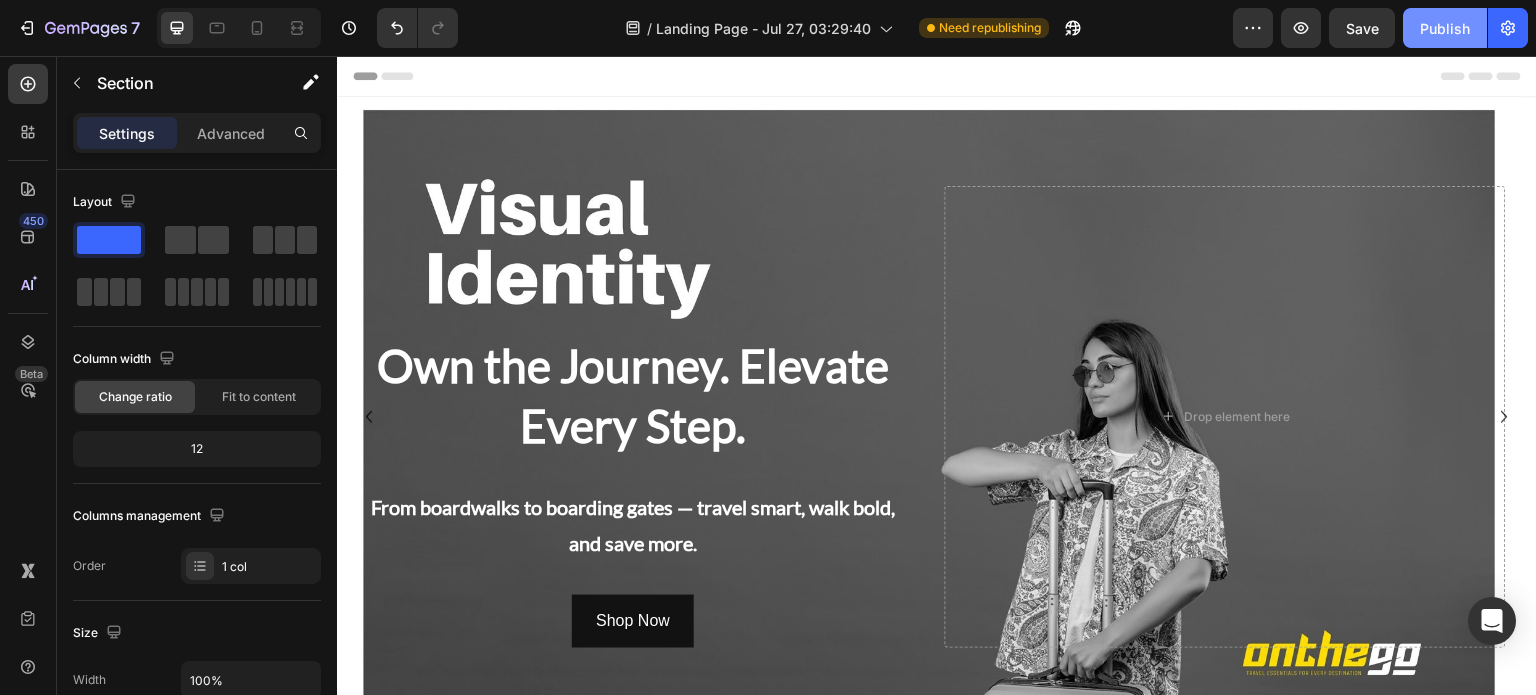 click on "Publish" 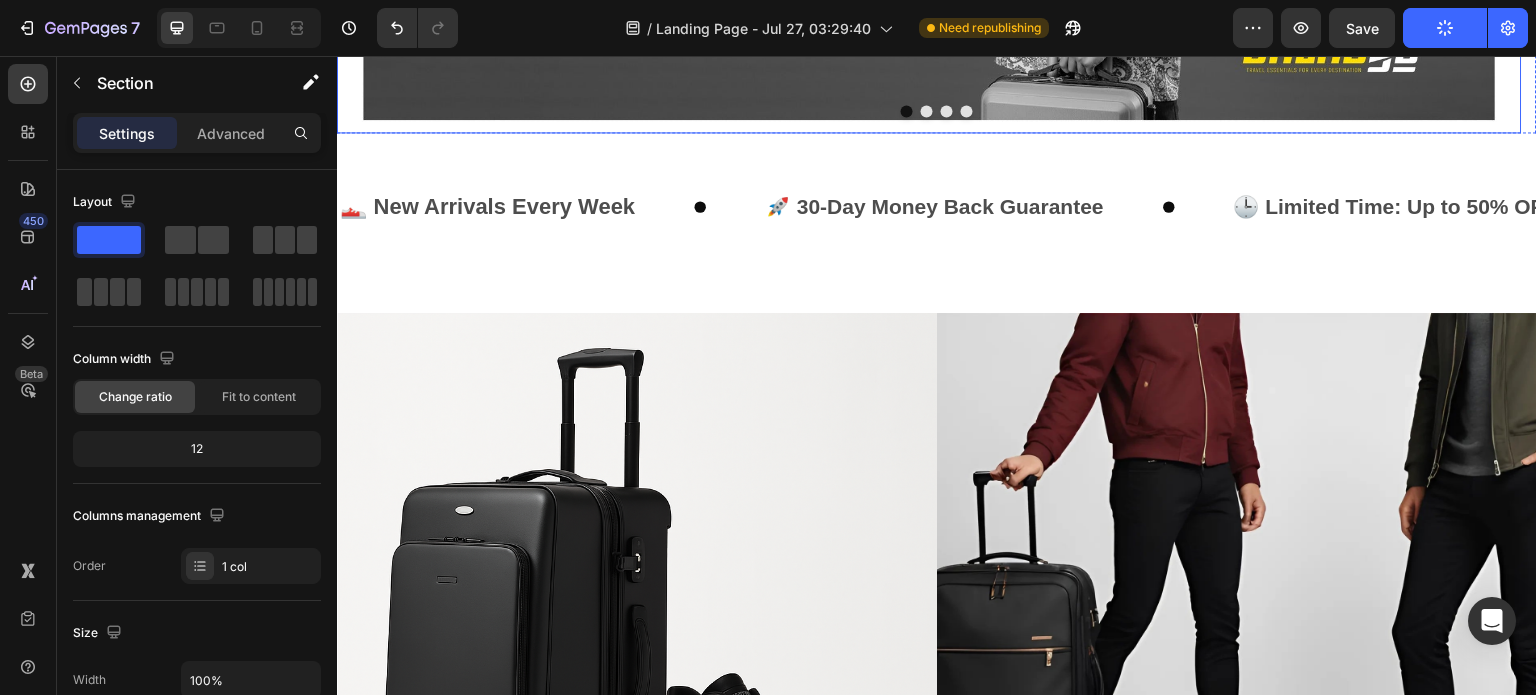 scroll, scrollTop: 608, scrollLeft: 0, axis: vertical 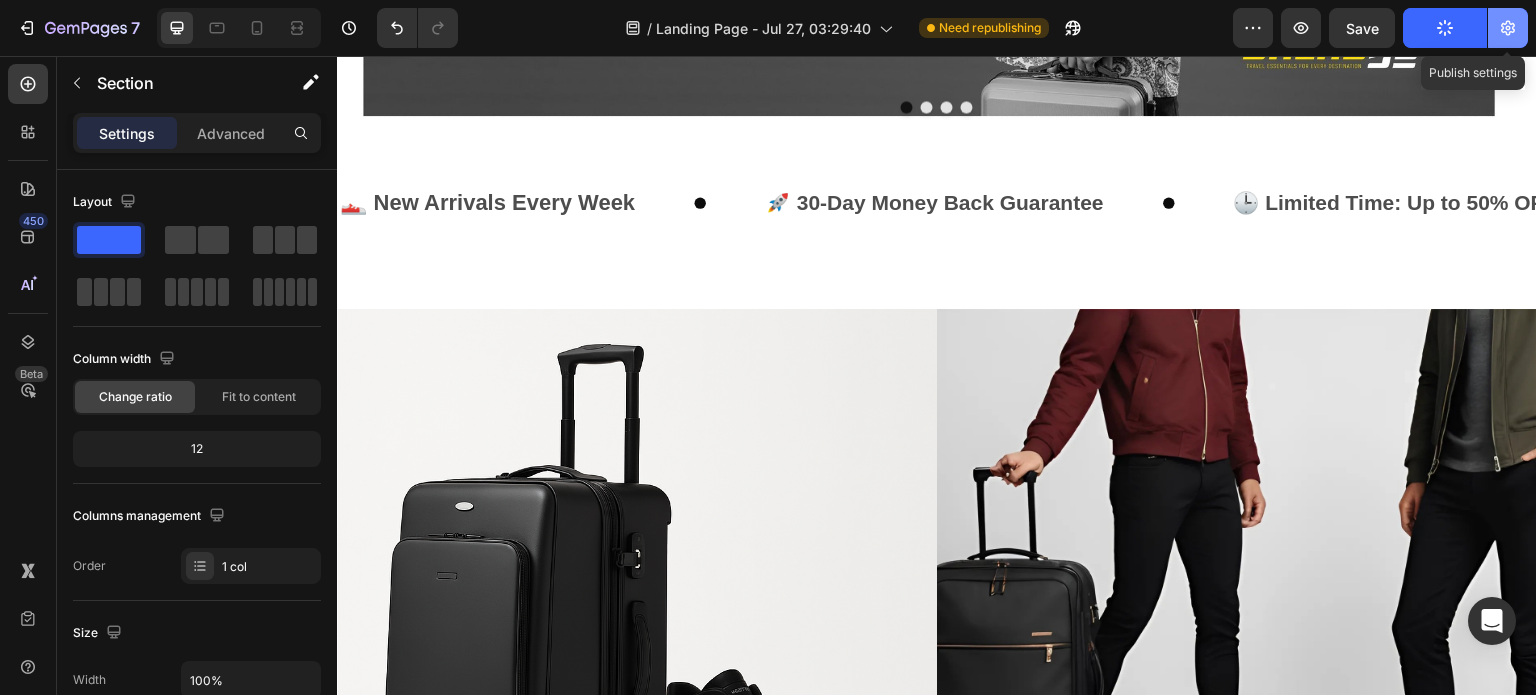 click 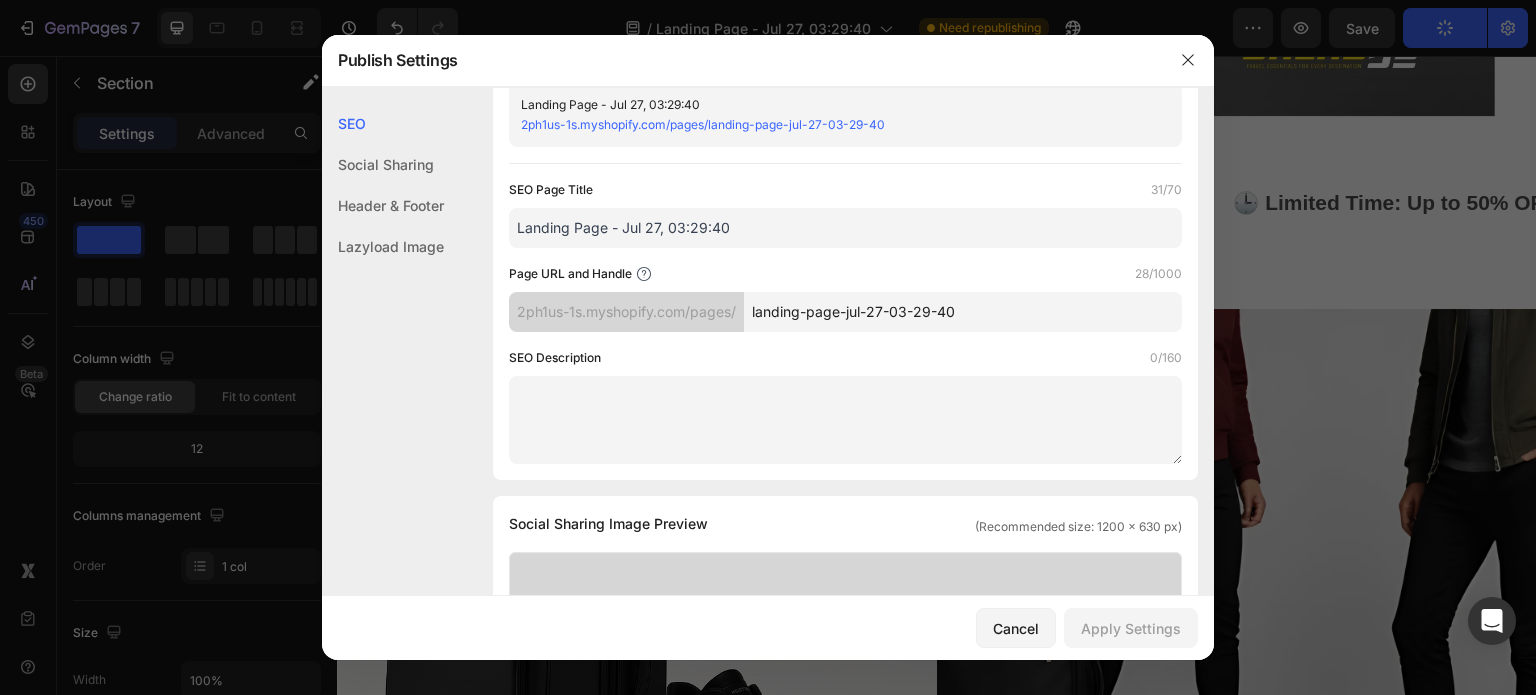 scroll, scrollTop: 70, scrollLeft: 0, axis: vertical 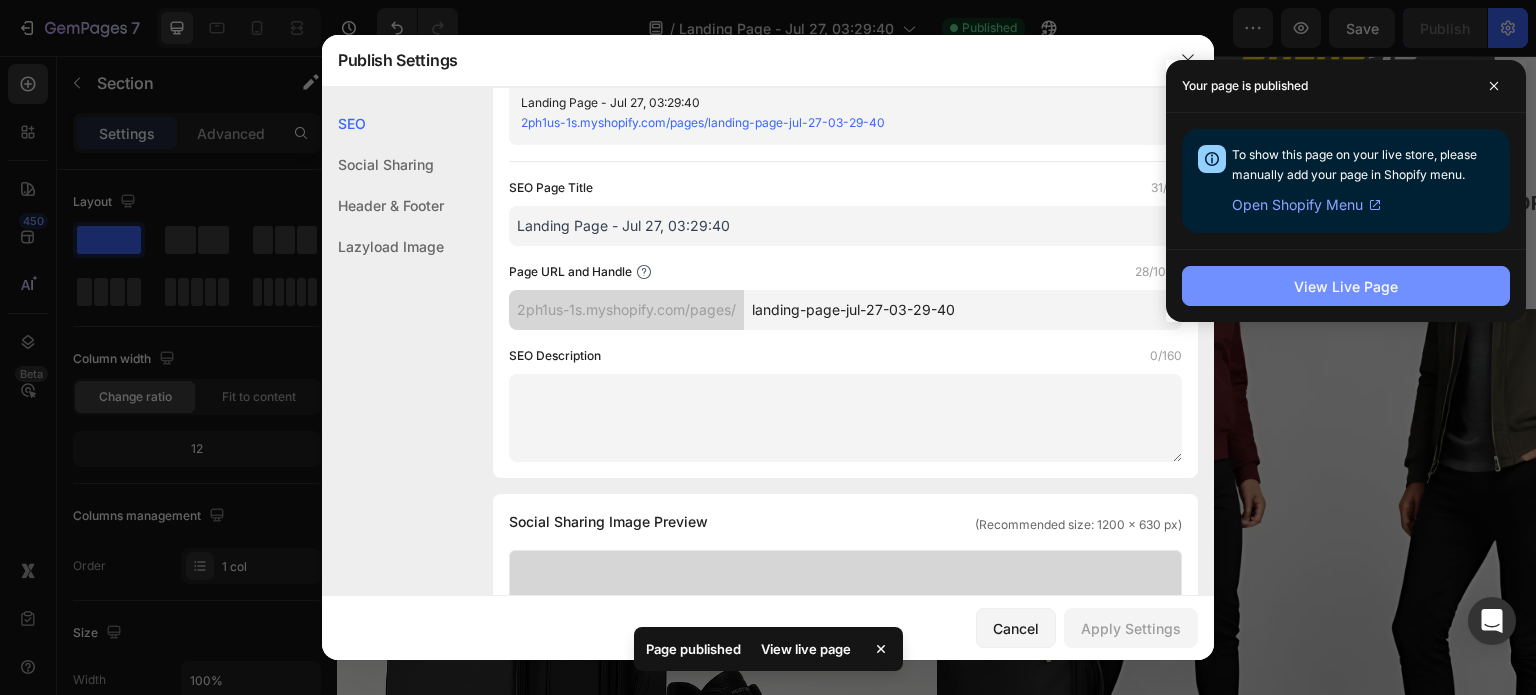 click on "View Live Page" at bounding box center [1346, 286] 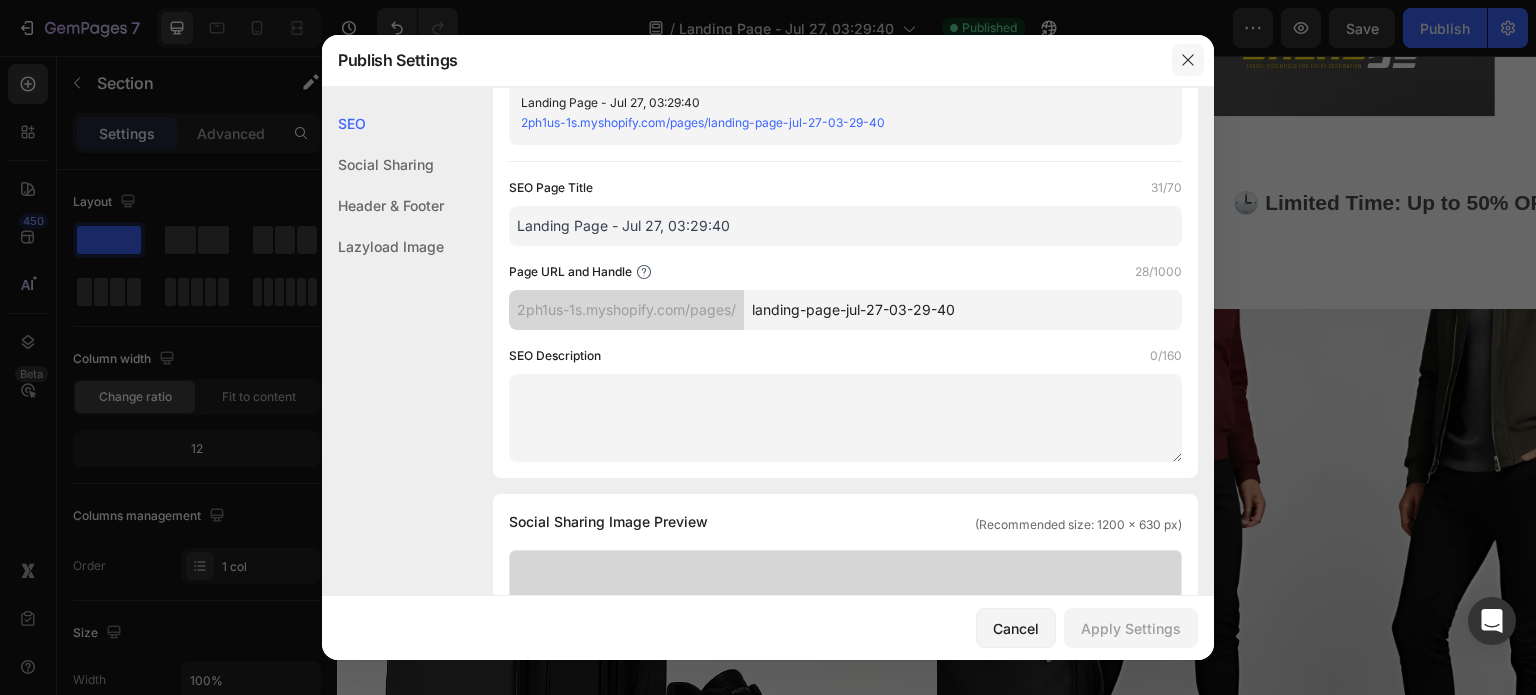click 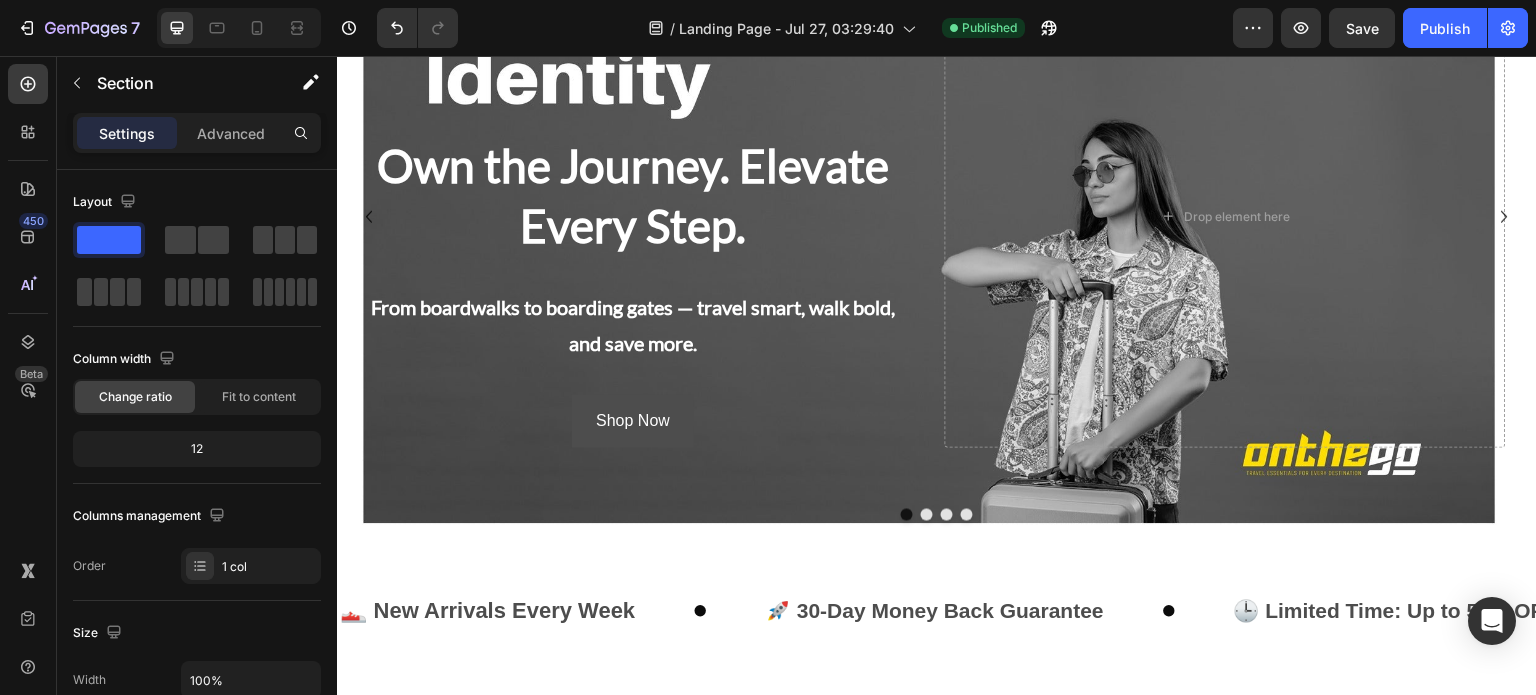 scroll, scrollTop: 200, scrollLeft: 0, axis: vertical 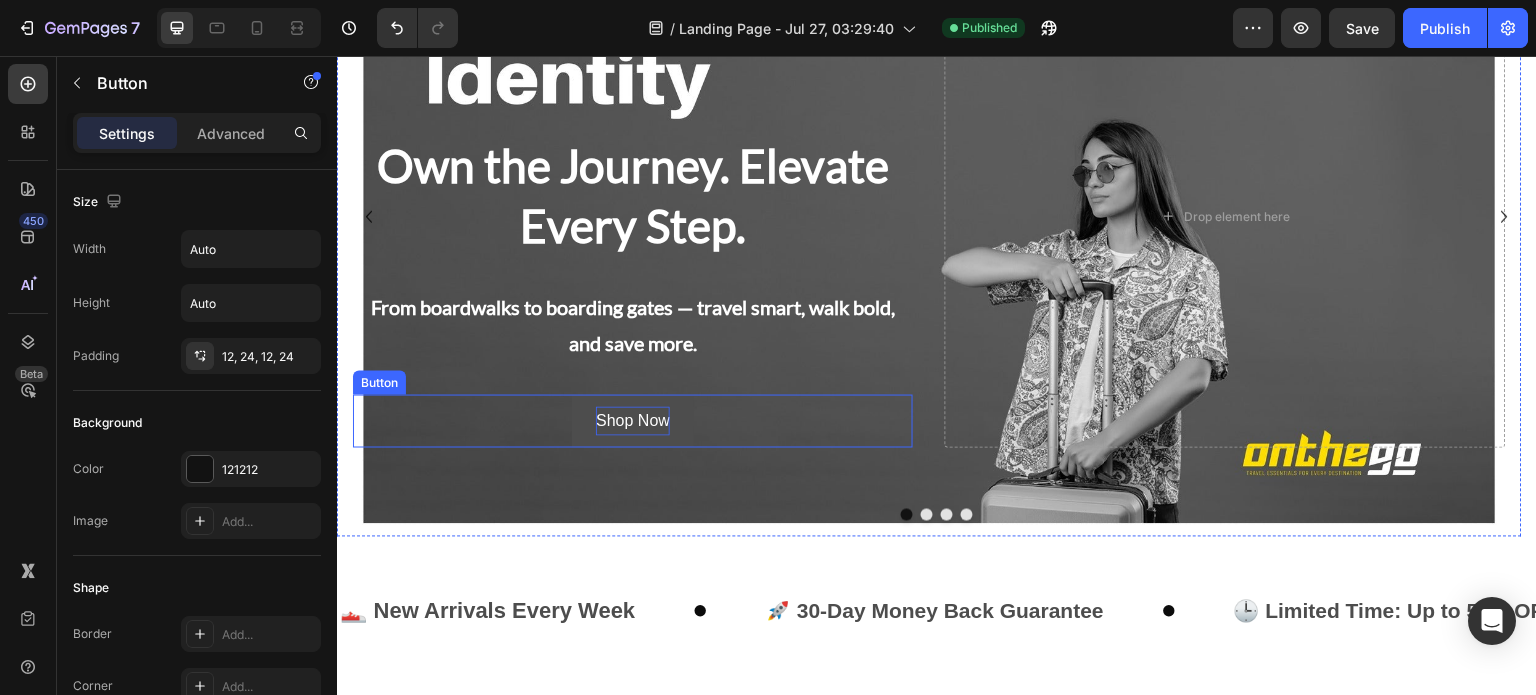 click on "Shop Now" at bounding box center (633, 421) 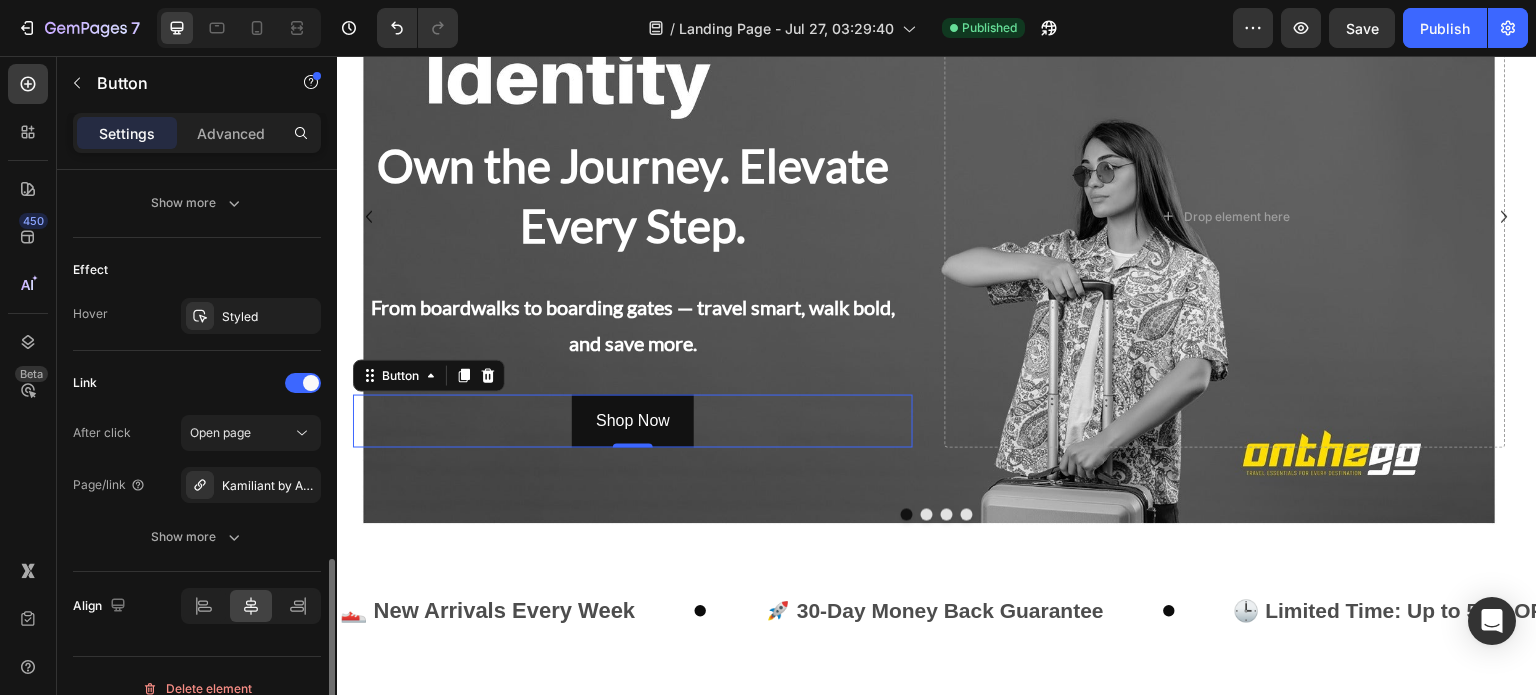 scroll, scrollTop: 1004, scrollLeft: 0, axis: vertical 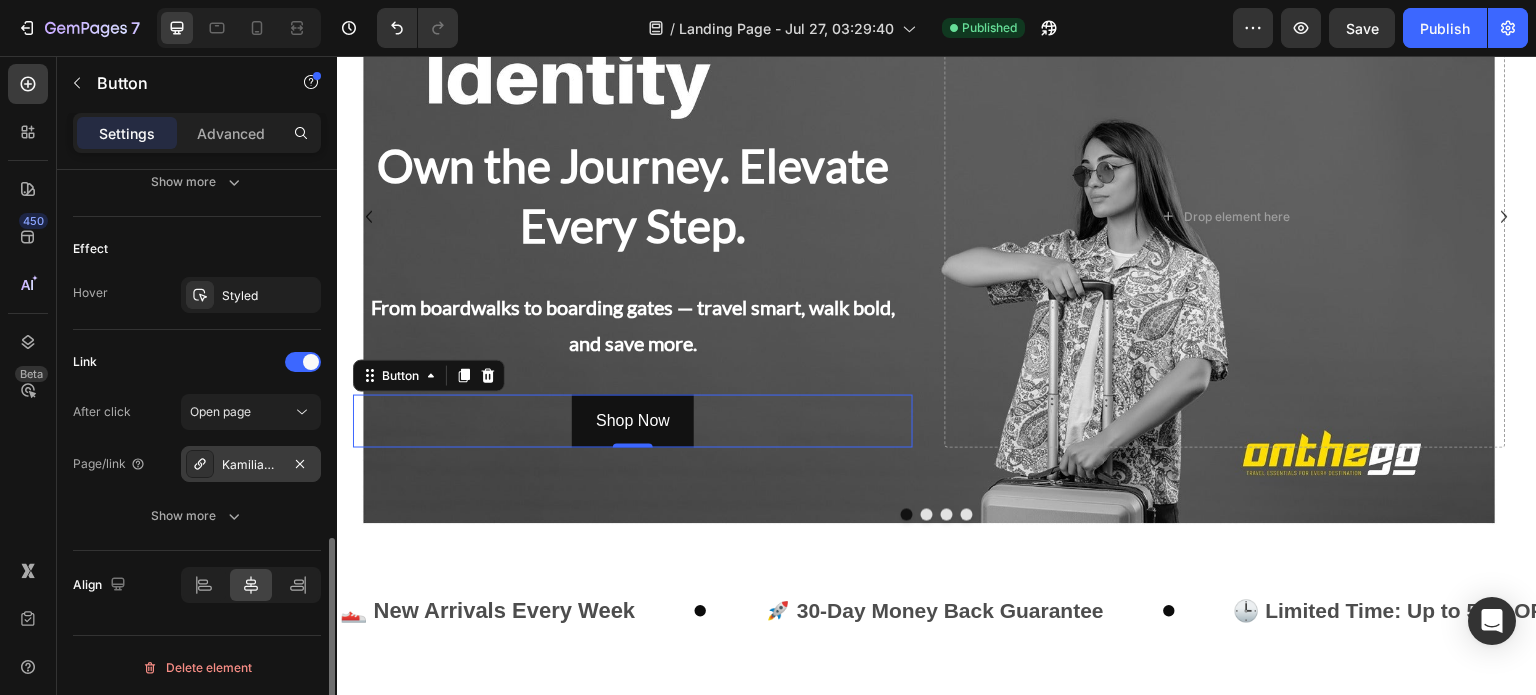 click on "Kamiliant by American Tourister MIGHT Check-in Suitcase – 8-Wheel Spinner Luggage | Hard-Shell Trolley Bag (Black & Green) | 55cm, 68cm, 79cm Sizes" at bounding box center [251, 465] 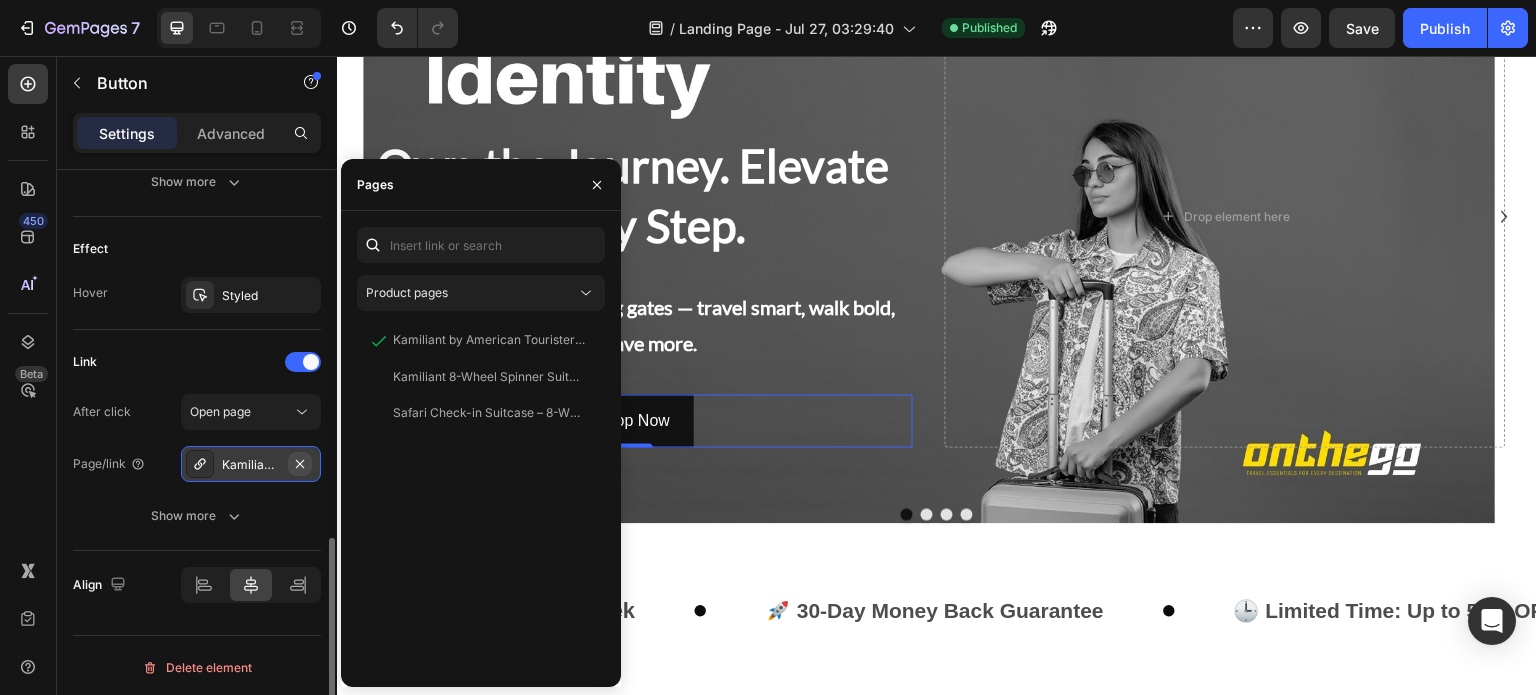 click 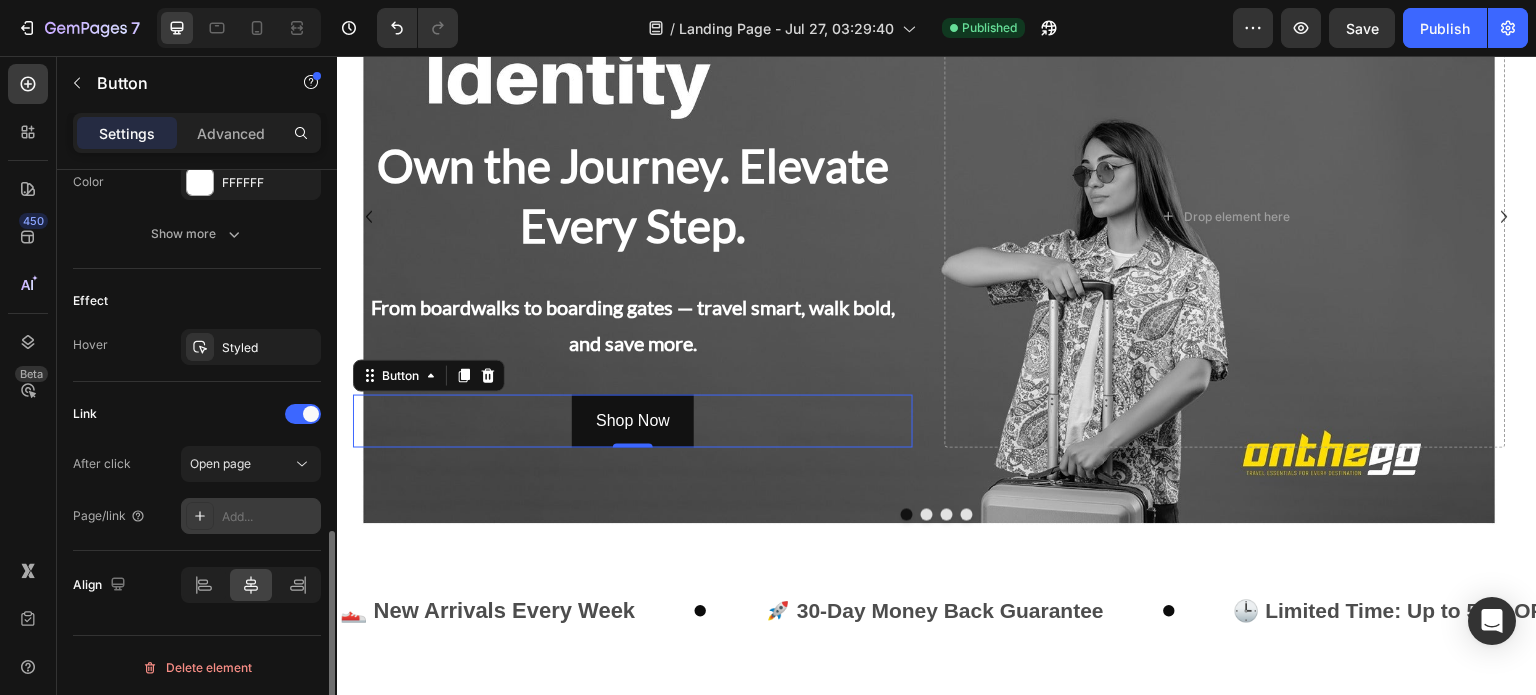 click on "Add..." at bounding box center [269, 517] 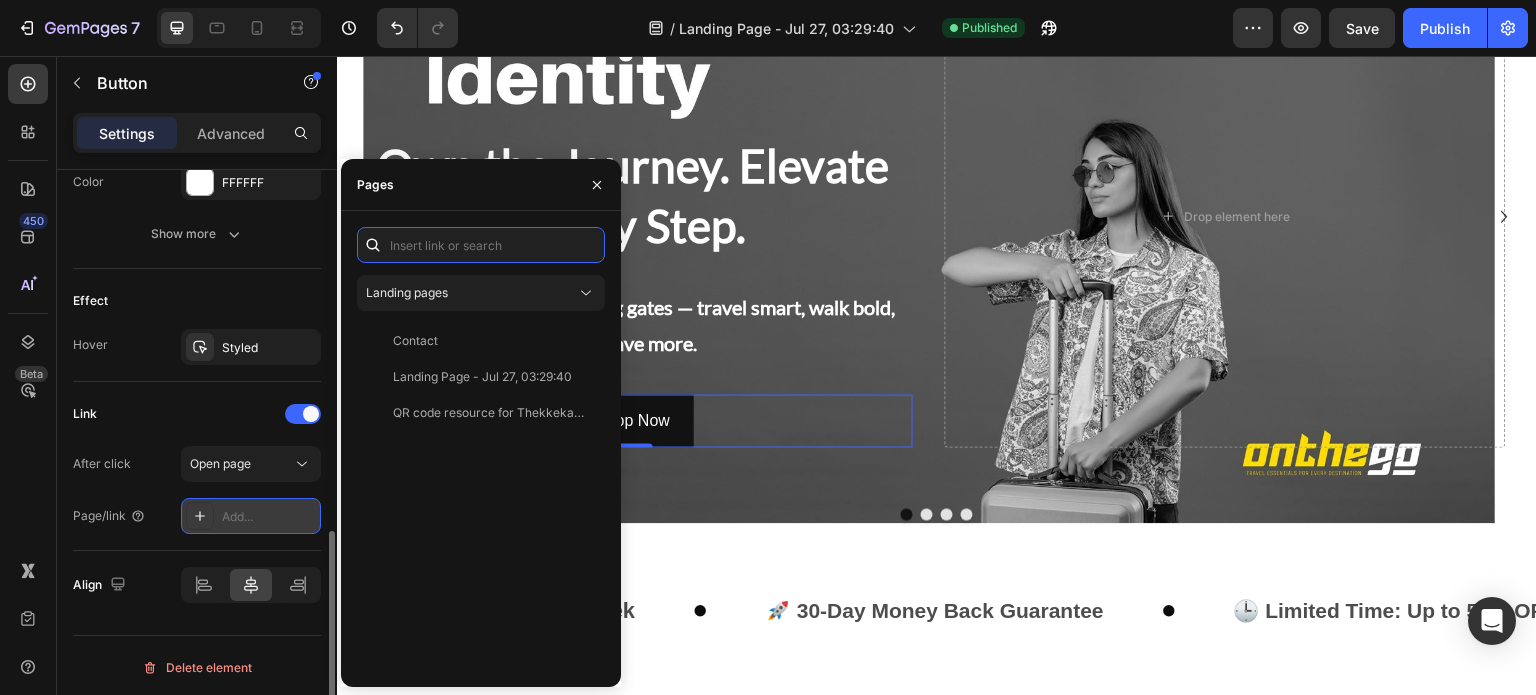 paste on "https://onthego-studio.myshopify.com/collections/all" 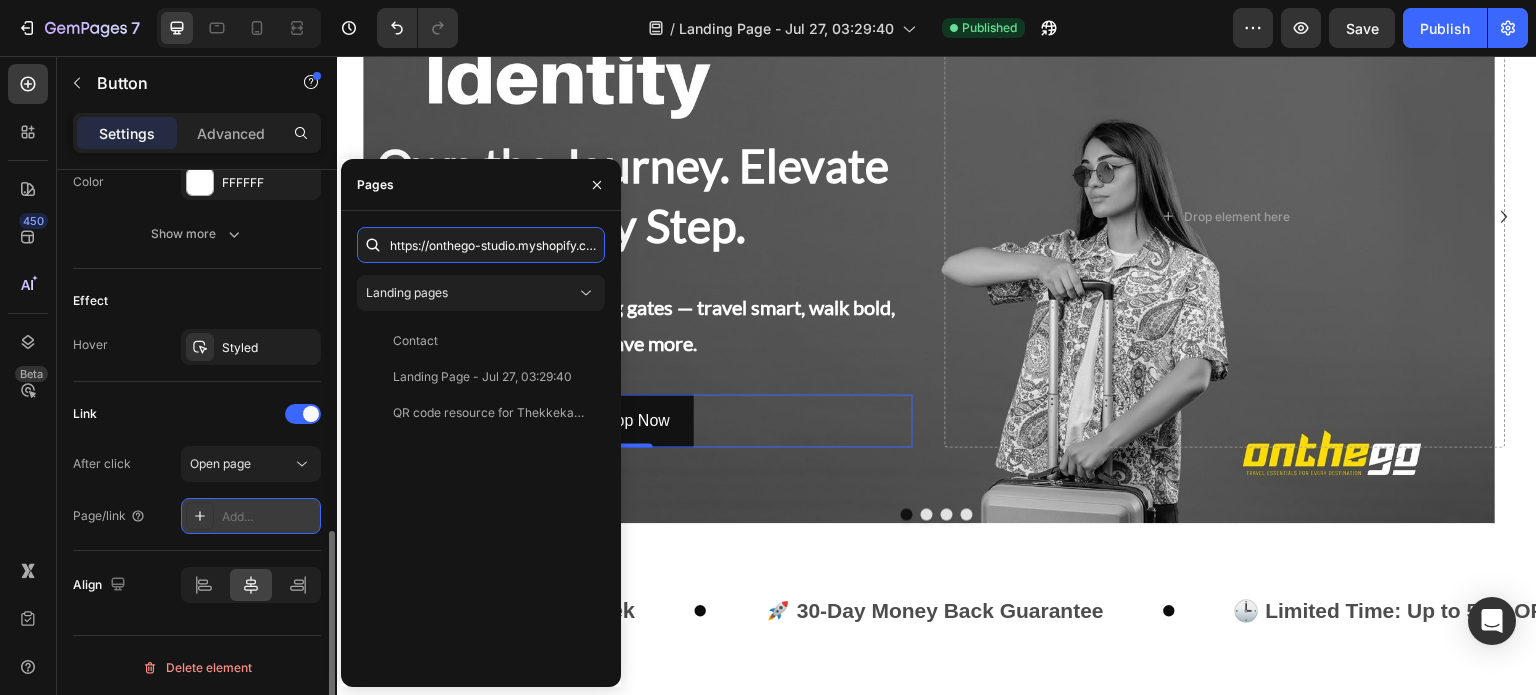 scroll, scrollTop: 0, scrollLeft: 125, axis: horizontal 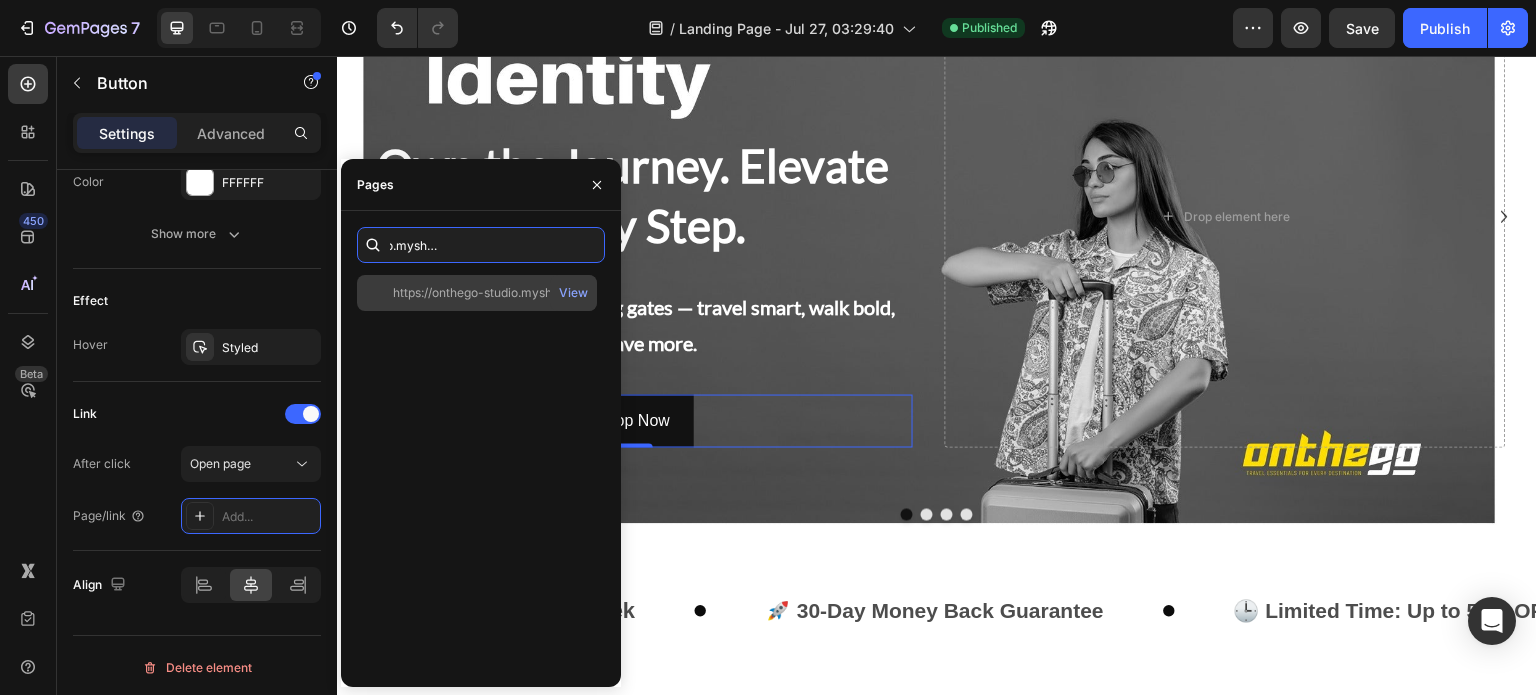type on "https://onthego-studio.myshopify.com/collections/all" 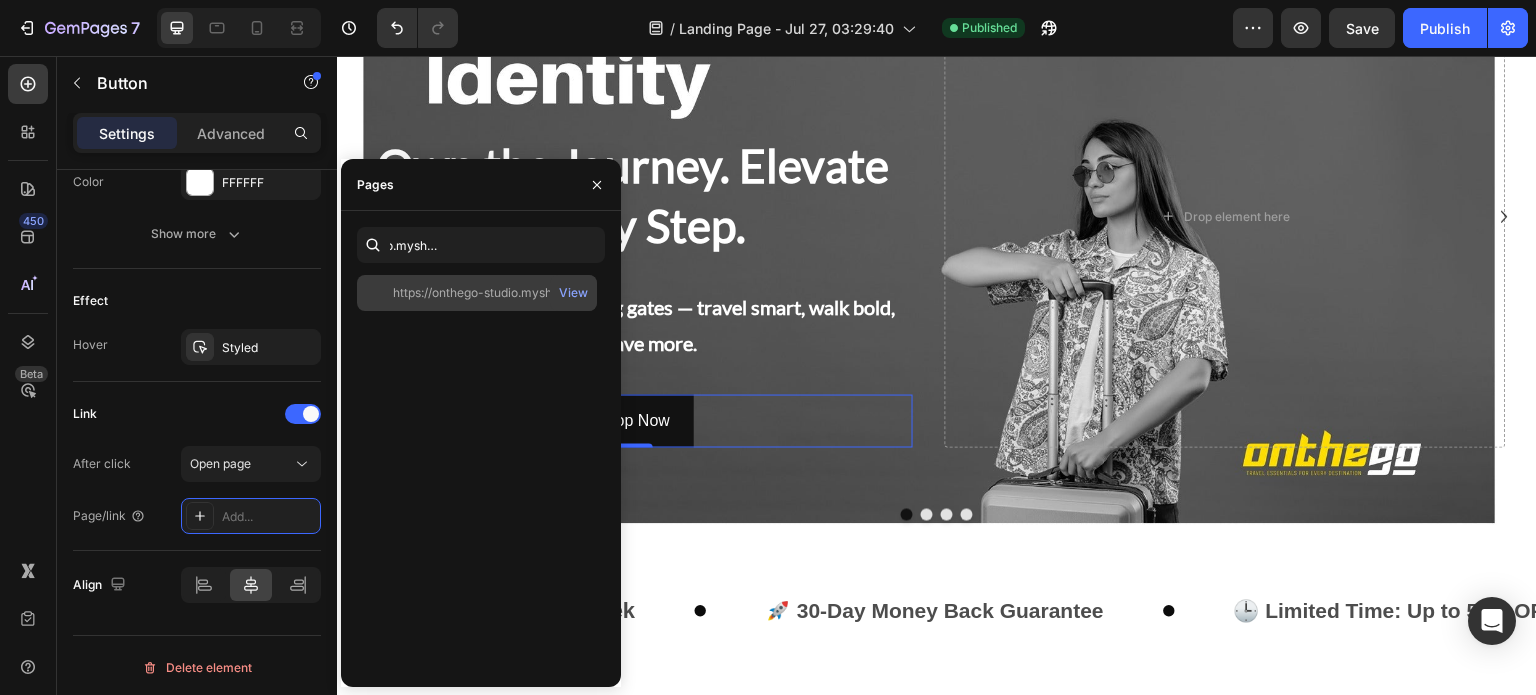 click on "https://onthego-studio.myshopify.com/collections/all   View" 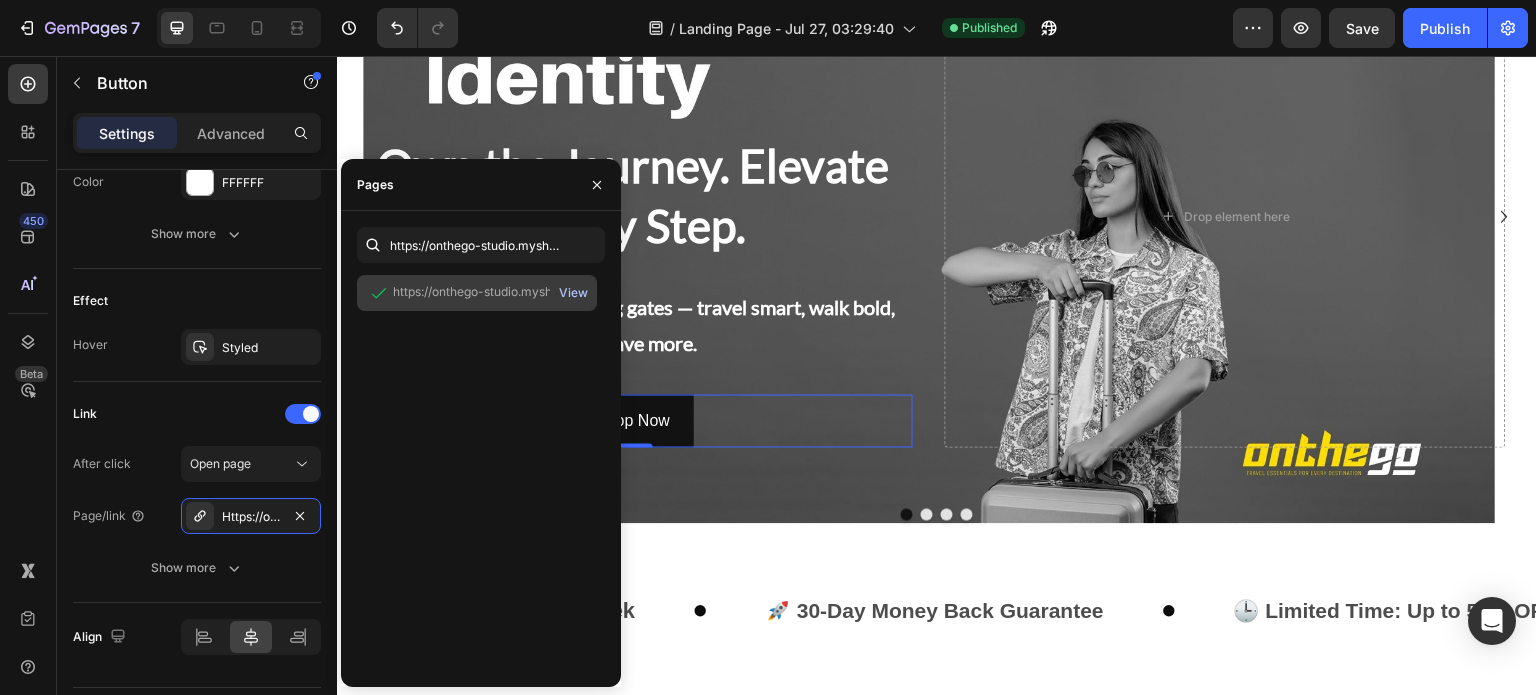 click on "View" at bounding box center (573, 293) 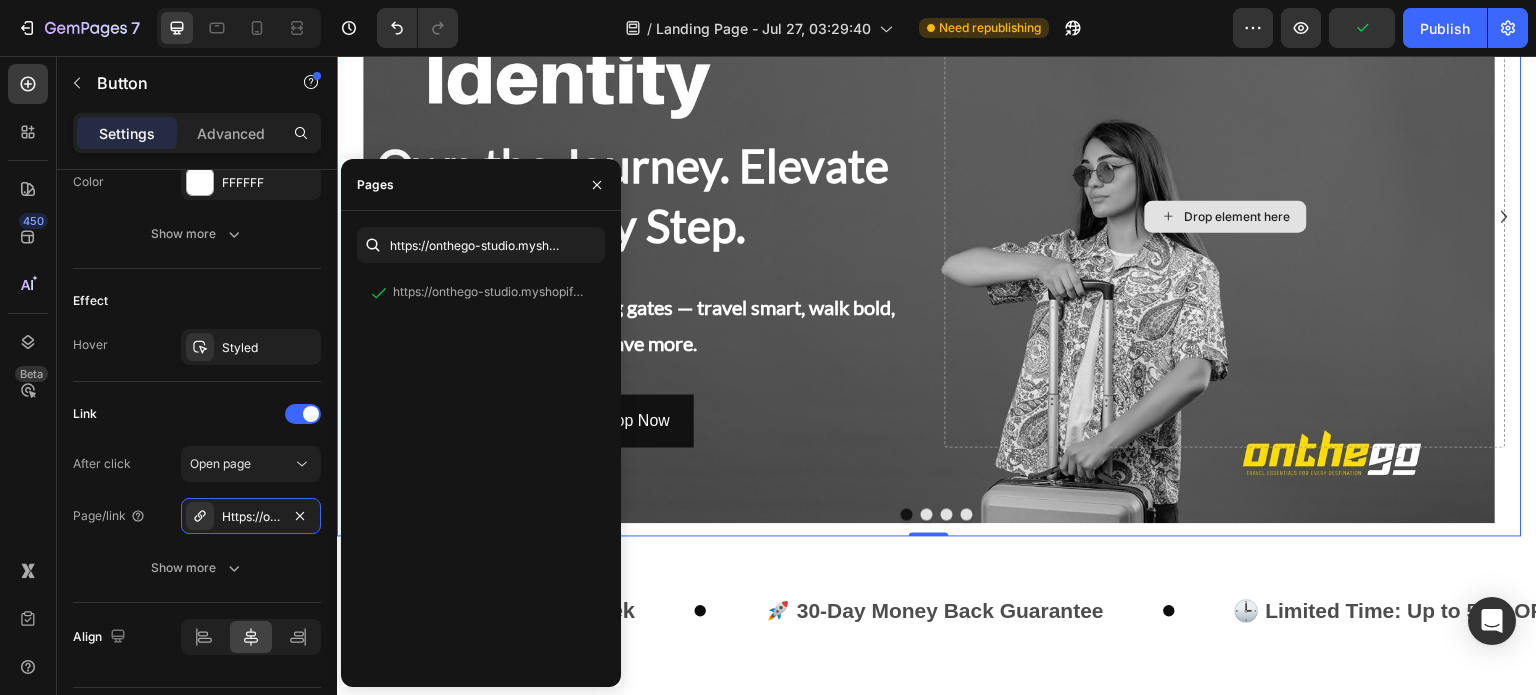 click on "Drop element here" at bounding box center [1225, 217] 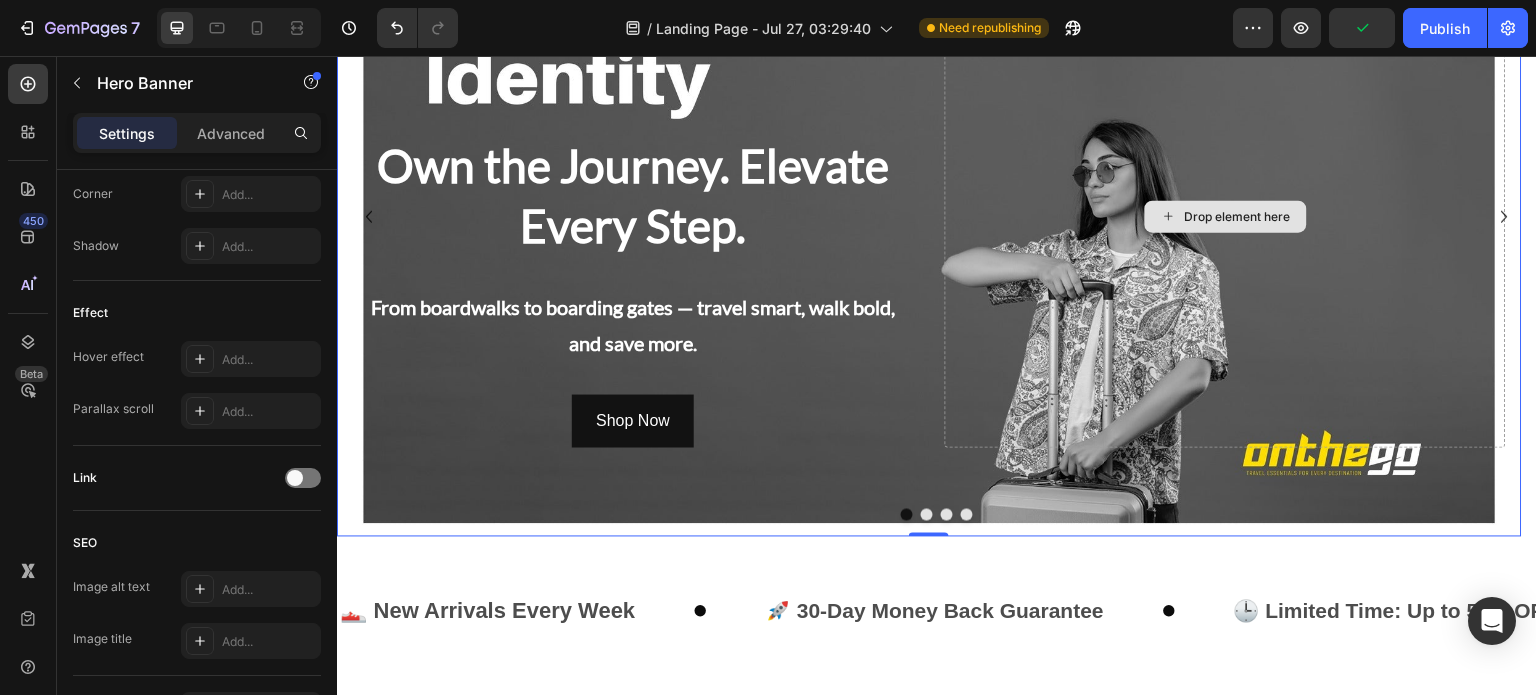 scroll, scrollTop: 0, scrollLeft: 0, axis: both 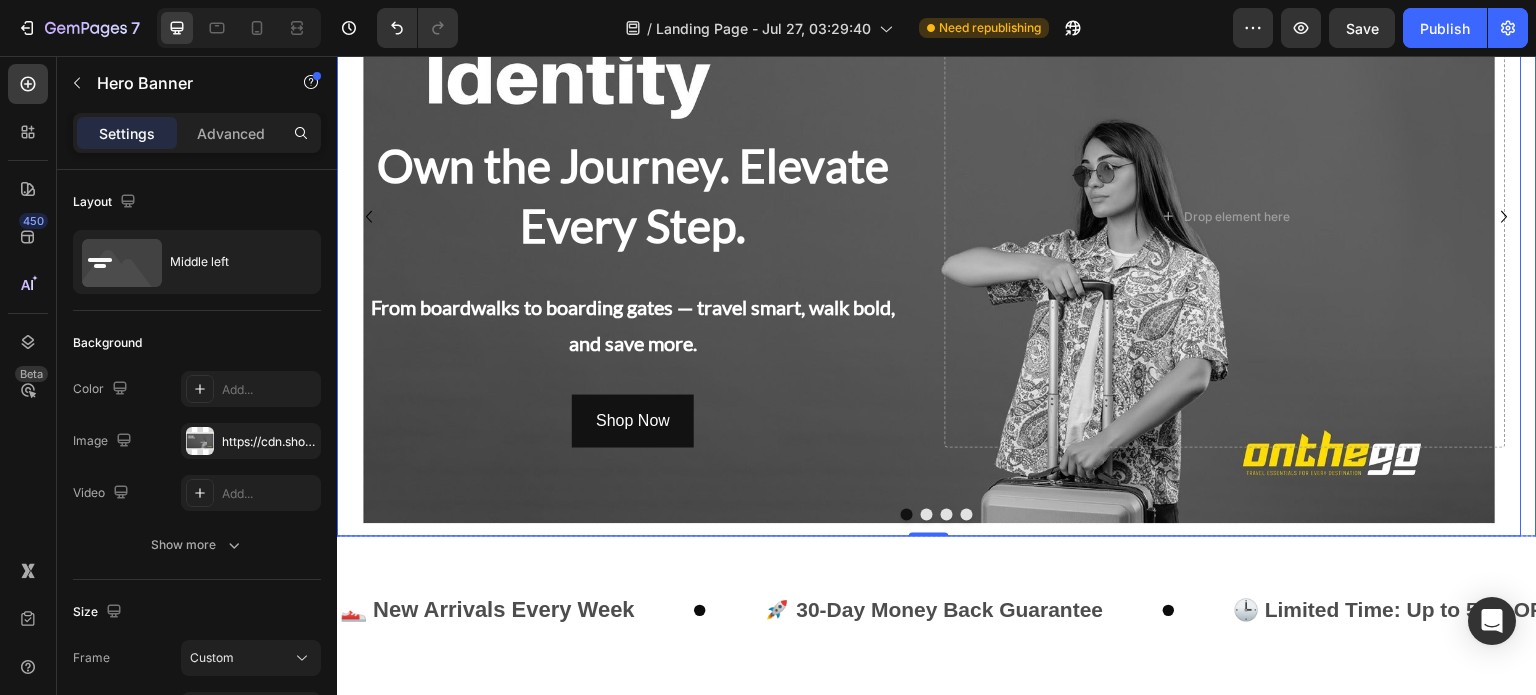click 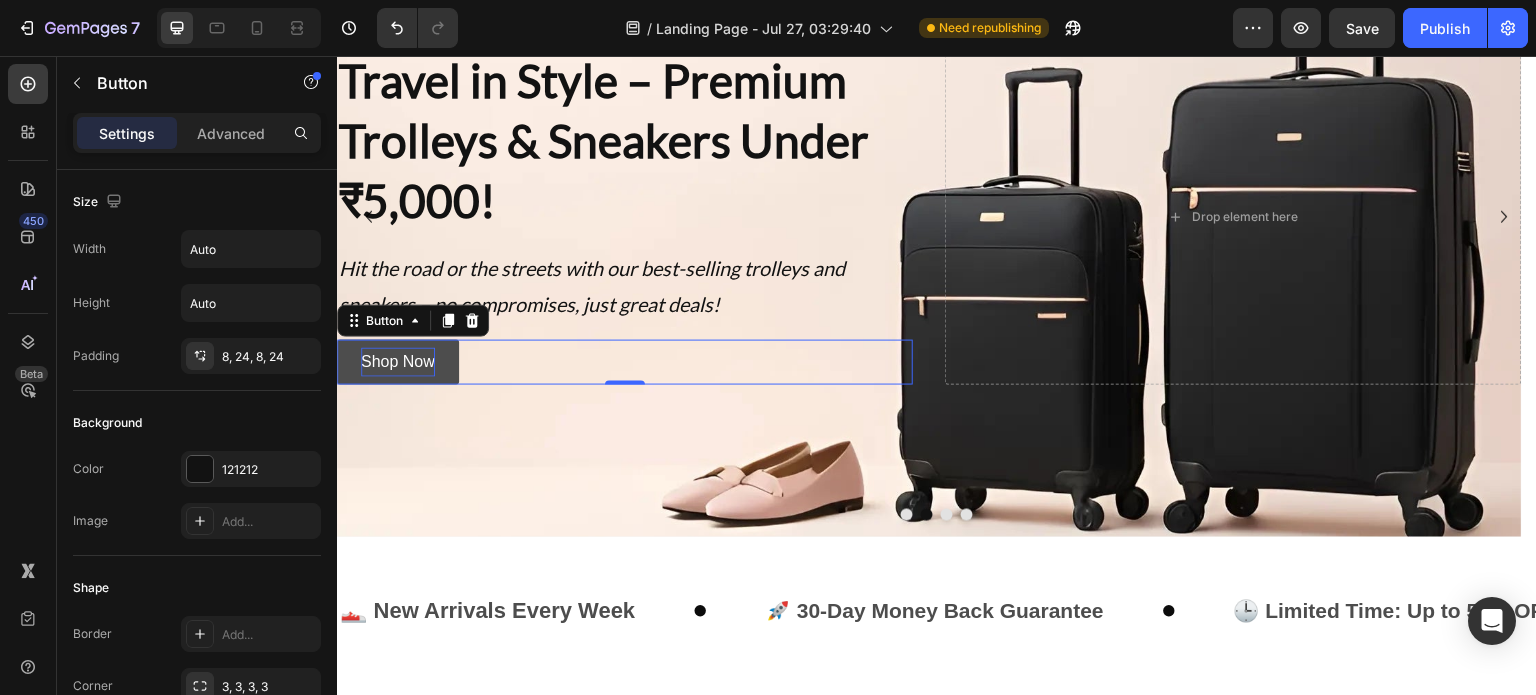 click on "Shop Now" at bounding box center (398, 362) 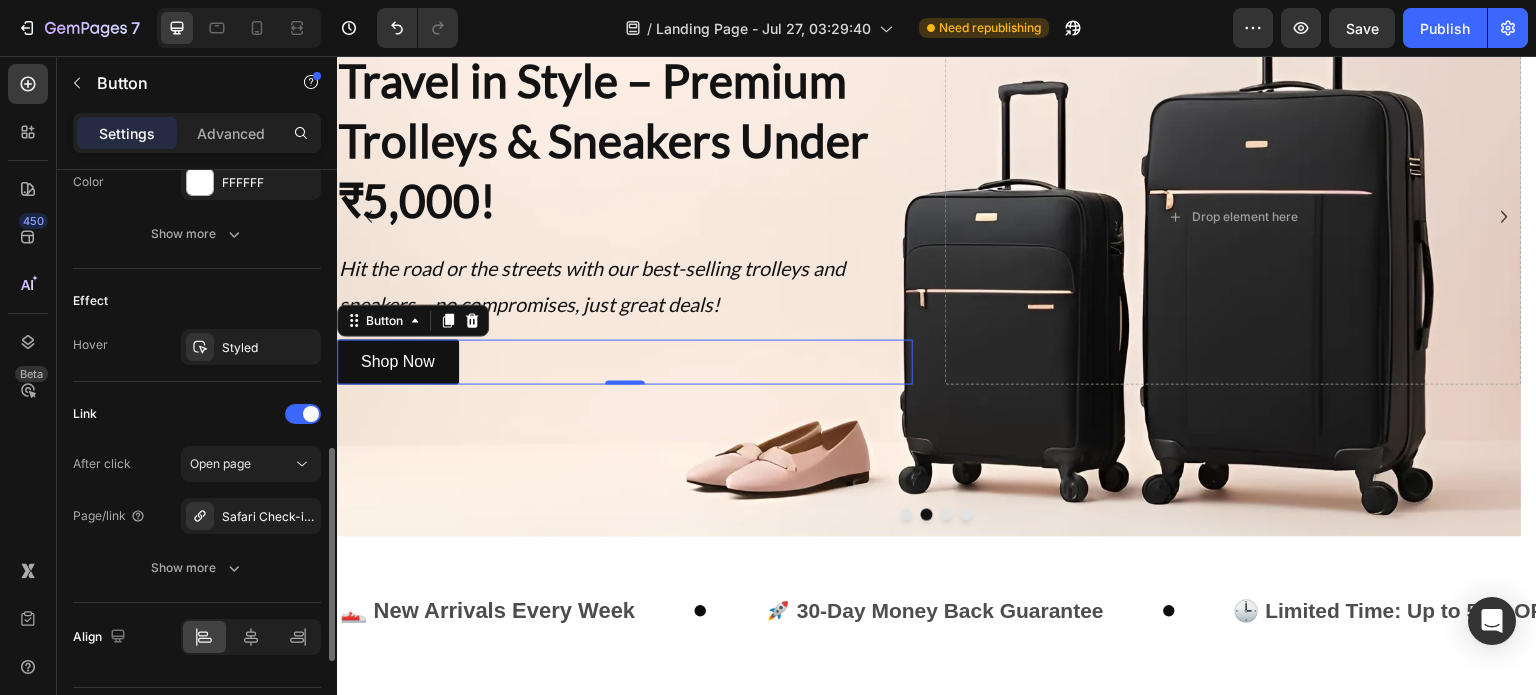 scroll, scrollTop: 1004, scrollLeft: 0, axis: vertical 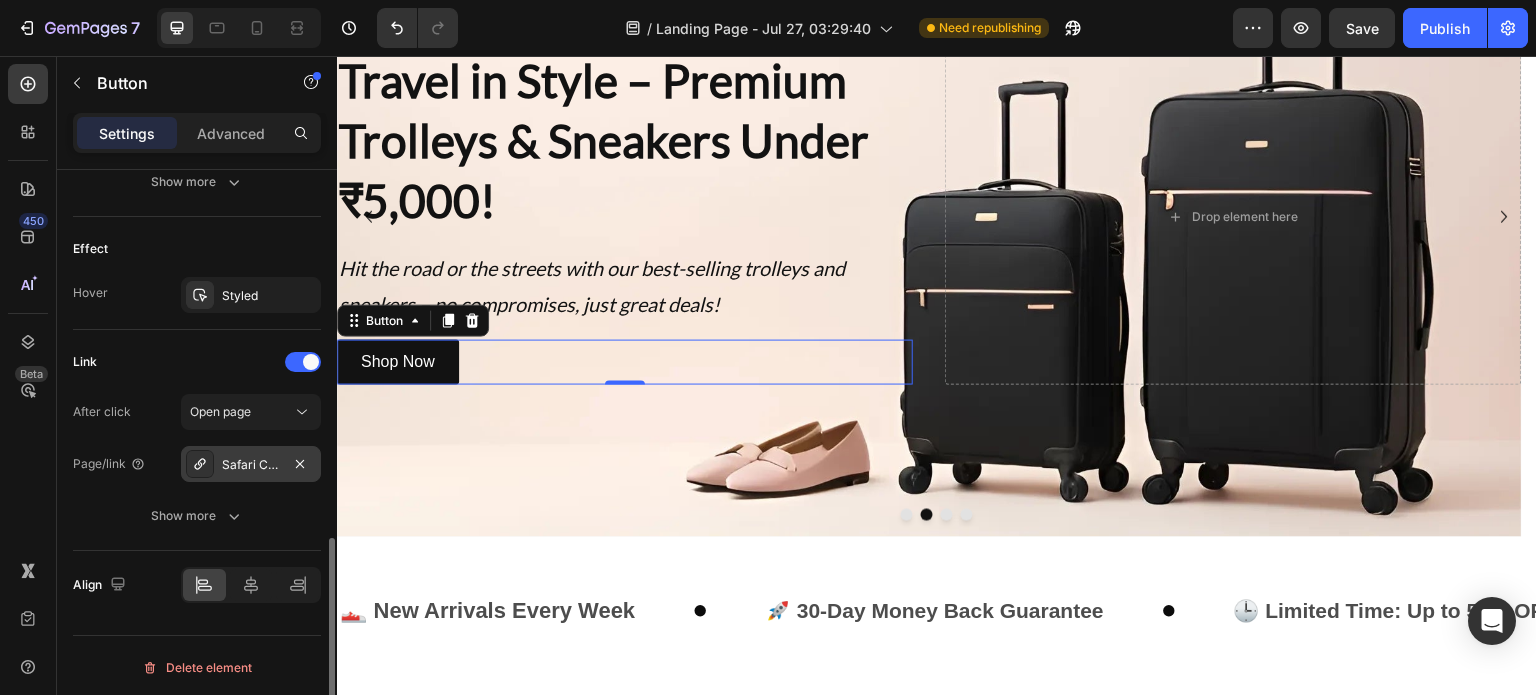 click on "Safari Check-in Suitcase – 8-Wheel Hard Luggage with TSA Lock | 5-Year International Warranty | Black & Green | Sizes 55cm, 67cm, 77cm" at bounding box center (251, 465) 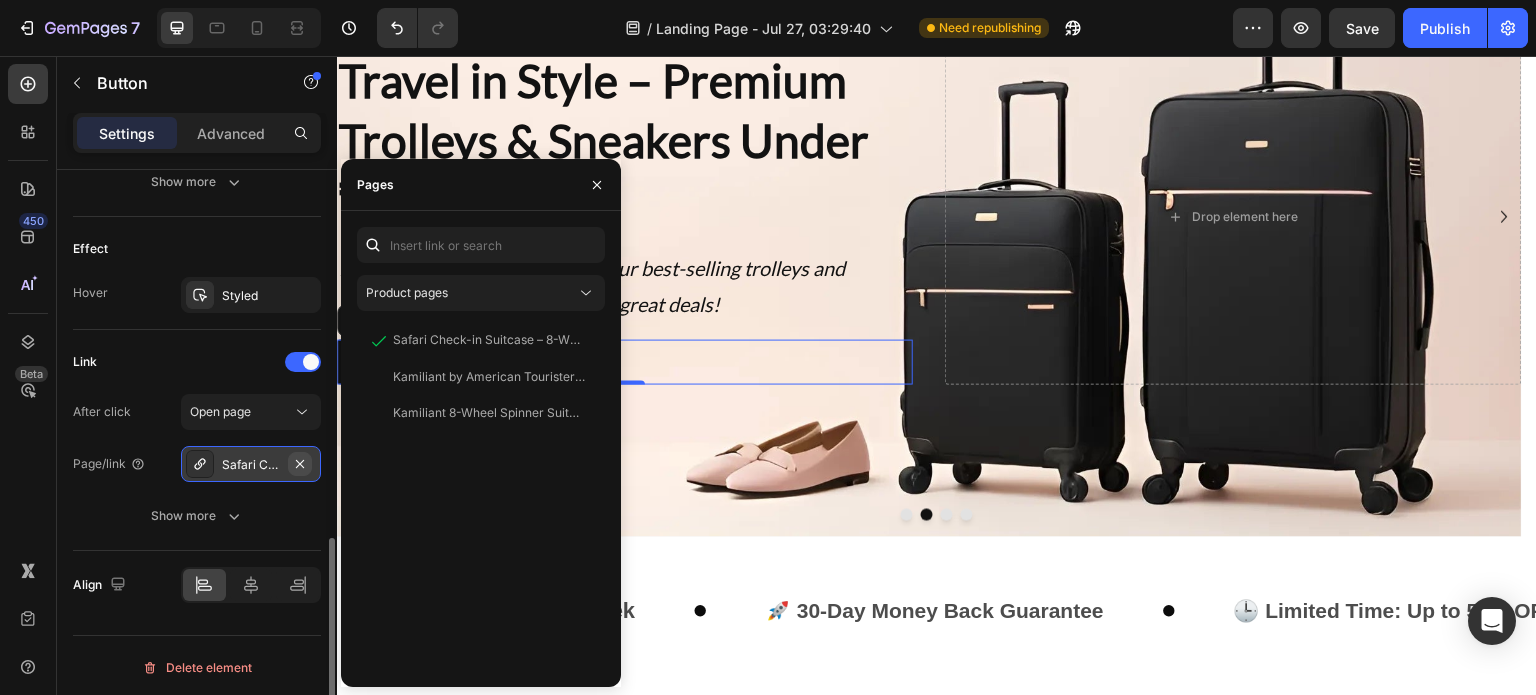 click 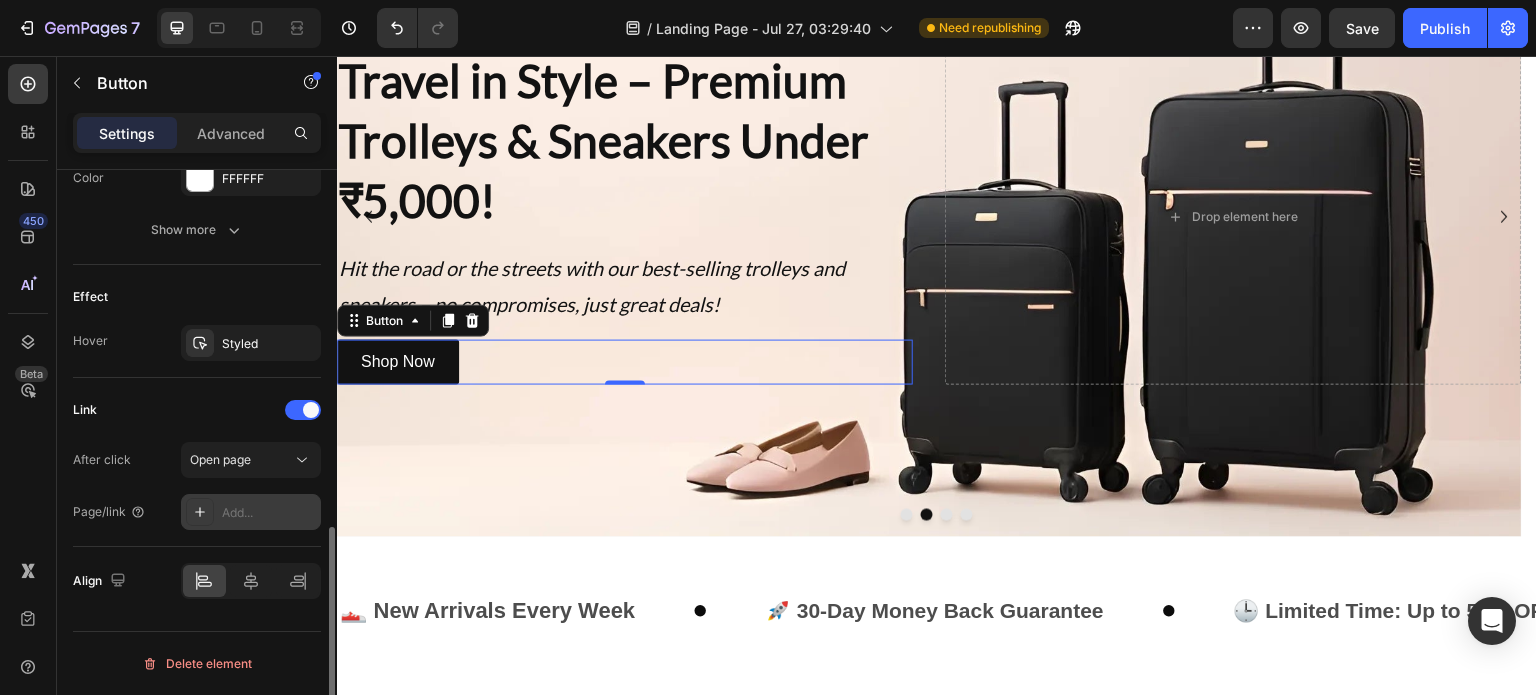 scroll, scrollTop: 952, scrollLeft: 0, axis: vertical 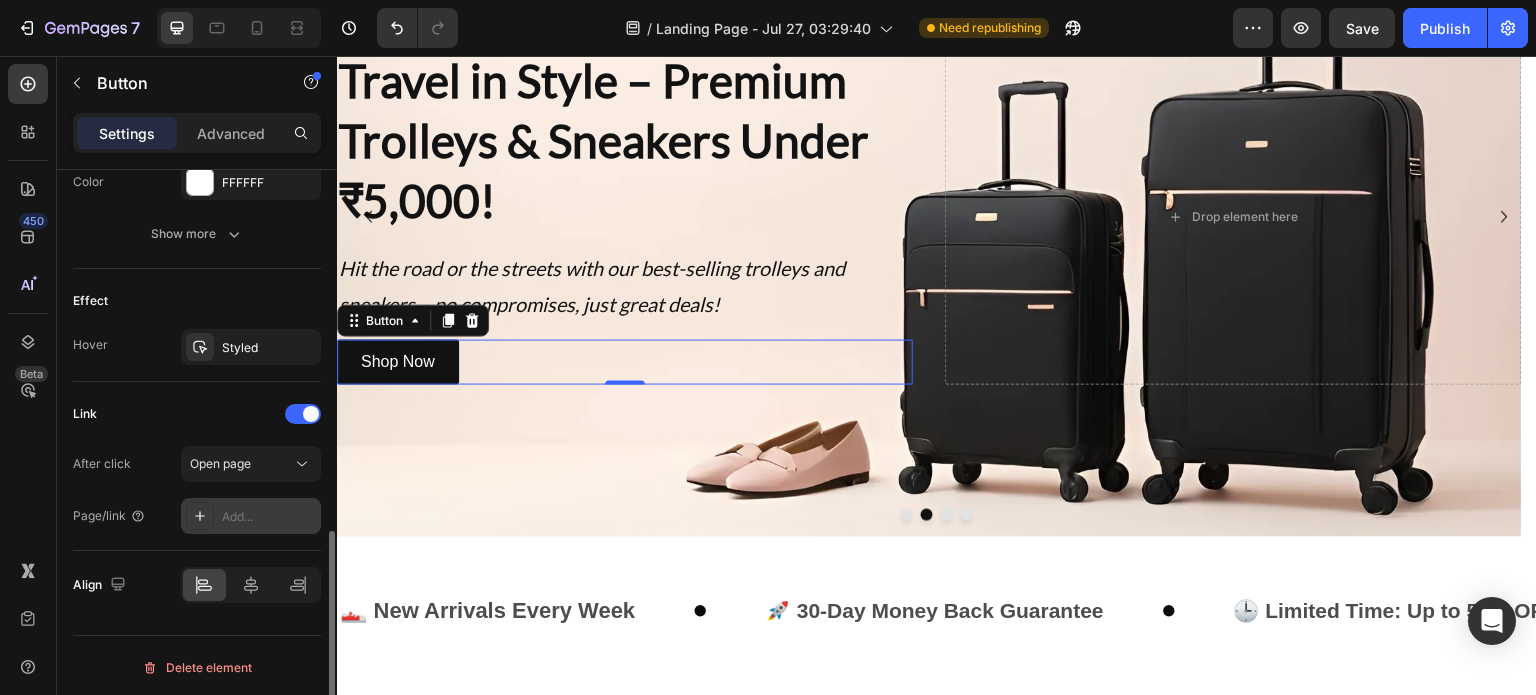 click on "Add..." at bounding box center [269, 517] 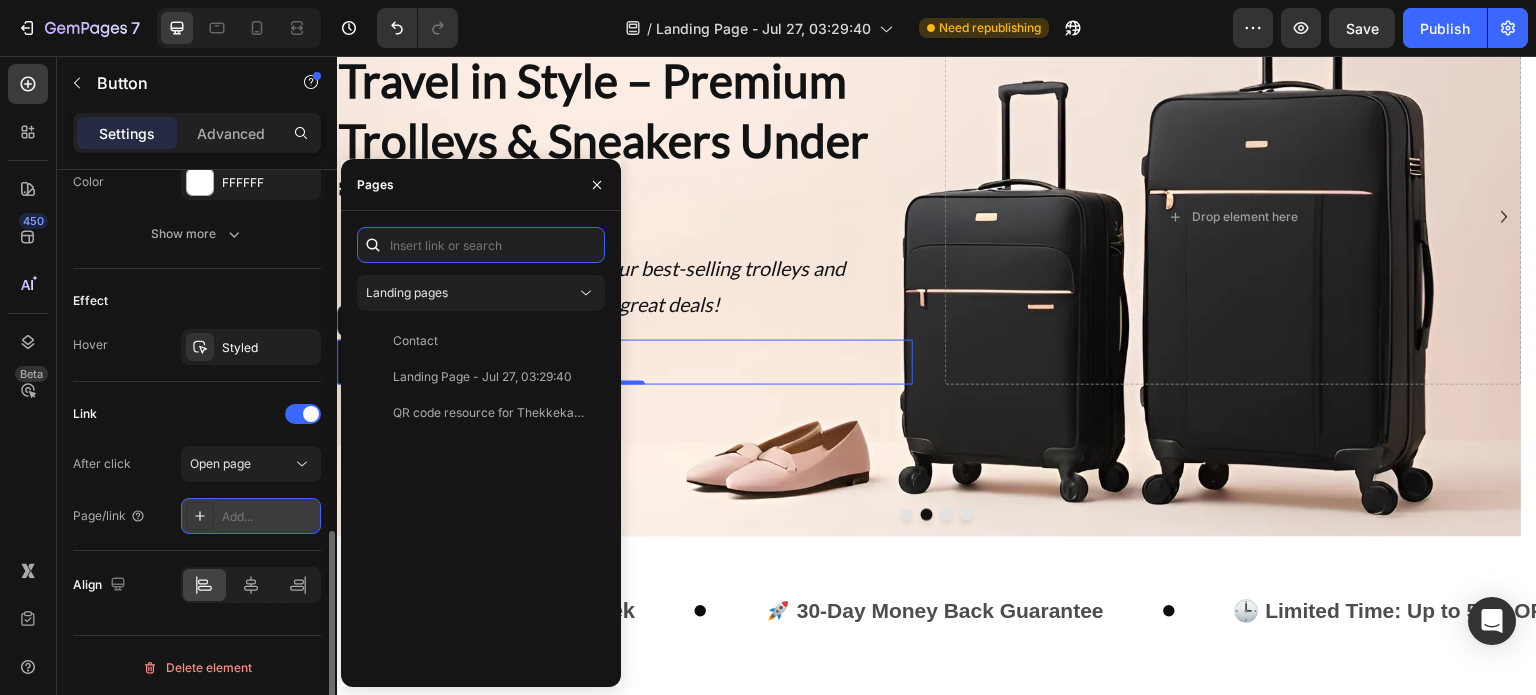 paste on "https://onthego-studio.myshopify.com/collections/all" 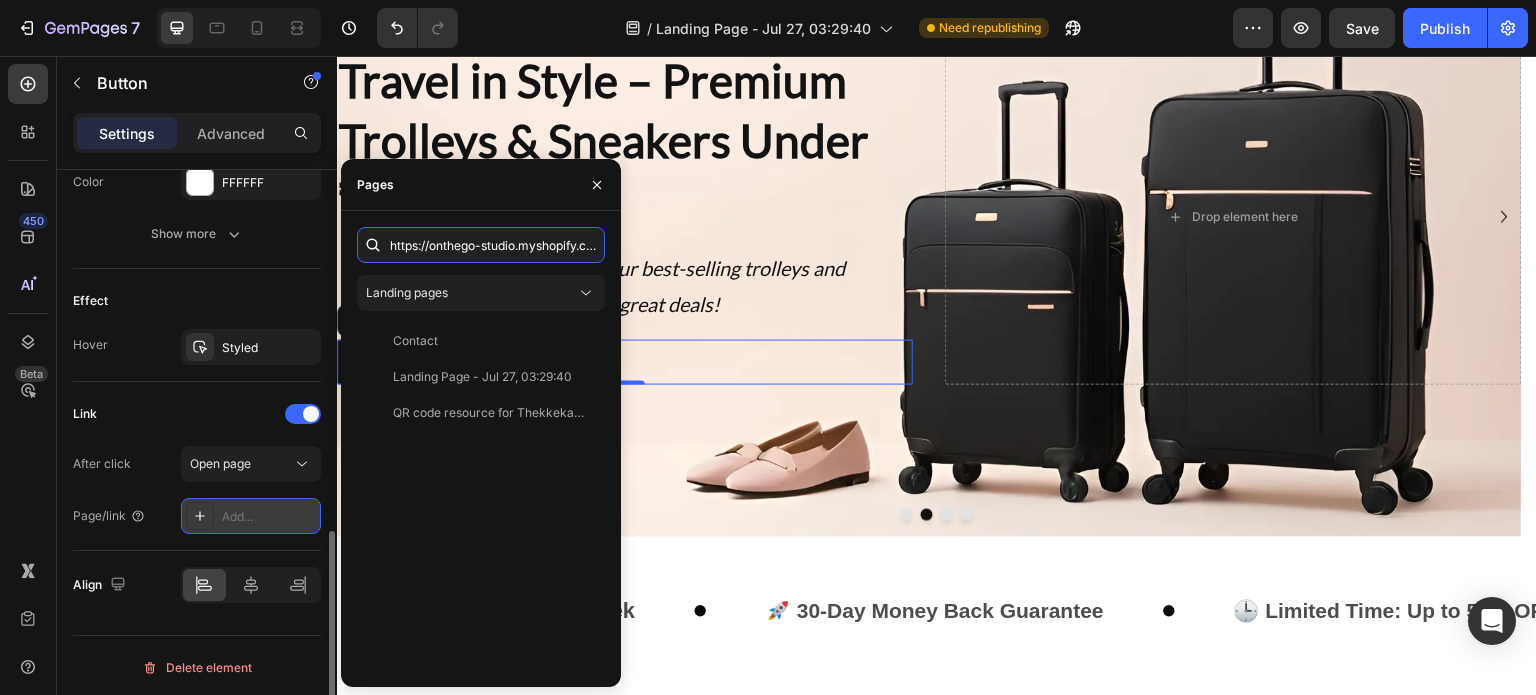 scroll, scrollTop: 0, scrollLeft: 125, axis: horizontal 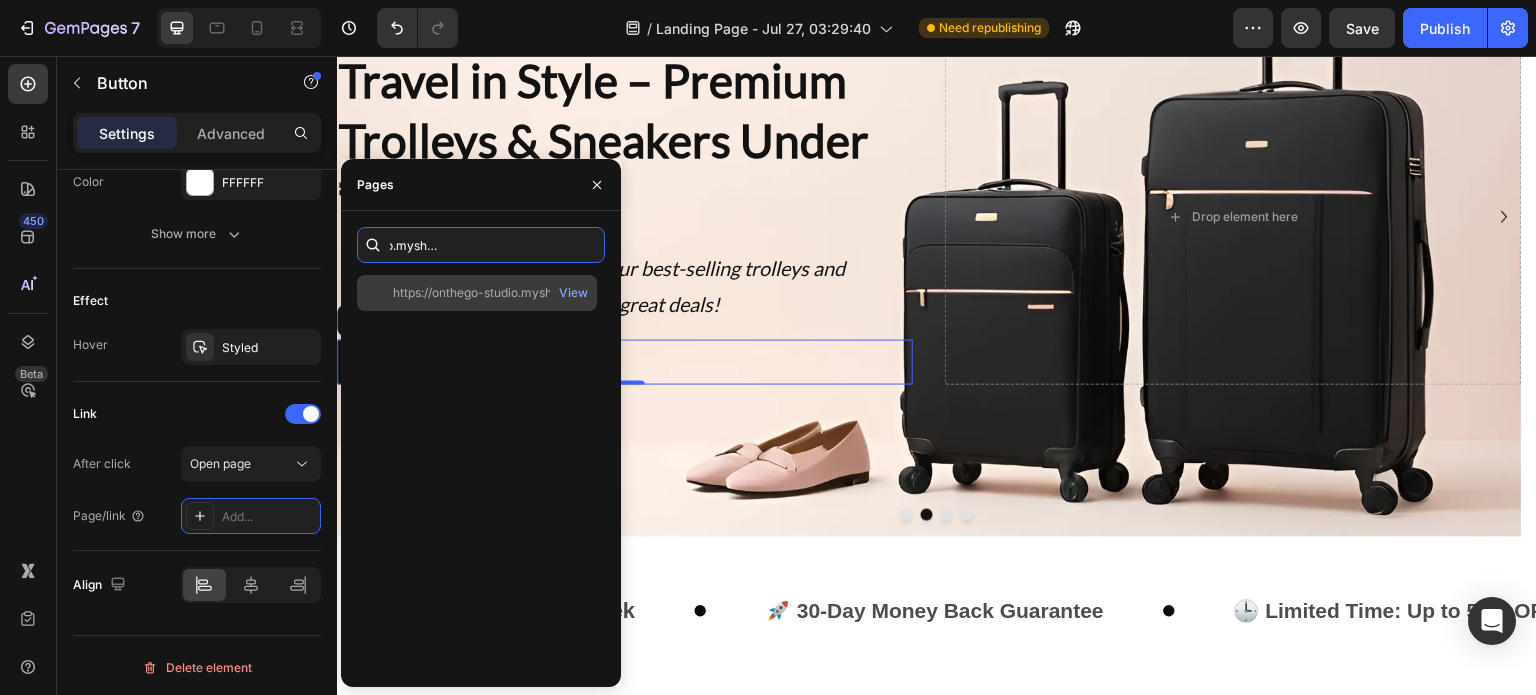 type on "https://onthego-studio.myshopify.com/collections/all" 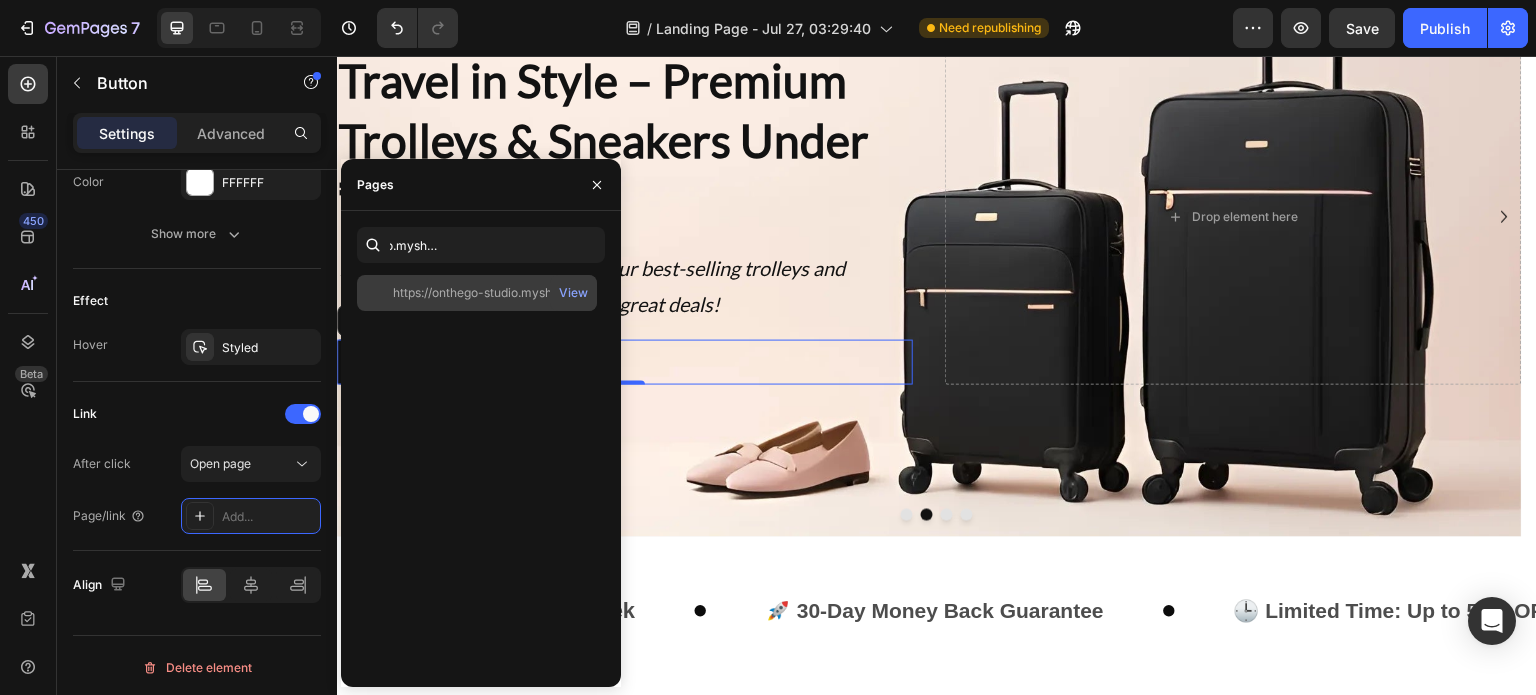 click on "https://onthego-studio.myshopify.com/collections/all" 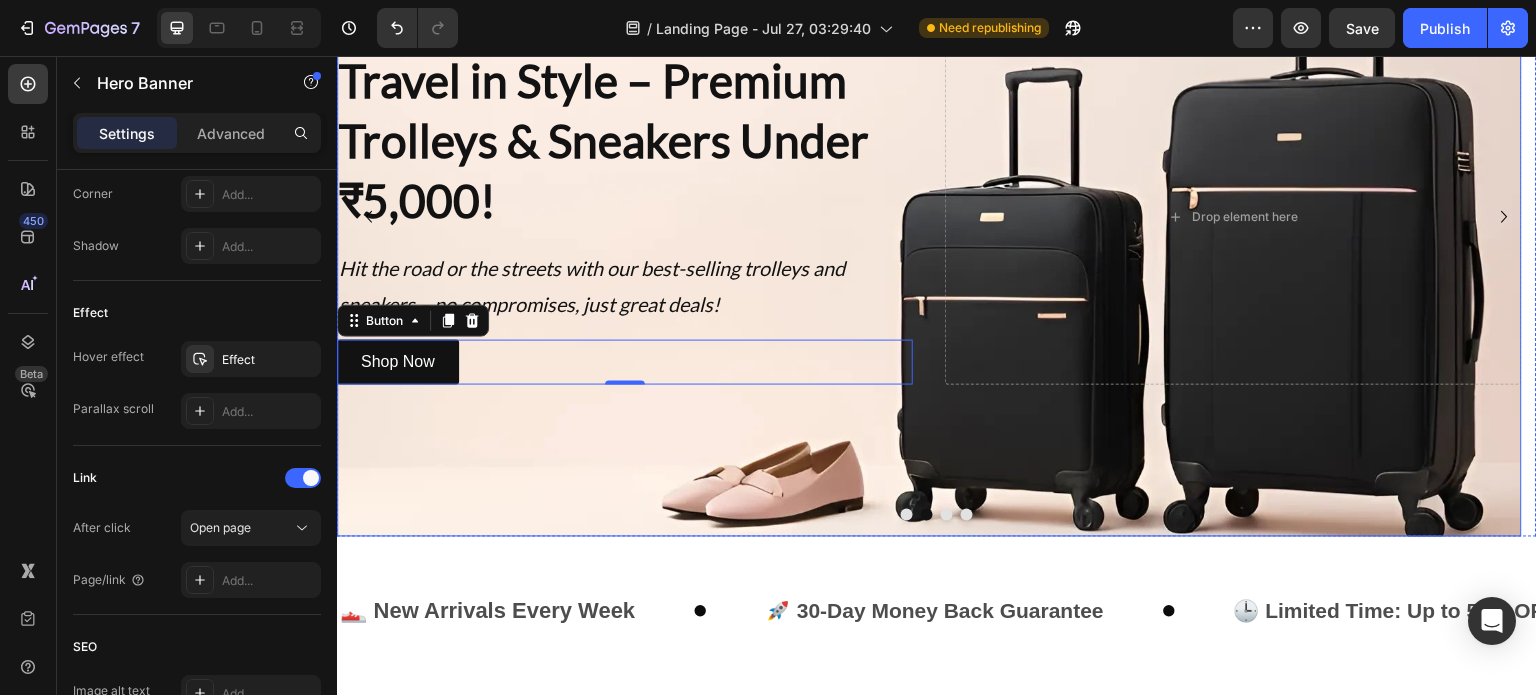 click at bounding box center [929, 217] 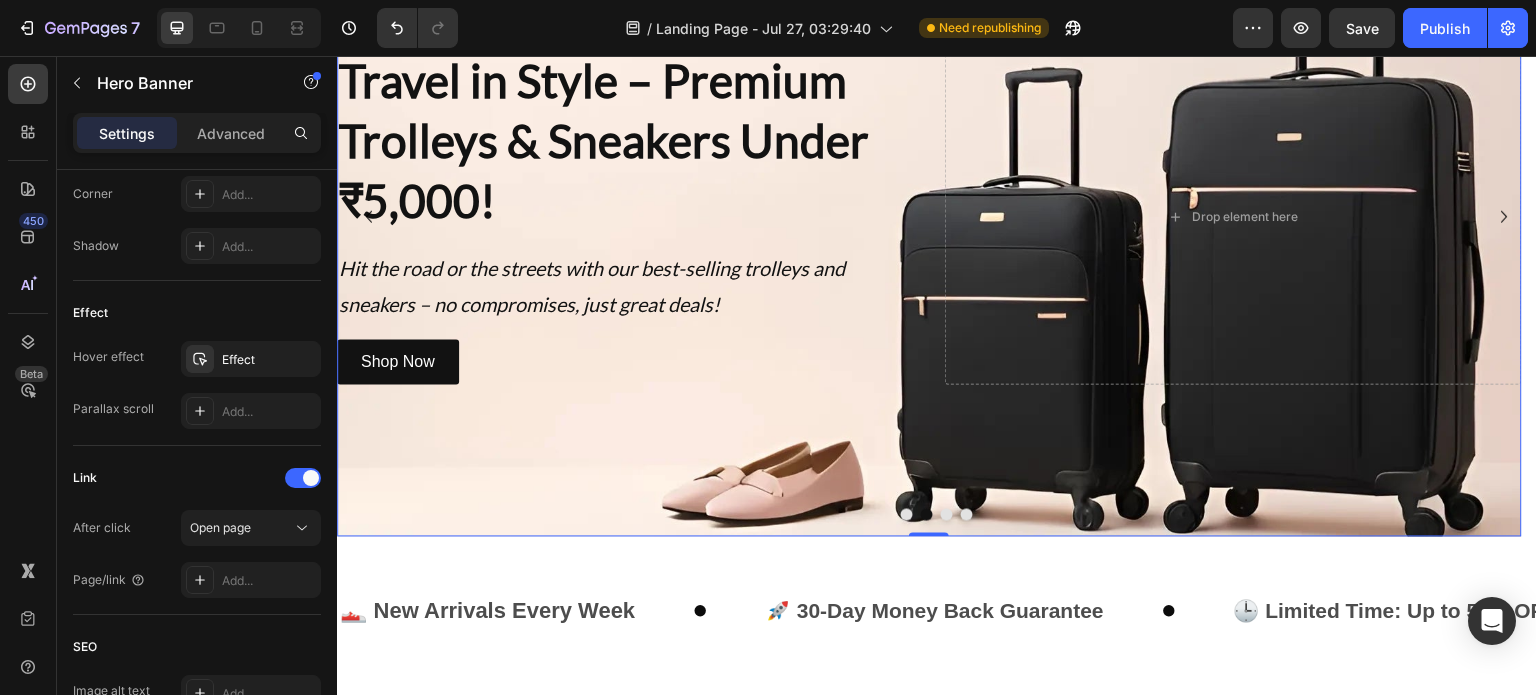 scroll, scrollTop: 0, scrollLeft: 0, axis: both 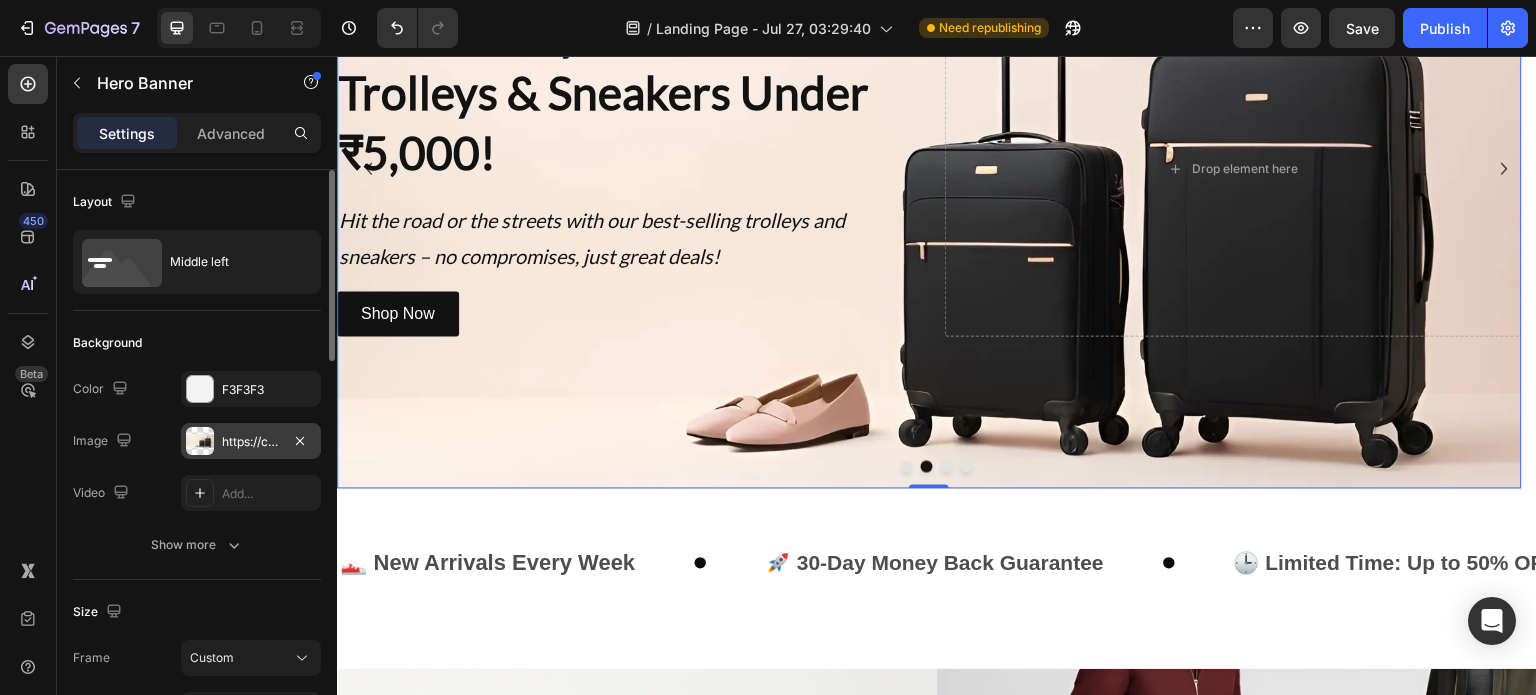 click on "https://cdn.shopify.com/s/files/1/0770/1823/5130/files/gempages_577154060990284788-f116557e-a218-411b-b4a9-39fe60c90d9c.webp" at bounding box center (251, 442) 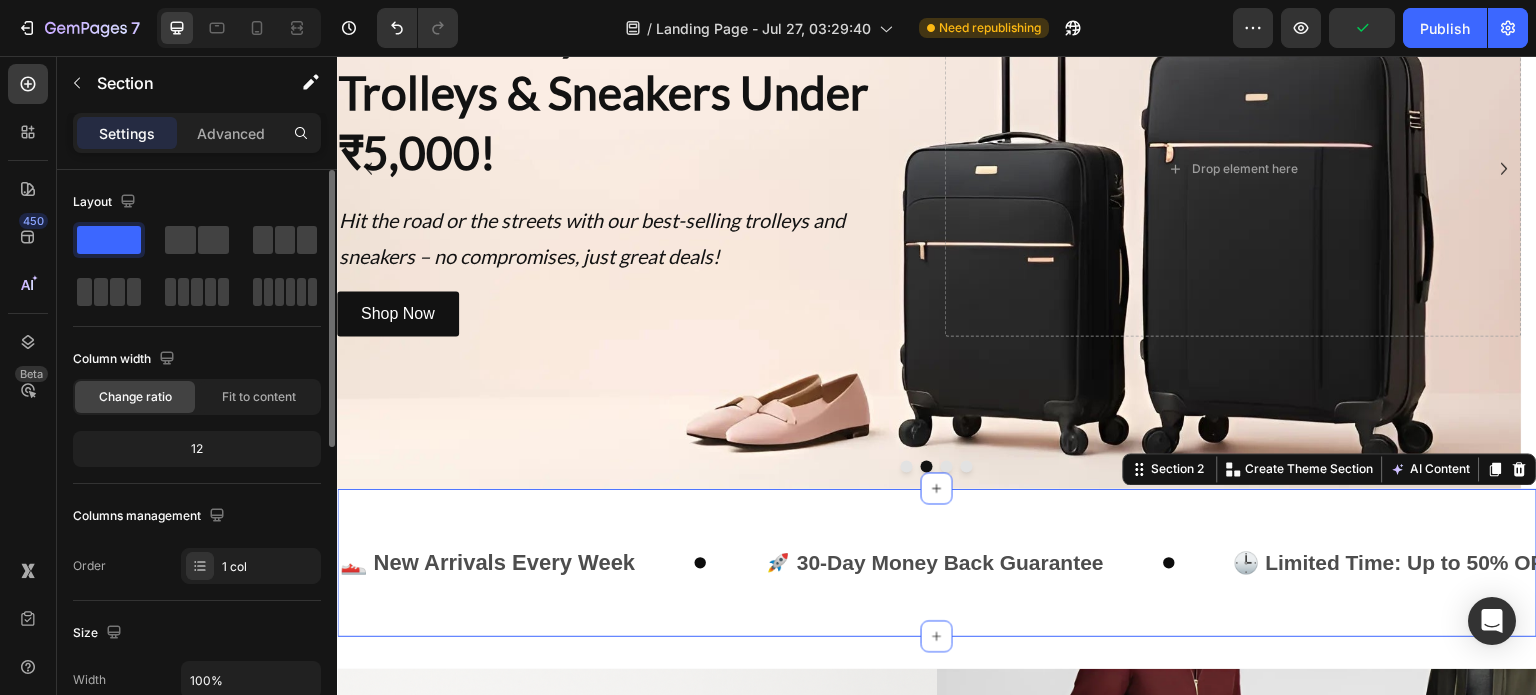 click on "👟 New Arrivals Every Week Text
🚀 30-Day Money Back Guarantee Text
🕒 Limited Time: Up to 50% OFF! Text
🧳 Premium Quality Under Budget Text
👟 New Arrivals Every Week Text
🚀 30-Day Money Back Guarantee Text
🕒 Limited Time: Up to 50% OFF! Text
🧳 Premium Quality Under Budget Text
Marquee Section 2   You can create reusable sections Create Theme Section AI Content Write with GemAI What would you like to describe here? Tone and Voice Persuasive Product Kamiliant by American Tourister MIGHT Check-in Suitcase – 8-Wheel Spinner Luggage | Hard-Shell Trolley Bag (Black & Green) | 55cm, 68cm, 79cm Sizes Show more Generate" at bounding box center [937, 563] 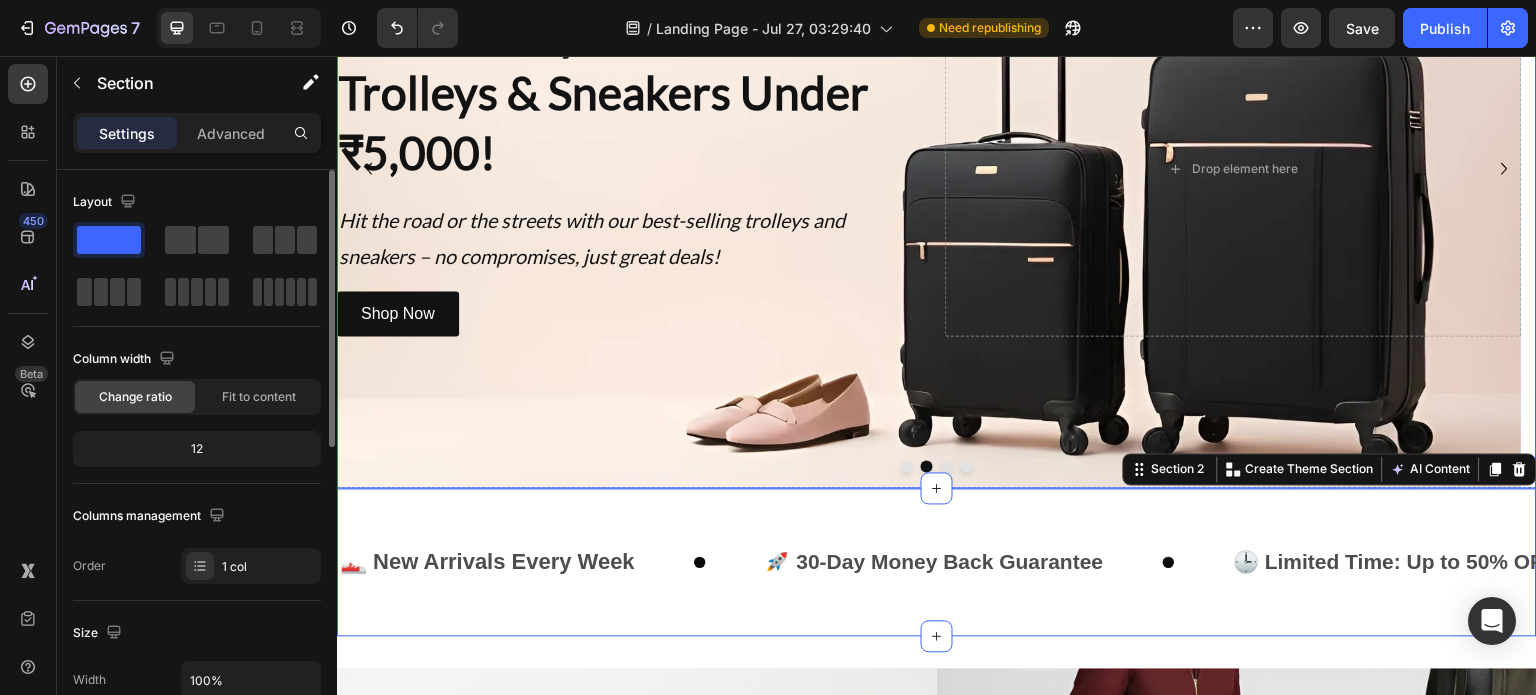 click 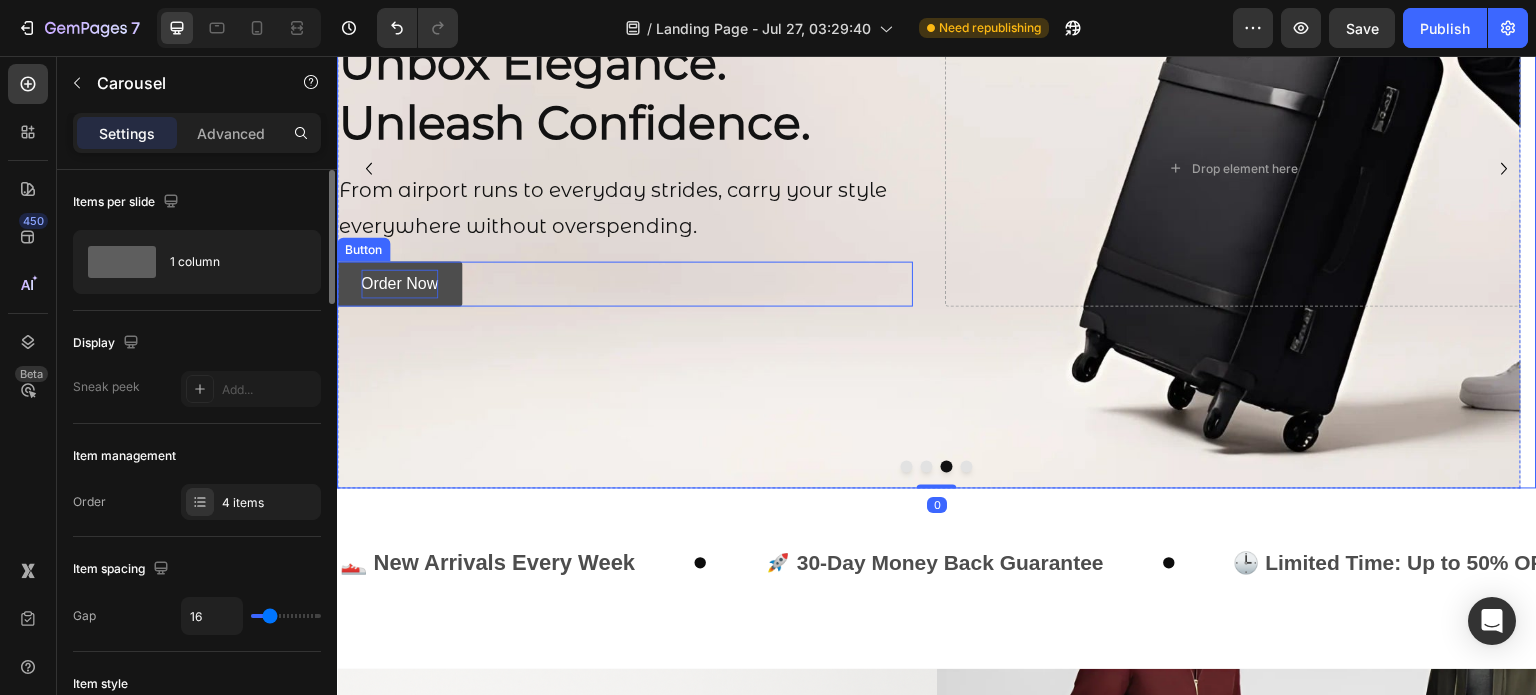 click on "Order Now" at bounding box center (399, 284) 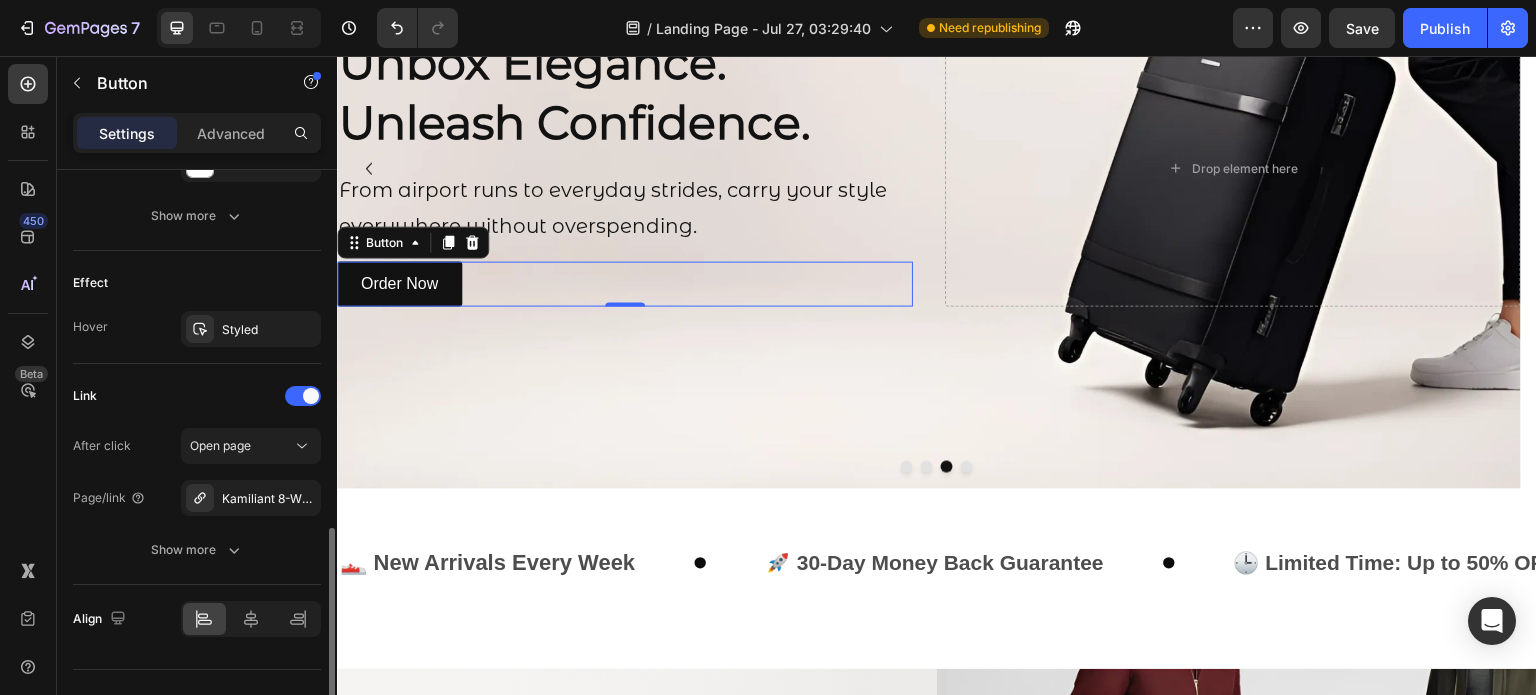 scroll, scrollTop: 1004, scrollLeft: 0, axis: vertical 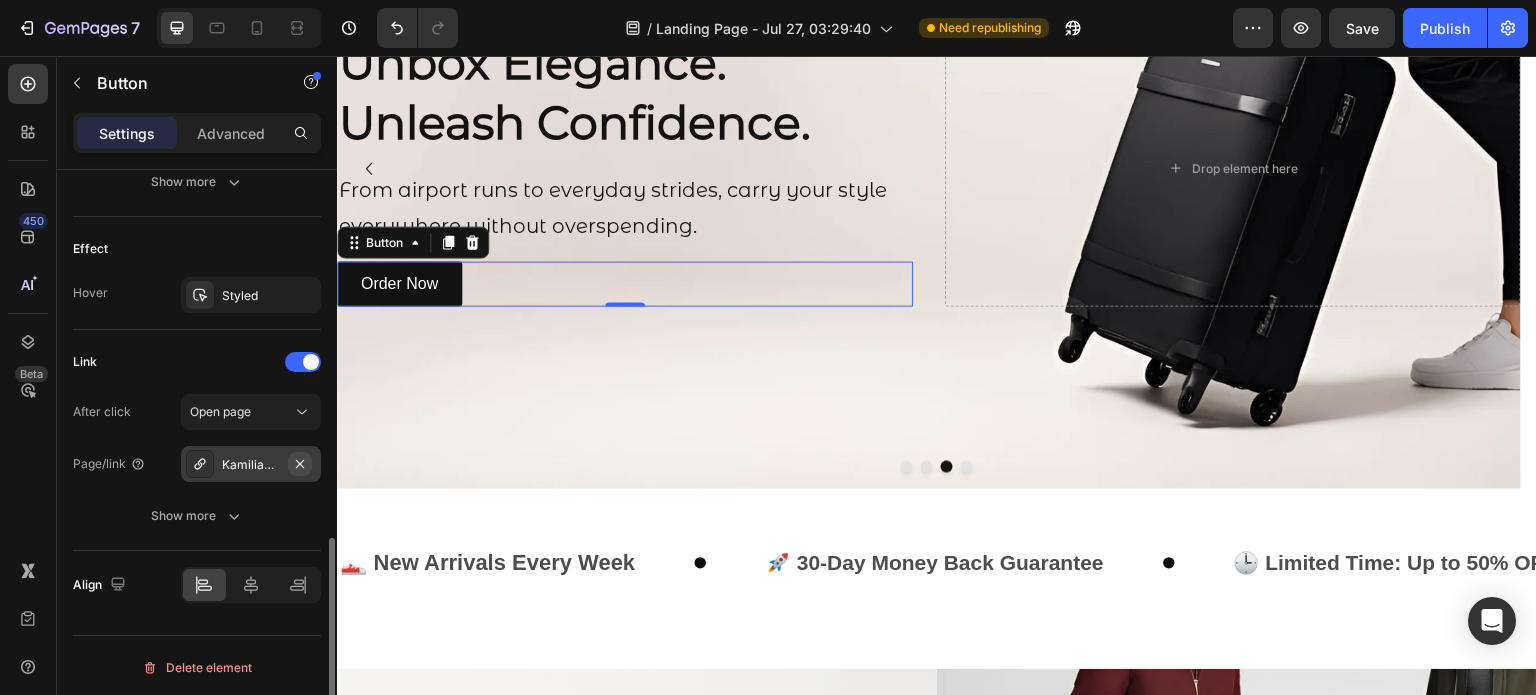 click 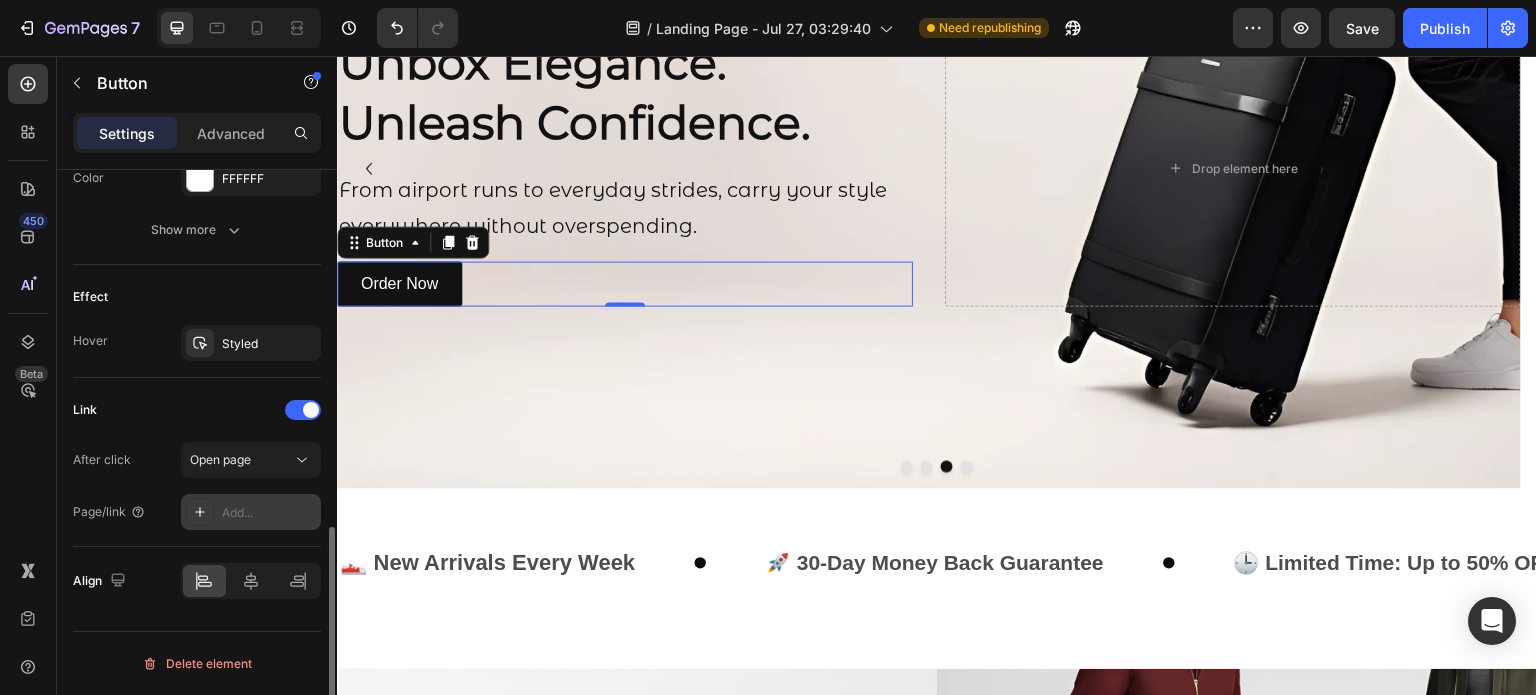 scroll, scrollTop: 952, scrollLeft: 0, axis: vertical 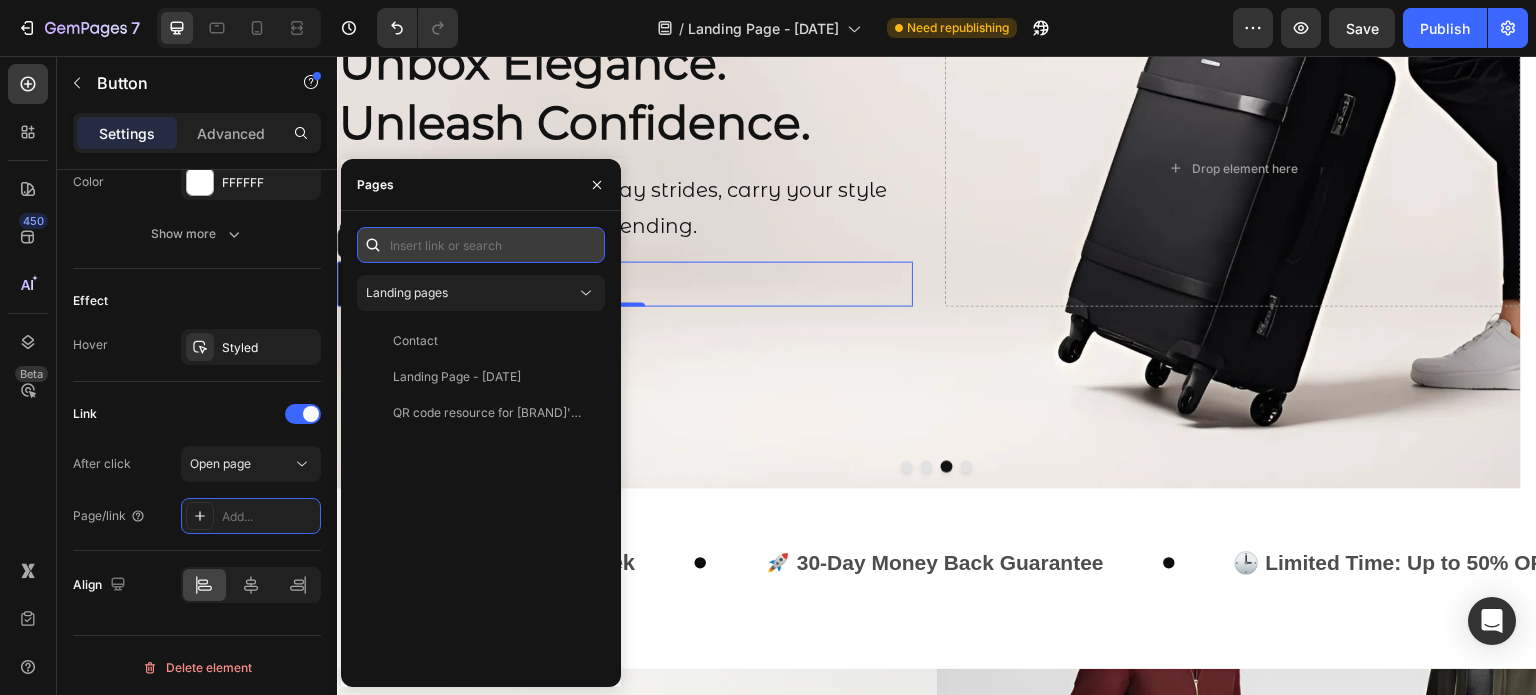click at bounding box center (481, 245) 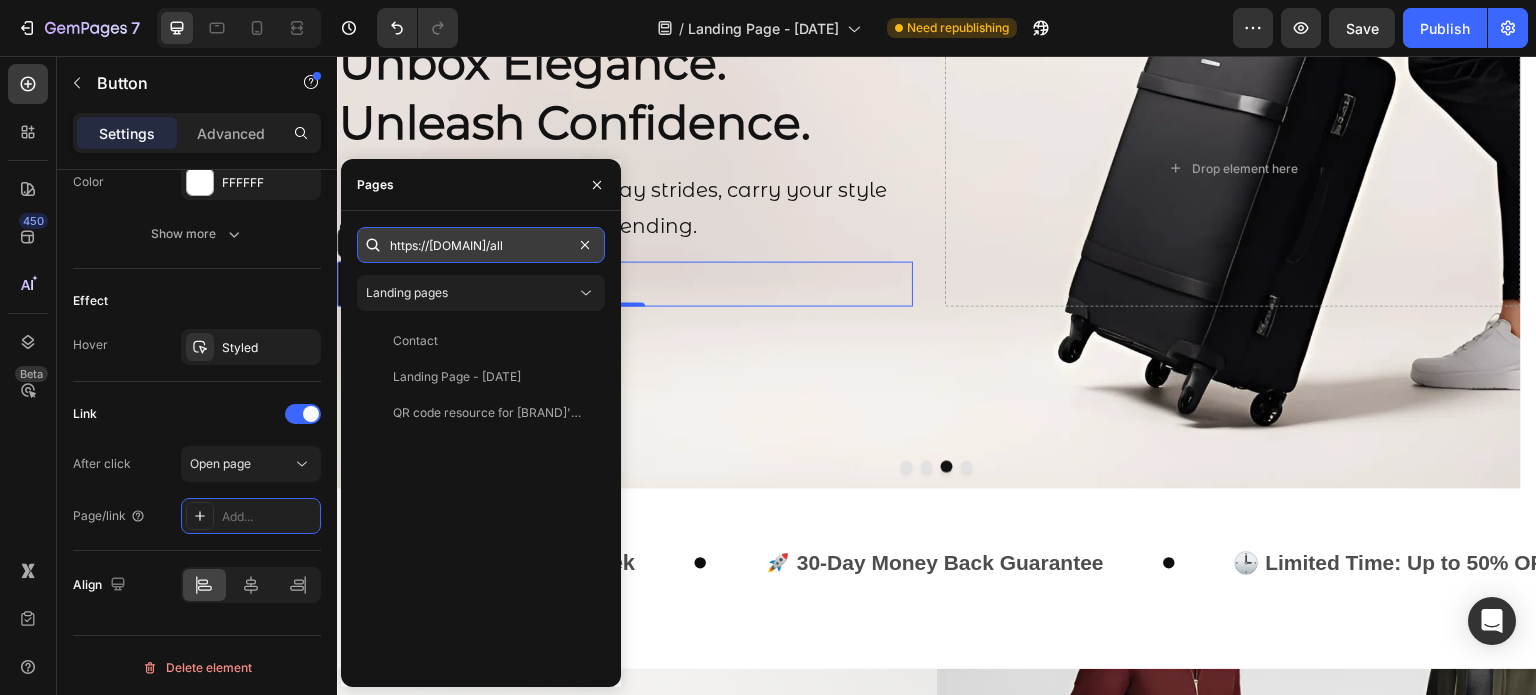 scroll, scrollTop: 0, scrollLeft: 125, axis: horizontal 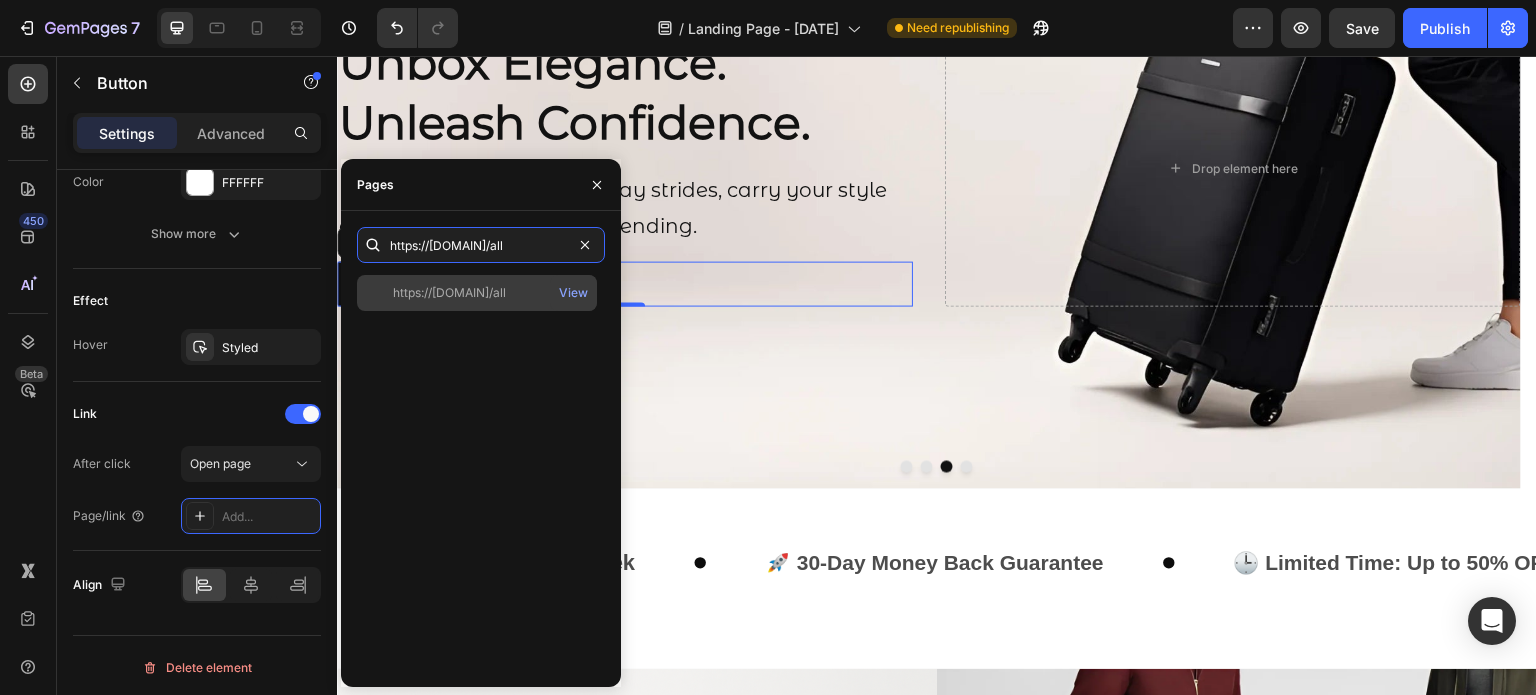 type on "https://[DOMAIN]/all" 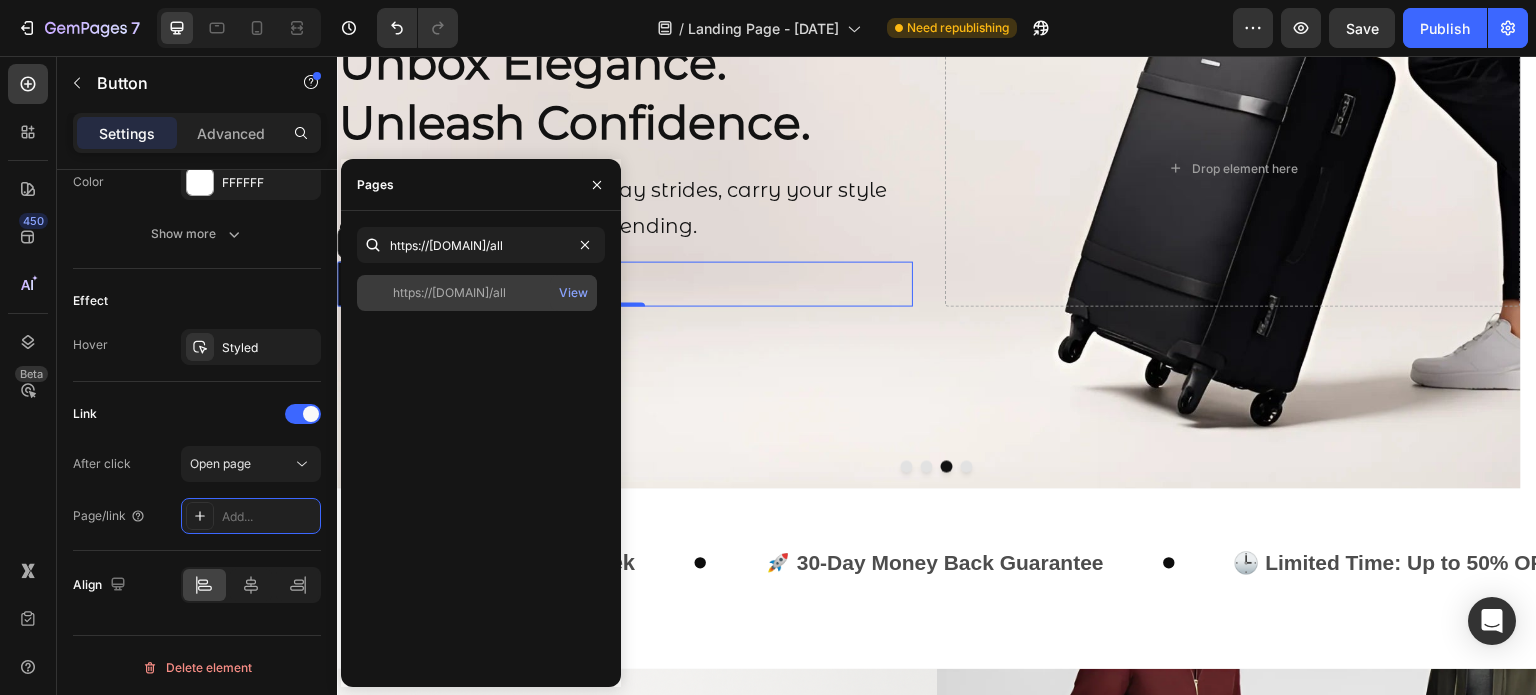 click on "https://[DOMAIN]/all" 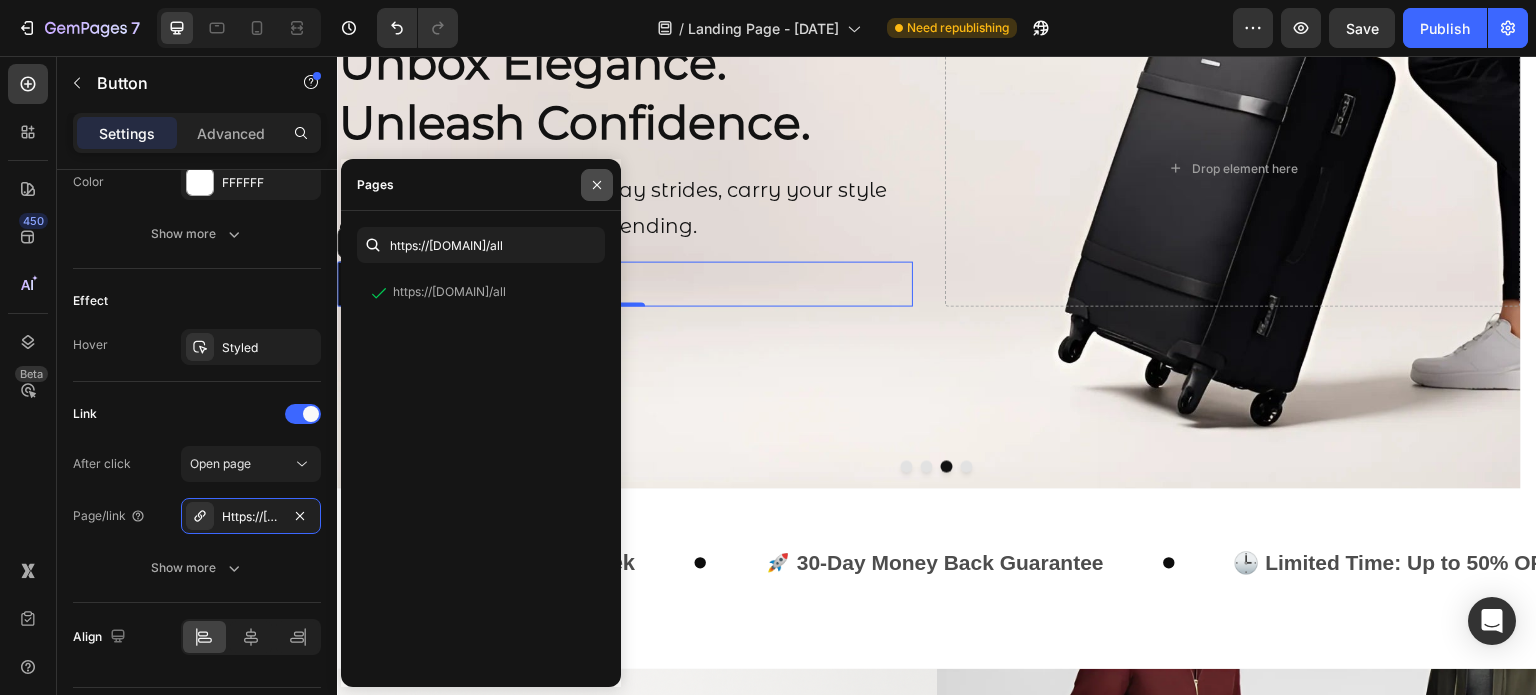 click 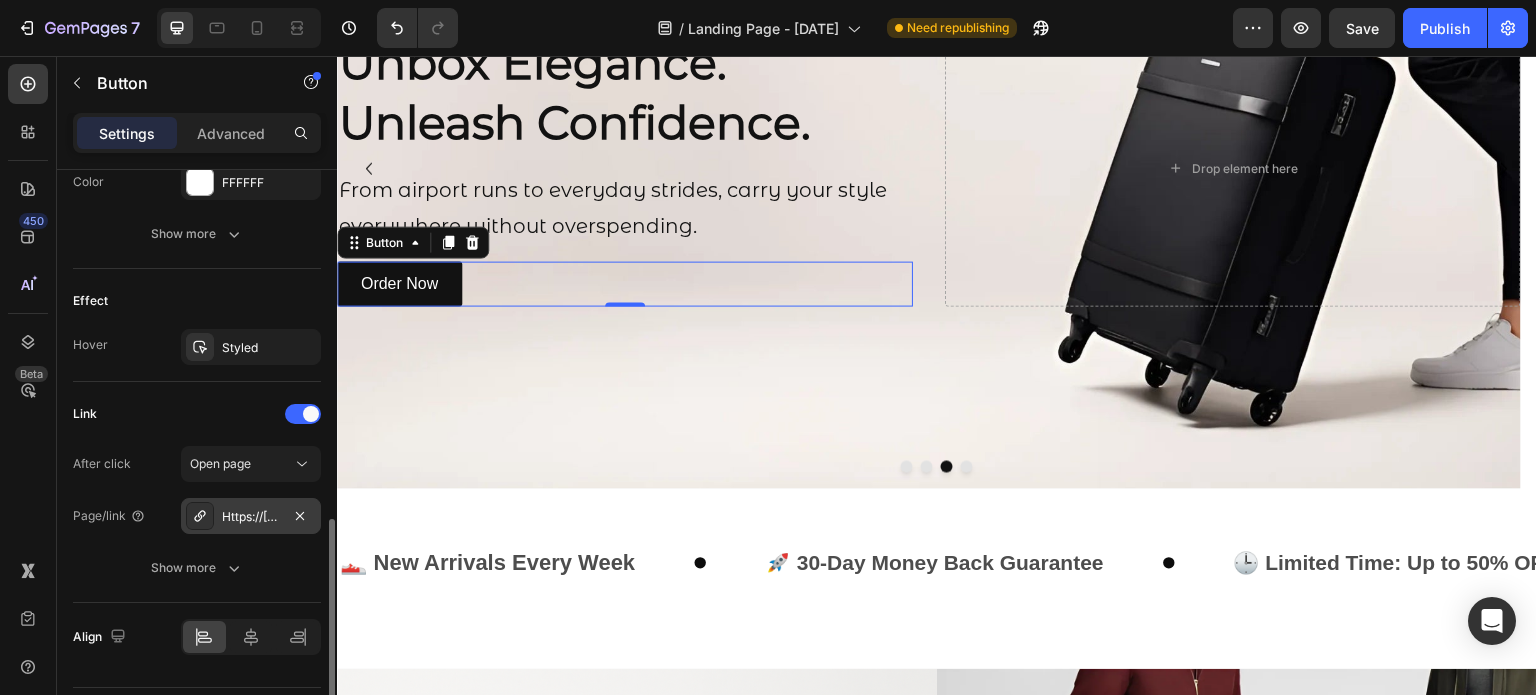 click on "Https://onthego-studio.Myshopify.Com/all" at bounding box center (251, 517) 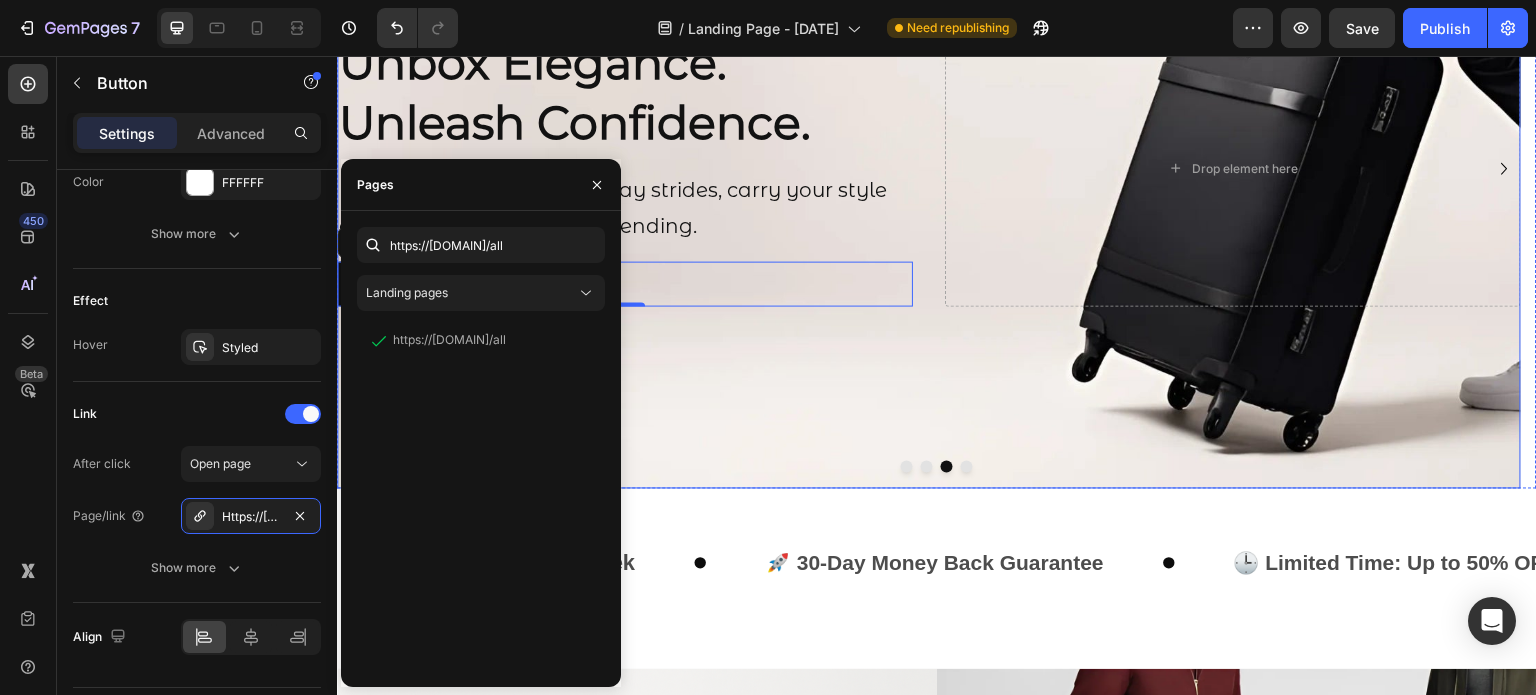 click at bounding box center [929, 169] 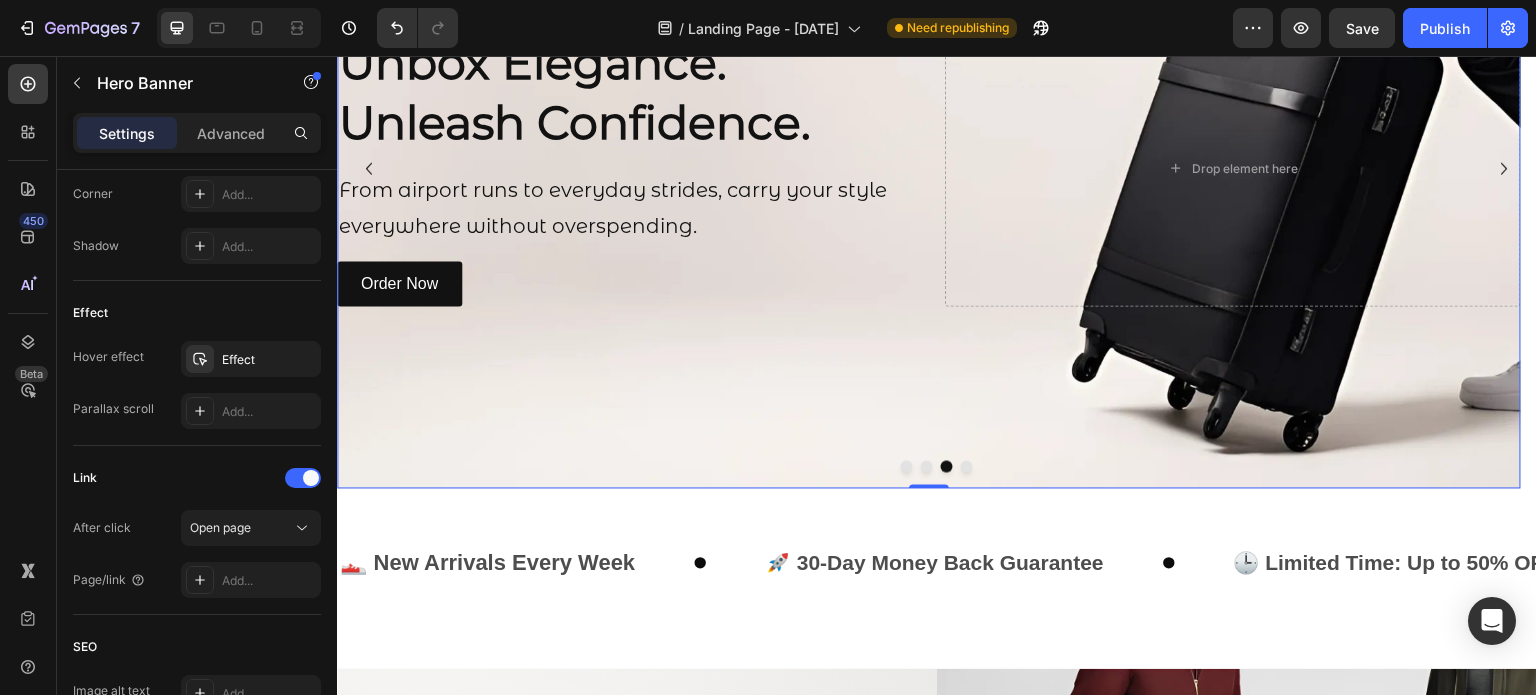 scroll, scrollTop: 0, scrollLeft: 0, axis: both 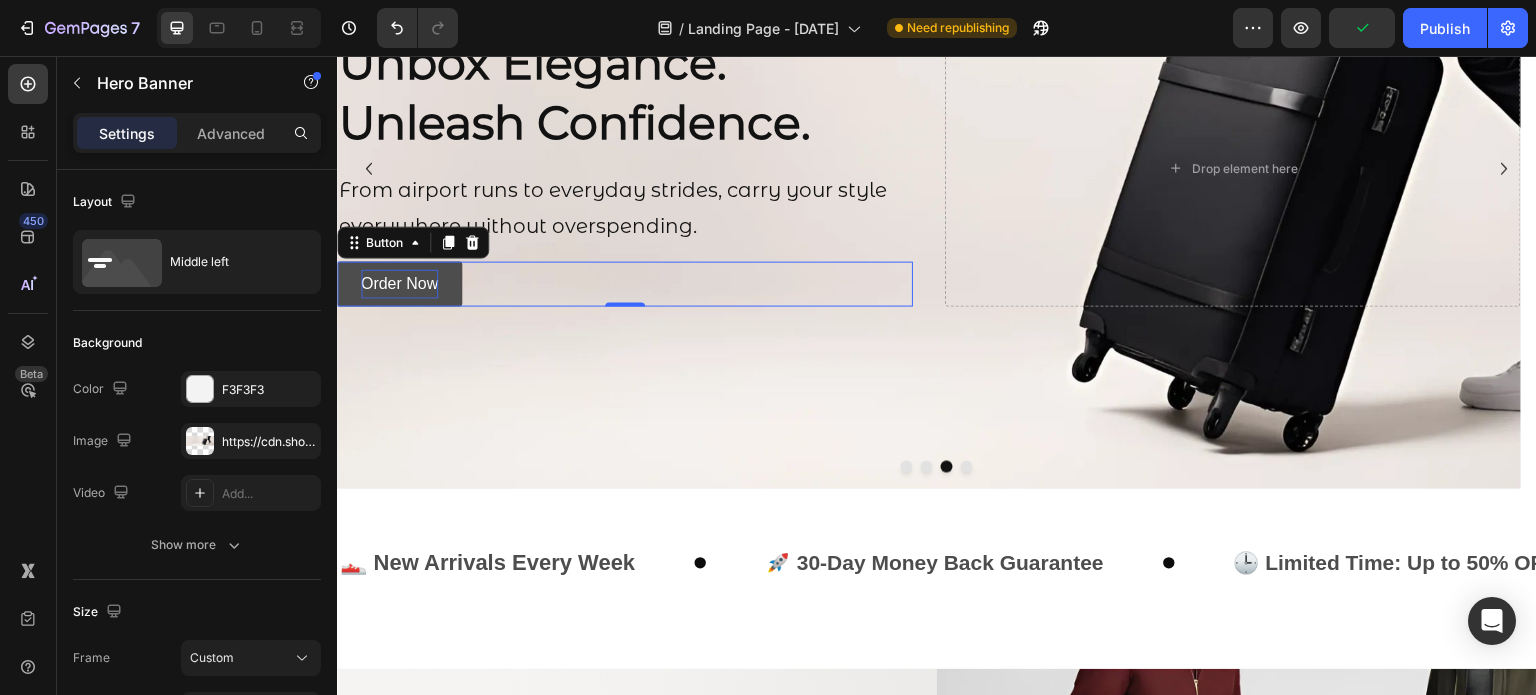 click on "Order Now" at bounding box center [399, 284] 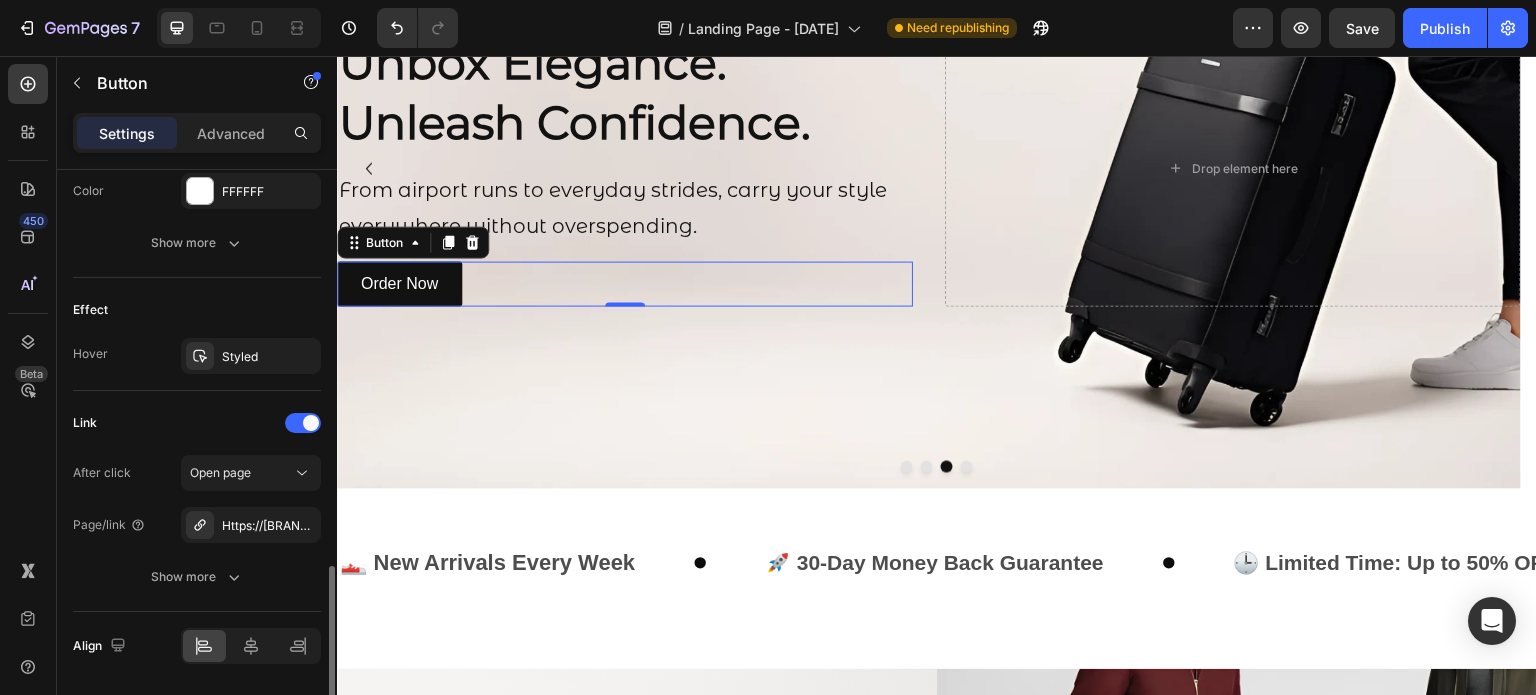 scroll, scrollTop: 1004, scrollLeft: 0, axis: vertical 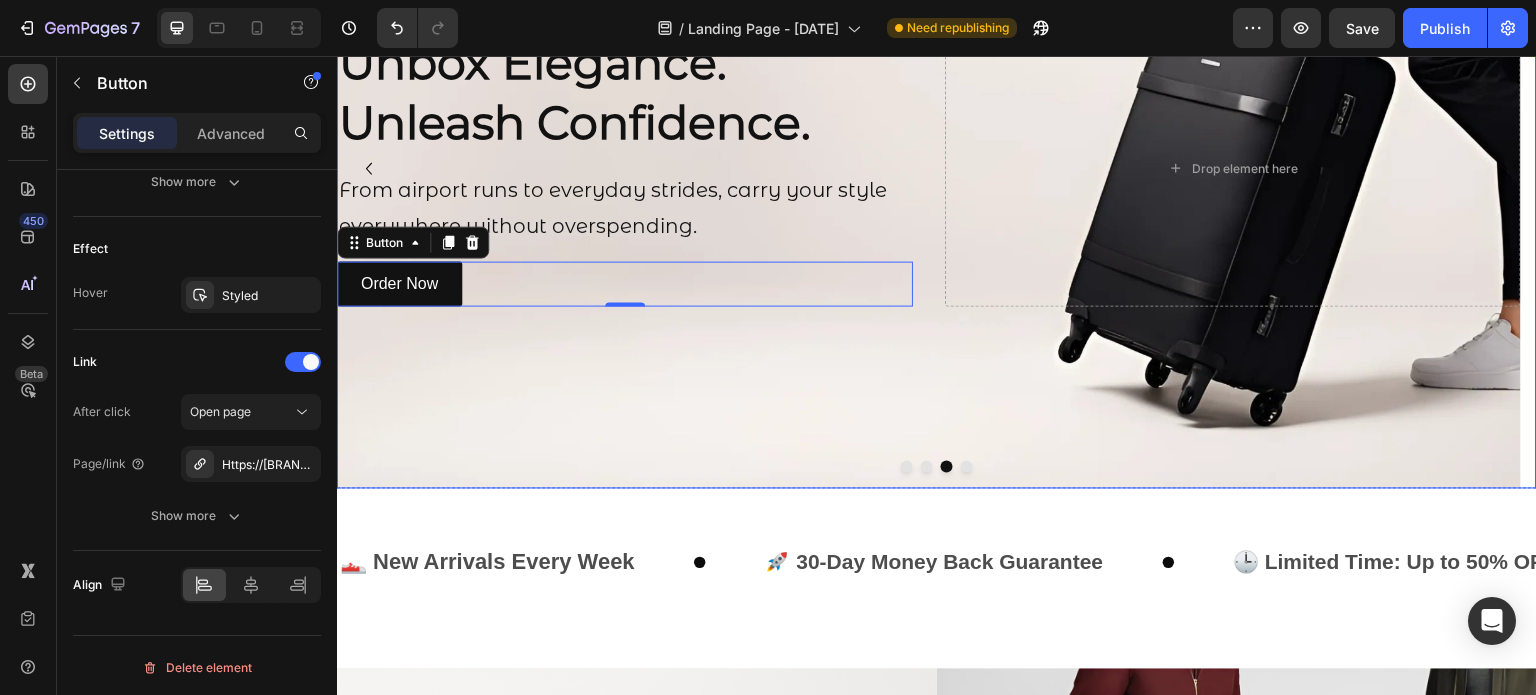click at bounding box center (1505, 169) 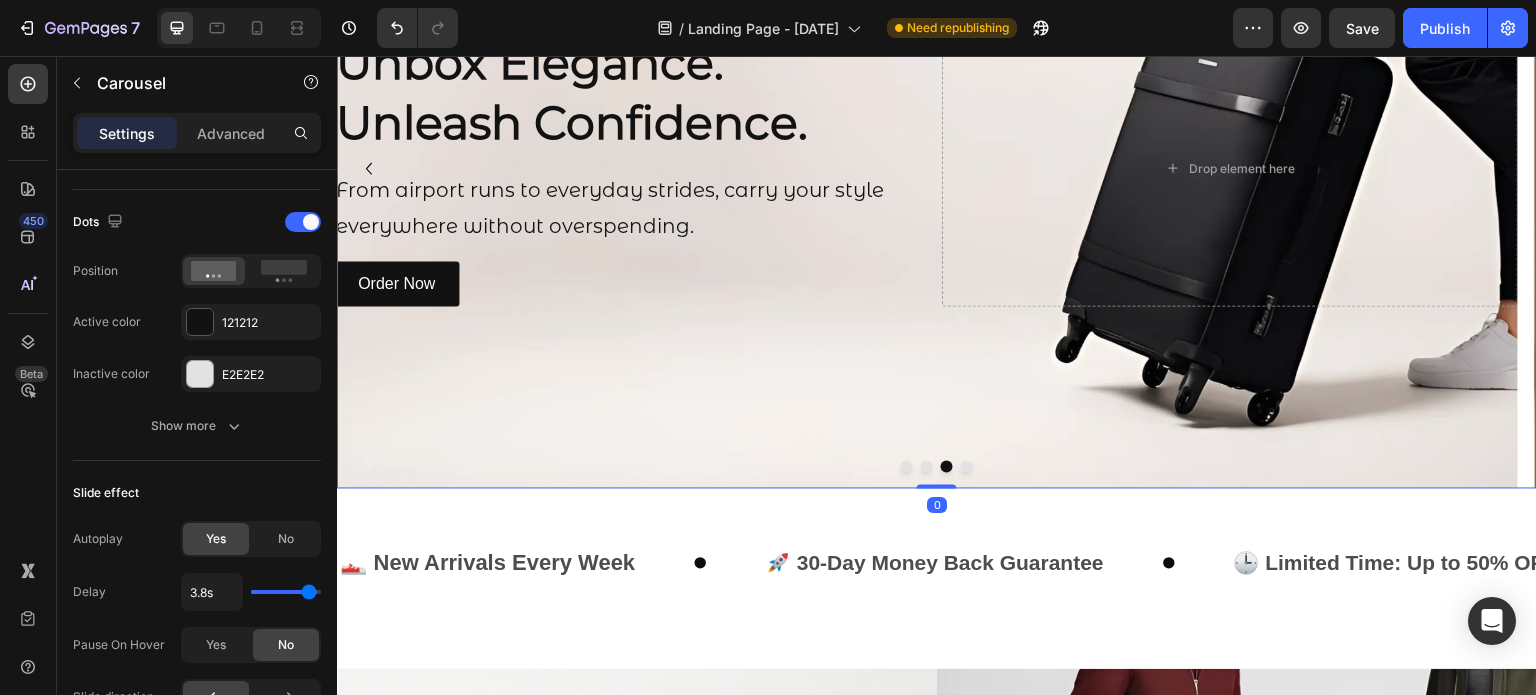 scroll, scrollTop: 0, scrollLeft: 0, axis: both 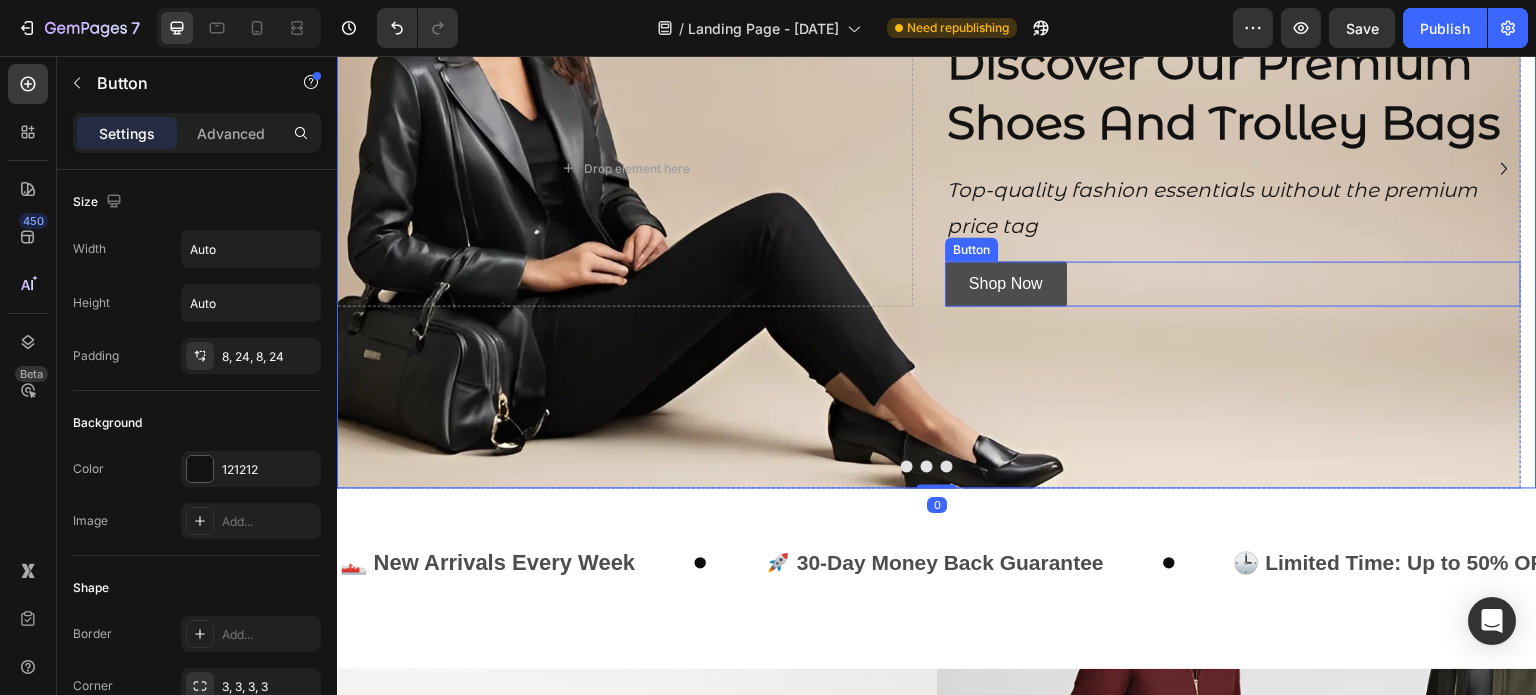 click on "Shop Now" at bounding box center [1006, 284] 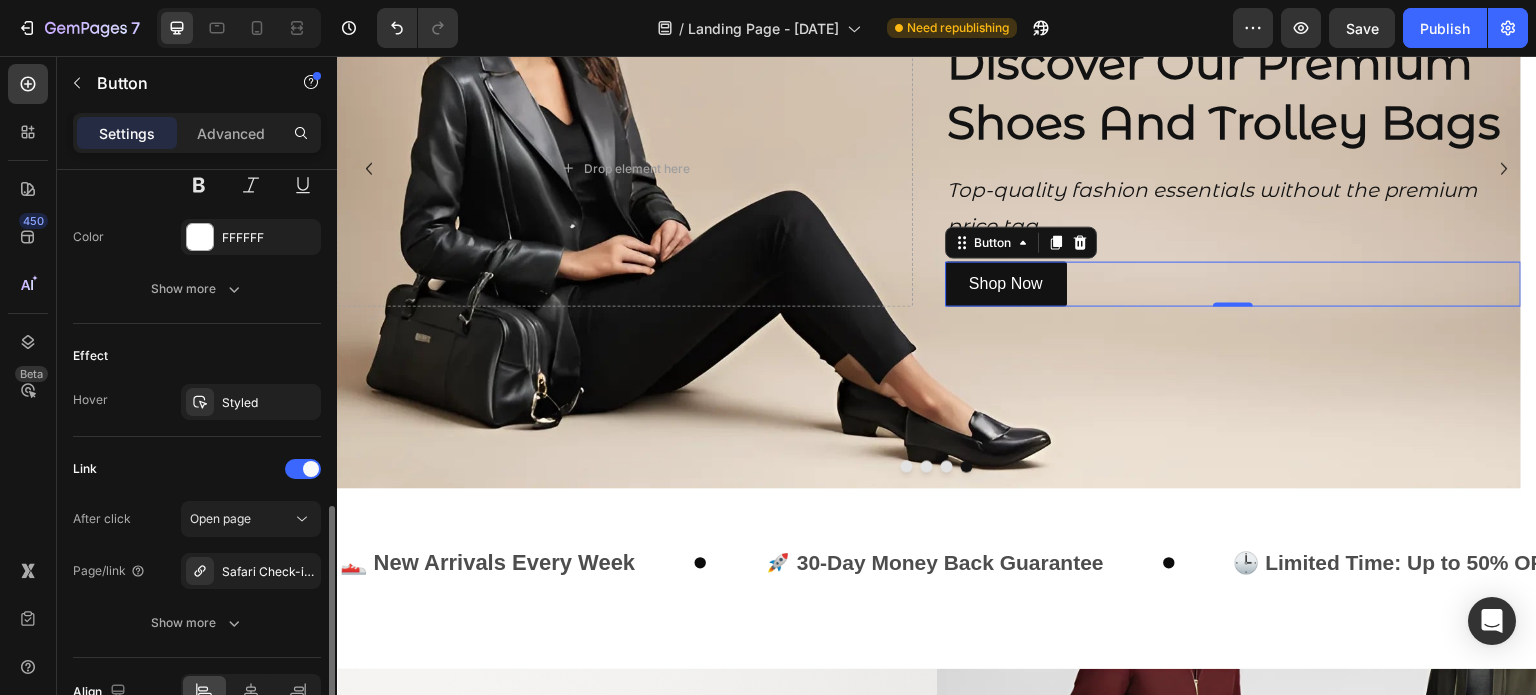 scroll, scrollTop: 1004, scrollLeft: 0, axis: vertical 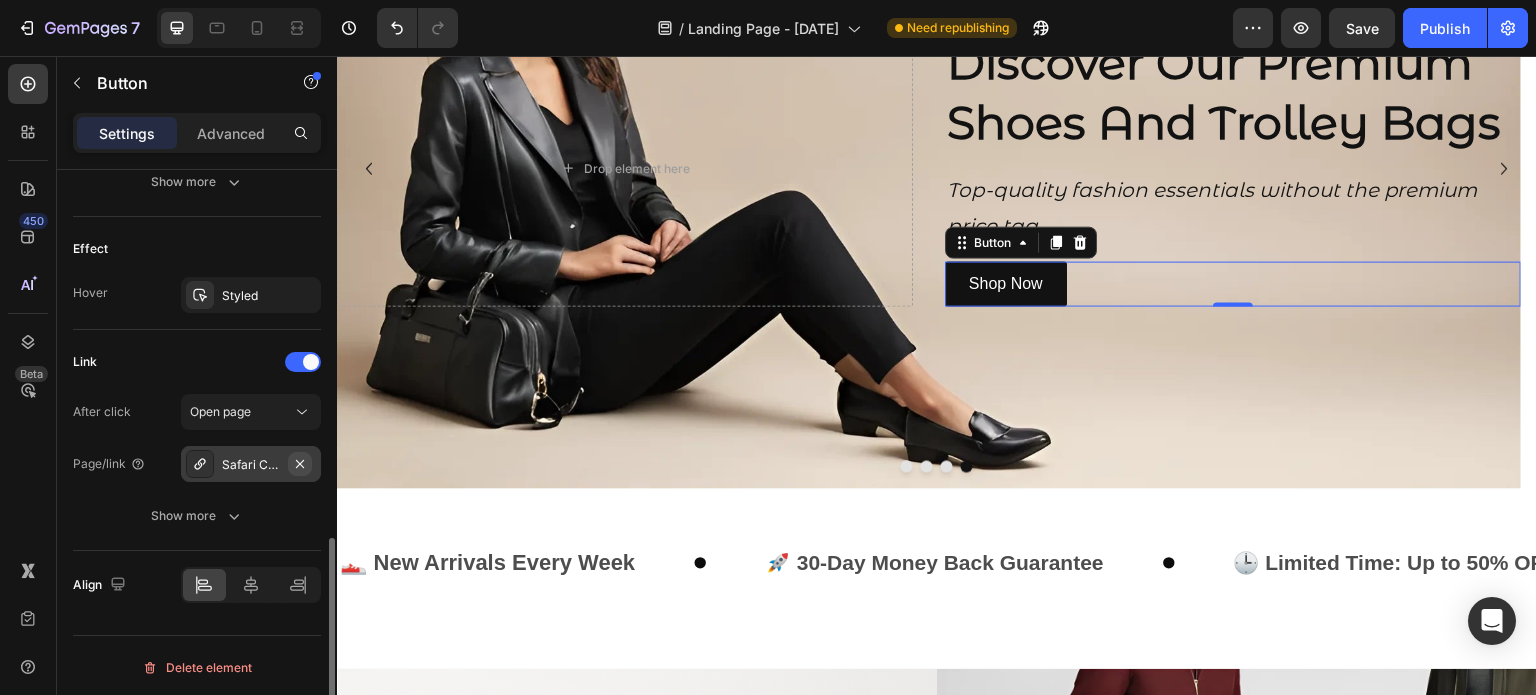 click 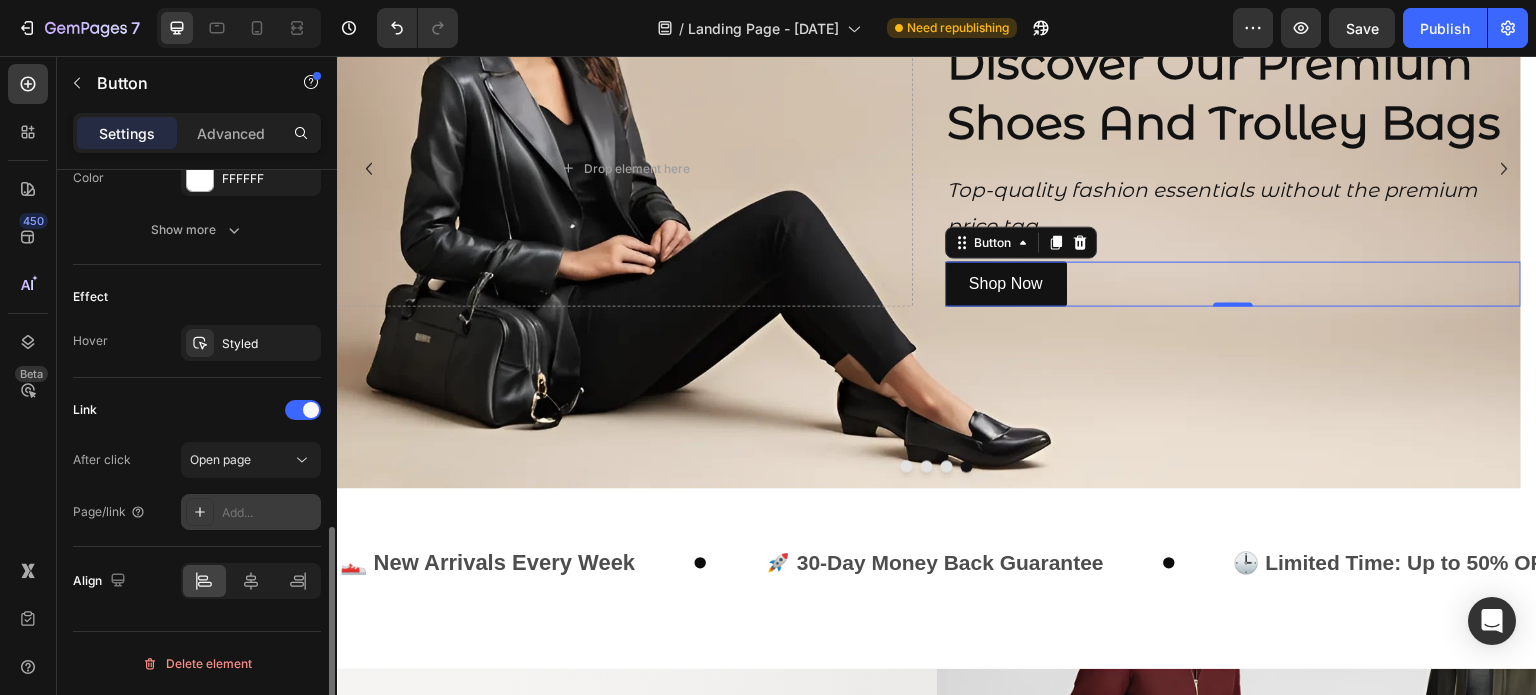 scroll, scrollTop: 952, scrollLeft: 0, axis: vertical 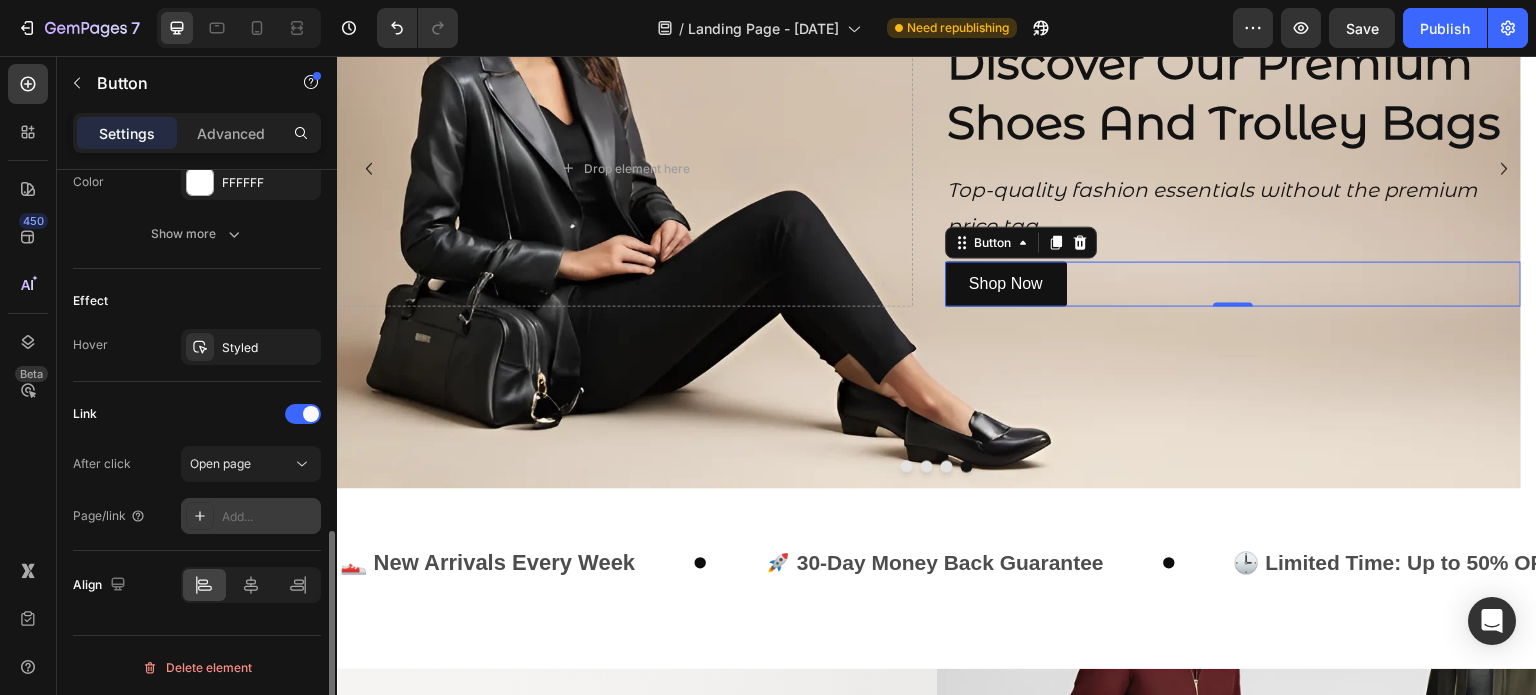 click on "Add..." at bounding box center [269, 517] 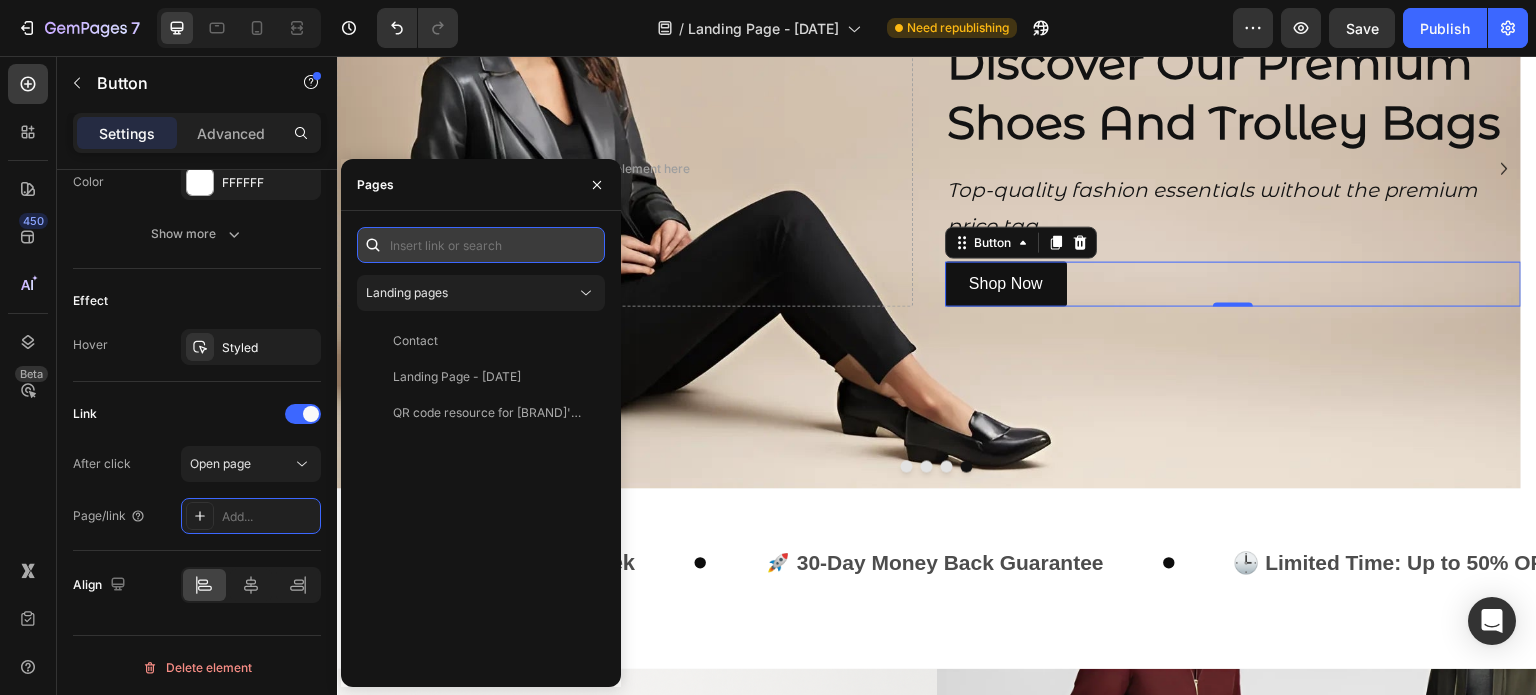 click at bounding box center (481, 245) 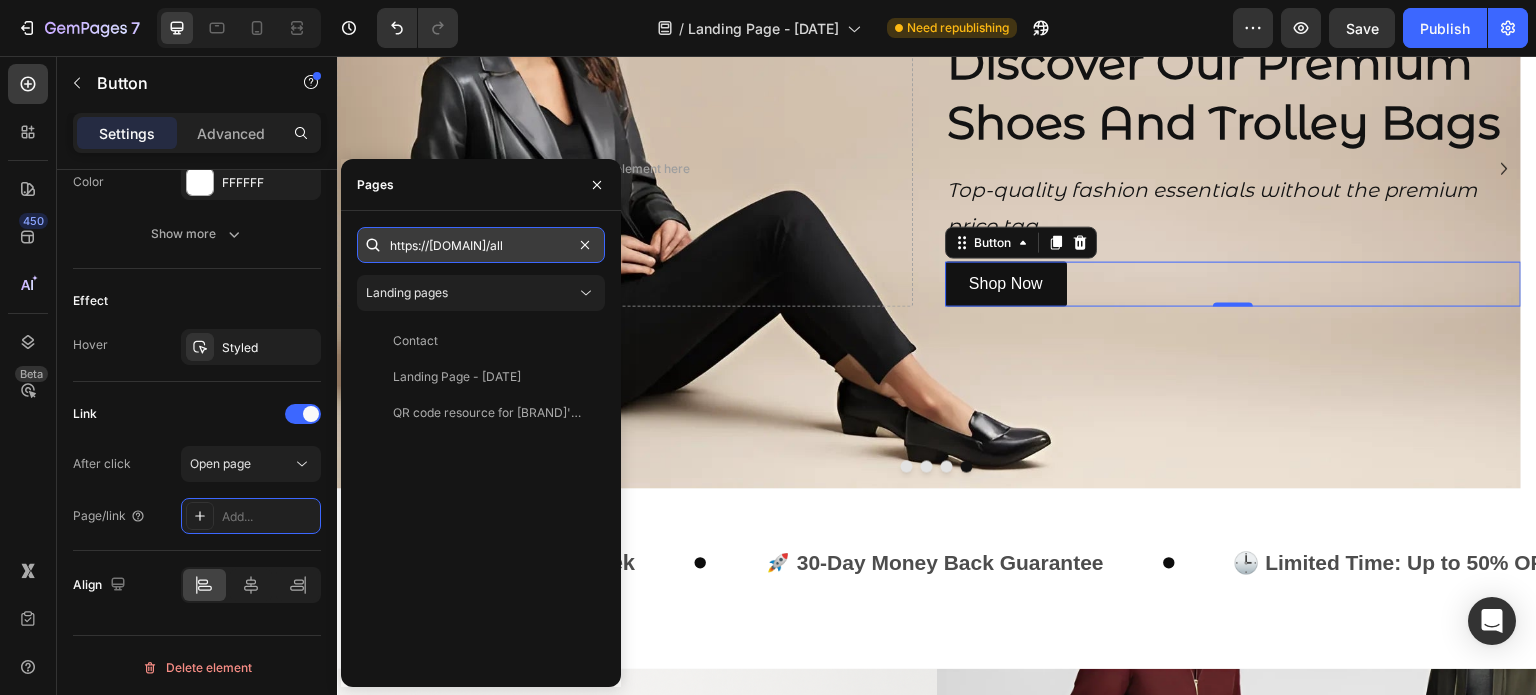 scroll, scrollTop: 0, scrollLeft: 125, axis: horizontal 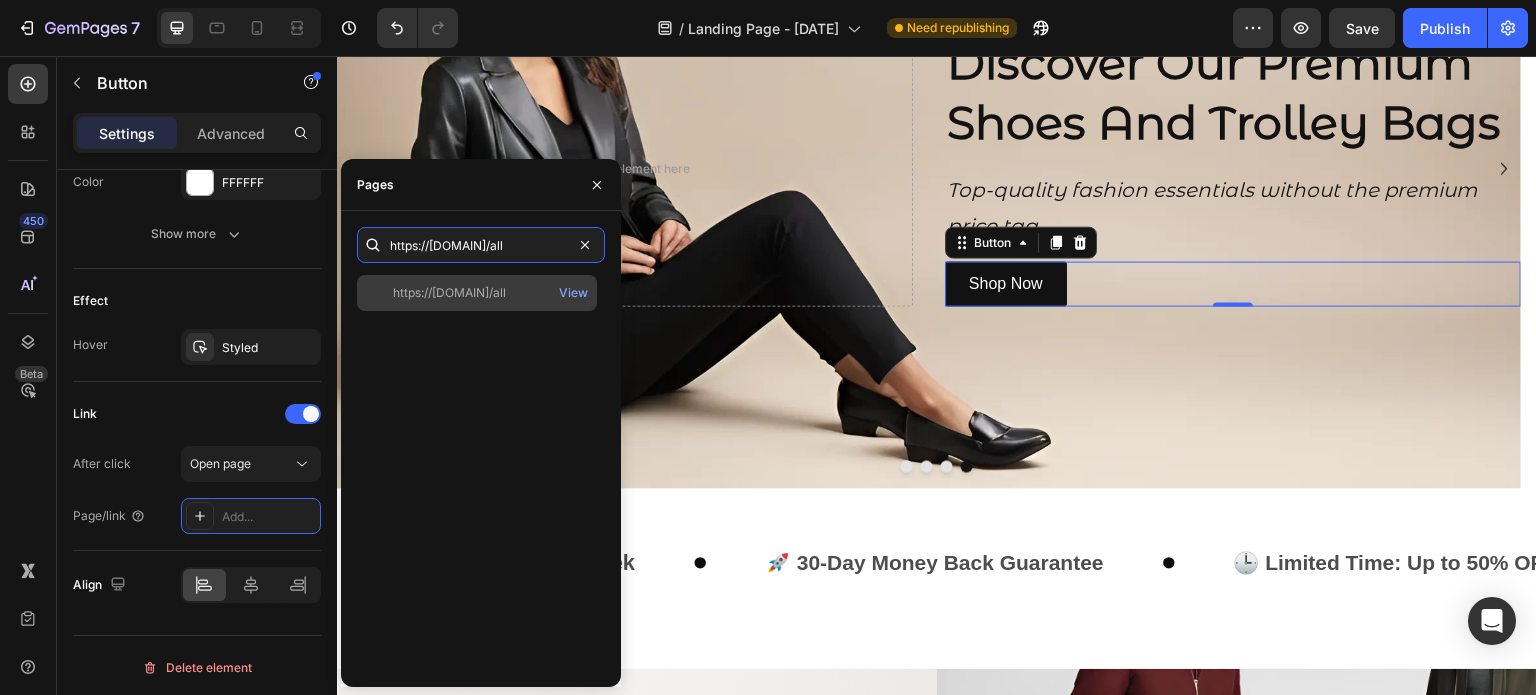 type on "https://onthego-studio.myshopify.com/collections/all" 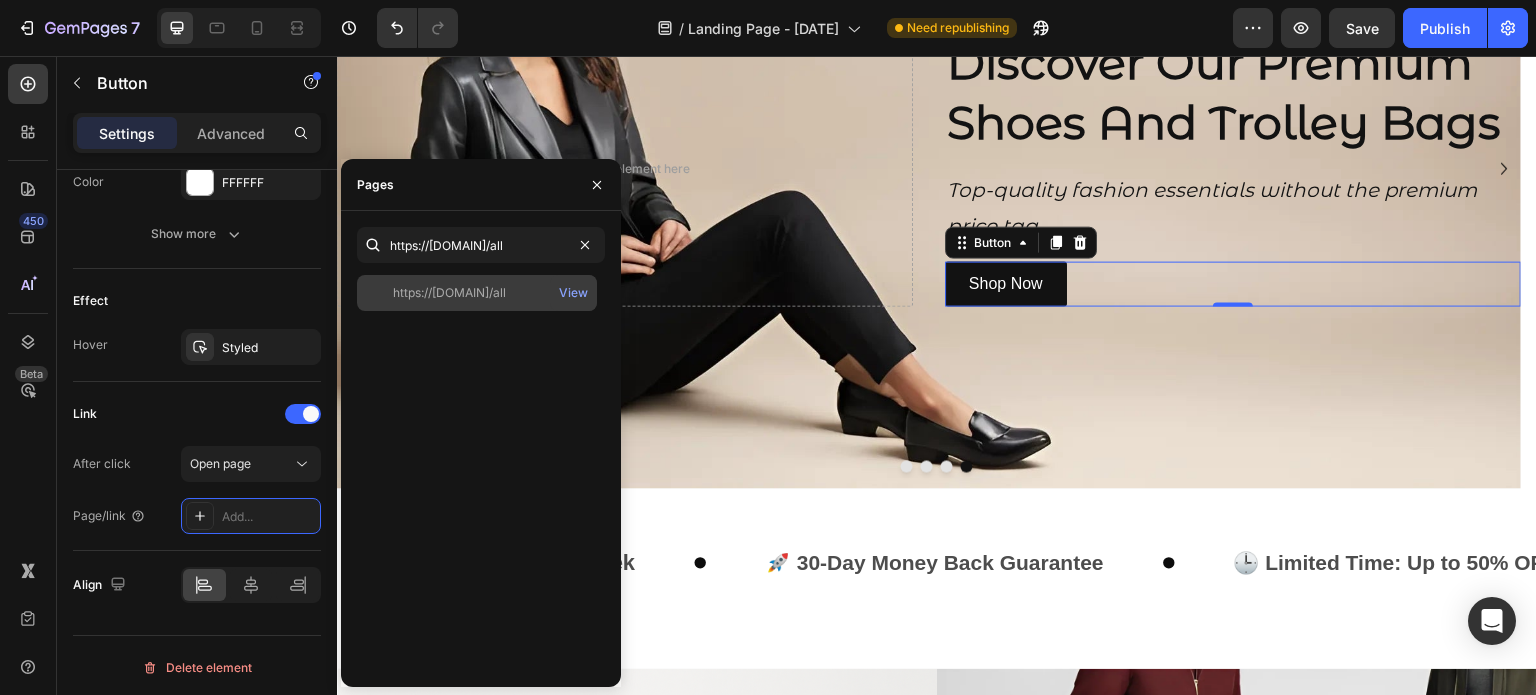 click on "https://onthego-studio.myshopify.com/collections/all" 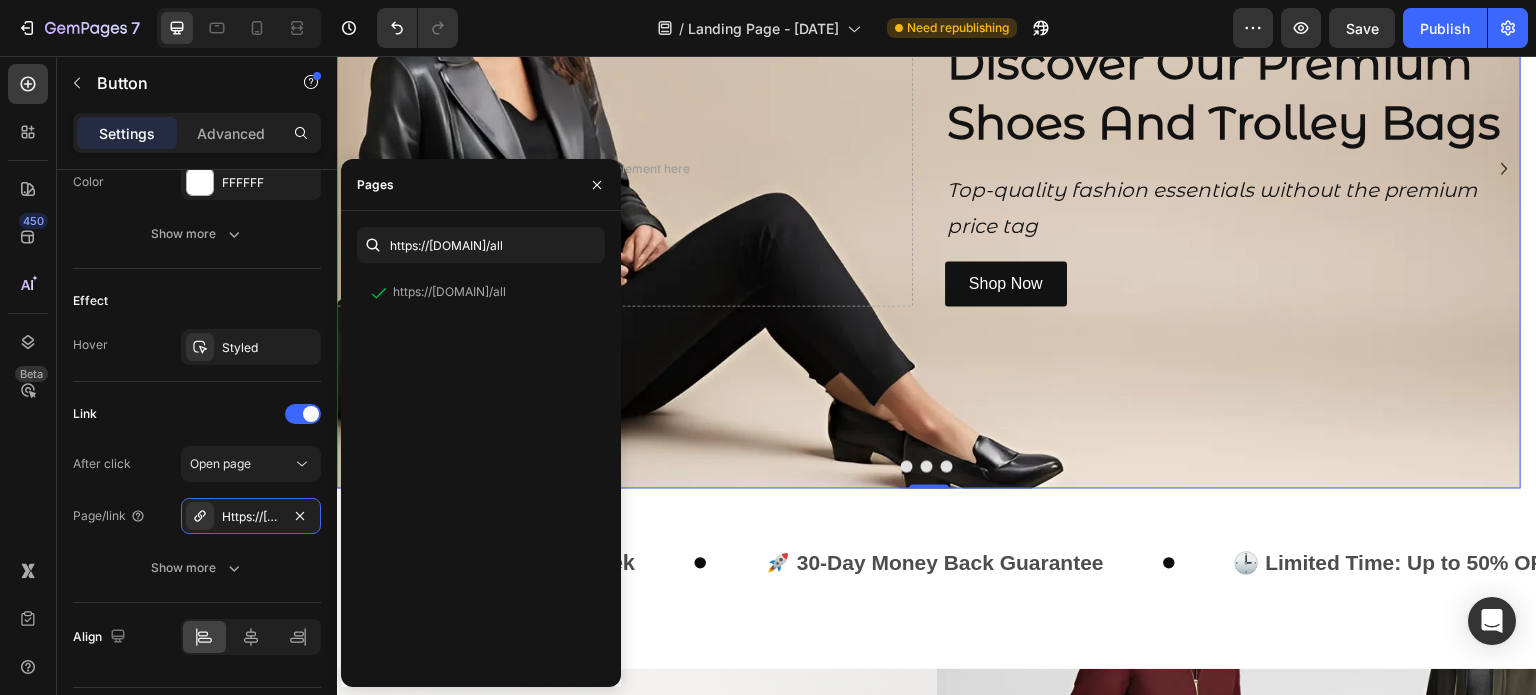 click at bounding box center [929, 169] 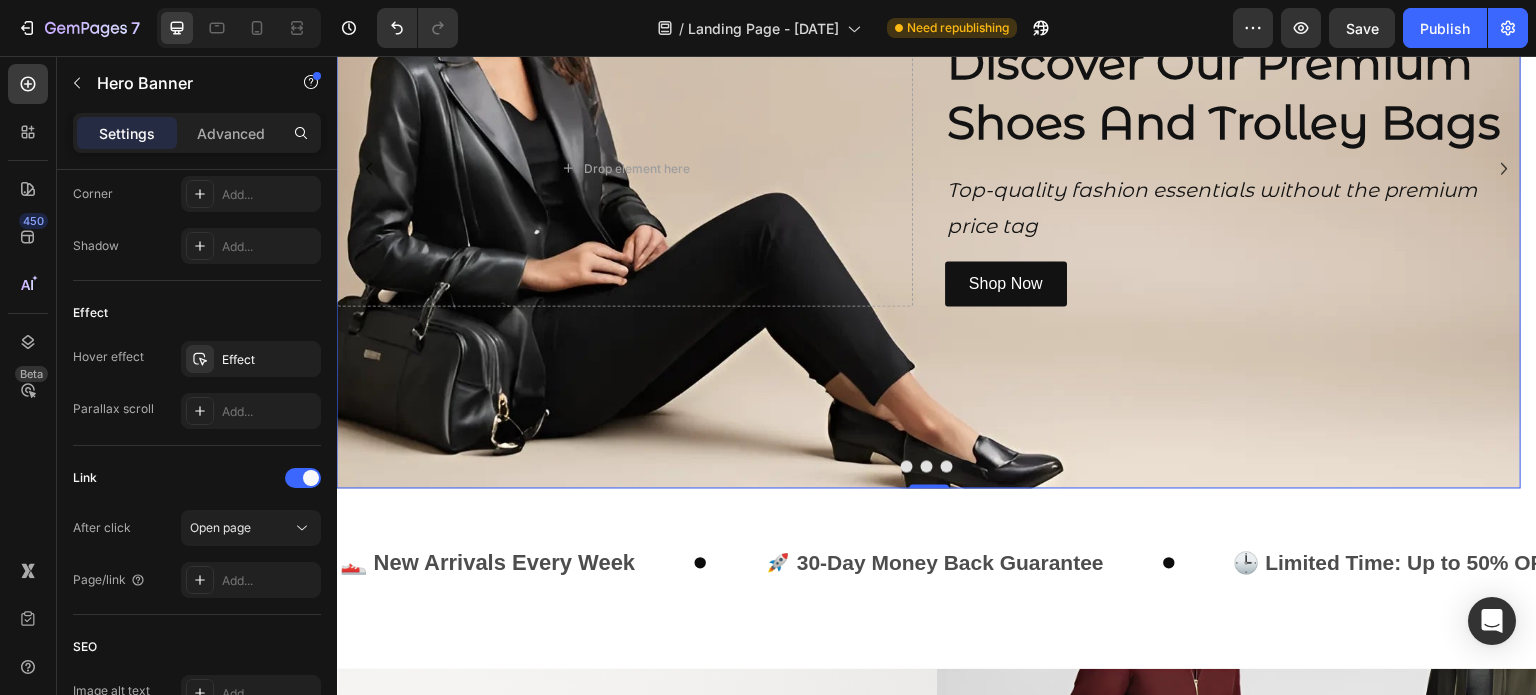 scroll, scrollTop: 0, scrollLeft: 0, axis: both 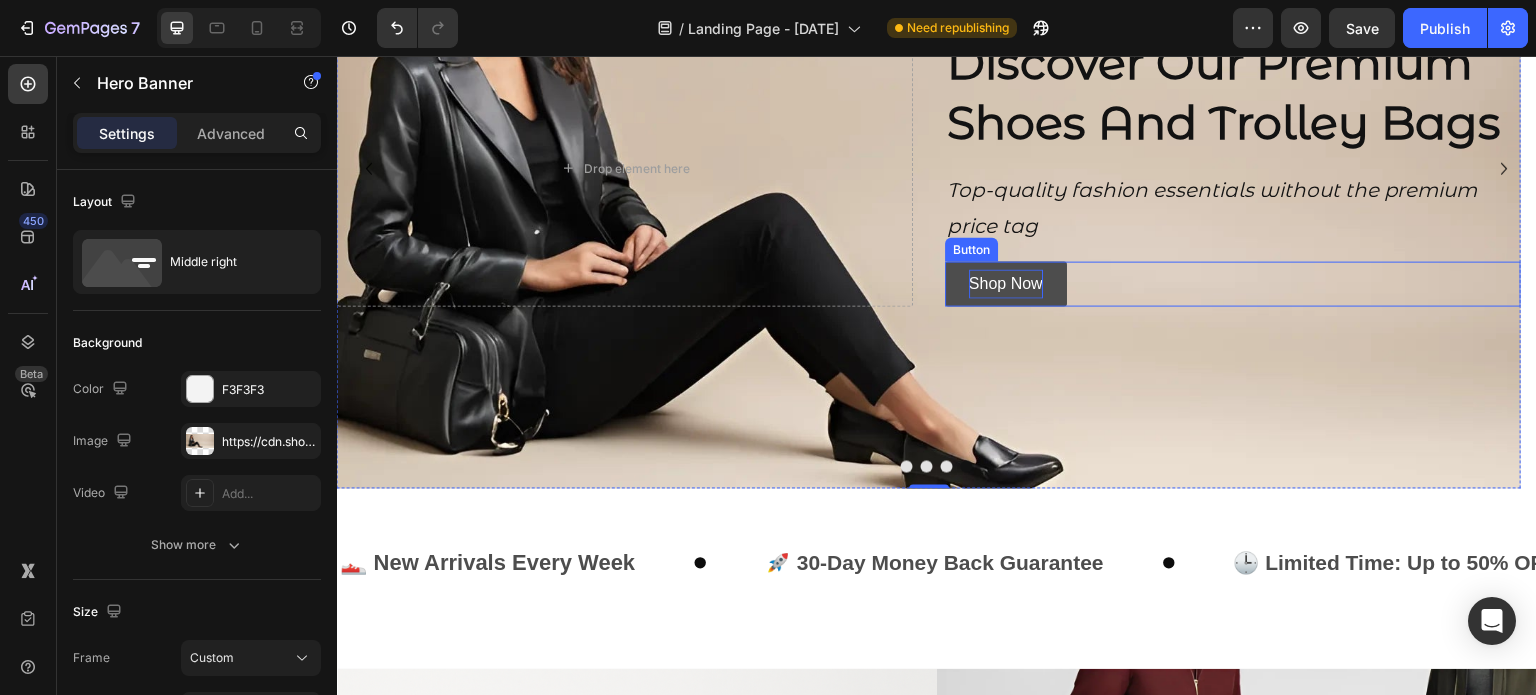click on "Shop Now" at bounding box center (1006, 284) 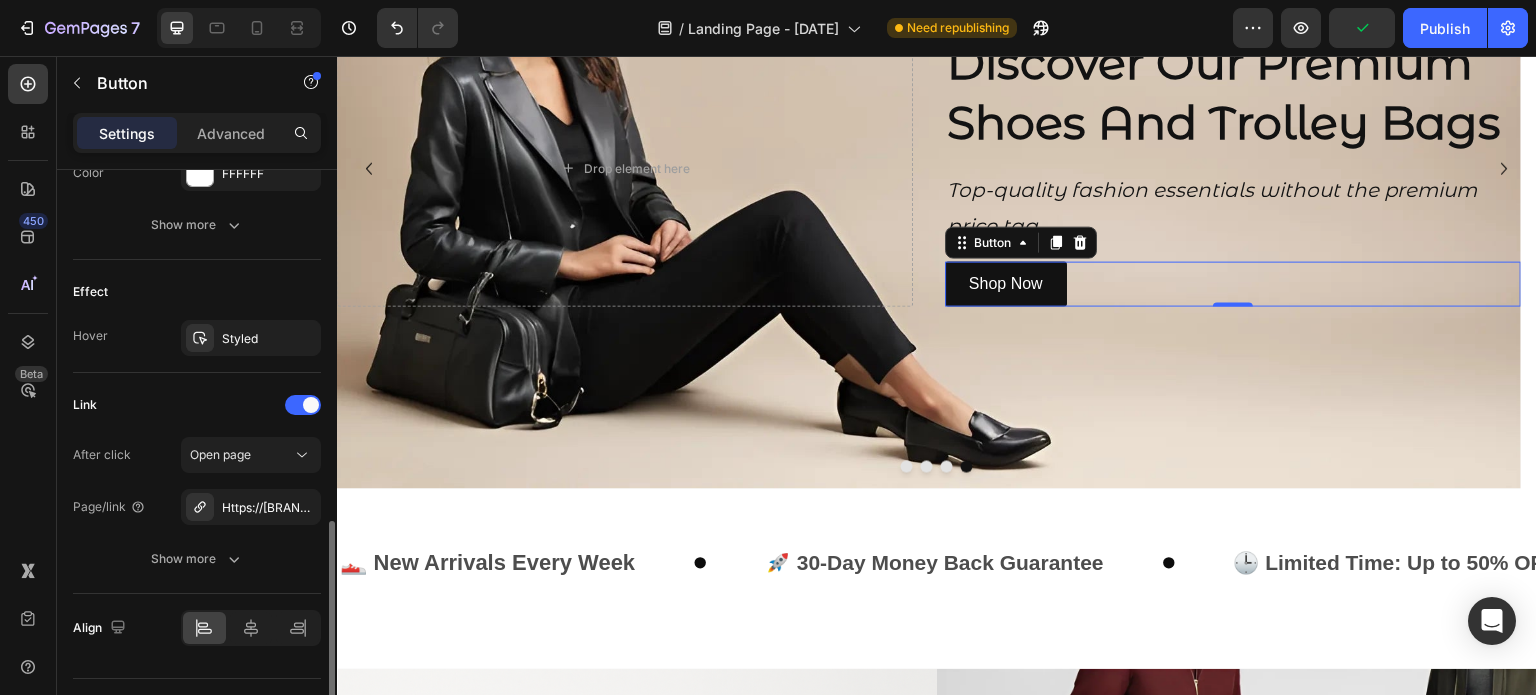 scroll, scrollTop: 1004, scrollLeft: 0, axis: vertical 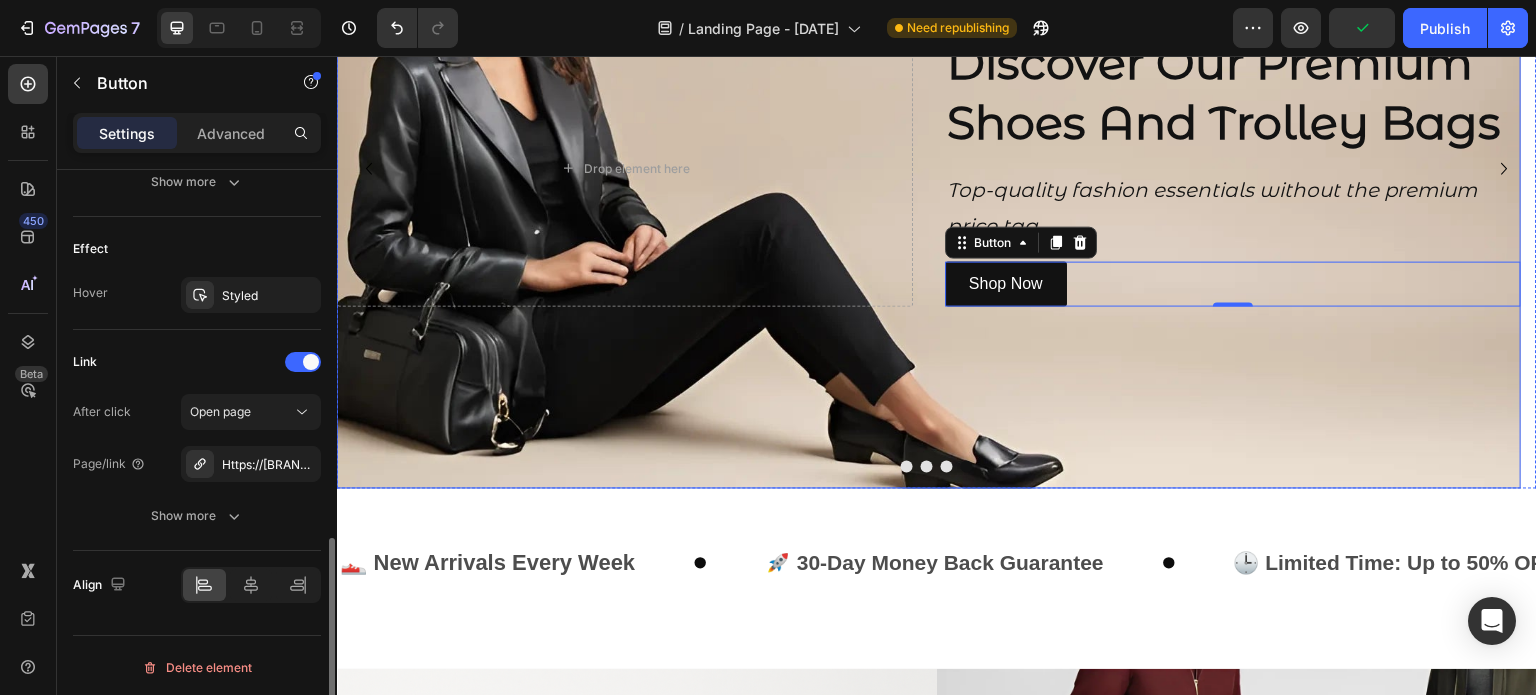 click at bounding box center (929, 169) 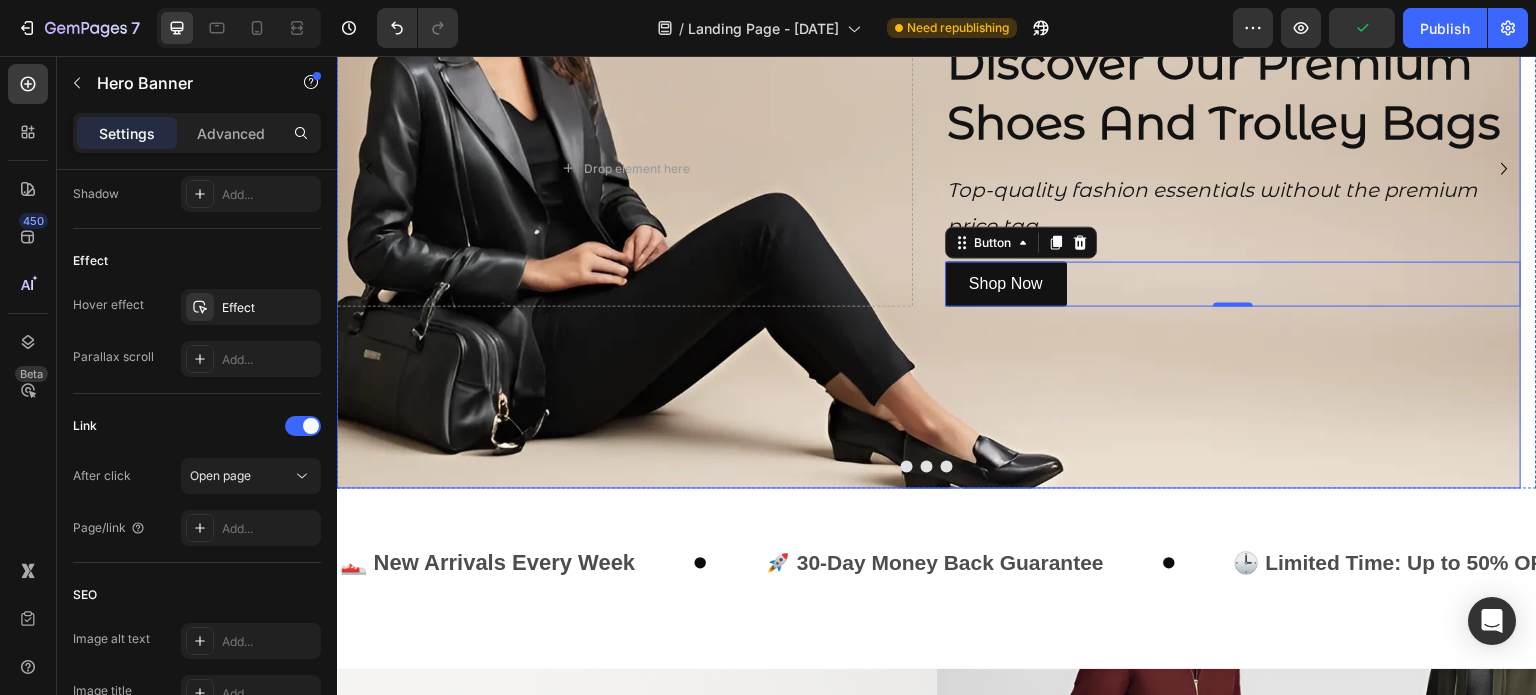 scroll, scrollTop: 0, scrollLeft: 0, axis: both 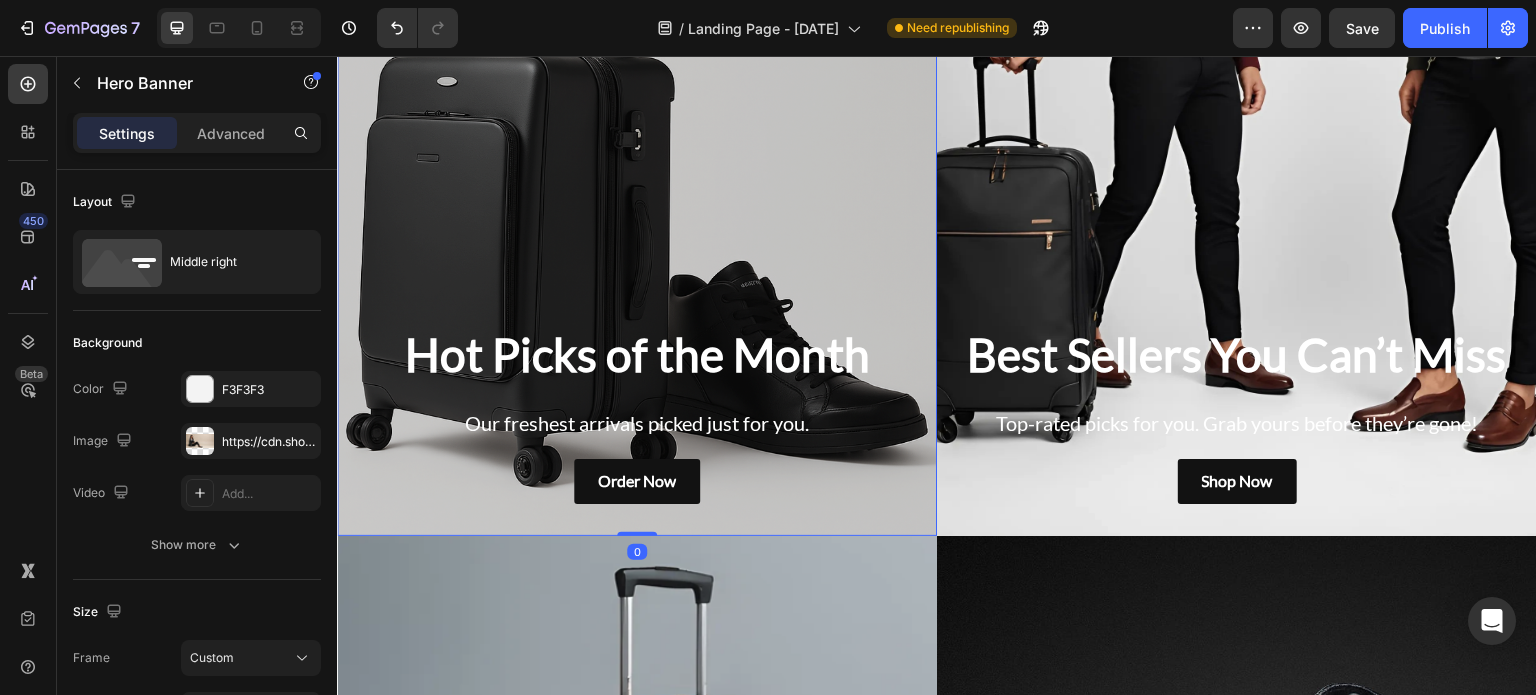 click at bounding box center (637, 216) 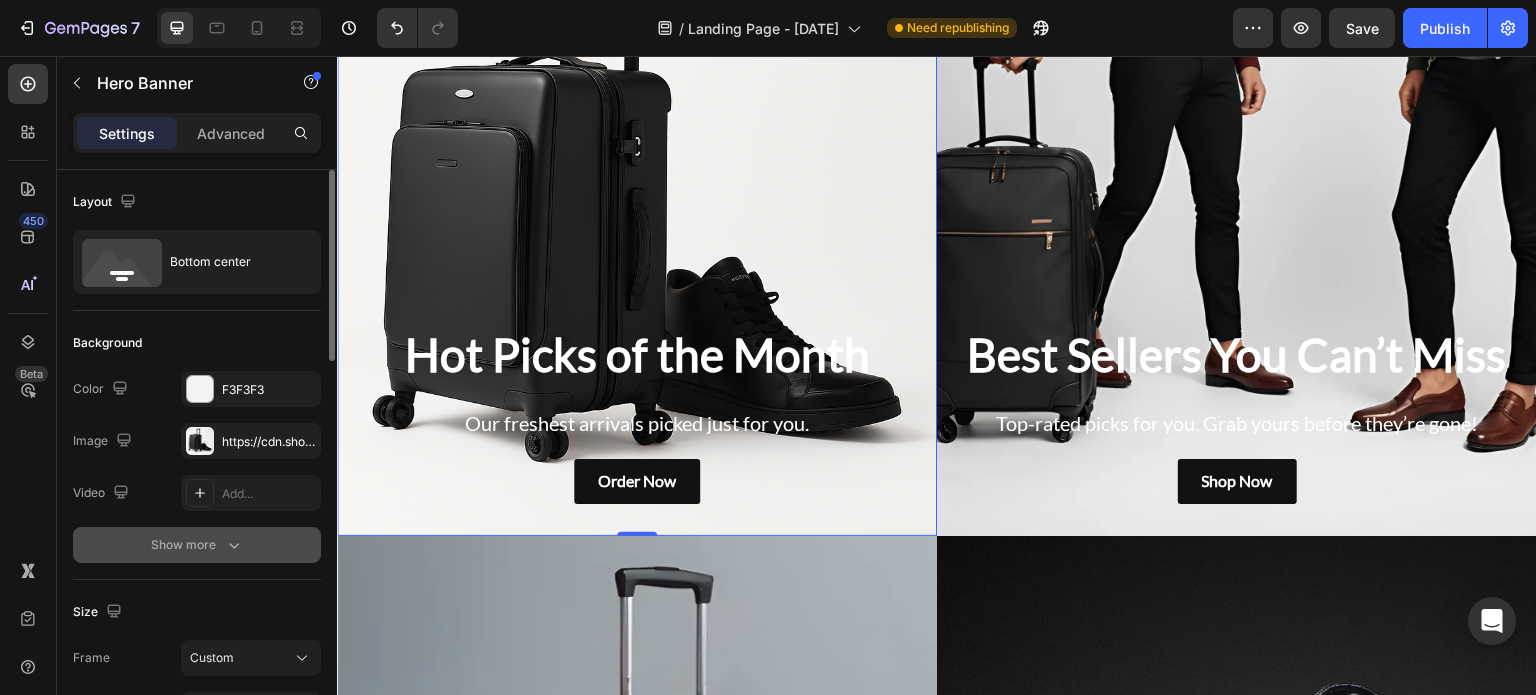 click on "Show more" at bounding box center (197, 545) 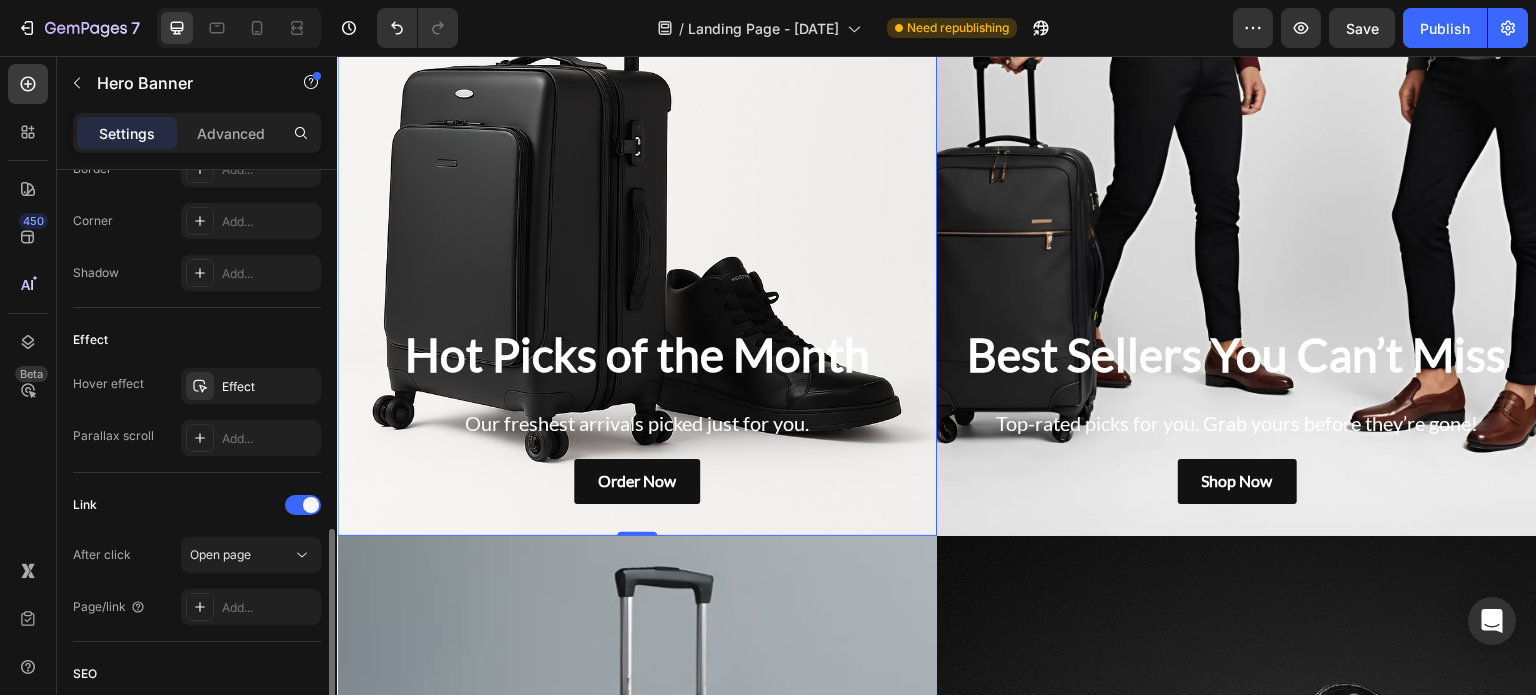 scroll, scrollTop: 1018, scrollLeft: 0, axis: vertical 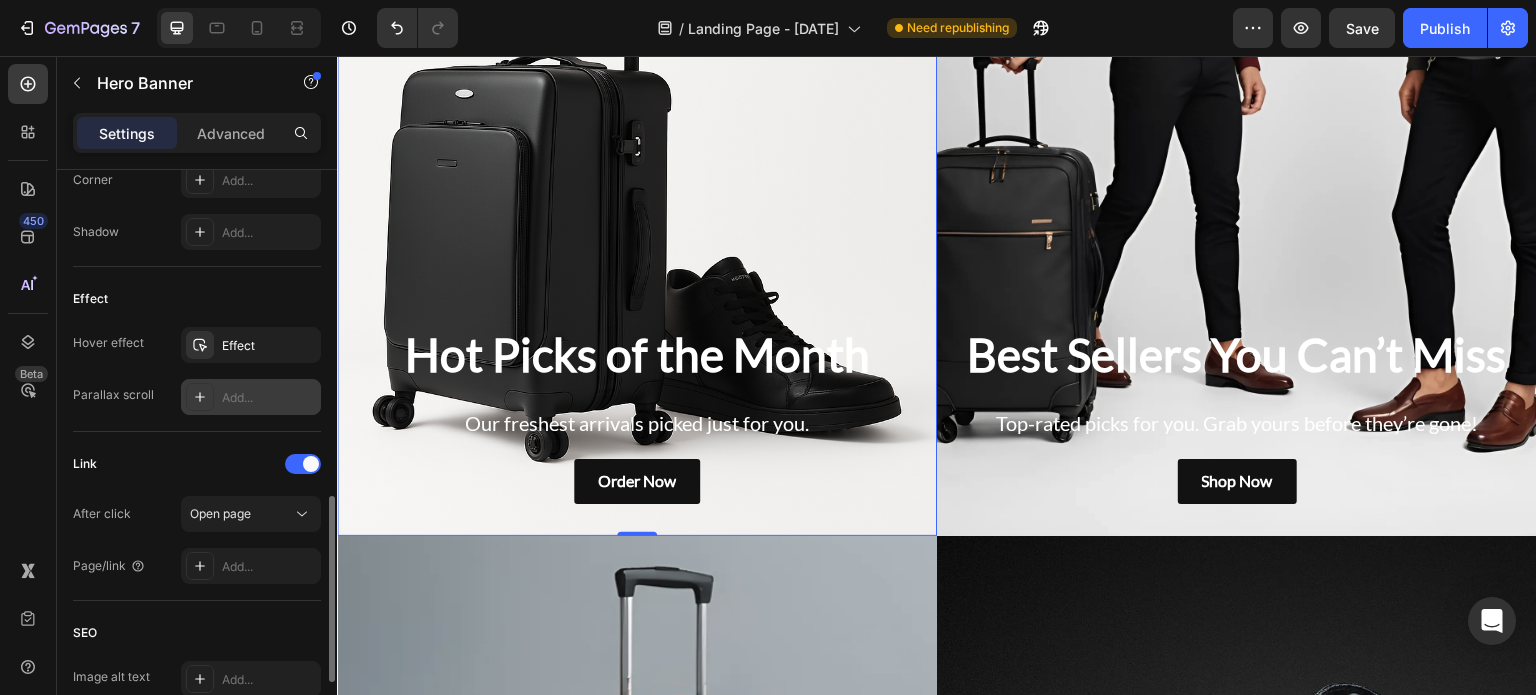 click on "Add..." at bounding box center (269, 398) 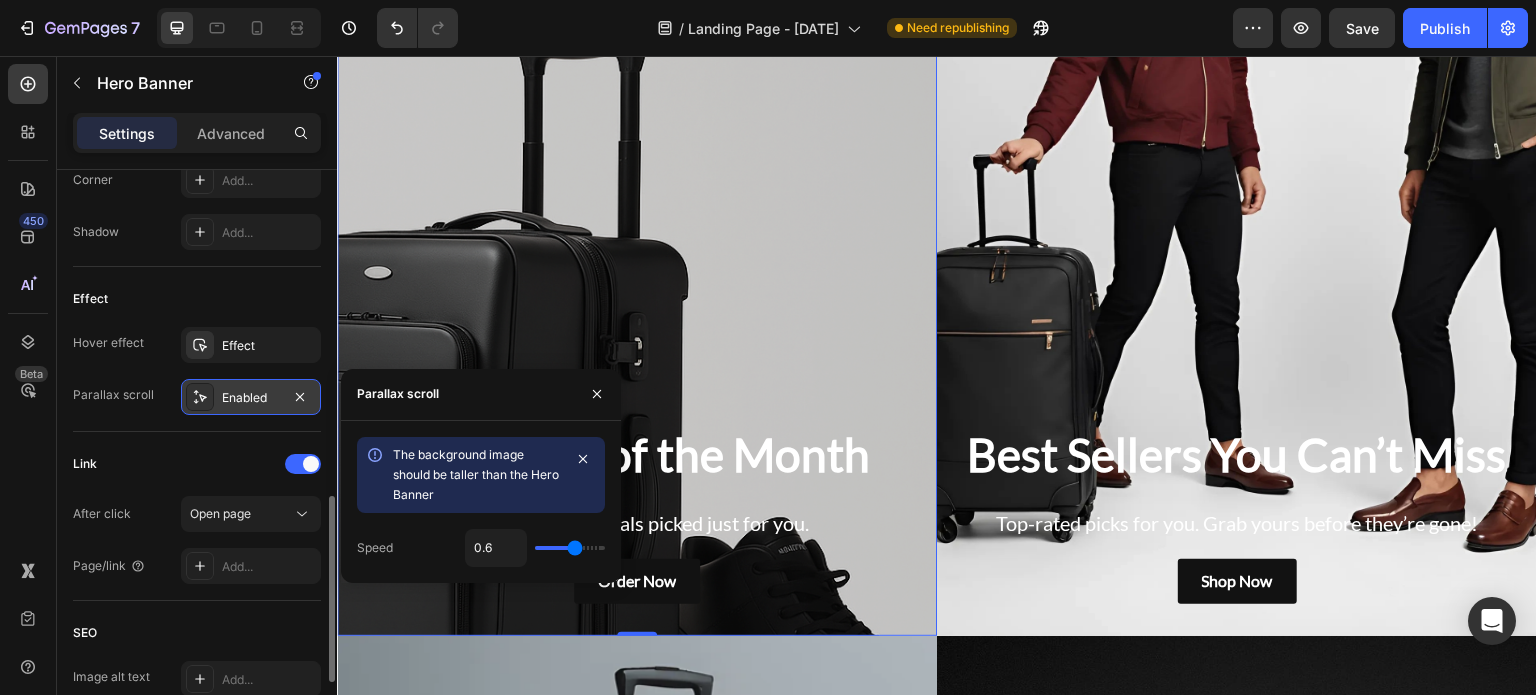 scroll, scrollTop: 835, scrollLeft: 0, axis: vertical 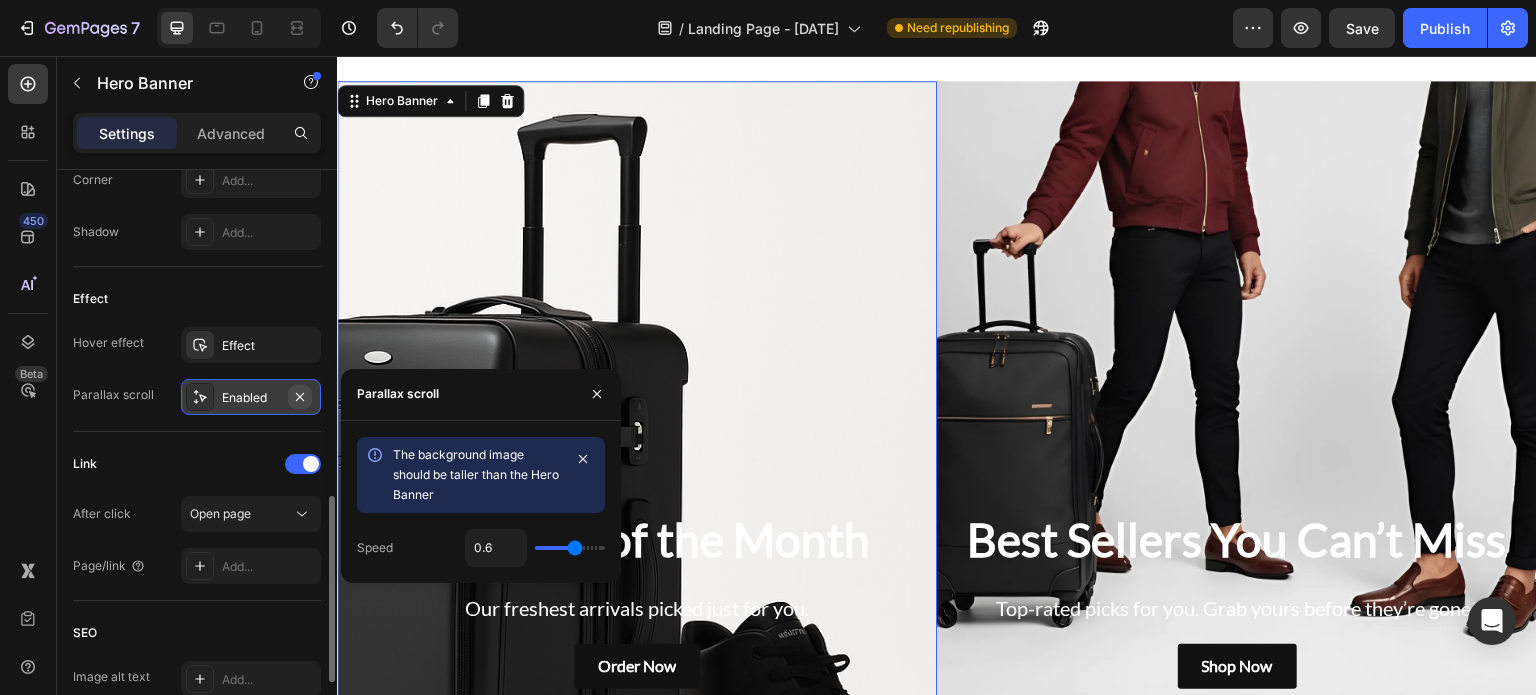 click 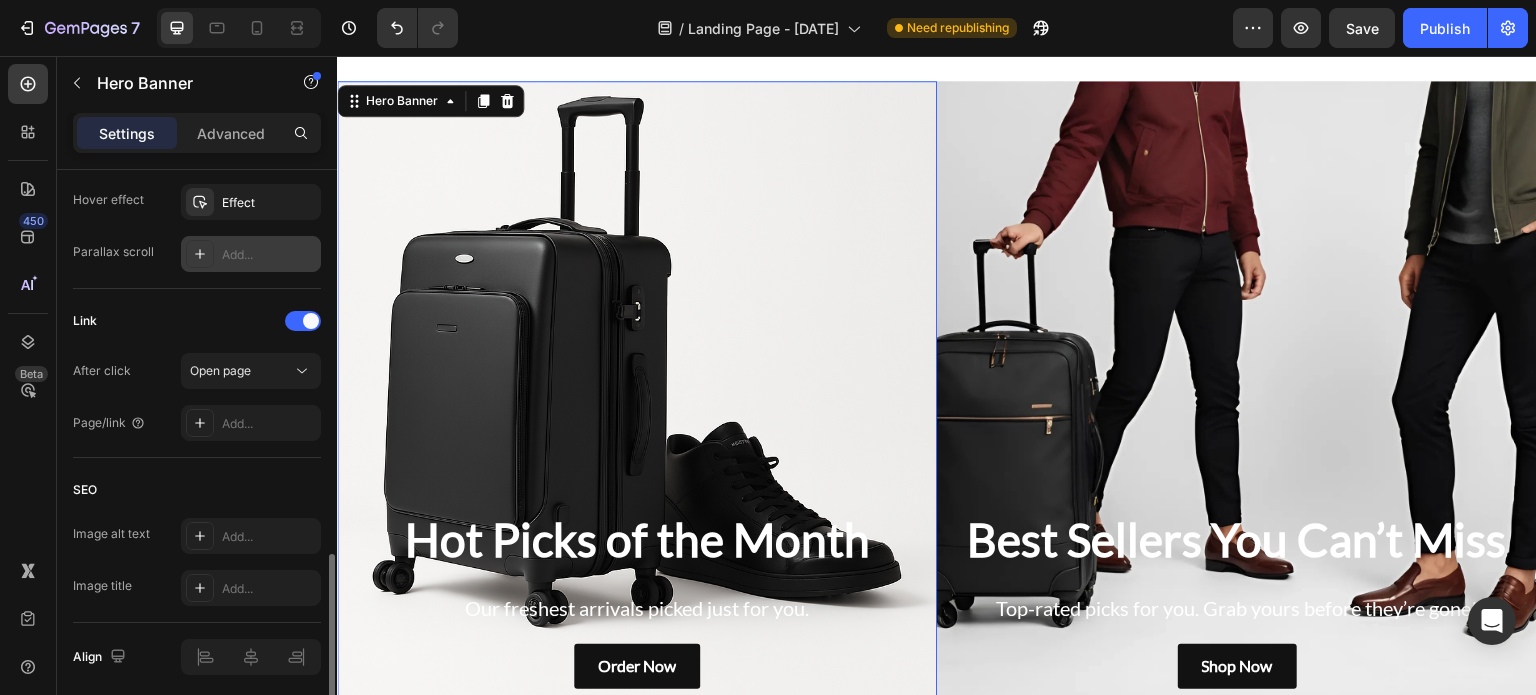 scroll, scrollTop: 1192, scrollLeft: 0, axis: vertical 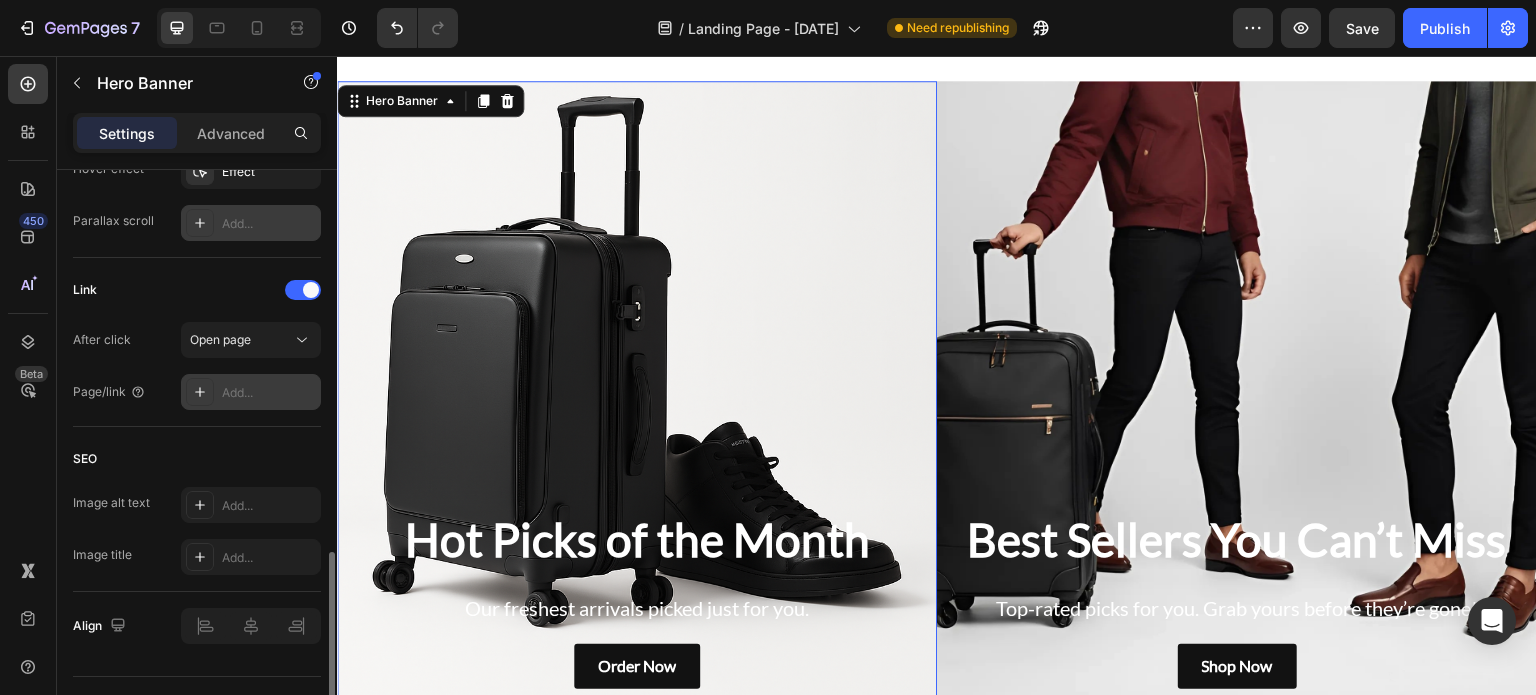 click on "Add..." at bounding box center (269, 393) 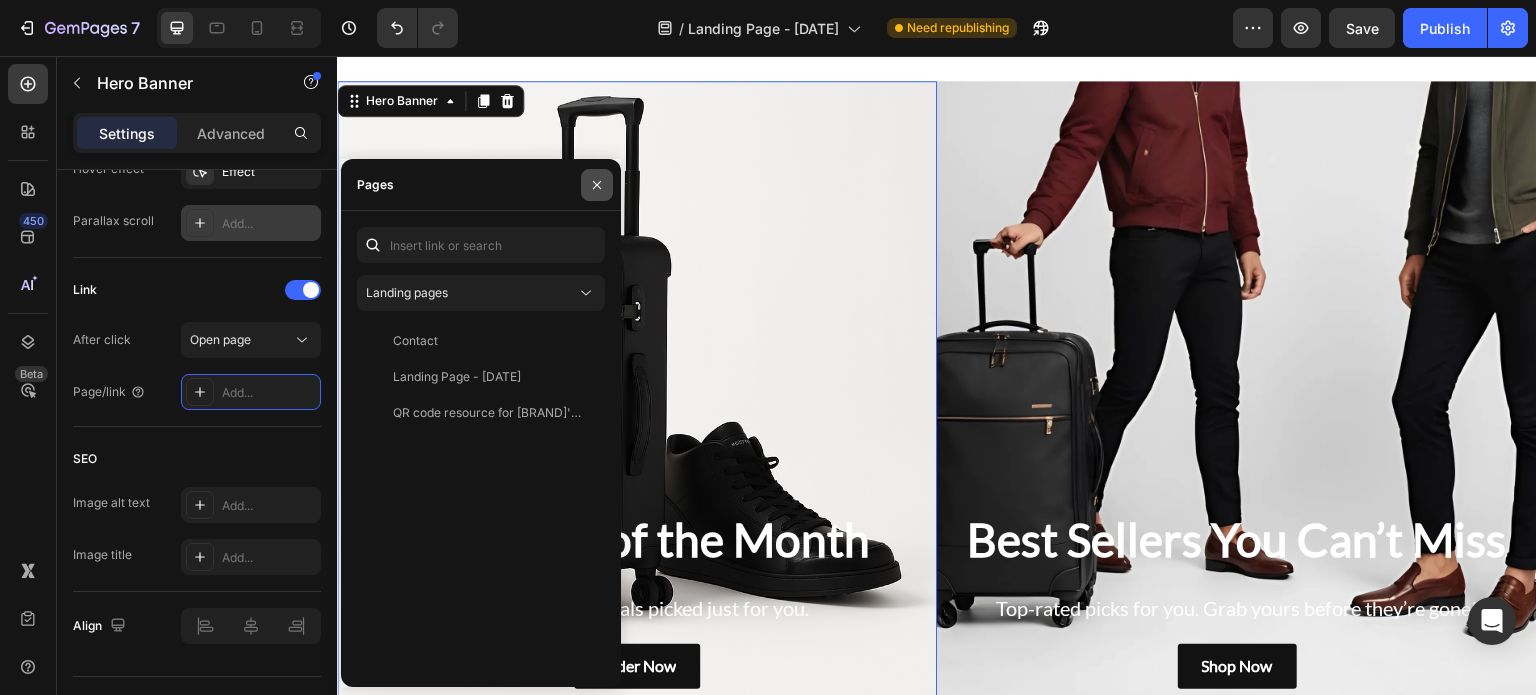 click 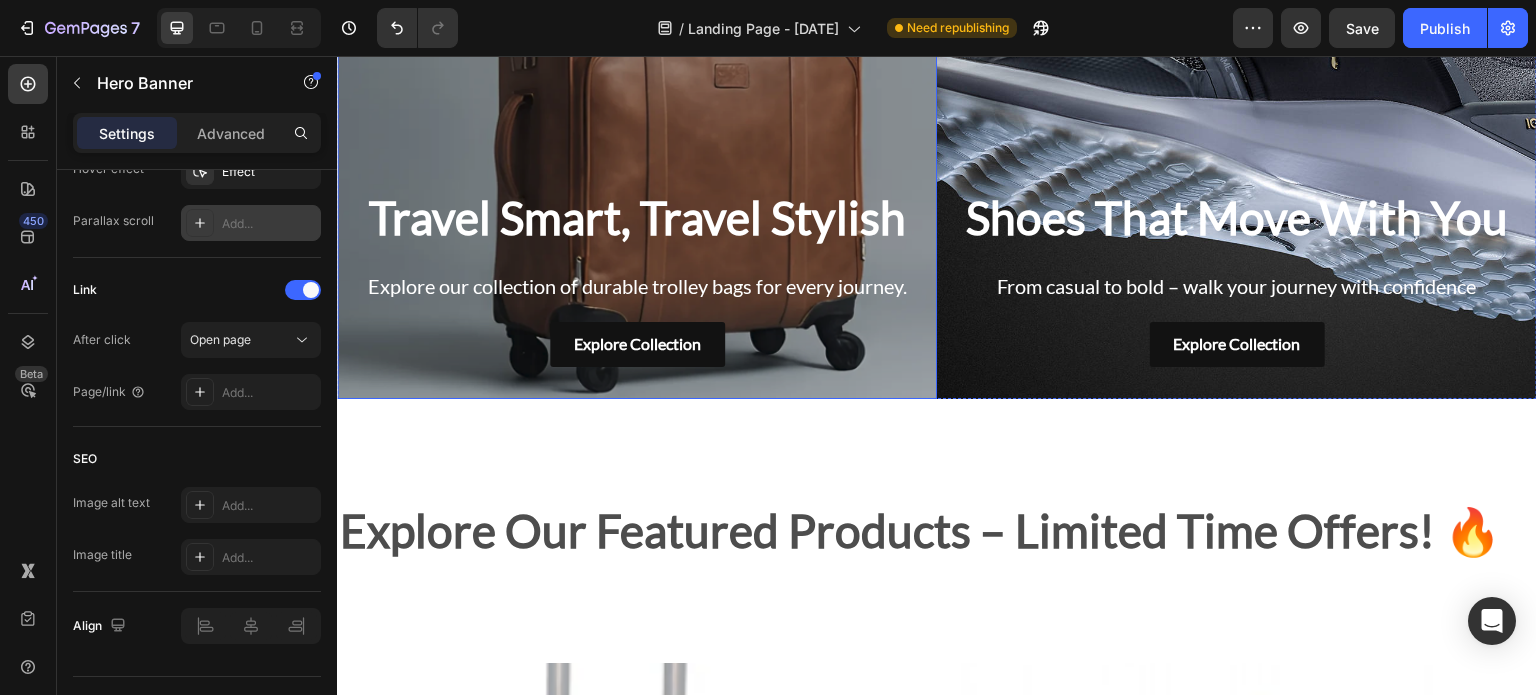 scroll, scrollTop: 1798, scrollLeft: 0, axis: vertical 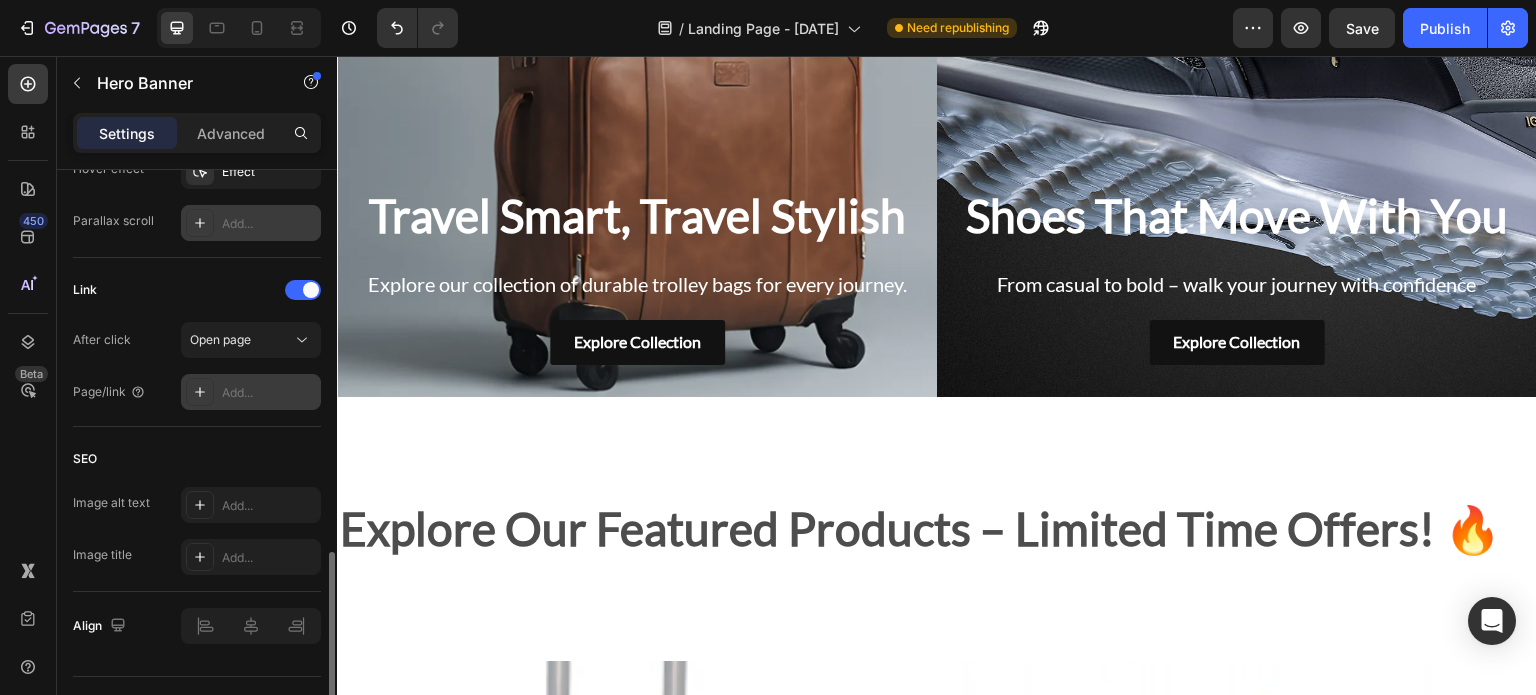 click on "Add..." at bounding box center [269, 393] 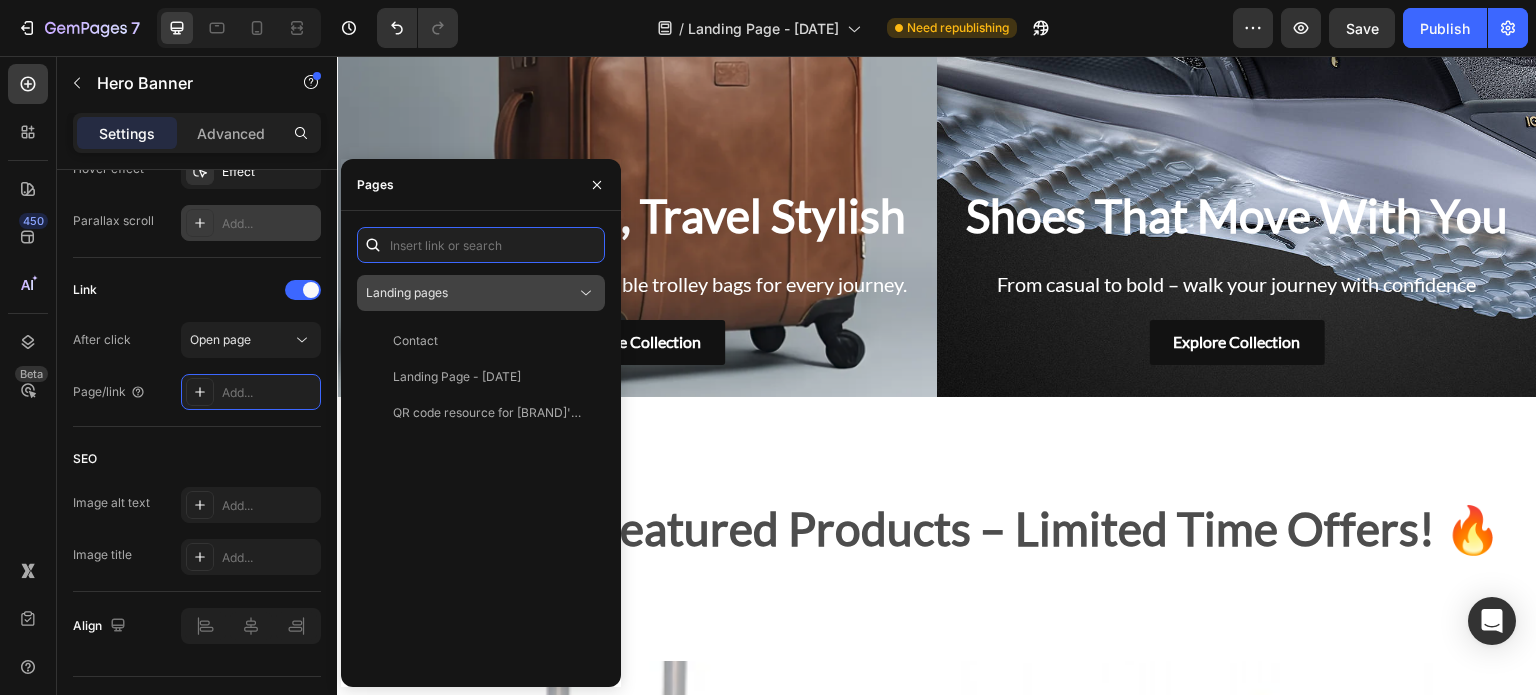 paste on "https://onthego-studio.myshopify.com/collections/new-arrivals-latest-shoes-trolley-bags-just-launched" 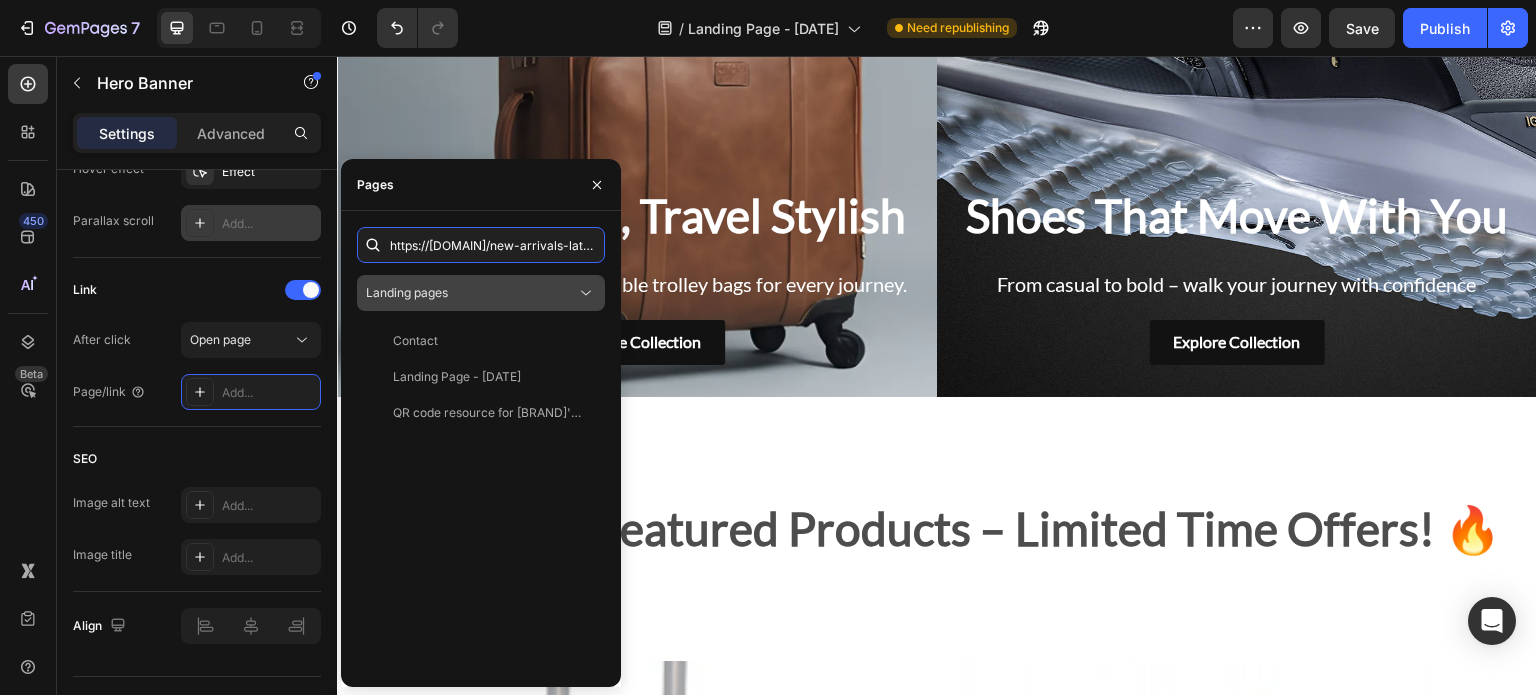 scroll, scrollTop: 0, scrollLeft: 416, axis: horizontal 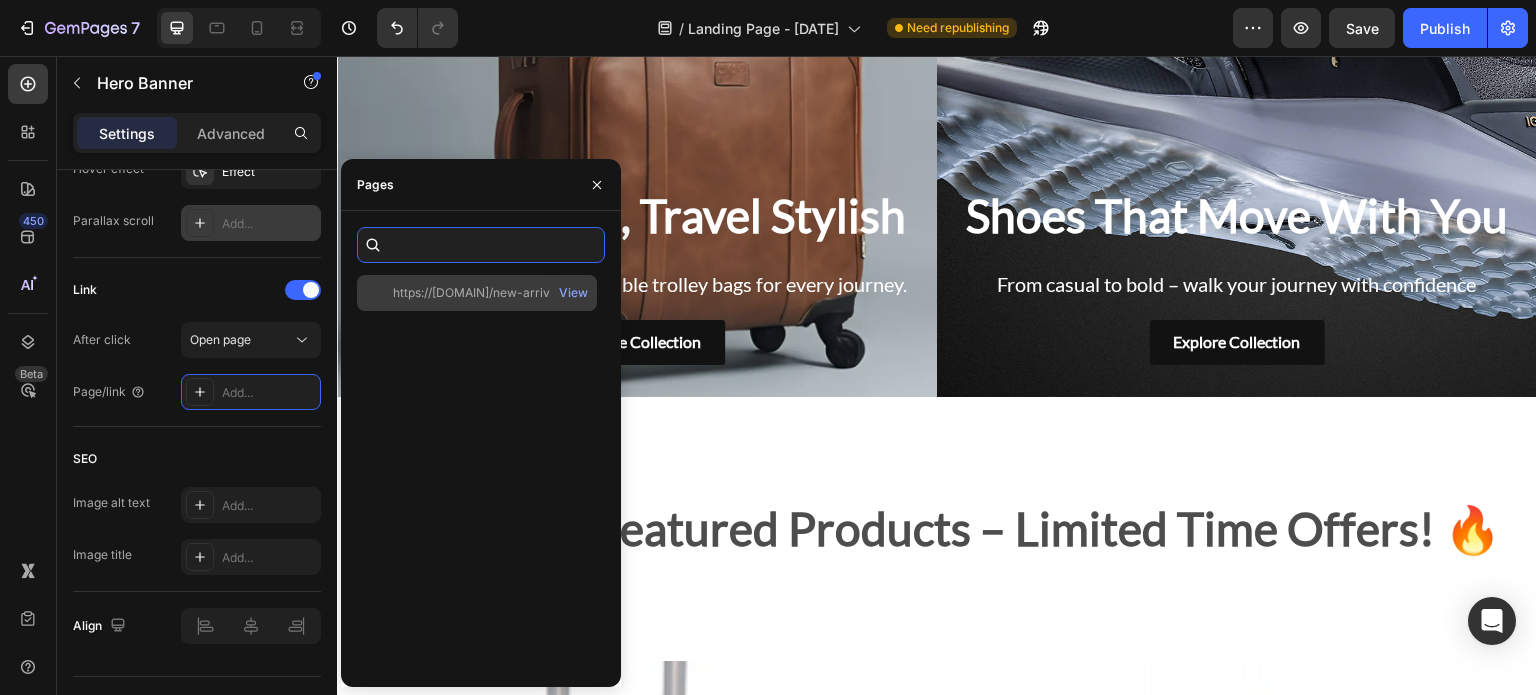 type on "https://onthego-studio.myshopify.com/collections/new-arrivals-latest-shoes-trolley-bags-just-launched" 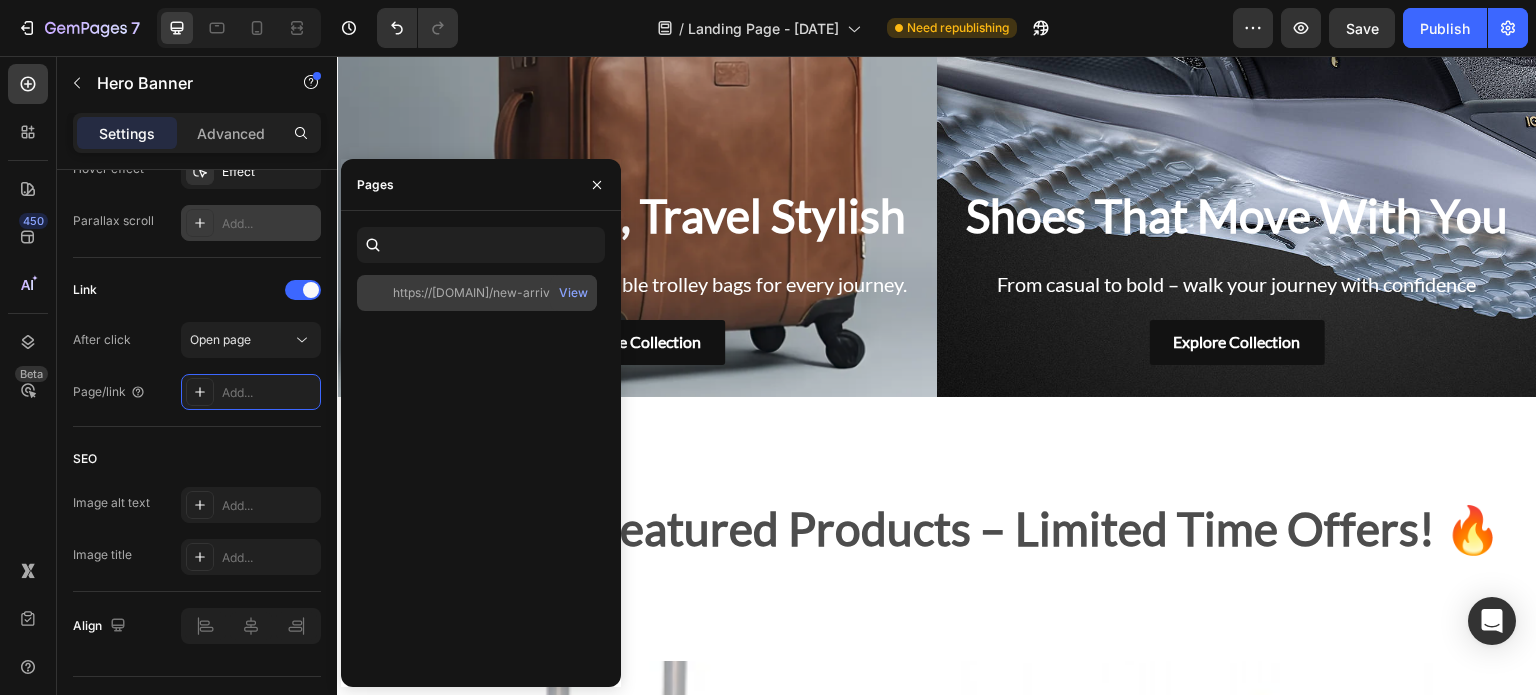 click on "https://onthego-studio.myshopify.com/collections/new-arrivals-latest-shoes-trolley-bags-just-launched" 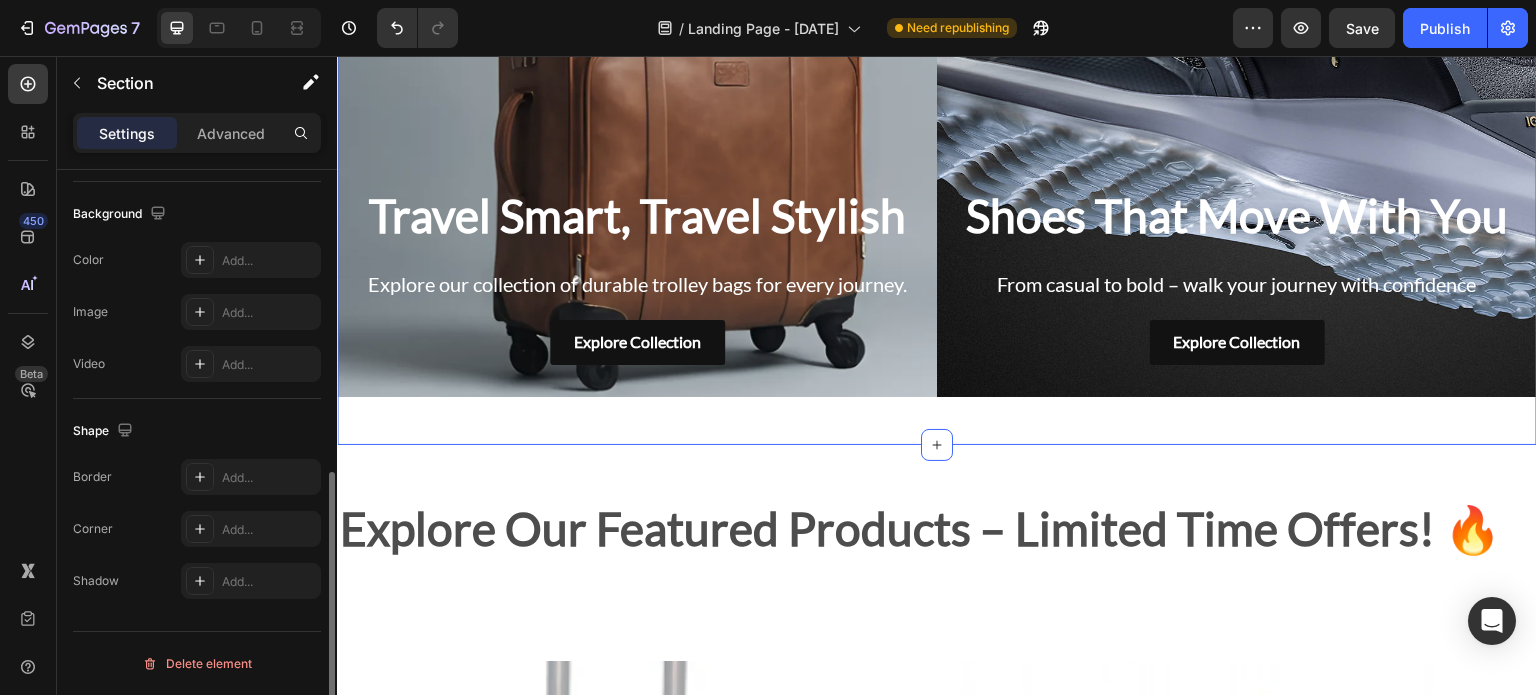 click on "Travel Smart, Travel Stylish Heading Explore our collection of durable trolley bags for every journey. Text Block Explore Collection Button Hero Banner Shoes That Move With You Heading From casual to bold – walk your journey with confidence Text Block Explore Collection Button Hero Banner Row Section 4   You can create reusable sections Create Theme Section AI Content Write with GemAI What would you like to describe here? Tone and Voice Persuasive Product Kamiliant by American Tourister MIGHT Check-in Suitcase – 8-Wheel Spinner Luggage | Hard-Shell Trolley Bag (Black & Green) | 55cm, 68cm, 79cm Sizes Show more Generate" at bounding box center [937, 85] 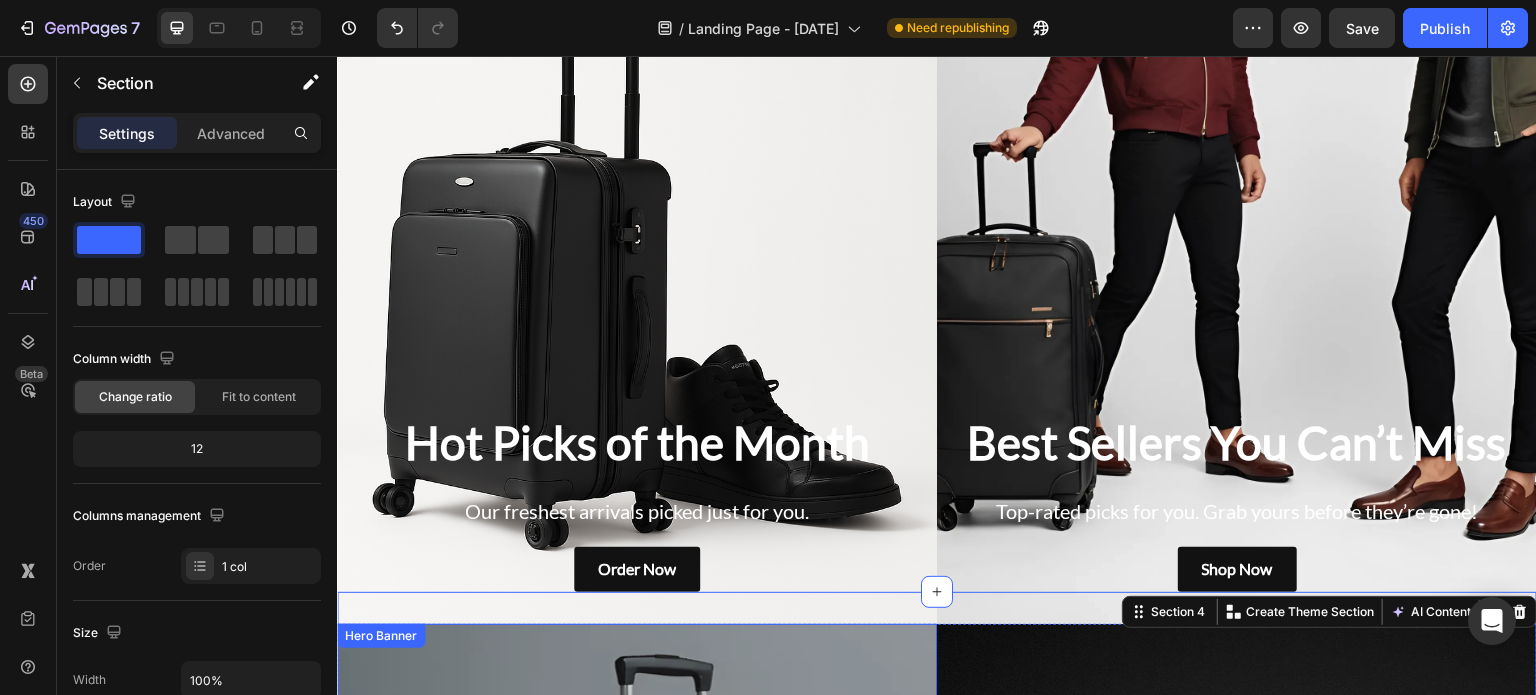 scroll, scrollTop: 931, scrollLeft: 0, axis: vertical 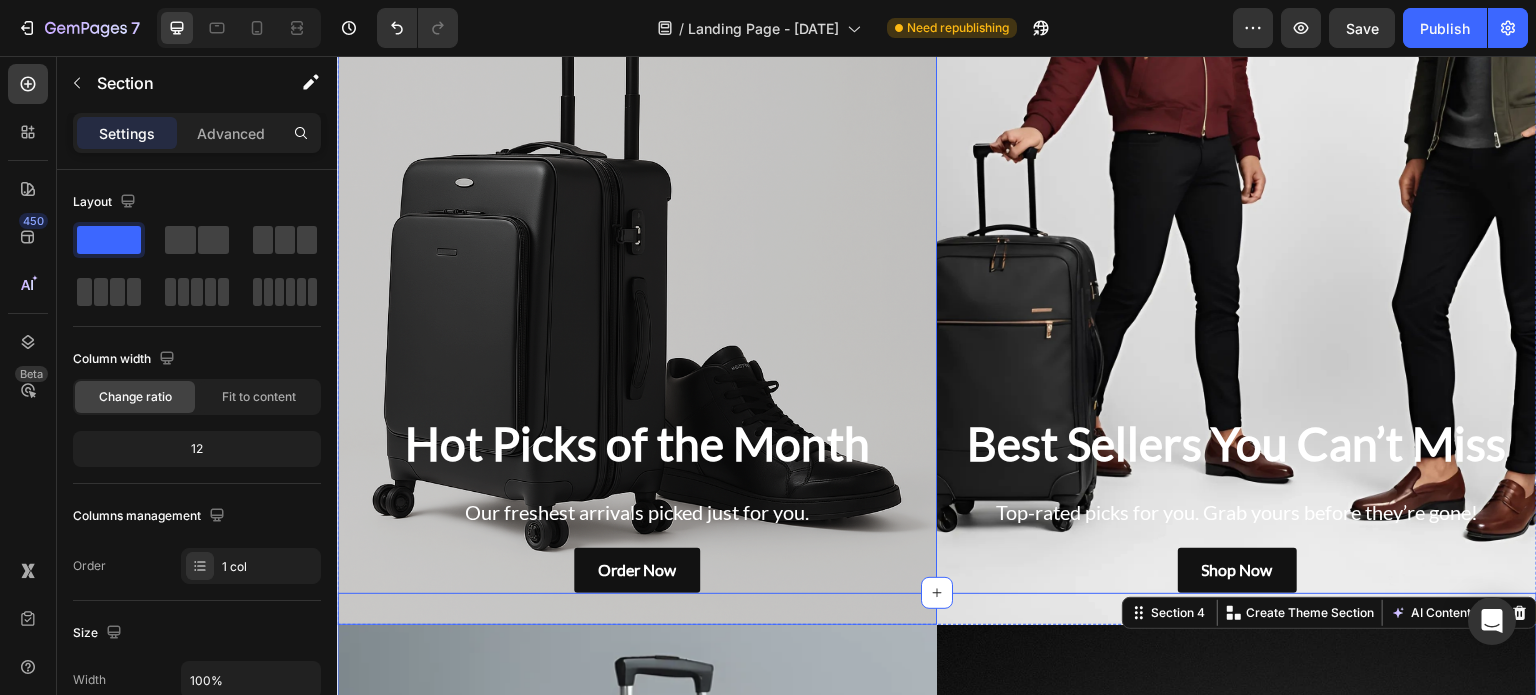 click at bounding box center (637, 305) 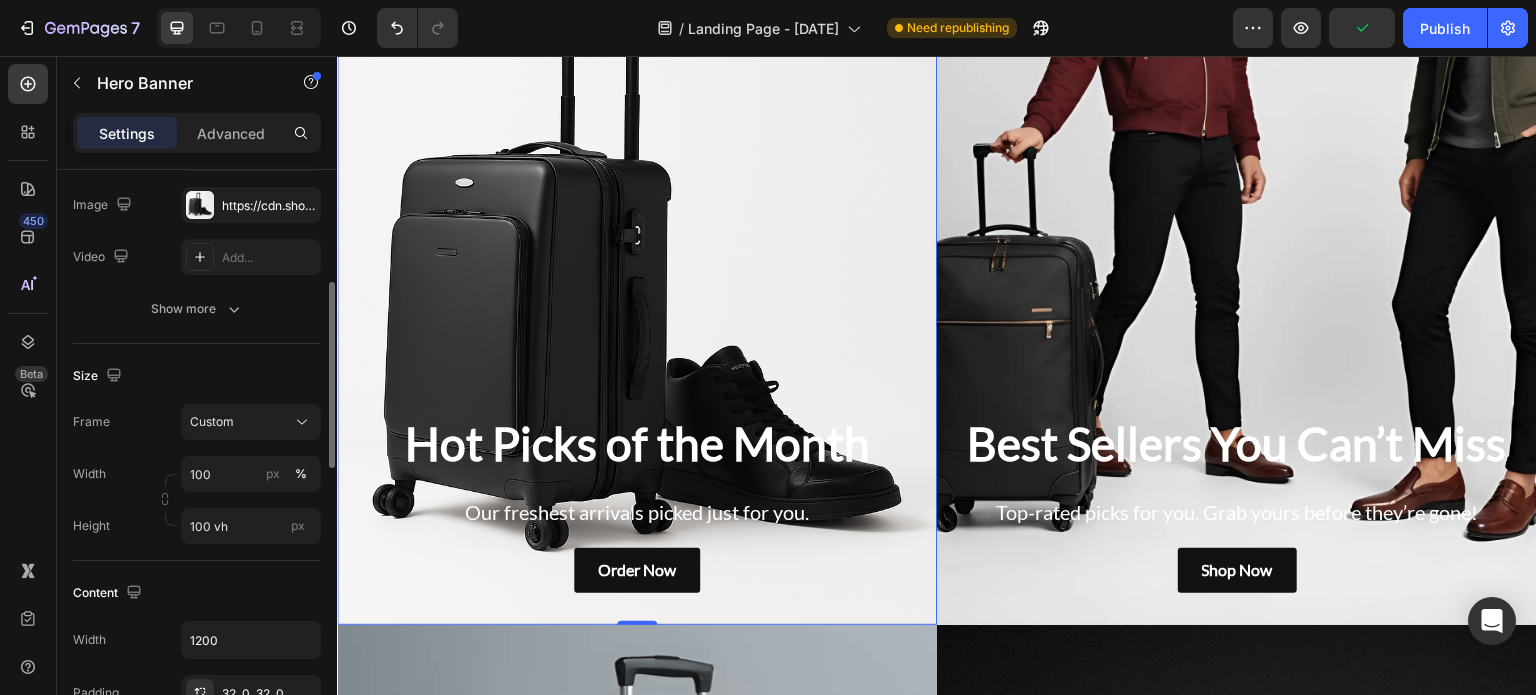 scroll, scrollTop: 264, scrollLeft: 0, axis: vertical 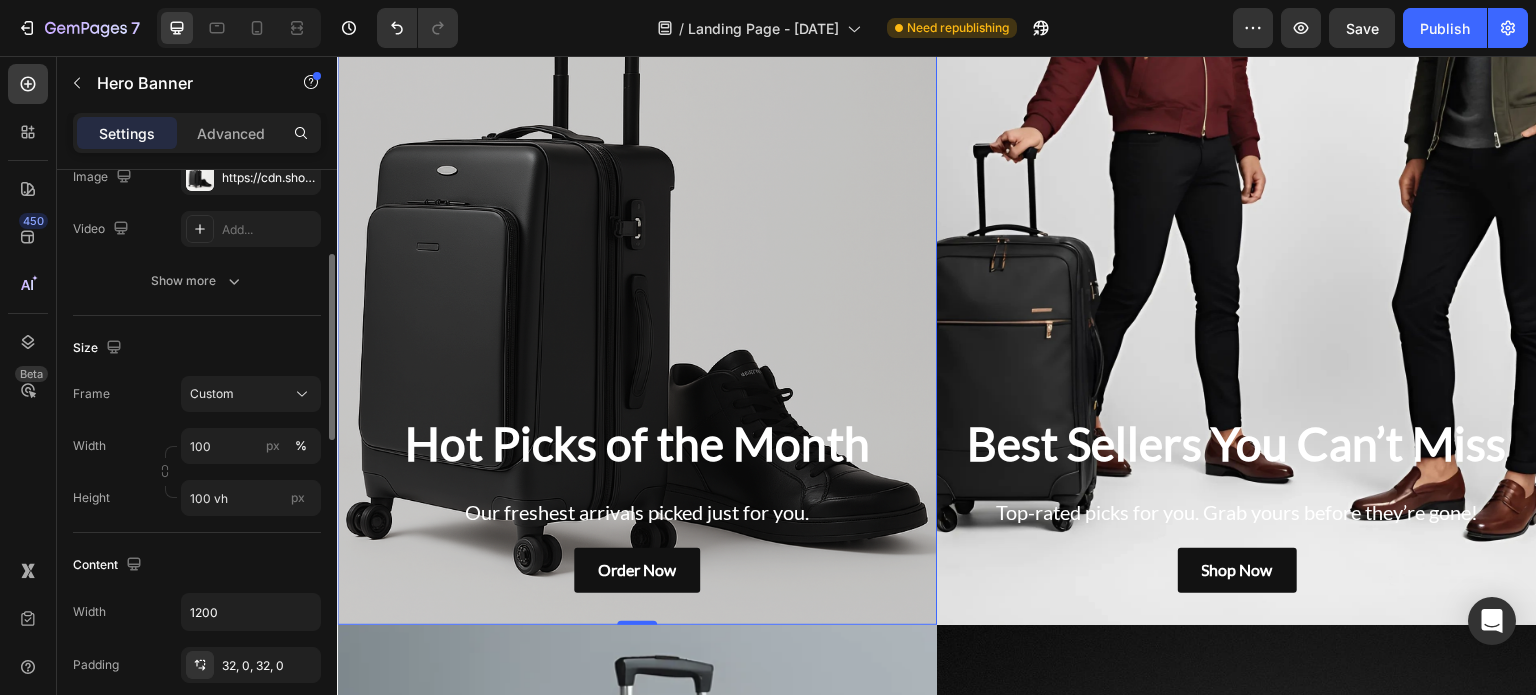 click at bounding box center [637, 305] 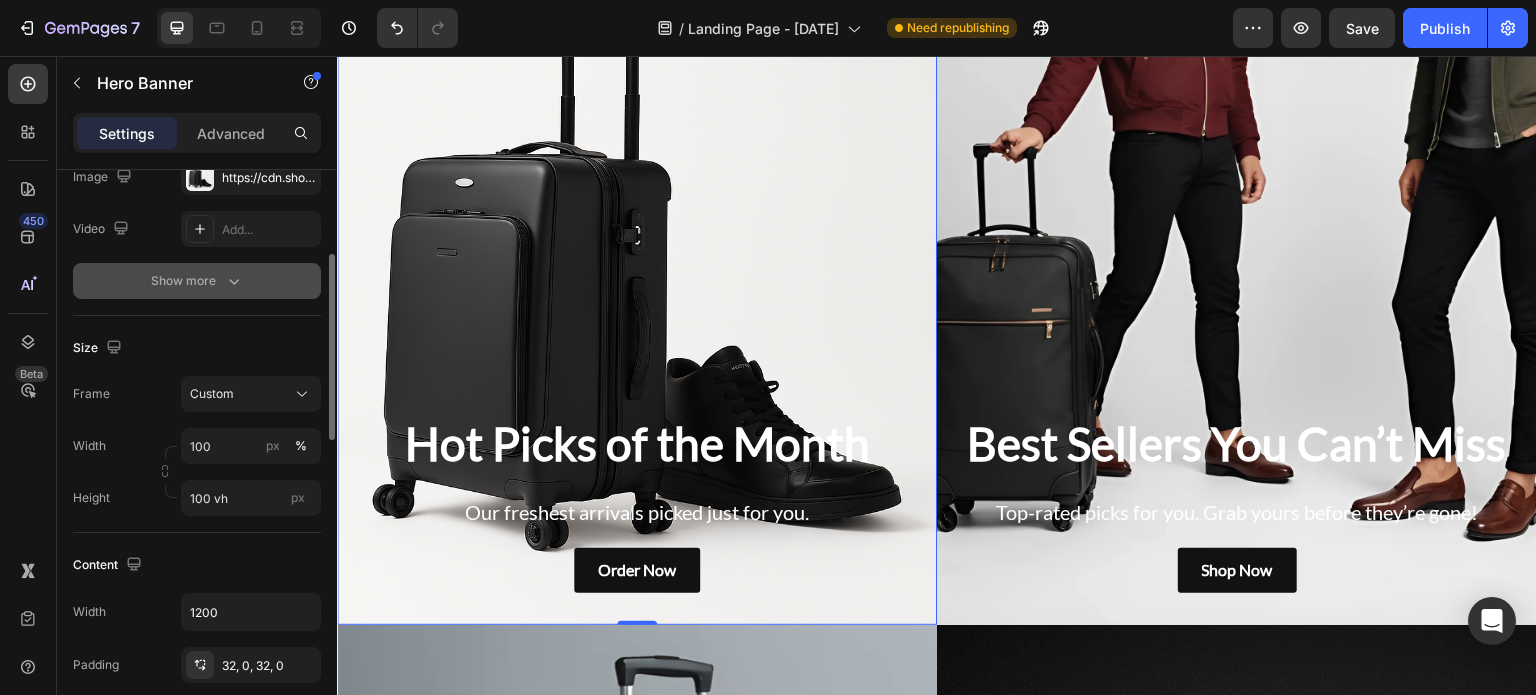 click on "Show more" at bounding box center [197, 281] 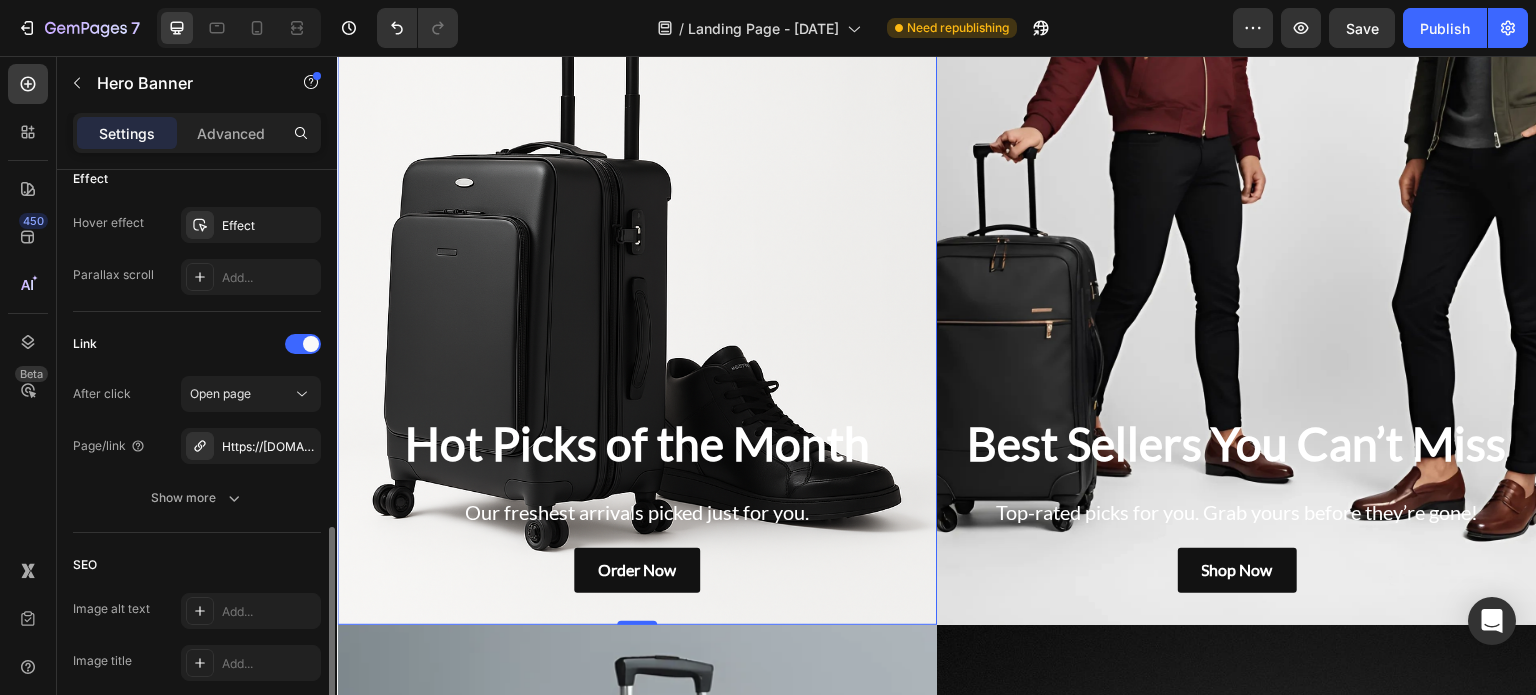 scroll, scrollTop: 1141, scrollLeft: 0, axis: vertical 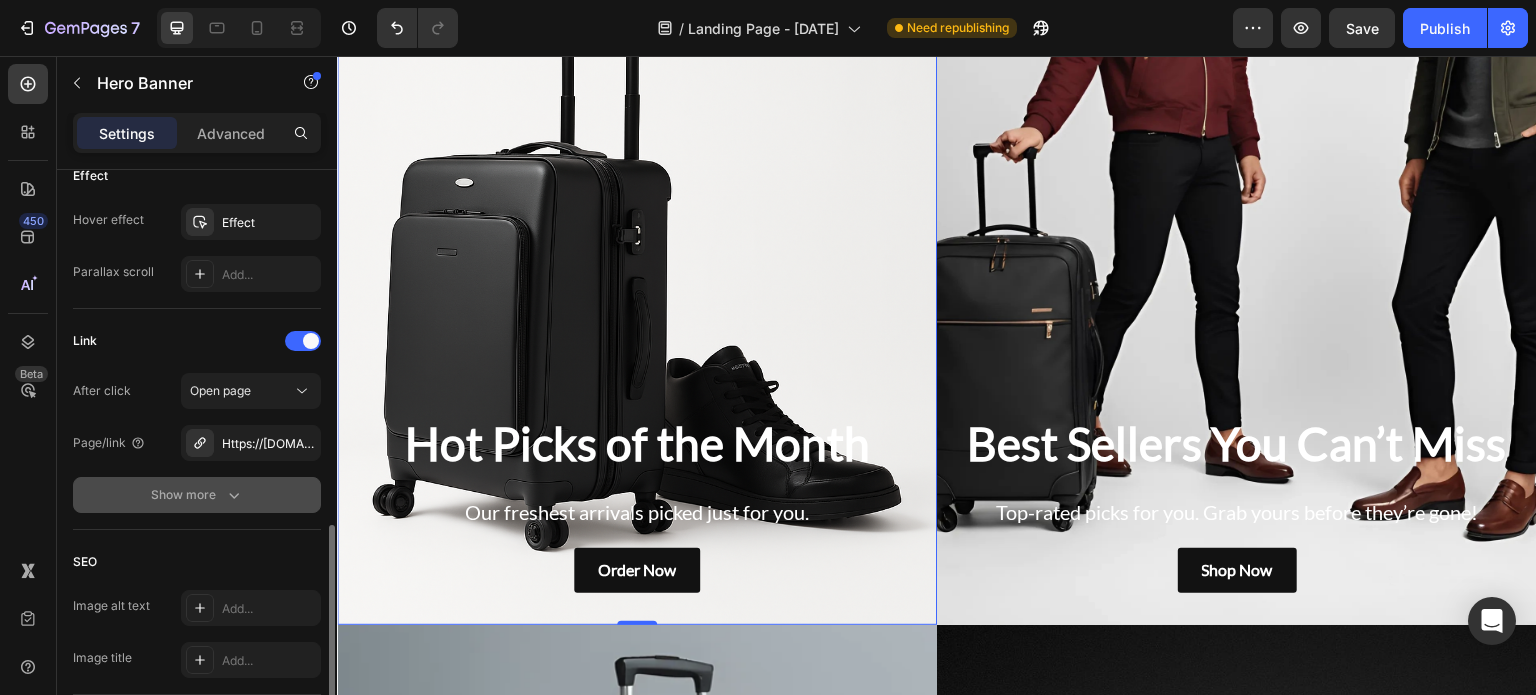 click on "Show more" 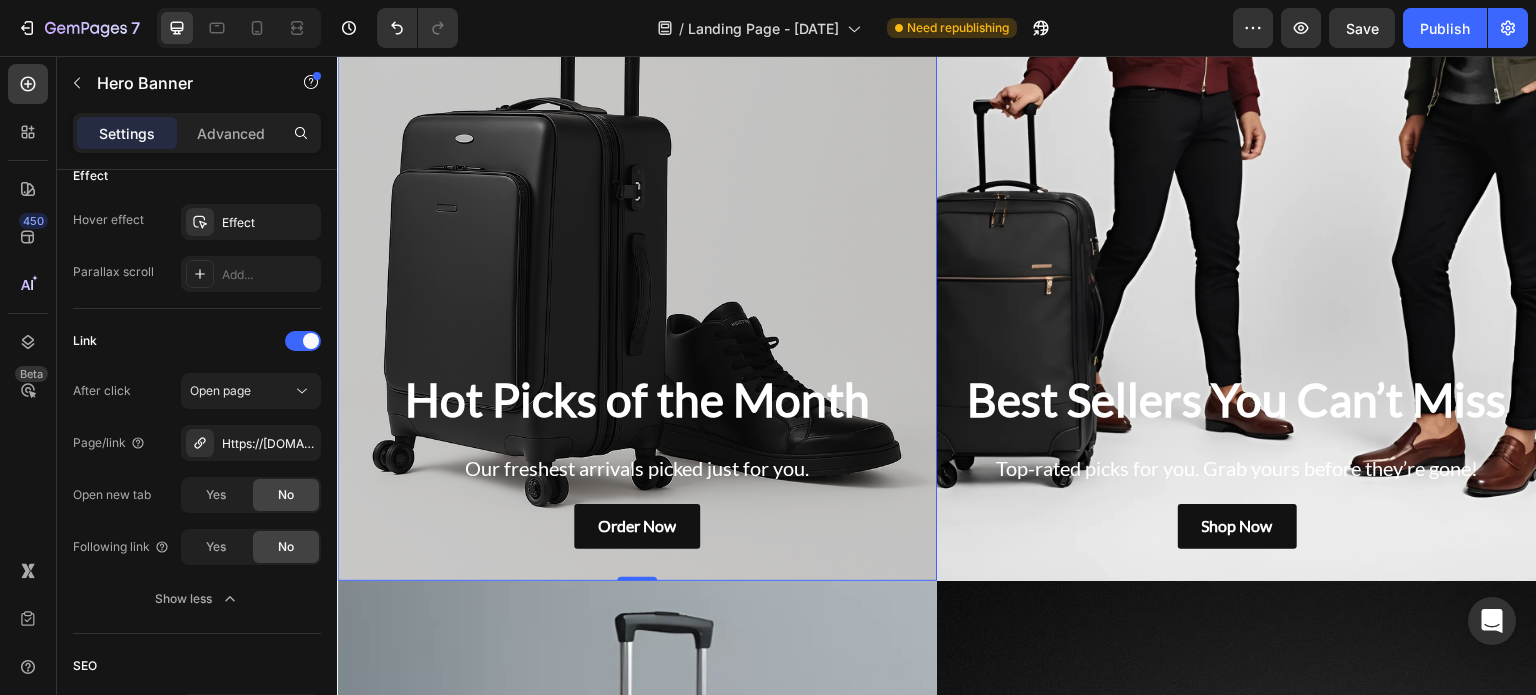 scroll, scrollTop: 974, scrollLeft: 0, axis: vertical 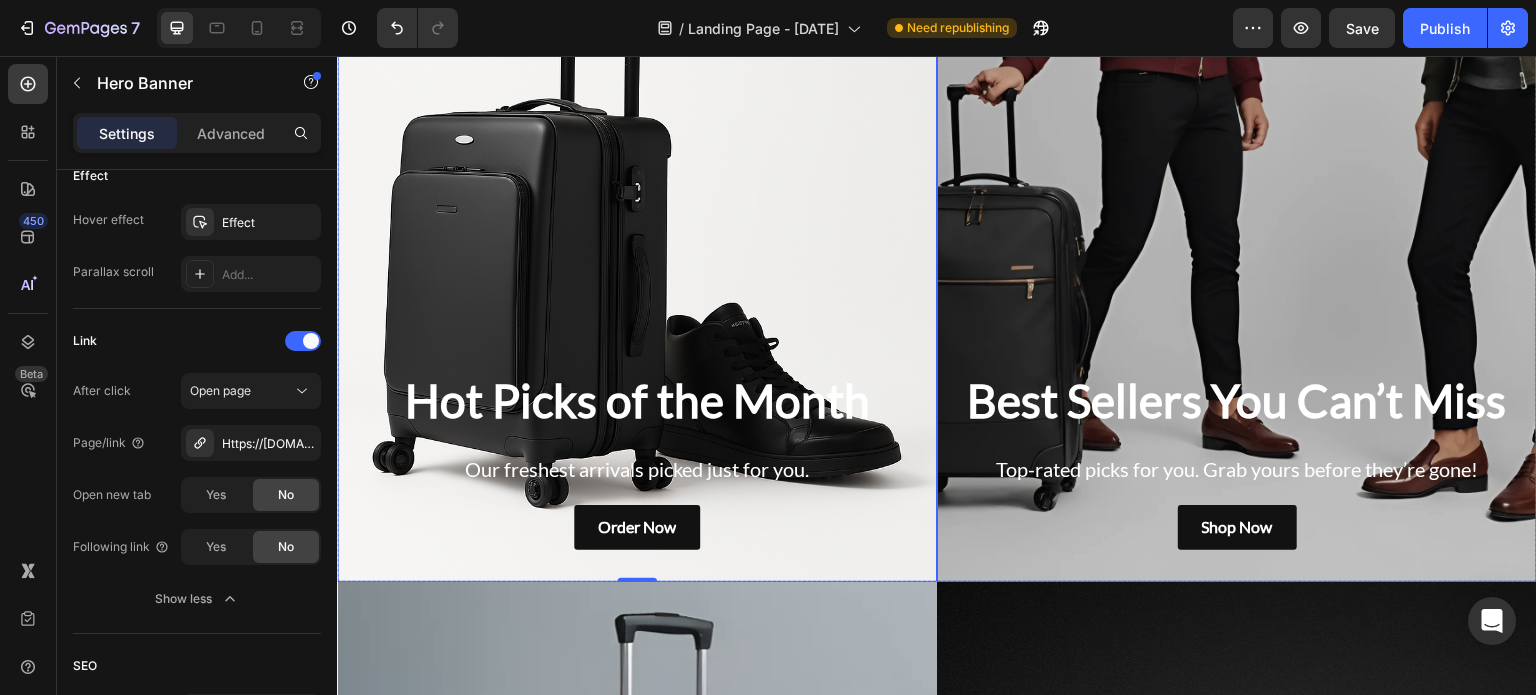 click at bounding box center [1237, 262] 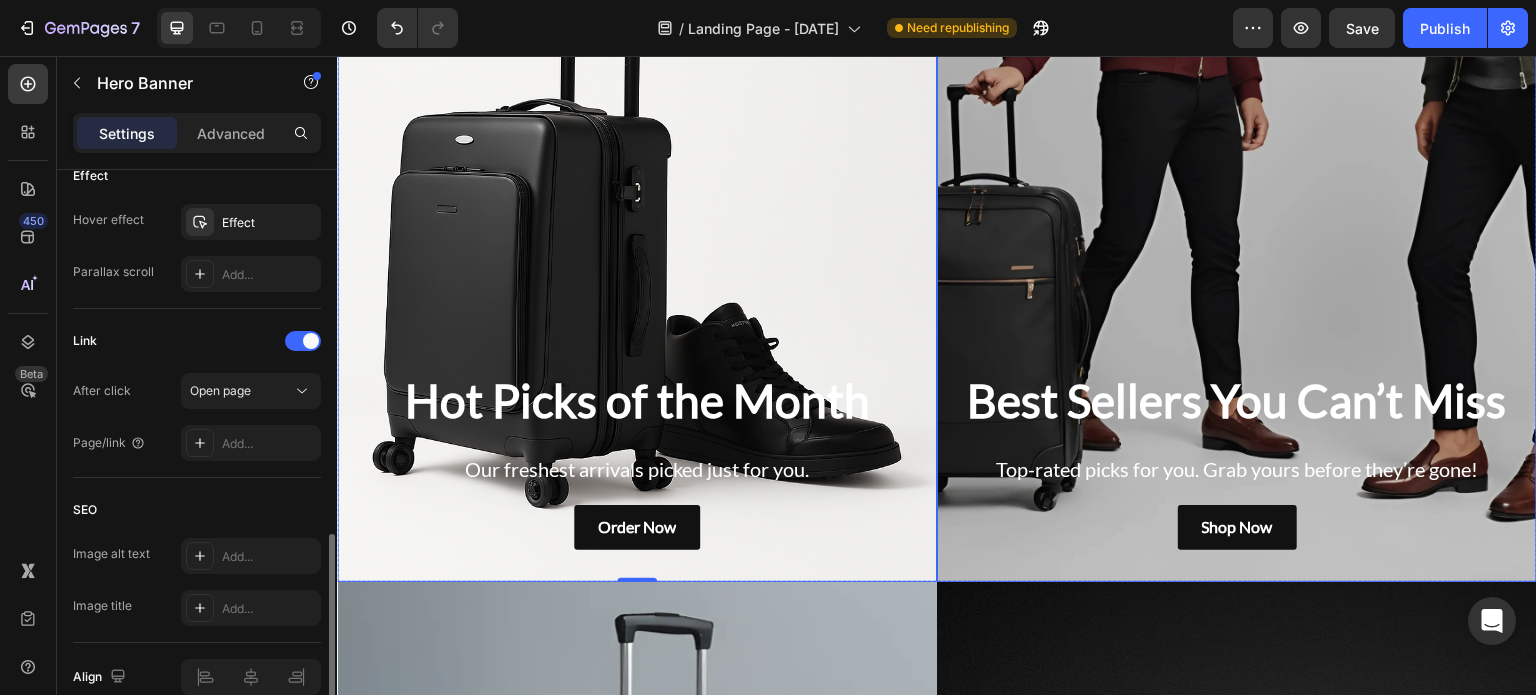 scroll, scrollTop: 1140, scrollLeft: 0, axis: vertical 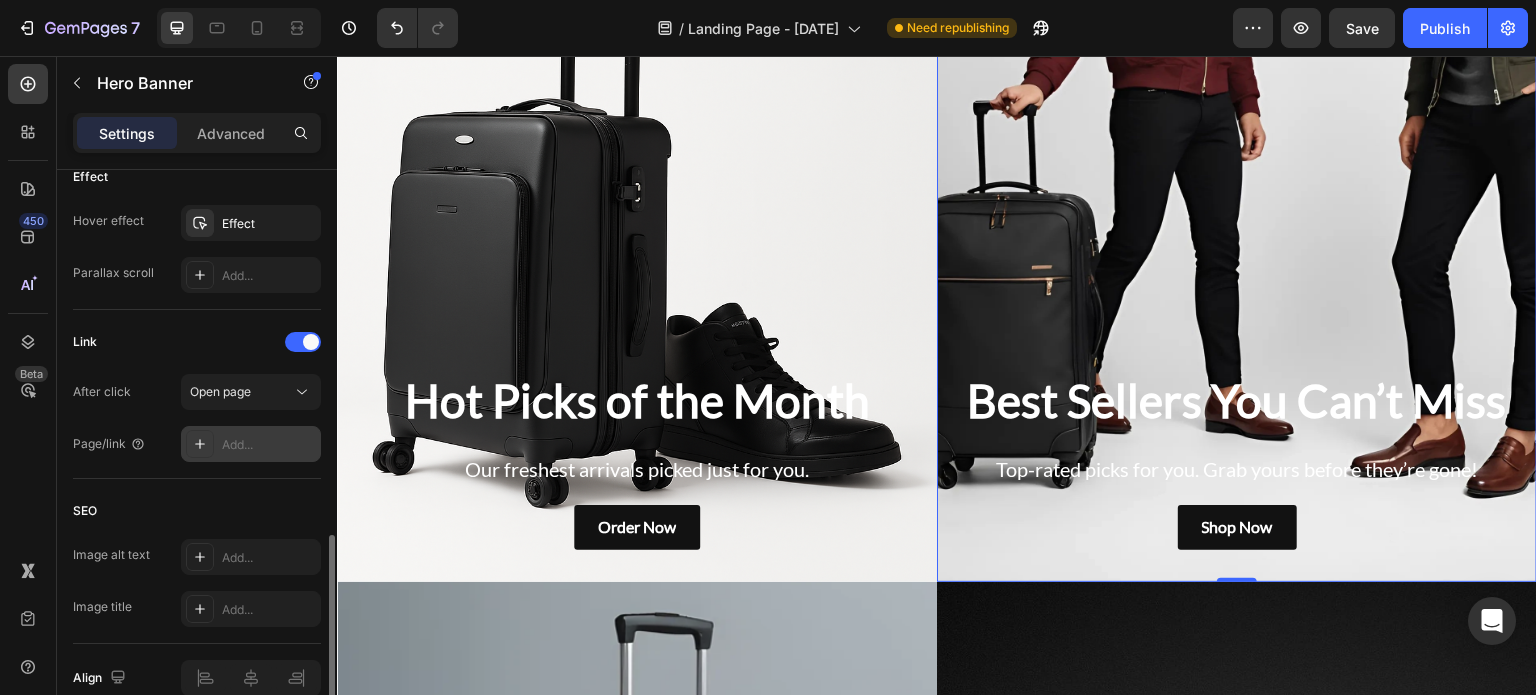 click on "Add..." at bounding box center [269, 445] 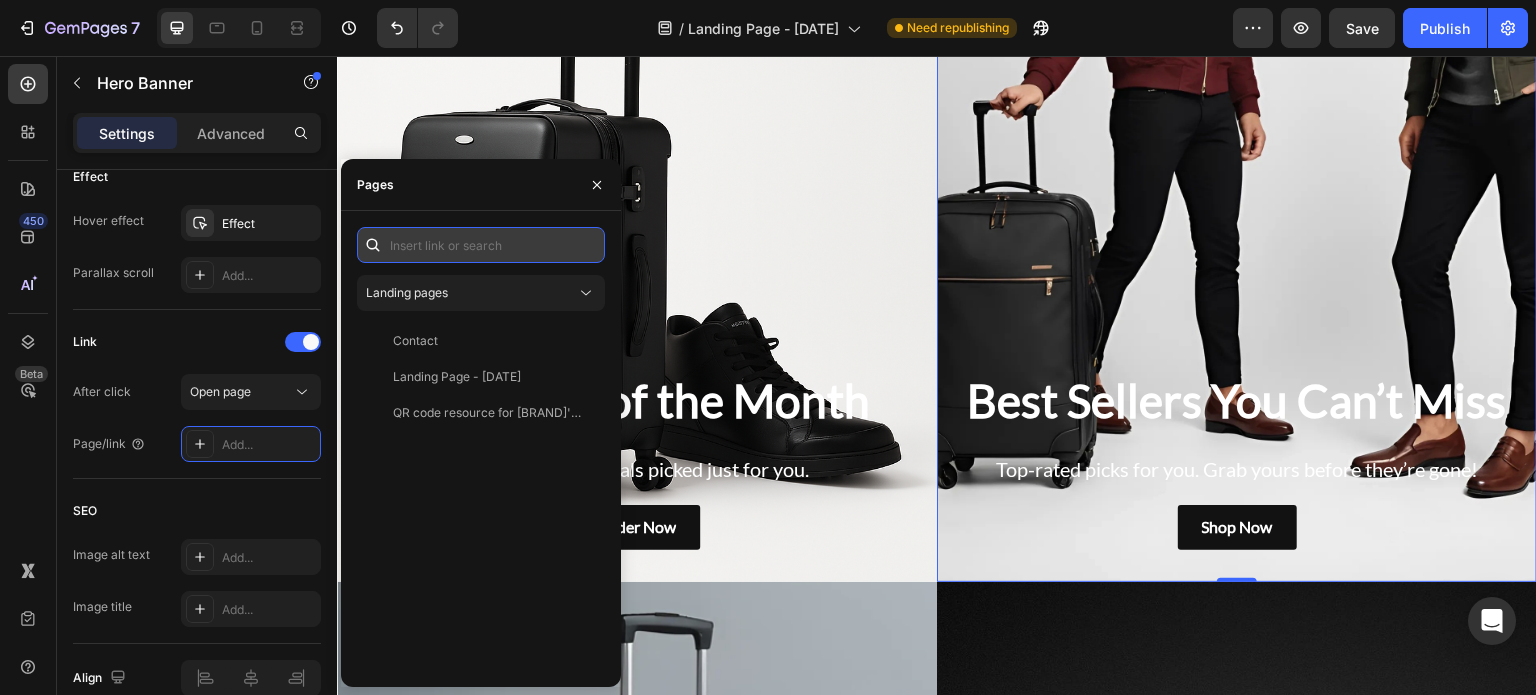 click at bounding box center [481, 245] 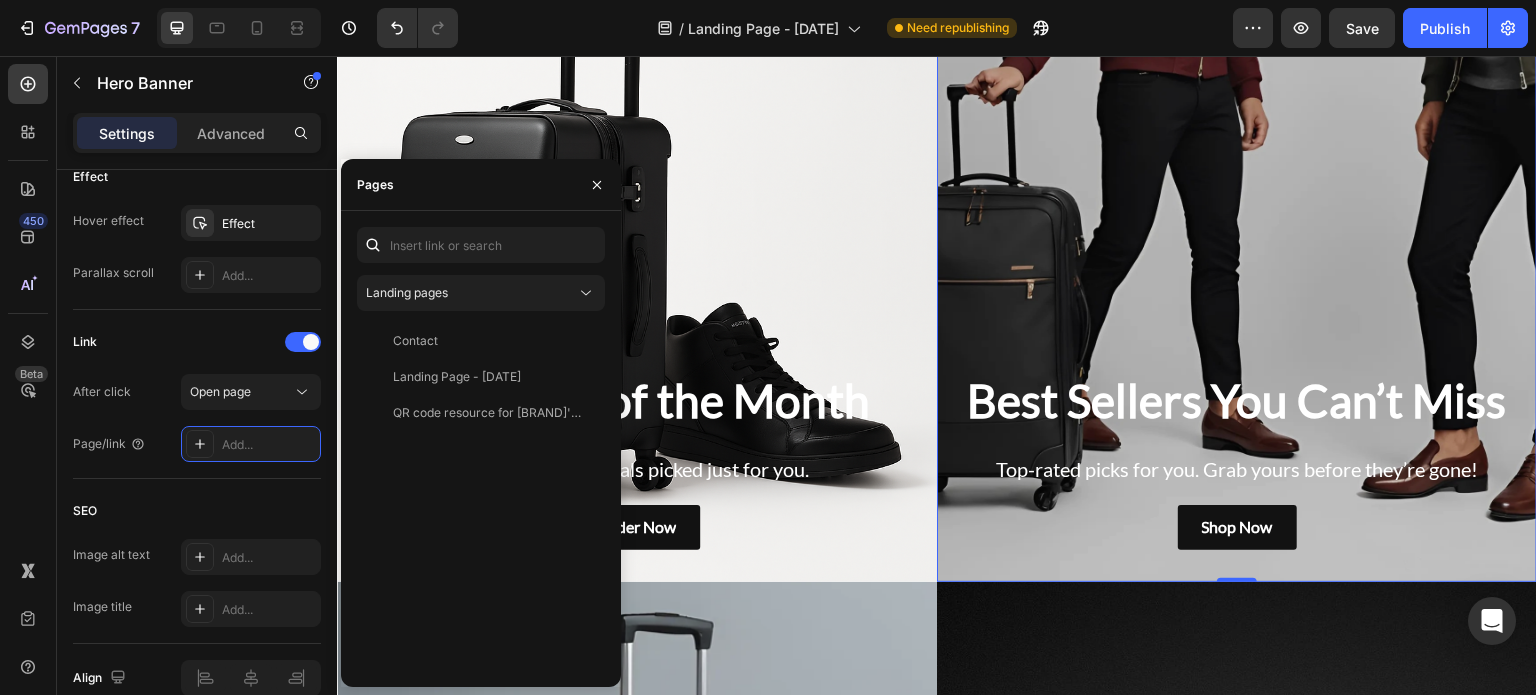 click at bounding box center (1237, 262) 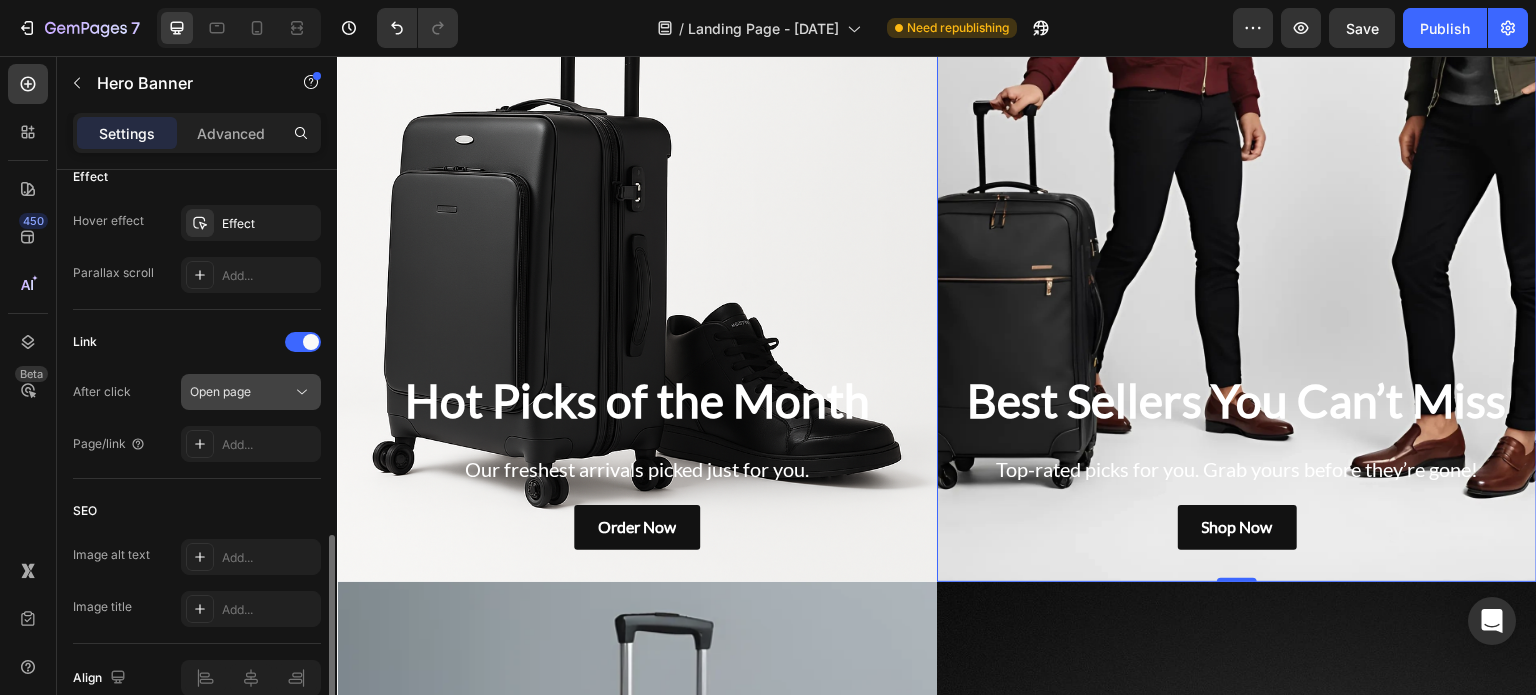 scroll, scrollTop: 1234, scrollLeft: 0, axis: vertical 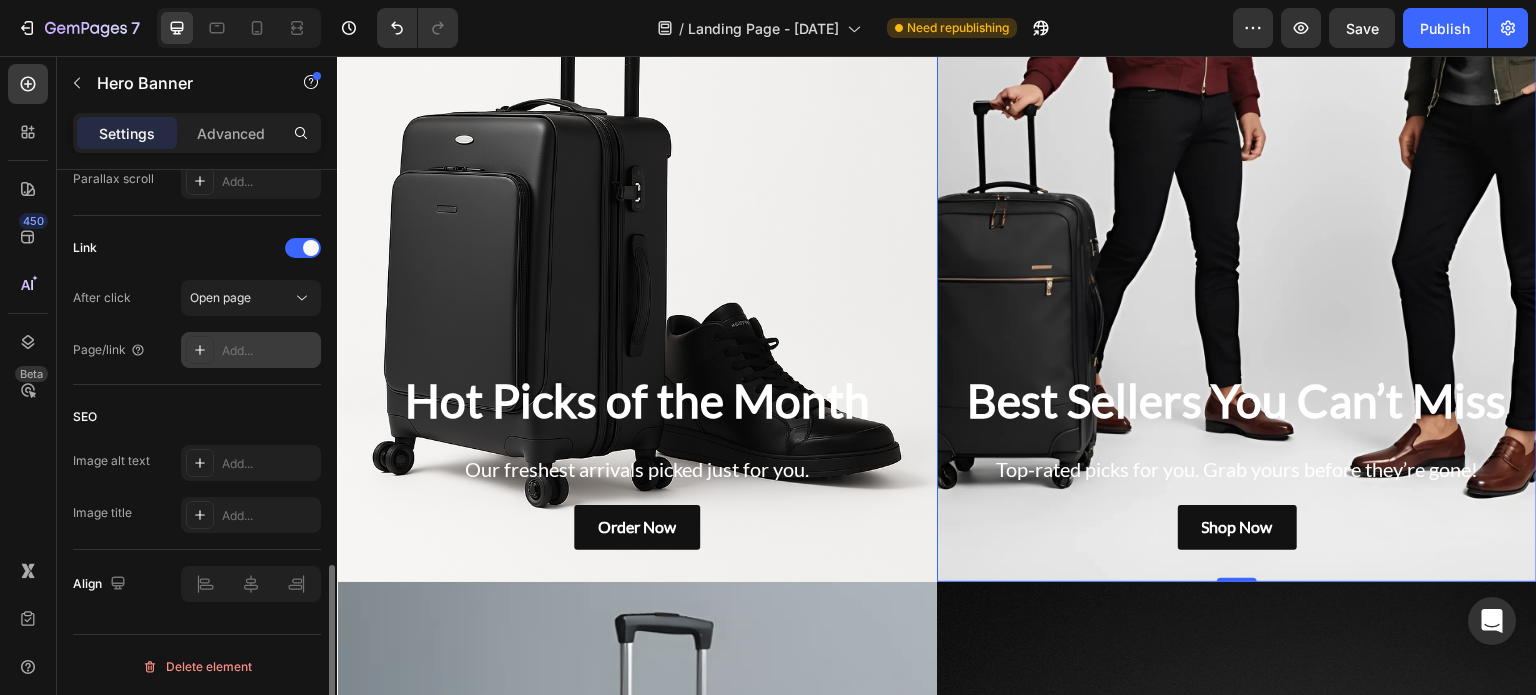click on "Add..." at bounding box center [269, 351] 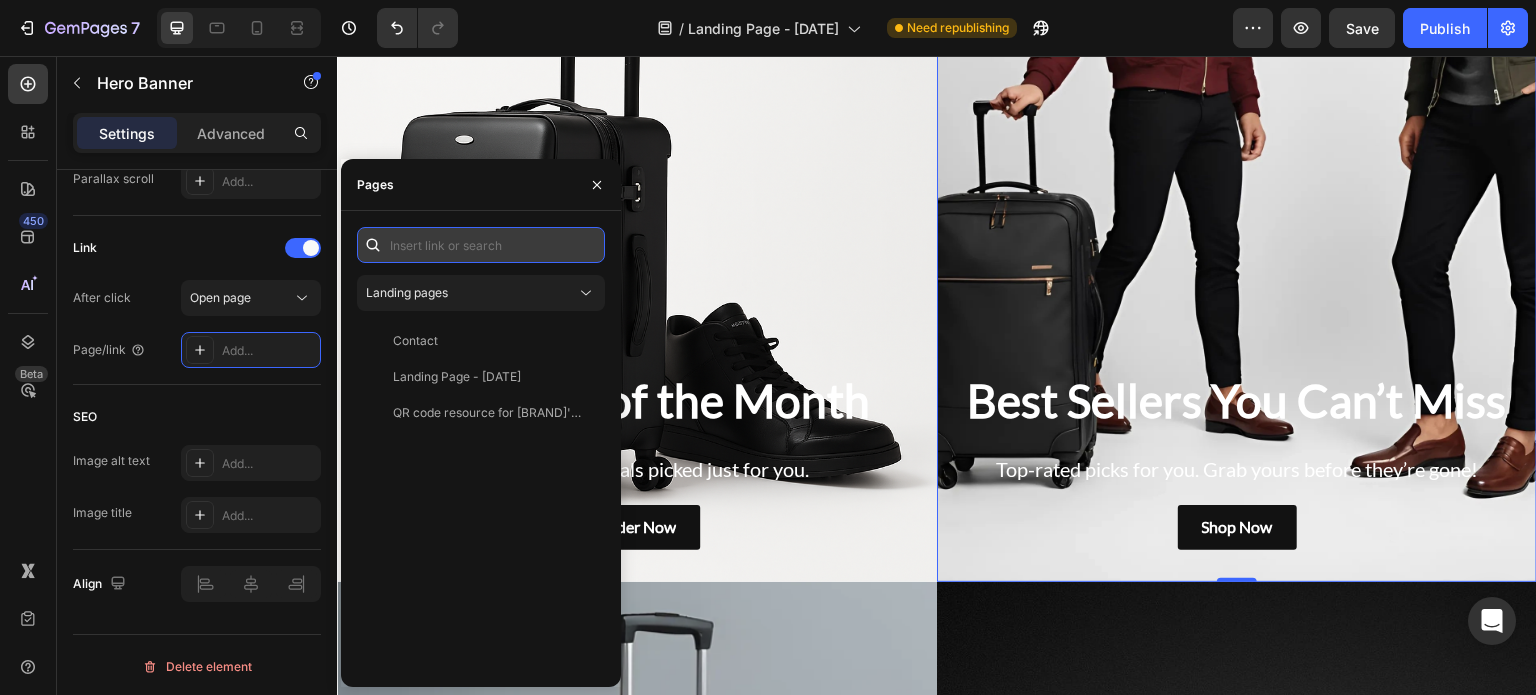 click at bounding box center [481, 245] 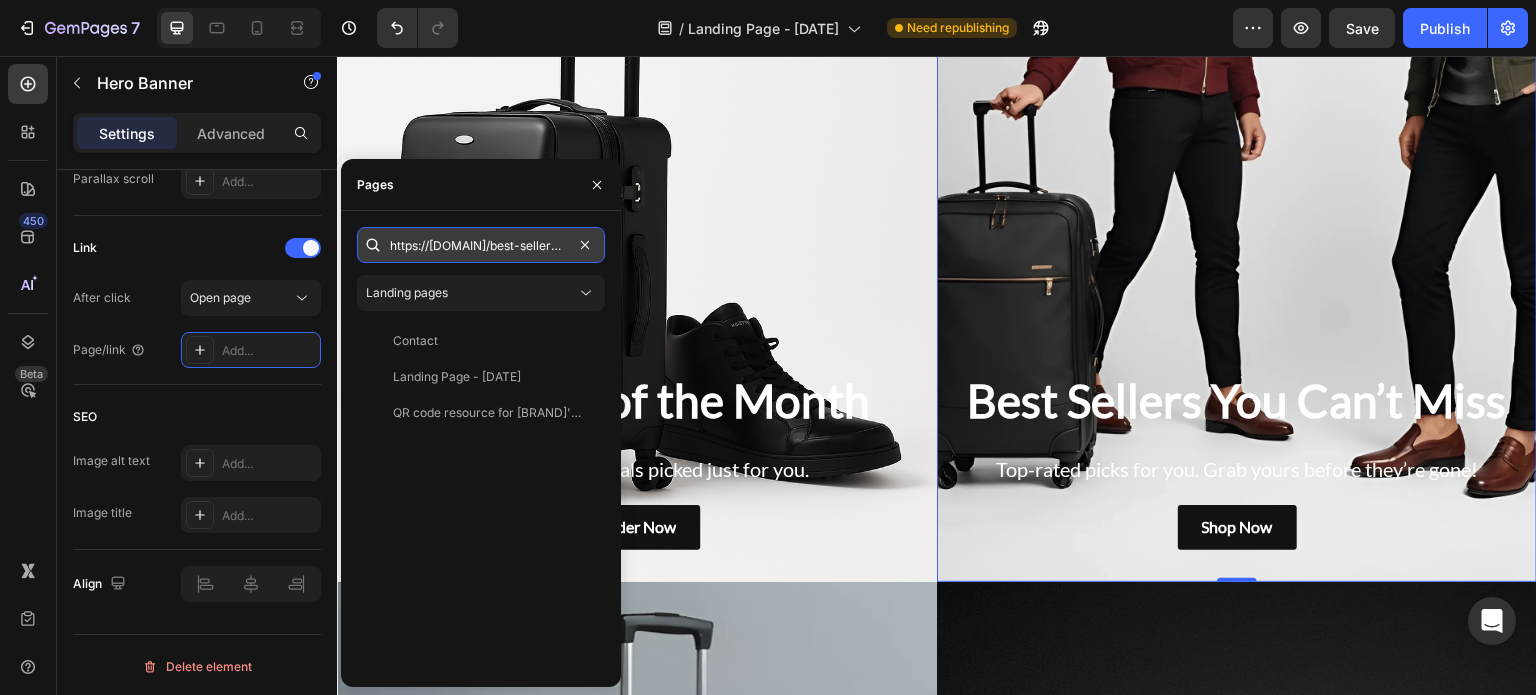 scroll, scrollTop: 0, scrollLeft: 403, axis: horizontal 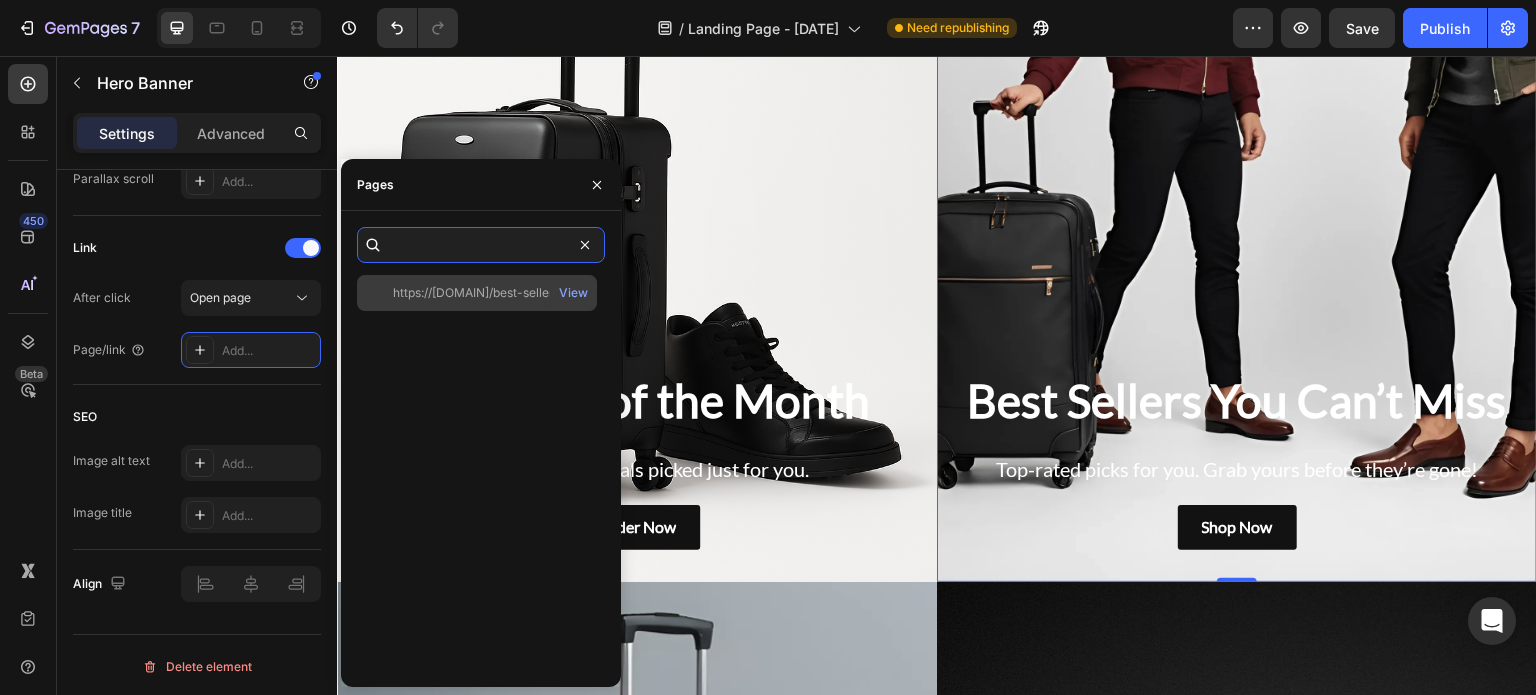 type on "https://onthego-studio.myshopify.com/collections/best-sellers-top-rated-shoes-trolley-bags-of-2024" 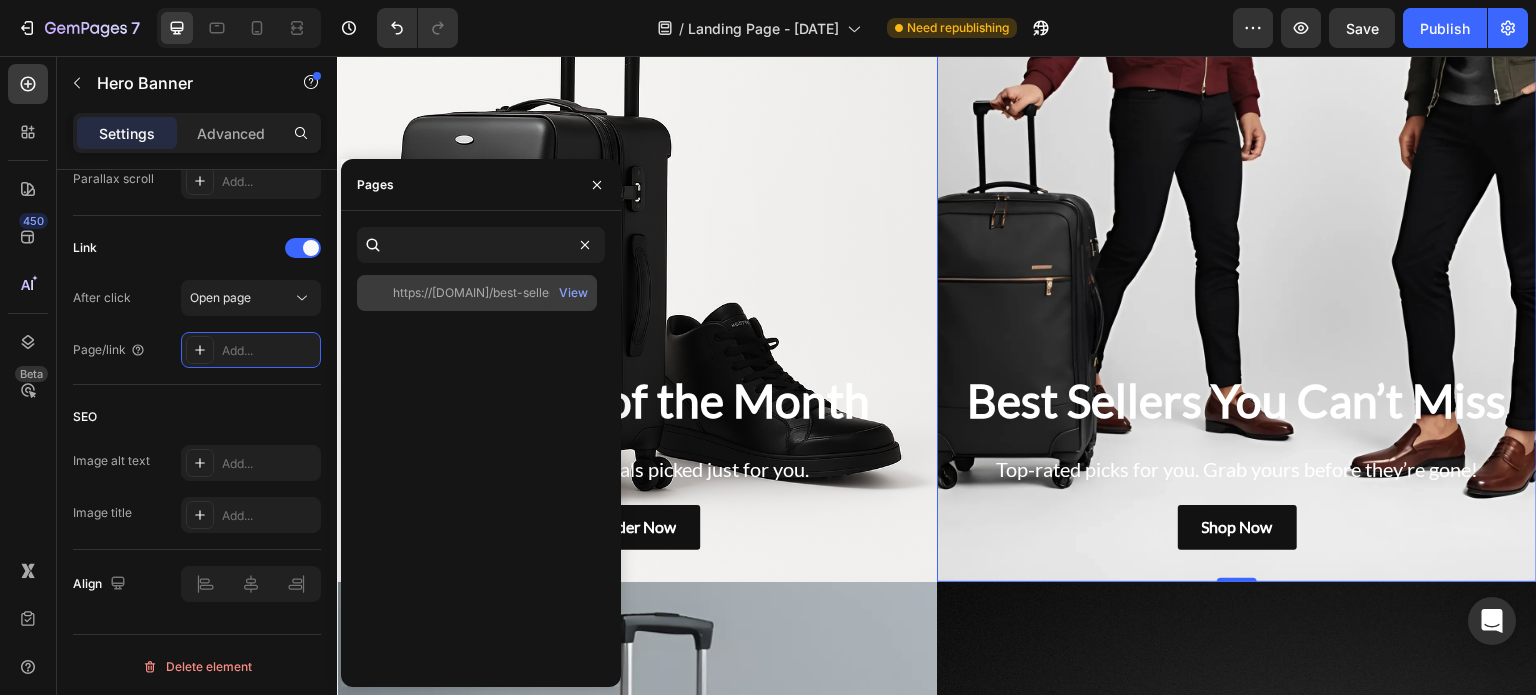 click on "https://onthego-studio.myshopify.com/collections/best-sellers-top-rated-shoes-trolley-bags-of-2024   View" 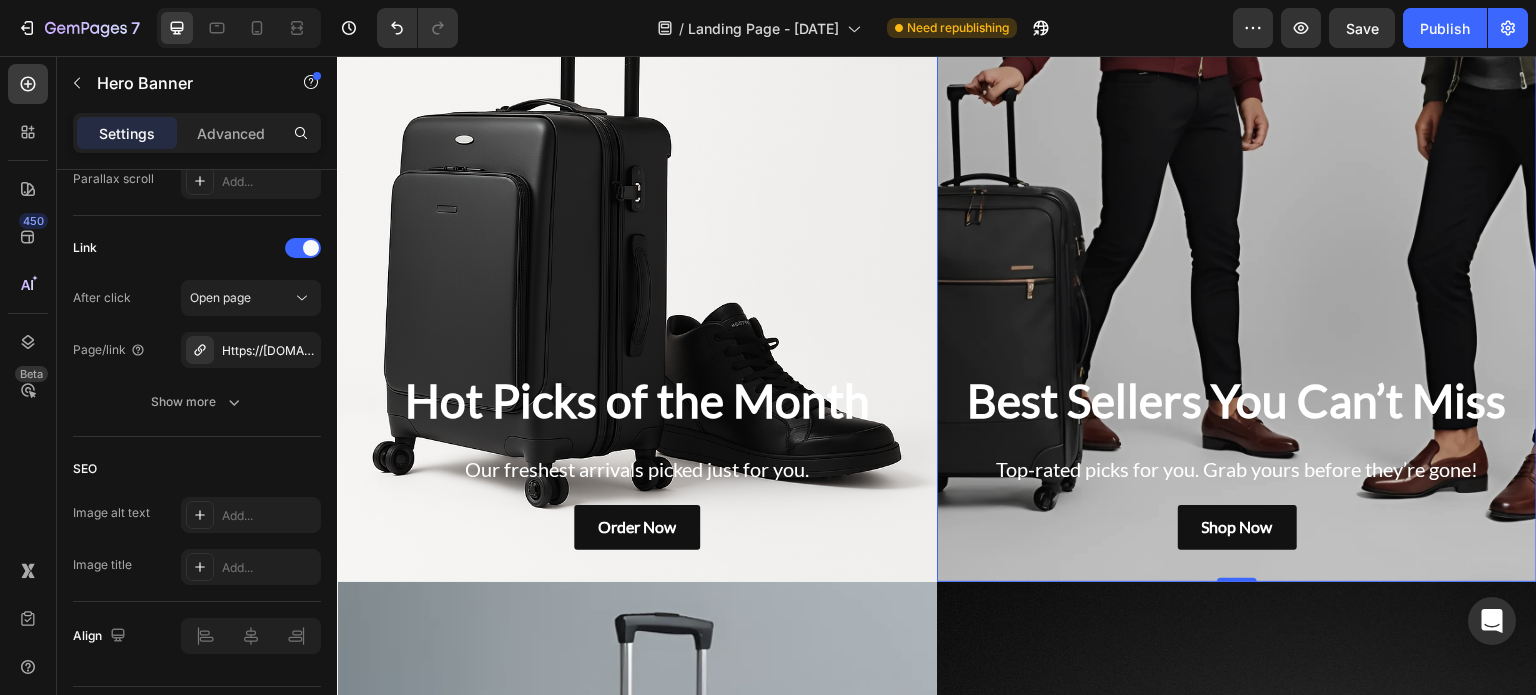 click at bounding box center [1237, 262] 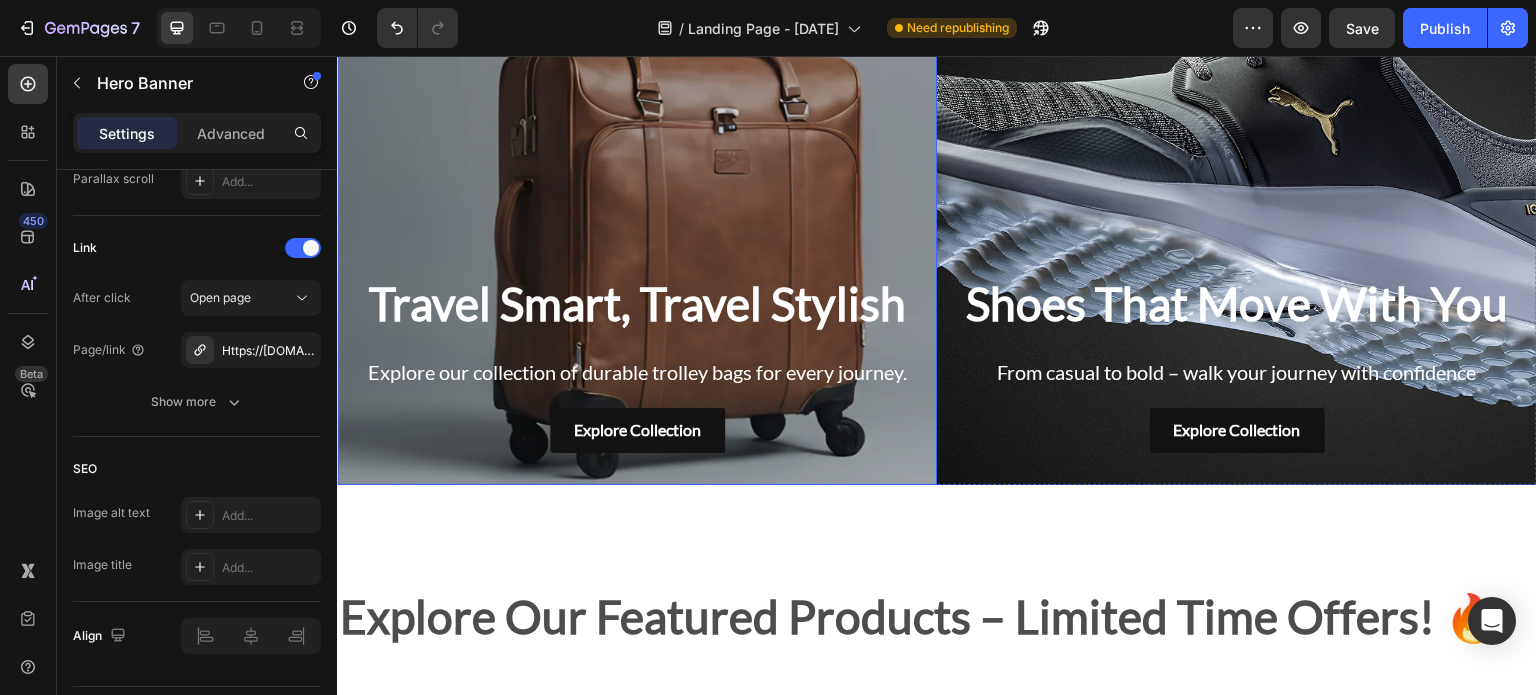scroll, scrollTop: 1722, scrollLeft: 0, axis: vertical 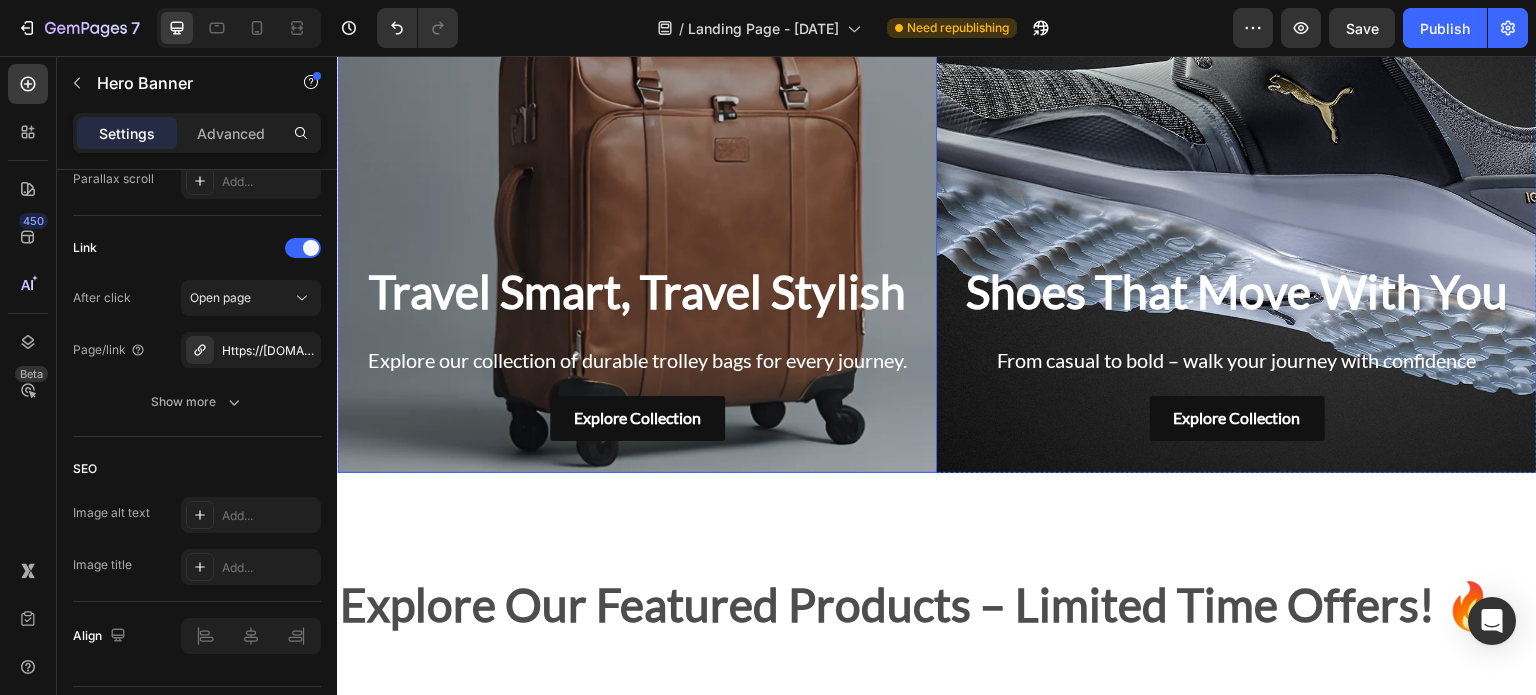 click at bounding box center [637, 153] 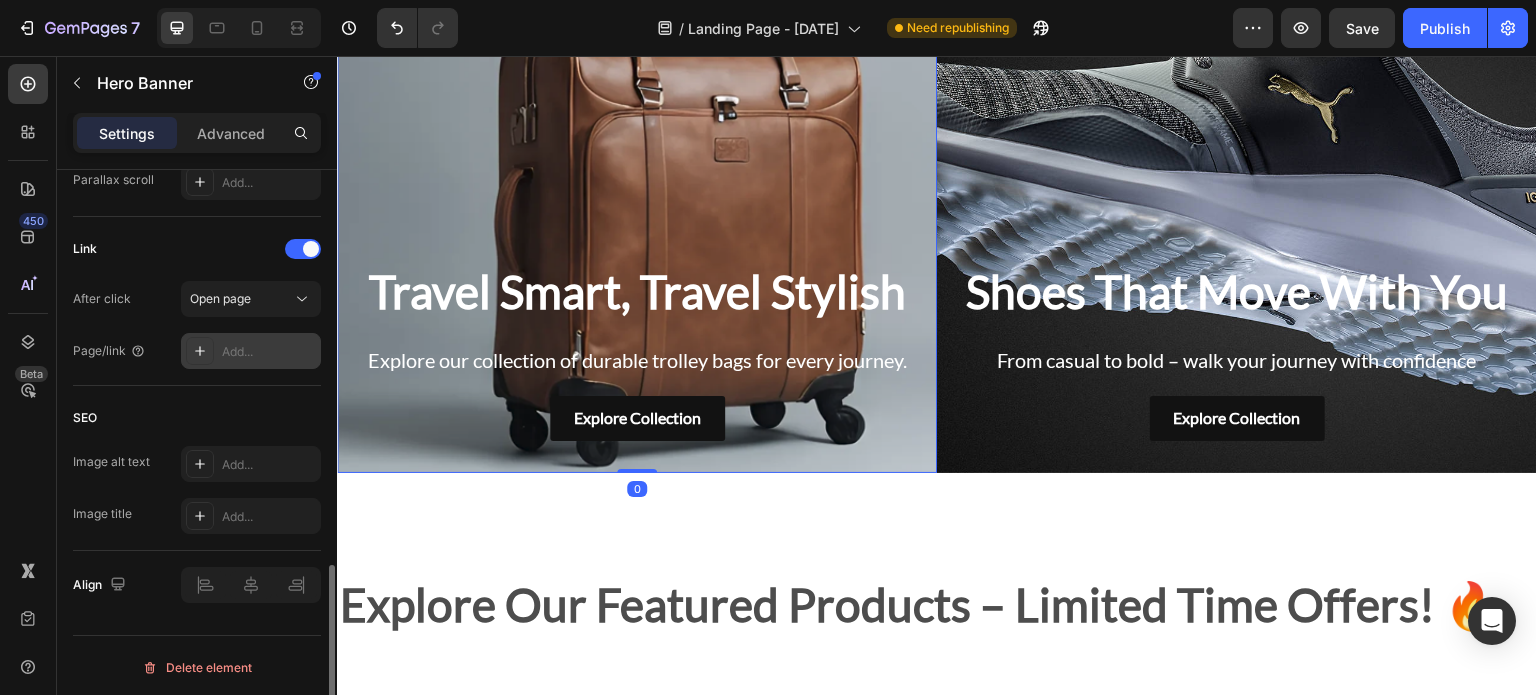 click on "Add..." at bounding box center [269, 352] 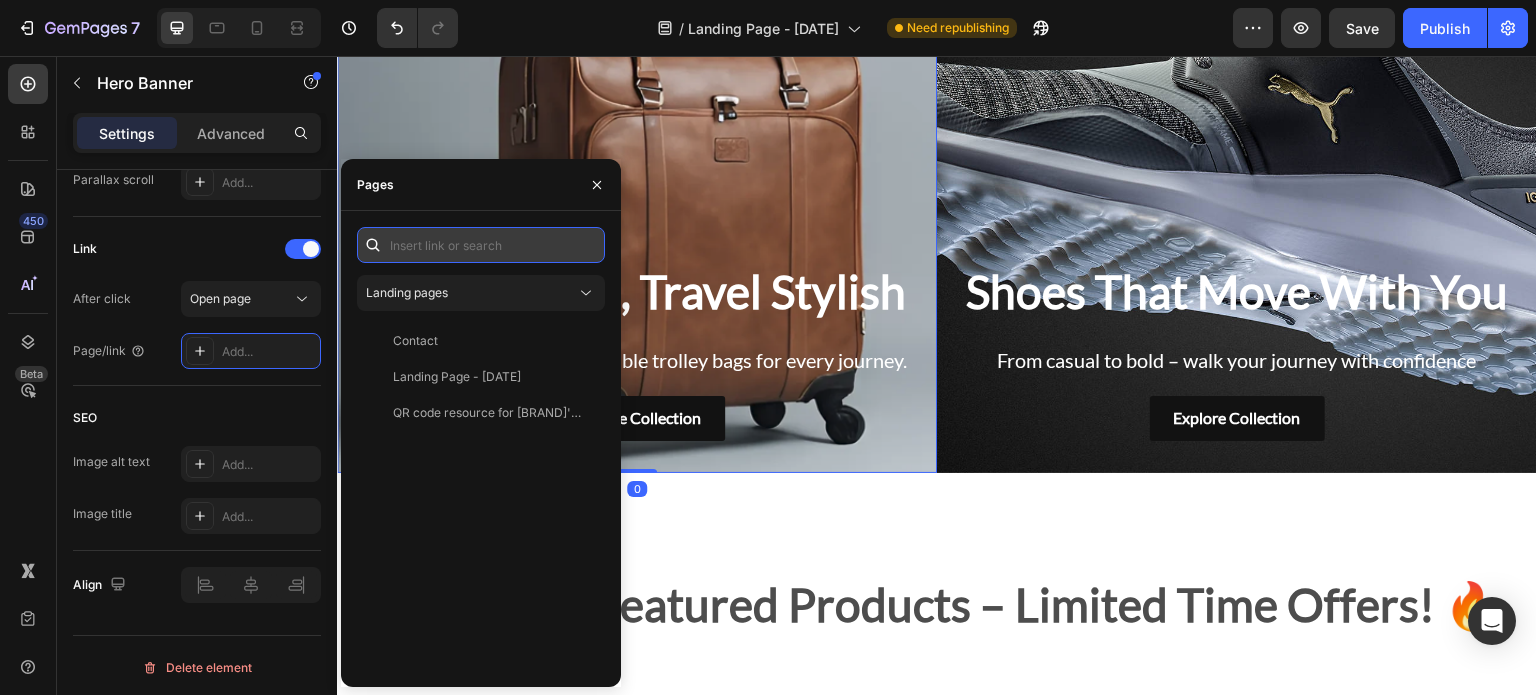 click at bounding box center [481, 245] 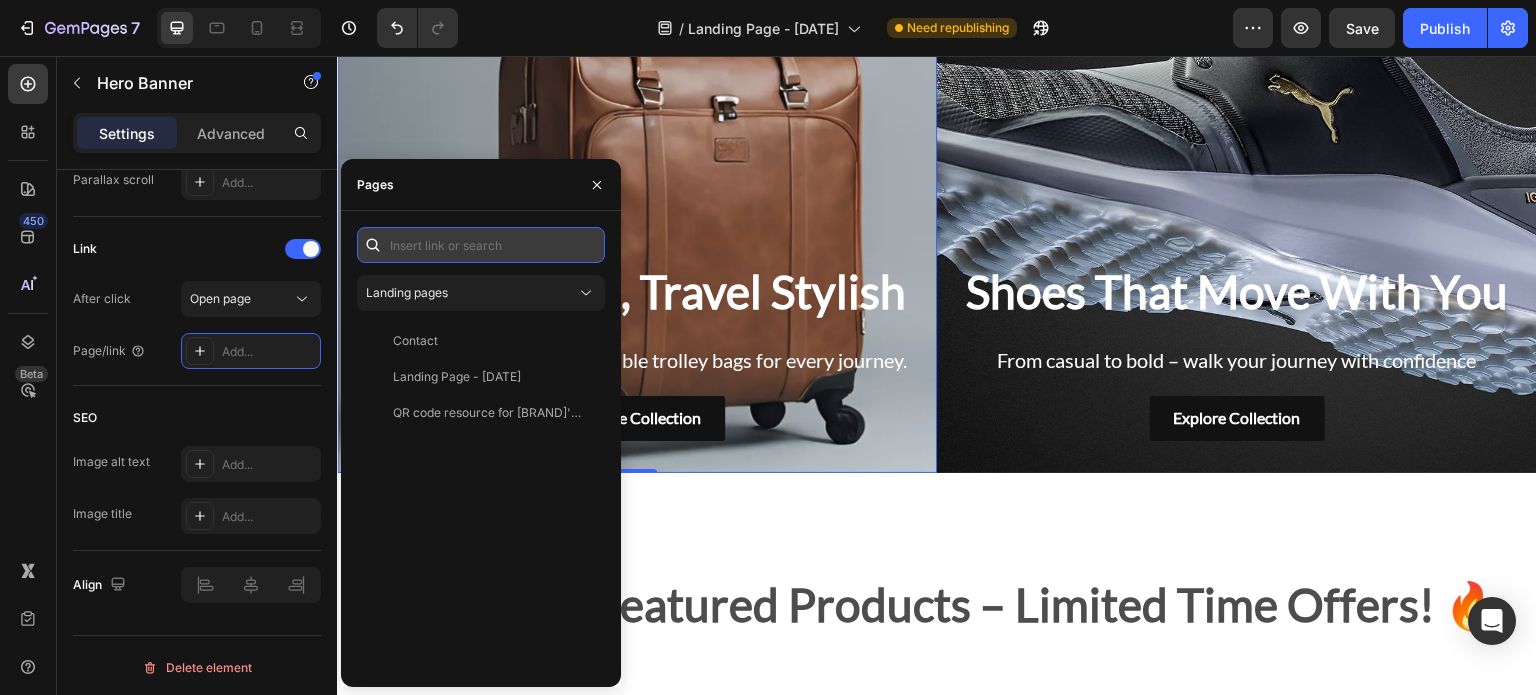 paste on "https://onthego-studio.myshopify.com/collections/buy-premium-trolley-bags-online-cabin-luggage-check-in-suitcases-more-vip-safari-american-tourister" 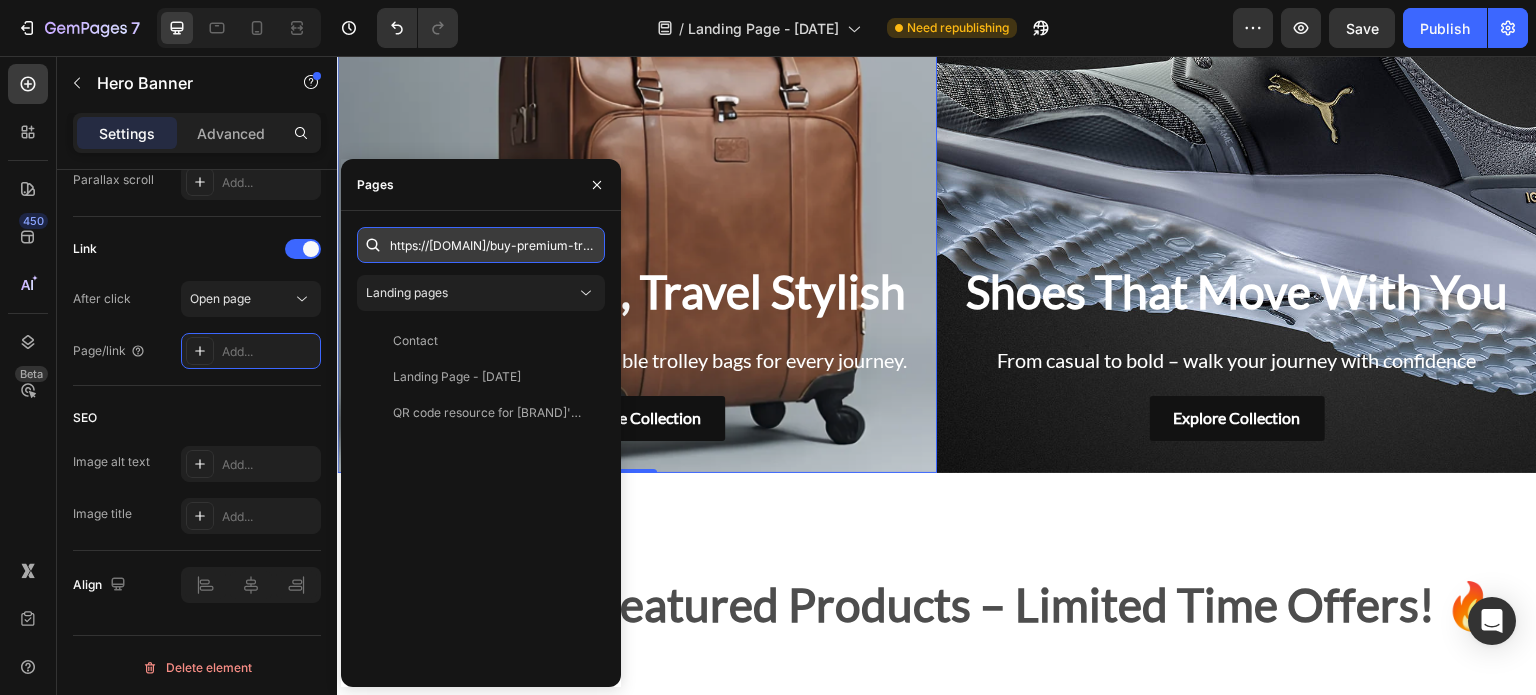 scroll, scrollTop: 0, scrollLeft: 709, axis: horizontal 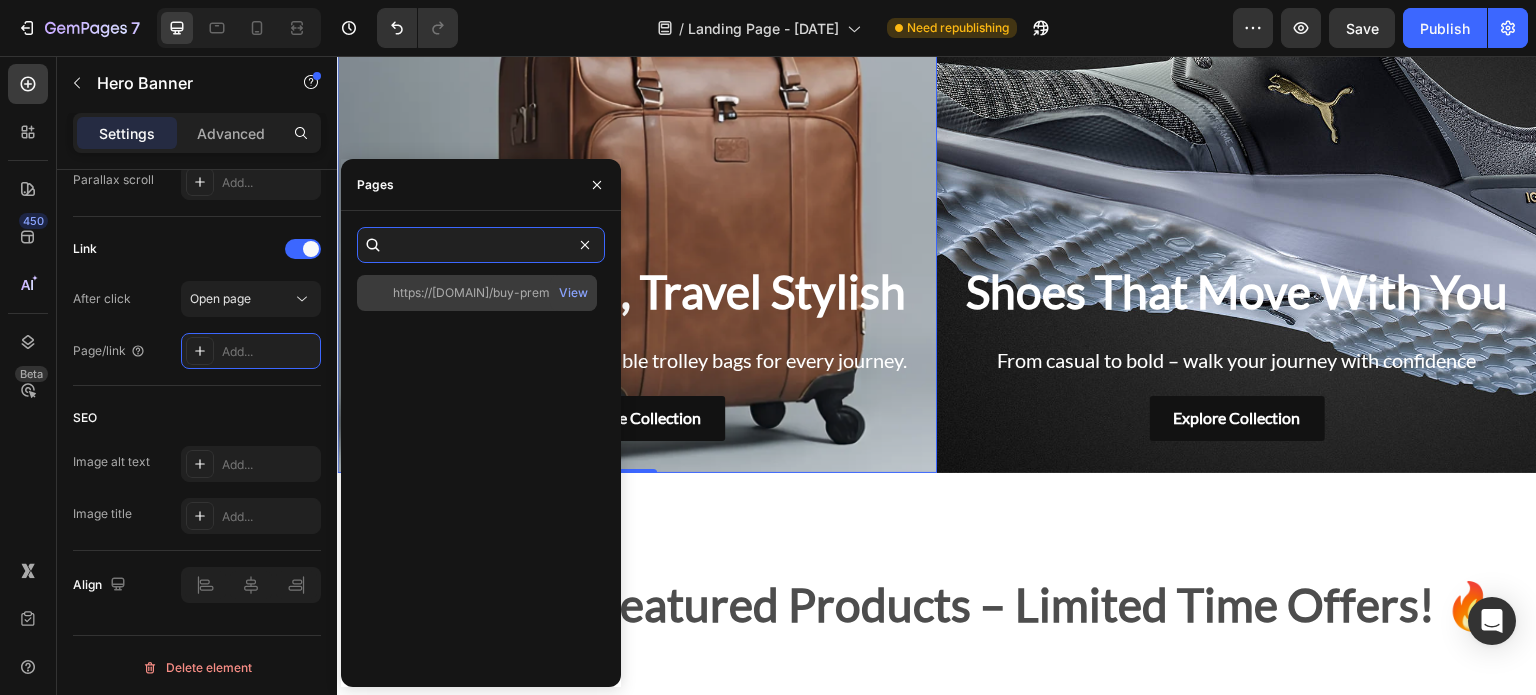 type on "https://onthego-studio.myshopify.com/collections/buy-premium-trolley-bags-online-cabin-luggage-check-in-suitcases-more-vip-safari-american-tourister" 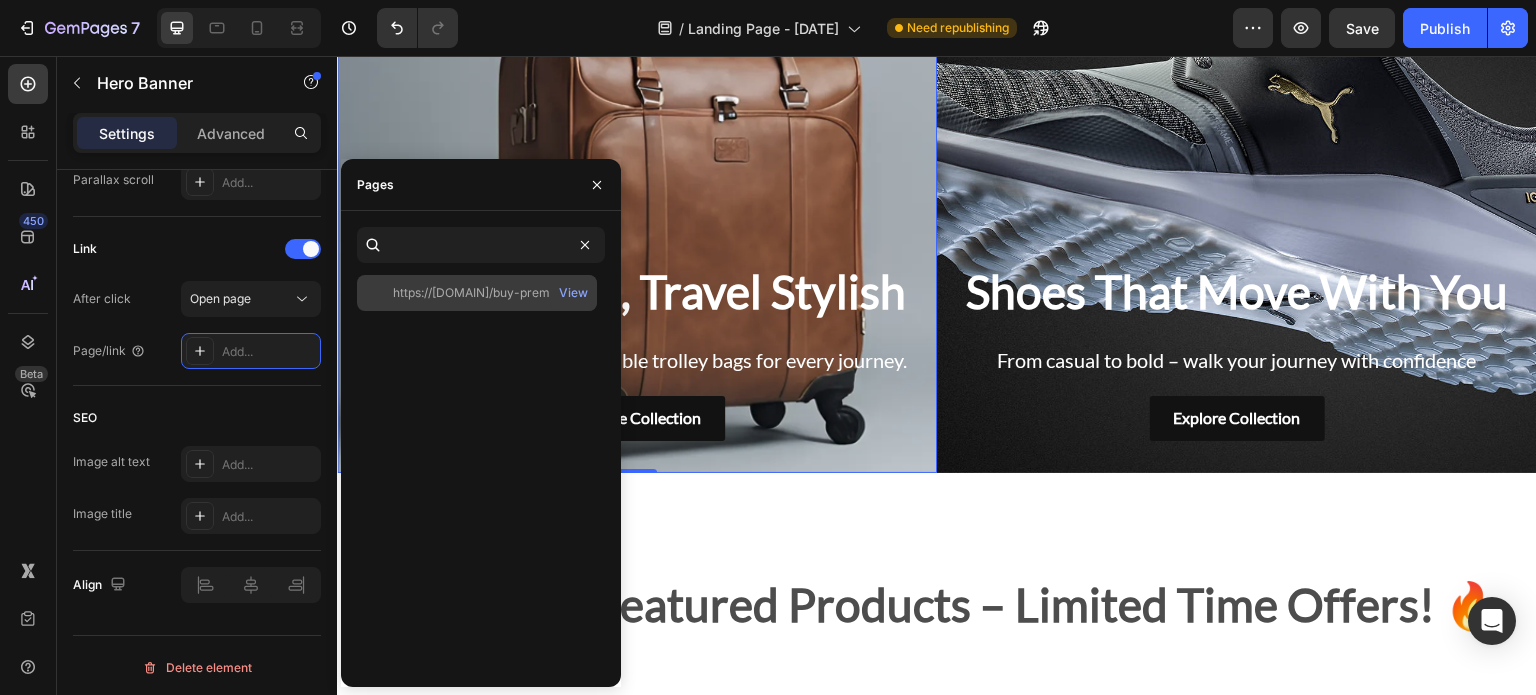 click on "https://onthego-studio.myshopify.com/collections/buy-premium-trolley-bags-online-cabin-luggage-check-in-suitcases-more-vip-safari-american-tourister" 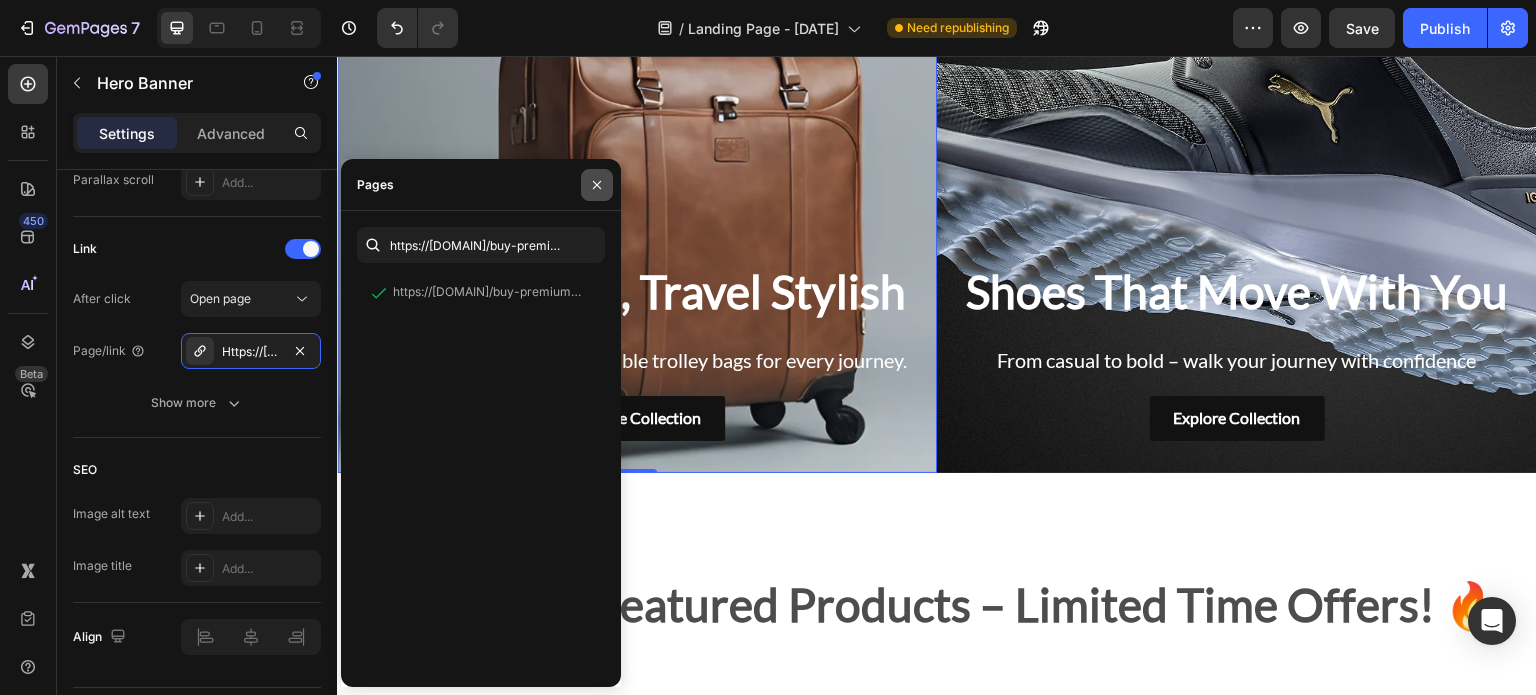 click 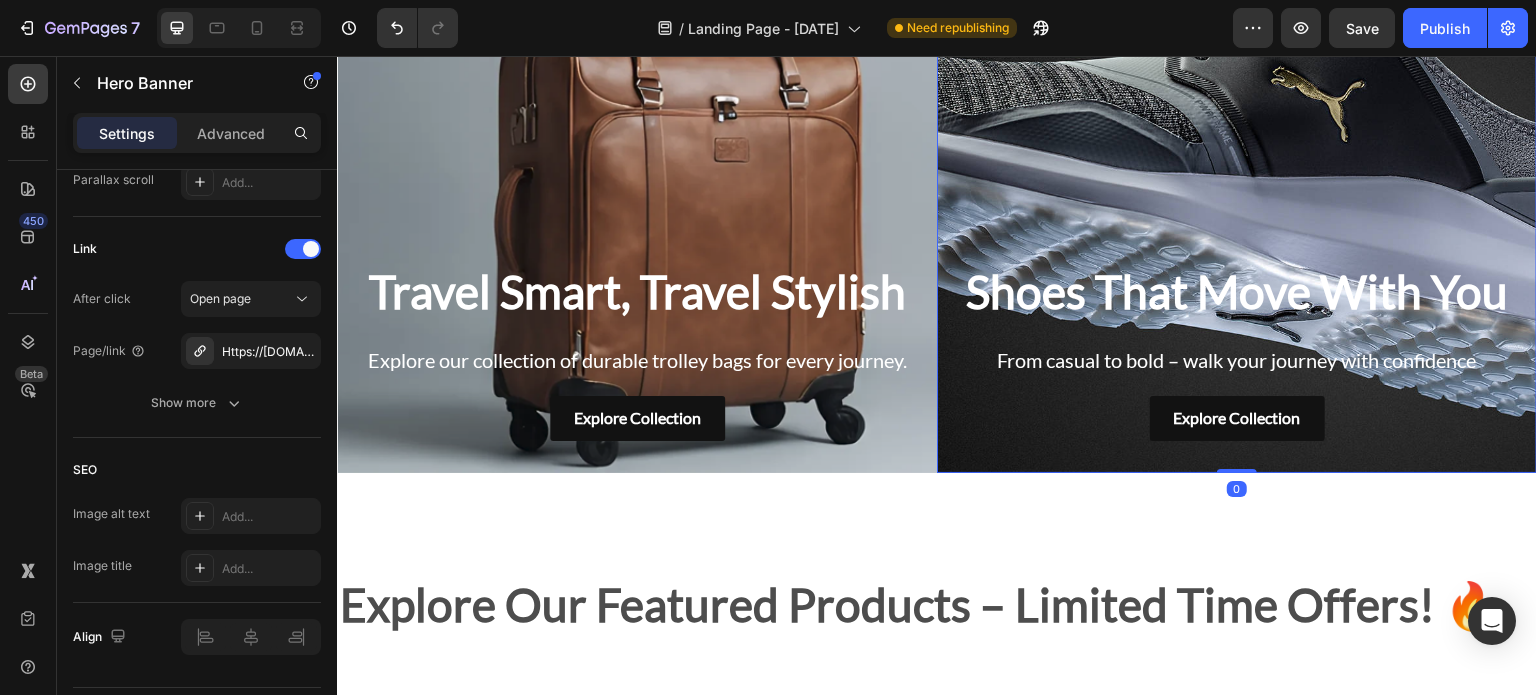 click on "Shoes That Move With You Heading From casual to bold – walk your journey with confidence Text Block Explore Collection Button" at bounding box center (1237, 350) 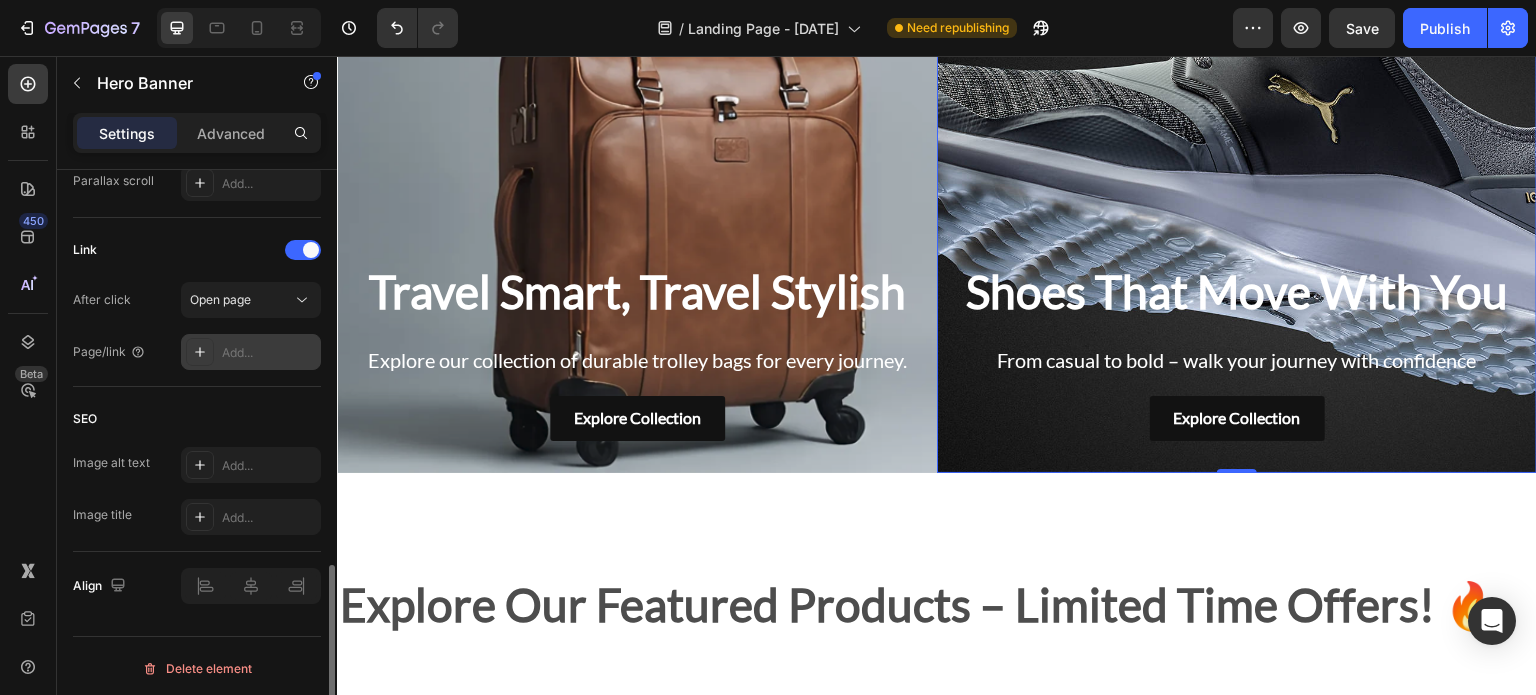 click on "Add..." at bounding box center [269, 353] 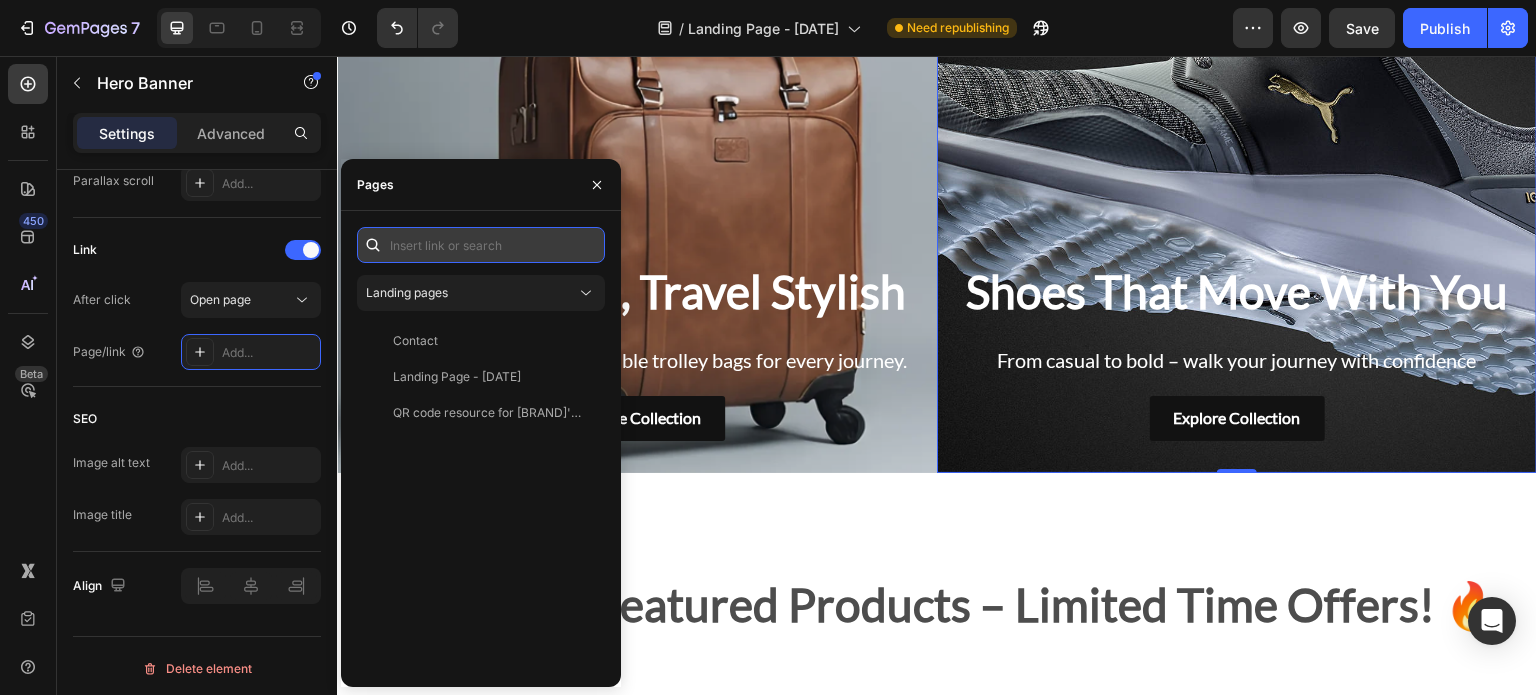 click at bounding box center [481, 245] 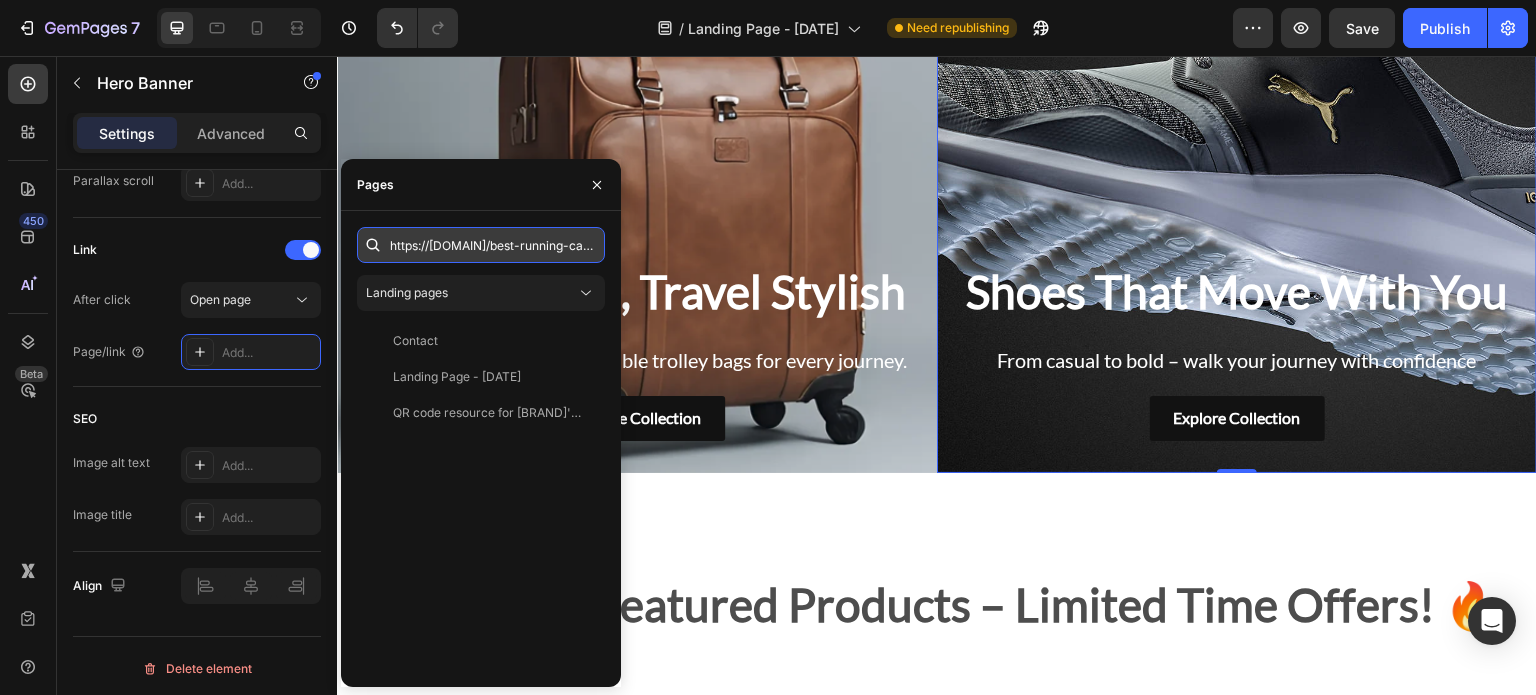 scroll, scrollTop: 0, scrollLeft: 418, axis: horizontal 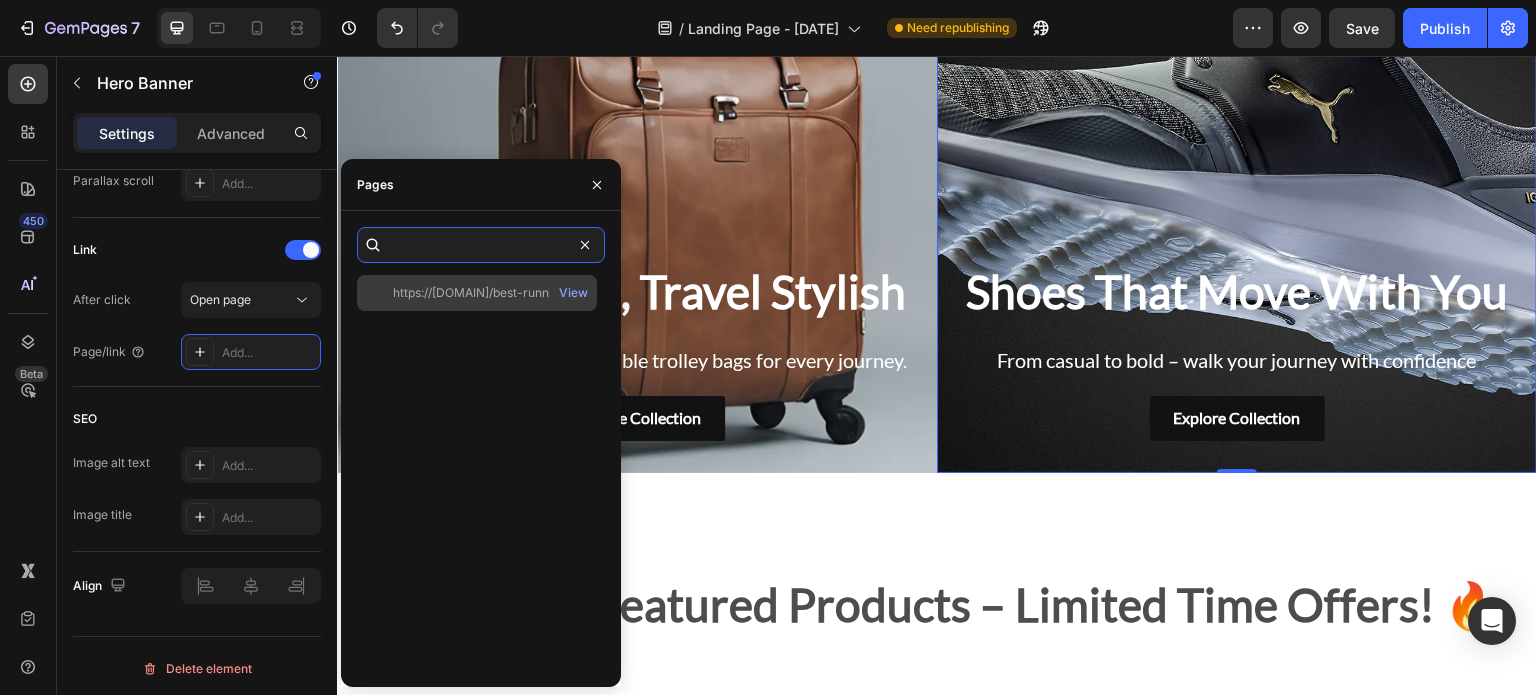 type on "https://onthego-studio.myshopify.com/collections/best-running-casual-sports-shoes-nike-adidas-puma" 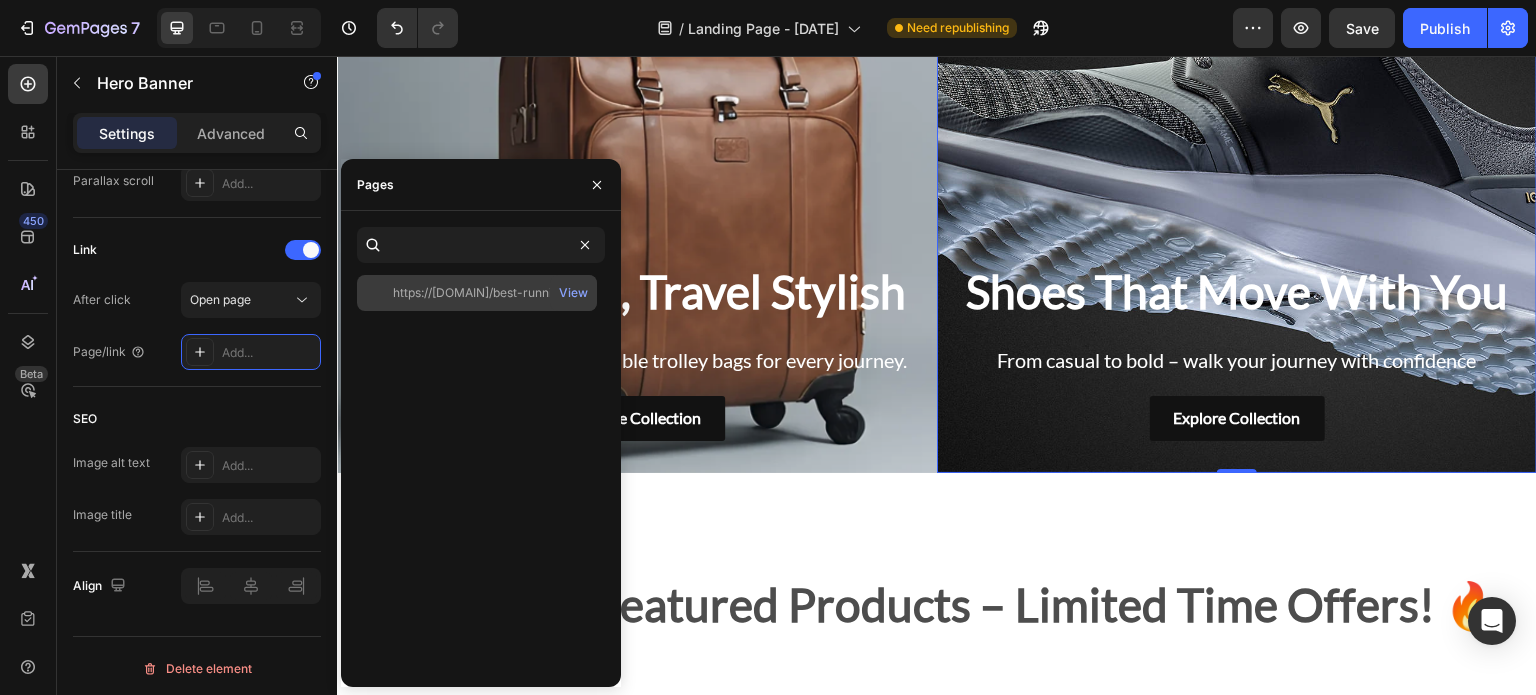 click on "https://onthego-studio.myshopify.com/collections/best-running-casual-sports-shoes-nike-adidas-puma" 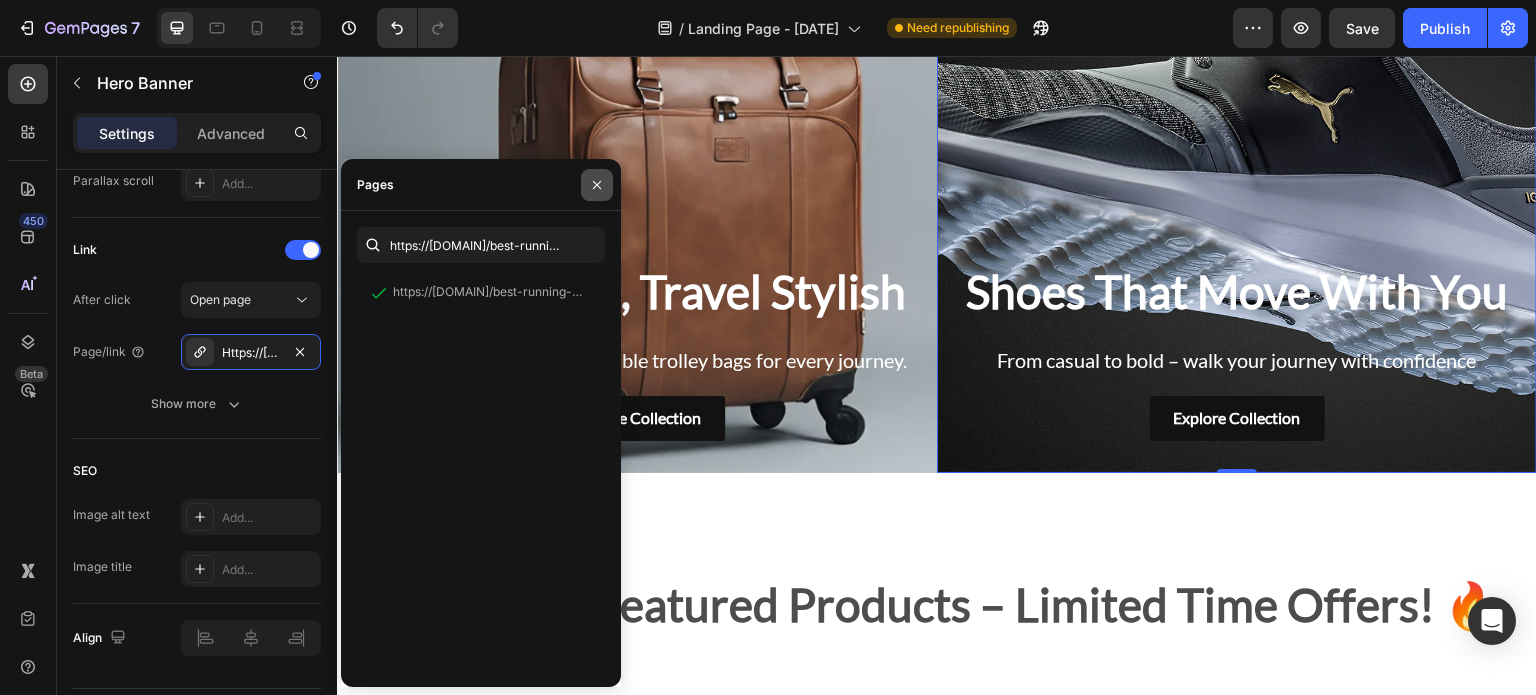 click 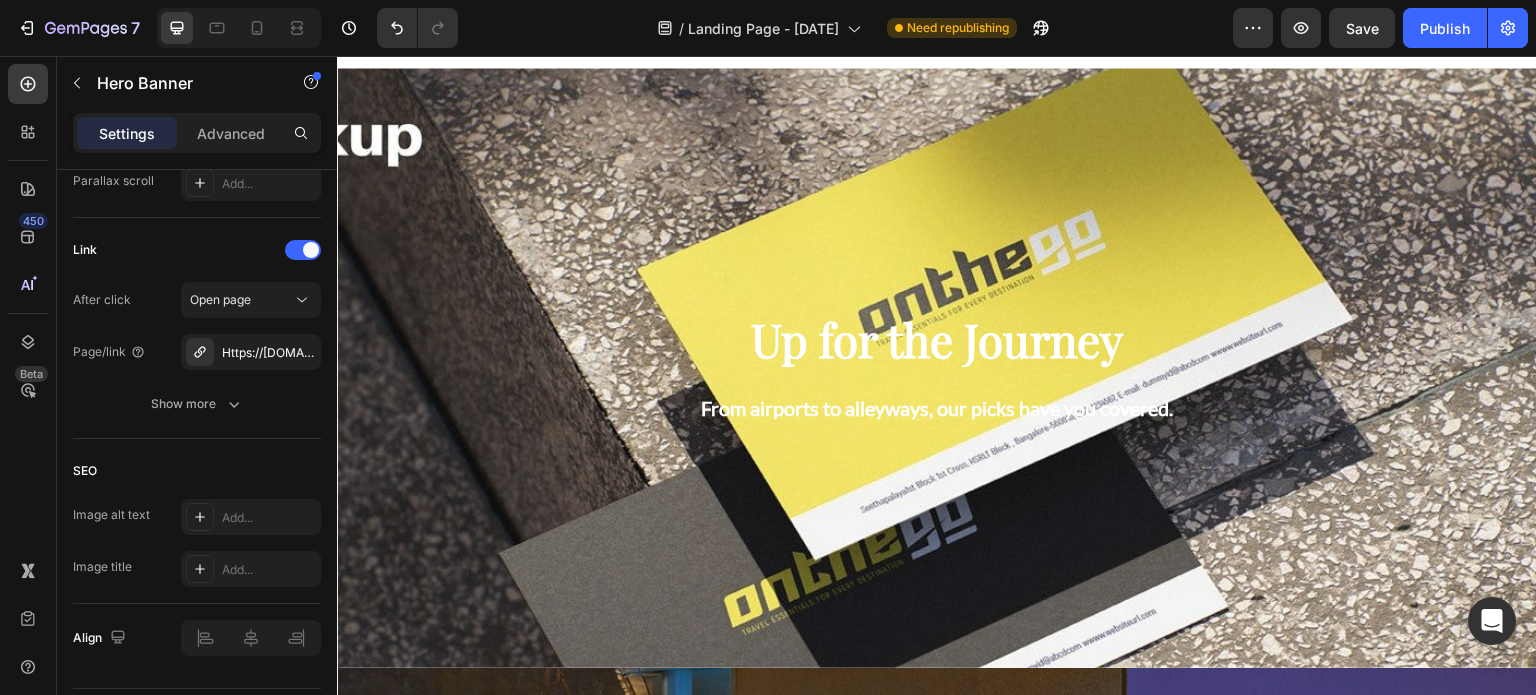 scroll, scrollTop: 3146, scrollLeft: 0, axis: vertical 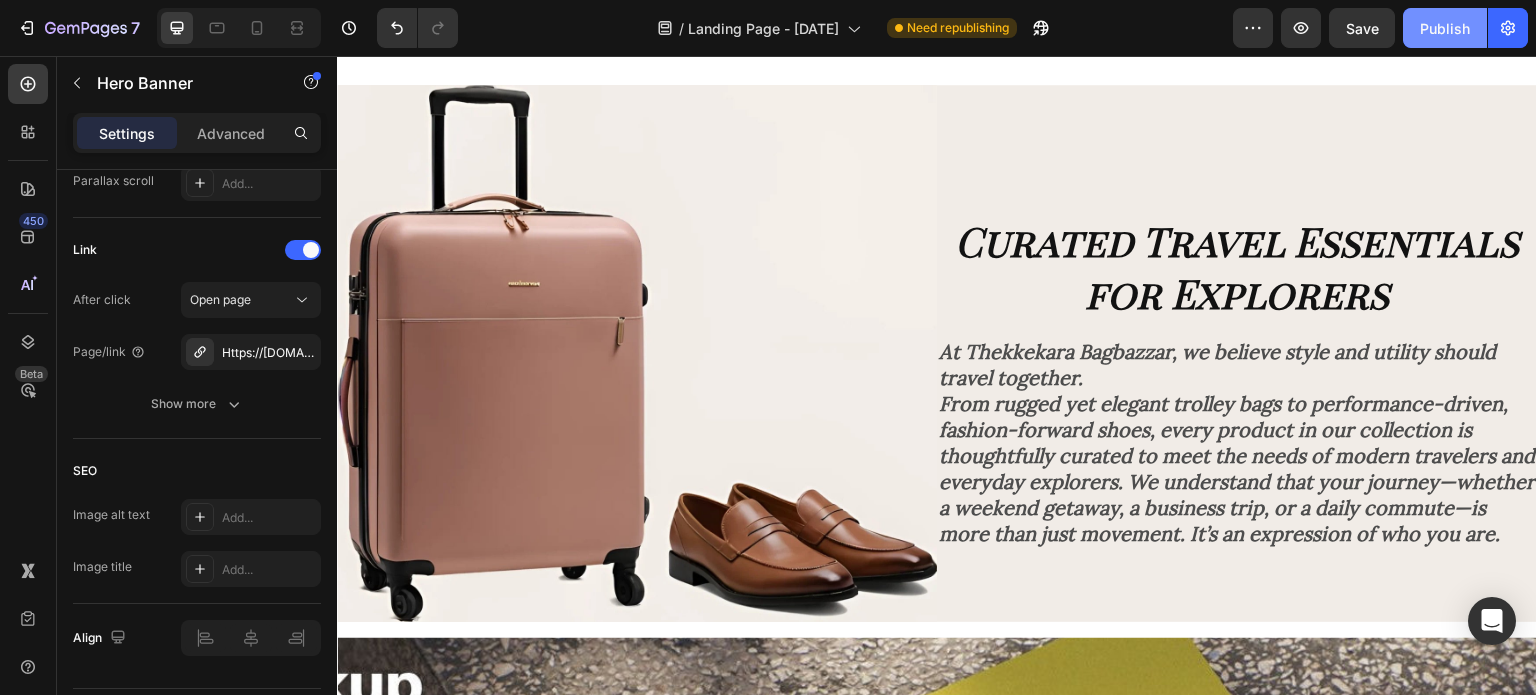 click on "Publish" 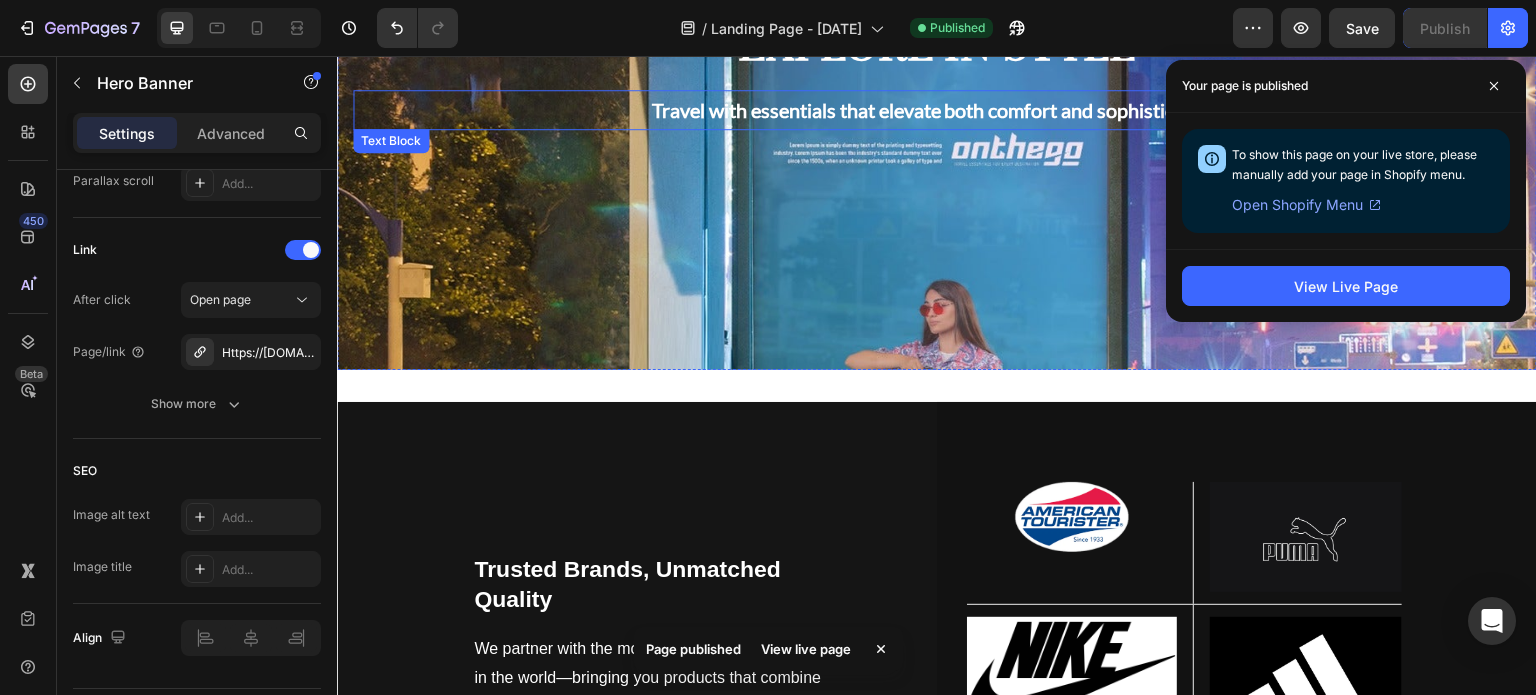 scroll, scrollTop: 4592, scrollLeft: 0, axis: vertical 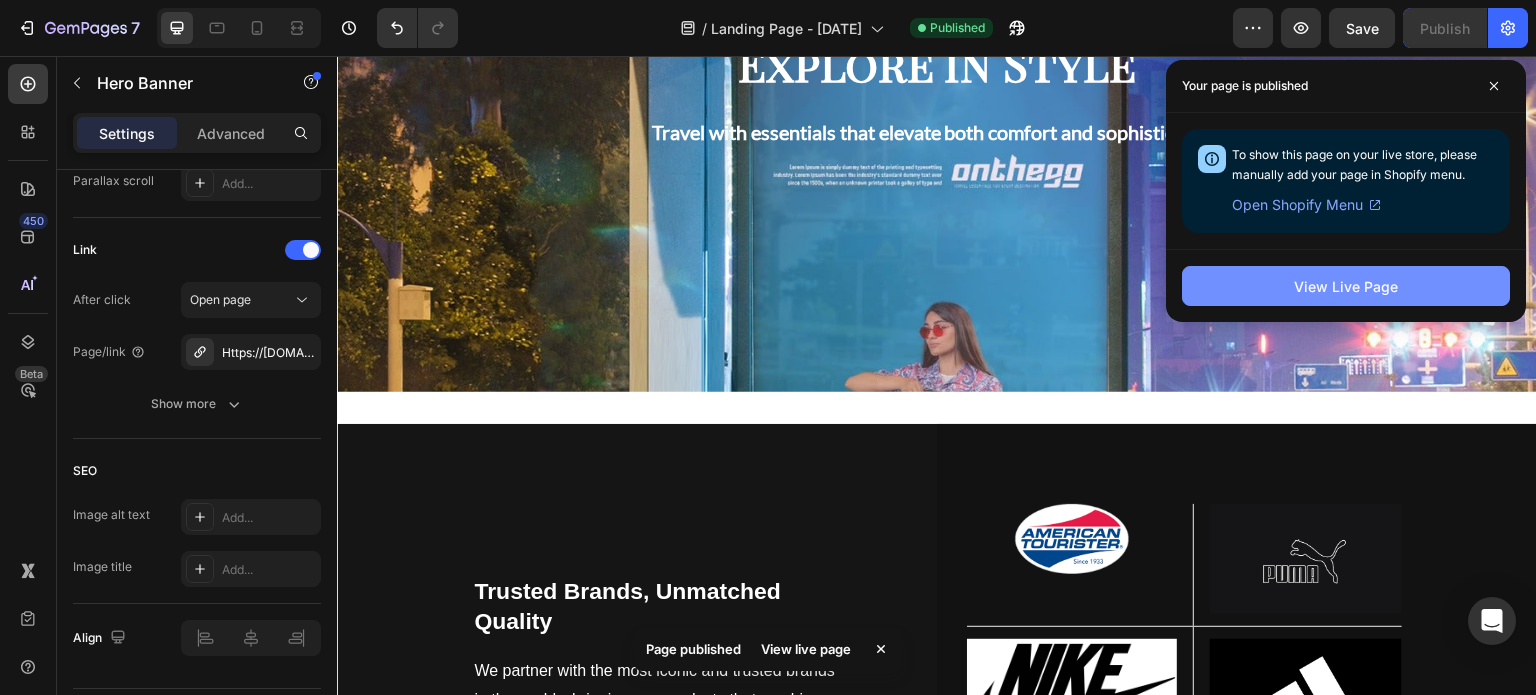 click on "View Live Page" at bounding box center [1346, 286] 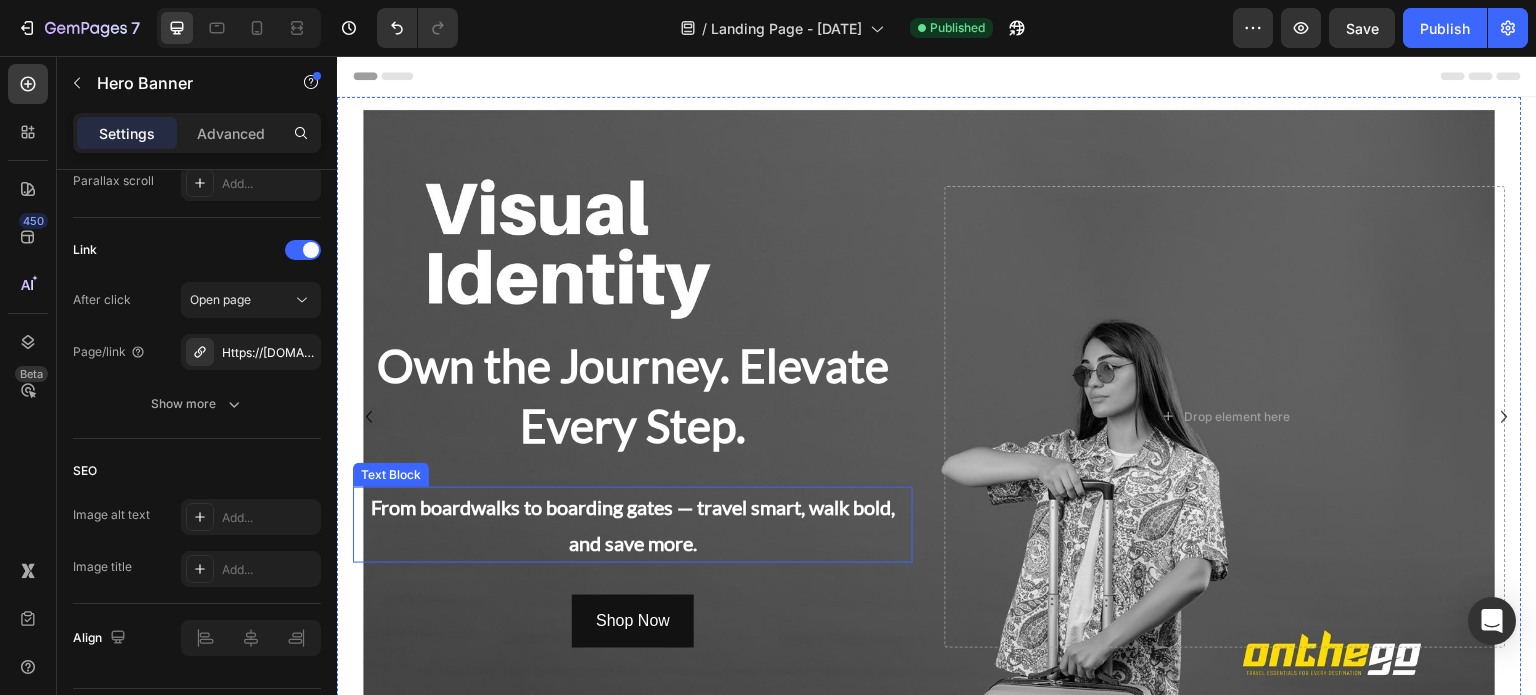 scroll, scrollTop: 168, scrollLeft: 0, axis: vertical 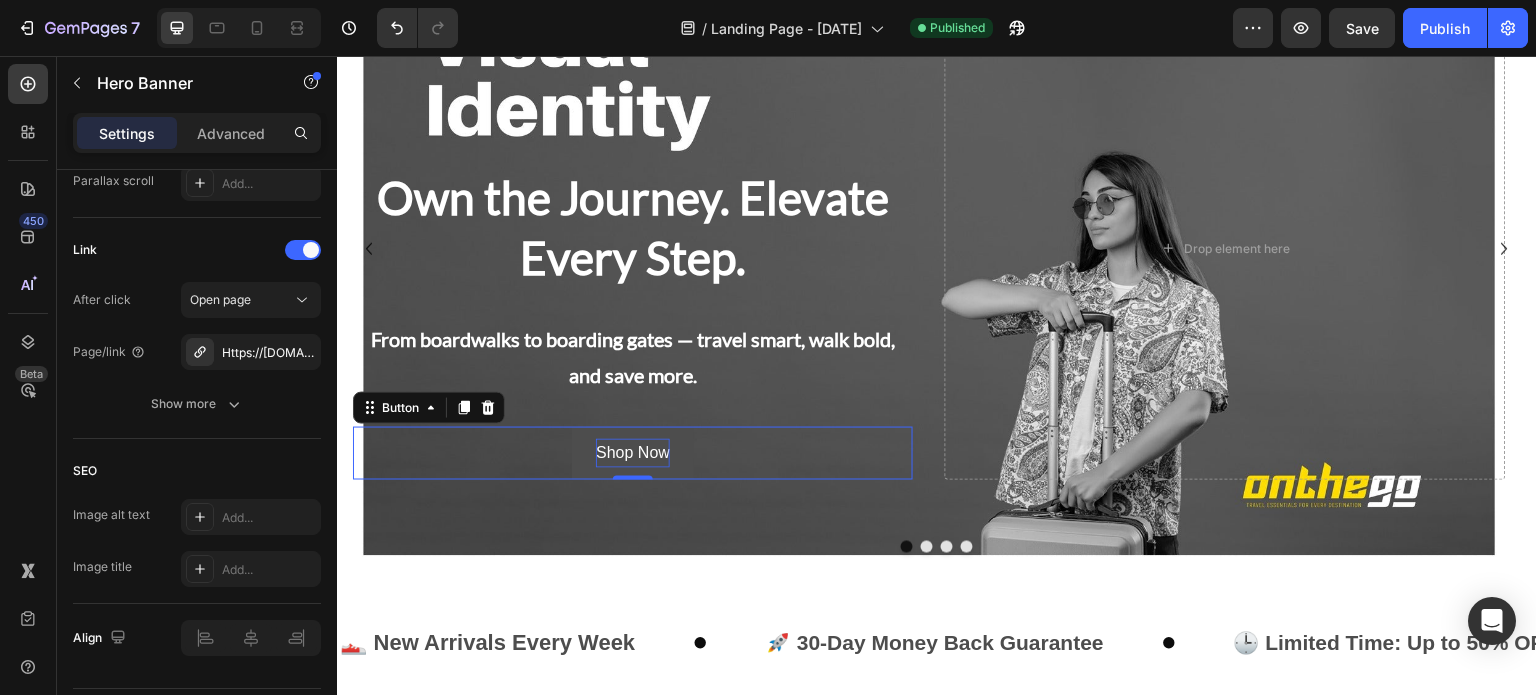 click on "Shop Now" at bounding box center (633, 453) 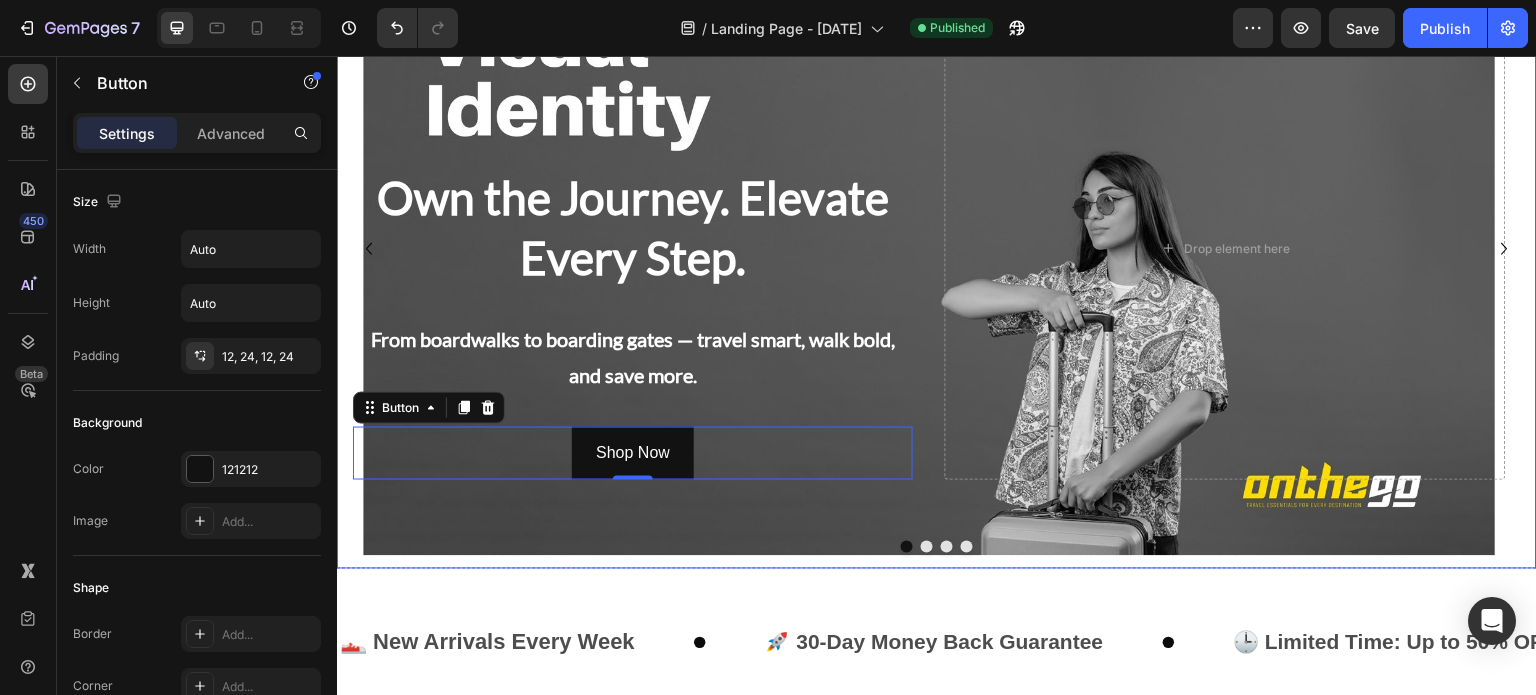 click 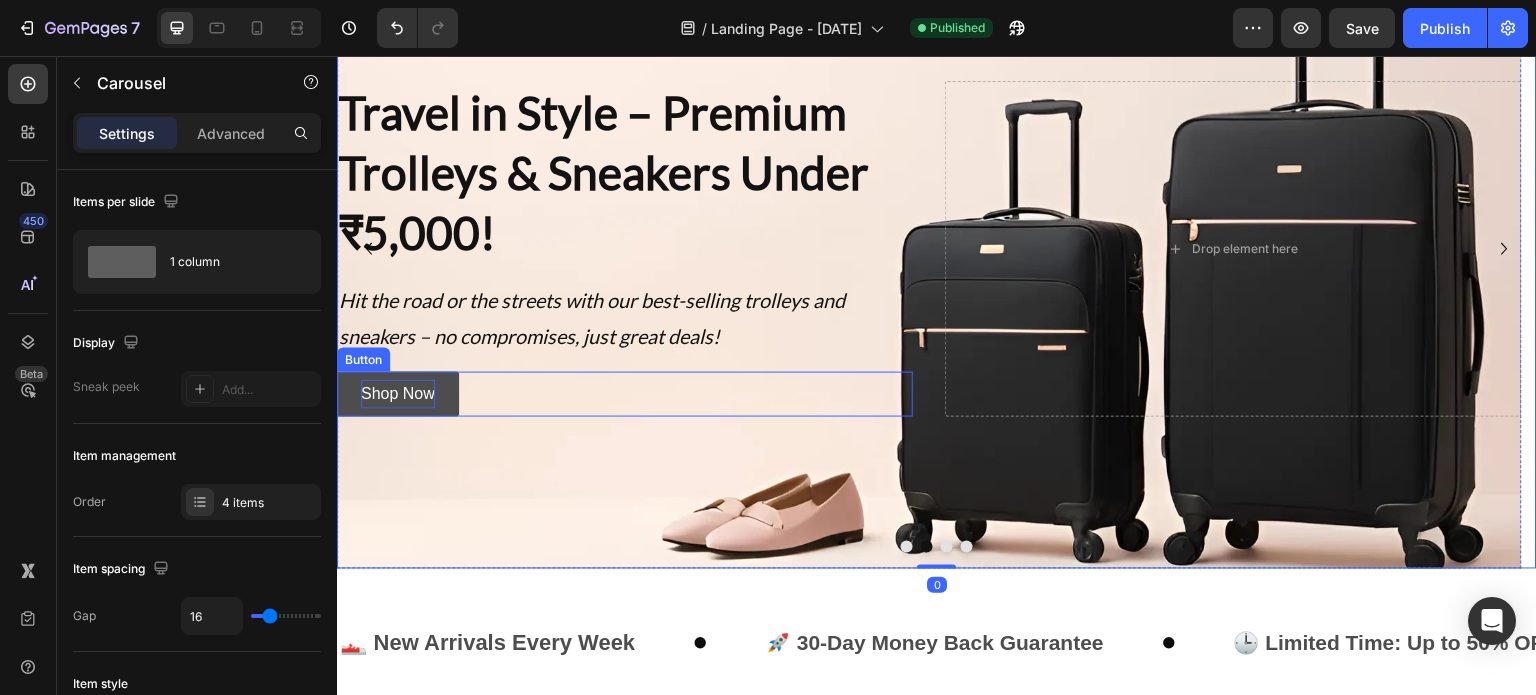 click on "Shop Now" at bounding box center (398, 394) 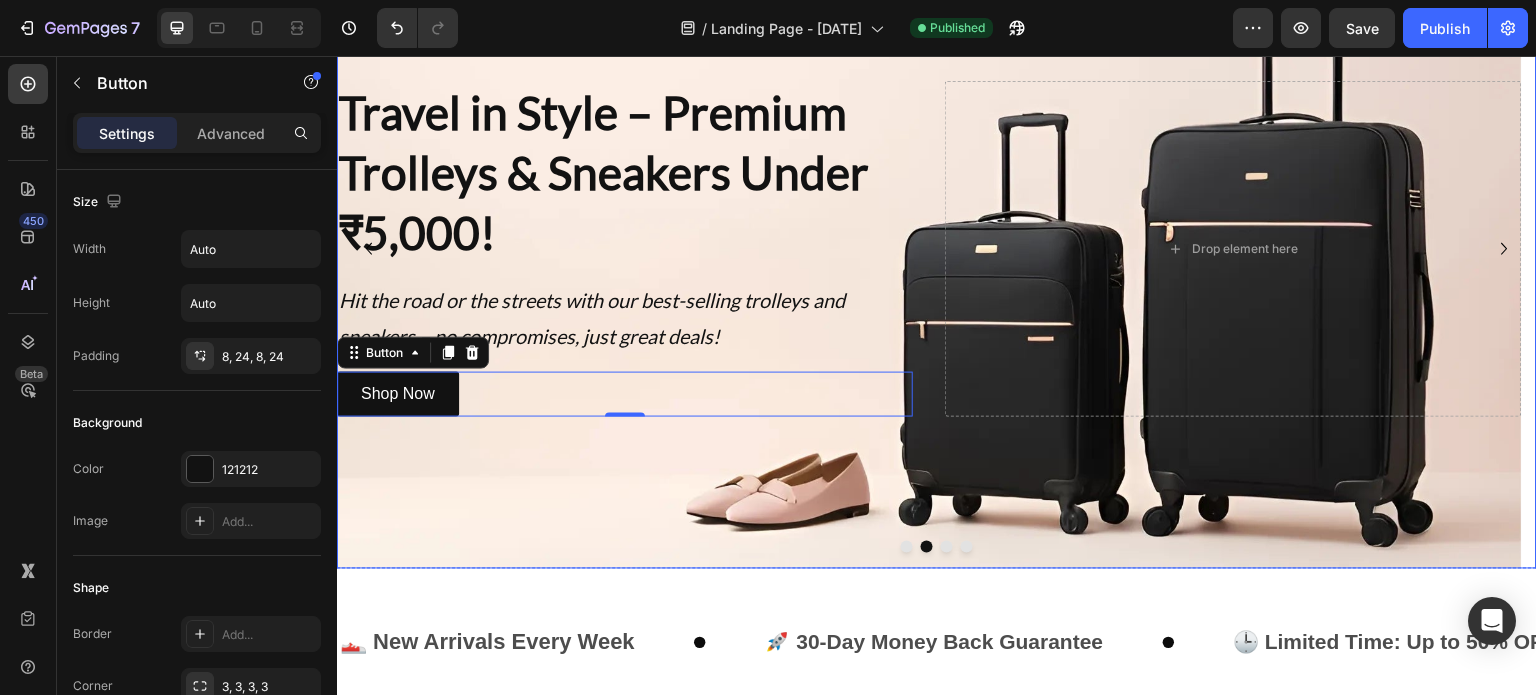 click 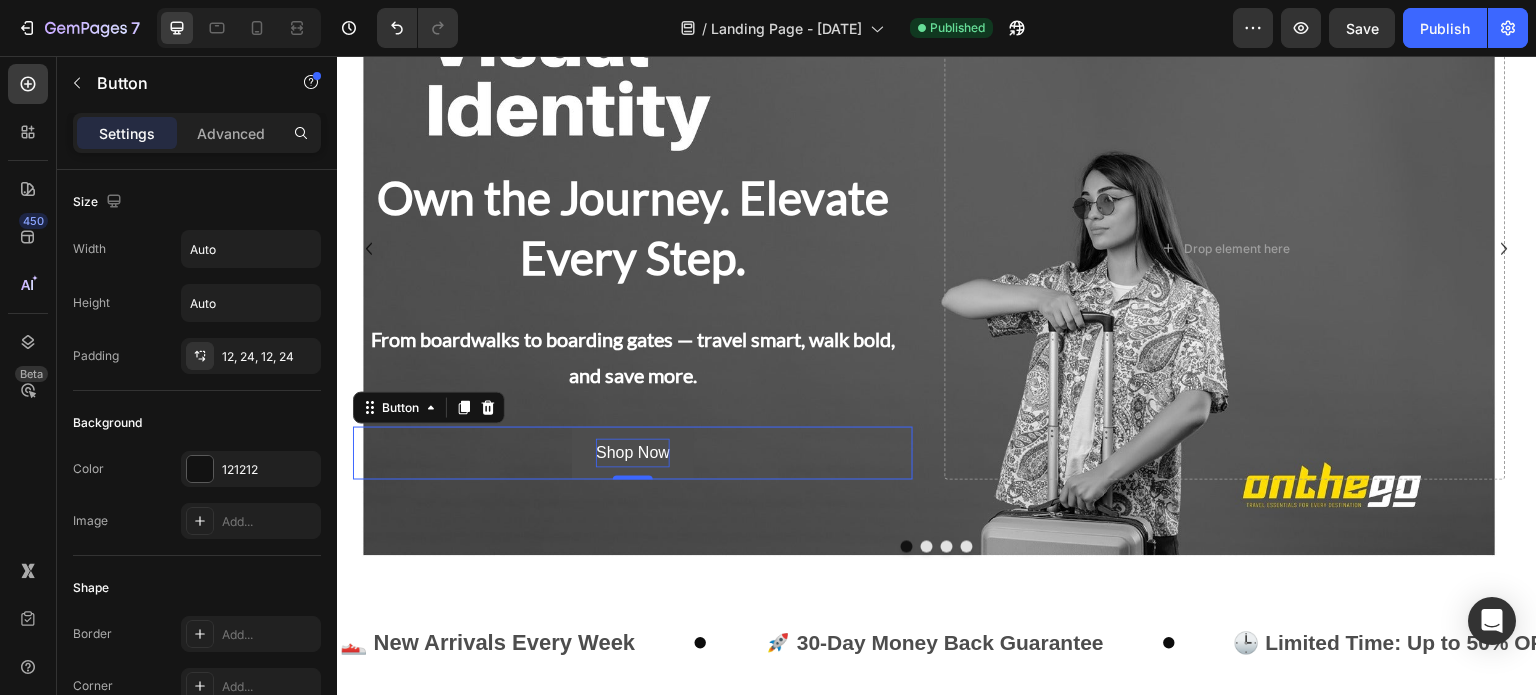 click on "Shop Now" at bounding box center (633, 453) 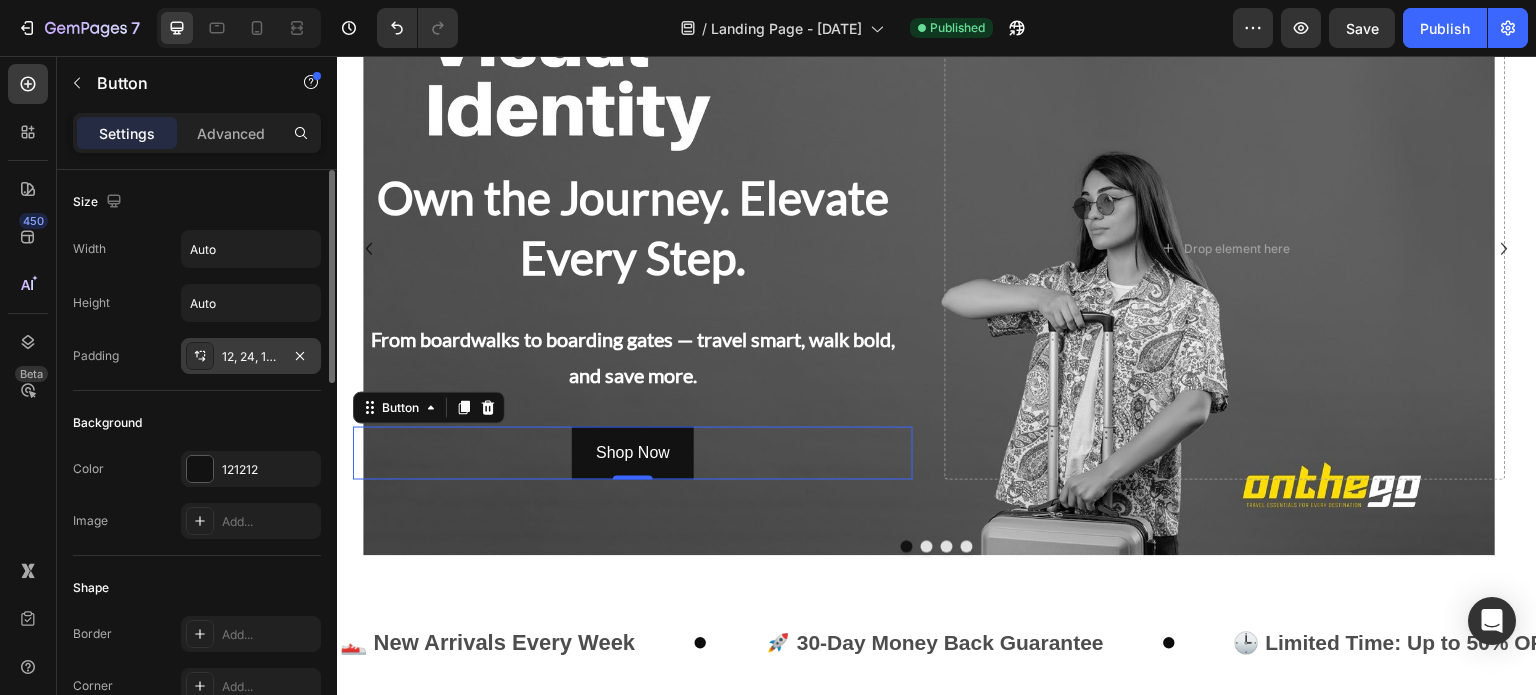 click on "12, 24, 12, 24" at bounding box center [251, 357] 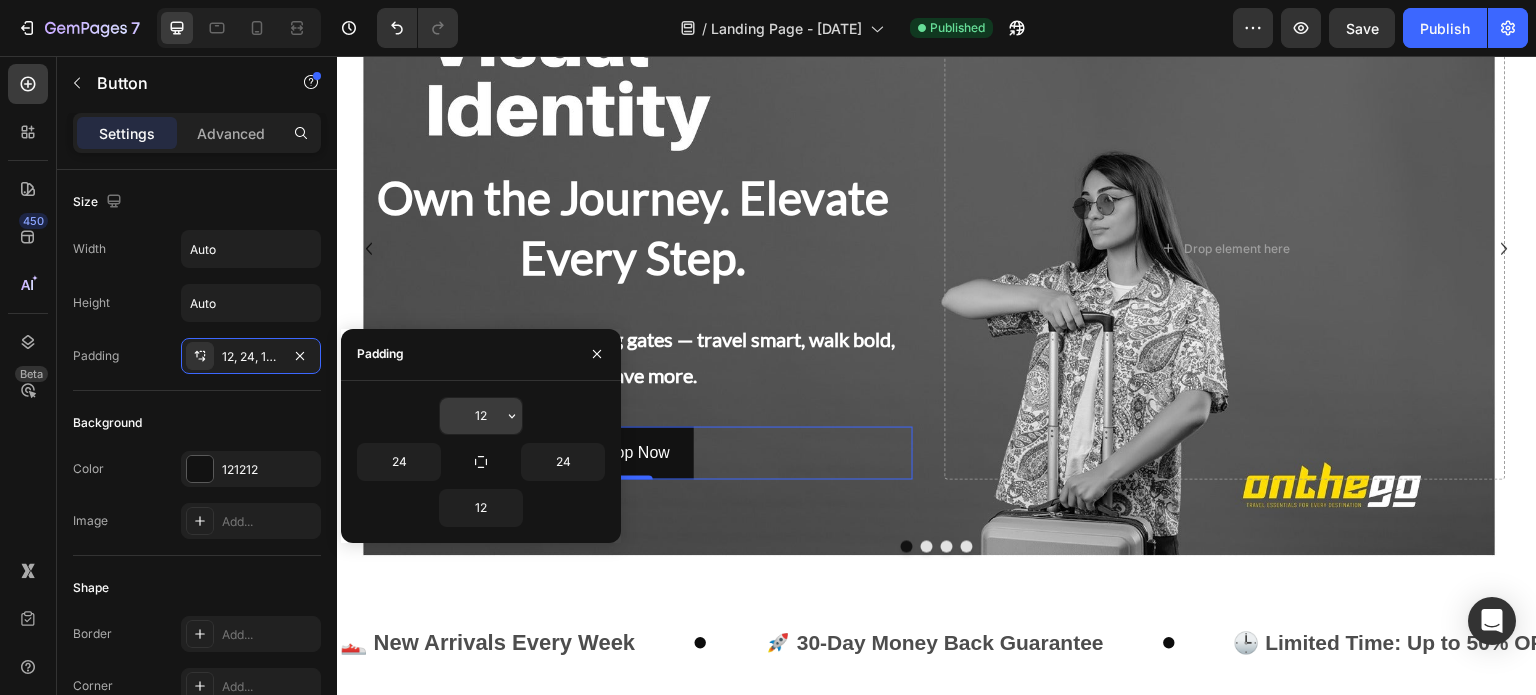 click on "12" at bounding box center [481, 416] 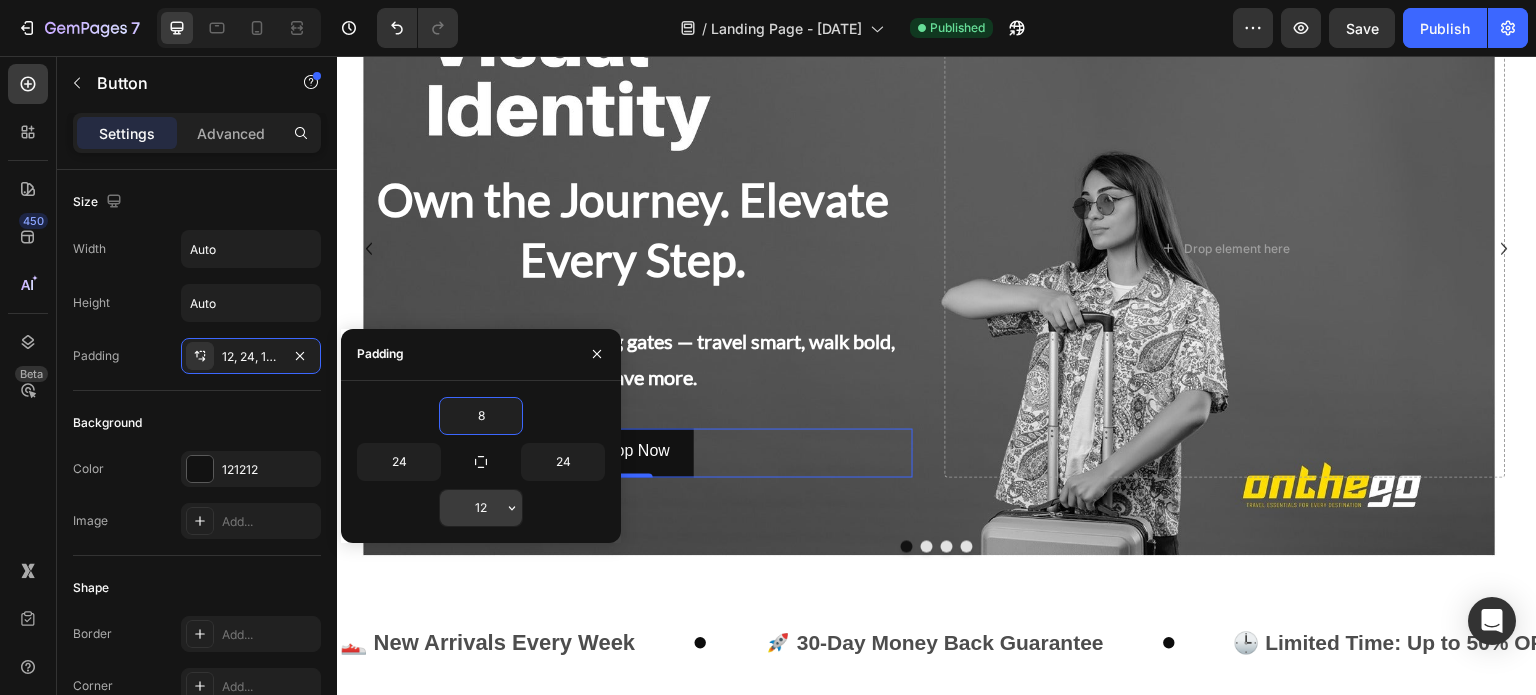 type on "8" 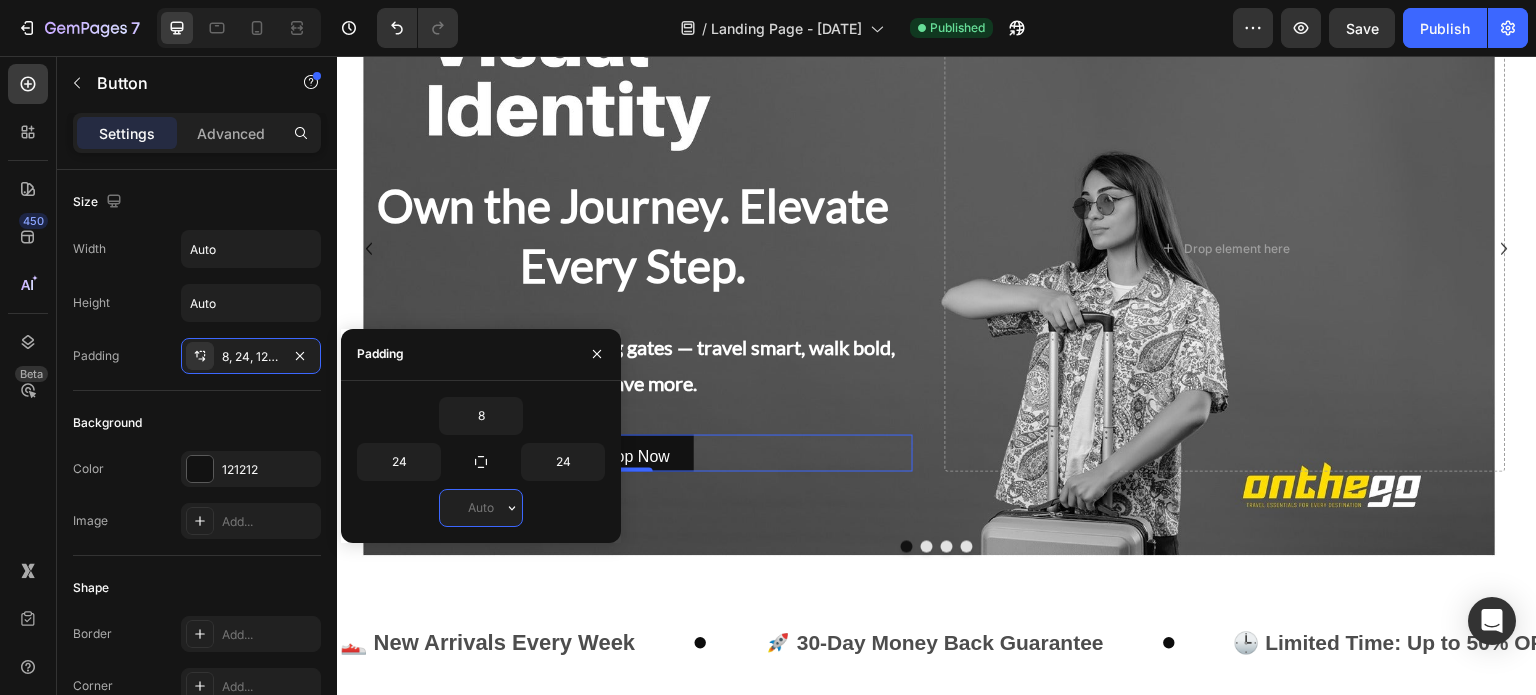 type on "8" 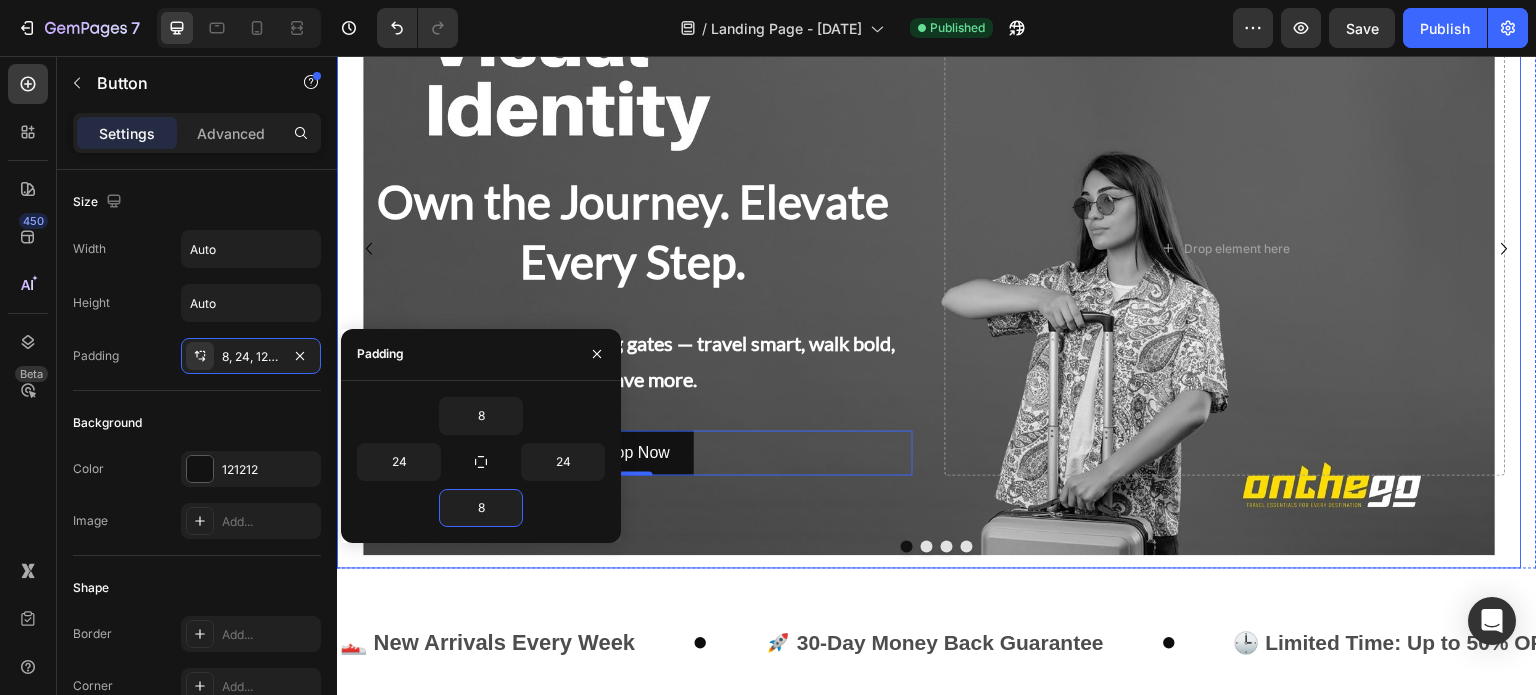 click on "From boardwalks to boarding gates — travel smart, walk bold, and save more." at bounding box center [633, 361] 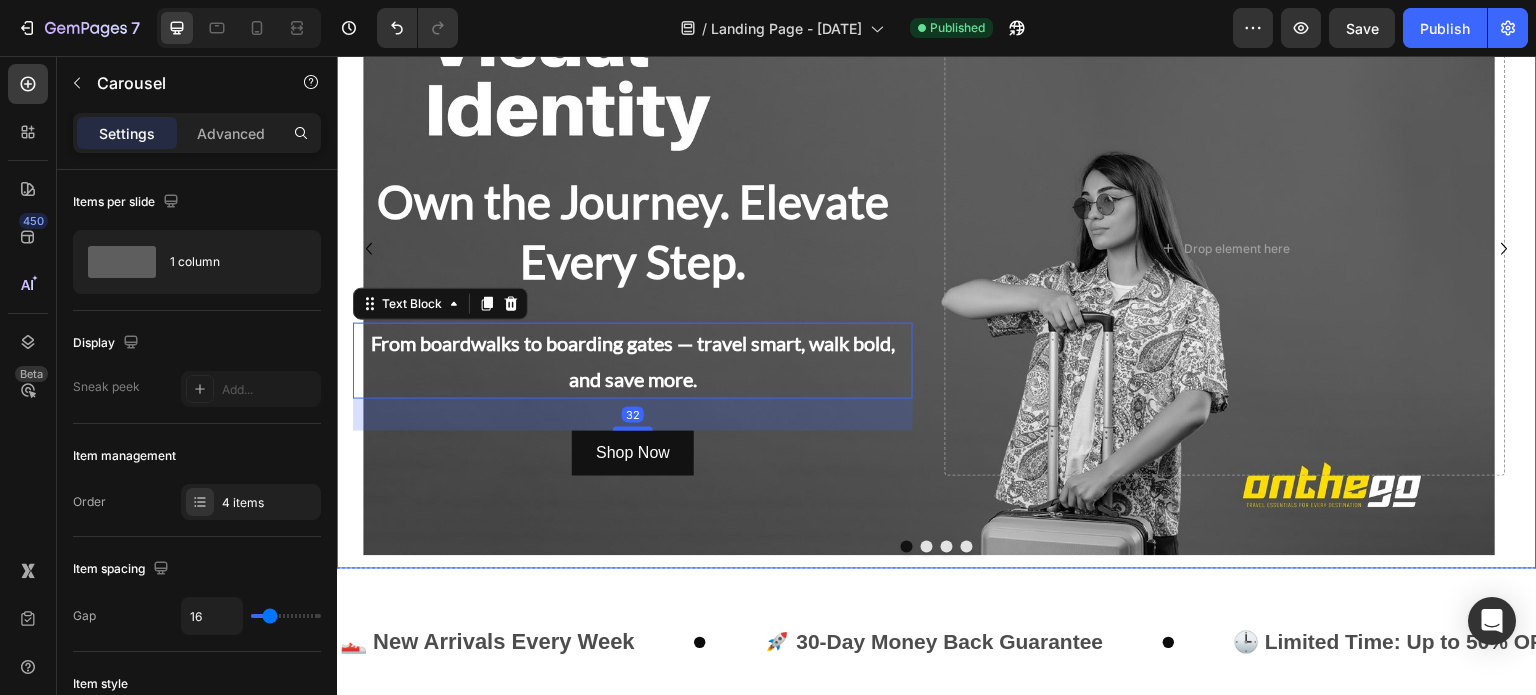 click 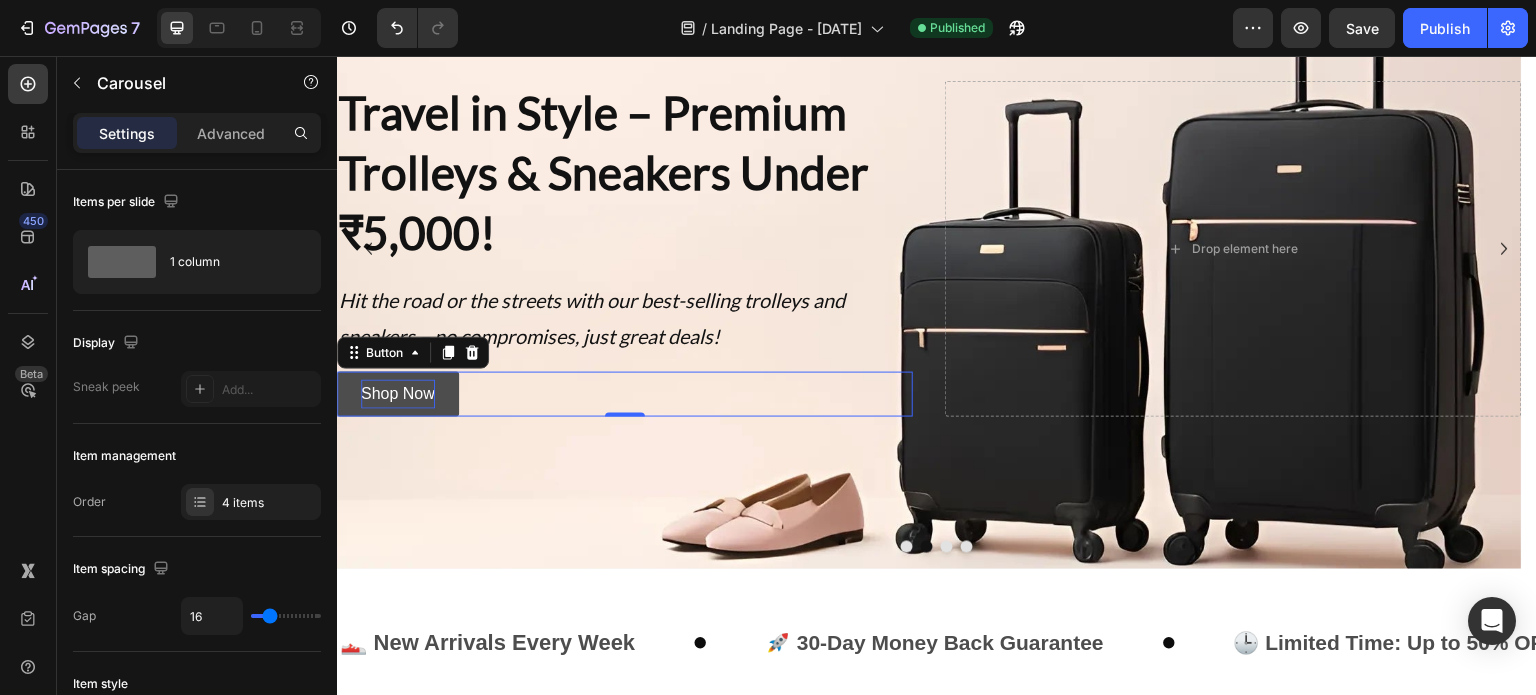 click on "Shop Now" at bounding box center (398, 394) 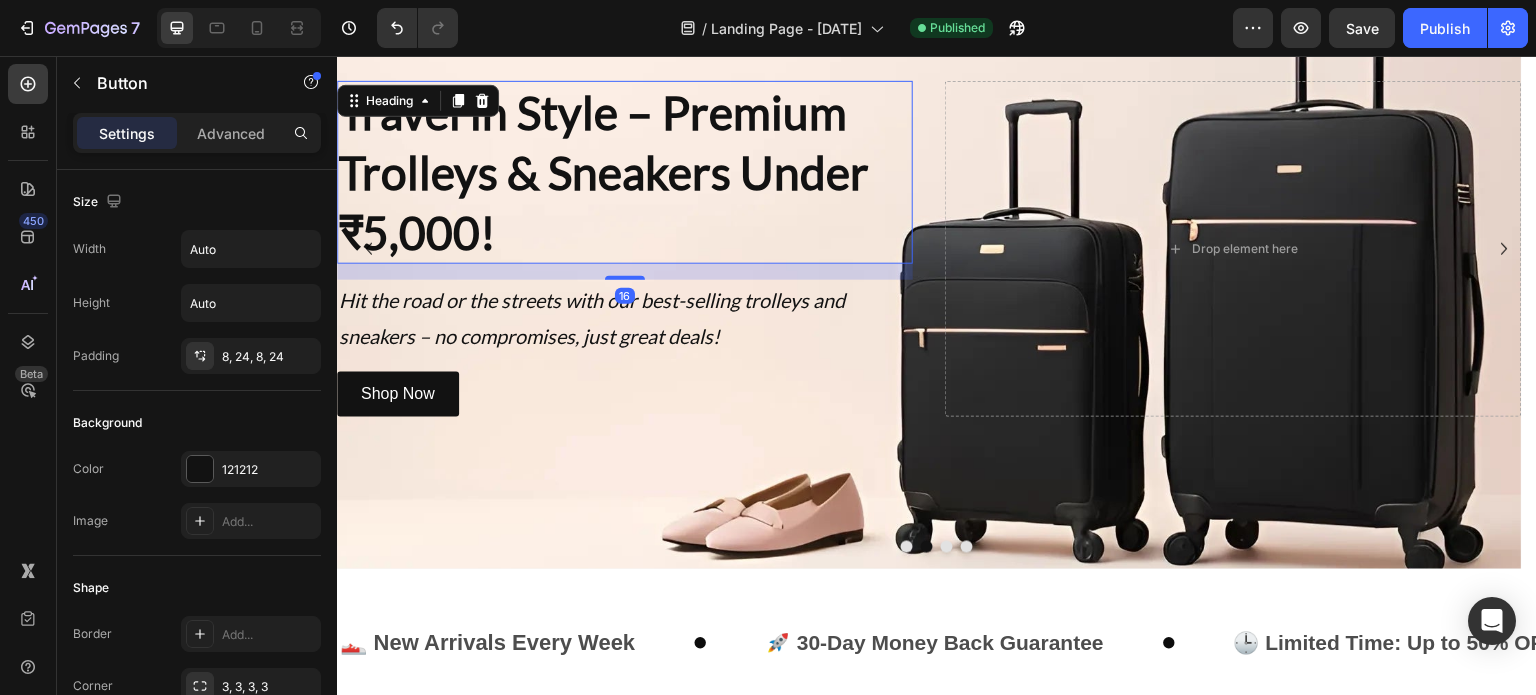 click on "Travel in Style – Premium Trolleys & Sneakers Under ₹5,000!" at bounding box center [625, 172] 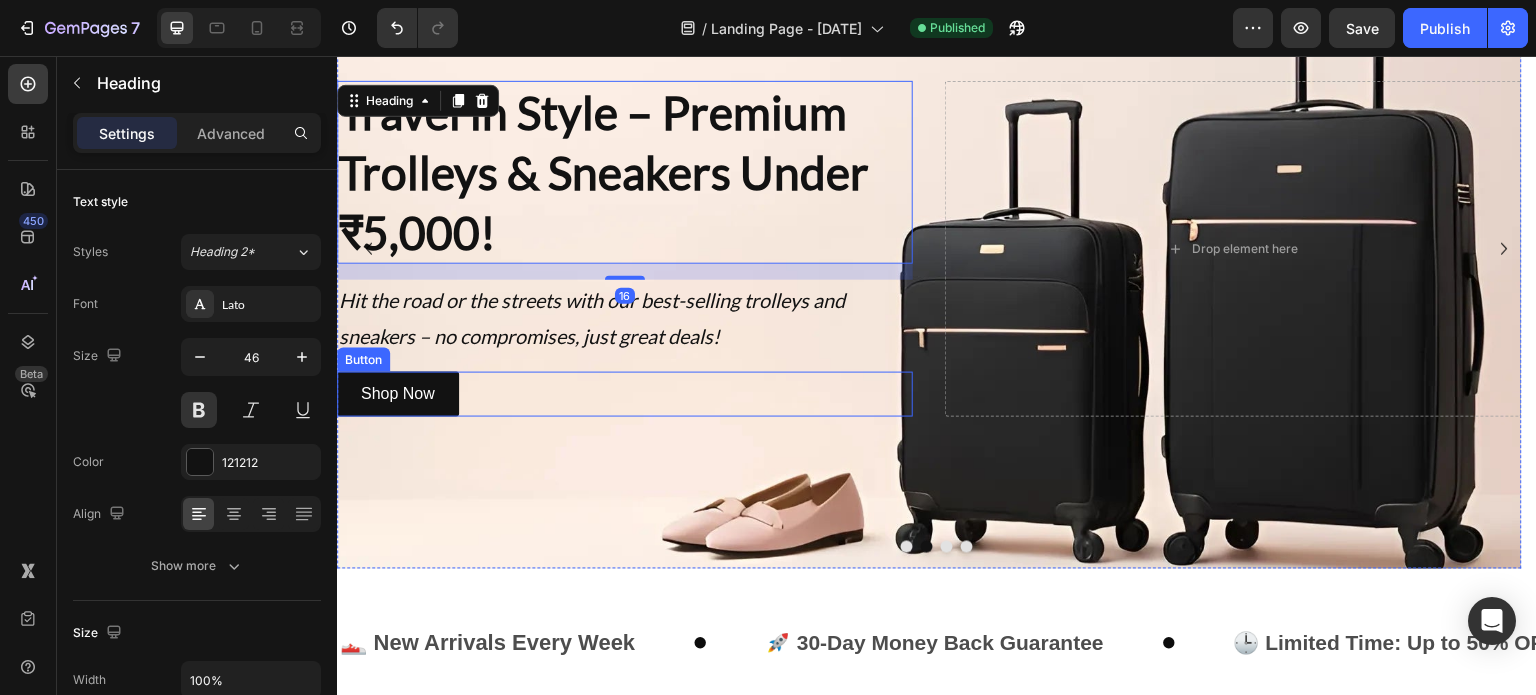 click on "Shop Now Button" at bounding box center [625, 394] 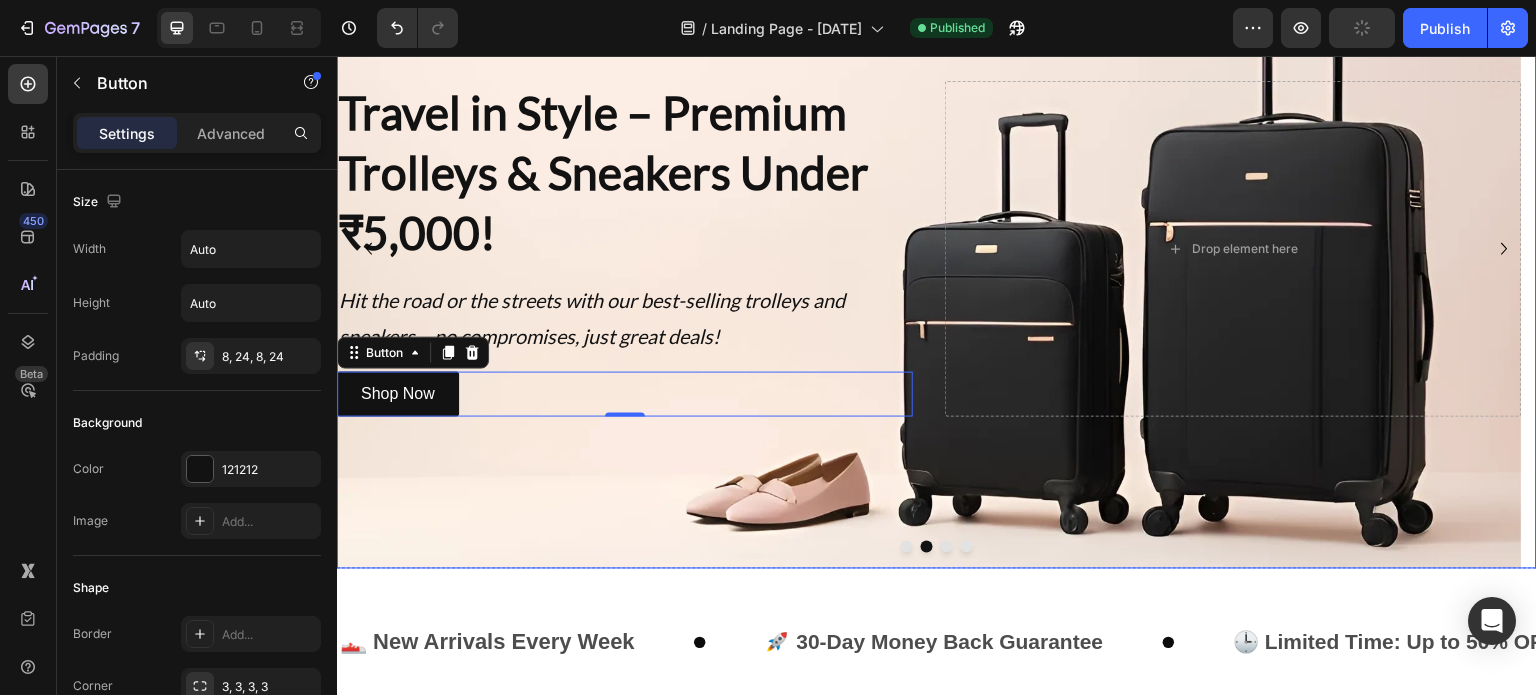 click 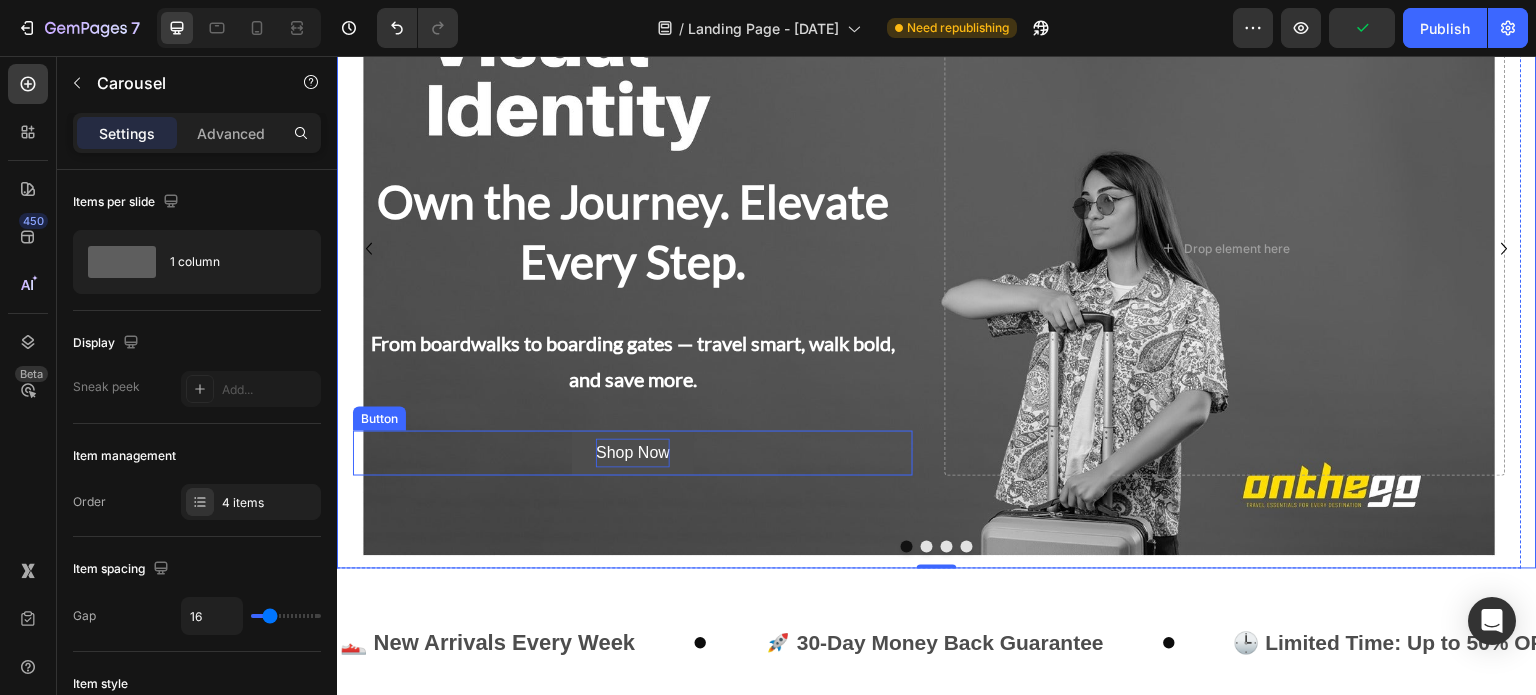 click on "Shop Now" at bounding box center (633, 453) 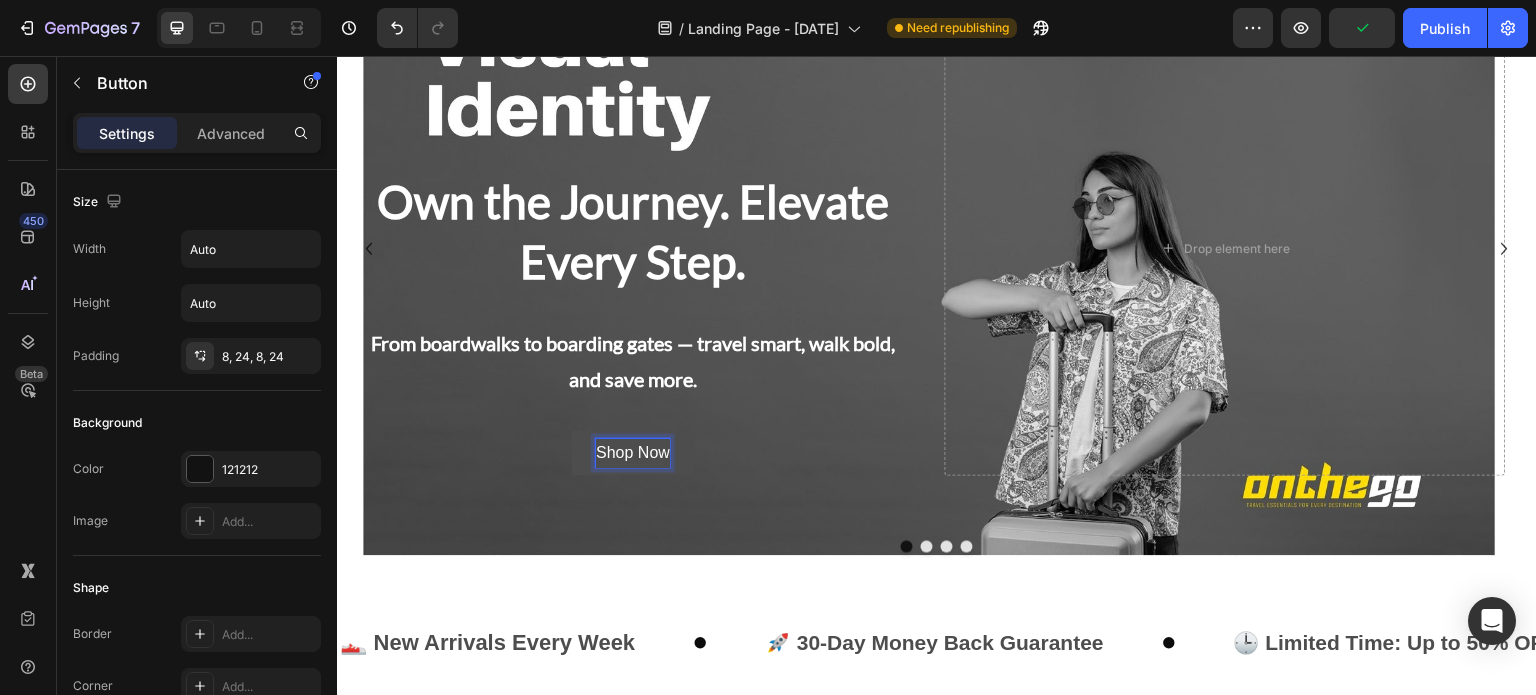 click on "Shop Now" at bounding box center (633, 453) 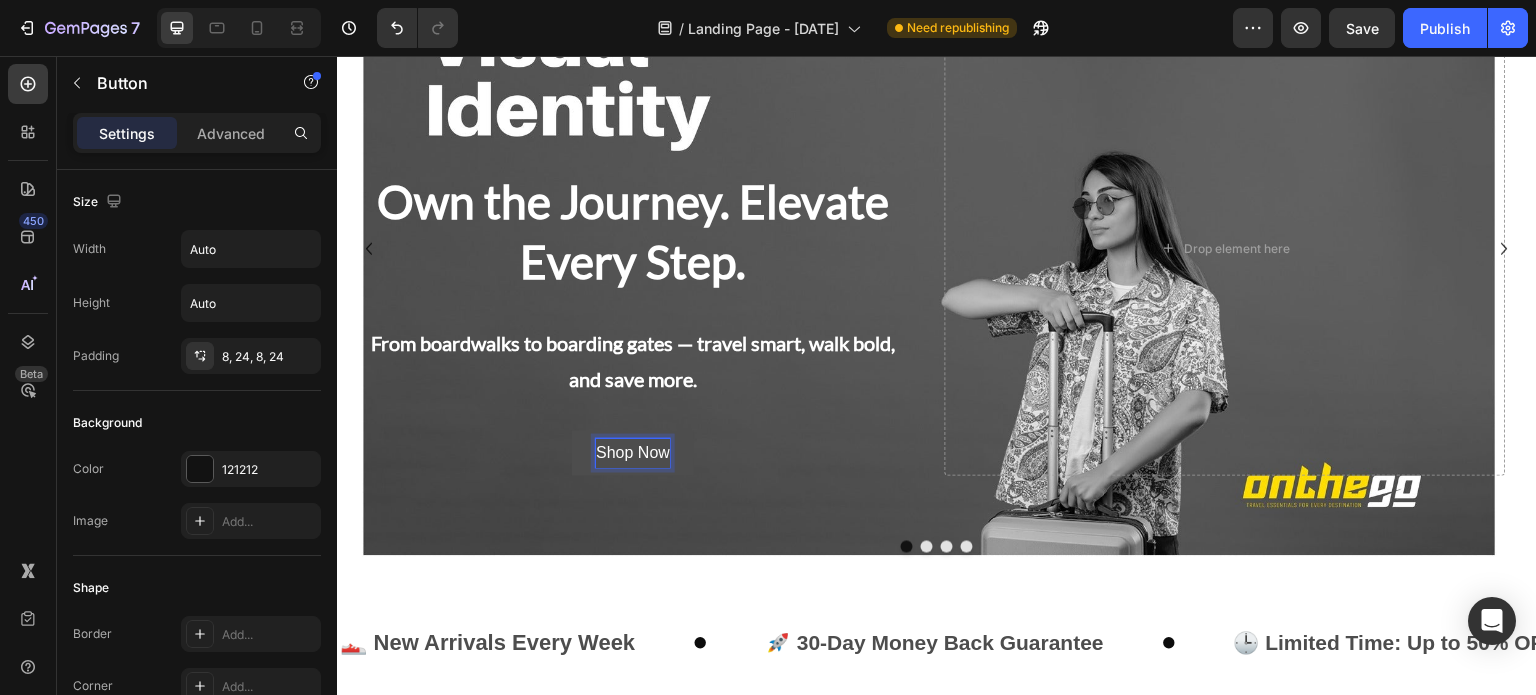 click on "Shop Now" at bounding box center (633, 453) 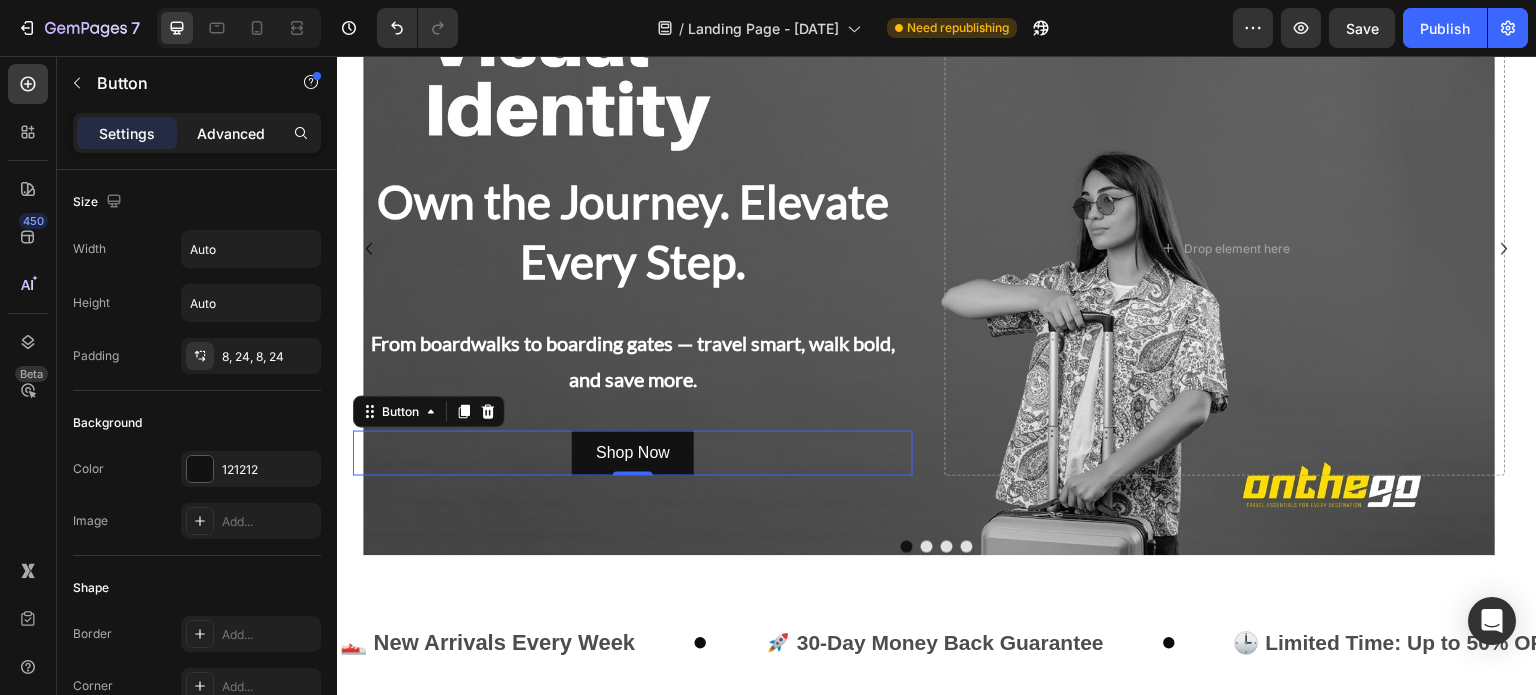 click on "Advanced" at bounding box center [231, 133] 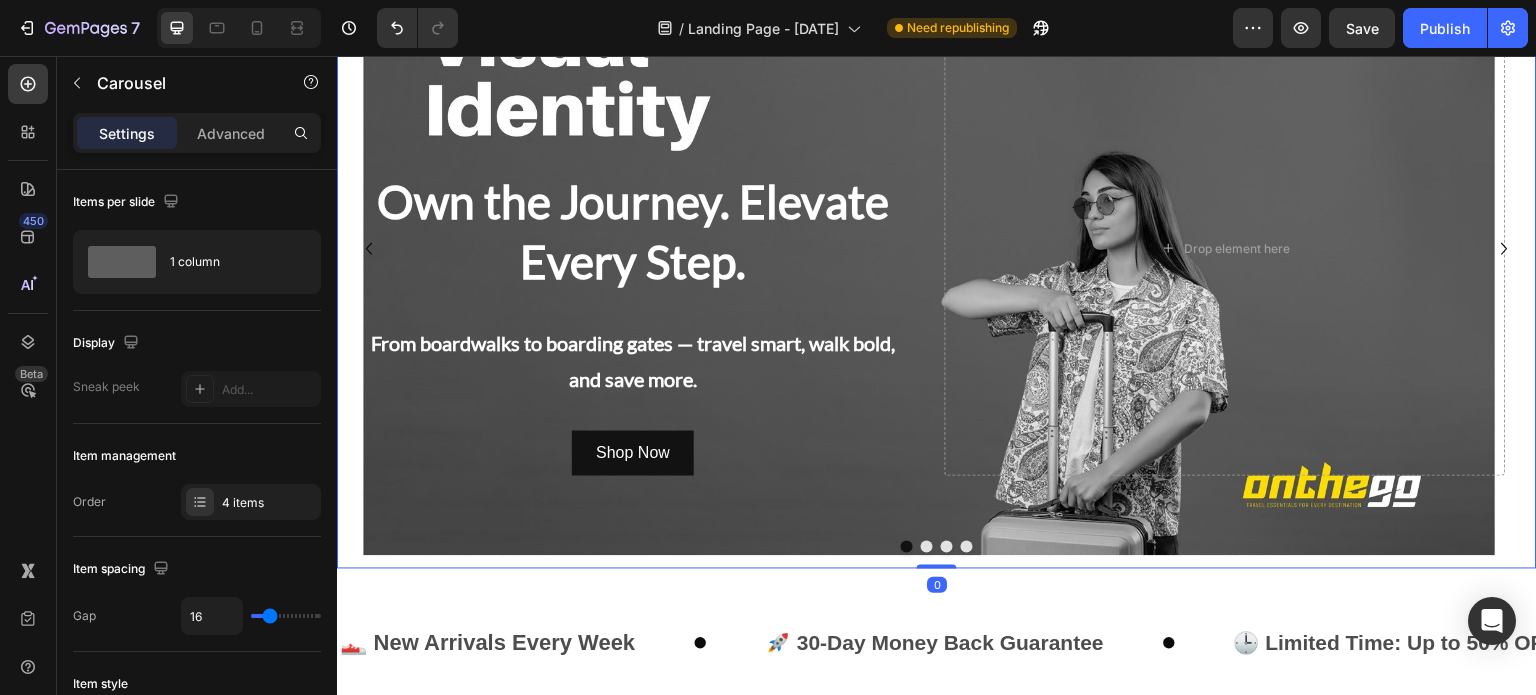 click 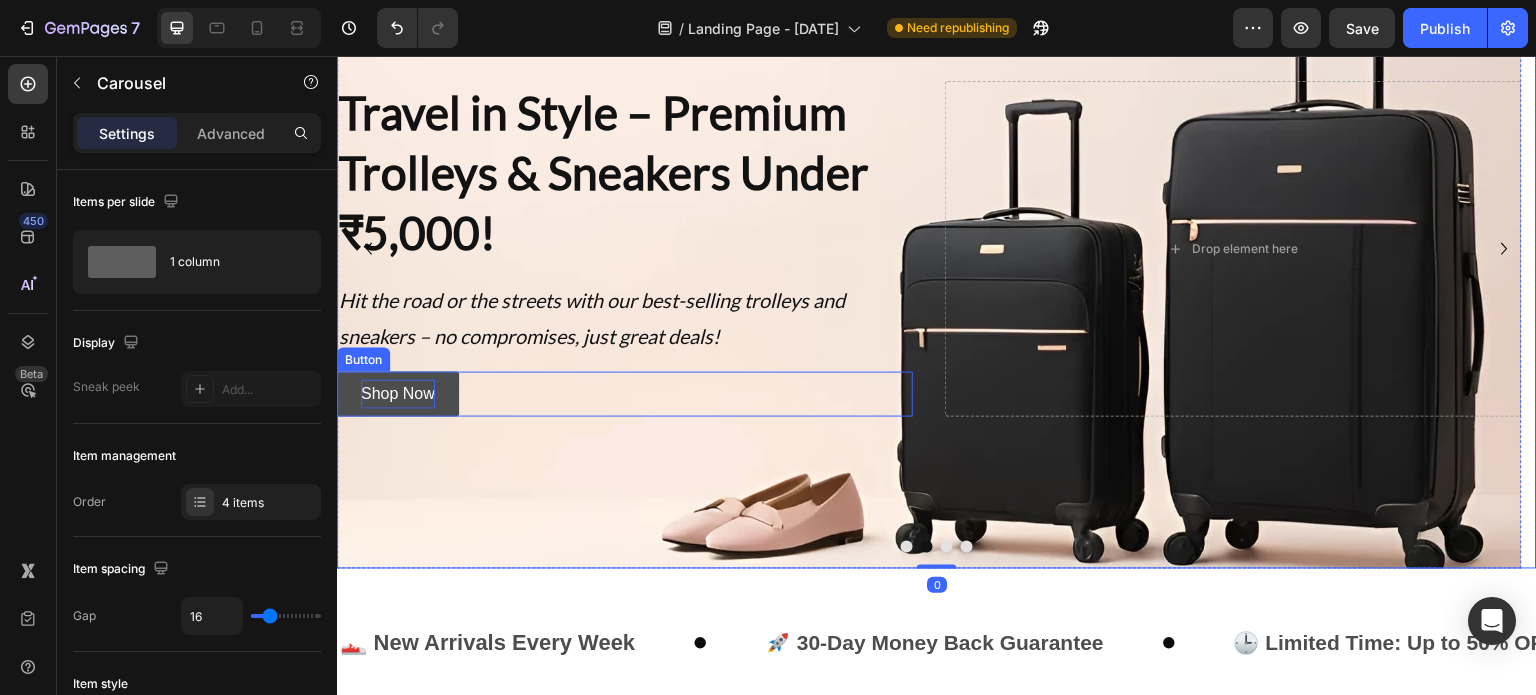 click on "Shop Now" at bounding box center [398, 394] 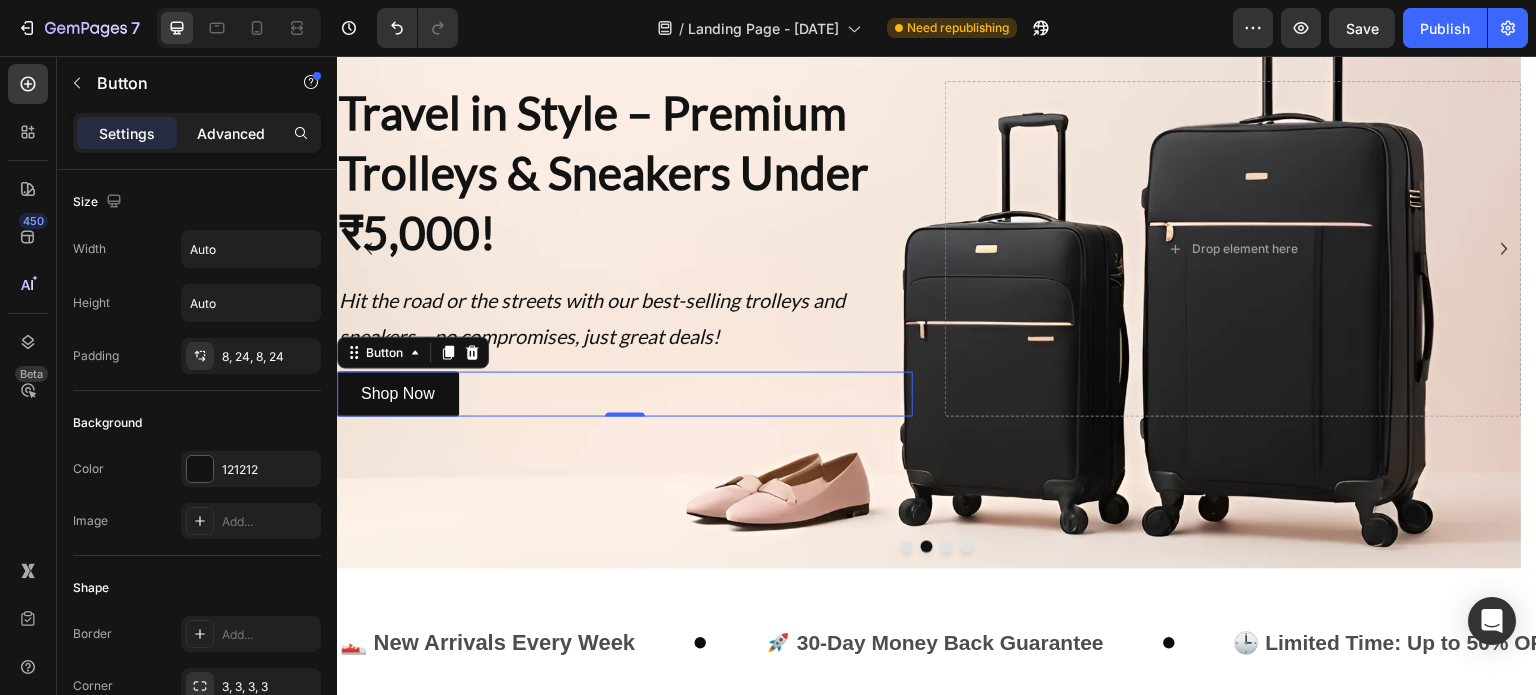 click on "Advanced" 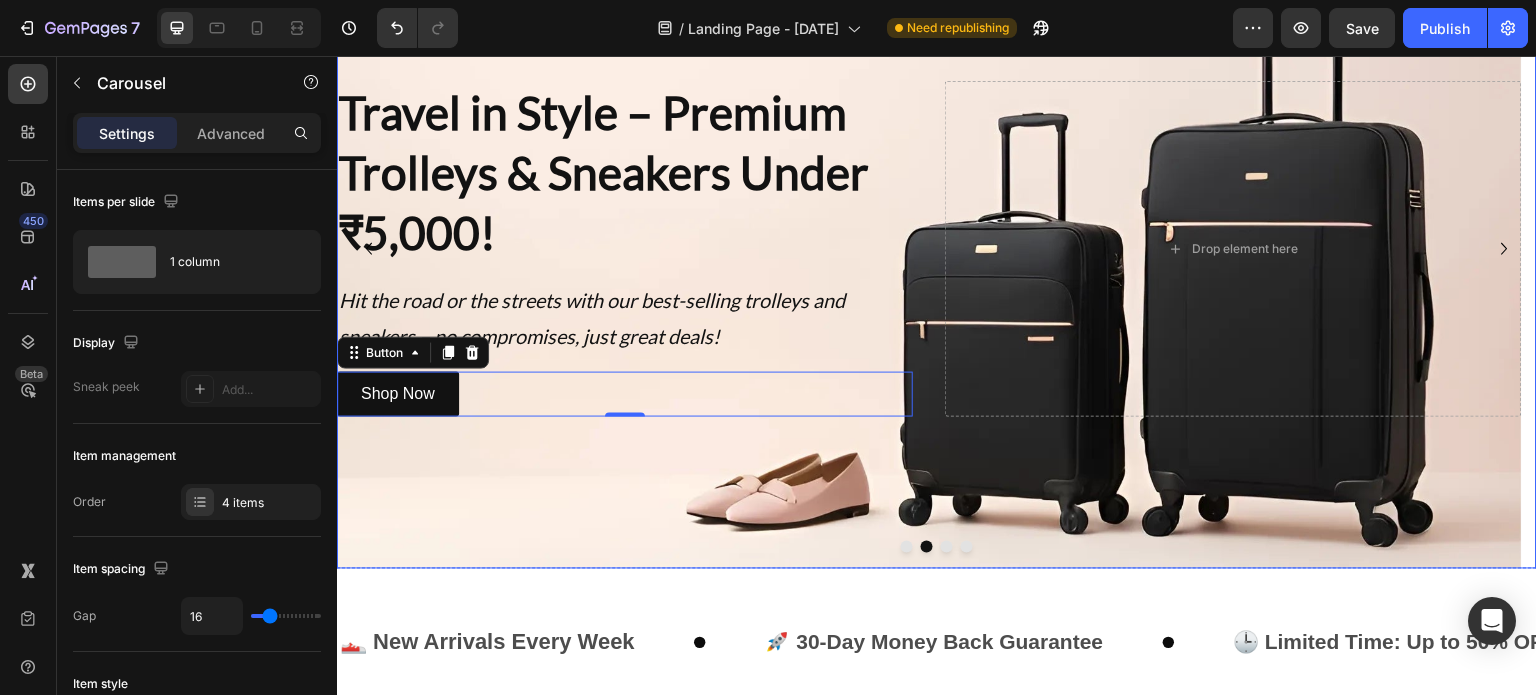 click 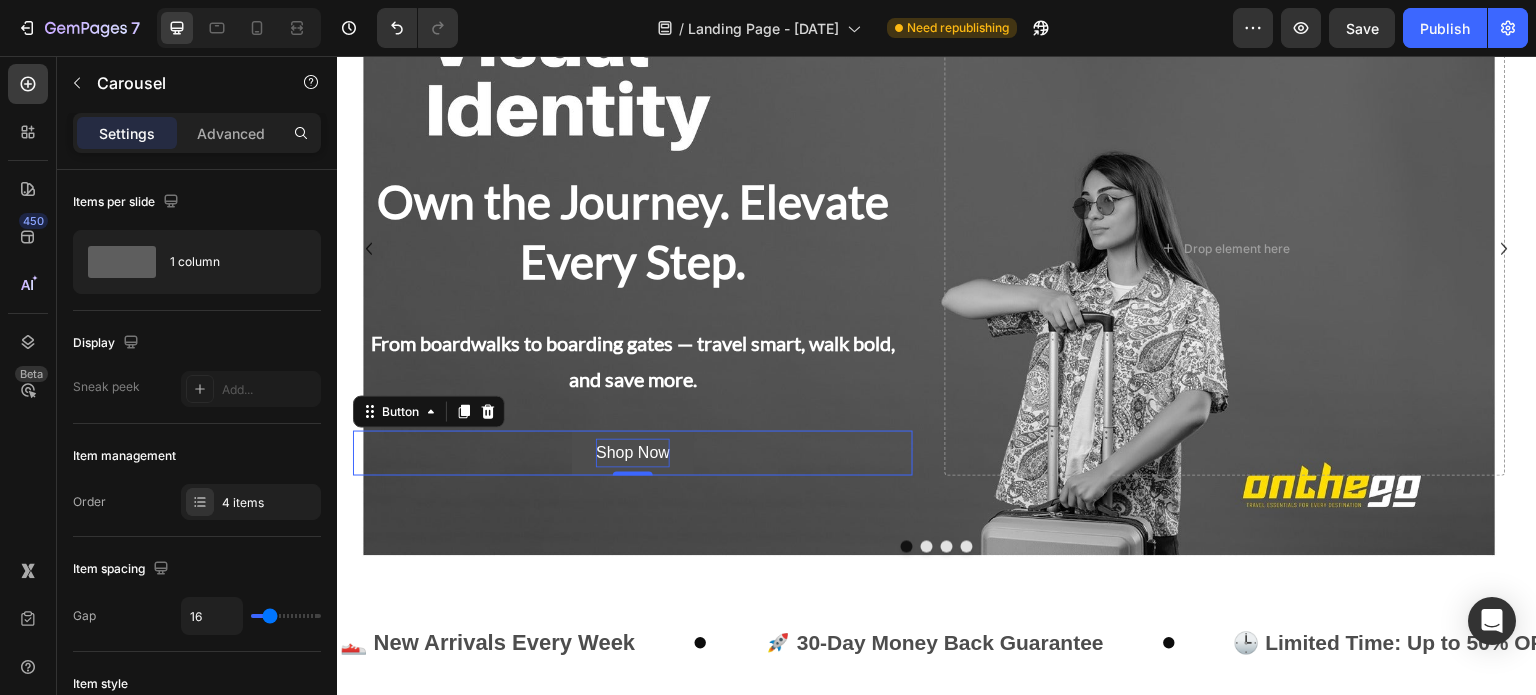 click on "Shop Now" at bounding box center (633, 453) 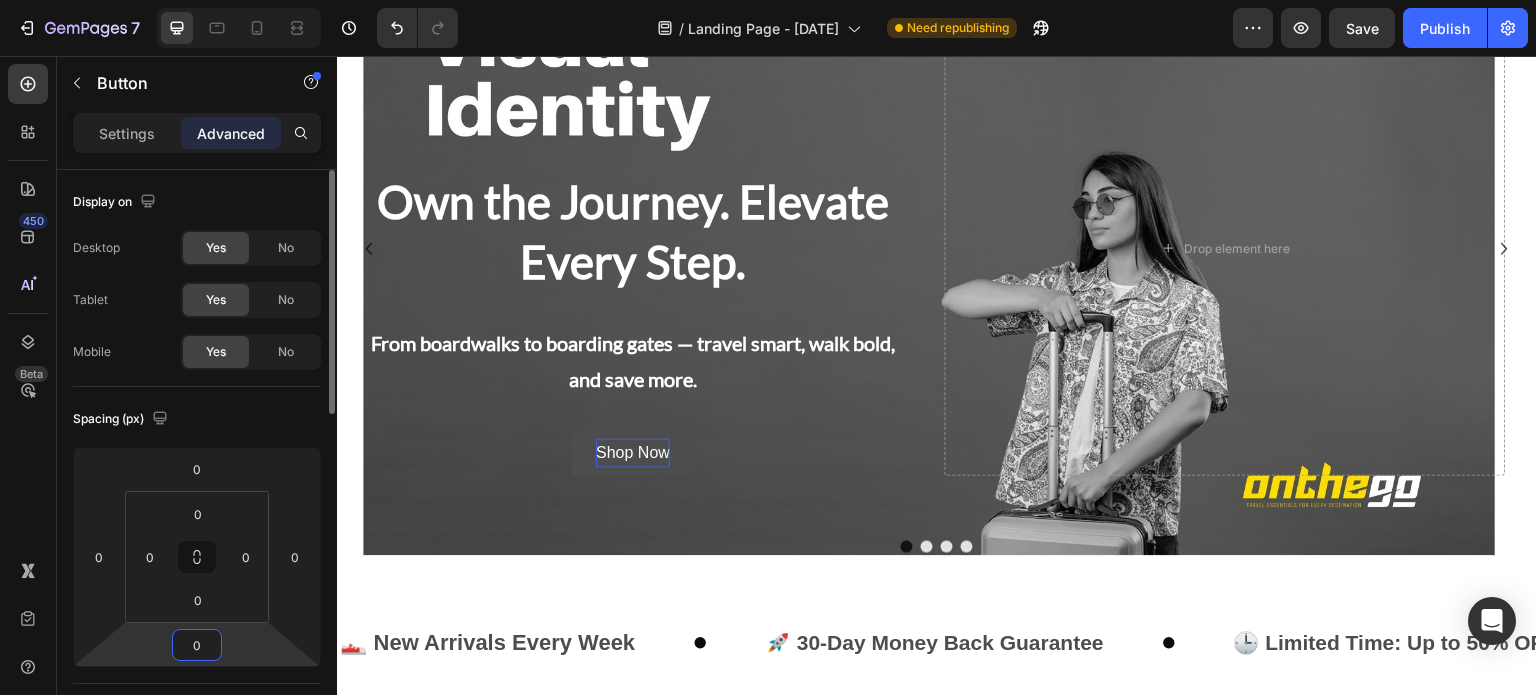click on "0" at bounding box center [197, 645] 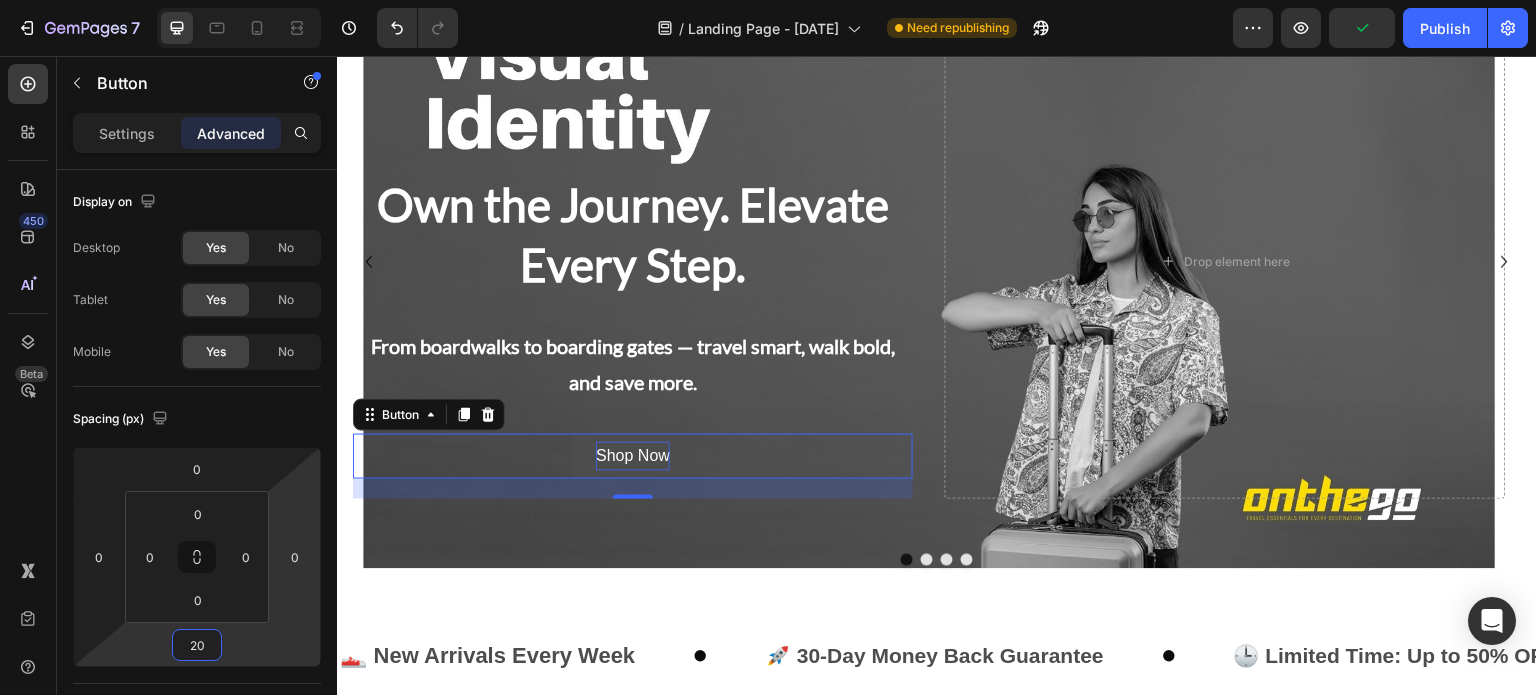 scroll, scrollTop: 170, scrollLeft: 0, axis: vertical 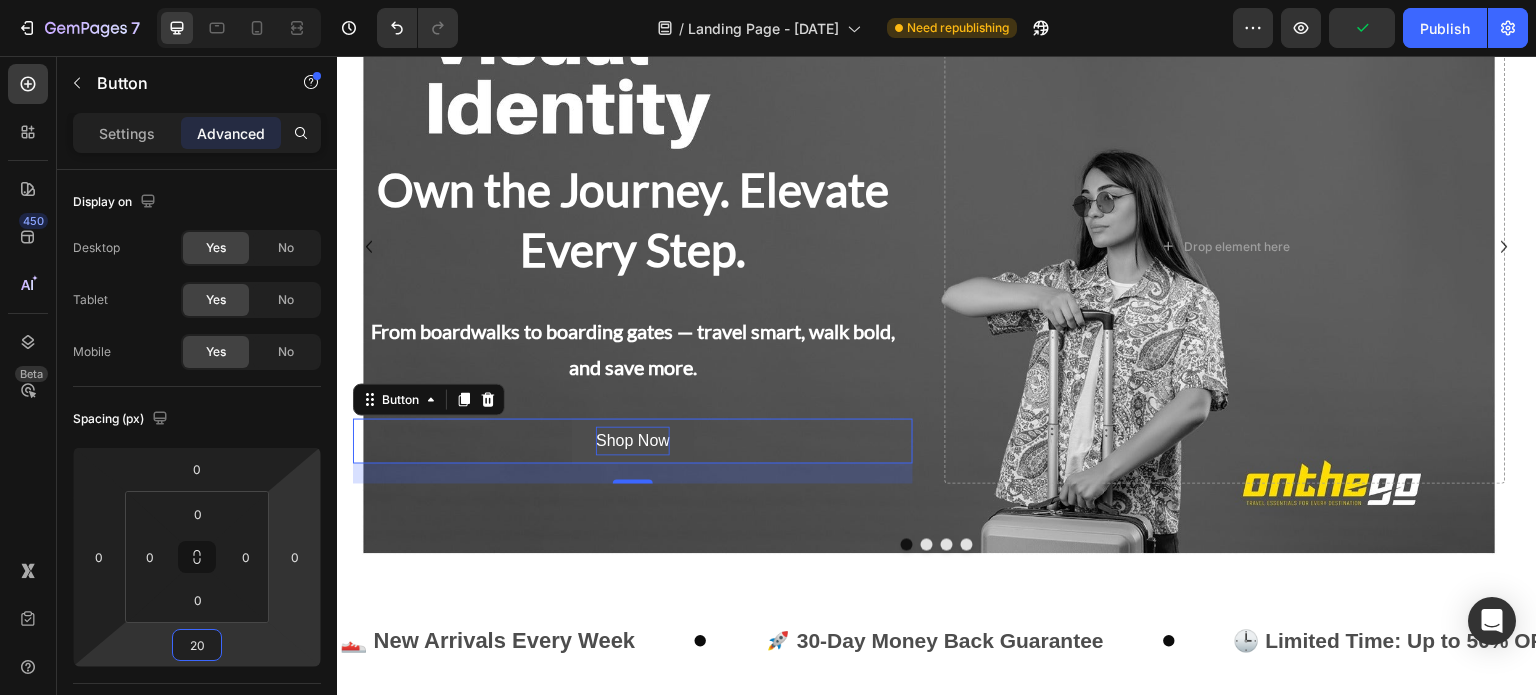 type on "2" 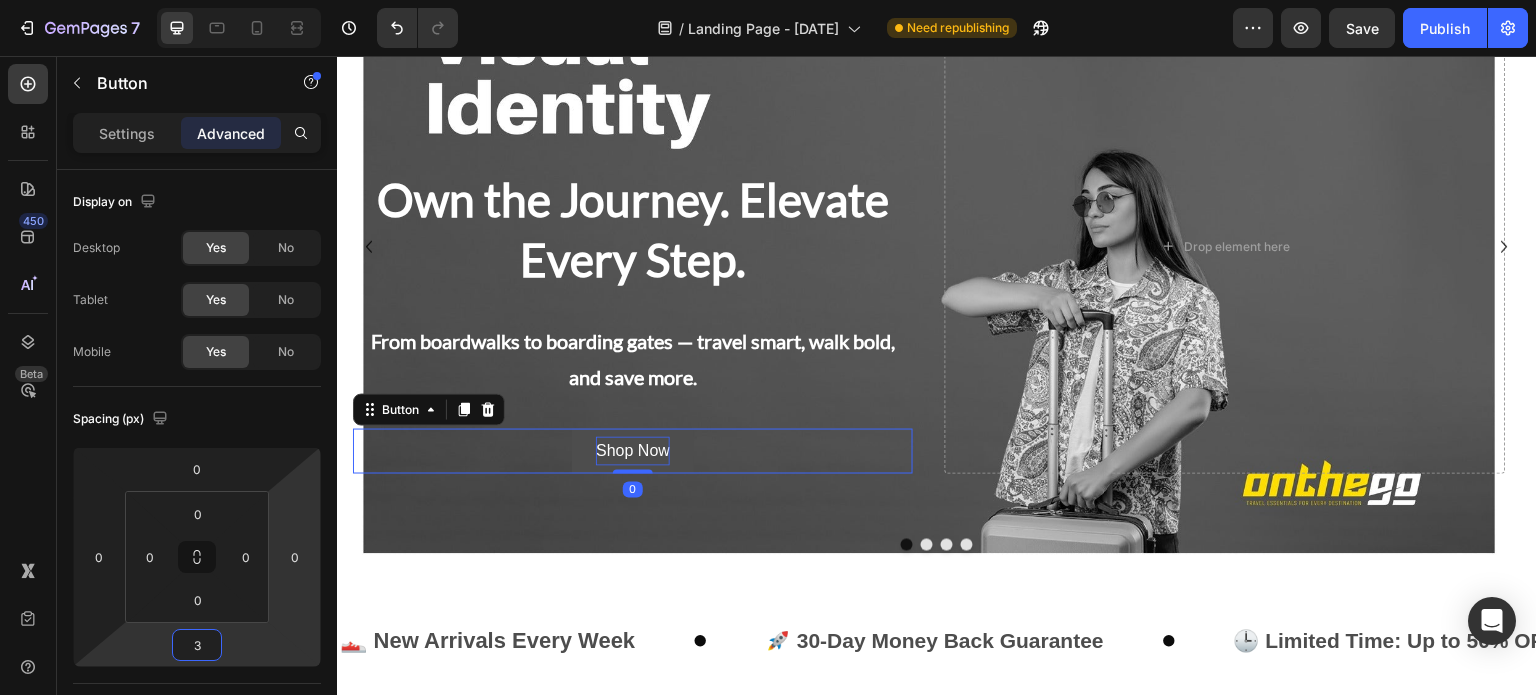 type on "30" 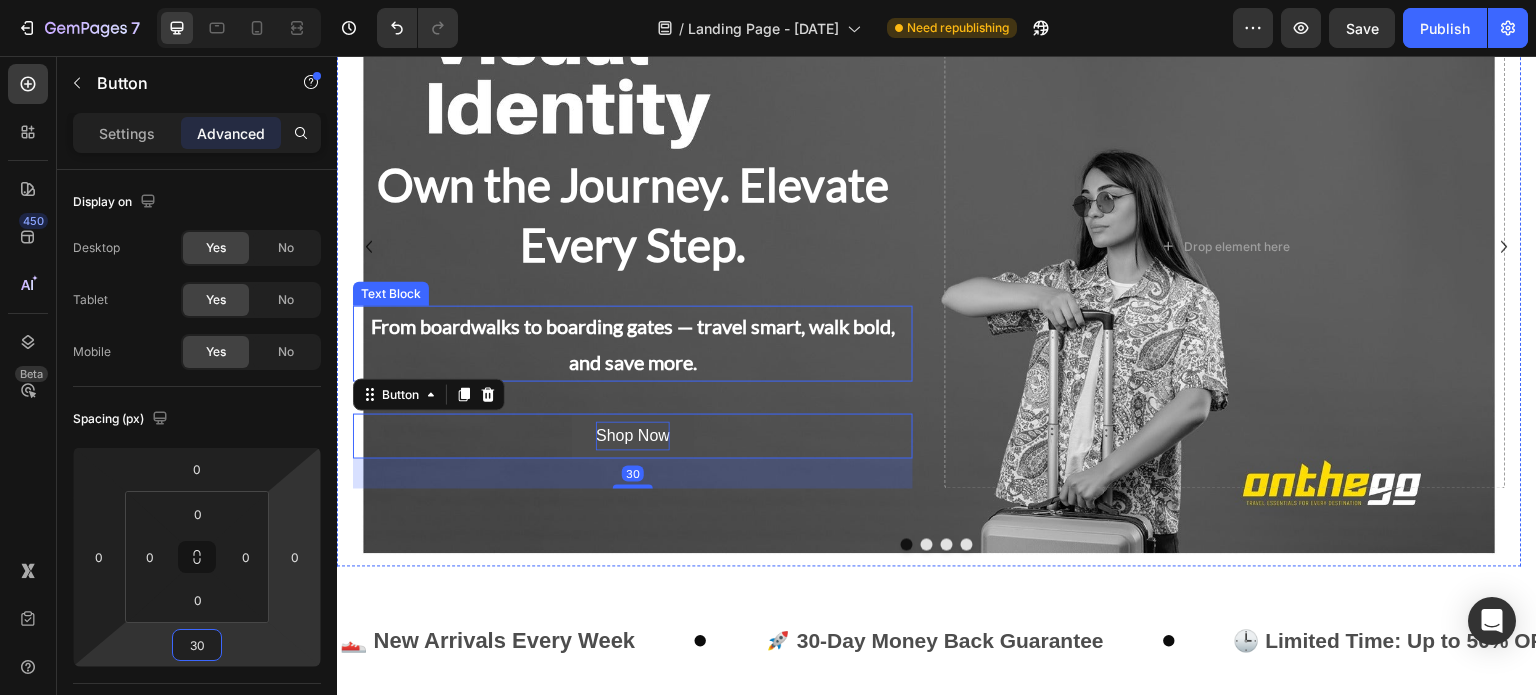click on "From boardwalks to boarding gates — travel smart, walk bold, and save more." at bounding box center [633, 344] 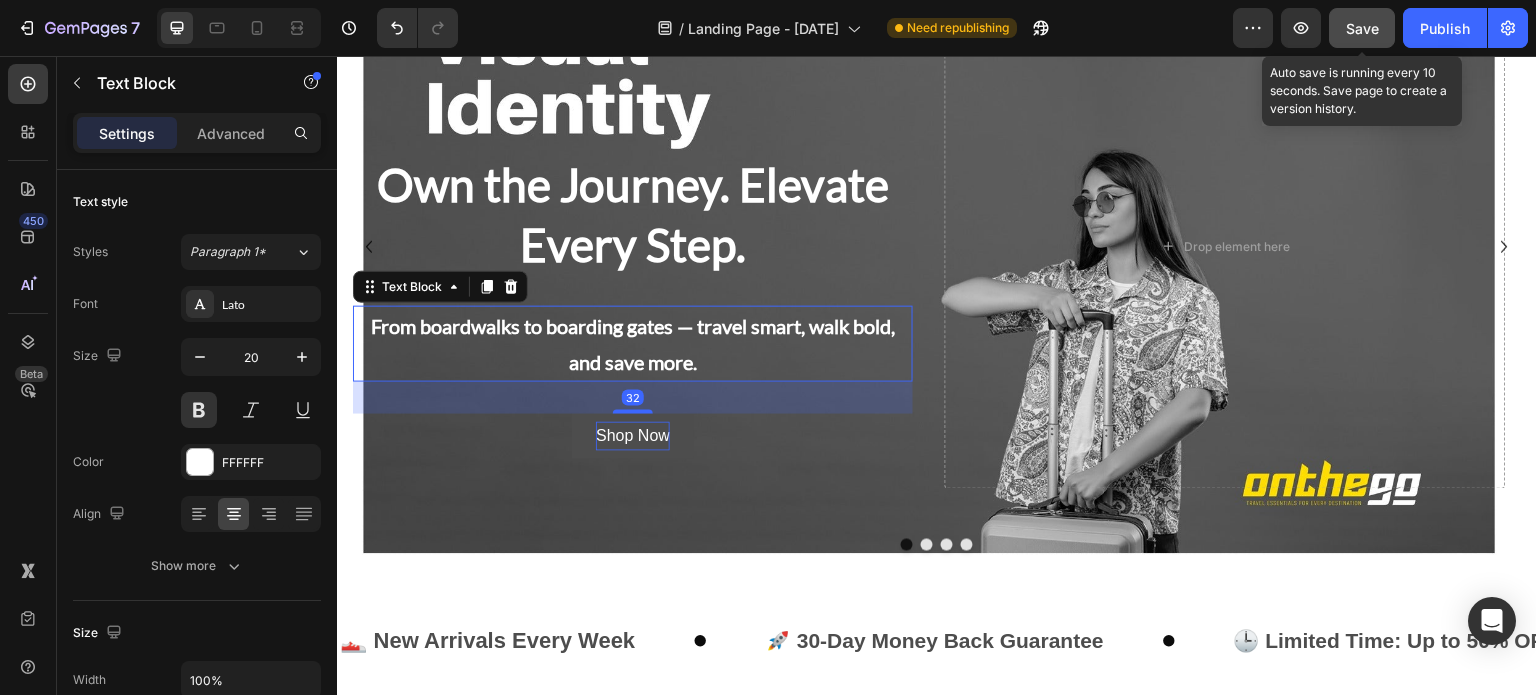 click on "Save" at bounding box center [1362, 28] 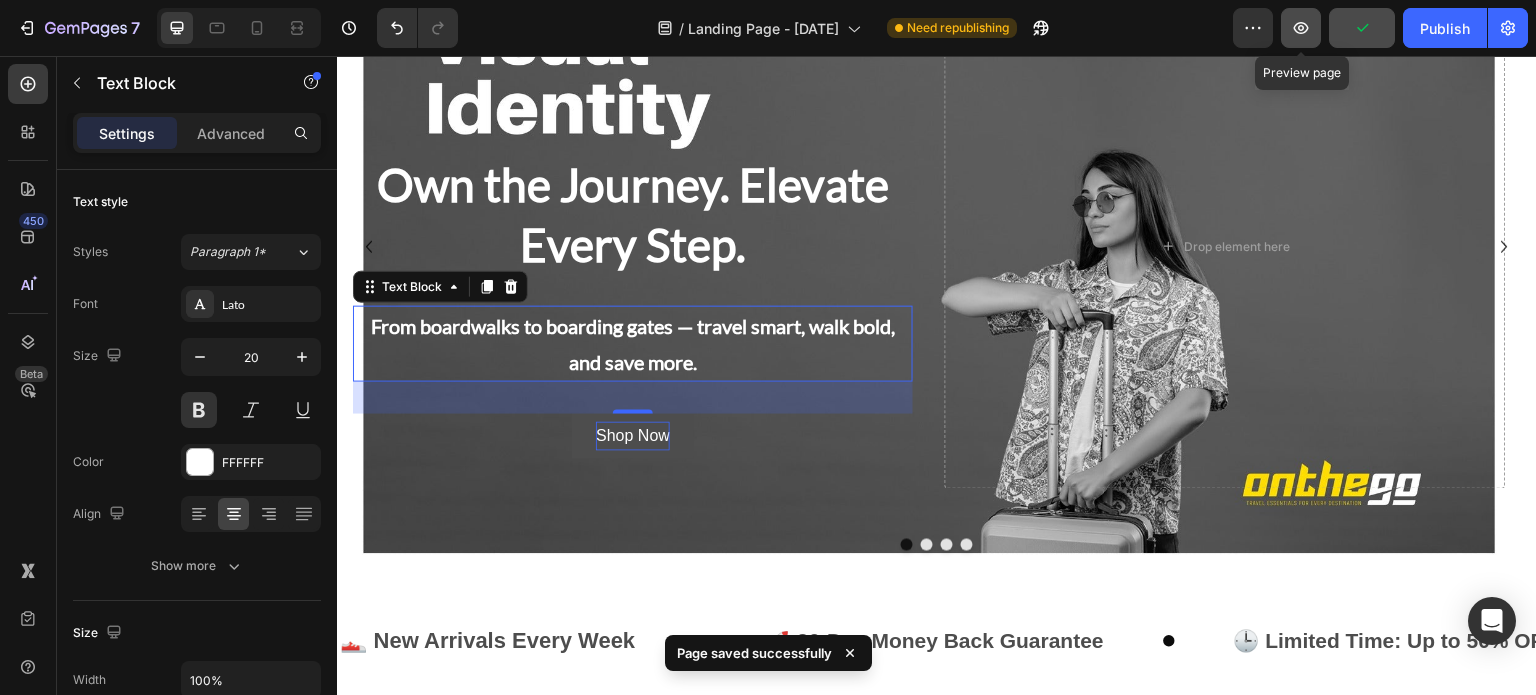 click 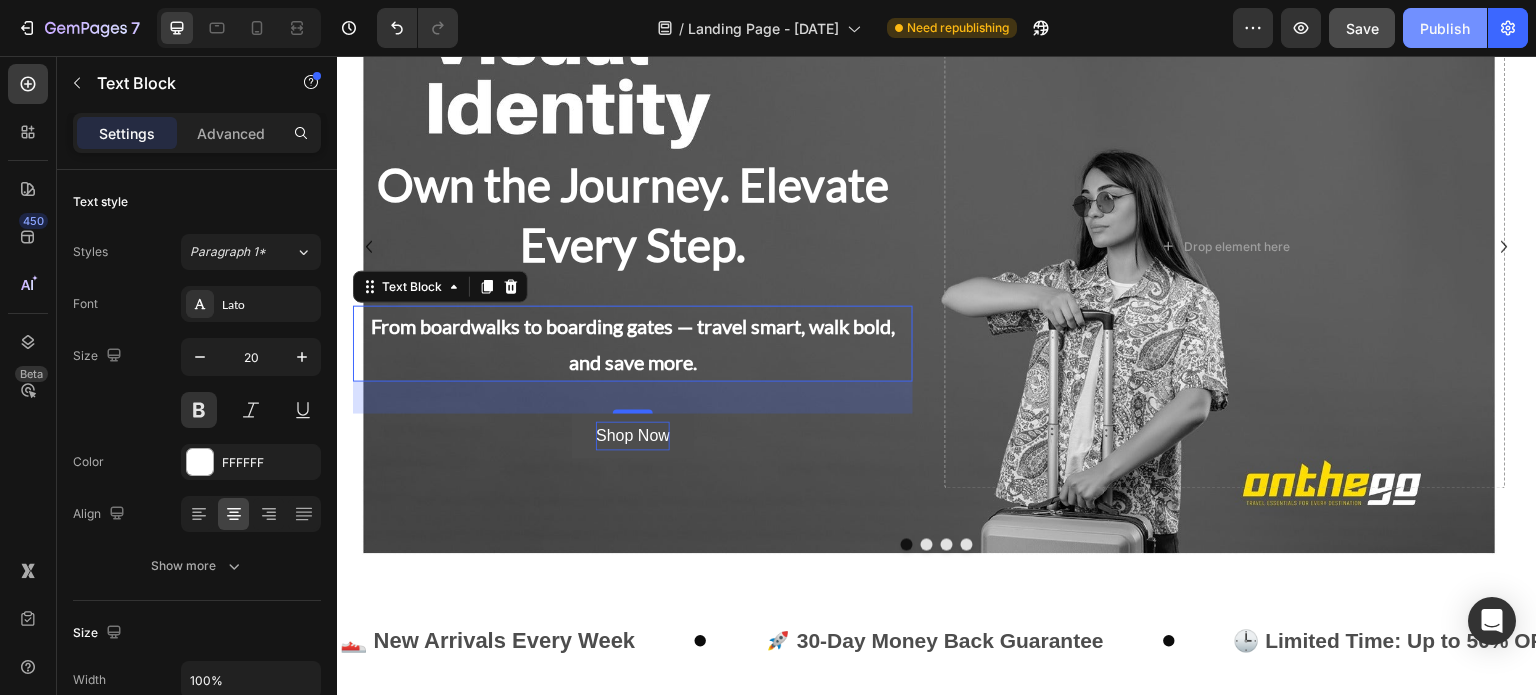 click on "Publish" at bounding box center (1445, 28) 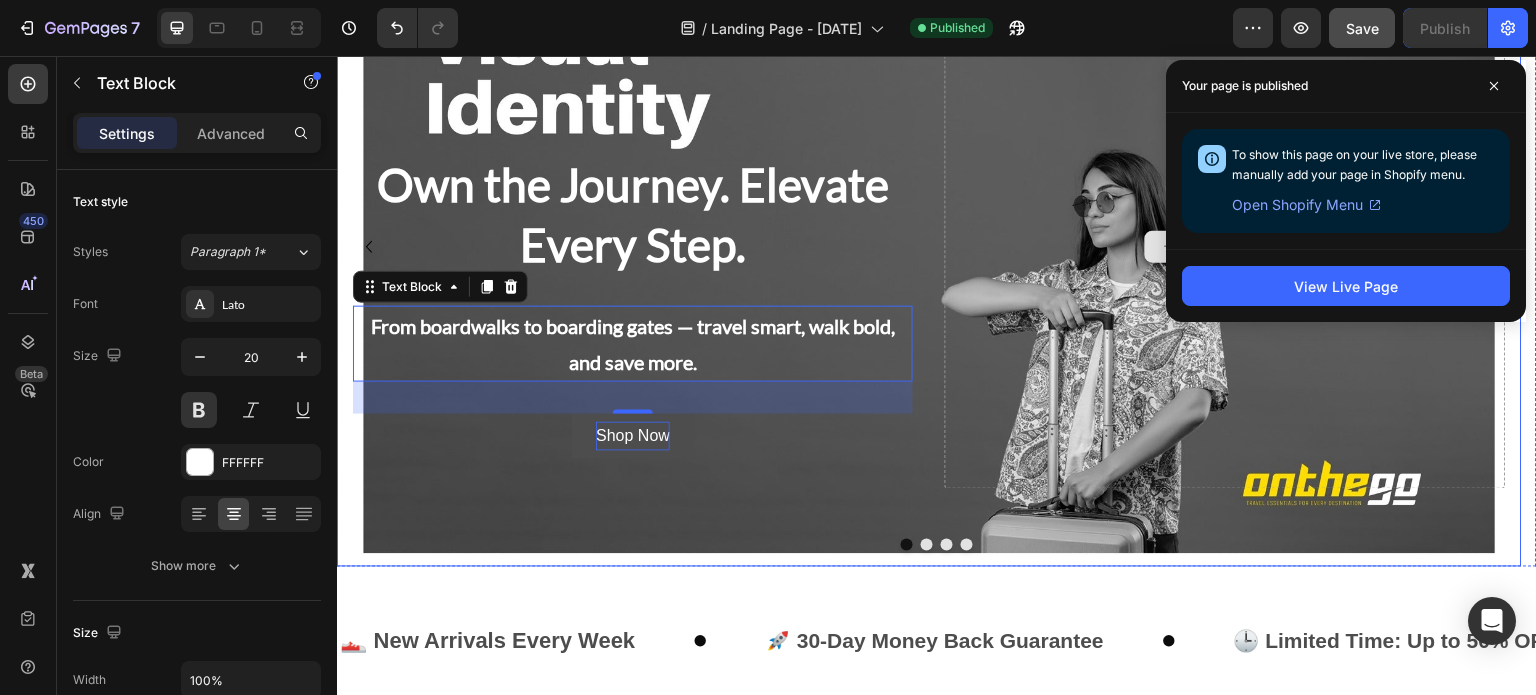 click on "Drop element here" at bounding box center (1225, 247) 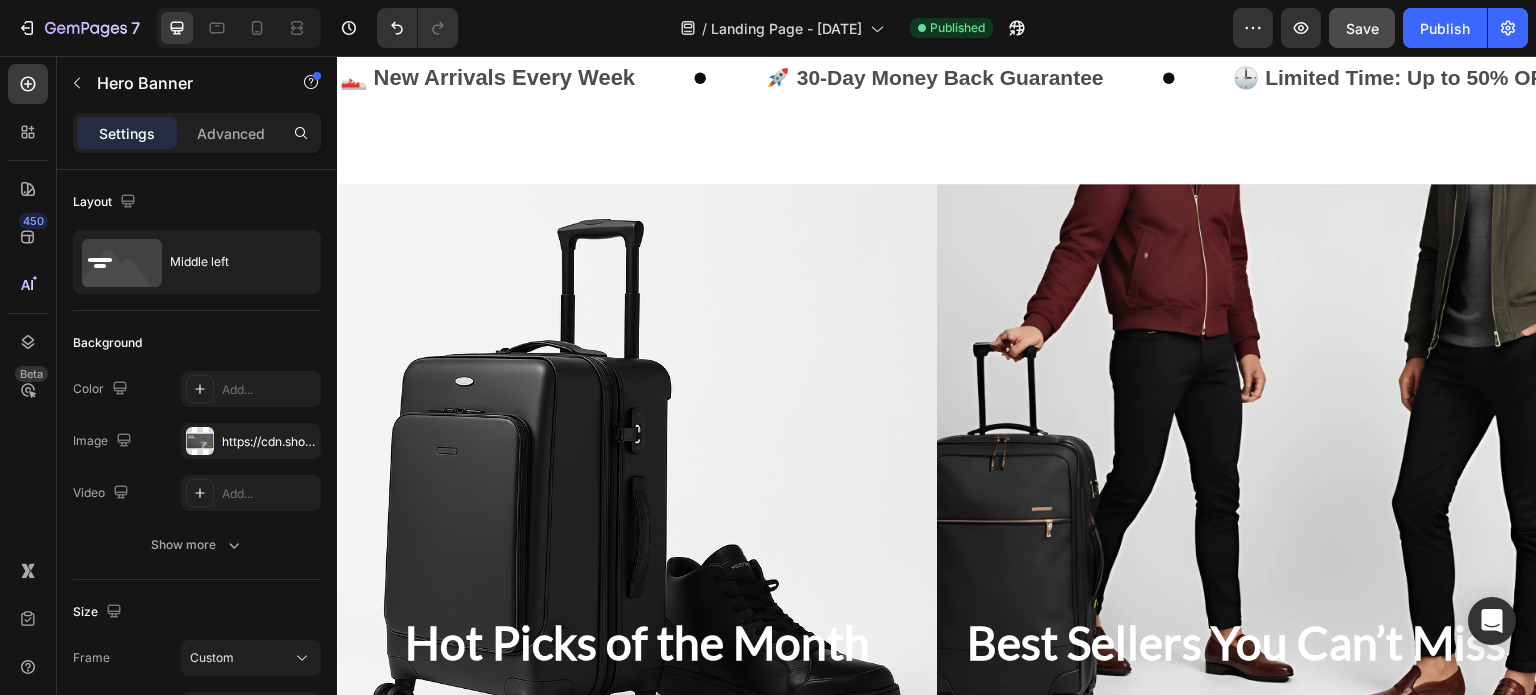 scroll, scrollTop: 626, scrollLeft: 0, axis: vertical 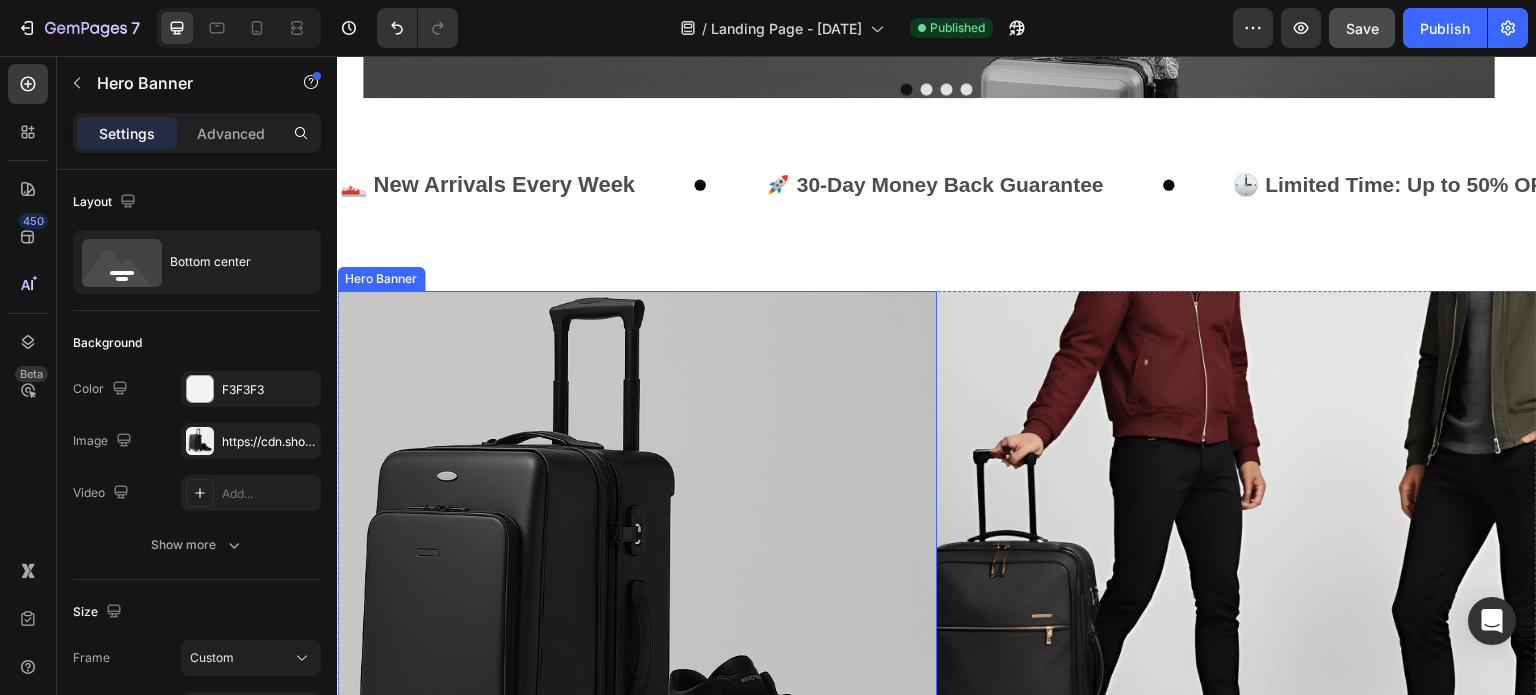 click at bounding box center (637, 611) 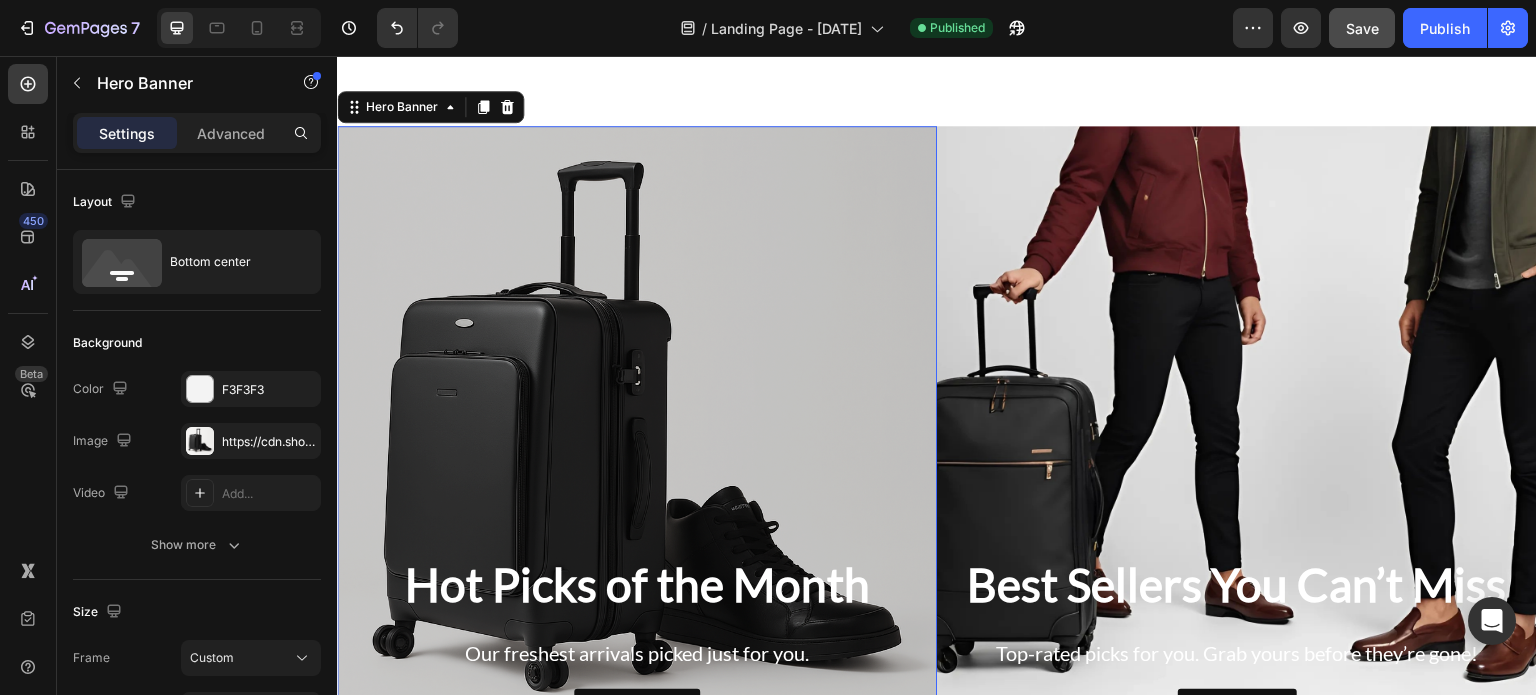 scroll, scrollTop: 795, scrollLeft: 0, axis: vertical 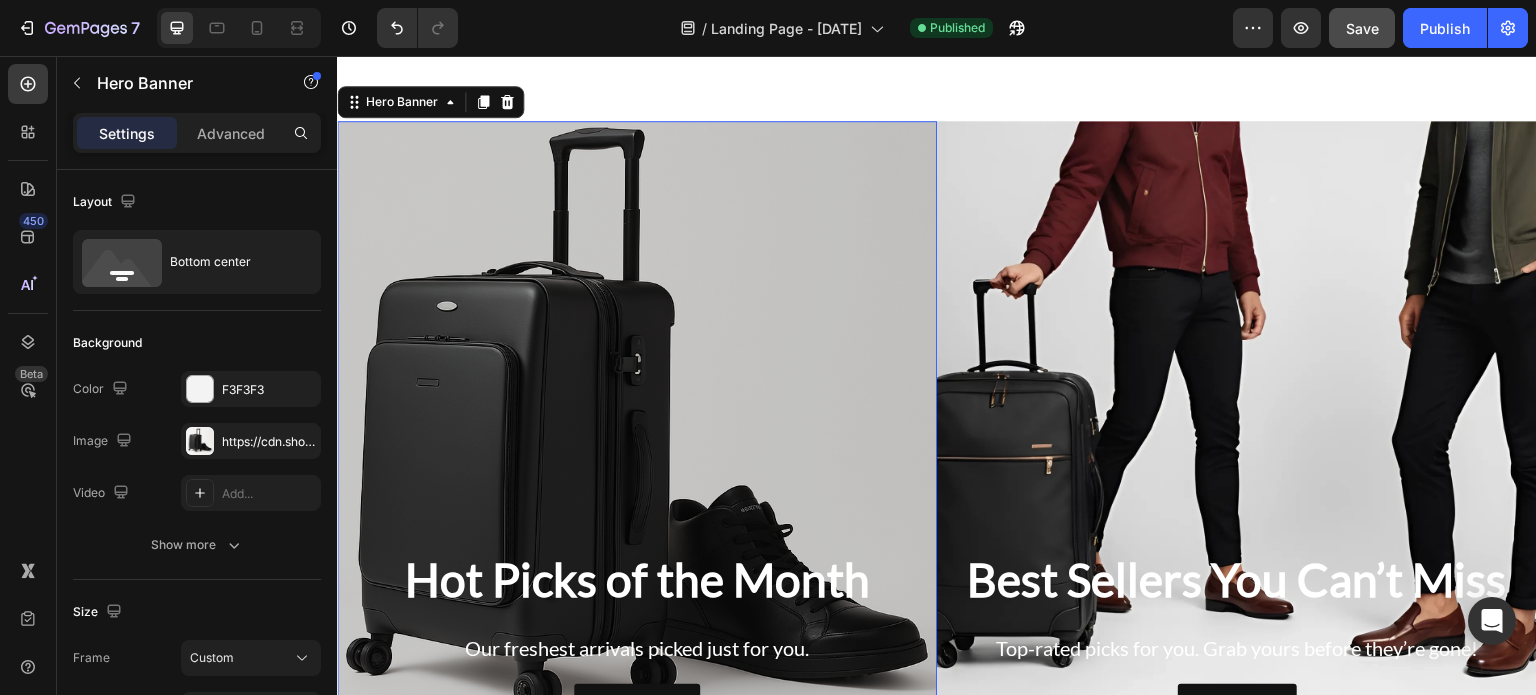 click at bounding box center [637, 441] 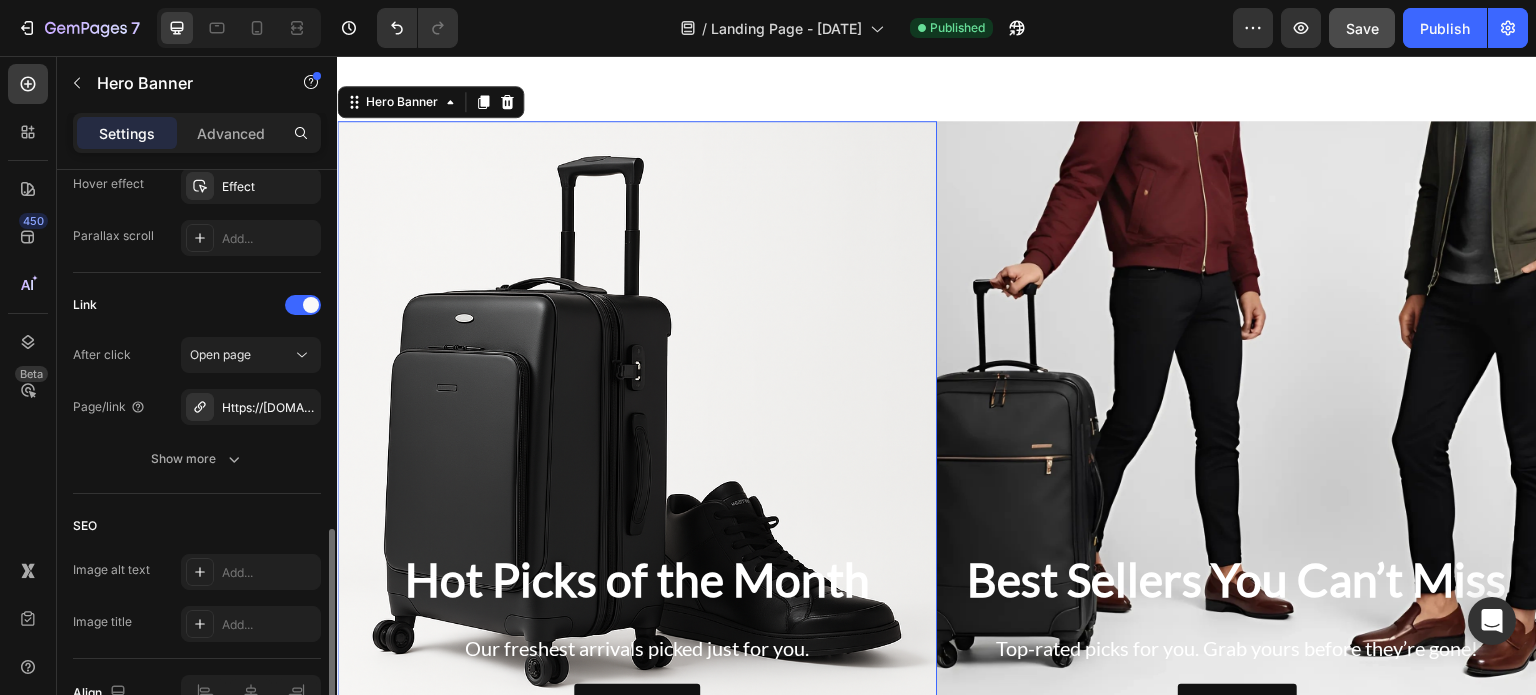 scroll, scrollTop: 1126, scrollLeft: 0, axis: vertical 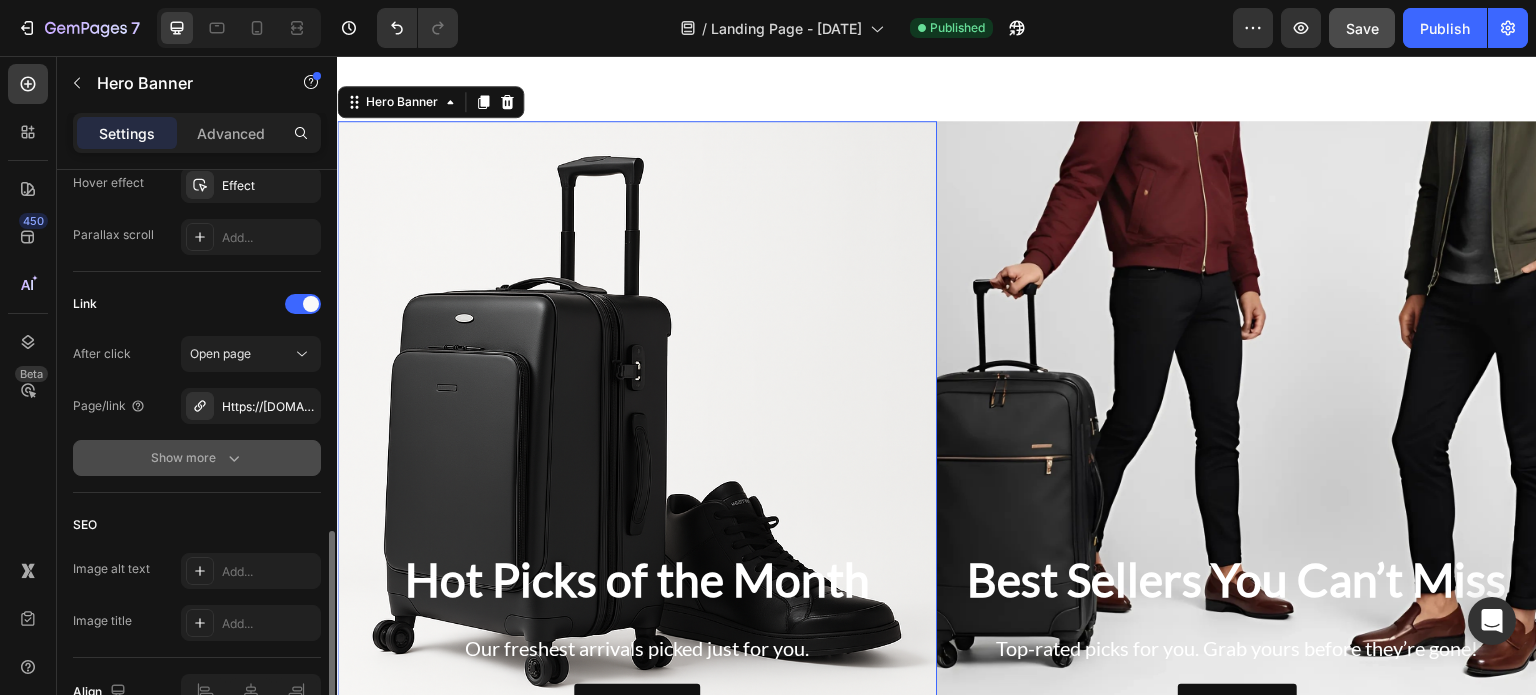 click on "Show more" at bounding box center [197, 458] 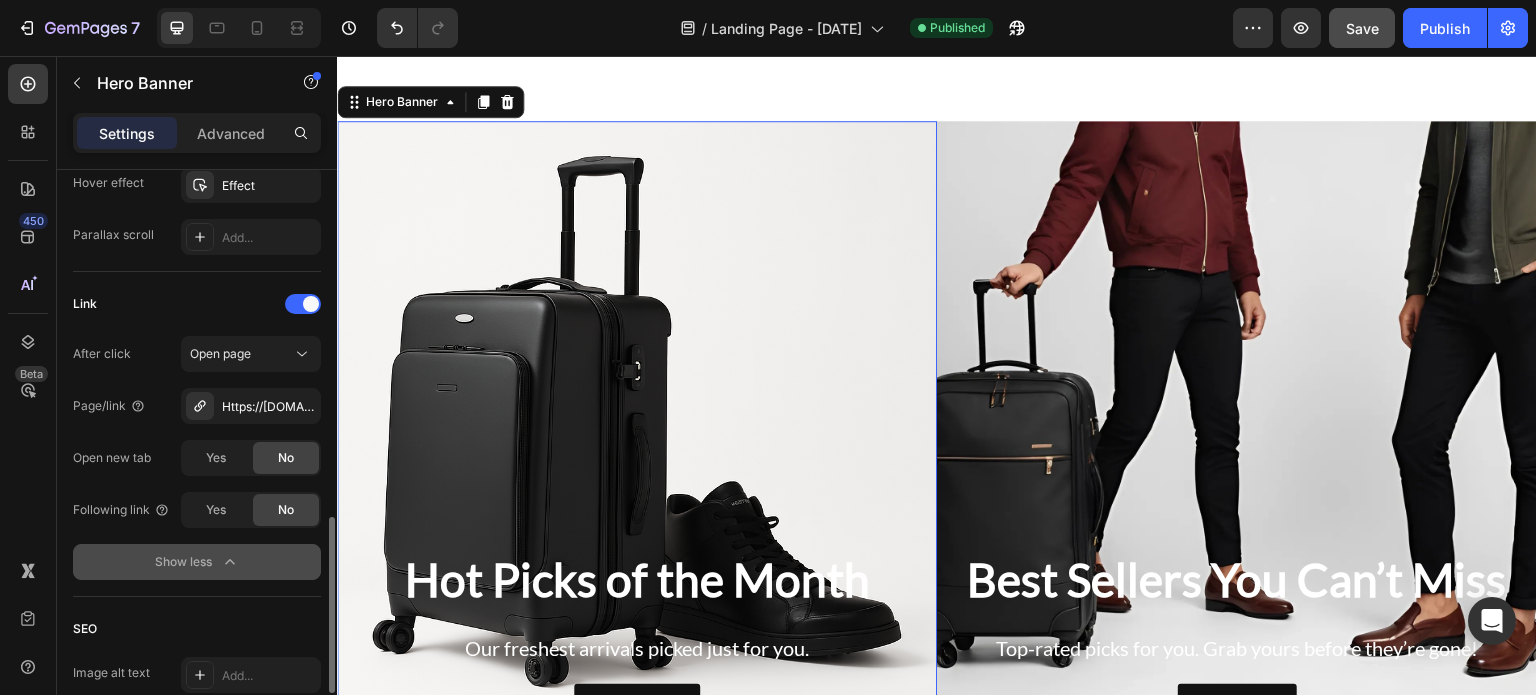 scroll, scrollTop: 1159, scrollLeft: 0, axis: vertical 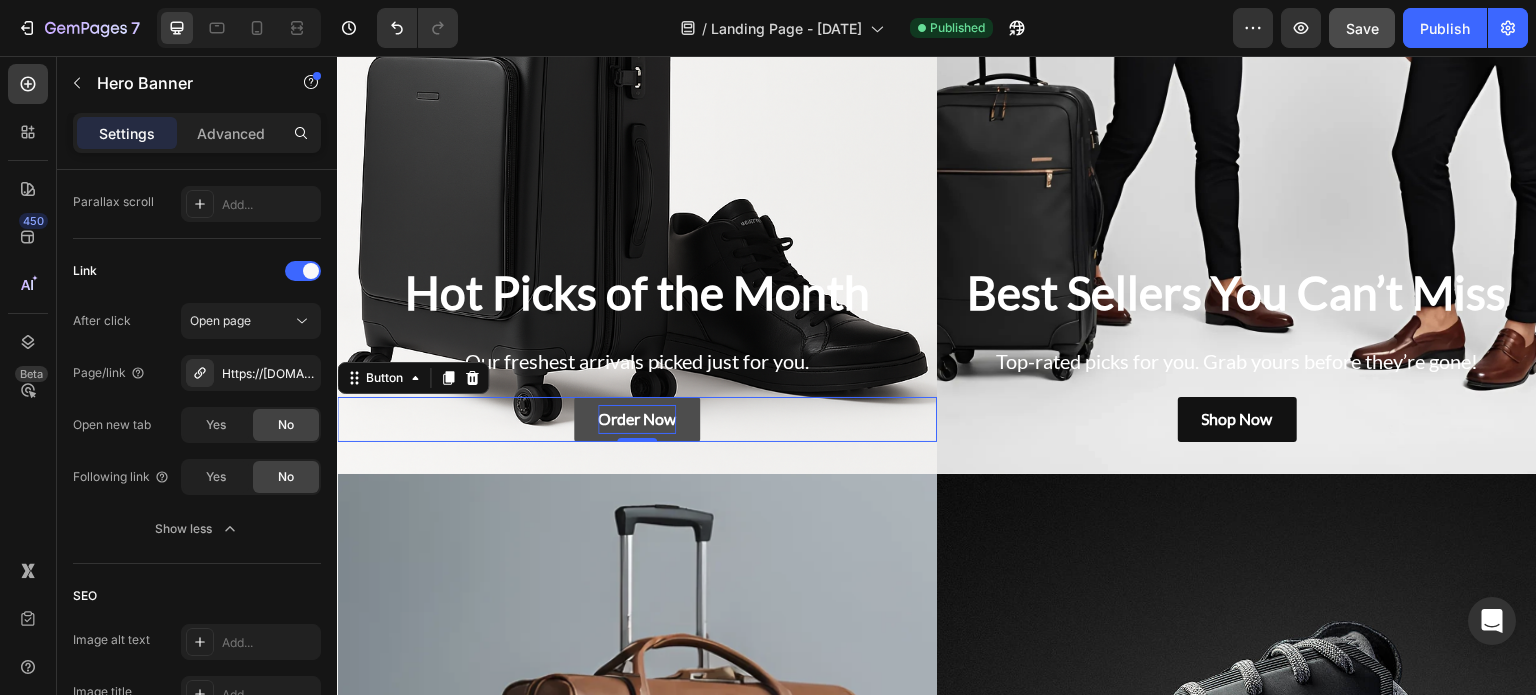 click on "Order Now" at bounding box center (637, 419) 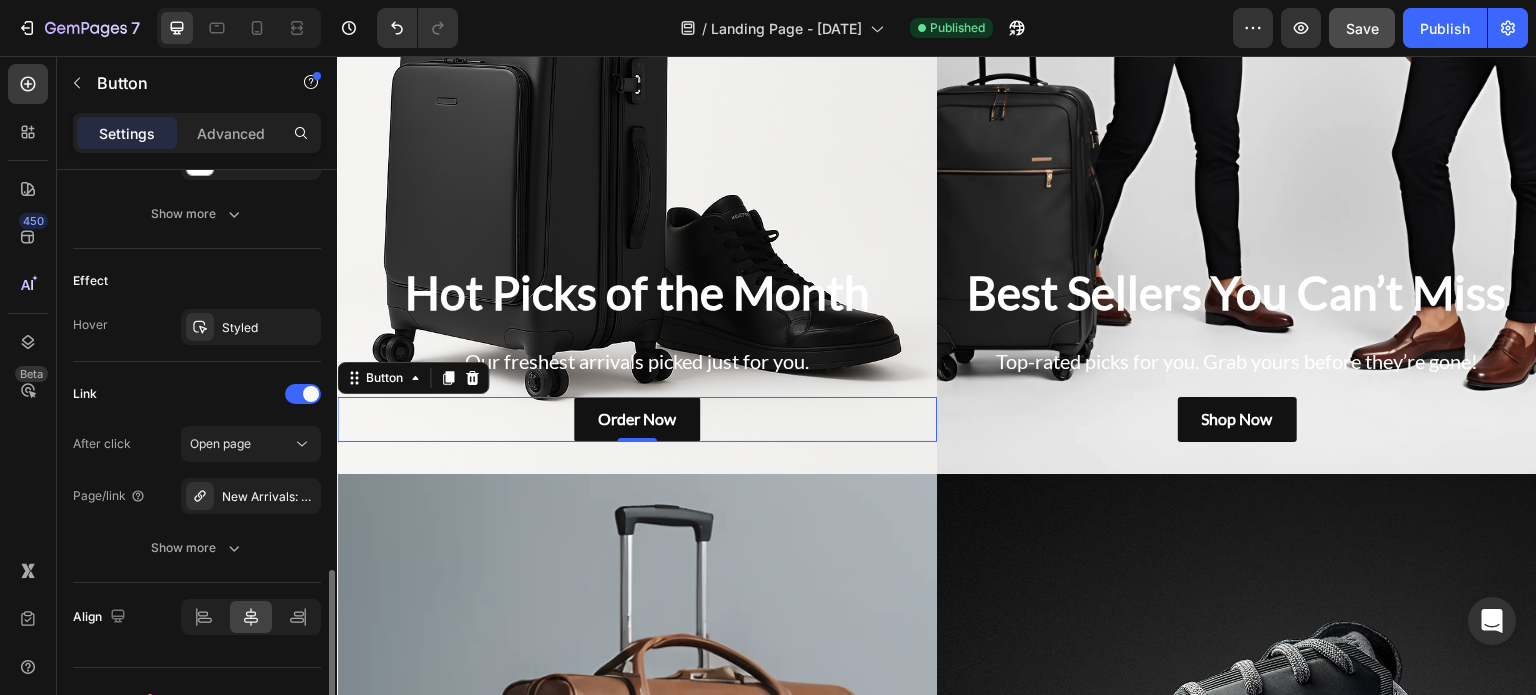 scroll, scrollTop: 1004, scrollLeft: 0, axis: vertical 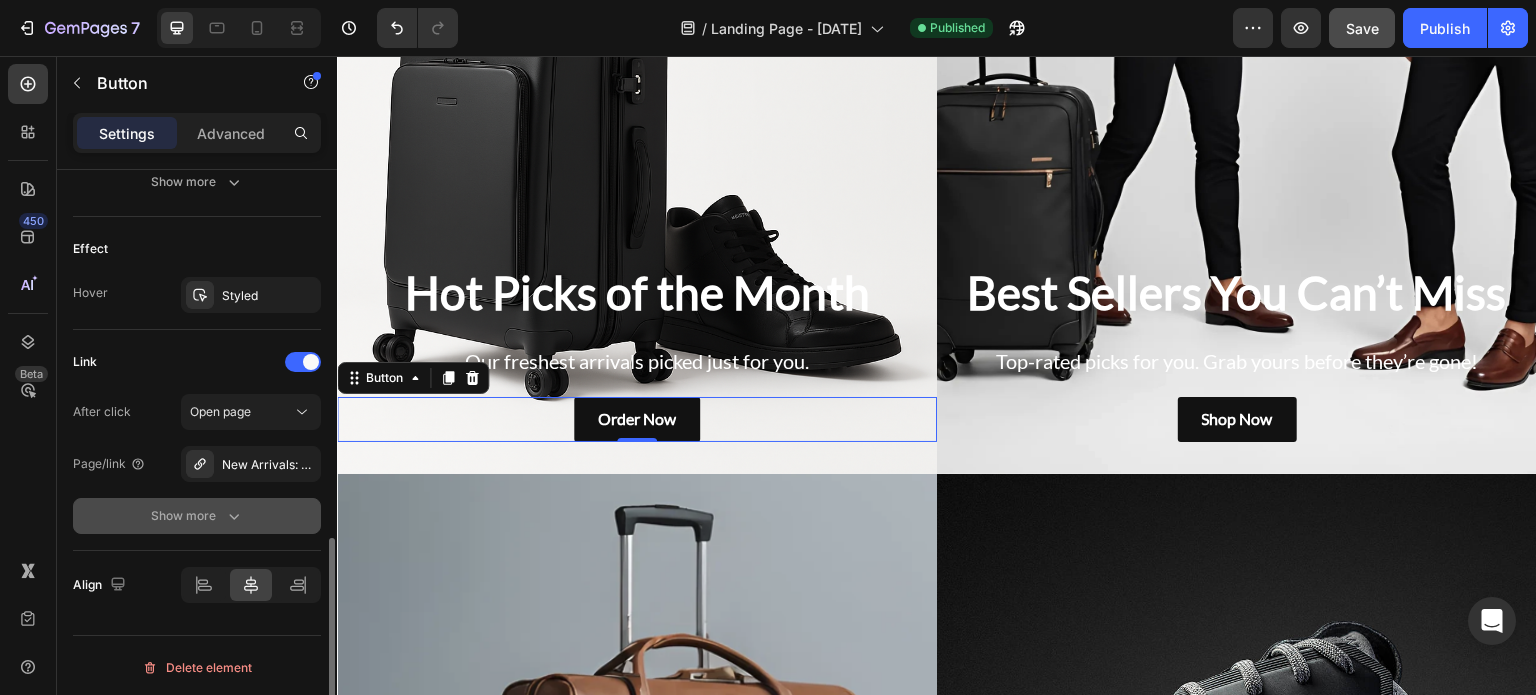 click on "Show more" at bounding box center [197, 516] 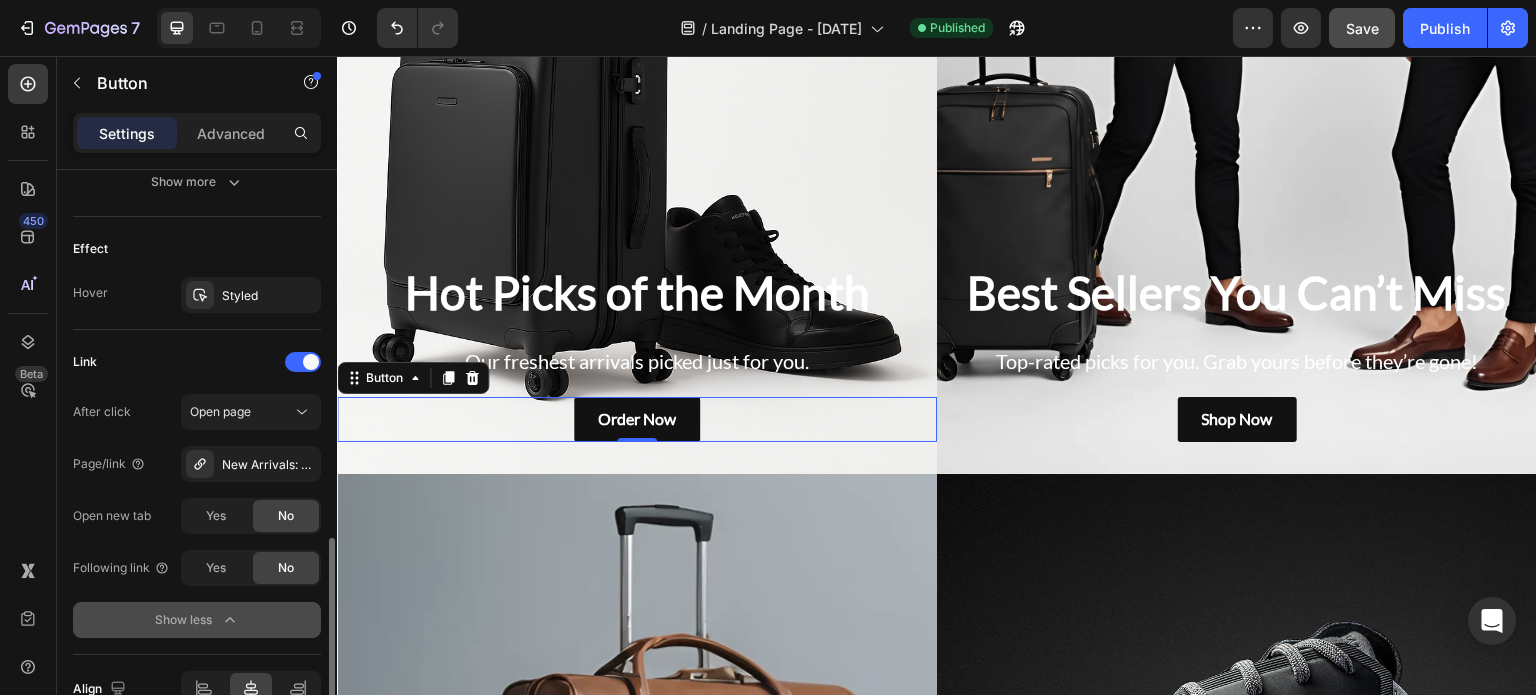 scroll, scrollTop: 1069, scrollLeft: 0, axis: vertical 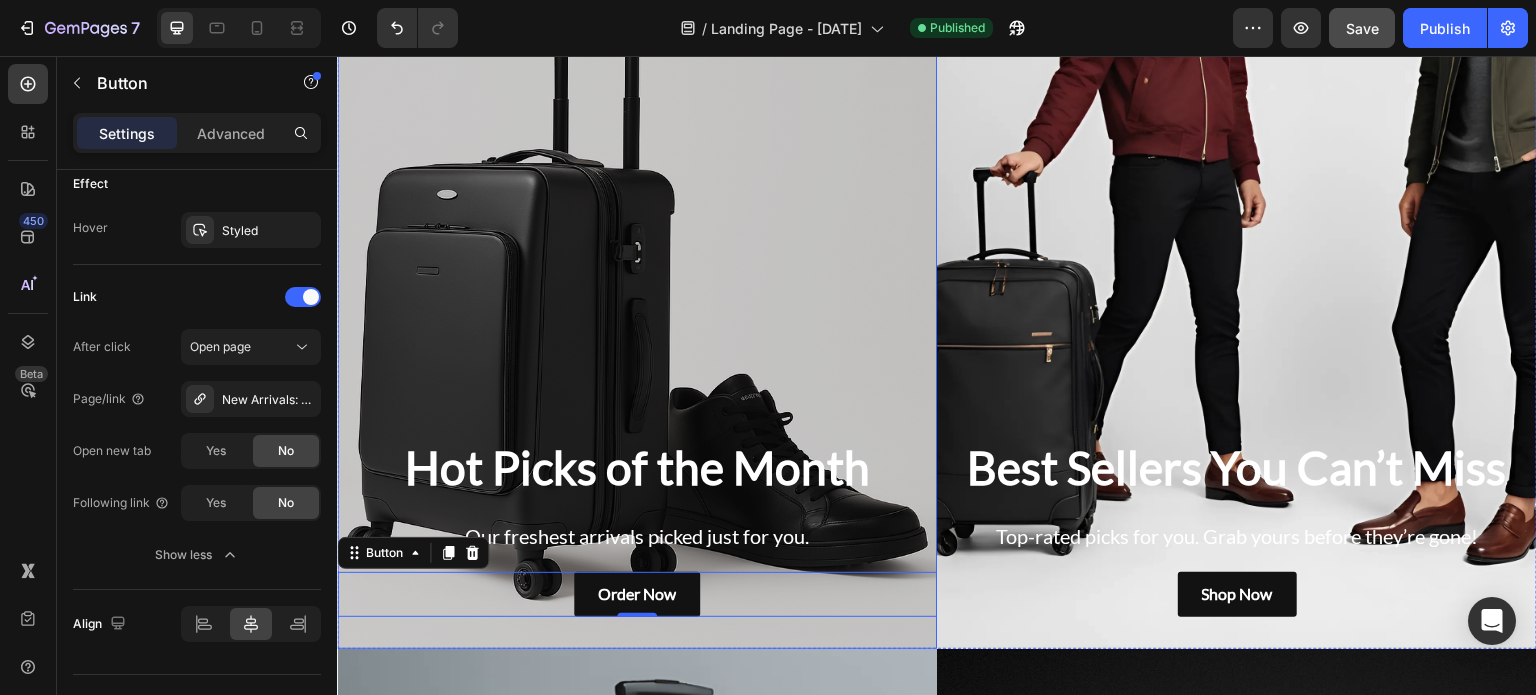 click at bounding box center [637, 329] 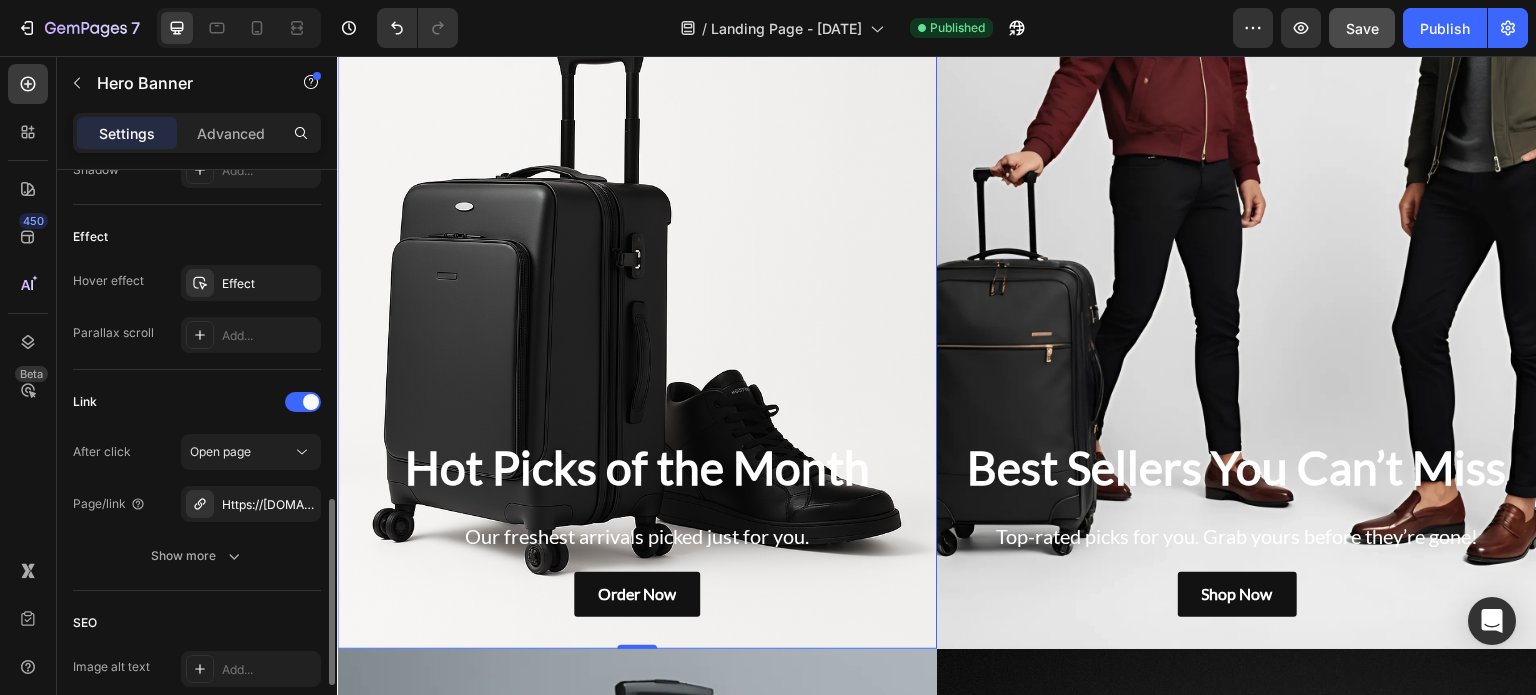 scroll, scrollTop: 1076, scrollLeft: 0, axis: vertical 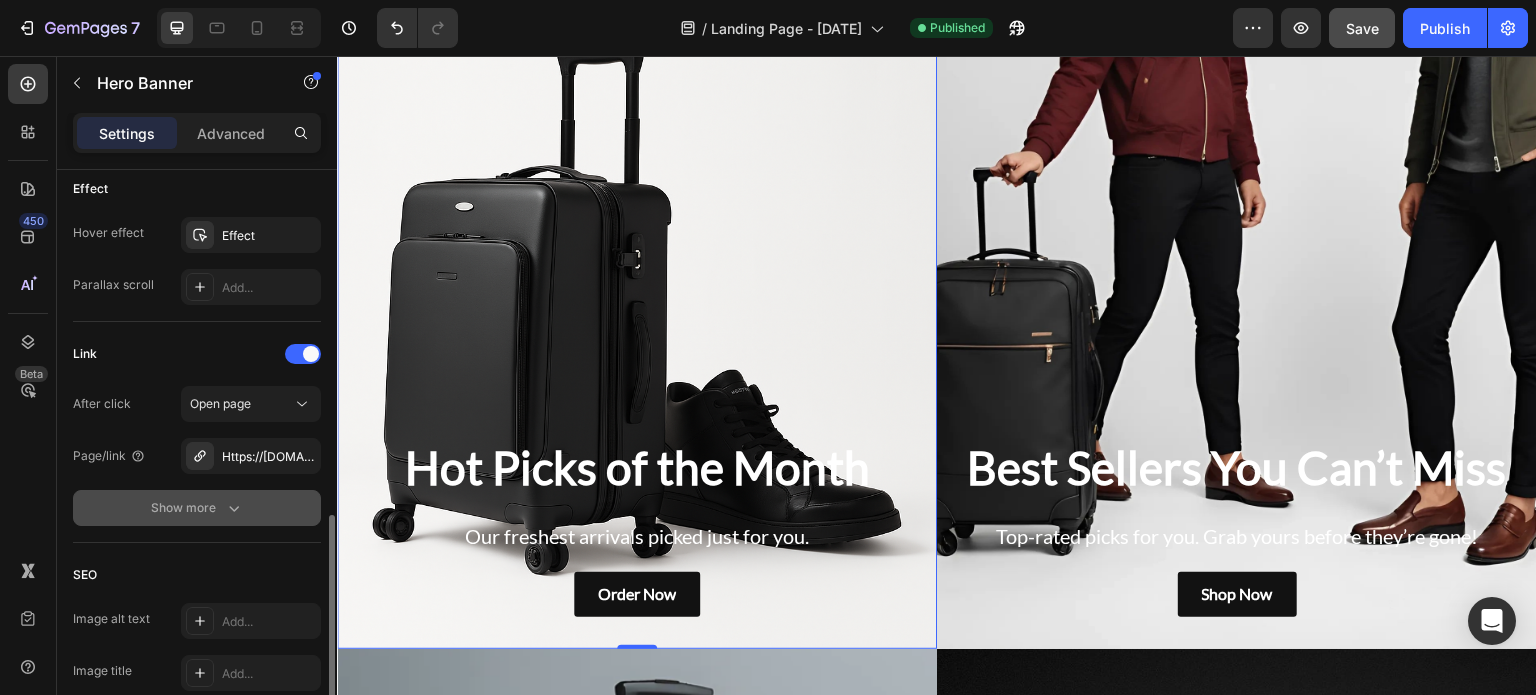 click on "Show more" at bounding box center [197, 508] 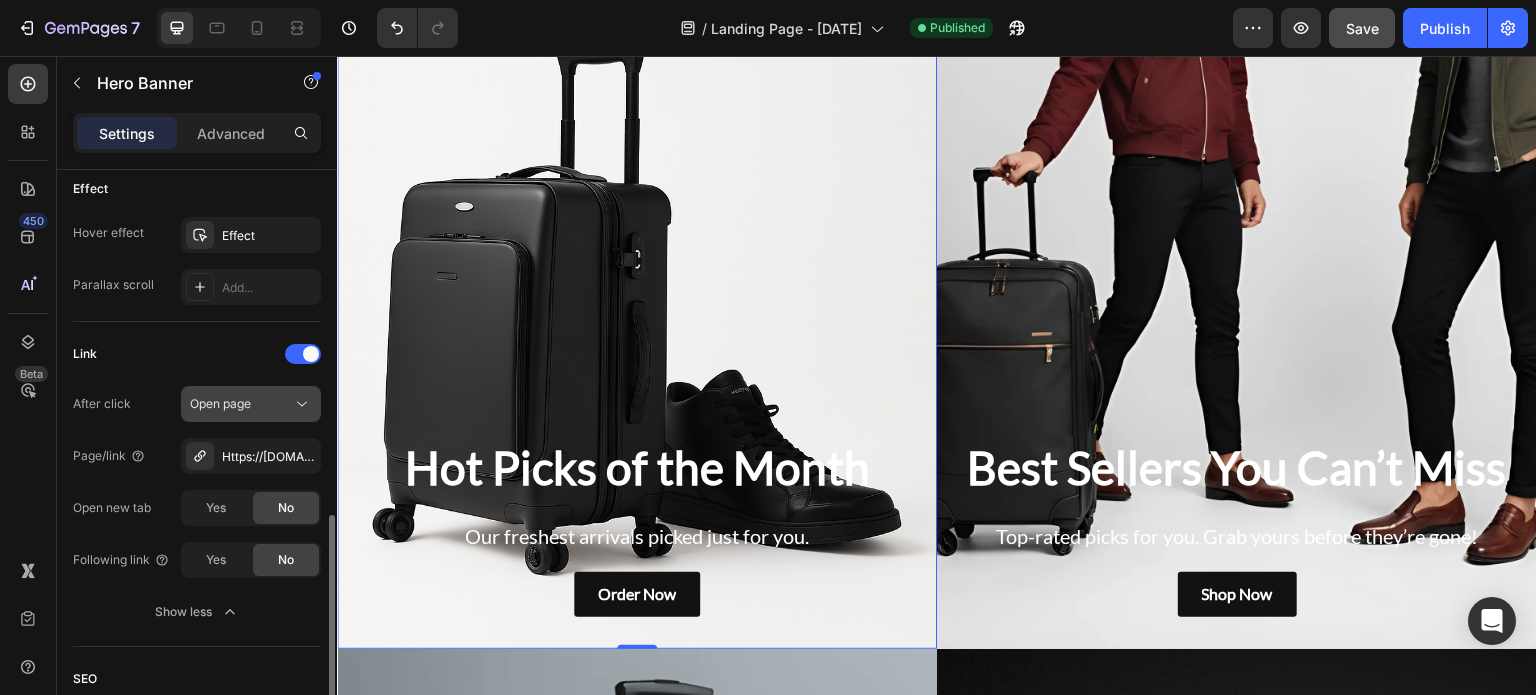 click on "Open page" at bounding box center [241, 404] 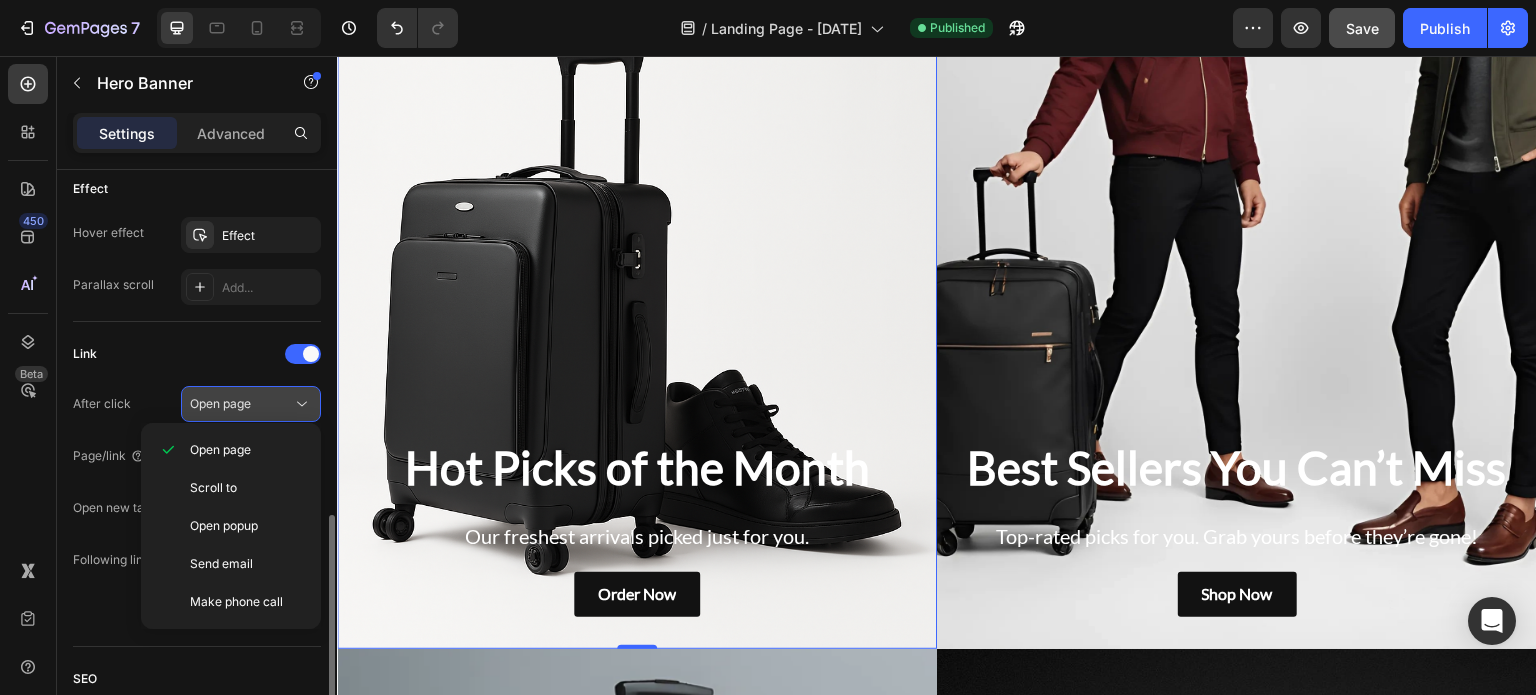 click on "Open page" at bounding box center [241, 404] 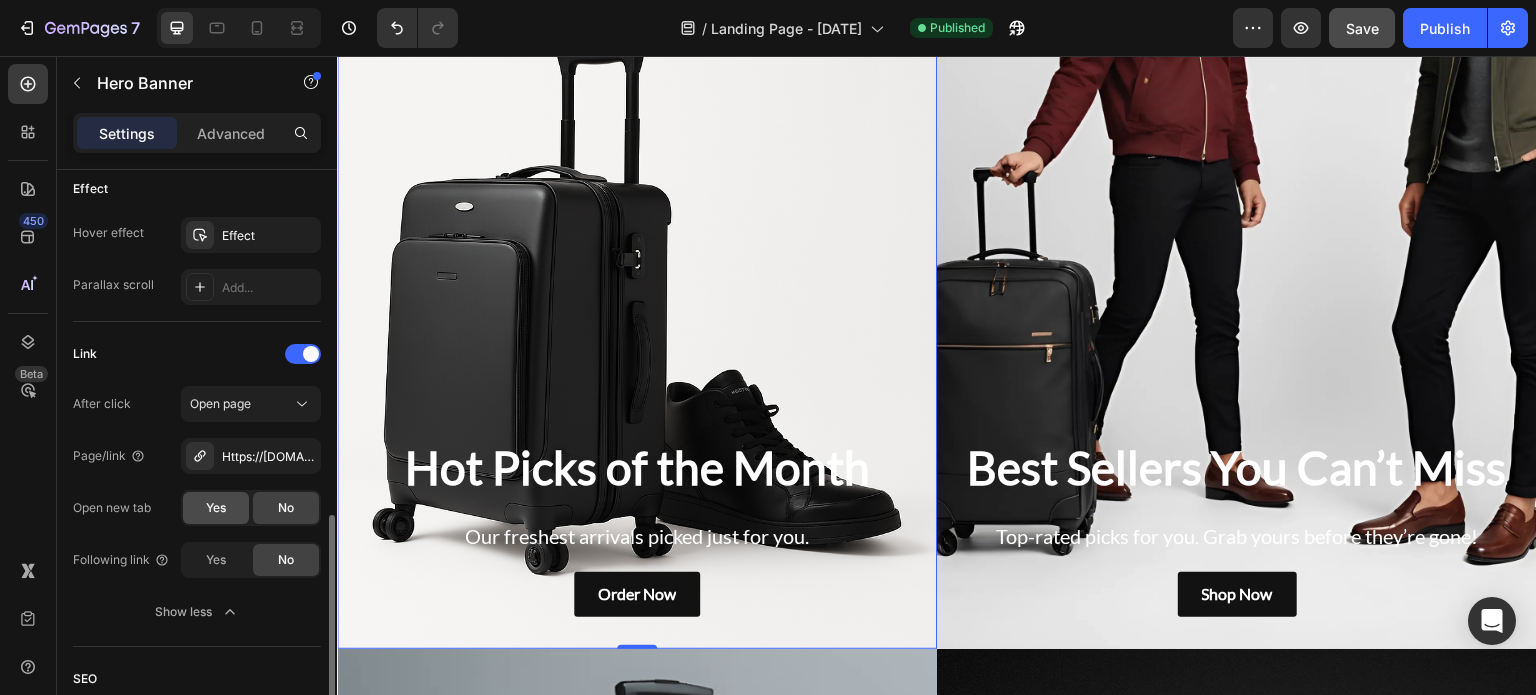 click on "Yes" 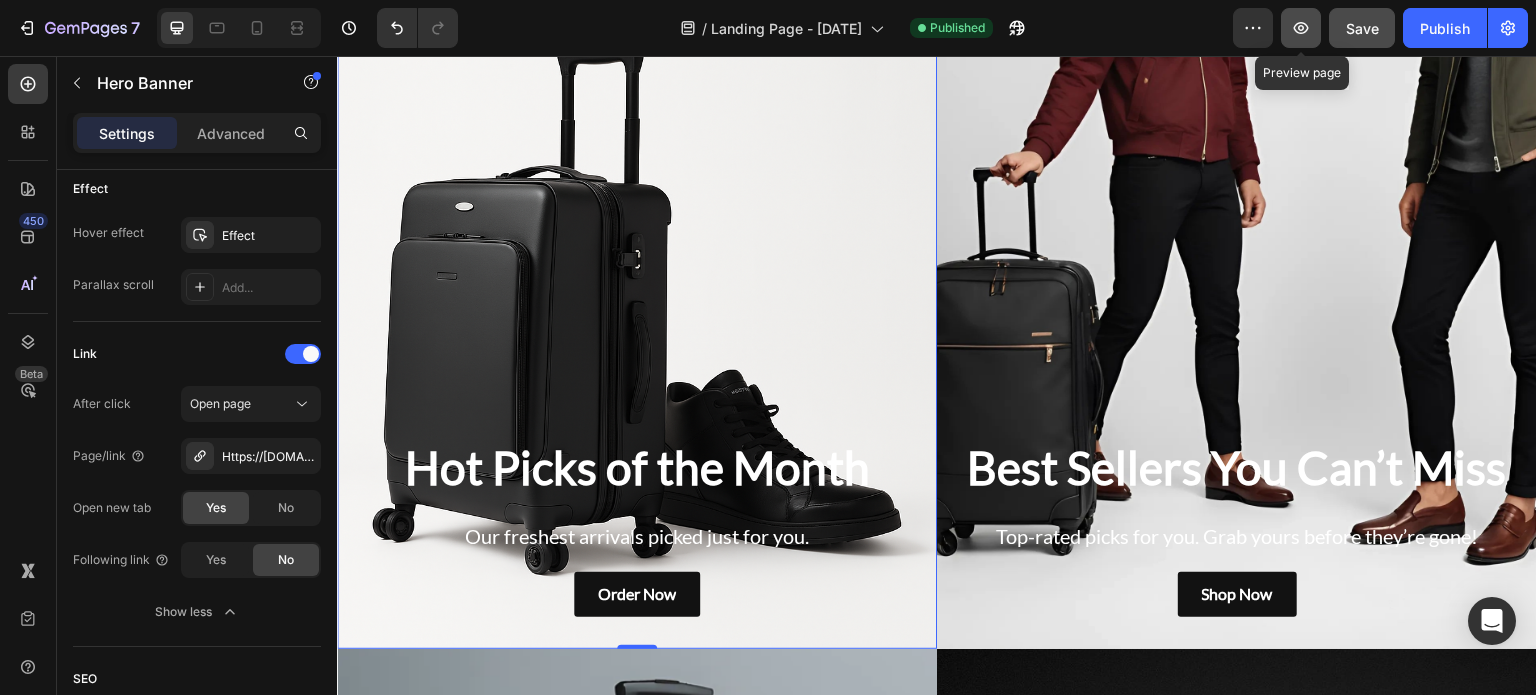 click 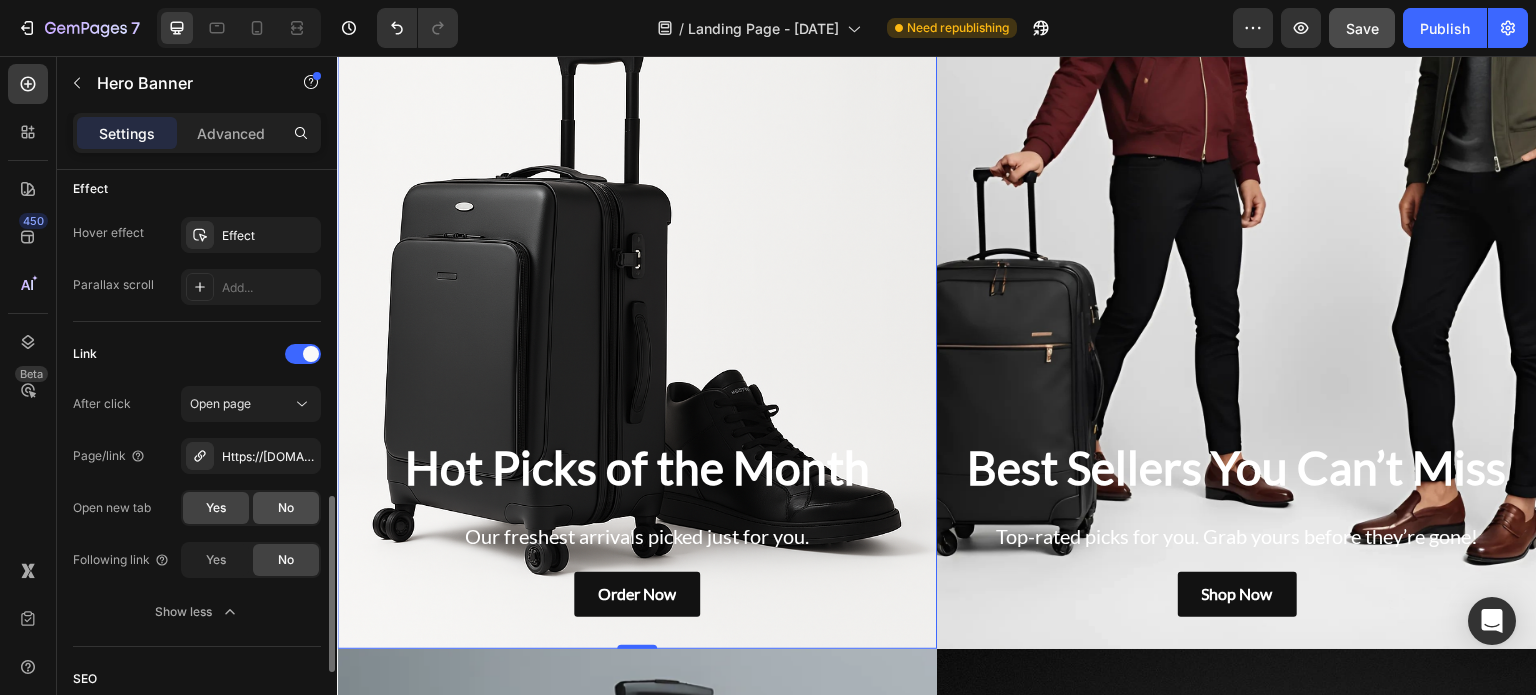 click on "No" 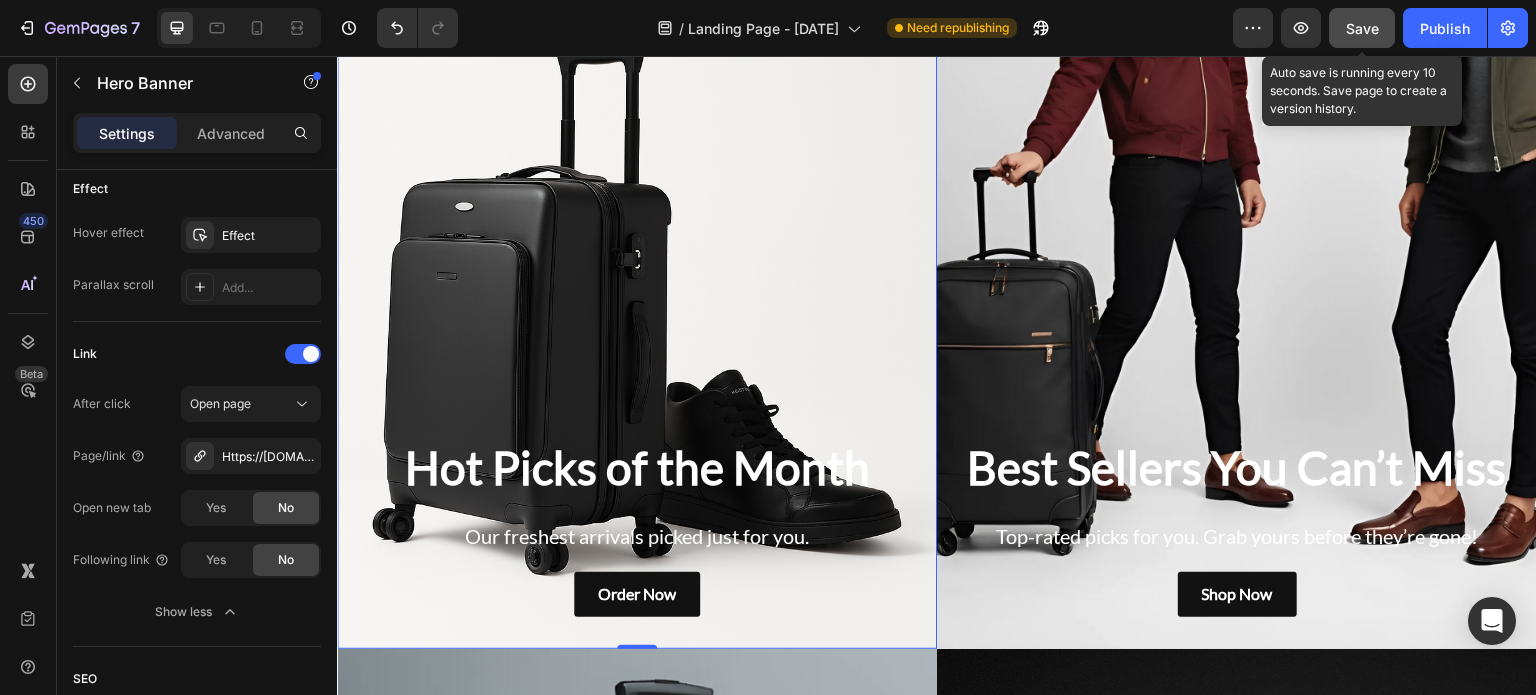 click on "Save" 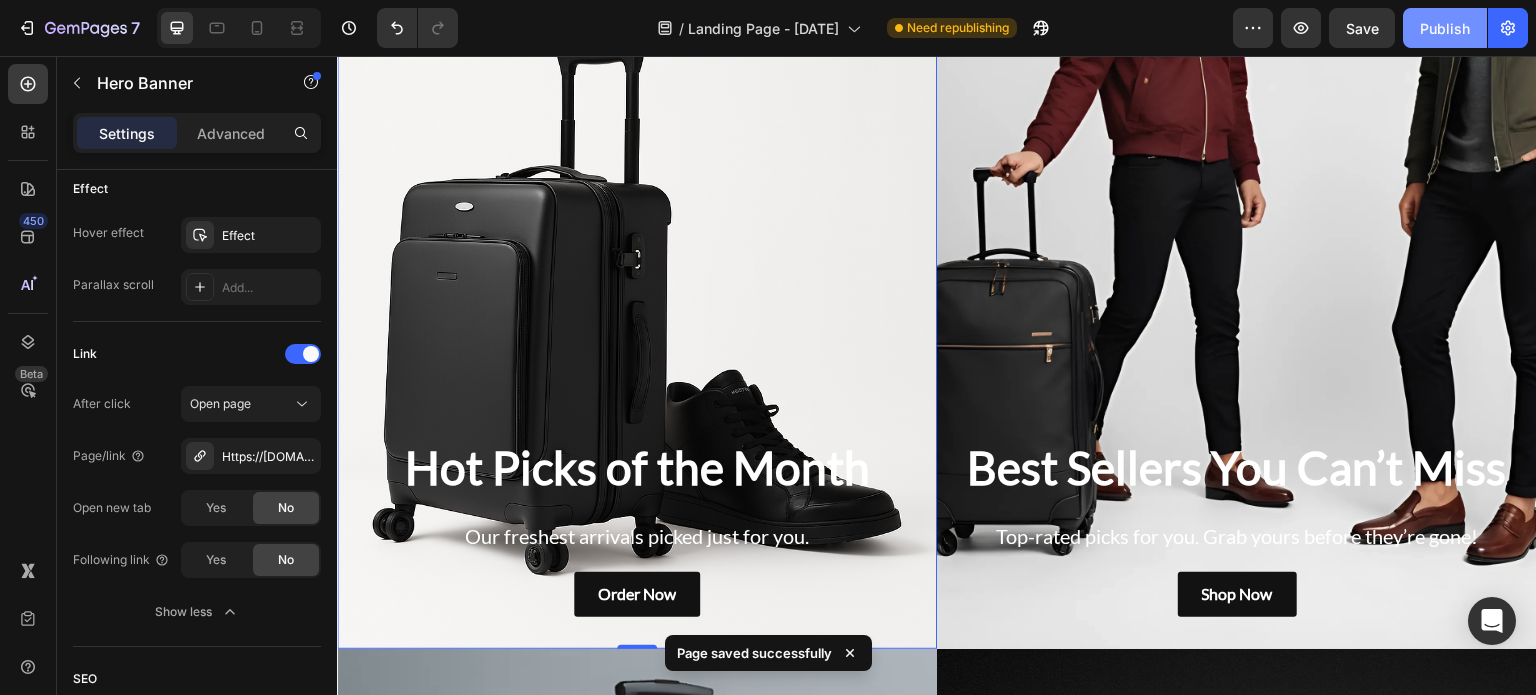 click on "Publish" 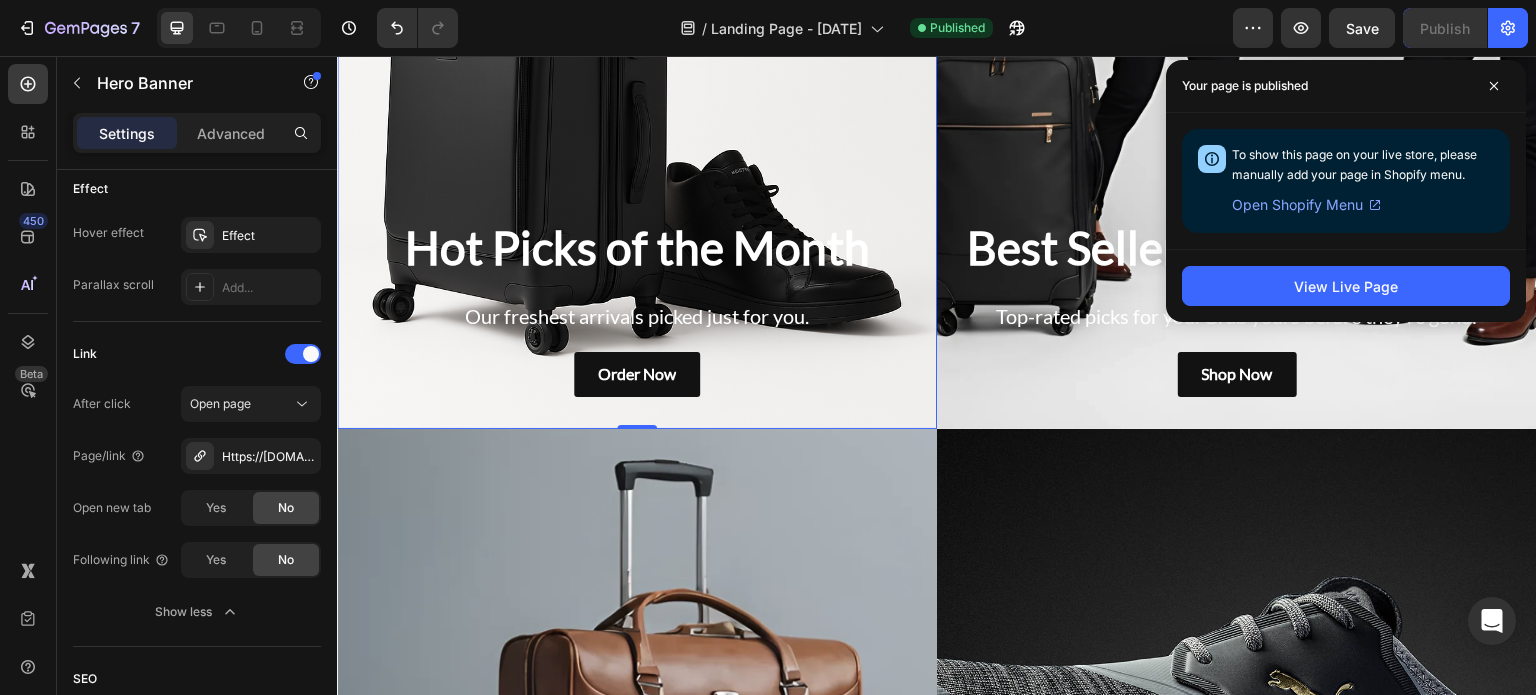 scroll, scrollTop: 1126, scrollLeft: 0, axis: vertical 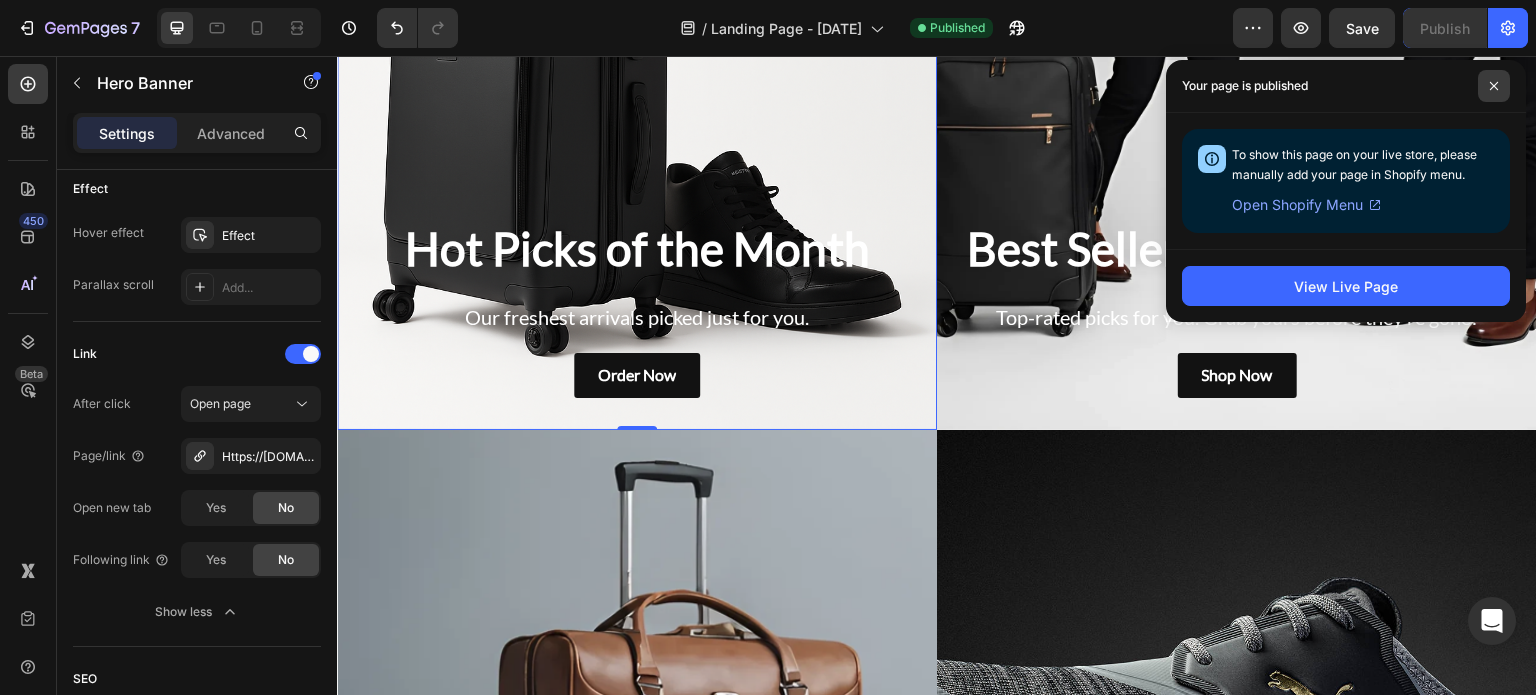 click at bounding box center (1494, 86) 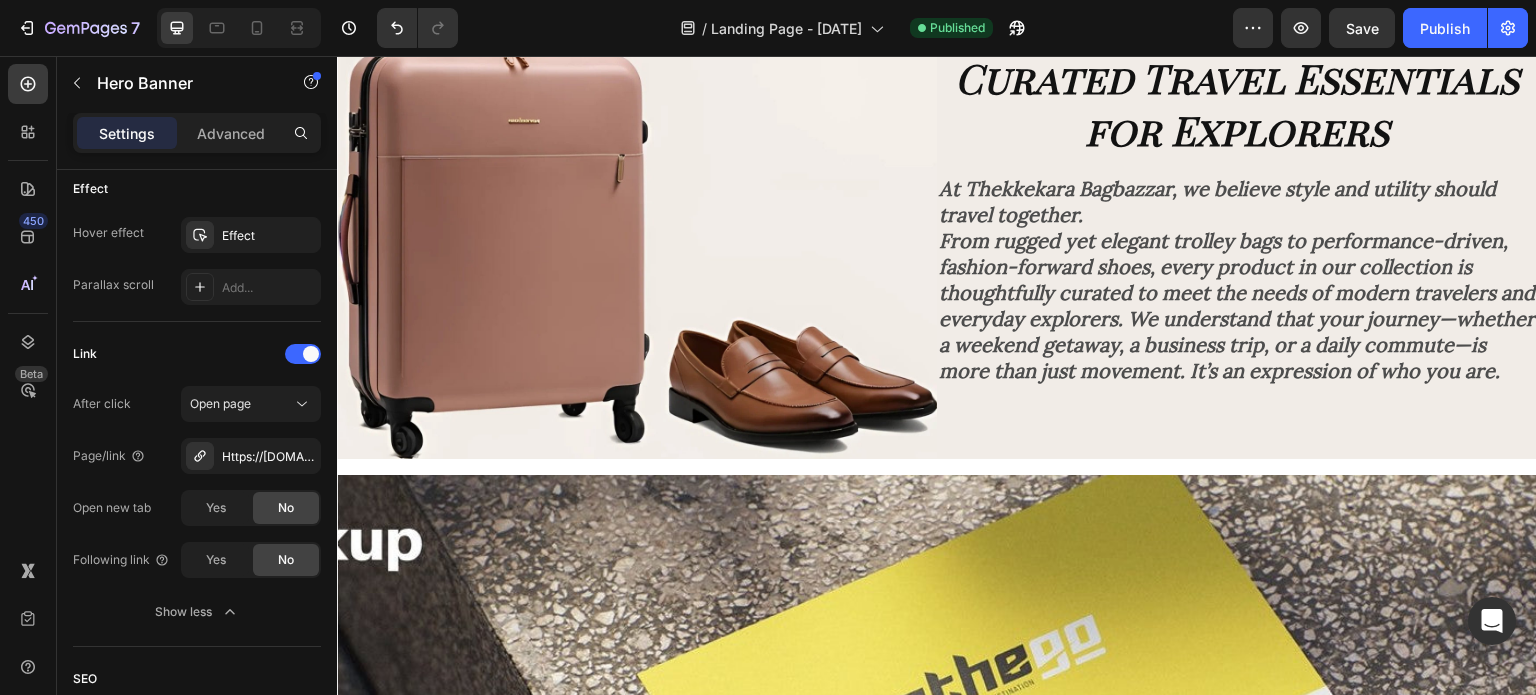 scroll, scrollTop: 3325, scrollLeft: 0, axis: vertical 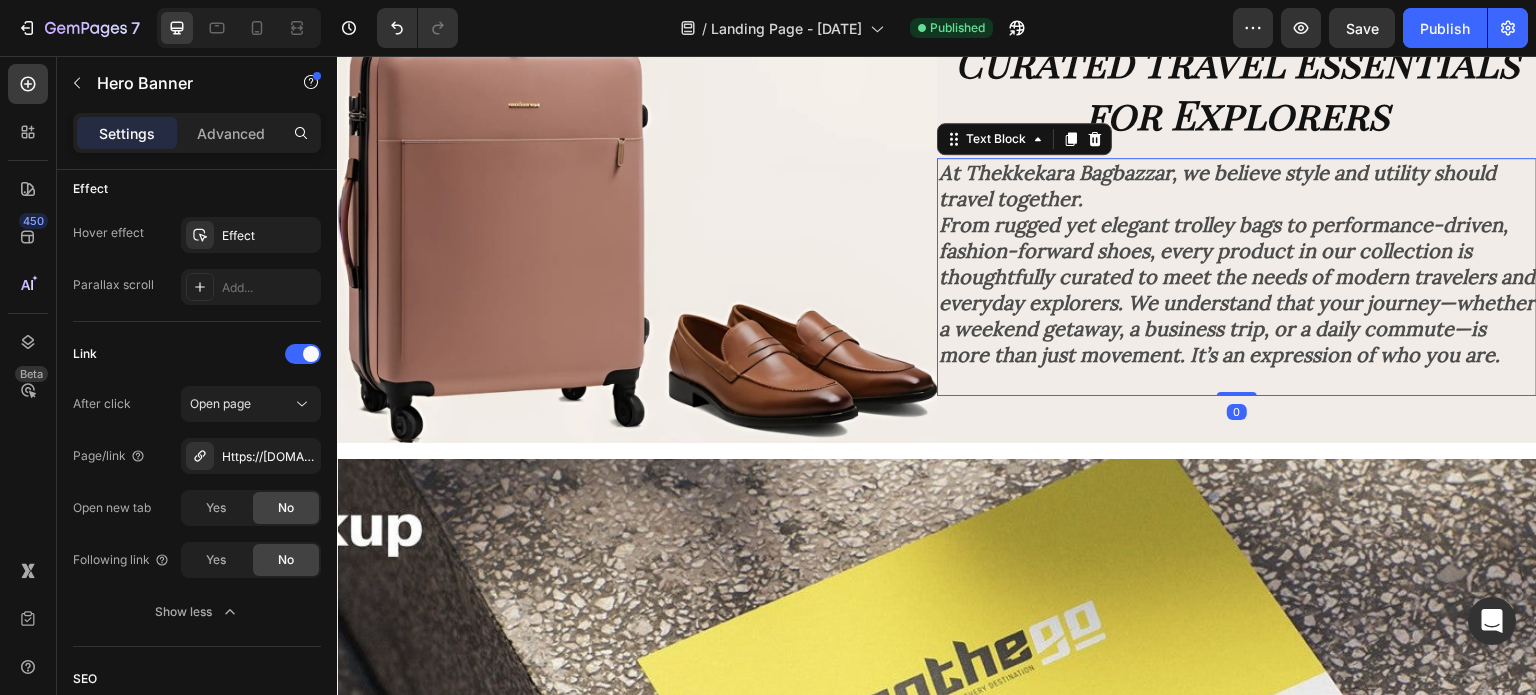 click on "At Thekkekara Bagbazzar, we believe style and utility should travel together." at bounding box center [1217, 185] 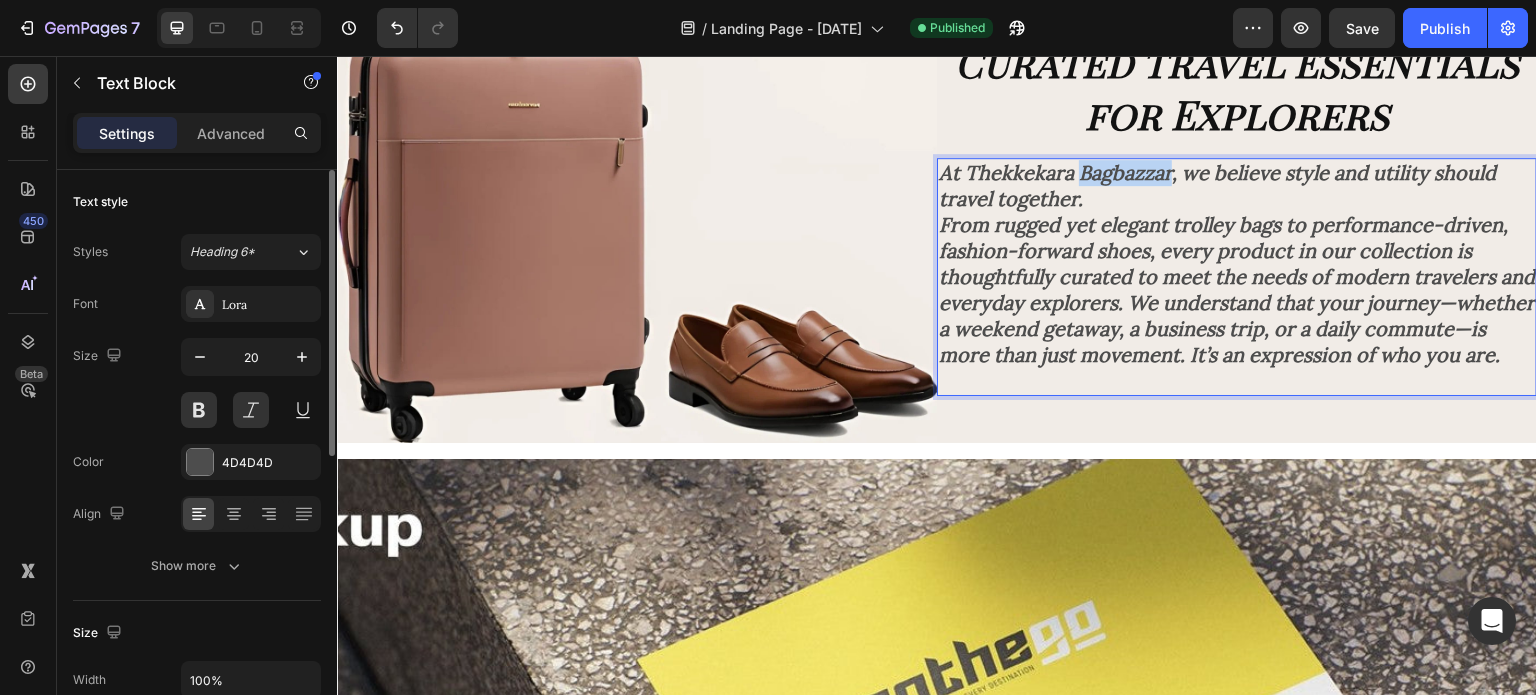 click on "At Thekkekara Bagbazzar, we believe style and utility should travel together." at bounding box center (1217, 185) 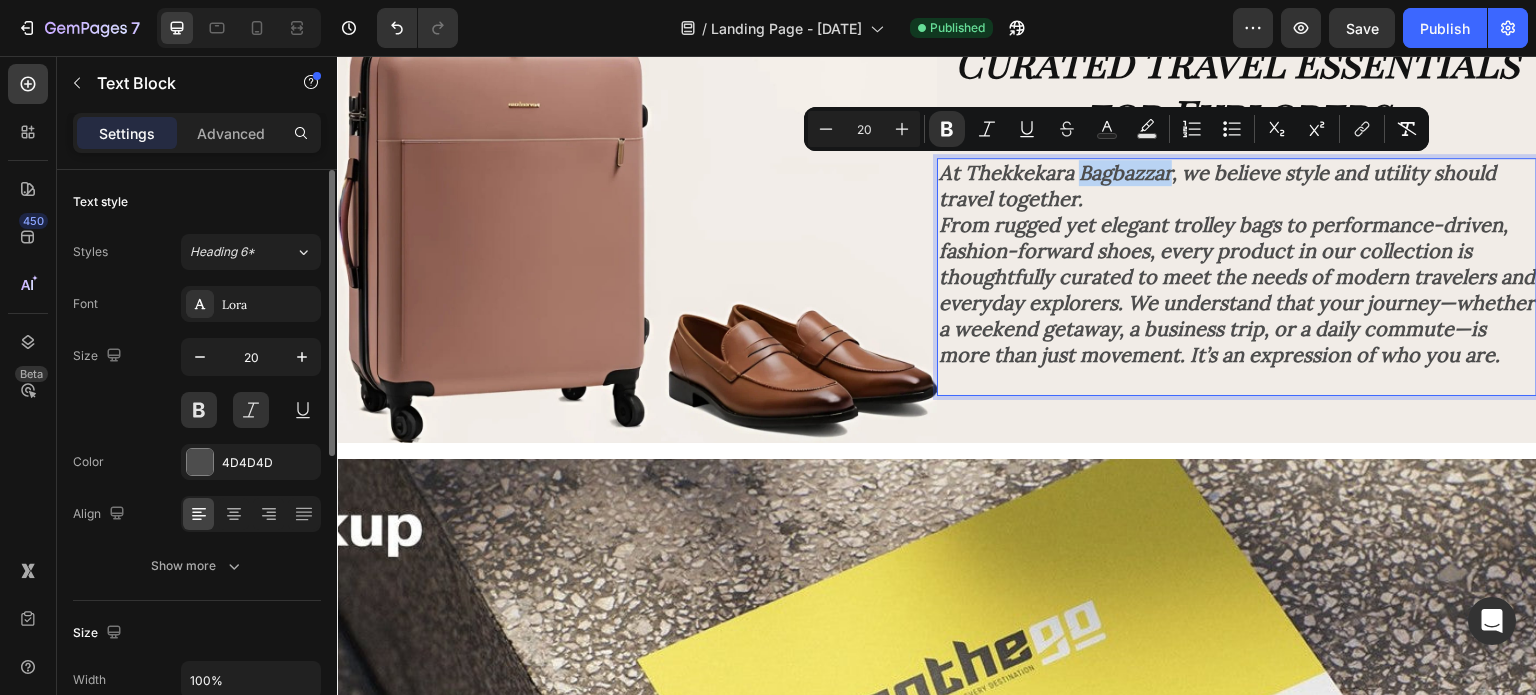 click on "At Thekkekara Bagbazzar, we believe style and utility should travel together." at bounding box center [1217, 185] 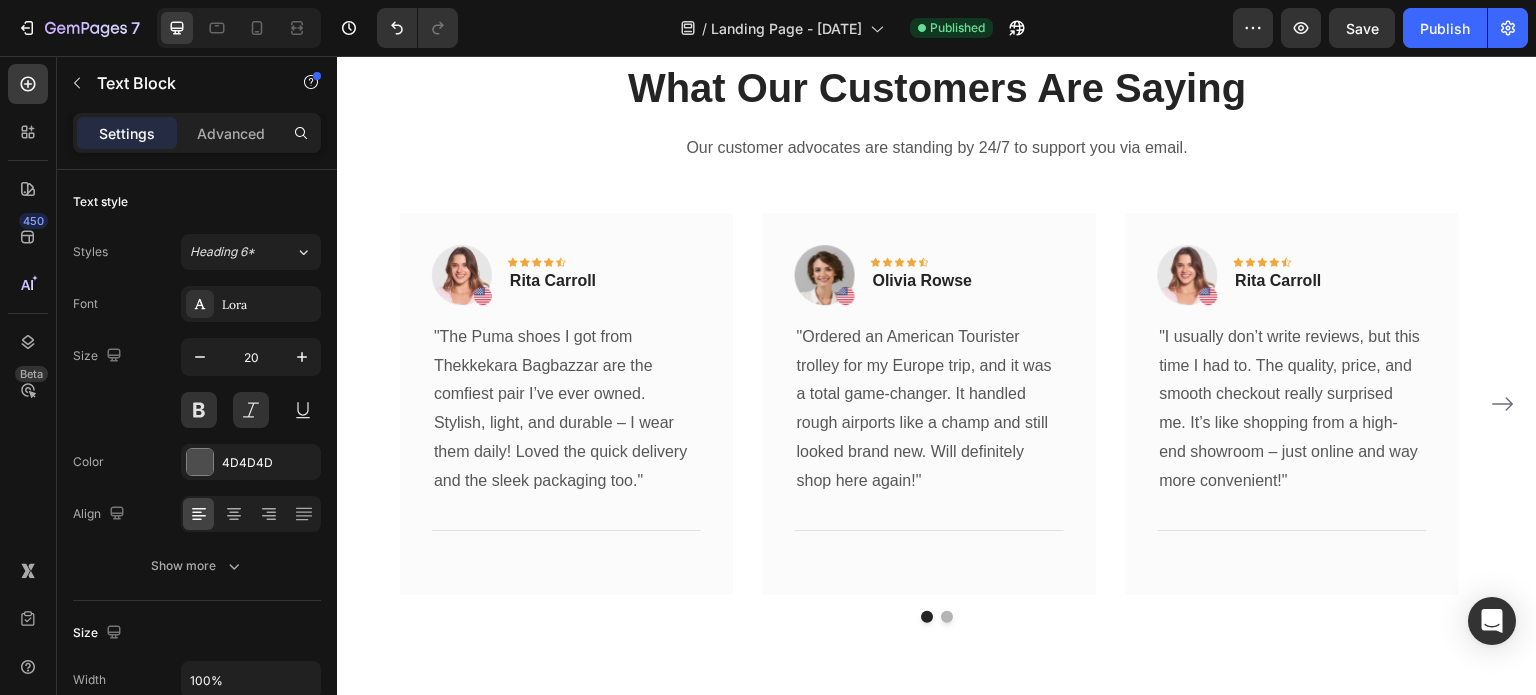 scroll, scrollTop: 5596, scrollLeft: 0, axis: vertical 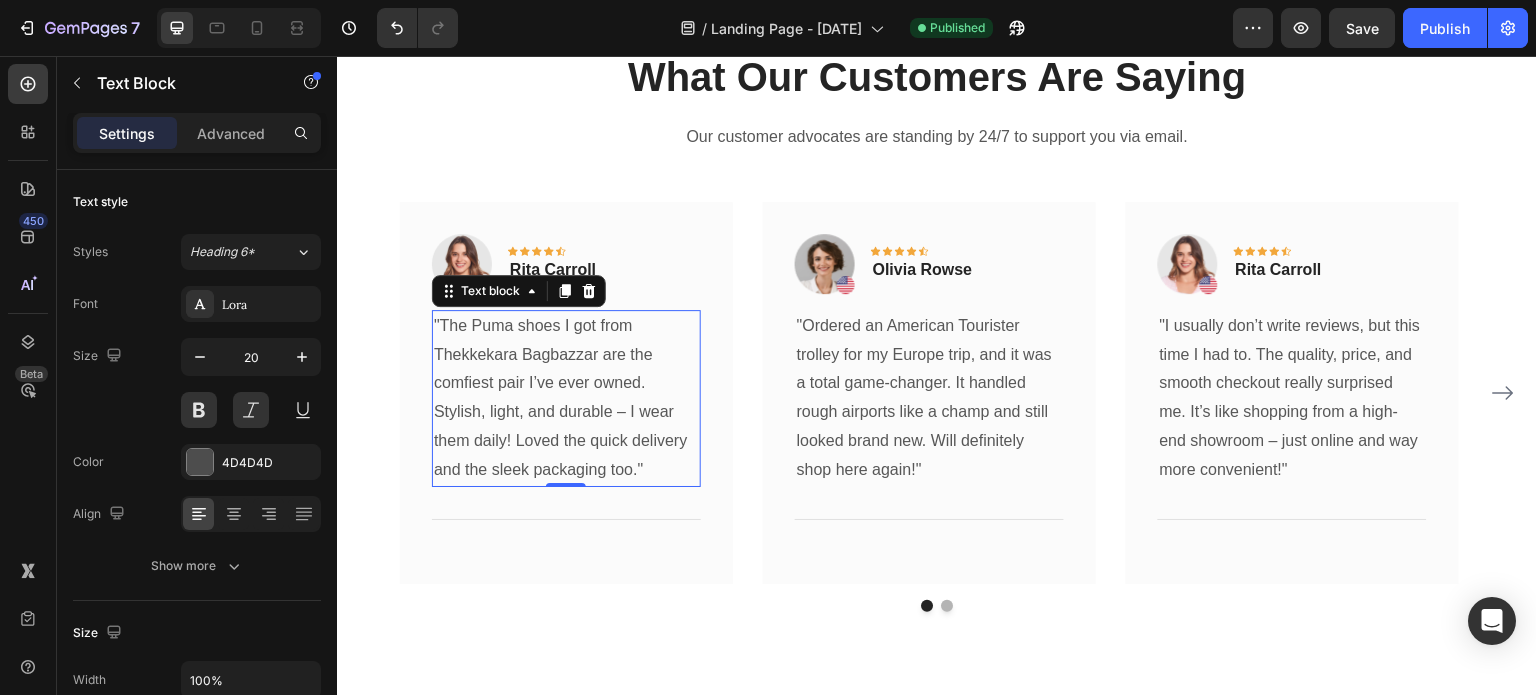 click on ""The Puma shoes I got from Thekkekara Bagbazzar are the comfiest pair I’ve ever owned. Stylish, light, and durable – I wear them daily! Loved the quick delivery and the sleek packaging too."" at bounding box center (566, 398) 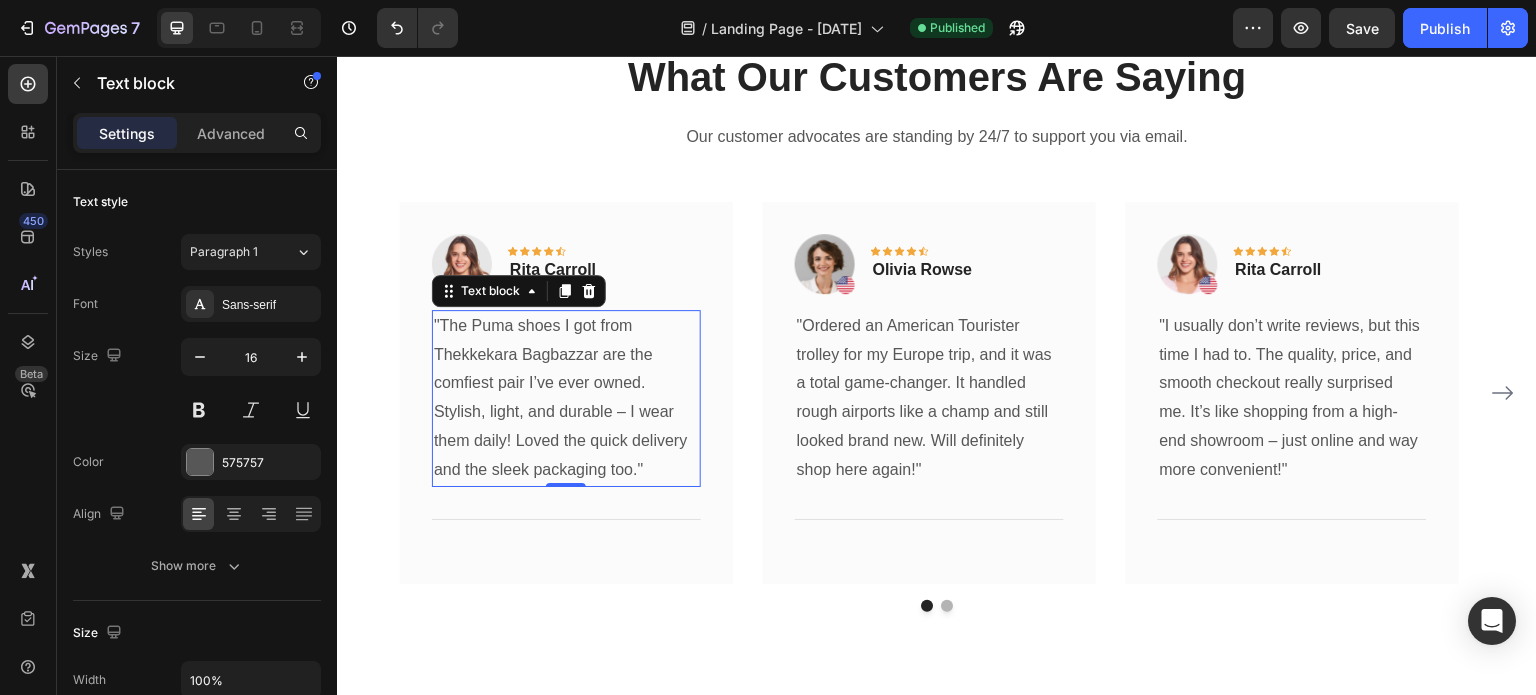 click on ""The Puma shoes I got from Thekkekara Bagbazzar are the comfiest pair I’ve ever owned. Stylish, light, and durable – I wear them daily! Loved the quick delivery and the sleek packaging too."" at bounding box center [566, 398] 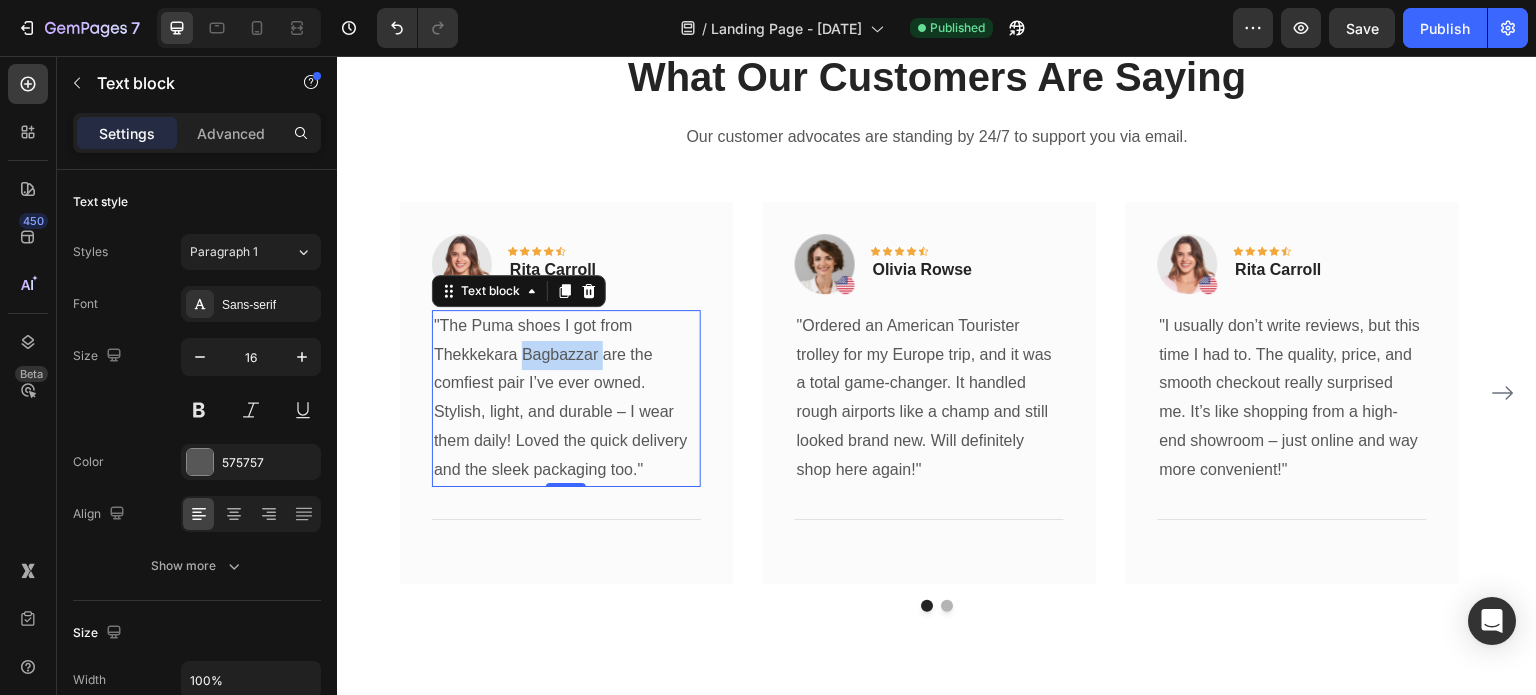 click on ""The Puma shoes I got from Thekkekara Bagbazzar are the comfiest pair I’ve ever owned. Stylish, light, and durable – I wear them daily! Loved the quick delivery and the sleek packaging too."" at bounding box center [566, 398] 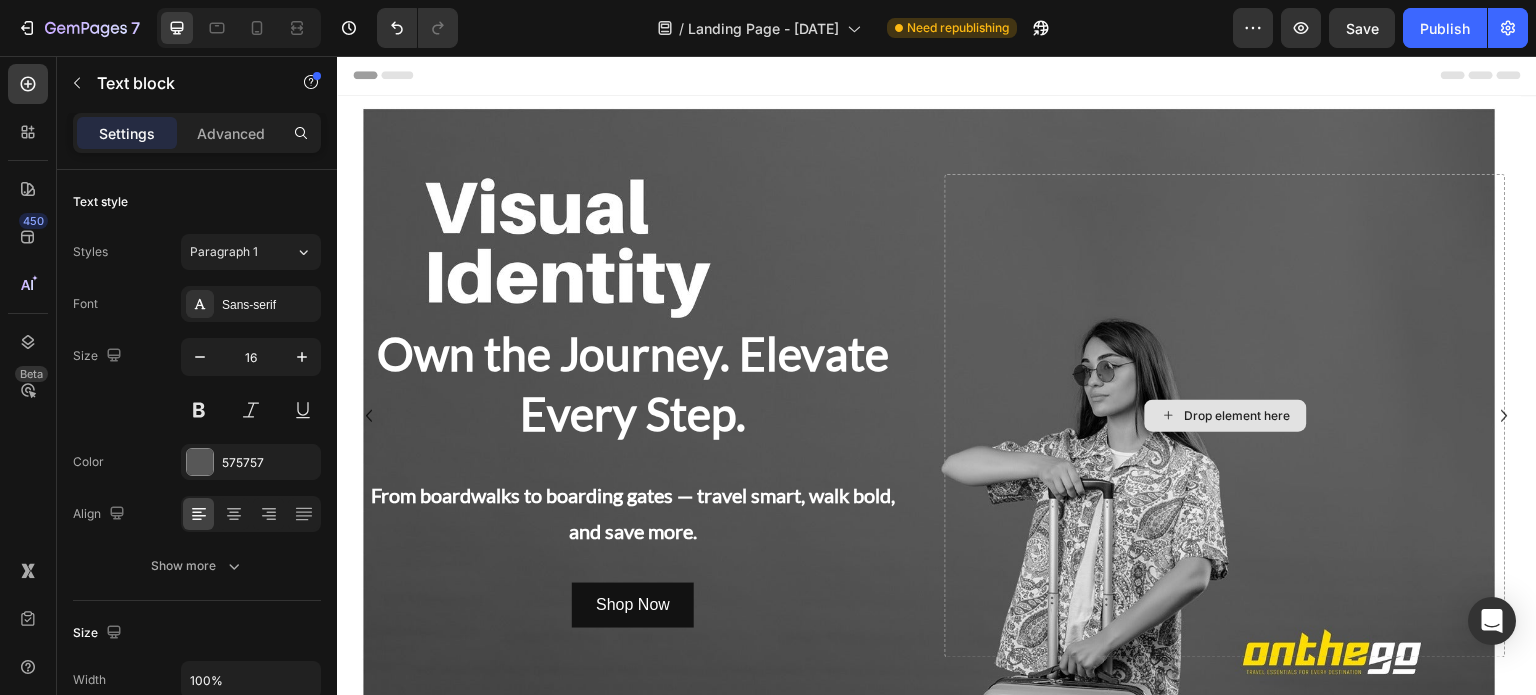 scroll, scrollTop: 0, scrollLeft: 0, axis: both 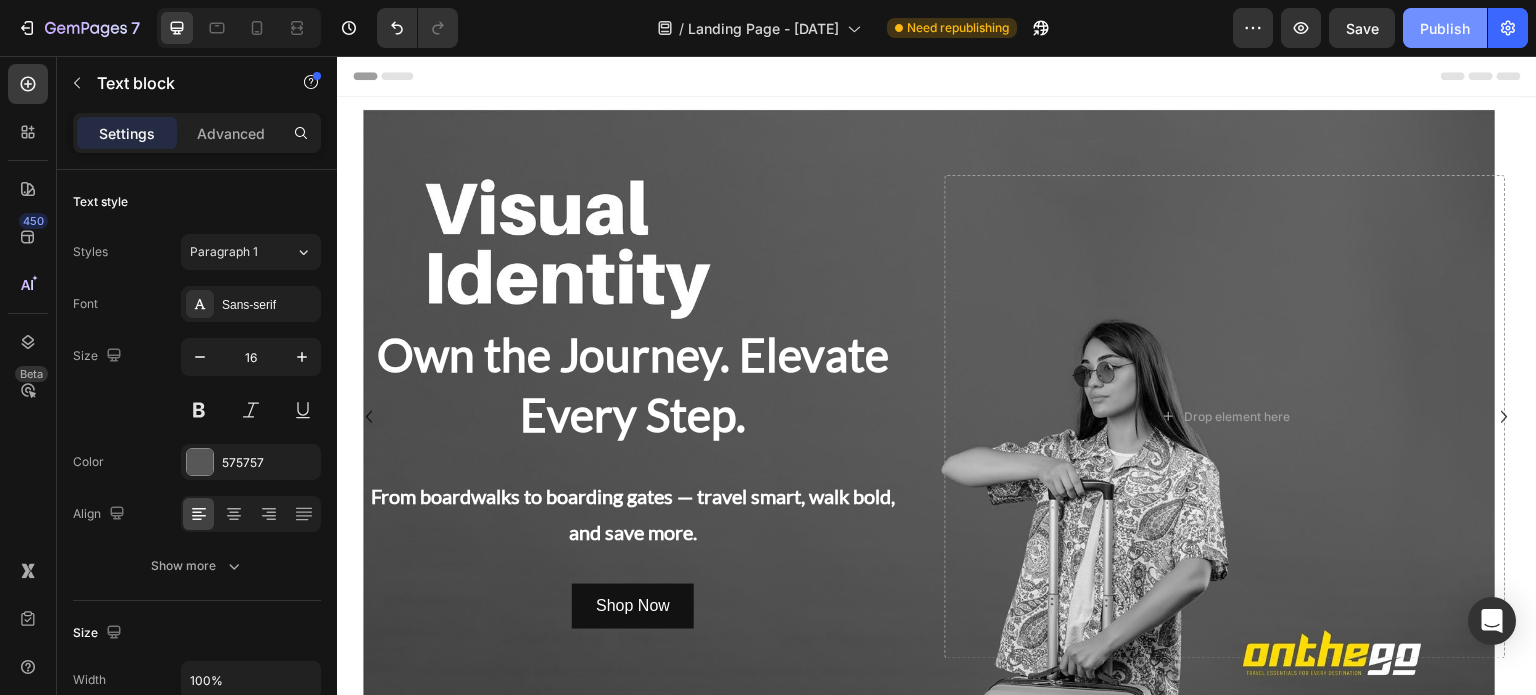 click on "Publish" at bounding box center (1445, 28) 